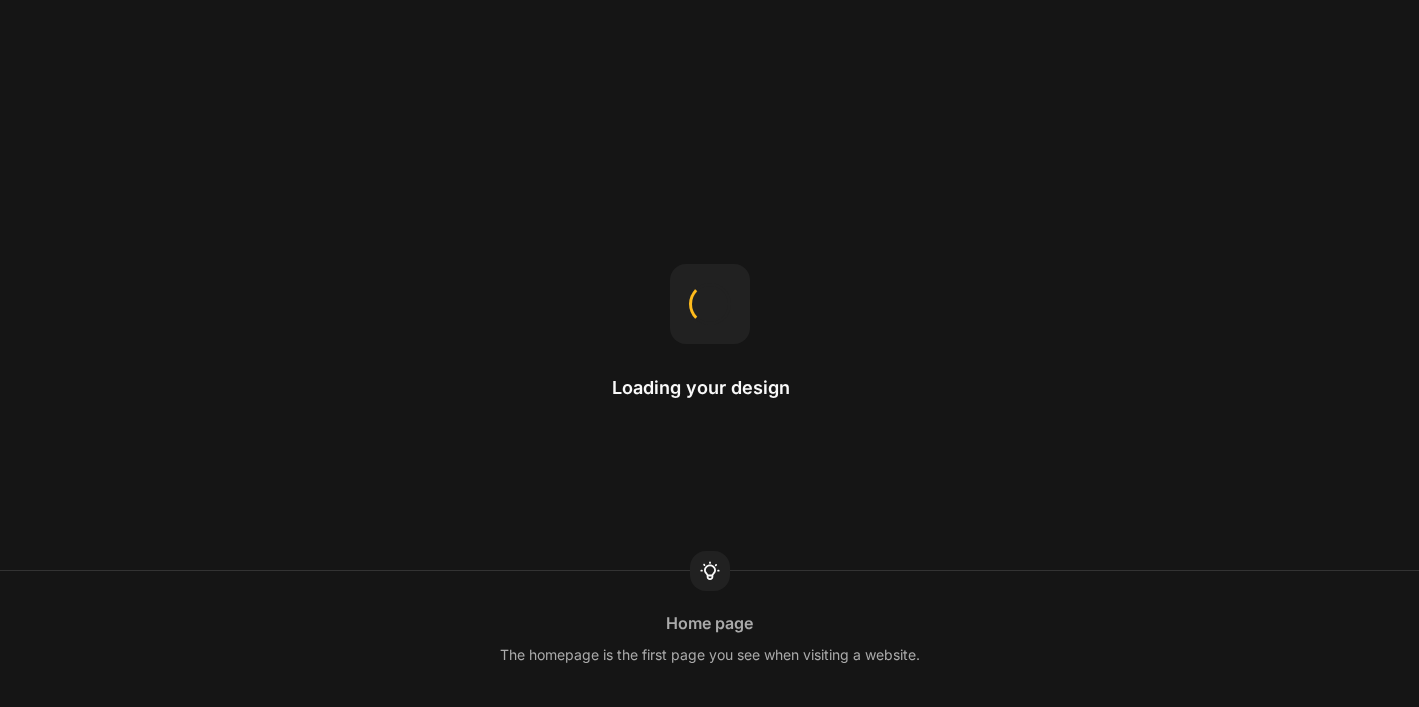 scroll, scrollTop: 0, scrollLeft: 0, axis: both 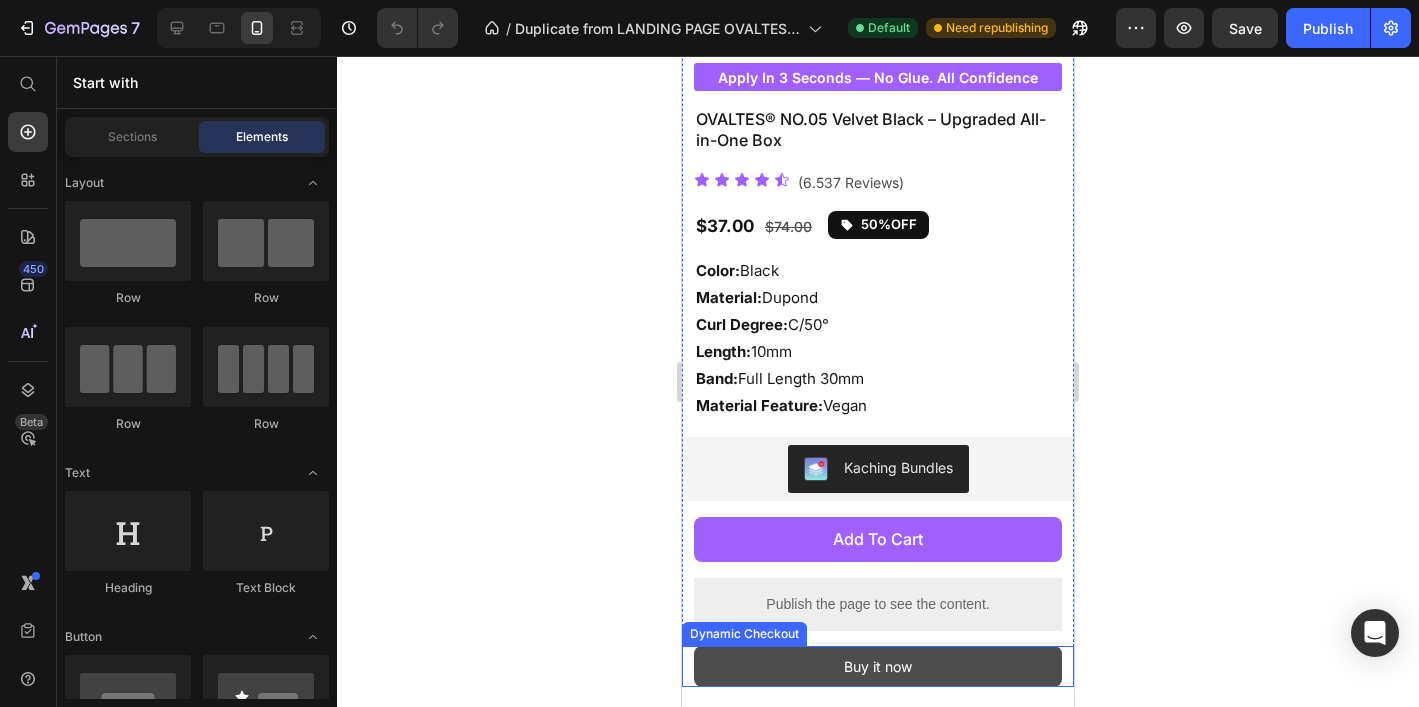 click on "Buy it now" at bounding box center (878, 666) 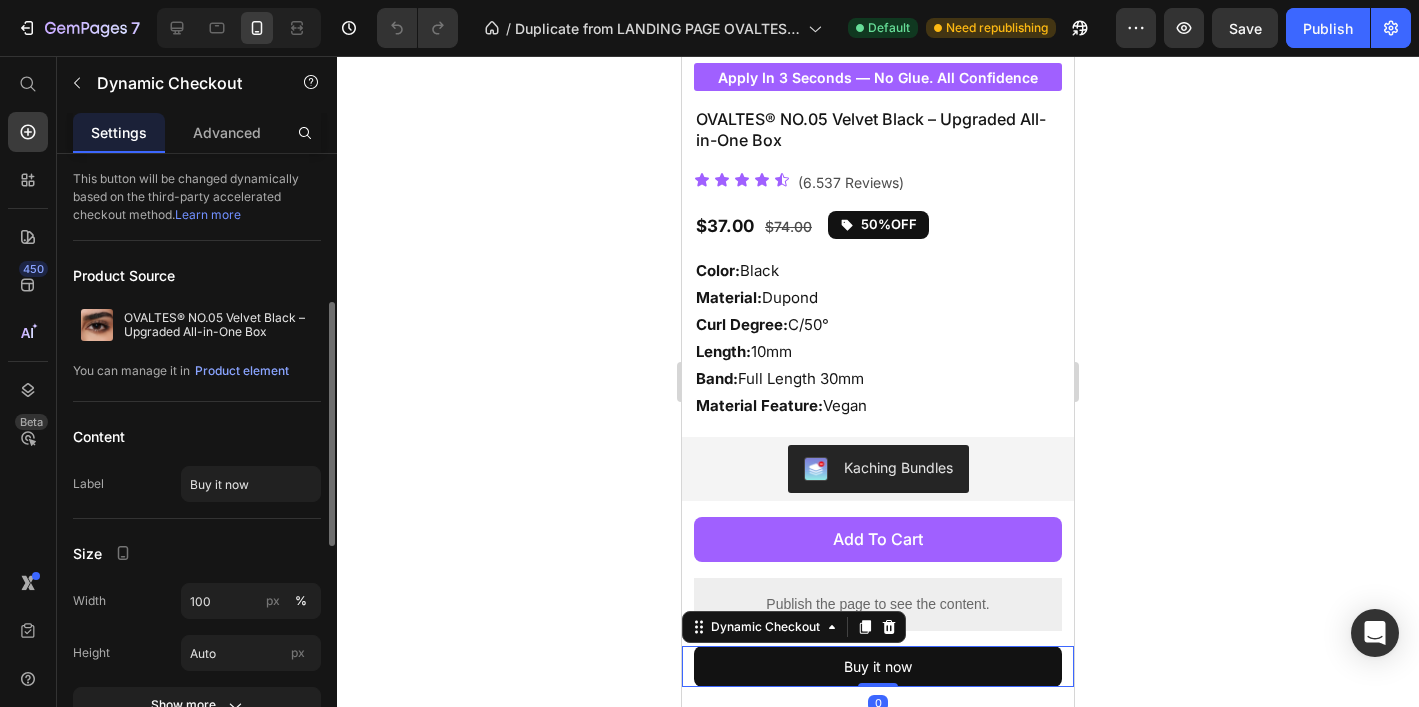 scroll, scrollTop: 234, scrollLeft: 0, axis: vertical 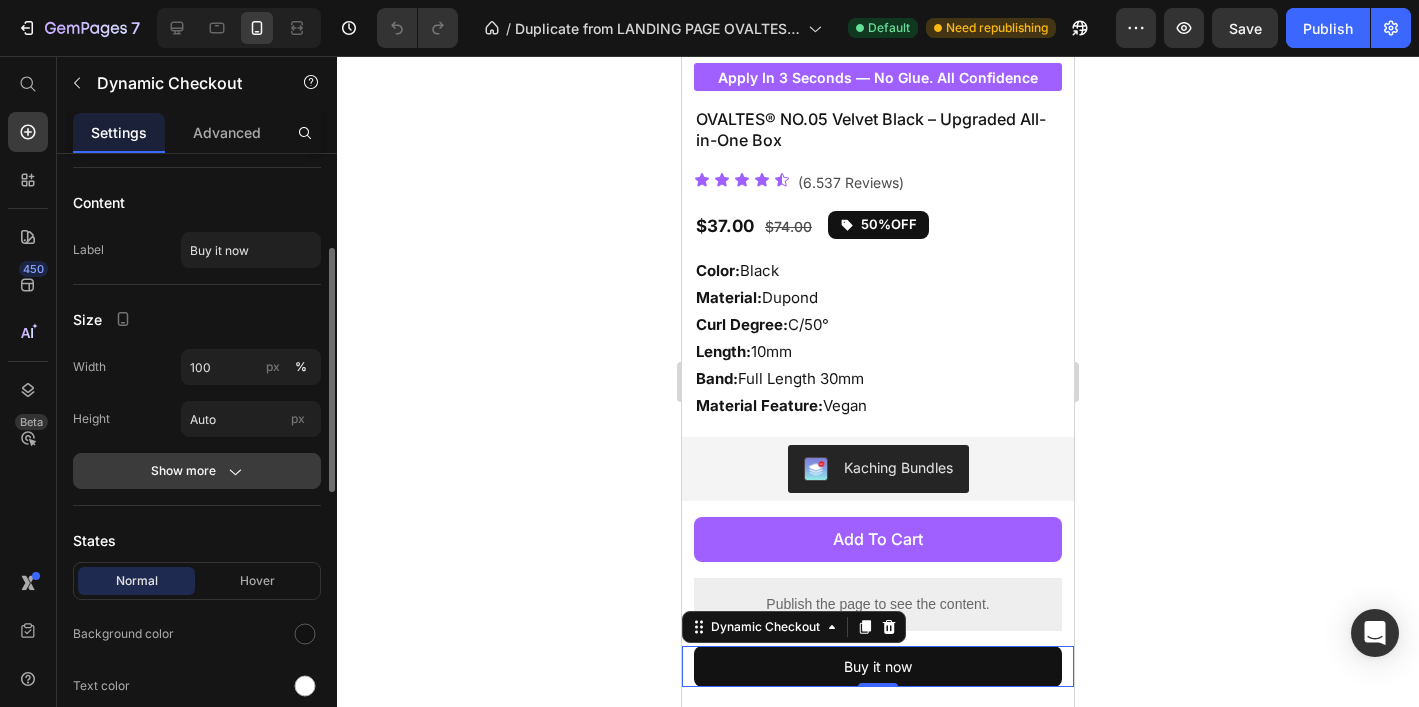click on "Show more" at bounding box center [197, 471] 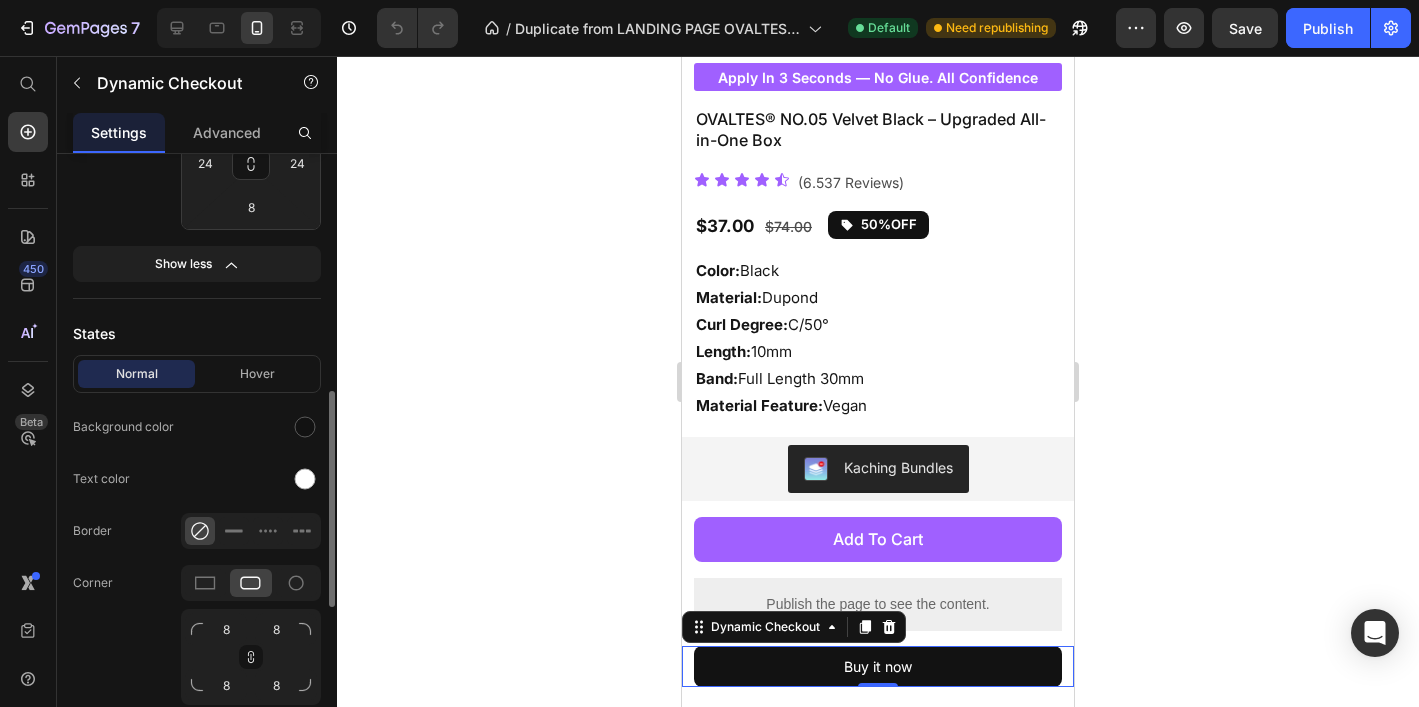 scroll, scrollTop: 638, scrollLeft: 0, axis: vertical 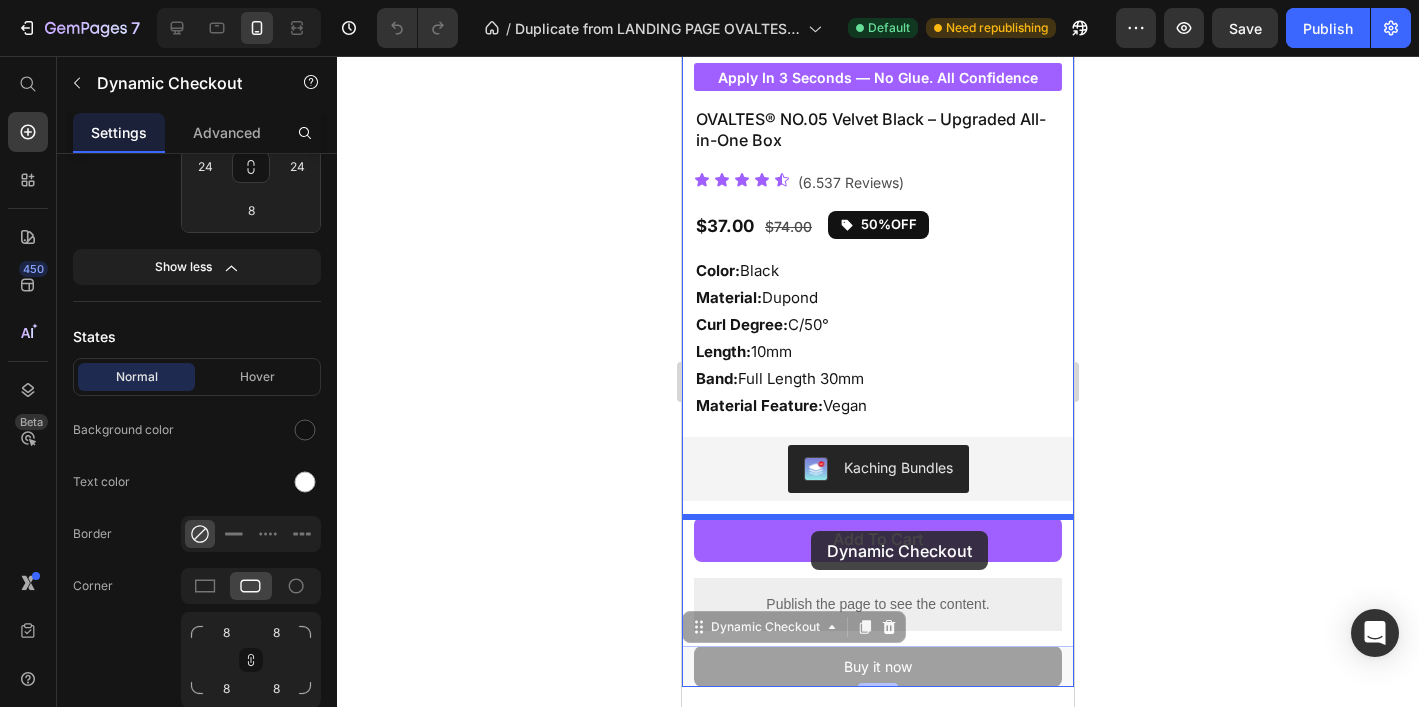 drag, startPoint x: 807, startPoint y: 627, endPoint x: 811, endPoint y: 531, distance: 96.0833 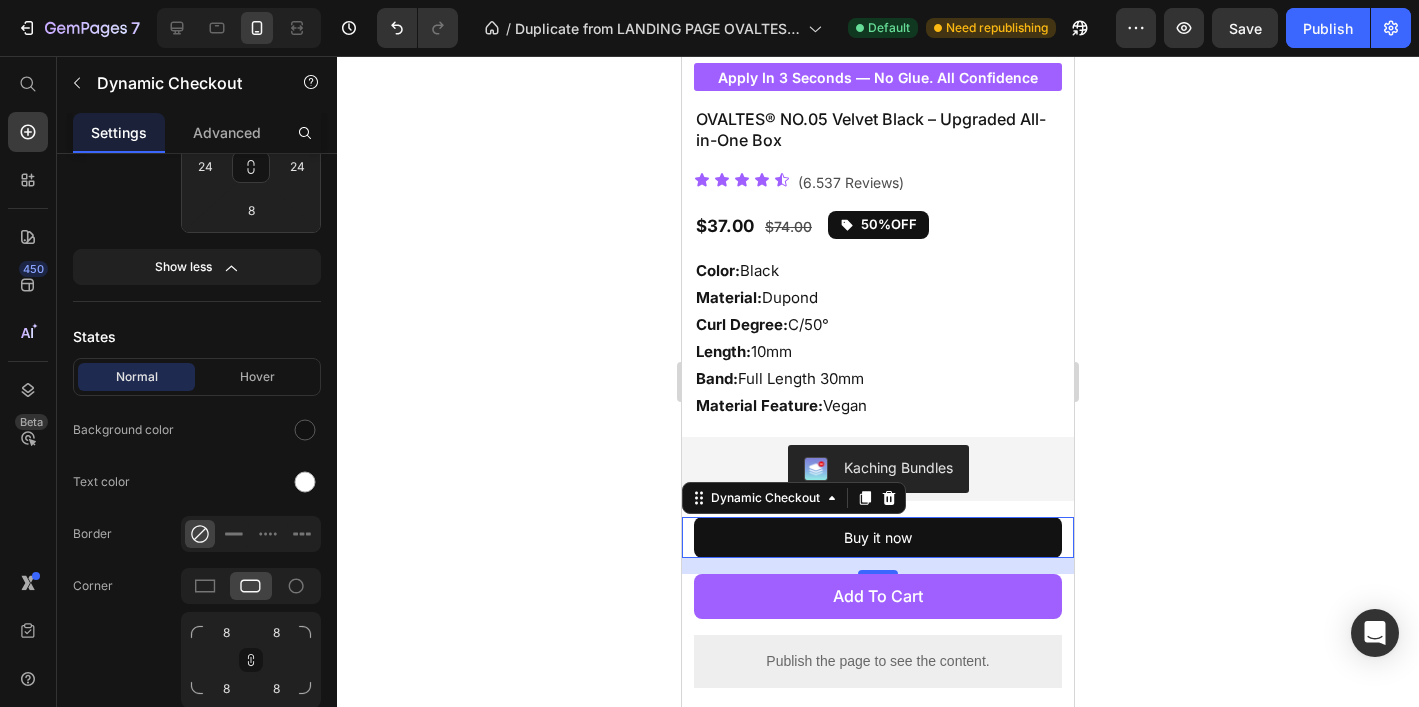 click 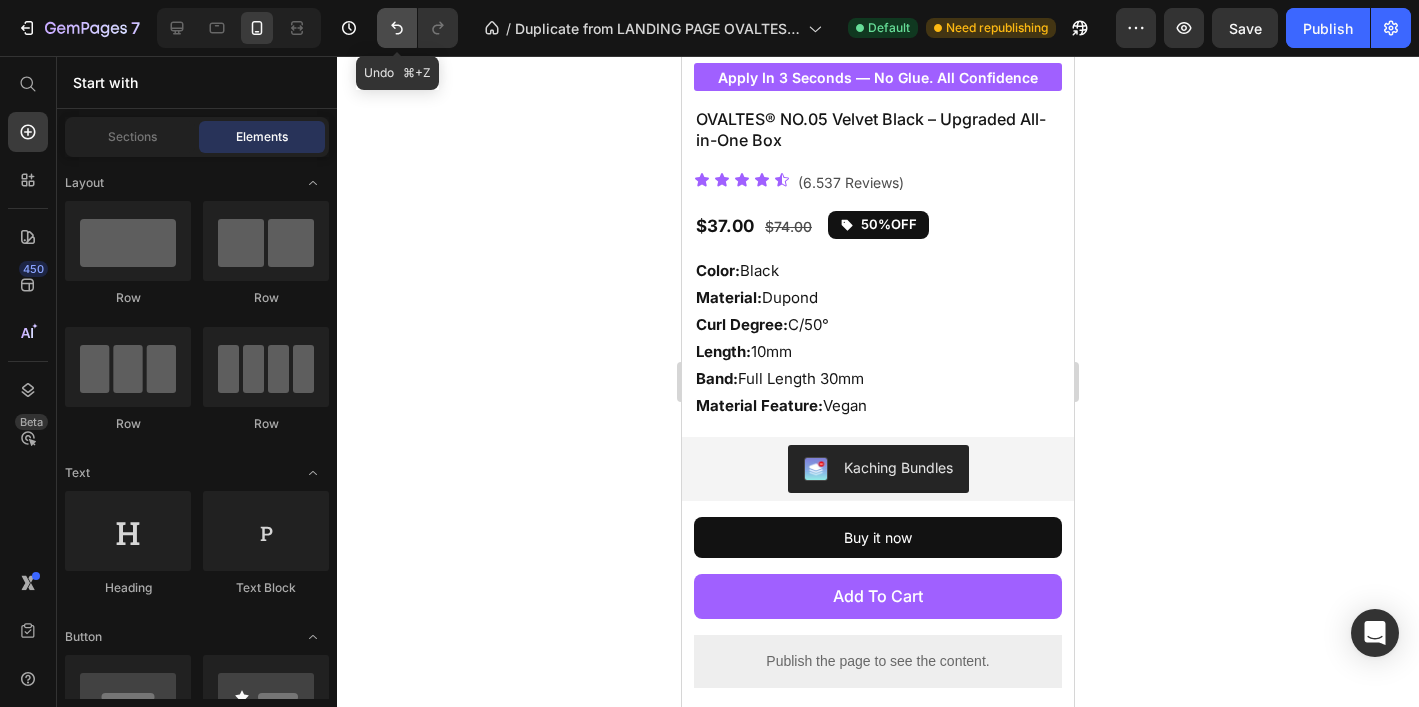 click 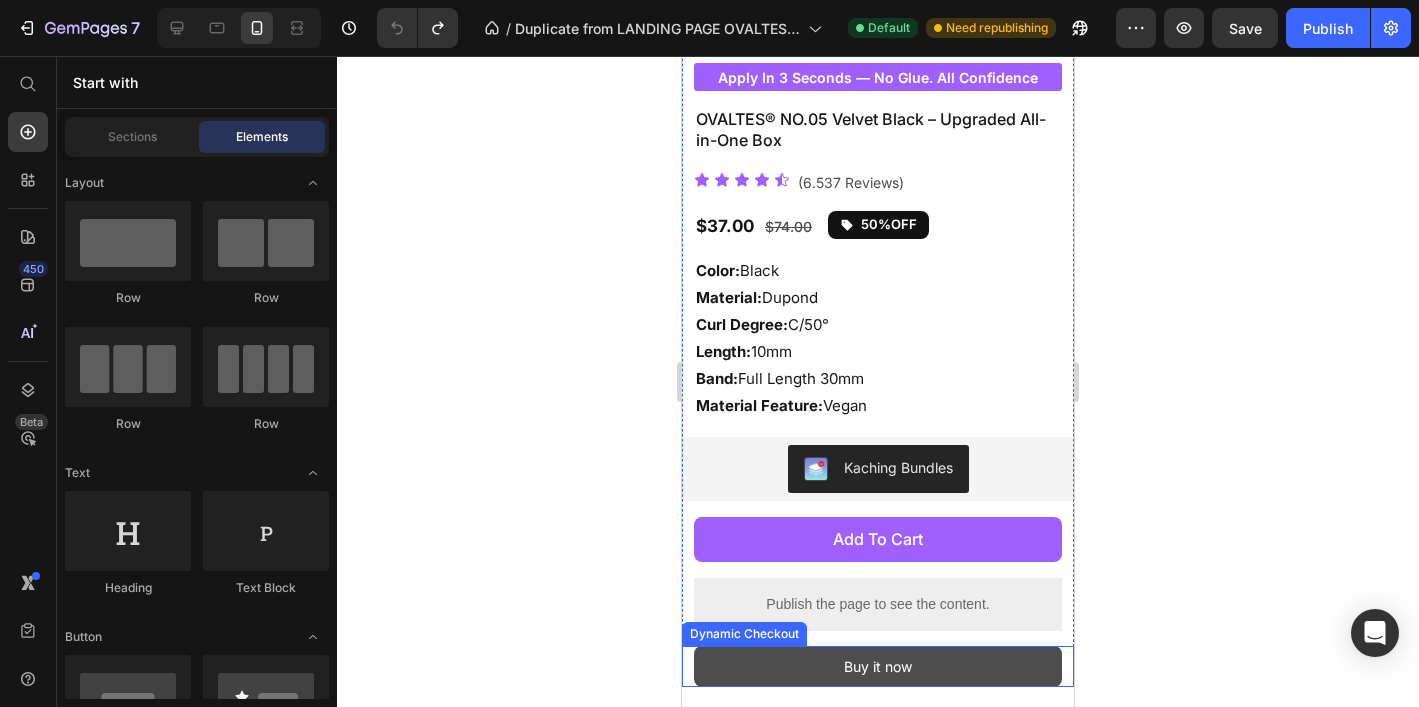 click on "Buy it now" at bounding box center [878, 666] 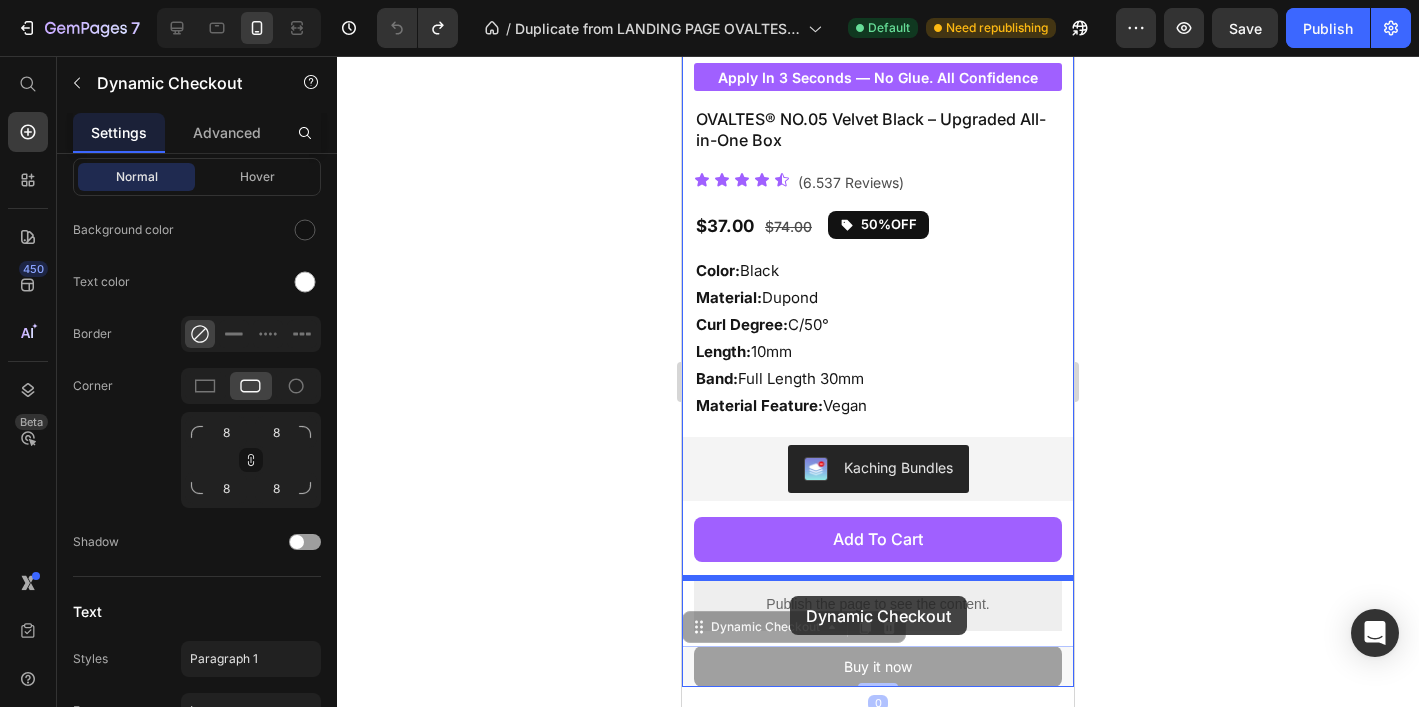 drag, startPoint x: 790, startPoint y: 628, endPoint x: 790, endPoint y: 596, distance: 32 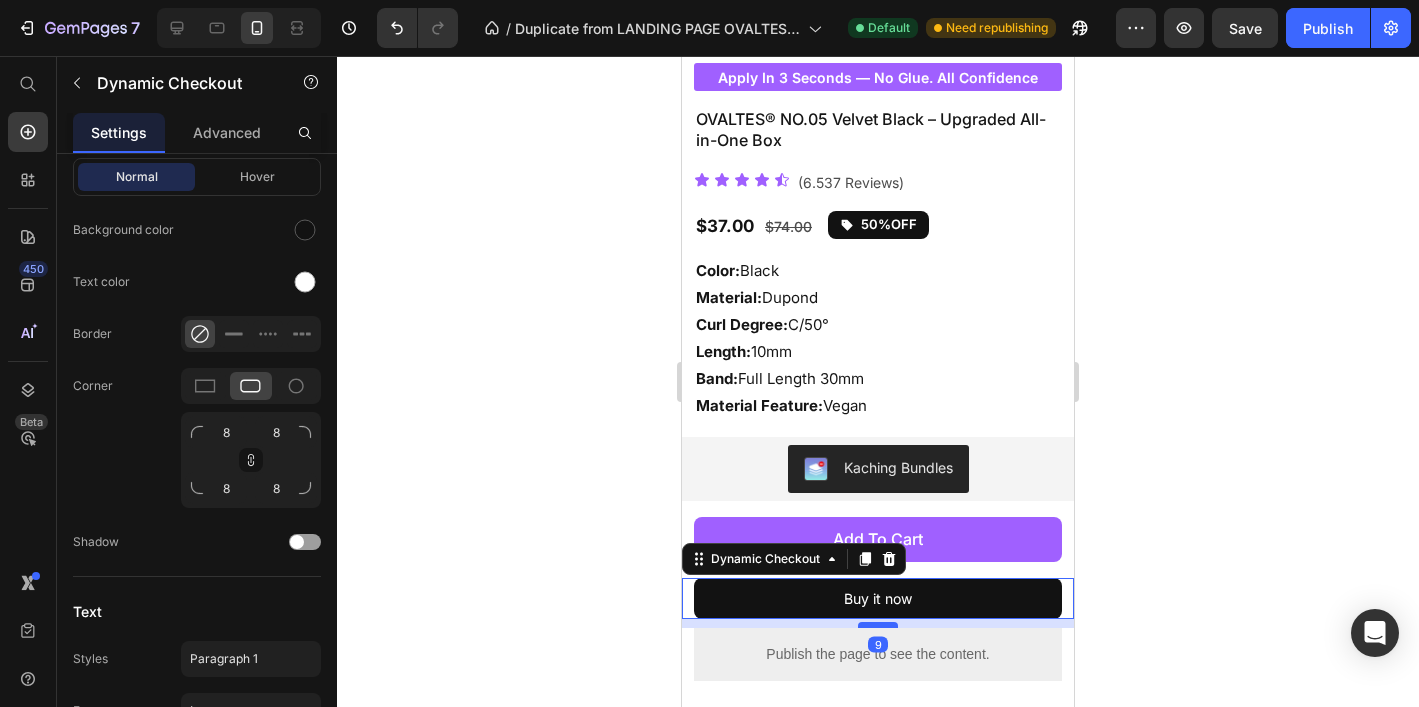 click at bounding box center [878, 625] 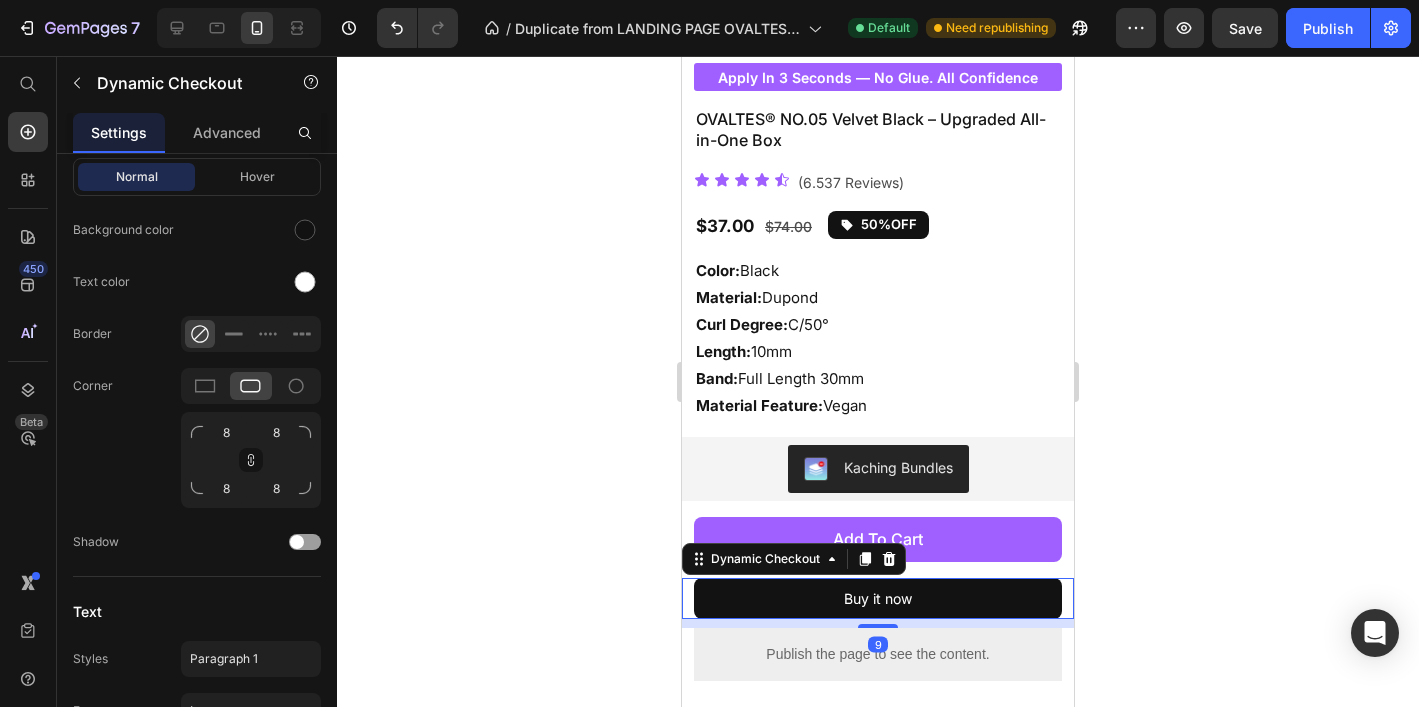 click 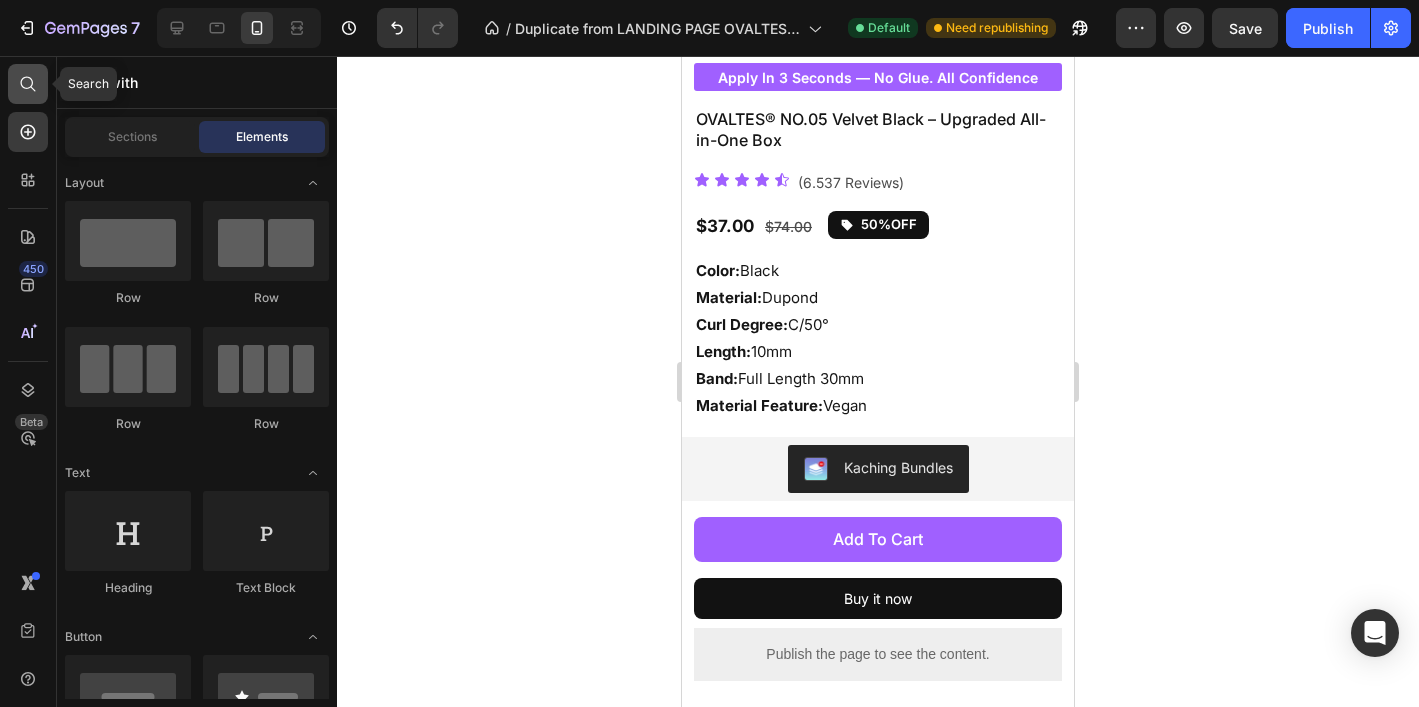 click 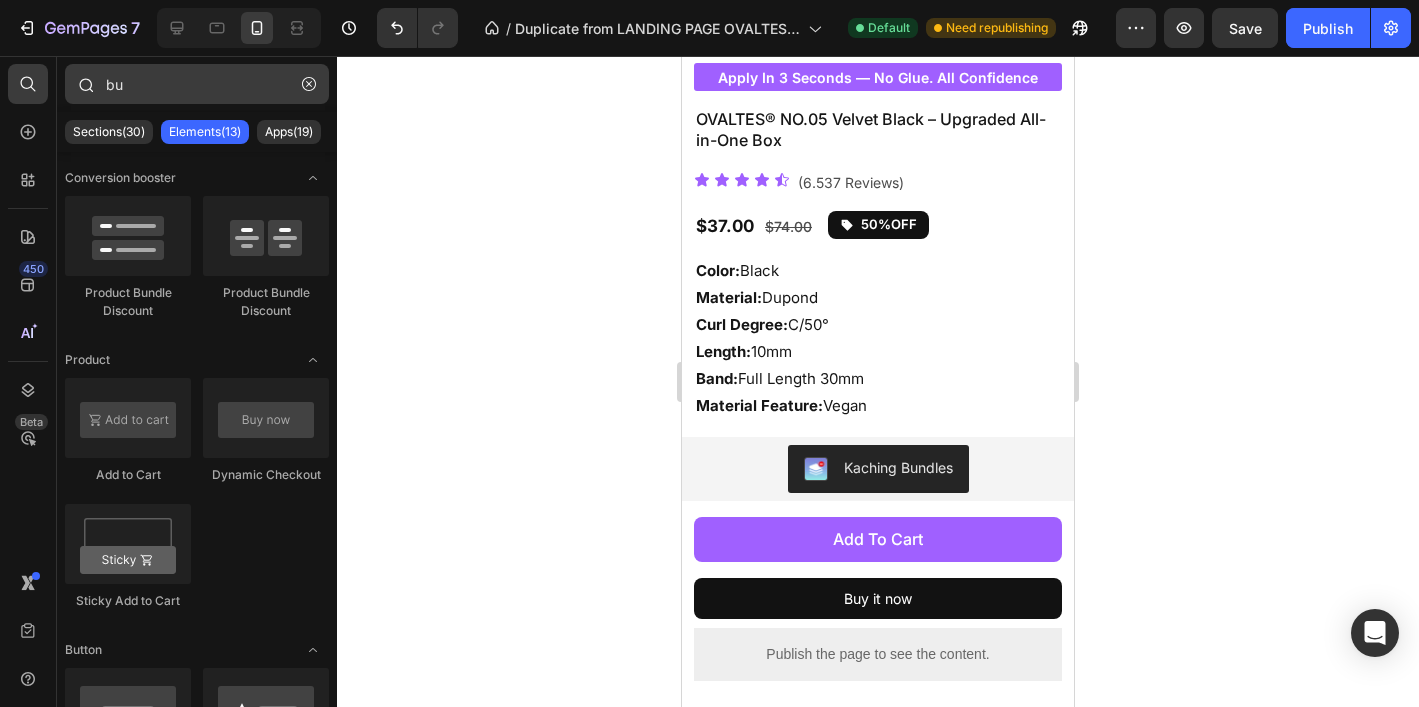 type on "b" 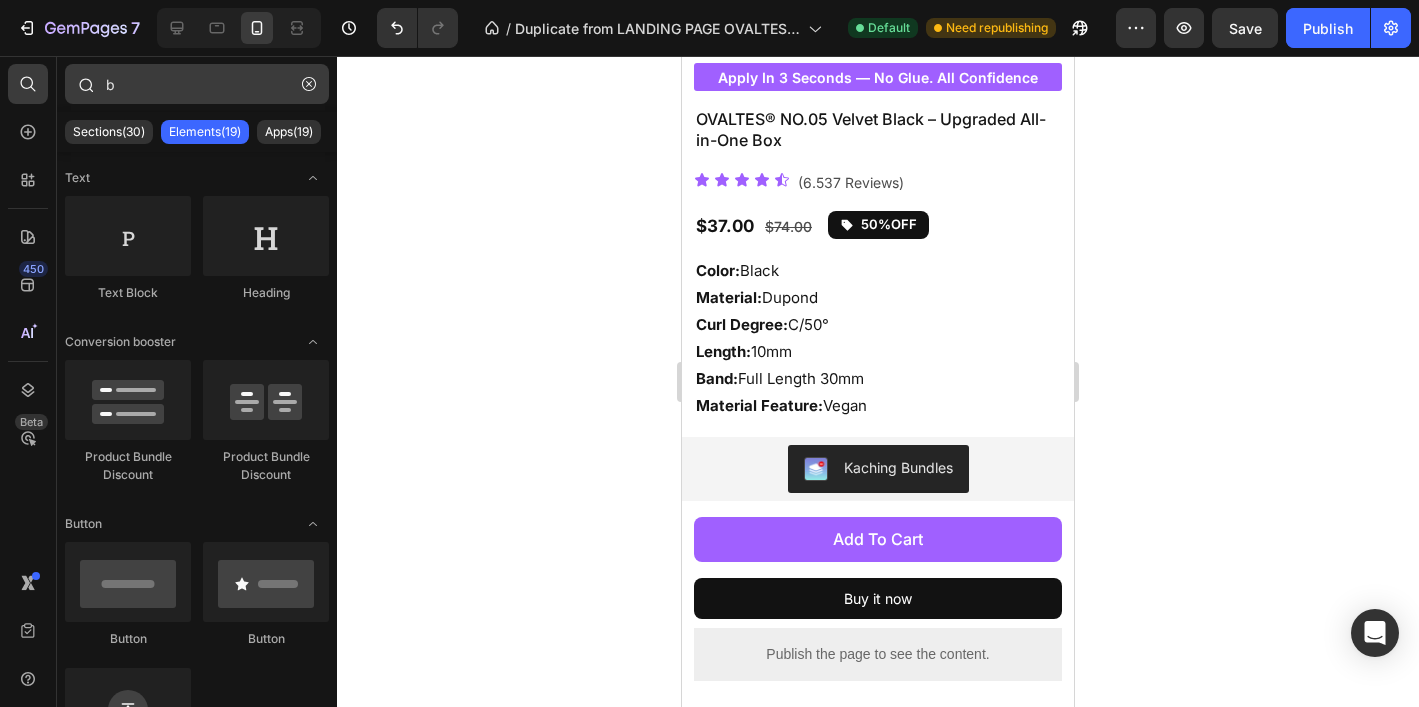 type 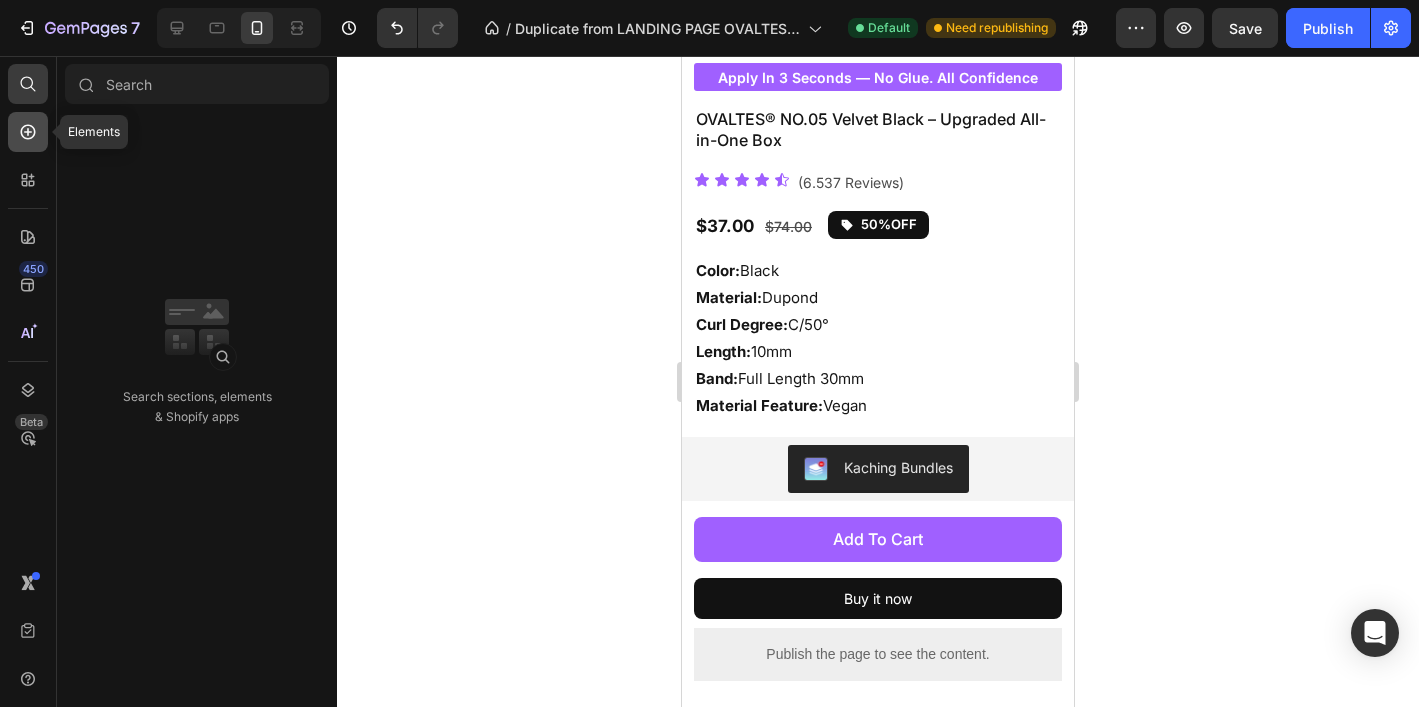 click 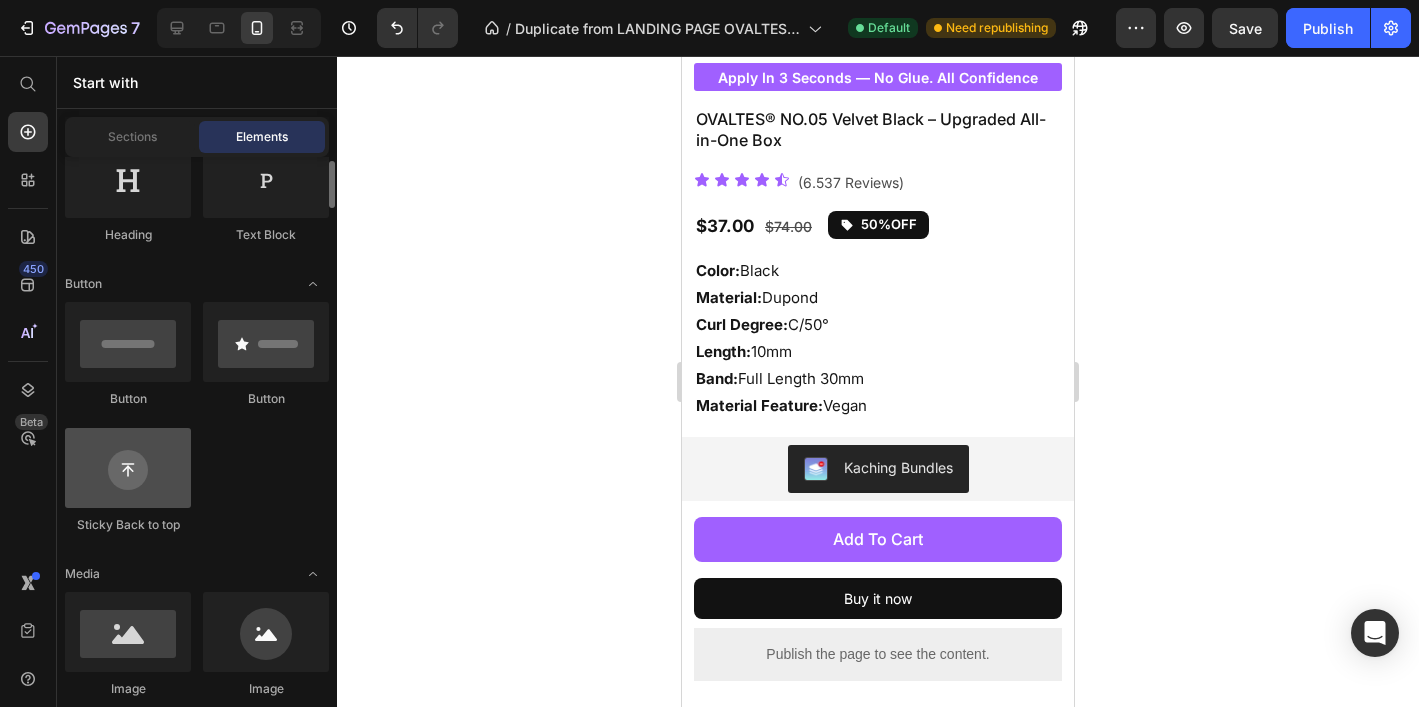 scroll, scrollTop: 329, scrollLeft: 0, axis: vertical 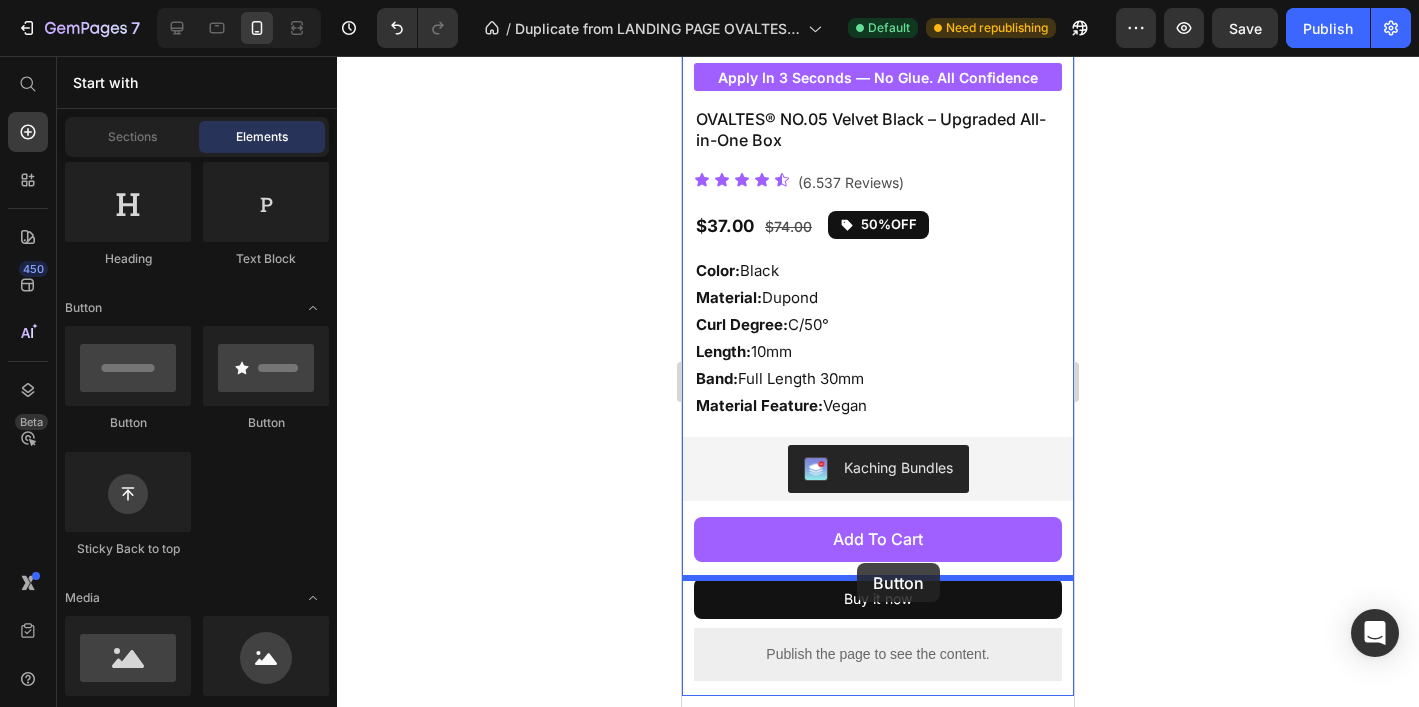 drag, startPoint x: 830, startPoint y: 437, endPoint x: 856, endPoint y: 562, distance: 127.67537 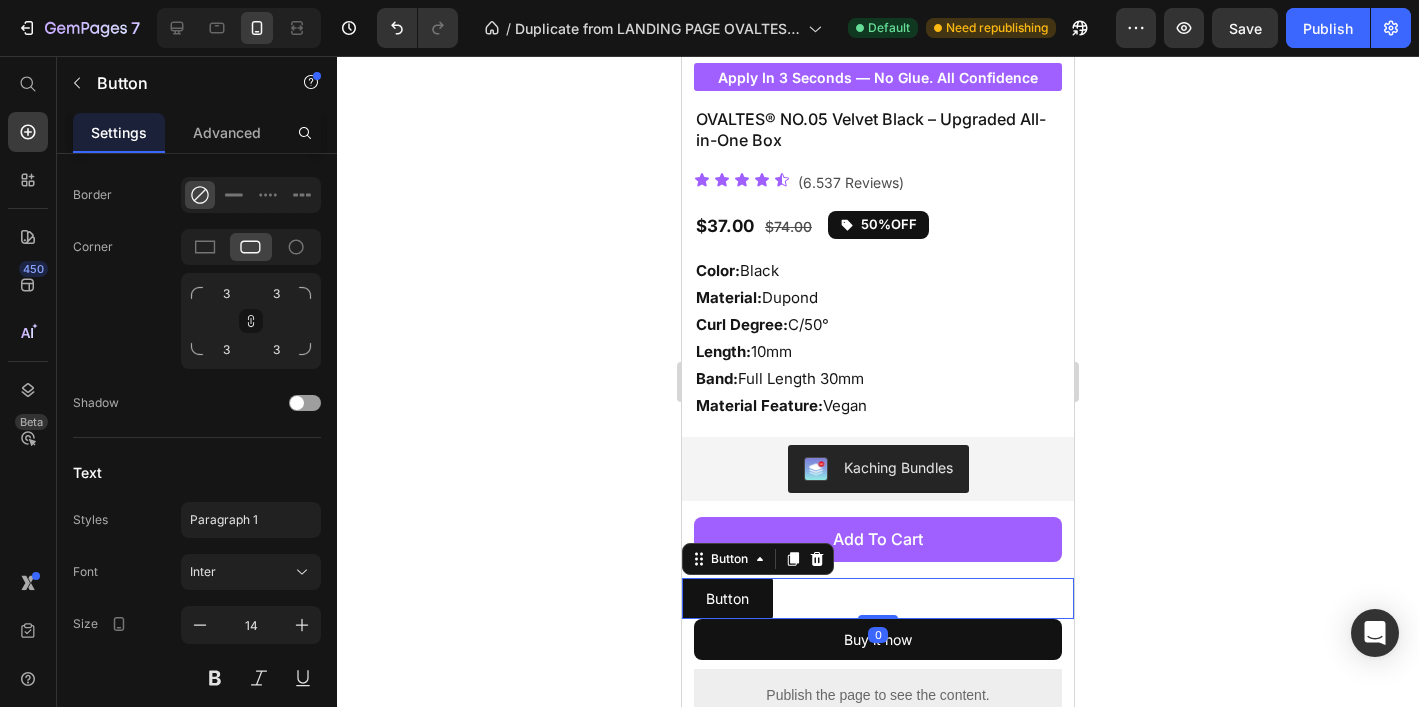 scroll, scrollTop: 0, scrollLeft: 0, axis: both 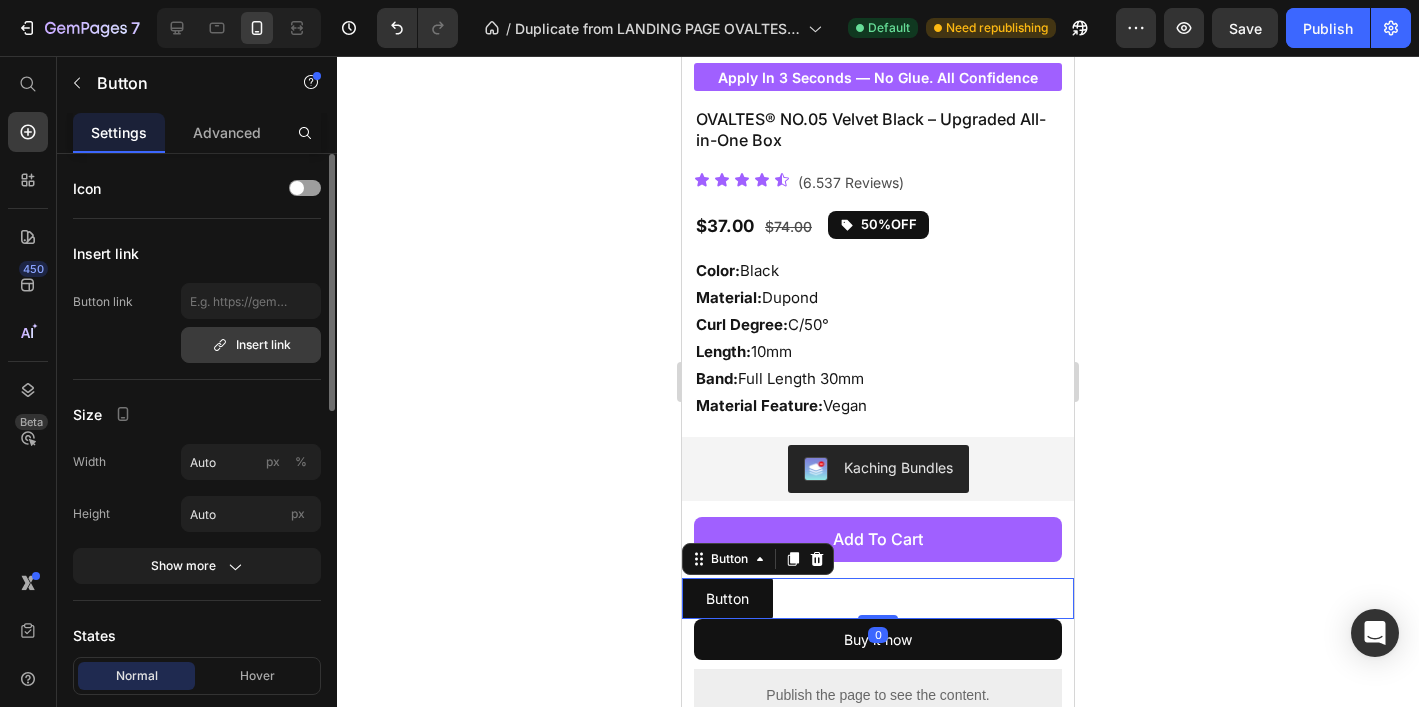 click on "Insert link" at bounding box center [251, 345] 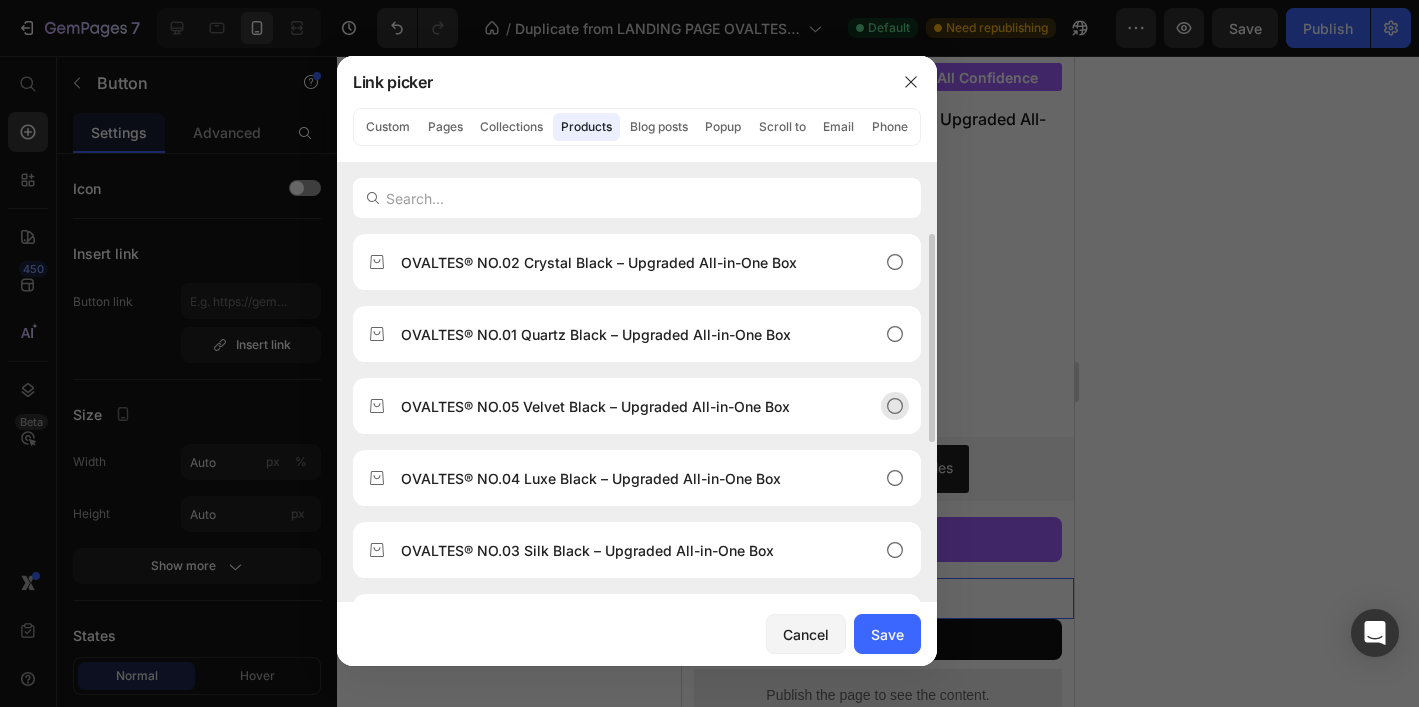 click on "OVALTES® NO.05 Velvet Black – Upgraded All-in-One Box" 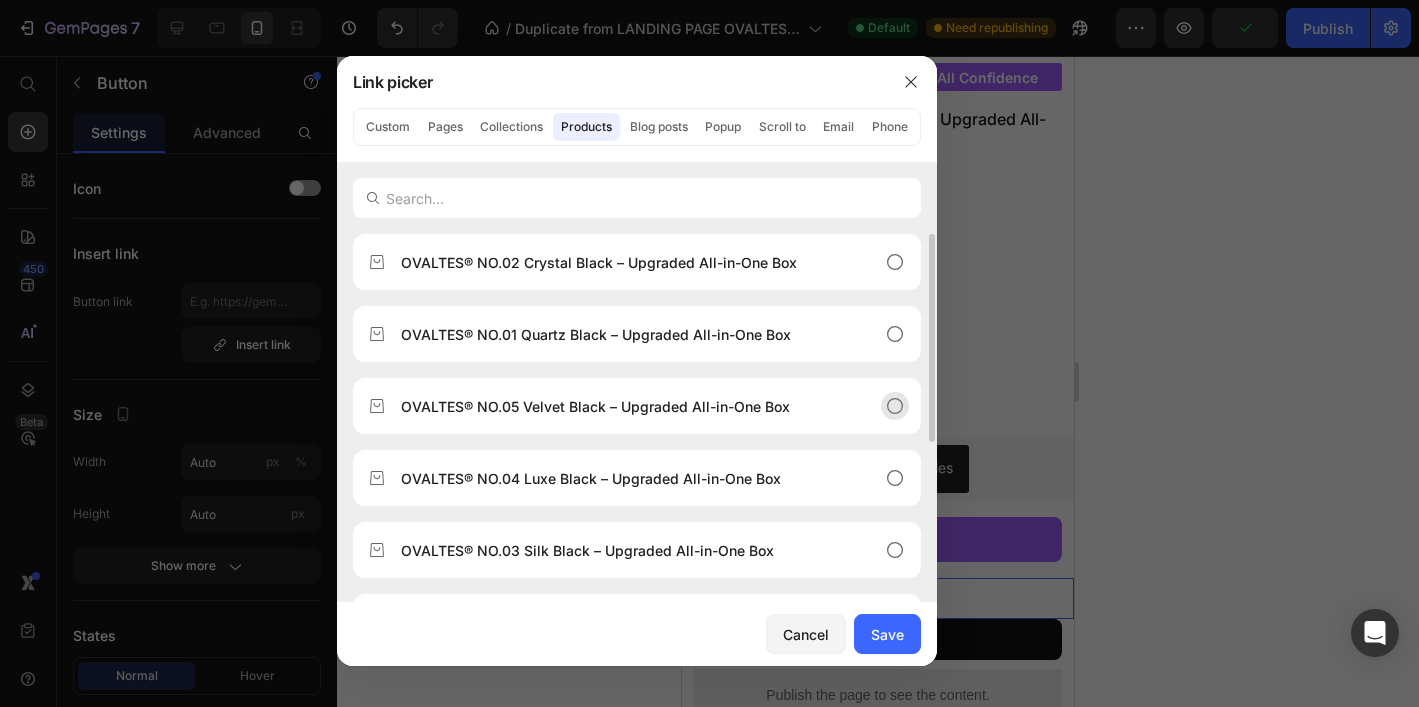 click 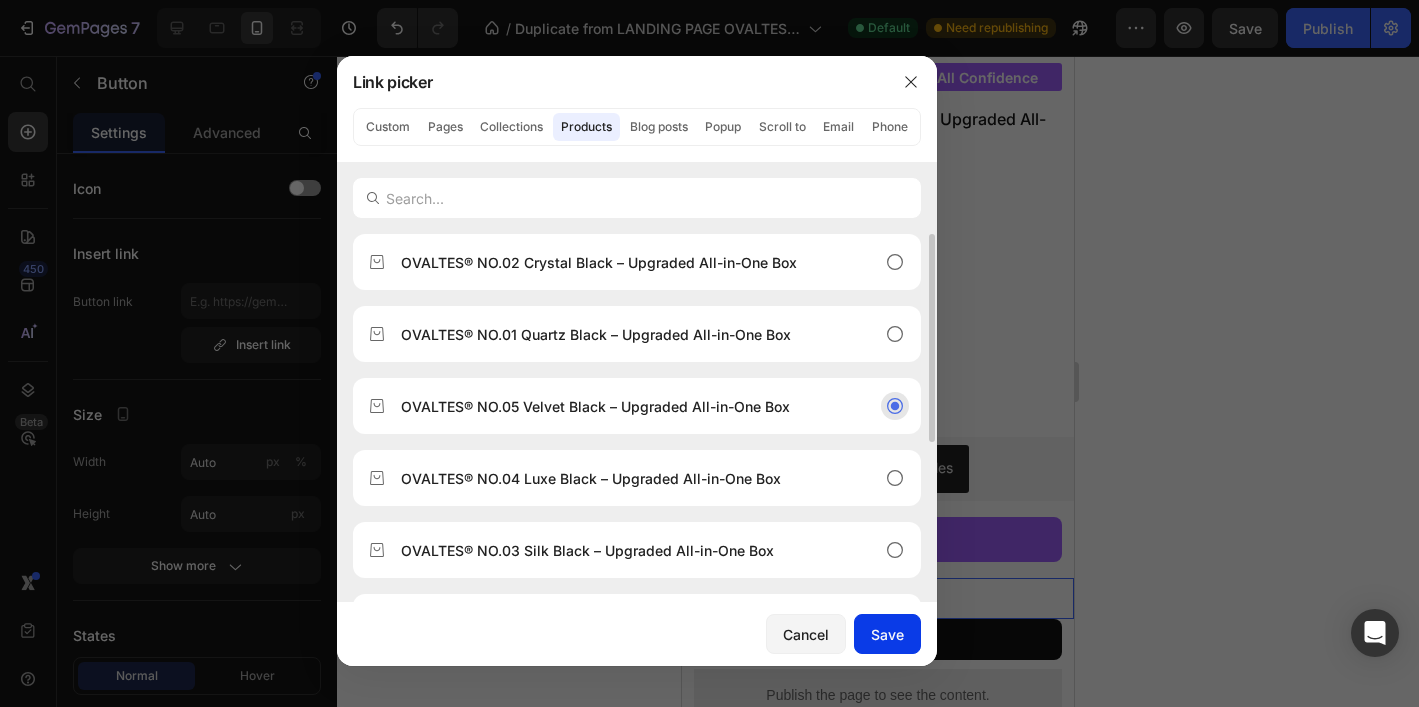 click on "Save" 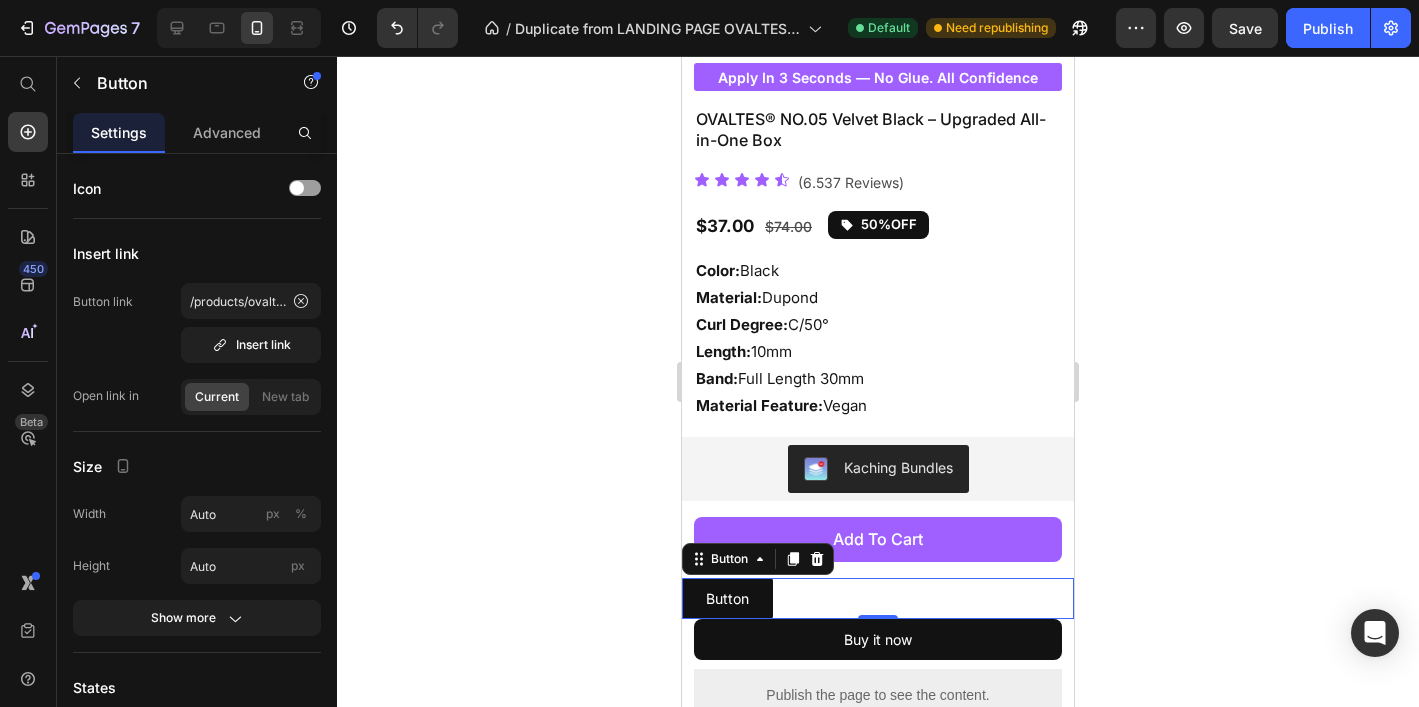 click 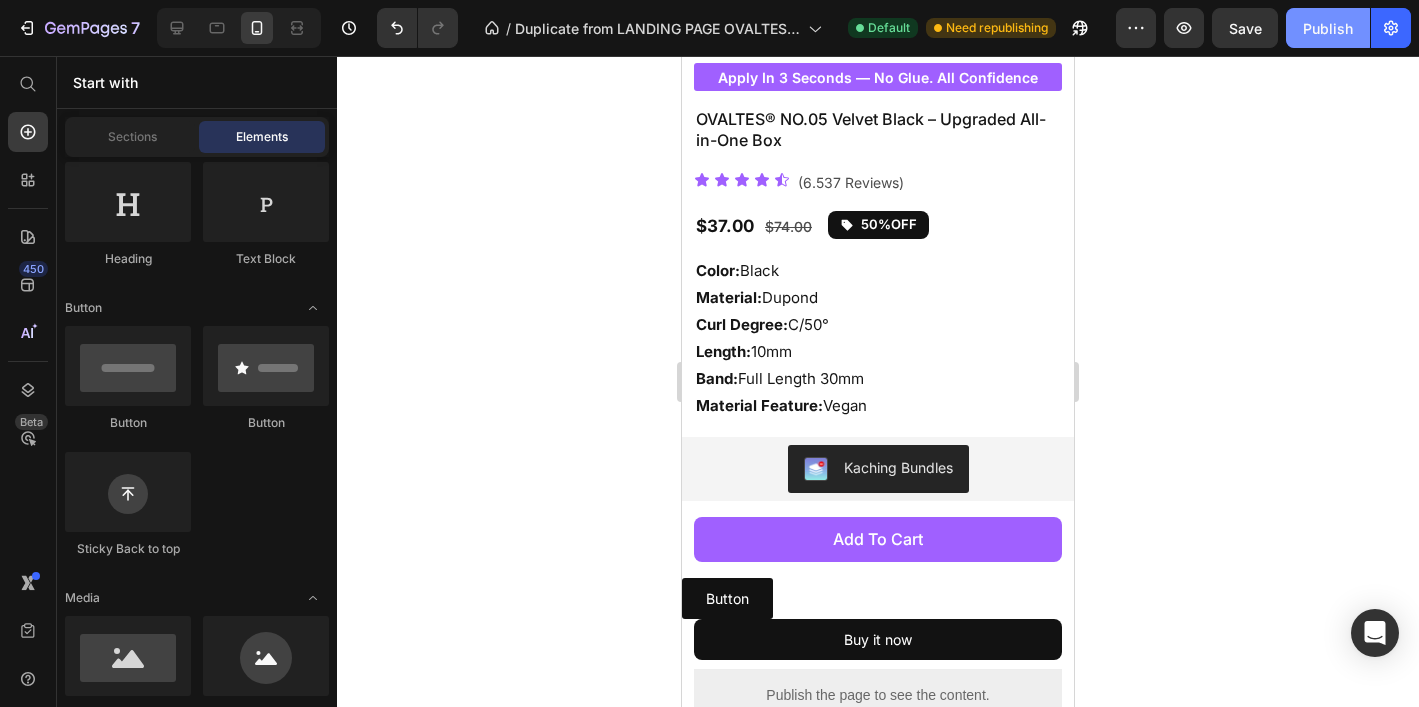 click on "Publish" at bounding box center [1328, 28] 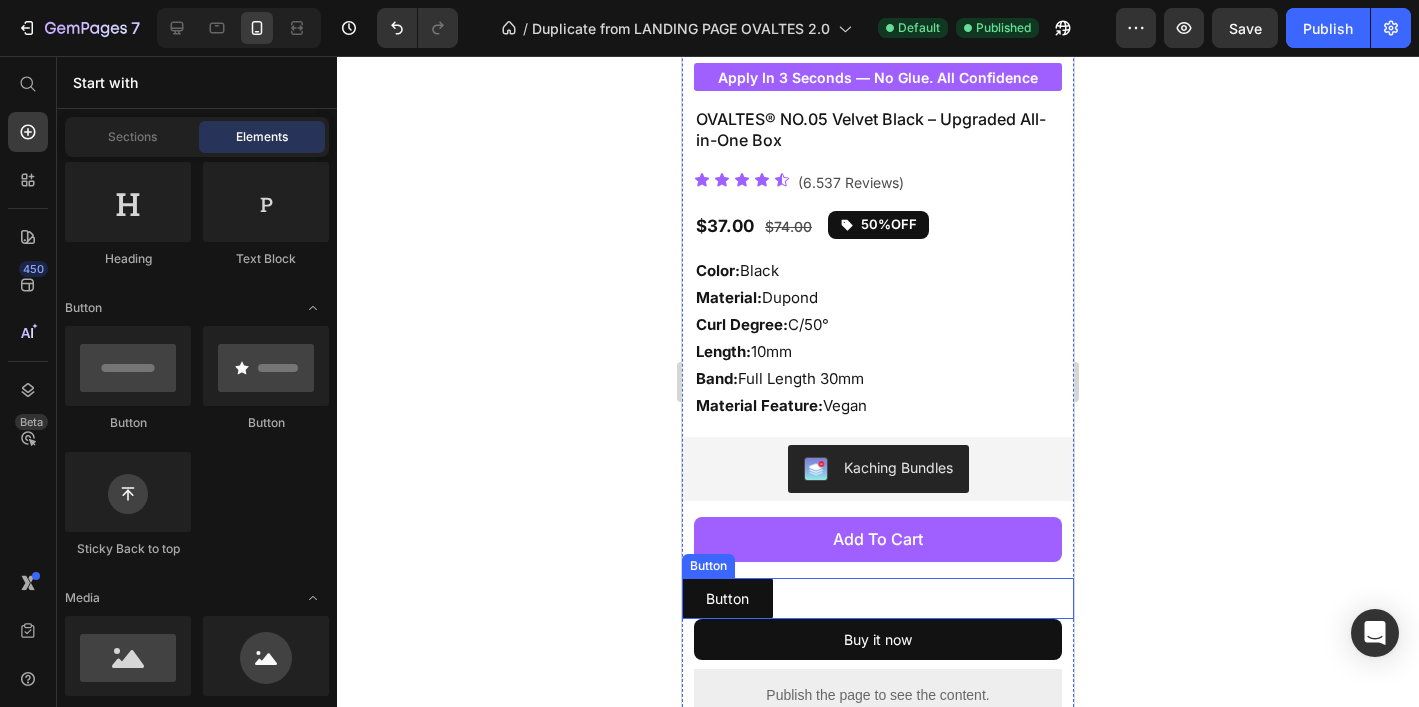 click on "Button Button" at bounding box center [878, 598] 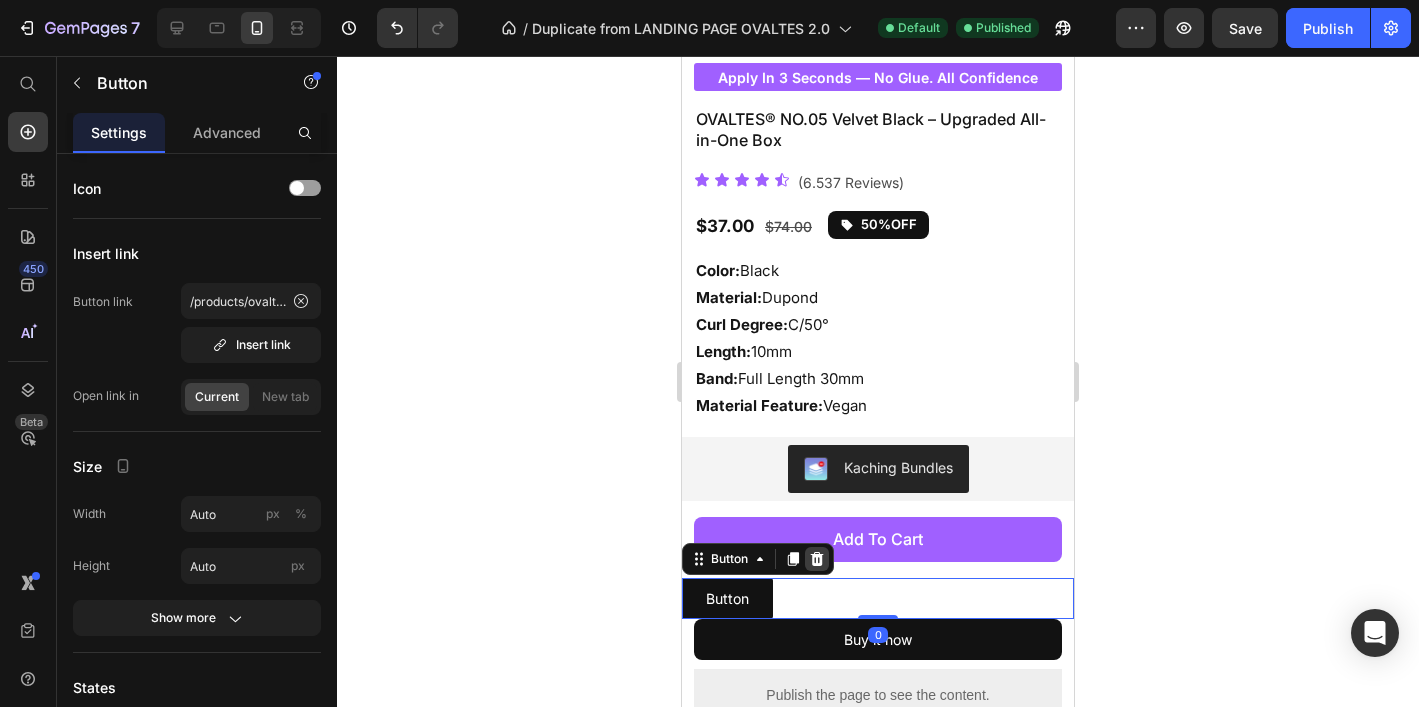 click 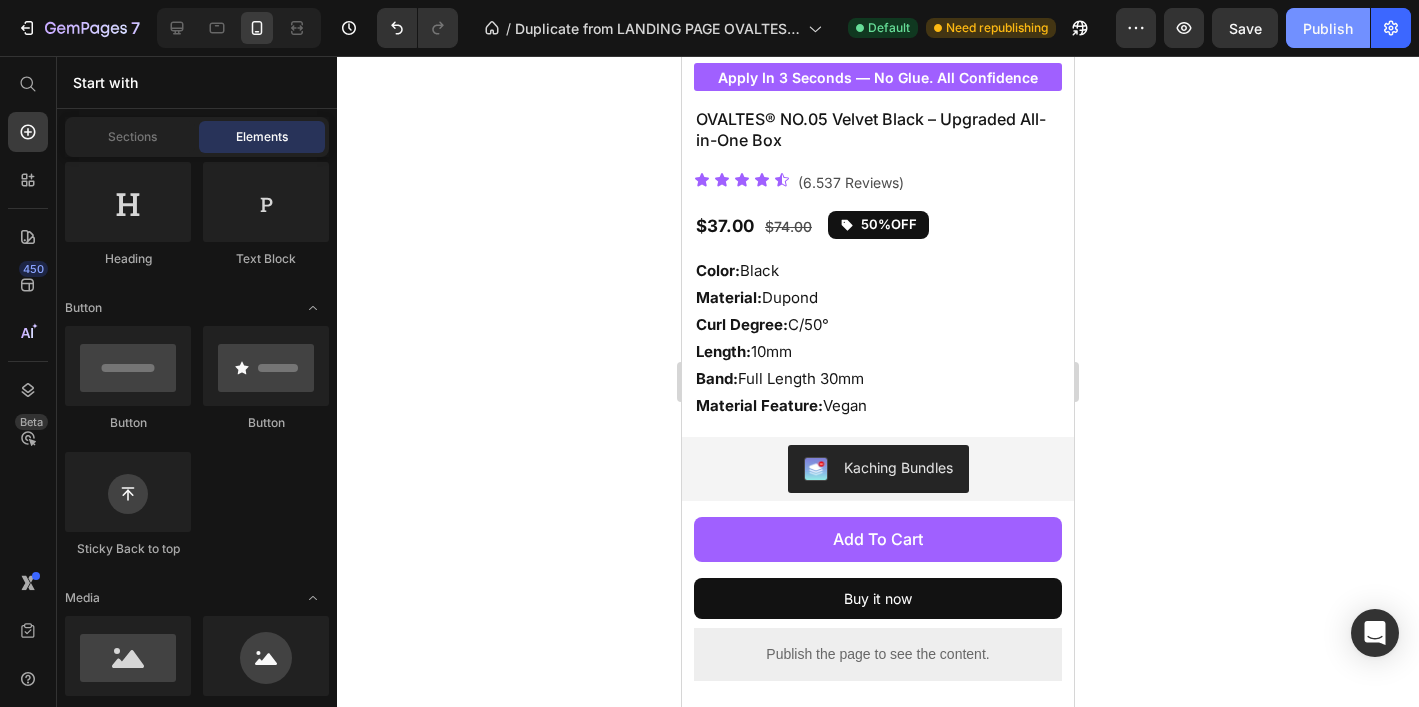click on "Publish" at bounding box center (1328, 28) 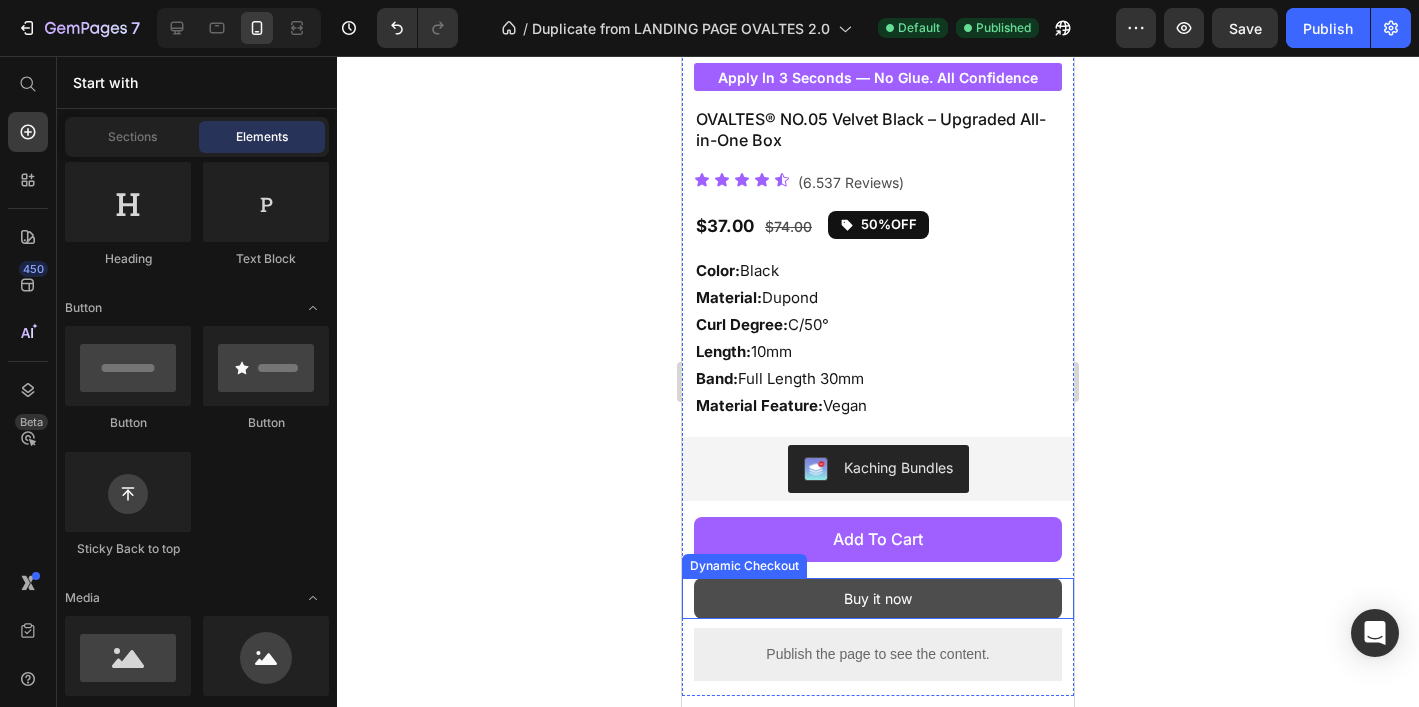 click on "Buy it now" at bounding box center [878, 598] 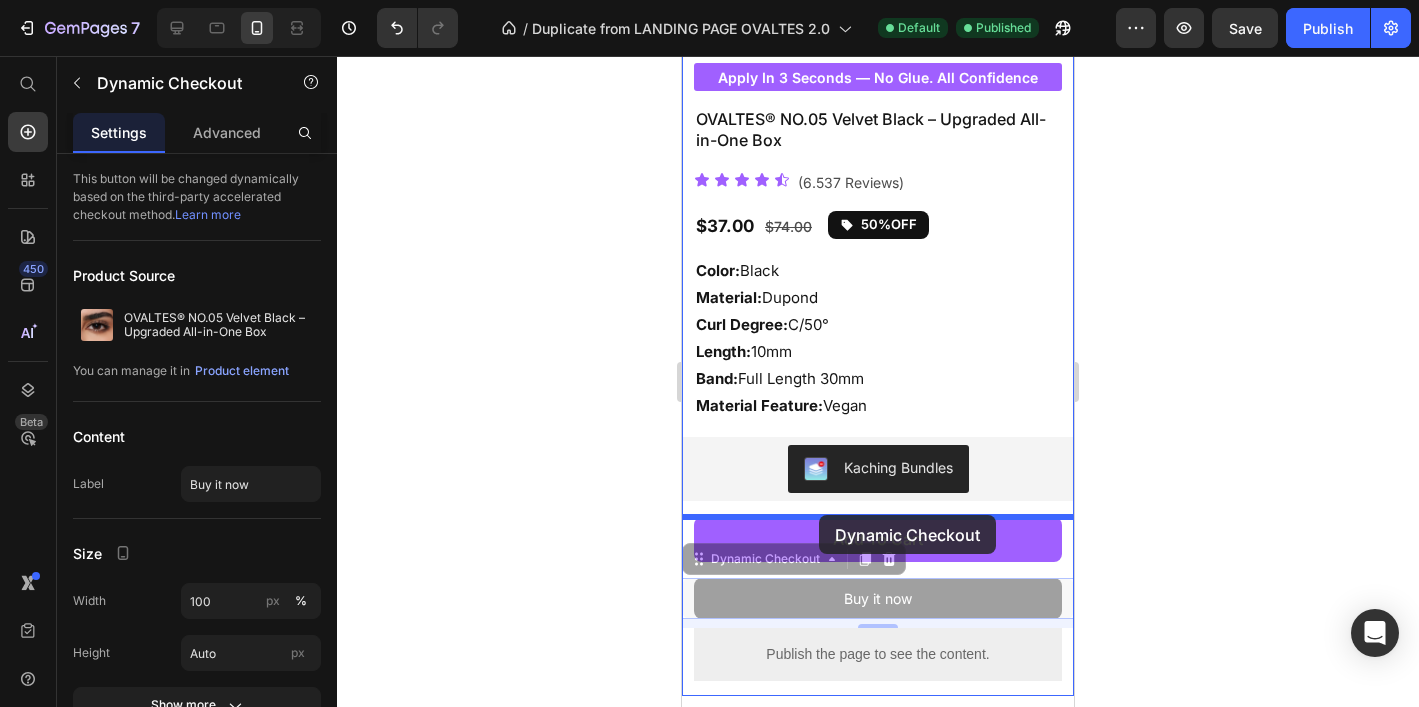 drag, startPoint x: 815, startPoint y: 556, endPoint x: 819, endPoint y: 515, distance: 41.19466 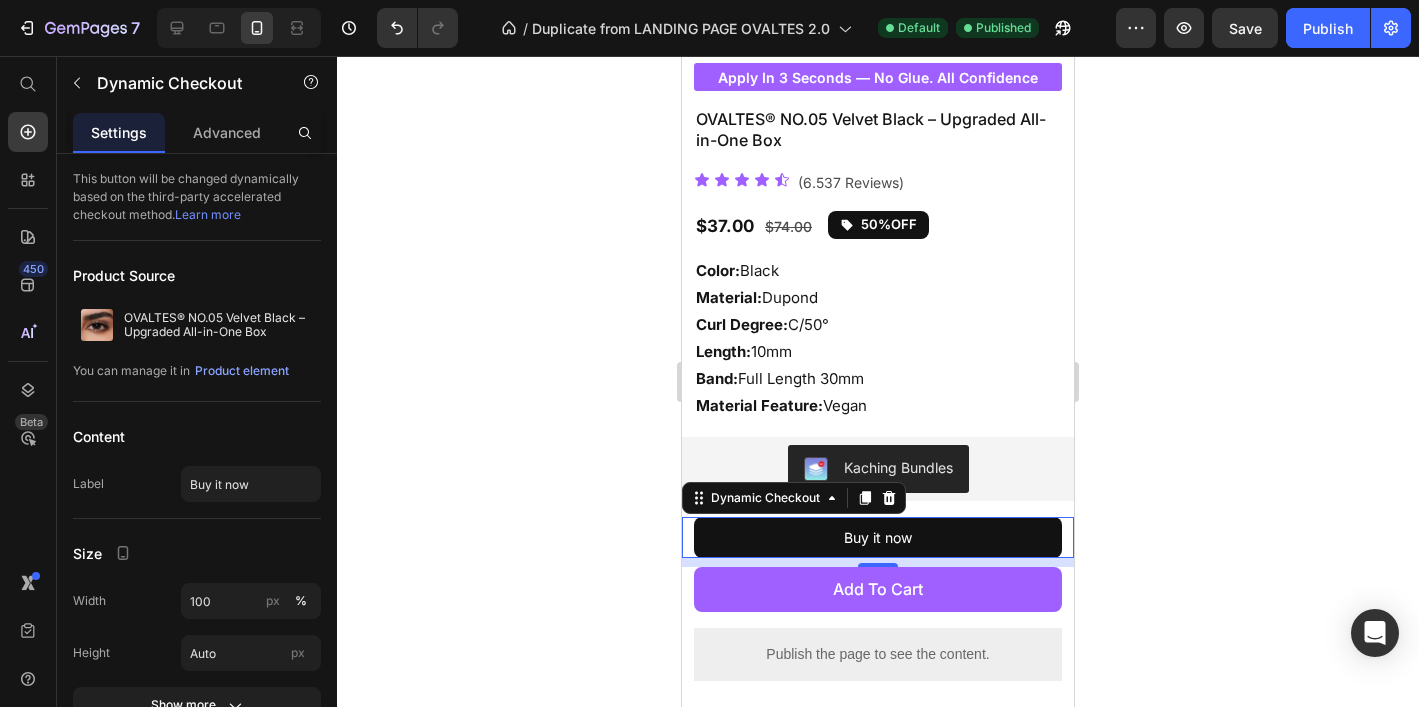 click 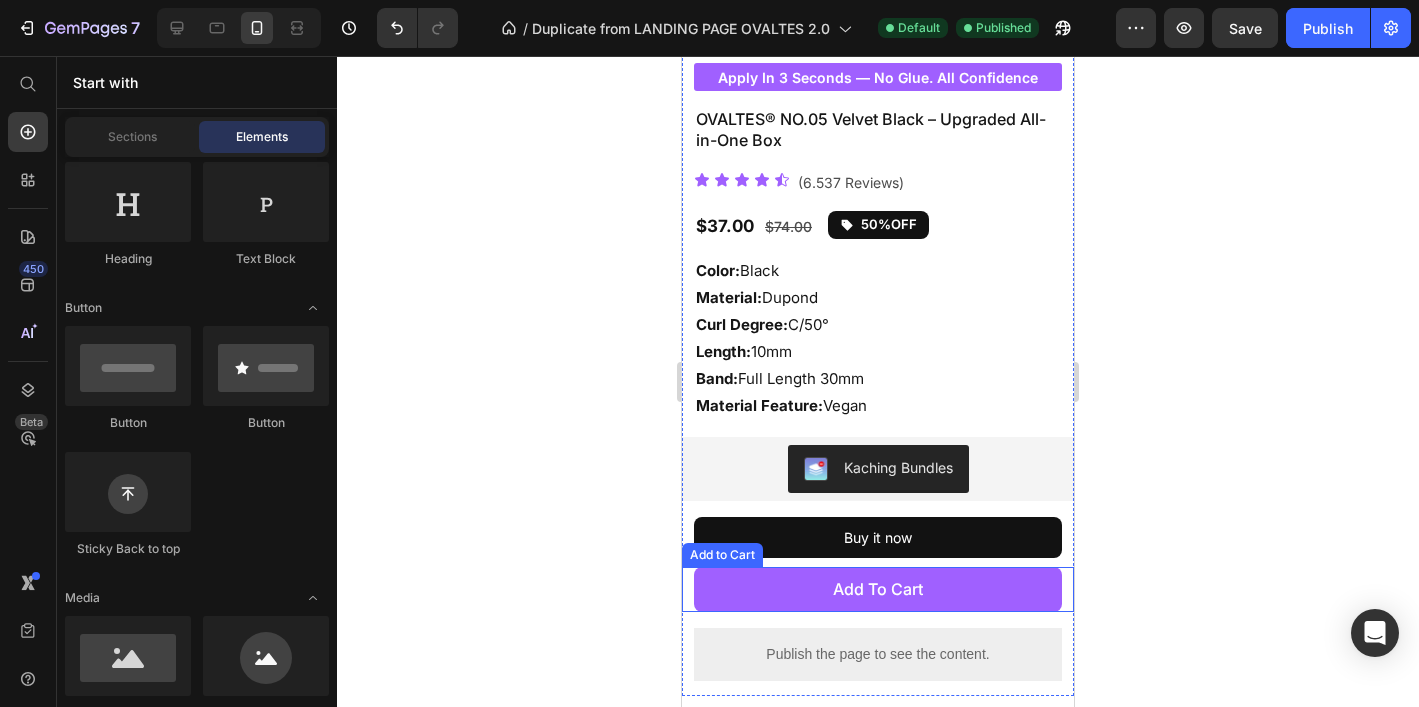 click on "add to cart" at bounding box center (878, 589) 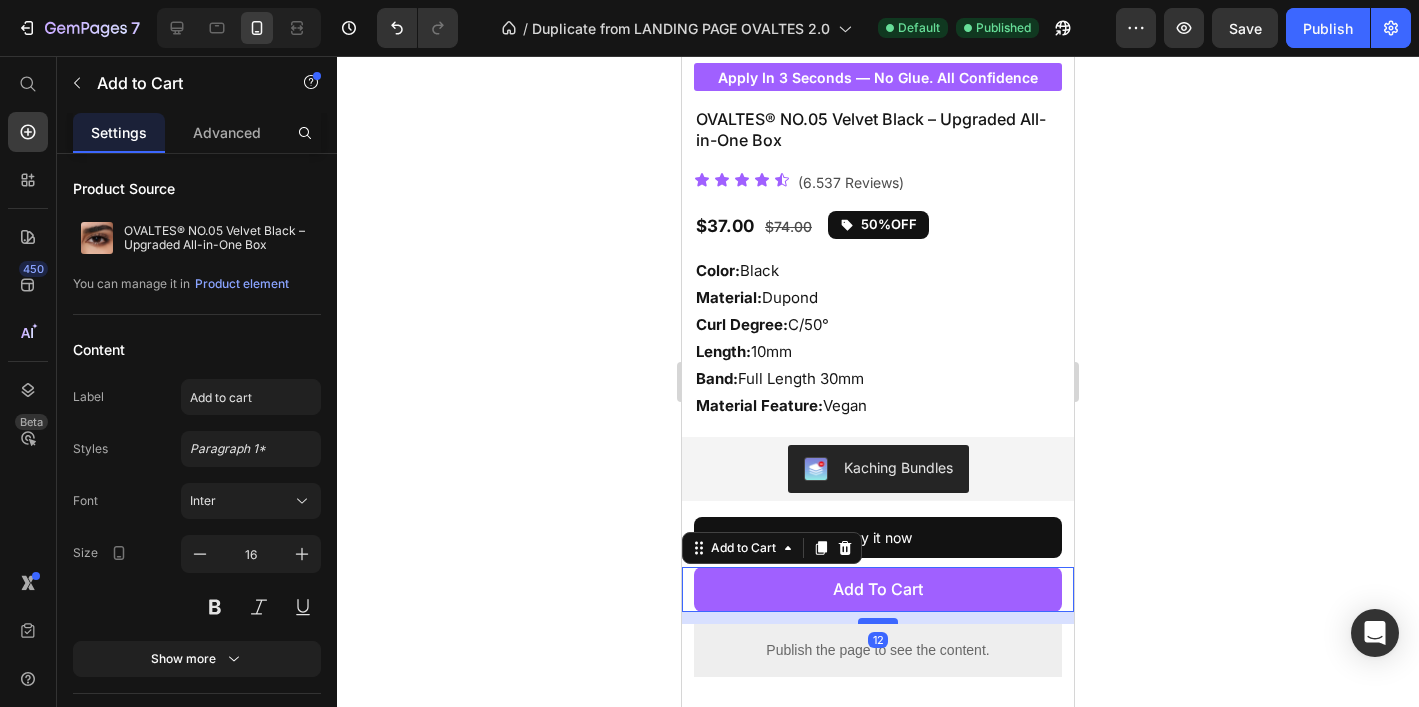 click at bounding box center (878, 621) 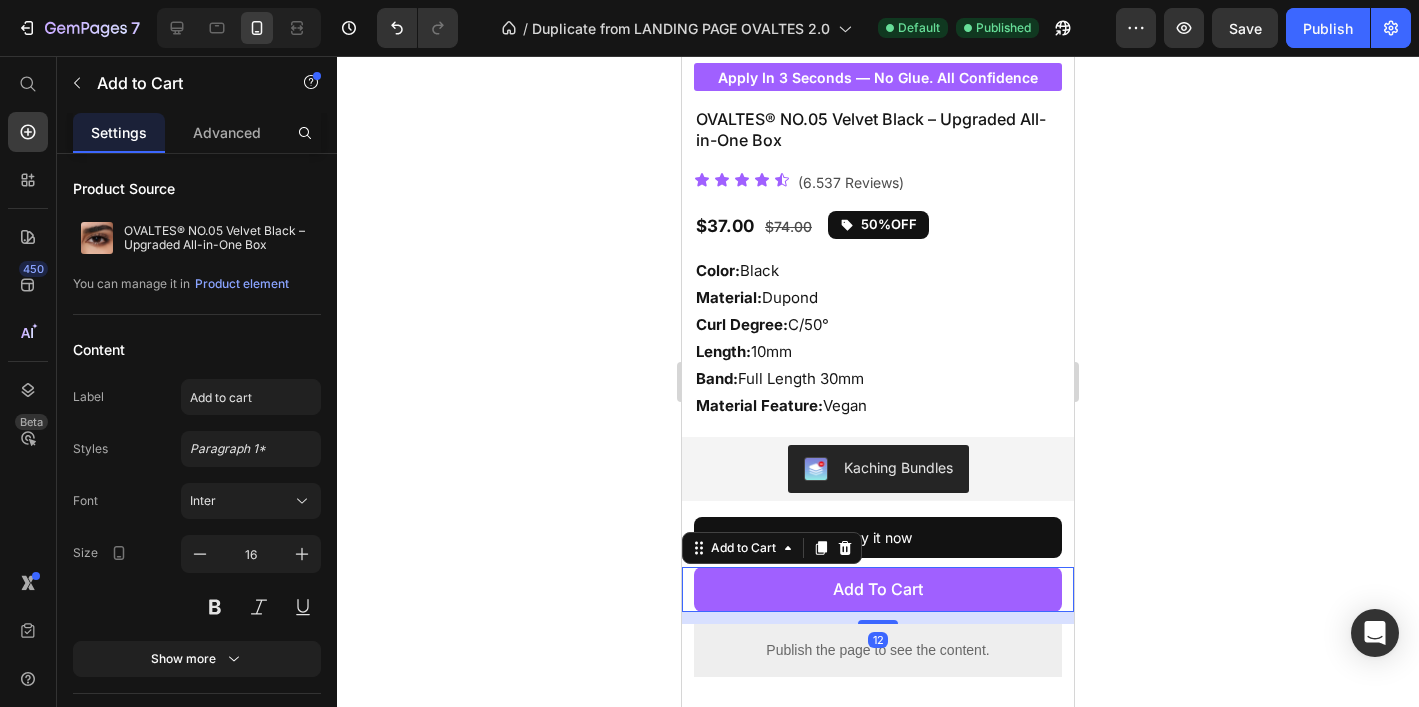 click 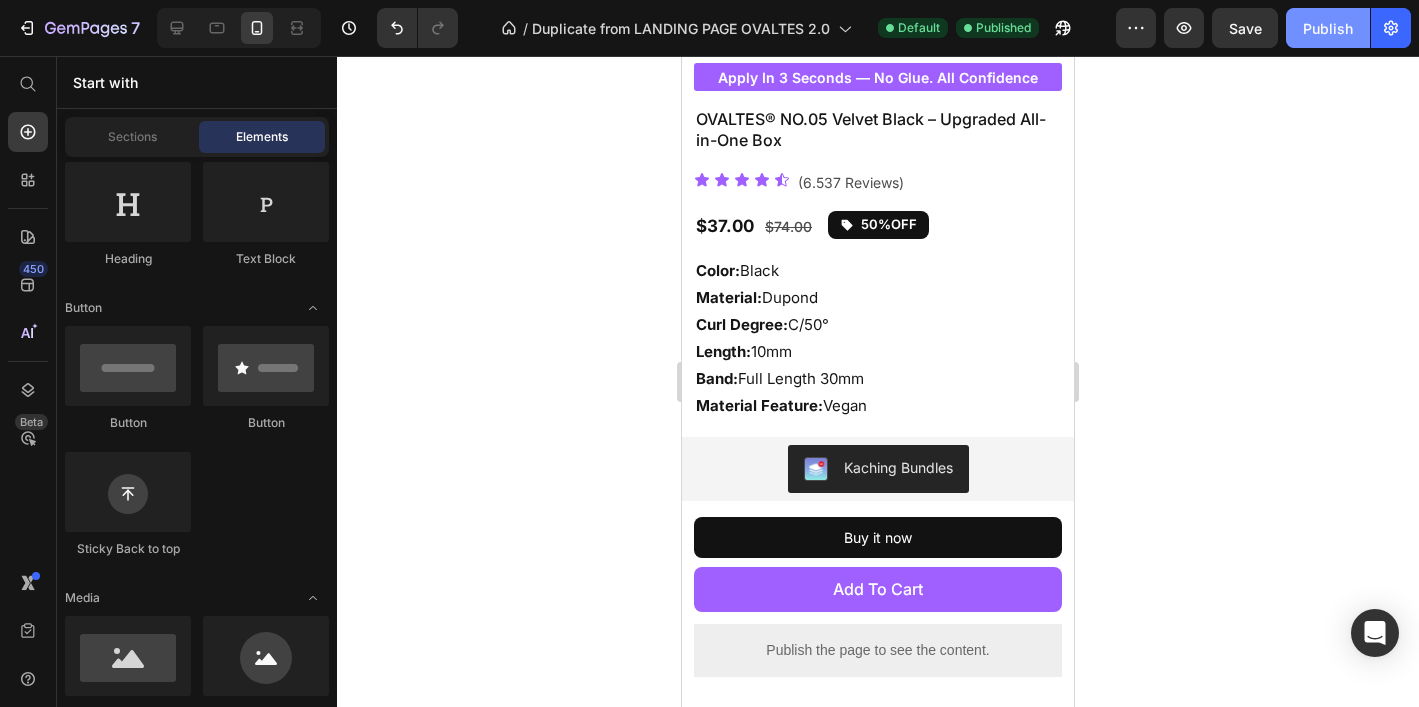 click on "Publish" at bounding box center (1328, 28) 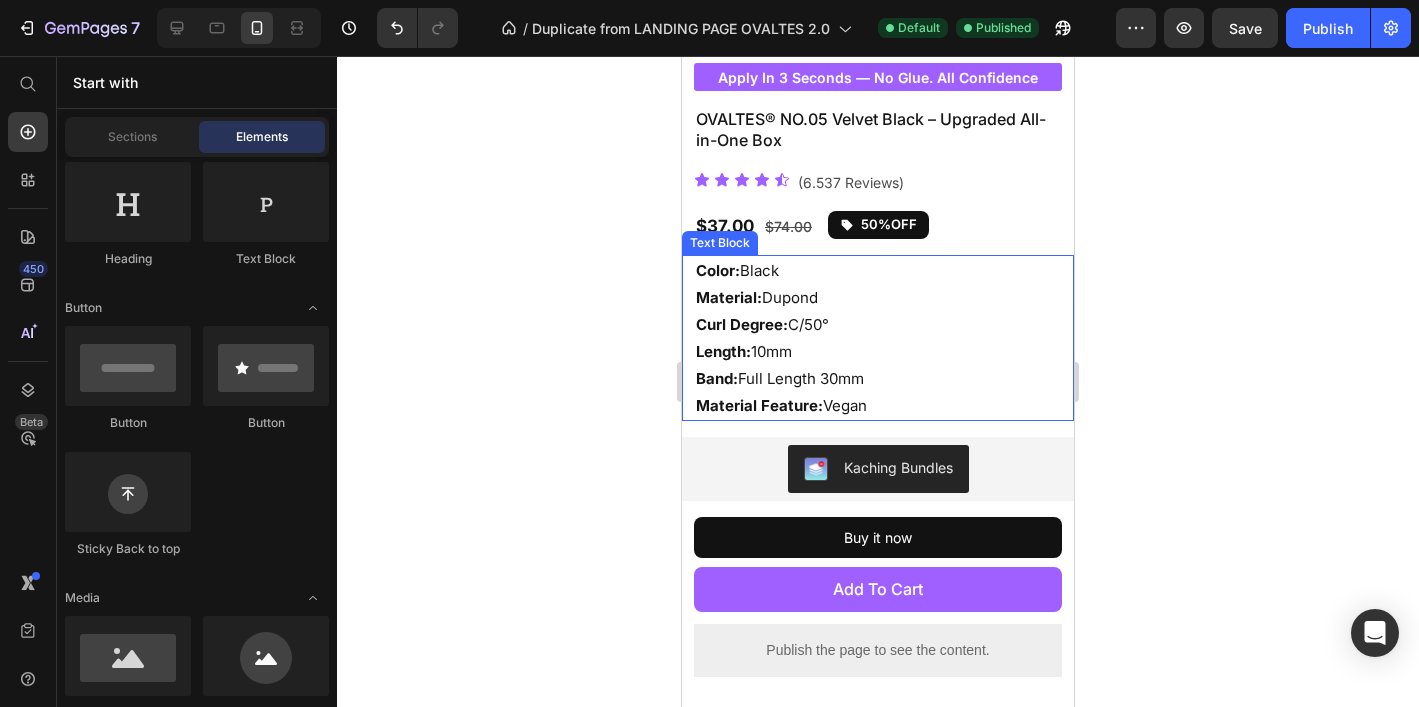 click on "Color:  Black Material:  Dupond Curl Degree:  C/50° Length:  10mm Band:  Full Length 30mm Material Feature:  Vegan" at bounding box center [884, 338] 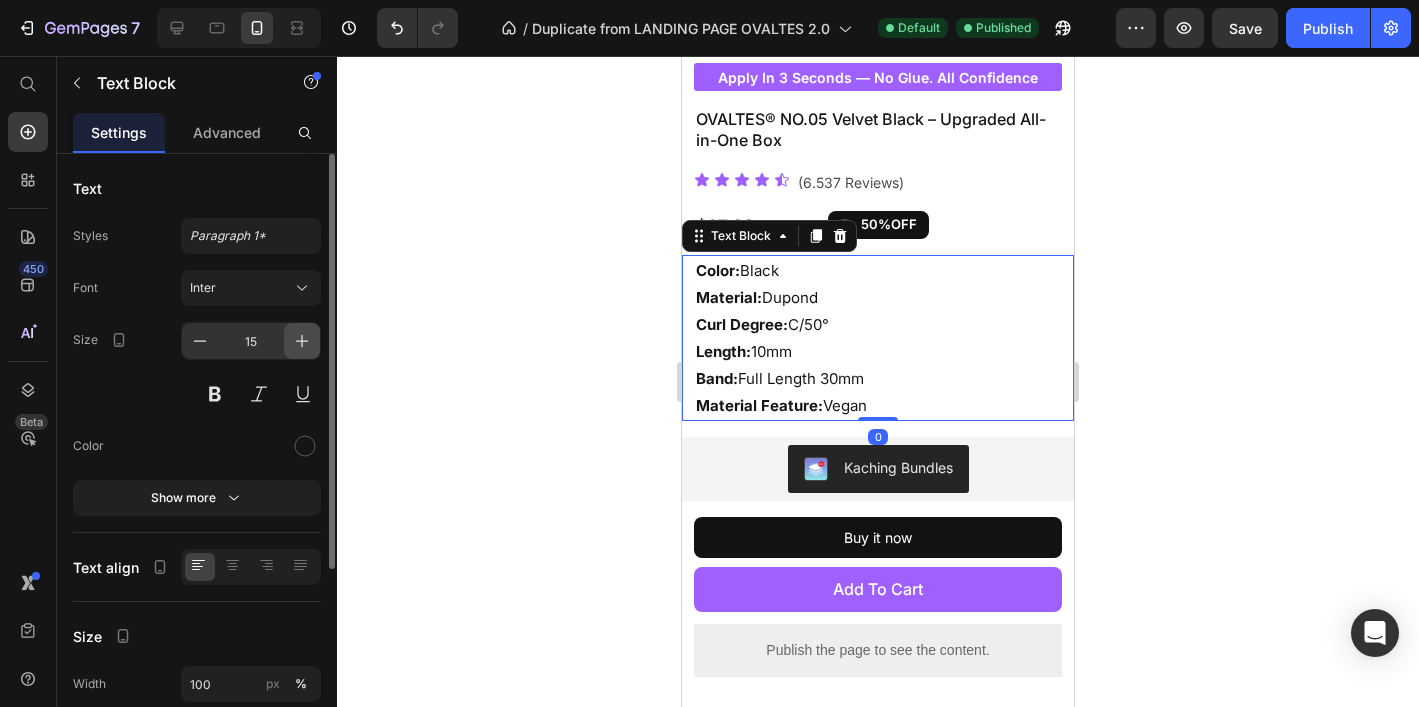 click at bounding box center [302, 341] 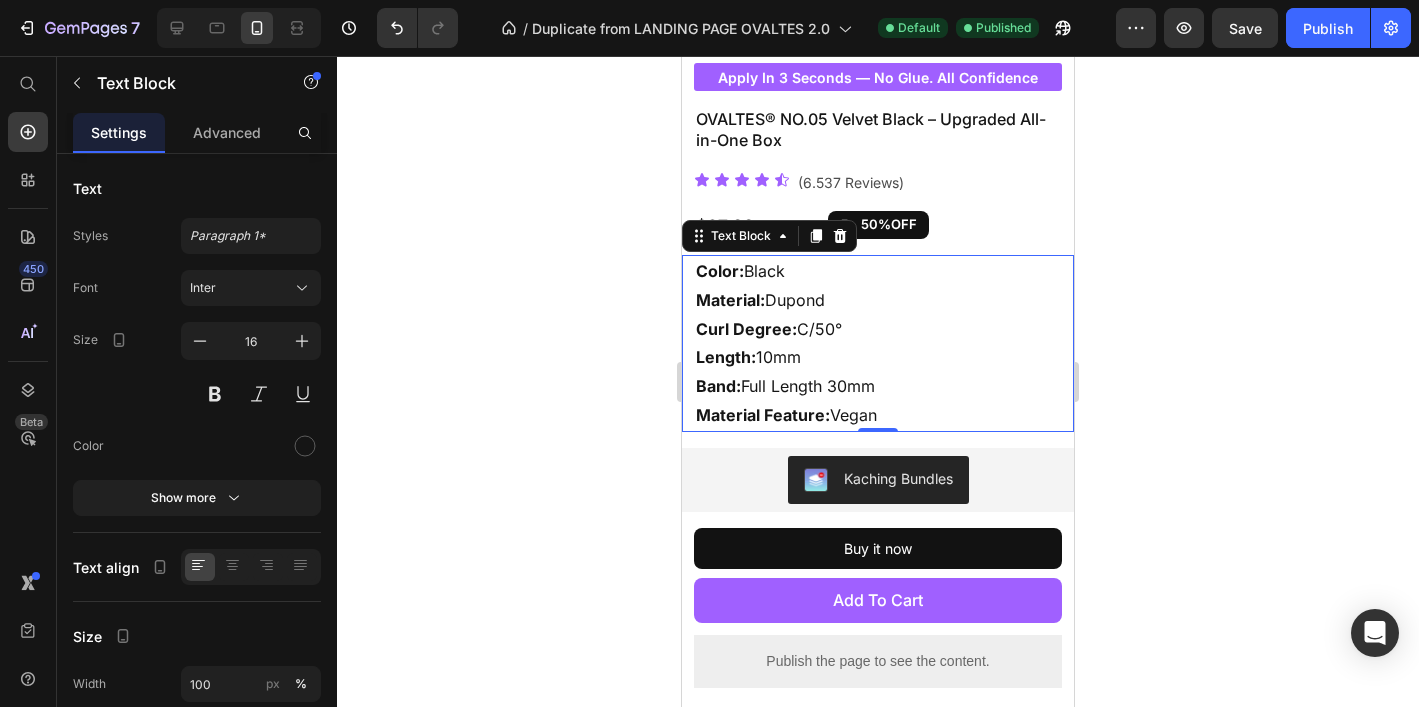 click 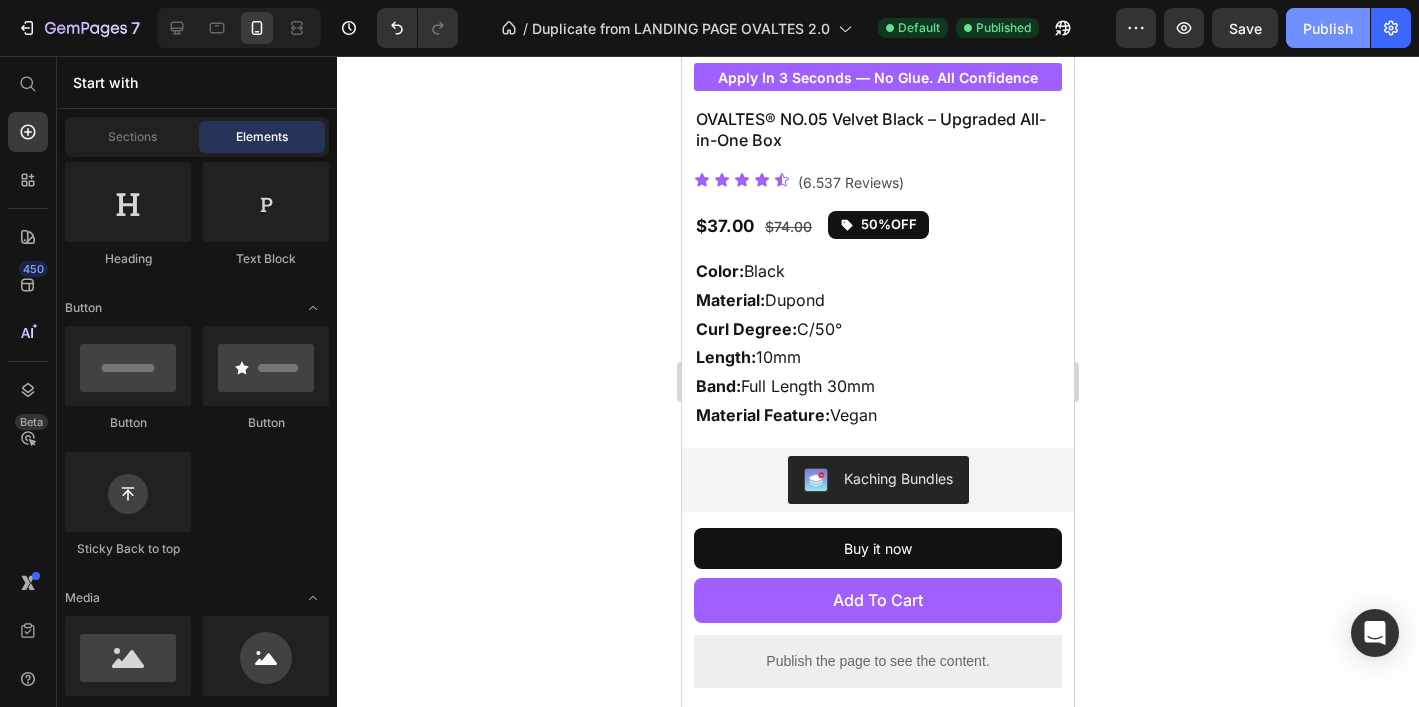 click on "Publish" 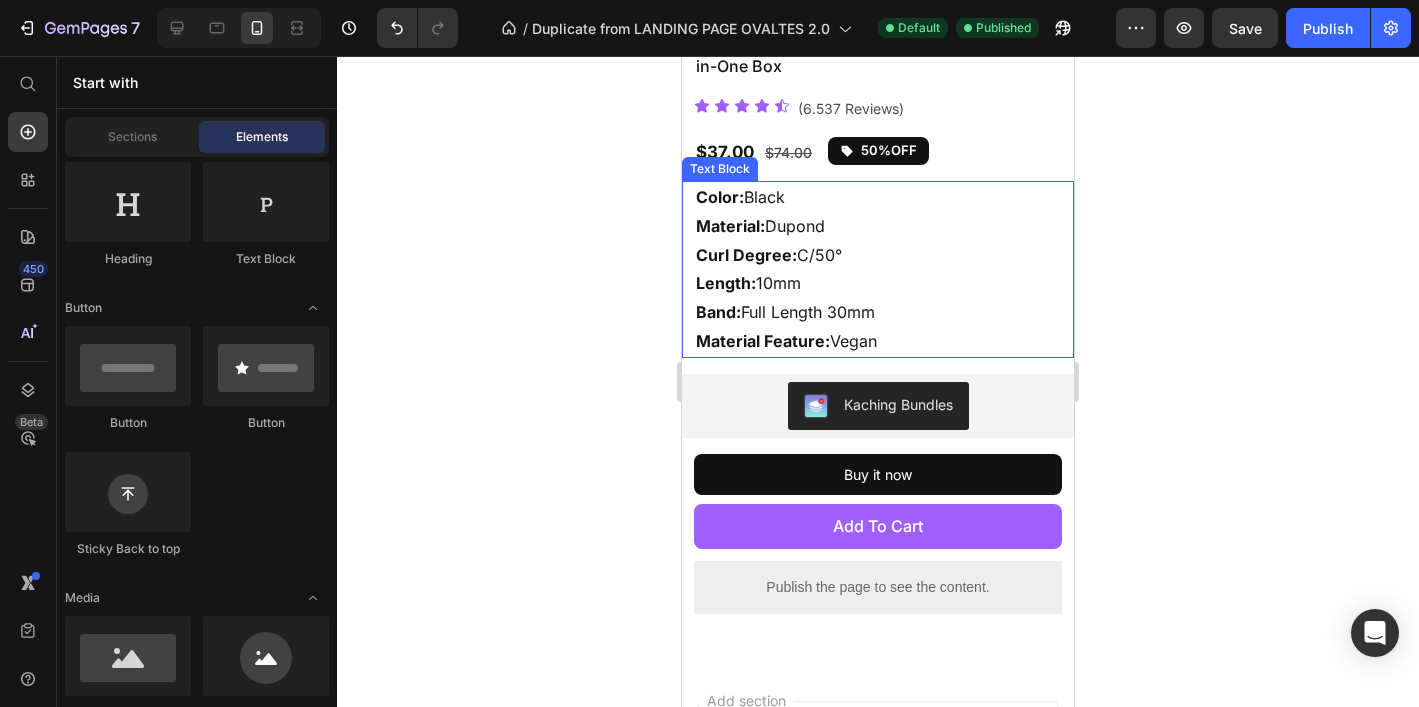 scroll, scrollTop: 761, scrollLeft: 0, axis: vertical 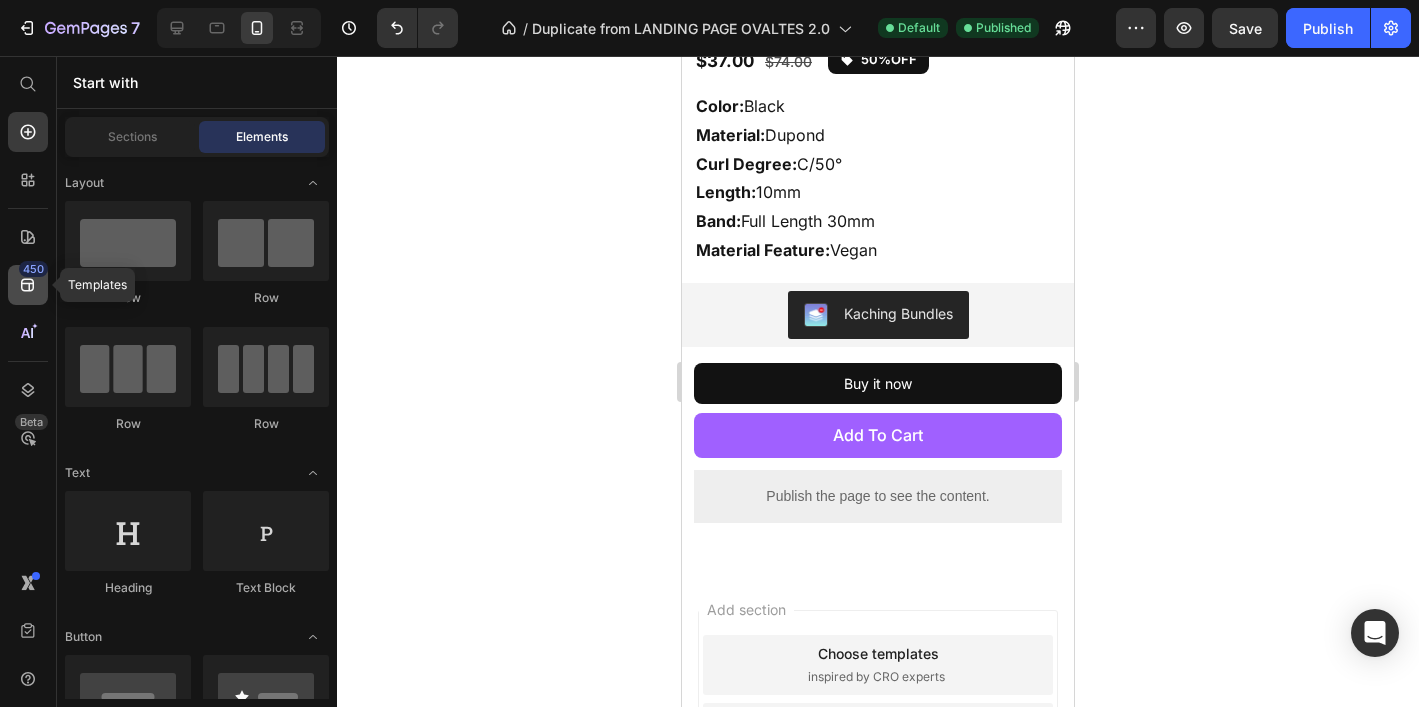 click on "450" at bounding box center [33, 269] 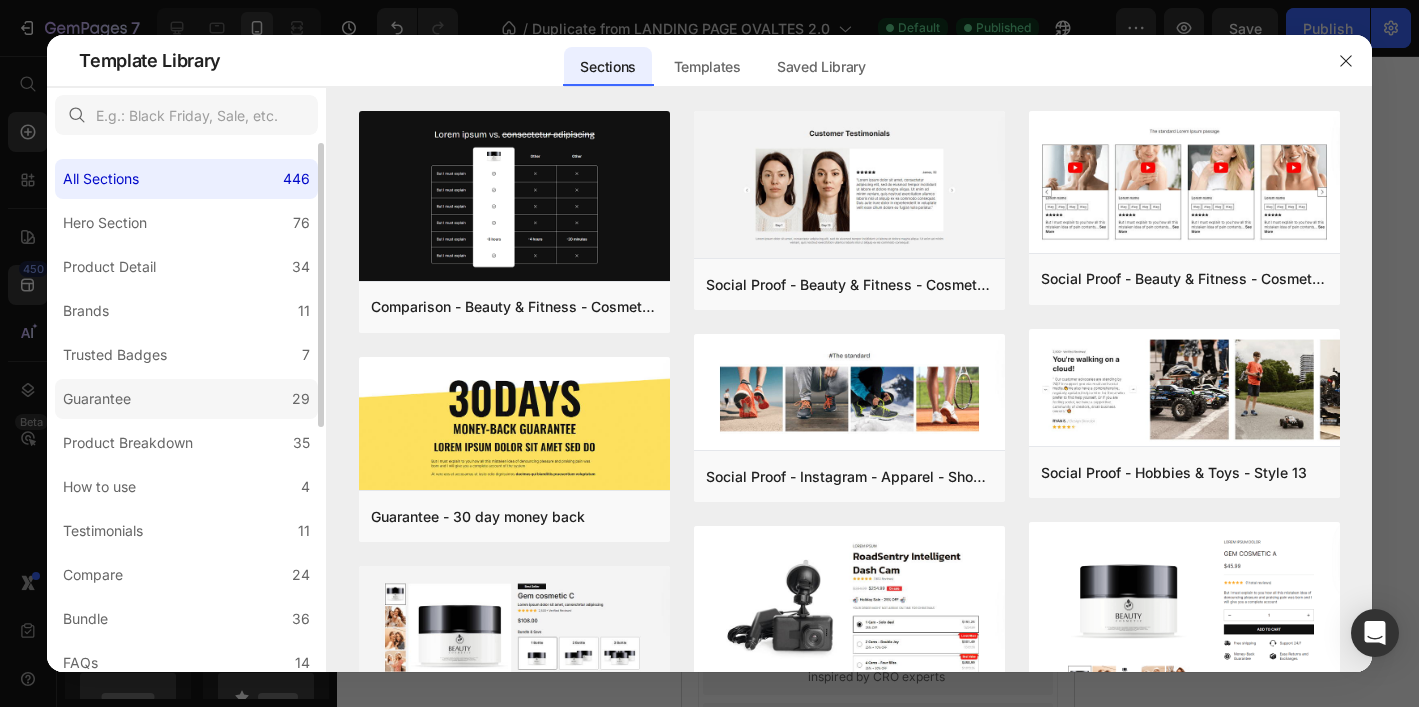 click on "Guarantee 29" 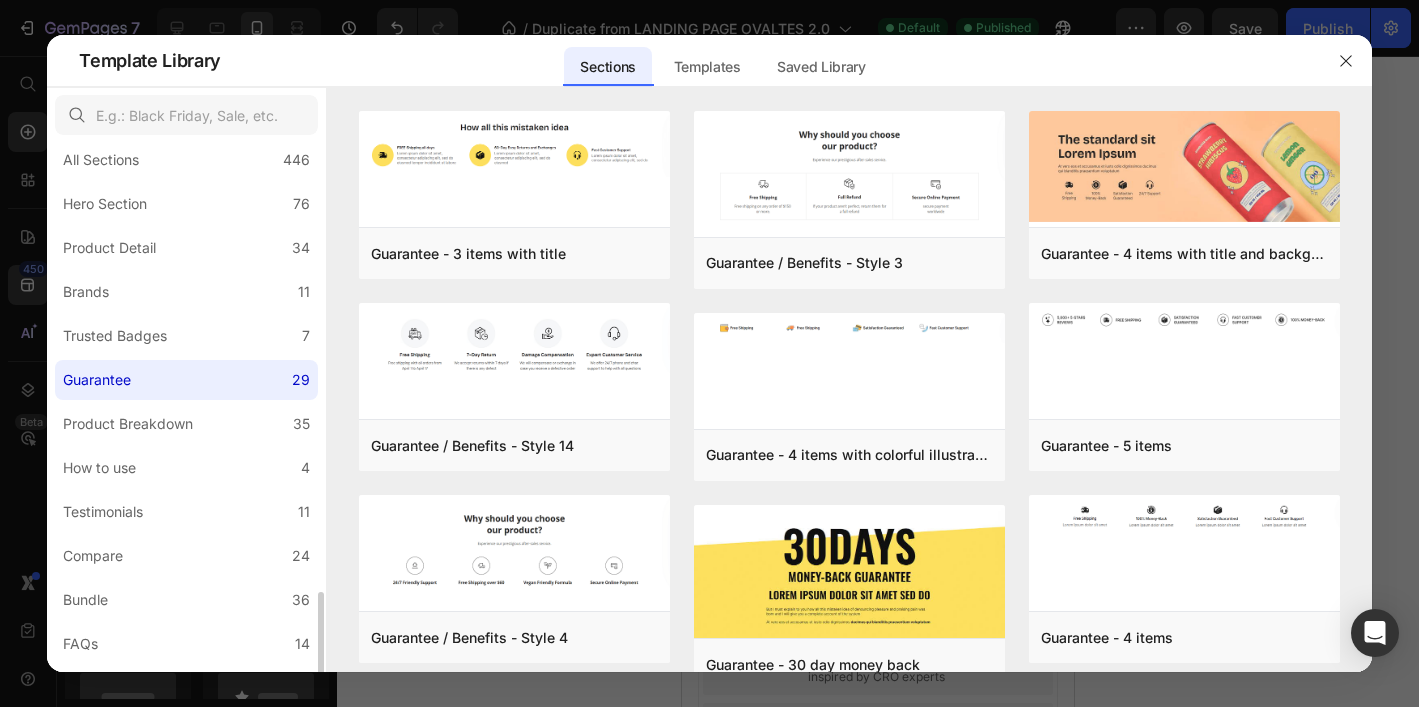 scroll, scrollTop: 0, scrollLeft: 0, axis: both 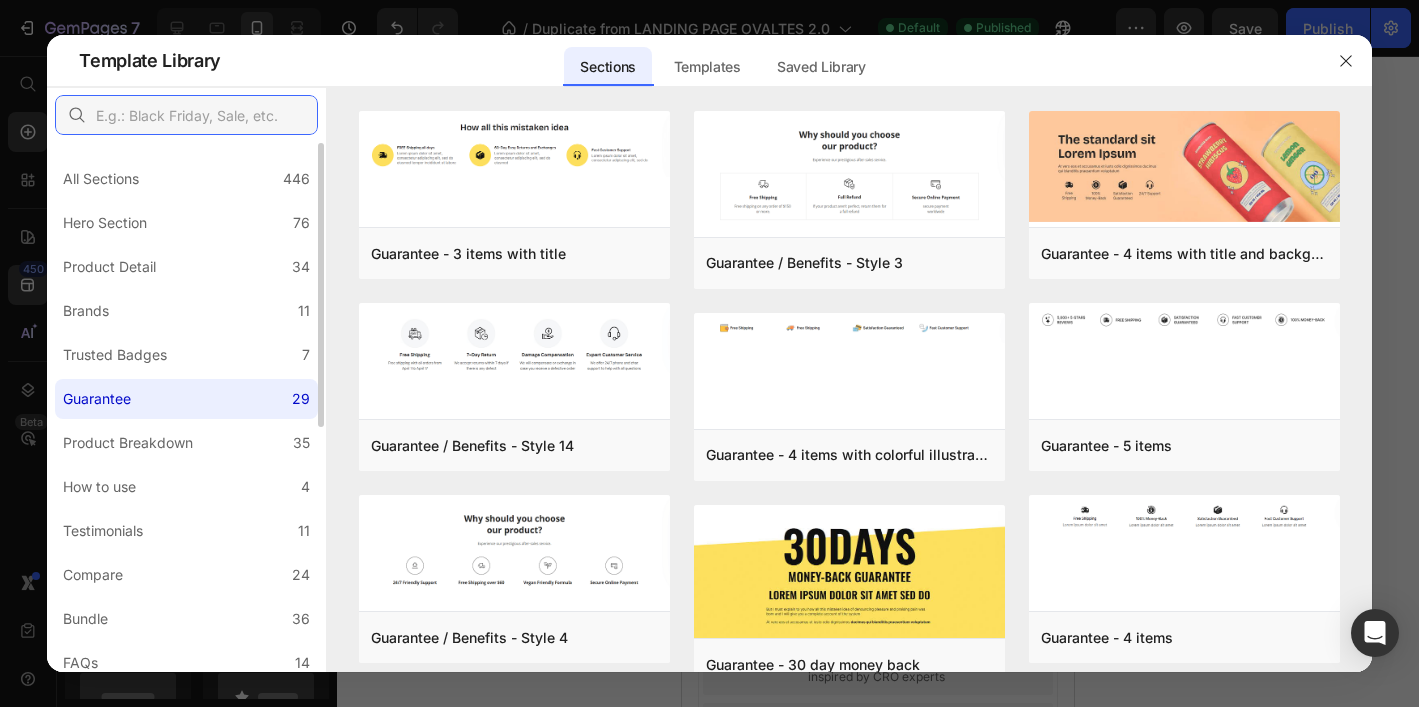 click at bounding box center [186, 115] 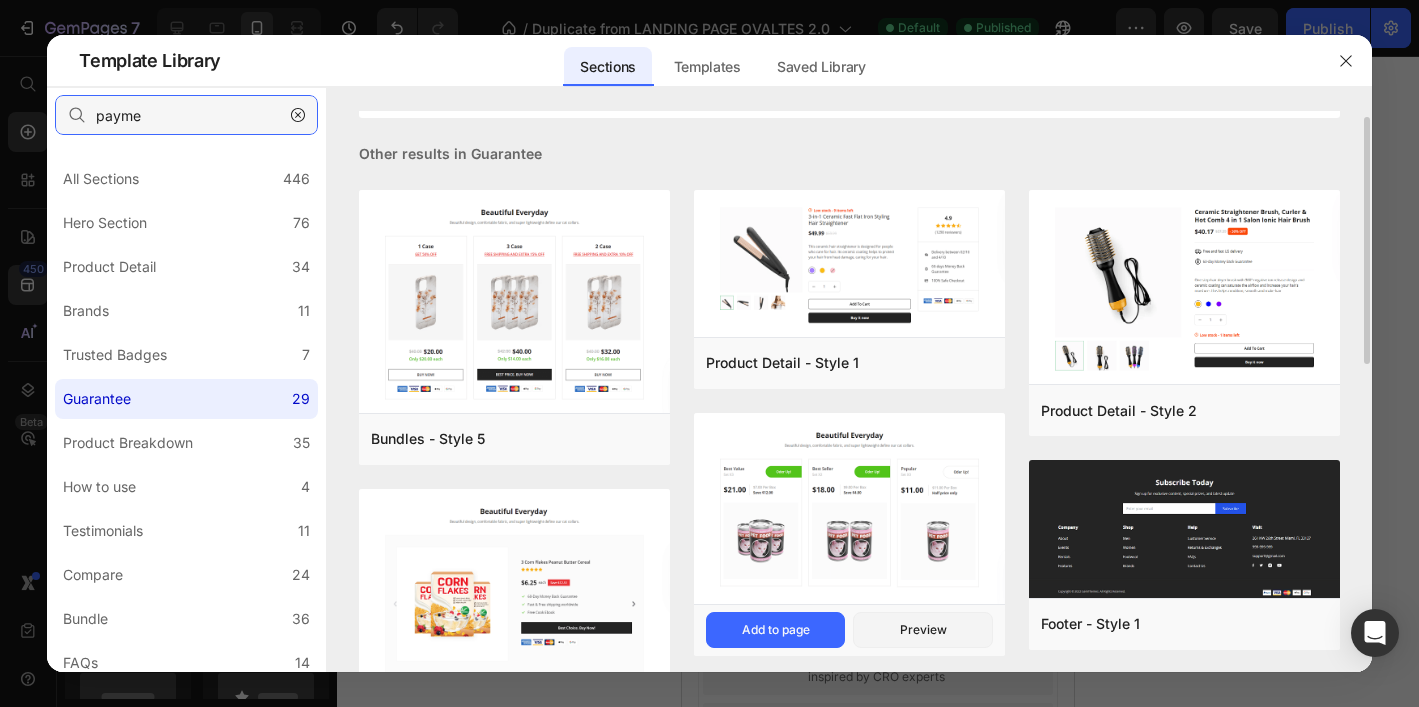 scroll, scrollTop: 0, scrollLeft: 0, axis: both 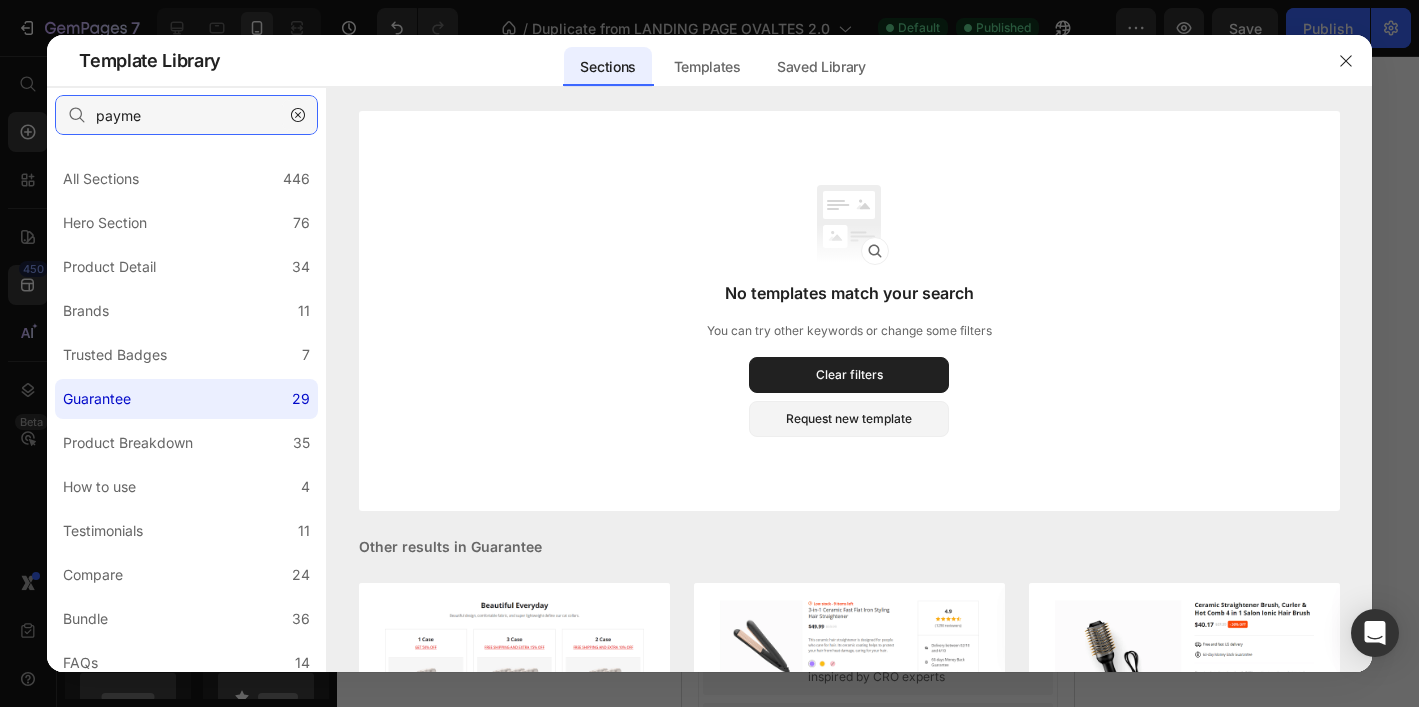 type on "payme" 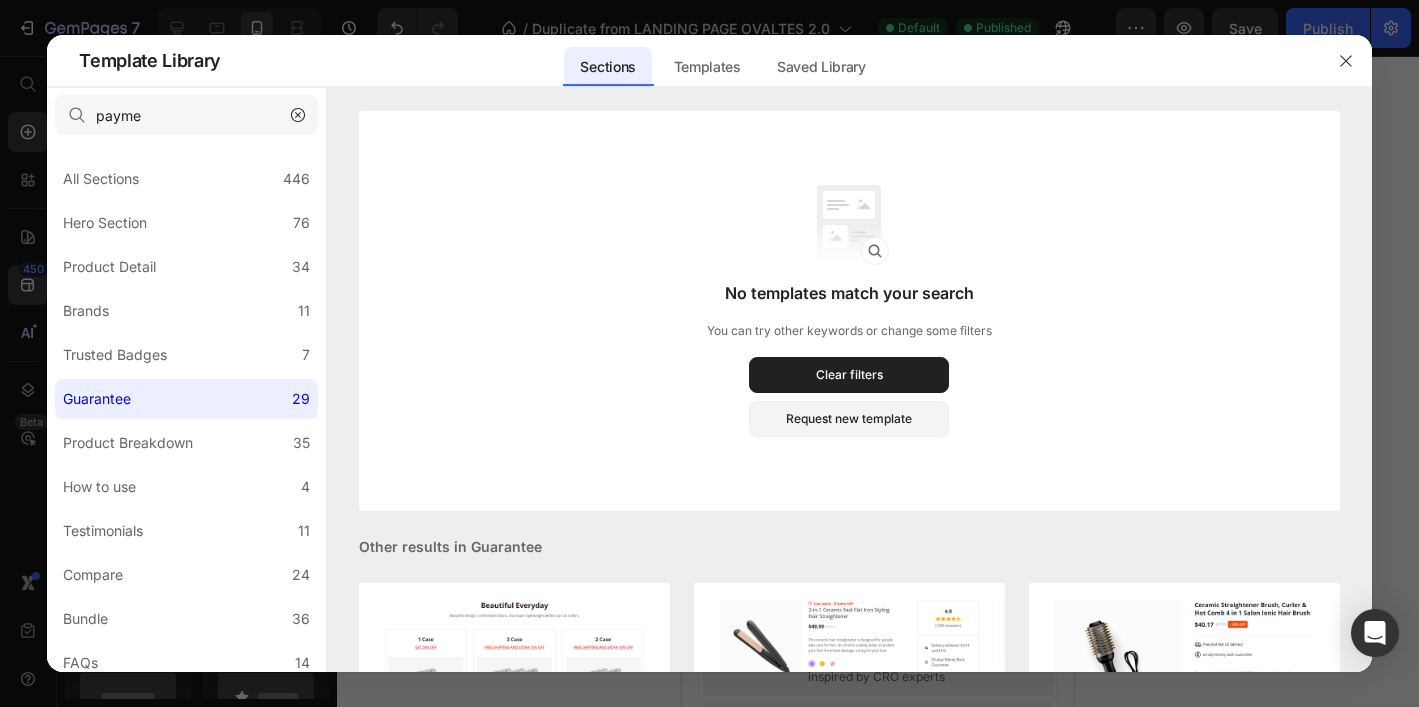 click at bounding box center (298, 115) 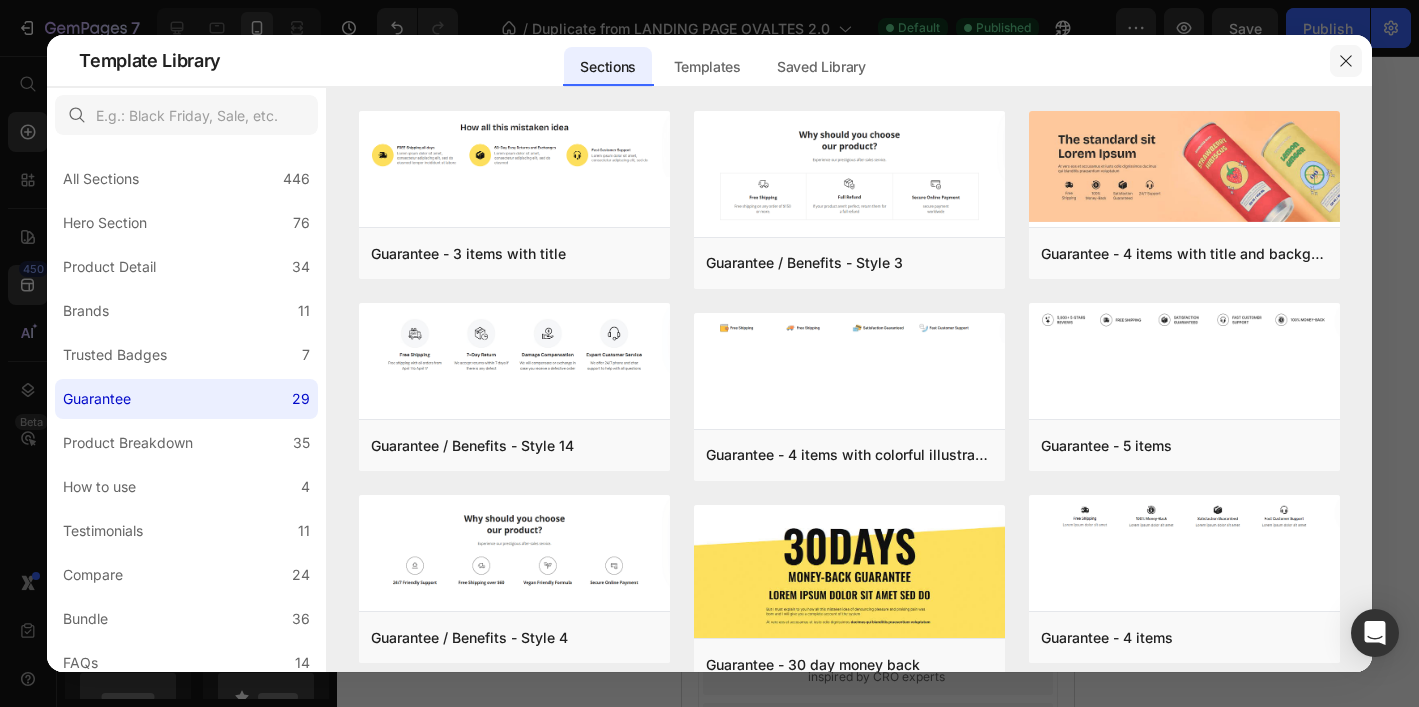 click at bounding box center (1346, 61) 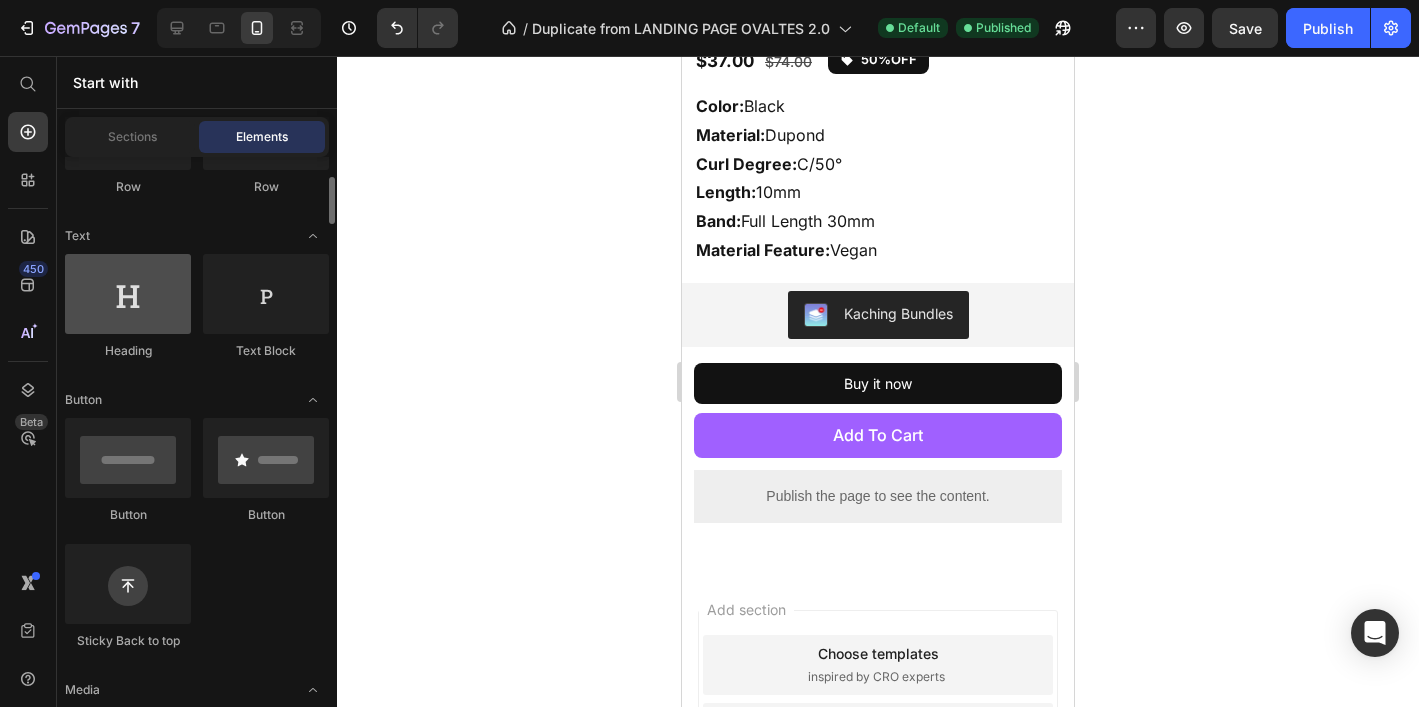 scroll, scrollTop: 0, scrollLeft: 0, axis: both 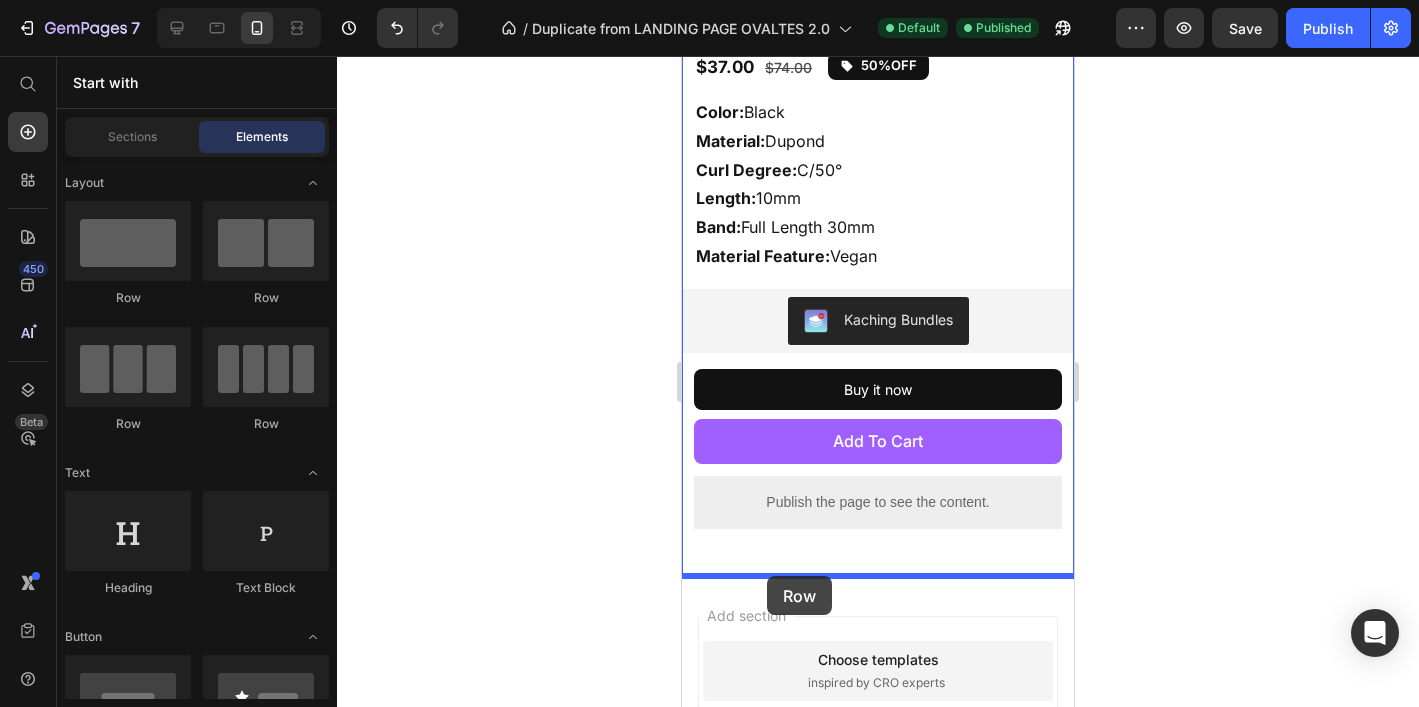 drag, startPoint x: 935, startPoint y: 306, endPoint x: 767, endPoint y: 576, distance: 318 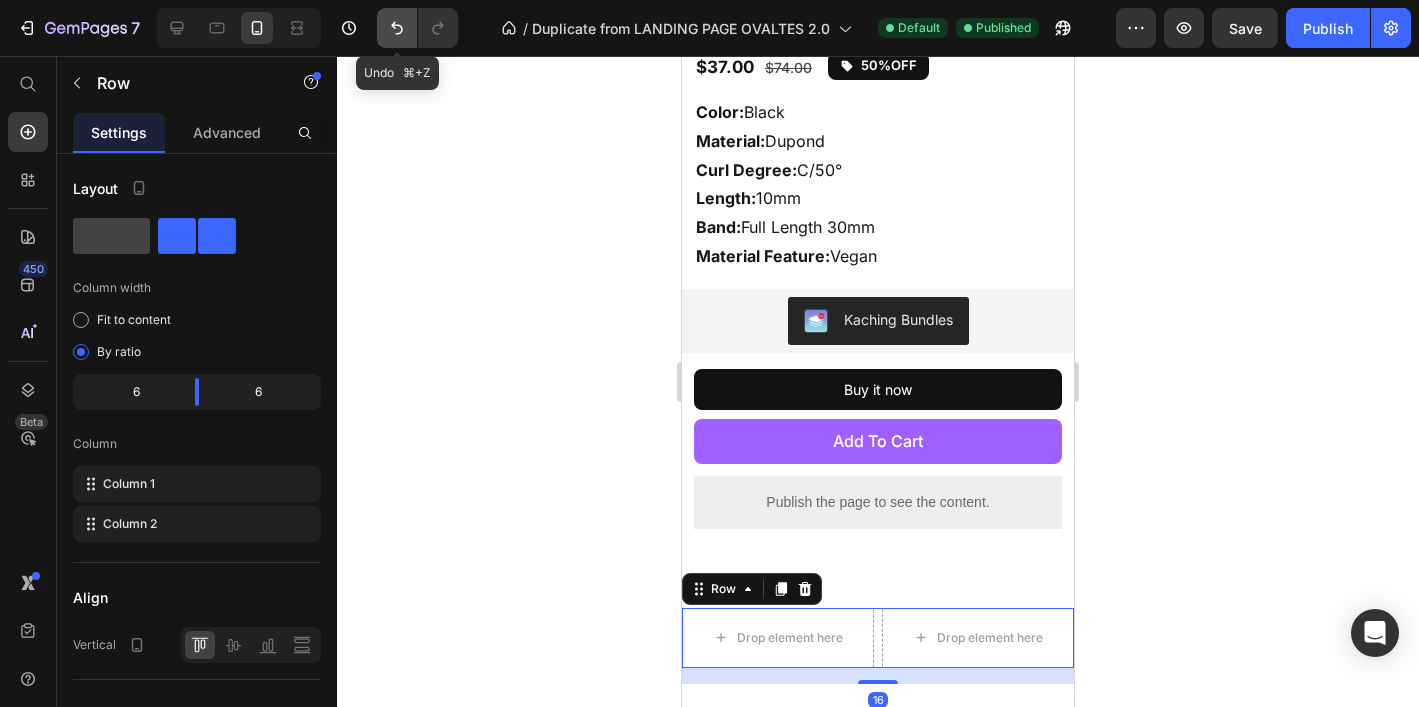 click 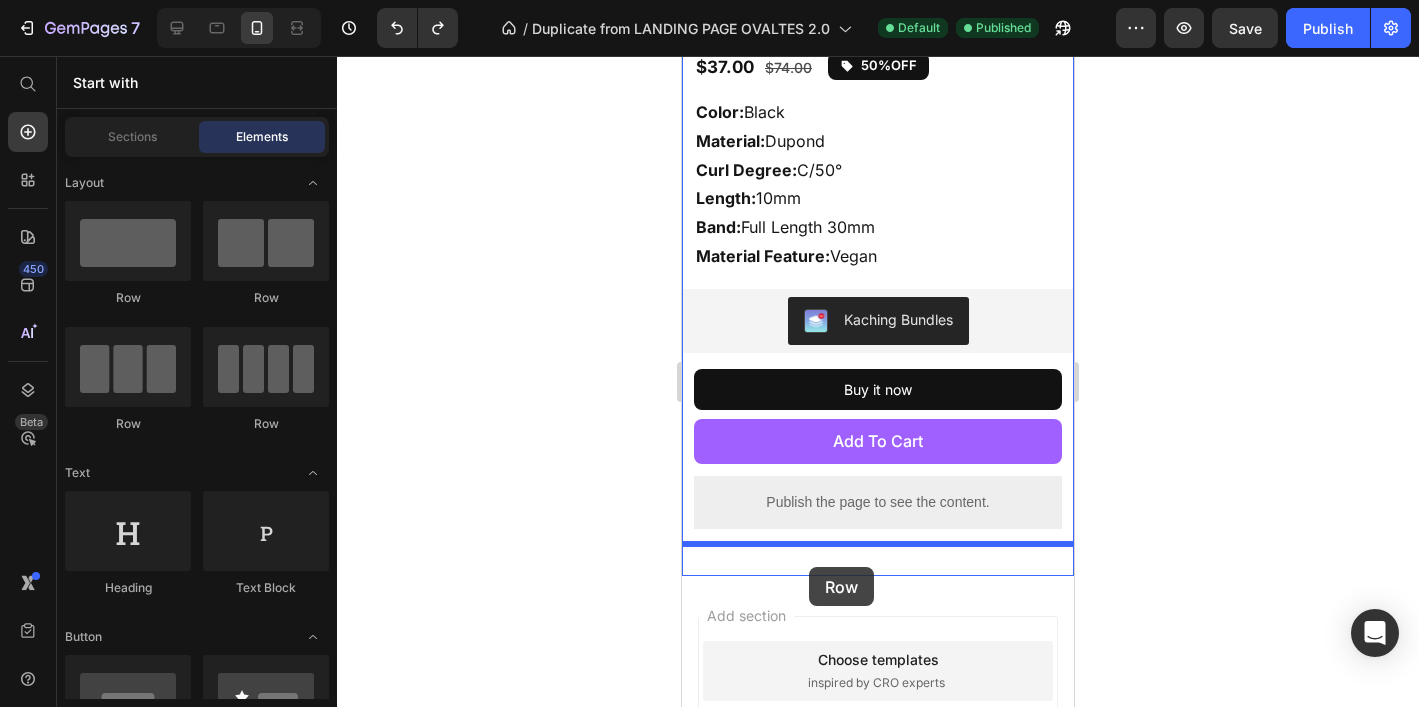 drag, startPoint x: 1157, startPoint y: 446, endPoint x: 811, endPoint y: 564, distance: 365.56805 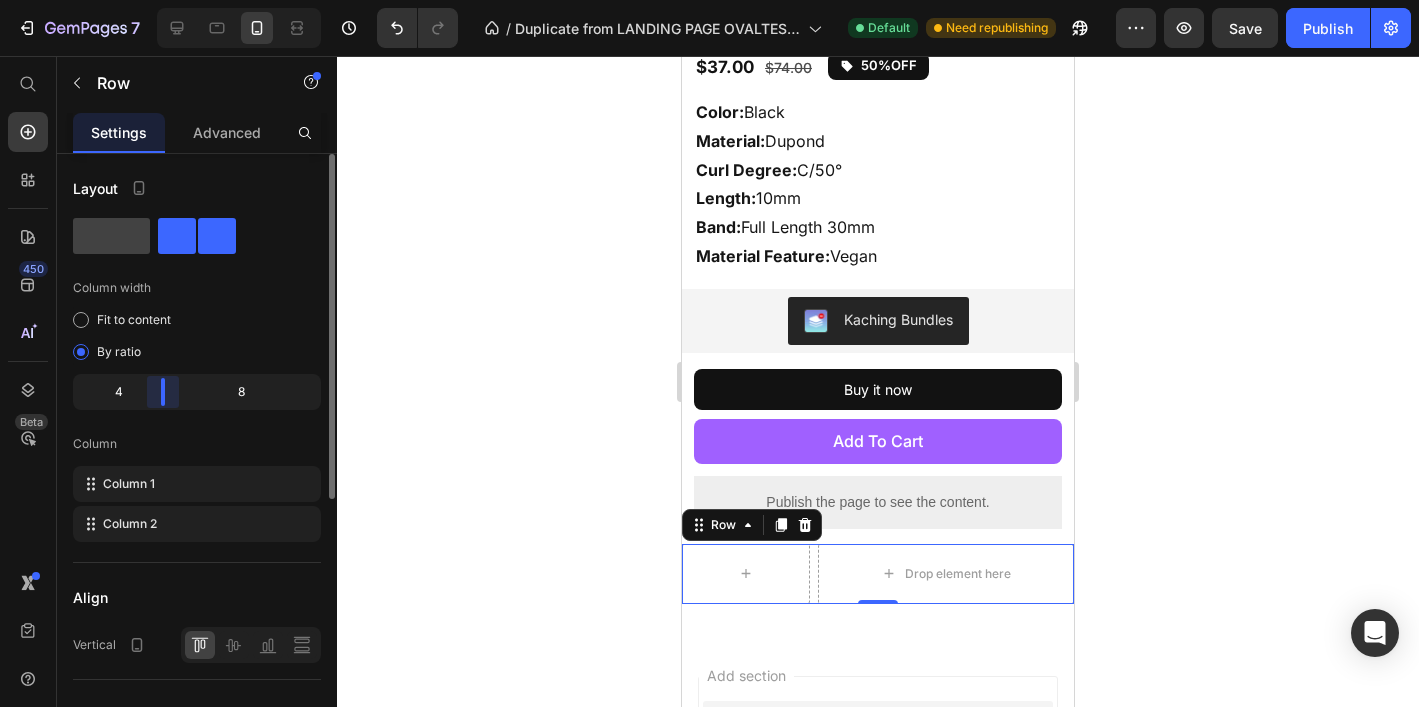 drag, startPoint x: 198, startPoint y: 392, endPoint x: 163, endPoint y: 369, distance: 41.880783 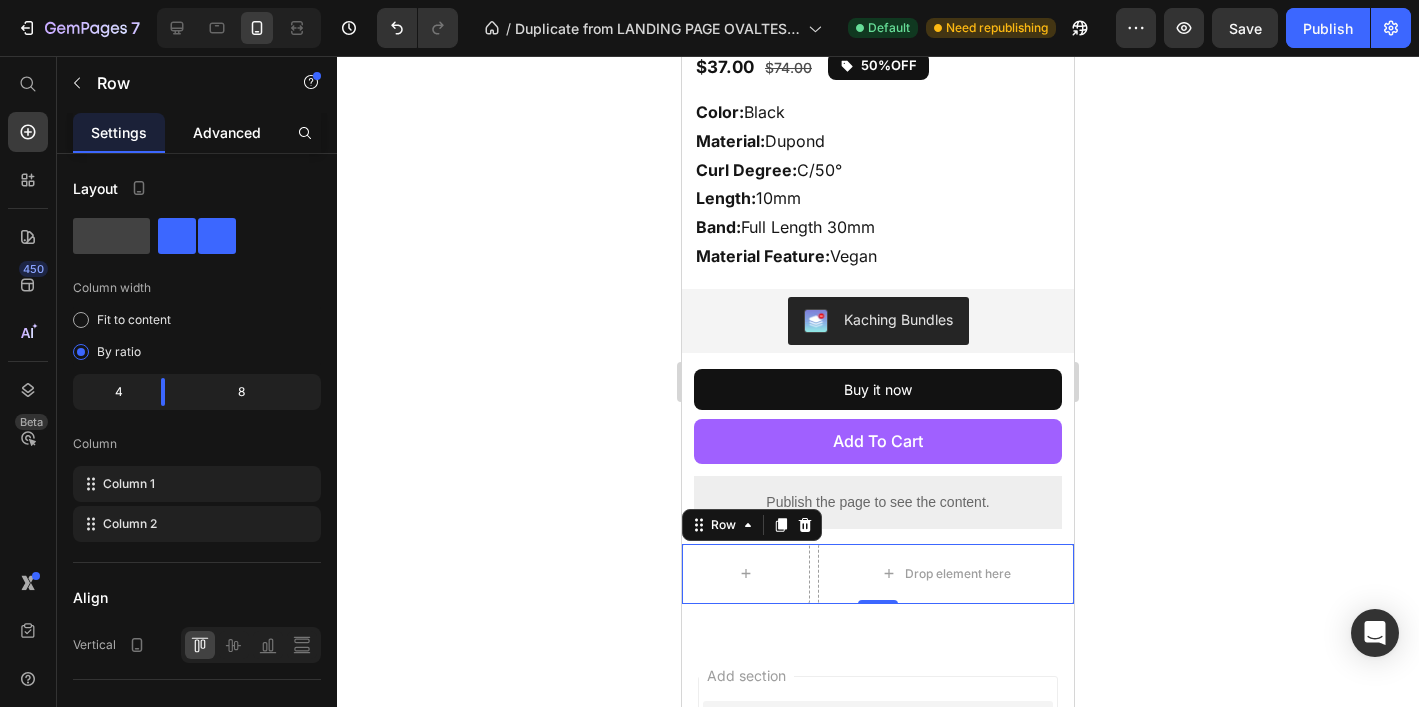 click on "Advanced" 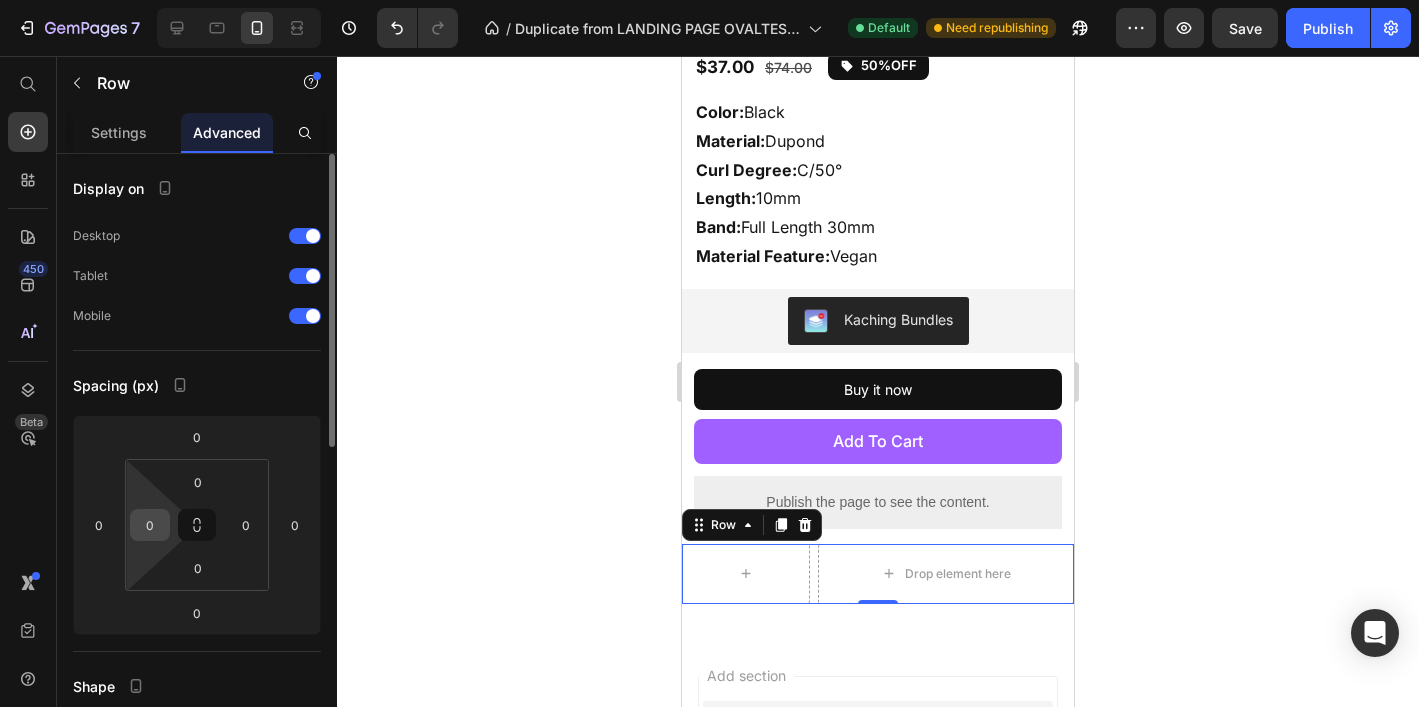 click on "0" at bounding box center (150, 525) 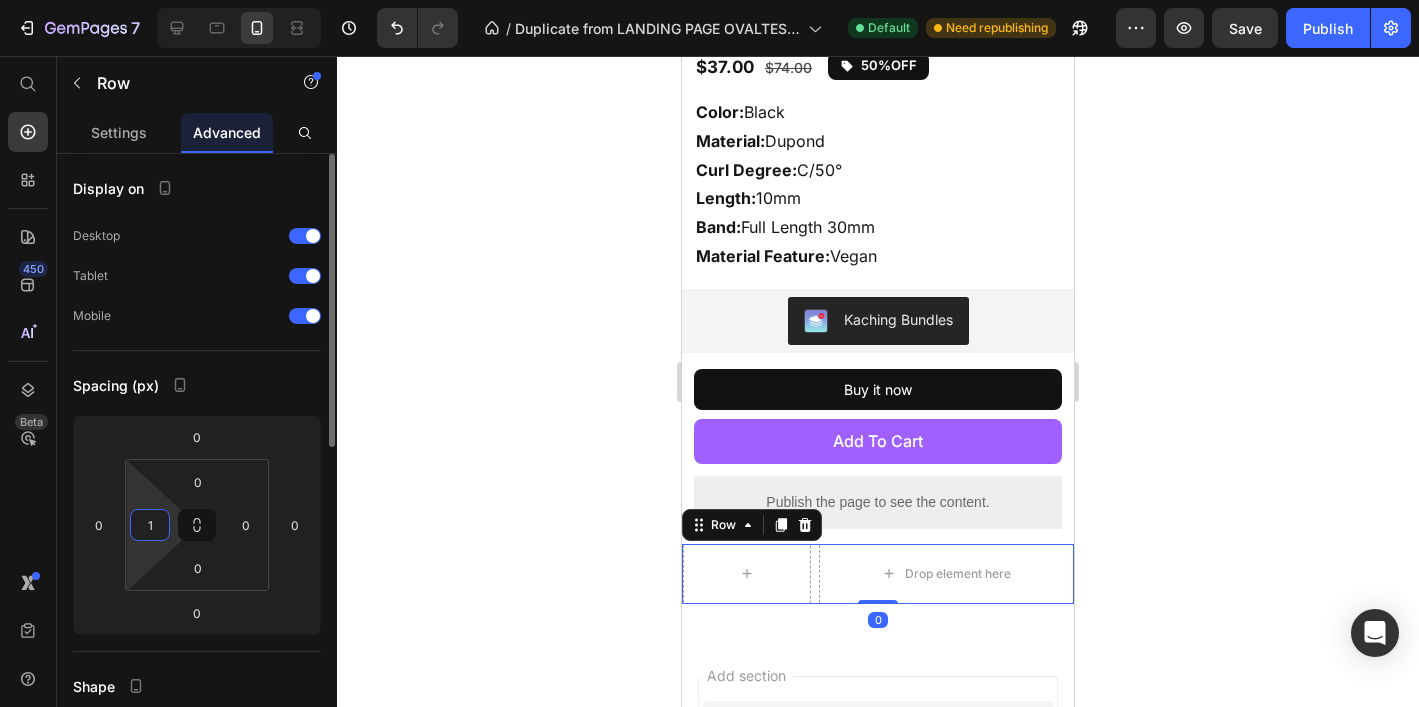 type on "12" 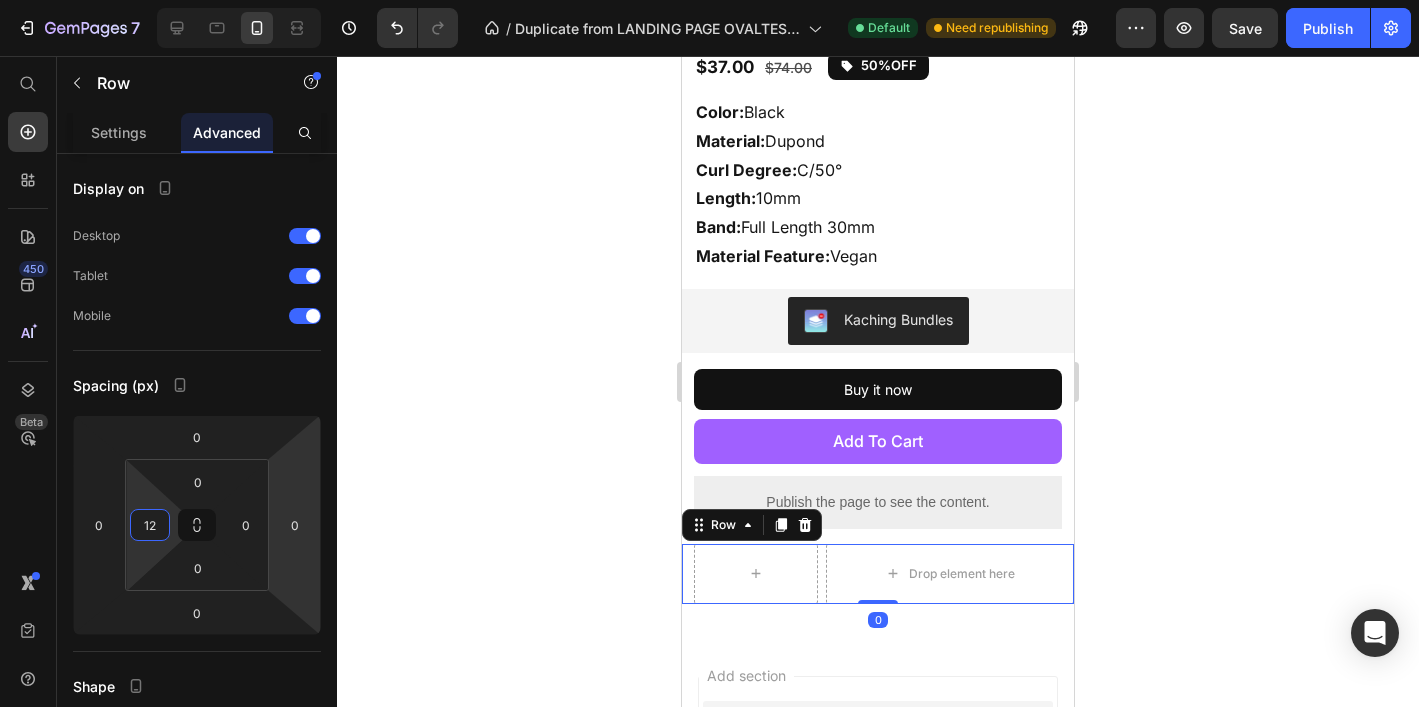 click 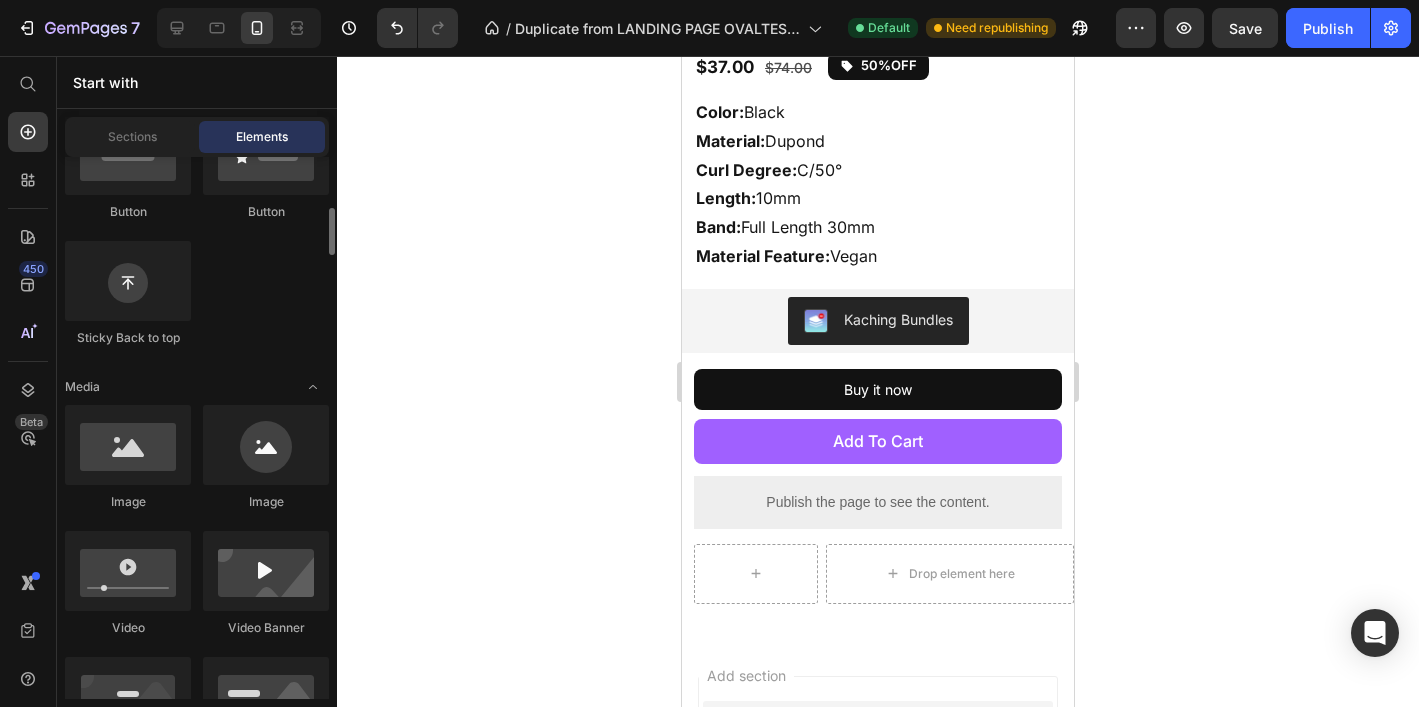 scroll, scrollTop: 544, scrollLeft: 0, axis: vertical 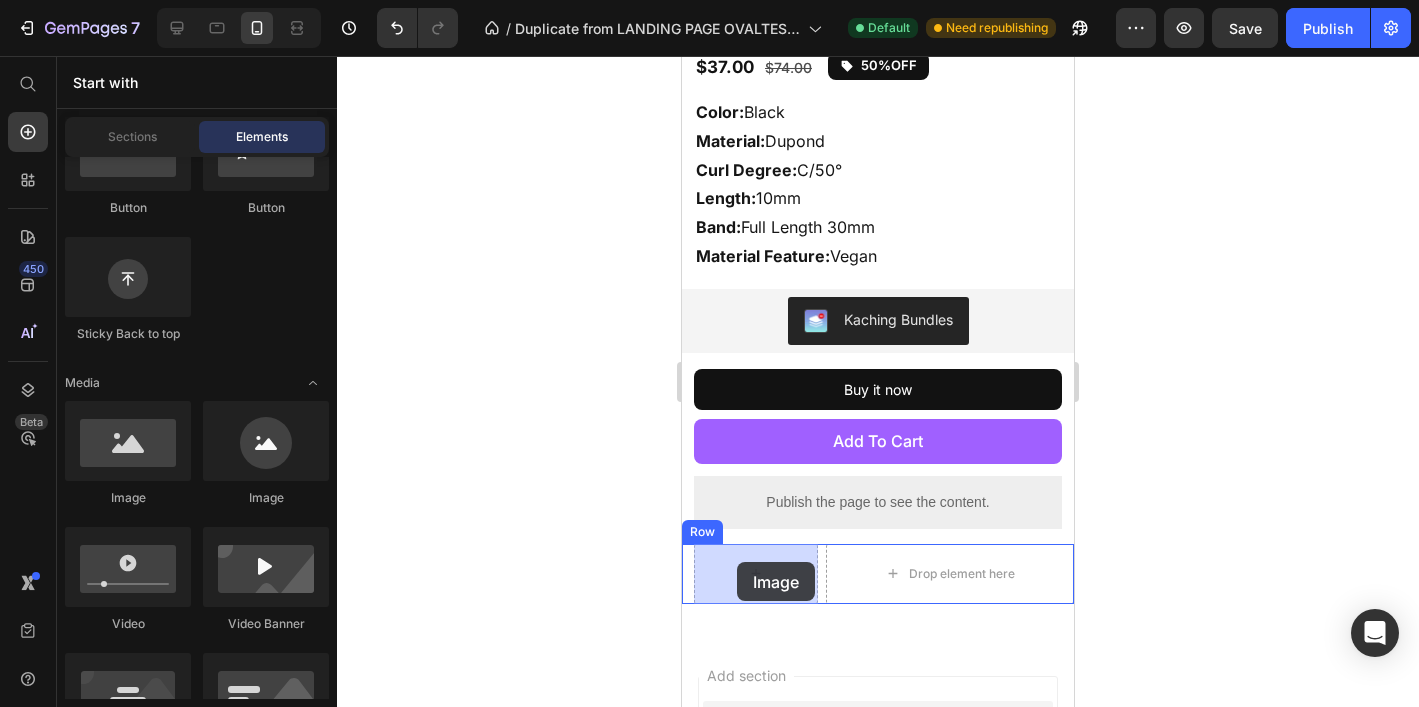 drag, startPoint x: 817, startPoint y: 516, endPoint x: 737, endPoint y: 562, distance: 92.28217 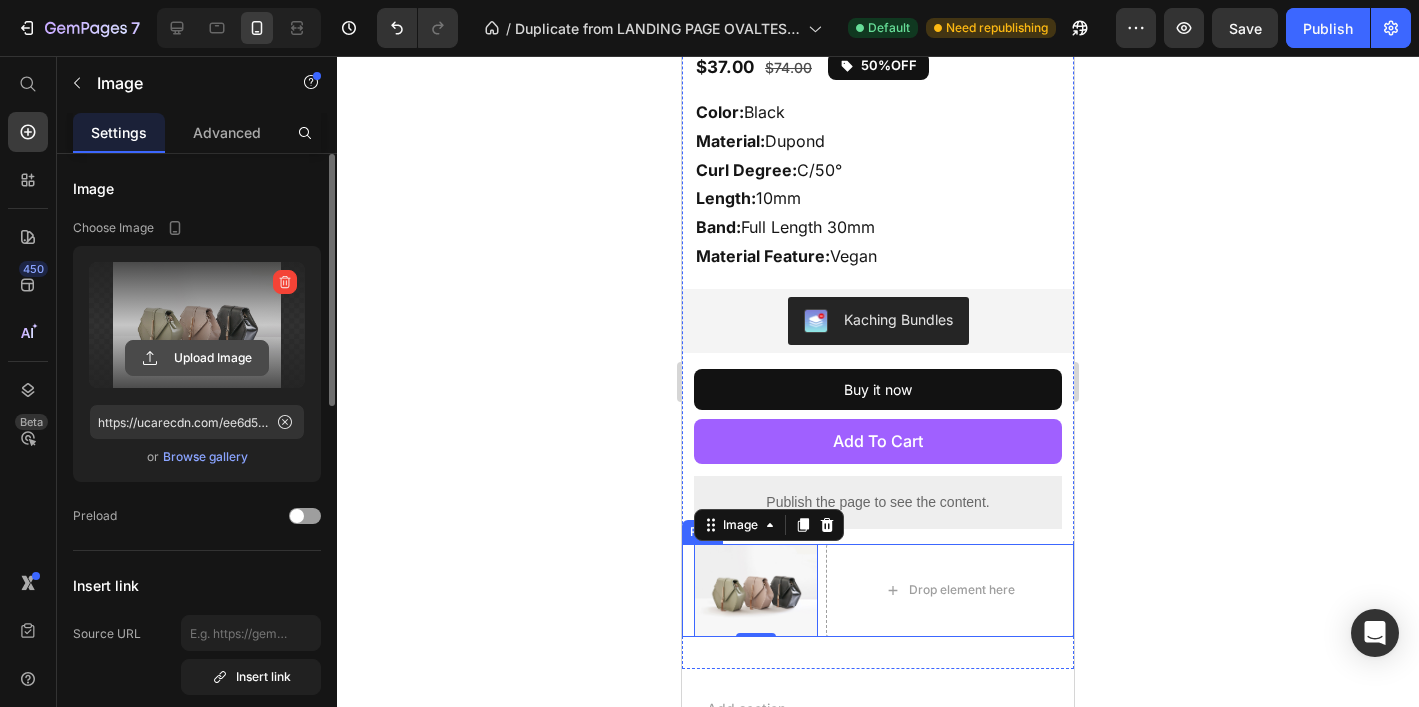 click 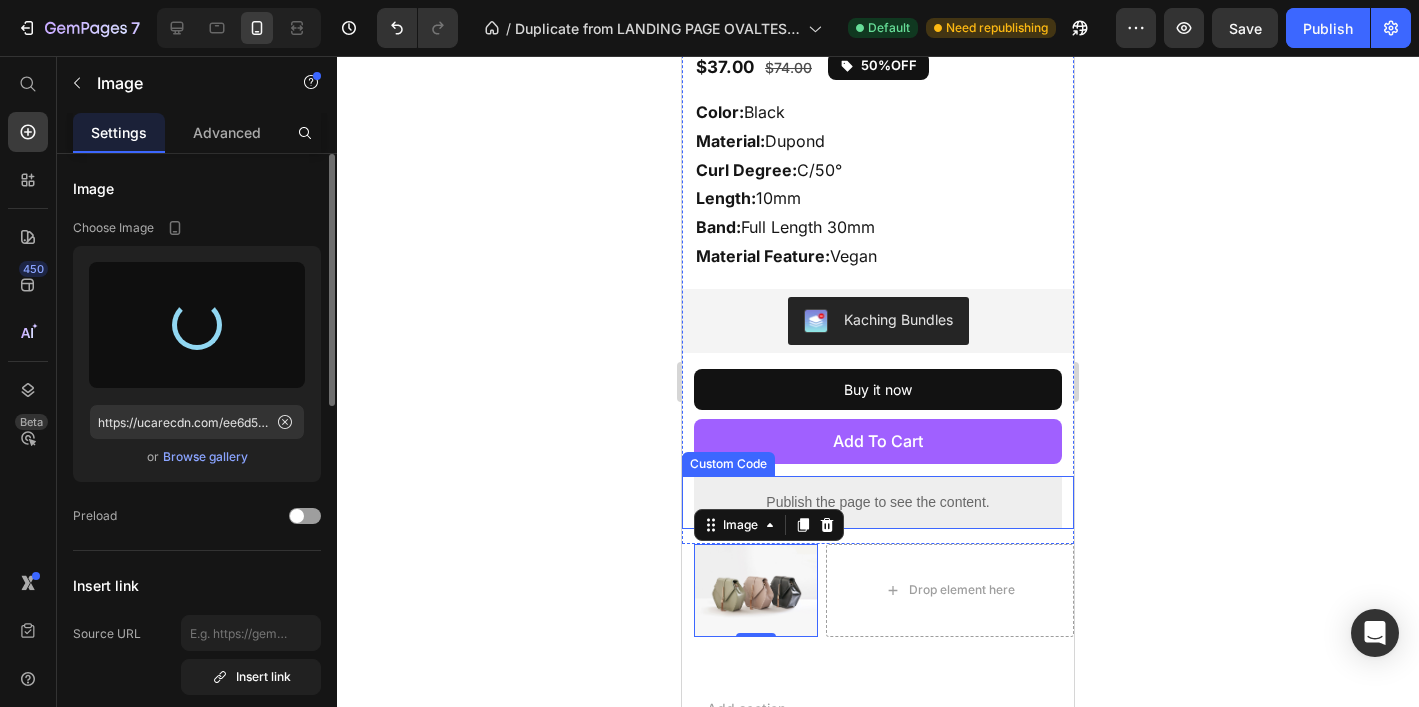 type on "https://cdn.shopify.com/s/files/1/0915/8452/8763/files/gempages_570620101087200071-4aef55ce-9e21-4e12-8ed0-1bf9b926149a.svg" 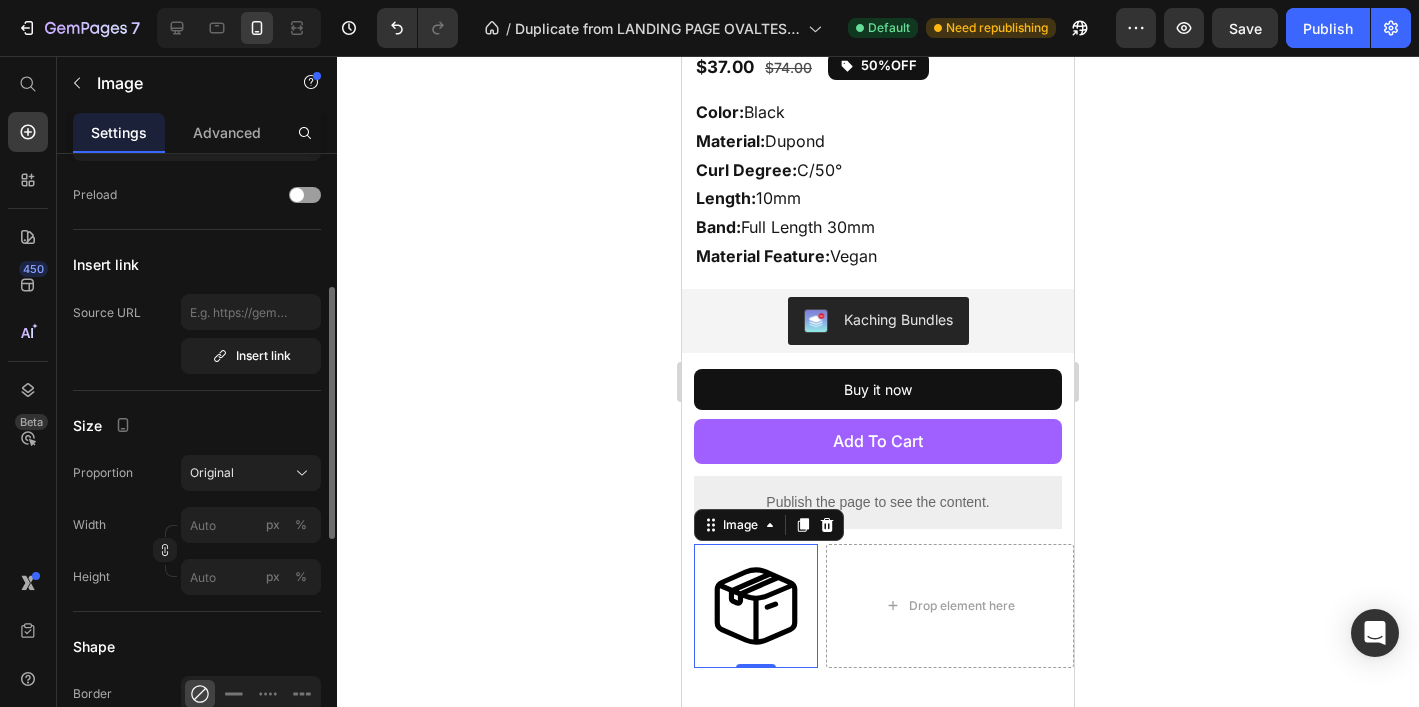 scroll, scrollTop: 361, scrollLeft: 0, axis: vertical 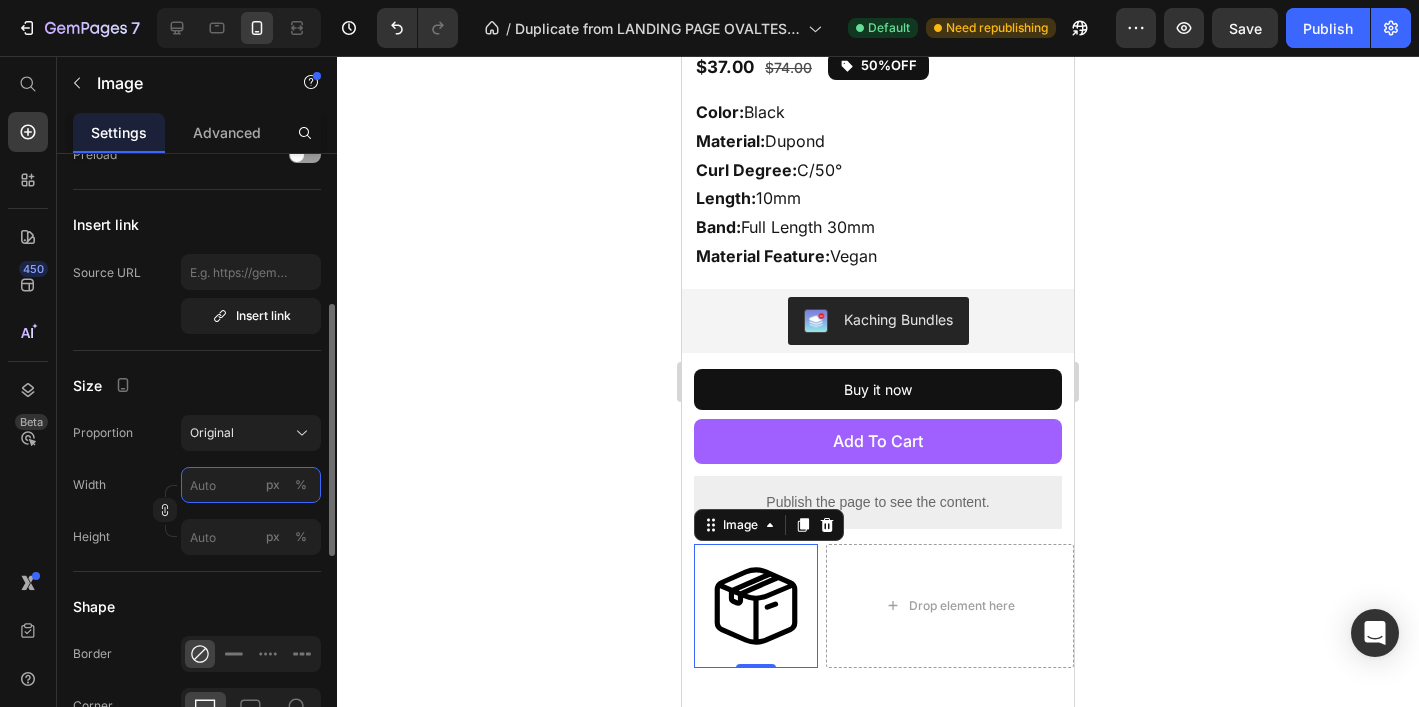click on "px %" at bounding box center [251, 485] 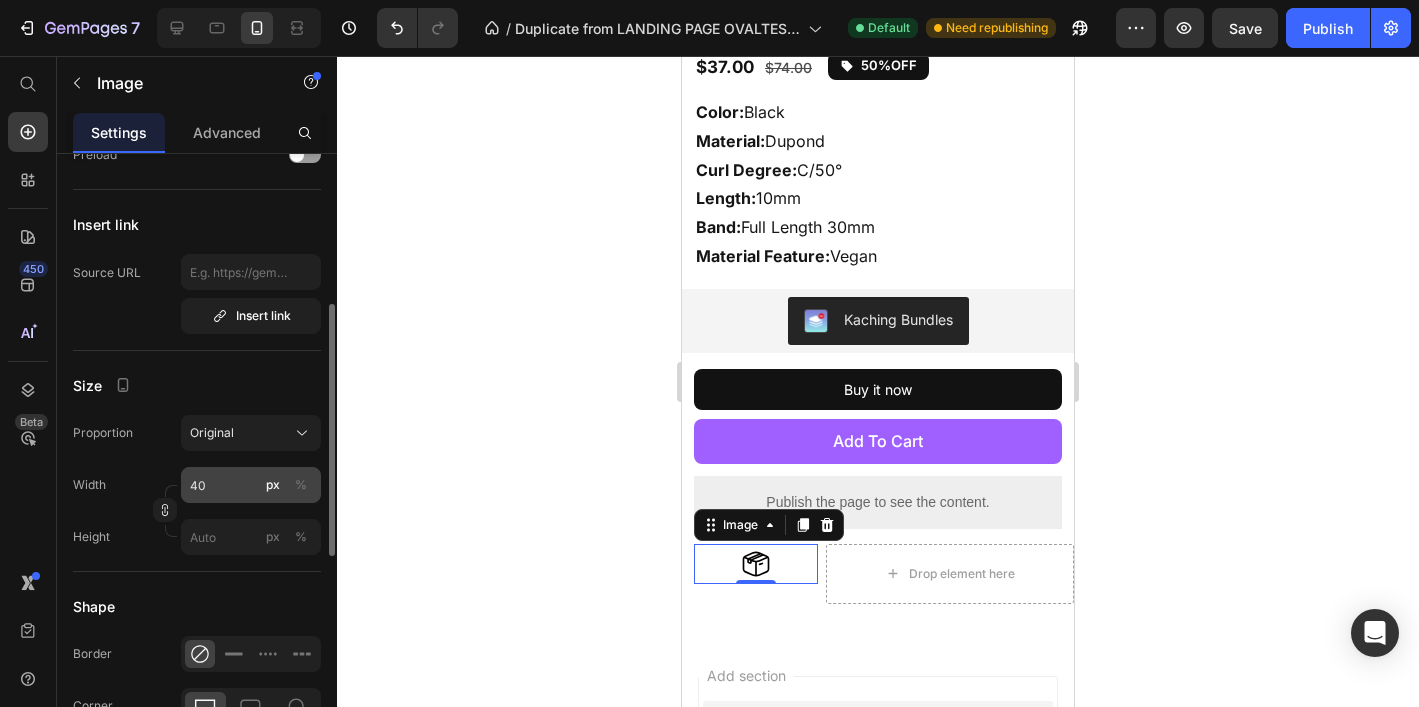 click on "%" at bounding box center (301, 485) 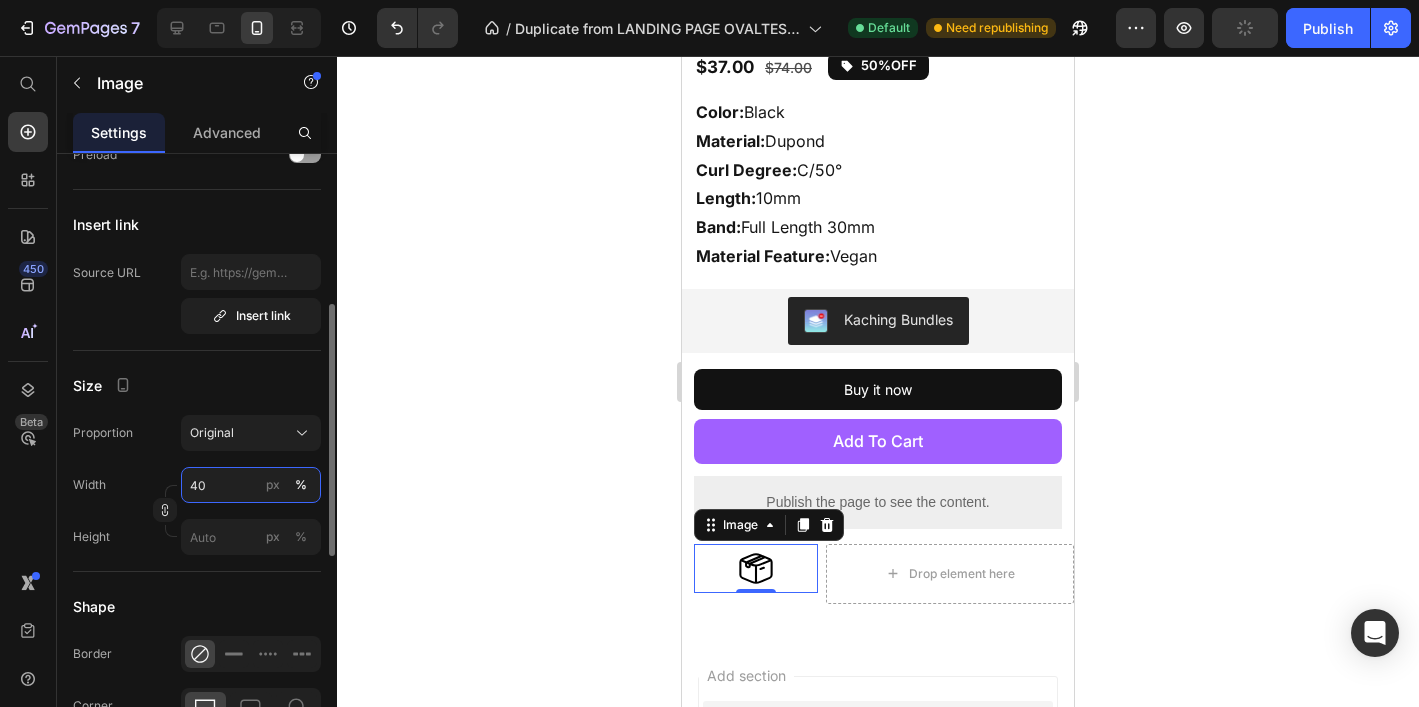 click on "40" at bounding box center [251, 485] 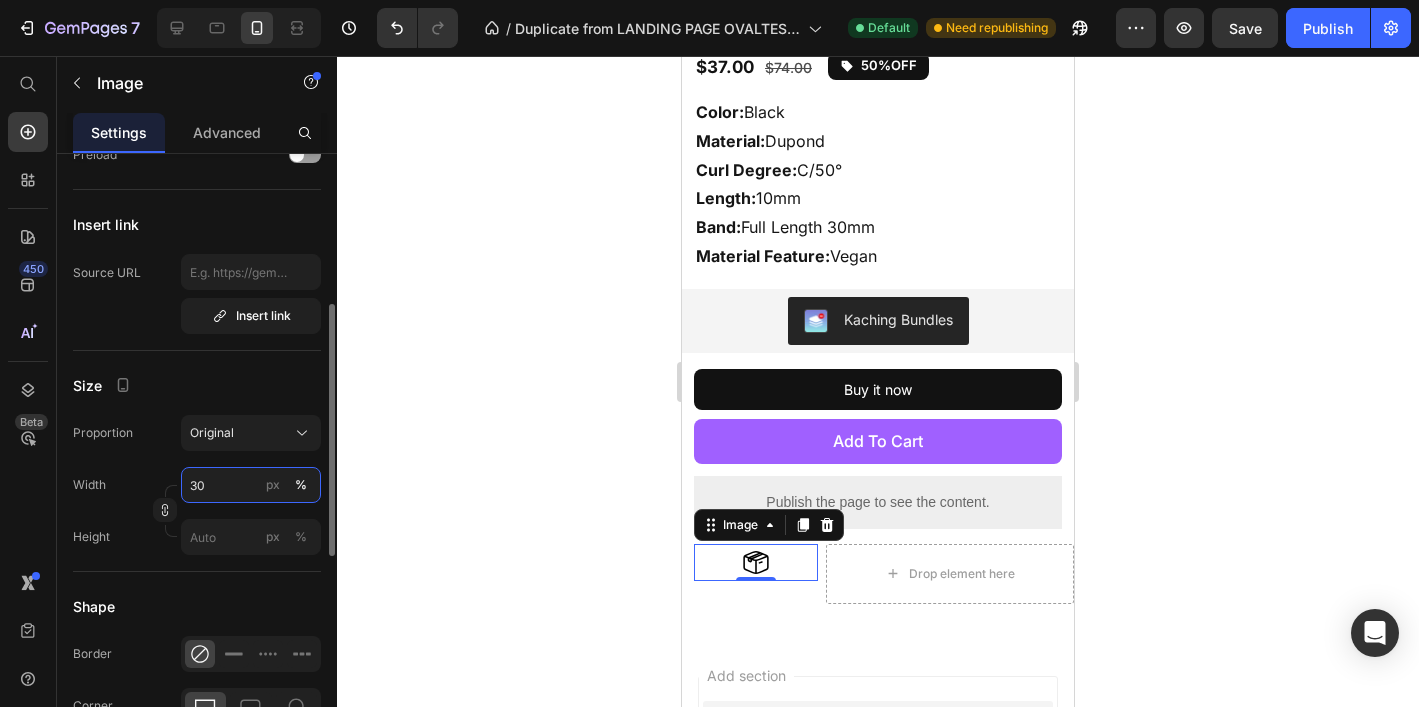 type on "30" 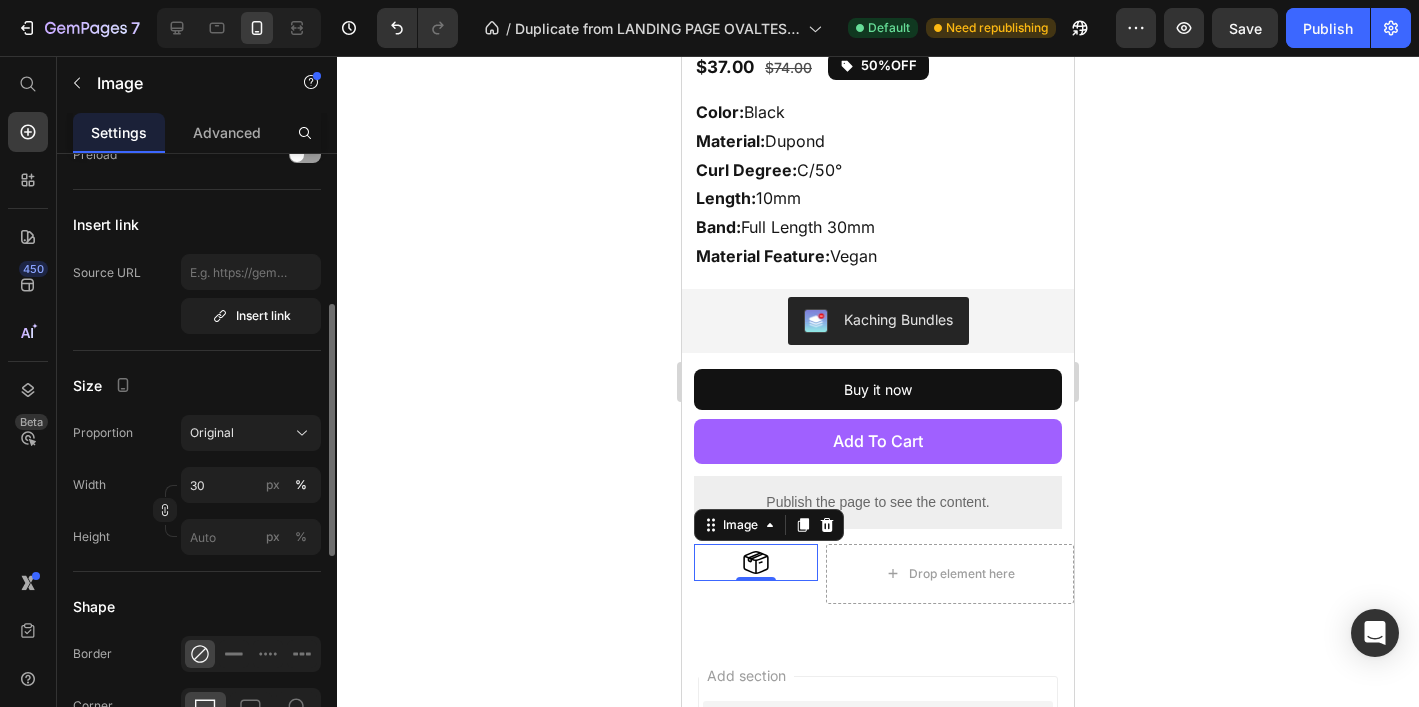 click on "Size" at bounding box center [197, 385] 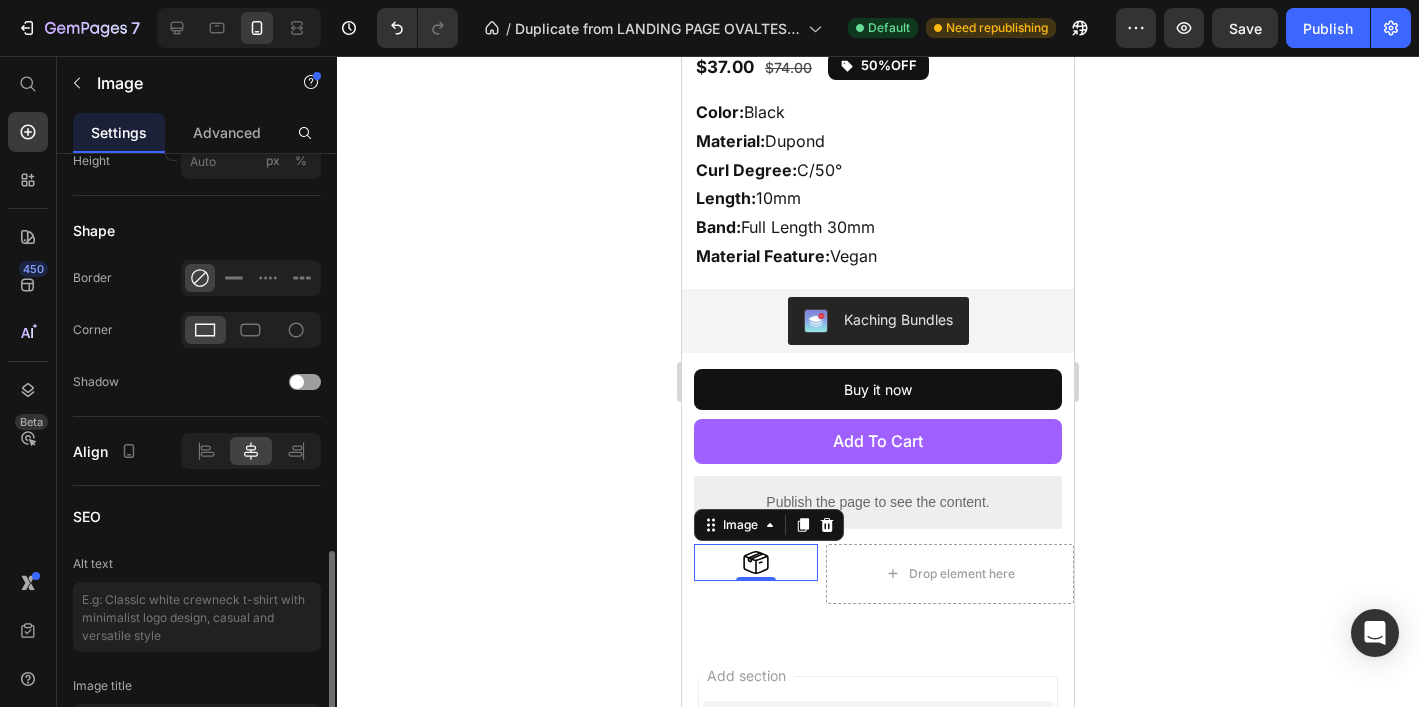 scroll, scrollTop: 829, scrollLeft: 0, axis: vertical 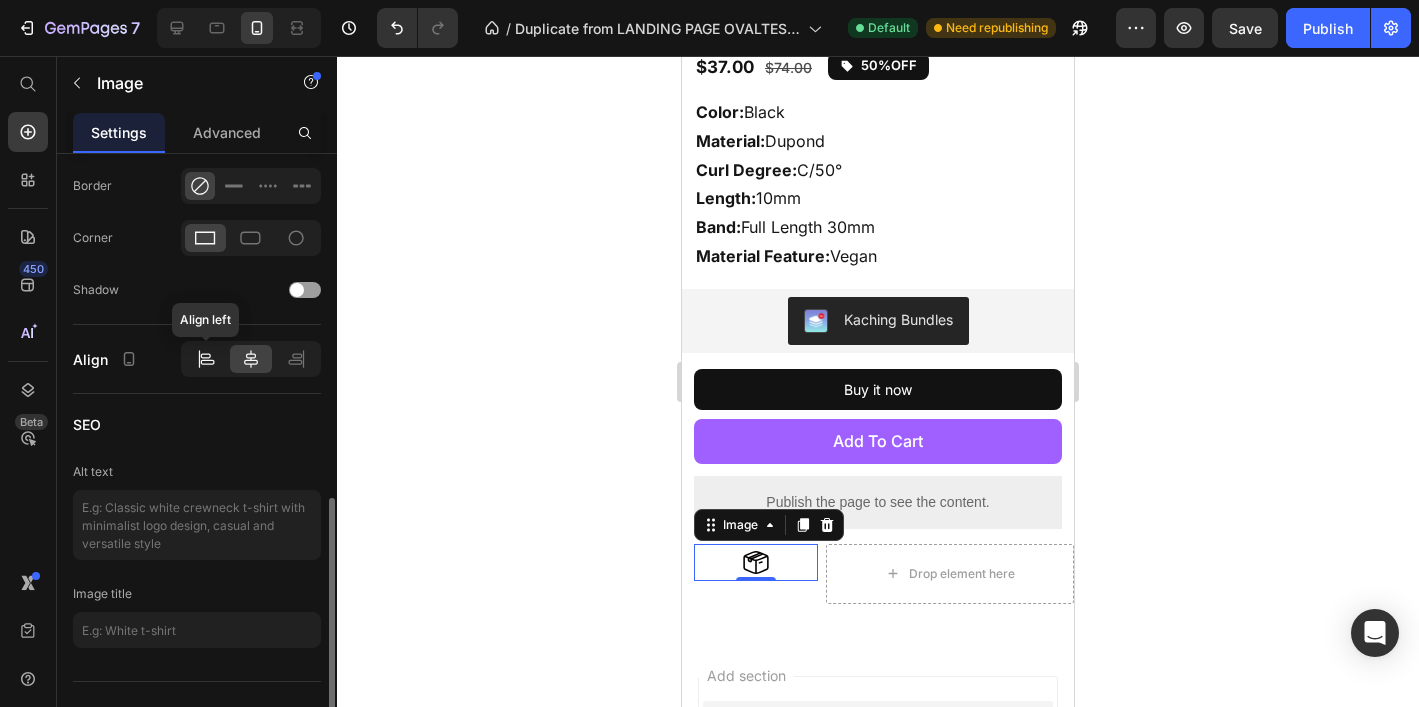 click 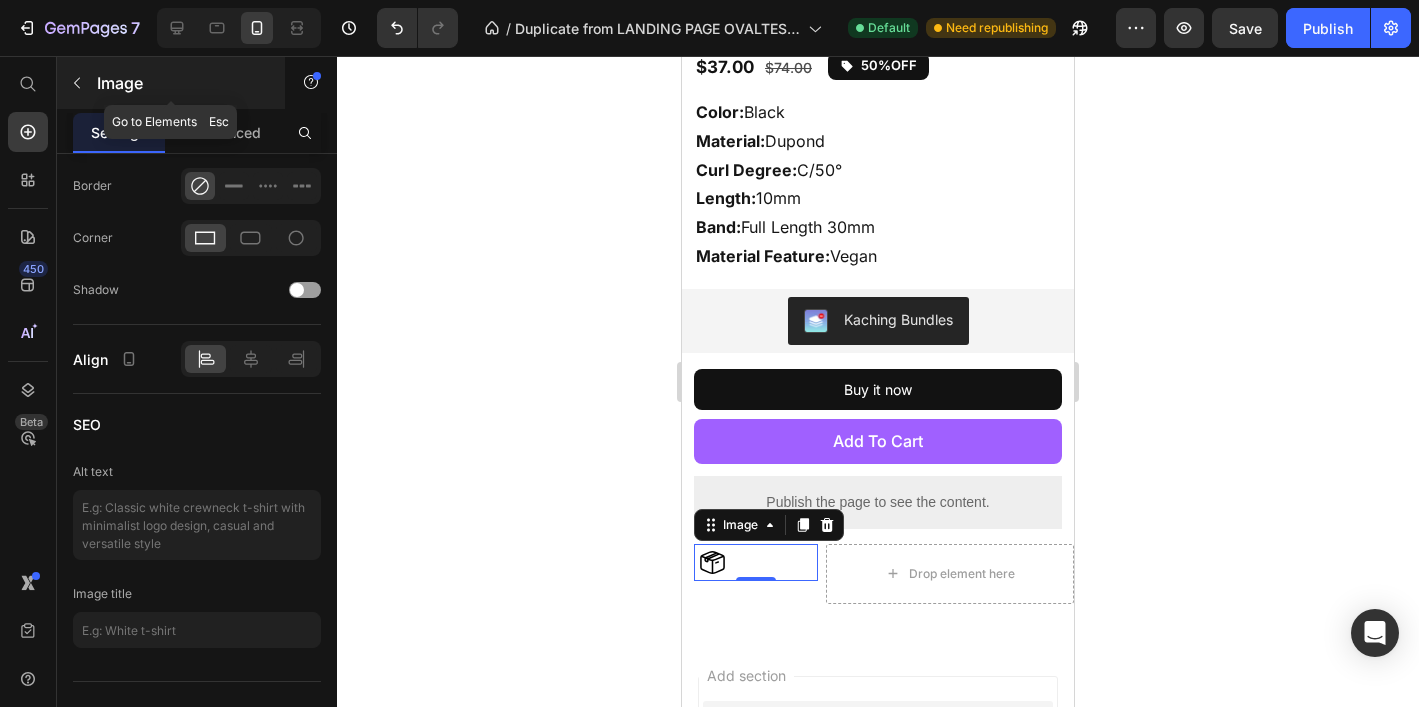 click at bounding box center [77, 83] 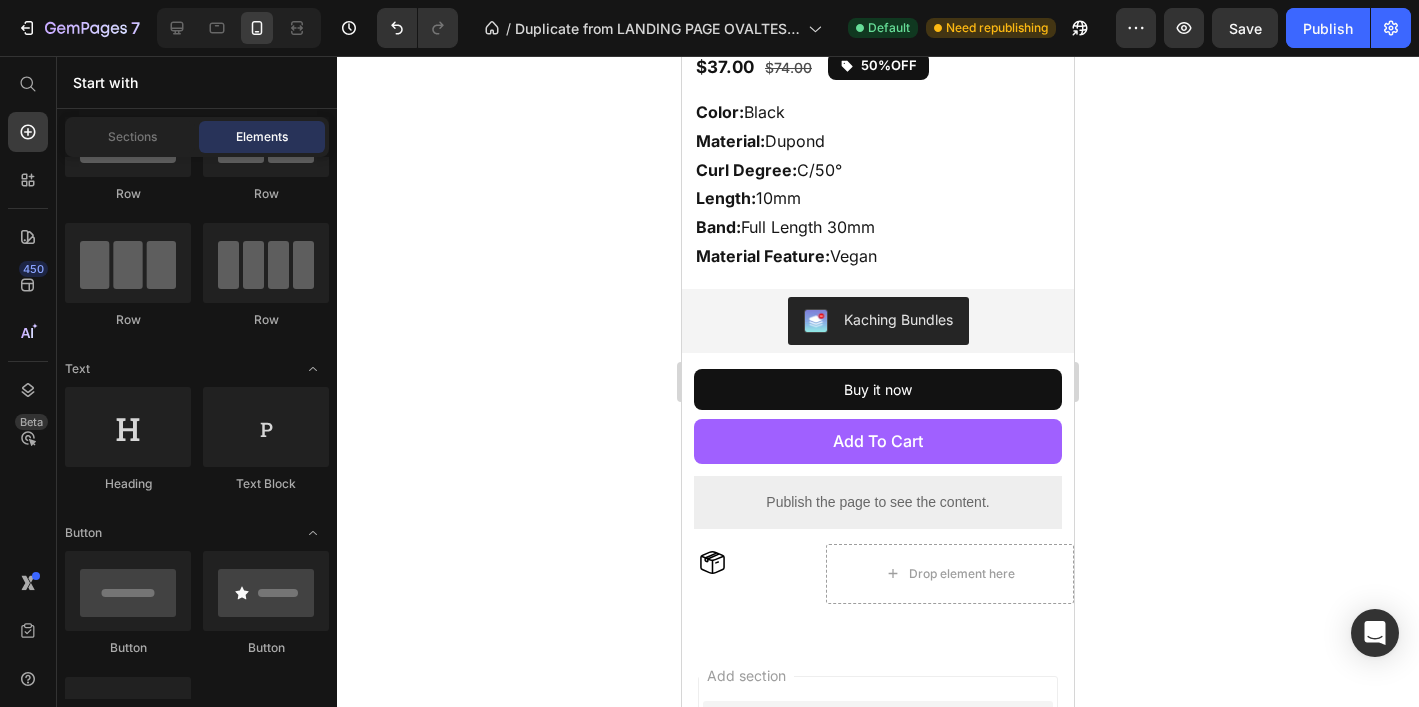 scroll, scrollTop: 3, scrollLeft: 0, axis: vertical 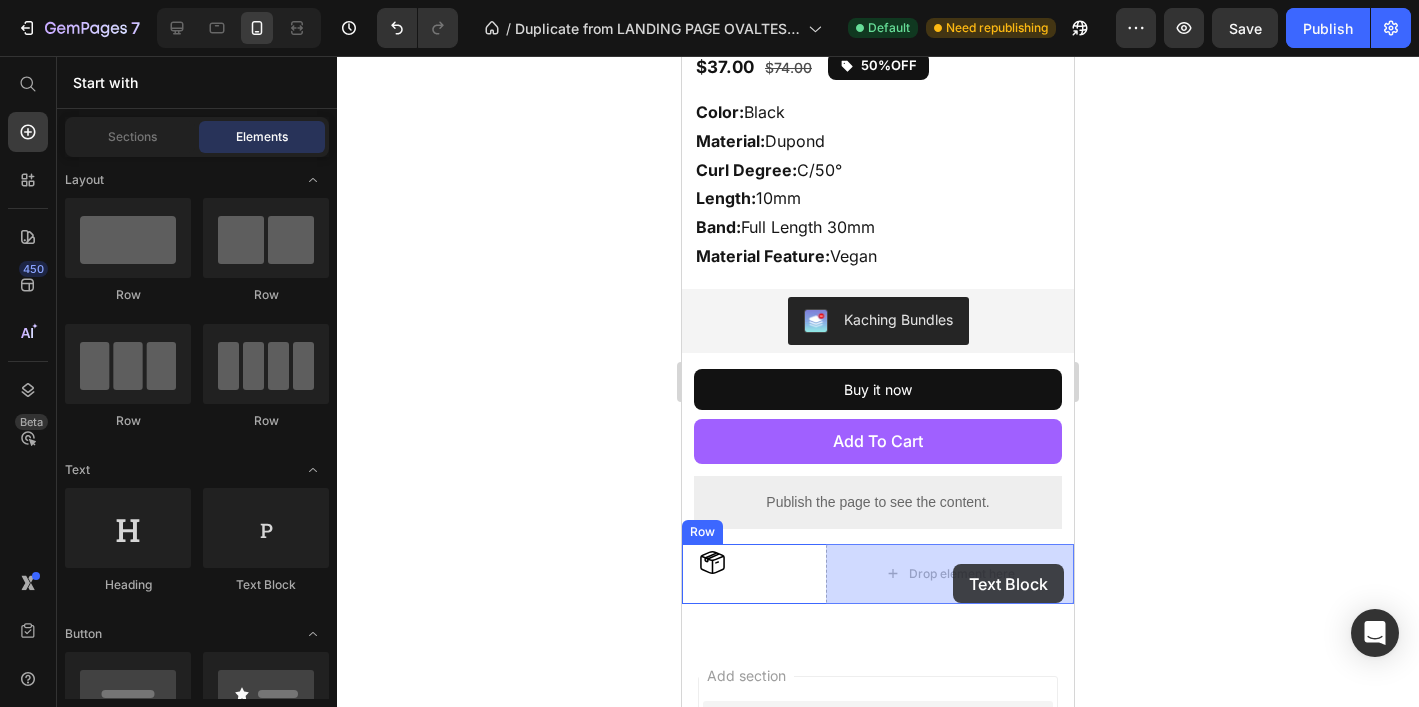 drag, startPoint x: 926, startPoint y: 593, endPoint x: 953, endPoint y: 564, distance: 39.623226 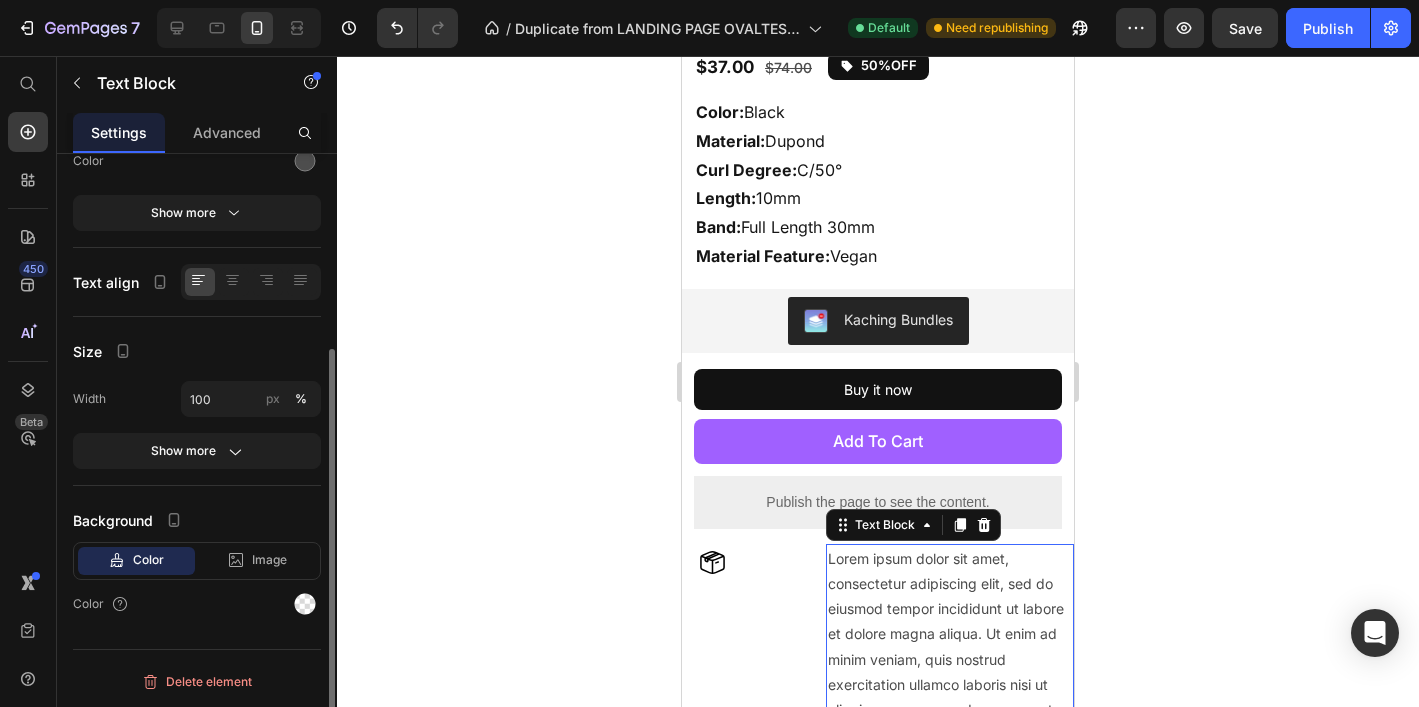 scroll, scrollTop: 0, scrollLeft: 0, axis: both 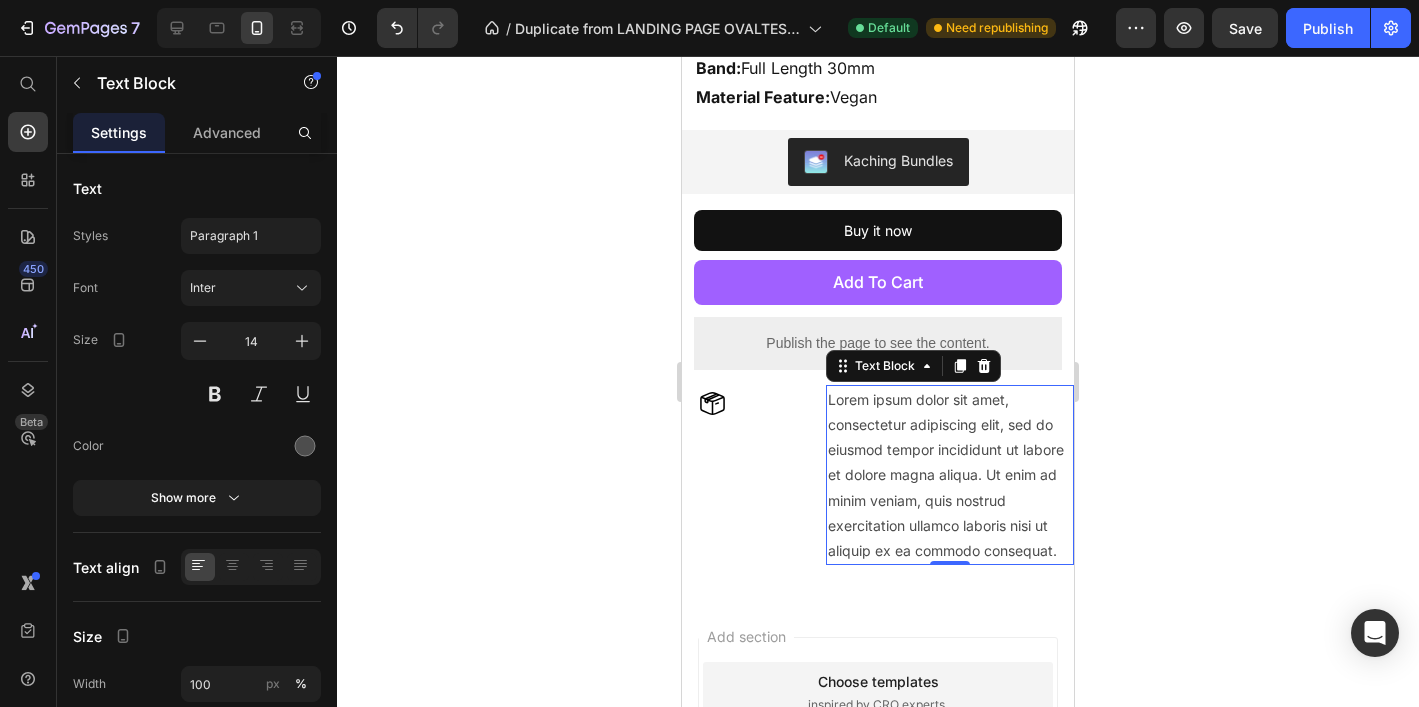 click on "Lorem ipsum dolor sit amet, consectetur adipiscing elit, sed do eiusmod tempor incididunt ut labore et dolore magna aliqua. Ut enim ad minim veniam, quis nostrud exercitation ullamco laboris nisi ut aliquip ex ea commodo consequat." at bounding box center [950, 475] 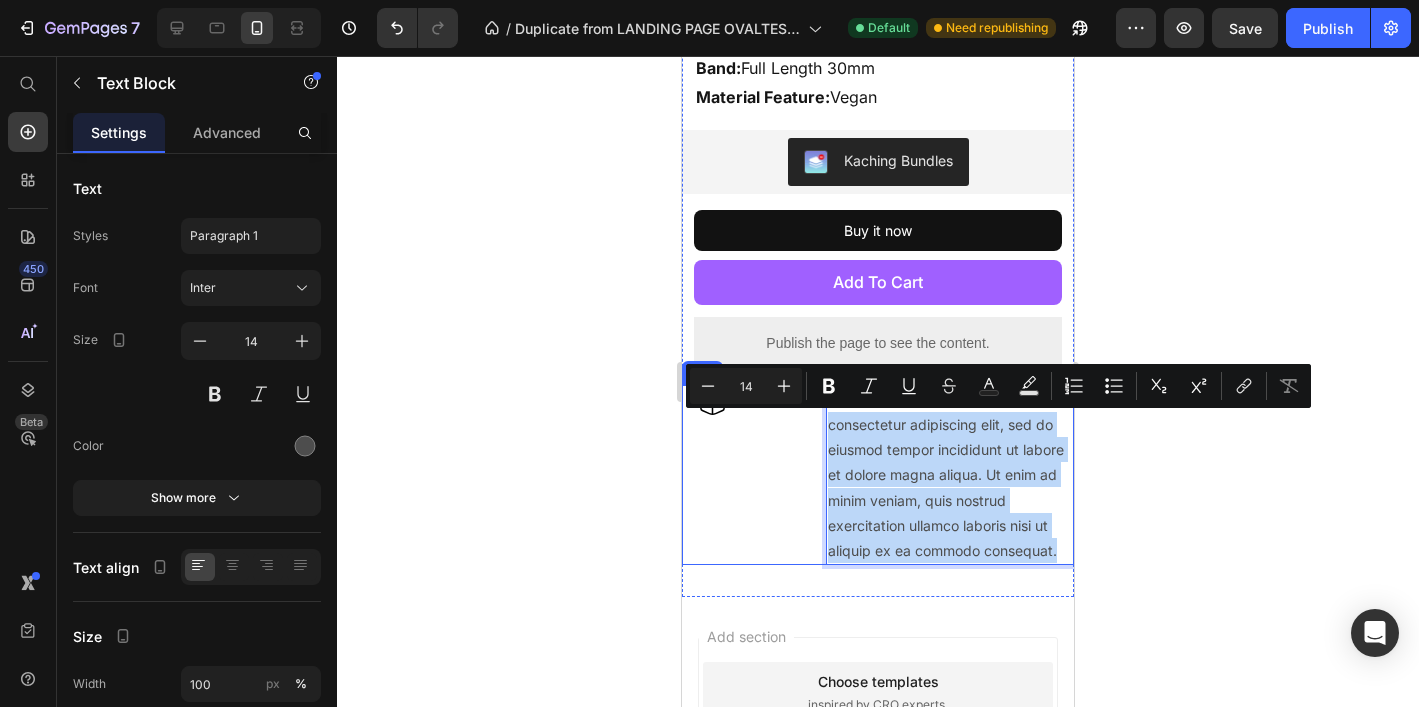 drag, startPoint x: 1058, startPoint y: 551, endPoint x: 824, endPoint y: 413, distance: 271.66156 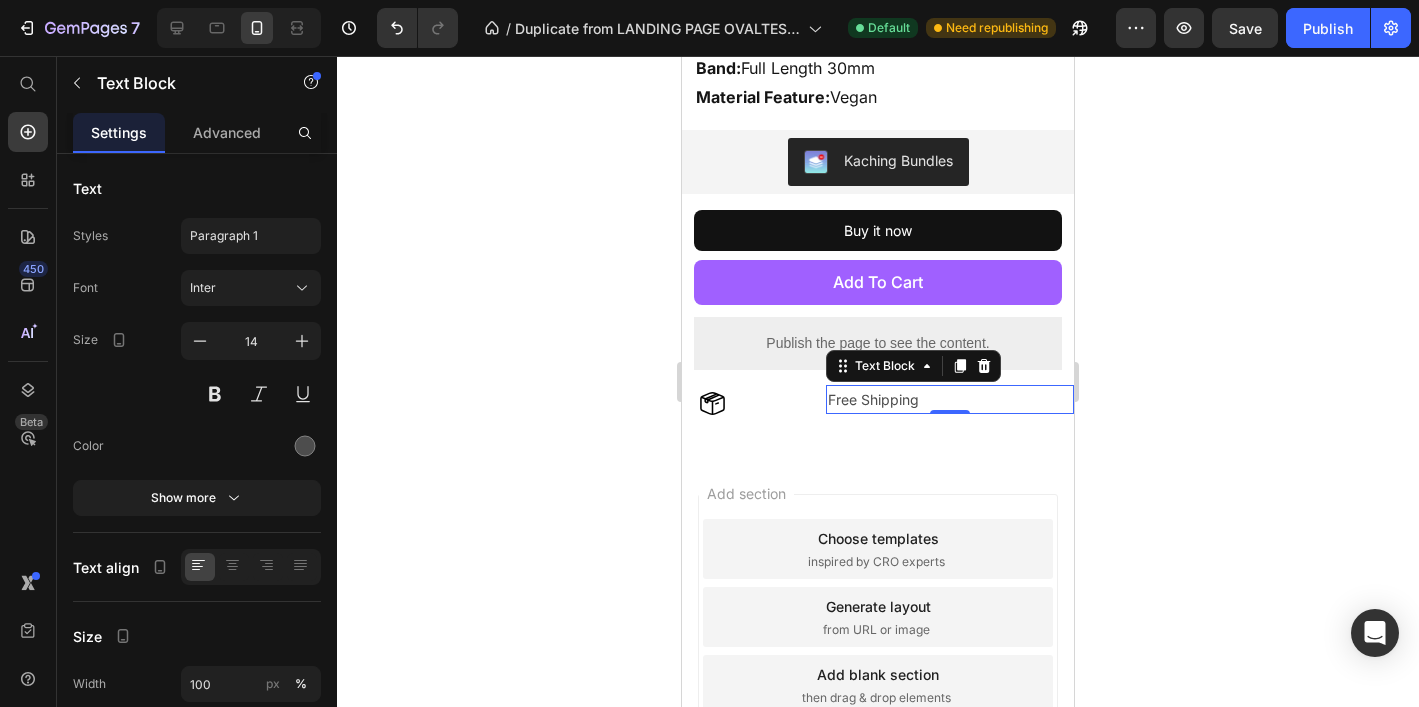 click 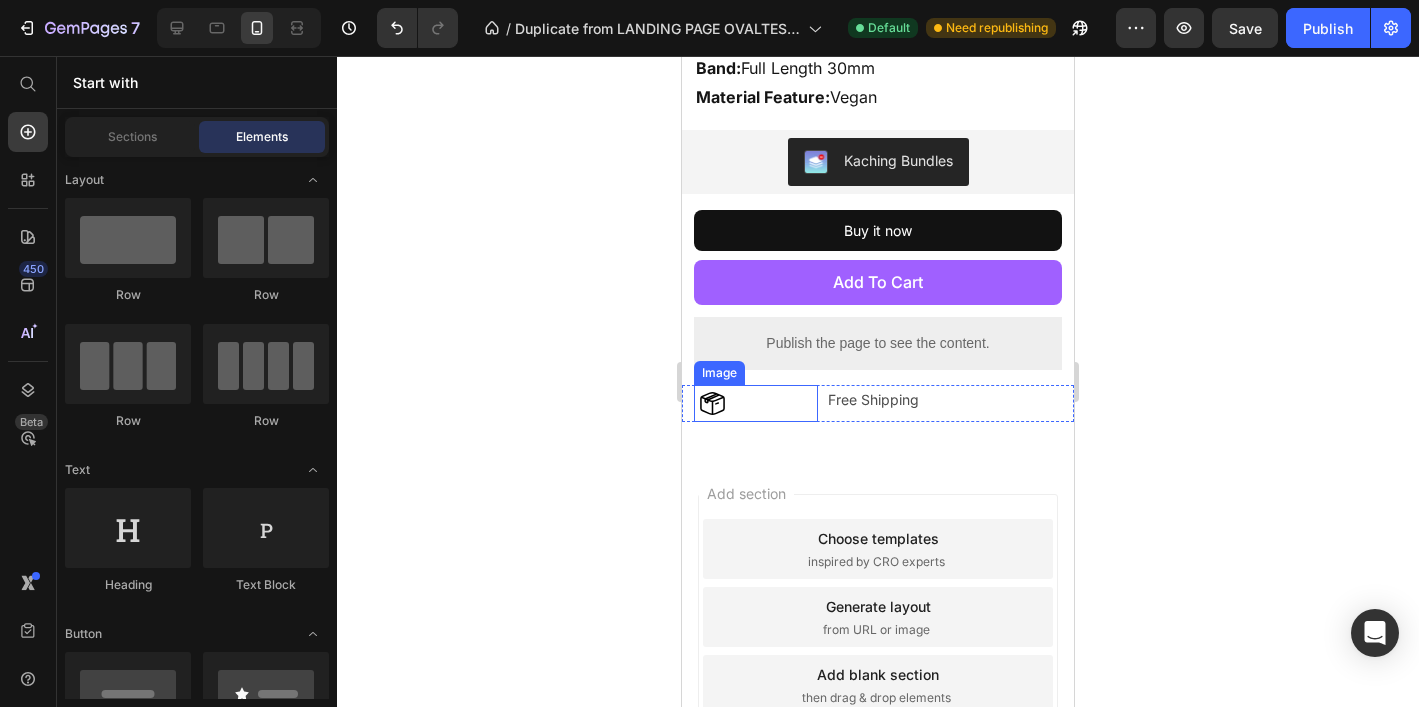 click at bounding box center [756, 403] 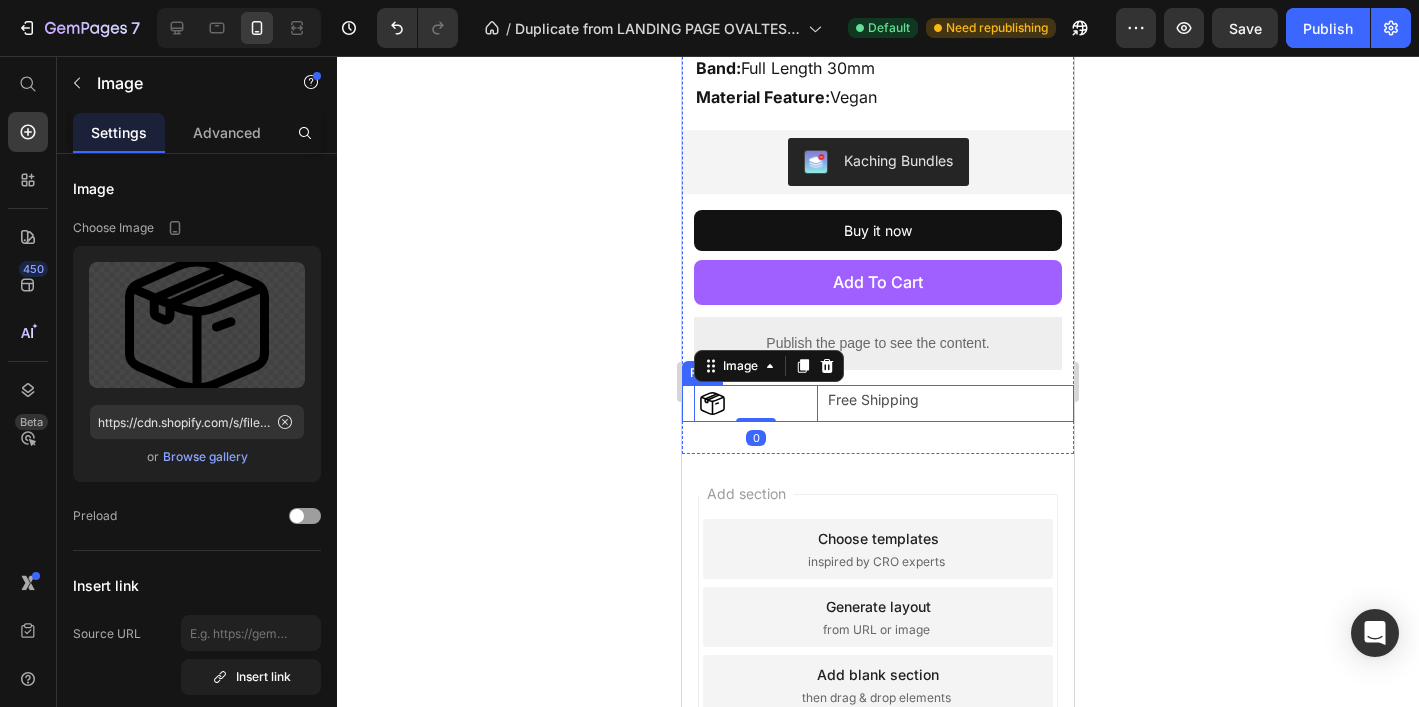 click on "Image   0 Free Shipping Text Block Row" at bounding box center [878, 403] 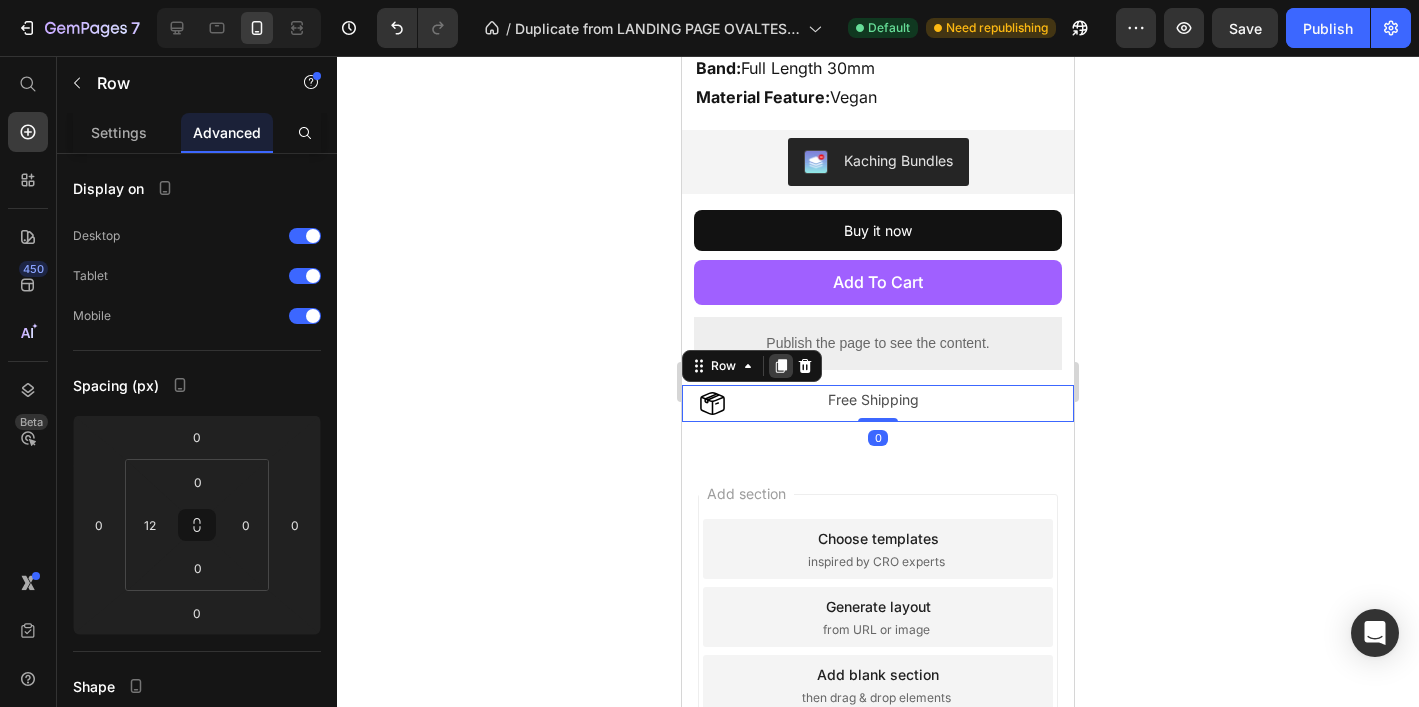 click 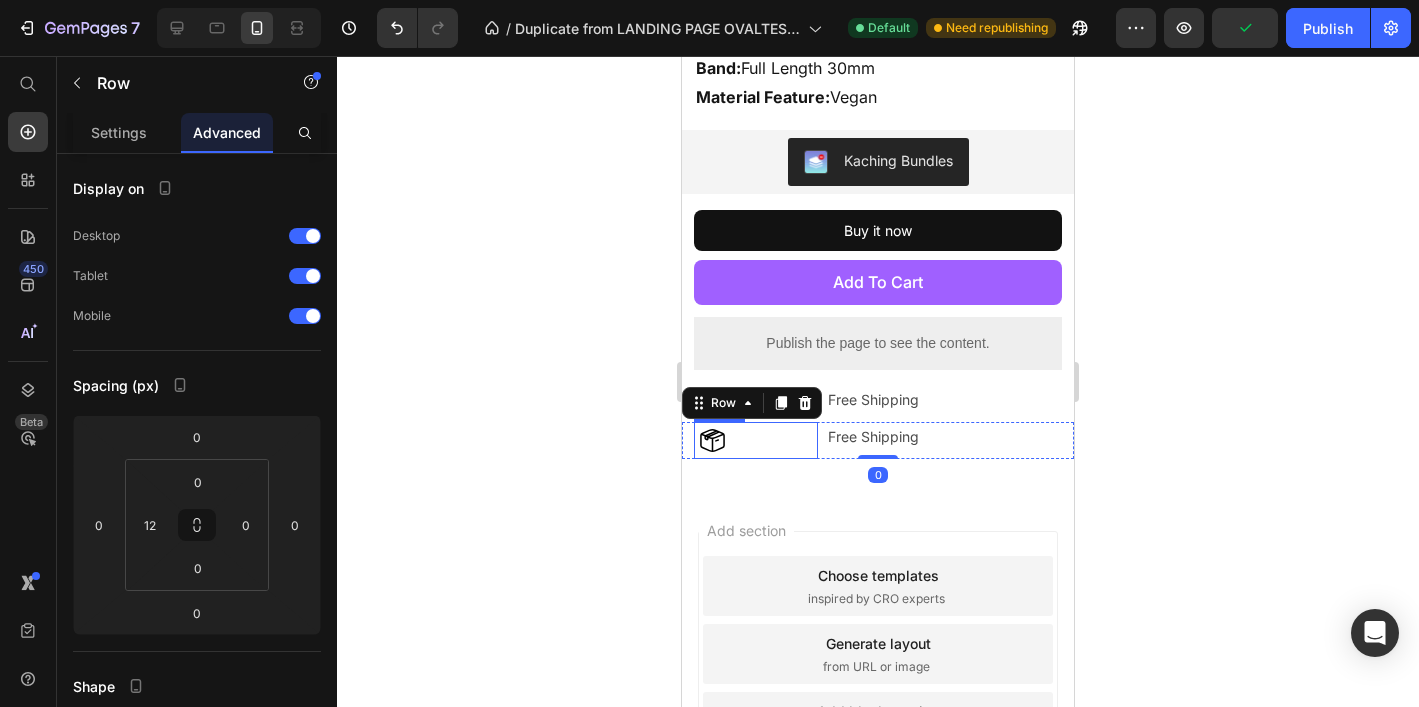 click at bounding box center (756, 440) 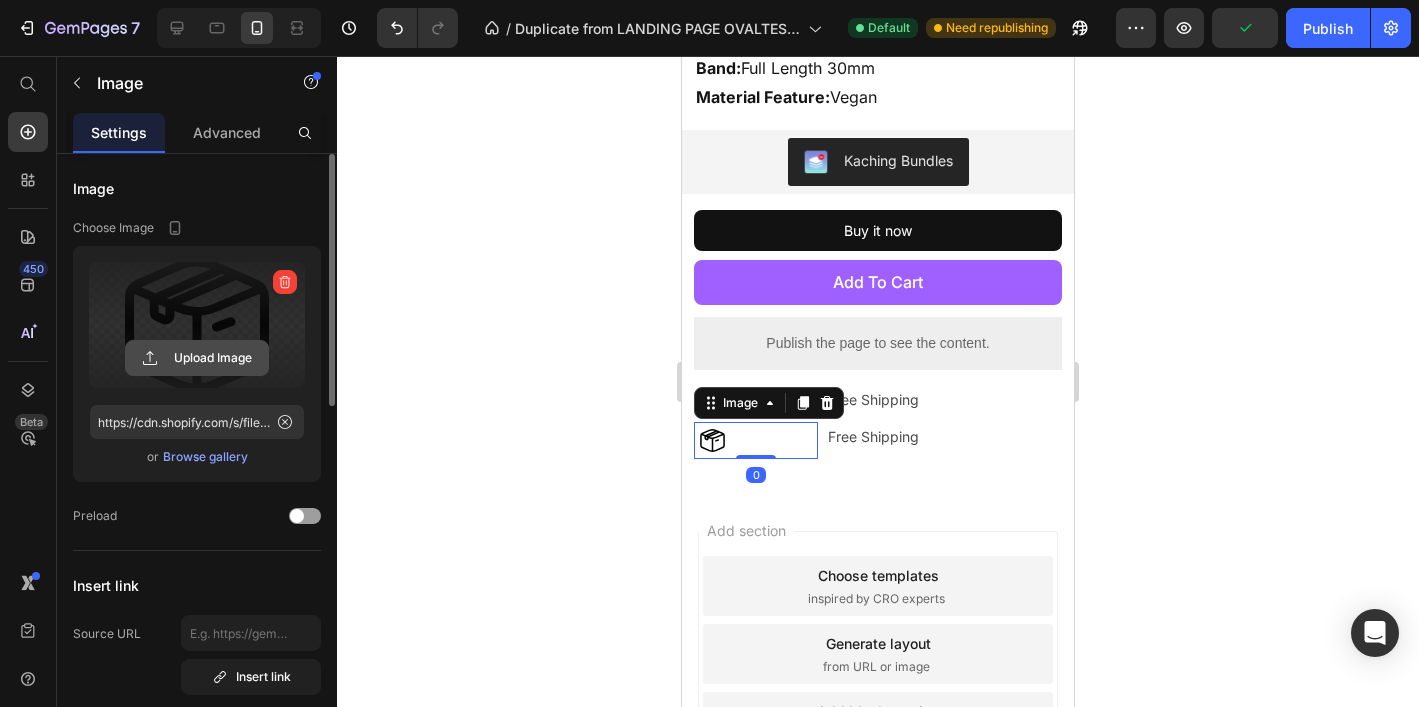 click 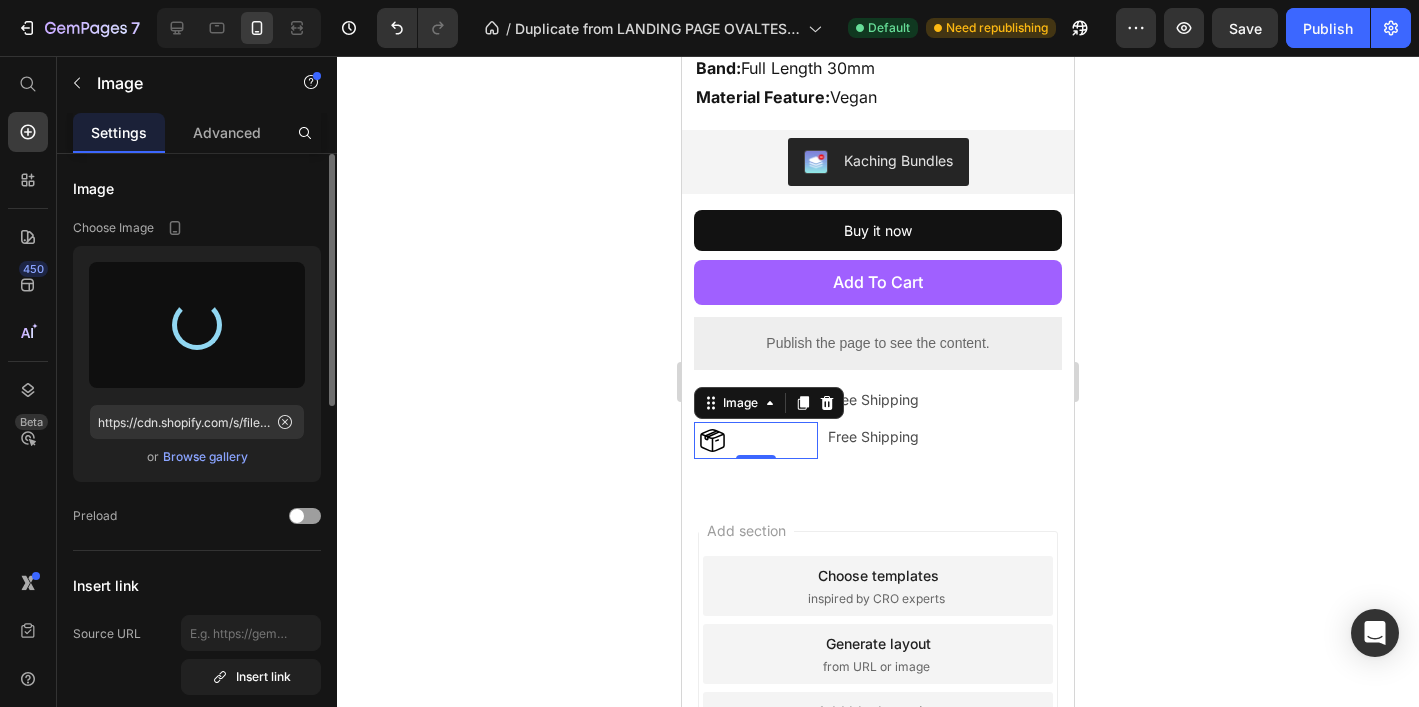 type on "https://cdn.shopify.com/s/files/1/0915/8452/8763/files/gempages_570620101087200071-f4596880-dd0c-4298-b80e-aba829de47f1.svg" 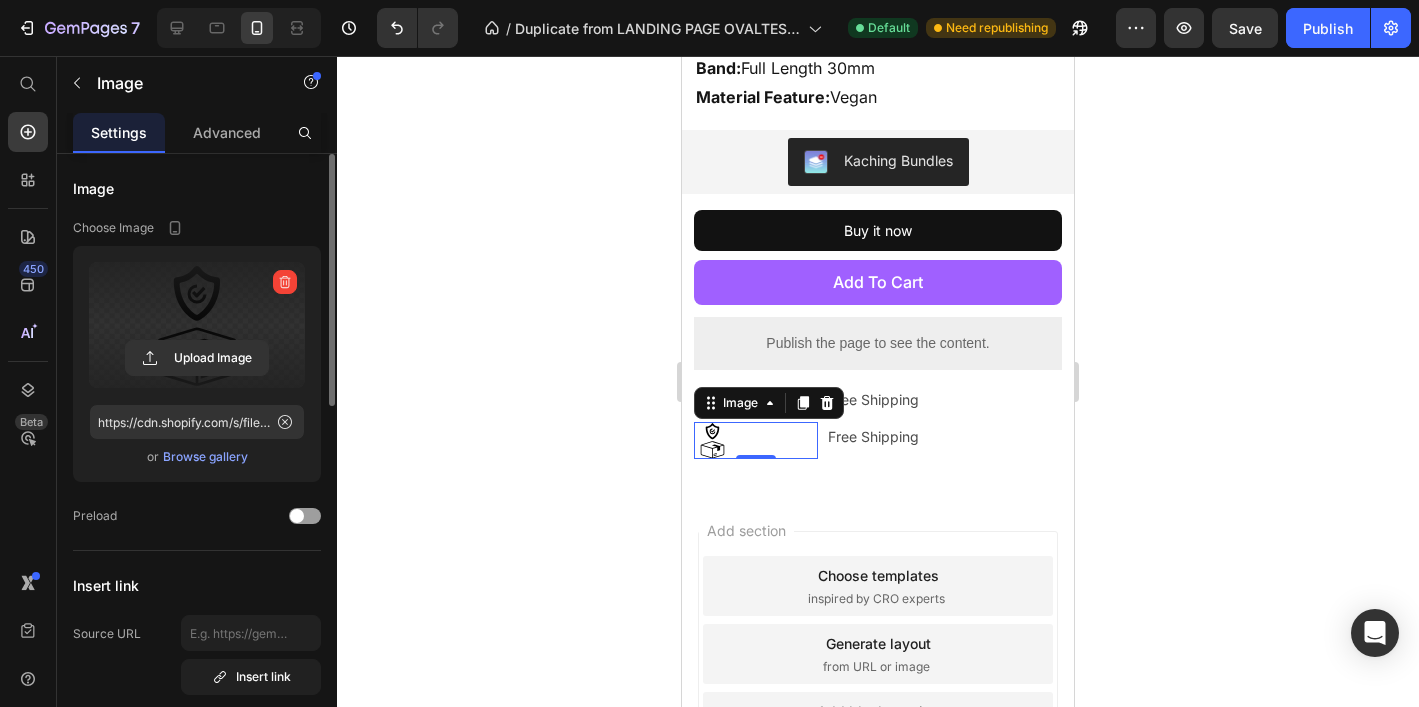 click 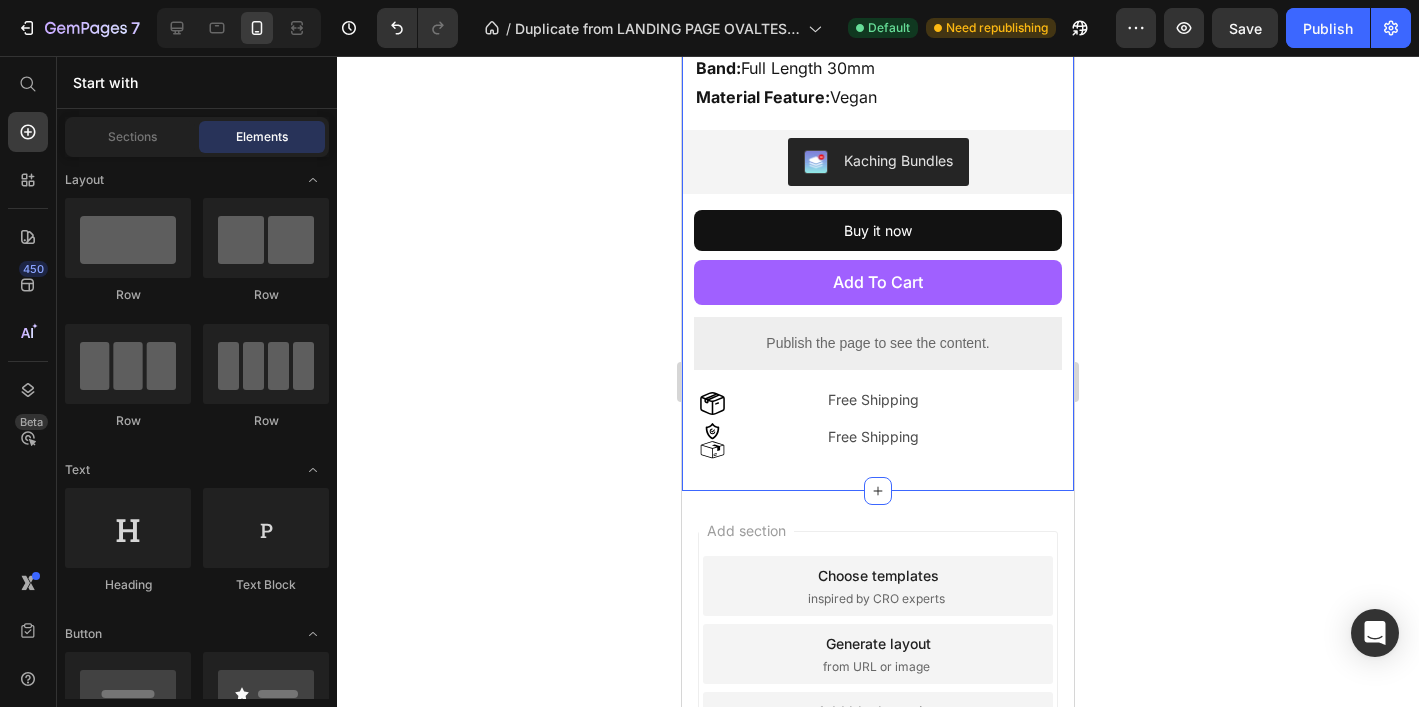 click at bounding box center (756, 440) 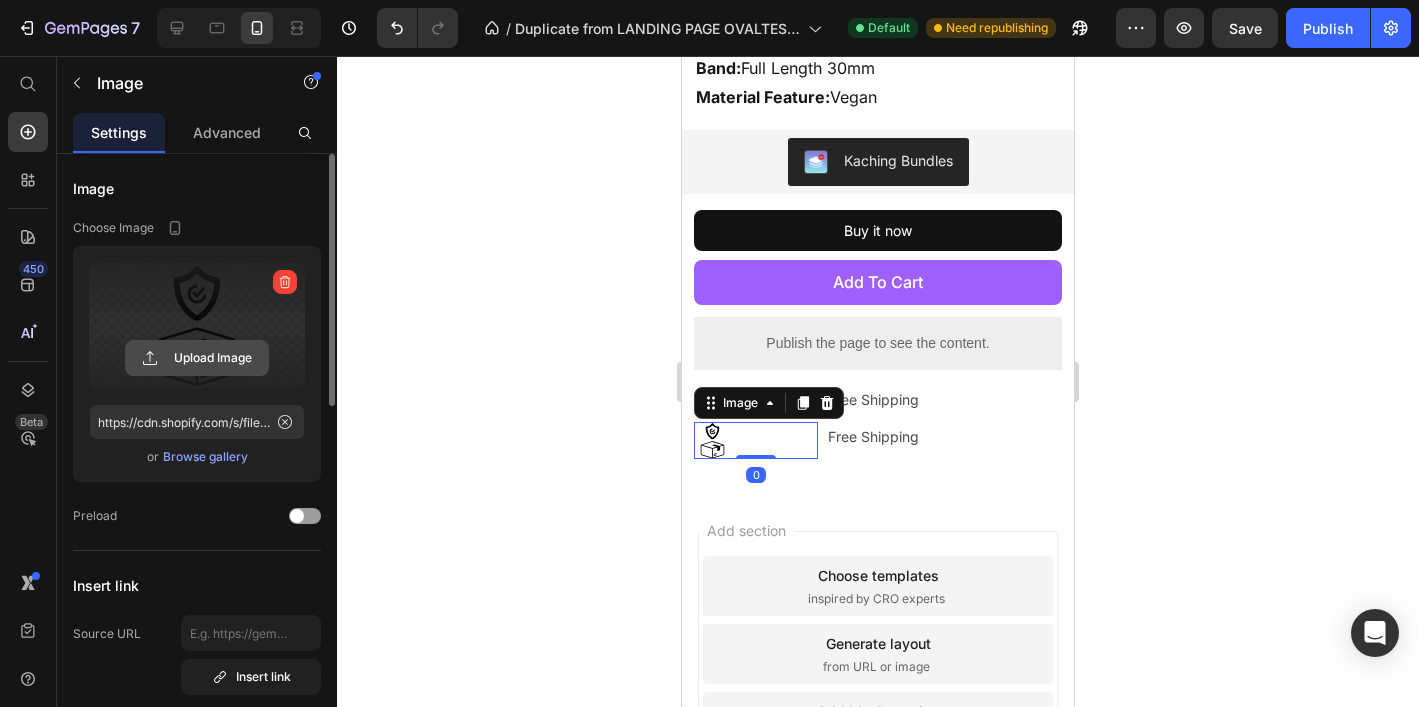 click 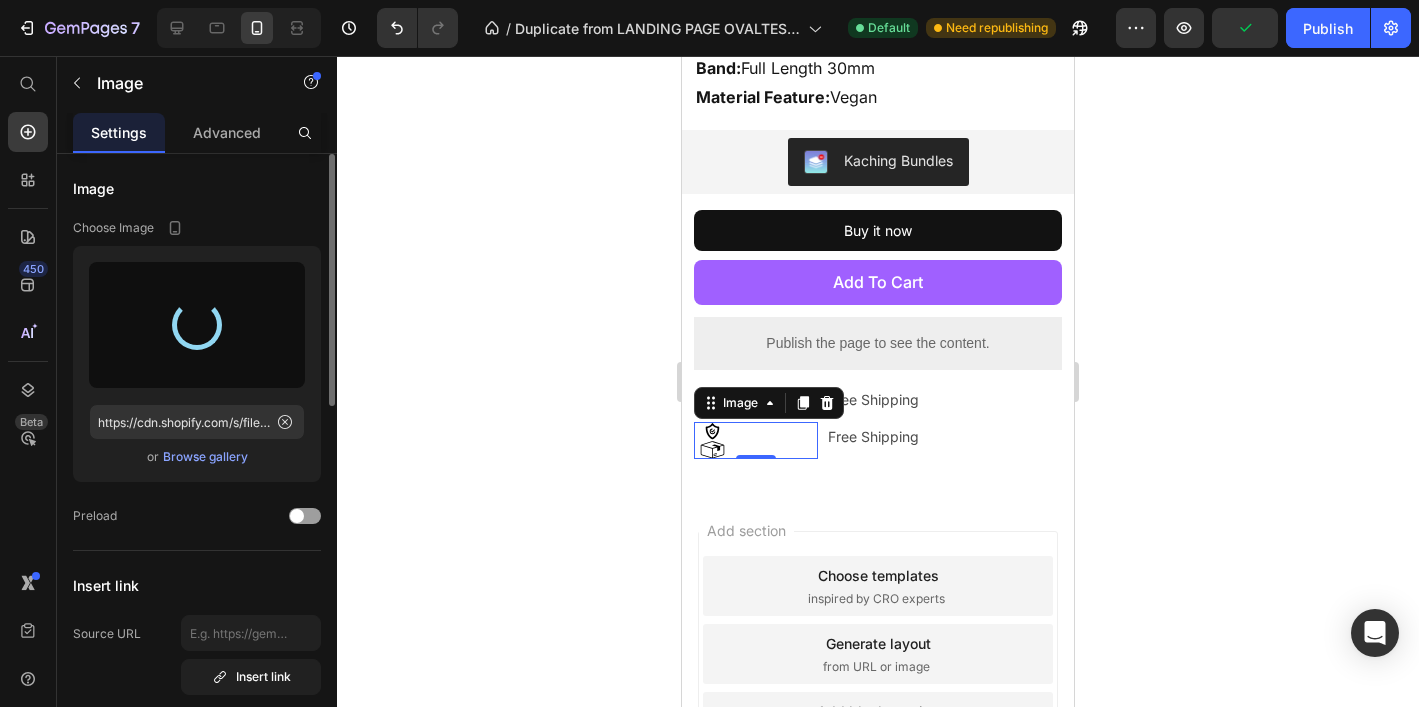 type on "https://cdn.shopify.com/s/files/1/0915/8452/8763/files/gempages_570620101087200071-2fd58c36-b56a-4306-99a9-6023c6eb4e15.svg" 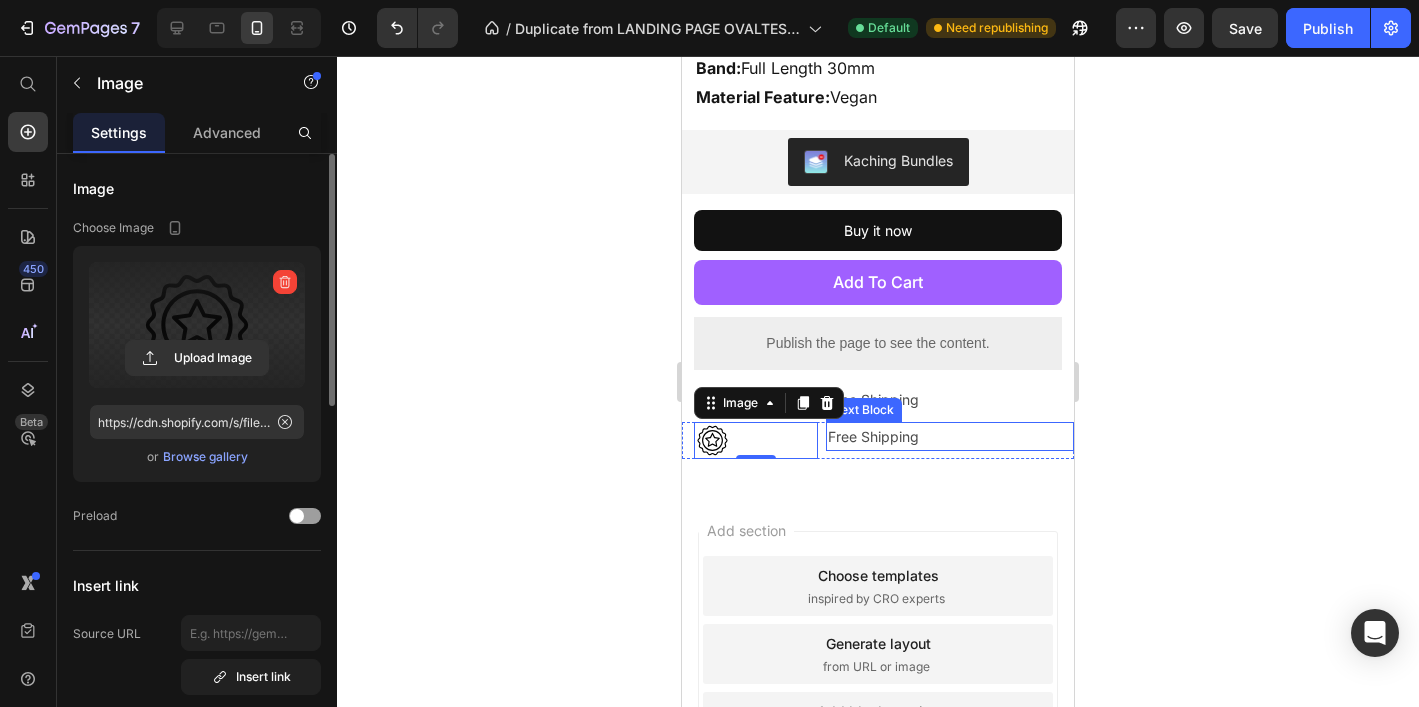click on "Free Shipping" at bounding box center (950, 436) 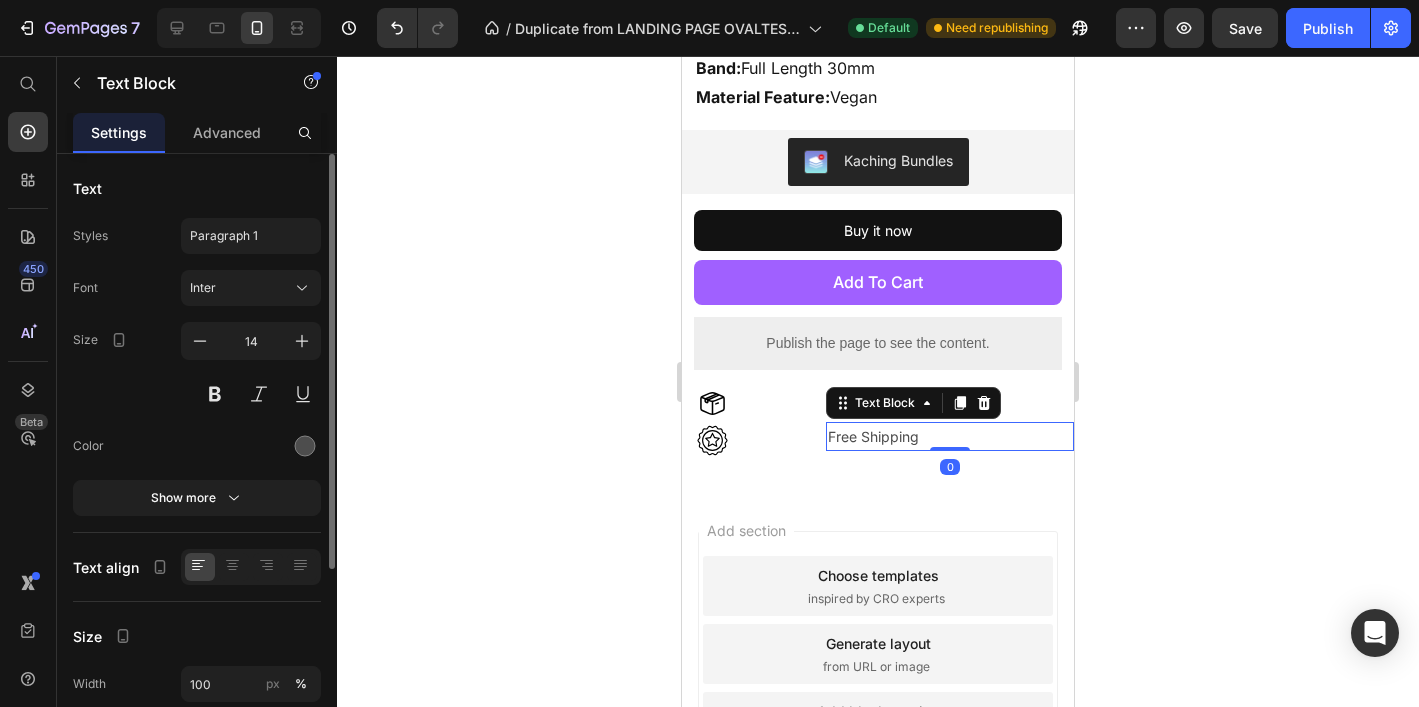 click on "Free Shipping" at bounding box center [950, 436] 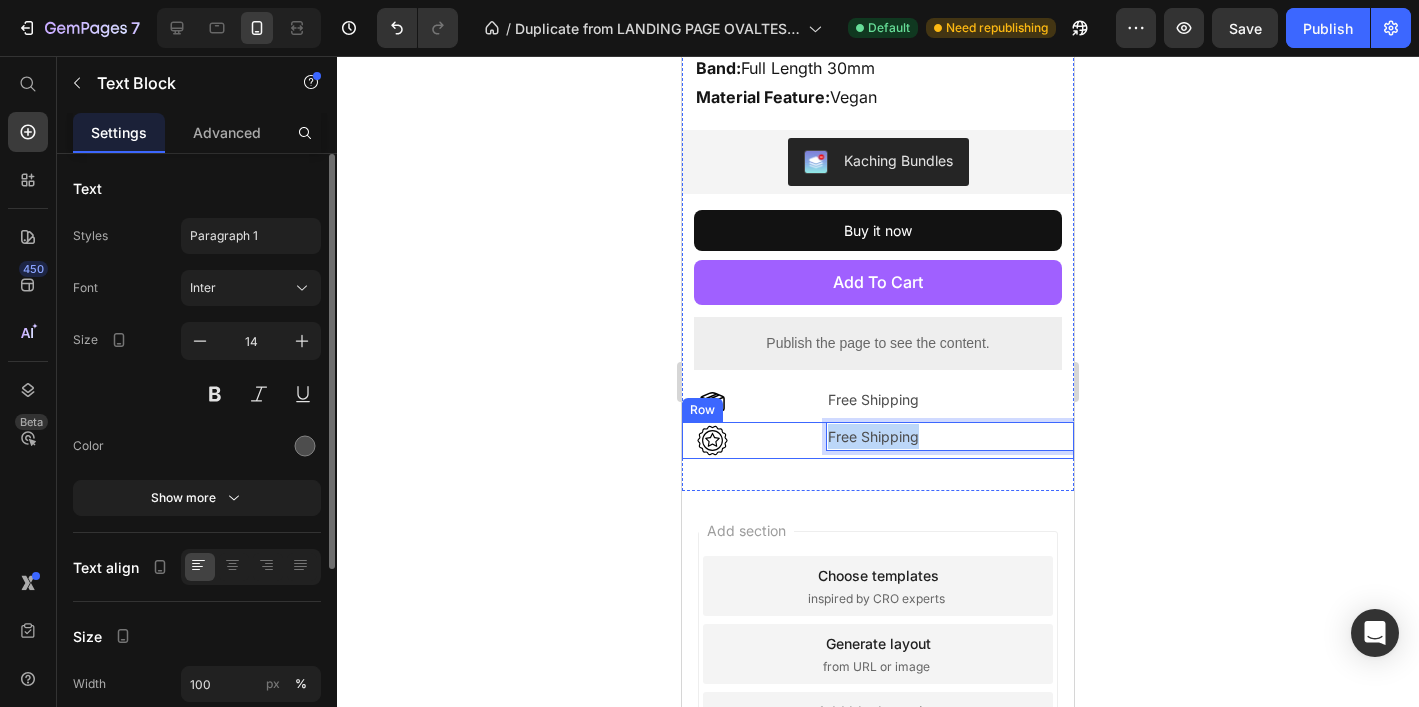 drag, startPoint x: 929, startPoint y: 436, endPoint x: 820, endPoint y: 434, distance: 109.01835 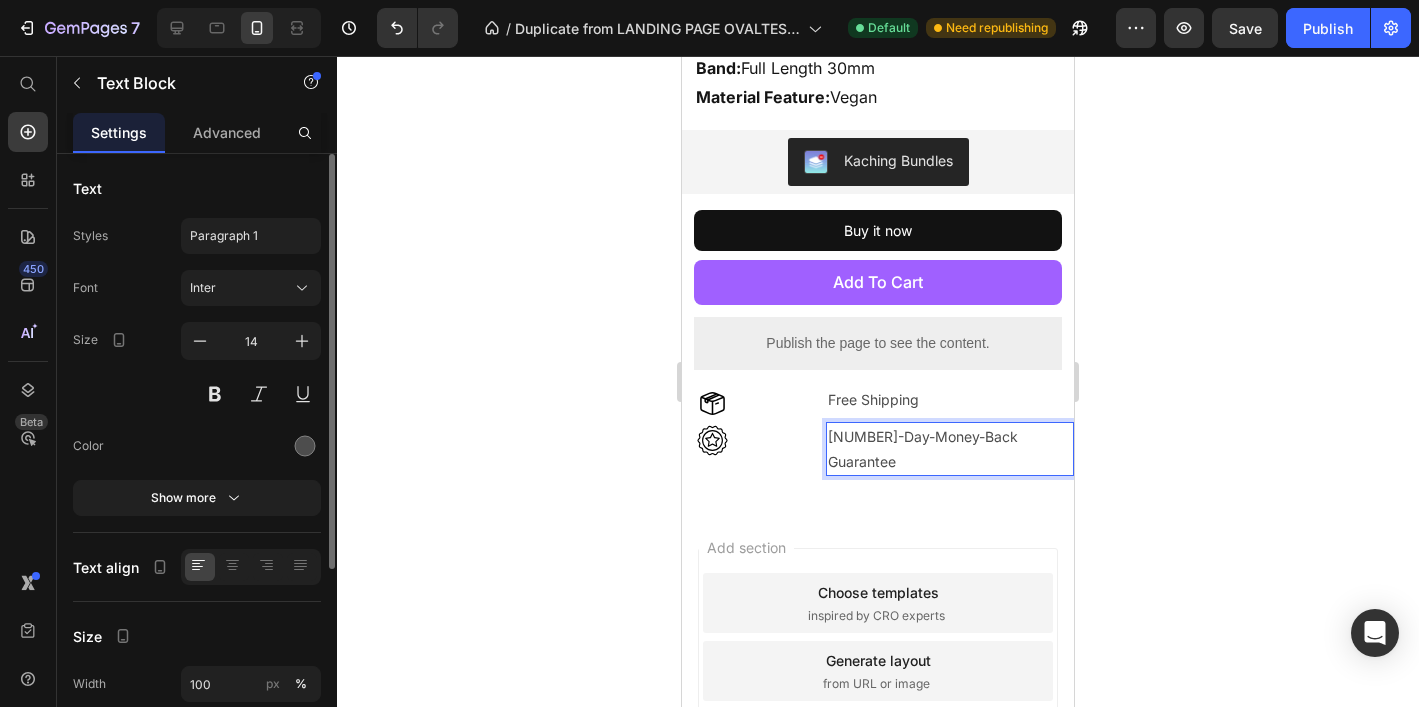 click 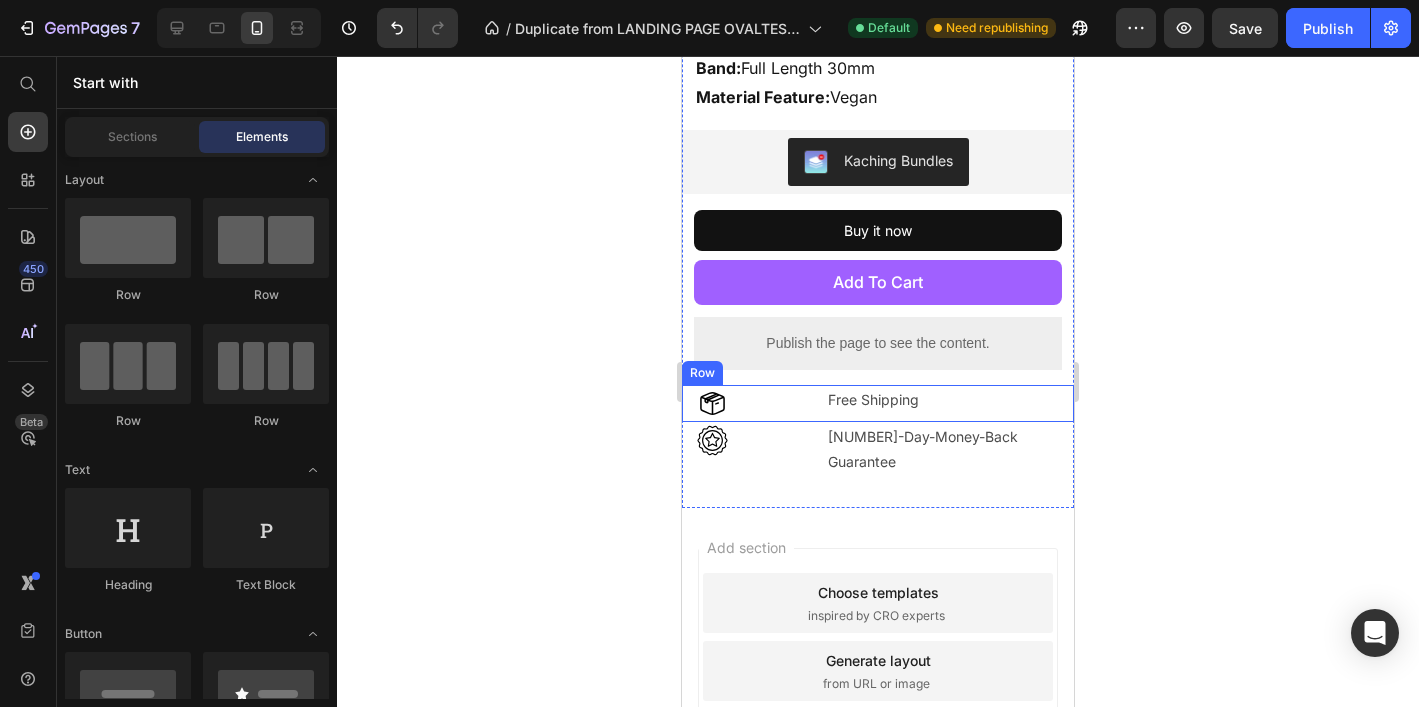 click on "Free Shipping Text Block" at bounding box center (950, 403) 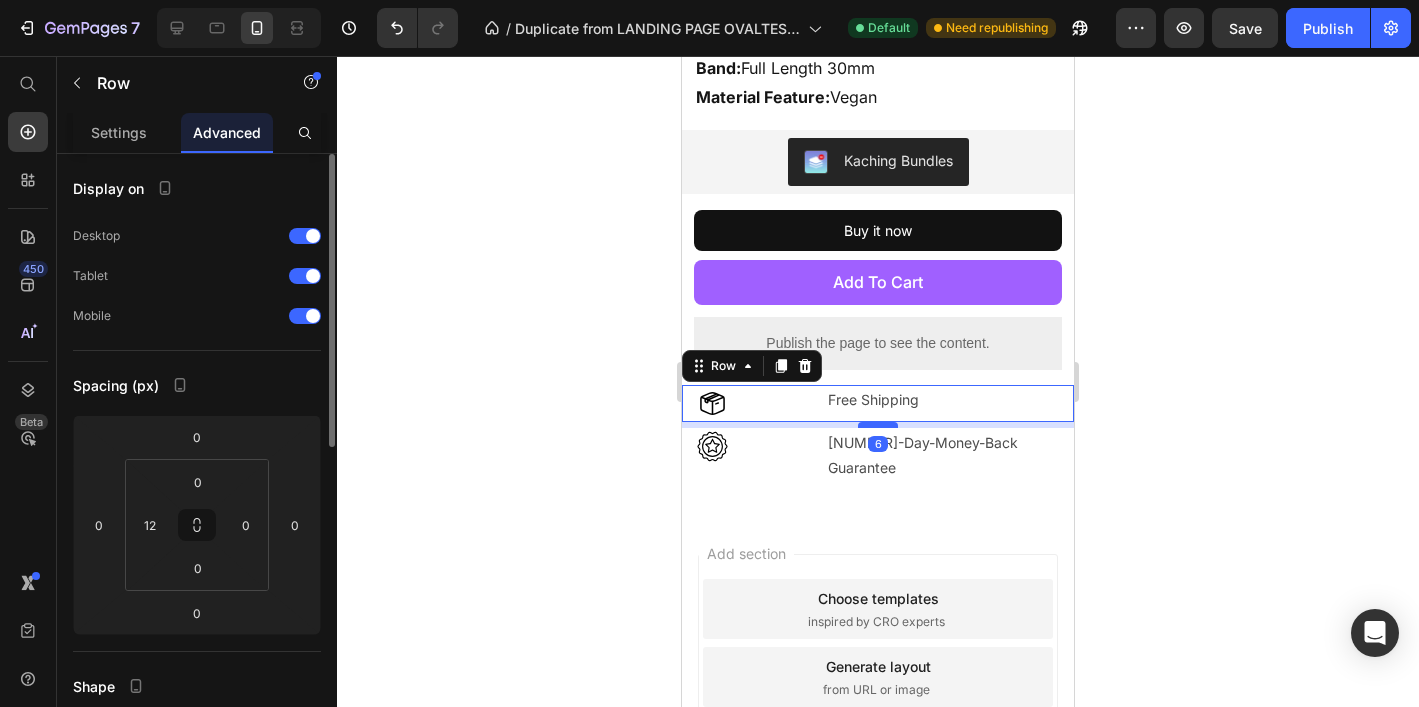 drag, startPoint x: 874, startPoint y: 420, endPoint x: 1805, endPoint y: 446, distance: 931.363 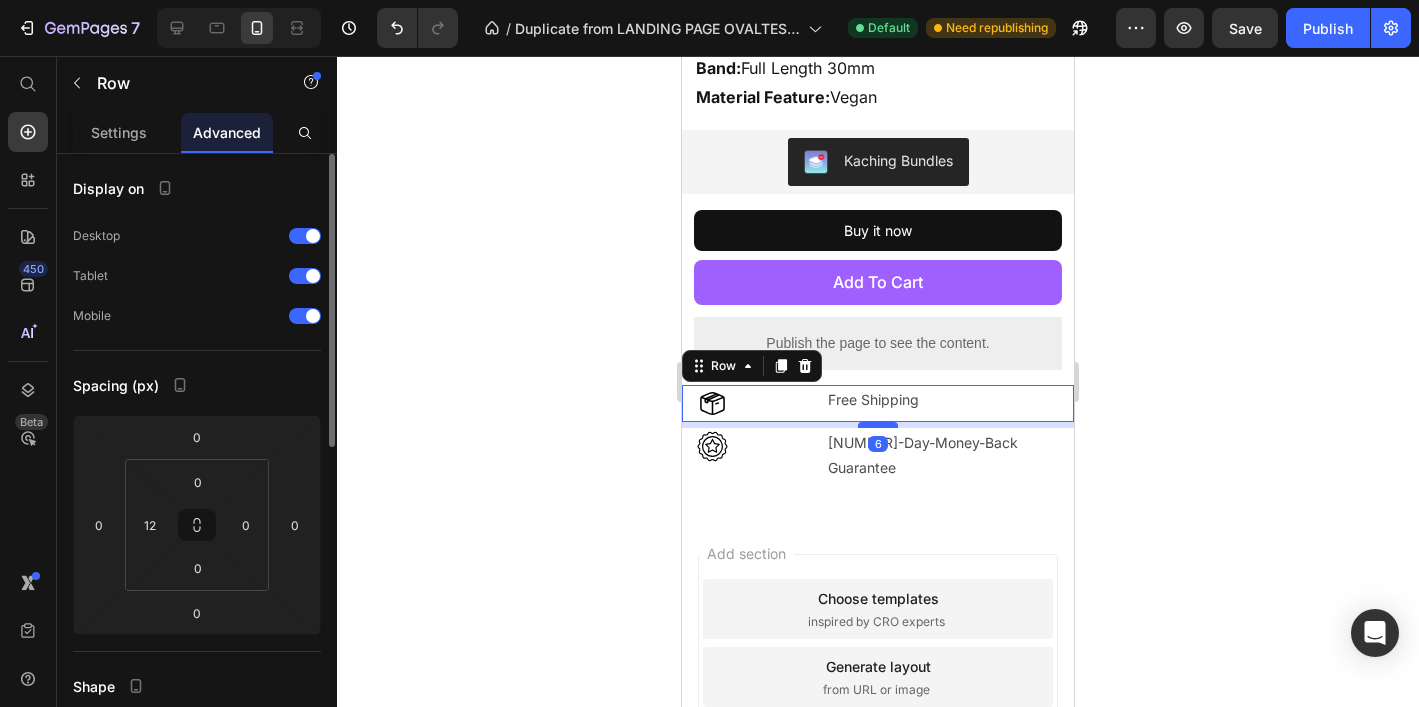 click at bounding box center [878, 425] 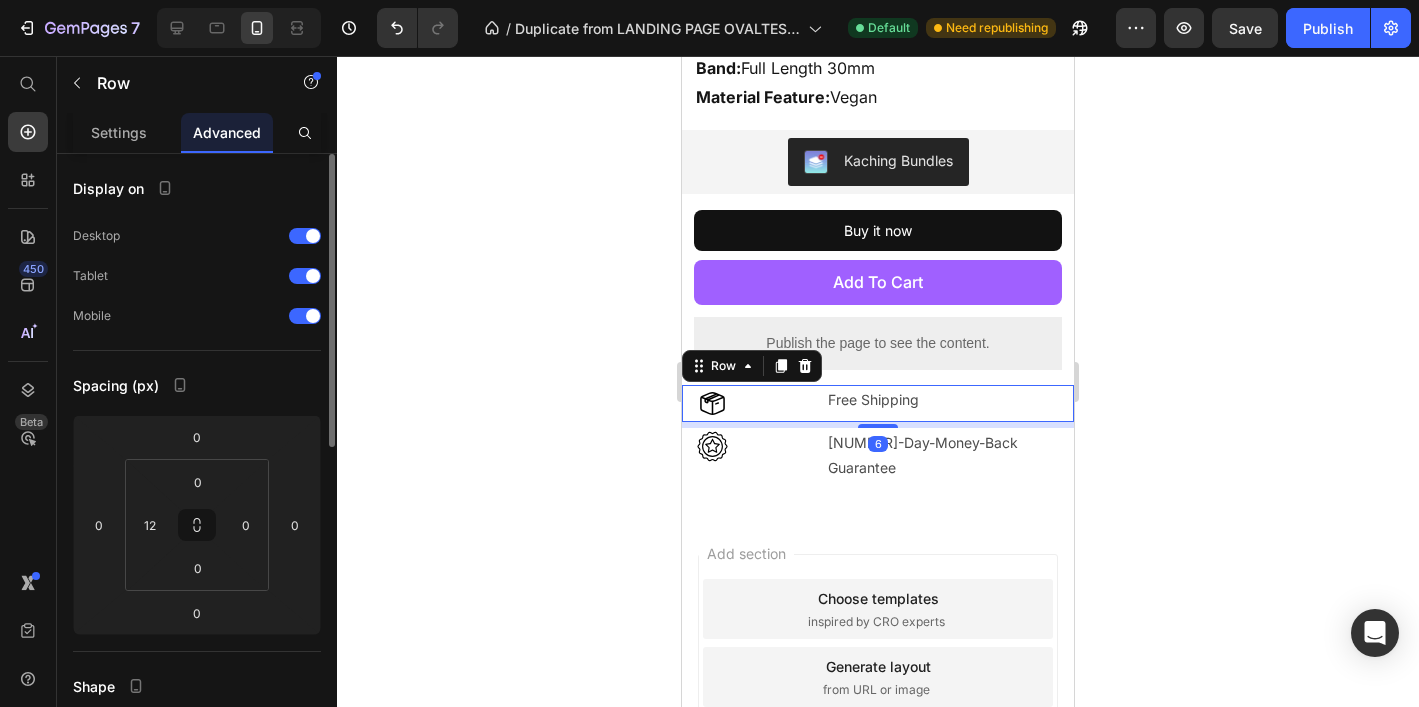 type on "6" 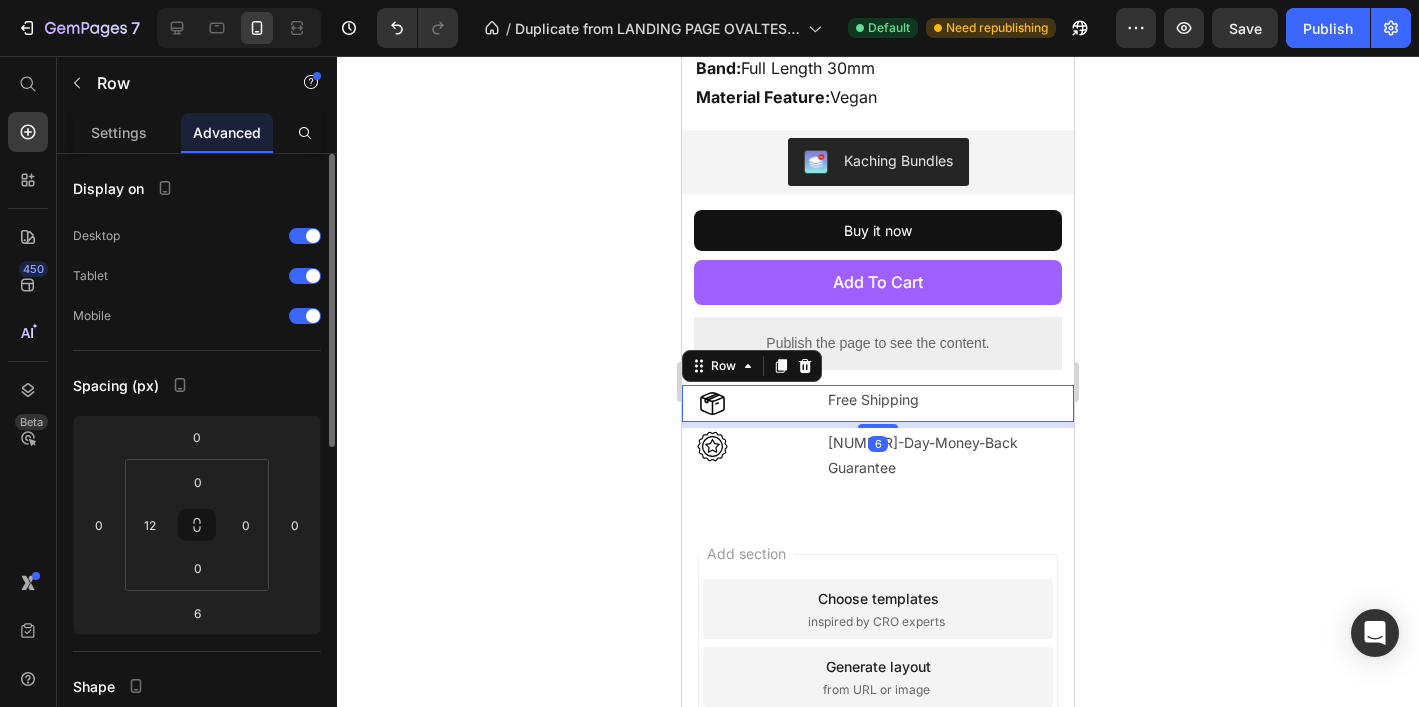 click 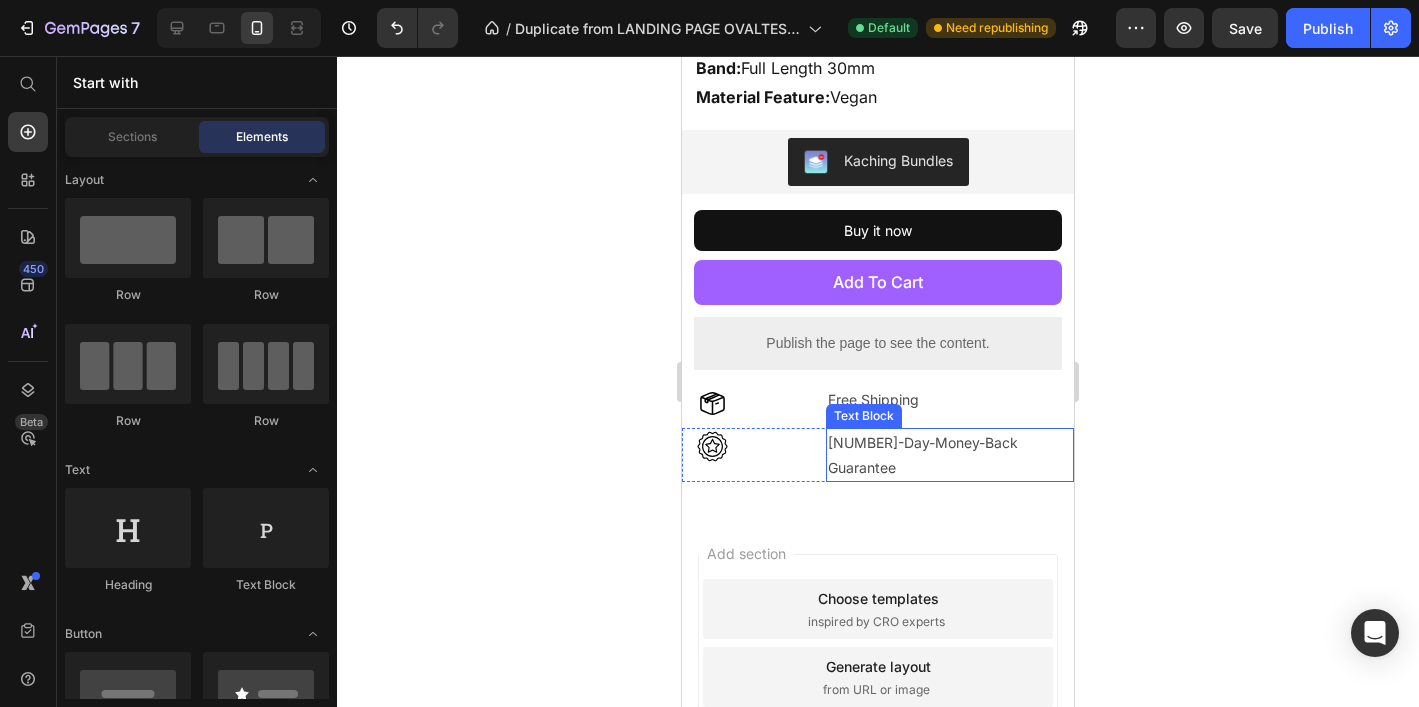 click on "30-Day-Money-Back Guarantee" at bounding box center (950, 455) 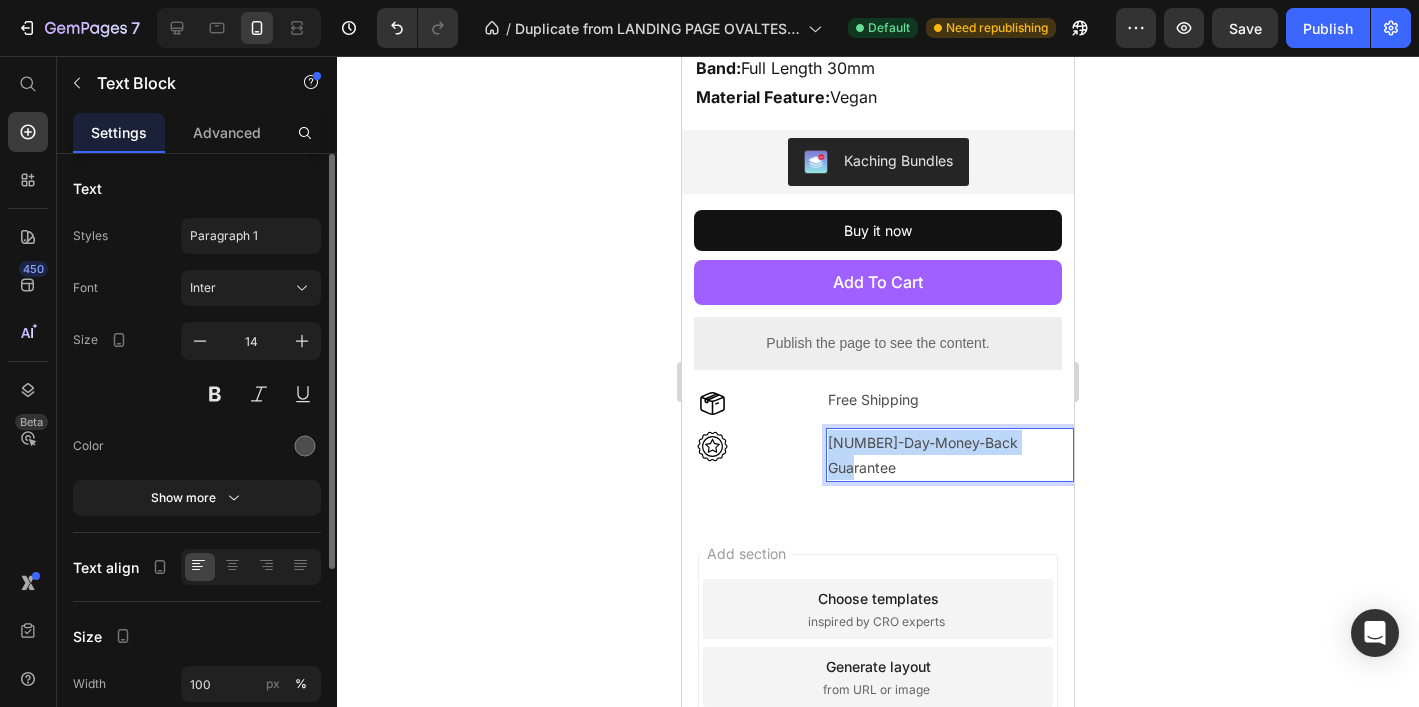 drag, startPoint x: 1042, startPoint y: 443, endPoint x: 827, endPoint y: 443, distance: 215 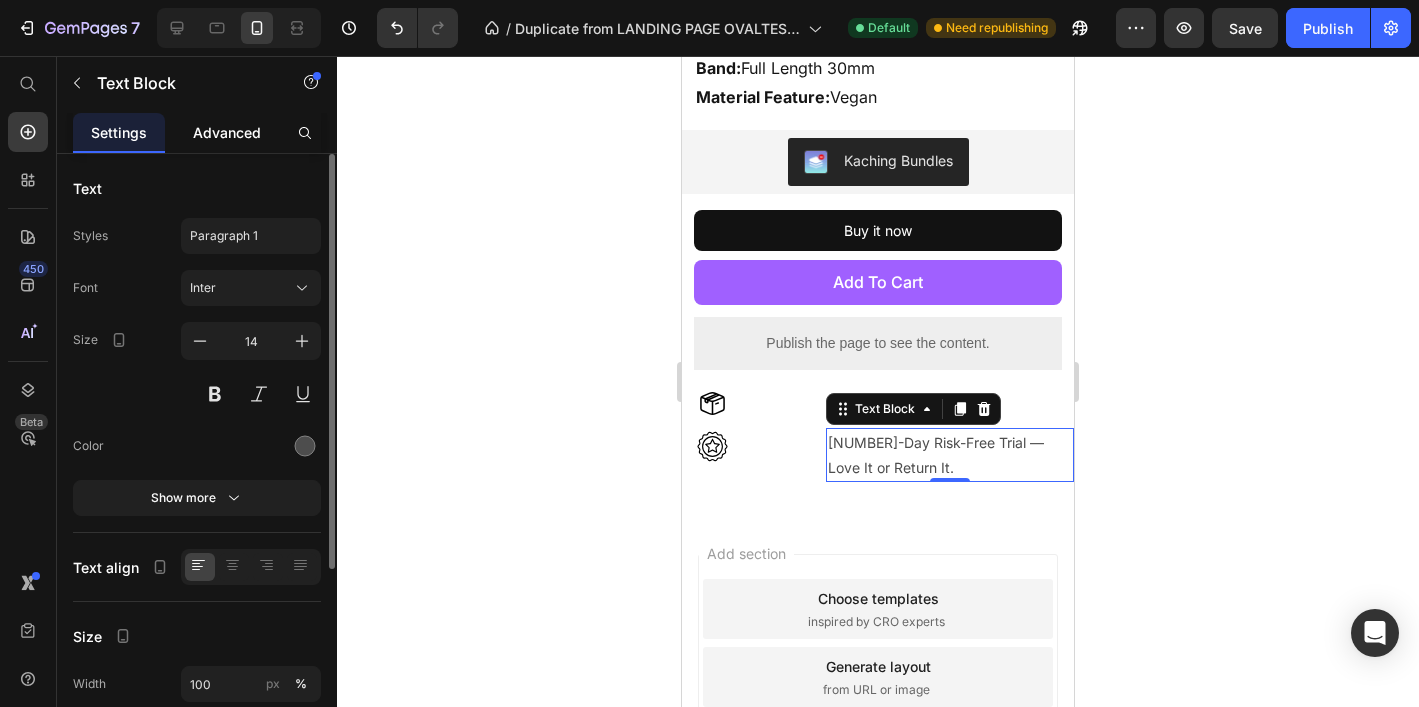 click on "Advanced" 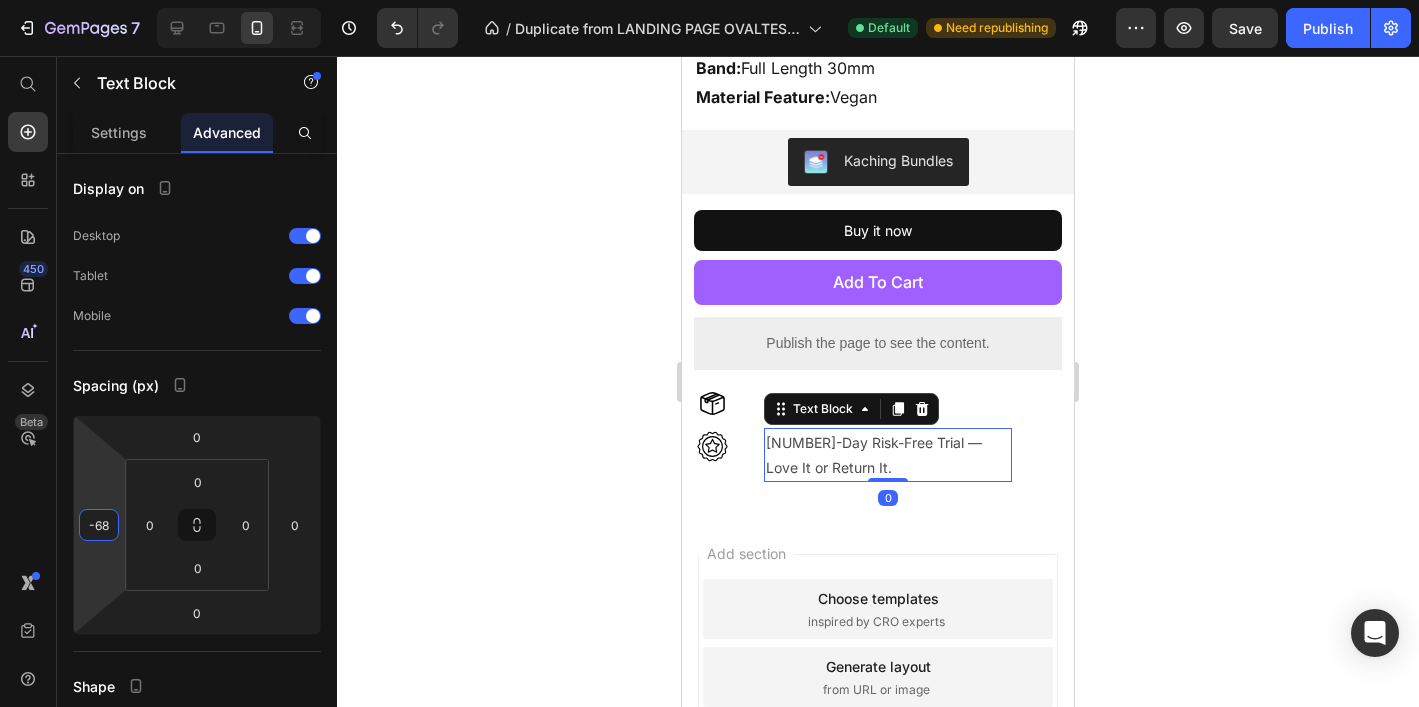 type on "-70" 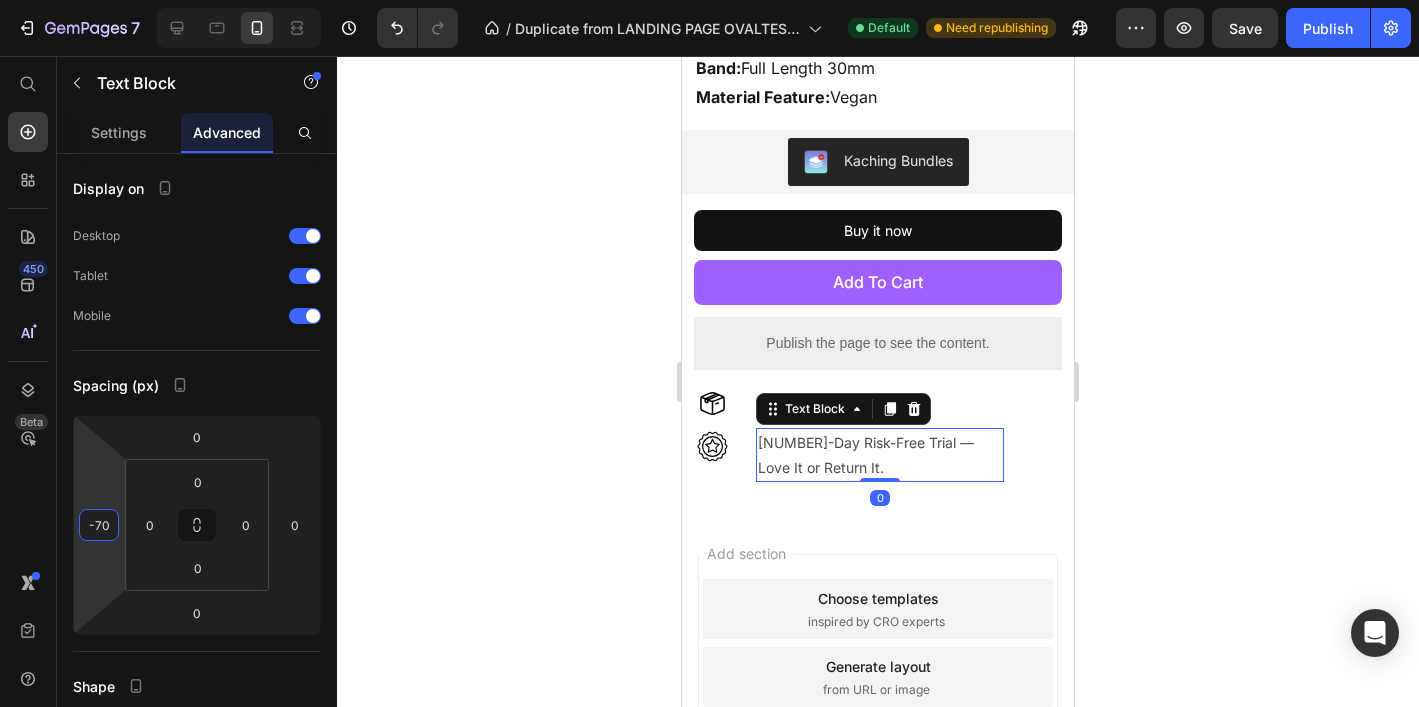 drag, startPoint x: 112, startPoint y: 473, endPoint x: 105, endPoint y: 508, distance: 35.69314 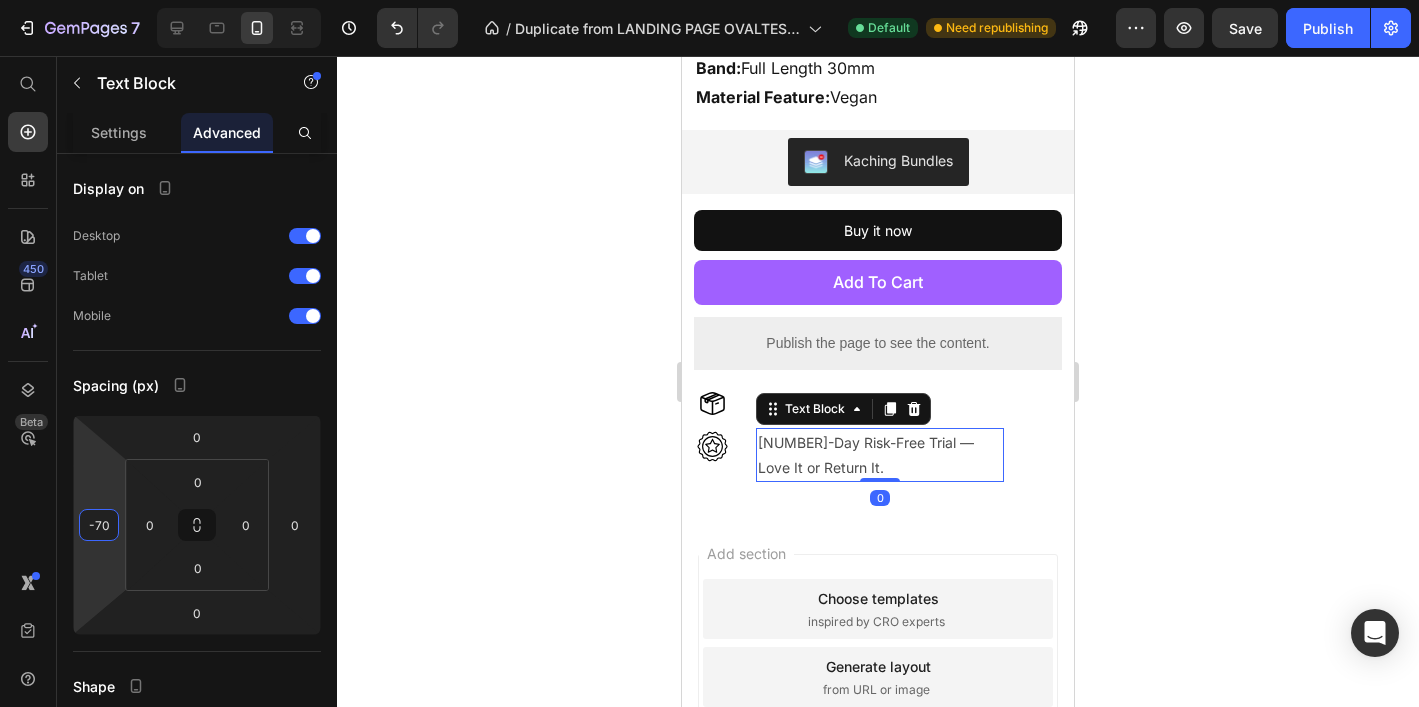 click on "7  Version history  /  Duplicate from LANDING PAGE OVALTES 2.0 Default Need republishing Preview  Save   Publish  450 Beta Start with Sections Elements Hero Section Product Detail Brands Trusted Badges Guarantee Product Breakdown How to use Testimonials Compare Bundle FAQs Social Proof Brand Story Product List Collection Blog List Contact Sticky Add to Cart Custom Footer Browse Library 450 Layout
Row
Row
Row
Row Text
Heading
Text Block Button
Button
Button
Sticky Back to top Media
Image" at bounding box center [709, 0] 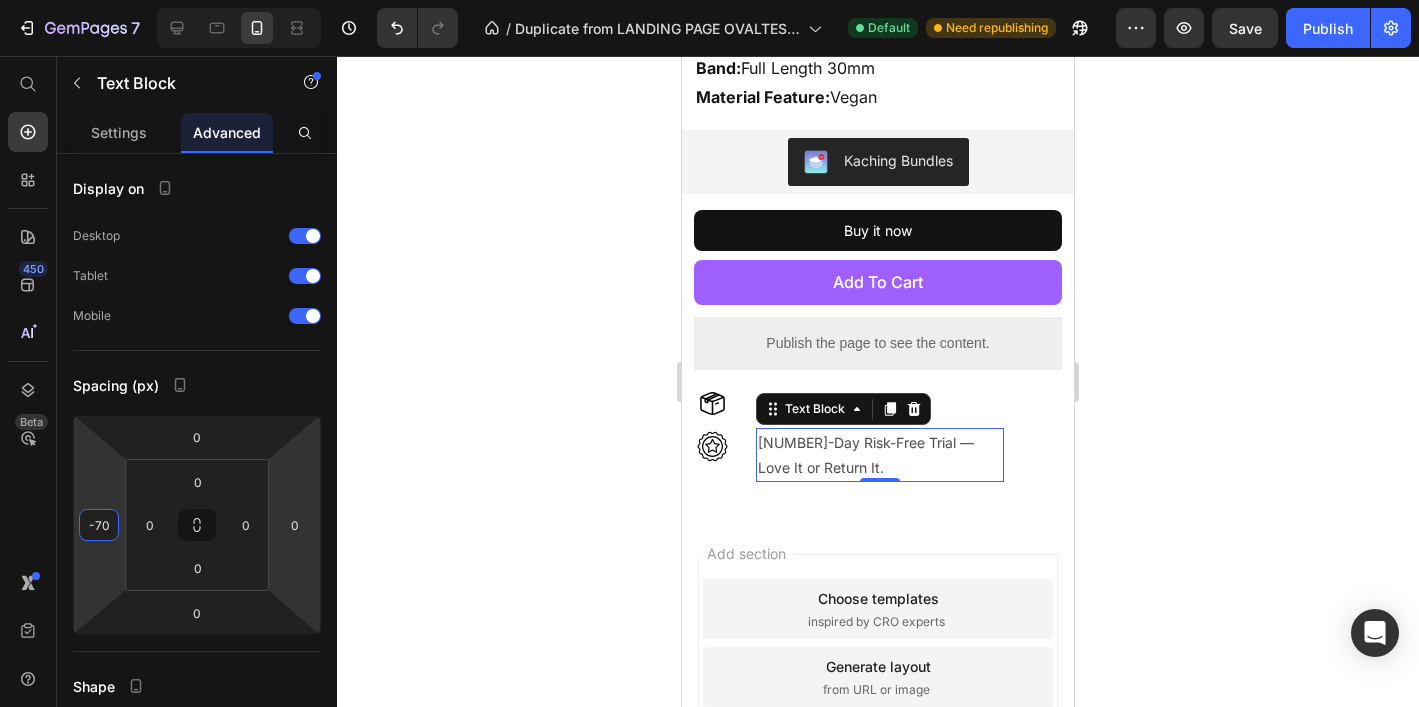 click 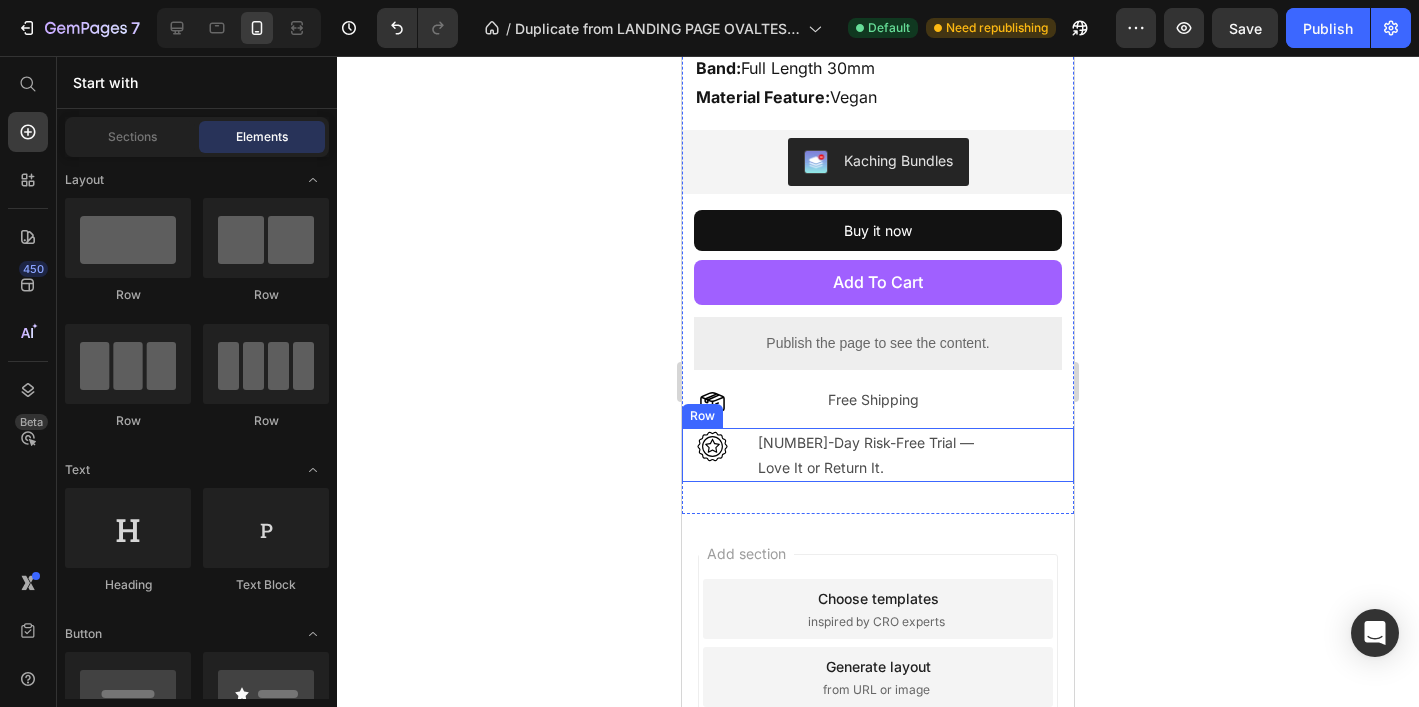 click on "30-Day Risk-Free Trial — Love It or Return It. Text Block" at bounding box center [950, 455] 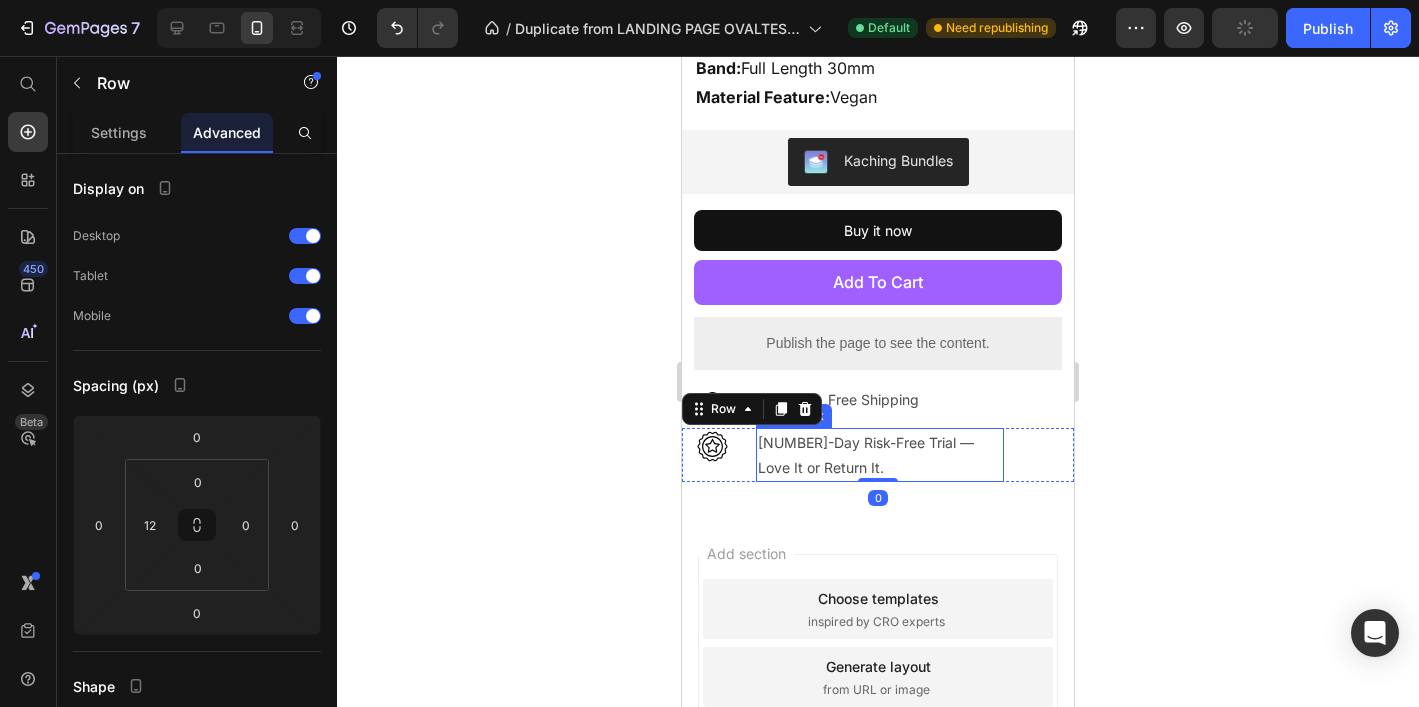 click on "30-Day Risk-Free Trial — Love It or Return It." at bounding box center (880, 455) 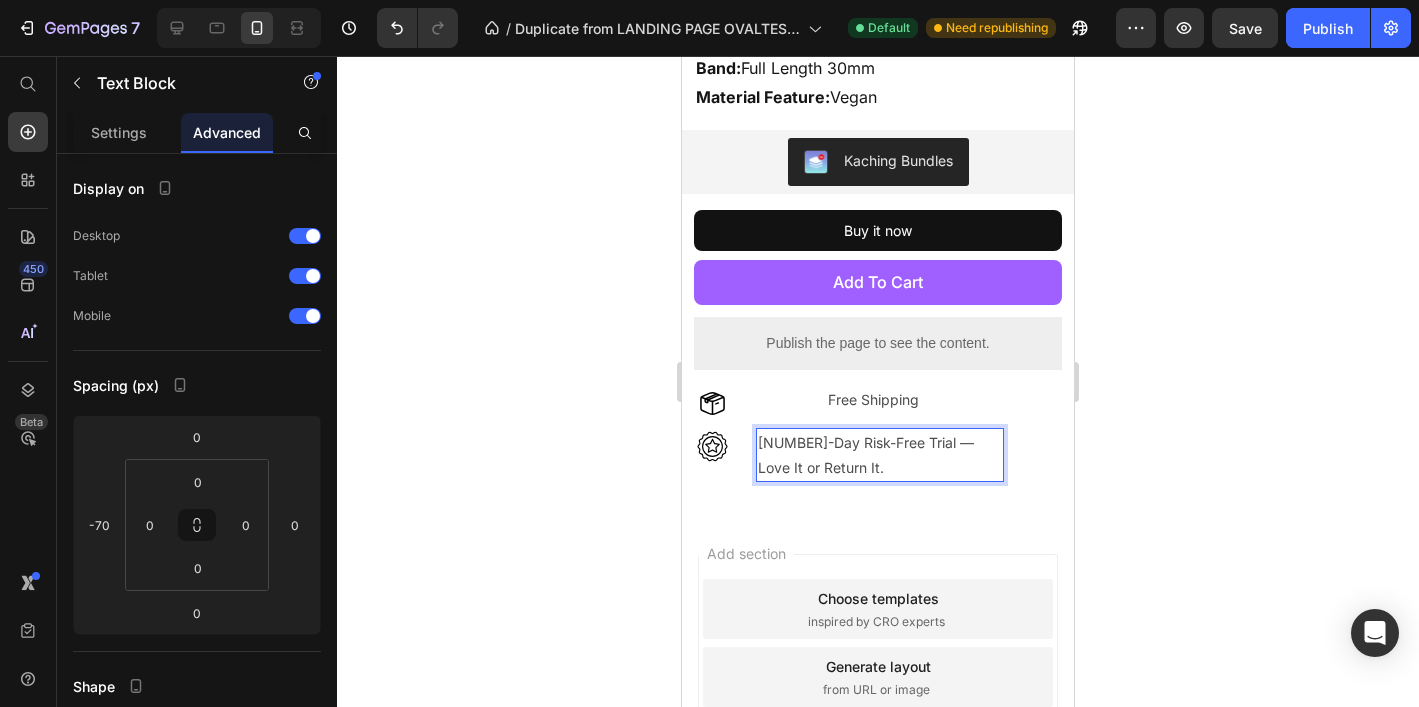 click on "30-Day Risk-Free Trial — Love It or Return It." at bounding box center [880, 455] 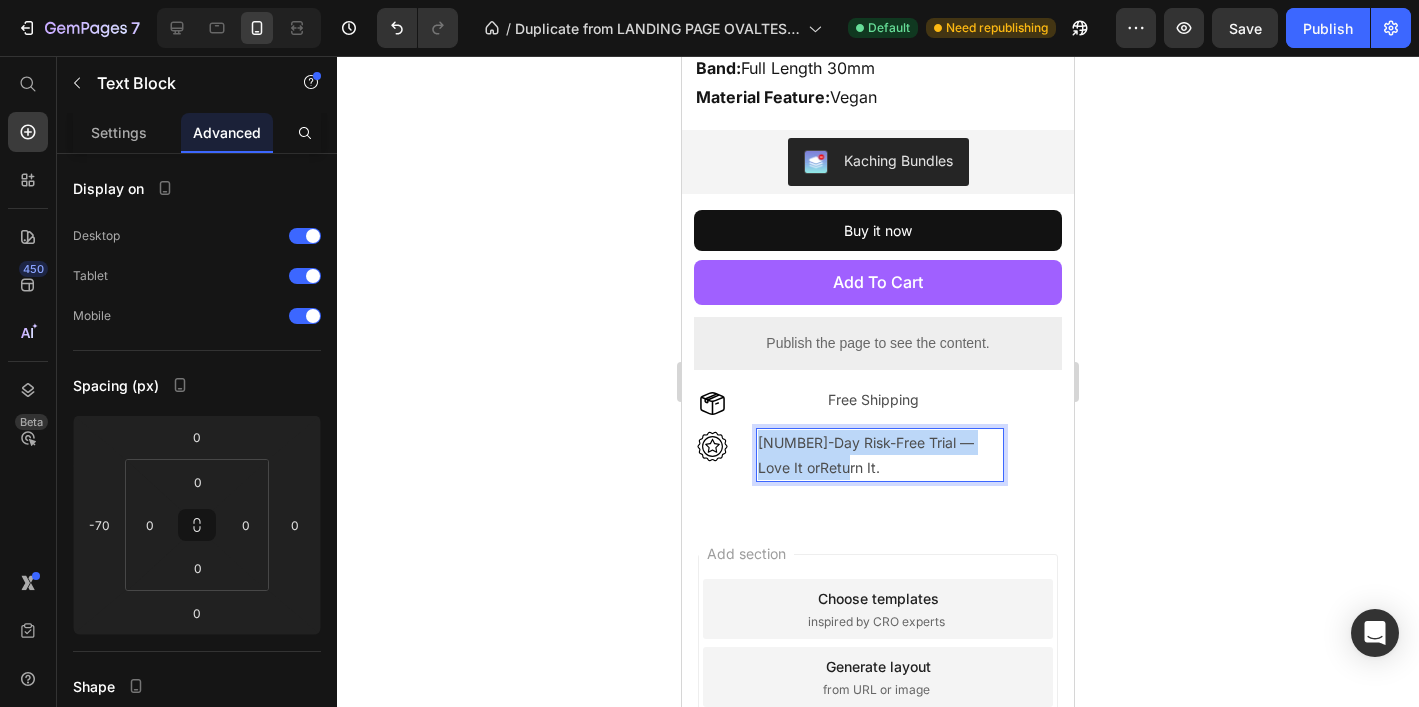 drag, startPoint x: 824, startPoint y: 463, endPoint x: 759, endPoint y: 437, distance: 70.00714 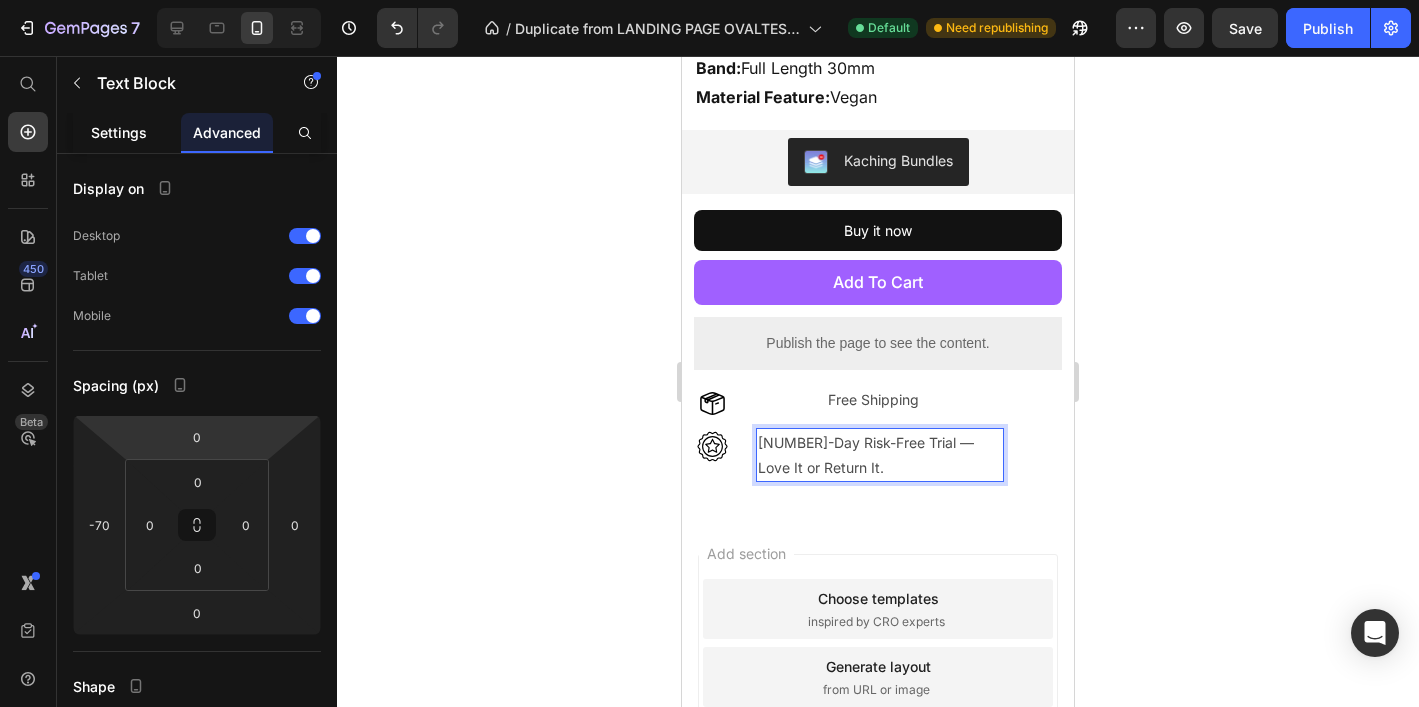 click on "Settings" at bounding box center (119, 132) 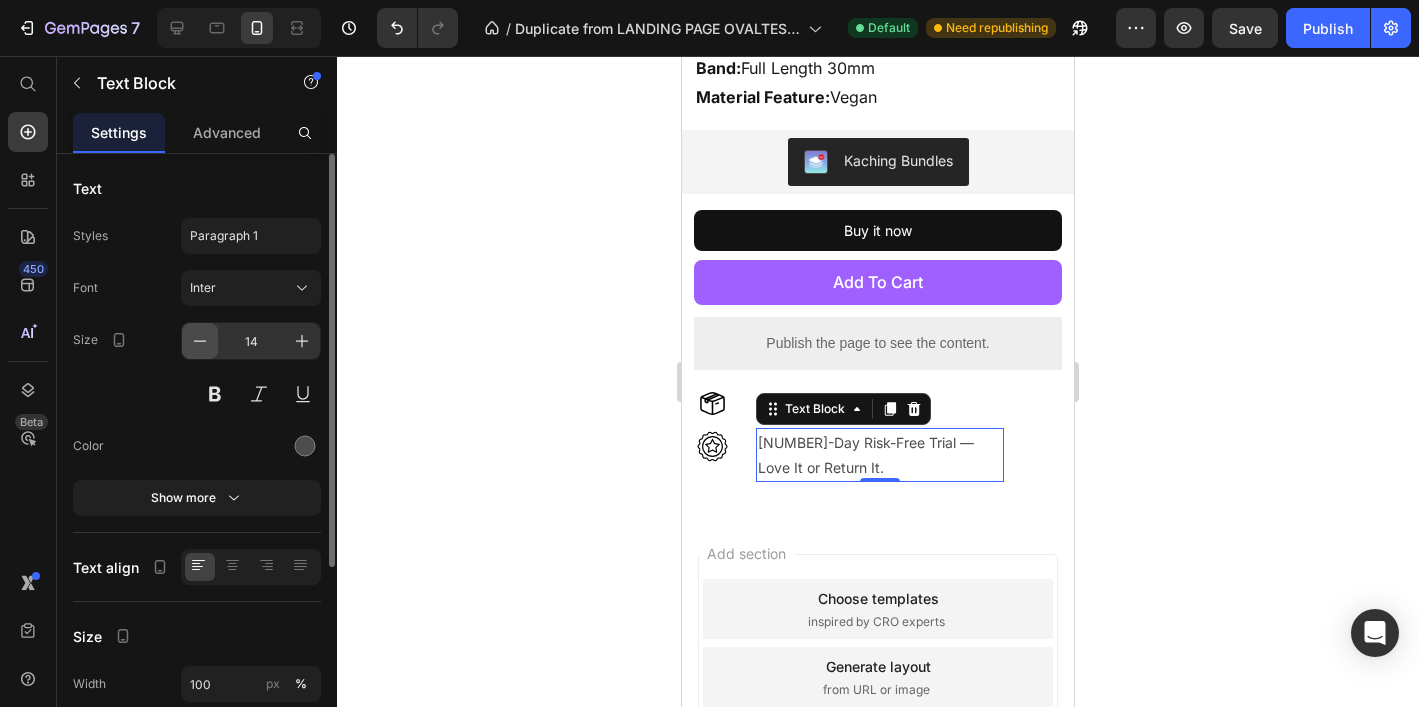 click 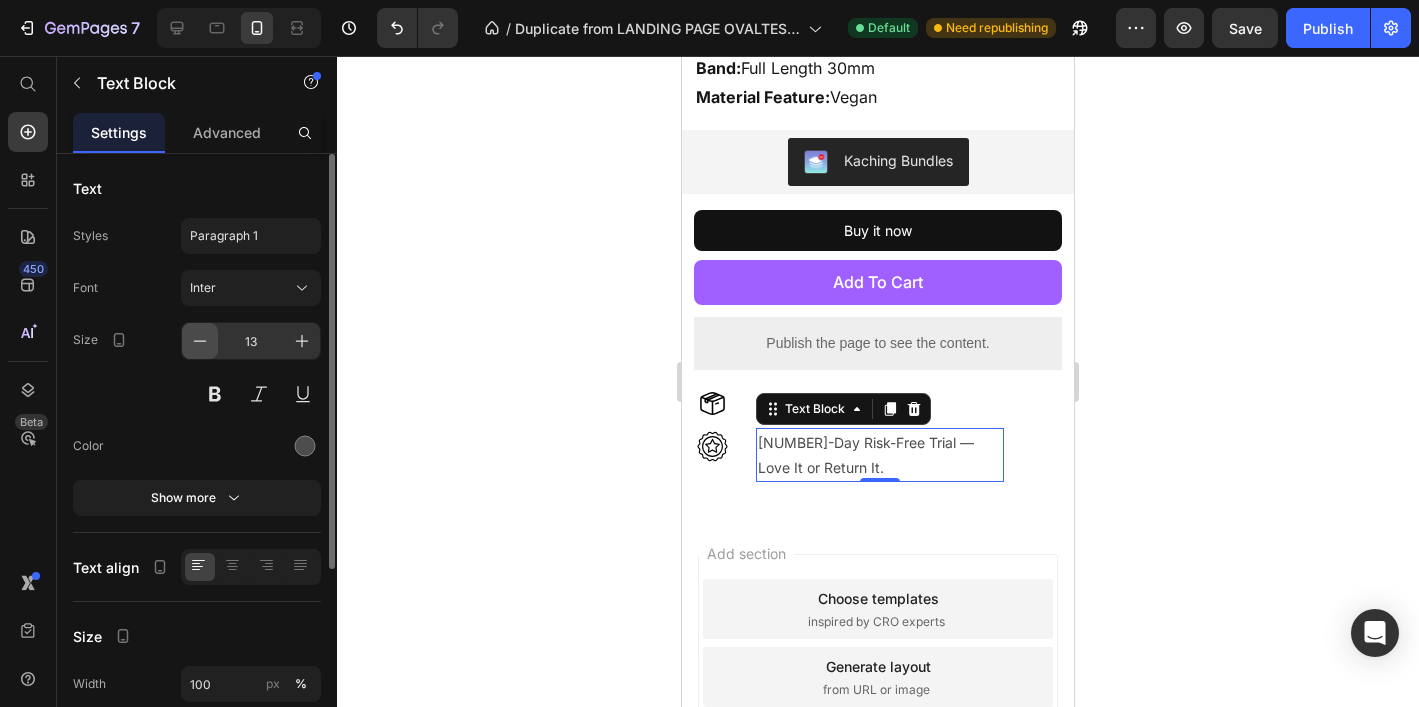 click 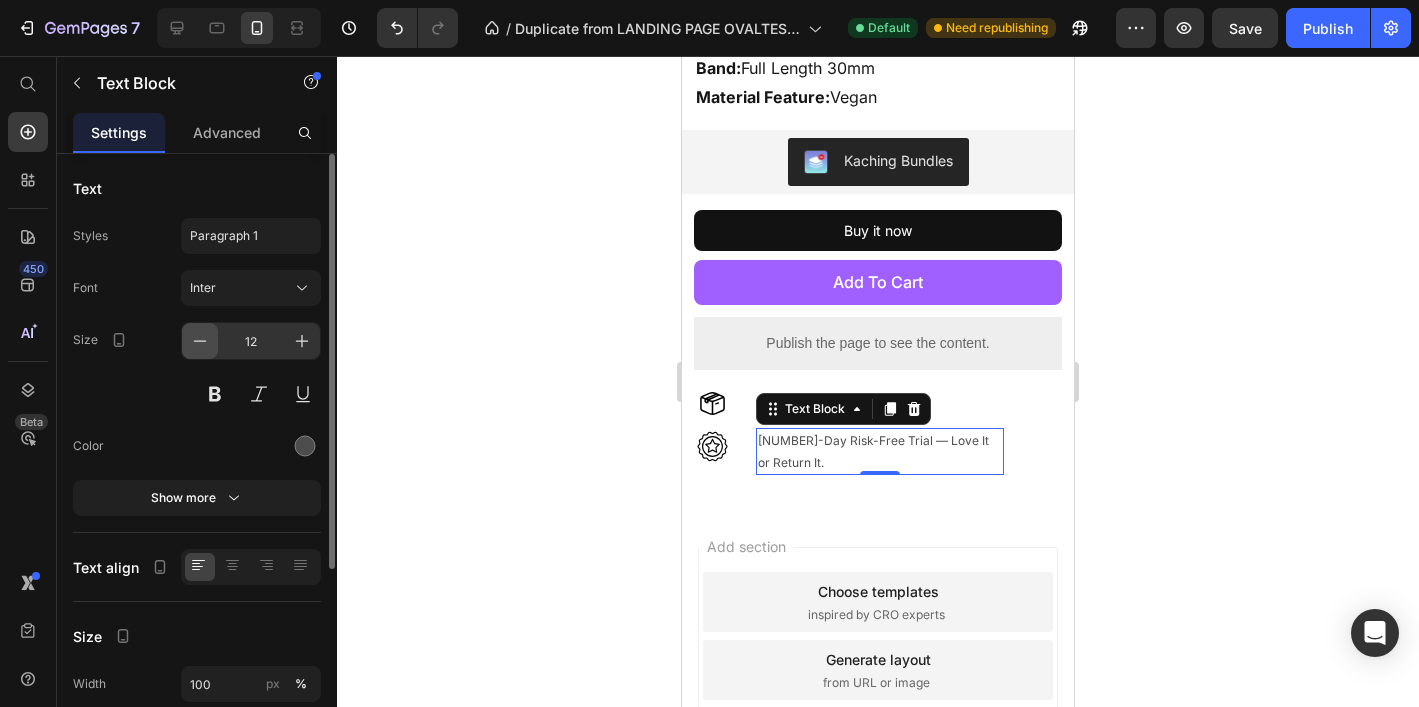 click 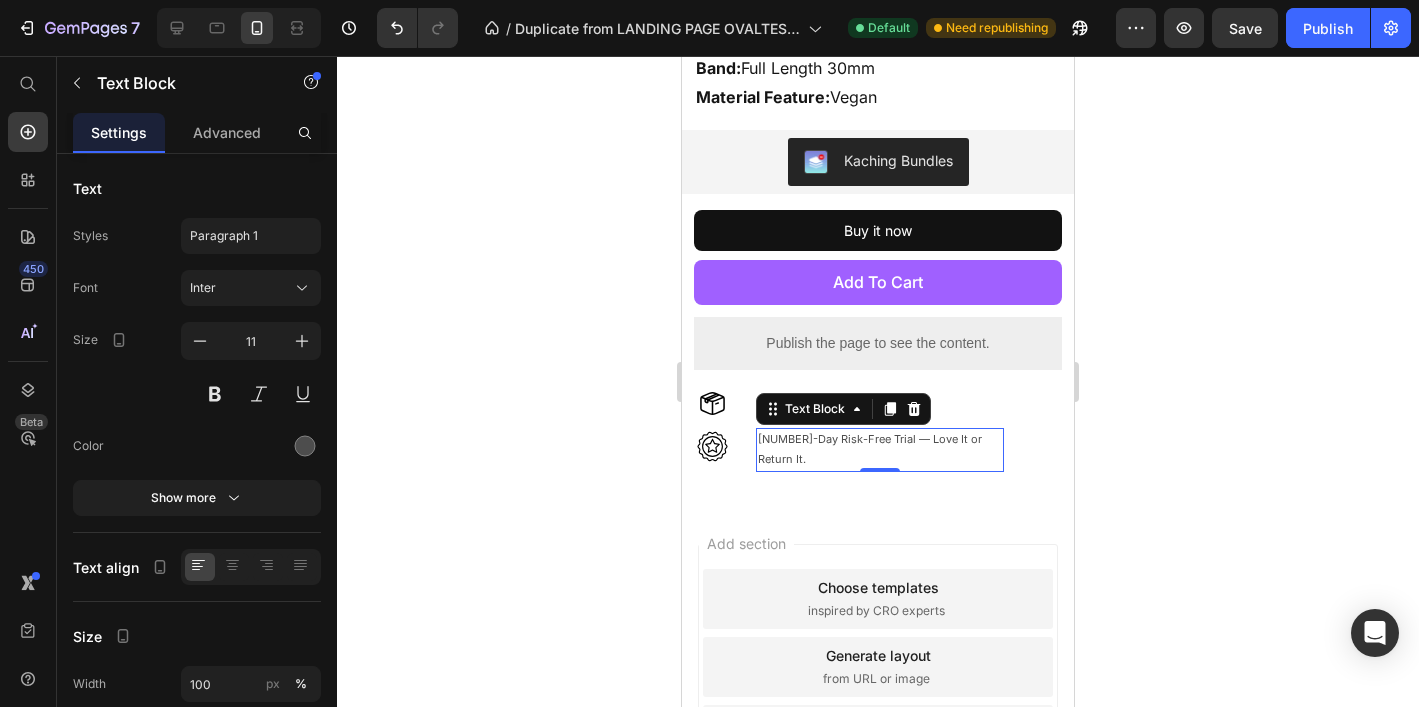 click 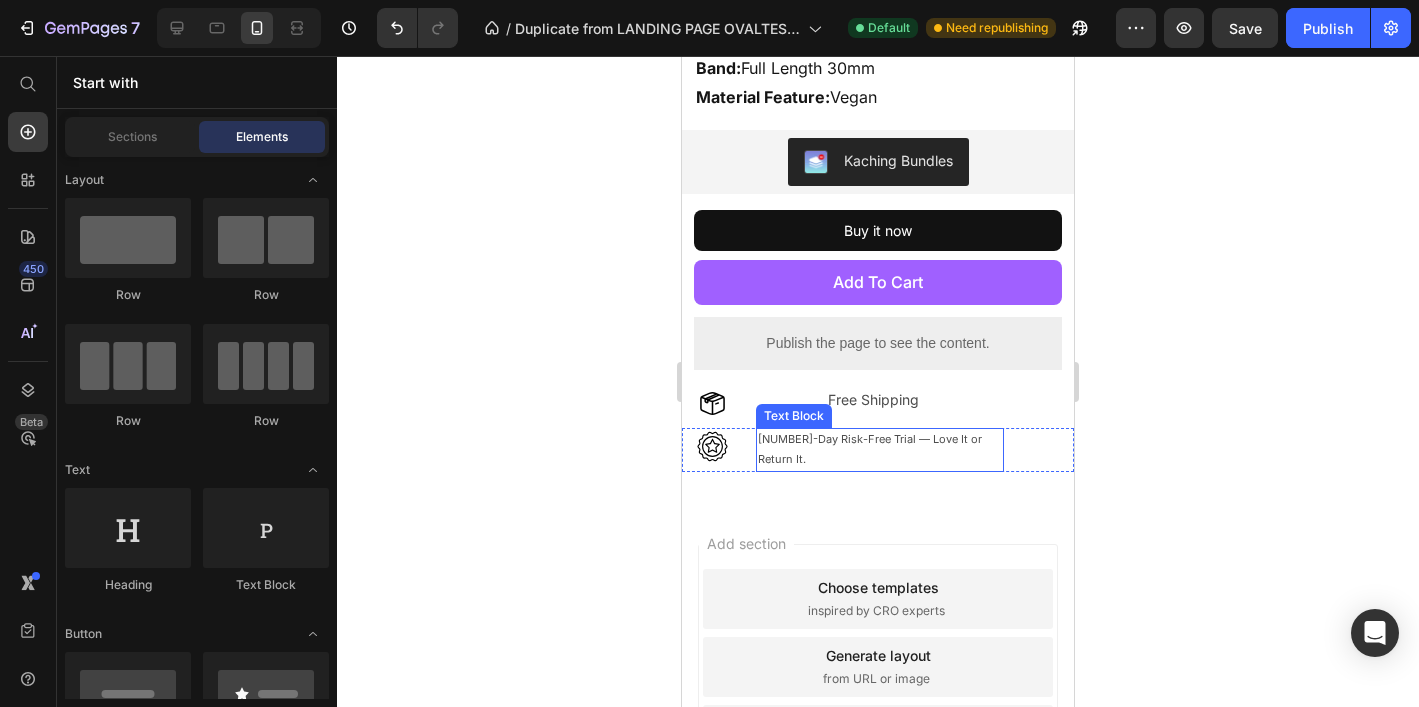 click on "30-Day Risk-Free Trial — Love It or Return It." at bounding box center (880, 450) 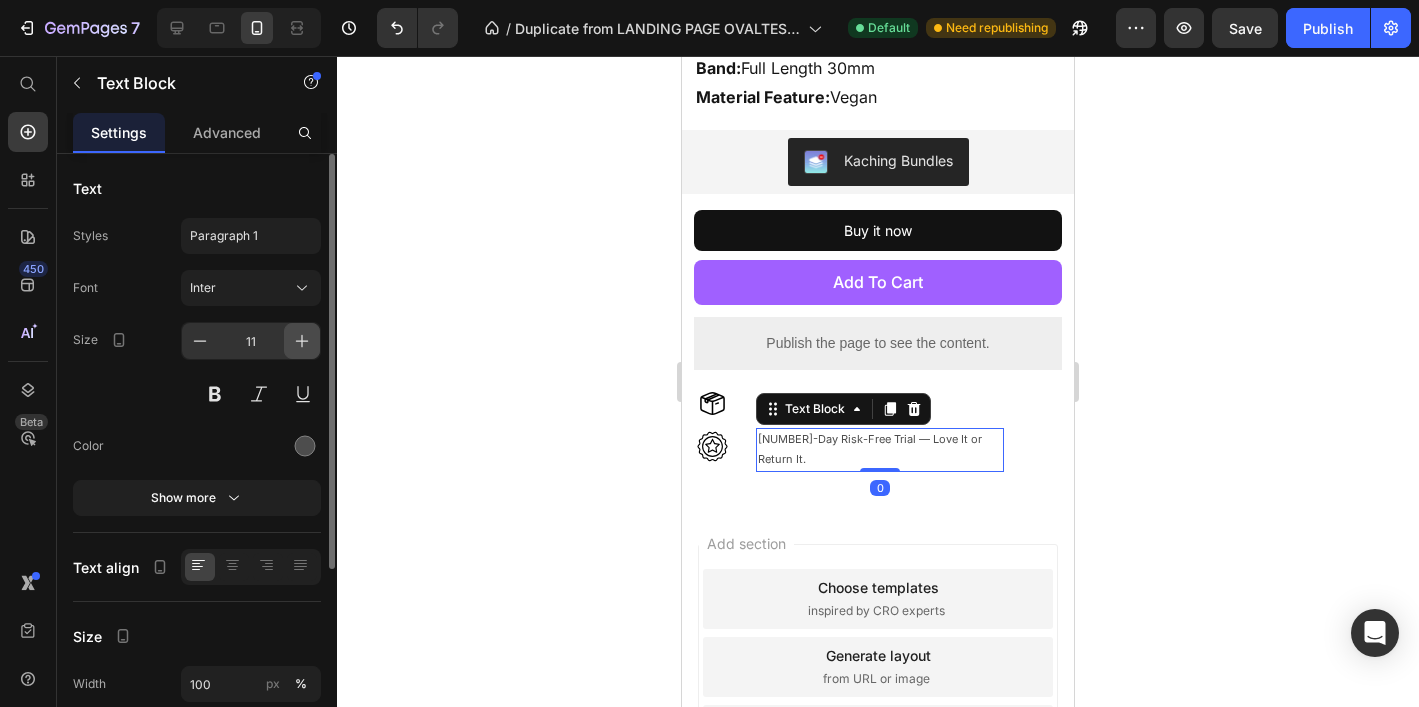 click 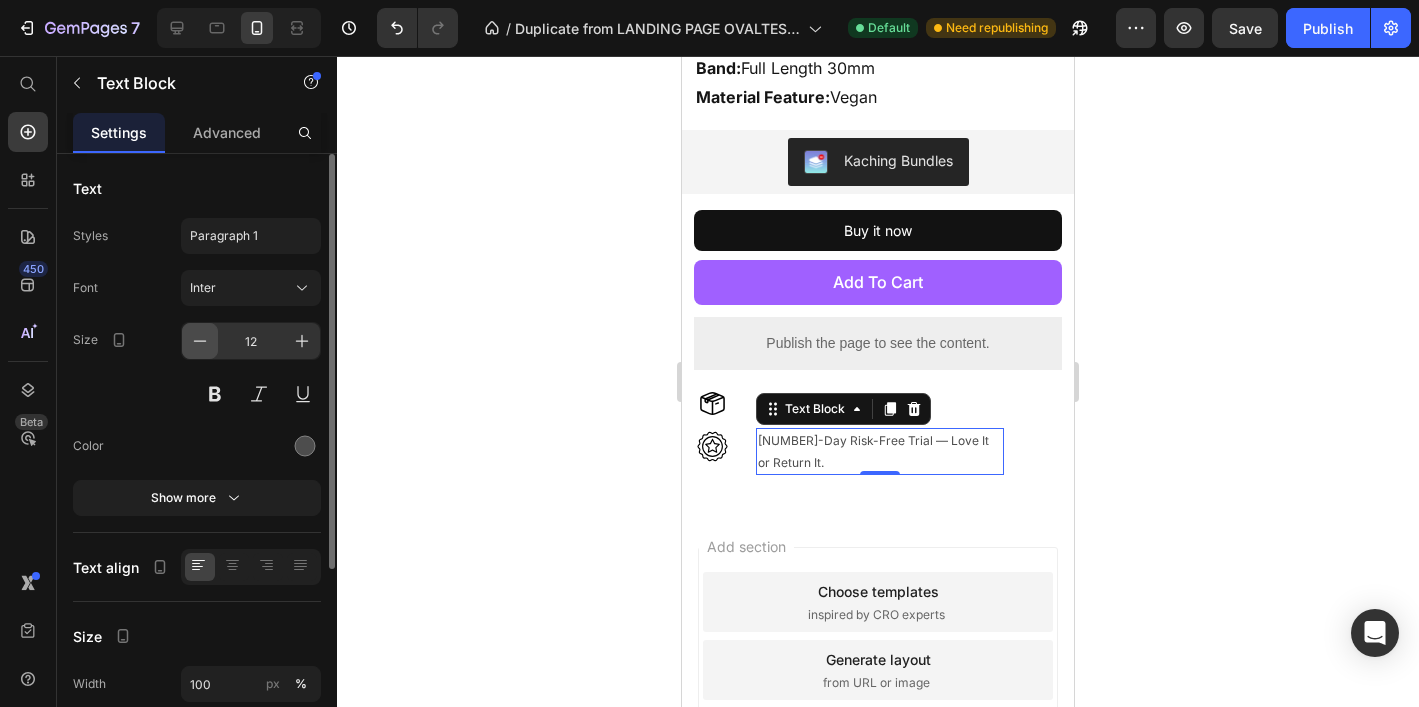click 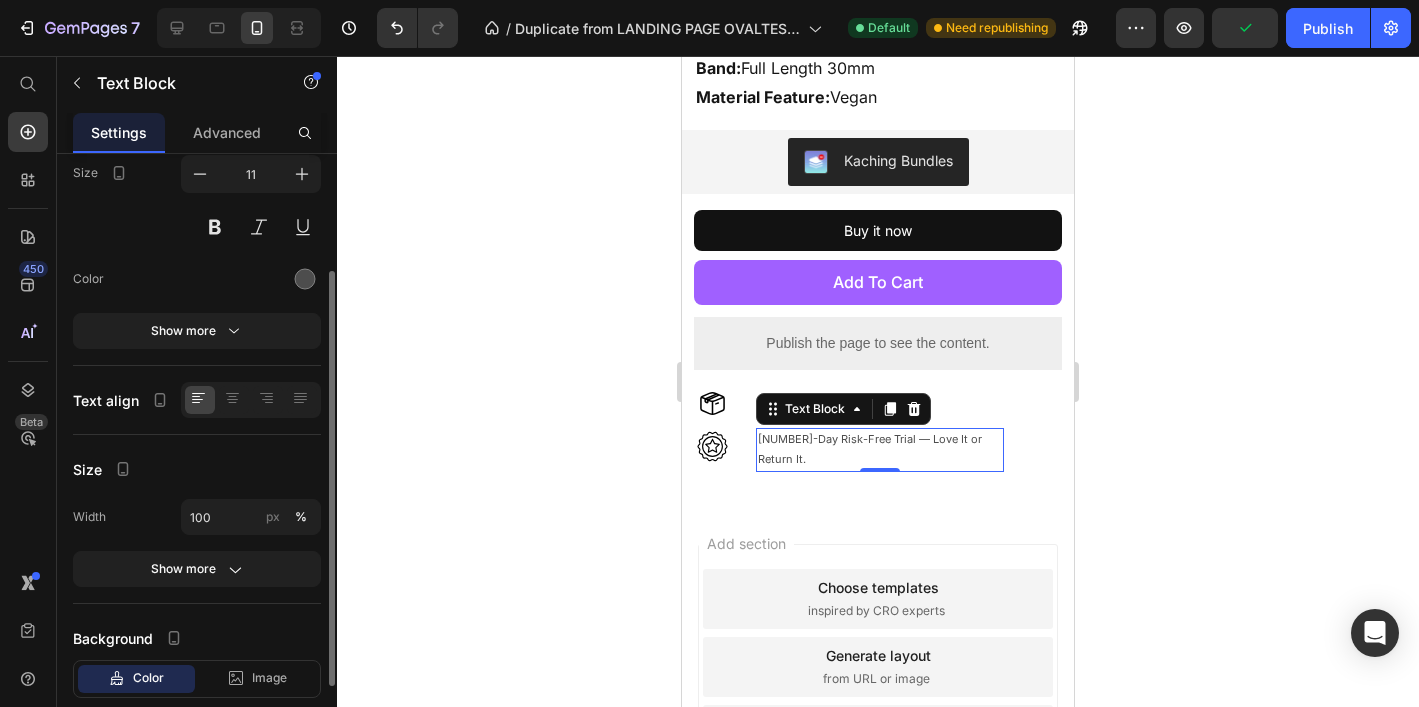 scroll, scrollTop: 169, scrollLeft: 0, axis: vertical 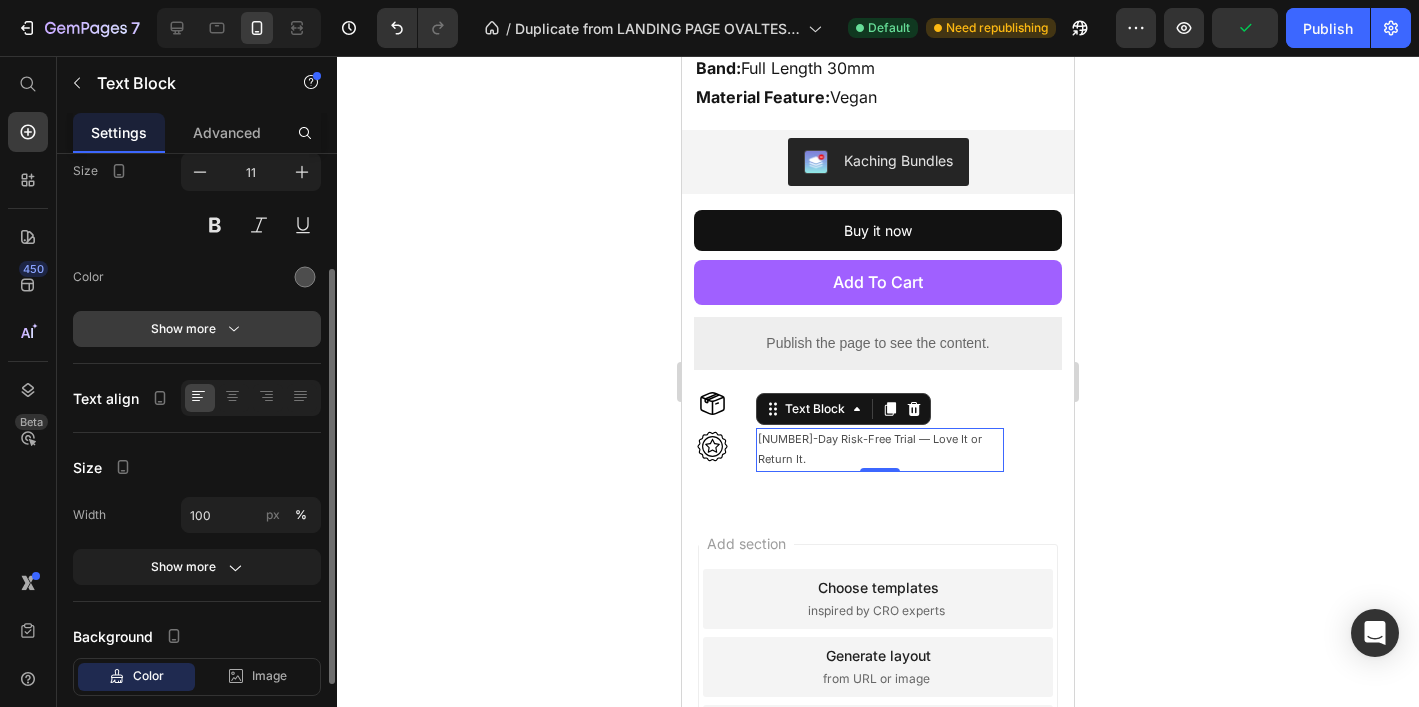 click 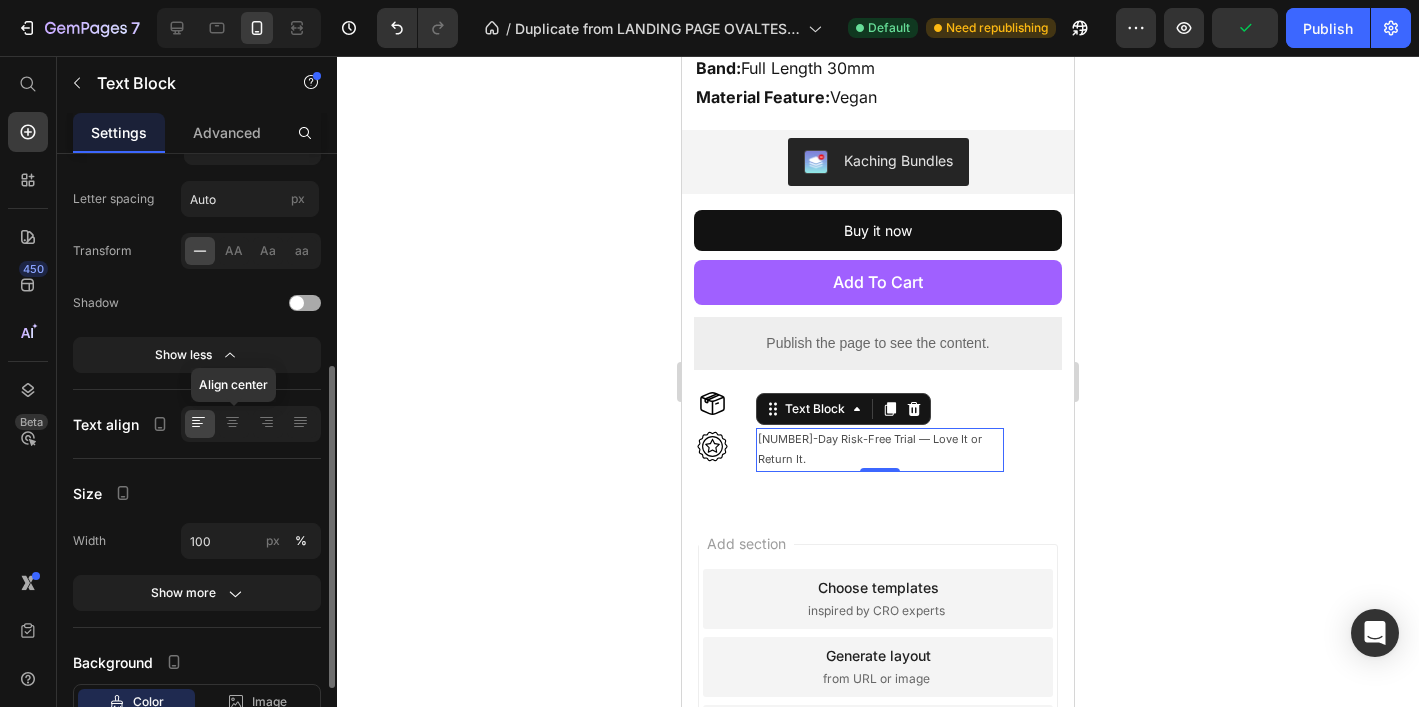 scroll, scrollTop: 427, scrollLeft: 0, axis: vertical 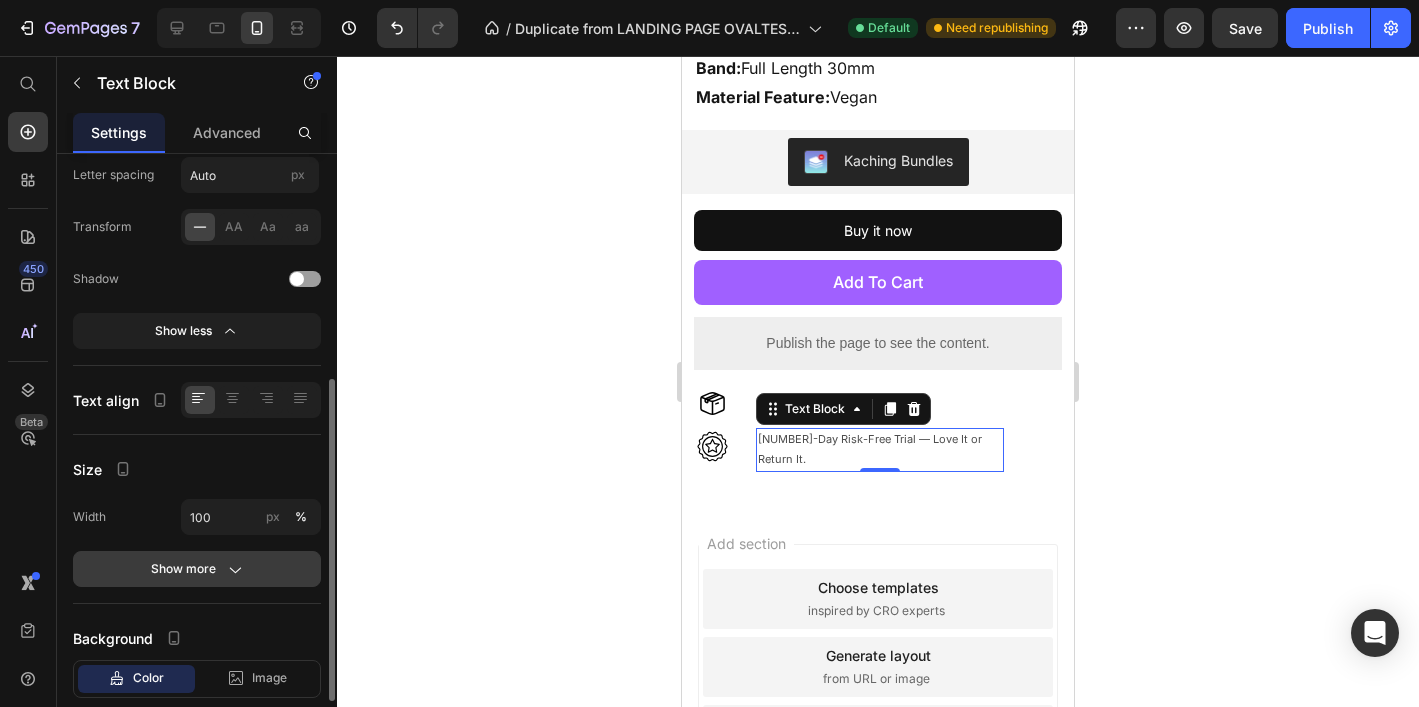 click on "Show more" at bounding box center (197, 569) 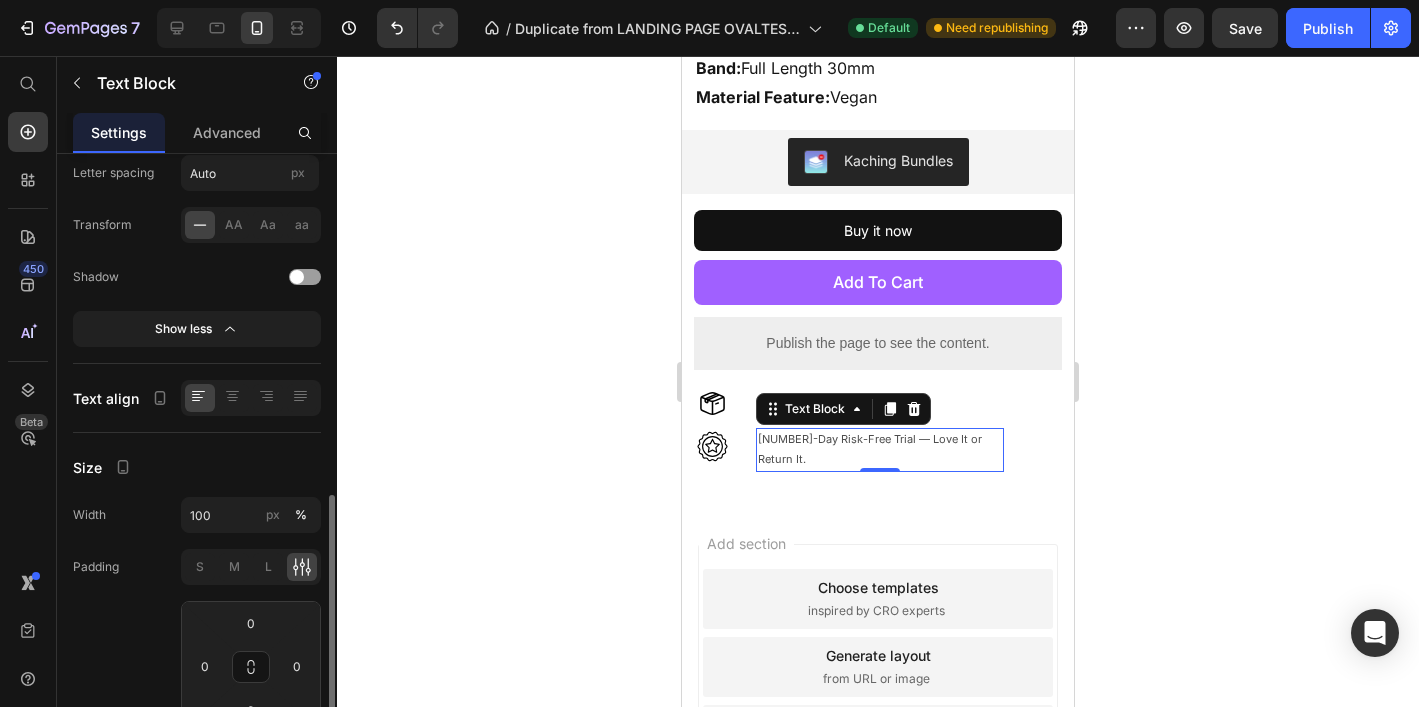 scroll, scrollTop: 631, scrollLeft: 0, axis: vertical 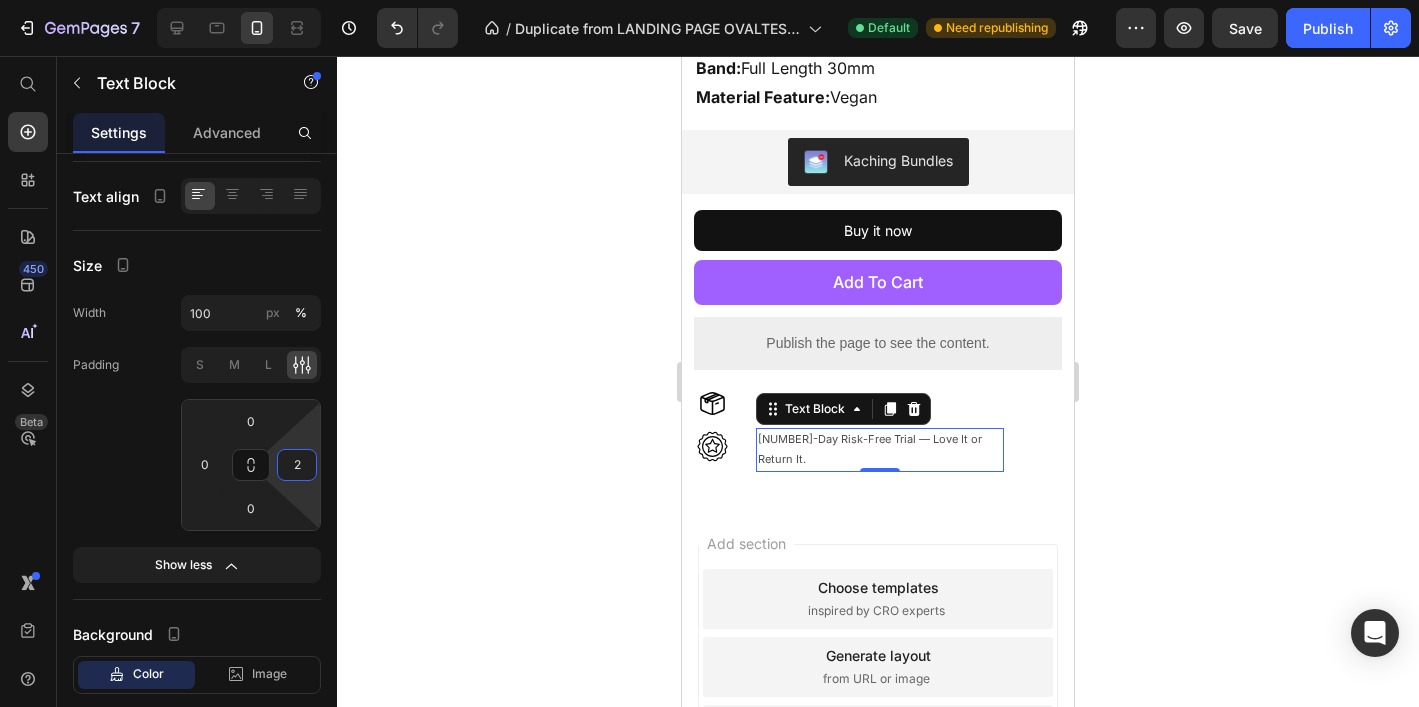 type on "0" 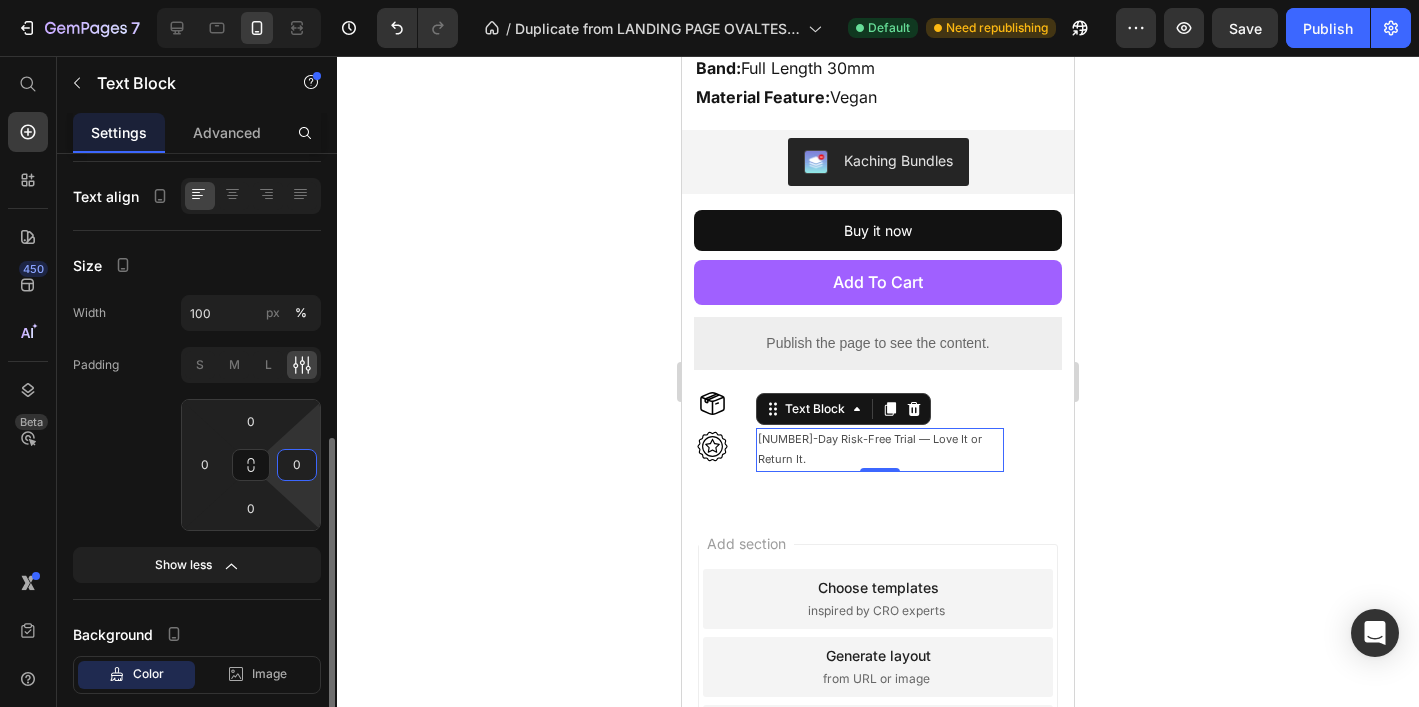 drag, startPoint x: 304, startPoint y: 444, endPoint x: 303, endPoint y: 499, distance: 55.00909 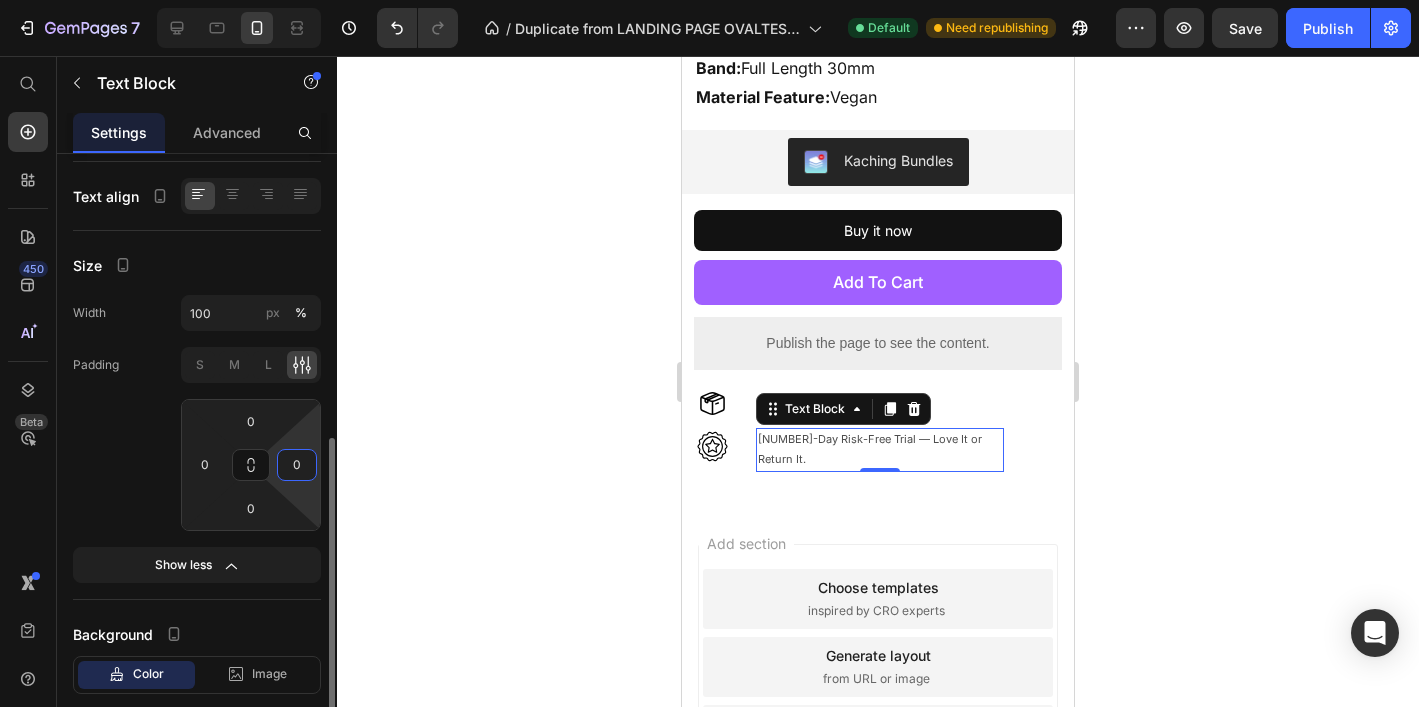 click on "7  Version history  /  Duplicate from LANDING PAGE OVALTES 2.0 Default Need republishing Preview  Save   Publish  450 Beta Start with Sections Elements Hero Section Product Detail Brands Trusted Badges Guarantee Product Breakdown How to use Testimonials Compare Bundle FAQs Social Proof Brand Story Product List Collection Blog List Contact Sticky Add to Cart Custom Footer Browse Library 450 Layout
Row
Row
Row
Row Text
Heading
Text Block Button
Button
Button
Sticky Back to top Media
Image" at bounding box center [709, 0] 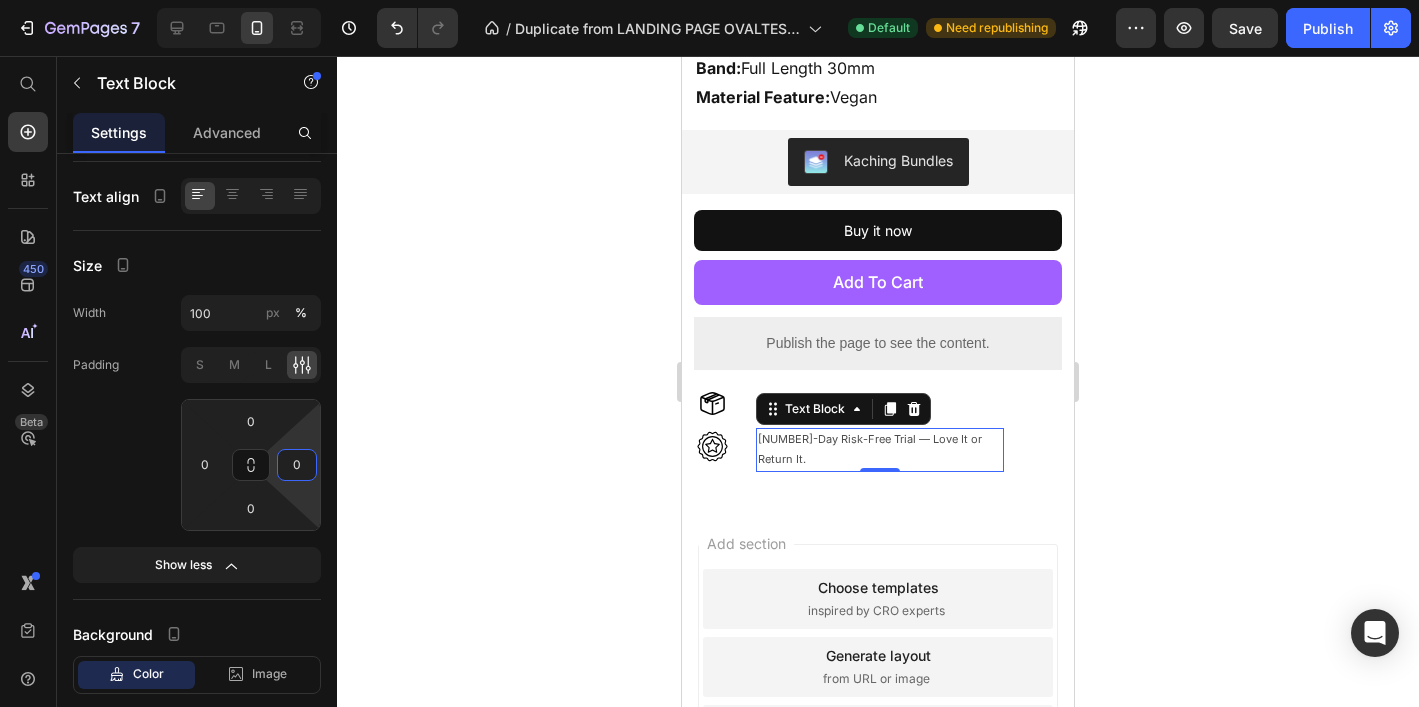 click 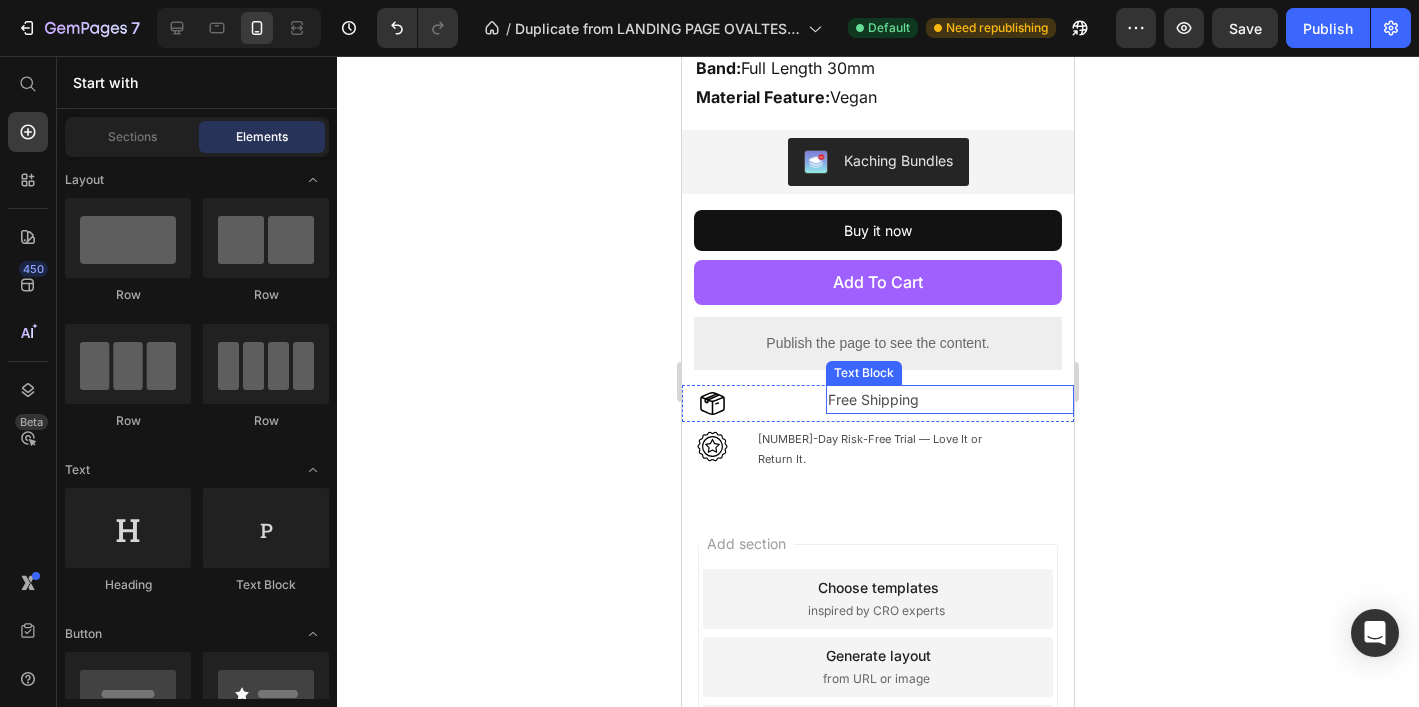 click on "Free Shipping" at bounding box center (950, 399) 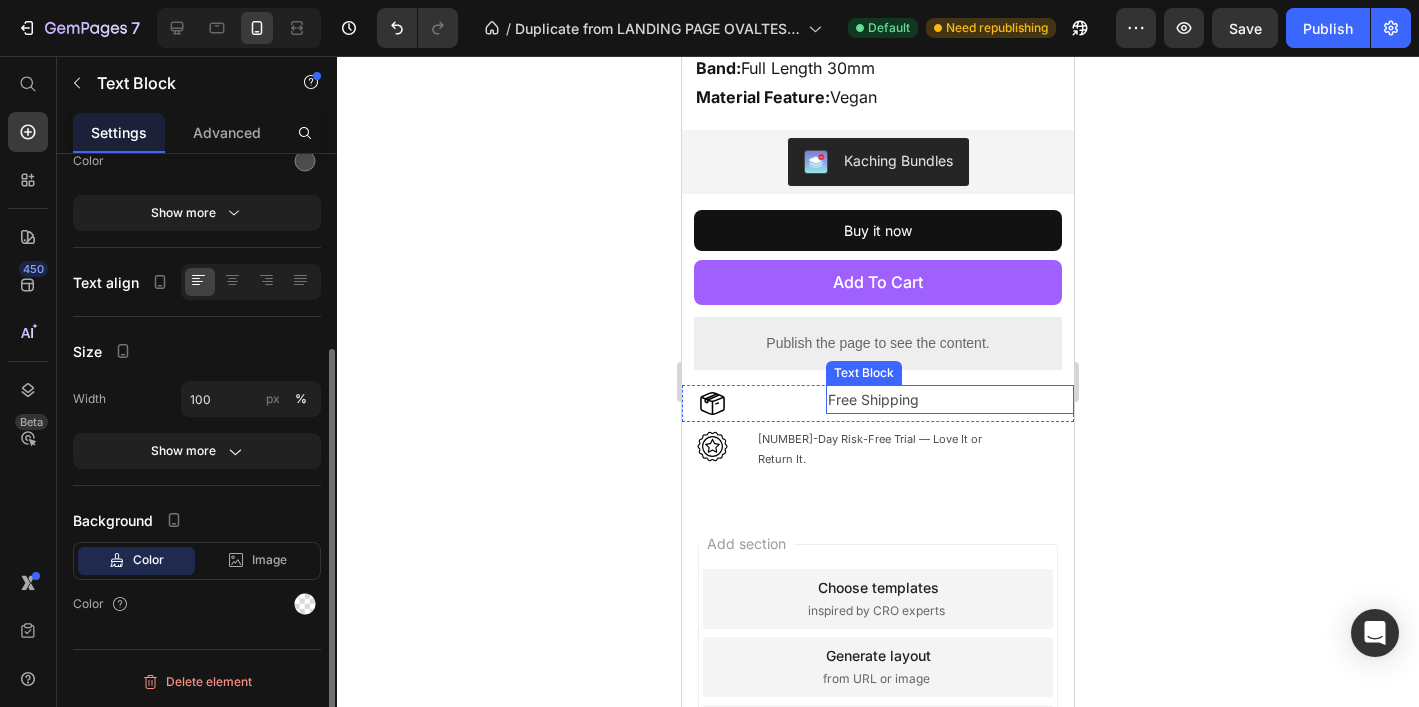 scroll, scrollTop: 285, scrollLeft: 0, axis: vertical 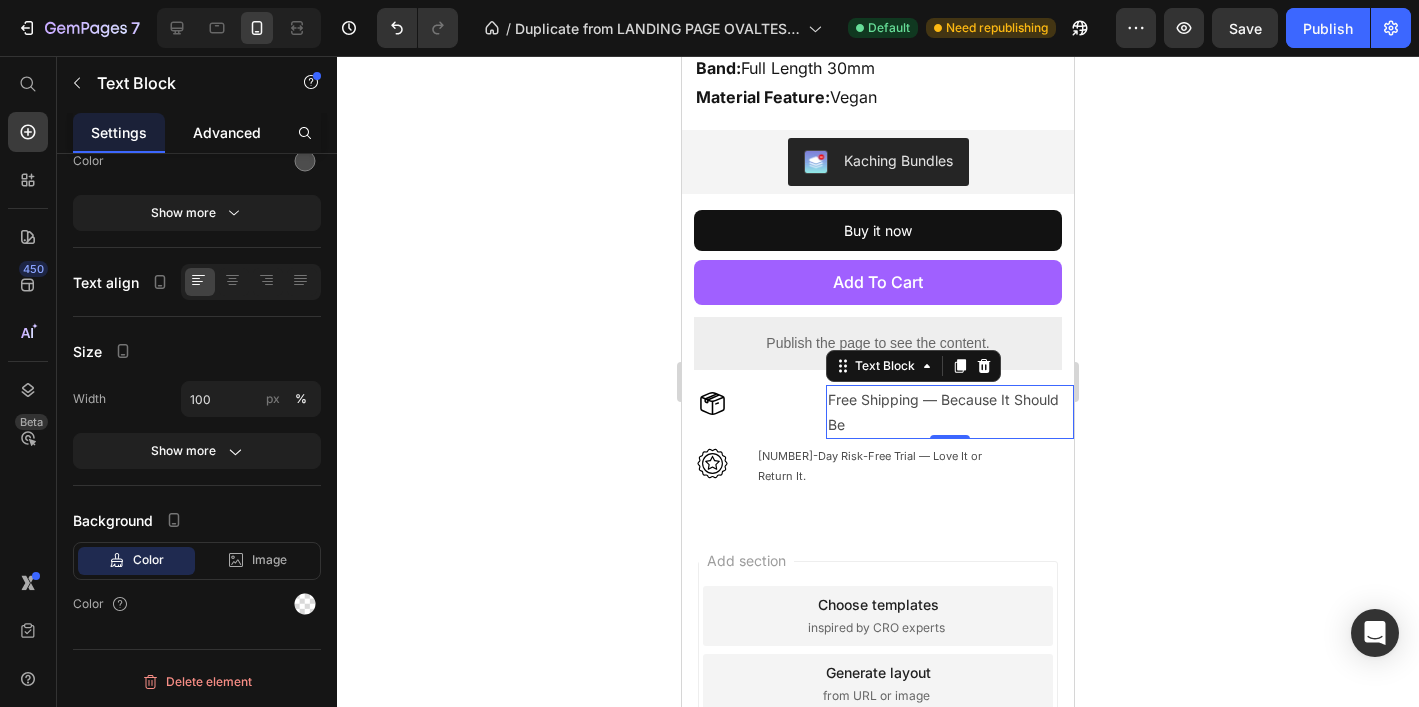 click on "Advanced" 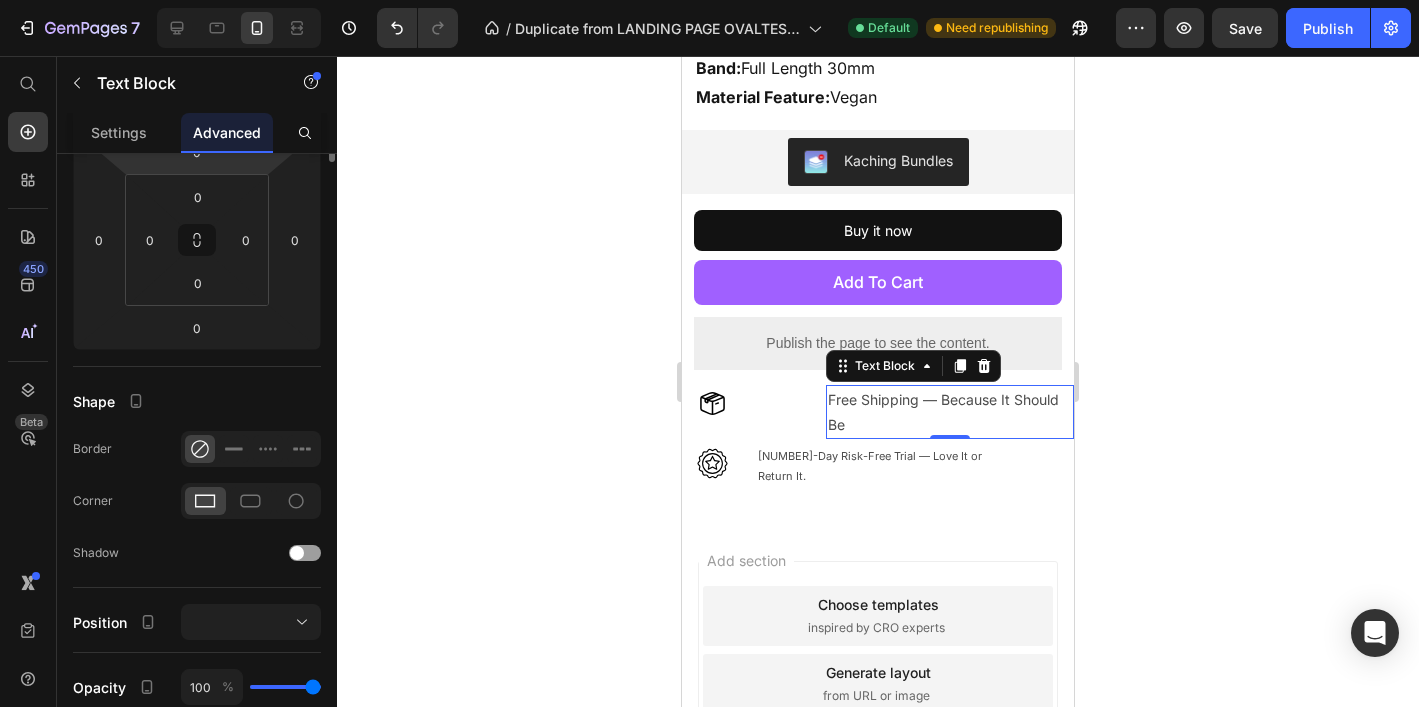 scroll, scrollTop: 0, scrollLeft: 0, axis: both 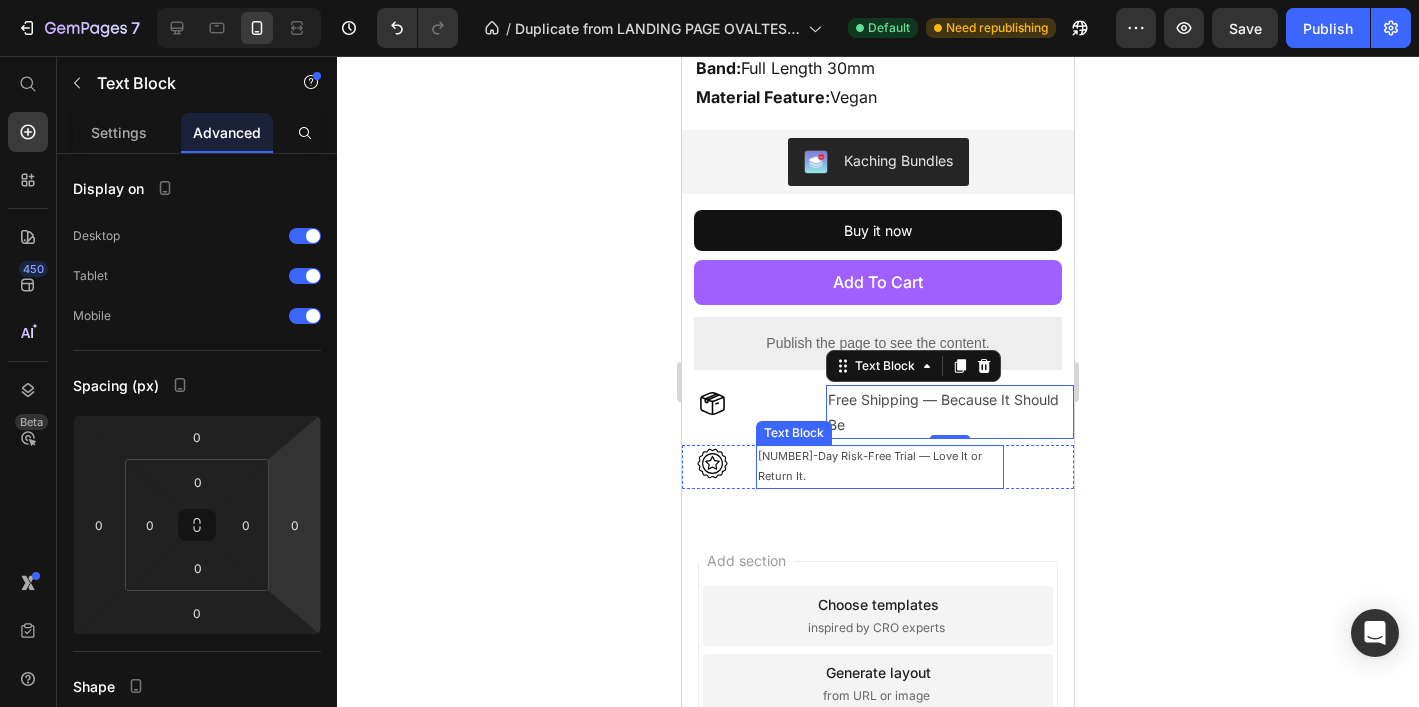 click on "30-Day Risk-Free Trial — Love It or Return It." at bounding box center [881, 467] 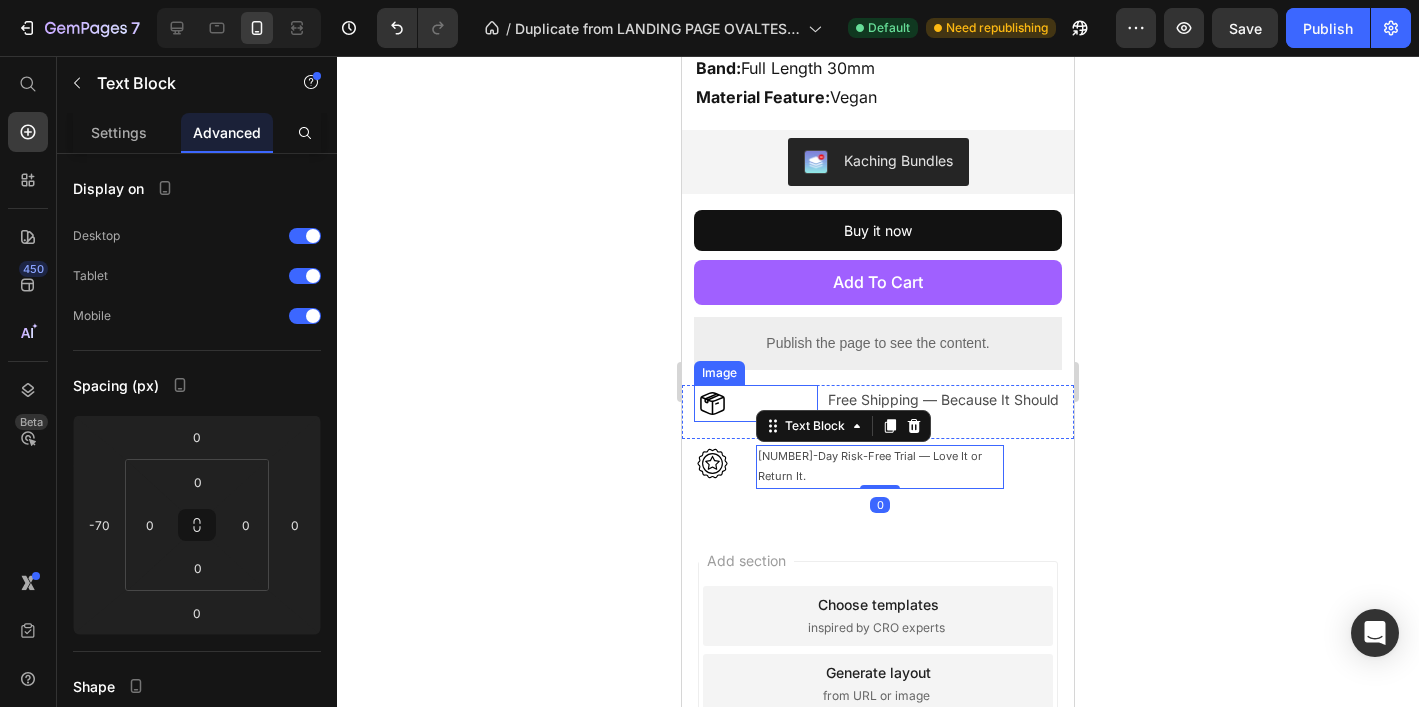 click at bounding box center (756, 403) 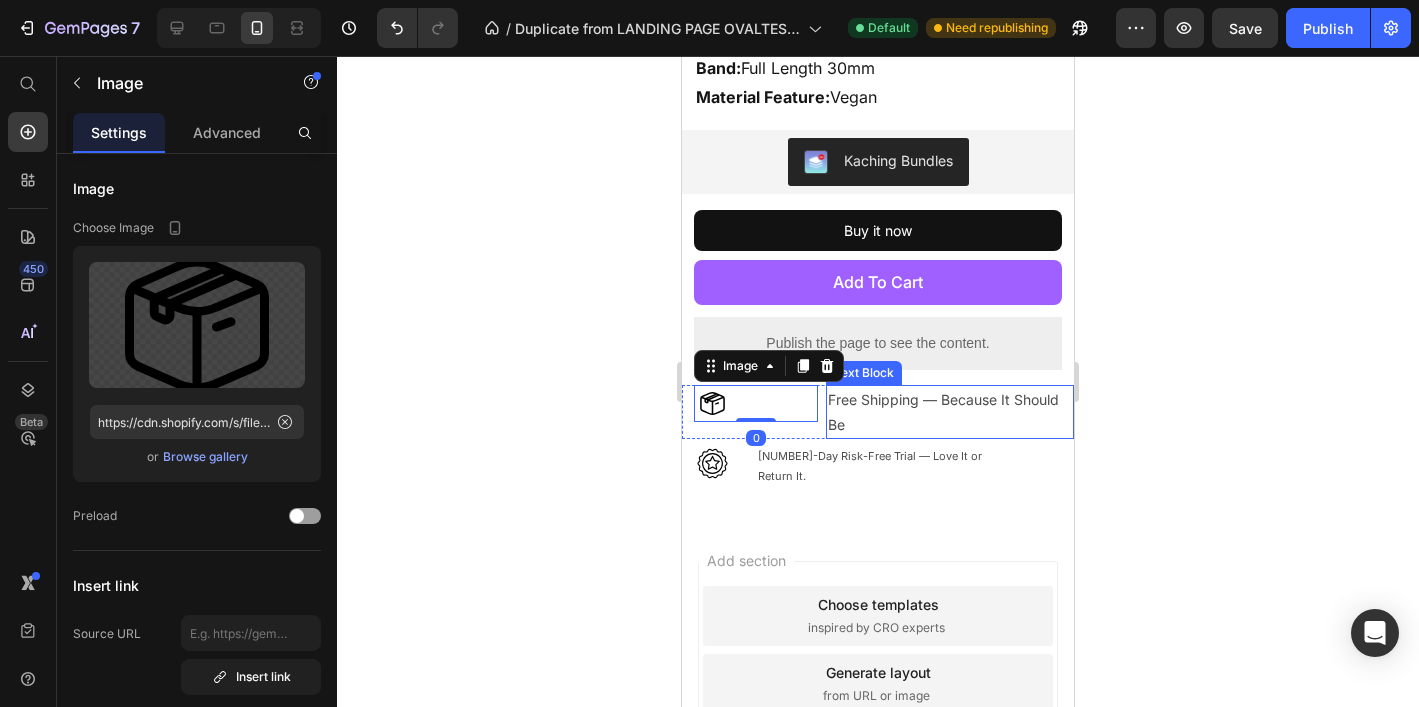click on "Free Shipping — Because It Should Be" at bounding box center [950, 412] 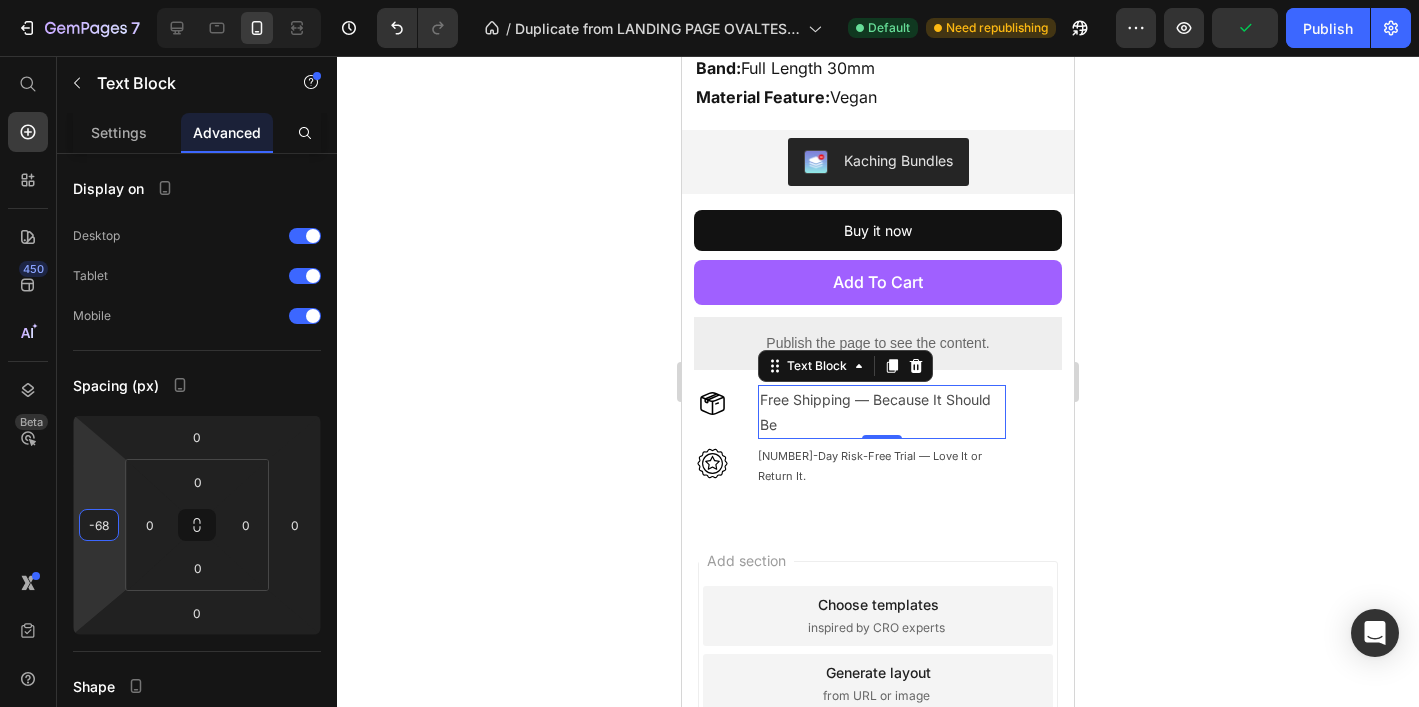 drag, startPoint x: 105, startPoint y: 480, endPoint x: 104, endPoint y: 514, distance: 34.0147 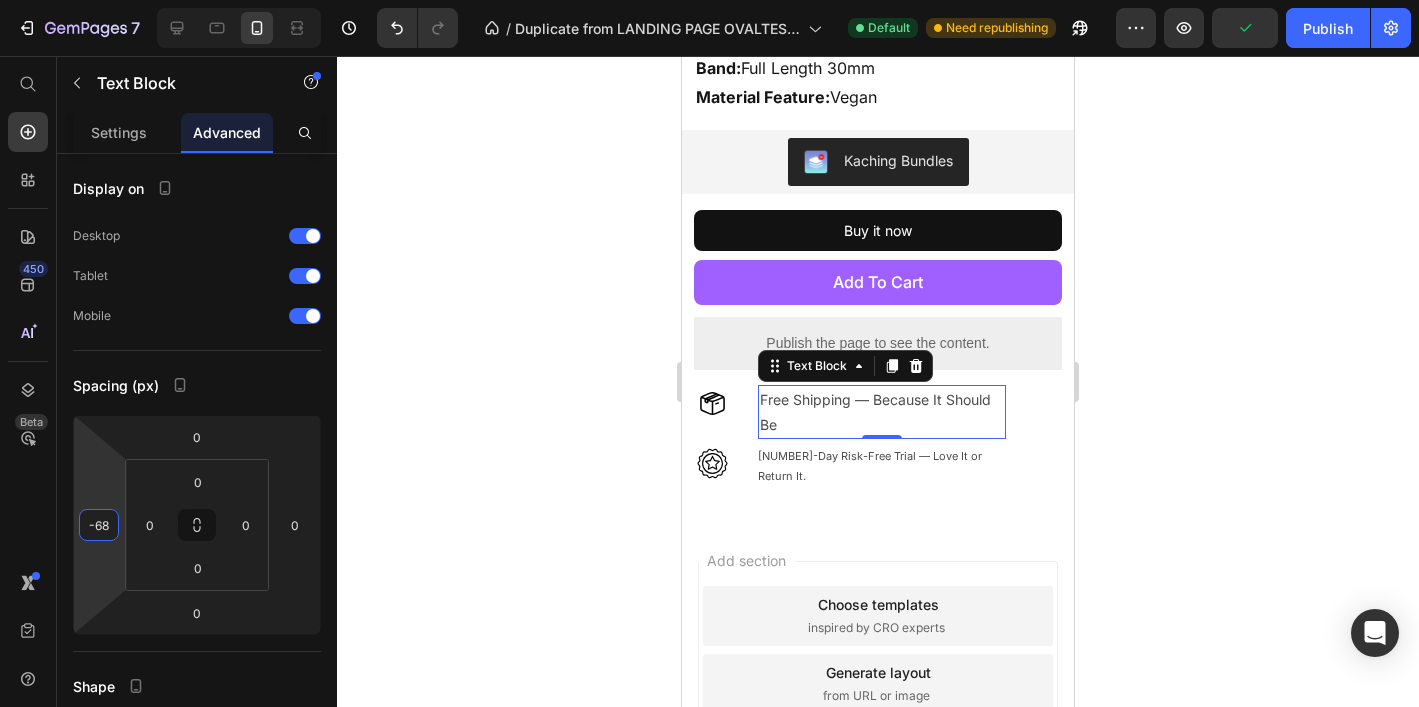 click on "7  Version history  /  Duplicate from LANDING PAGE OVALTES 2.0 Default Need republishing Preview  Publish  450 Beta Start with Sections Elements Hero Section Product Detail Brands Trusted Badges Guarantee Product Breakdown How to use Testimonials Compare Bundle FAQs Social Proof Brand Story Product List Collection Blog List Contact Sticky Add to Cart Custom Footer Browse Library 450 Layout
Row
Row
Row
Row Text
Heading
Text Block Button
Button
Button
Sticky Back to top Media" at bounding box center [709, 0] 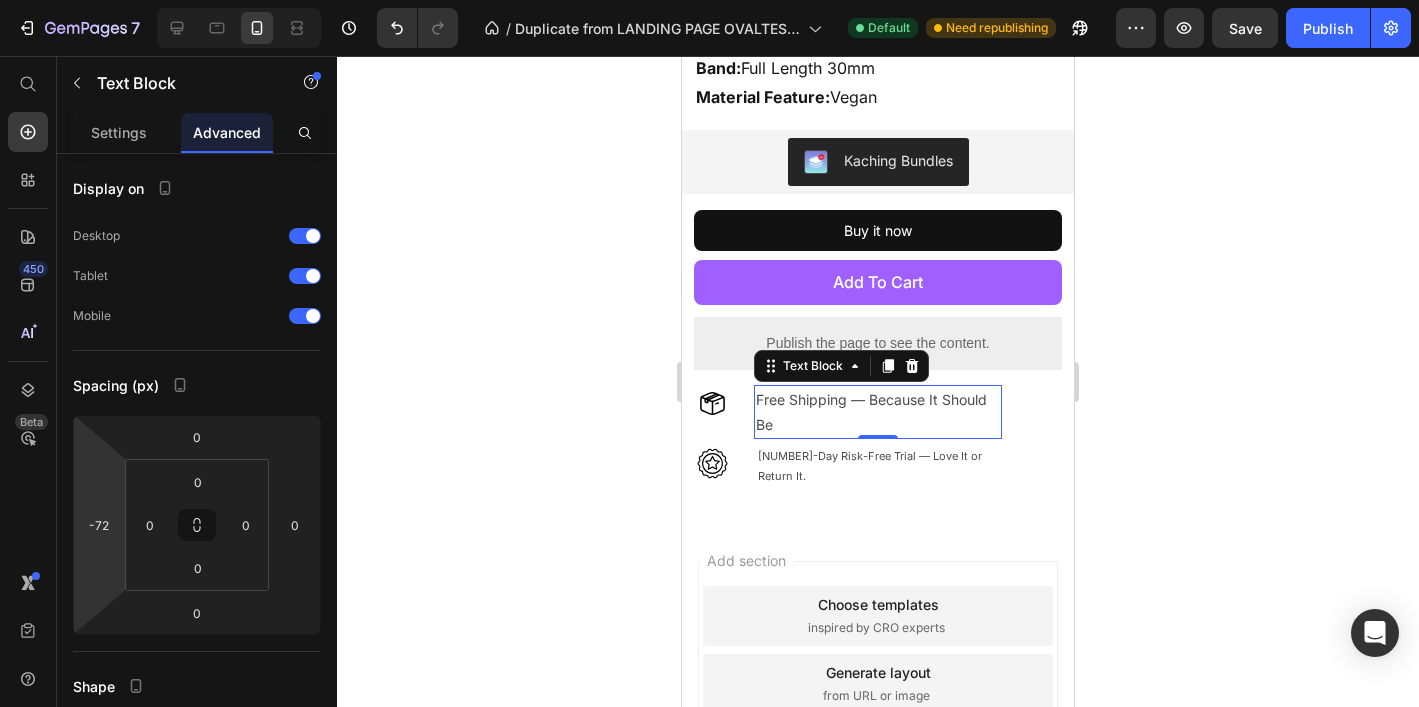 type on "-70" 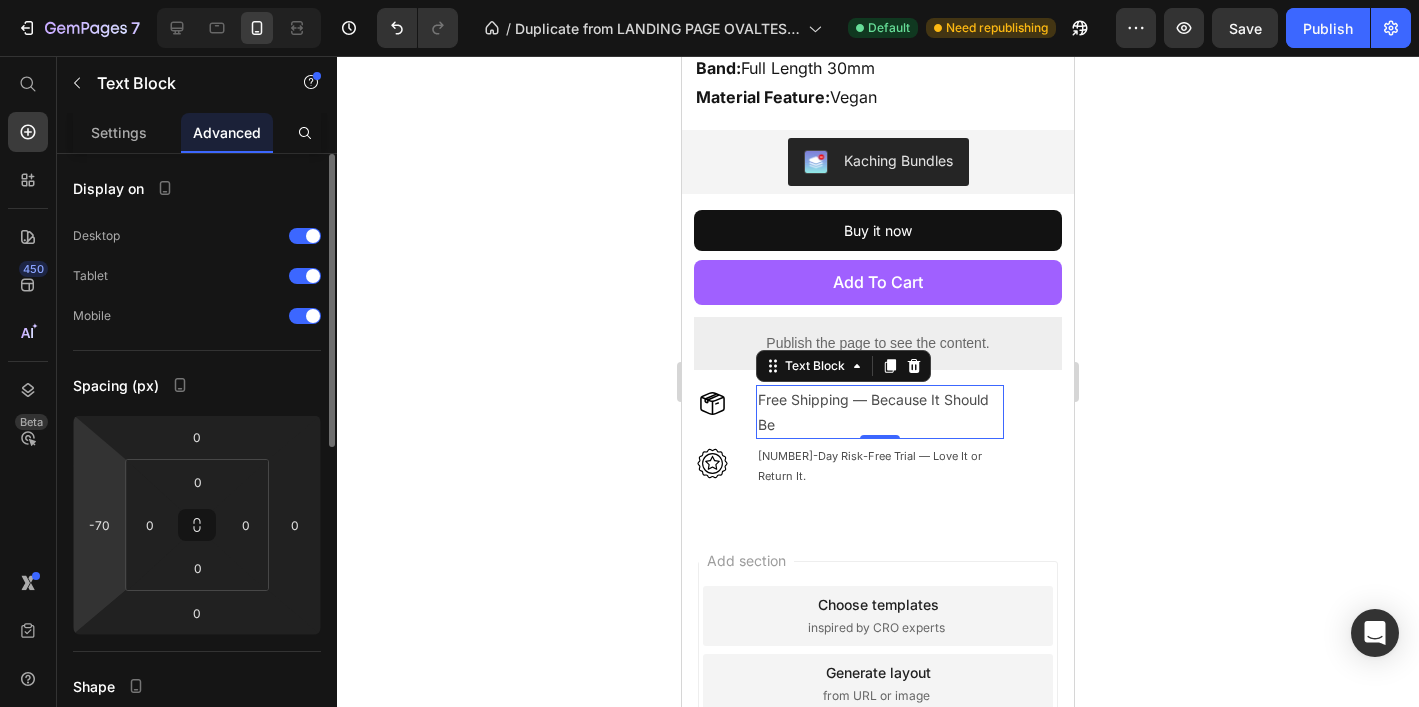 drag, startPoint x: 103, startPoint y: 491, endPoint x: 124, endPoint y: 489, distance: 21.095022 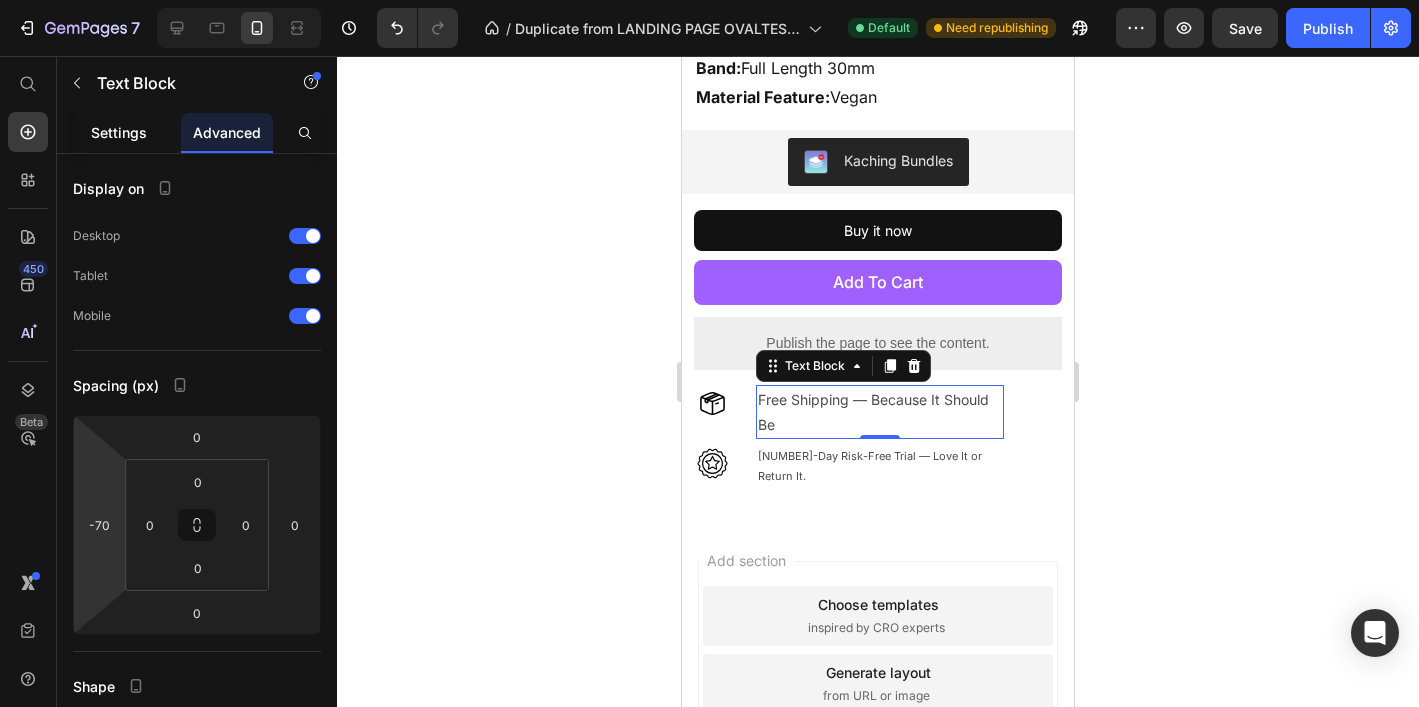 click on "Settings" at bounding box center [119, 132] 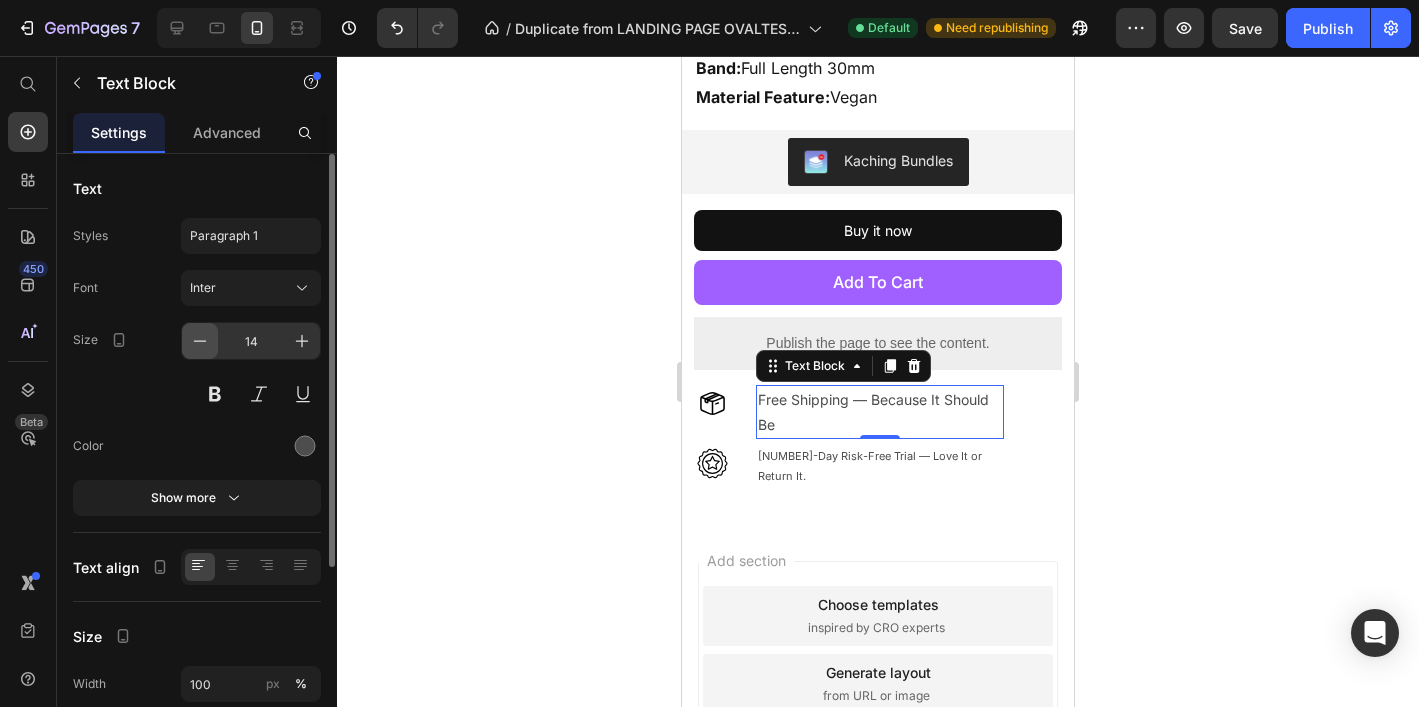 click 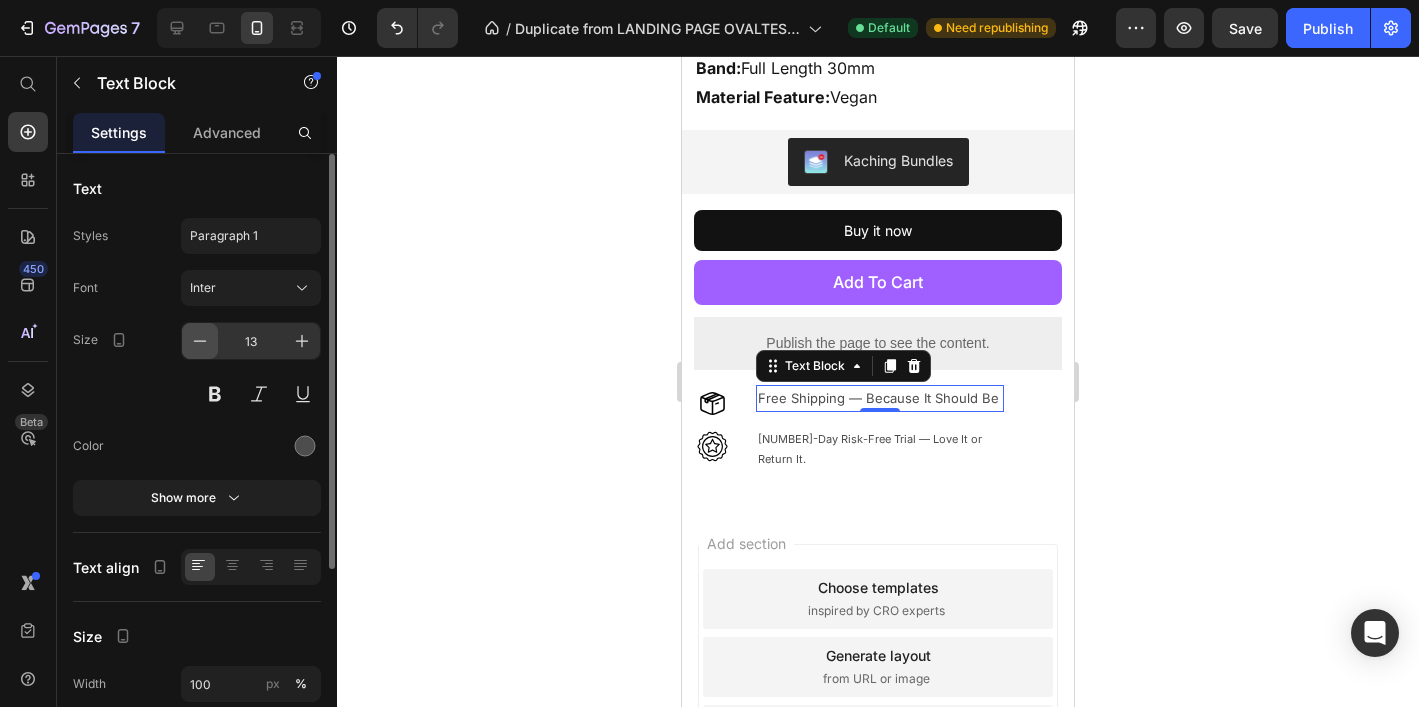 click 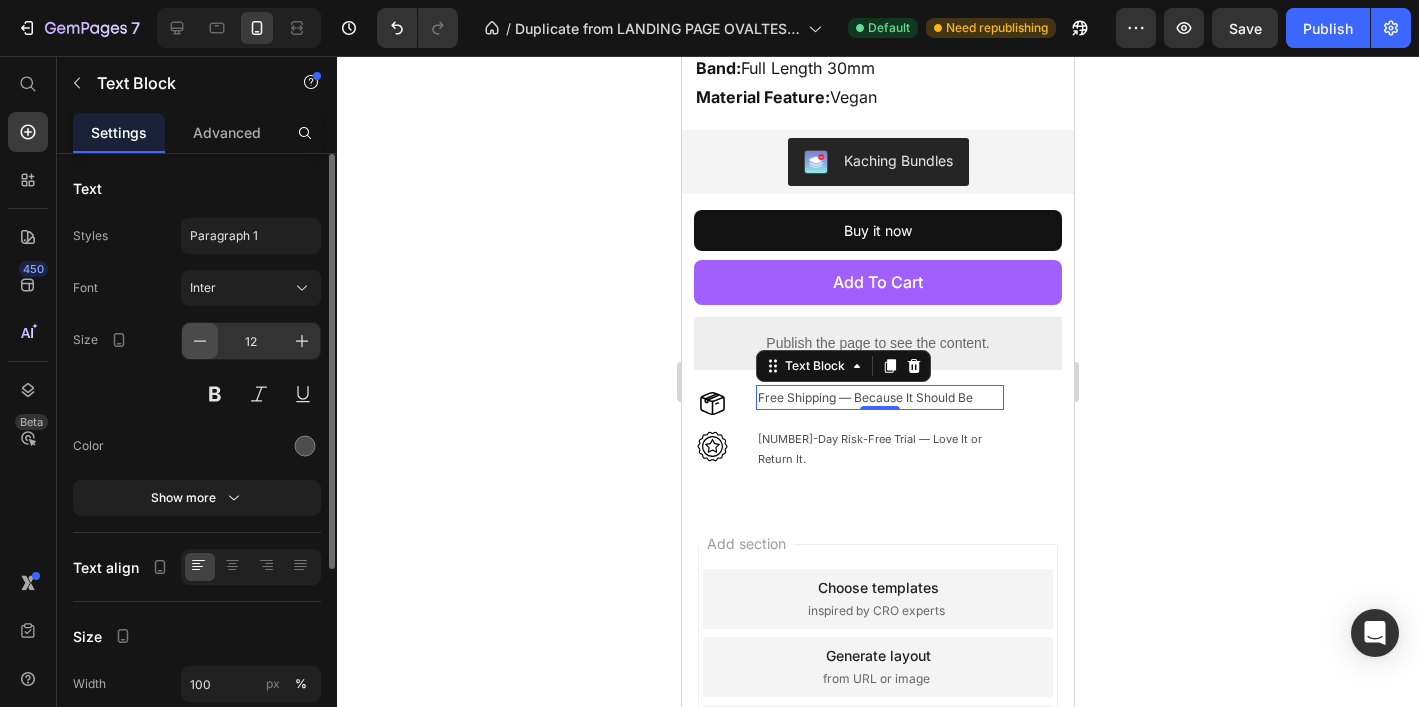 click 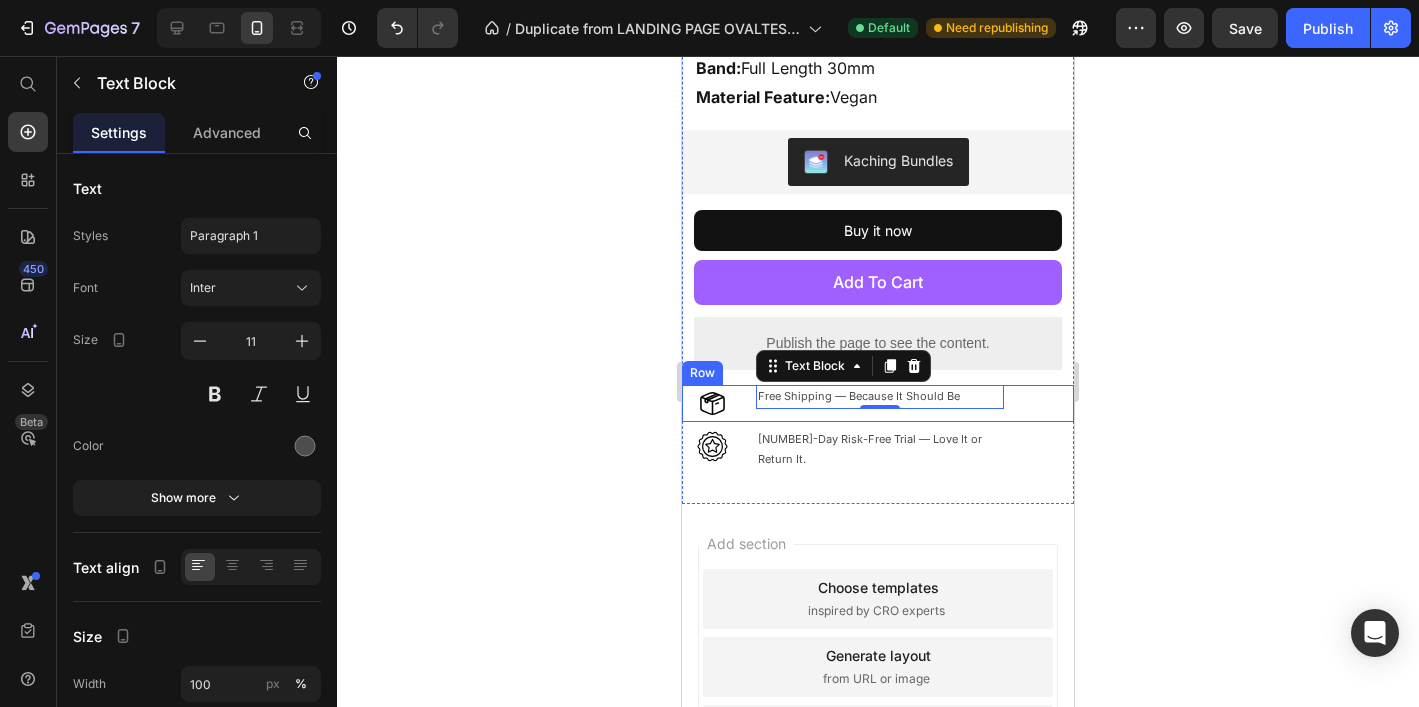 click 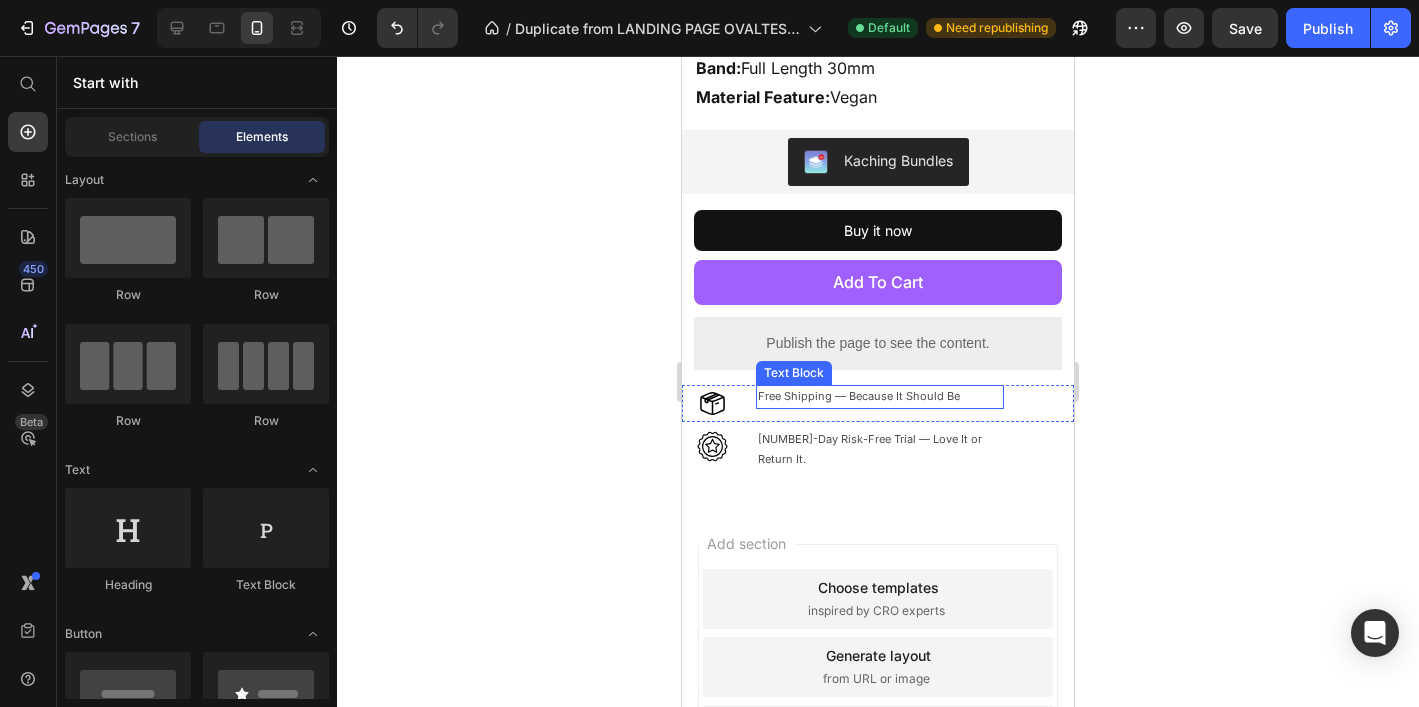 click on "Free Shipping — Because It Should Be" at bounding box center [880, 397] 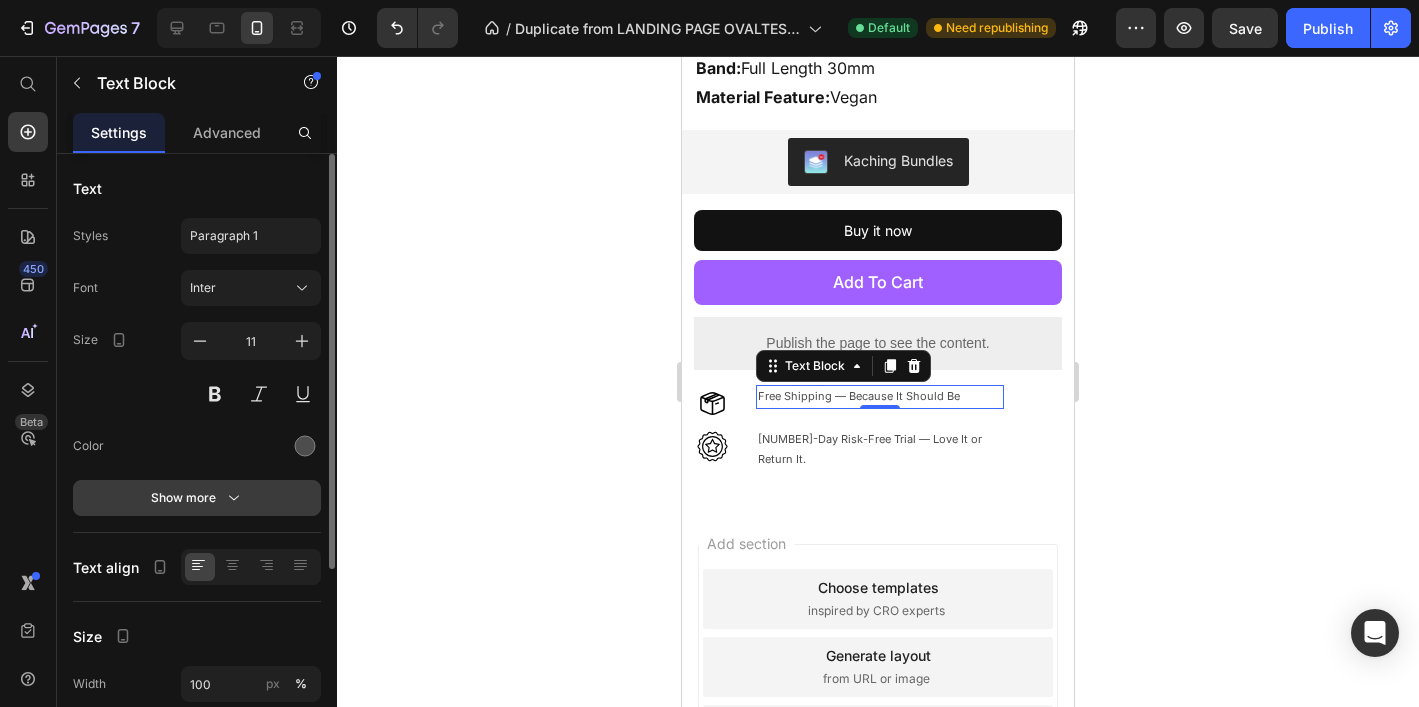 click on "Show more" at bounding box center (197, 498) 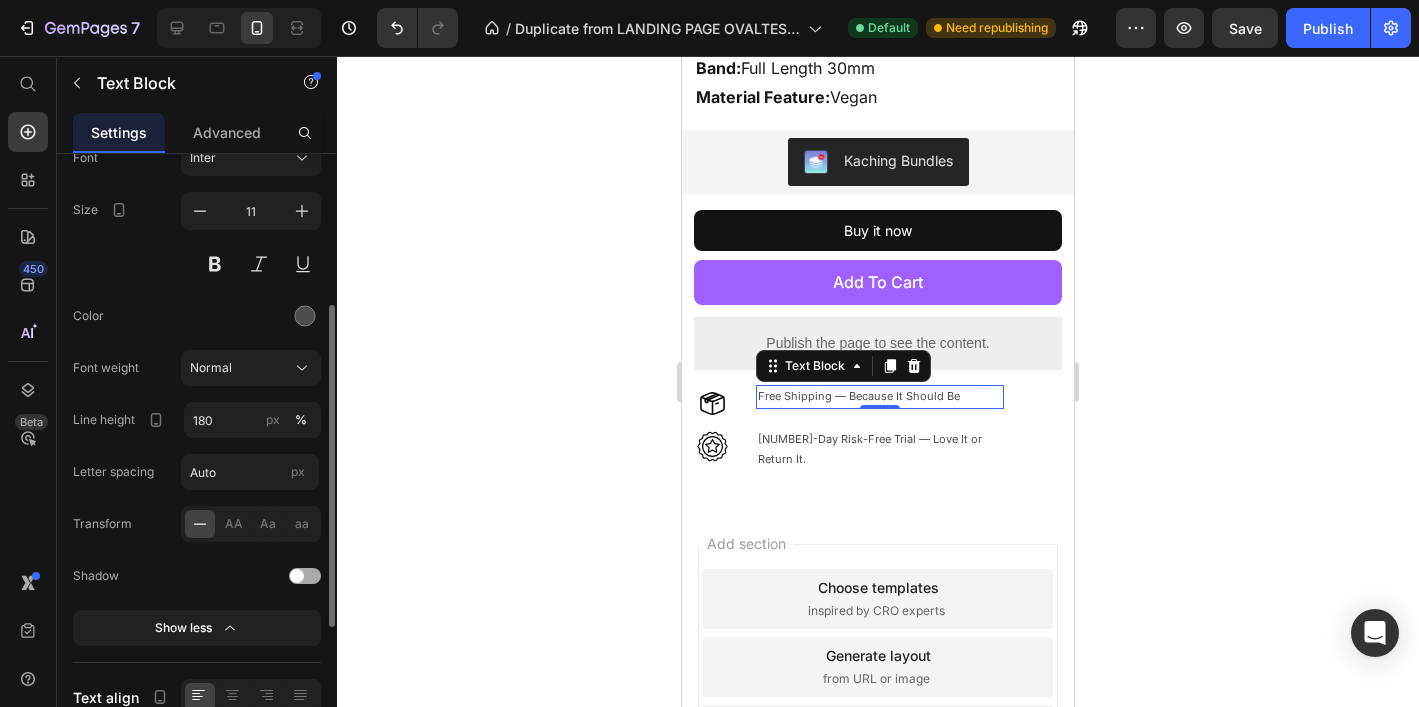 scroll, scrollTop: 187, scrollLeft: 0, axis: vertical 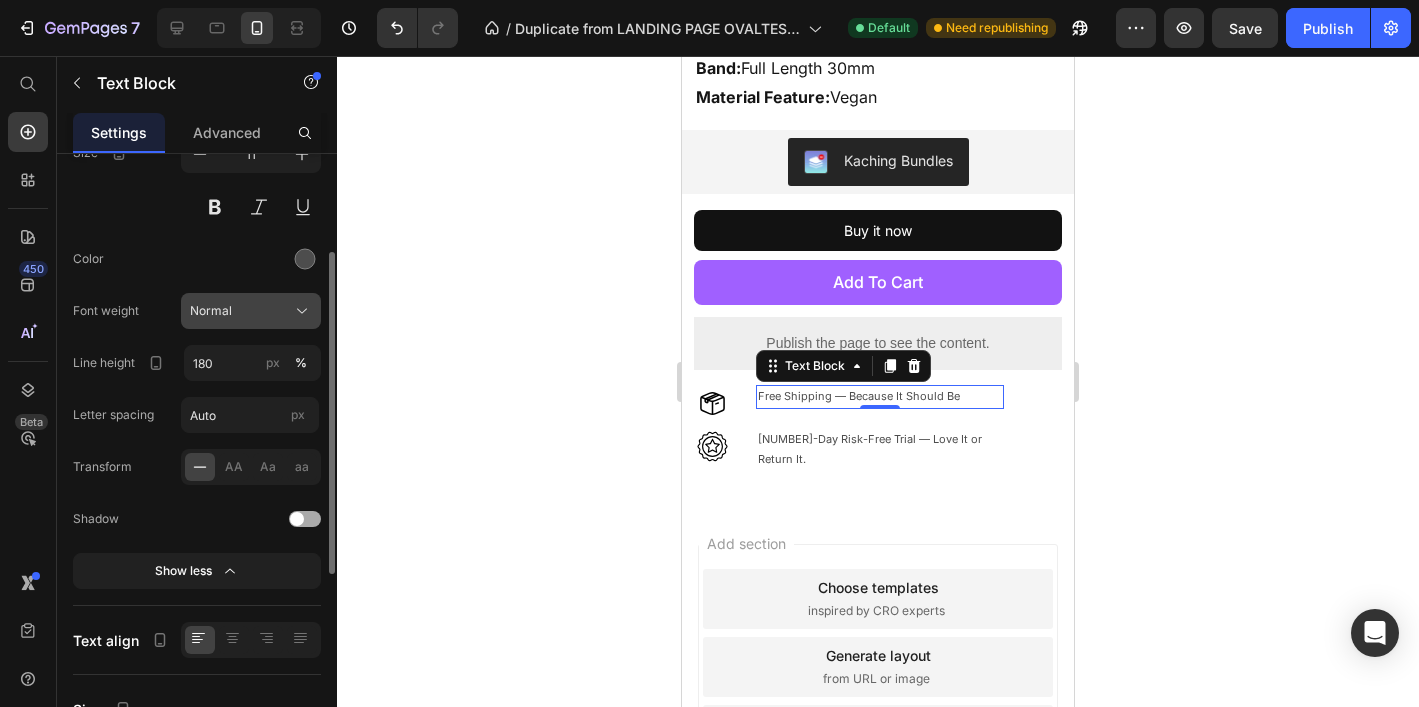 click on "Normal" at bounding box center [211, 311] 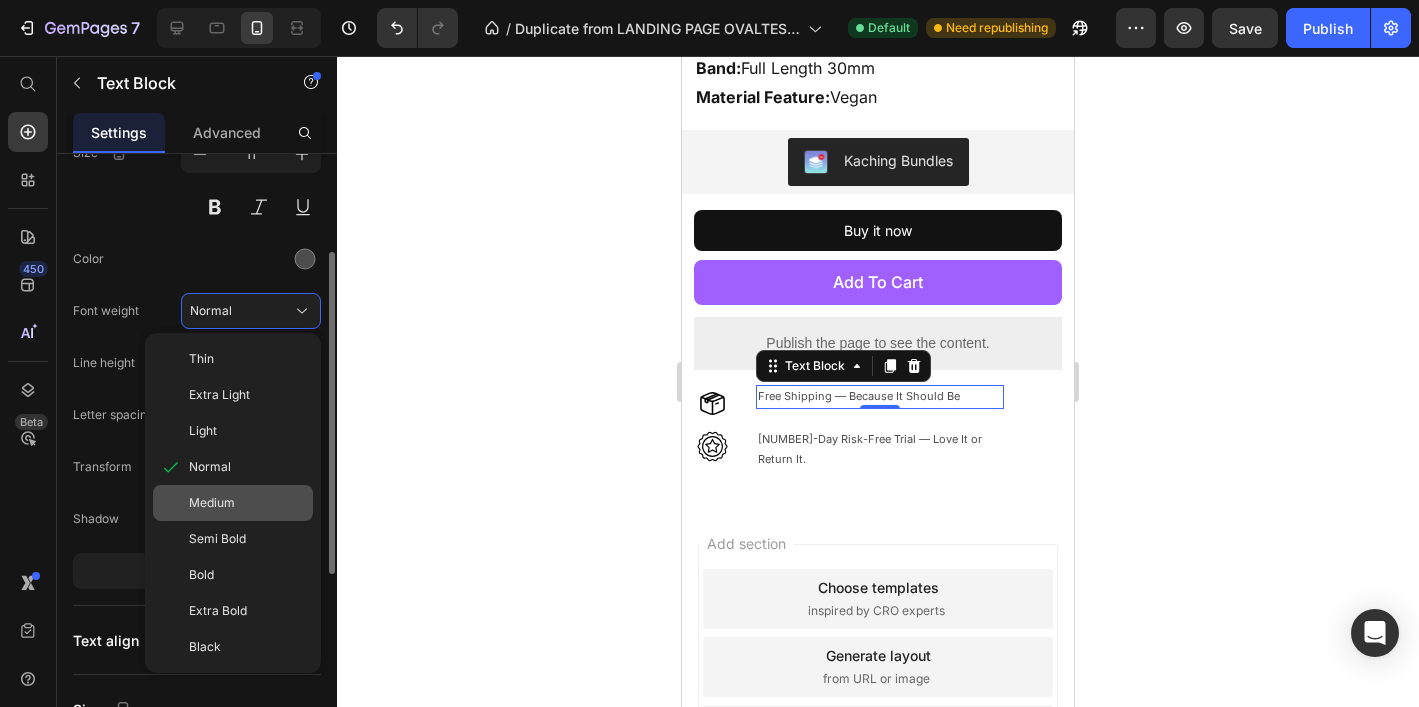 click on "Medium" at bounding box center (212, 503) 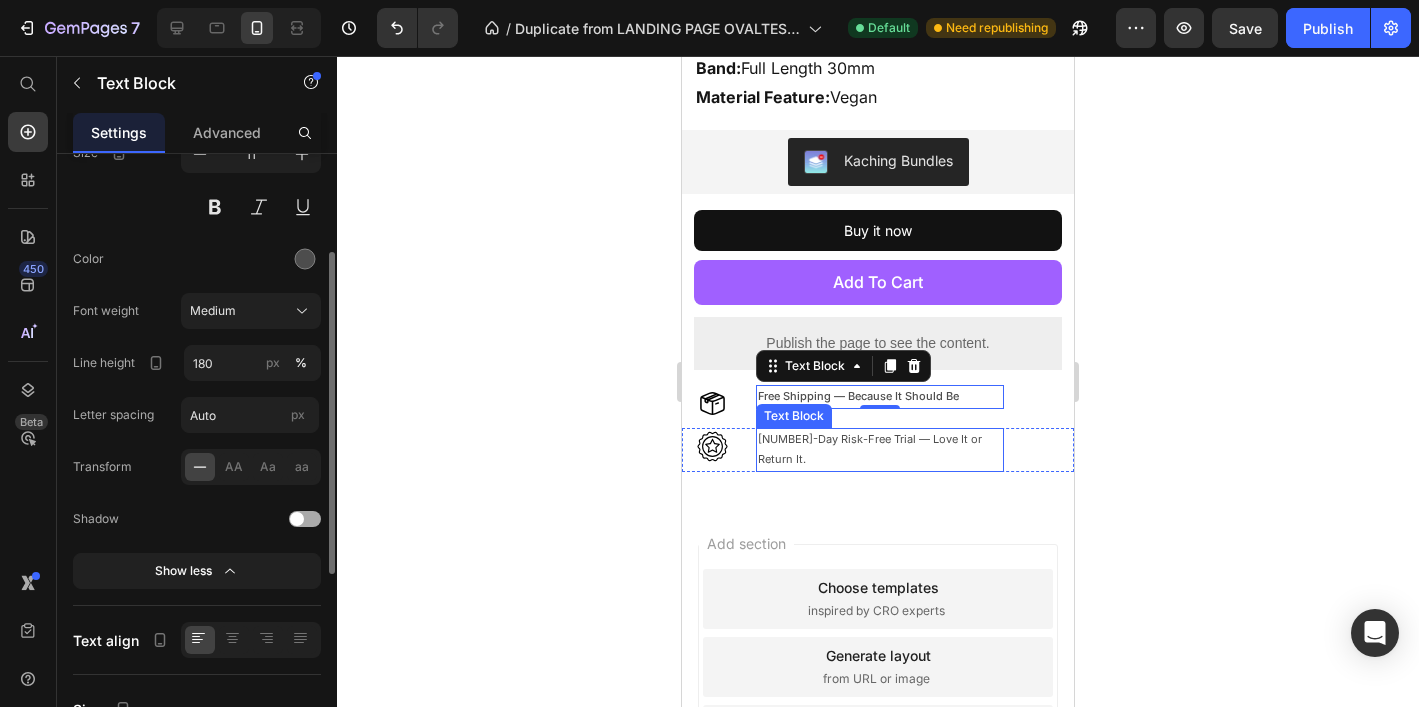 click on "30-Day Risk-Free Trial — Love It or Return It." at bounding box center (881, 450) 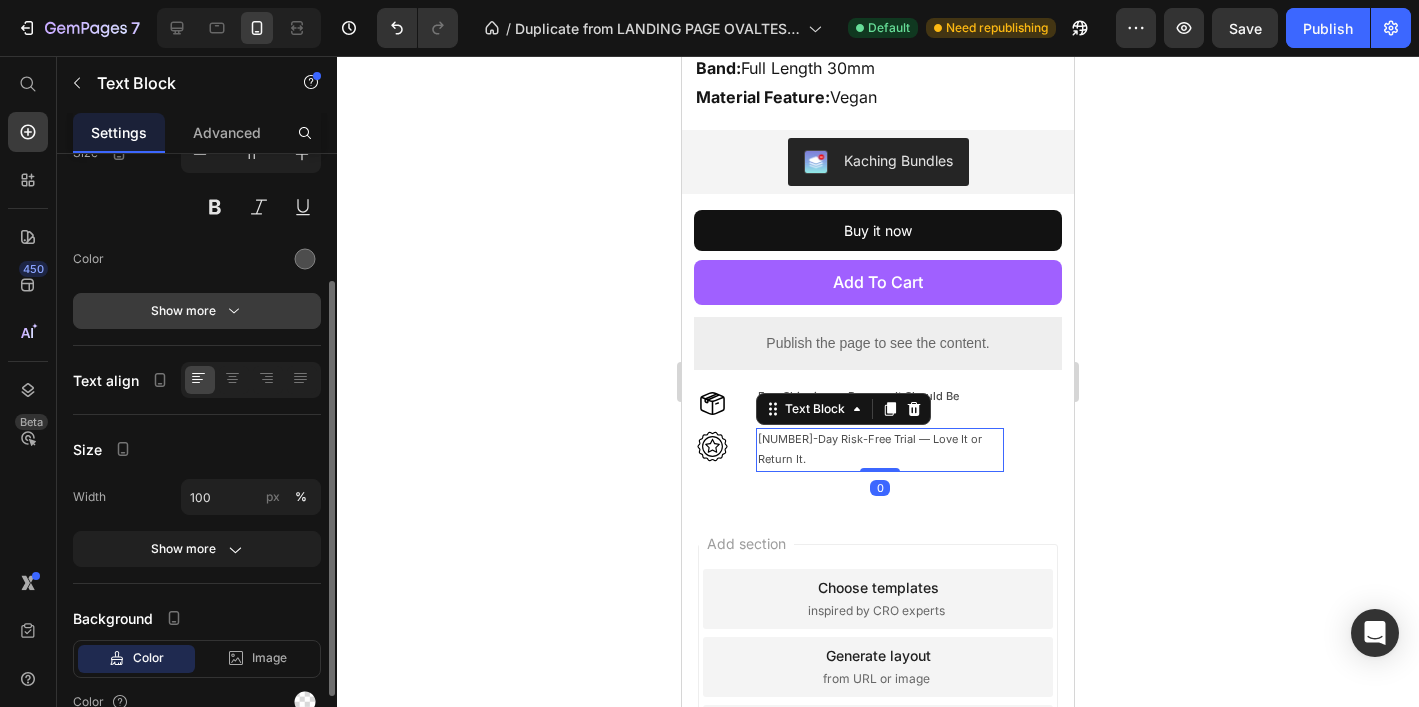 click on "Show more" at bounding box center [197, 311] 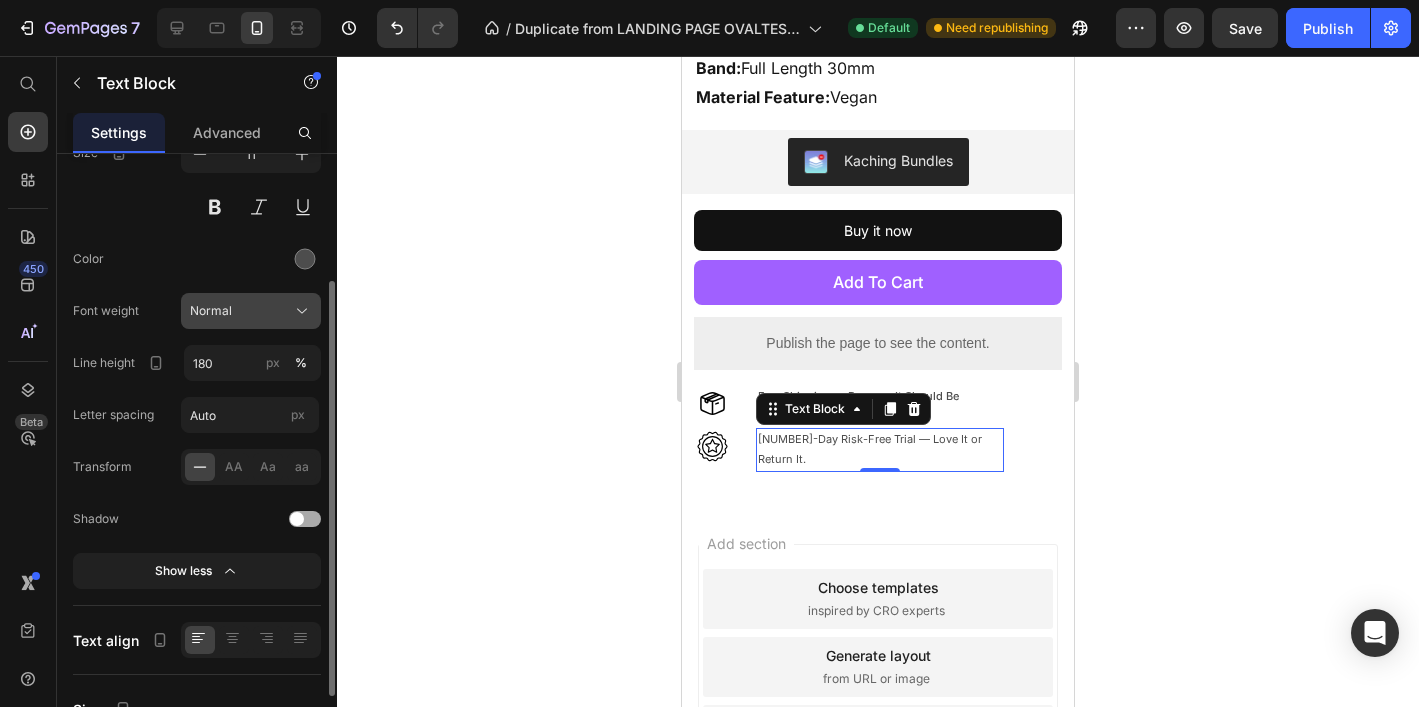 click on "Normal" 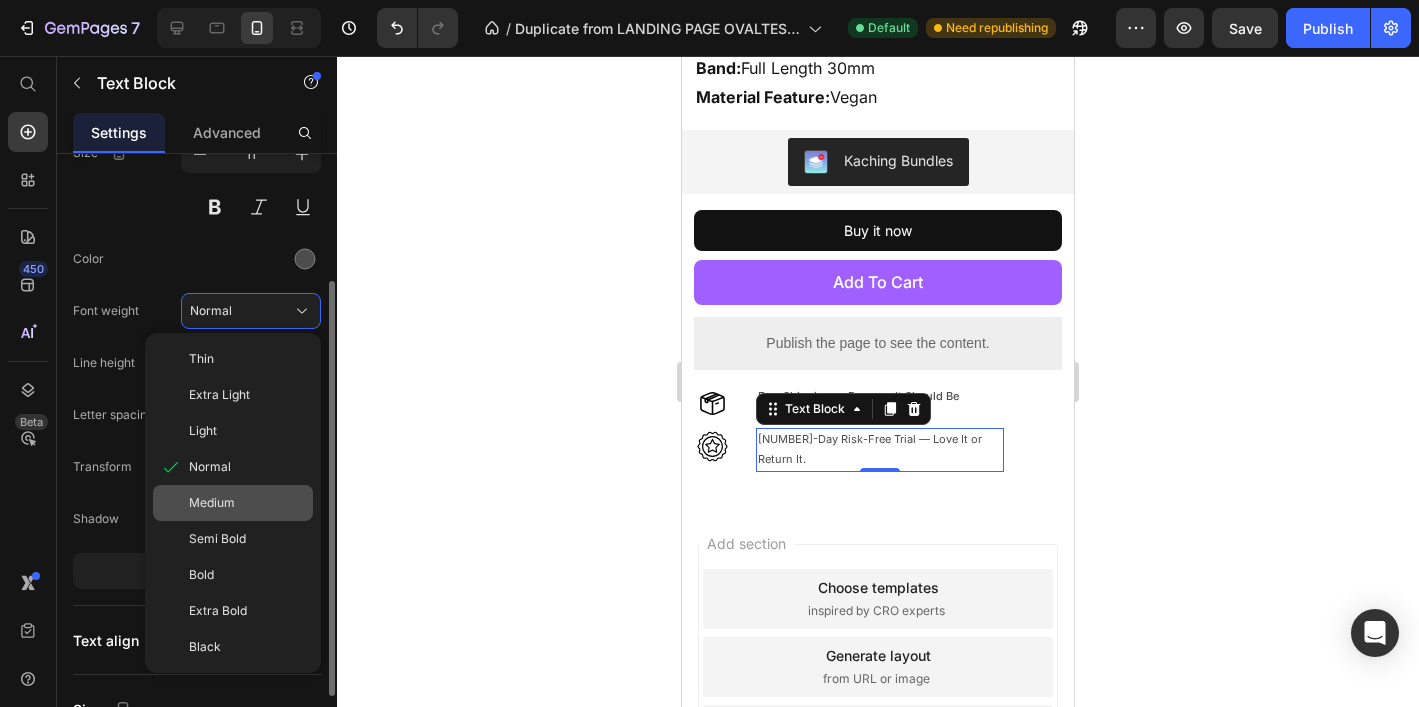 click on "Medium" 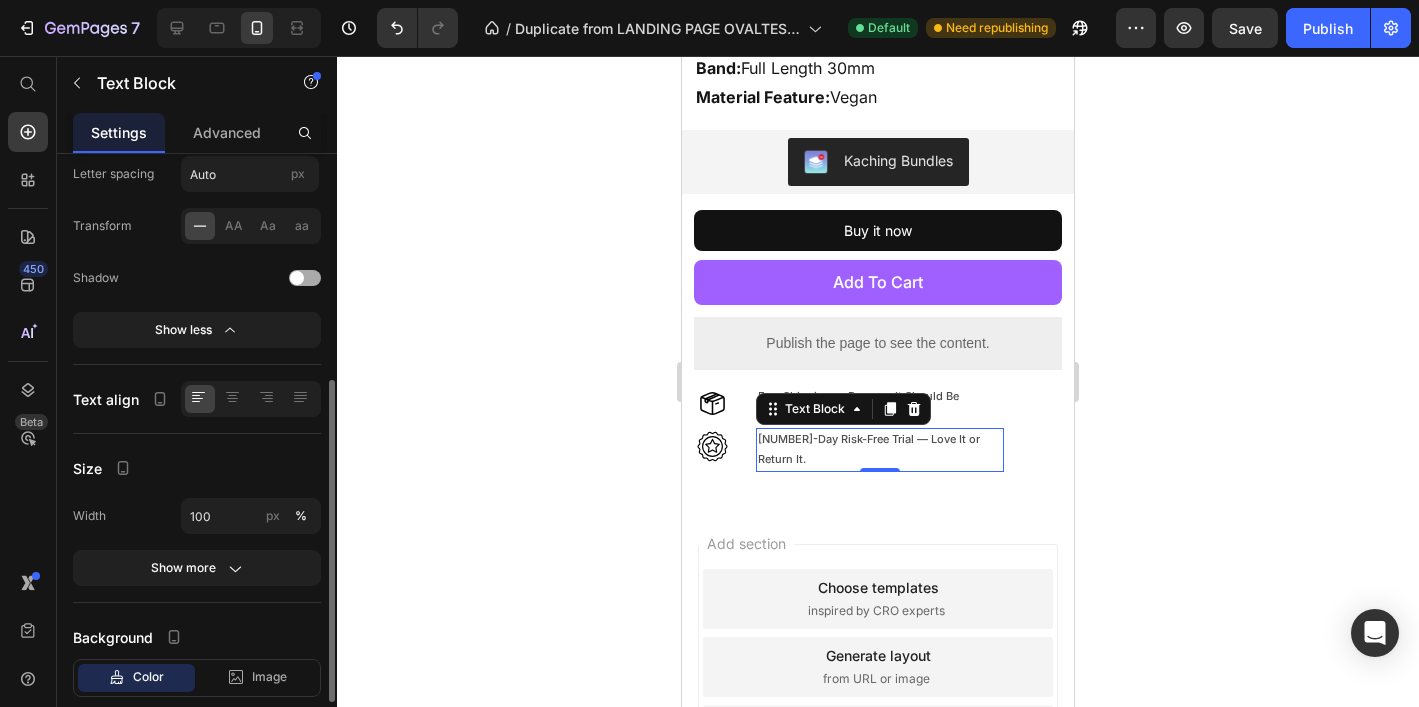 scroll, scrollTop: 545, scrollLeft: 0, axis: vertical 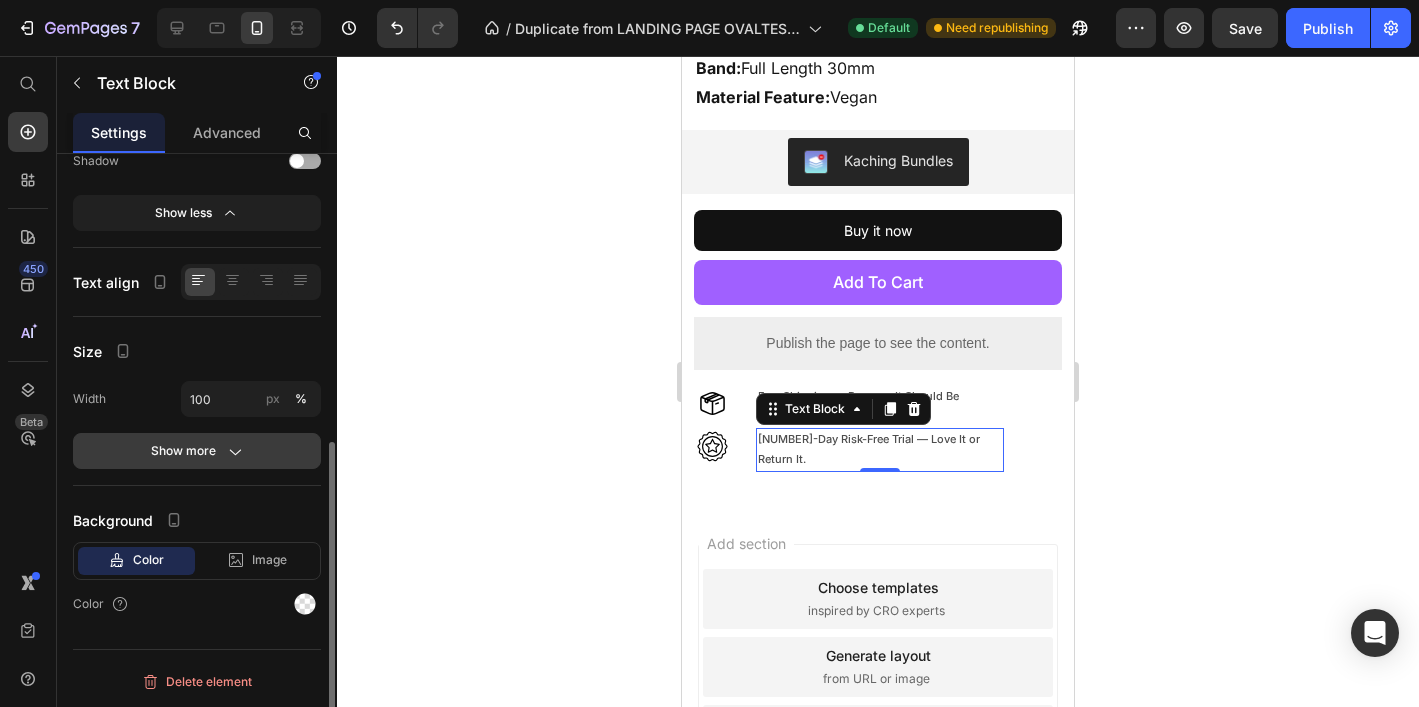 click 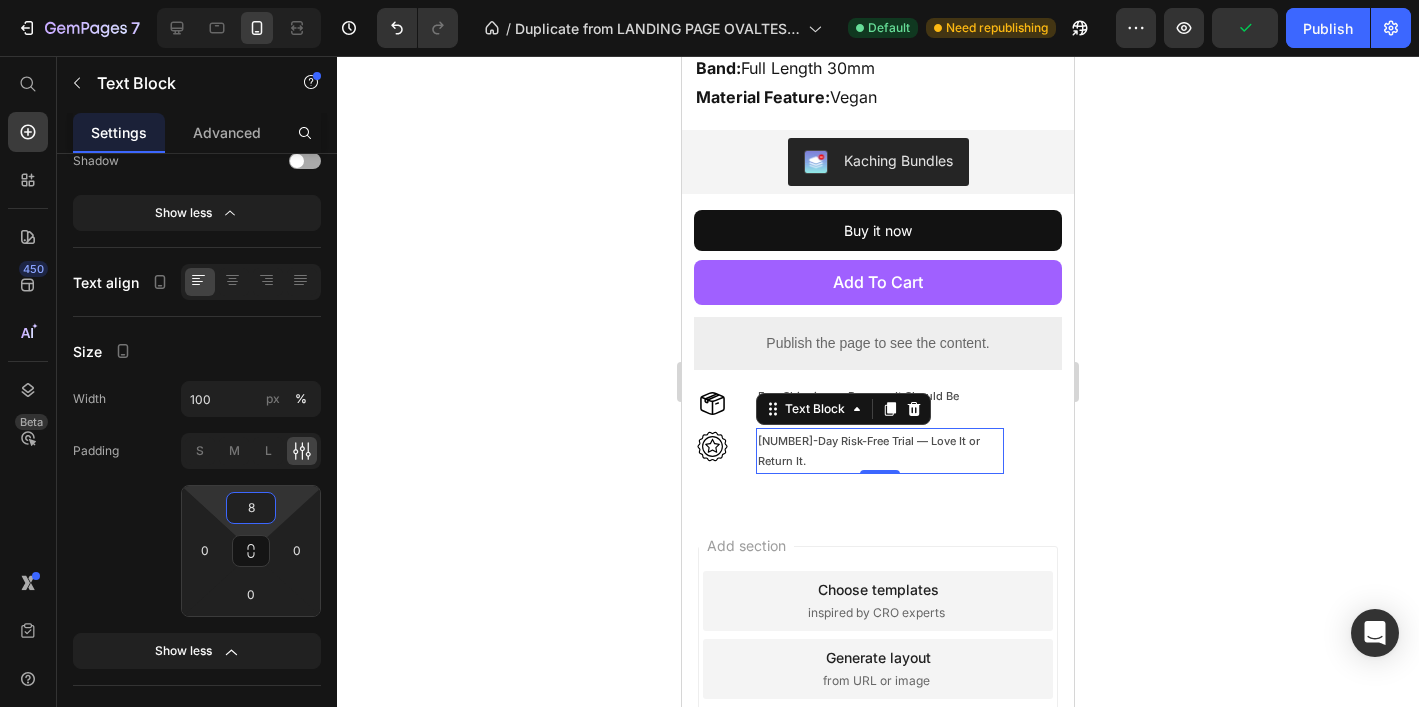 type on "10" 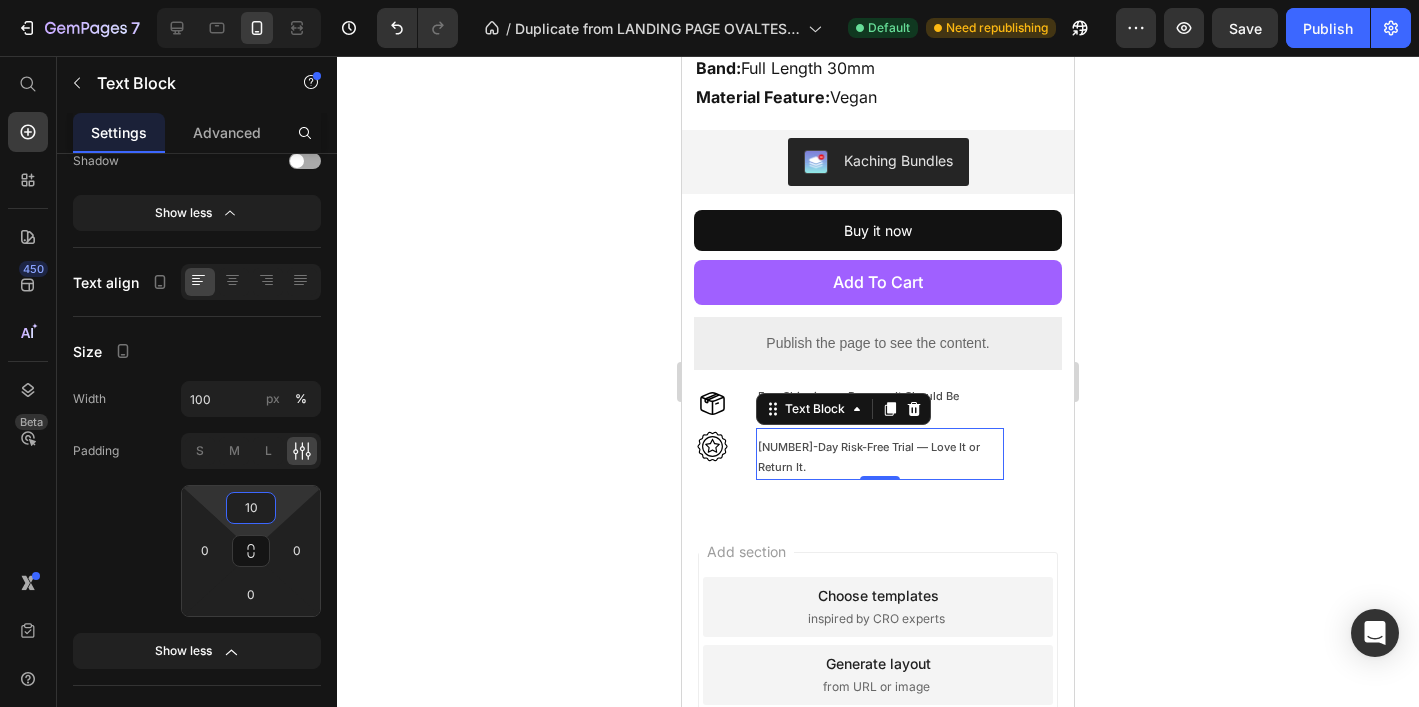 click on "7  Version history  /  Duplicate from LANDING PAGE OVALTES 2.0 Default Need republishing Preview  Save   Publish  450 Beta Start with Sections Elements Hero Section Product Detail Brands Trusted Badges Guarantee Product Breakdown How to use Testimonials Compare Bundle FAQs Social Proof Brand Story Product List Collection Blog List Contact Sticky Add to Cart Custom Footer Browse Library 450 Layout
Row
Row
Row
Row Text
Heading
Text Block Button
Button
Button
Sticky Back to top Media
Image" at bounding box center (709, 0) 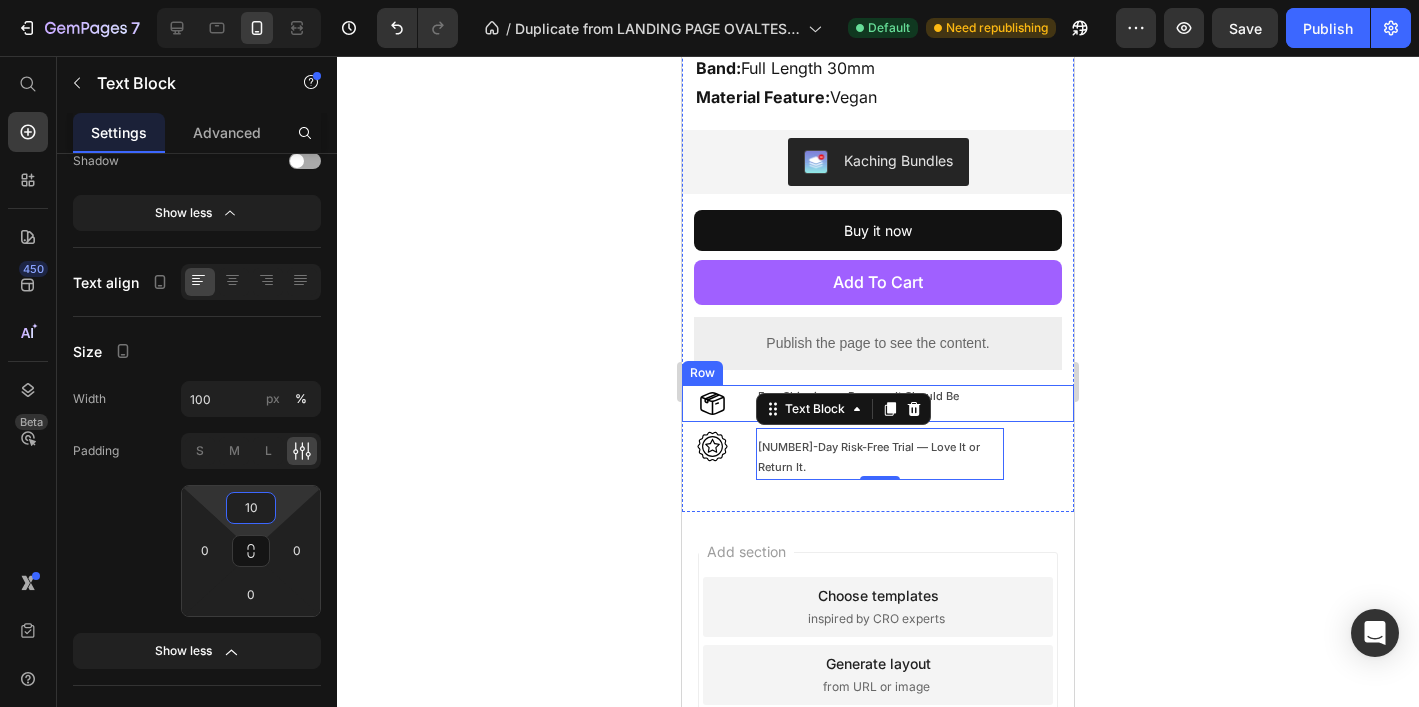 click on "Free Shipping — Because It Should Be Text Block" at bounding box center [950, 403] 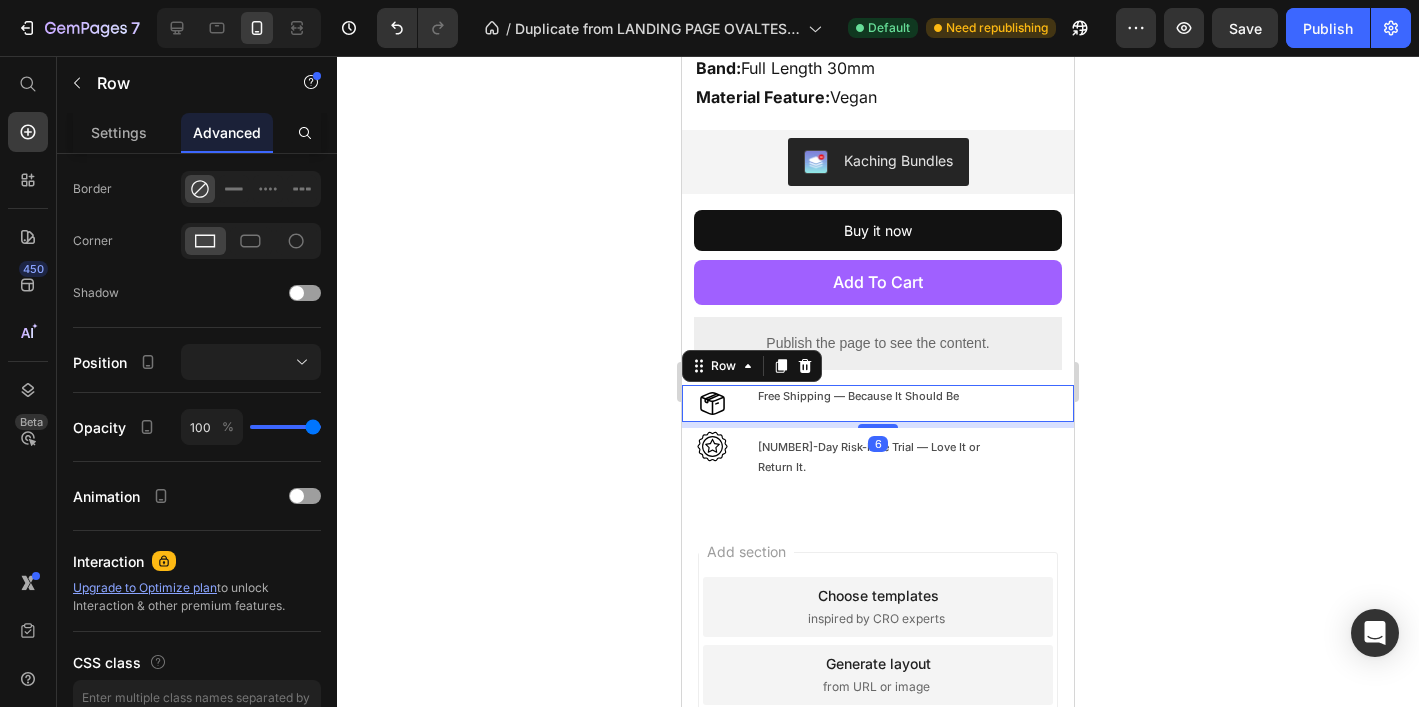 scroll, scrollTop: 0, scrollLeft: 0, axis: both 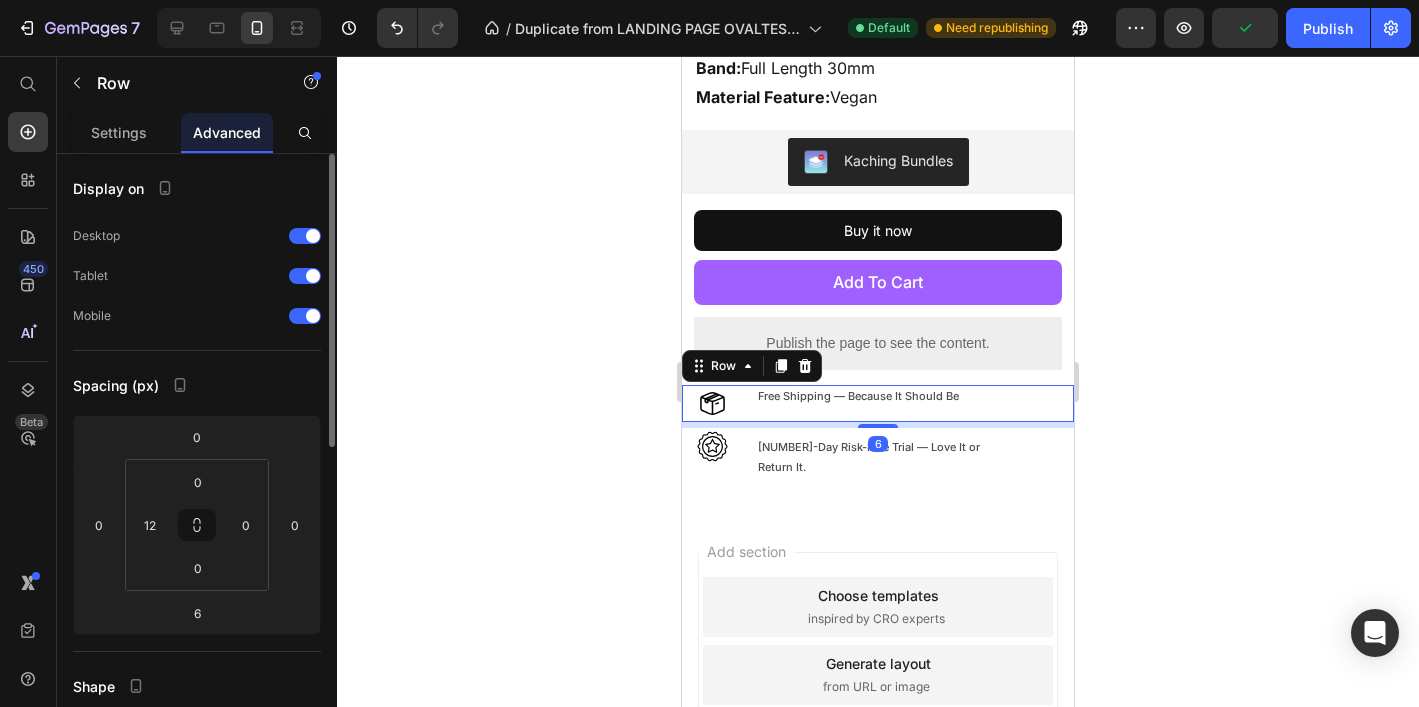 drag, startPoint x: 135, startPoint y: 140, endPoint x: 135, endPoint y: 160, distance: 20 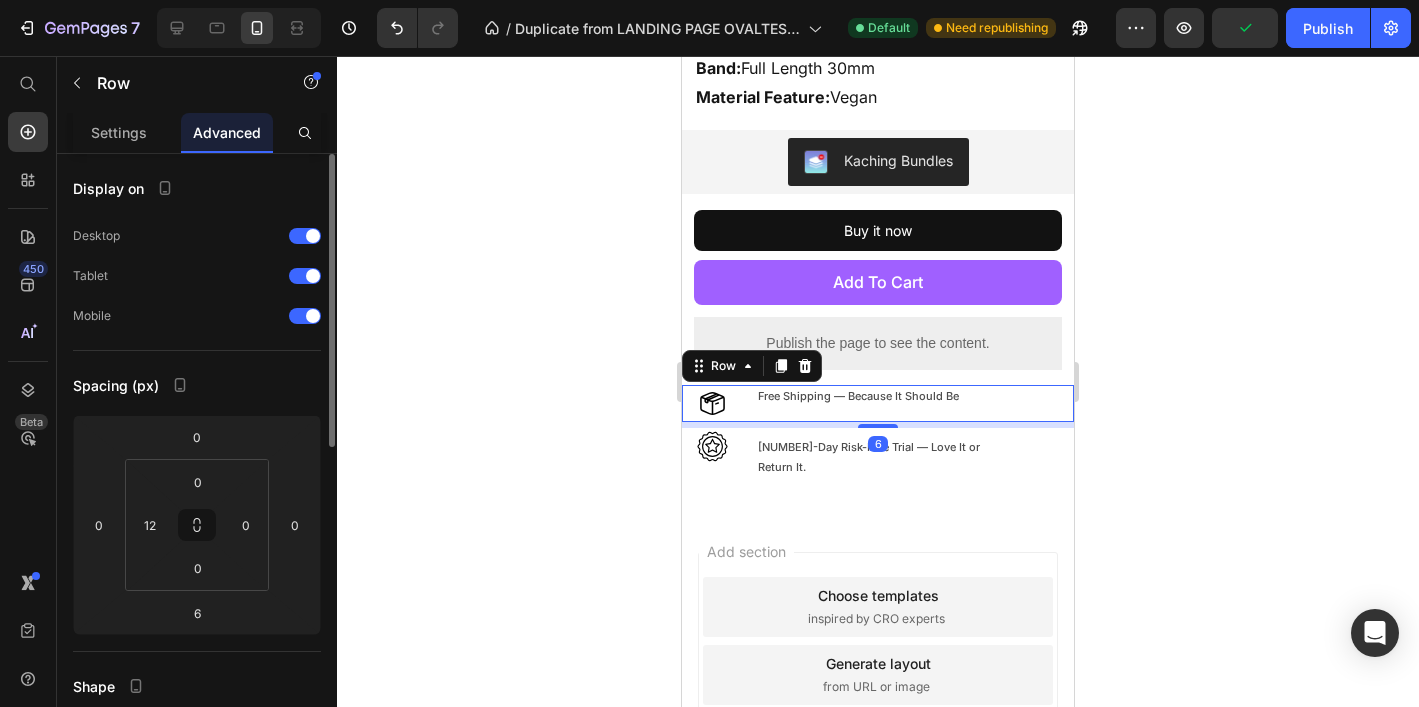 click on "Settings" at bounding box center [119, 132] 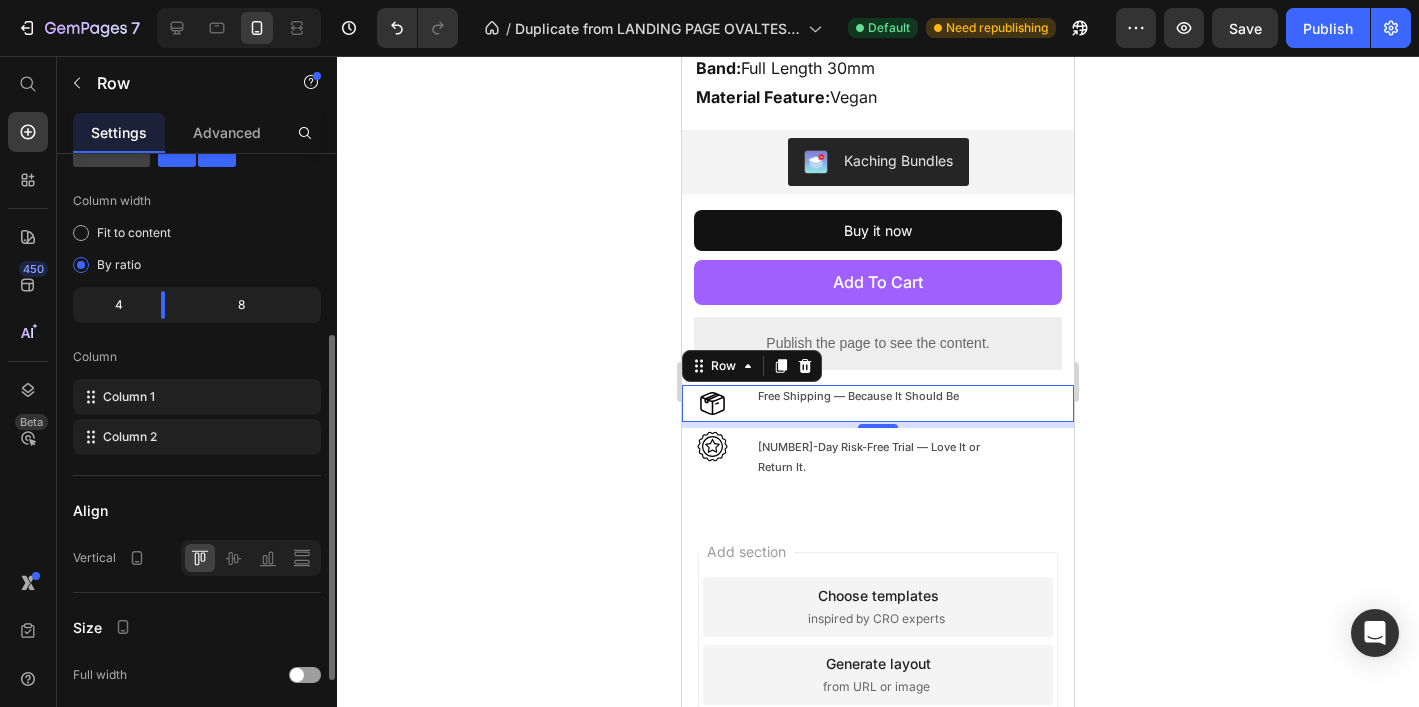 scroll, scrollTop: 0, scrollLeft: 0, axis: both 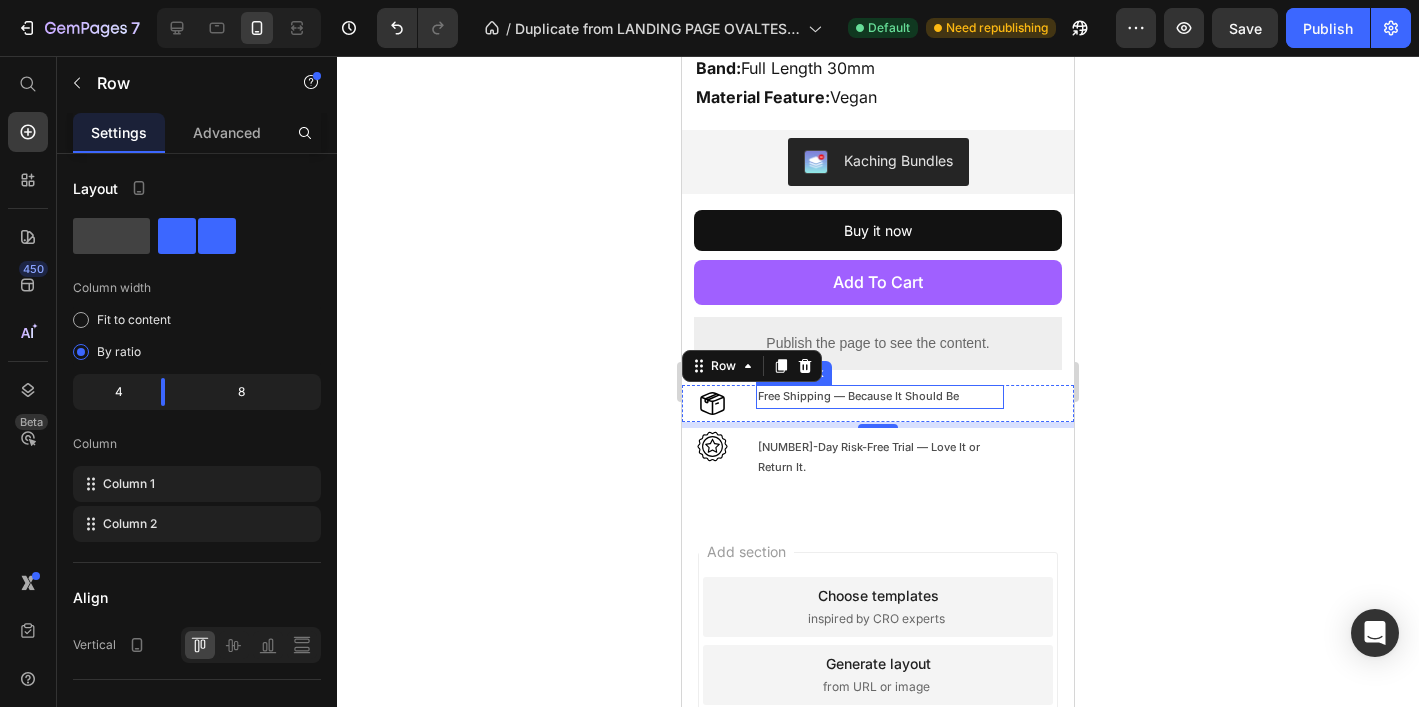 click on "Free Shipping — Because It Should Be" at bounding box center (880, 397) 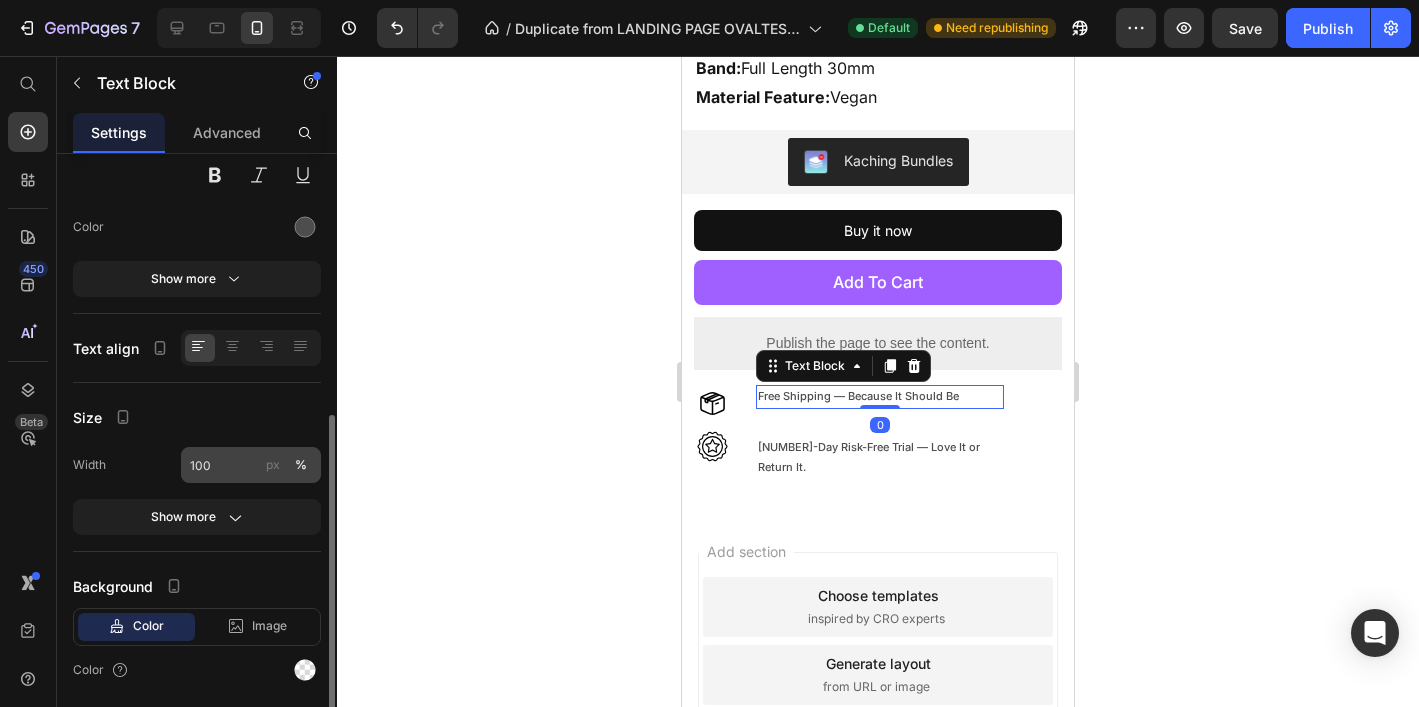 scroll, scrollTop: 285, scrollLeft: 0, axis: vertical 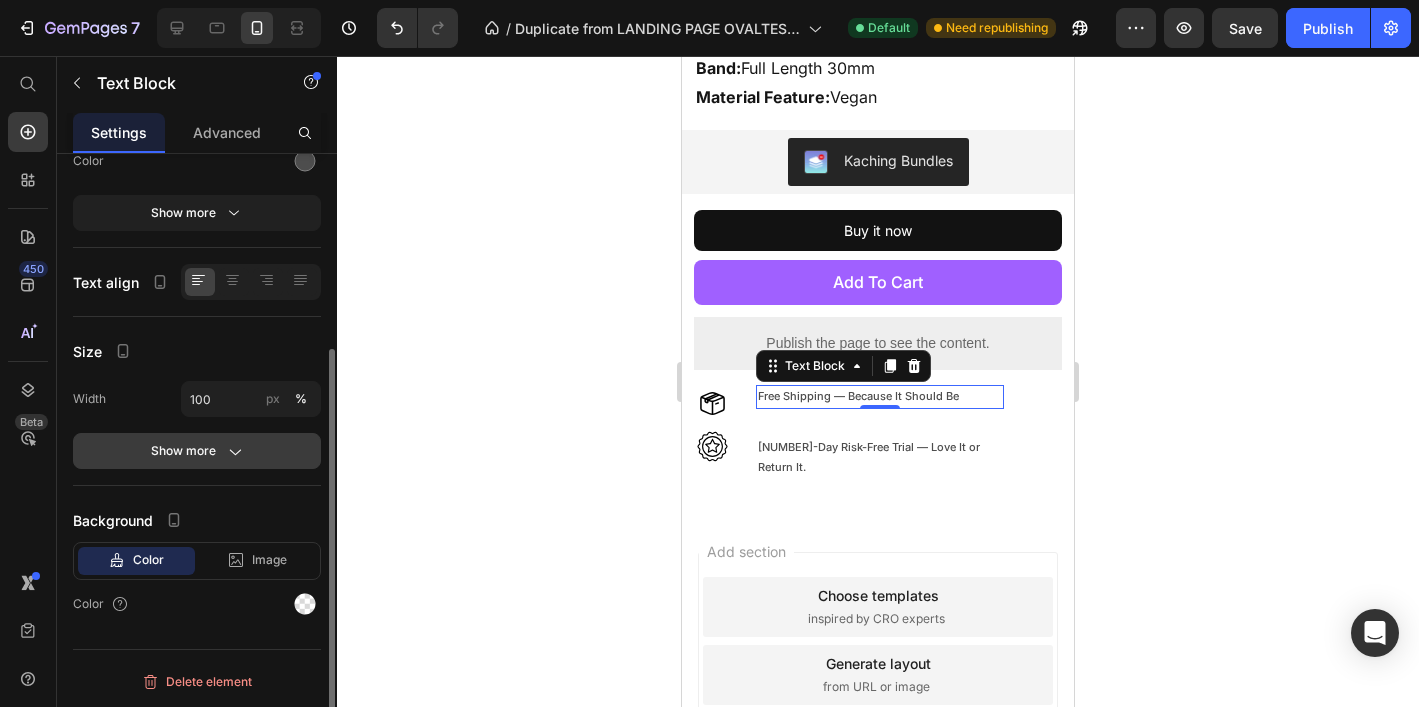 click 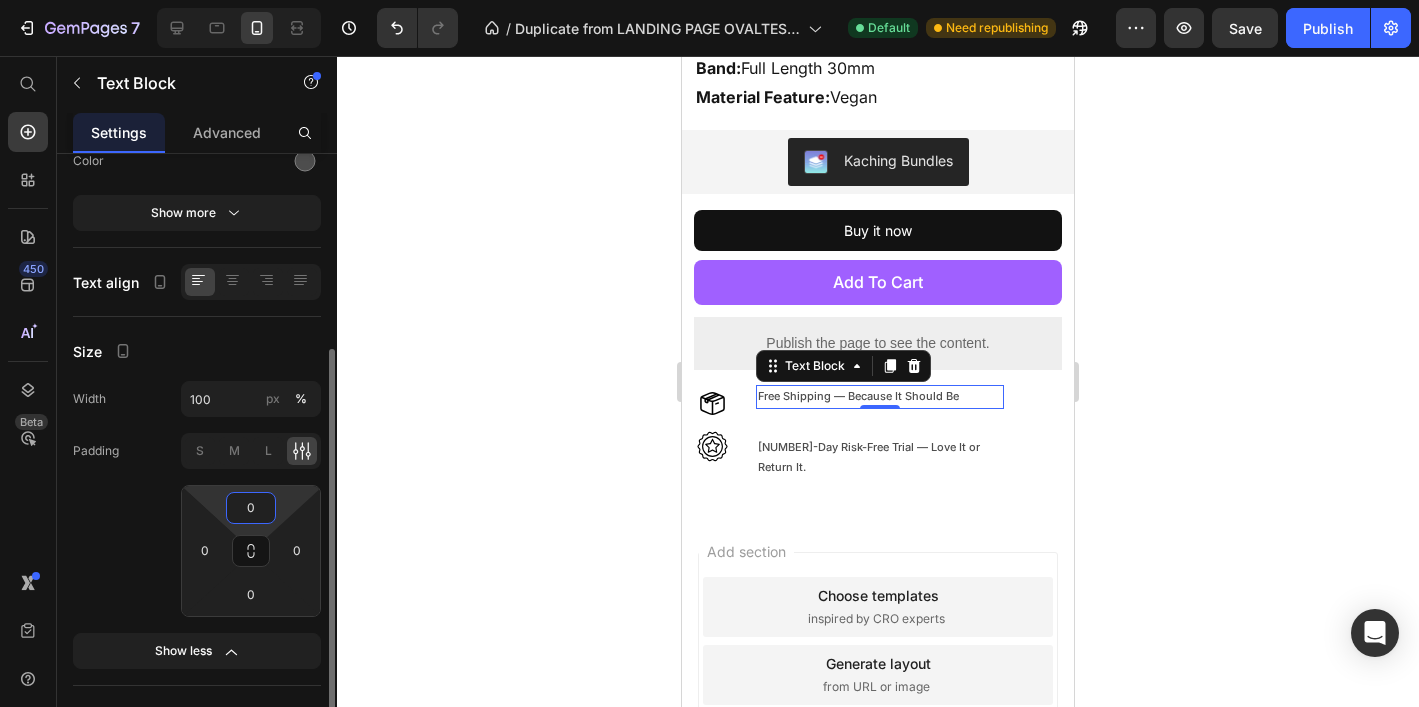 click on "0" at bounding box center [251, 508] 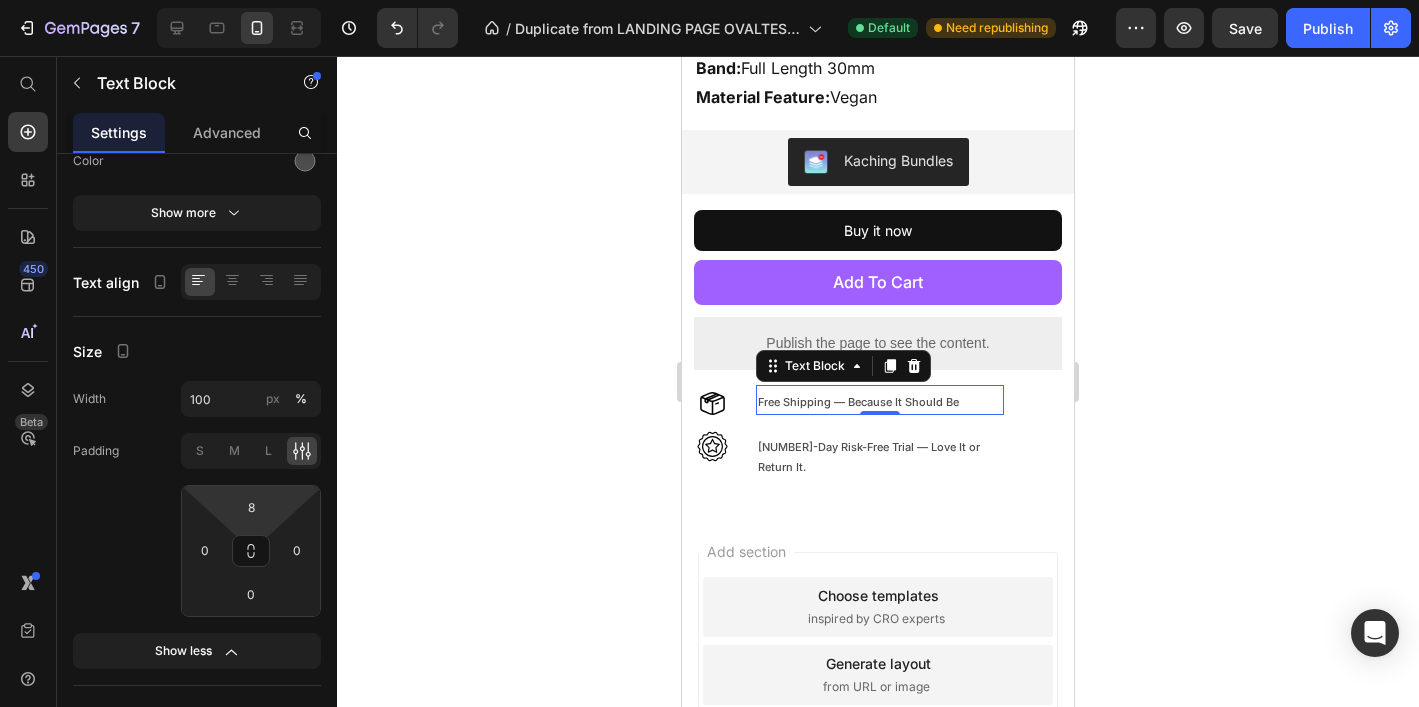 type on "10" 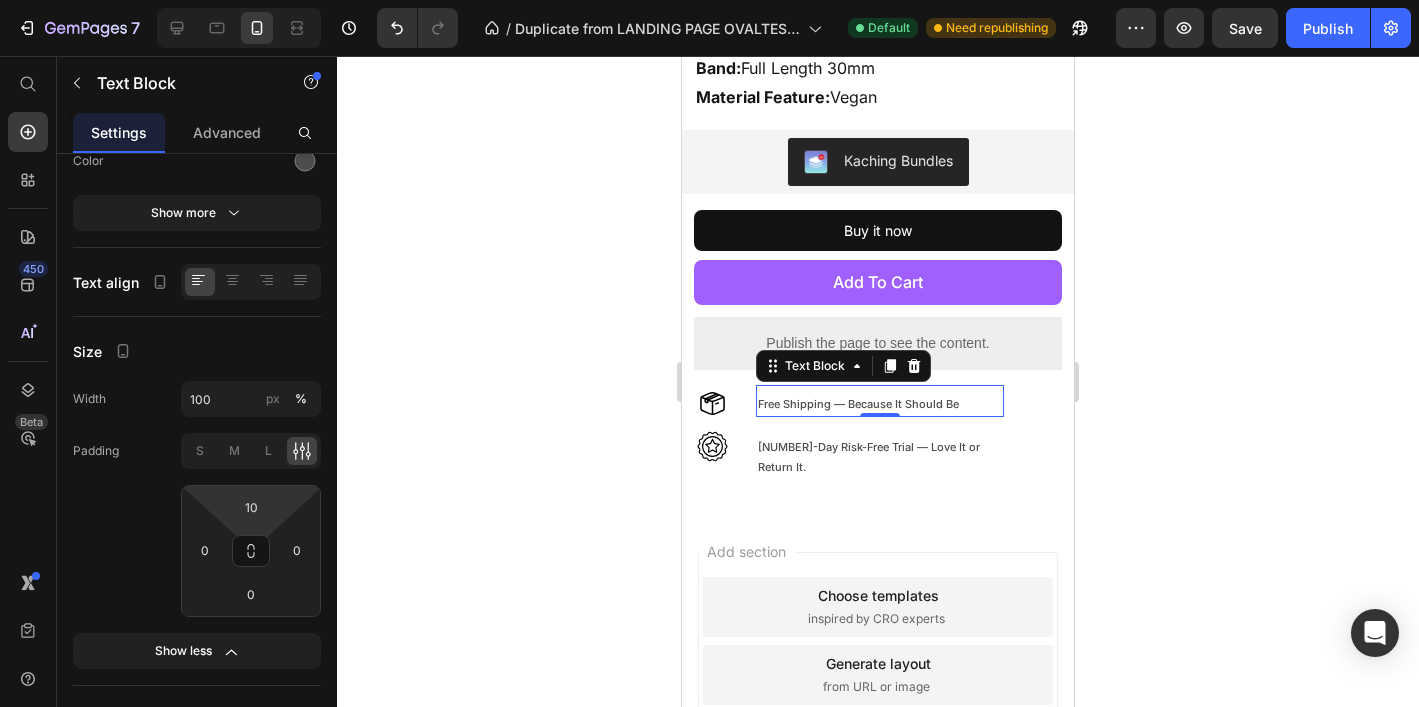click on "7  Version history  /  Duplicate from LANDING PAGE OVALTES 2.0 Default Need republishing Preview  Save   Publish  450 Beta Start with Sections Elements Hero Section Product Detail Brands Trusted Badges Guarantee Product Breakdown How to use Testimonials Compare Bundle FAQs Social Proof Brand Story Product List Collection Blog List Contact Sticky Add to Cart Custom Footer Browse Library 450 Layout
Row
Row
Row
Row Text
Heading
Text Block Button
Button
Button
Sticky Back to top Media
Image" at bounding box center [709, 0] 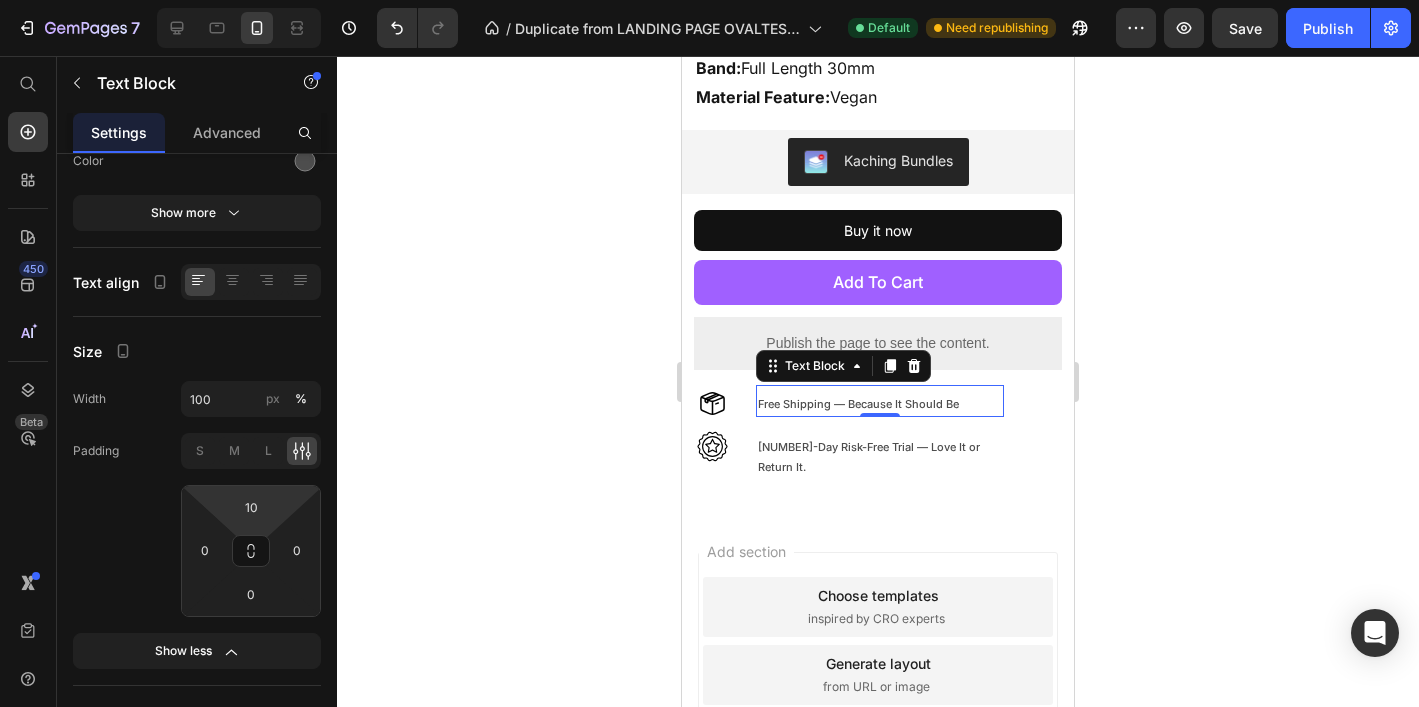 click 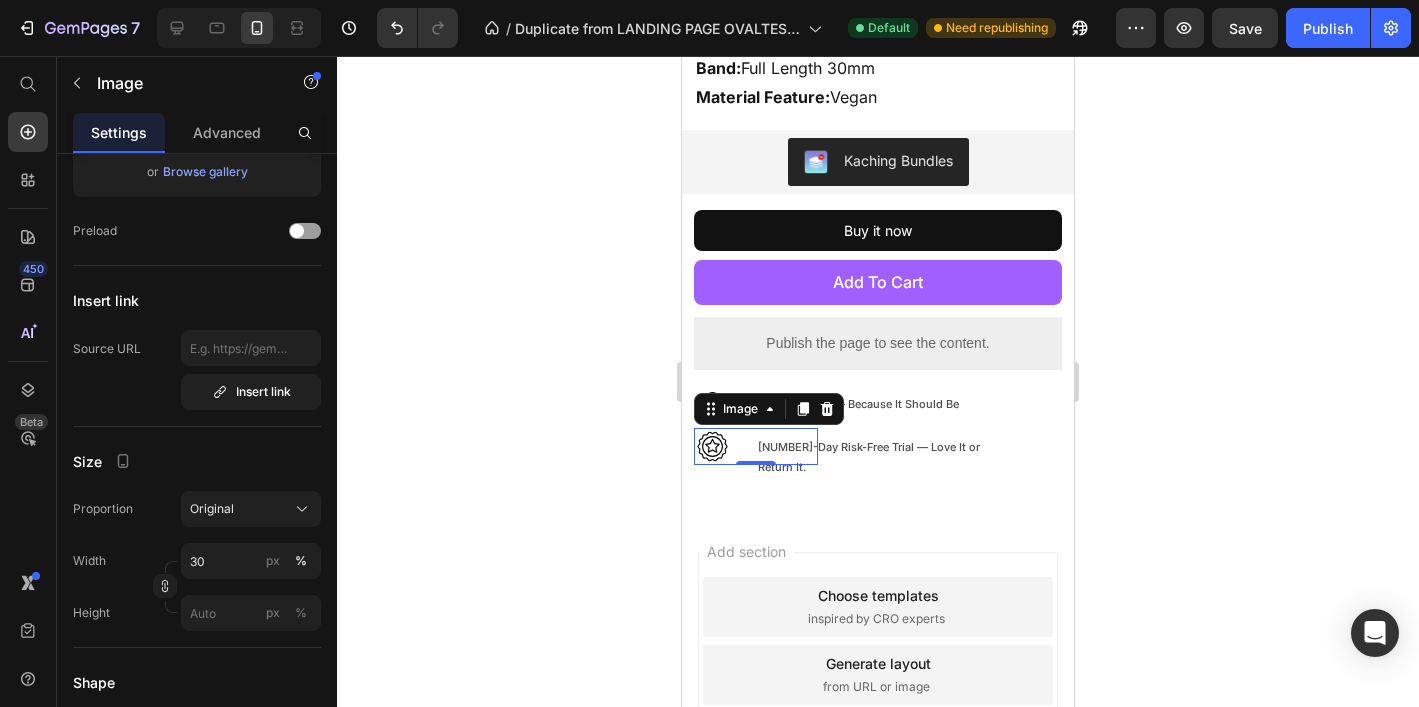 click at bounding box center (756, 446) 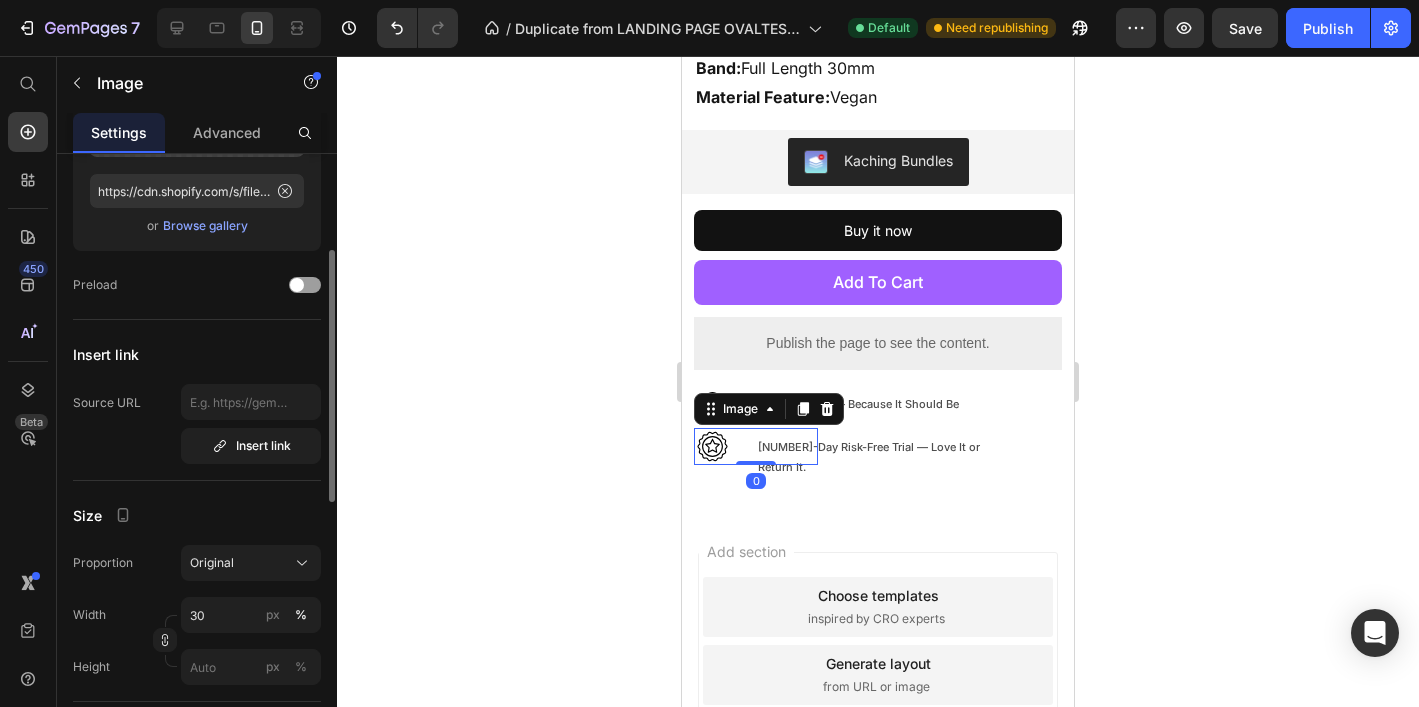 scroll, scrollTop: 233, scrollLeft: 0, axis: vertical 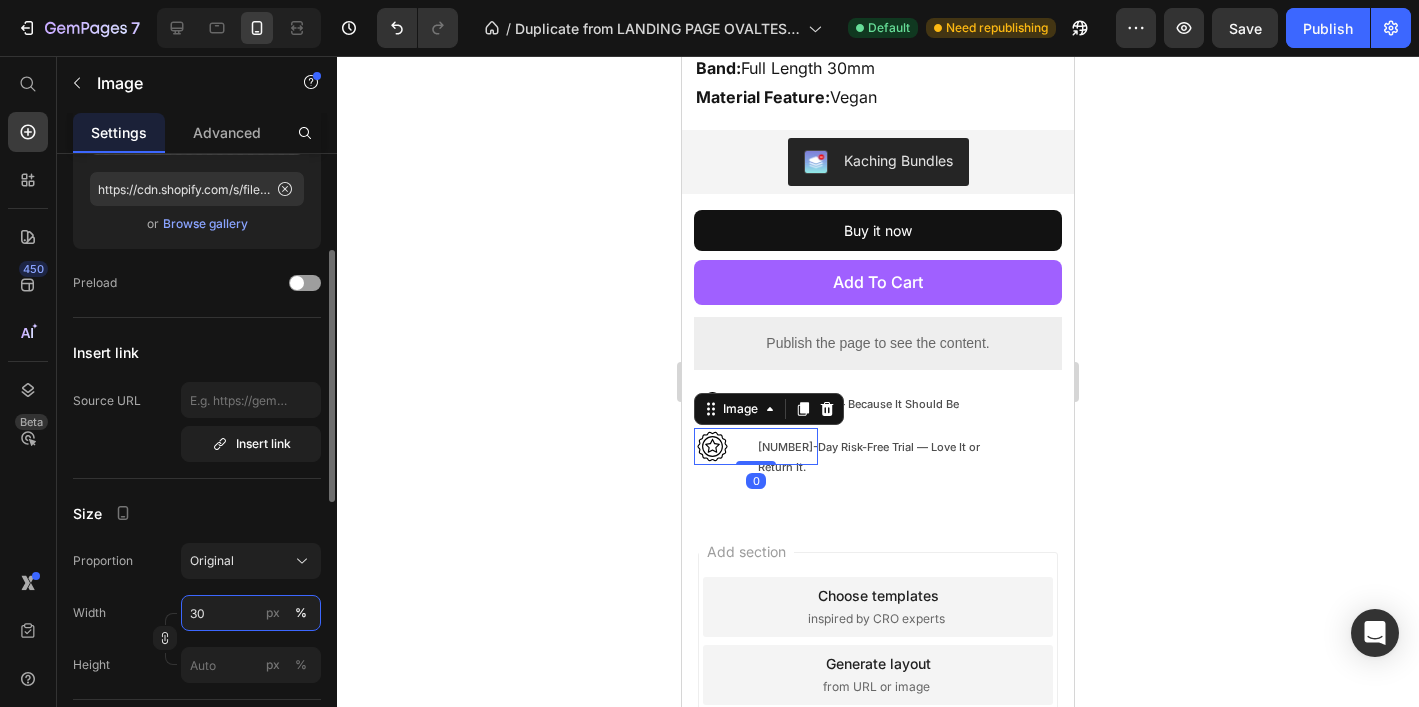click on "30" at bounding box center [251, 613] 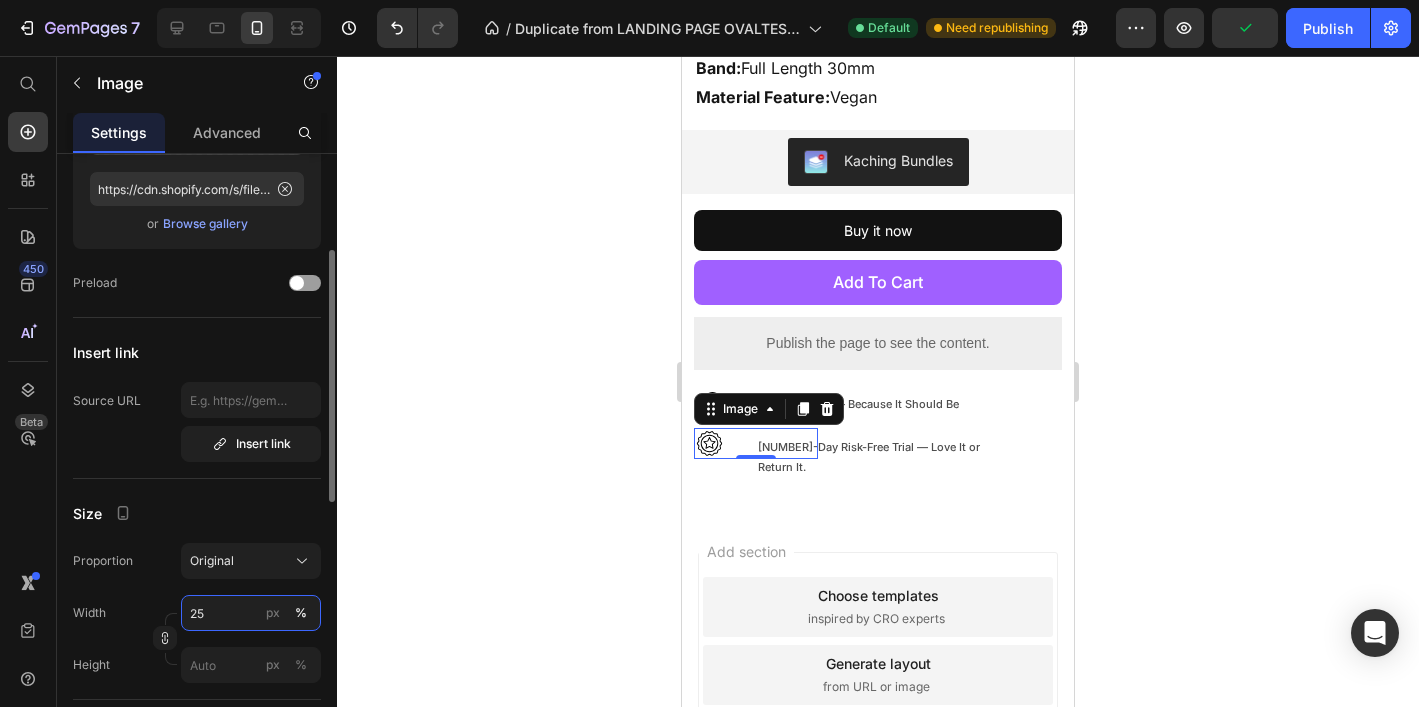 type on "25" 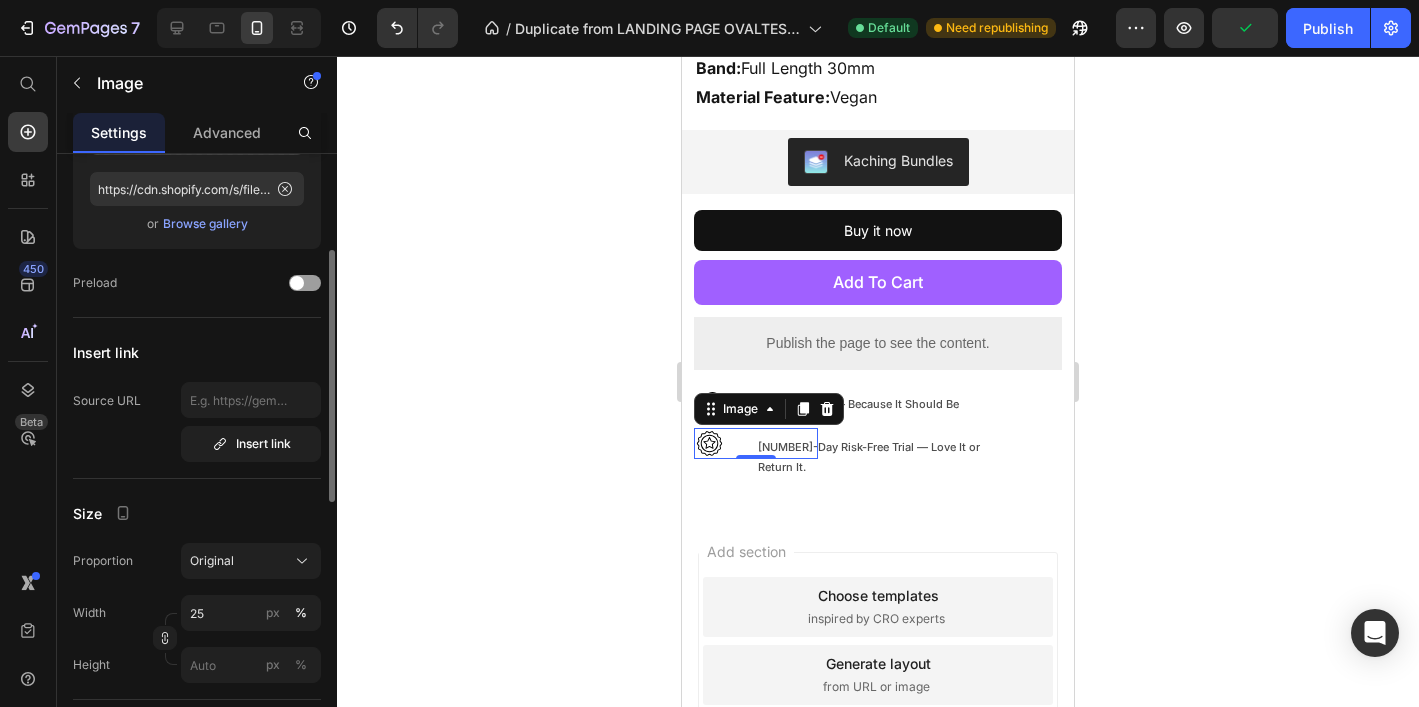 click on "Size" at bounding box center (197, 513) 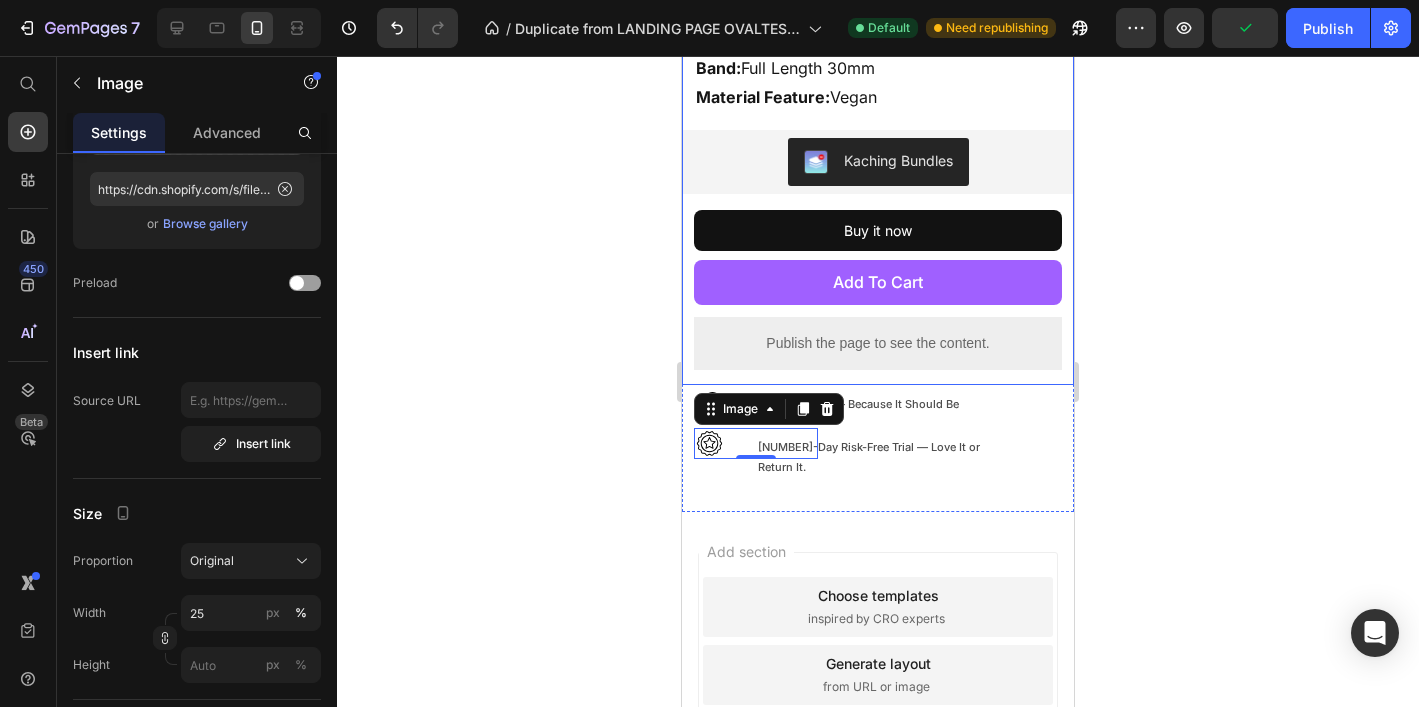 click 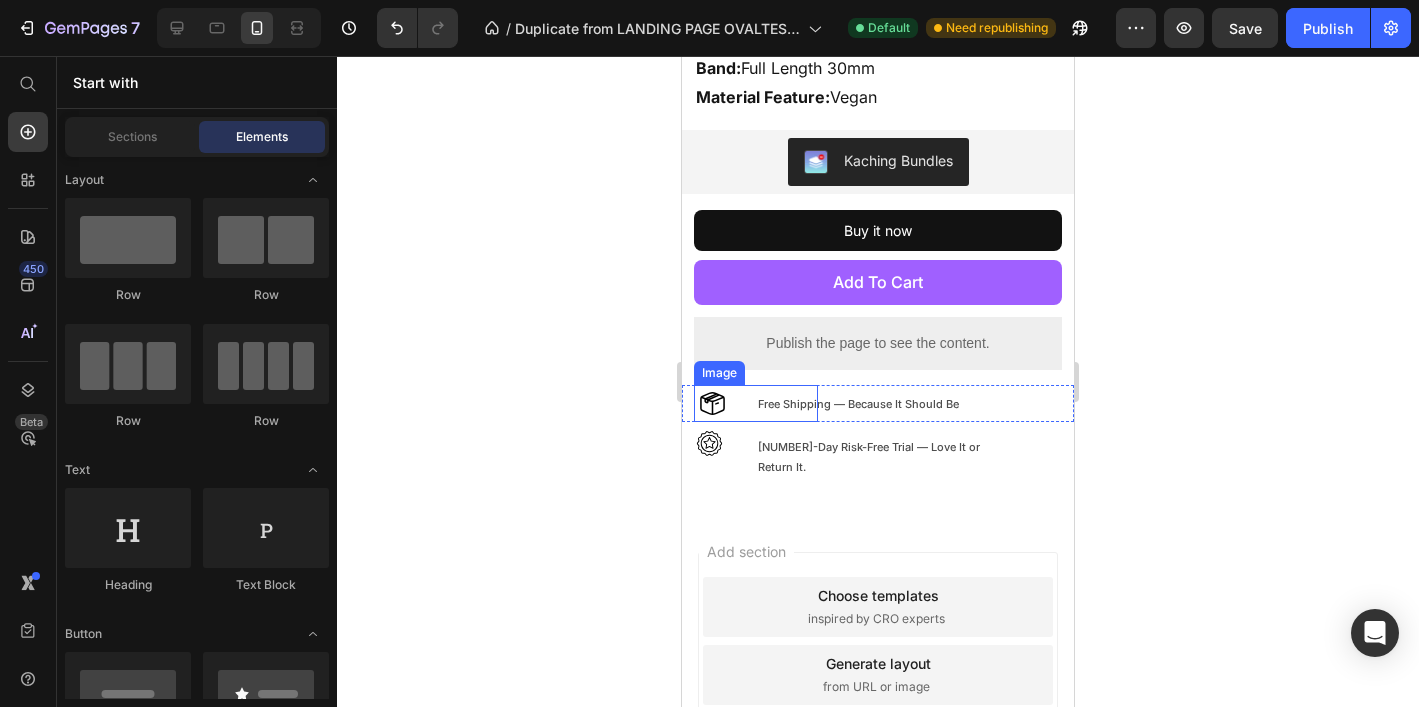 click at bounding box center (756, 403) 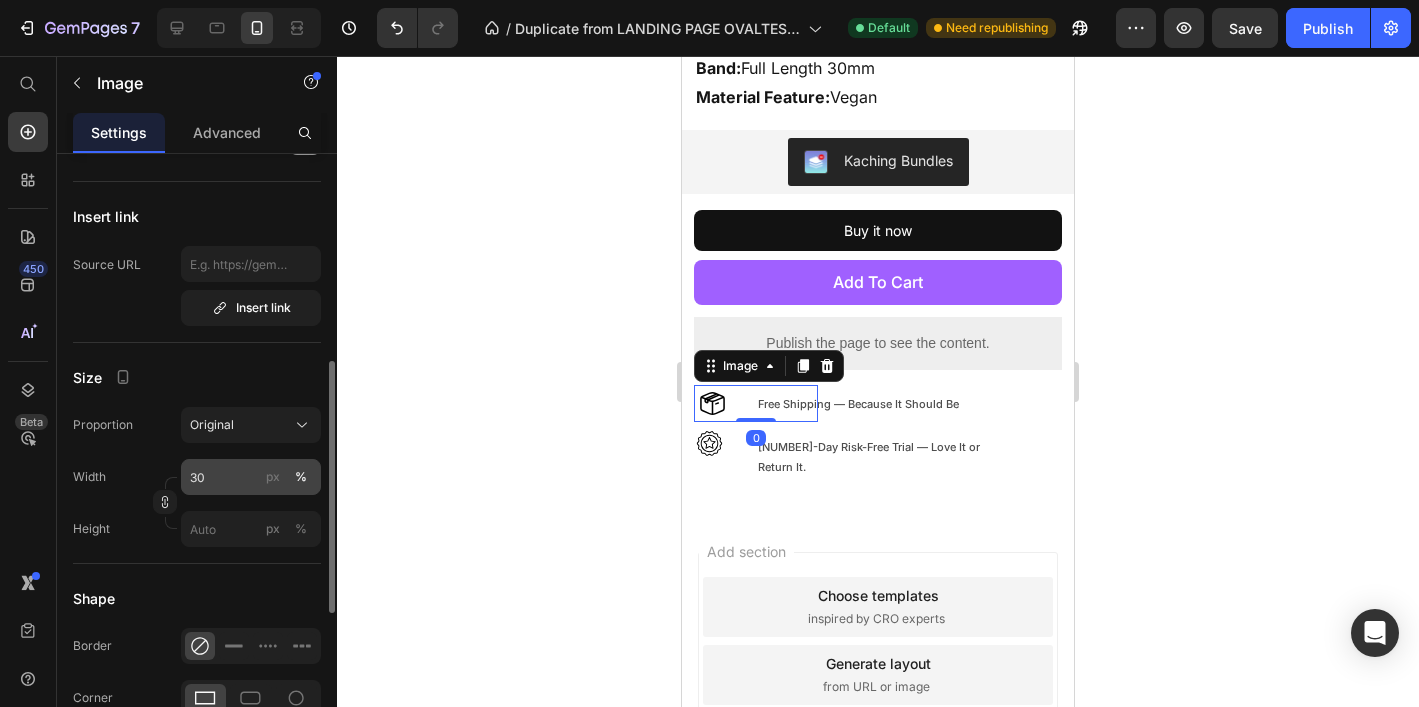 scroll, scrollTop: 408, scrollLeft: 0, axis: vertical 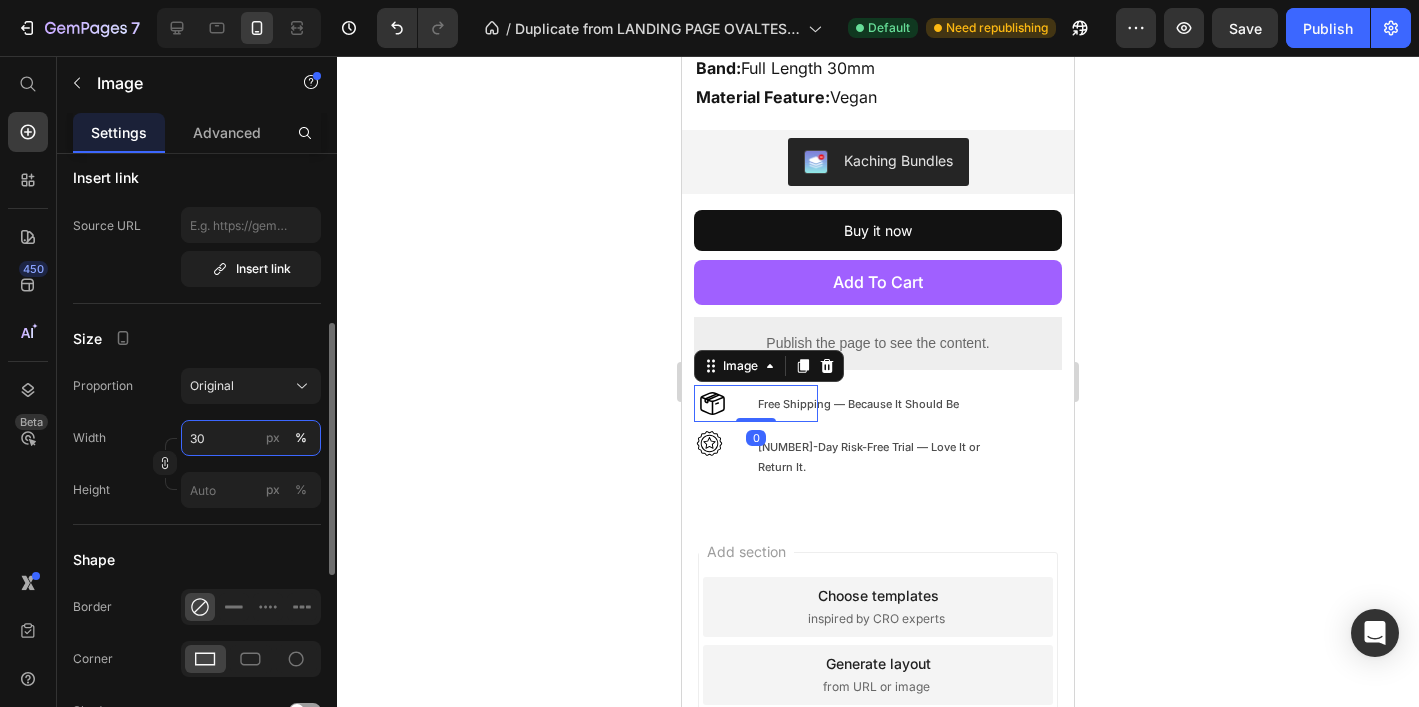 click on "30" at bounding box center (251, 438) 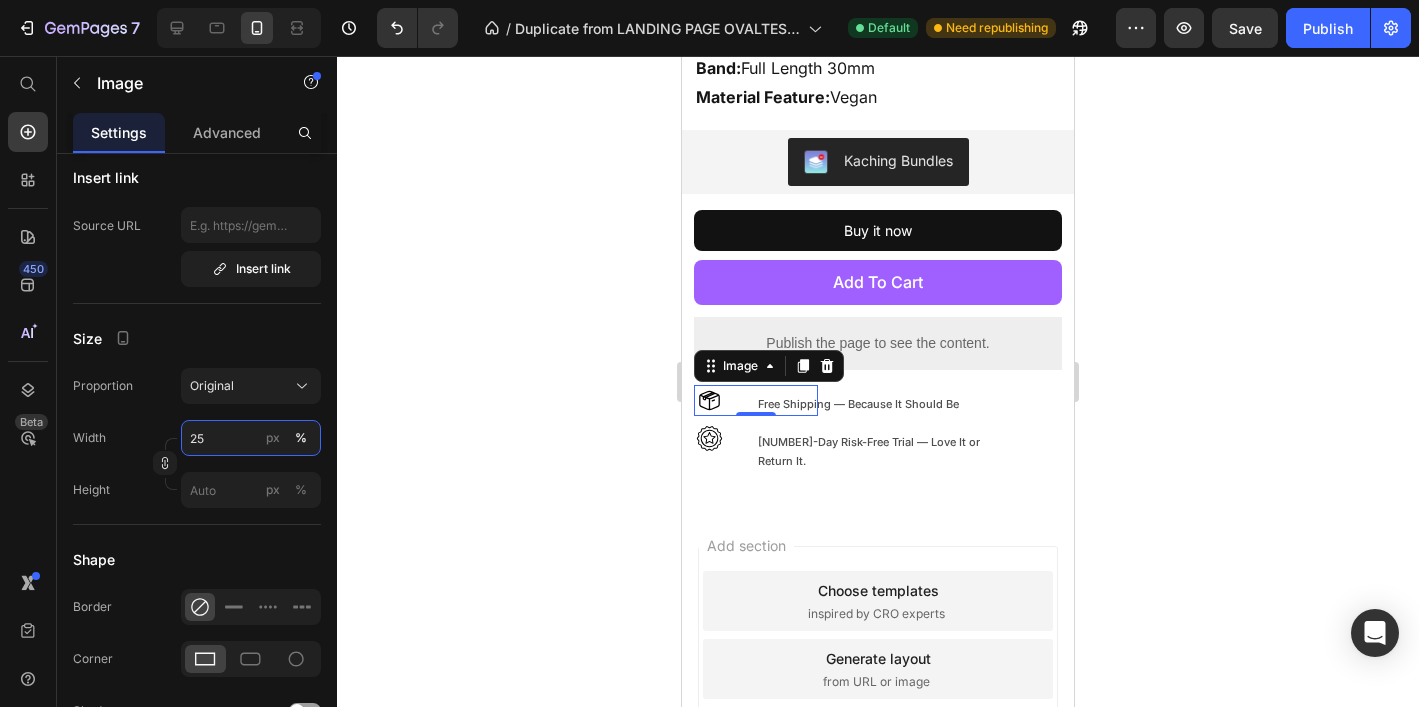 type on "25" 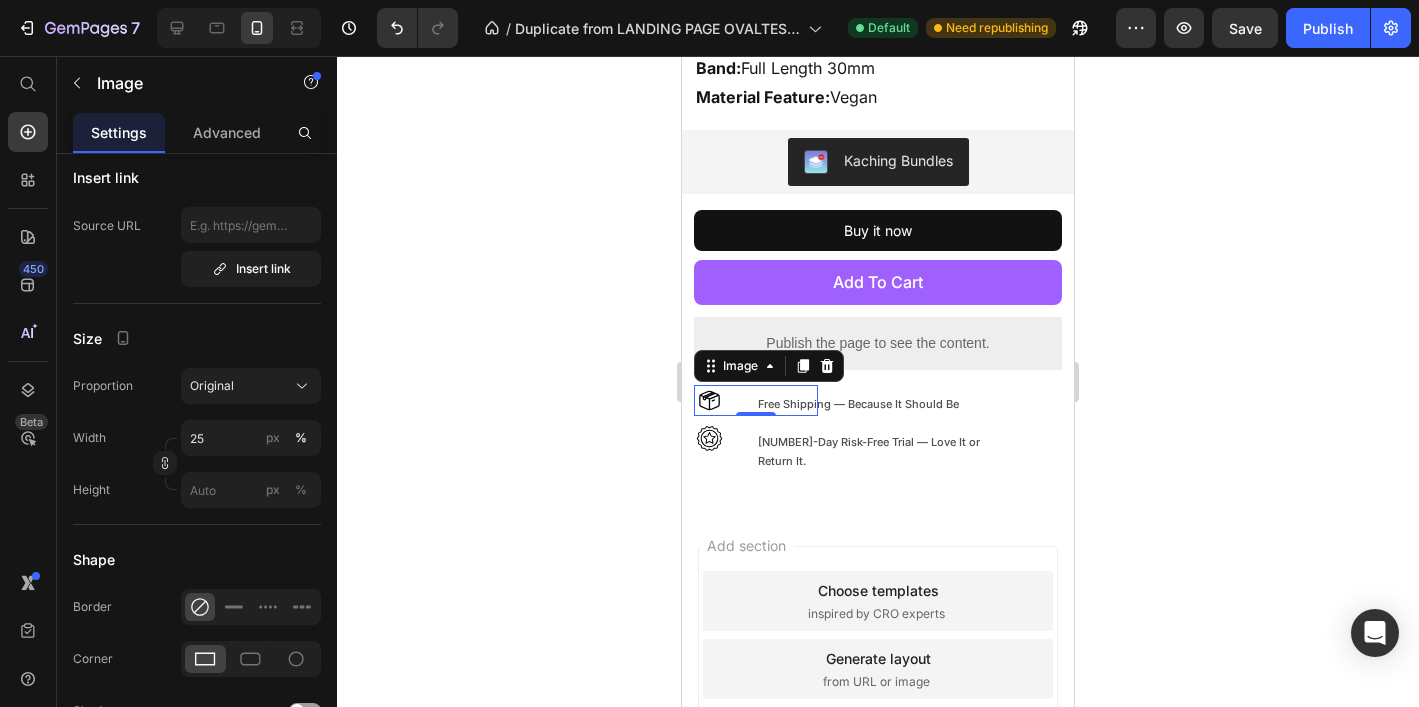 click 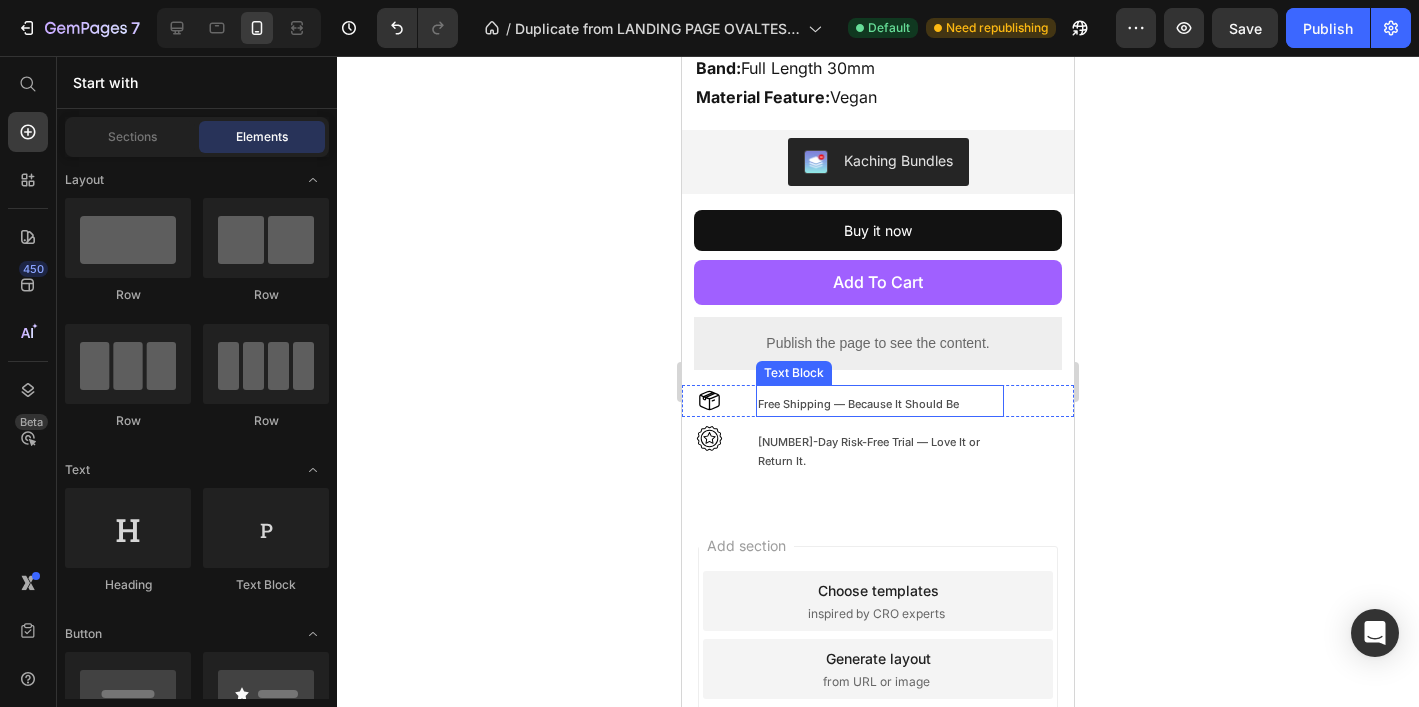 click on "Free Shipping — Because It Should Be" at bounding box center (880, 405) 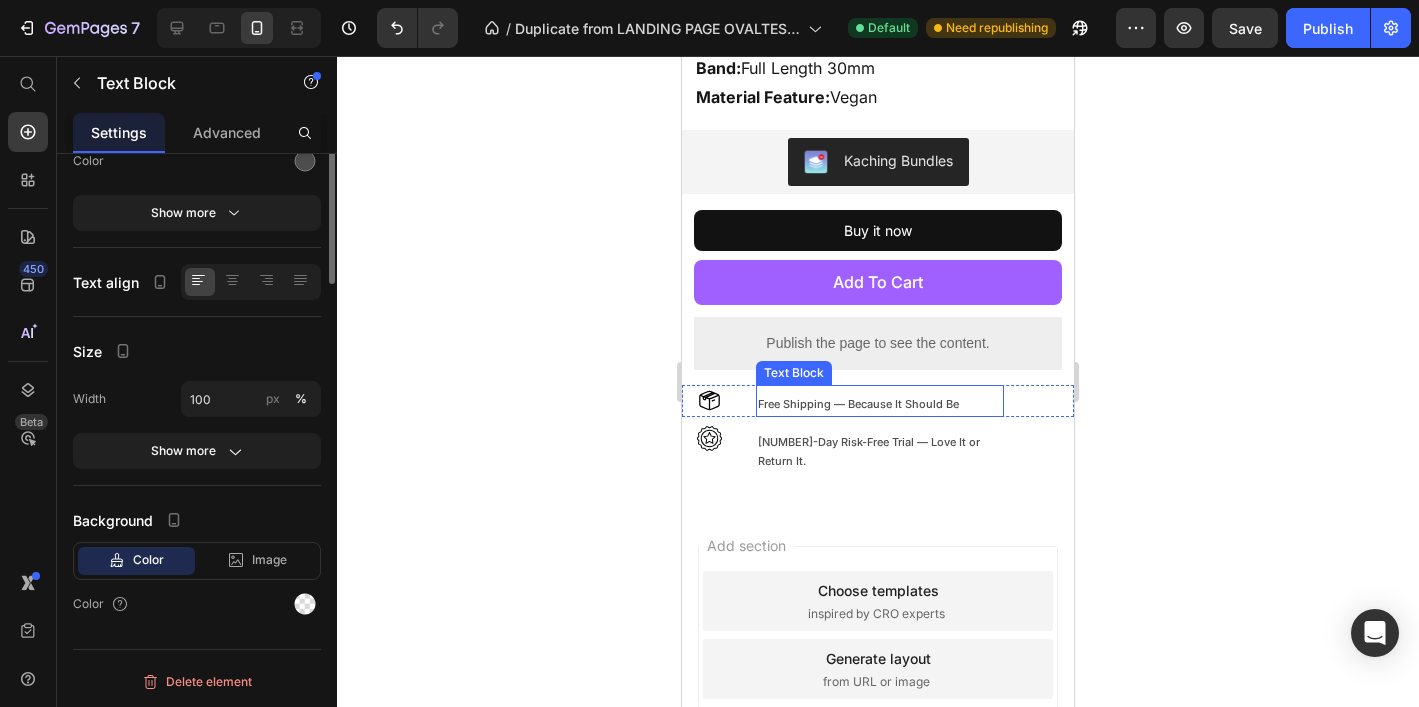 scroll, scrollTop: 0, scrollLeft: 0, axis: both 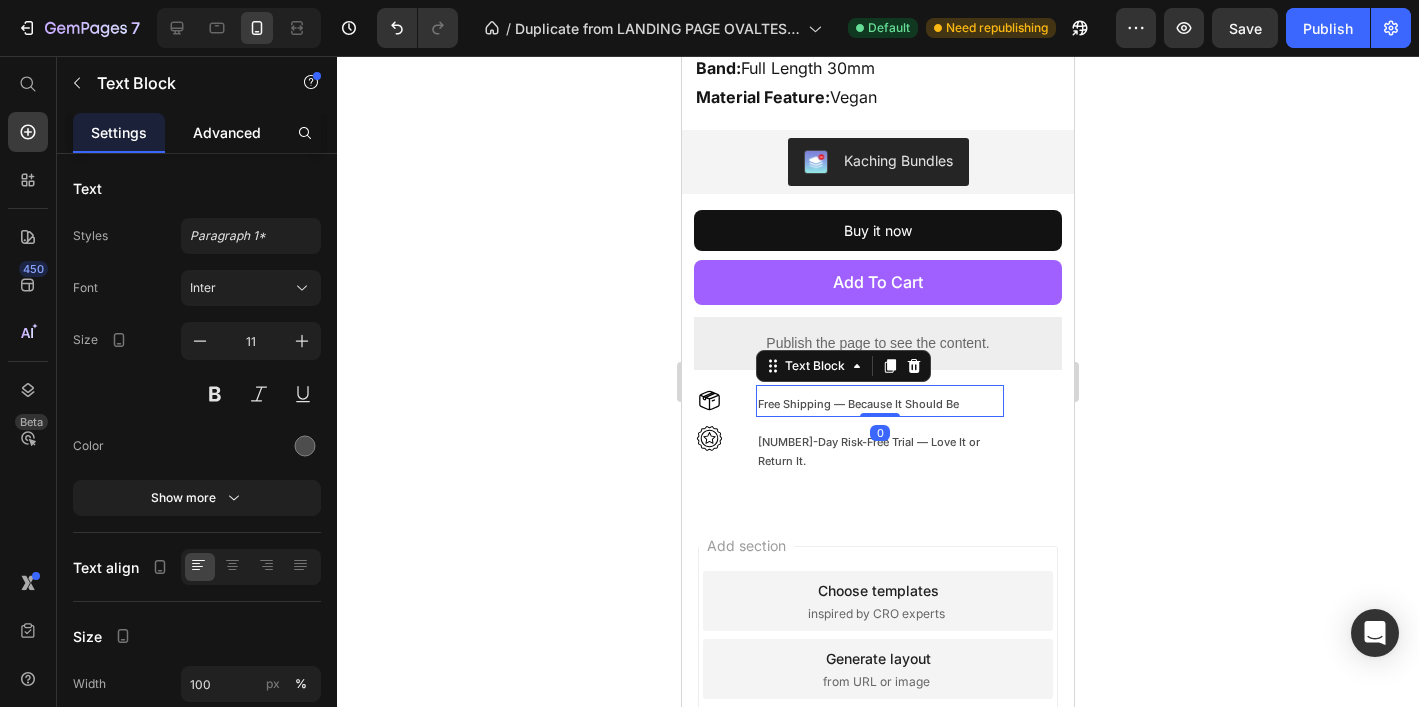click on "Advanced" at bounding box center (227, 132) 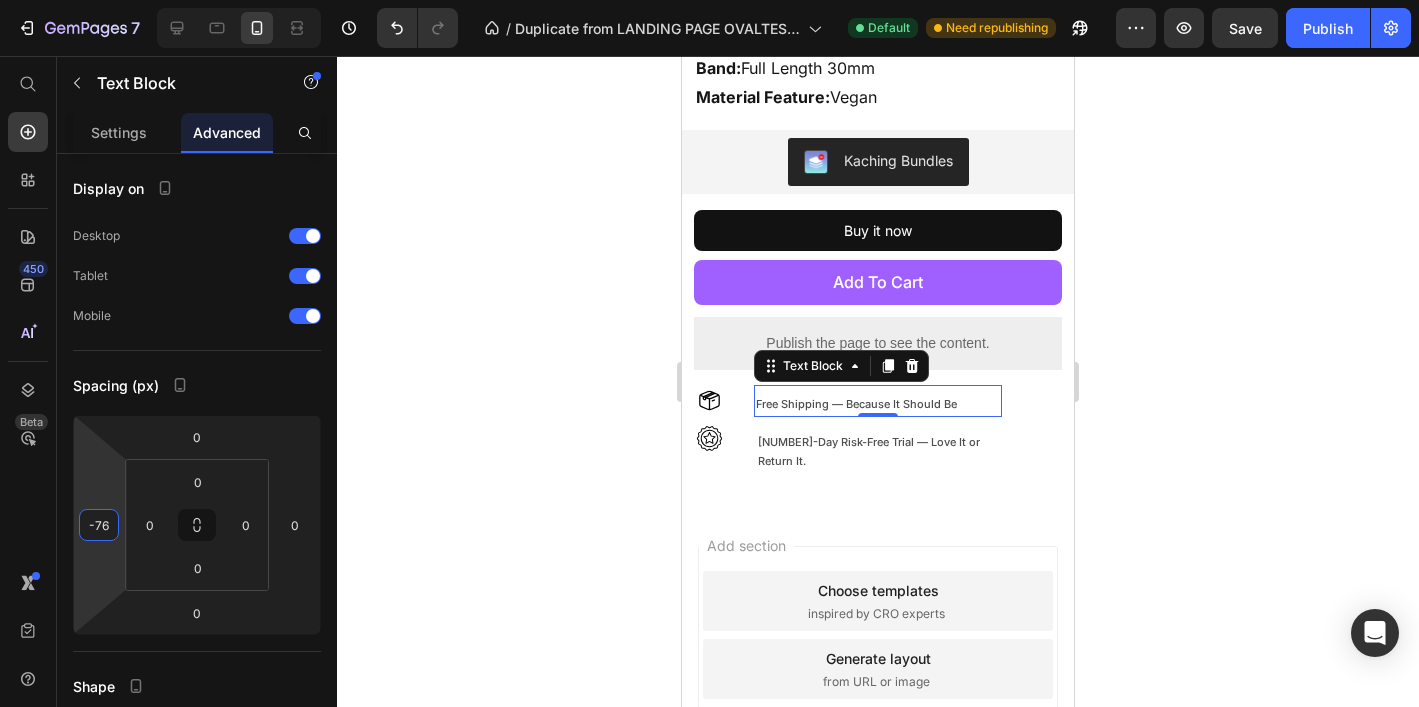 type on "-80" 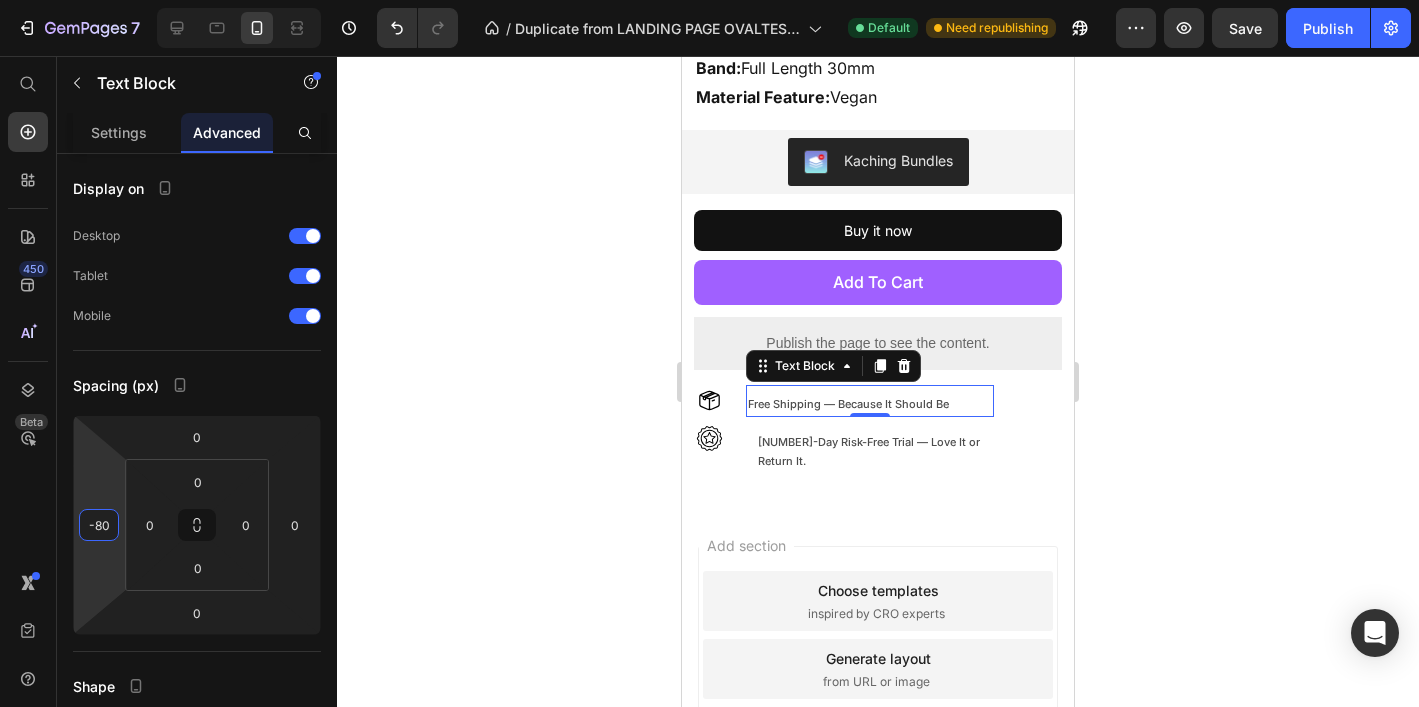 click on "7  Version history  /  Duplicate from LANDING PAGE OVALTES 2.0 Default Need republishing Preview  Save   Publish  450 Beta Start with Sections Elements Hero Section Product Detail Brands Trusted Badges Guarantee Product Breakdown How to use Testimonials Compare Bundle FAQs Social Proof Brand Story Product List Collection Blog List Contact Sticky Add to Cart Custom Footer Browse Library 450 Layout
Row
Row
Row
Row Text
Heading
Text Block Button
Button
Button
Sticky Back to top Media
Image" at bounding box center [709, 0] 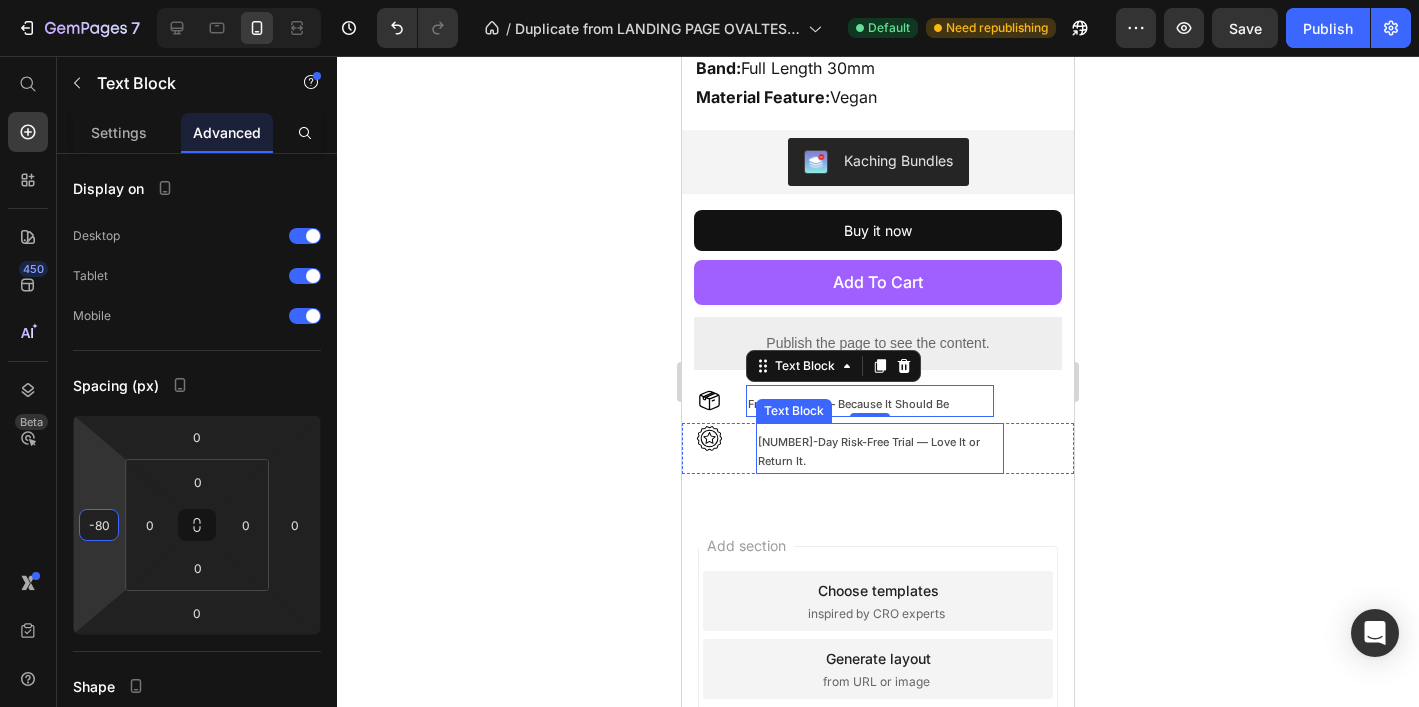 click on "30-Day Risk-Free Trial — Love It or Return It." at bounding box center (881, 453) 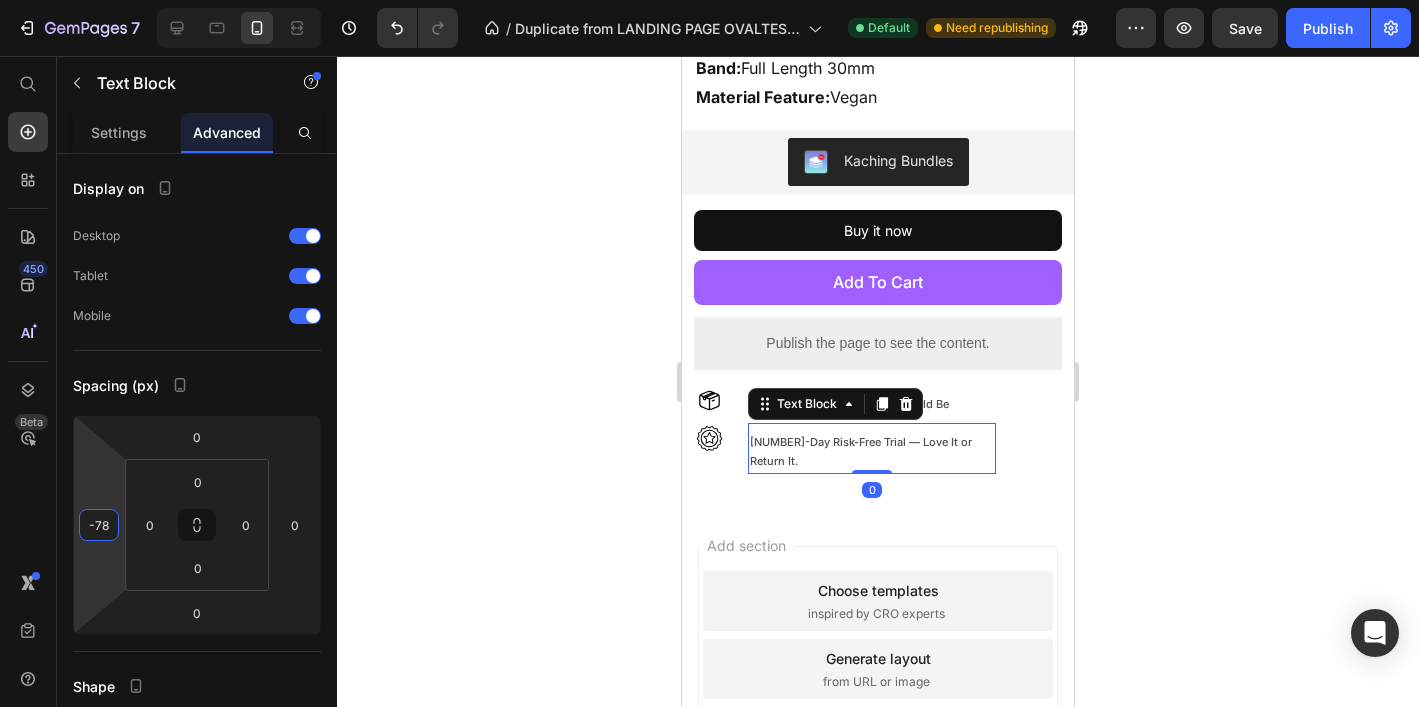 type on "-80" 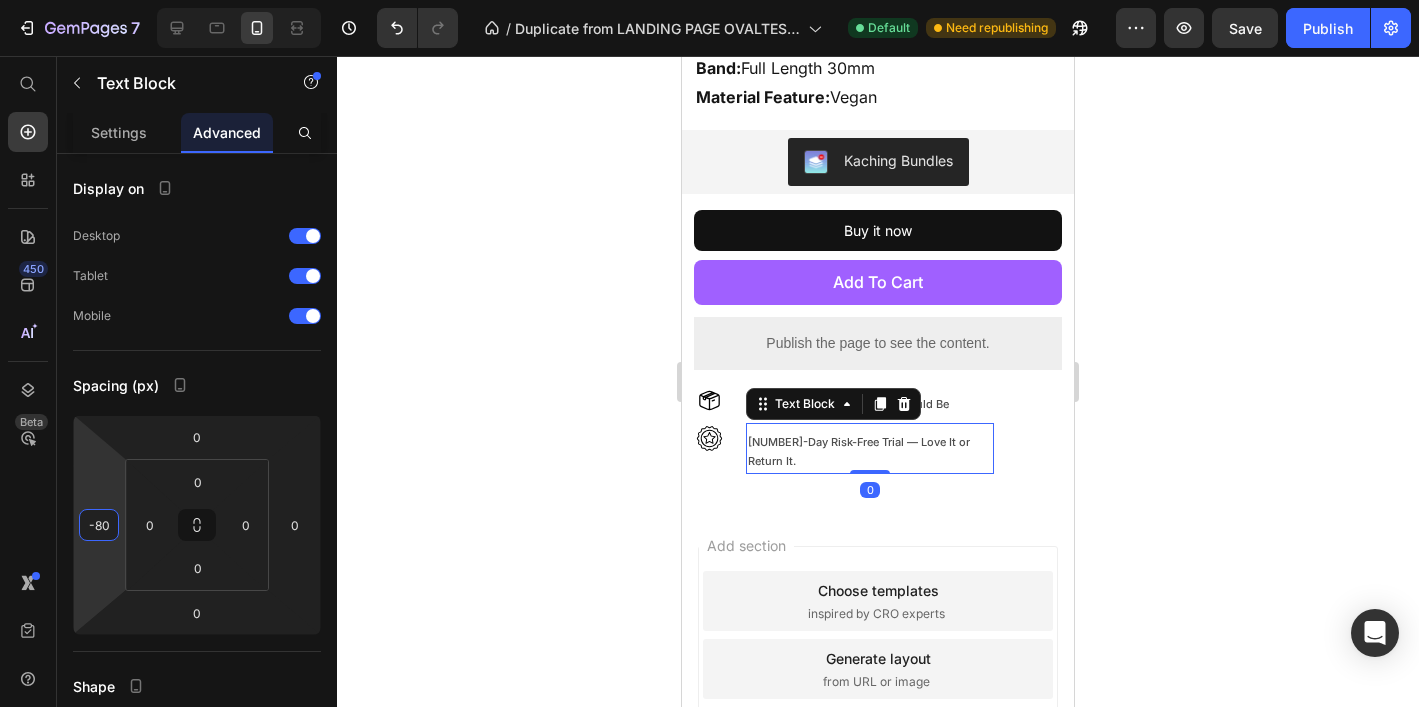 click on "7  Version history  /  Duplicate from LANDING PAGE OVALTES 2.0 Default Need republishing Preview  Save   Publish  450 Beta Start with Sections Elements Hero Section Product Detail Brands Trusted Badges Guarantee Product Breakdown How to use Testimonials Compare Bundle FAQs Social Proof Brand Story Product List Collection Blog List Contact Sticky Add to Cart Custom Footer Browse Library 450 Layout
Row
Row
Row
Row Text
Heading
Text Block Button
Button
Button
Sticky Back to top Media
Image" at bounding box center [709, 0] 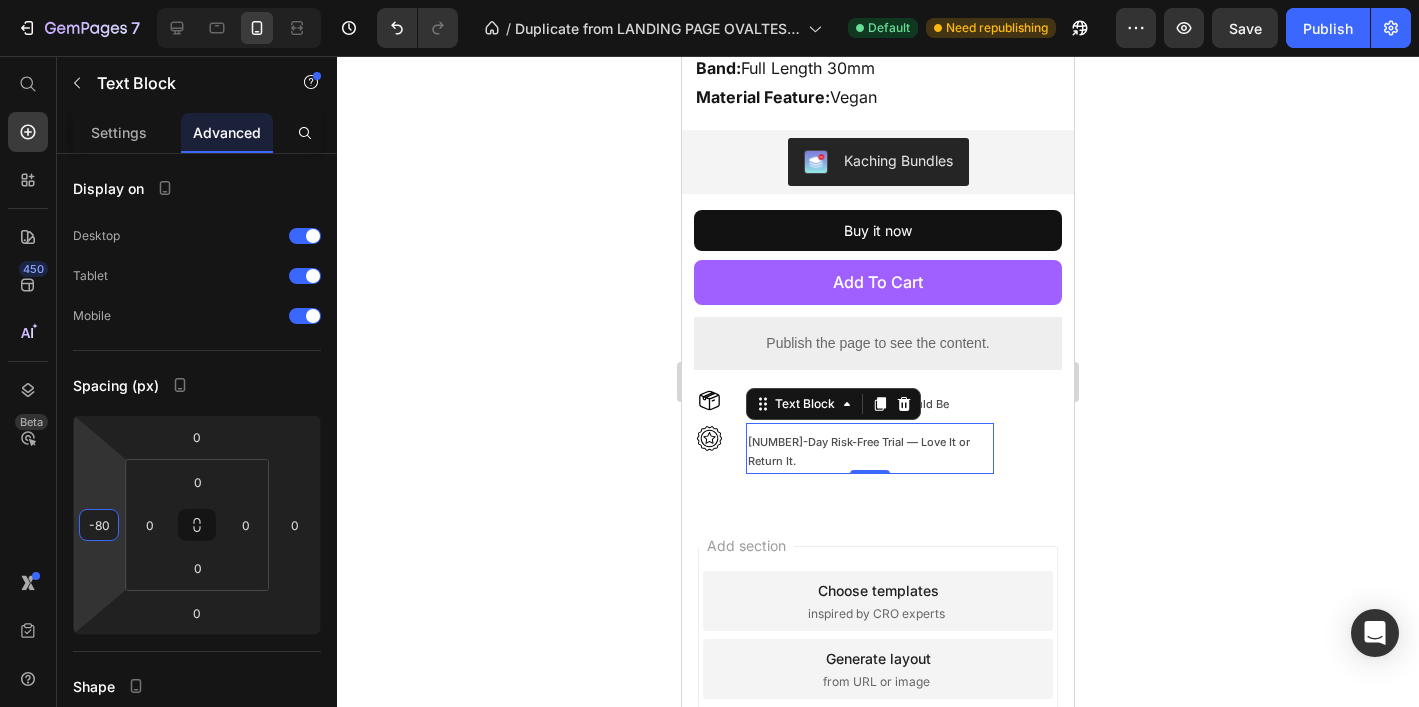 click 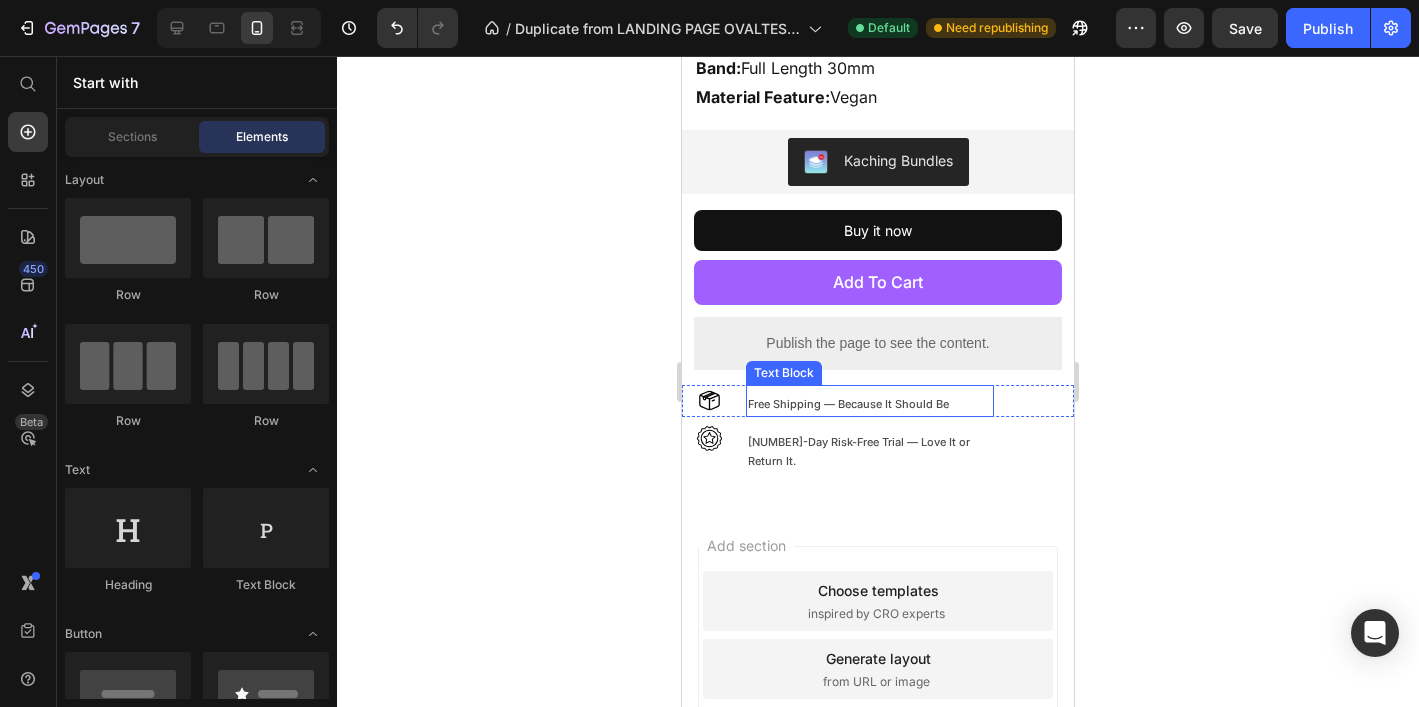 click on "Free Shipping — Because It Should Be" at bounding box center [870, 405] 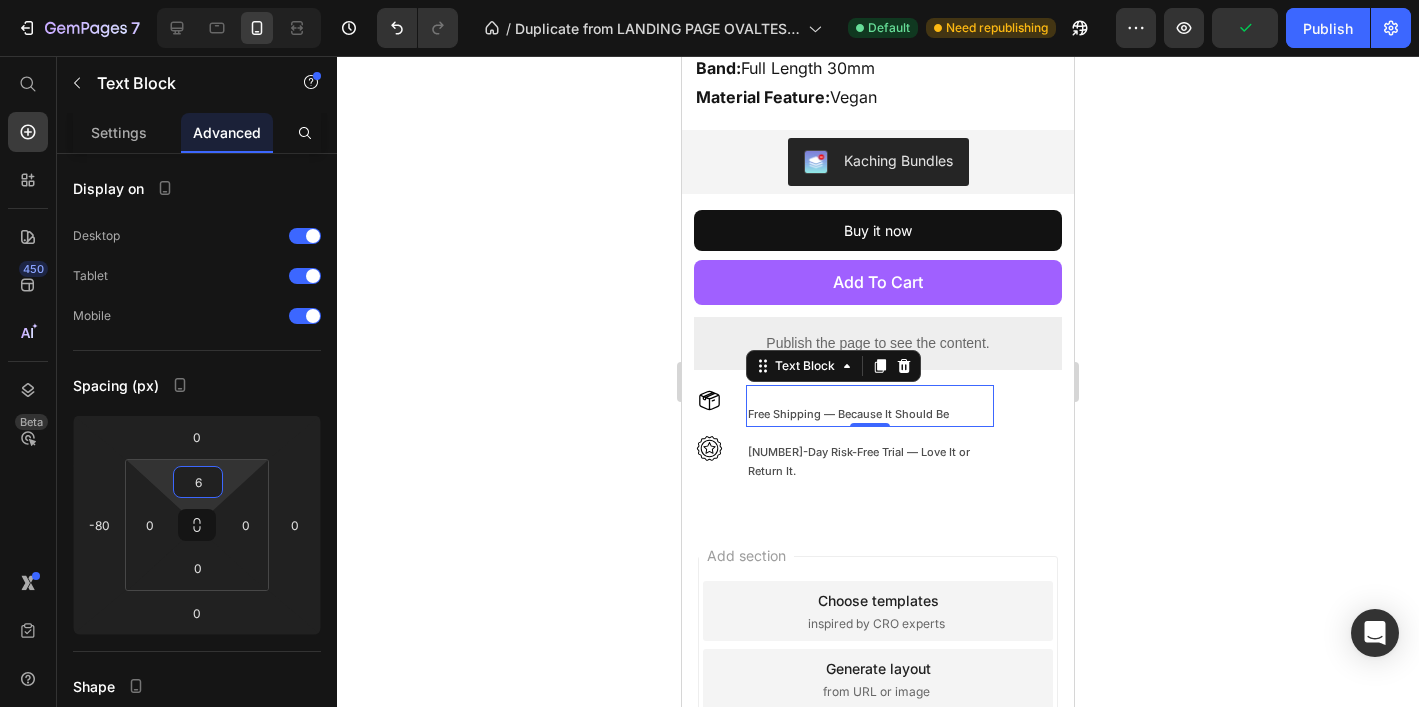 type on "0" 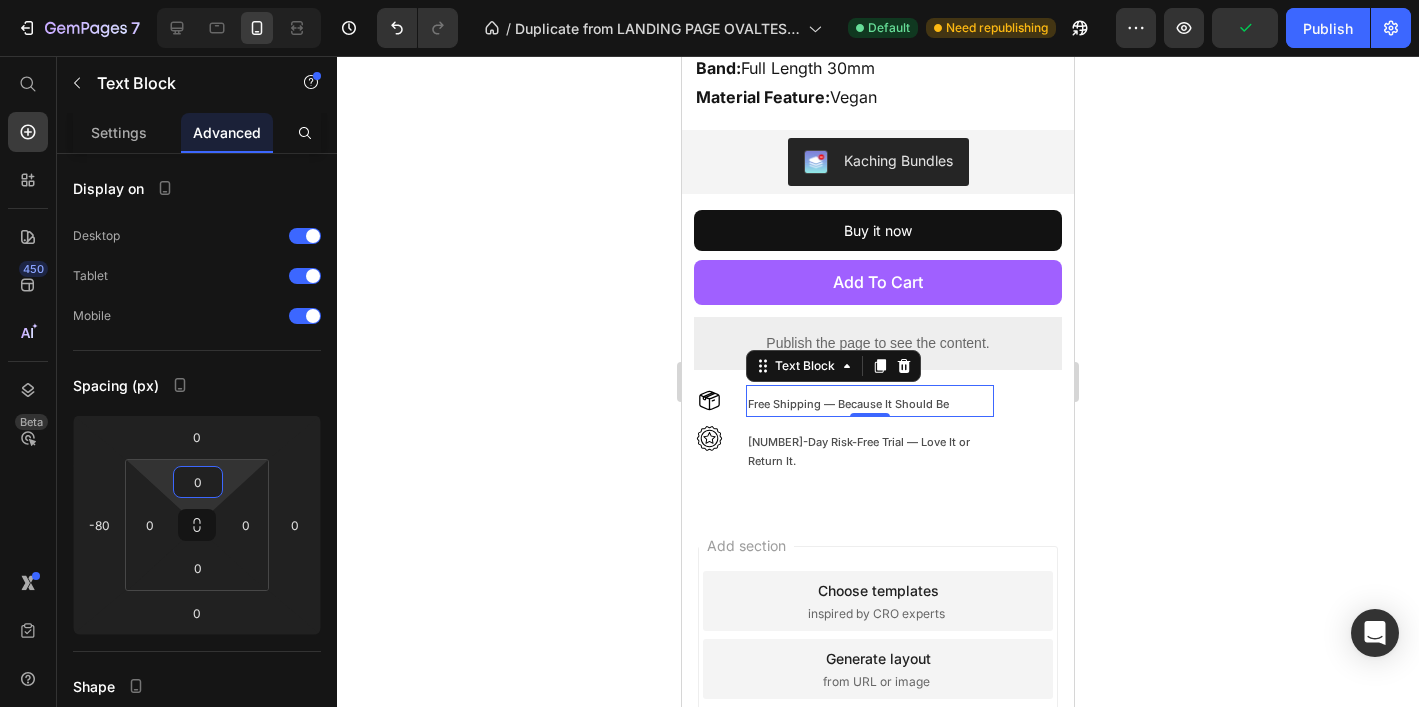drag, startPoint x: 235, startPoint y: 473, endPoint x: 236, endPoint y: 484, distance: 11.045361 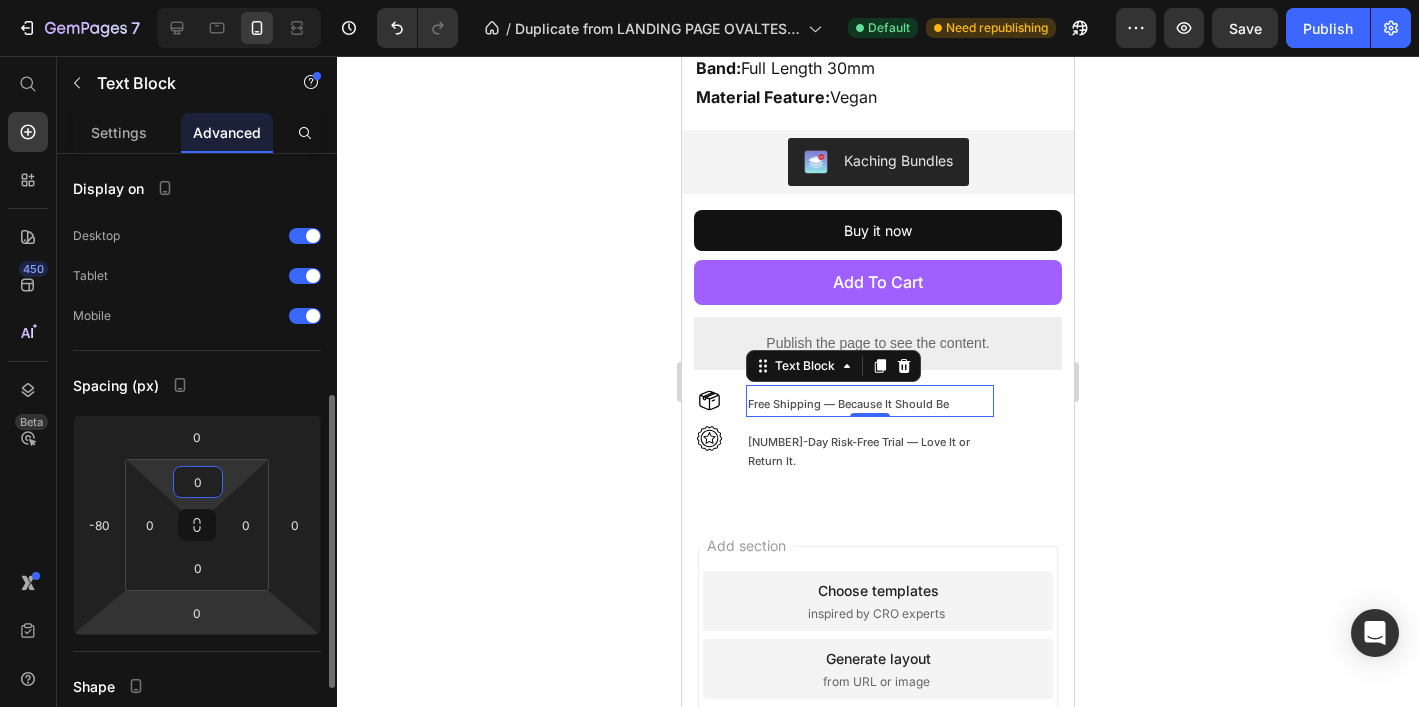 scroll, scrollTop: 225, scrollLeft: 0, axis: vertical 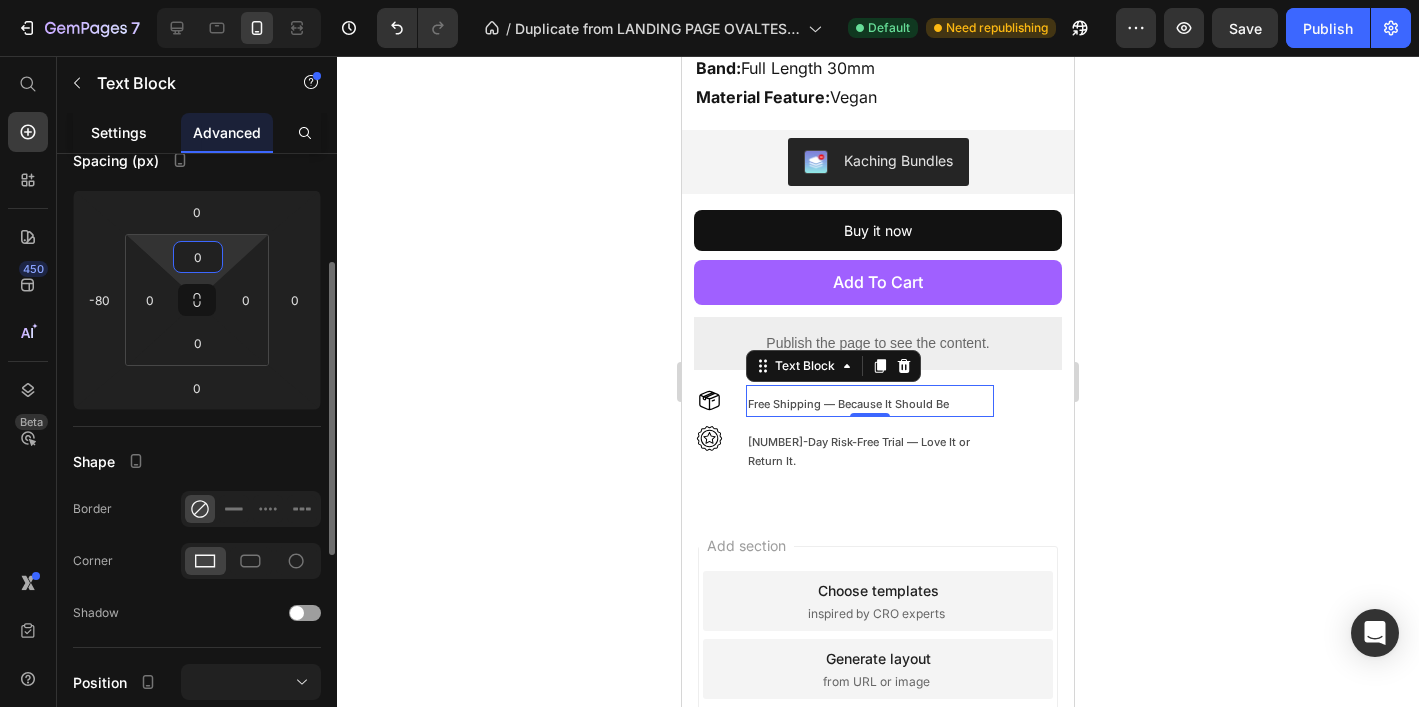 click on "Settings" at bounding box center [119, 132] 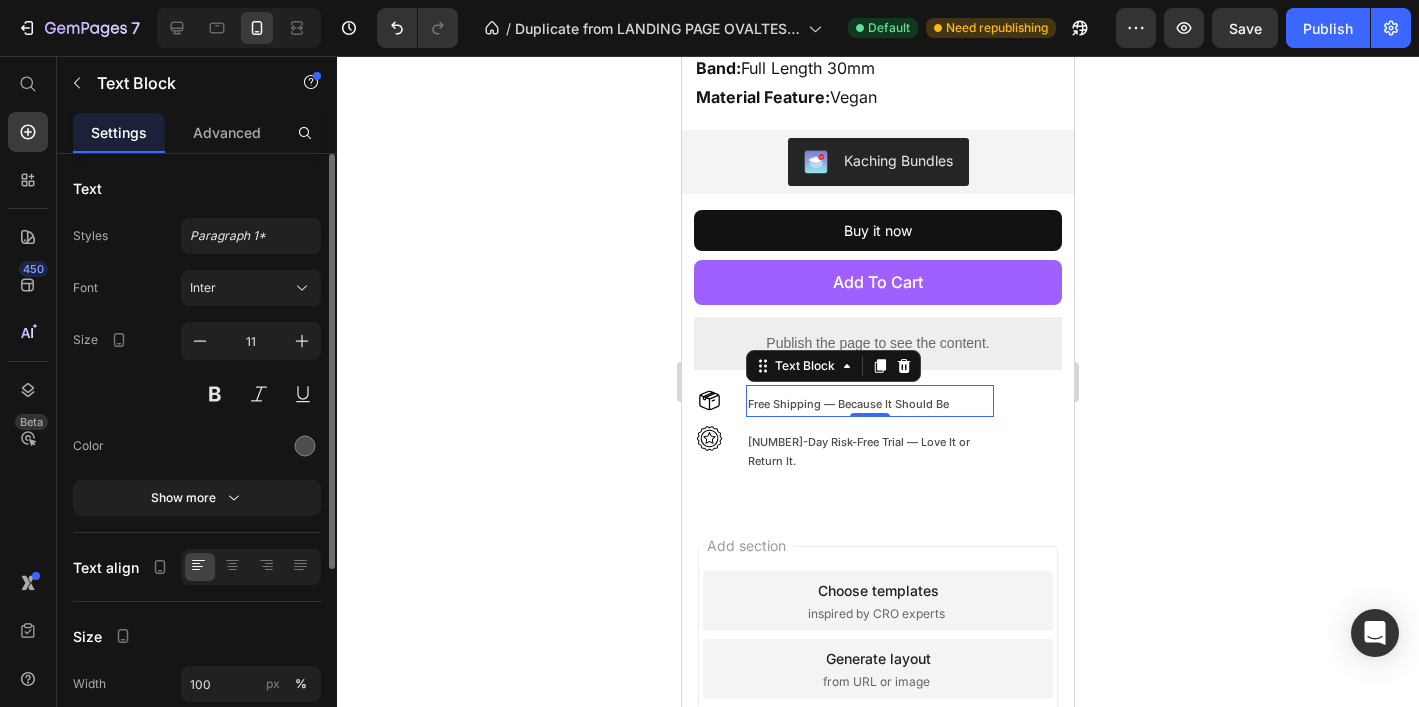 scroll, scrollTop: 285, scrollLeft: 0, axis: vertical 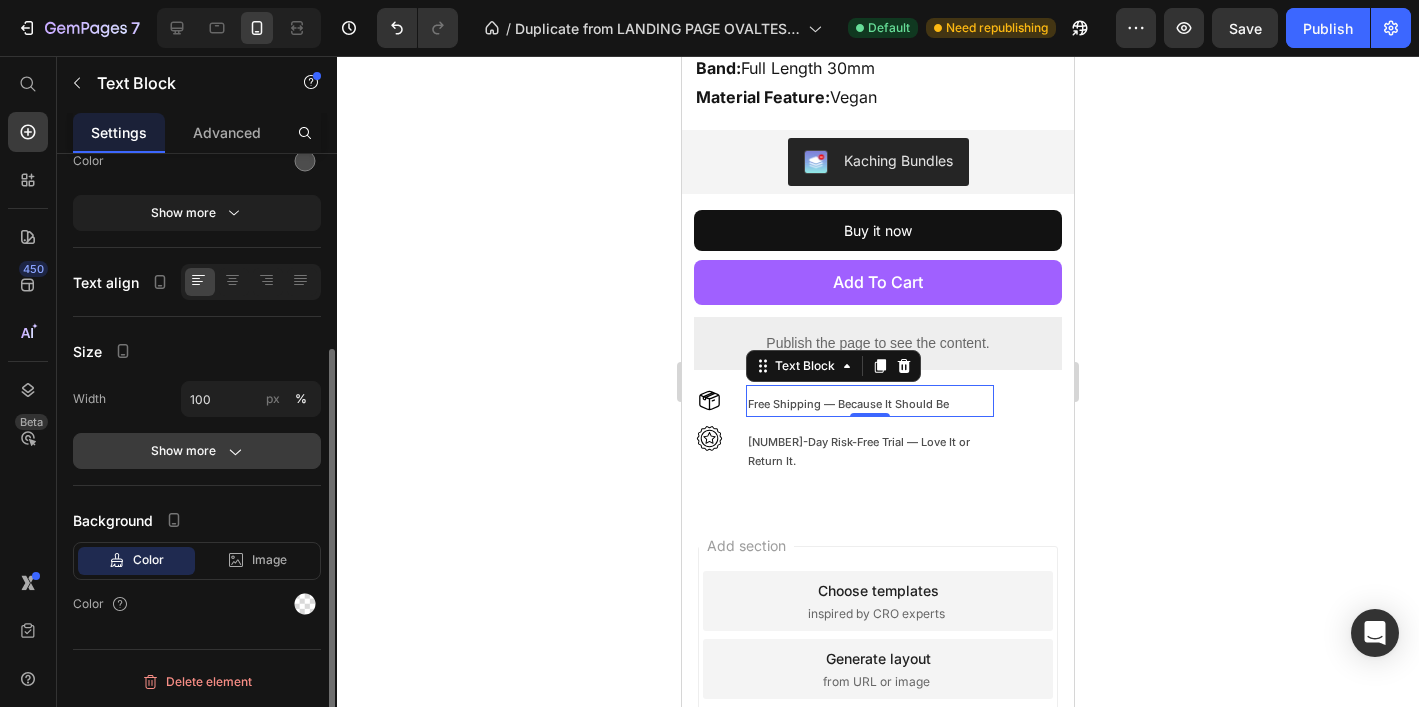 click on "Show more" 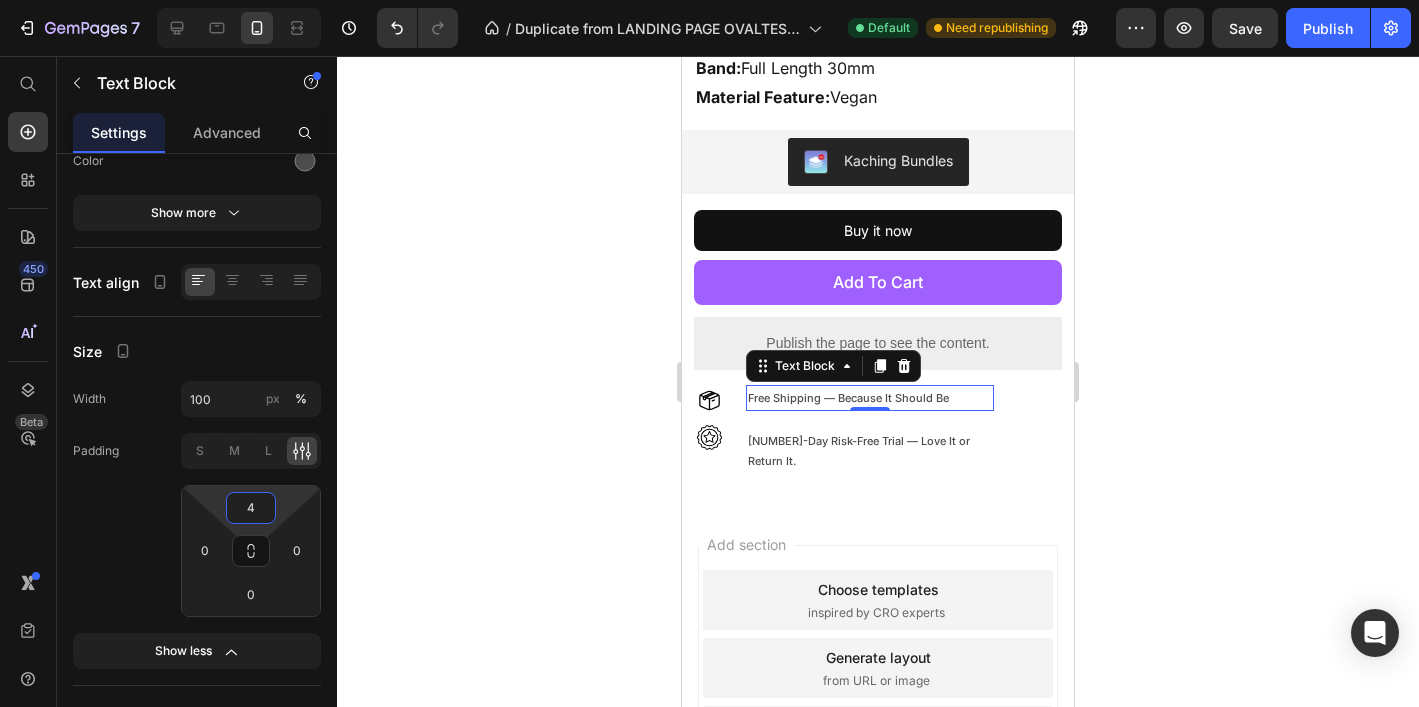 type on "6" 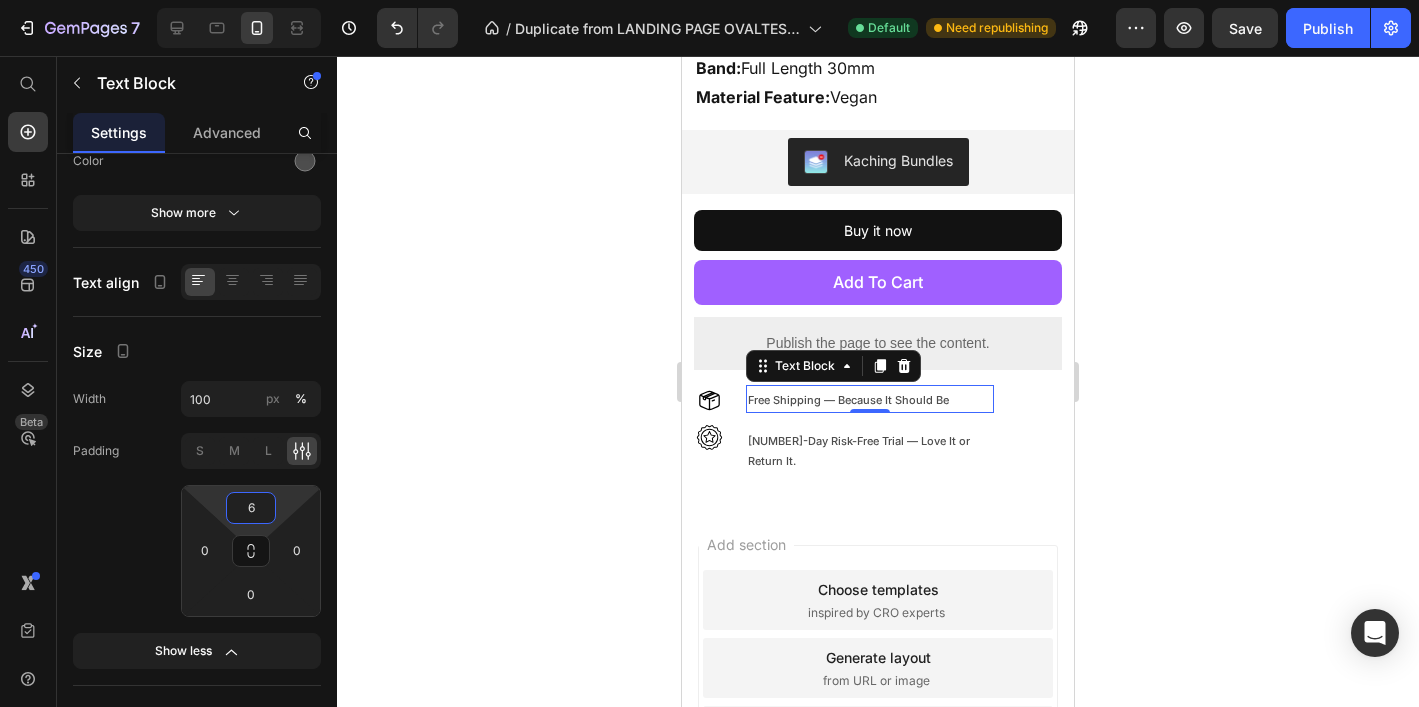 click on "7  Version history  /  Duplicate from LANDING PAGE OVALTES 2.0 Default Need republishing Preview  Save   Publish  450 Beta Start with Sections Elements Hero Section Product Detail Brands Trusted Badges Guarantee Product Breakdown How to use Testimonials Compare Bundle FAQs Social Proof Brand Story Product List Collection Blog List Contact Sticky Add to Cart Custom Footer Browse Library 450 Layout
Row
Row
Row
Row Text
Heading
Text Block Button
Button
Button
Sticky Back to top Media
Image" at bounding box center (709, 0) 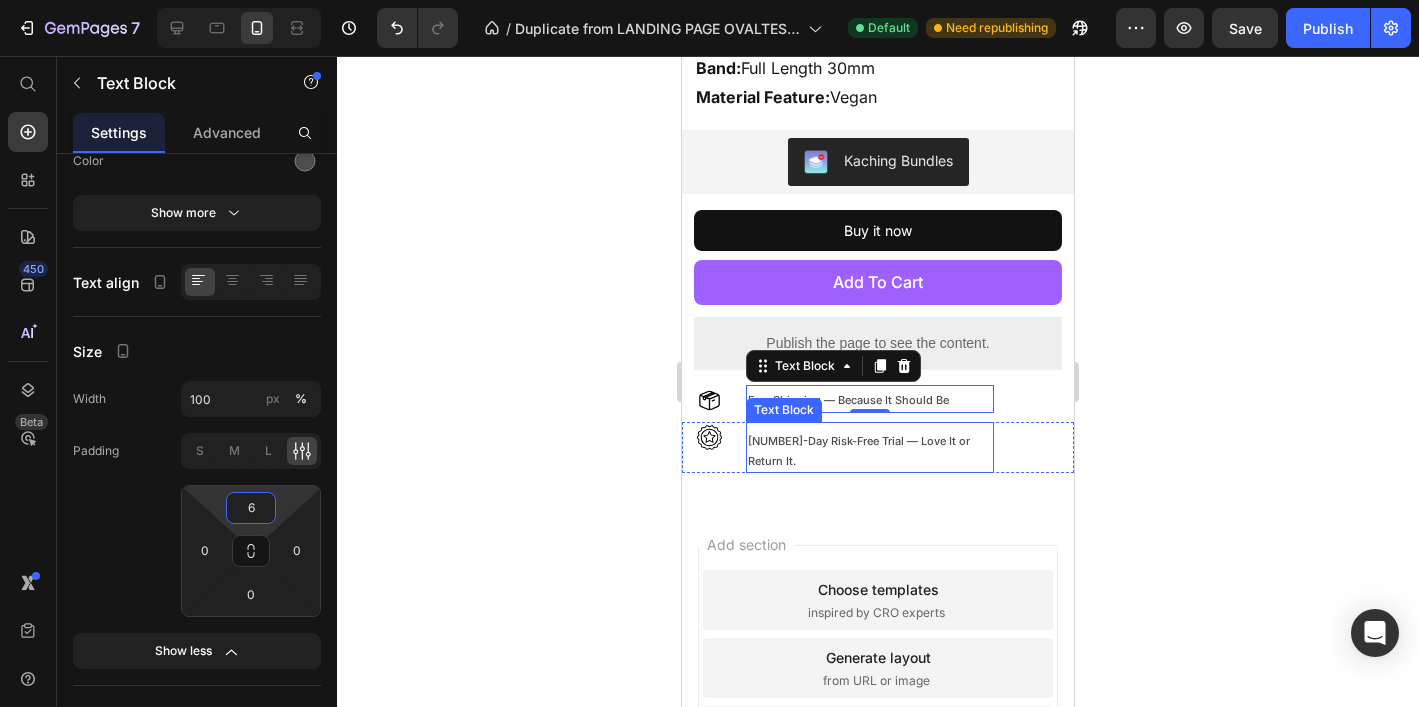click on "30-Day Risk-Free Trial — Love It or Return It." at bounding box center (871, 452) 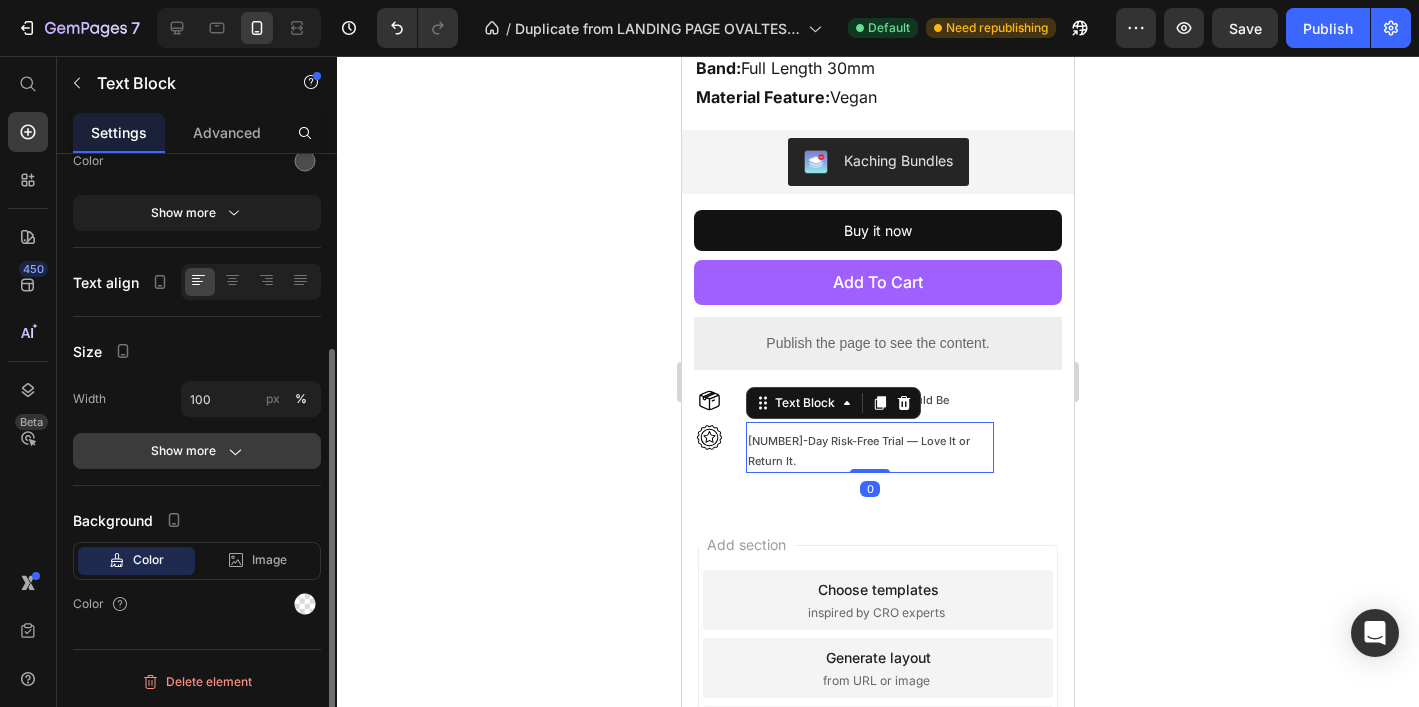 click 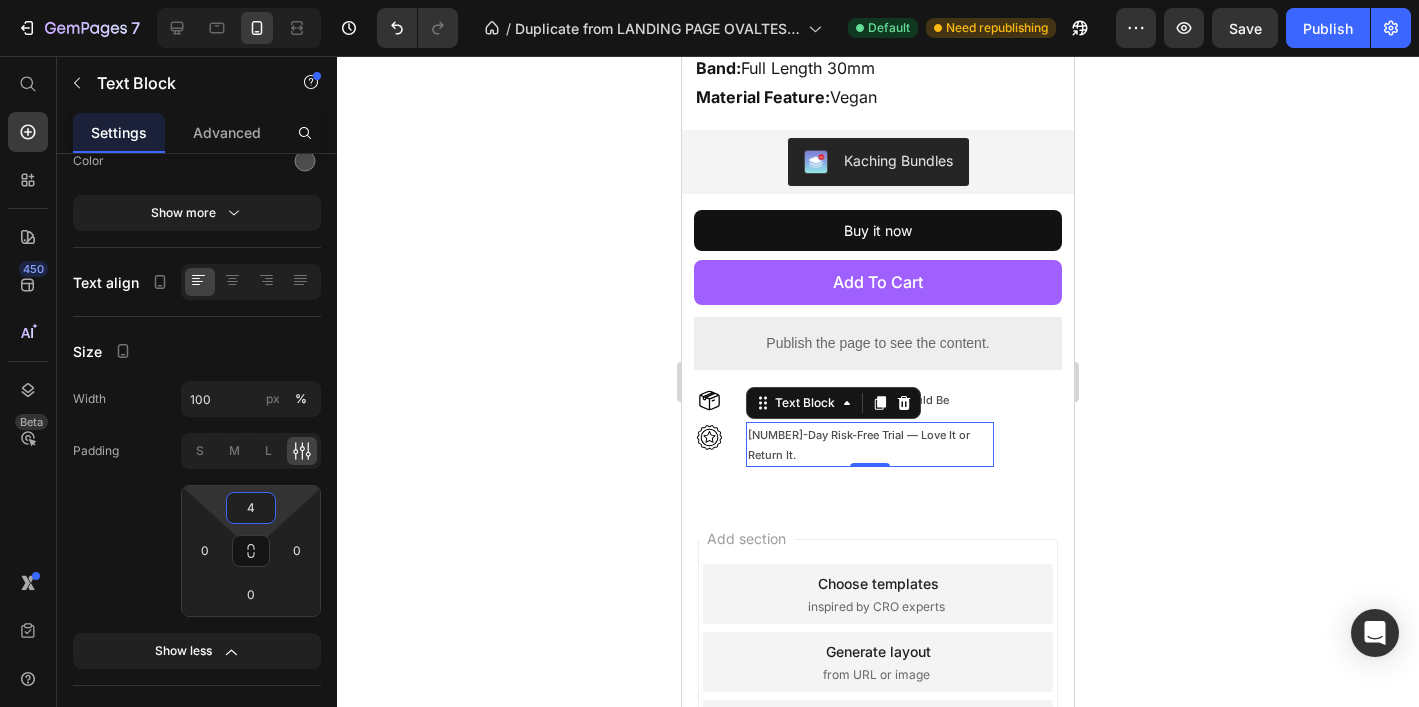 type on "6" 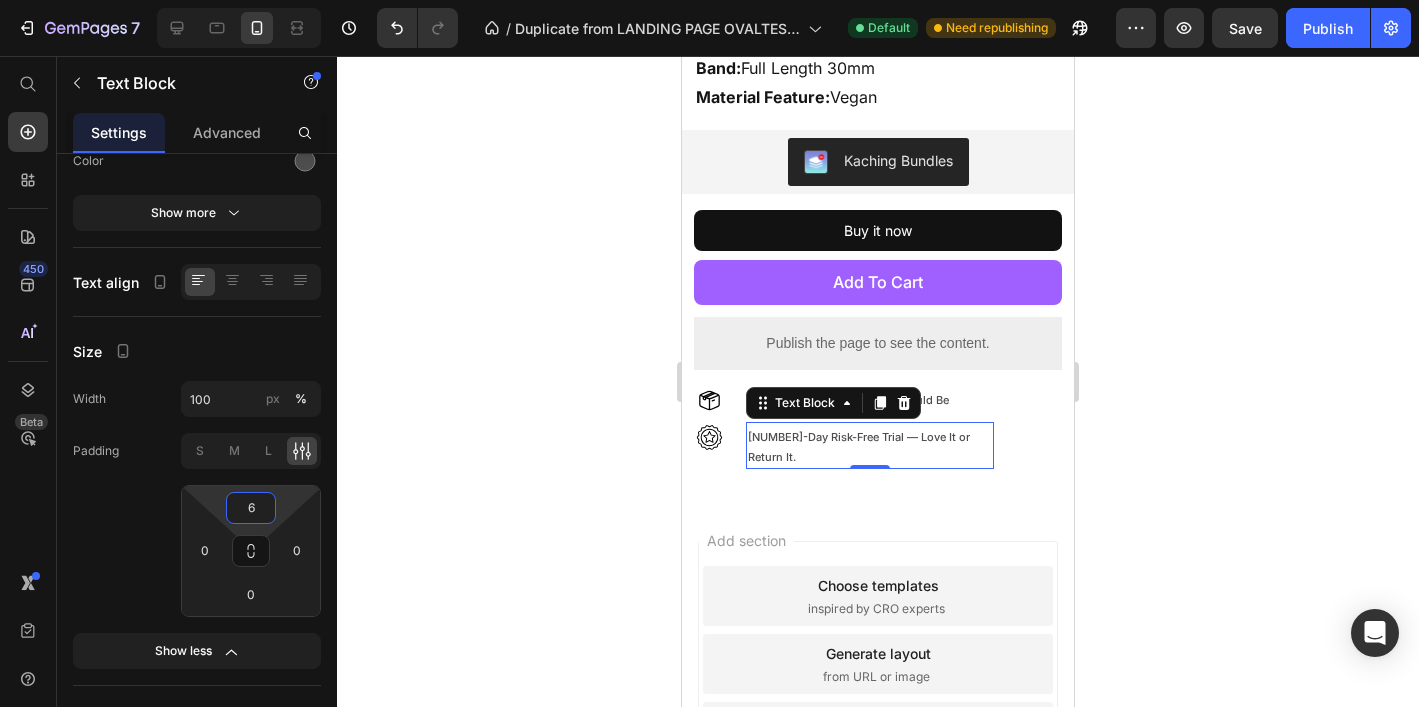 click on "7  Version history  /  Duplicate from LANDING PAGE OVALTES 2.0 Default Need republishing Preview  Save   Publish  450 Beta Start with Sections Elements Hero Section Product Detail Brands Trusted Badges Guarantee Product Breakdown How to use Testimonials Compare Bundle FAQs Social Proof Brand Story Product List Collection Blog List Contact Sticky Add to Cart Custom Footer Browse Library 450 Layout
Row
Row
Row
Row Text
Heading
Text Block Button
Button
Button
Sticky Back to top Media
Image" at bounding box center (709, 0) 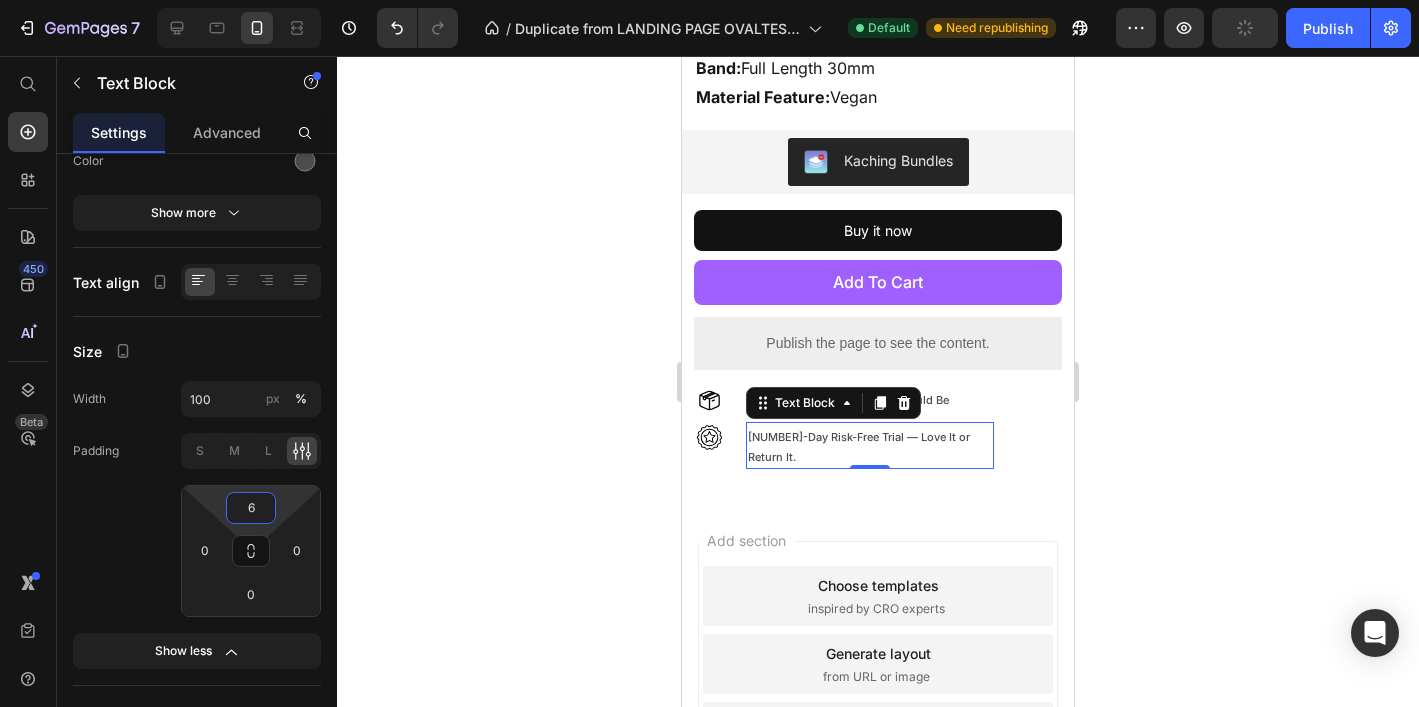 click 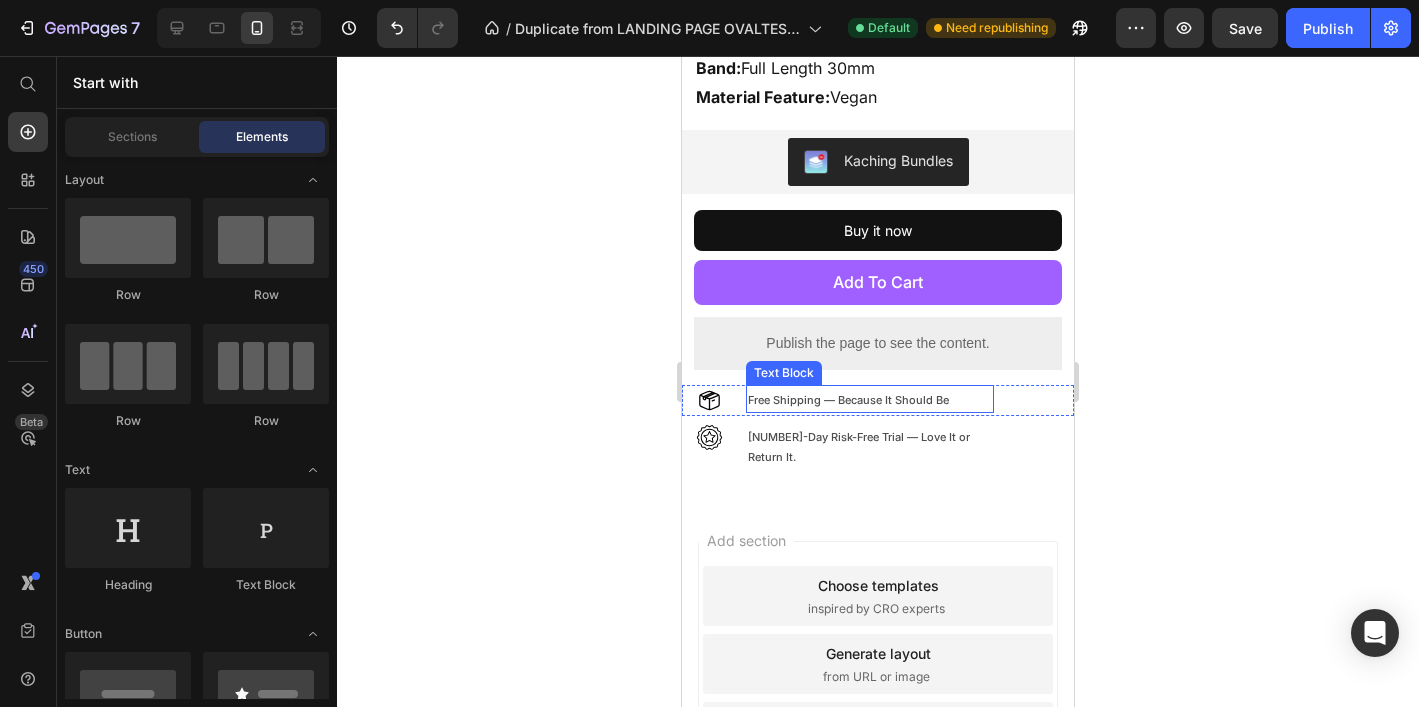 click on "Free Shipping — Because It Should Be" at bounding box center [870, 399] 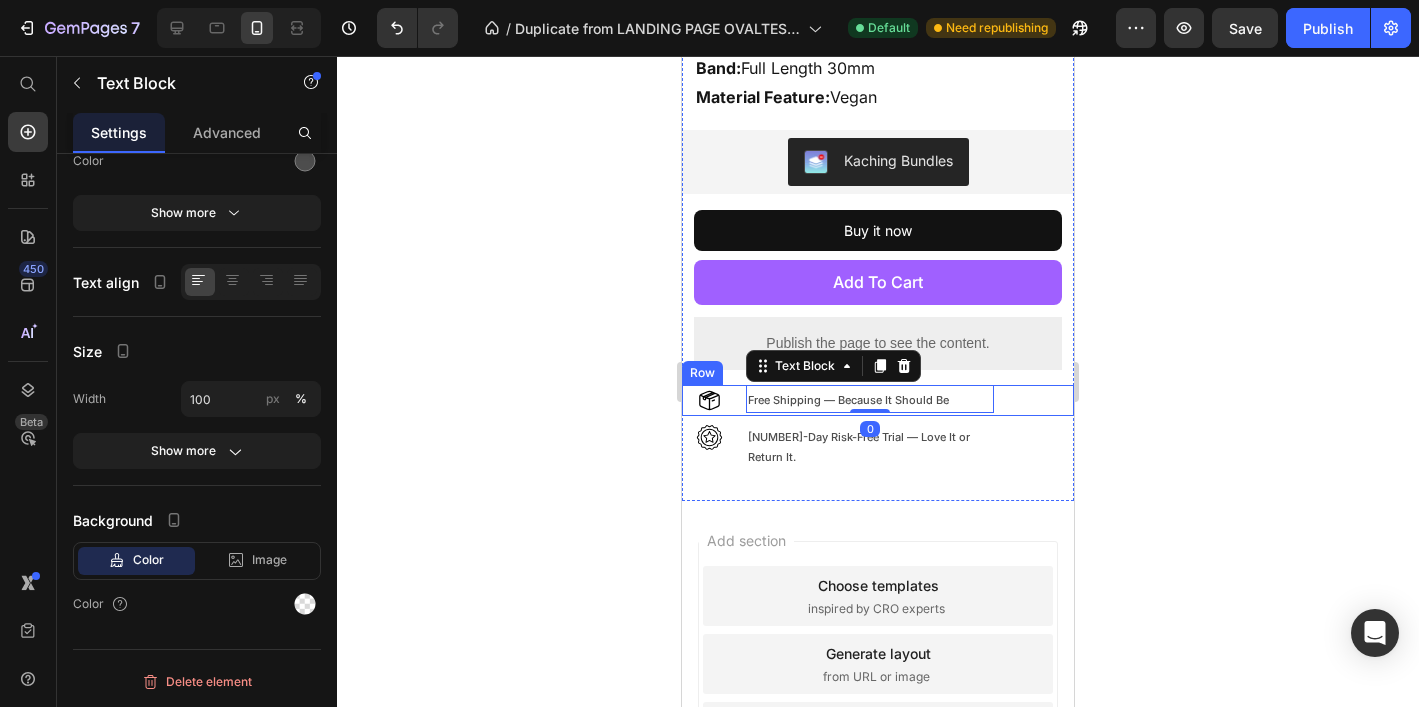 click on "Free Shipping — Because It Should Be Text Block   0" at bounding box center [950, 400] 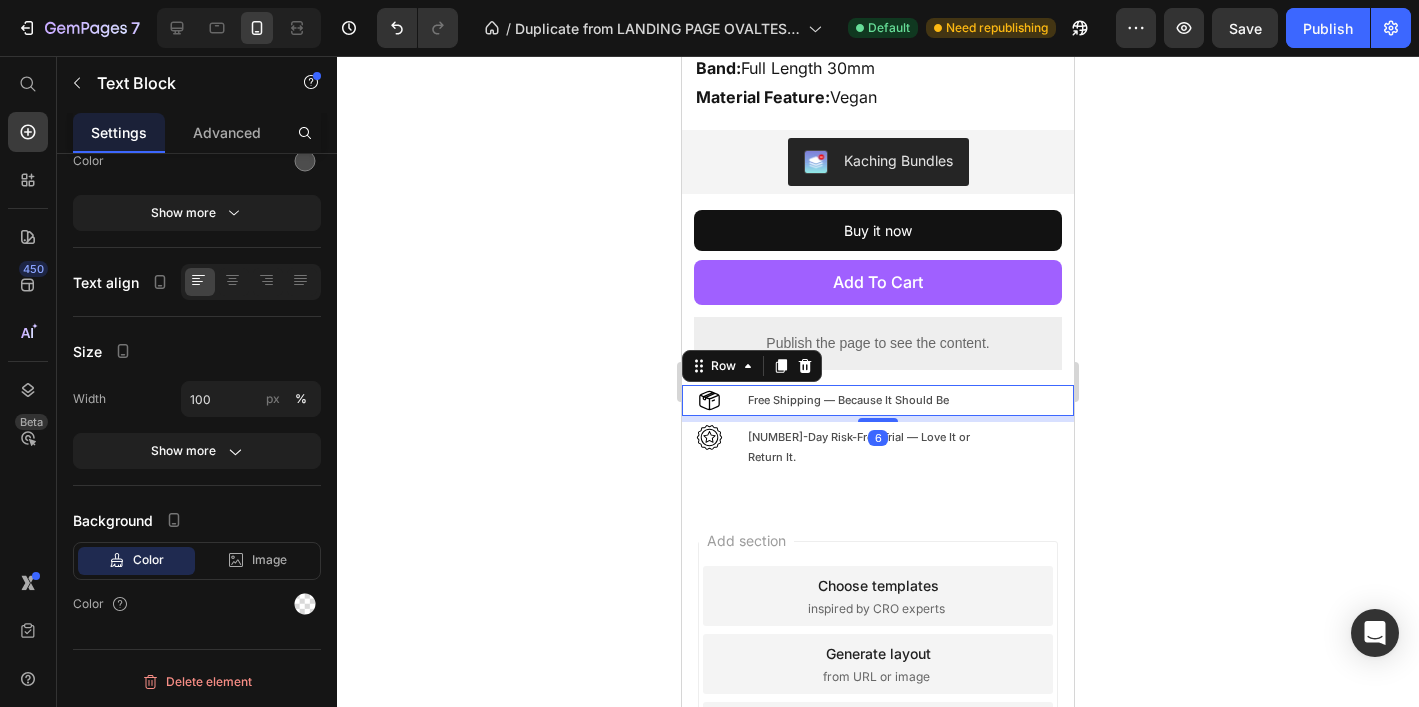 scroll, scrollTop: 0, scrollLeft: 0, axis: both 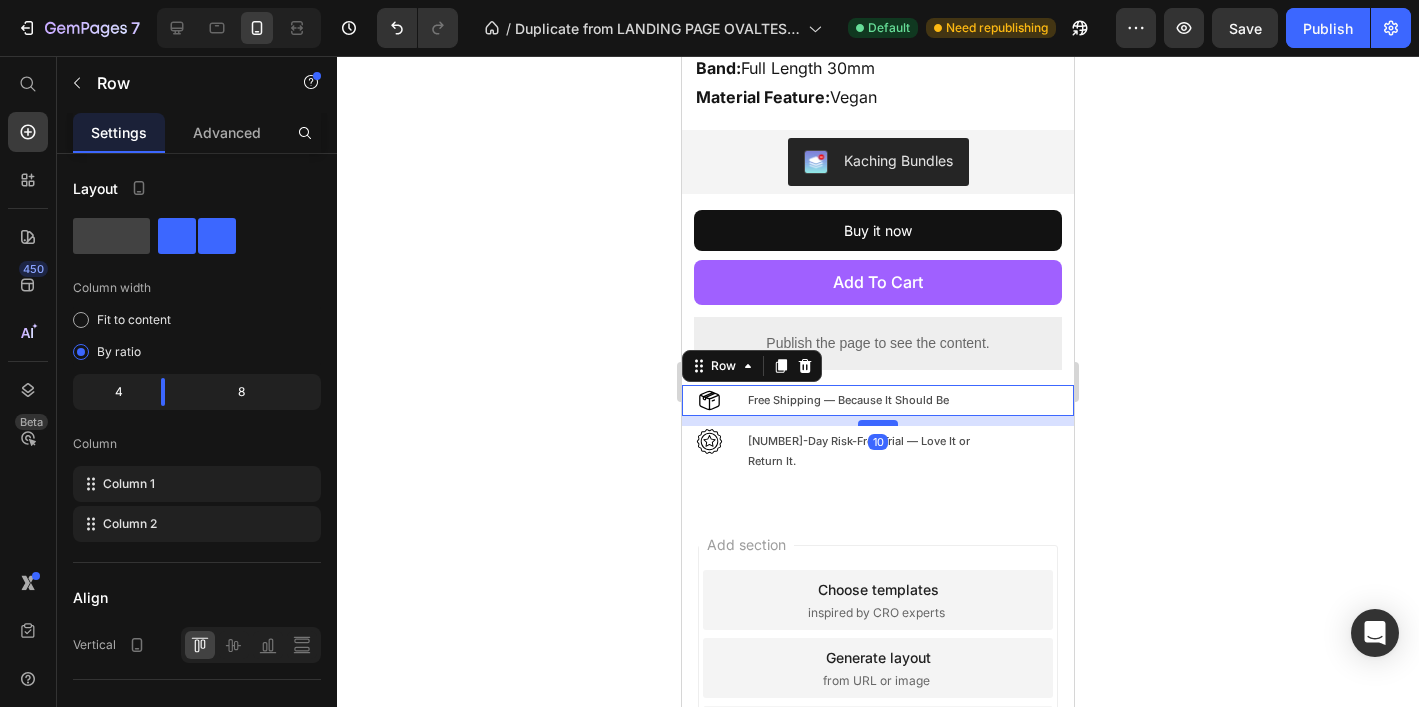 drag, startPoint x: 876, startPoint y: 420, endPoint x: 1890, endPoint y: 414, distance: 1014.01776 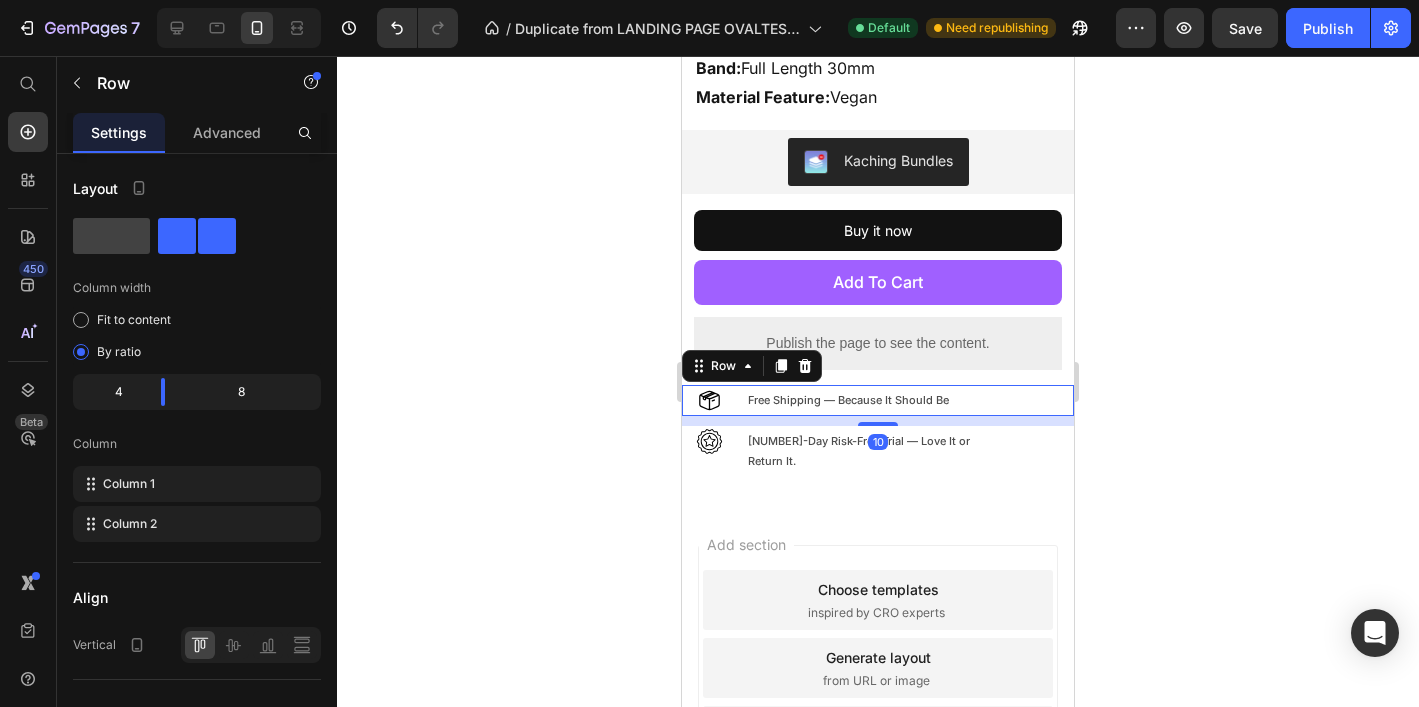 click 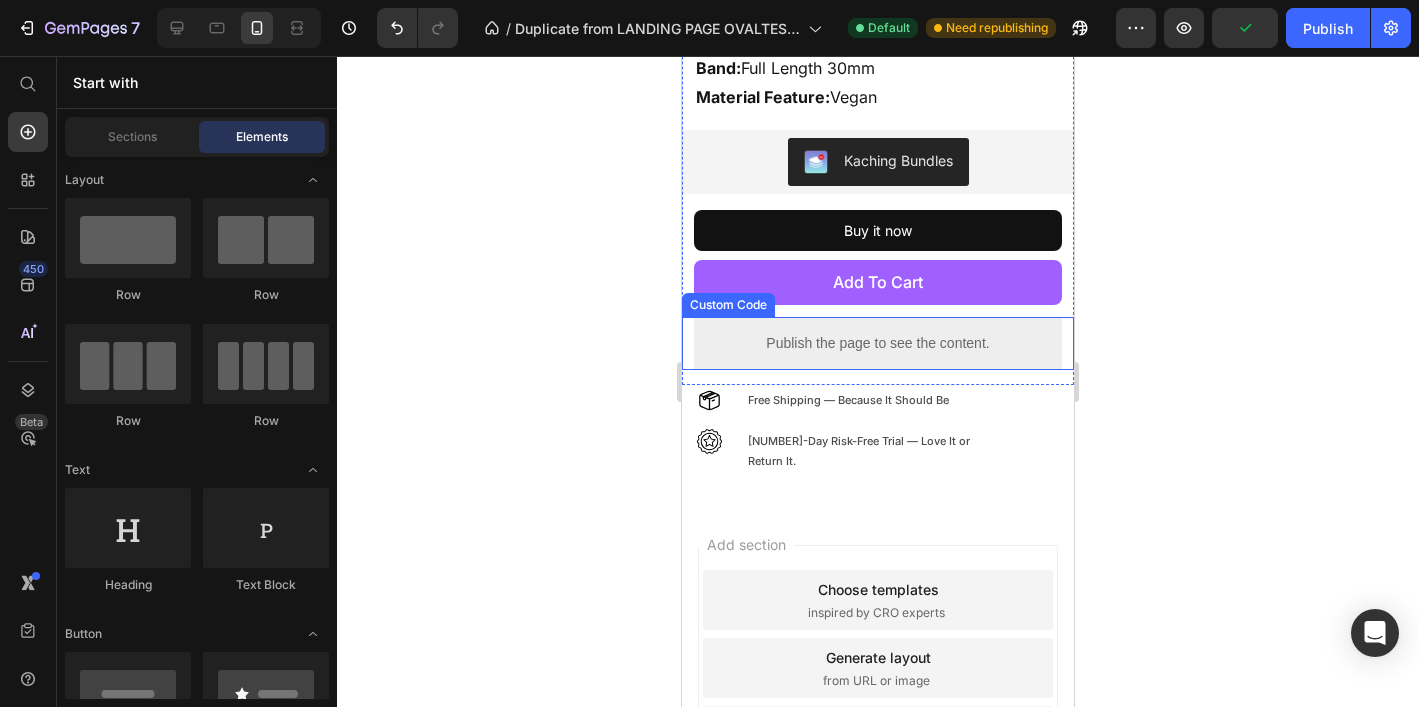 click on "Publish the page to see the content." at bounding box center [878, 343] 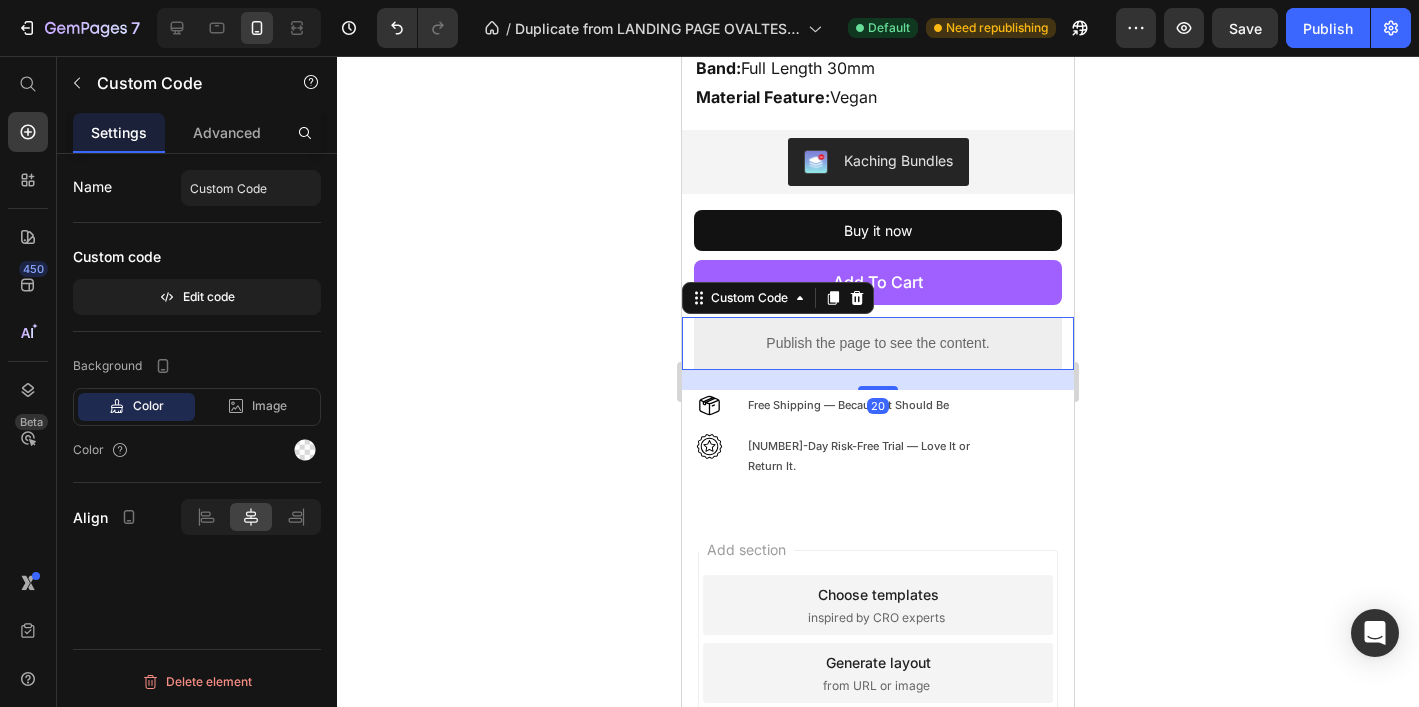 drag, startPoint x: 881, startPoint y: 382, endPoint x: 909, endPoint y: 383, distance: 28.01785 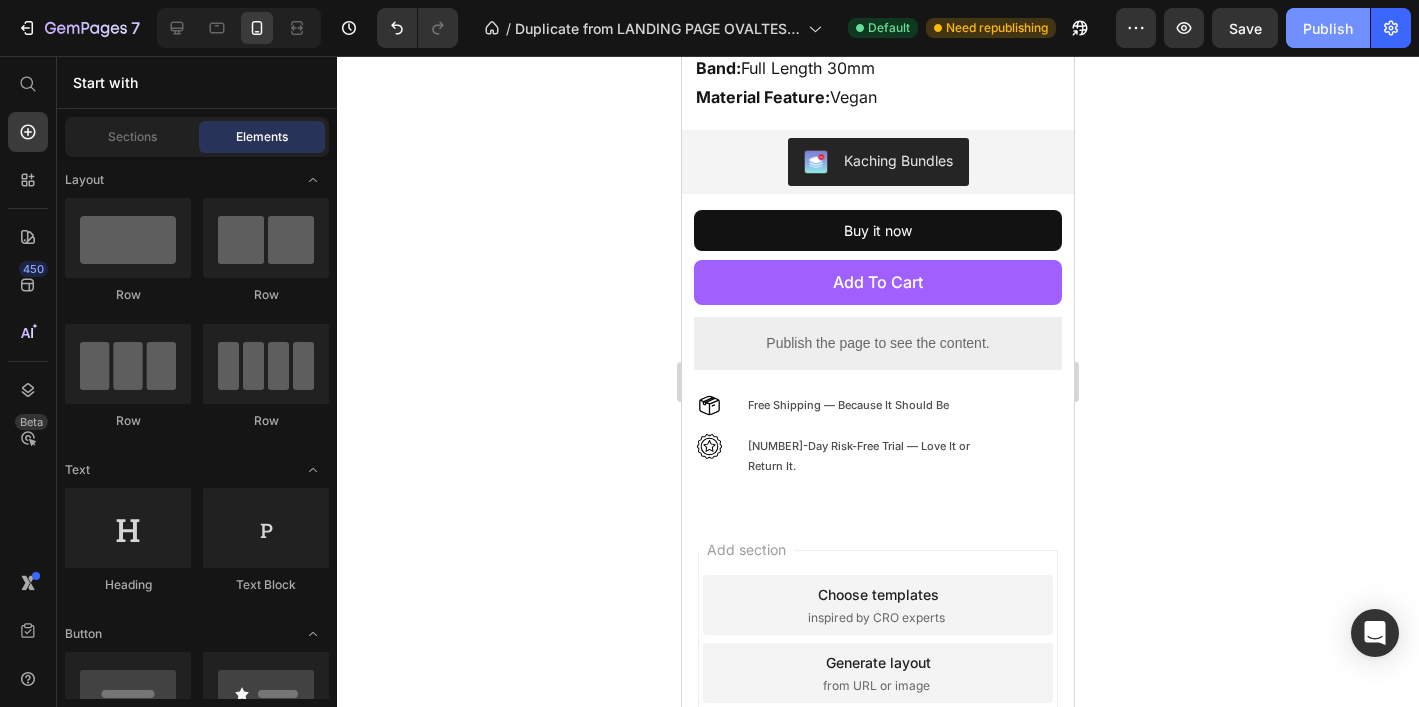 click on "Publish" 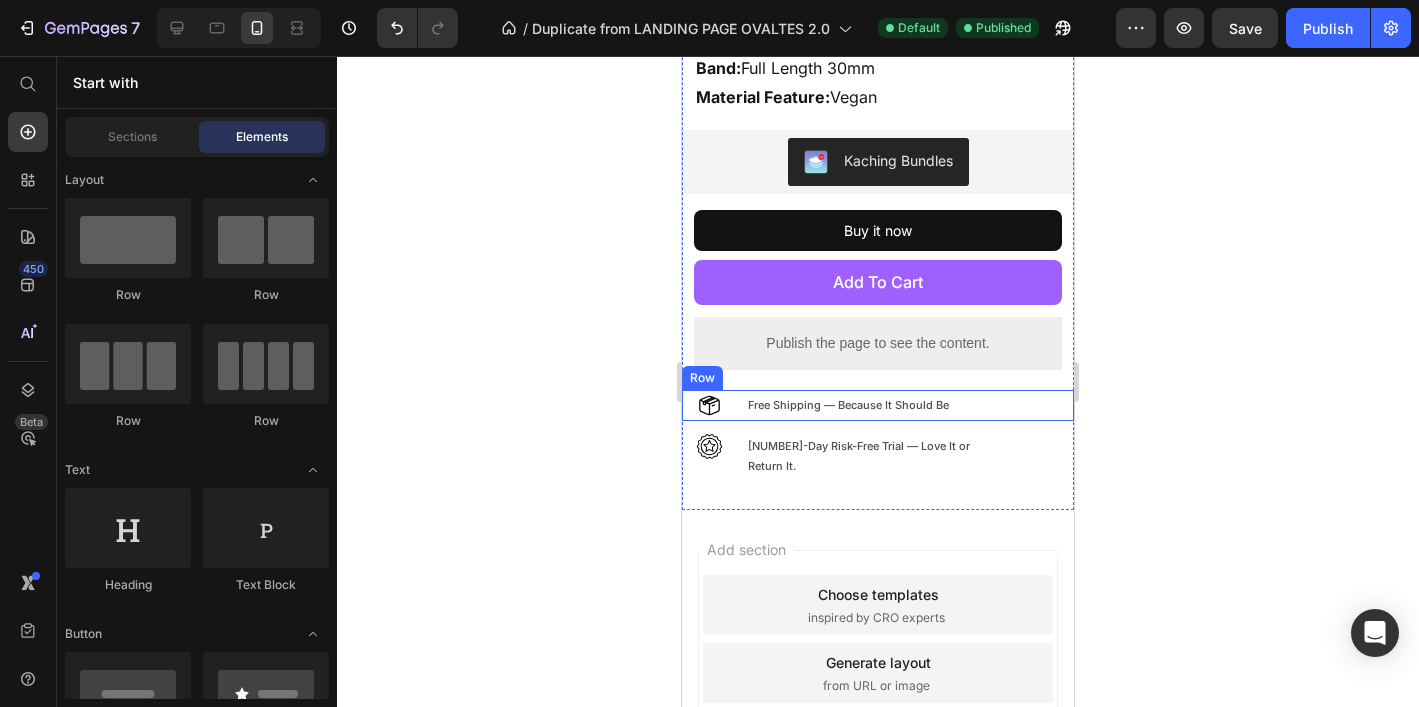 click on "Free Shipping — Because It Should Be Text Block" at bounding box center [950, 405] 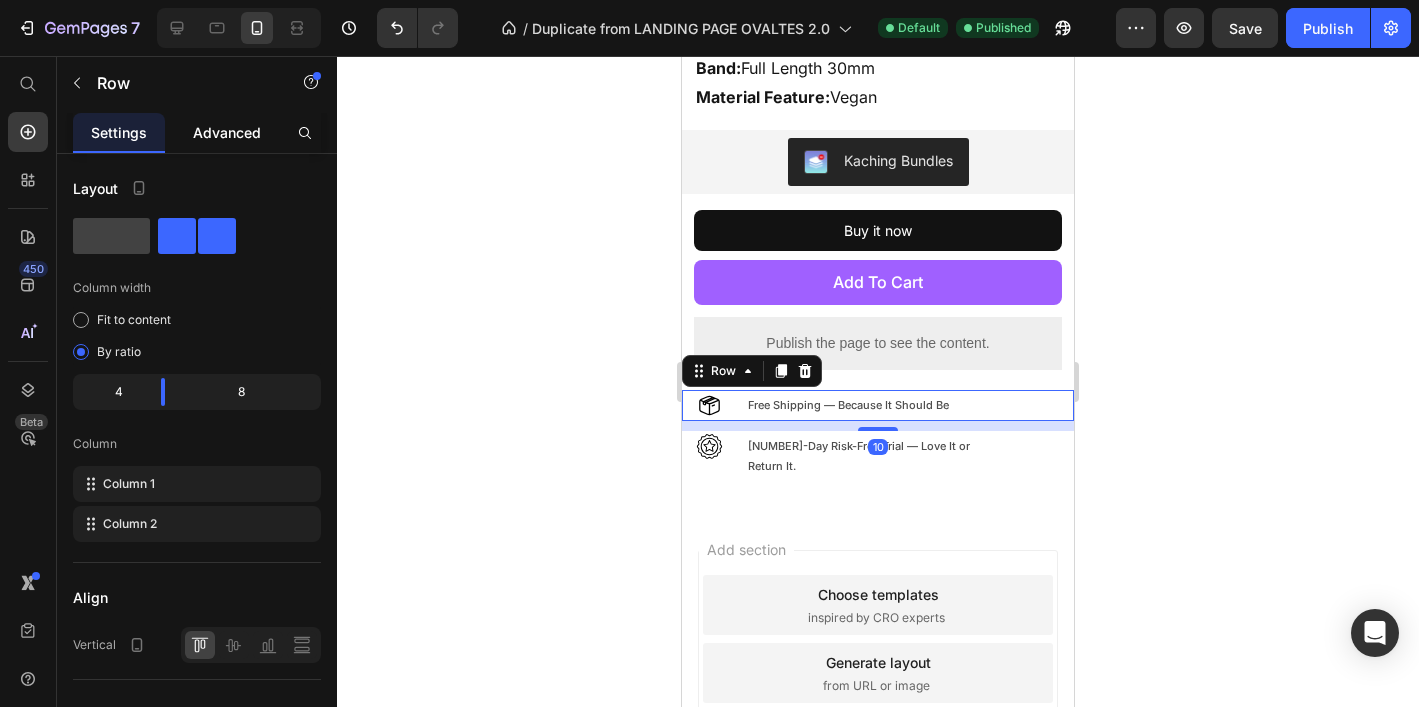 click on "Advanced" at bounding box center [227, 132] 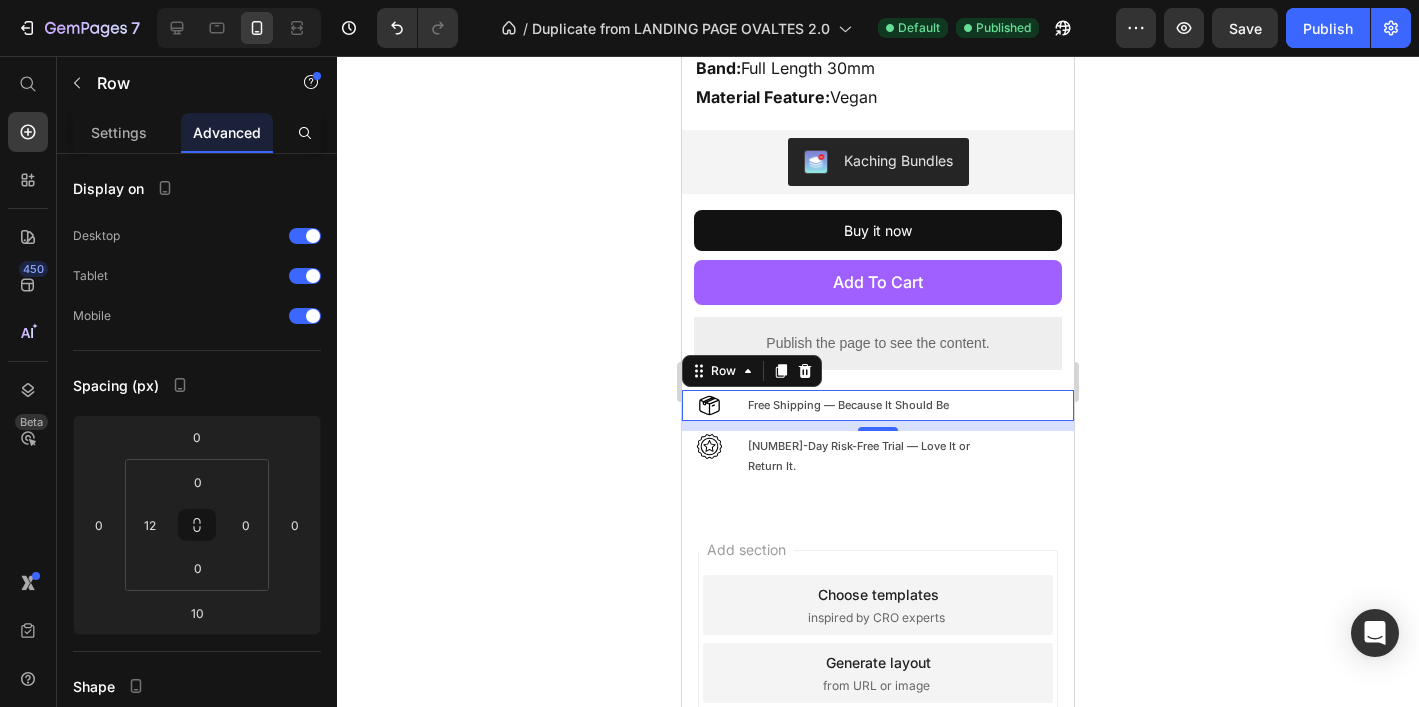 click 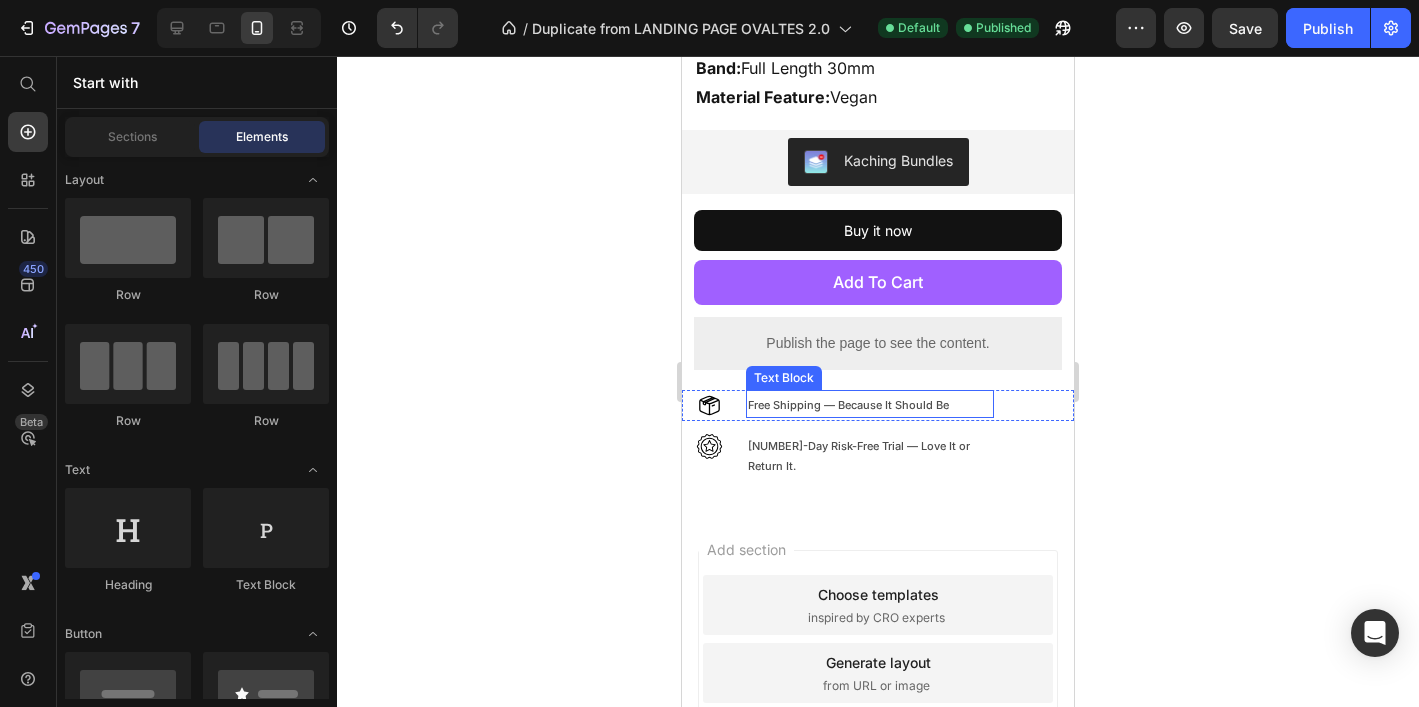 click on "Free Shipping — Because It Should Be" at bounding box center (870, 406) 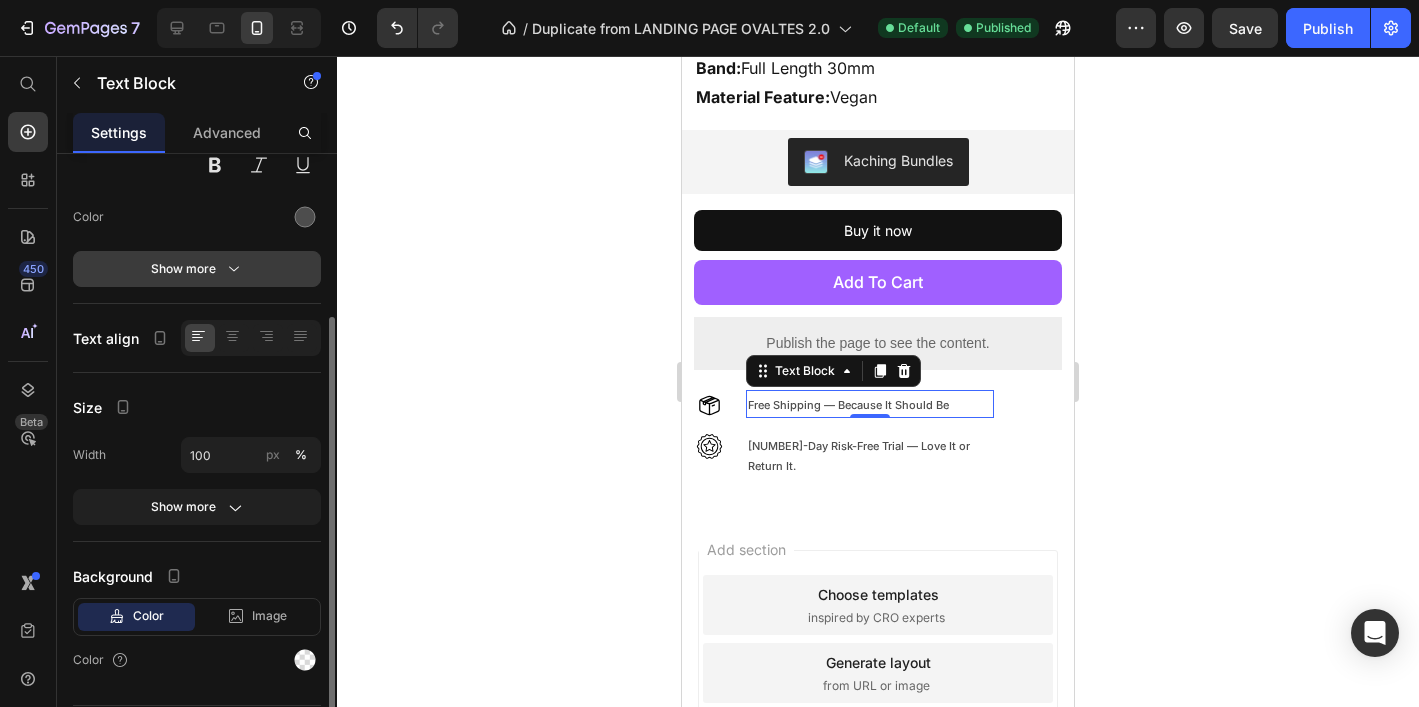 scroll, scrollTop: 234, scrollLeft: 0, axis: vertical 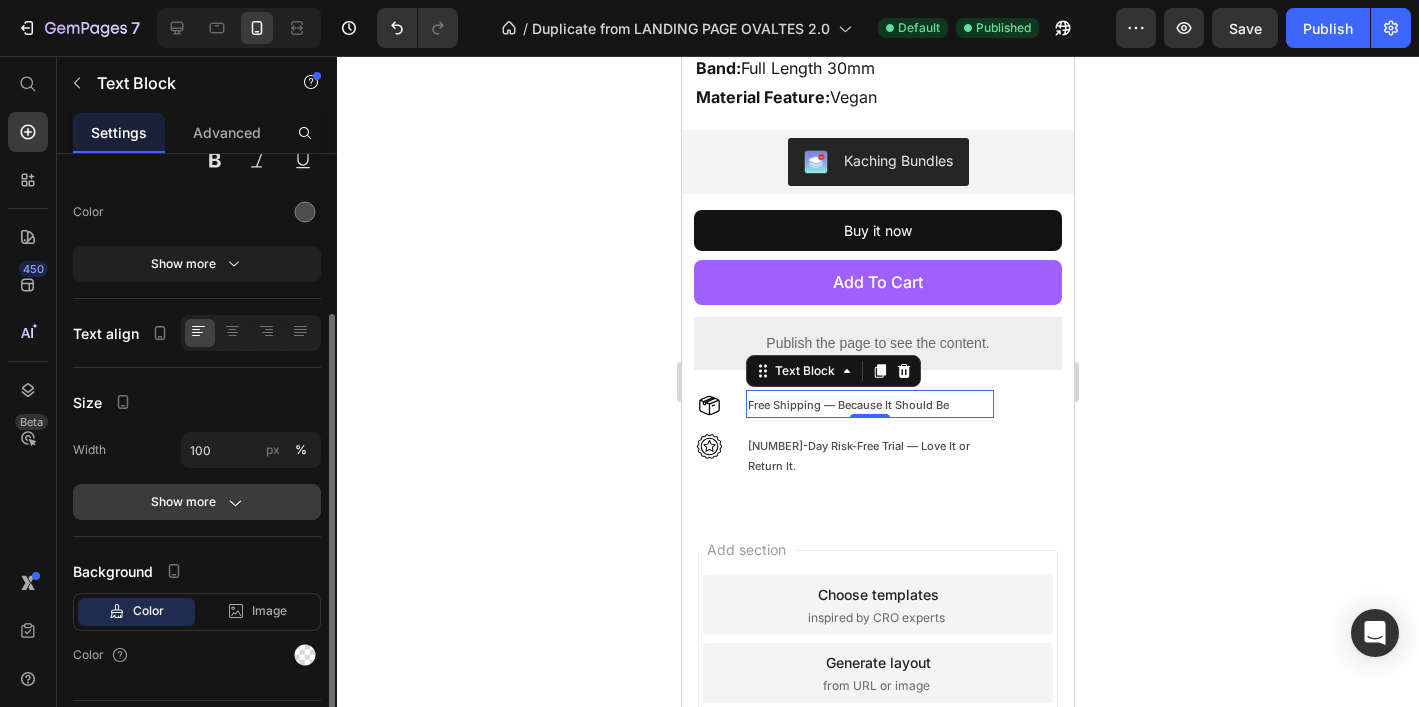 click on "Show more" at bounding box center (197, 502) 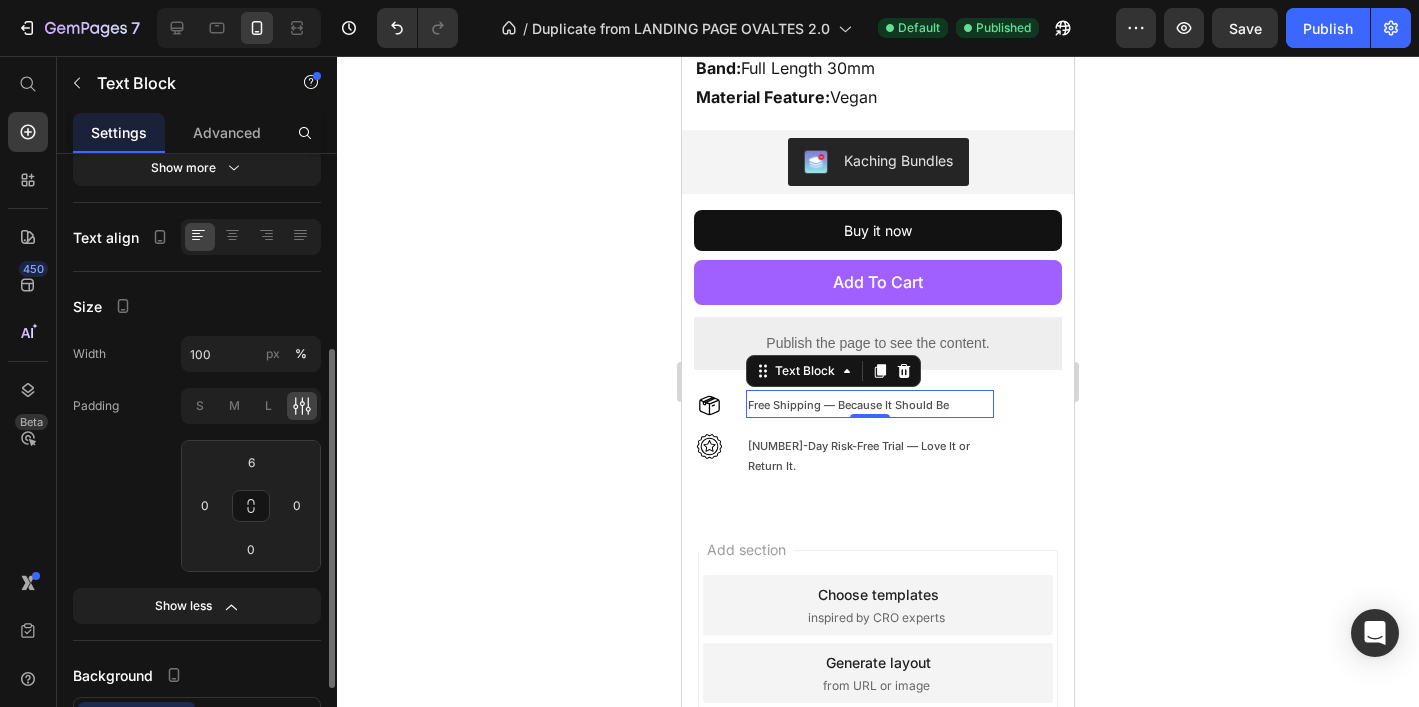 scroll, scrollTop: 338, scrollLeft: 0, axis: vertical 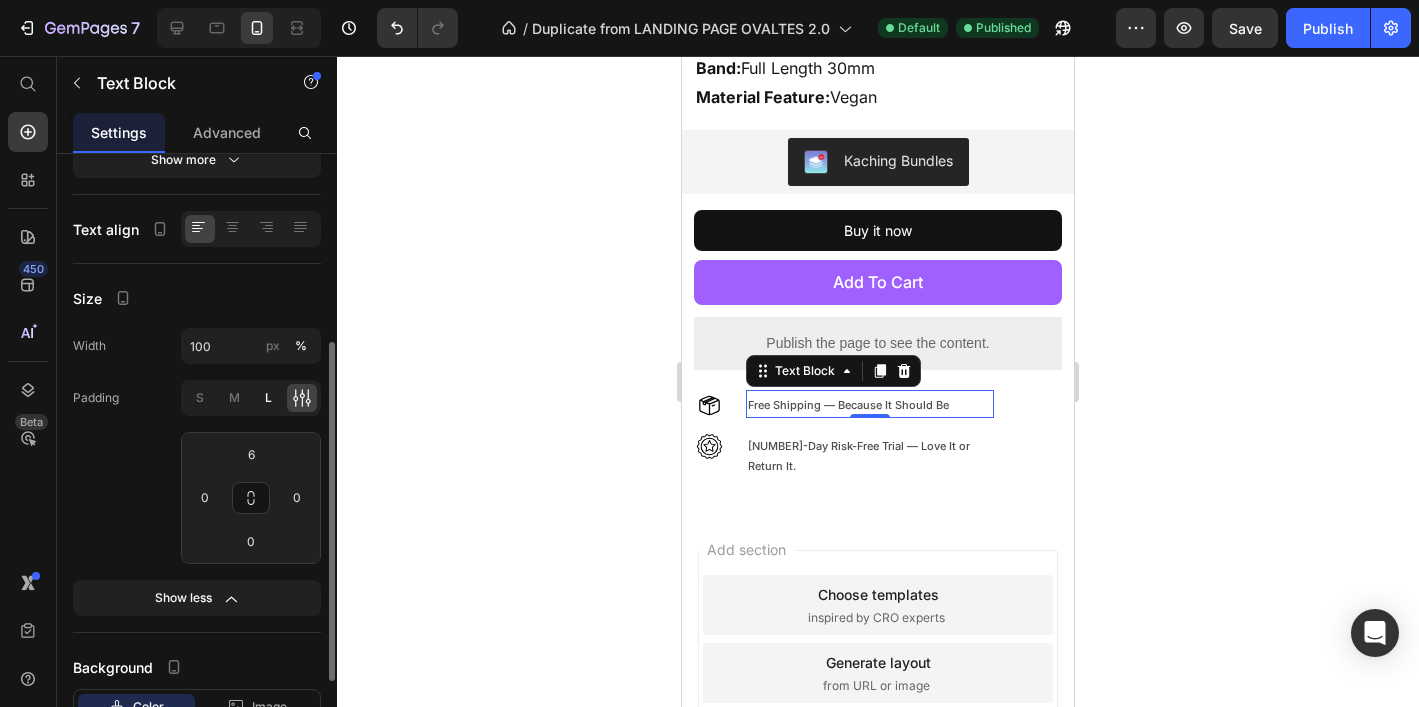click on "L" 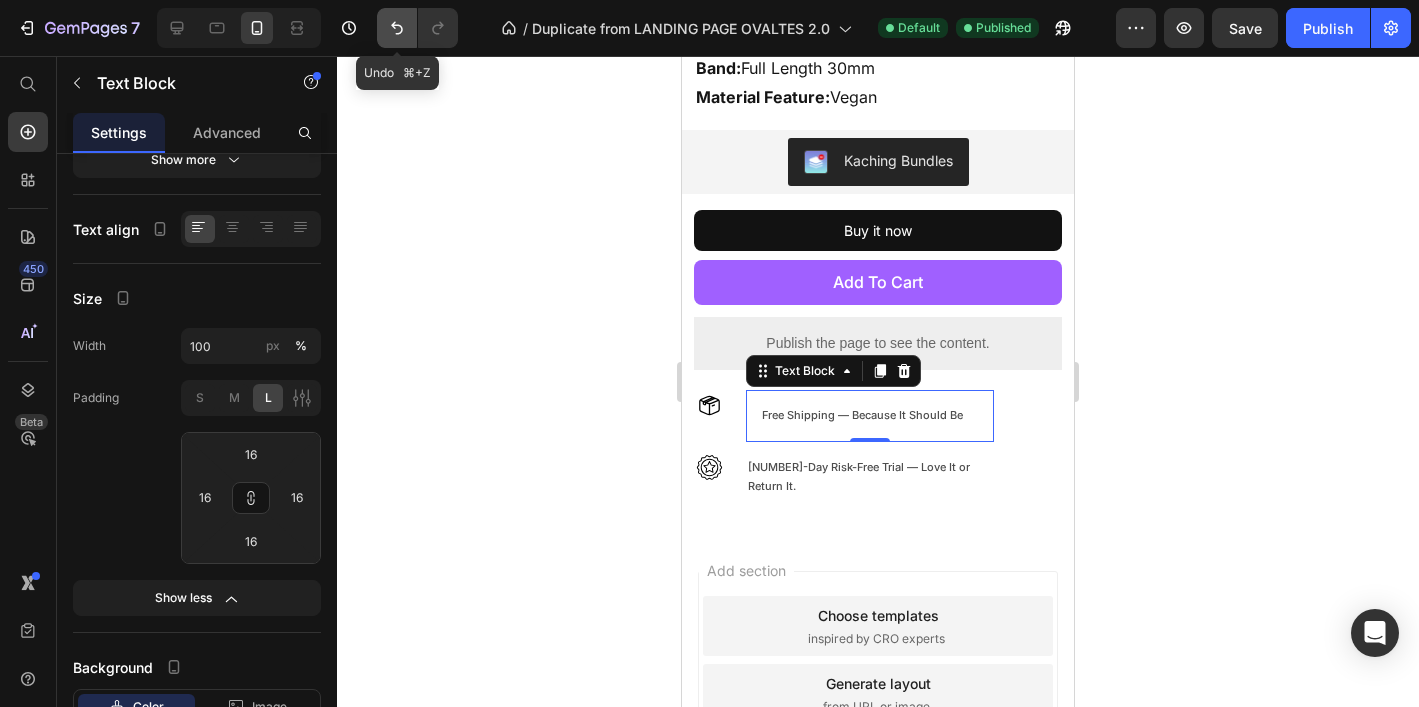click 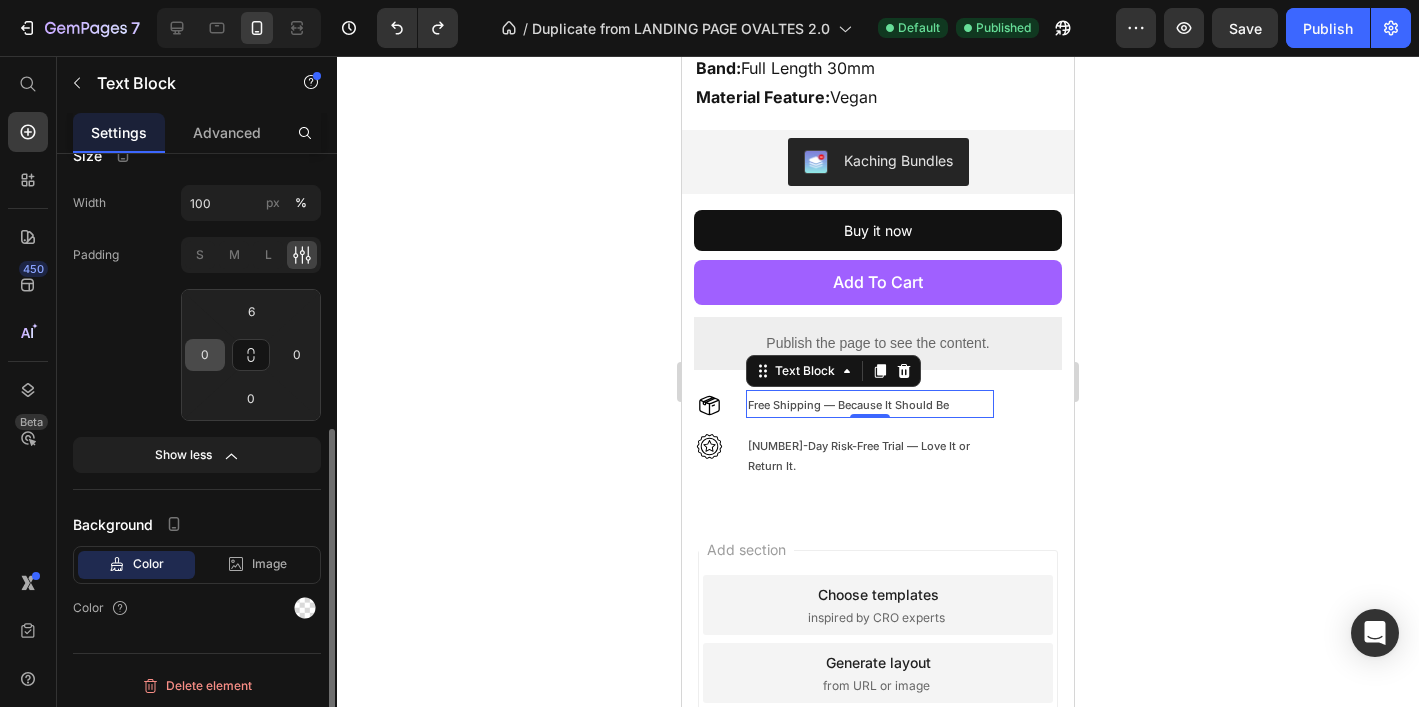 scroll, scrollTop: 485, scrollLeft: 0, axis: vertical 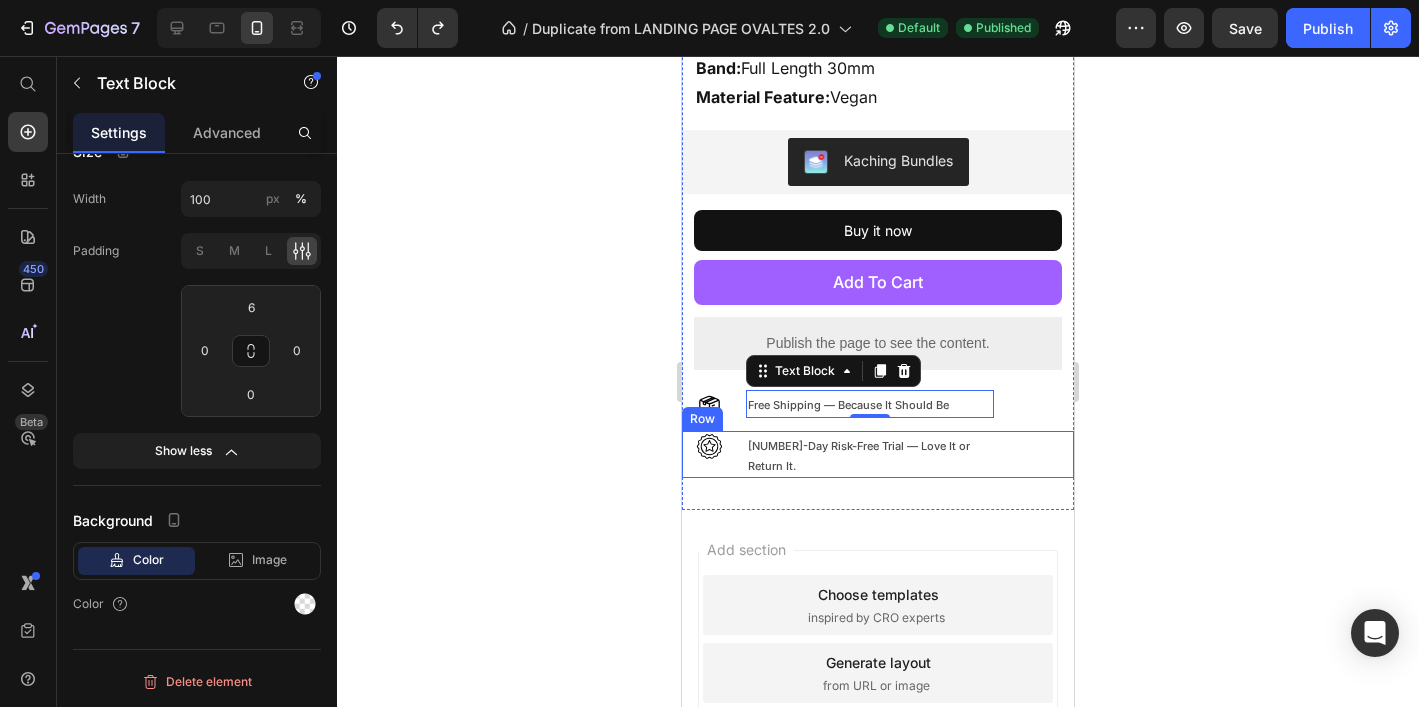 click on "30-Day Risk-Free Trial — Love It or Return It. Text Block" at bounding box center [950, 455] 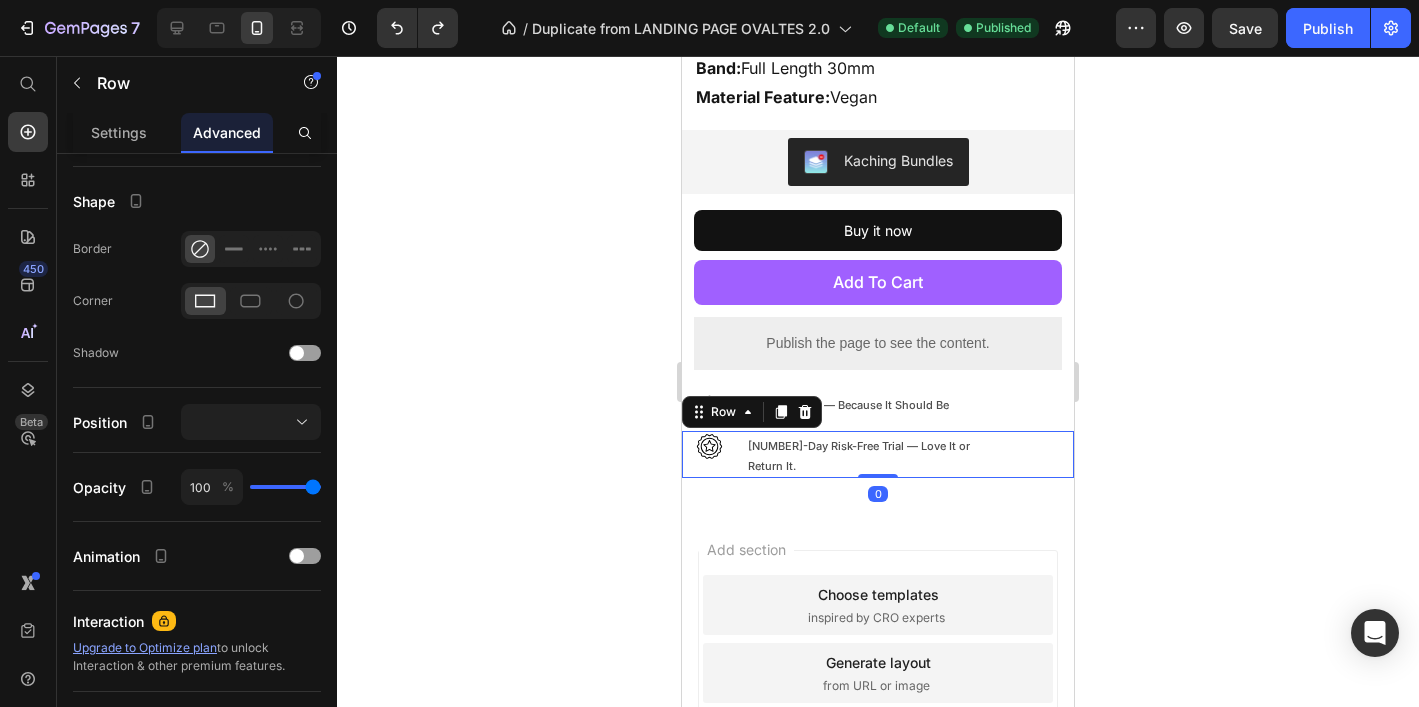 scroll, scrollTop: 0, scrollLeft: 0, axis: both 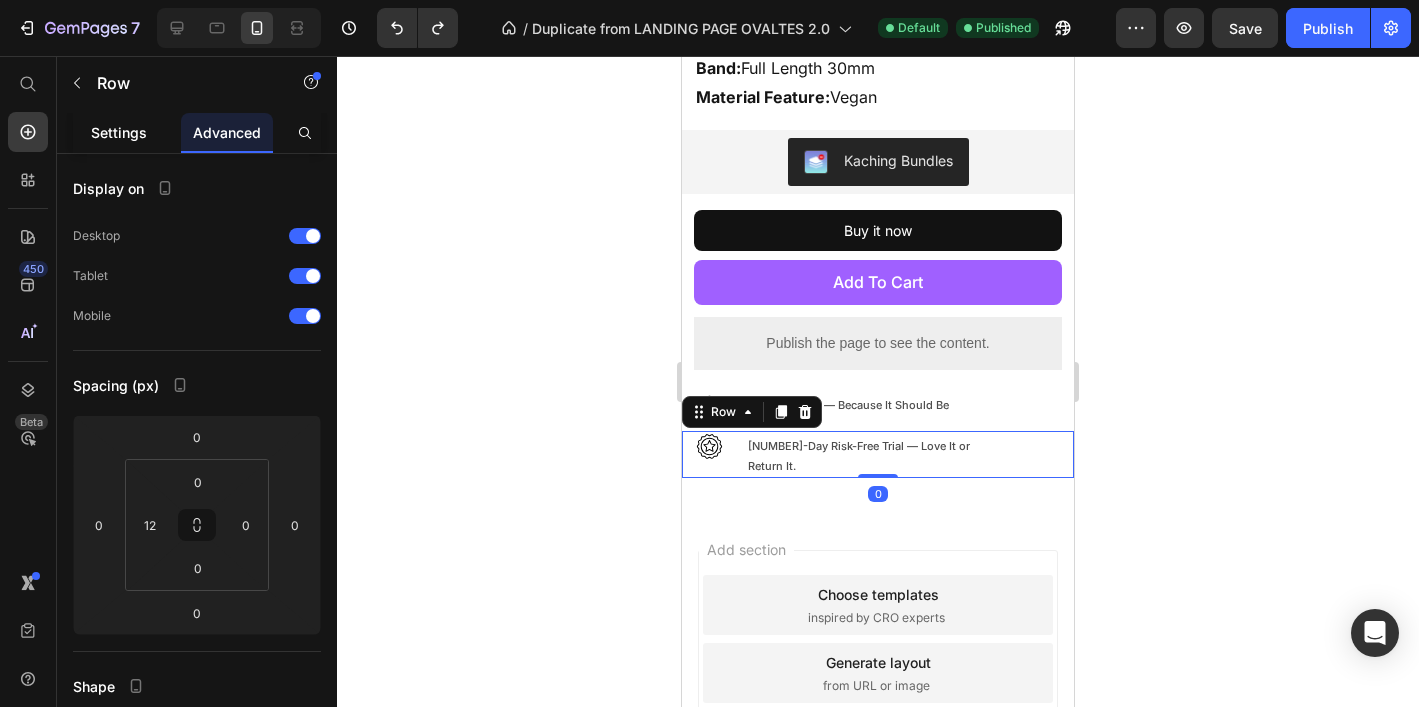 click on "Settings" at bounding box center (119, 132) 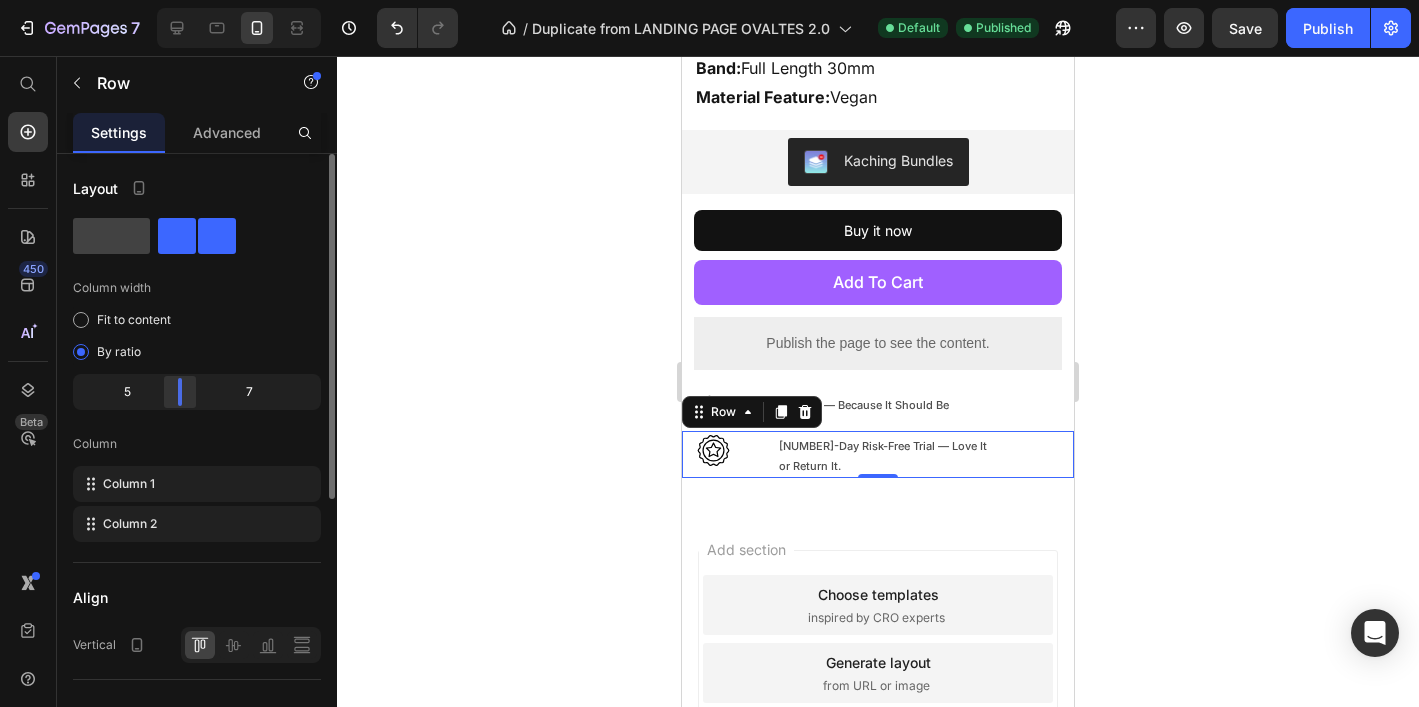 drag, startPoint x: 163, startPoint y: 387, endPoint x: 177, endPoint y: 387, distance: 14 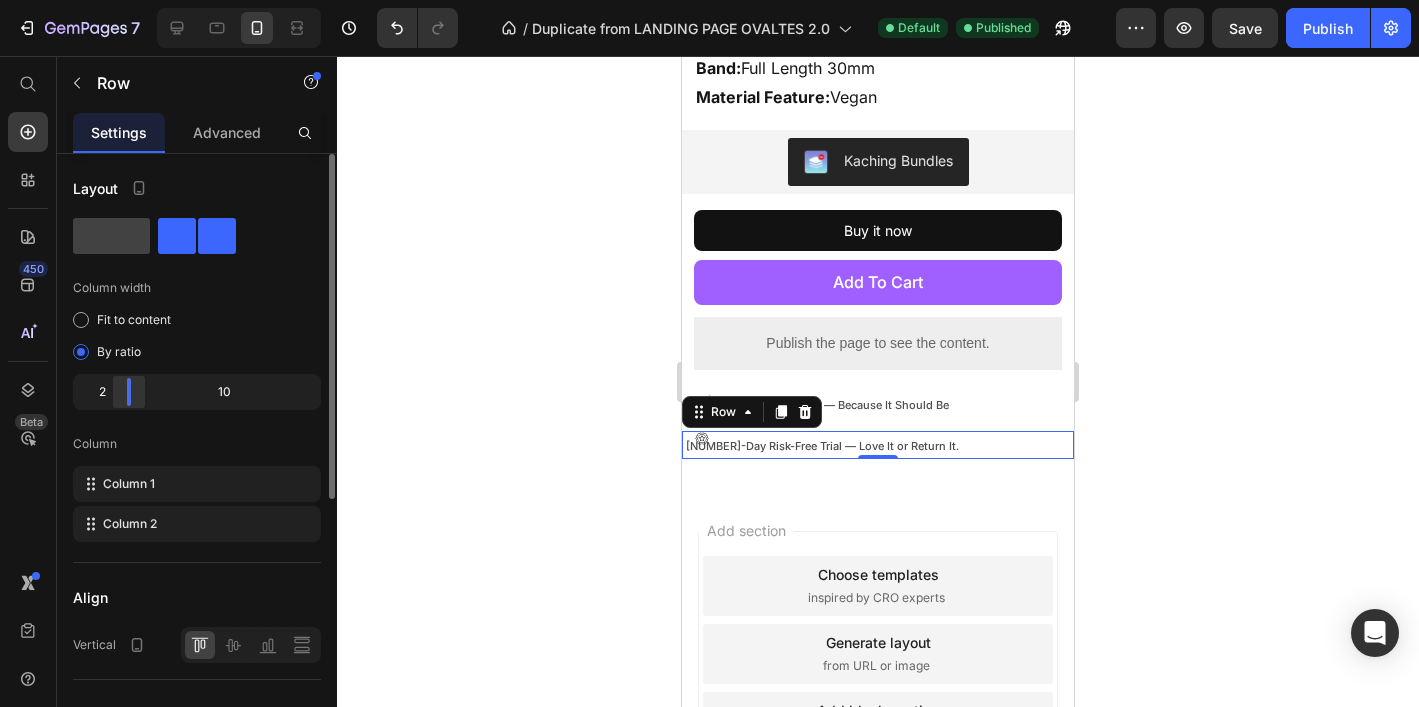 drag, startPoint x: 179, startPoint y: 401, endPoint x: 112, endPoint y: 396, distance: 67.18631 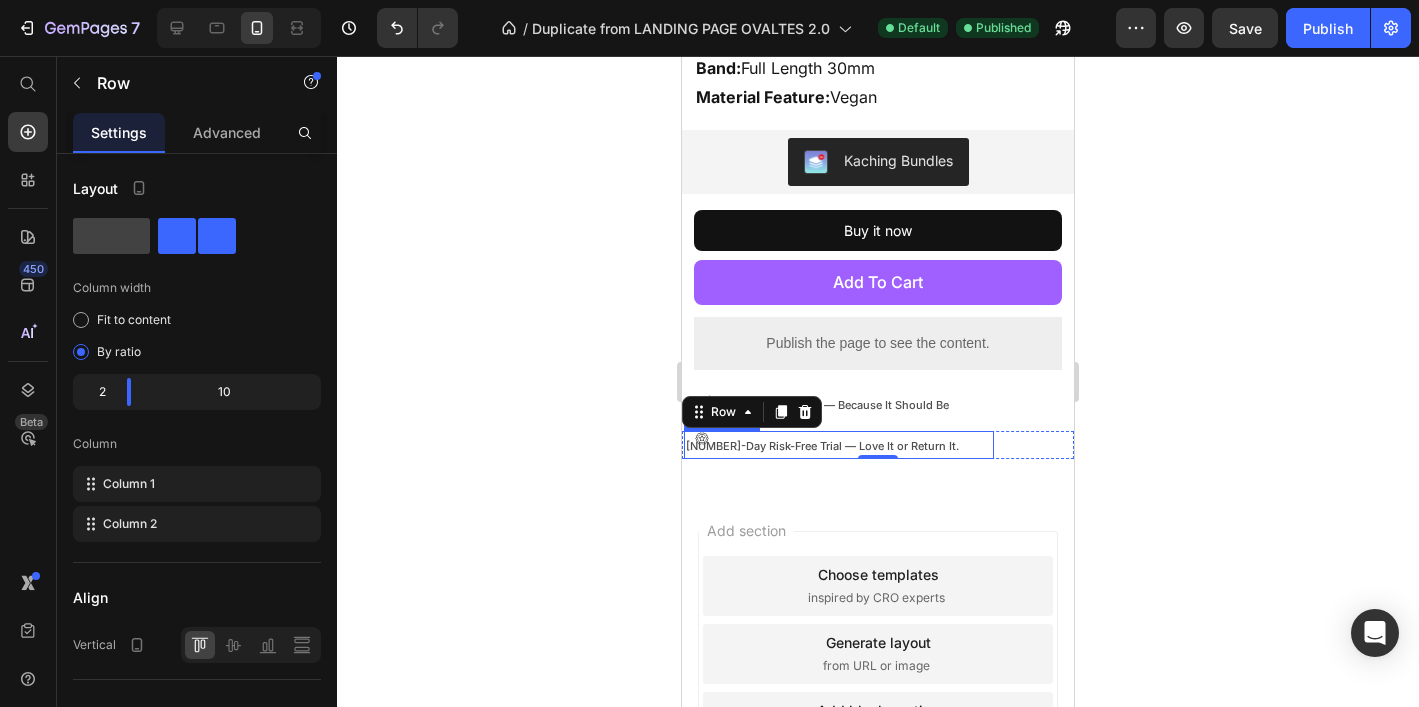 click on "30-Day Risk-Free Trial — Love It or Return It." at bounding box center (840, 447) 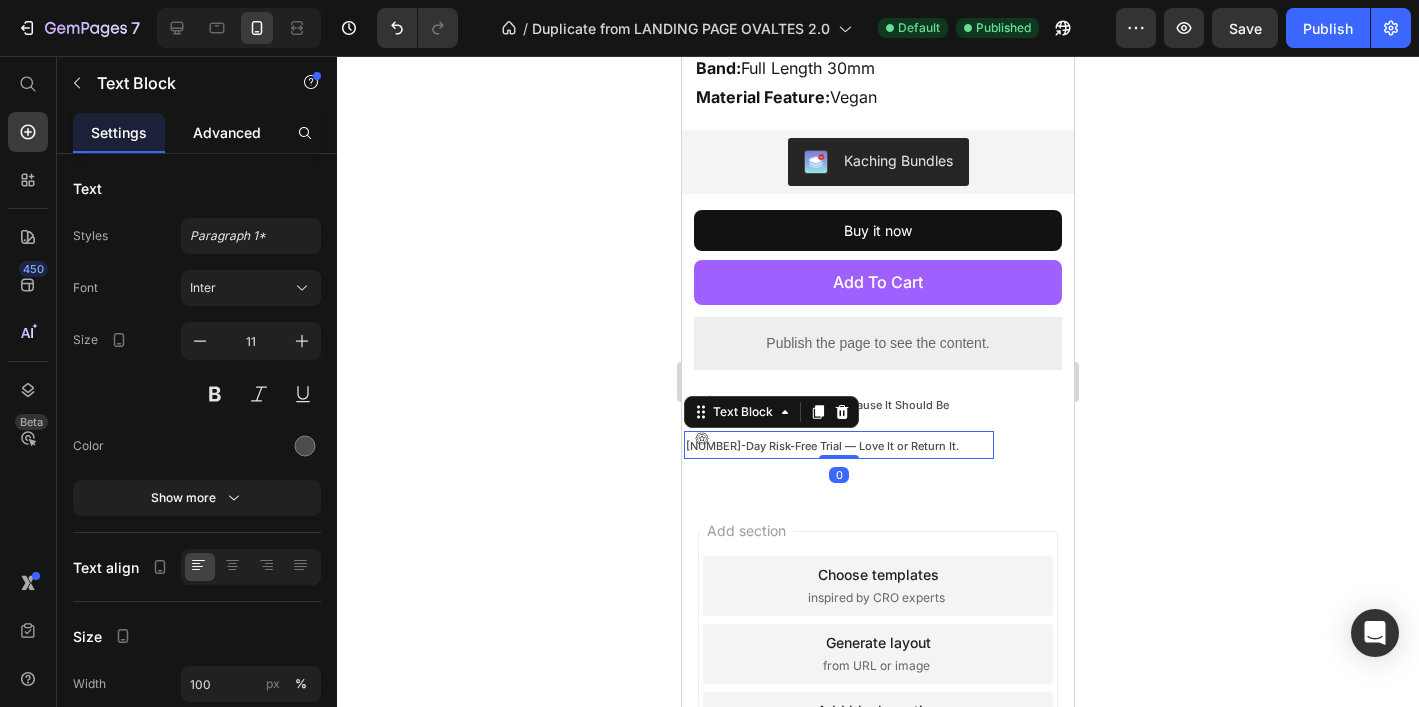 click on "Advanced" at bounding box center [227, 132] 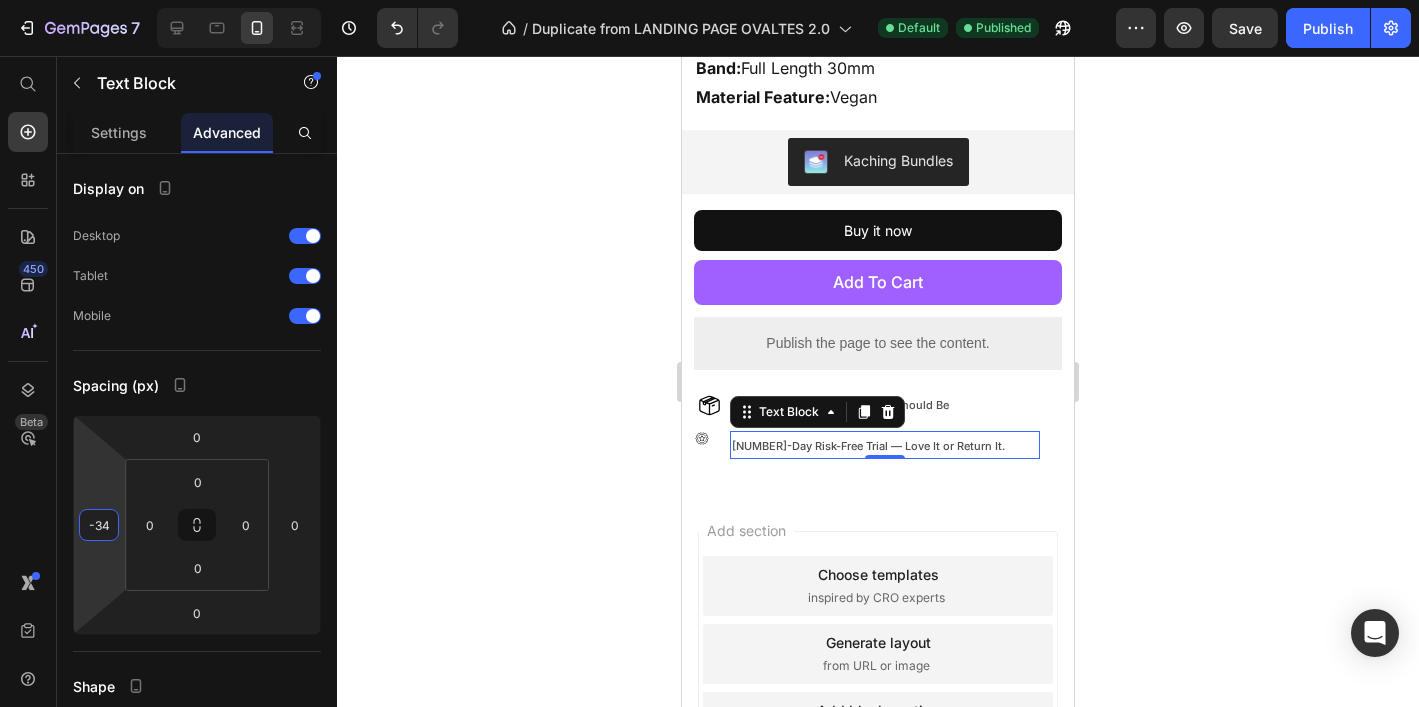 type on "-36" 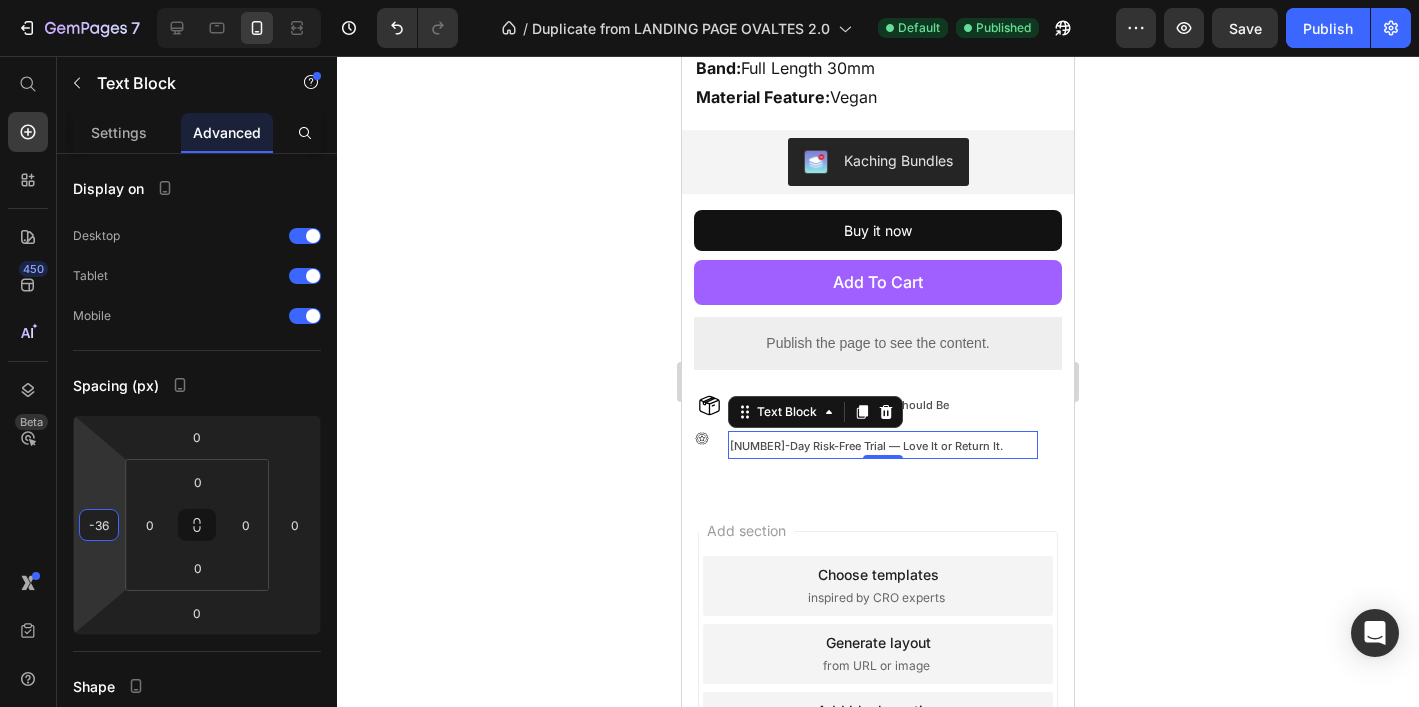 drag, startPoint x: 109, startPoint y: 484, endPoint x: 98, endPoint y: 458, distance: 28.231188 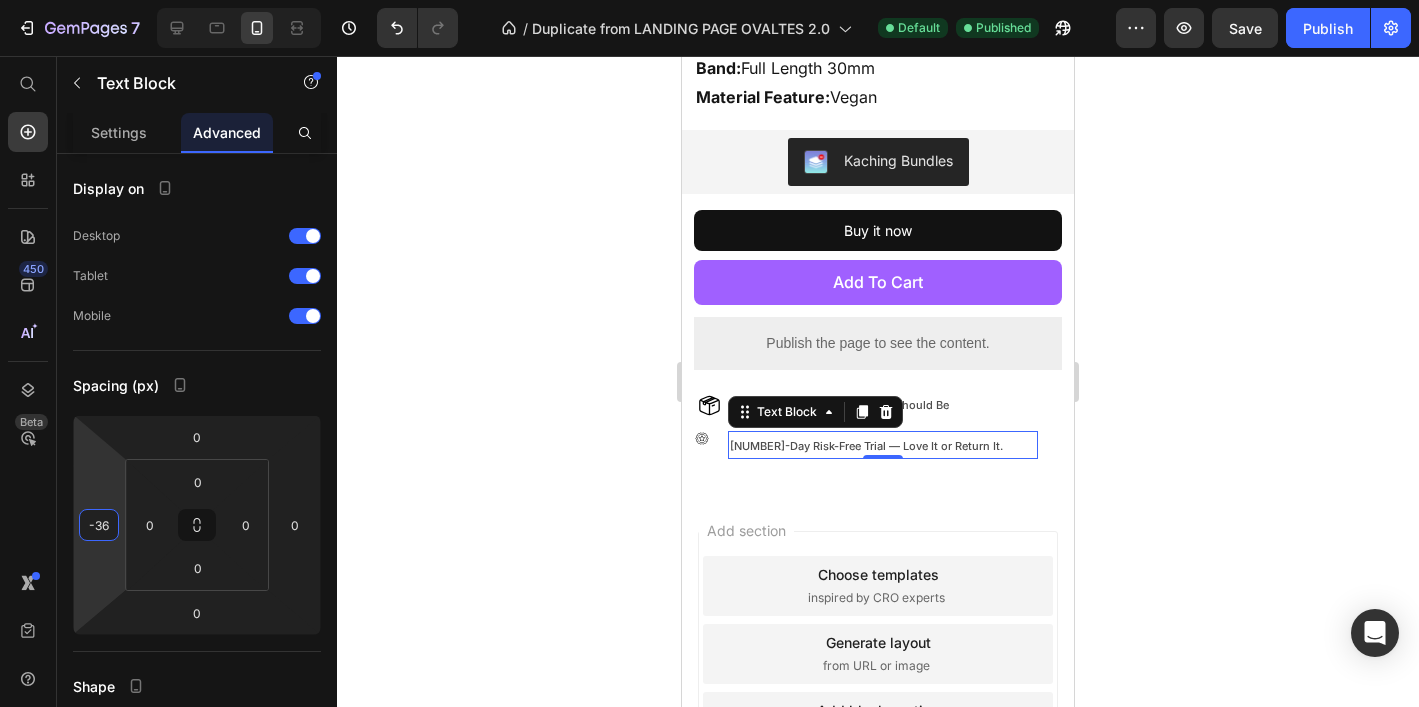 click on "7  Version history  /  Duplicate from LANDING PAGE OVALTES 2.0 Default Published Preview  Save   Publish  450 Beta Start with Sections Elements Hero Section Product Detail Brands Trusted Badges Guarantee Product Breakdown How to use Testimonials Compare Bundle FAQs Social Proof Brand Story Product List Collection Blog List Contact Sticky Add to Cart Custom Footer Browse Library 450 Layout
Row
Row
Row
Row Text
Heading
Text Block Button
Button
Button
Sticky Back to top Media" at bounding box center (709, 0) 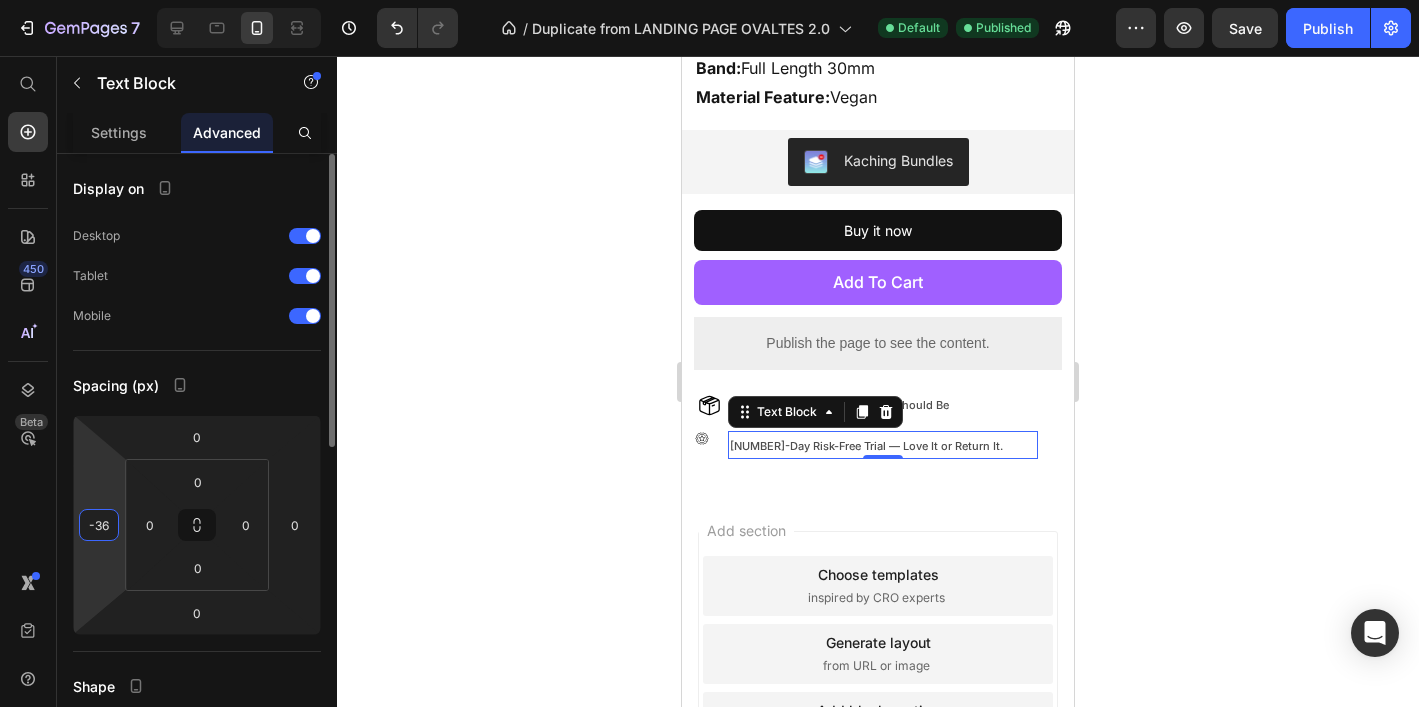 click on "Settings" 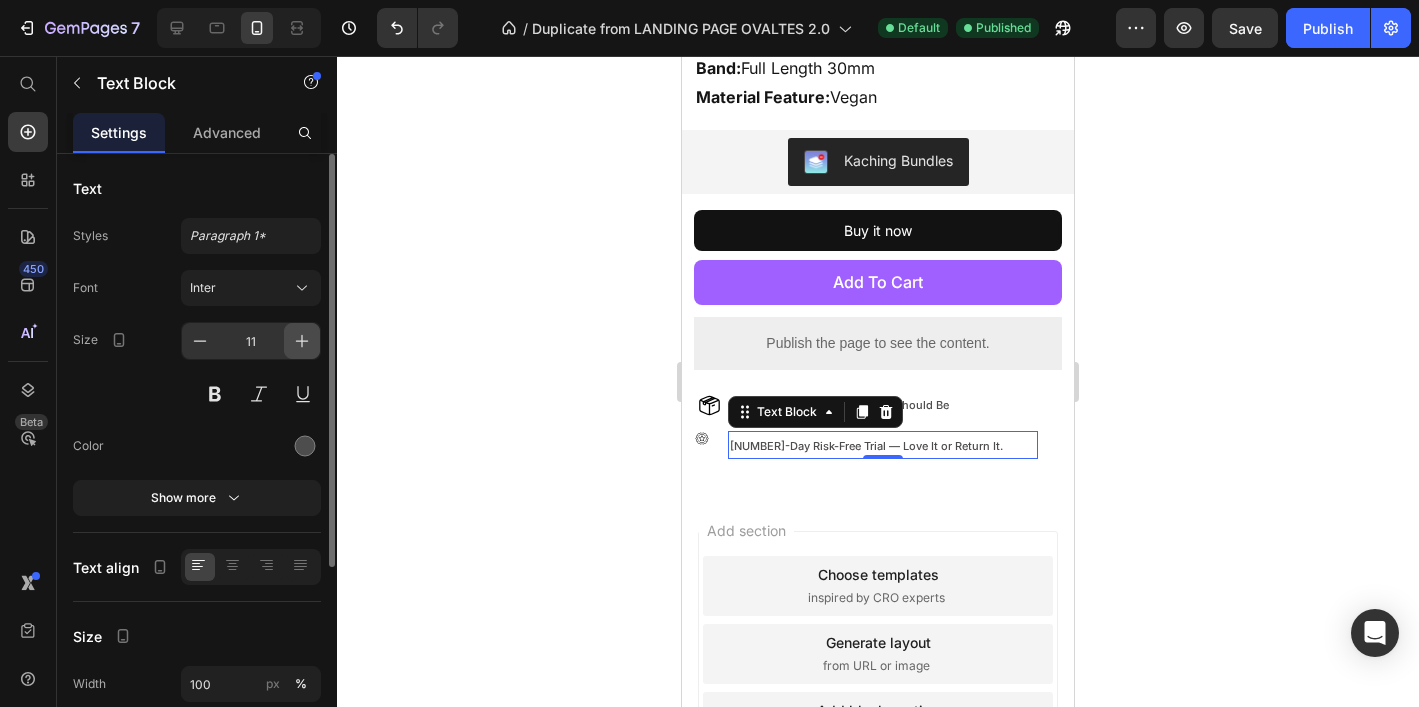 click 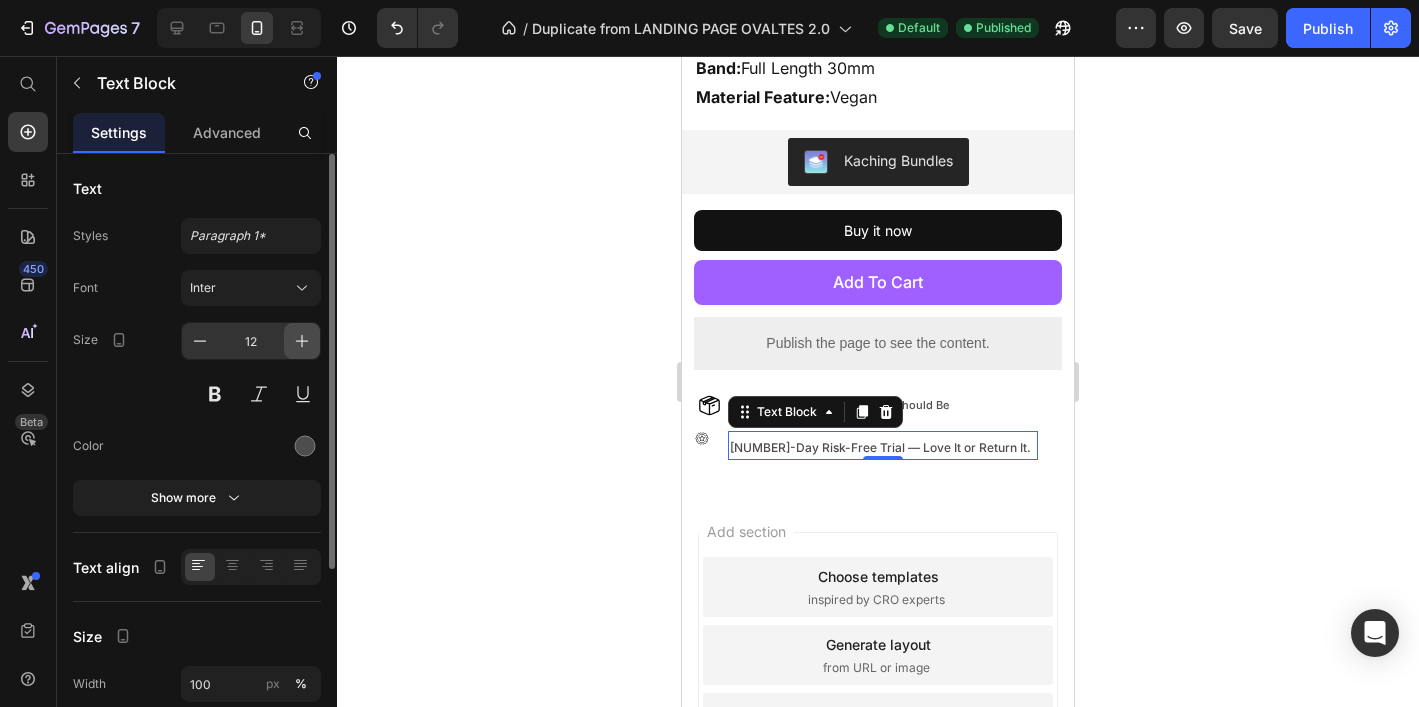 click 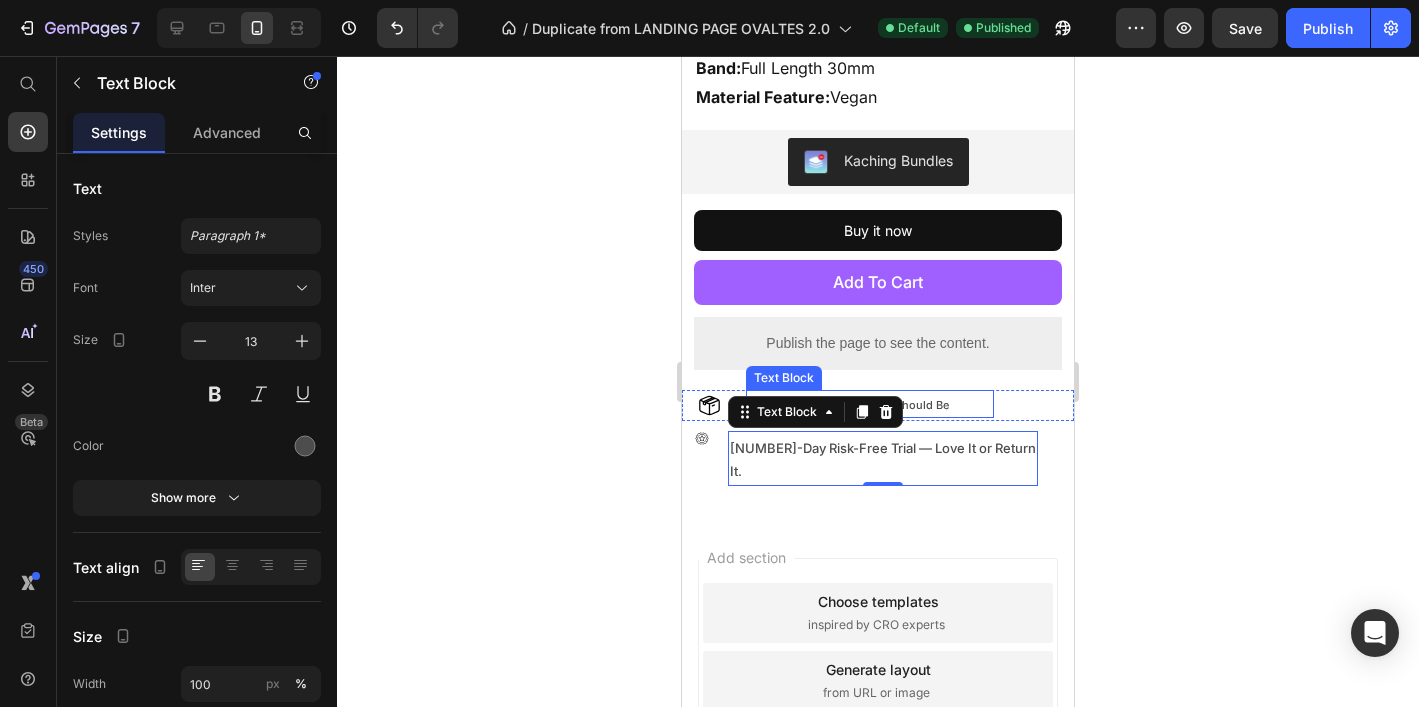 click on "Free Shipping — Because It Should Be" at bounding box center (870, 406) 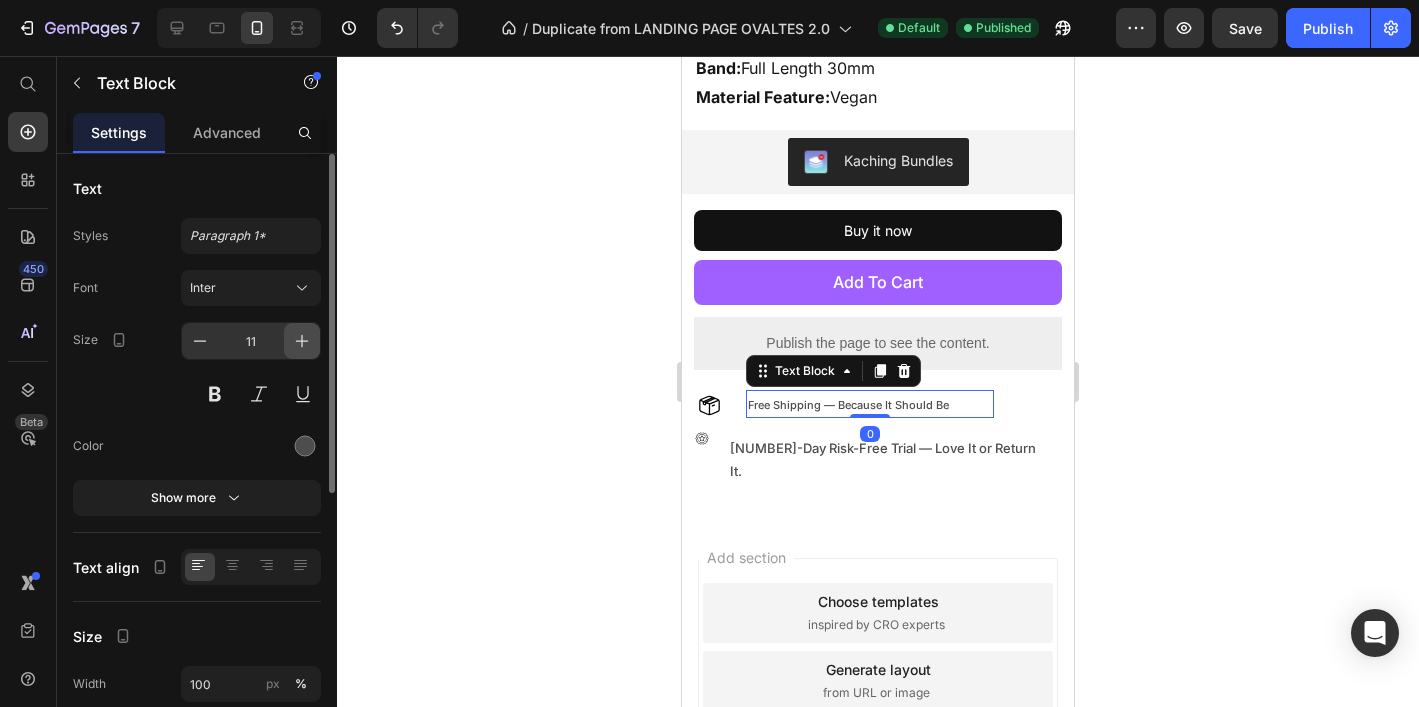 click 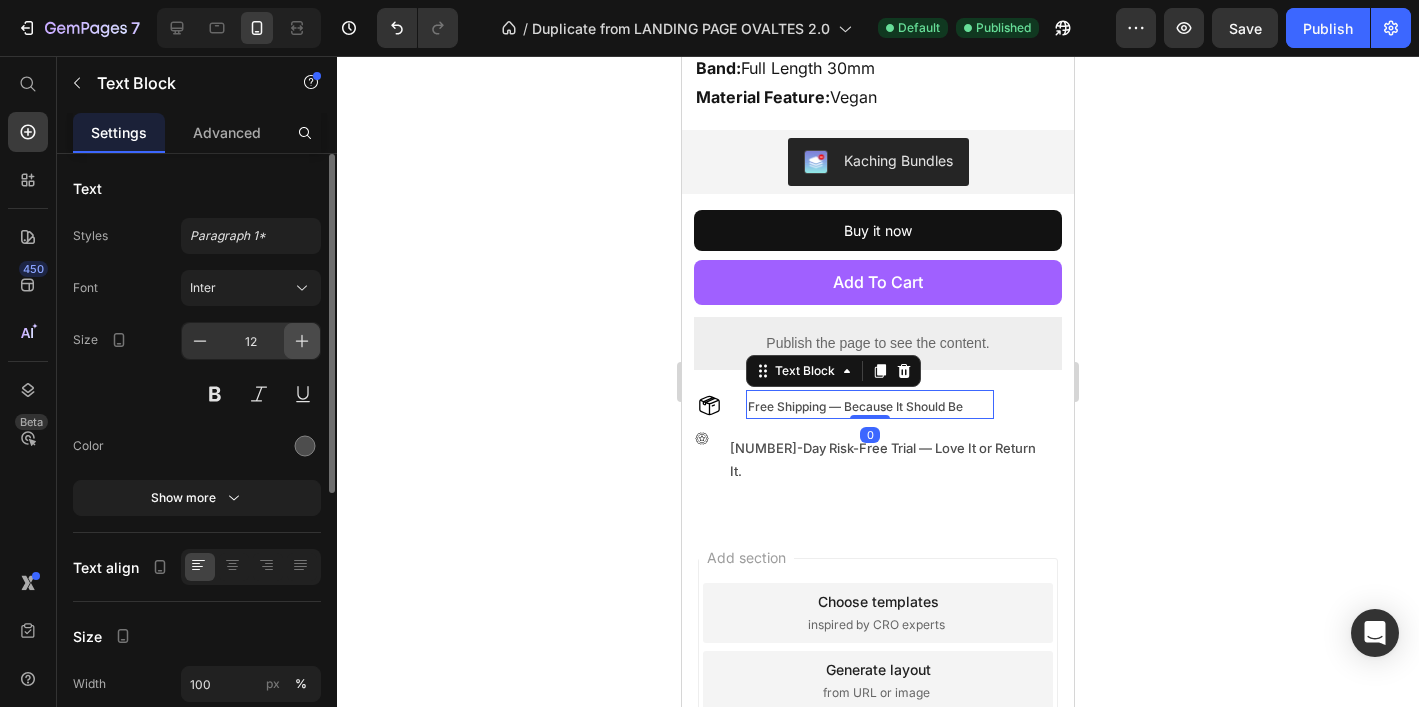 click 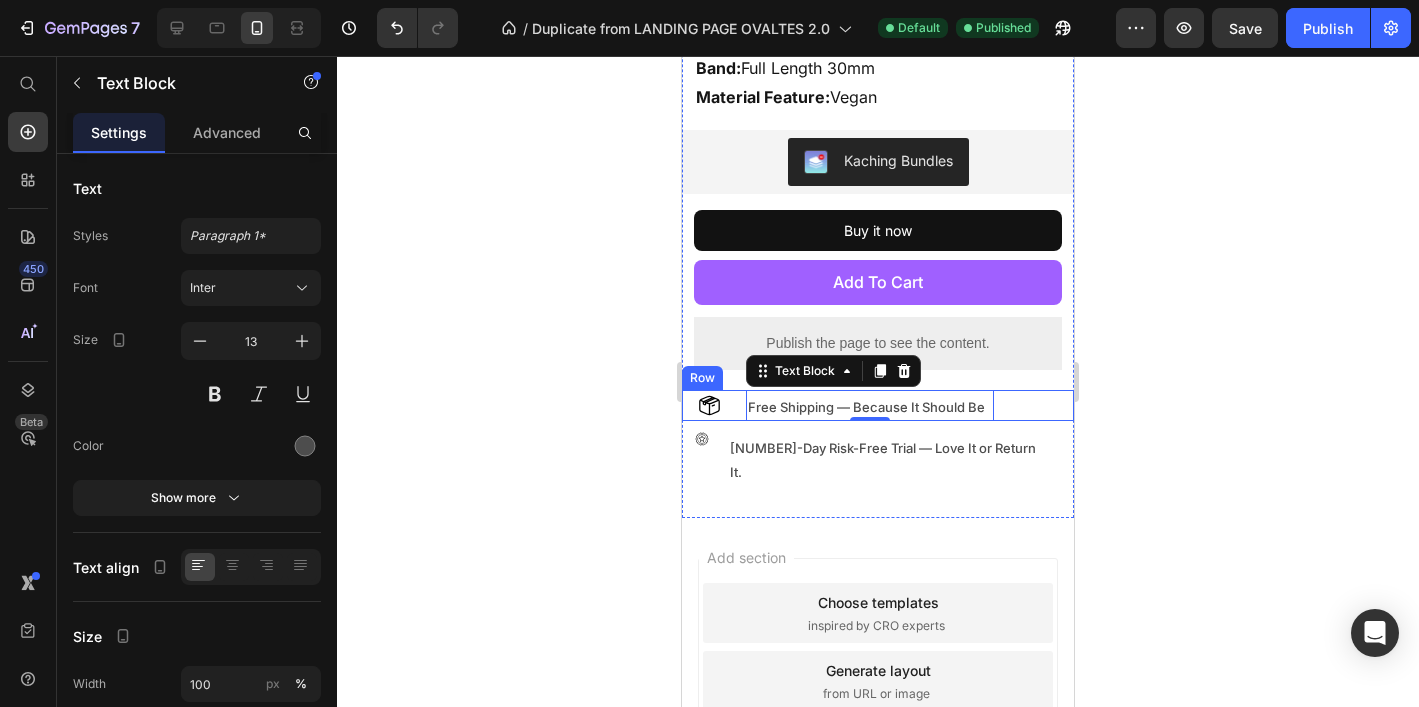click on "Free Shipping — Because It Should Be Text Block   0" at bounding box center [950, 405] 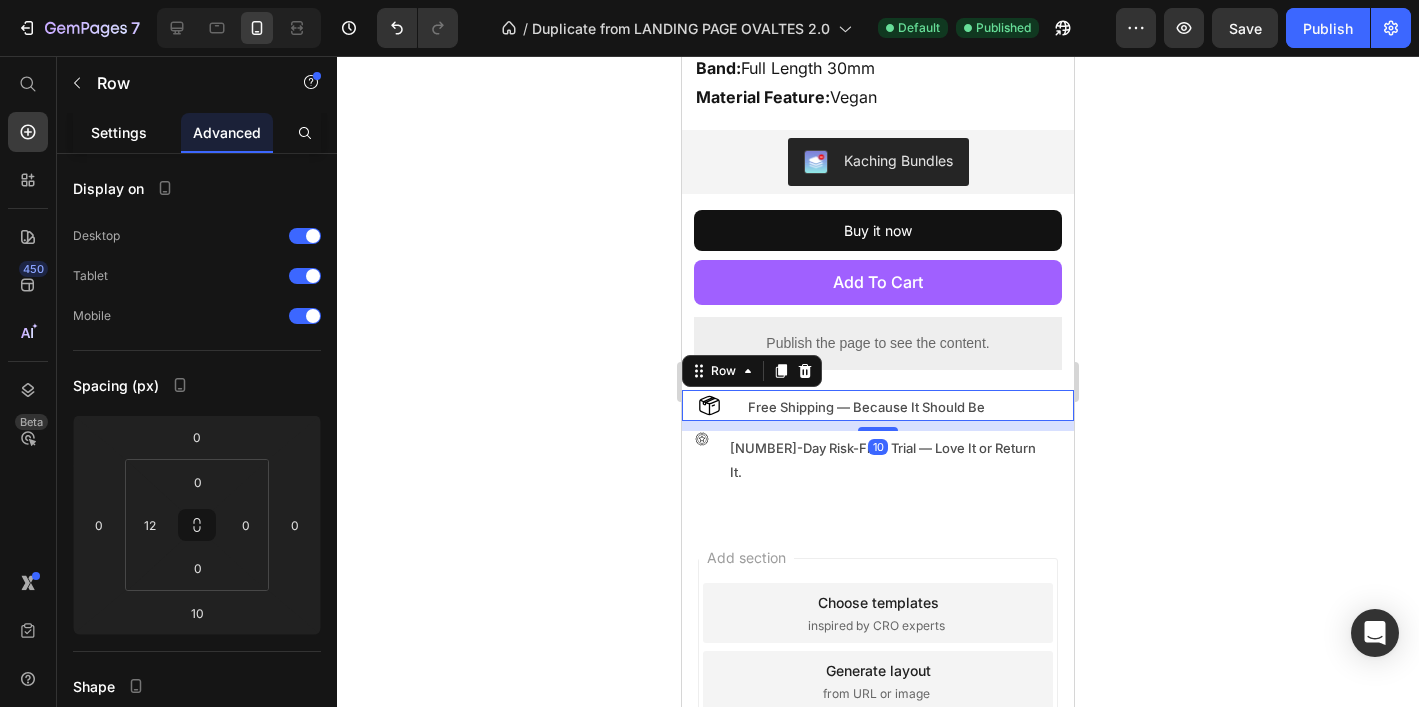 click on "Settings" at bounding box center (119, 132) 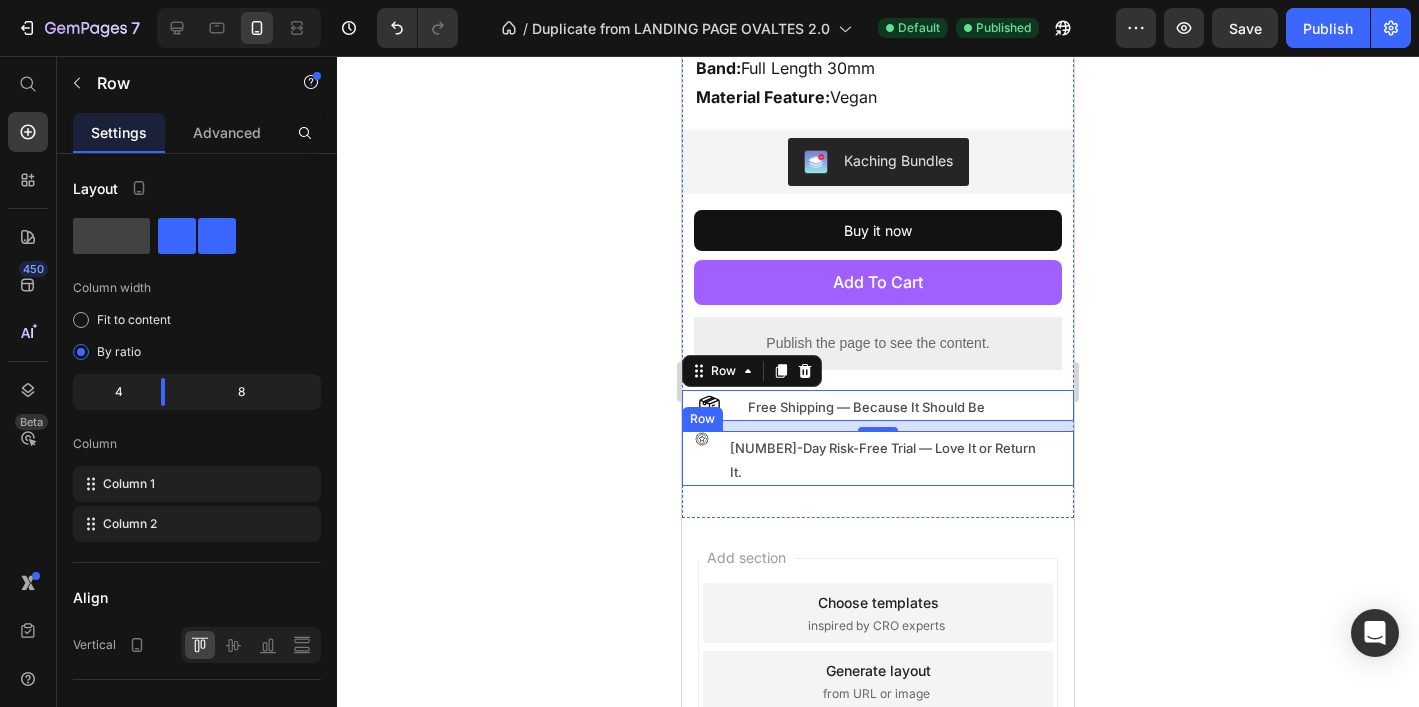click on "30-Day Risk-Free Trial — Love It or Return It. Text Block" at bounding box center (919, 458) 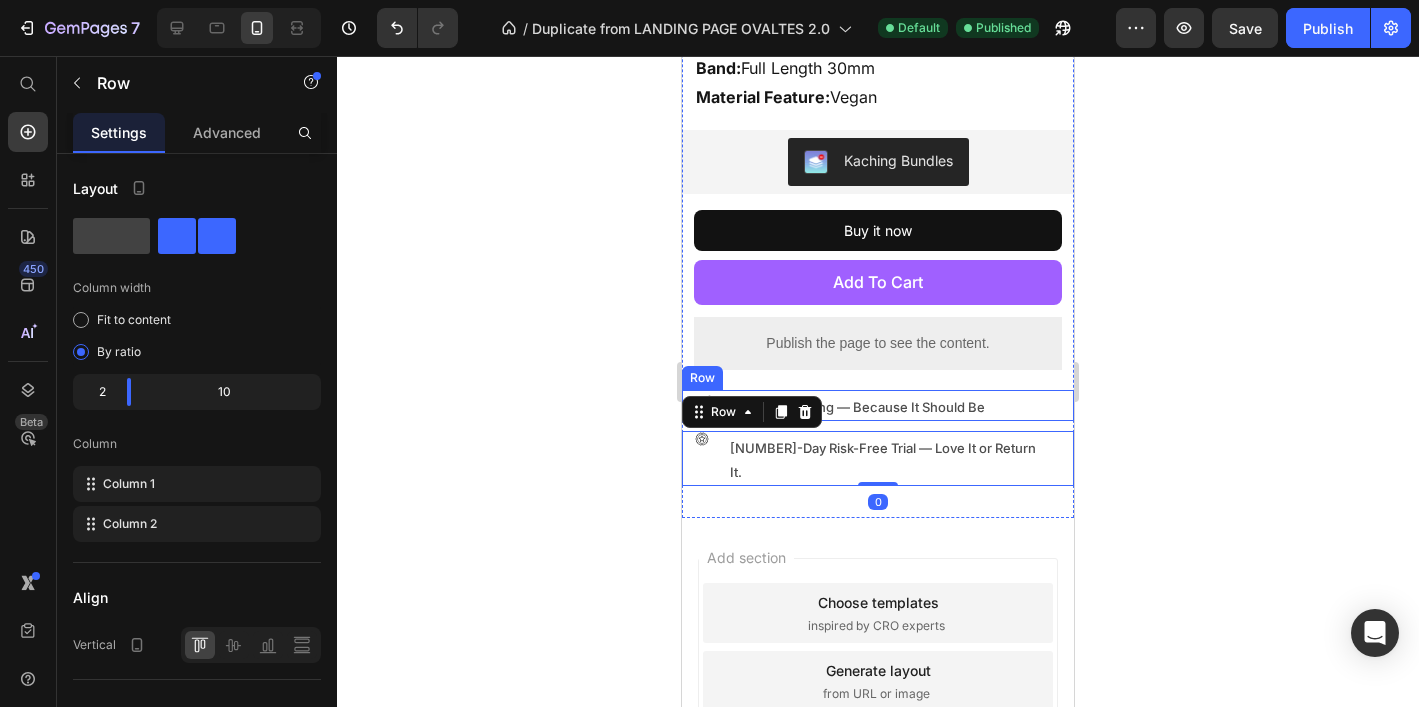 click on "Free Shipping — Because It Should Be Text Block" at bounding box center (950, 405) 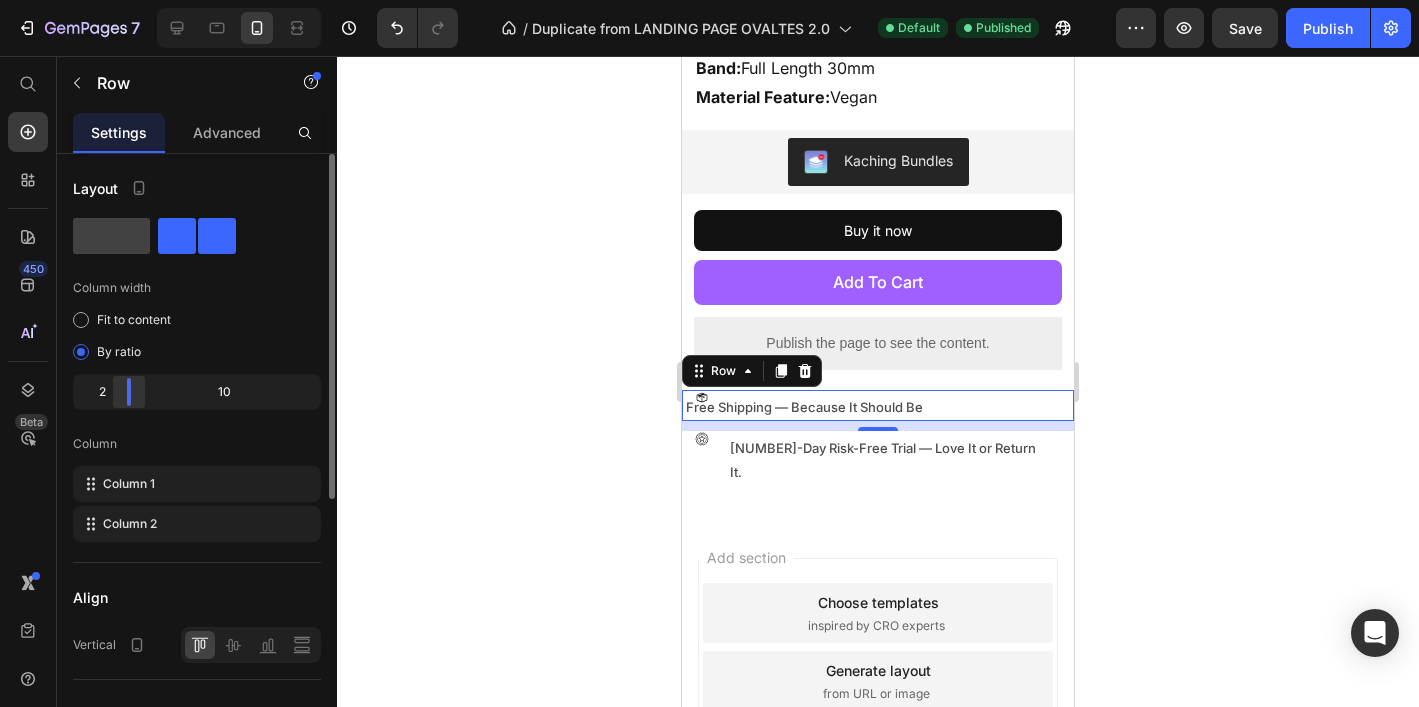 drag, startPoint x: 158, startPoint y: 387, endPoint x: 122, endPoint y: 389, distance: 36.05551 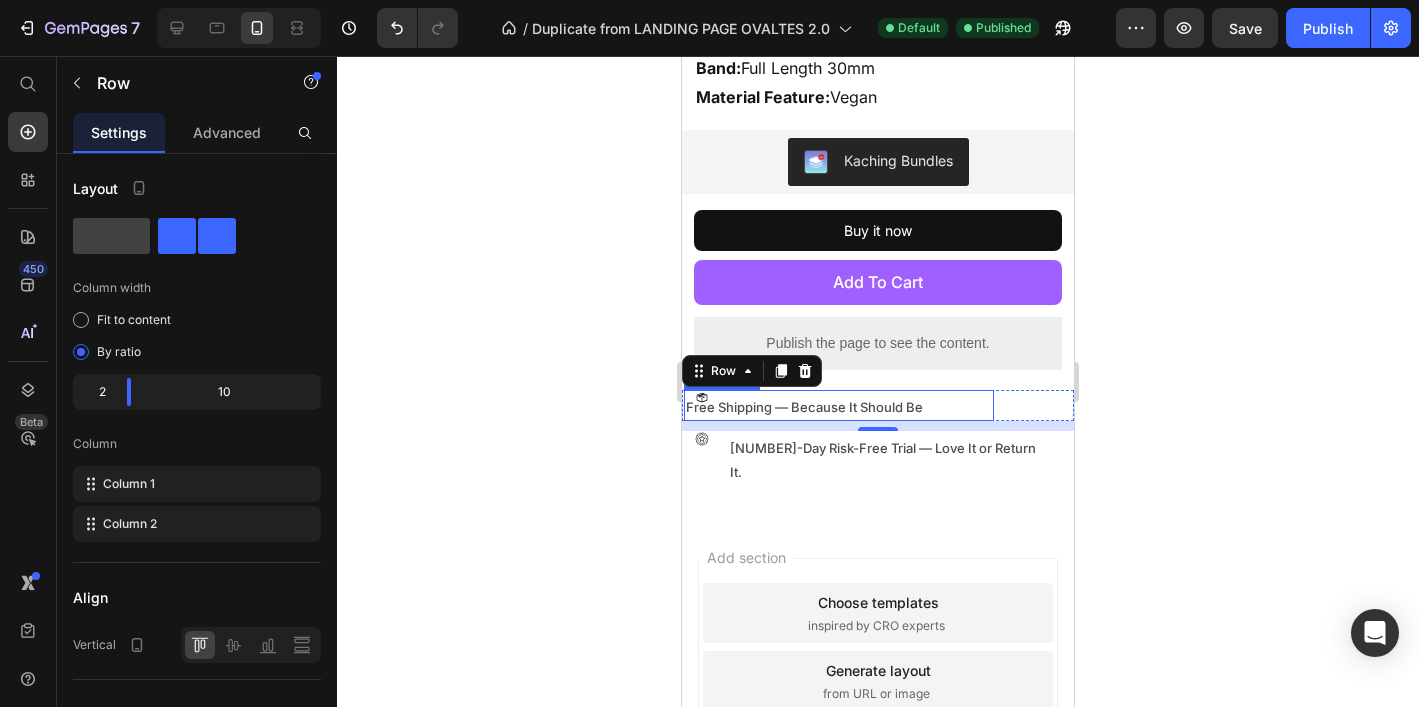 click on "Free Shipping — Because It Should Be" at bounding box center (839, 407) 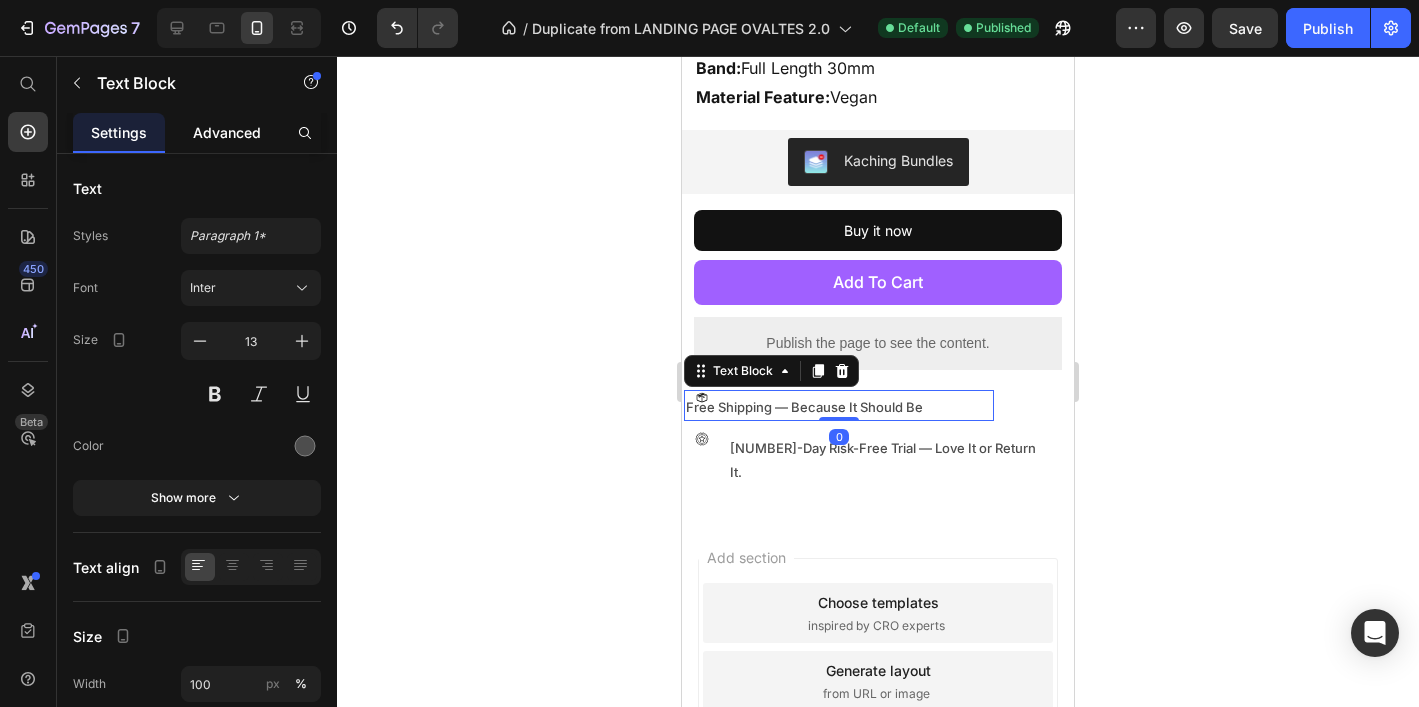 click on "Advanced" at bounding box center (227, 132) 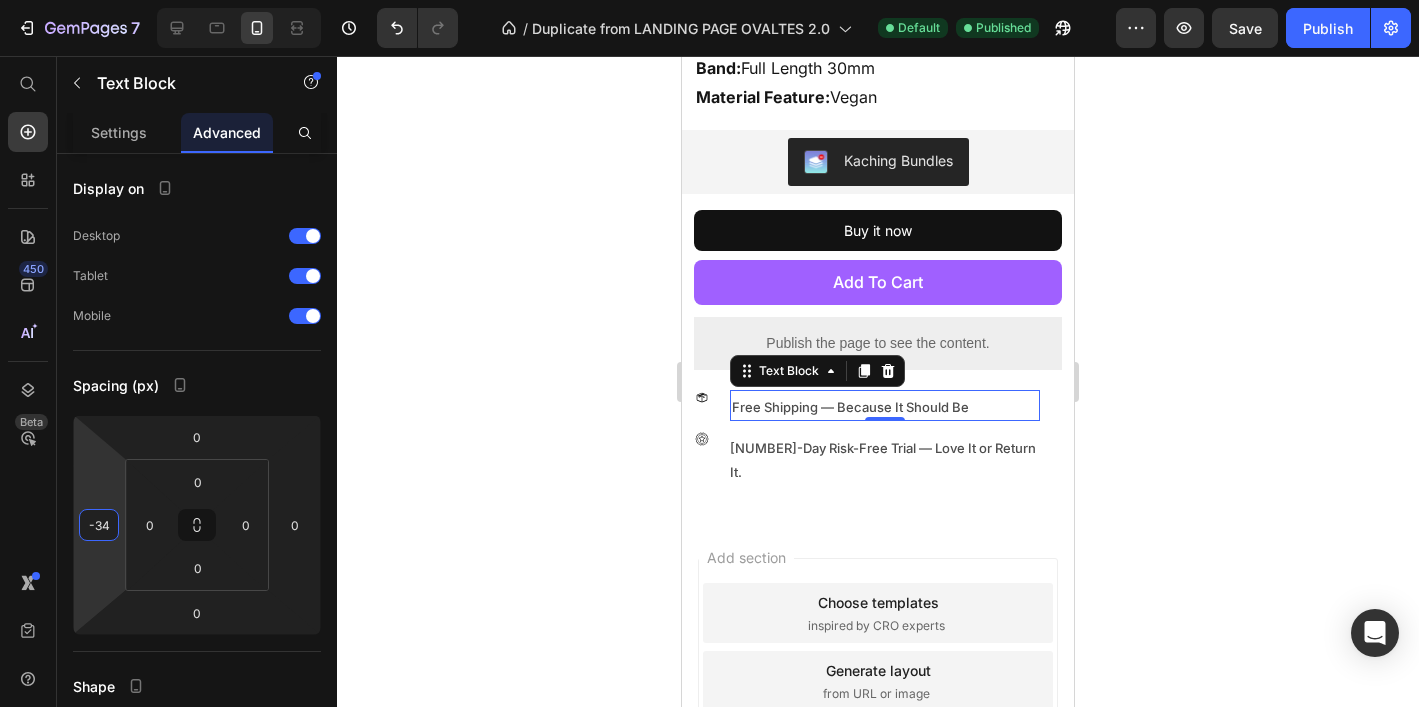 type on "-36" 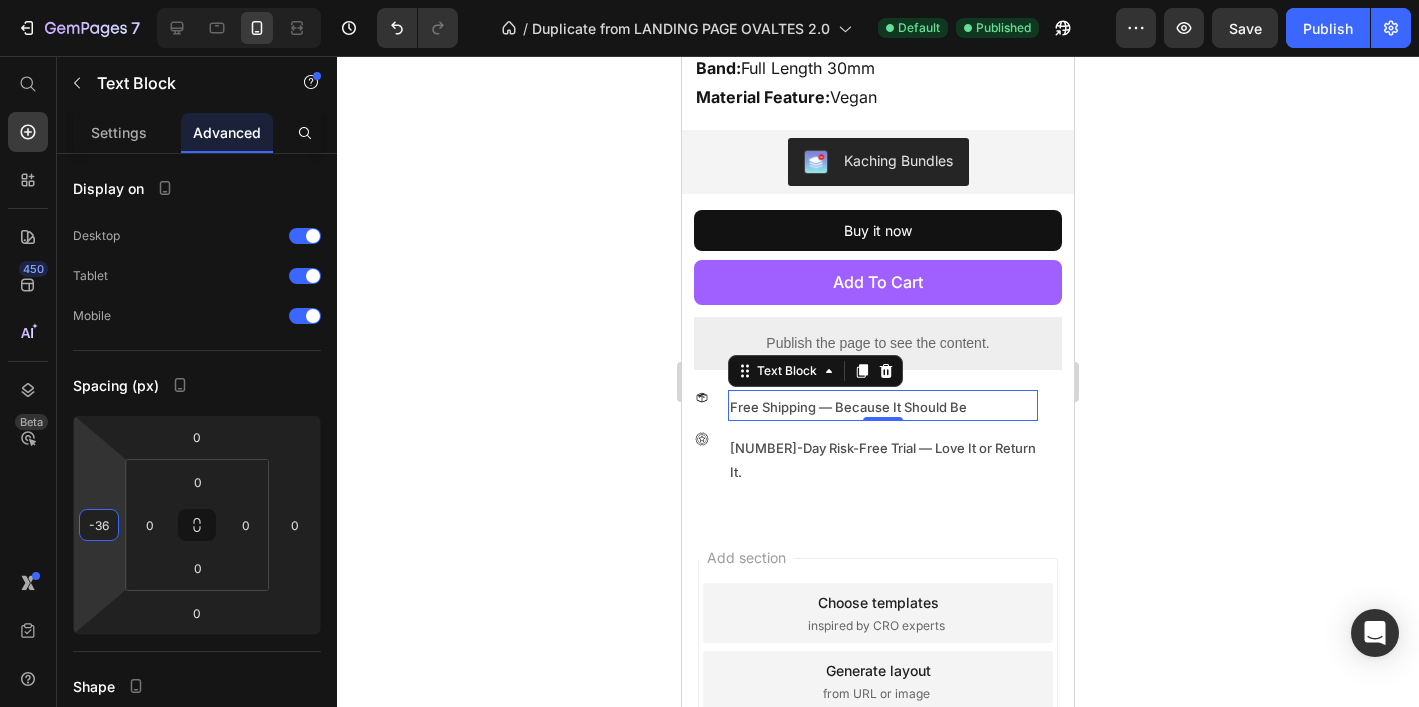 drag, startPoint x: 100, startPoint y: 486, endPoint x: 100, endPoint y: 458, distance: 28 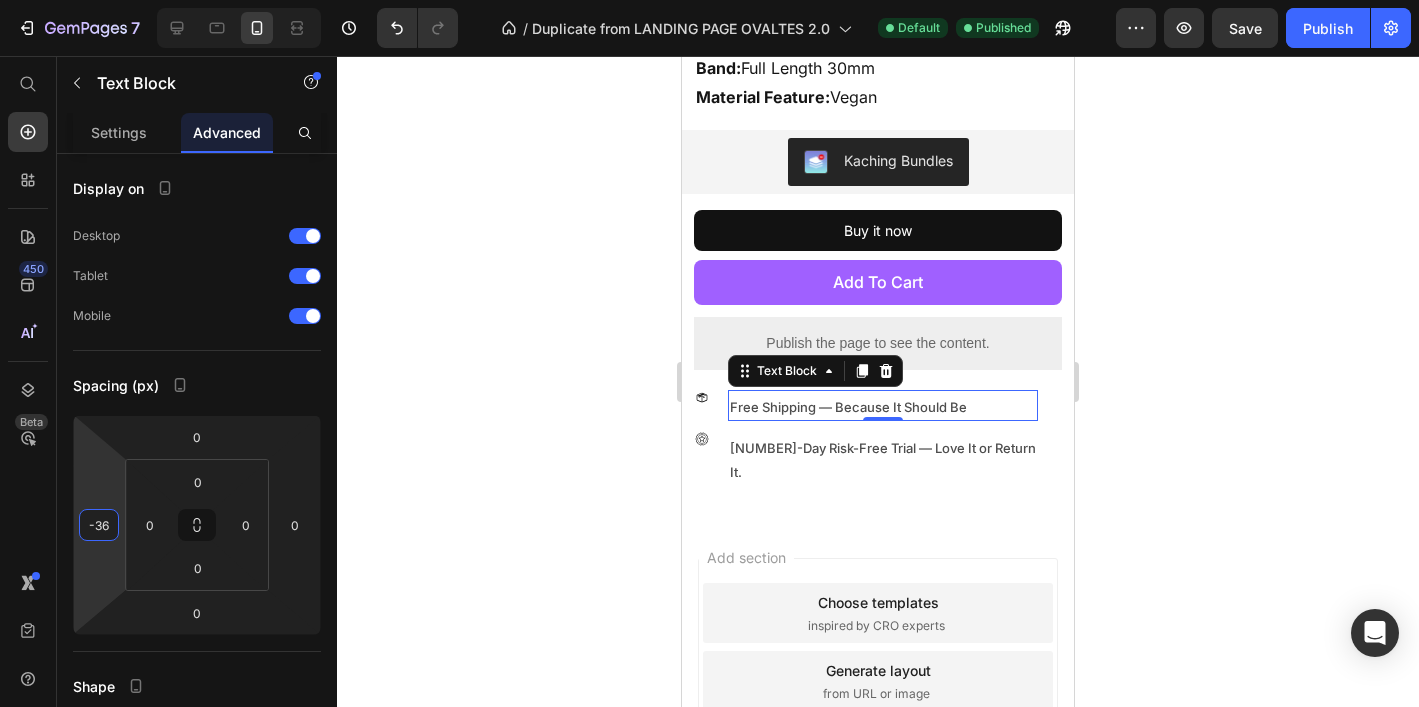 click 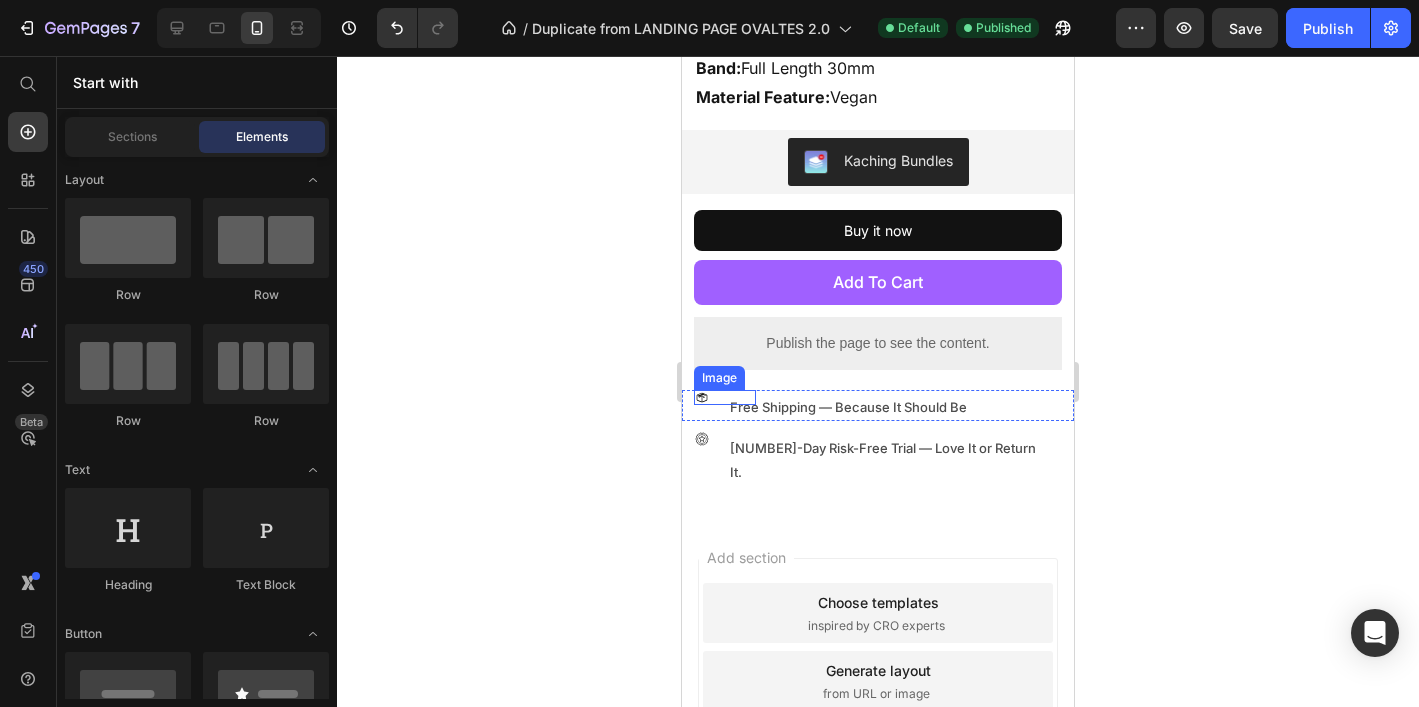 click at bounding box center (725, 398) 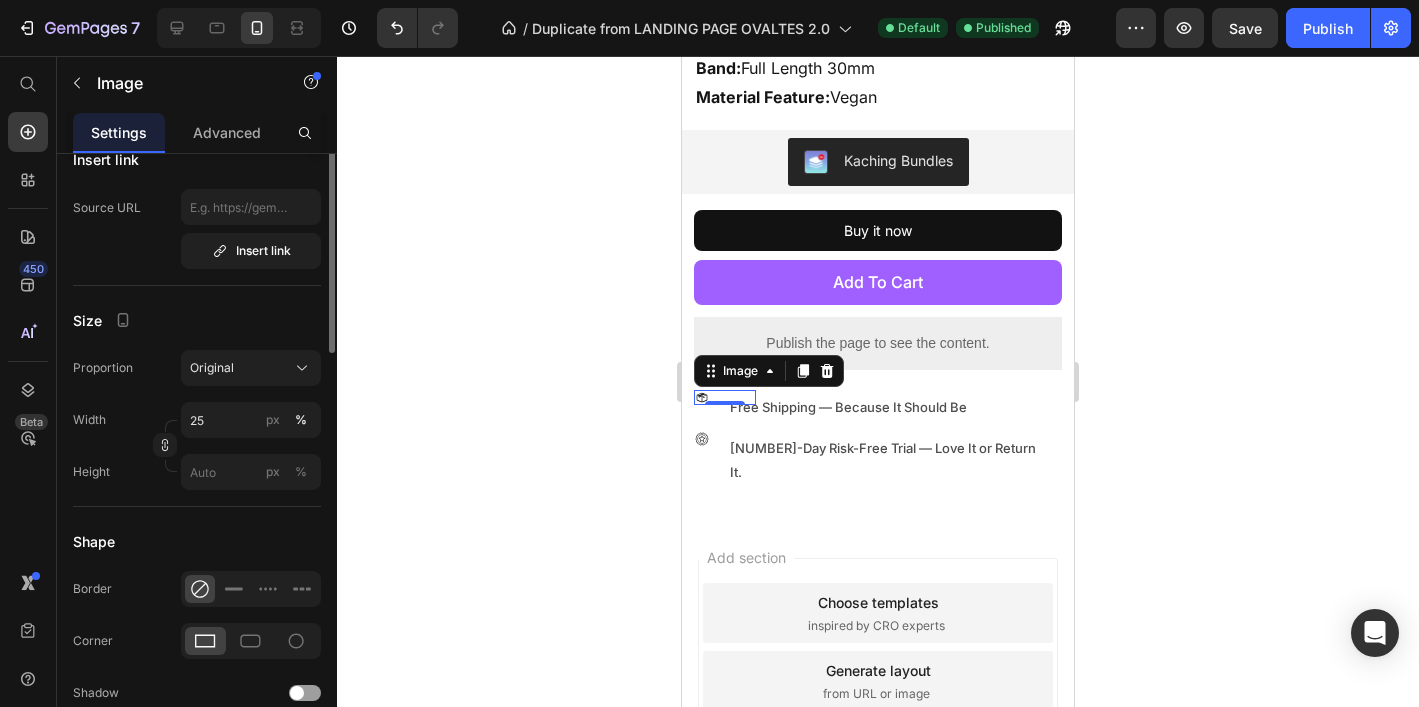 scroll, scrollTop: 433, scrollLeft: 0, axis: vertical 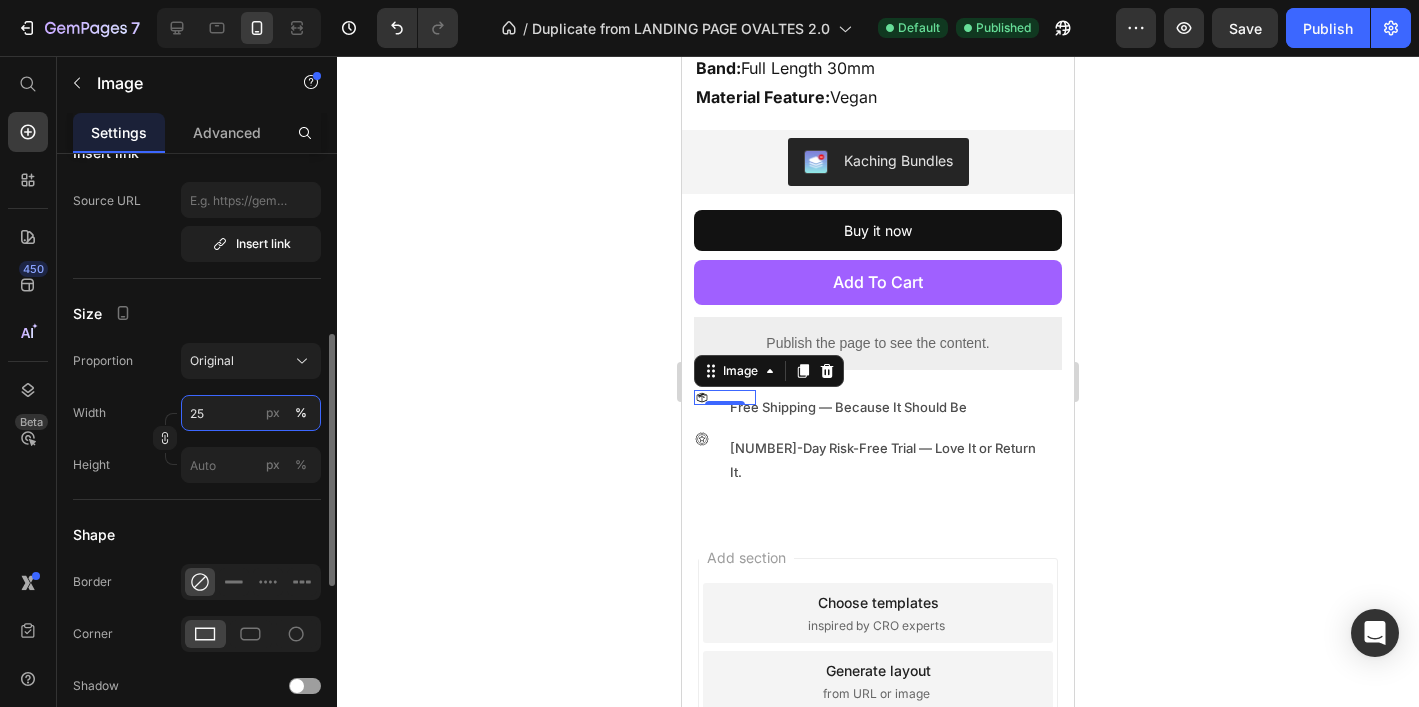 click on "25" at bounding box center [251, 413] 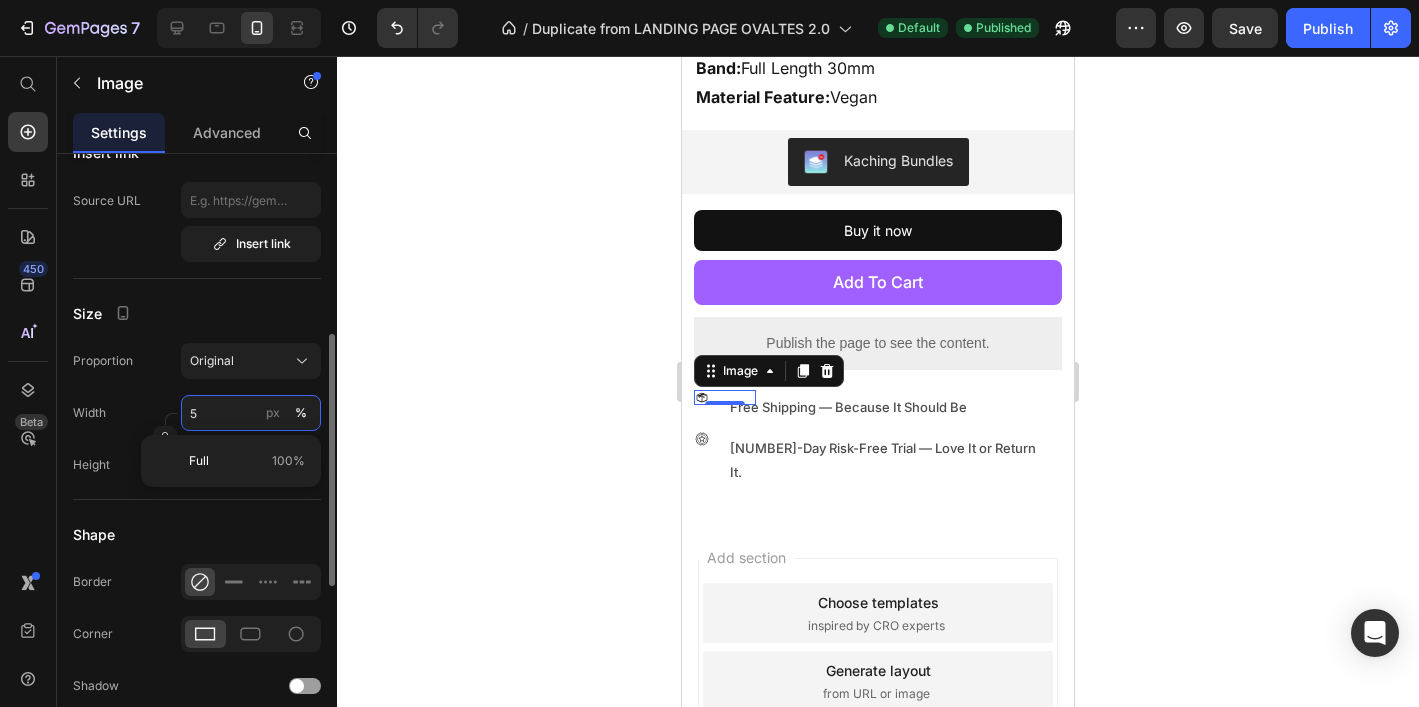 type on "50" 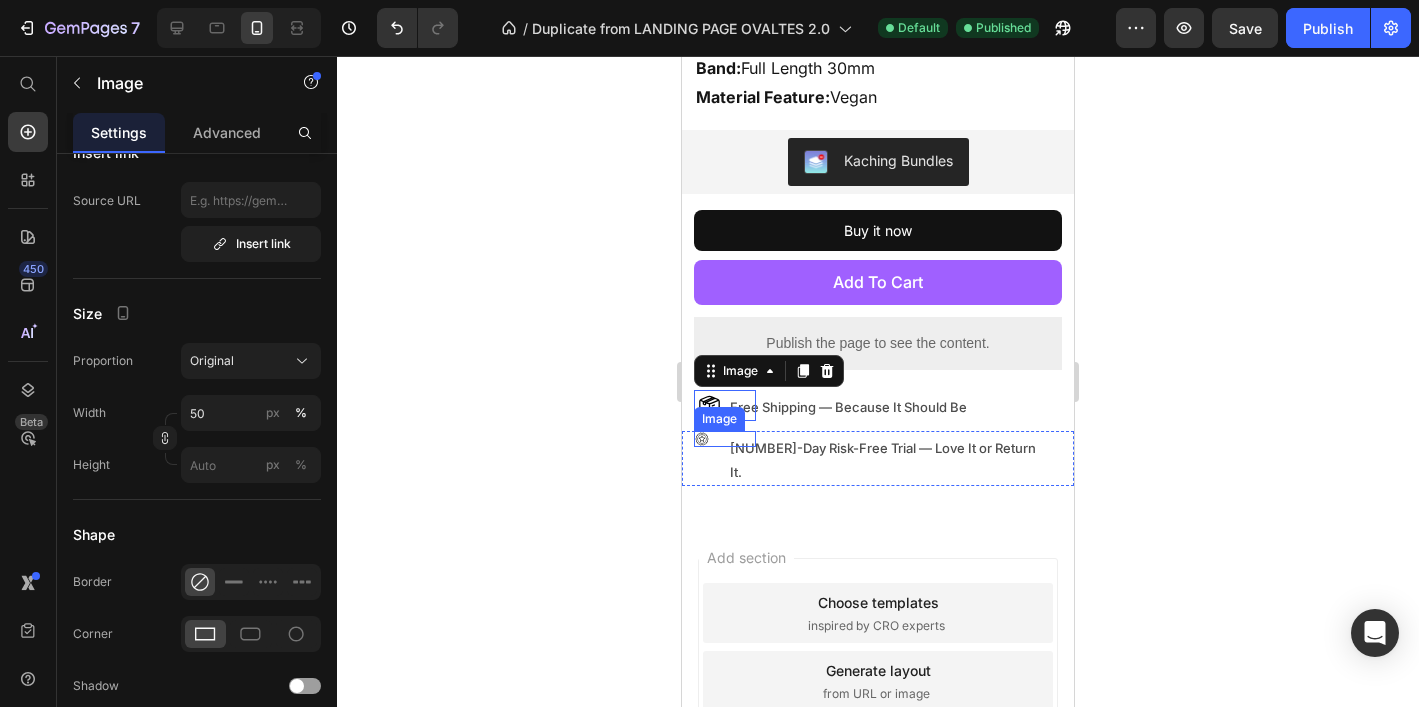 click at bounding box center (725, 439) 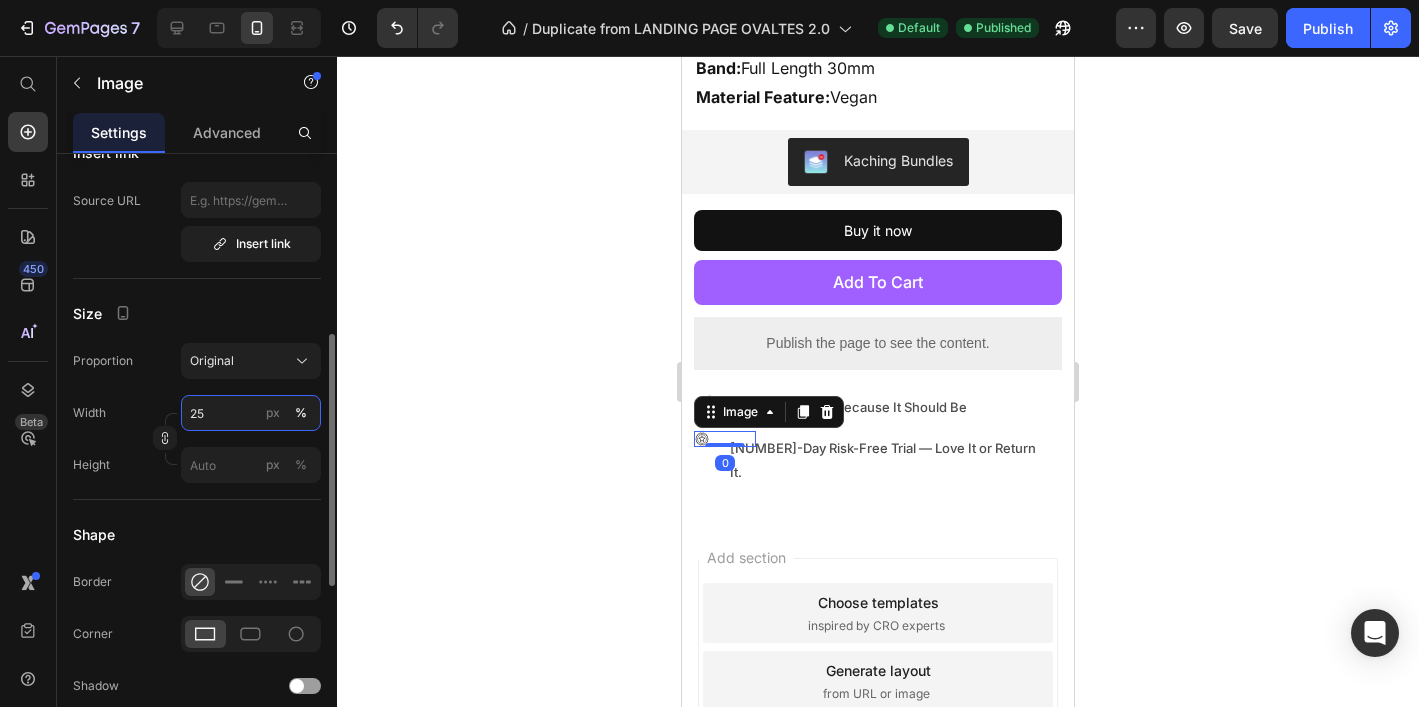 click on "25" at bounding box center [251, 413] 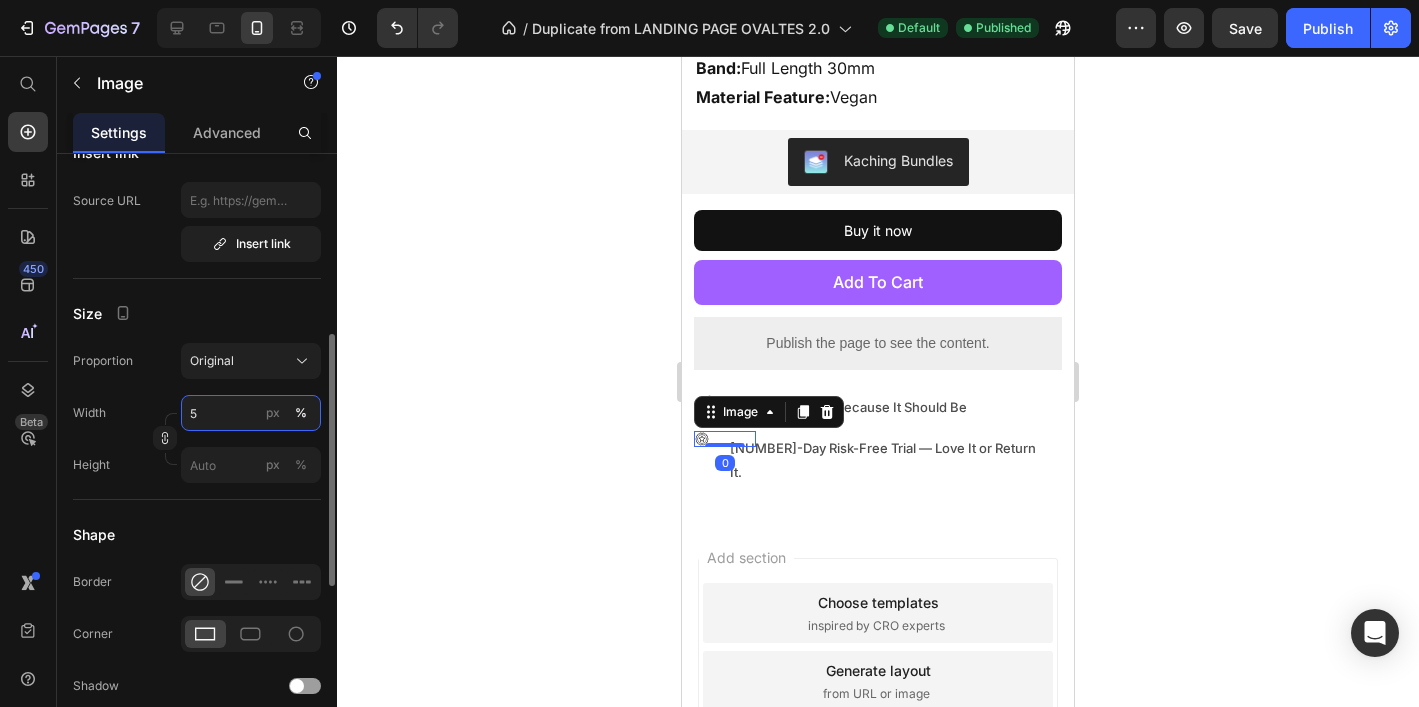 type on "50" 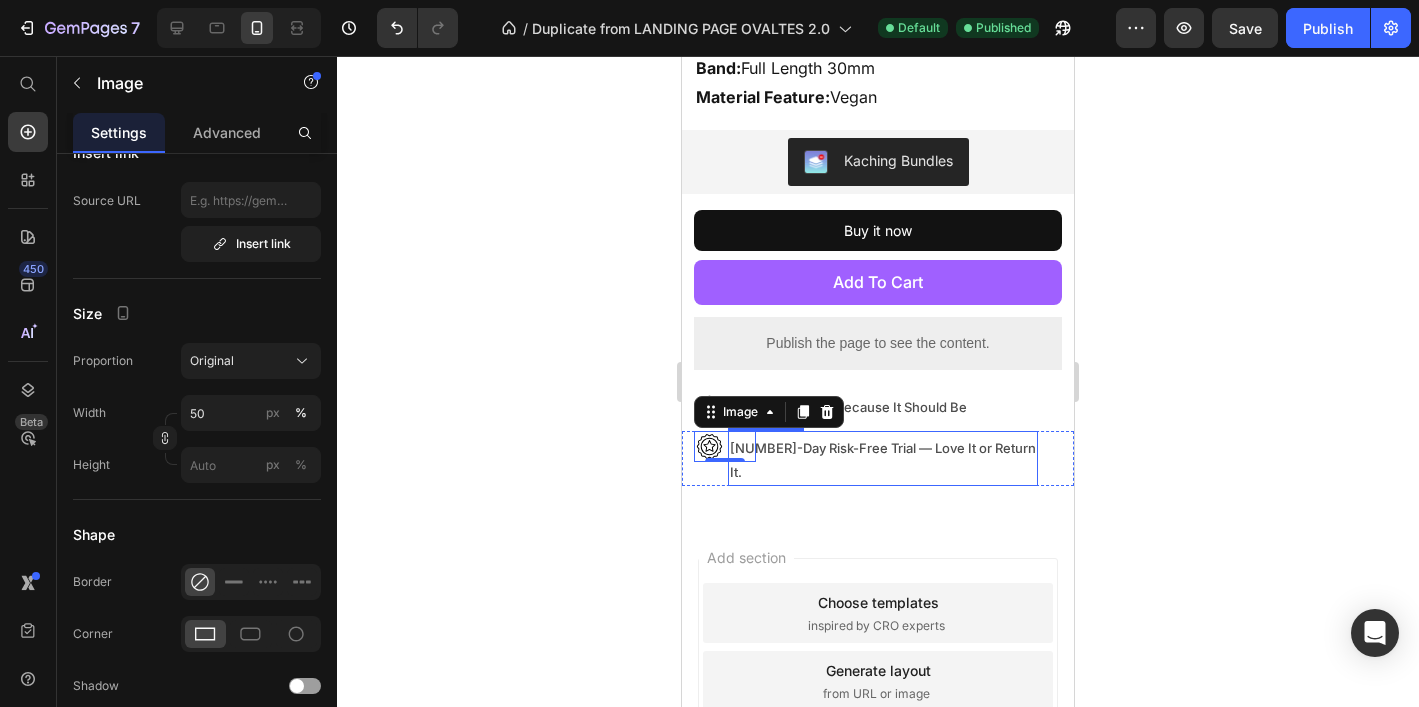 click 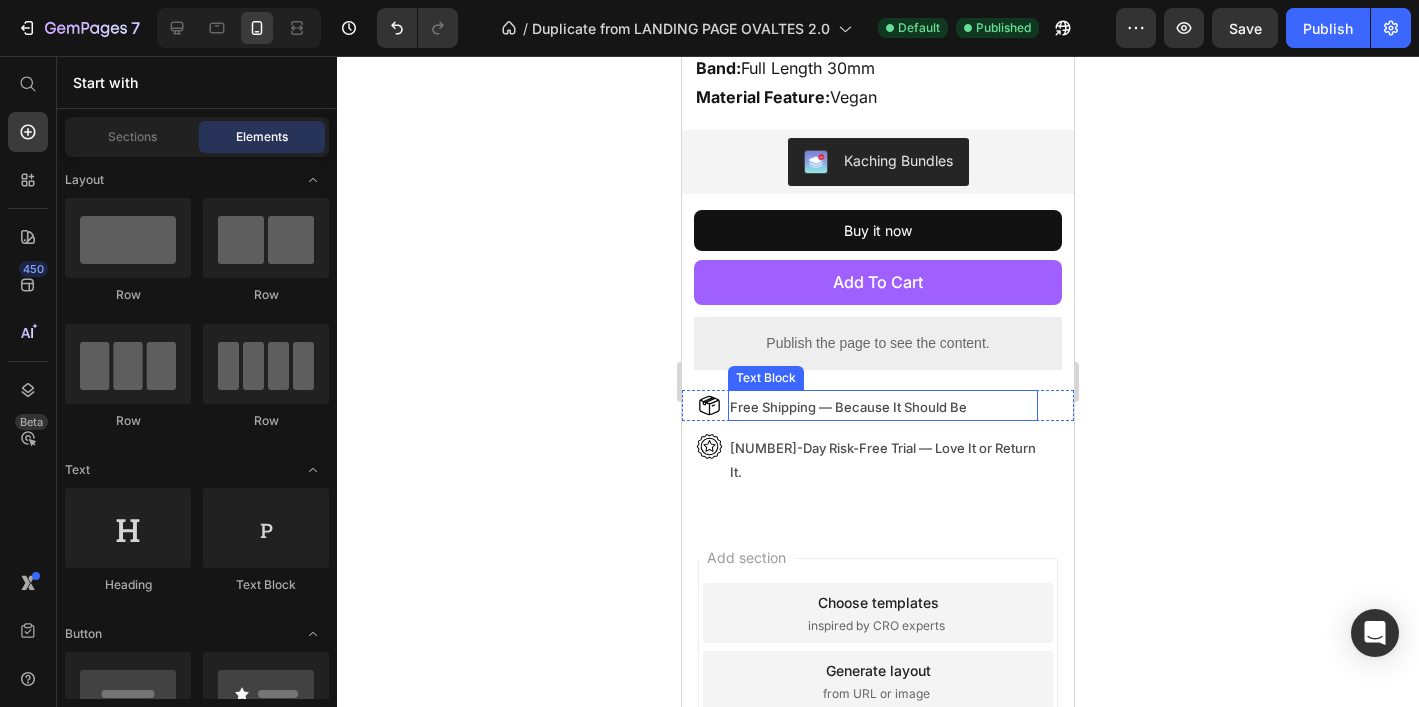 click on "Free Shipping — Because It Should Be" at bounding box center (883, 407) 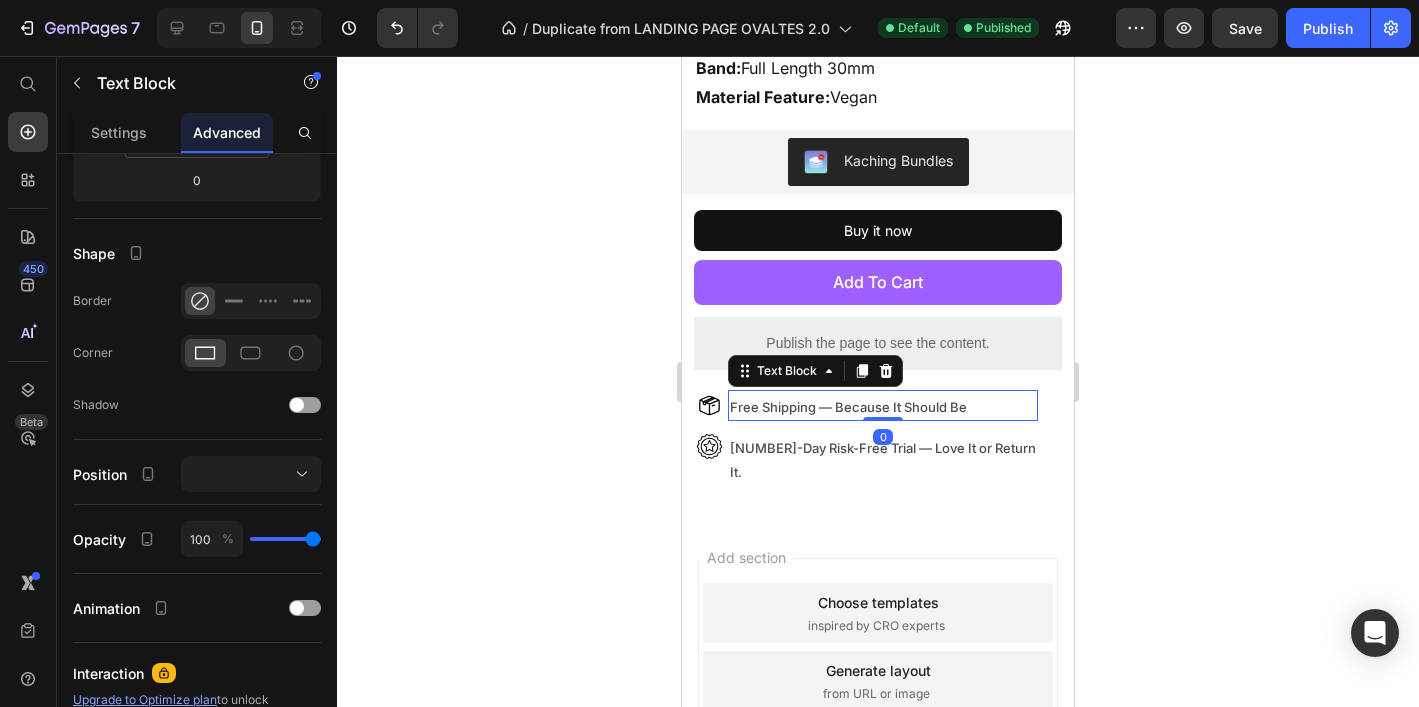 scroll, scrollTop: 0, scrollLeft: 0, axis: both 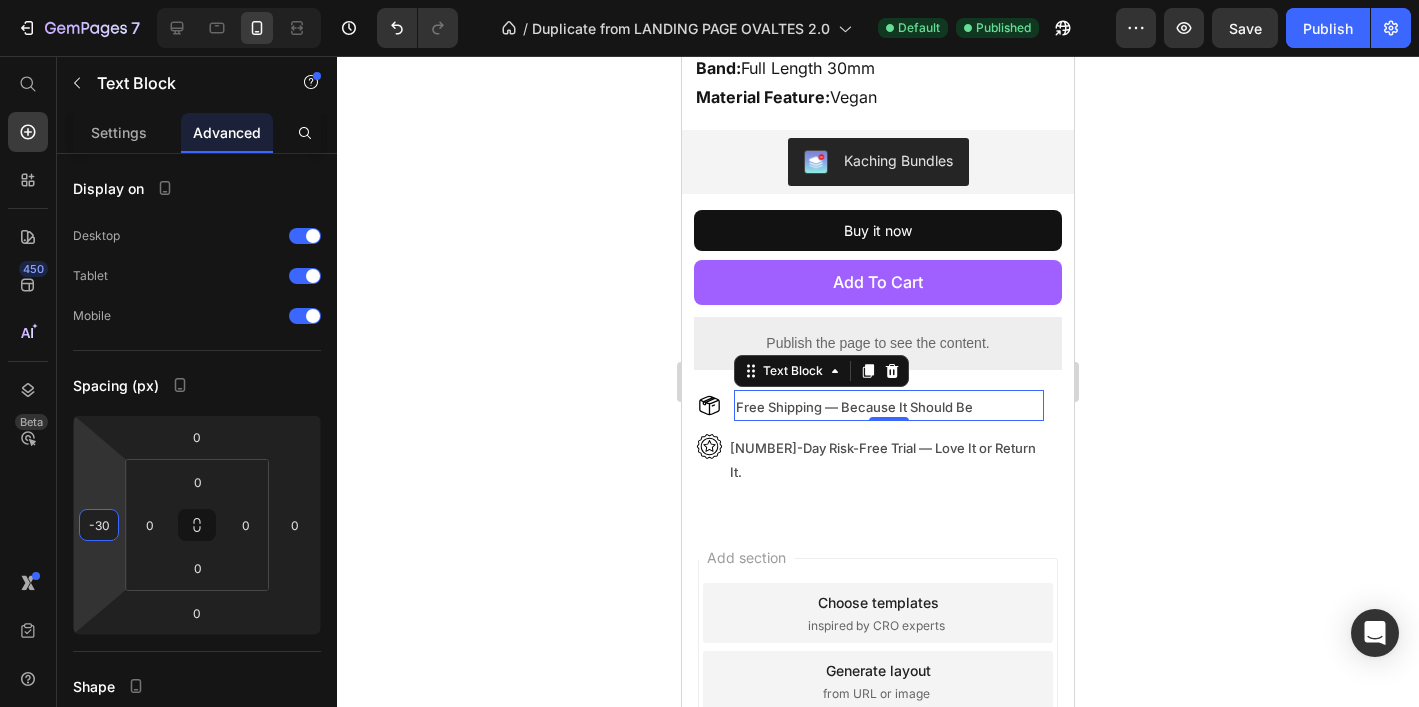 type on "-28" 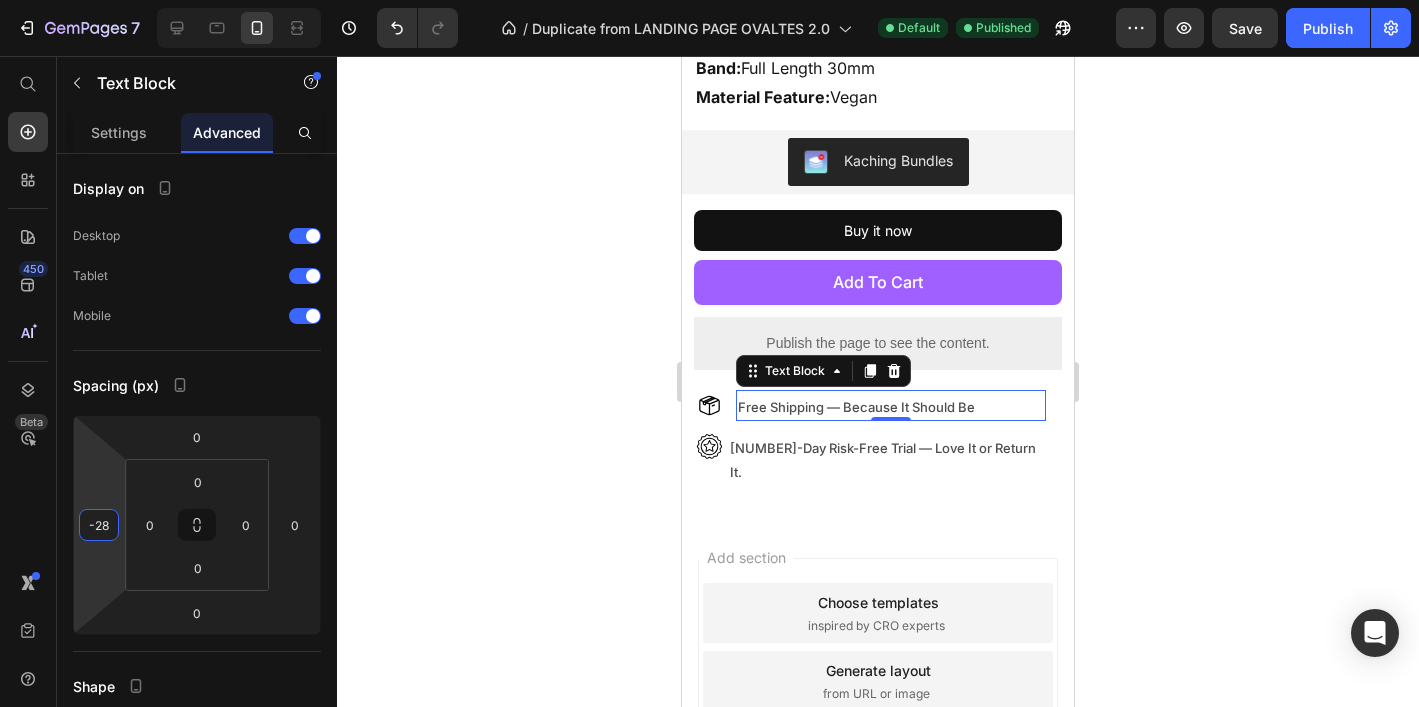 click on "7  Version history  /  Duplicate from LANDING PAGE OVALTES 2.0 Default Published Preview  Save   Publish  450 Beta Start with Sections Elements Hero Section Product Detail Brands Trusted Badges Guarantee Product Breakdown How to use Testimonials Compare Bundle FAQs Social Proof Brand Story Product List Collection Blog List Contact Sticky Add to Cart Custom Footer Browse Library 450 Layout
Row
Row
Row
Row Text
Heading
Text Block Button
Button
Button
Sticky Back to top Media" at bounding box center [709, 0] 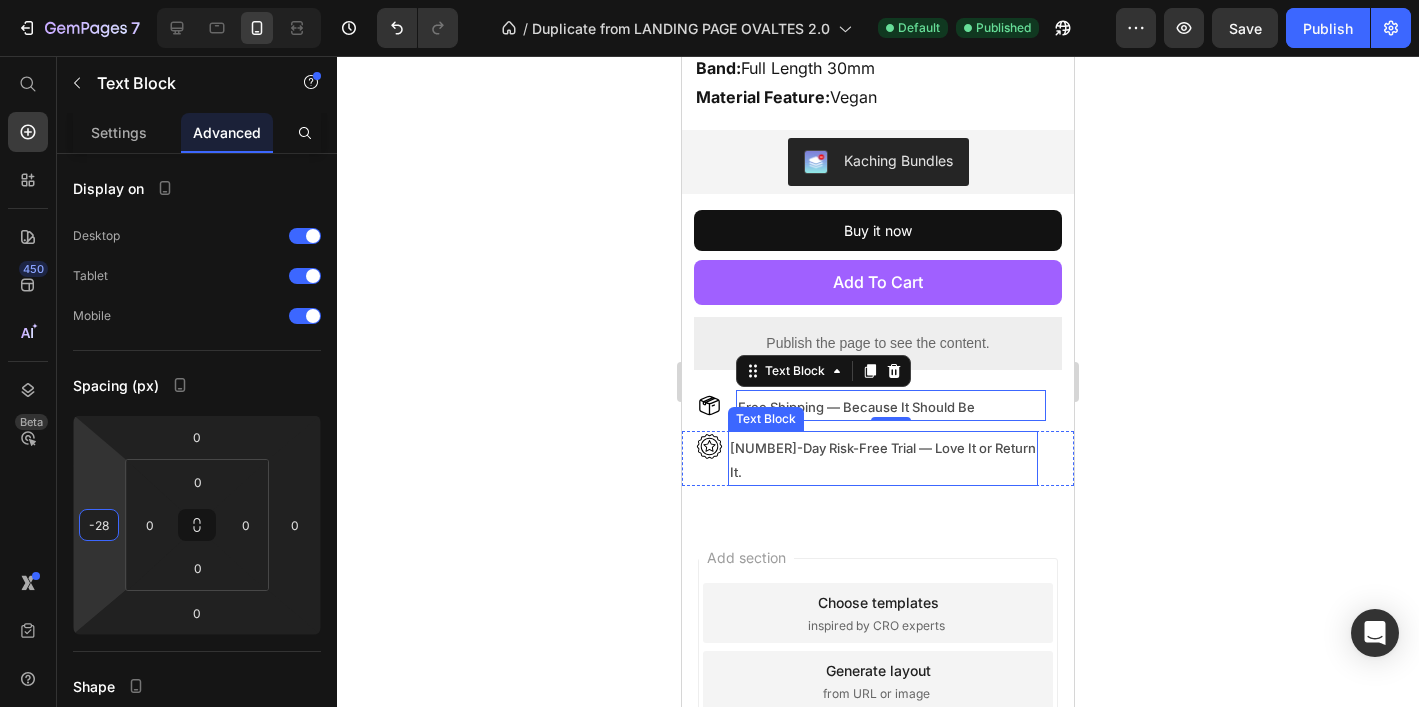 click on "30-Day Risk-Free Trial — Love It or Return It." at bounding box center (884, 460) 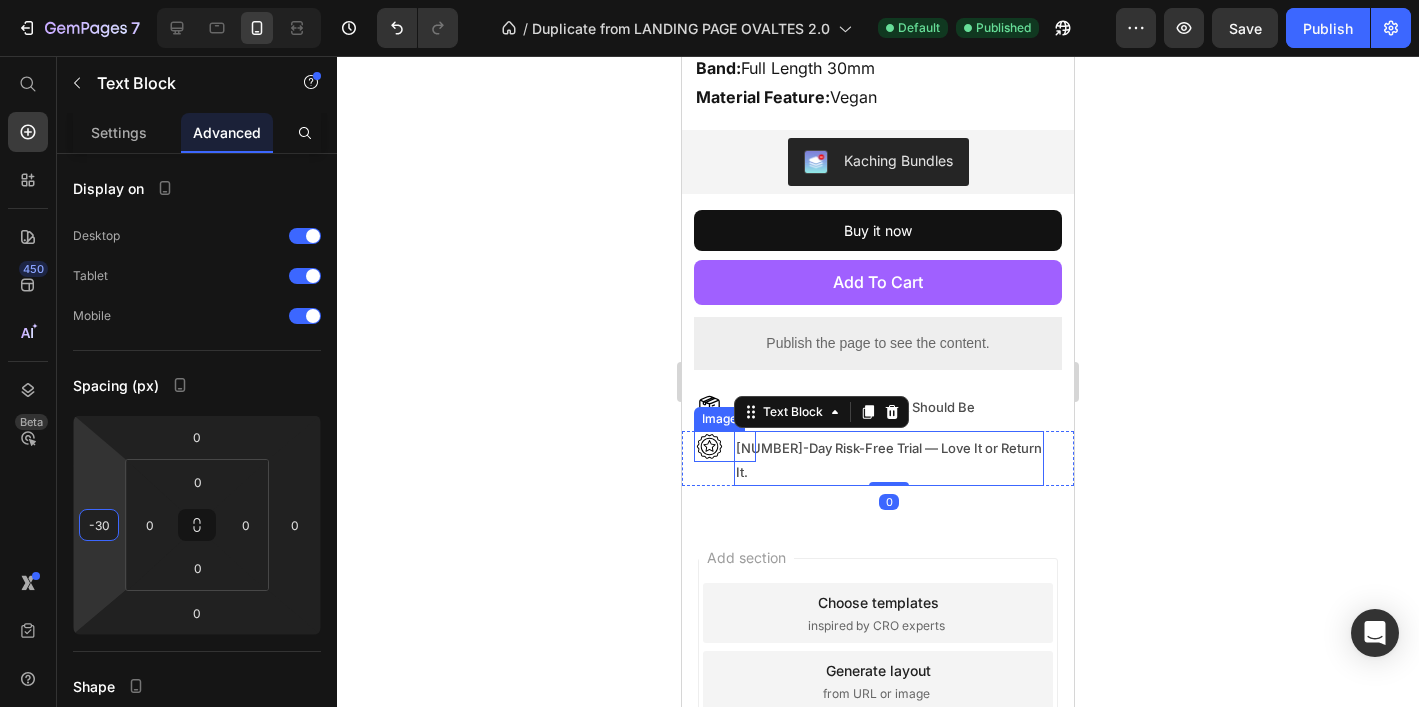 type on "-28" 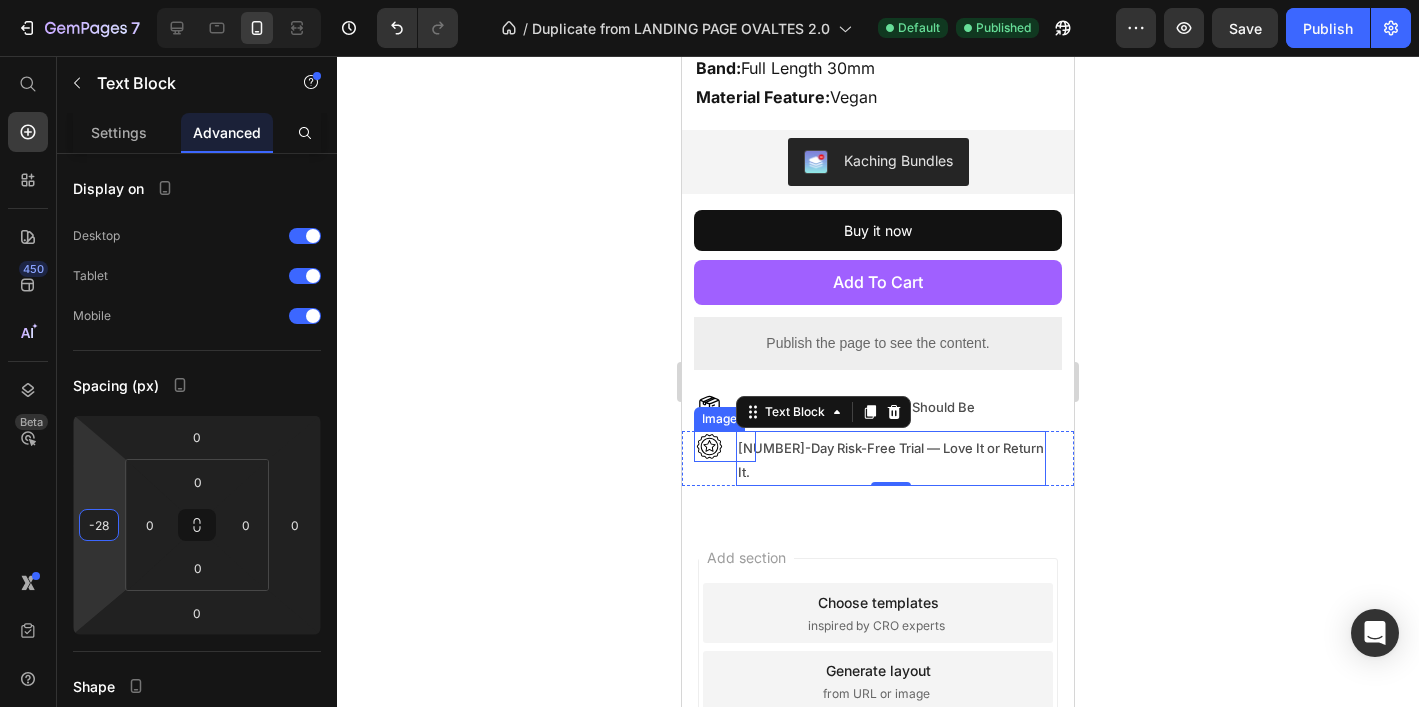 click on "7  Version history  /  Duplicate from LANDING PAGE OVALTES 2.0 Default Published Preview  Save   Publish  450 Beta Start with Sections Elements Hero Section Product Detail Brands Trusted Badges Guarantee Product Breakdown How to use Testimonials Compare Bundle FAQs Social Proof Brand Story Product List Collection Blog List Contact Sticky Add to Cart Custom Footer Browse Library 450 Layout
Row
Row
Row
Row Text
Heading
Text Block Button
Button
Button
Sticky Back to top Media" at bounding box center (709, 0) 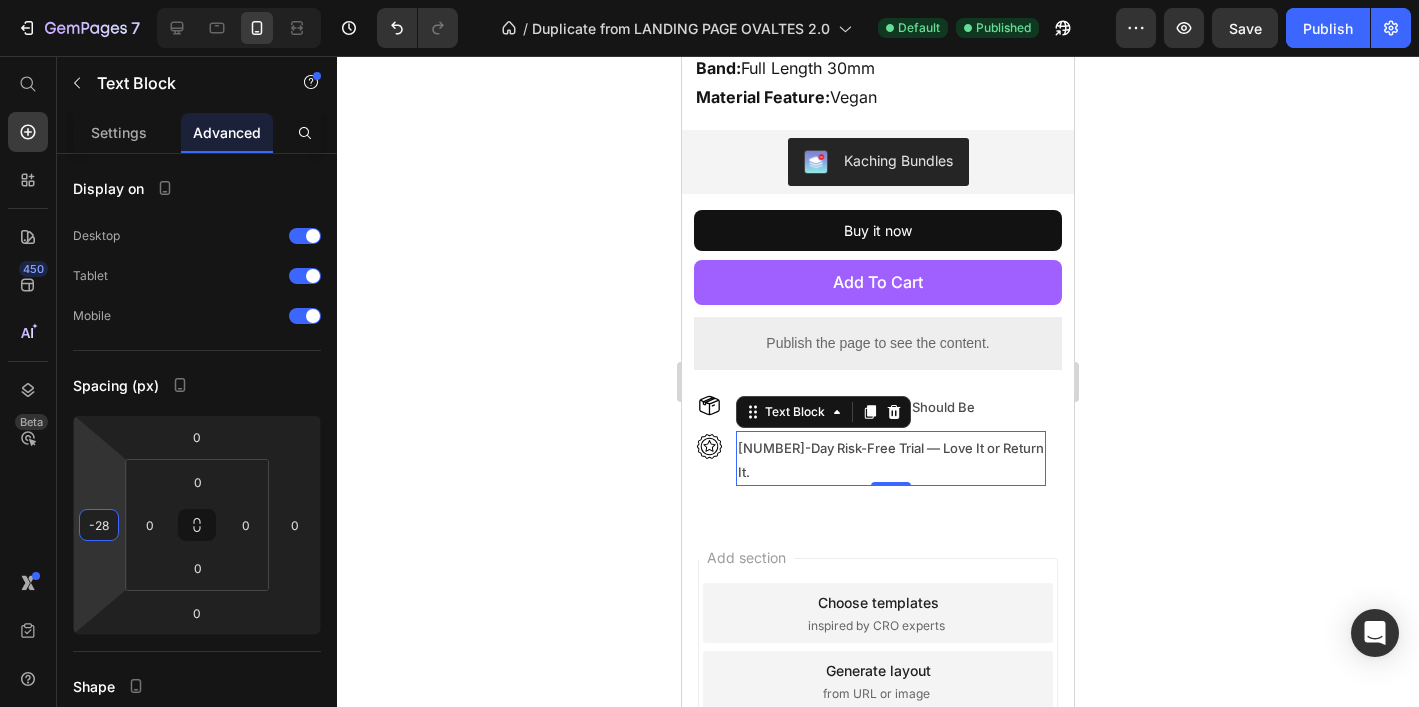 click 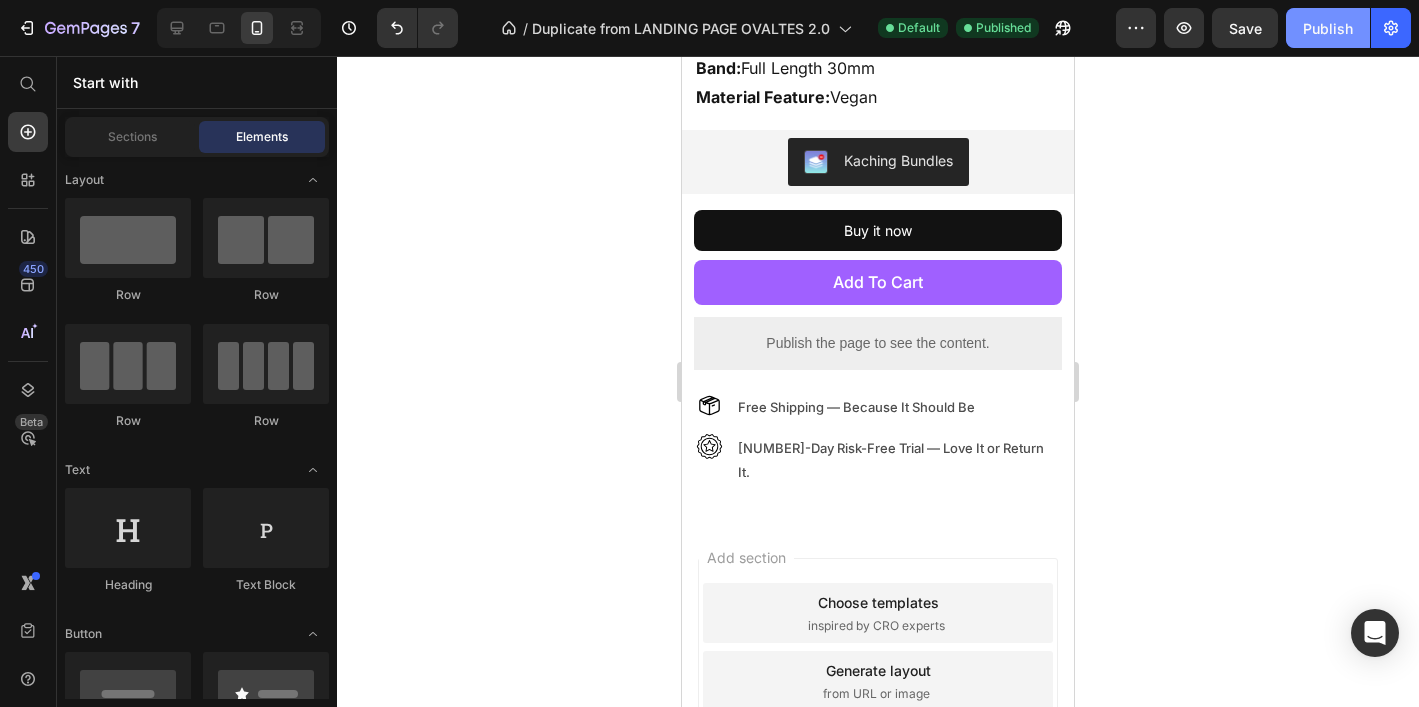 click on "Publish" at bounding box center (1328, 28) 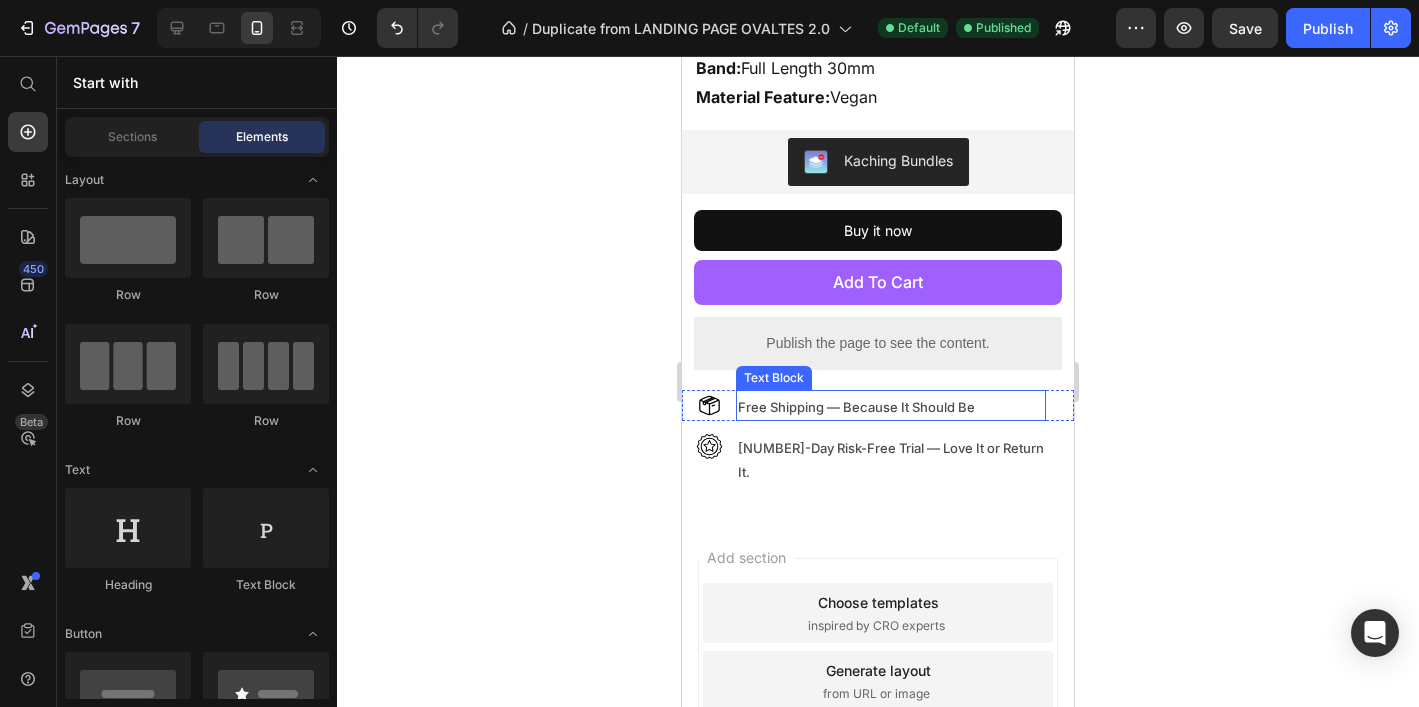 click on "Free Shipping — Because It Should Be" at bounding box center [891, 407] 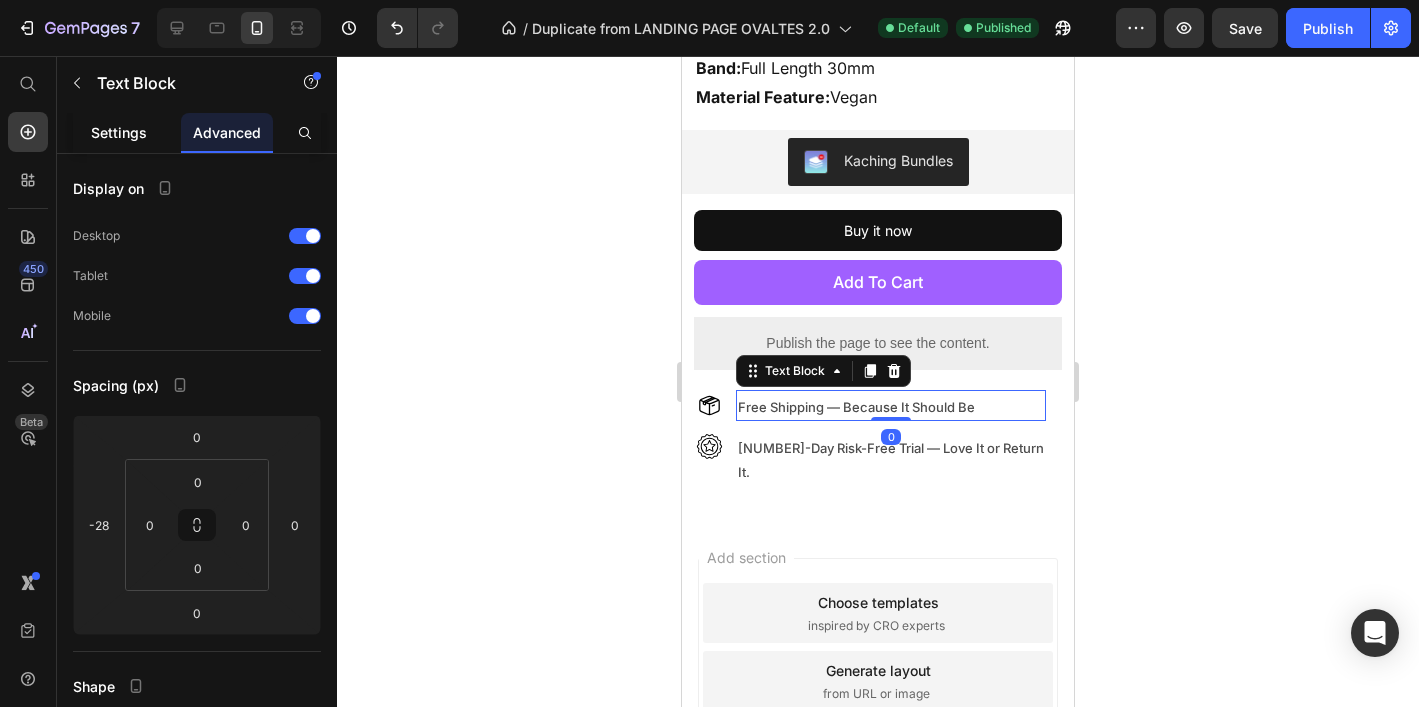 click on "Settings" 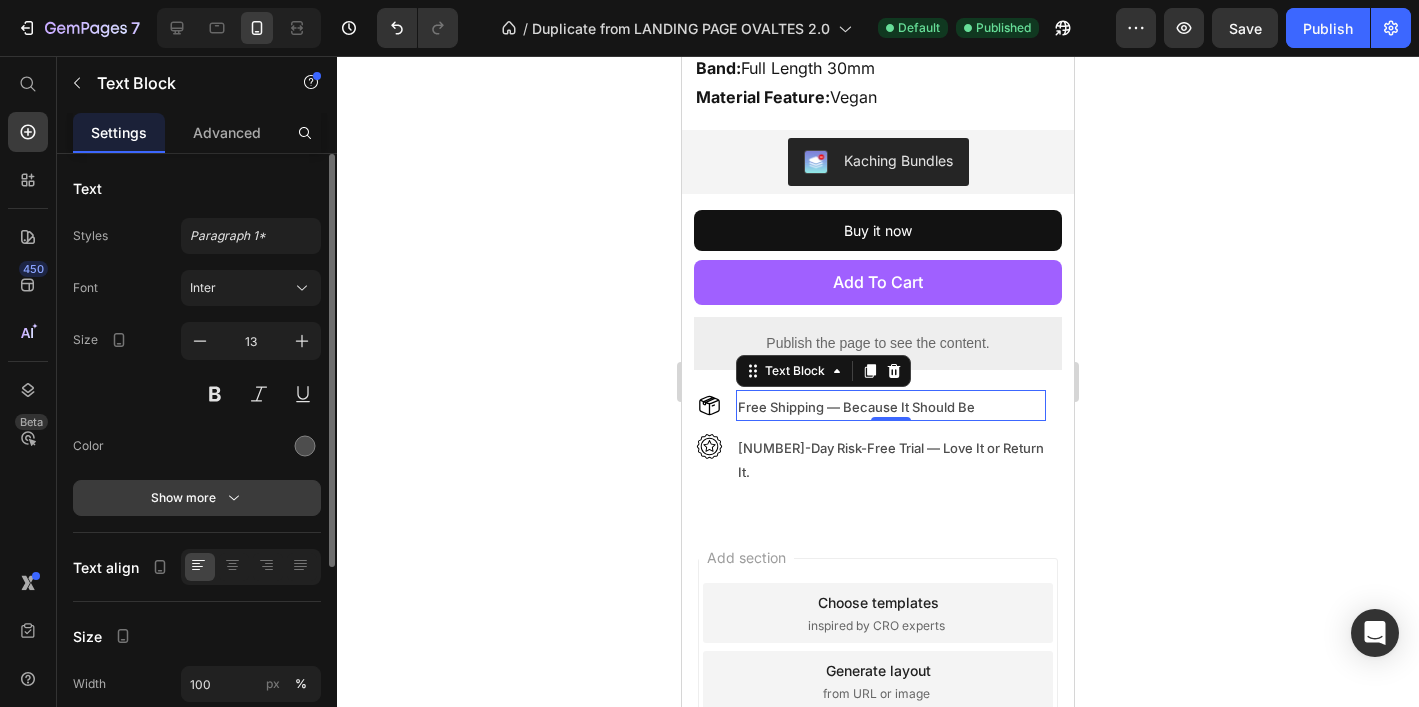 click on "Show more" at bounding box center [197, 498] 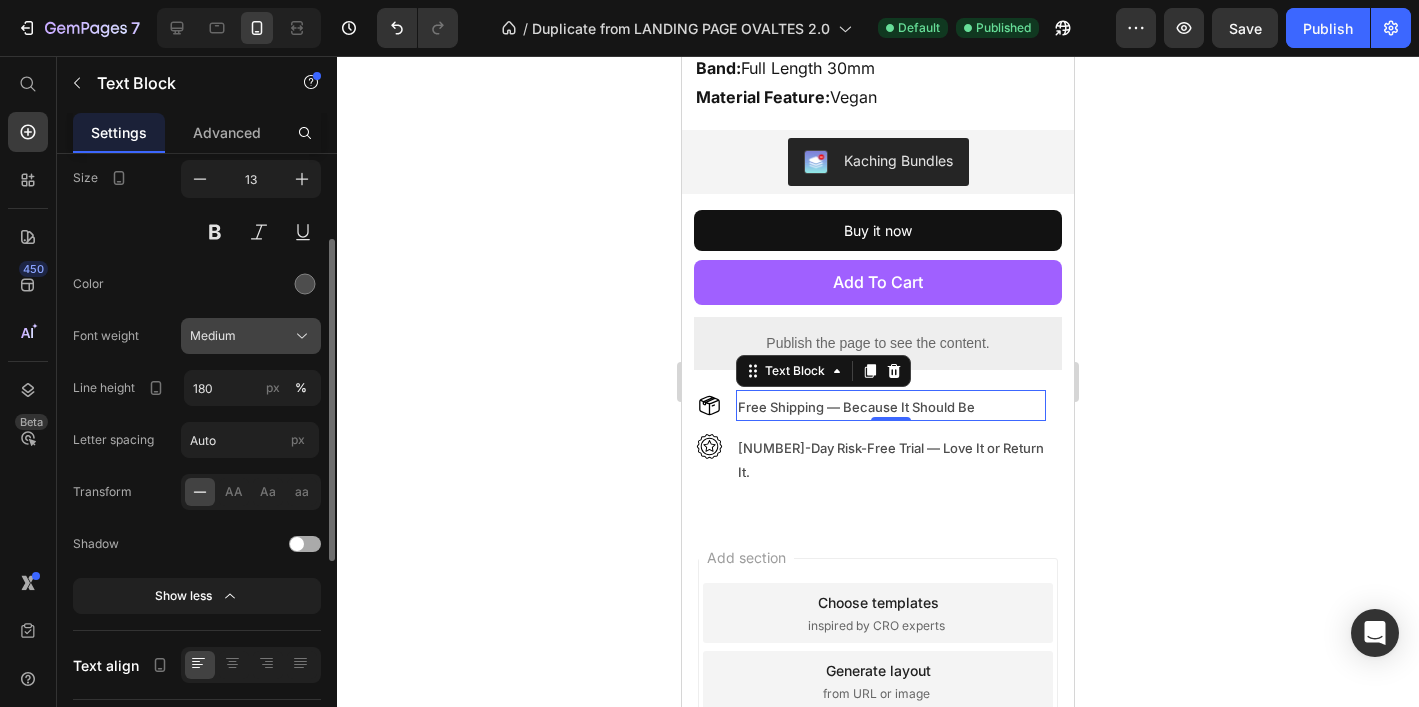 scroll, scrollTop: 173, scrollLeft: 0, axis: vertical 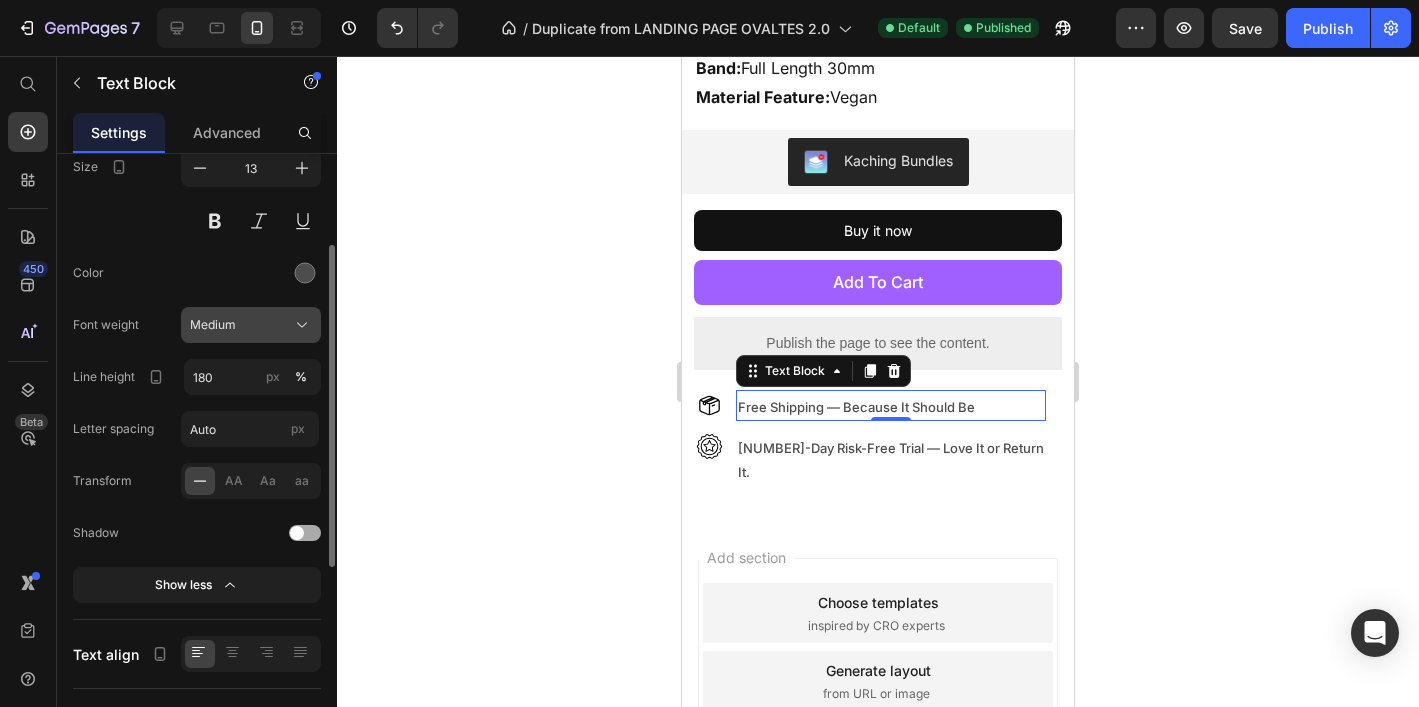 click on "Medium" 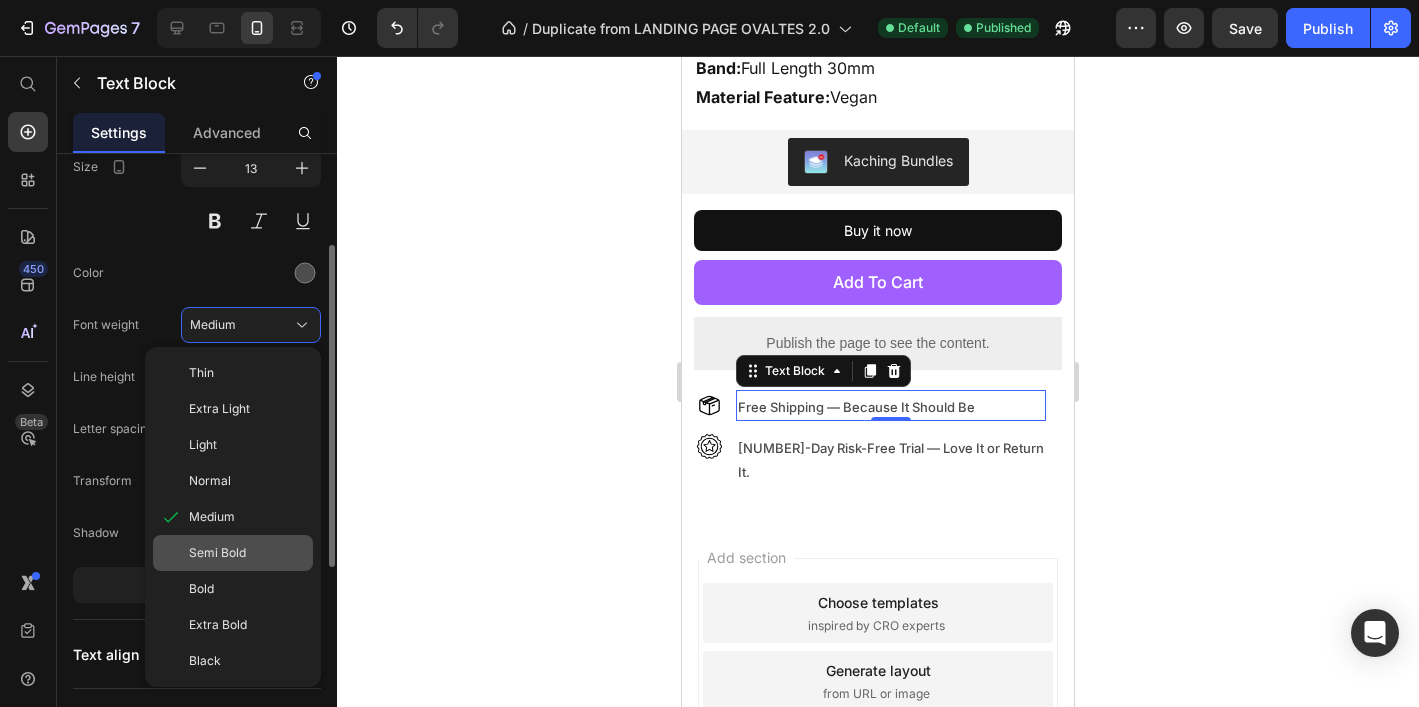 click on "Semi Bold" 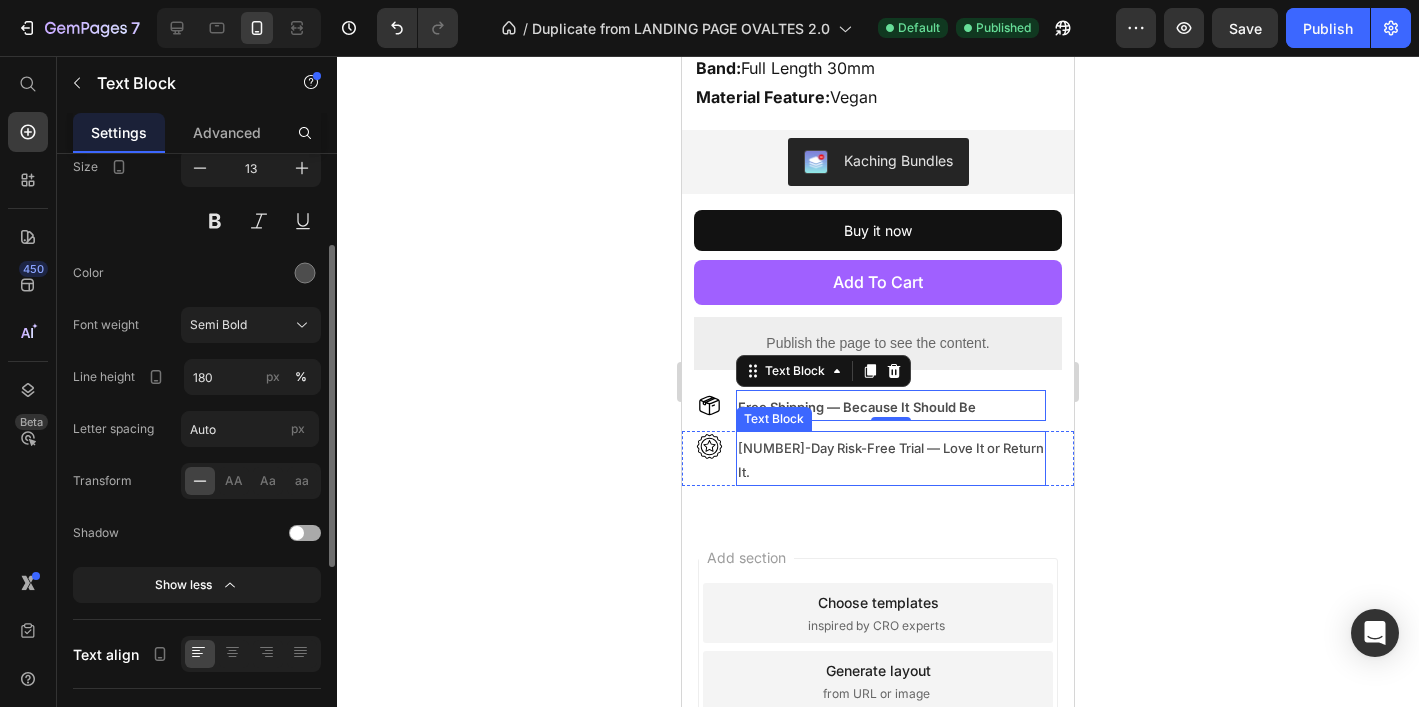 click on "30-Day Risk-Free Trial — Love It or Return It." at bounding box center [892, 460] 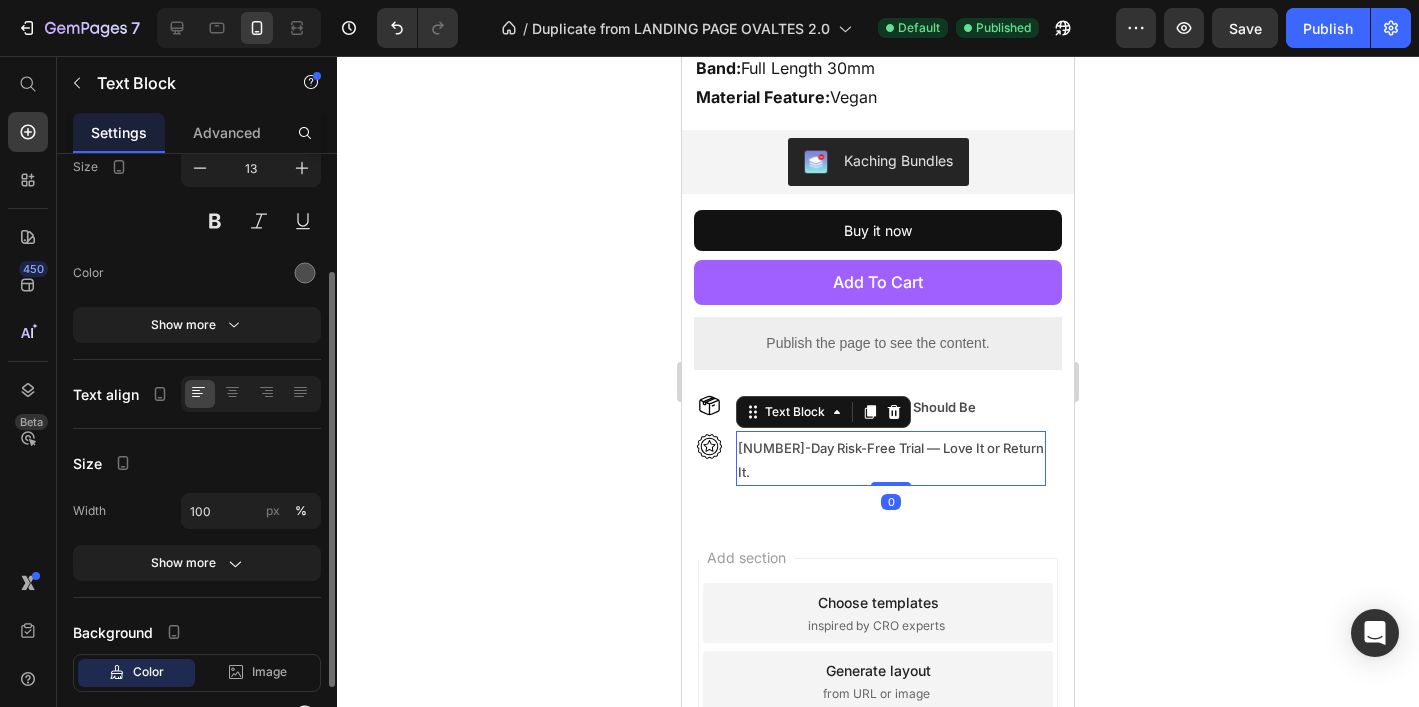 drag, startPoint x: 252, startPoint y: 336, endPoint x: 245, endPoint y: 349, distance: 14.764823 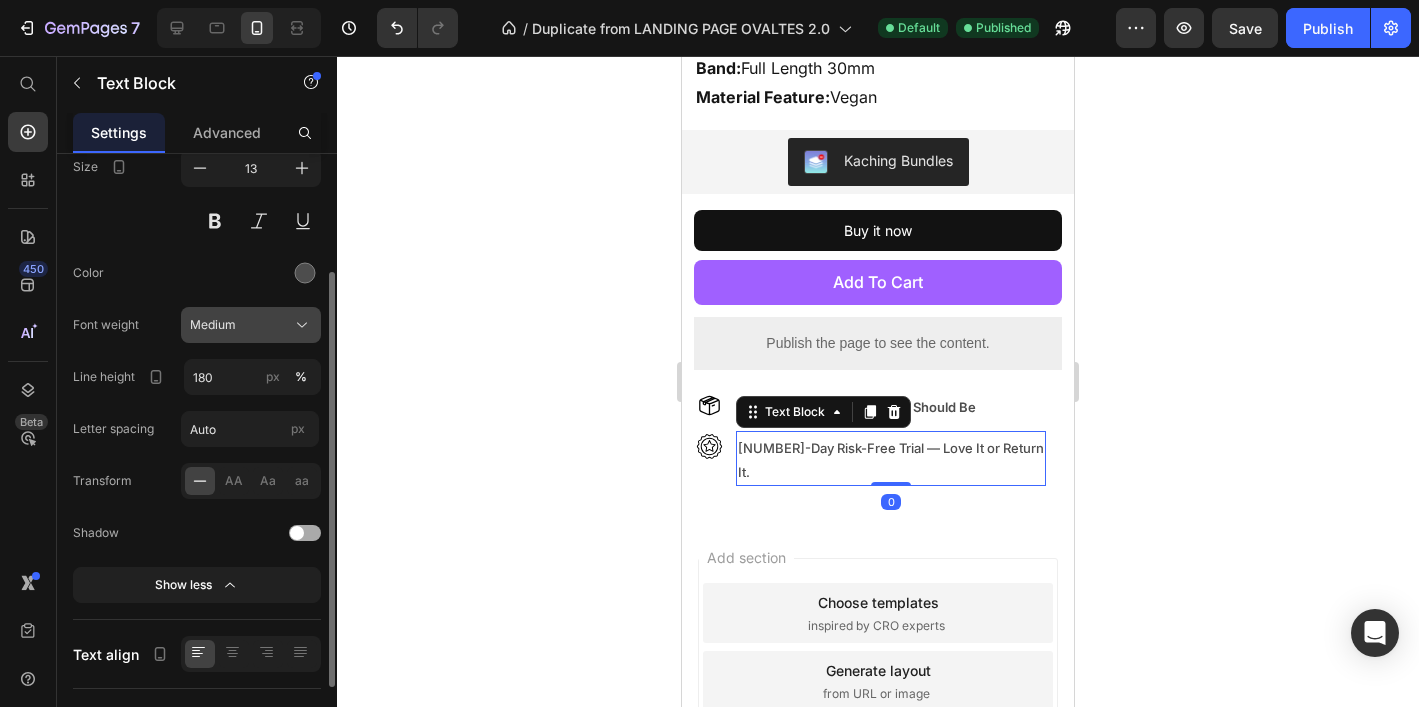 click on "Medium" 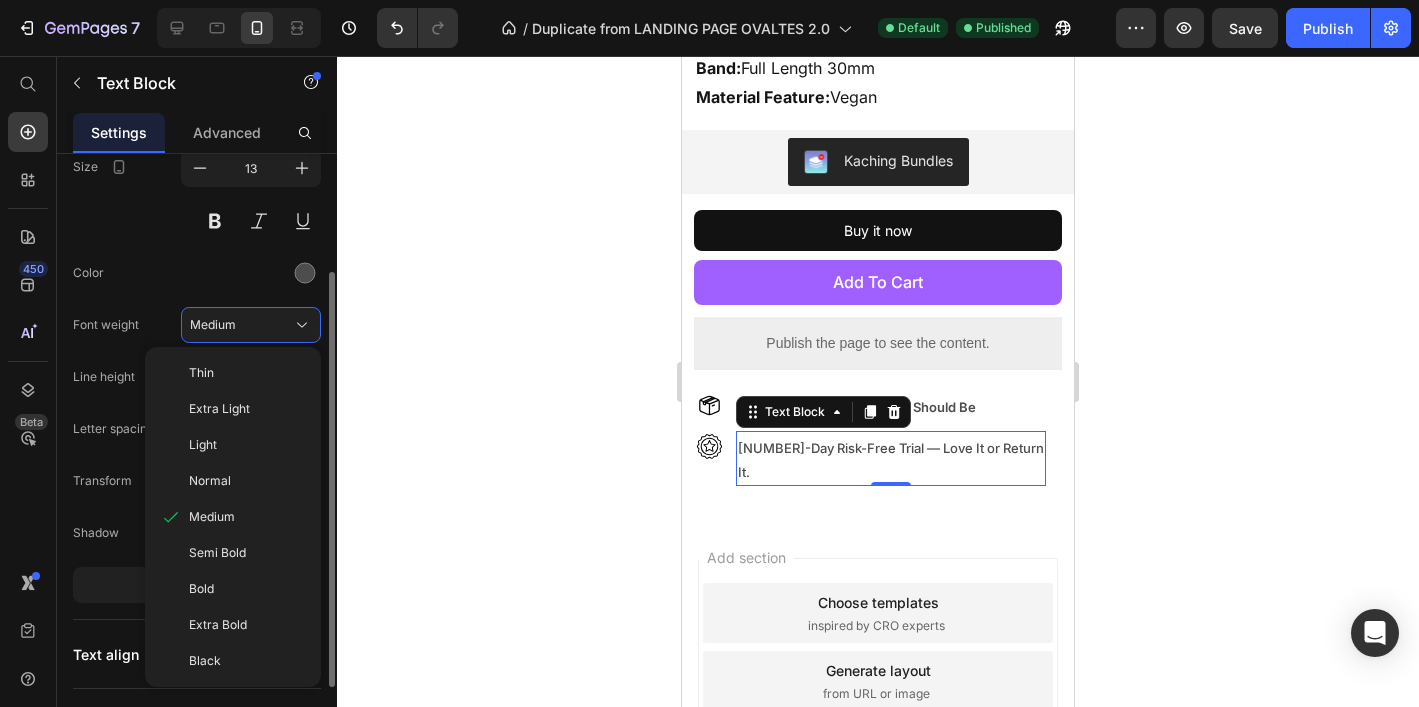 drag, startPoint x: 233, startPoint y: 546, endPoint x: 273, endPoint y: 530, distance: 43.081318 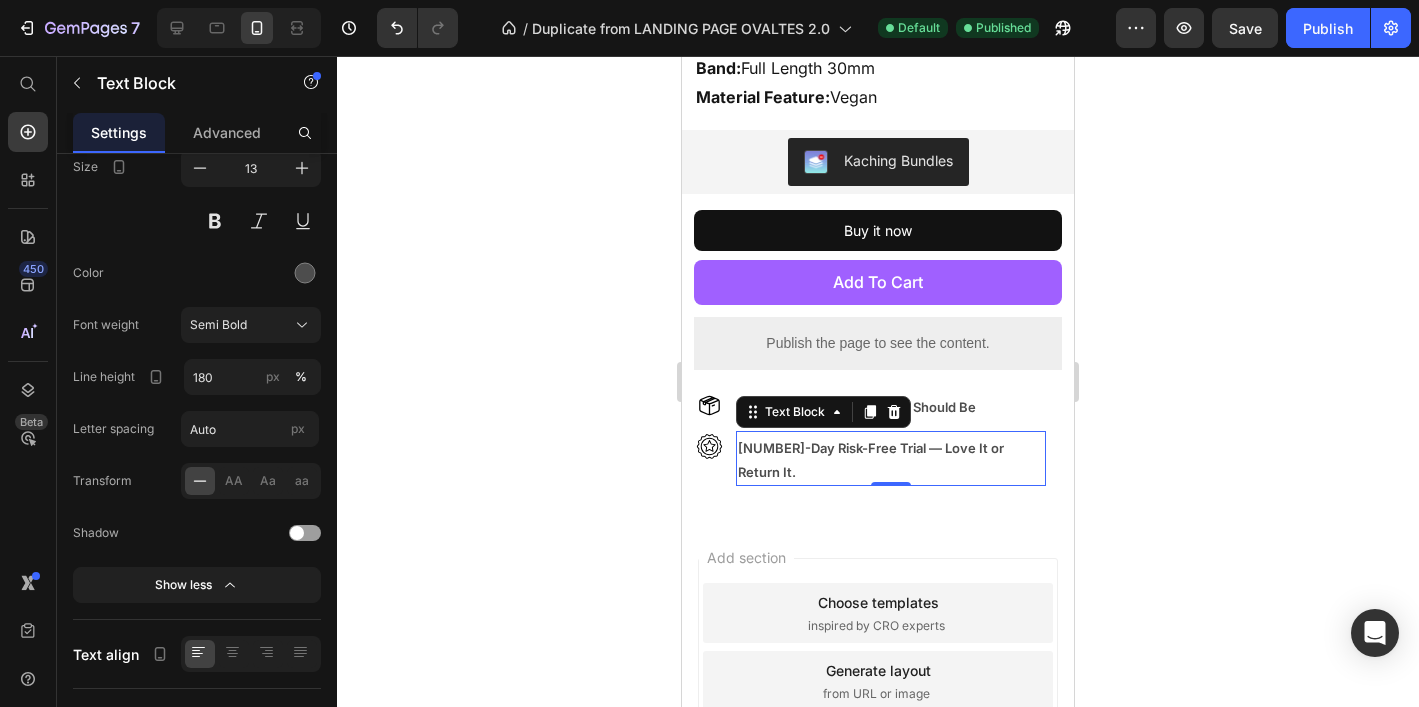 click 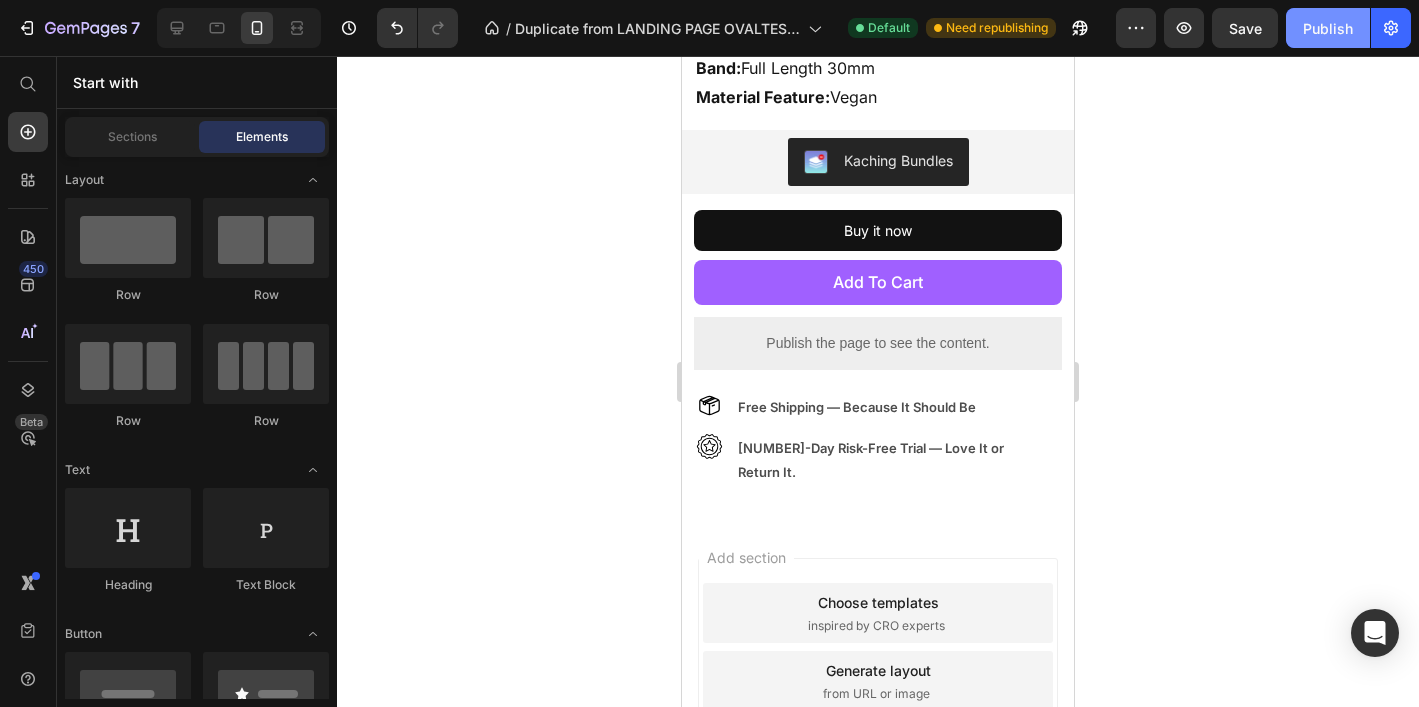 click on "Publish" at bounding box center [1328, 28] 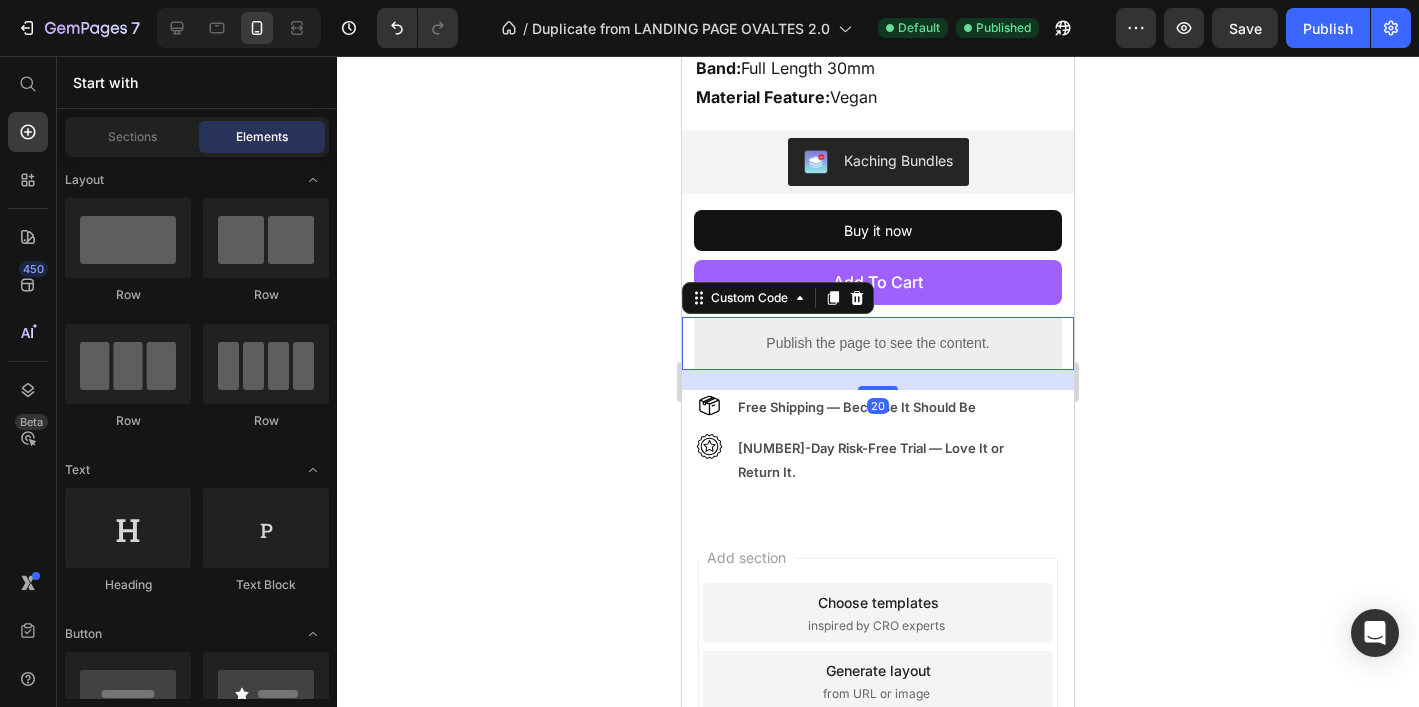 click on "Publish the page to see the content." at bounding box center (878, 343) 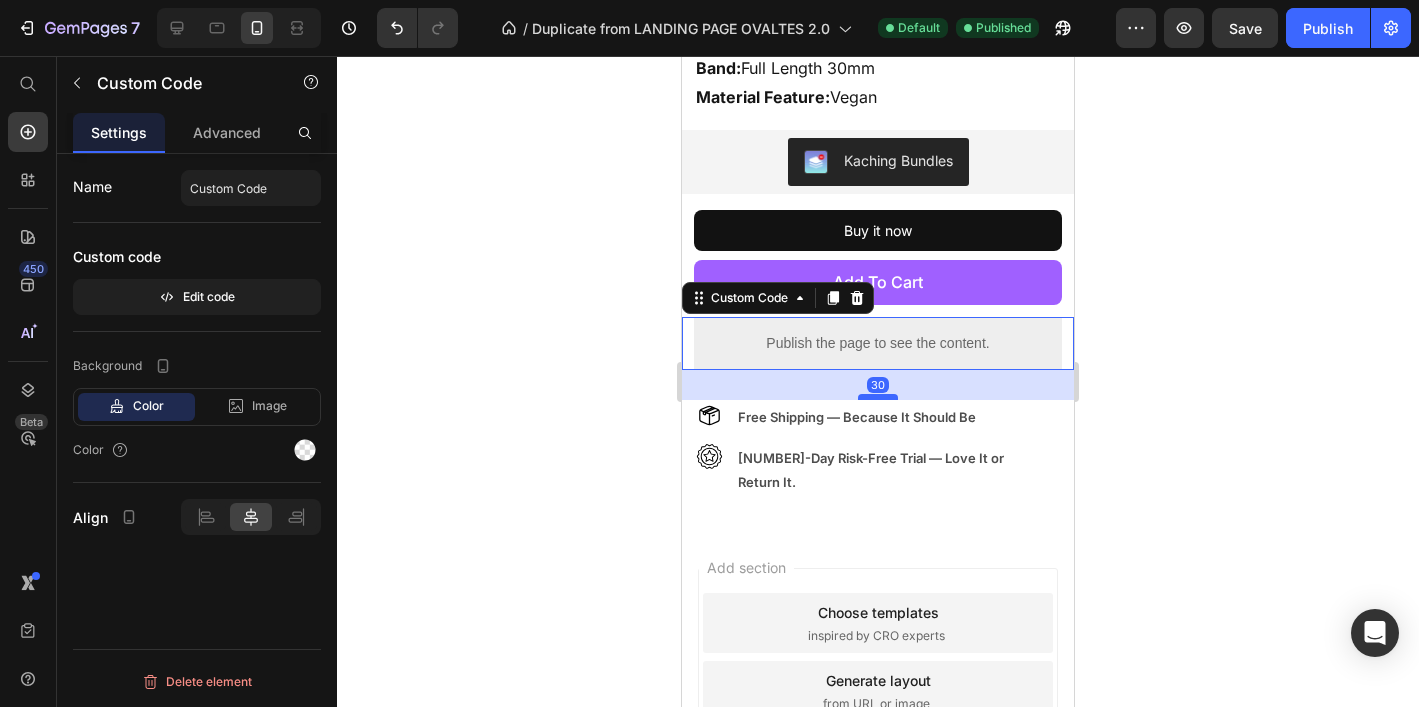 click at bounding box center [878, 397] 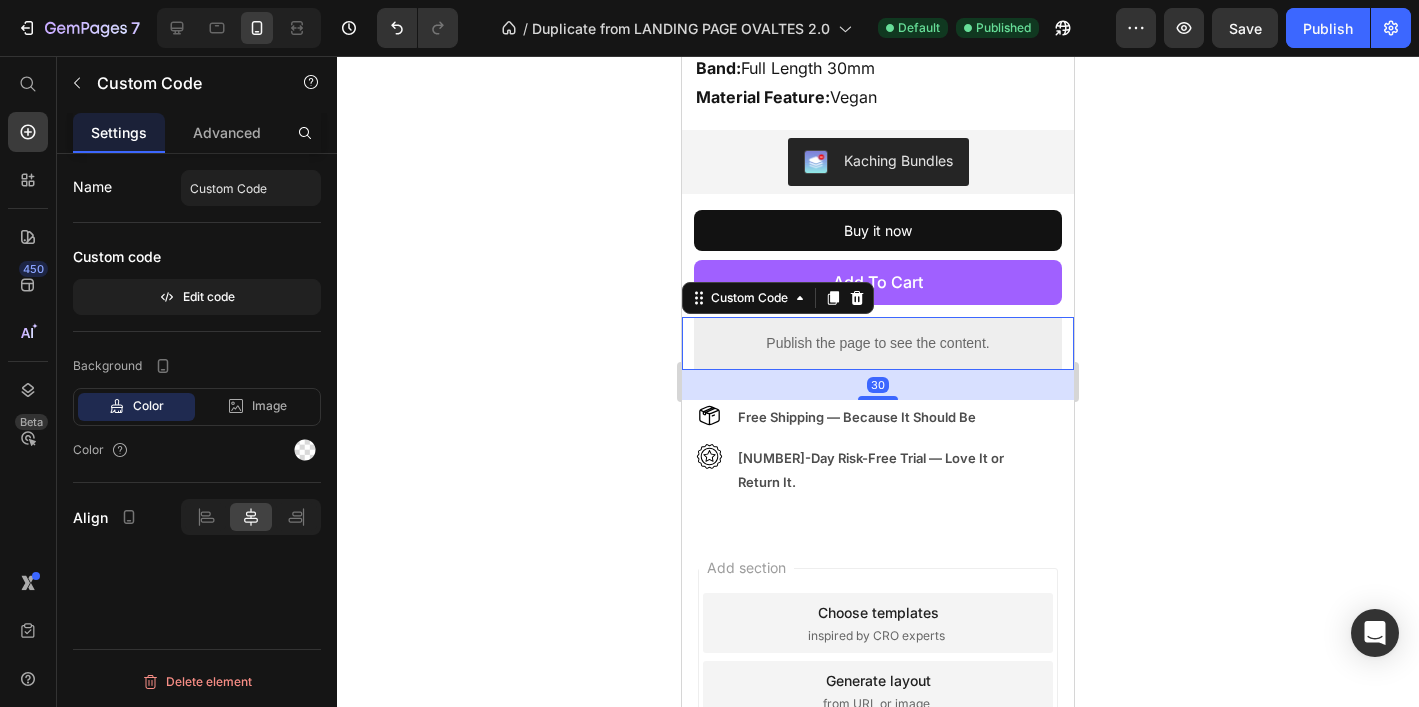 click 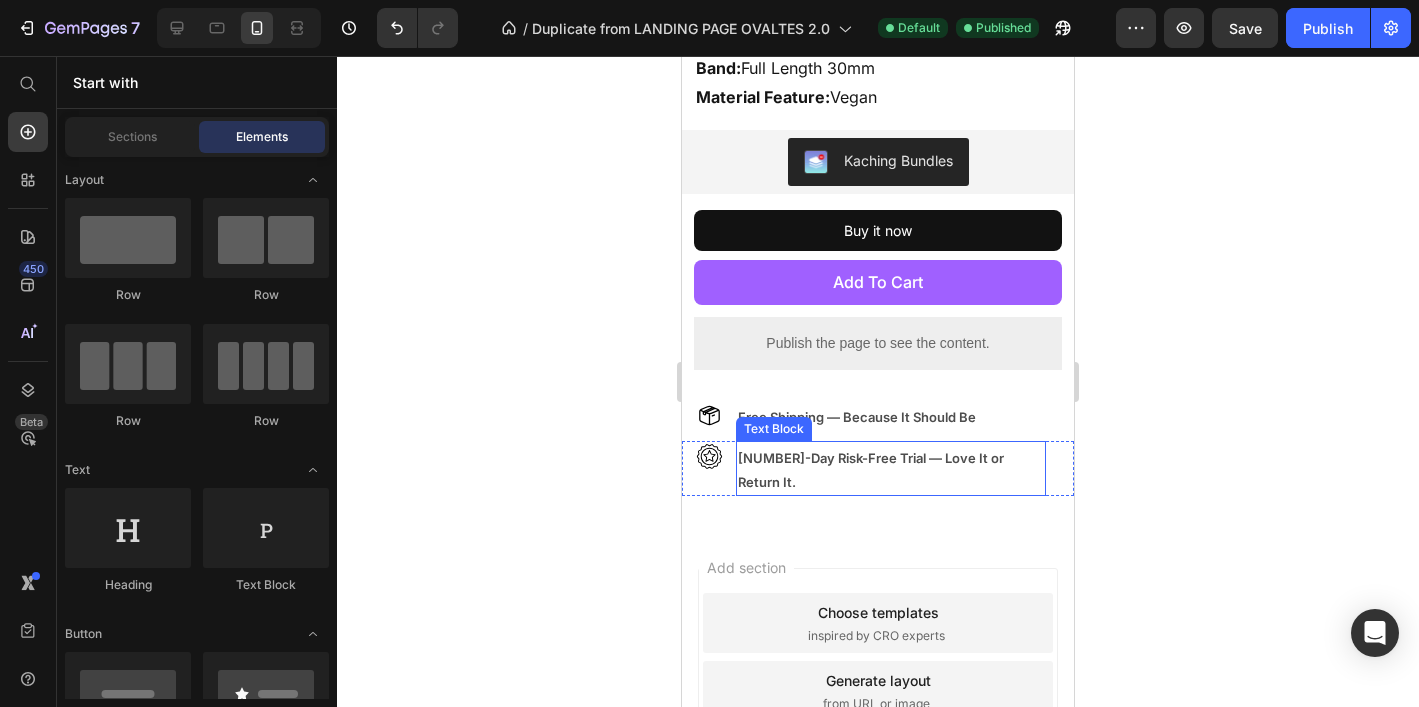 click on "30-Day Risk-Free Trial — Love It or Return It." at bounding box center [892, 470] 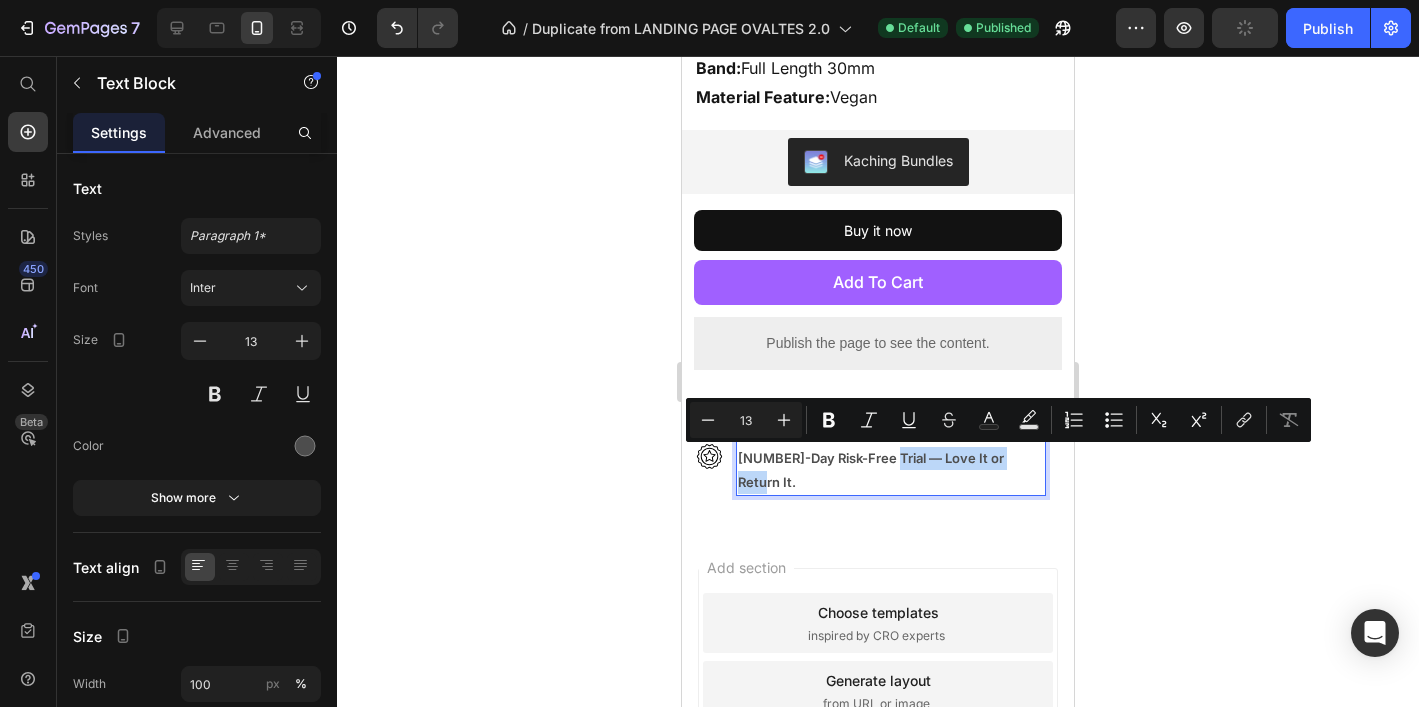 drag, startPoint x: 1021, startPoint y: 459, endPoint x: 886, endPoint y: 465, distance: 135.13327 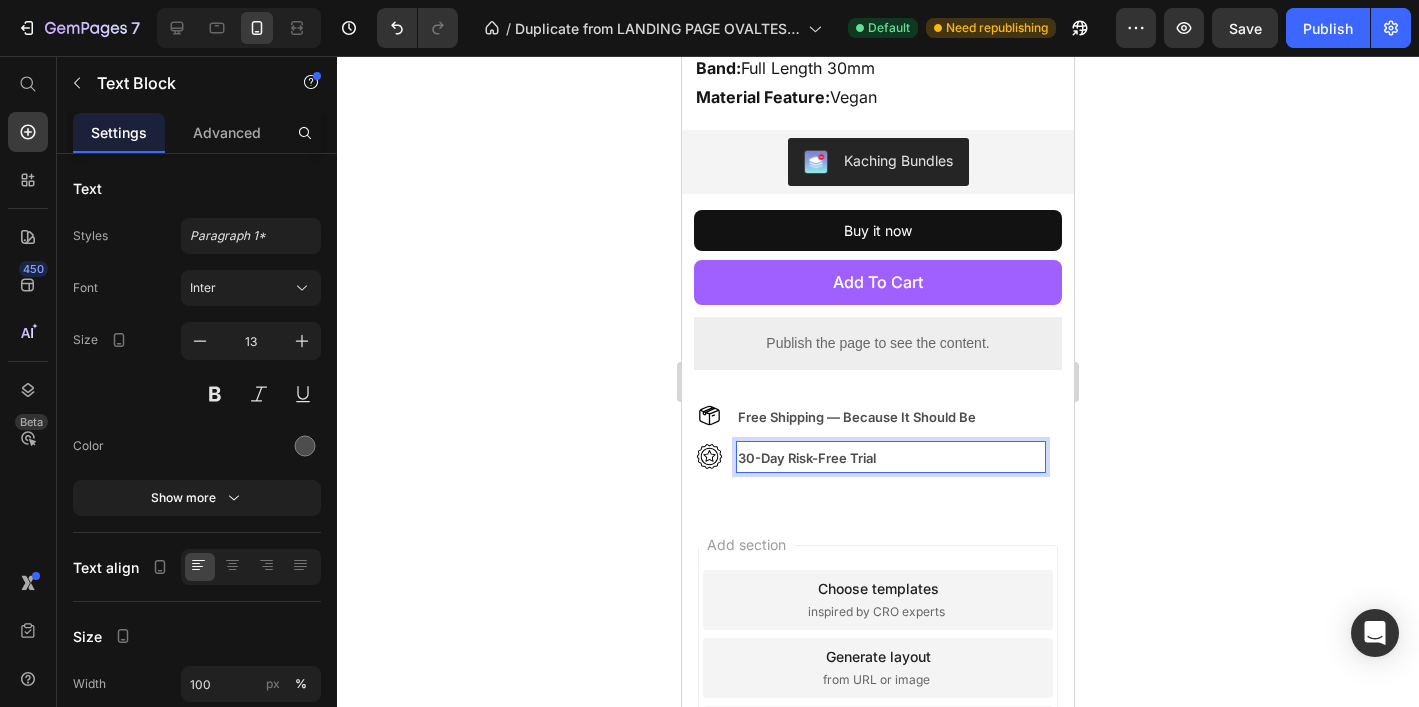 click 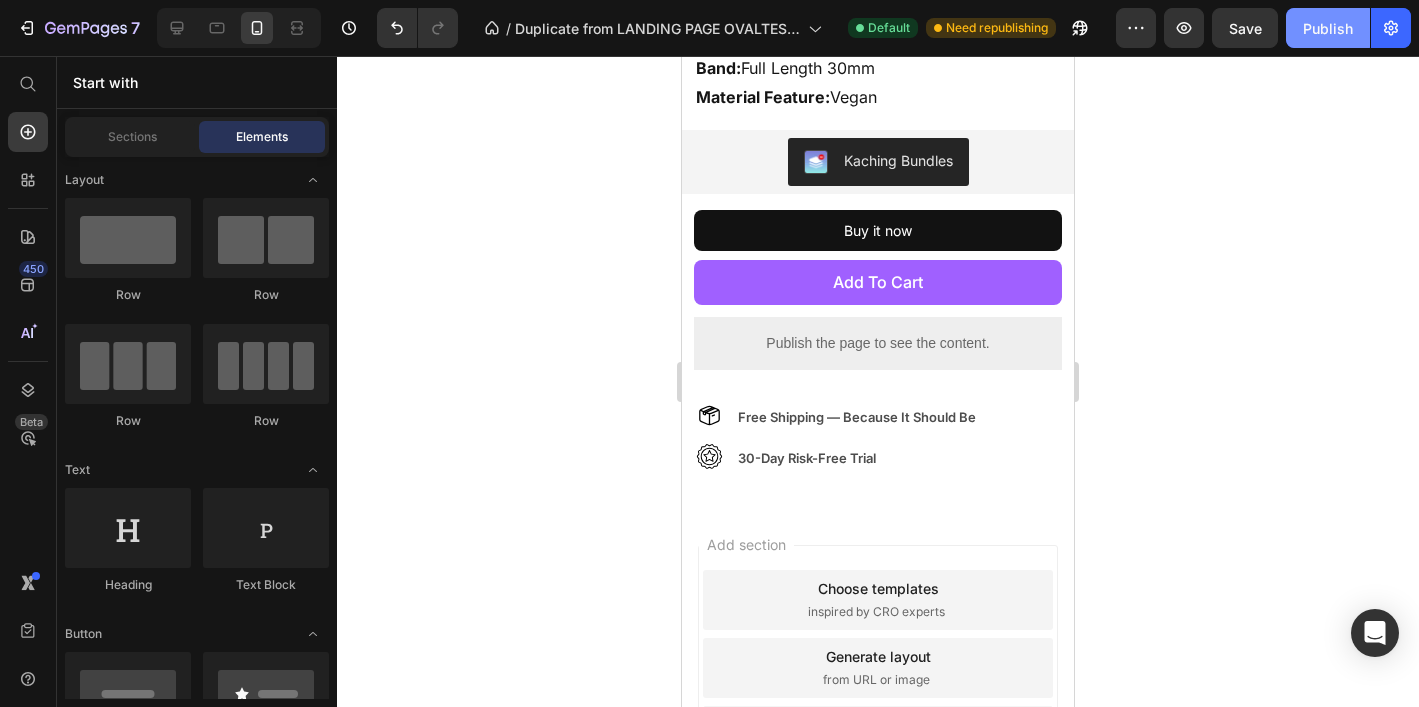 click on "Publish" at bounding box center [1328, 28] 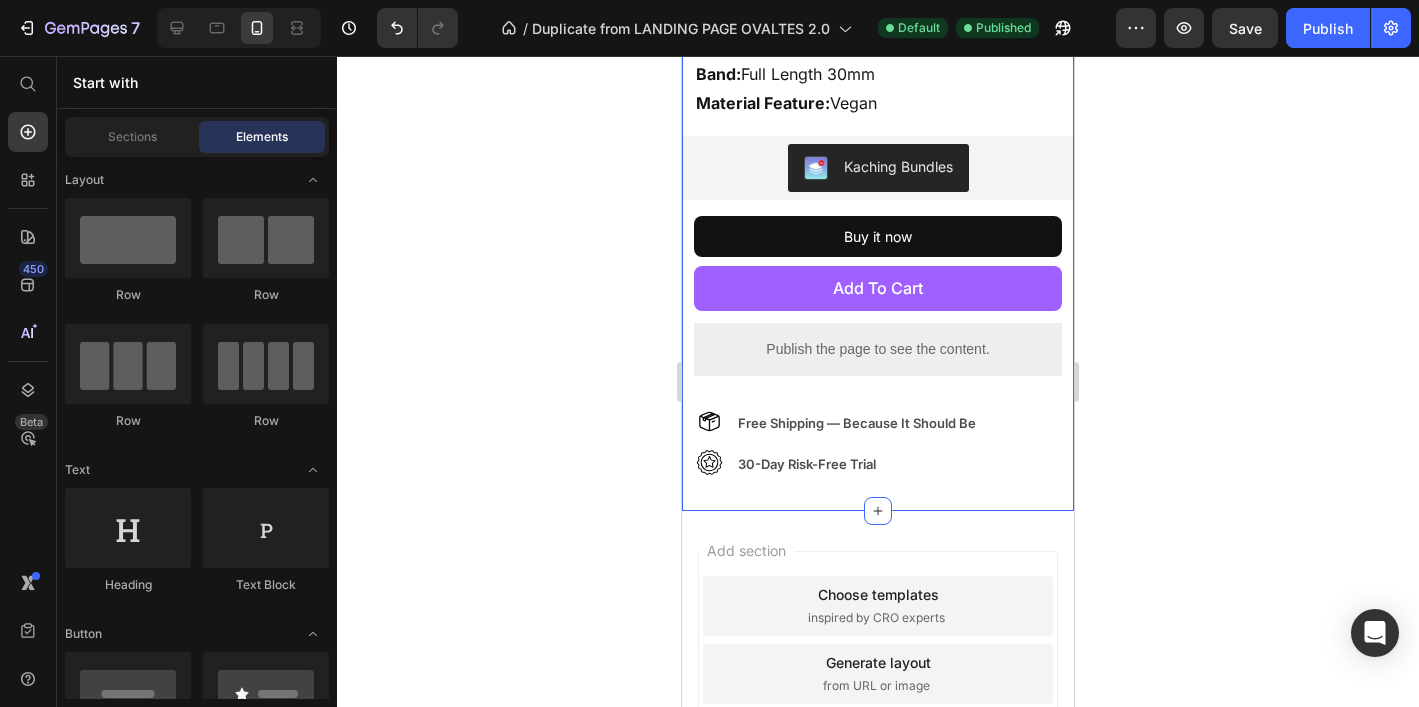 scroll, scrollTop: 901, scrollLeft: 0, axis: vertical 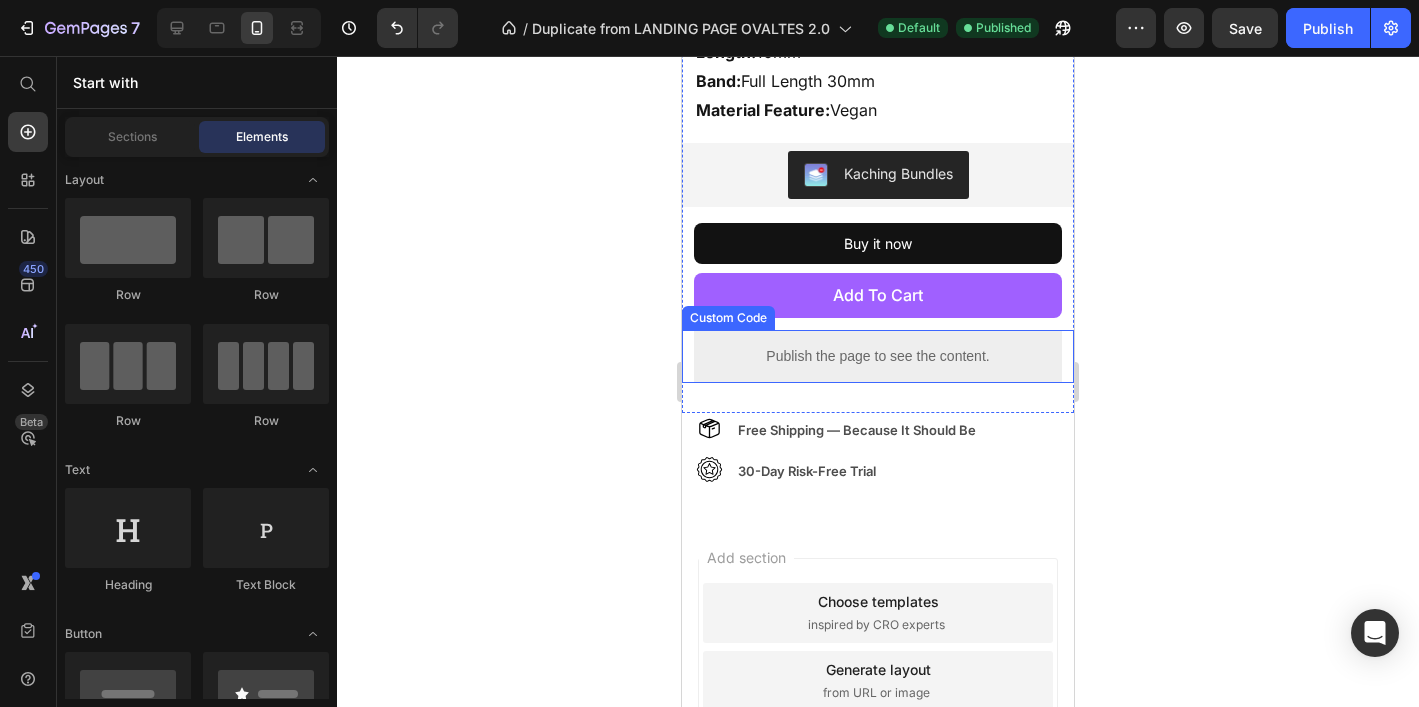 click on "Publish the page to see the content." at bounding box center (878, 356) 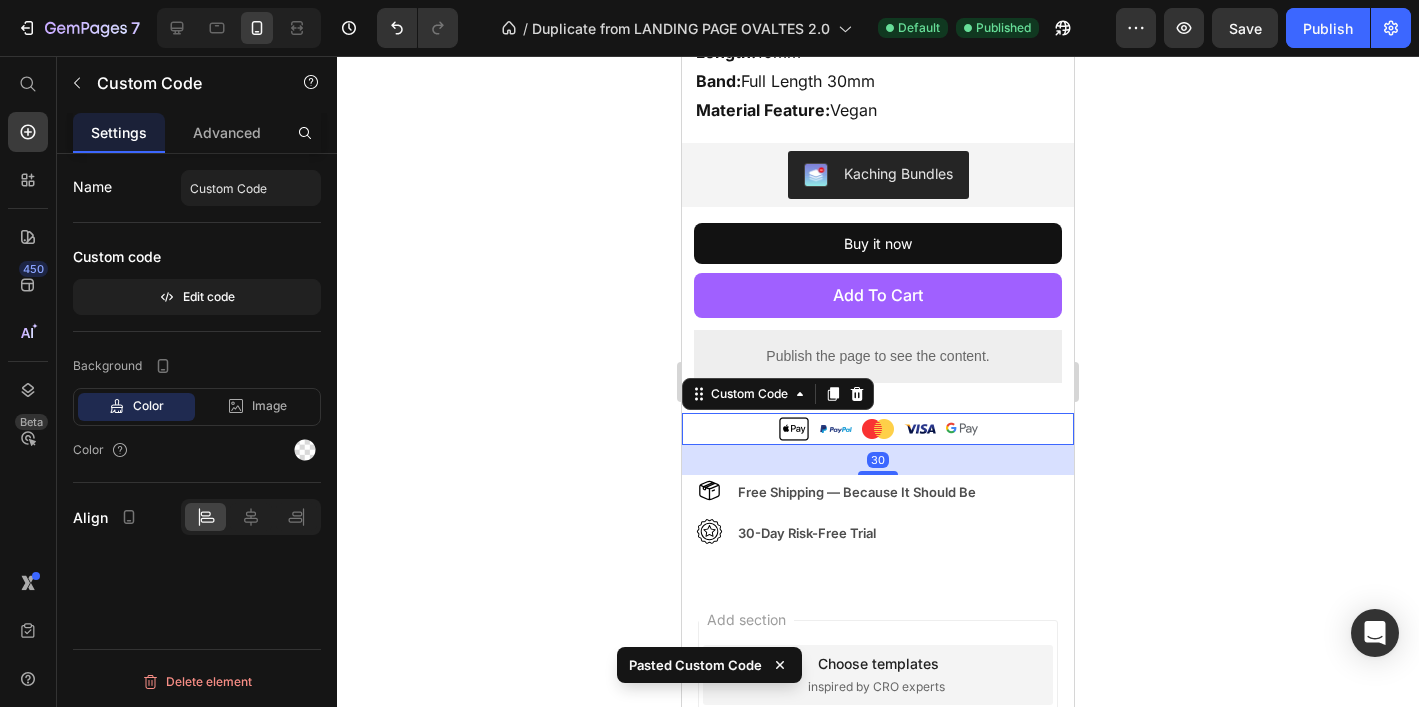 click 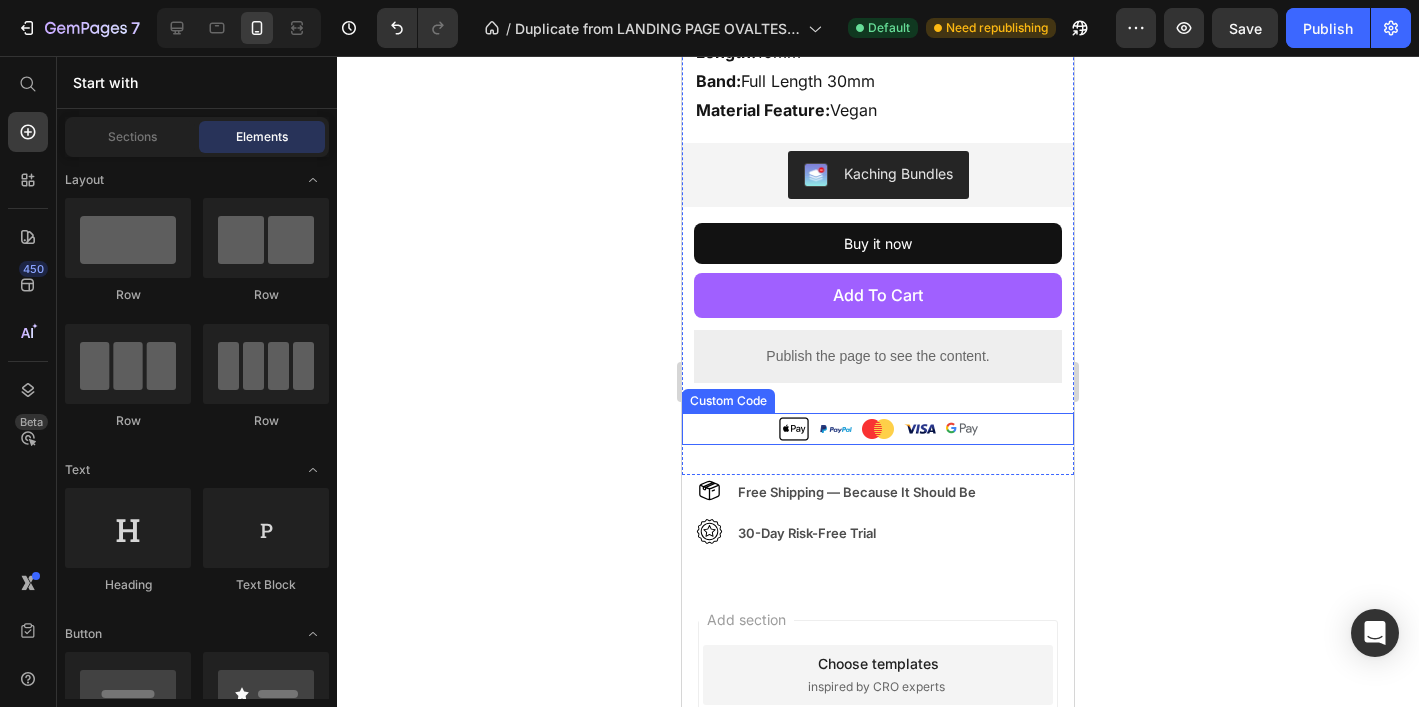 click at bounding box center (878, 429) 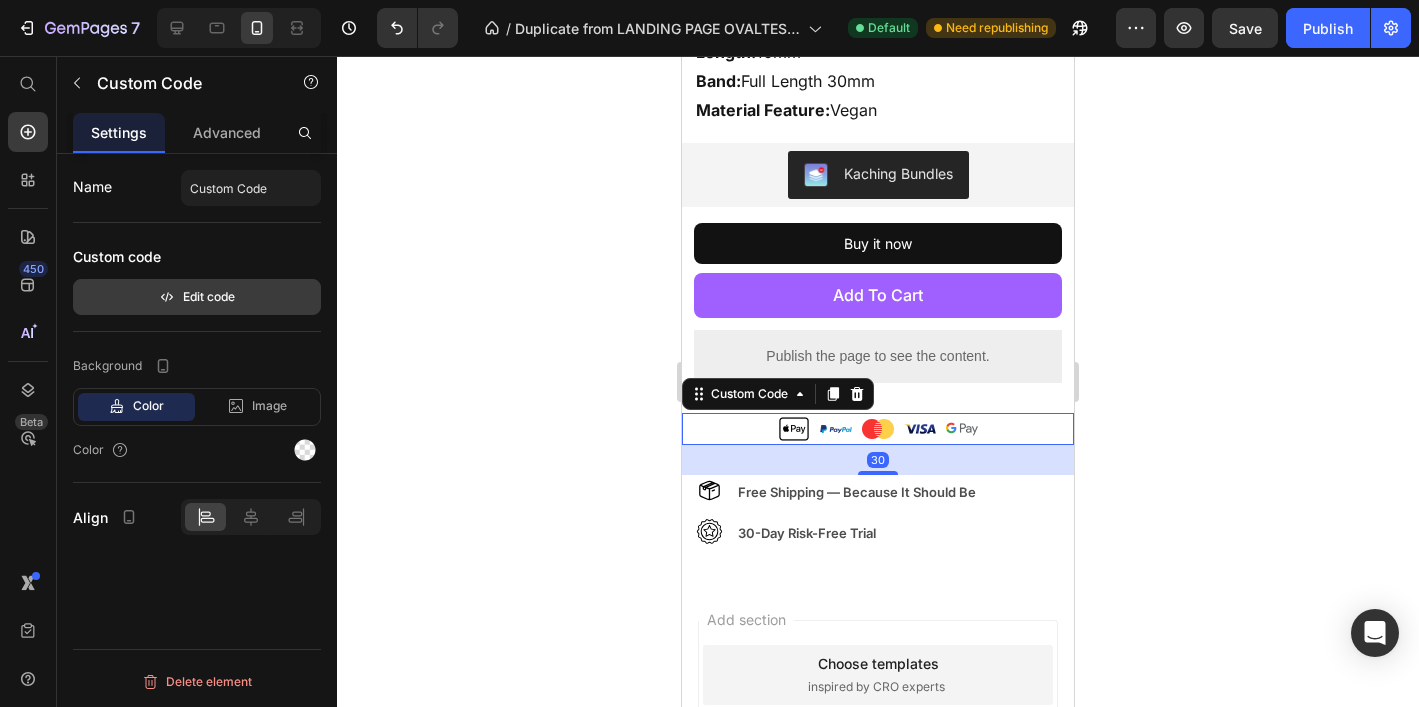 click on "Edit code" at bounding box center [197, 297] 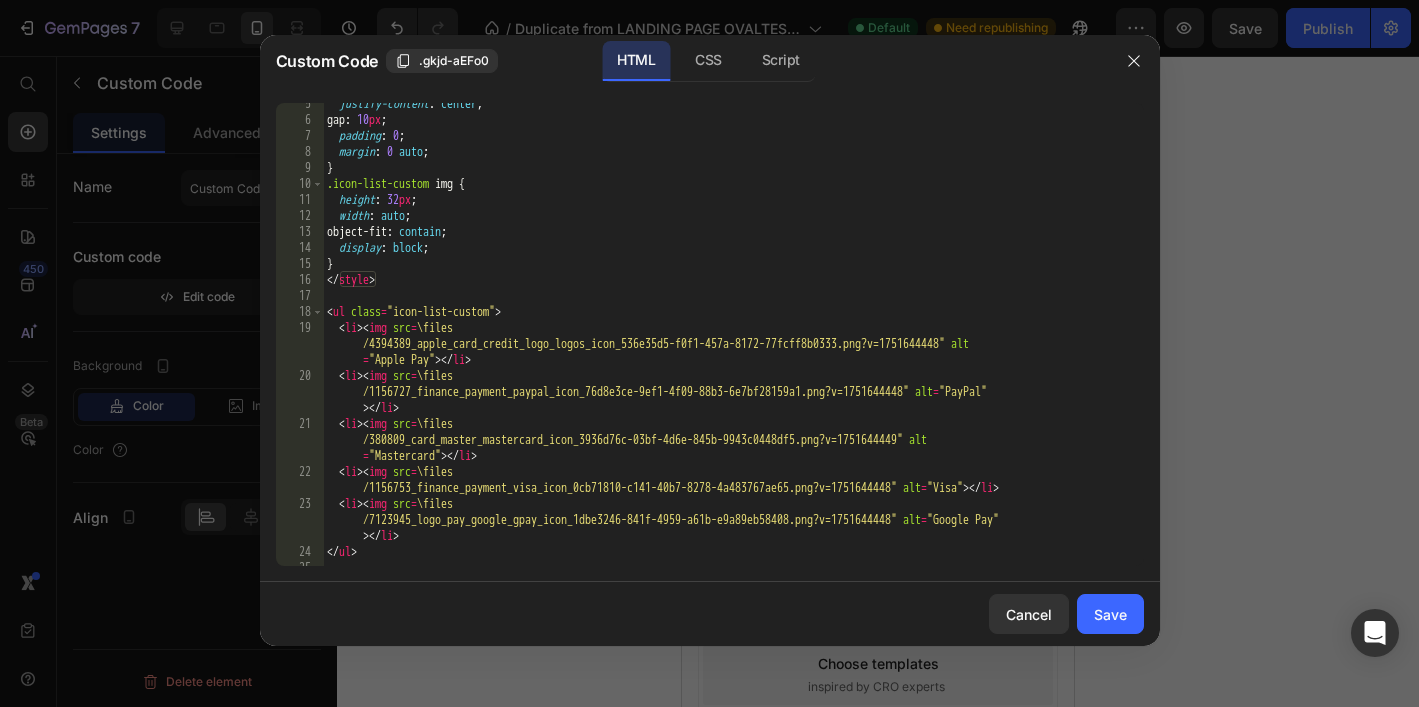 scroll, scrollTop: 97, scrollLeft: 0, axis: vertical 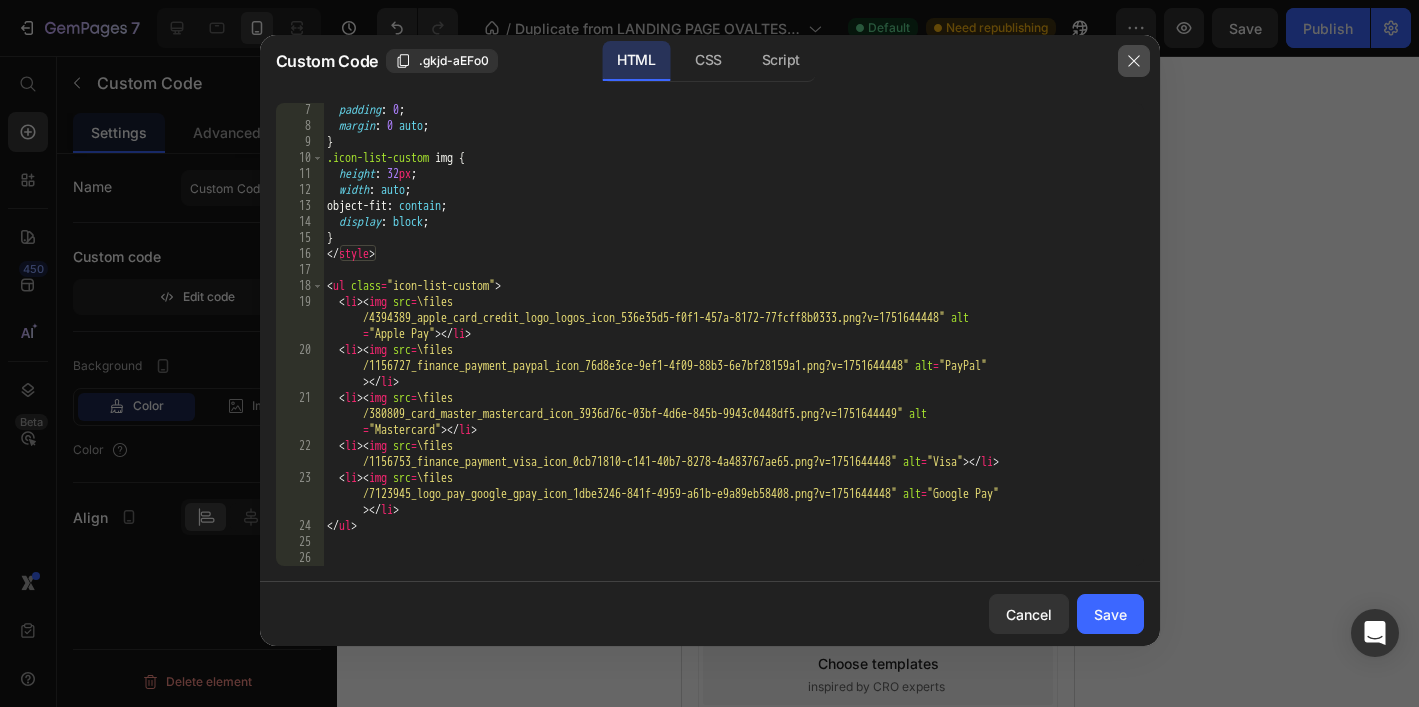 click 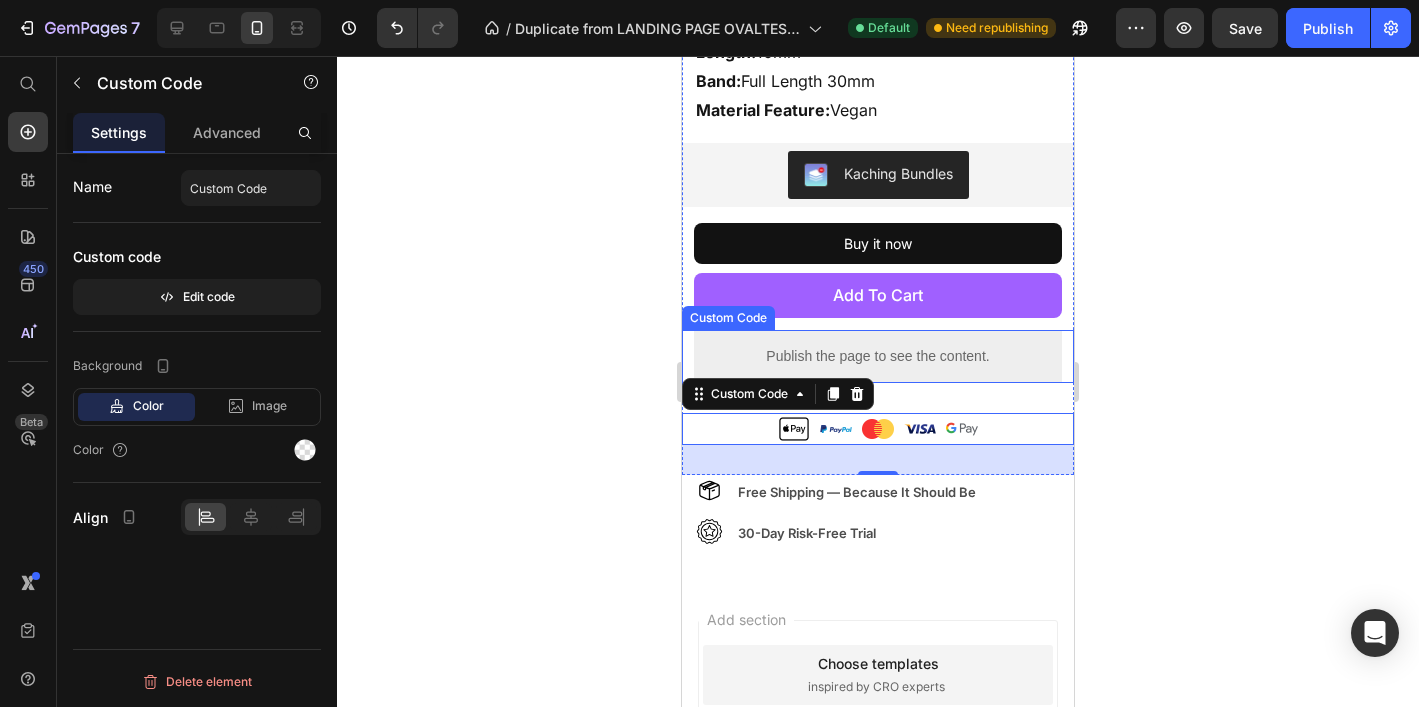 click 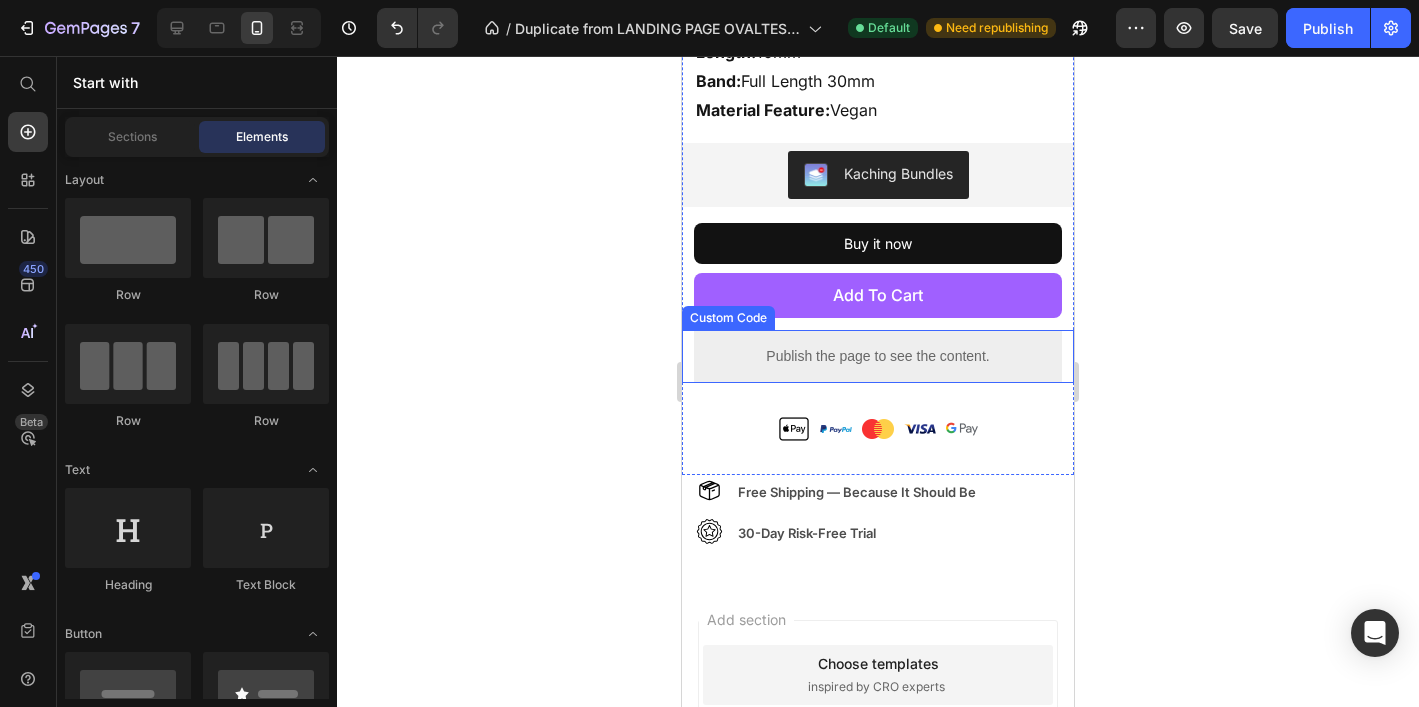 click on "Publish the page to see the content." at bounding box center (878, 356) 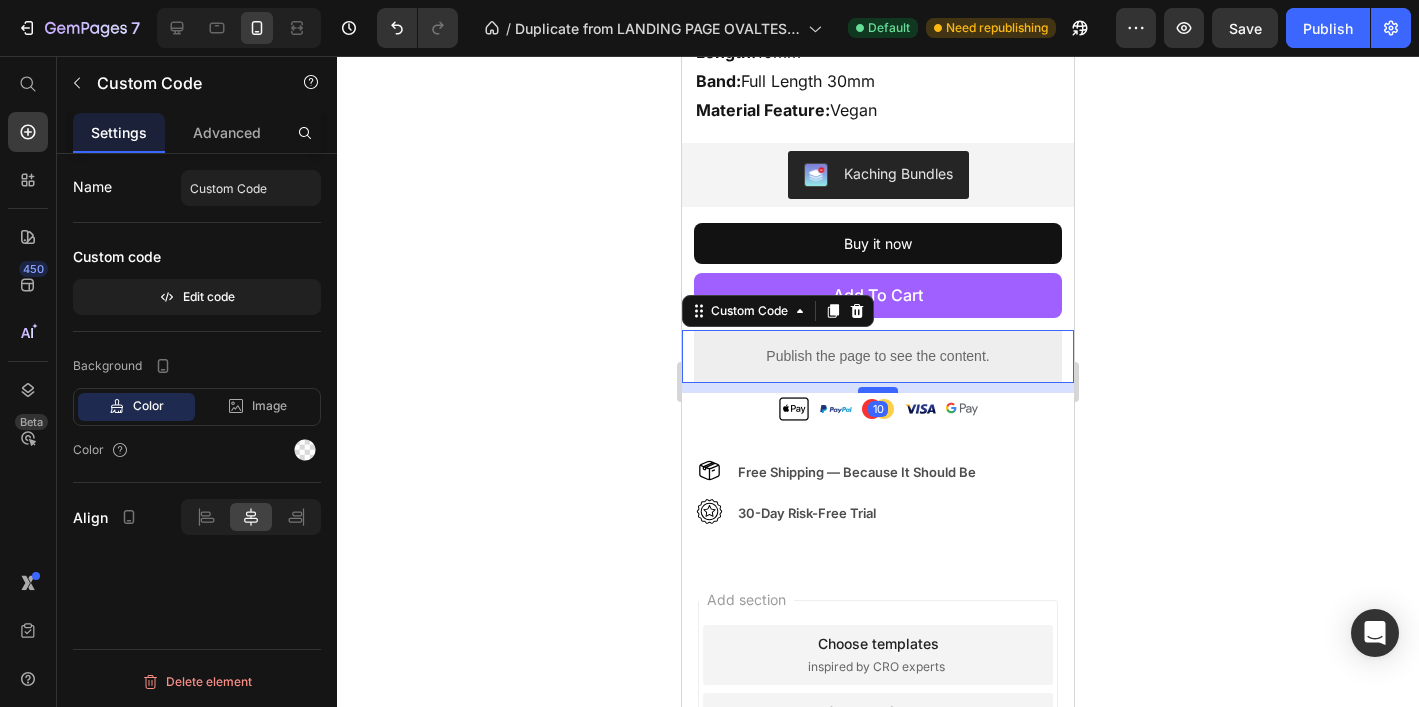 drag, startPoint x: 886, startPoint y: 411, endPoint x: 890, endPoint y: 391, distance: 20.396078 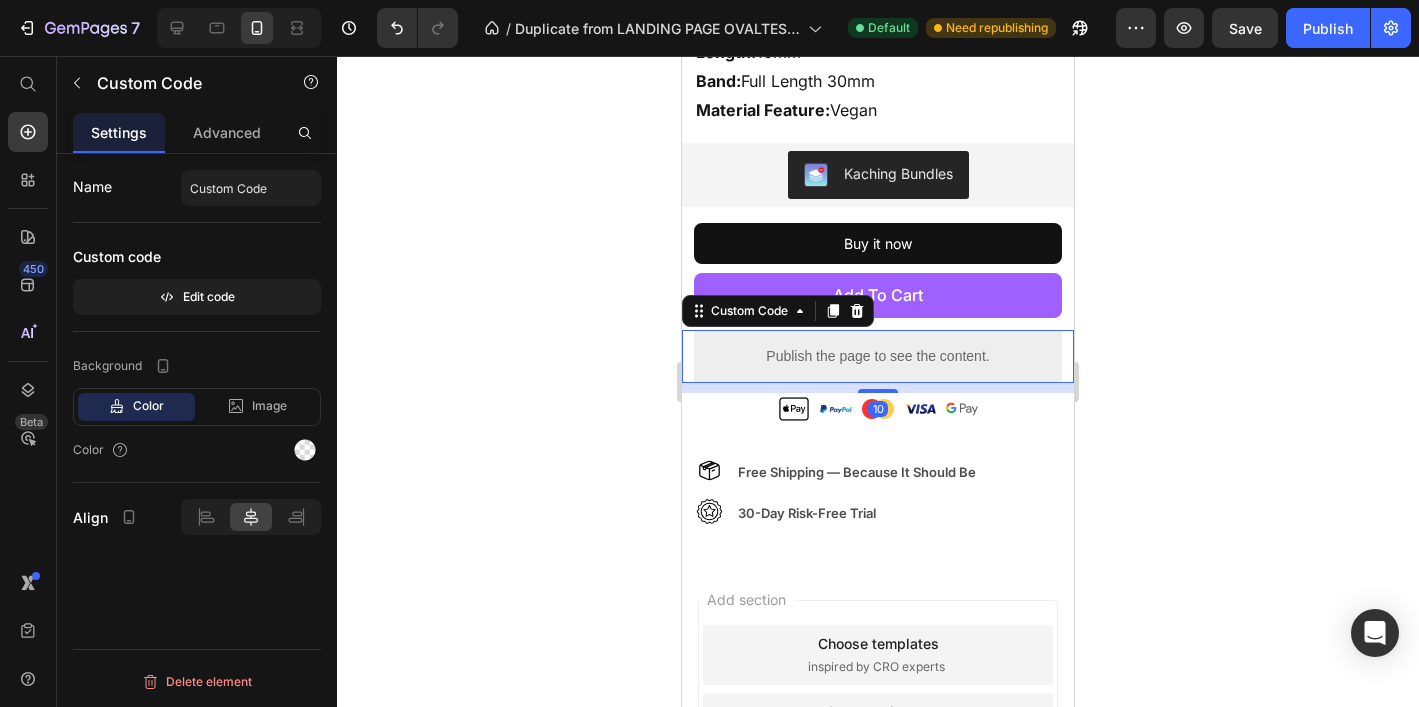 click 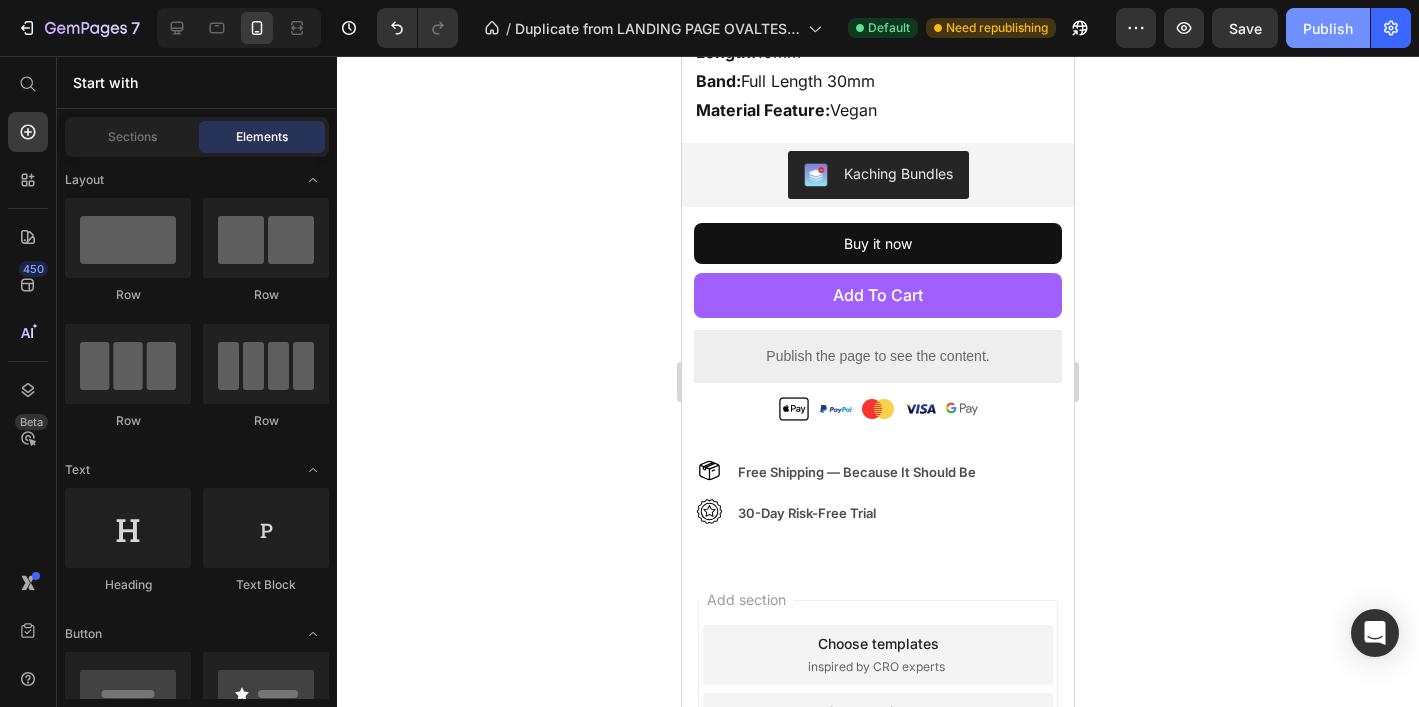 click on "Publish" at bounding box center (1328, 28) 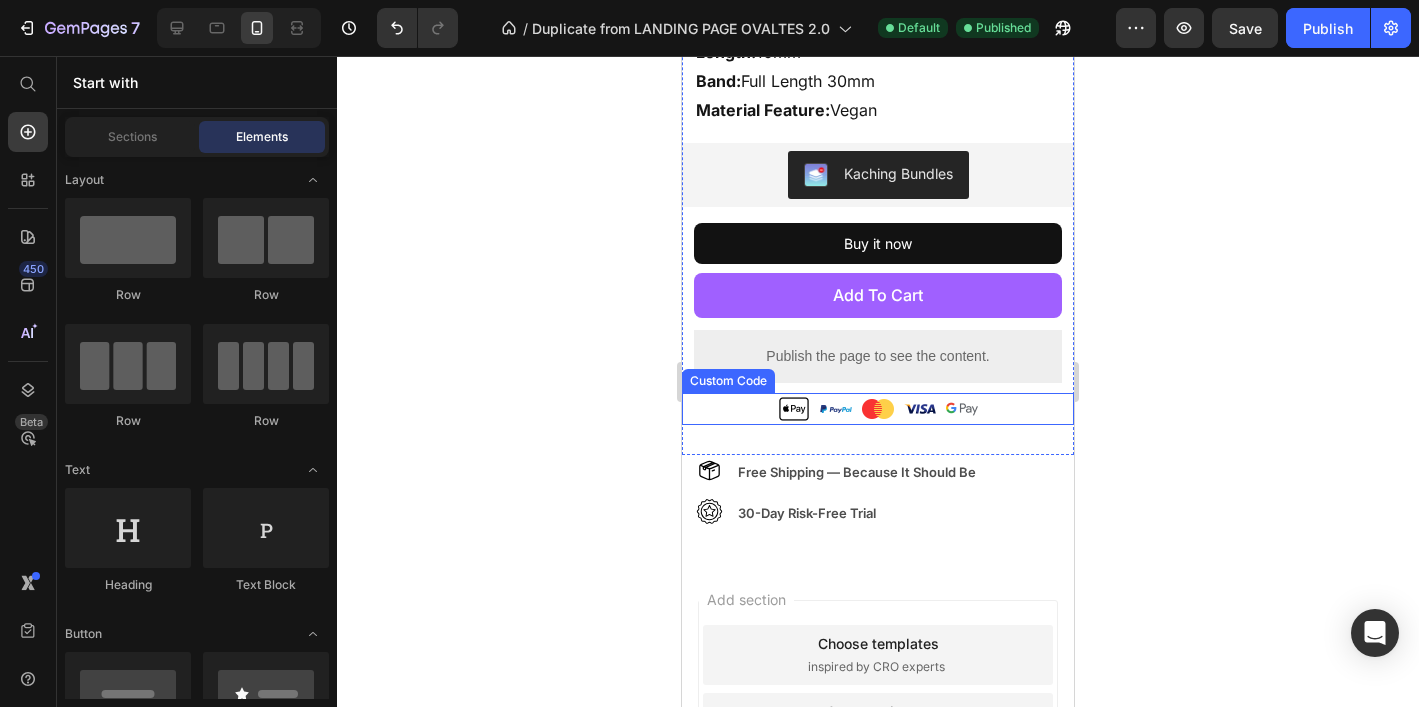 click at bounding box center [878, 409] 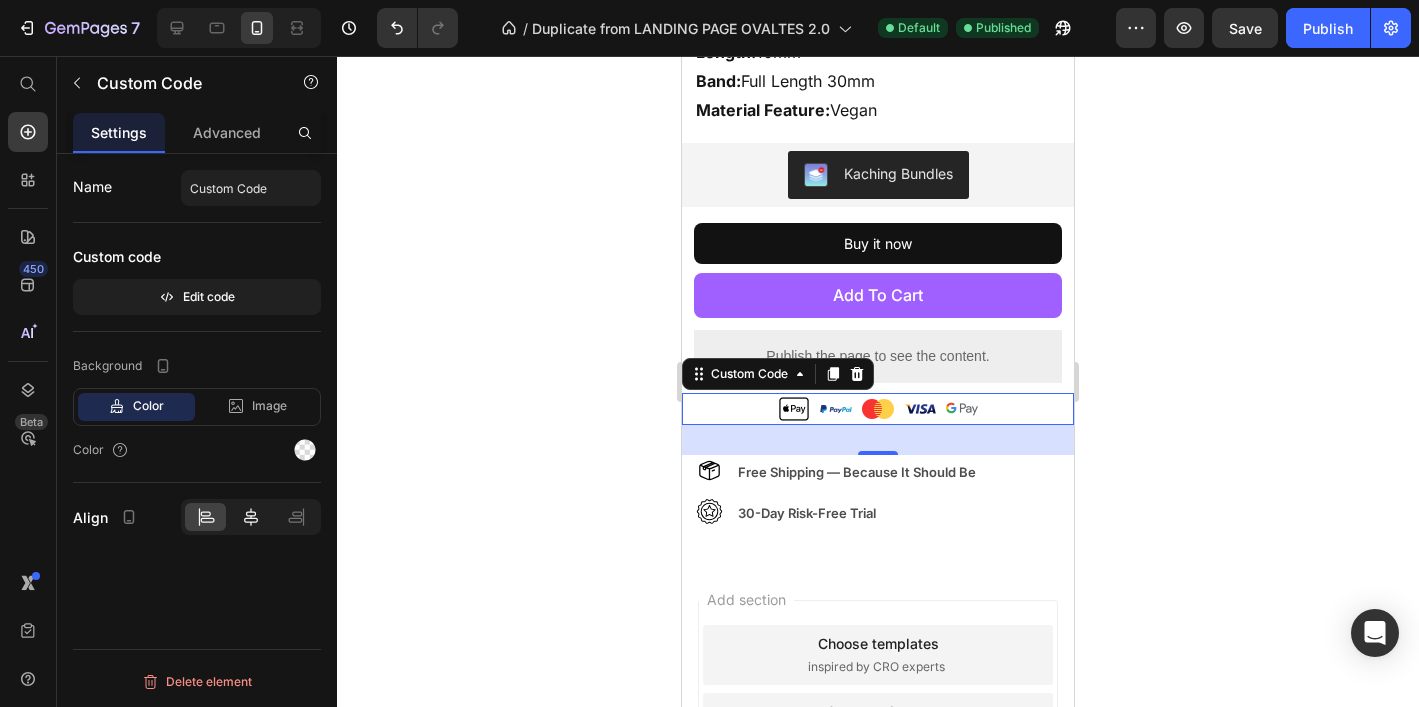 click 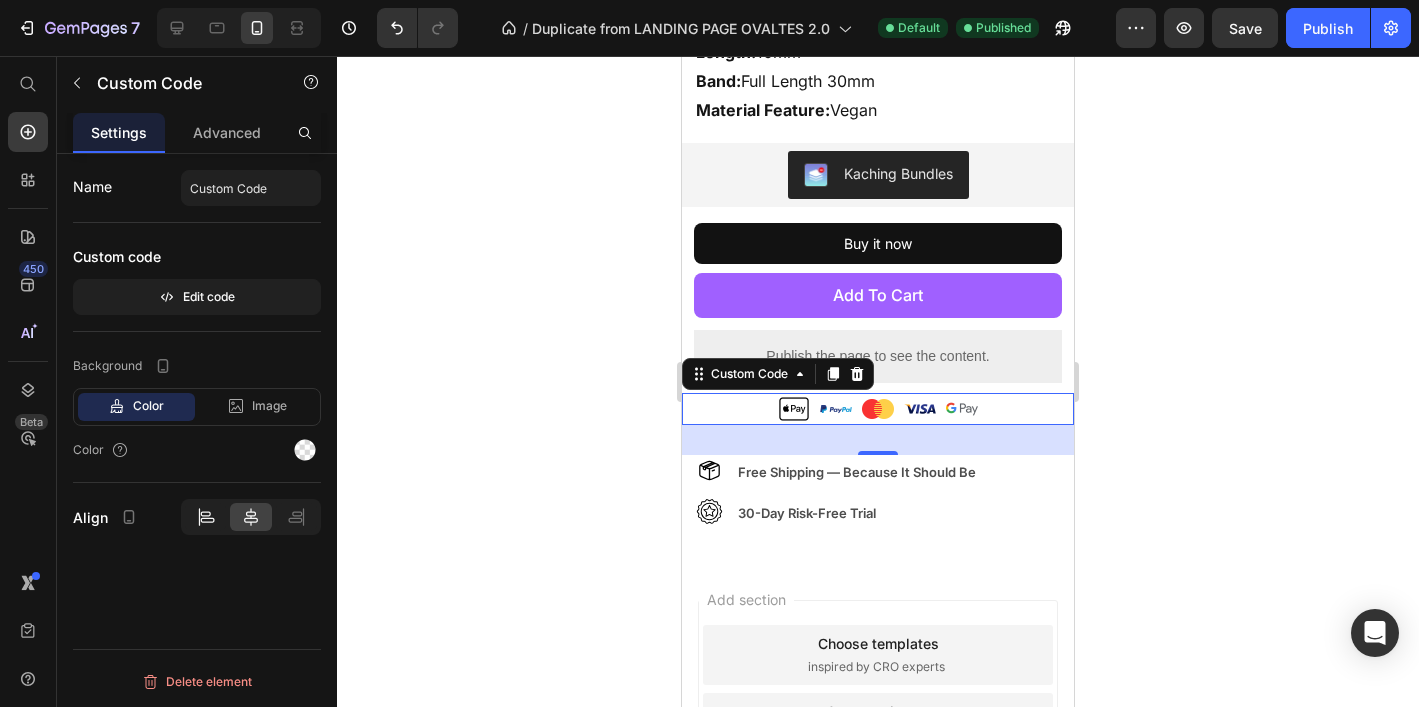 click 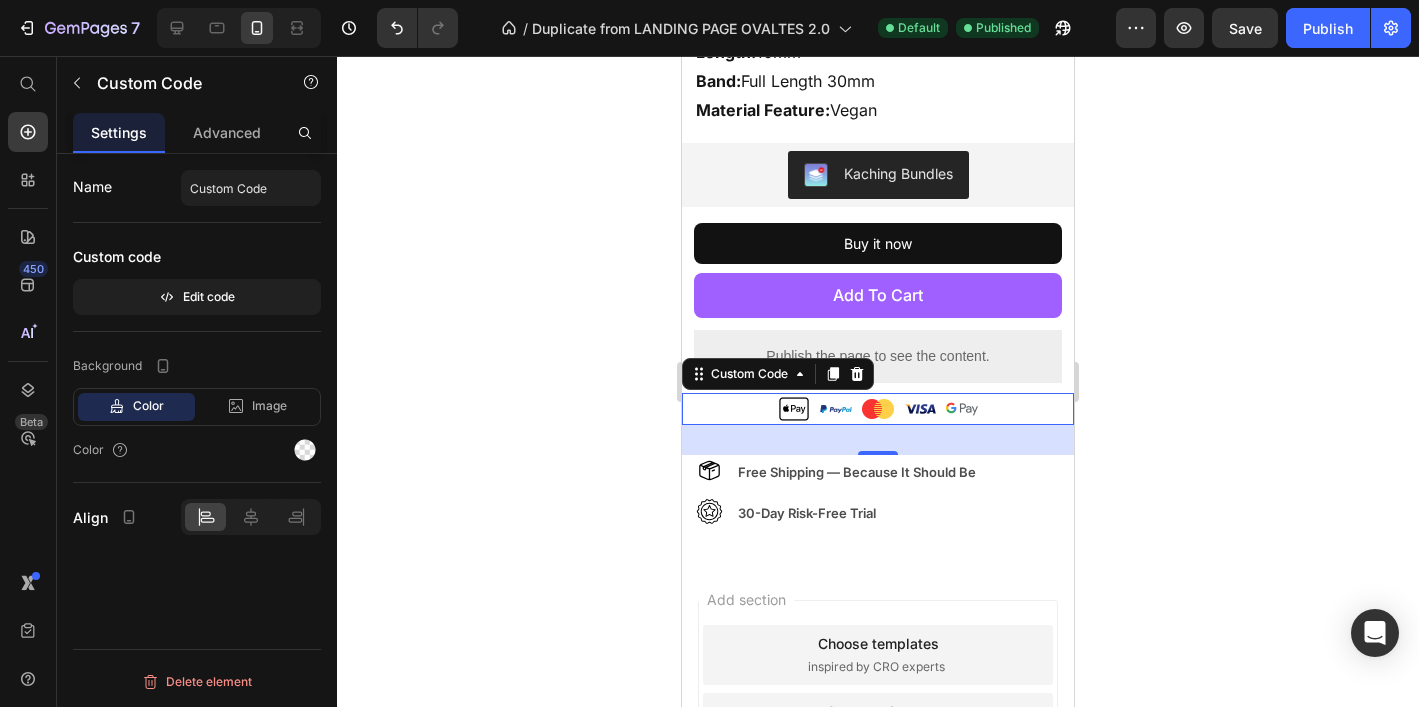 click 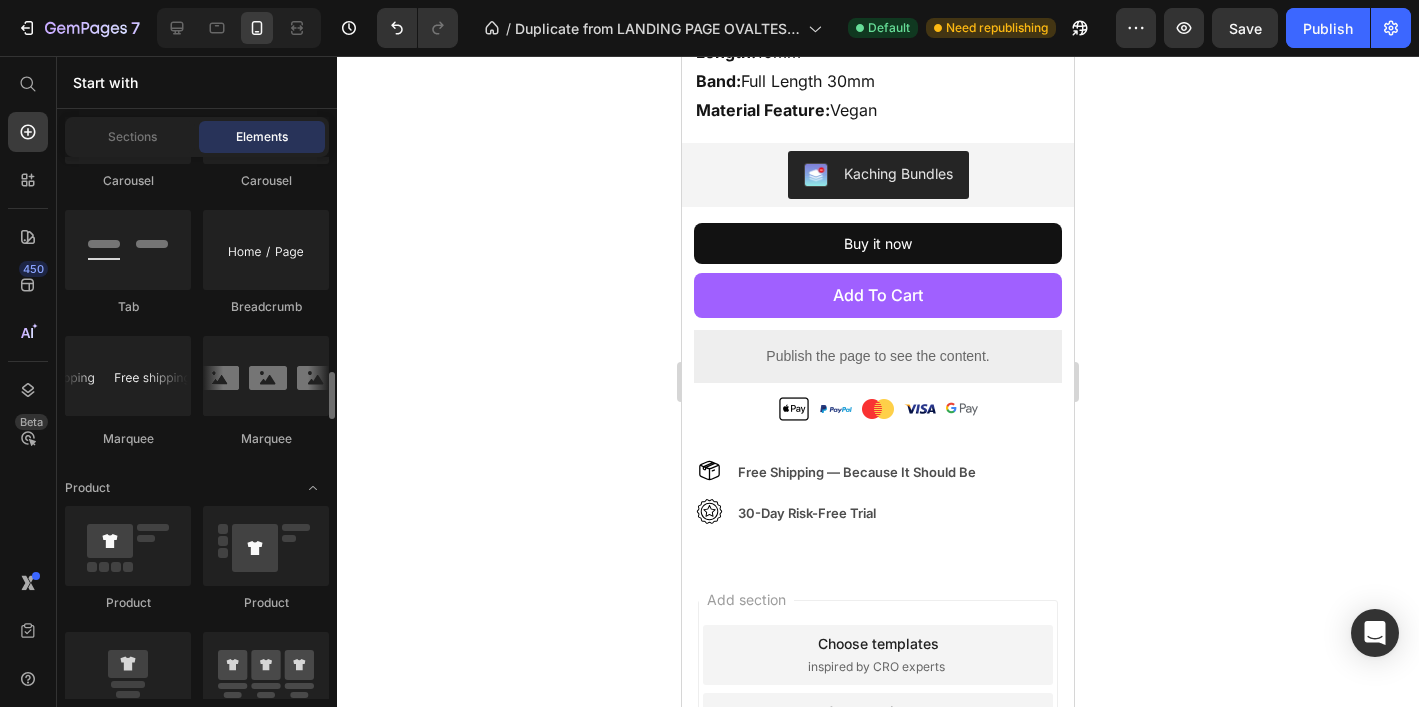 scroll, scrollTop: 2375, scrollLeft: 0, axis: vertical 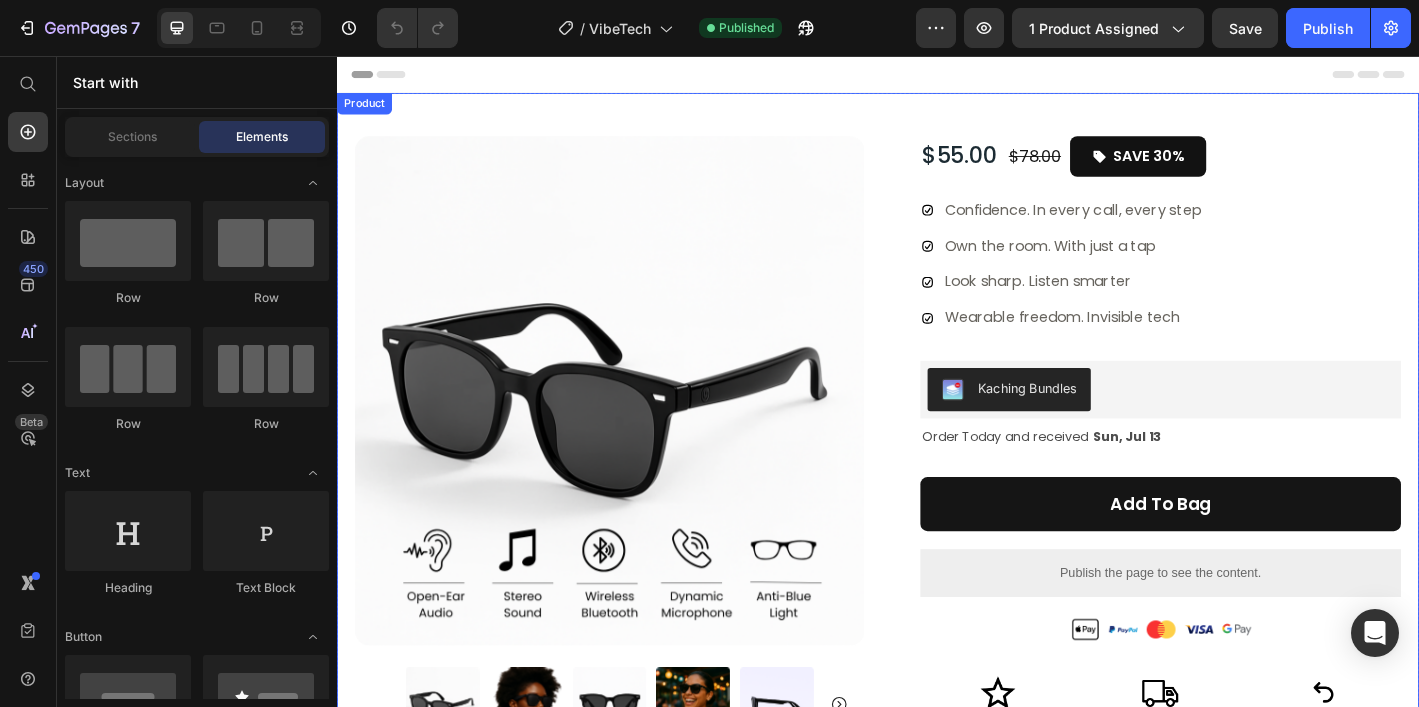 click at bounding box center (639, 427) 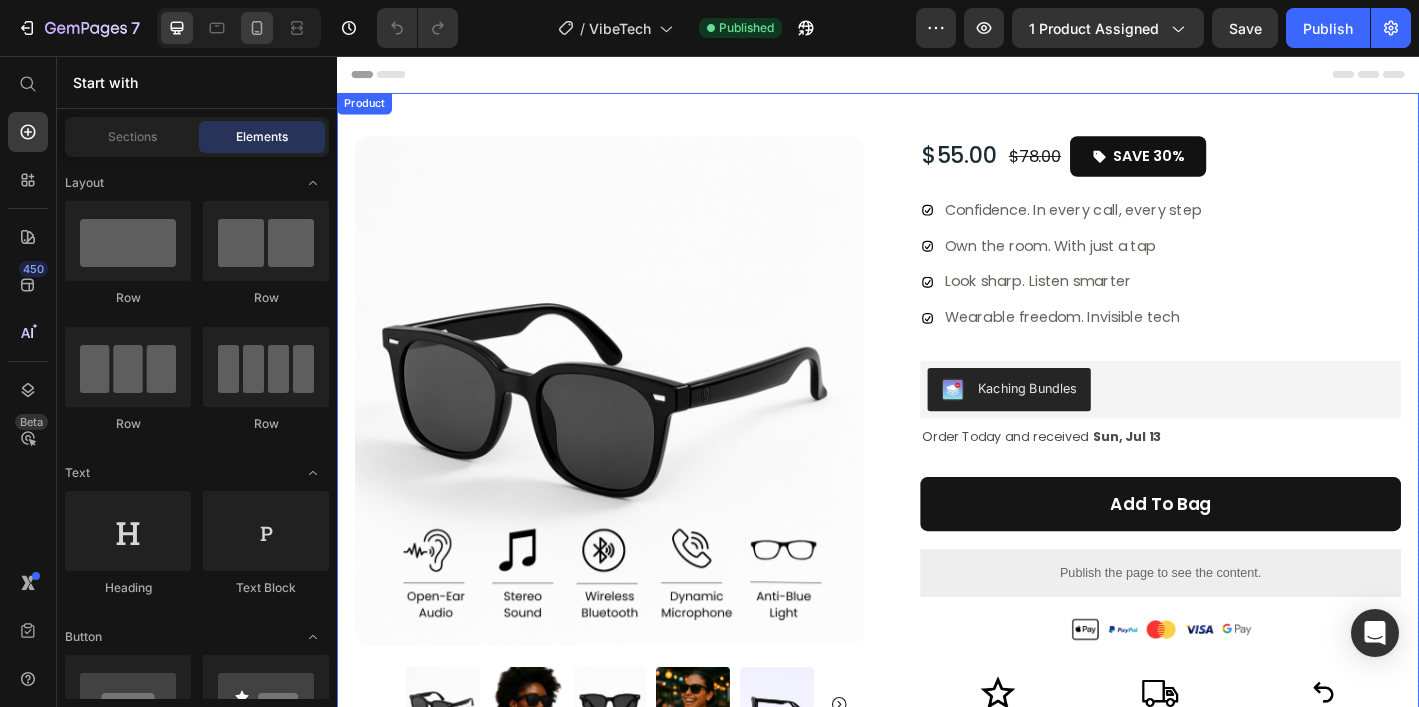 click 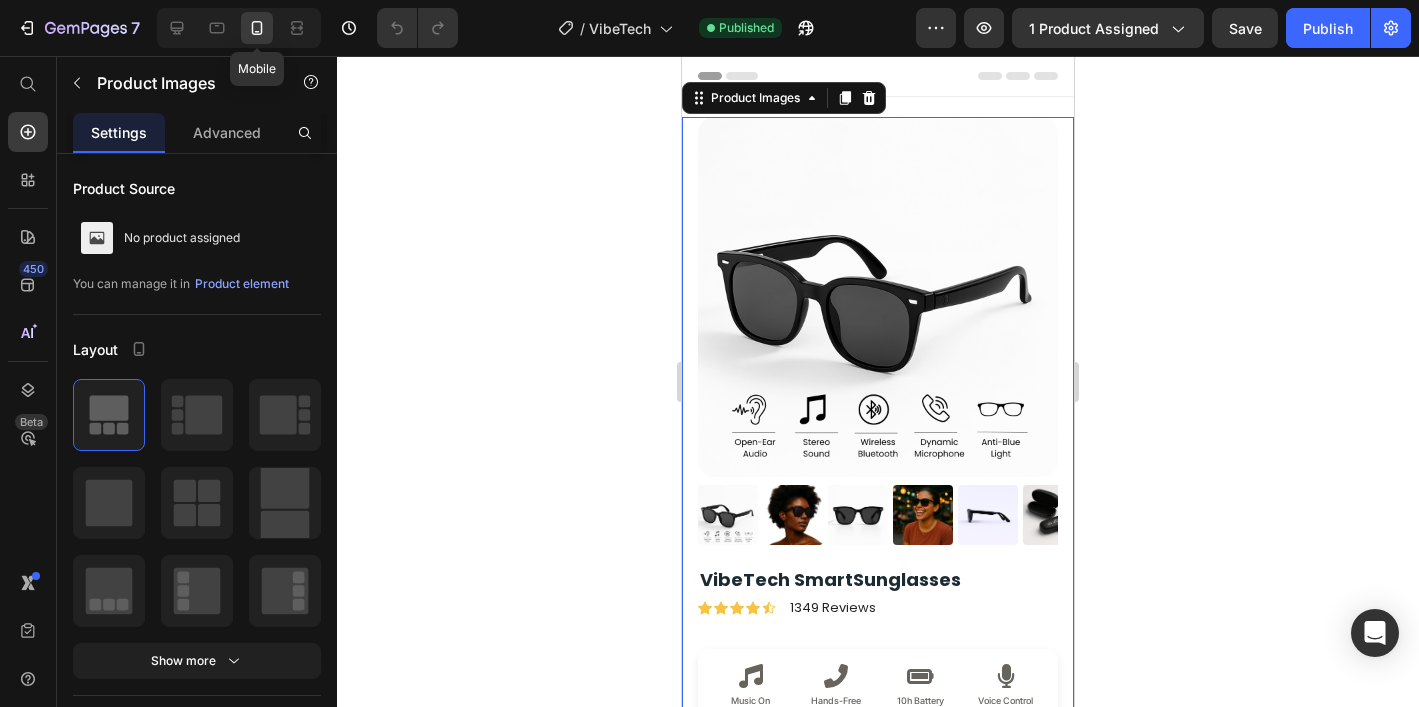 click 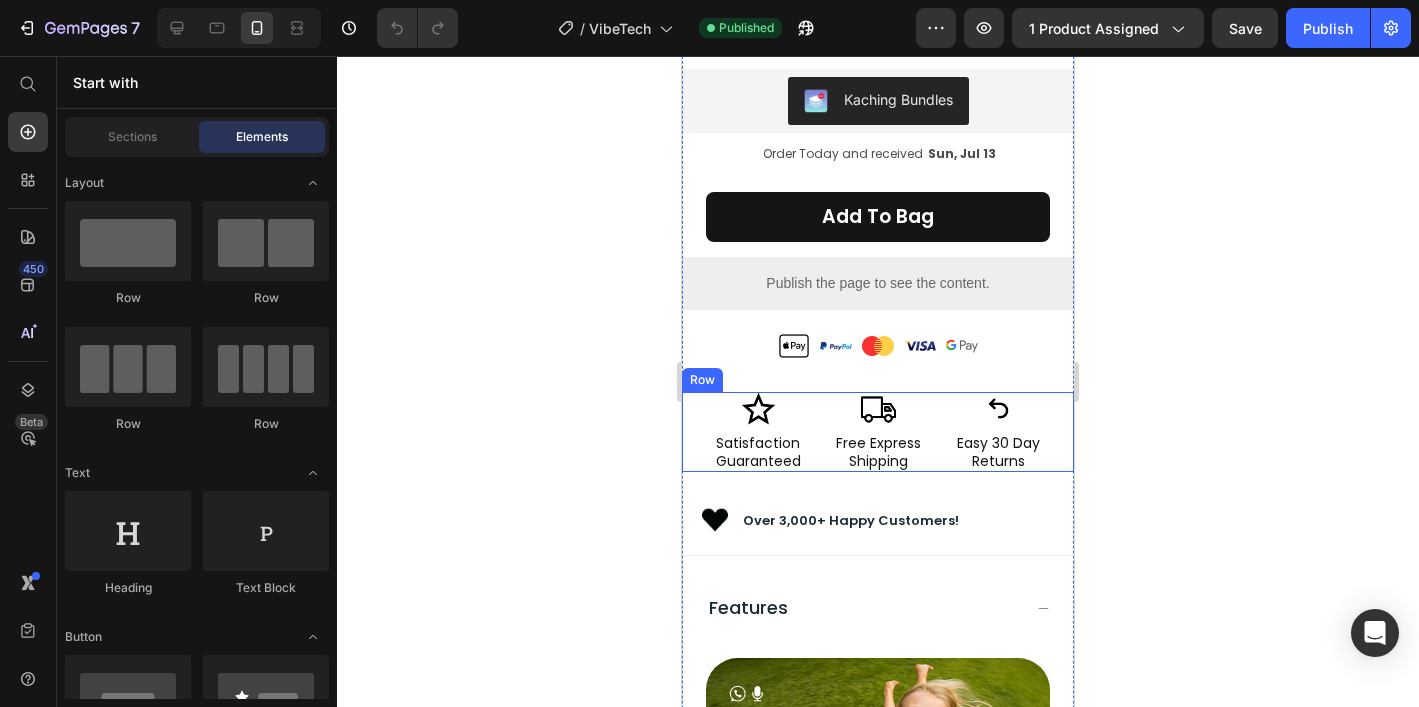 scroll, scrollTop: 973, scrollLeft: 0, axis: vertical 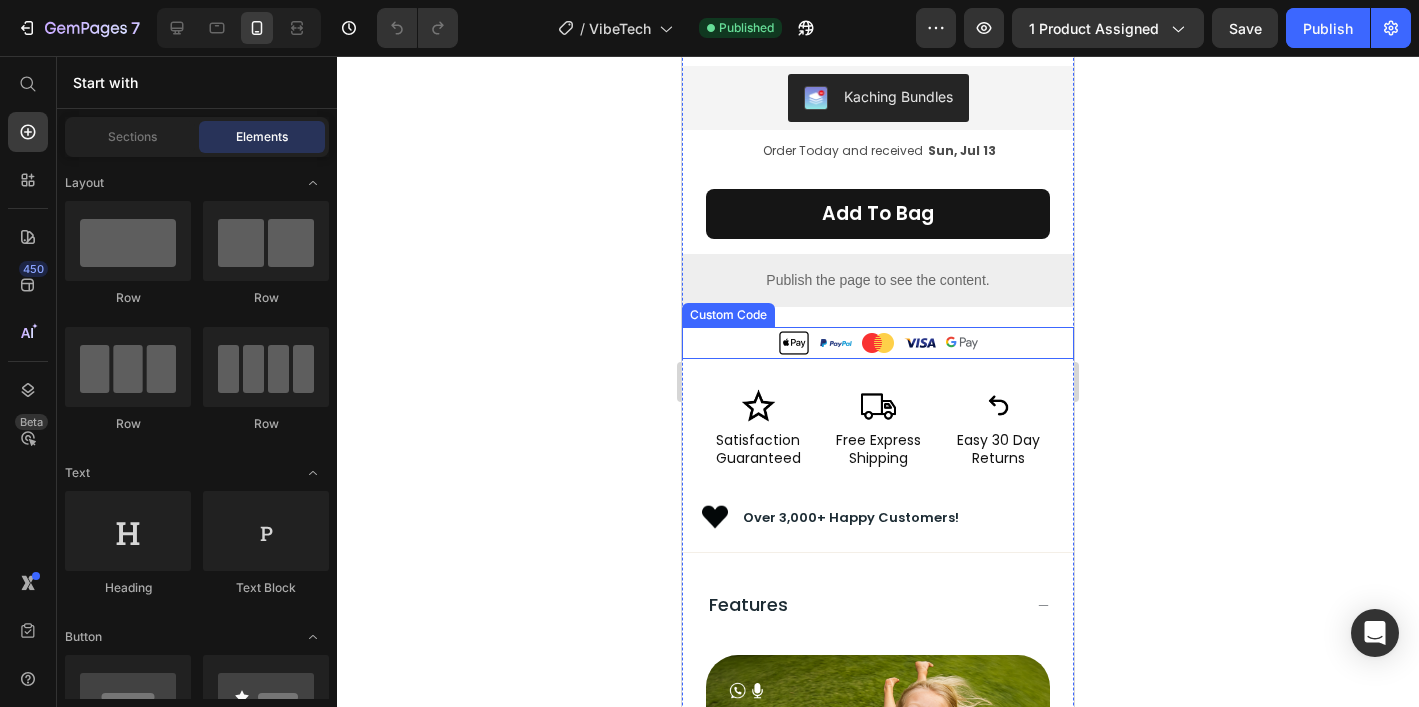 click at bounding box center (878, 343) 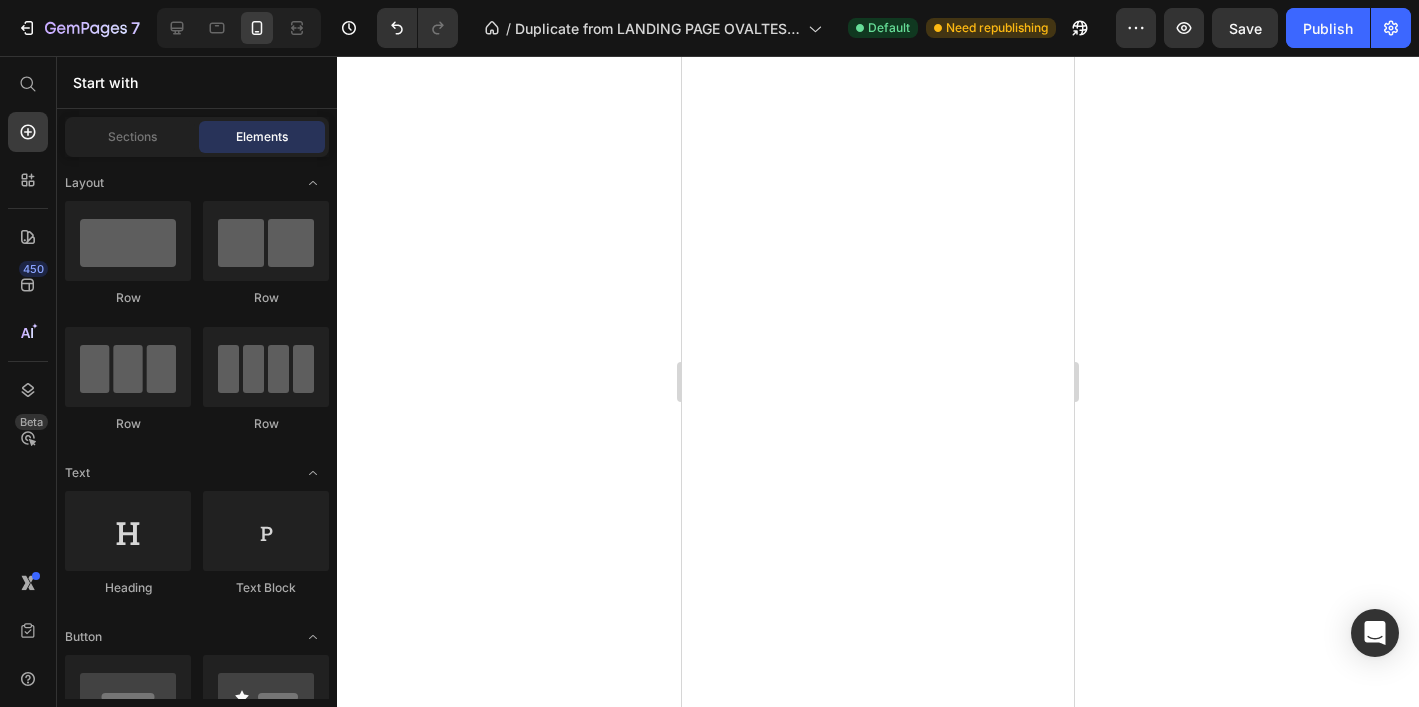 scroll, scrollTop: 0, scrollLeft: 0, axis: both 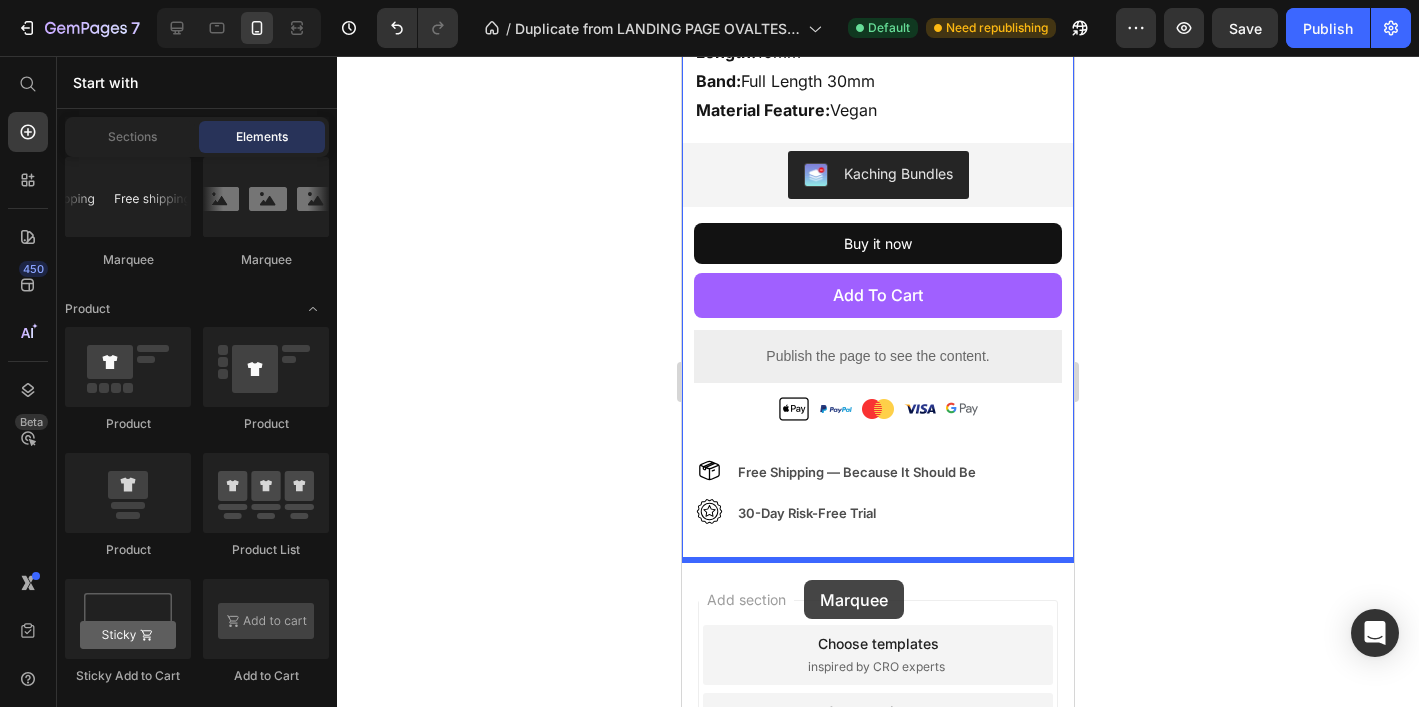 drag, startPoint x: 811, startPoint y: 262, endPoint x: 804, endPoint y: 580, distance: 318.07703 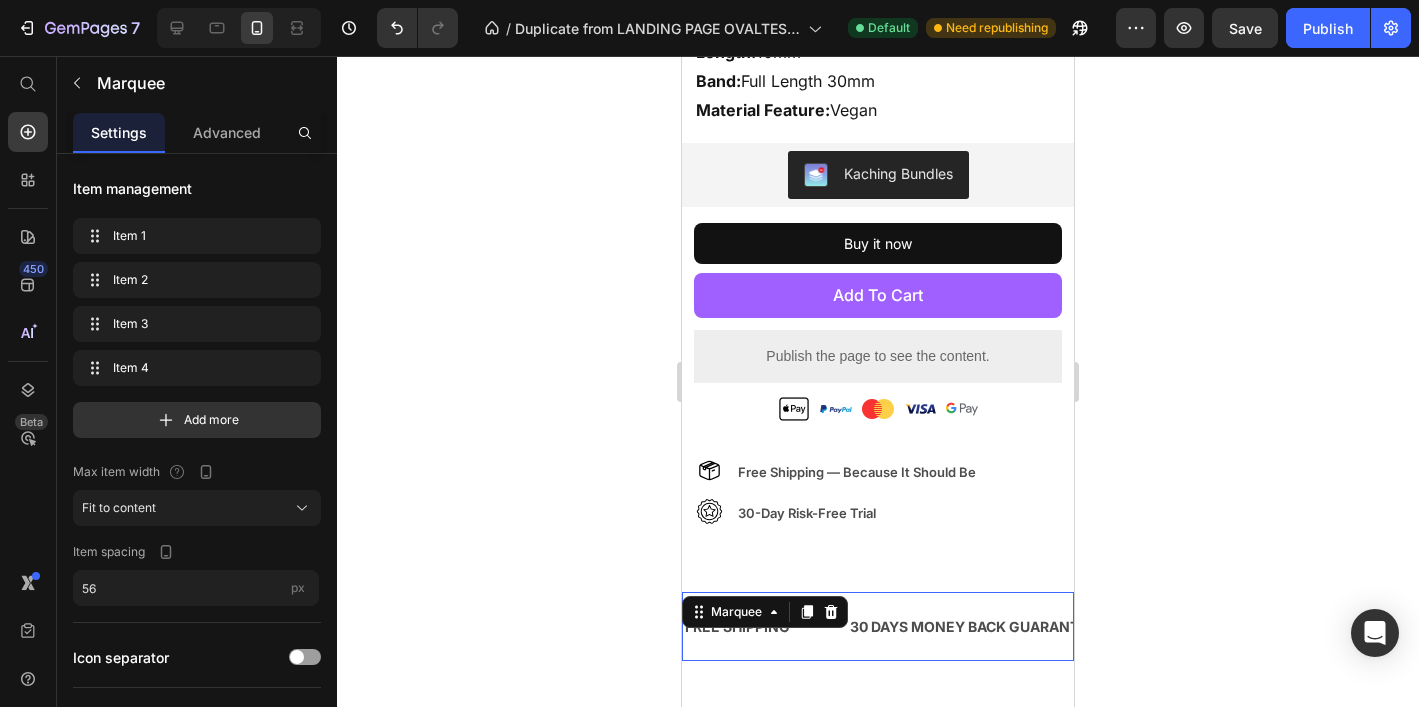 click 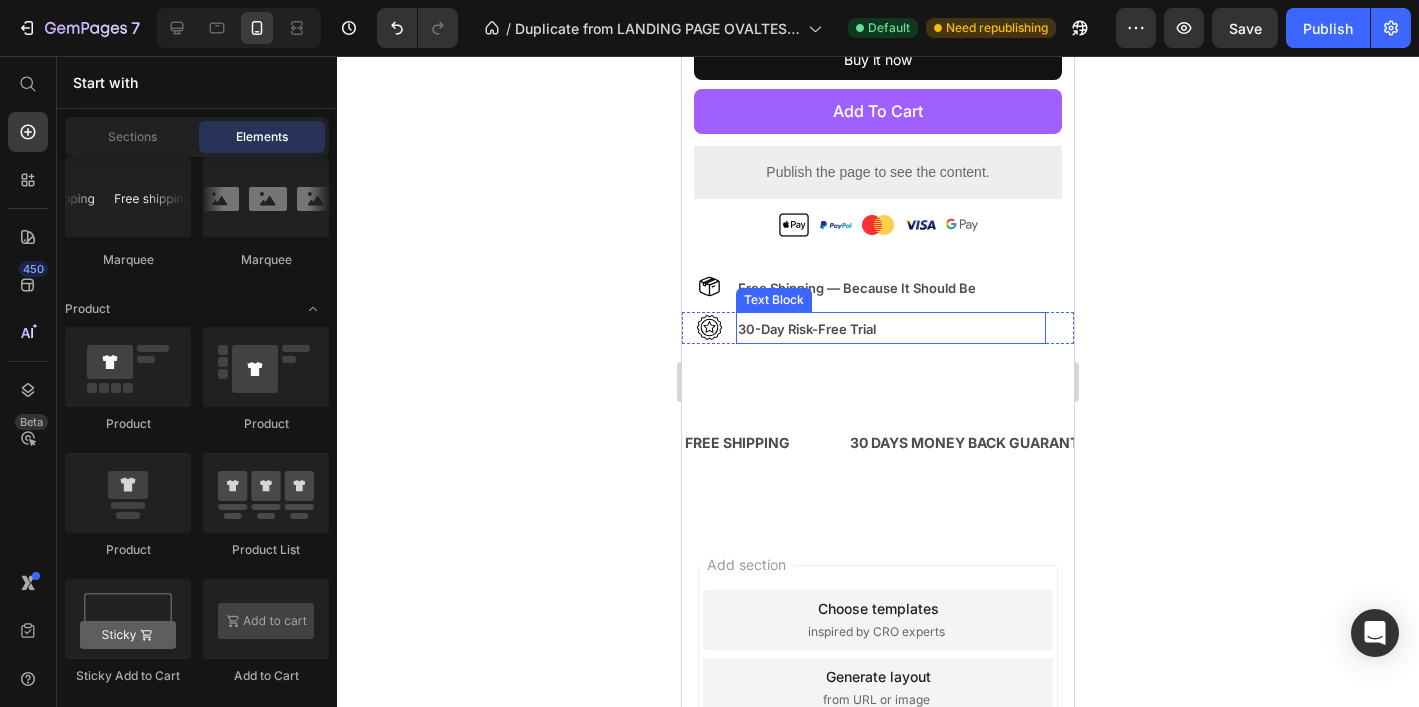 scroll, scrollTop: 1130, scrollLeft: 0, axis: vertical 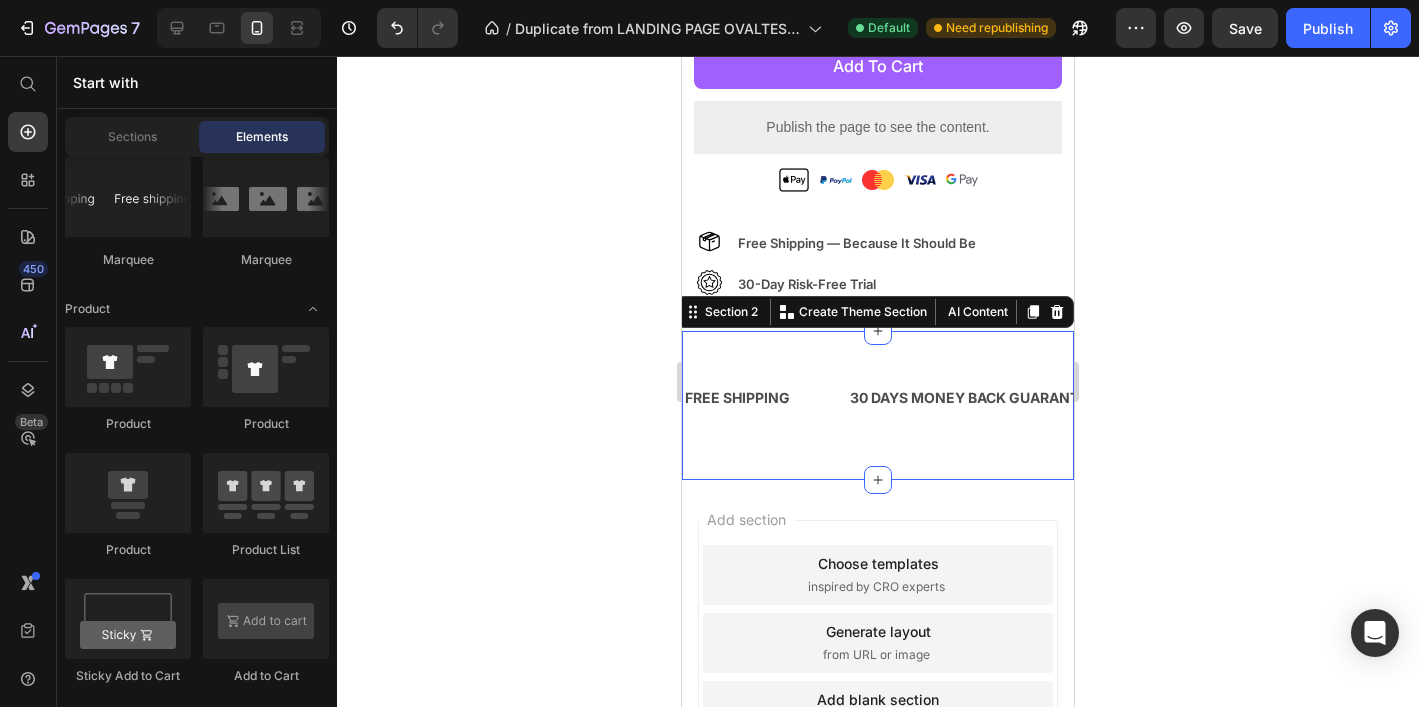 click on "FREE SHIPPING Text 30 DAYS MONEY BACK GUARANTEE Text LIMITED TIME 50% OFF SALE Text LIFE TIME WARRANTY Text FREE SHIPPING Text 30 DAYS MONEY BACK GUARANTEE Text LIMITED TIME 50% OFF SALE Text LIFE TIME WARRANTY Text Marquee Section 2   You can create reusable sections Create Theme Section AI Content Write with GemAI What would you like to describe here? Tone and Voice Persuasive Product Getting products... Show more Generate" at bounding box center (878, 405) 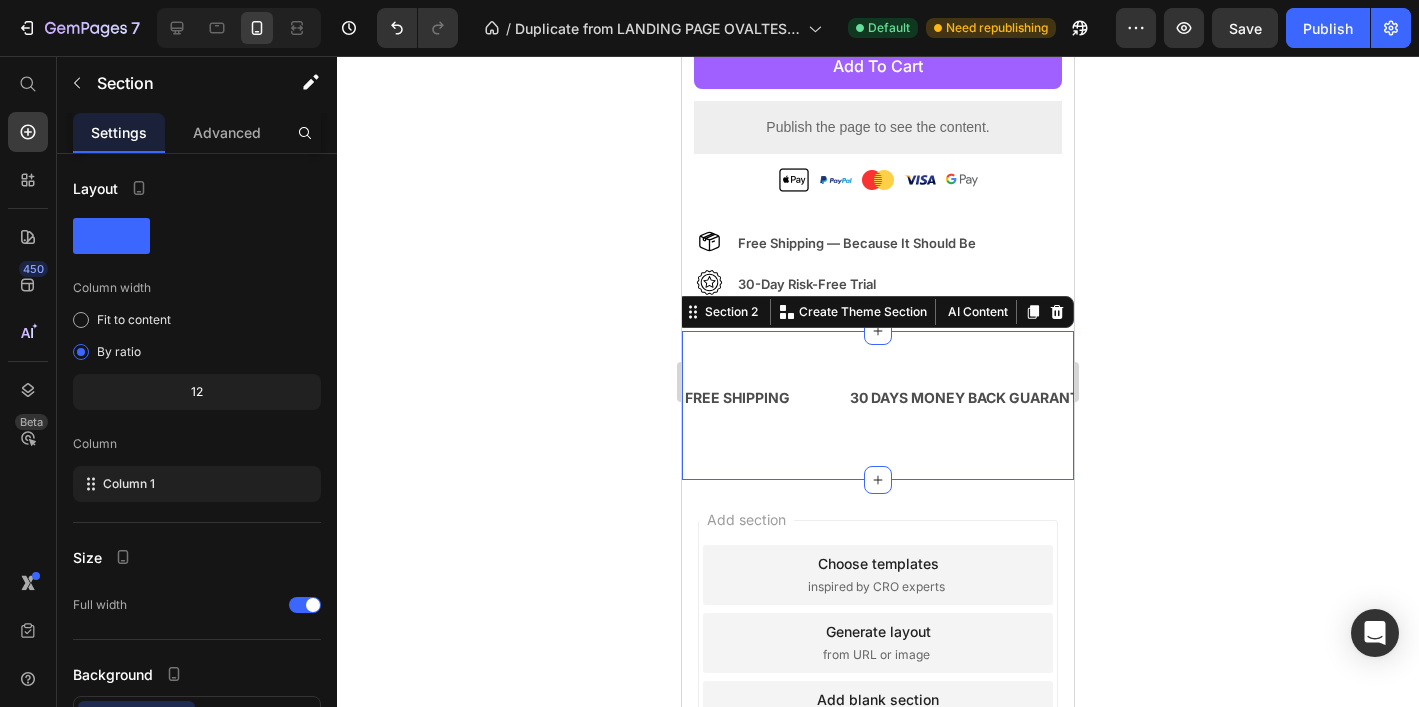 click 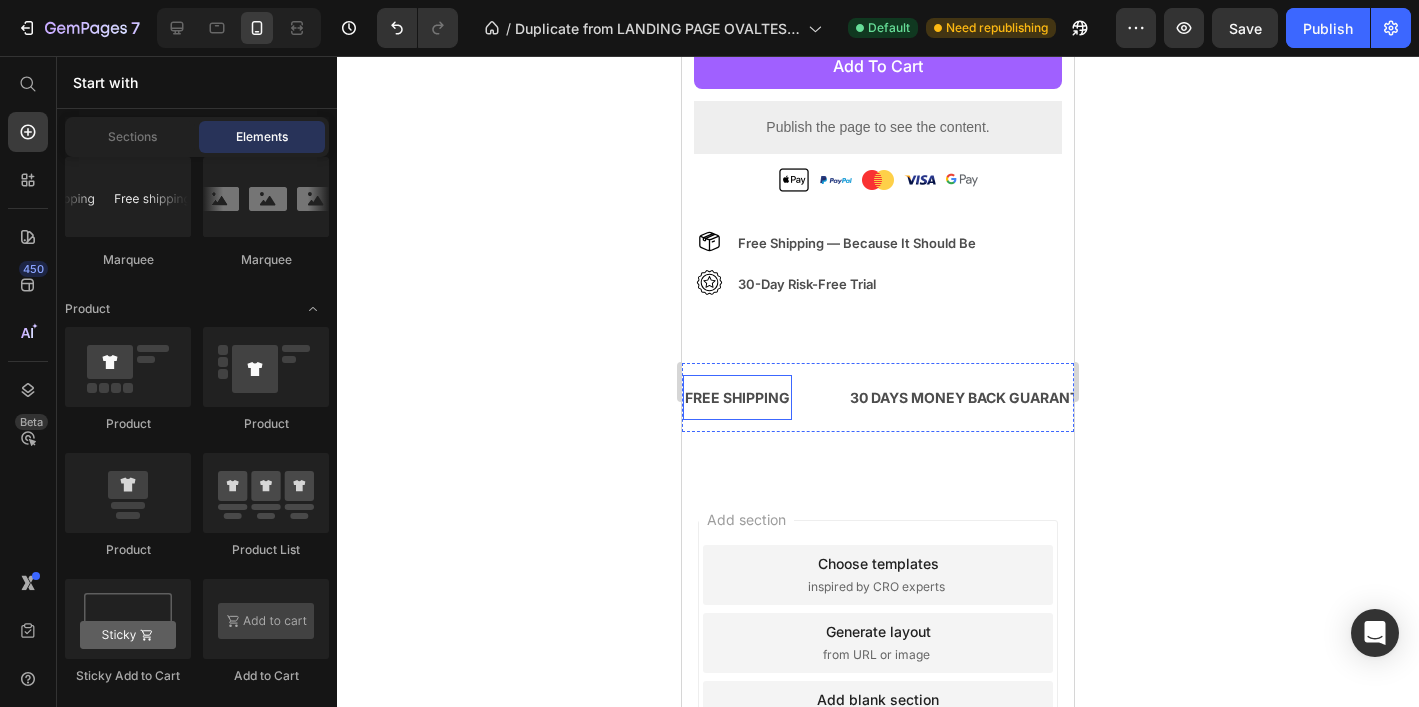 click on "FREE SHIPPING" at bounding box center (737, 397) 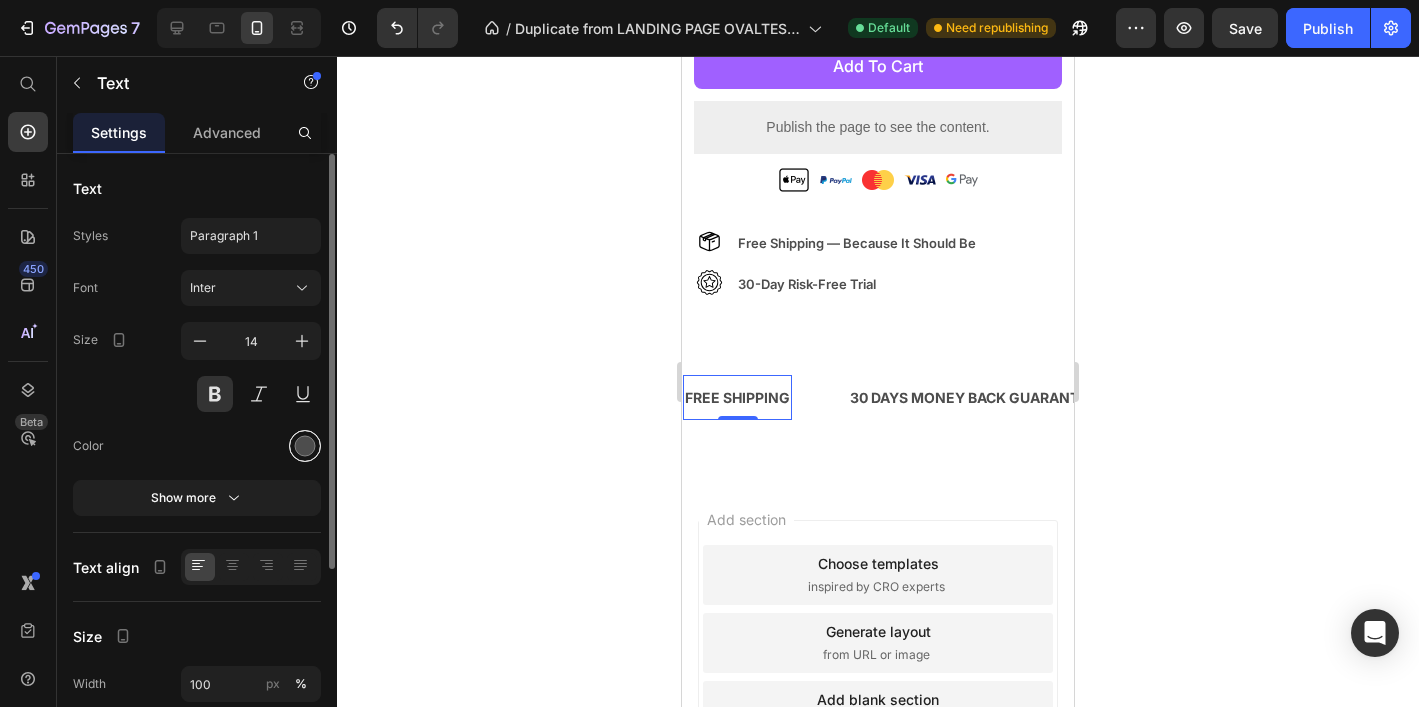 click at bounding box center [305, 446] 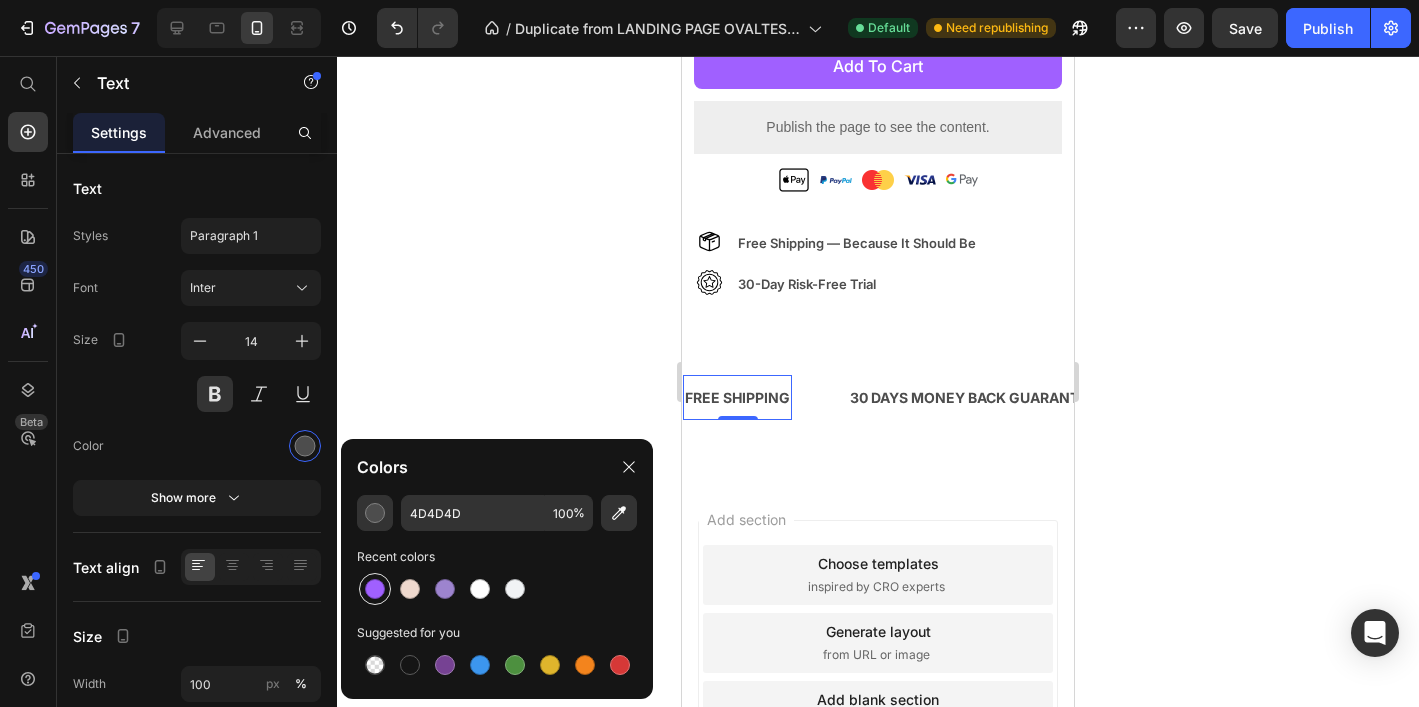 click at bounding box center (375, 589) 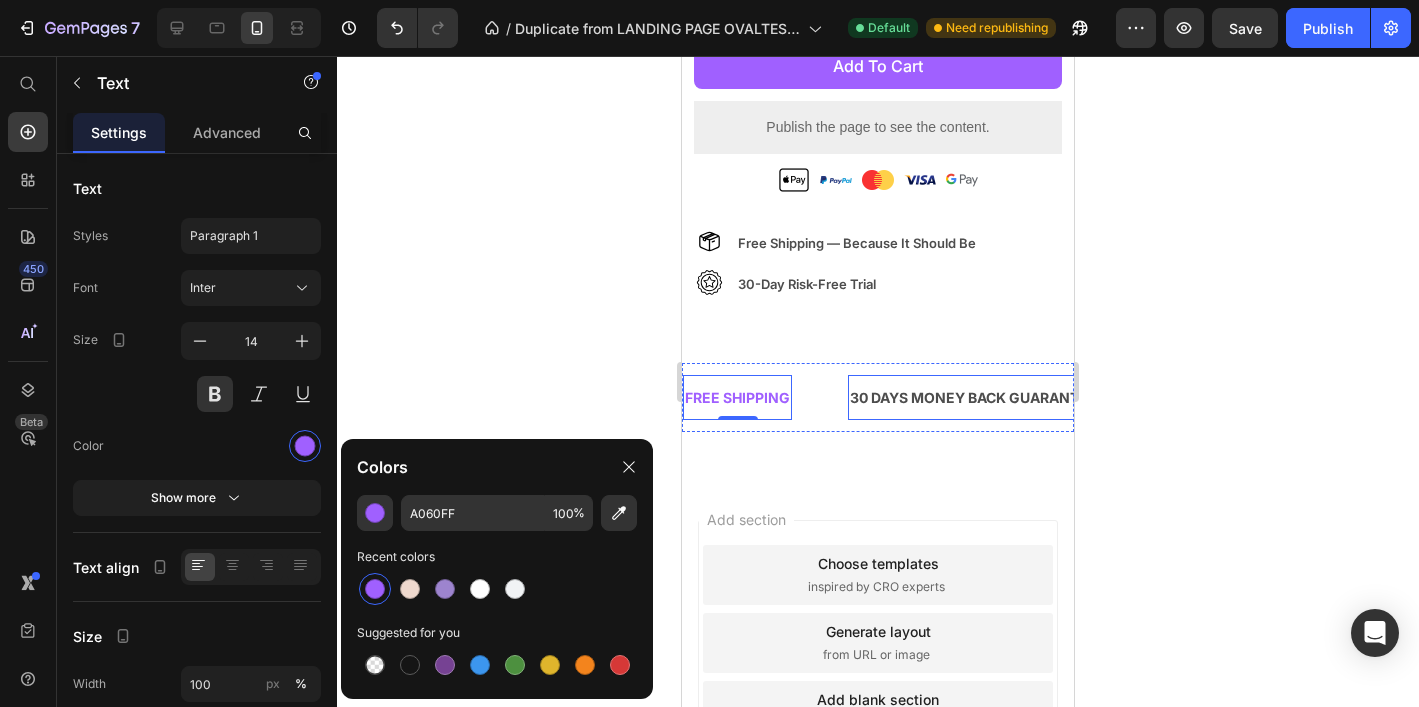 click on "30 DAYS MONEY BACK GUARANTEE" at bounding box center (973, 397) 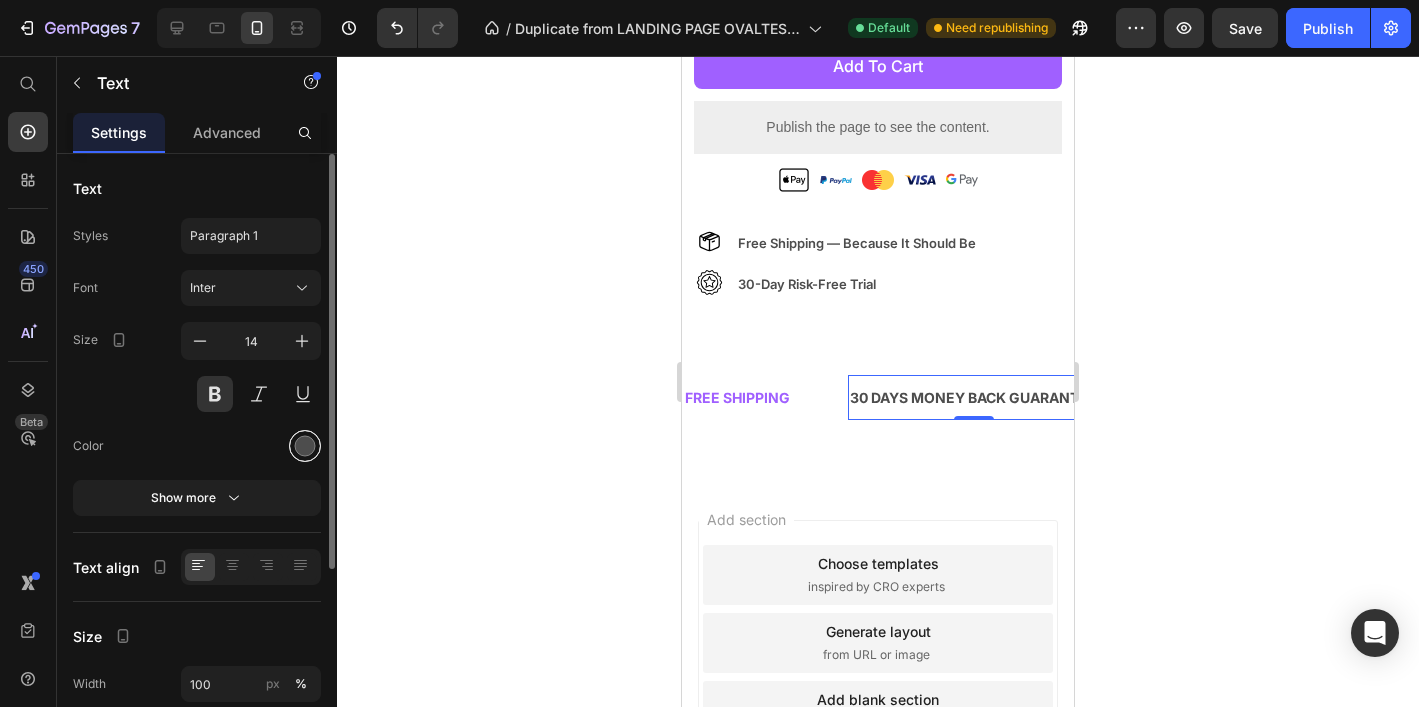 click at bounding box center [305, 446] 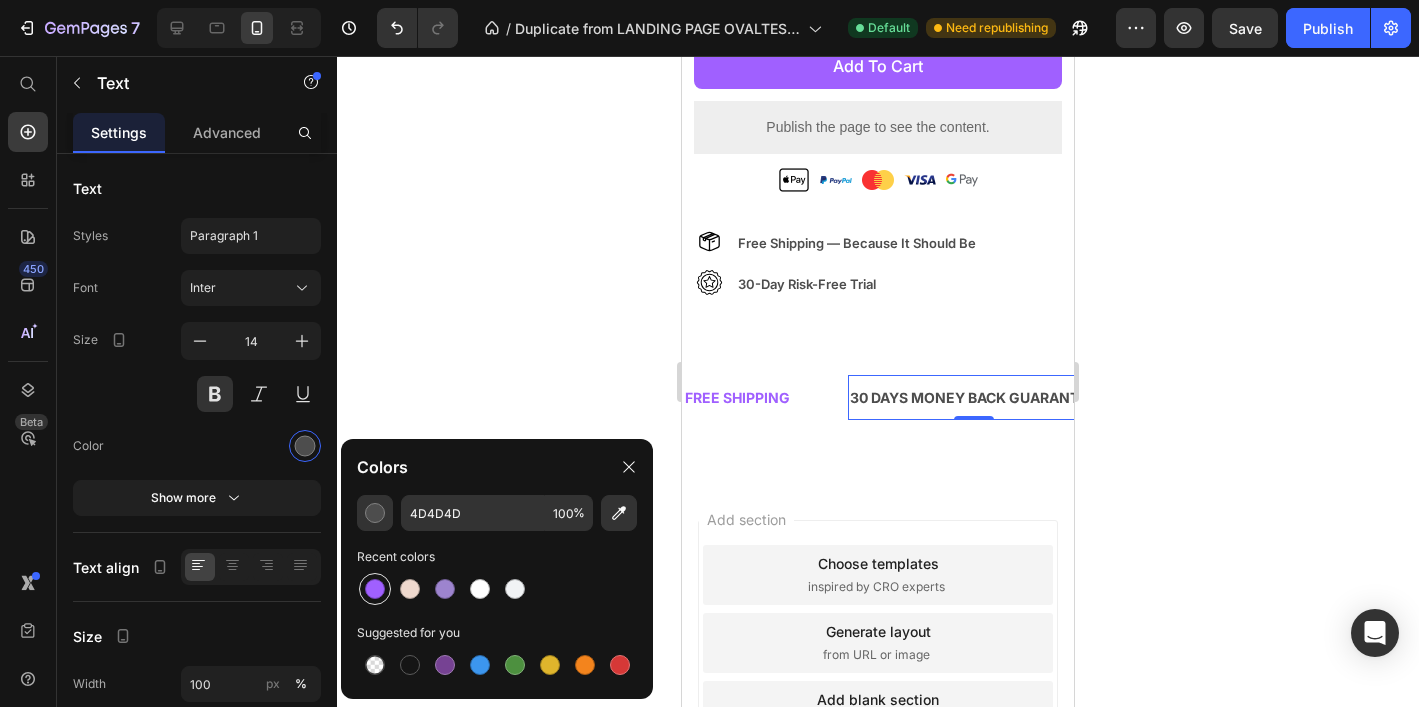 drag, startPoint x: 373, startPoint y: 601, endPoint x: 384, endPoint y: 598, distance: 11.401754 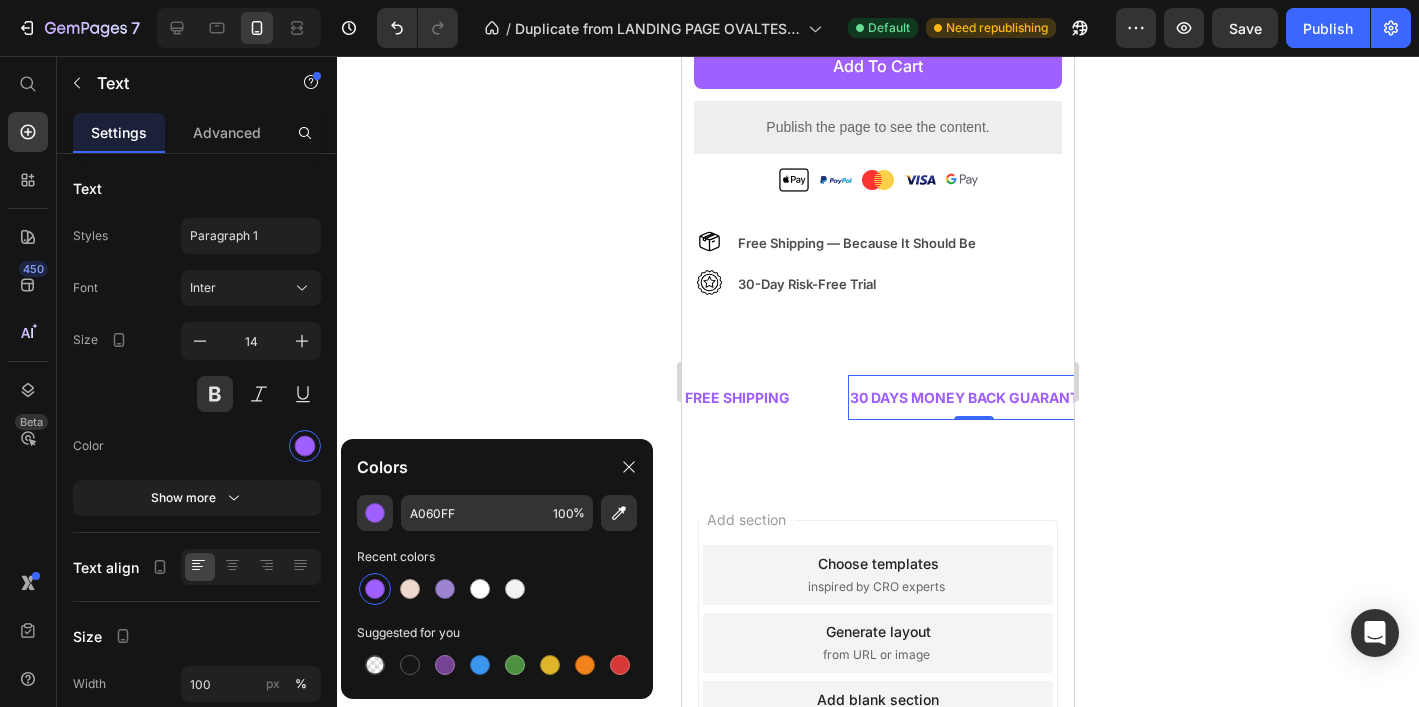 click 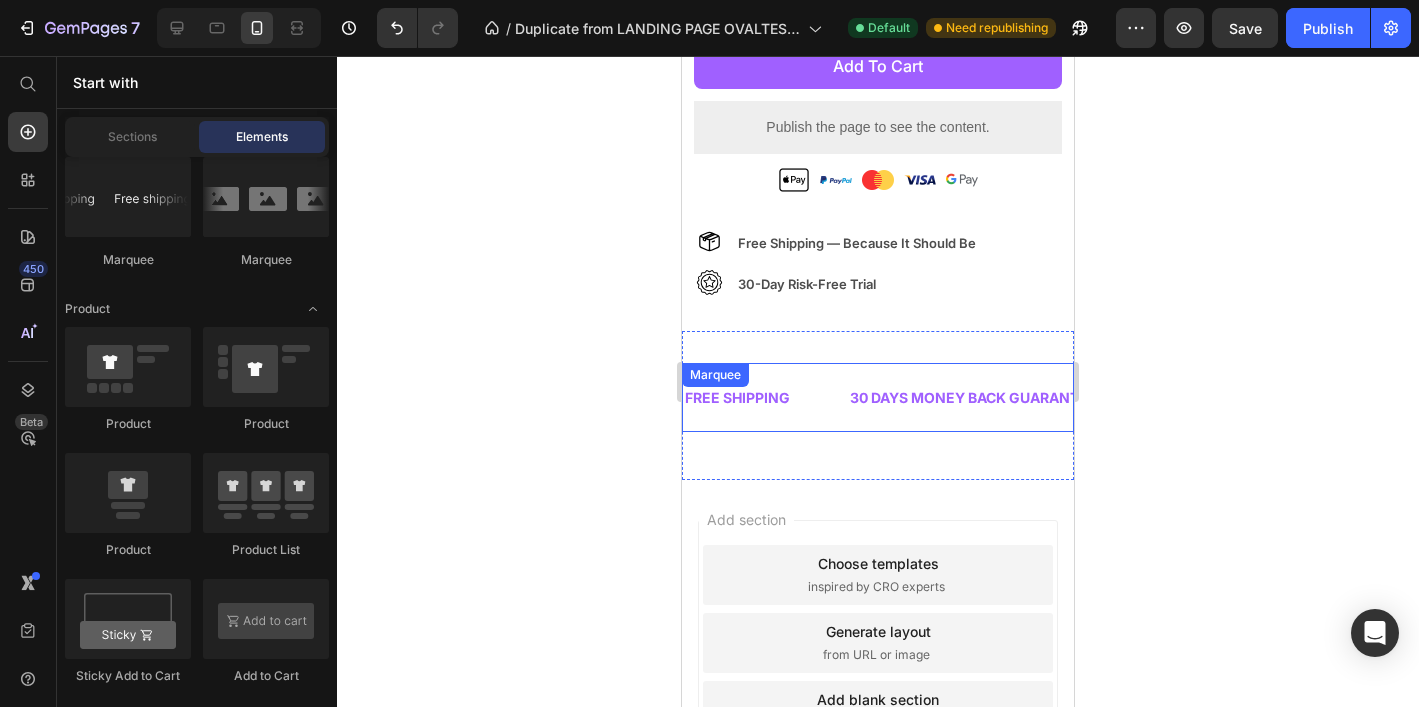 click on "FREE SHIPPING Text" at bounding box center (765, 397) 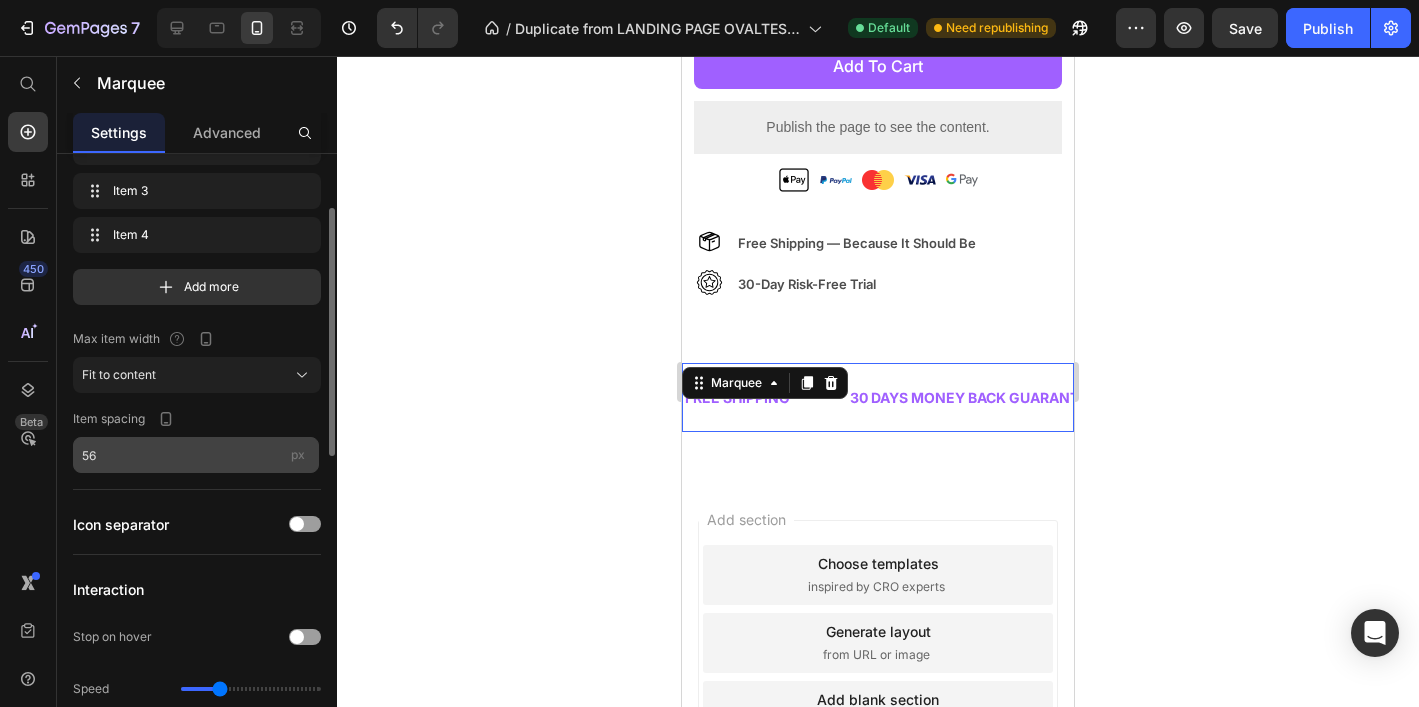 scroll, scrollTop: 247, scrollLeft: 0, axis: vertical 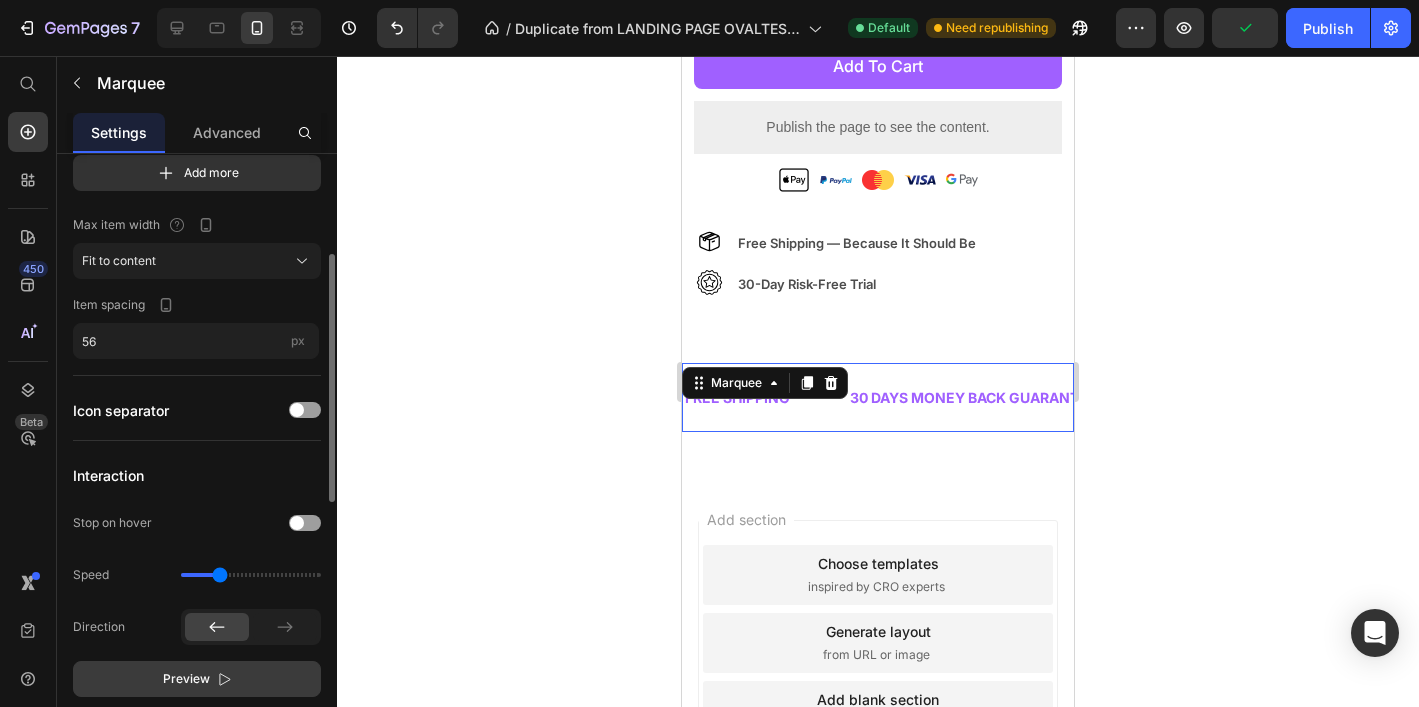 click on "Preview" at bounding box center [197, 679] 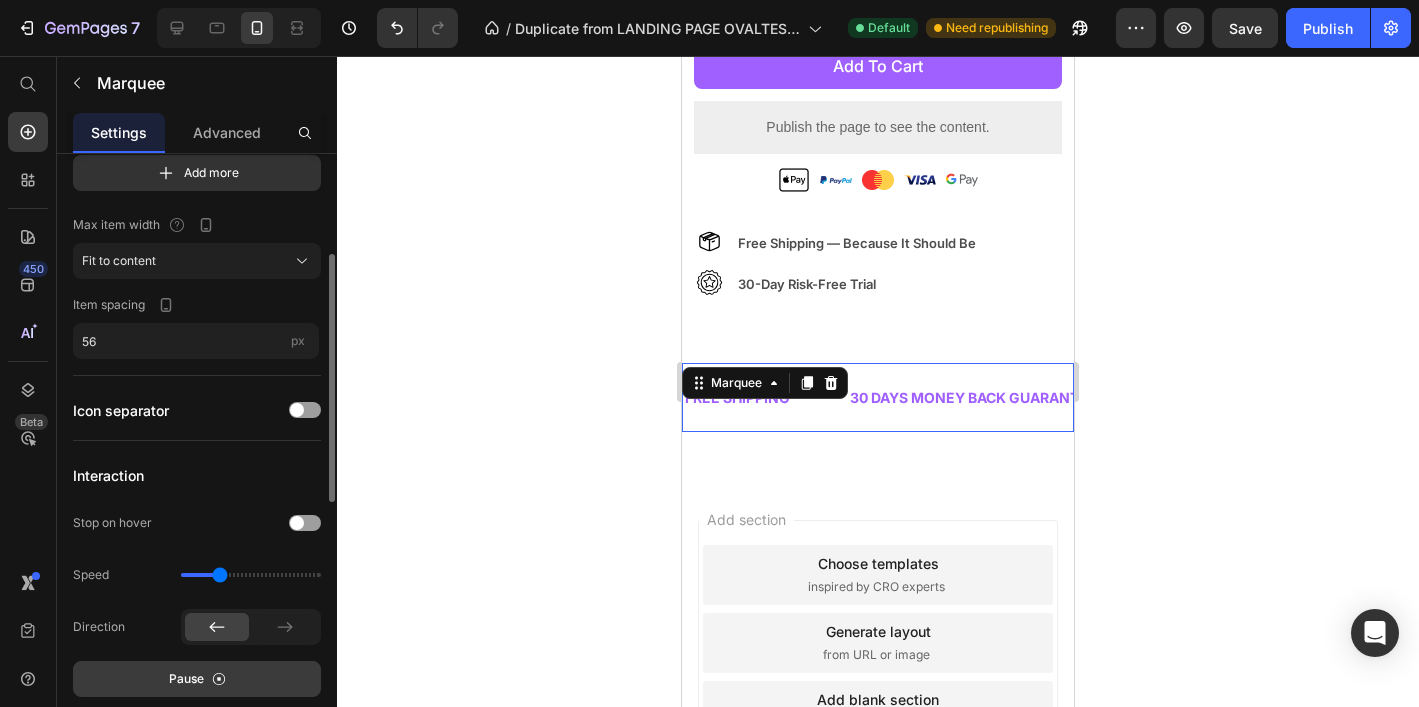 click on "Pause" at bounding box center (197, 679) 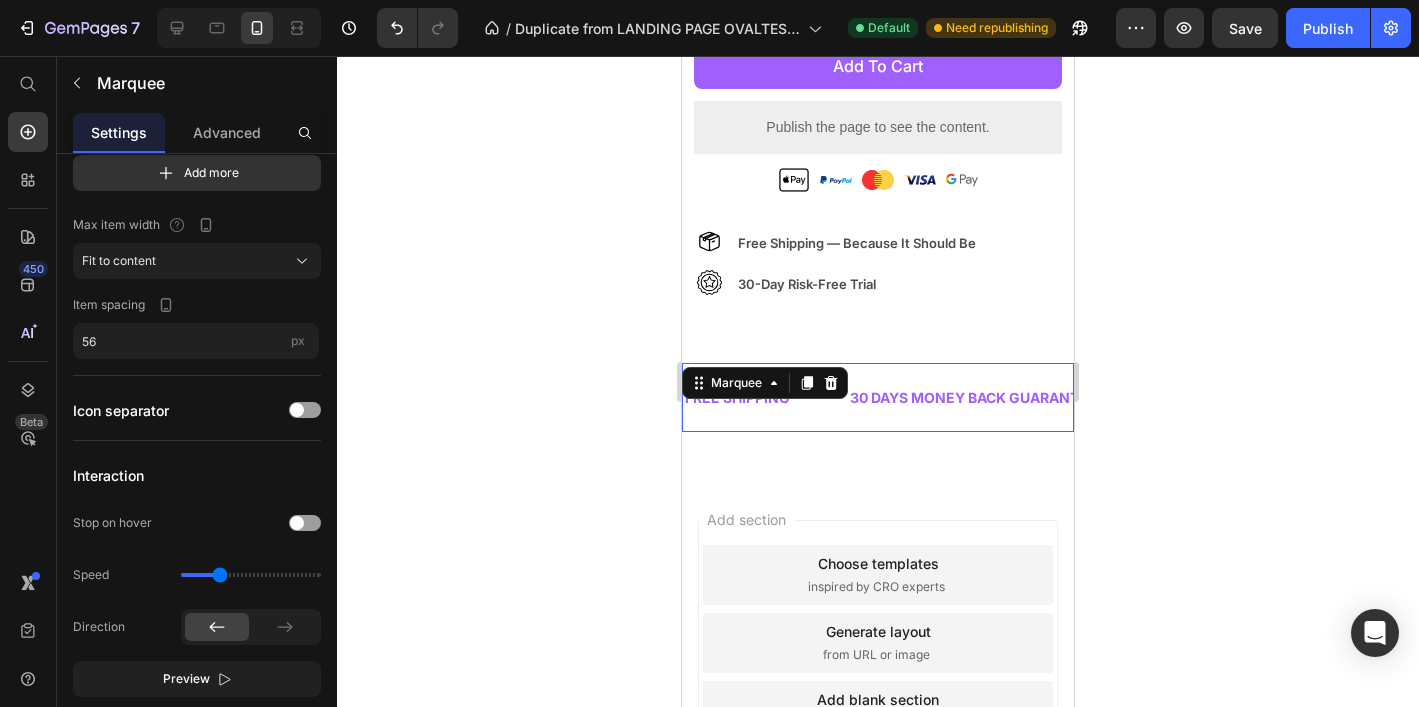 click 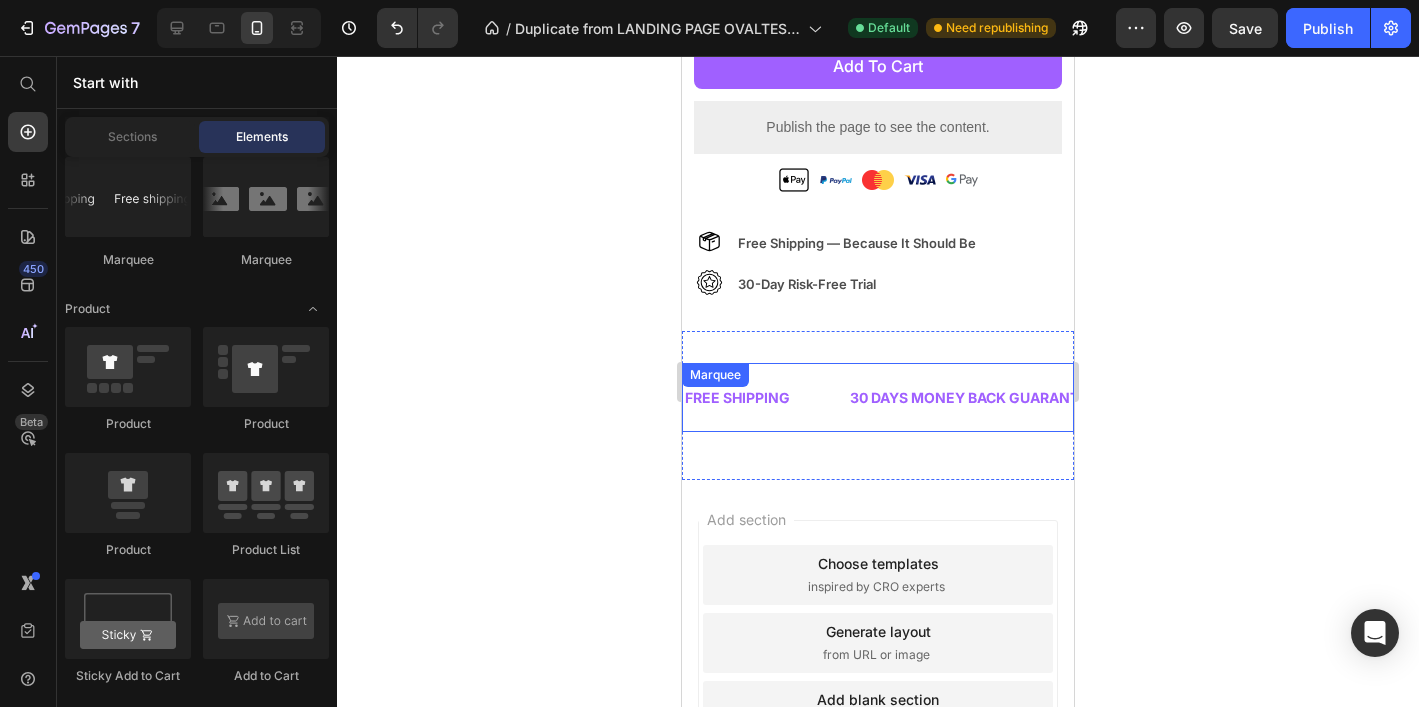 click on "FREE SHIPPING Text 30 DAYS MONEY BACK GUARANTEE Text LIMITED TIME 50% OFF SALE Text LIFE TIME WARRANTY Text FREE SHIPPING Text 30 DAYS MONEY BACK GUARANTEE Text LIMITED TIME 50% OFF SALE Text LIFE TIME WARRANTY Text Marquee" at bounding box center [878, 397] 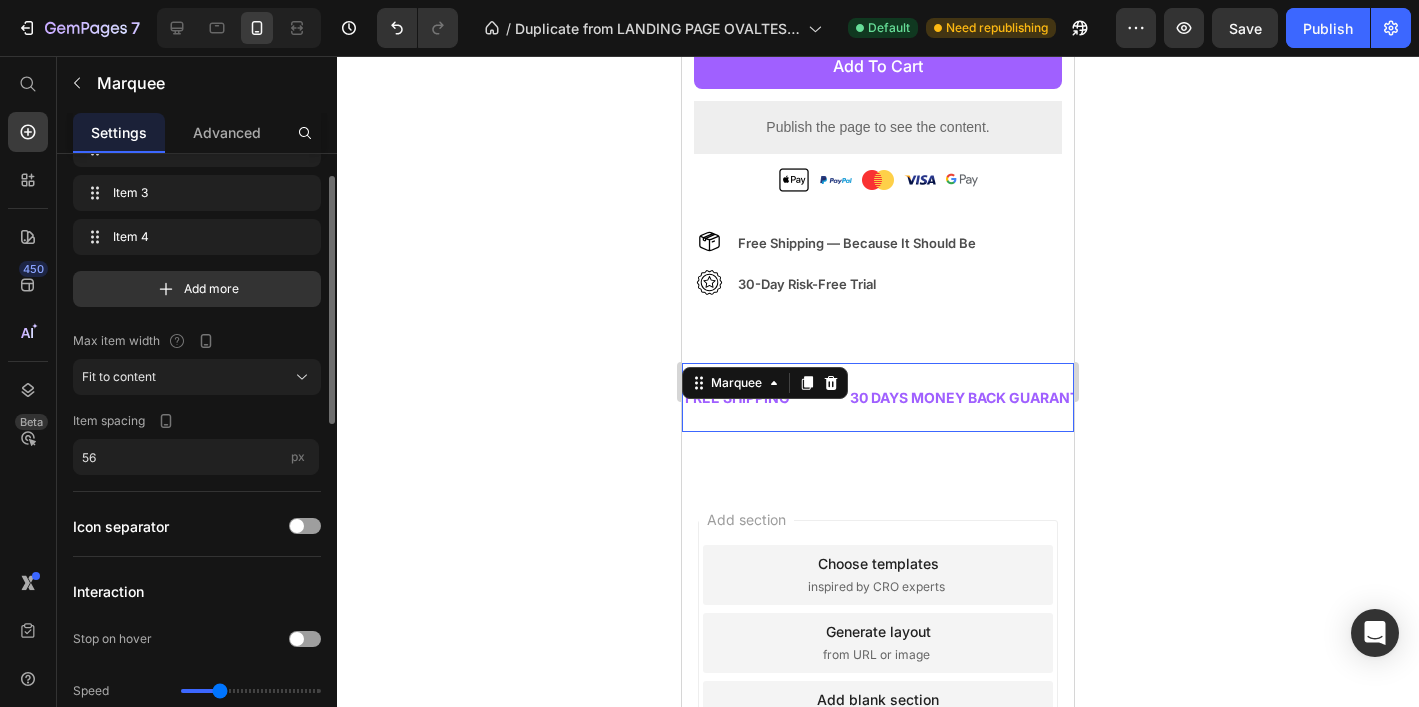 scroll, scrollTop: 0, scrollLeft: 0, axis: both 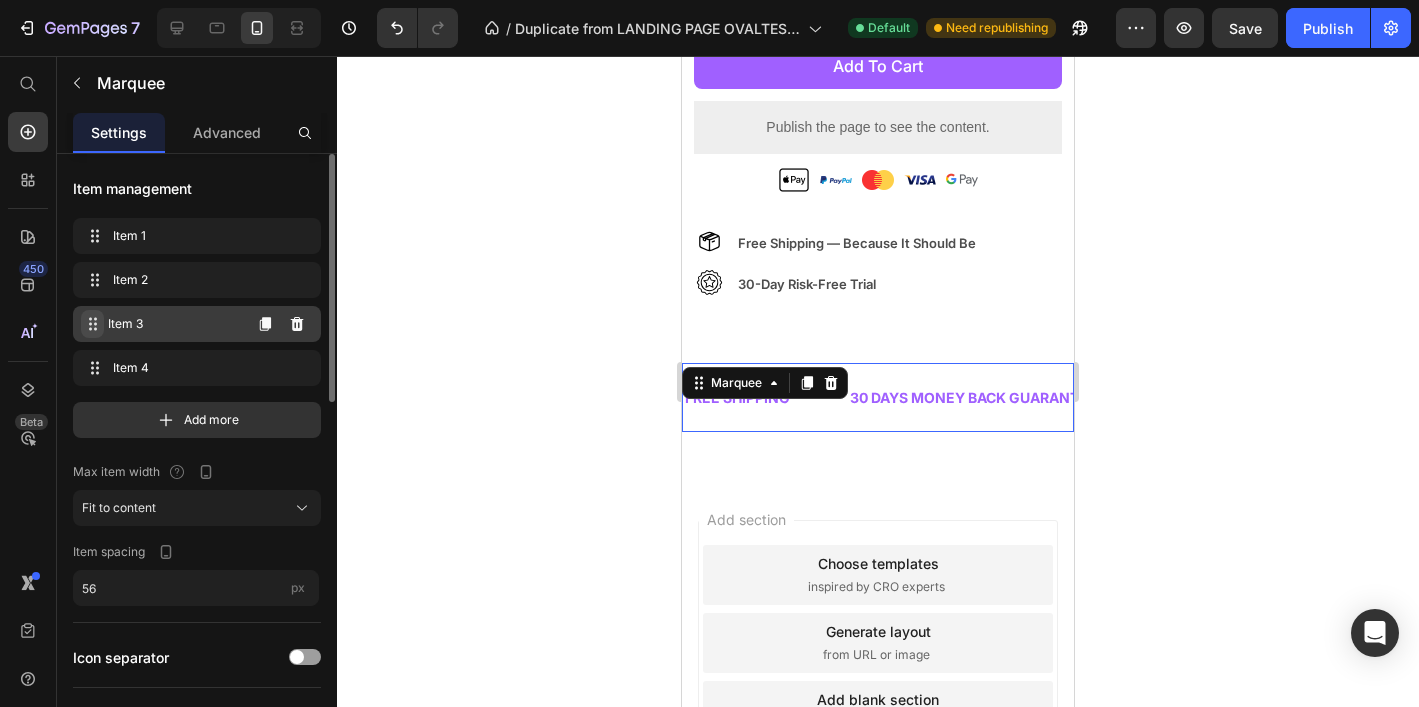 click 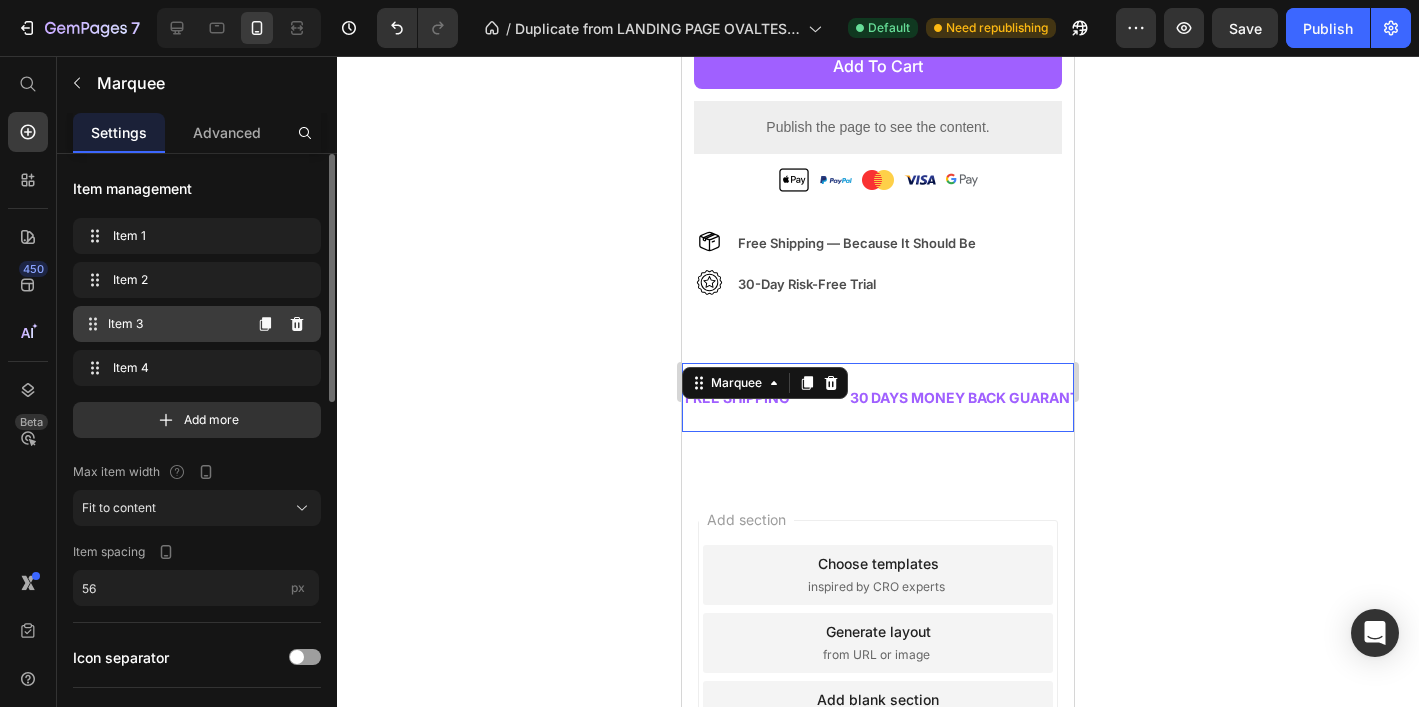 click on "Item 3" at bounding box center [174, 324] 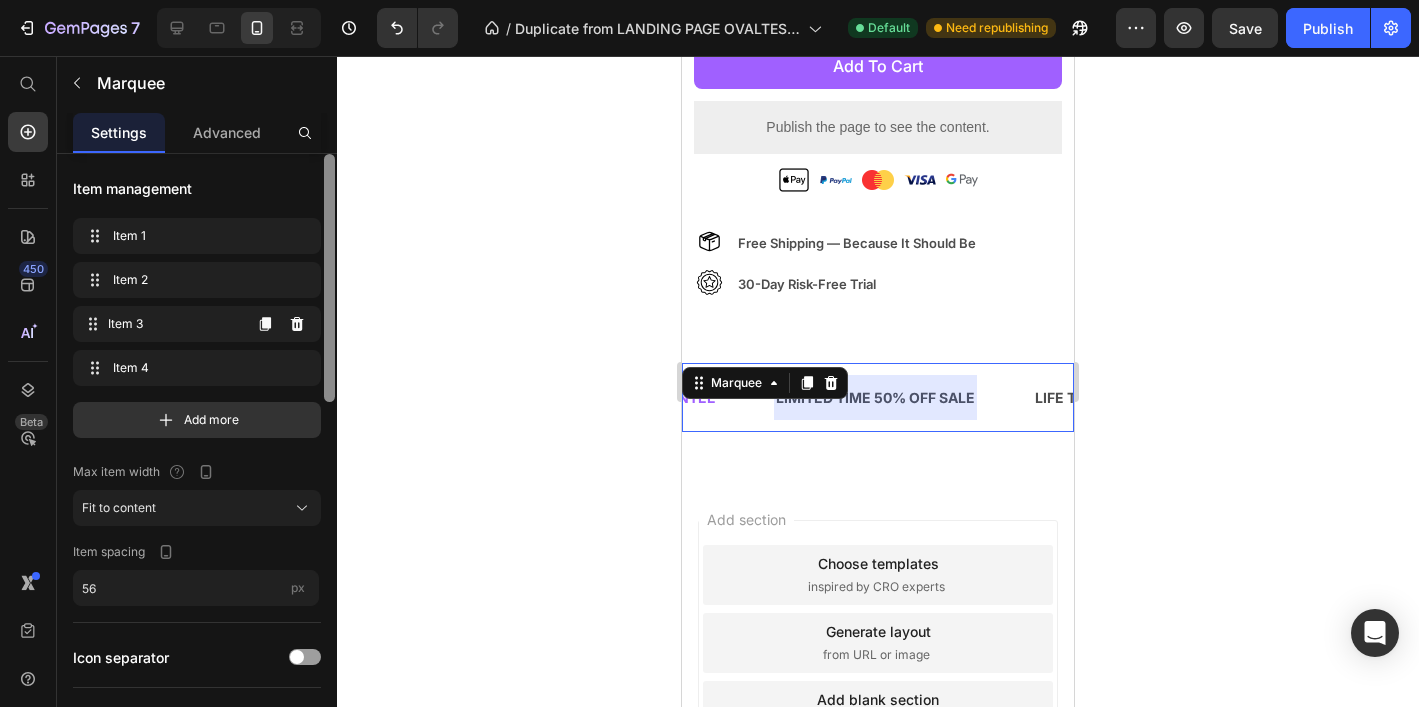 scroll, scrollTop: 0, scrollLeft: 382, axis: horizontal 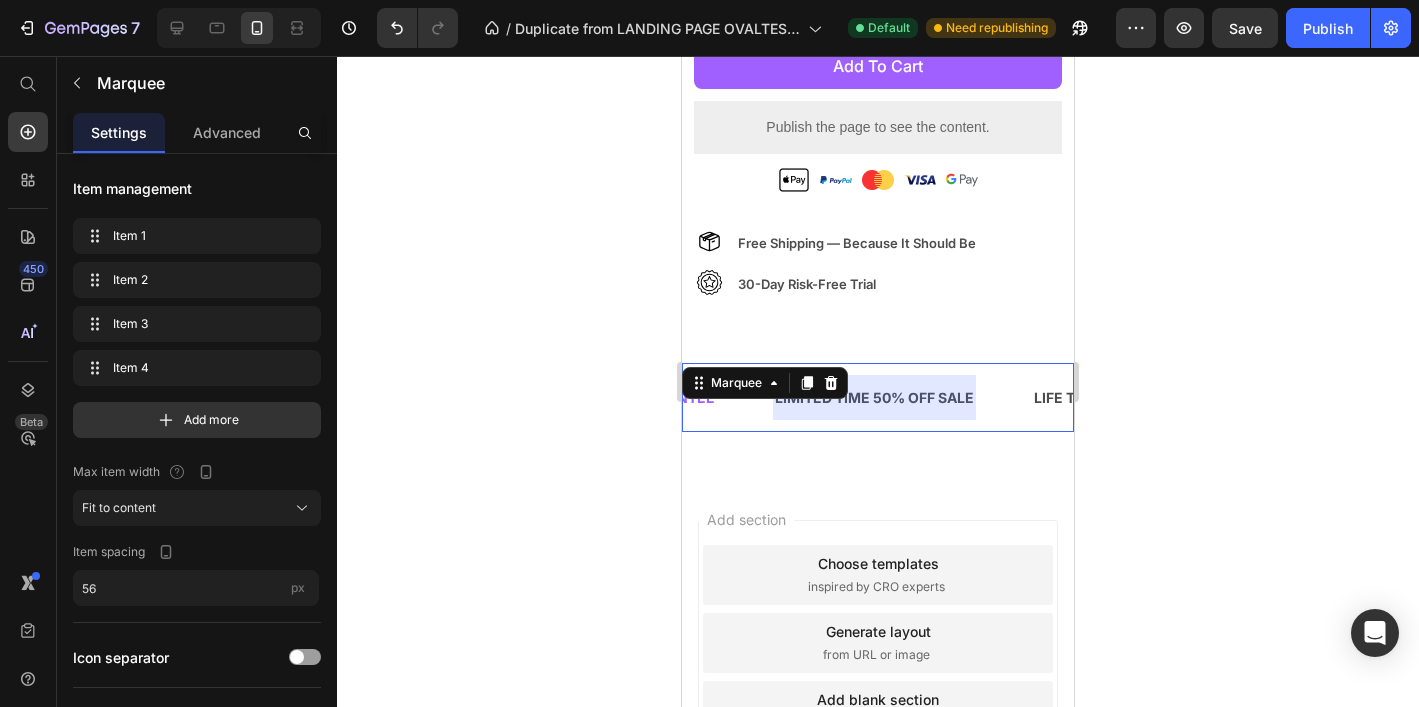 click 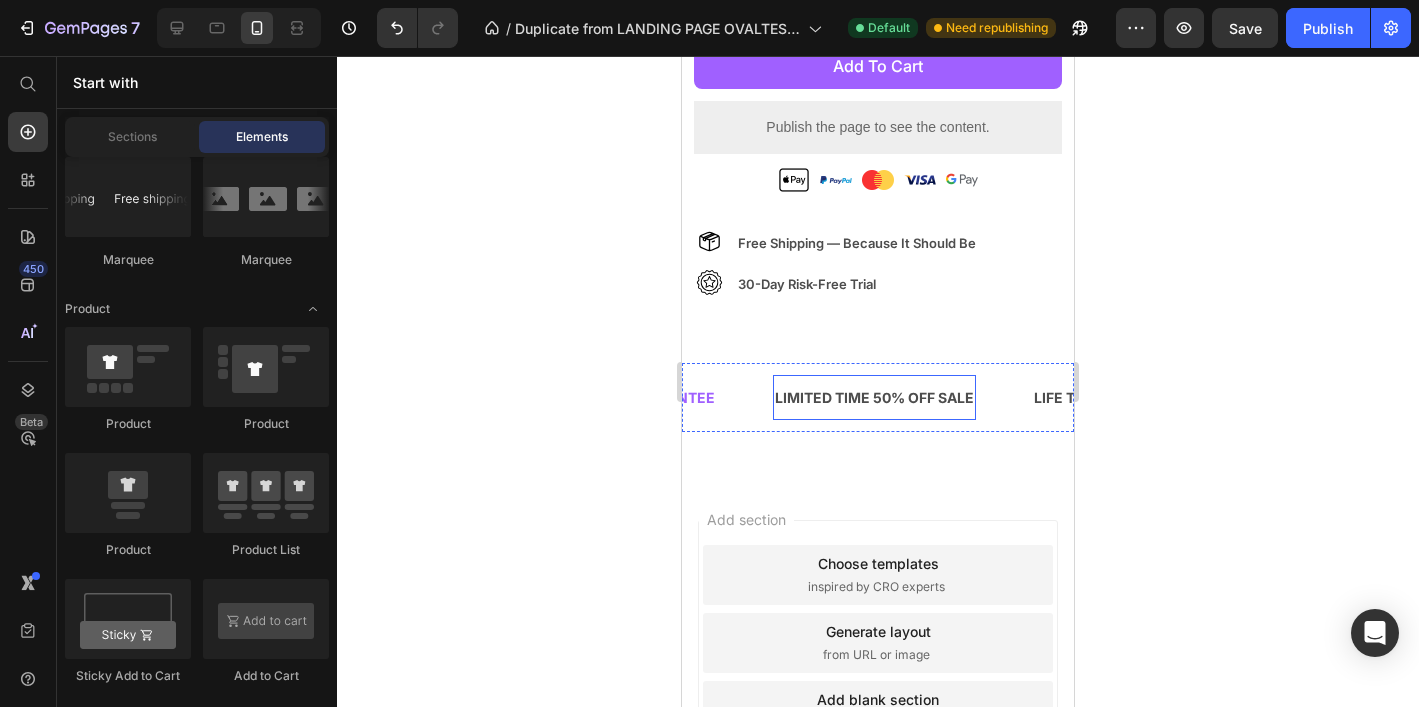 click on "LIMITED TIME 50% OFF SALE" at bounding box center (866, 397) 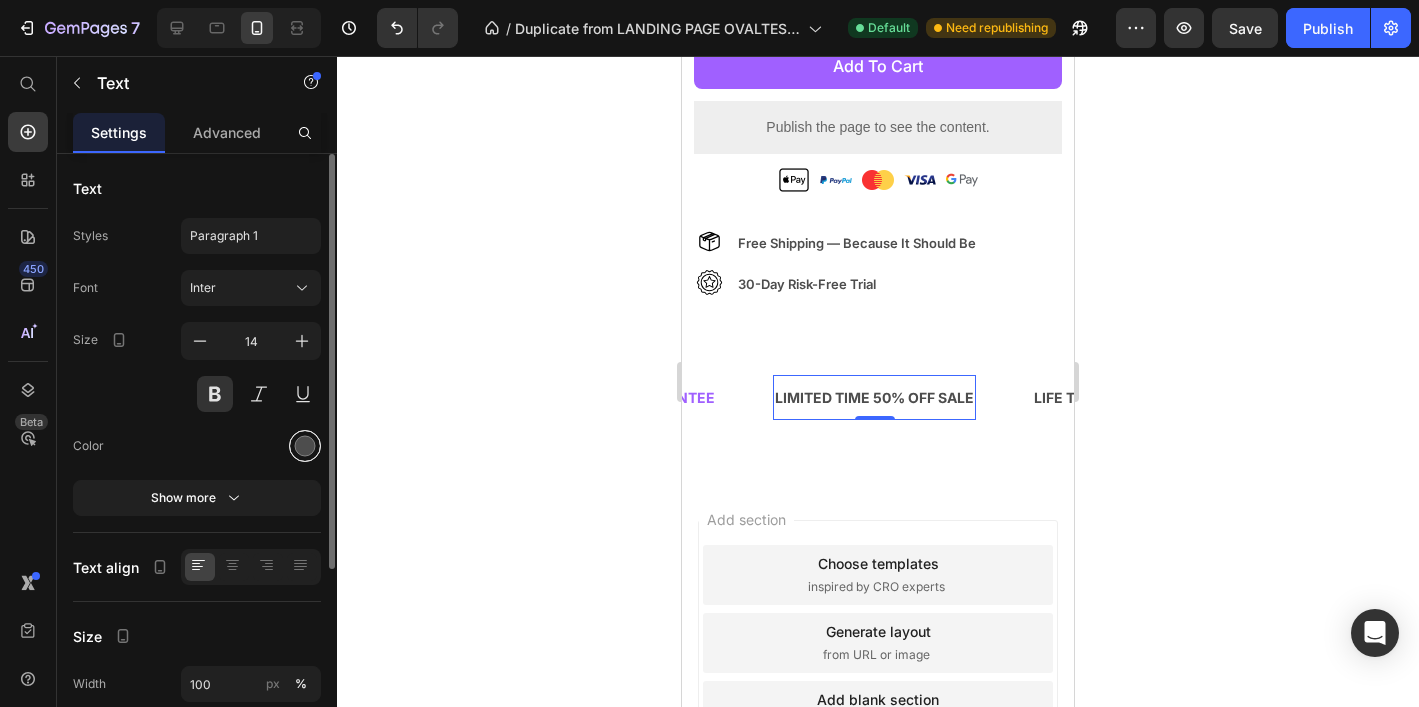 click at bounding box center [305, 446] 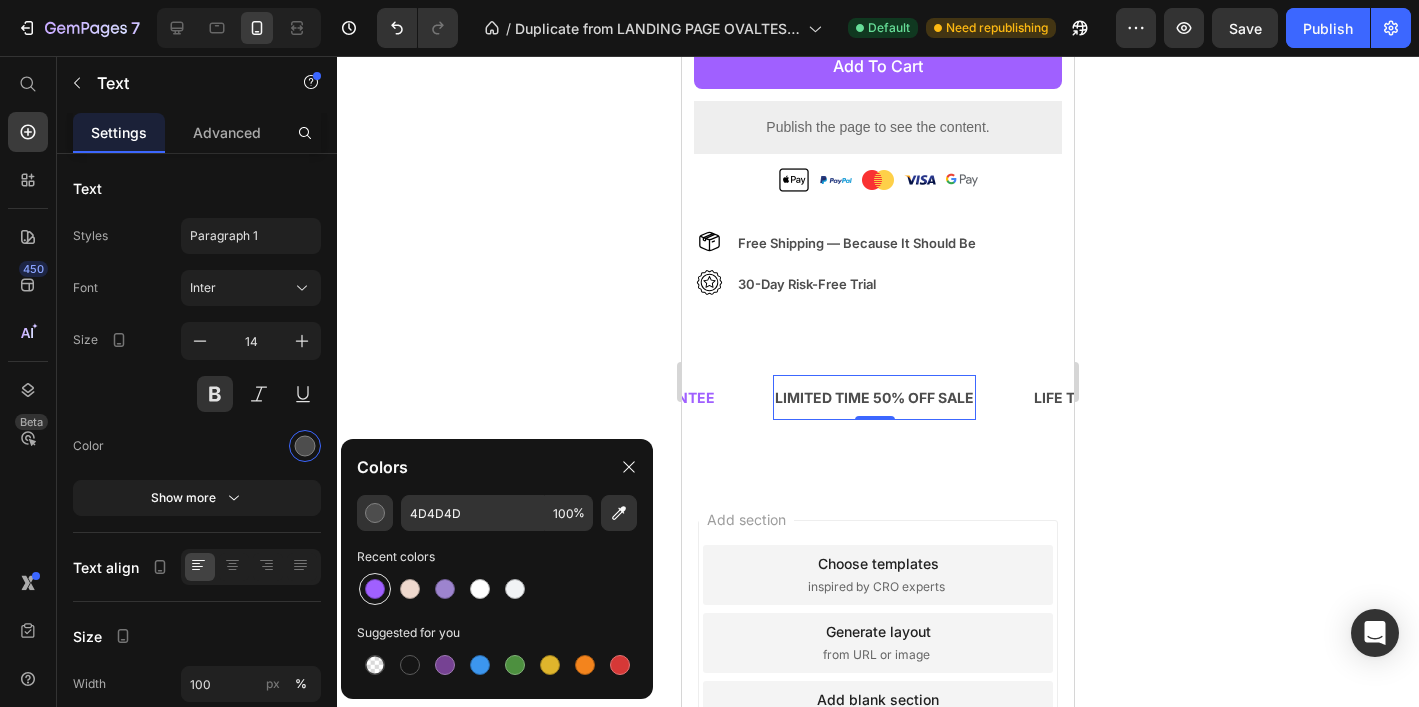 click at bounding box center (375, 589) 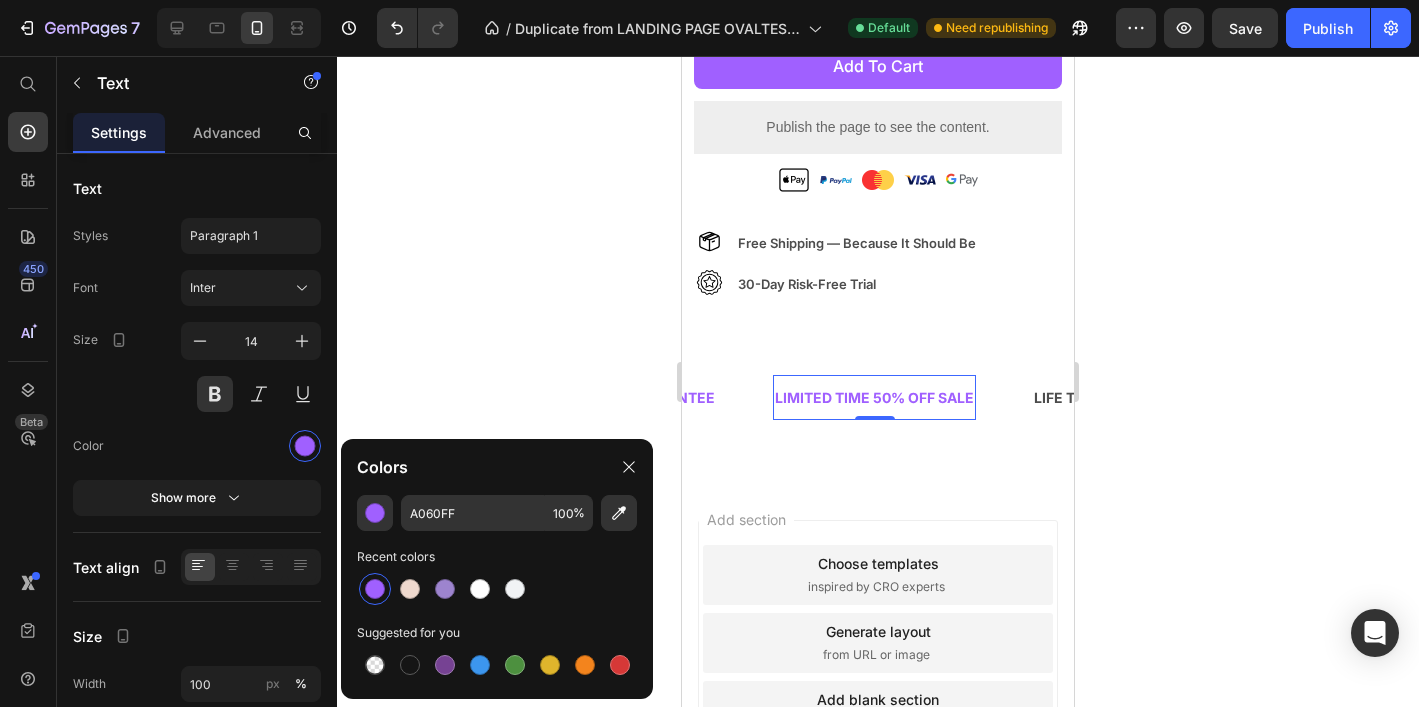 click 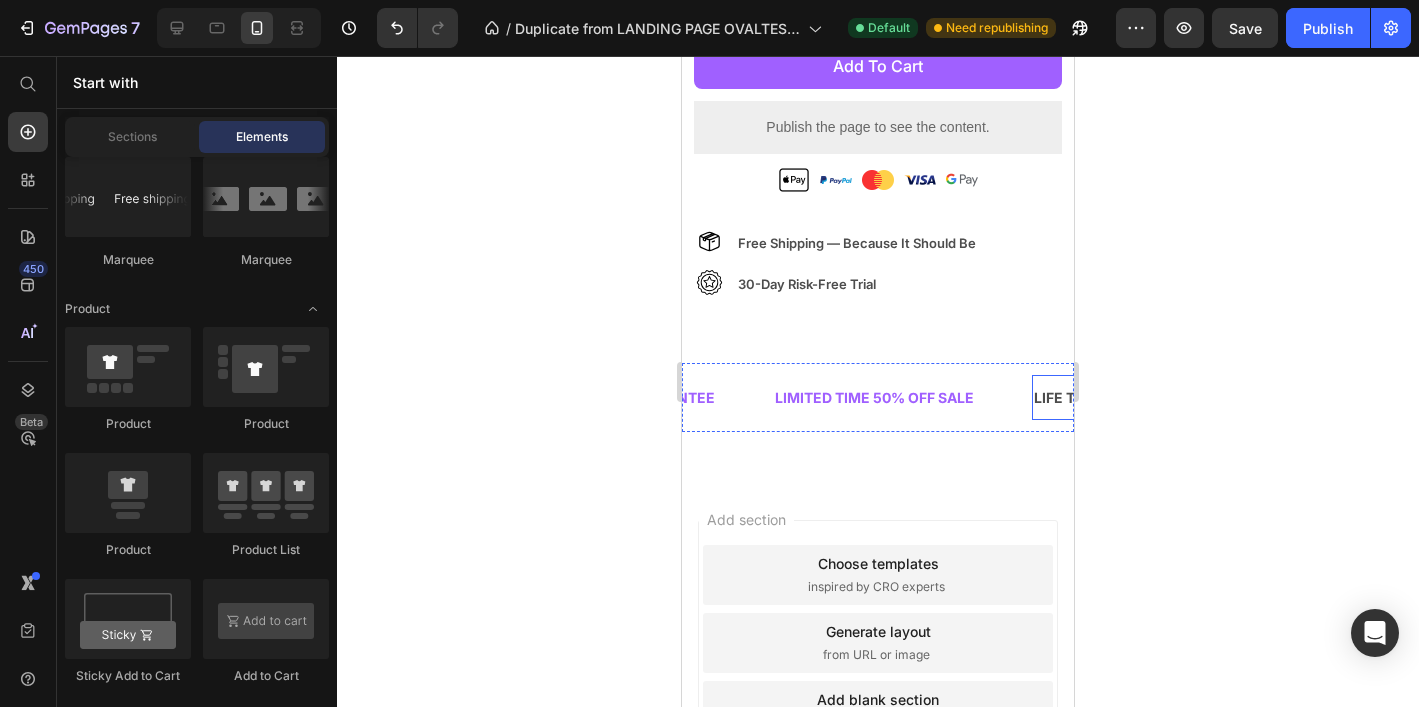 click on "LIFE TIME WARRANTY" at bounding box center [1102, 397] 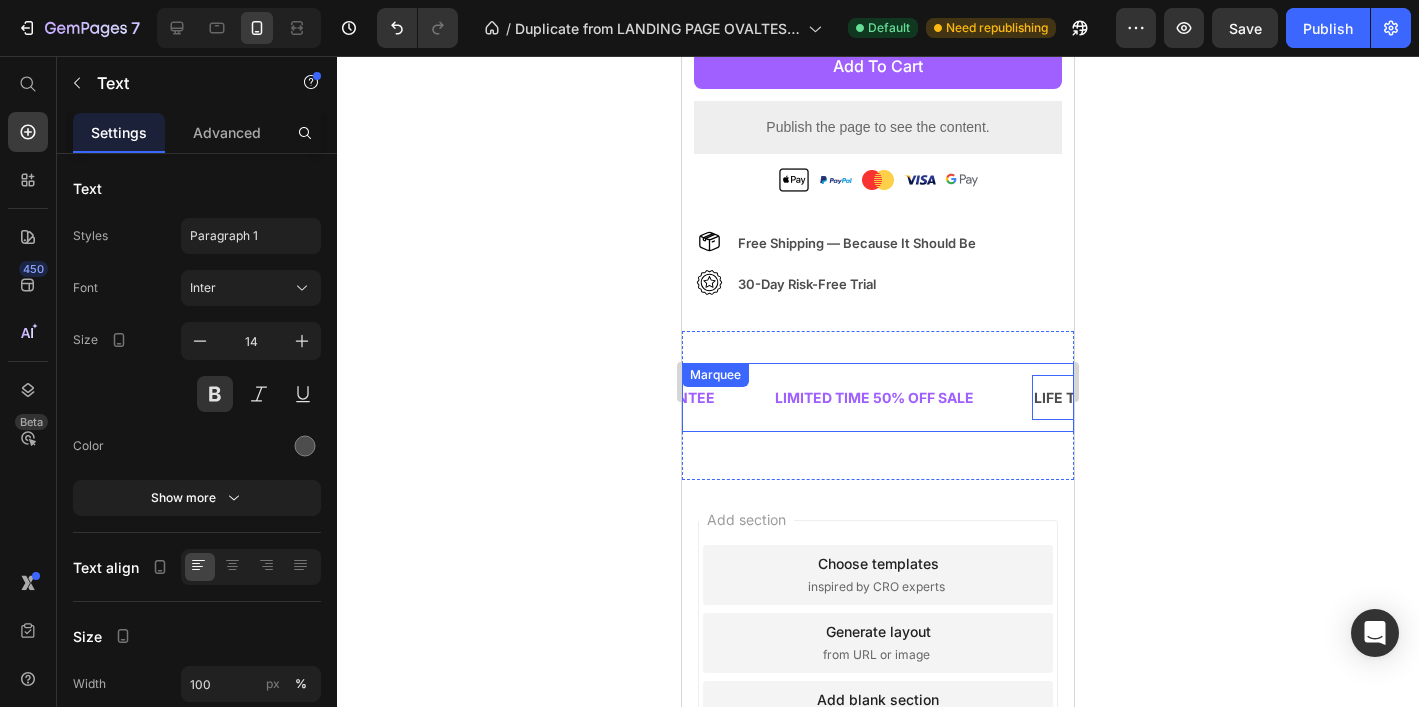 click on "FREE SHIPPING Text 30 DAYS MONEY BACK GUARANTEE Text LIMITED TIME 50% OFF SALE Text LIFE TIME WARRANTY Text   0 FREE SHIPPING Text 30 DAYS MONEY BACK GUARANTEE Text LIMITED TIME 50% OFF SALE Text LIFE TIME WARRANTY Text   0 Marquee" at bounding box center (878, 397) 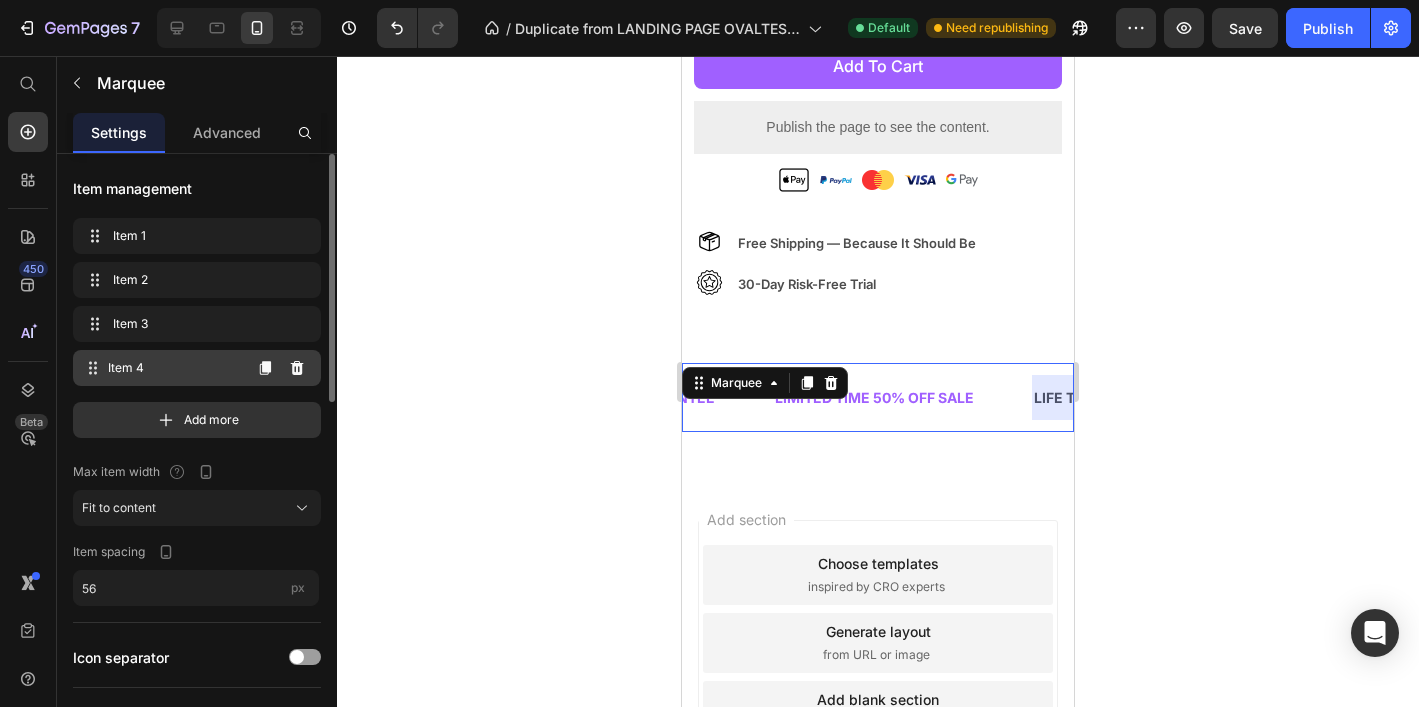 click on "Item 4" at bounding box center [174, 368] 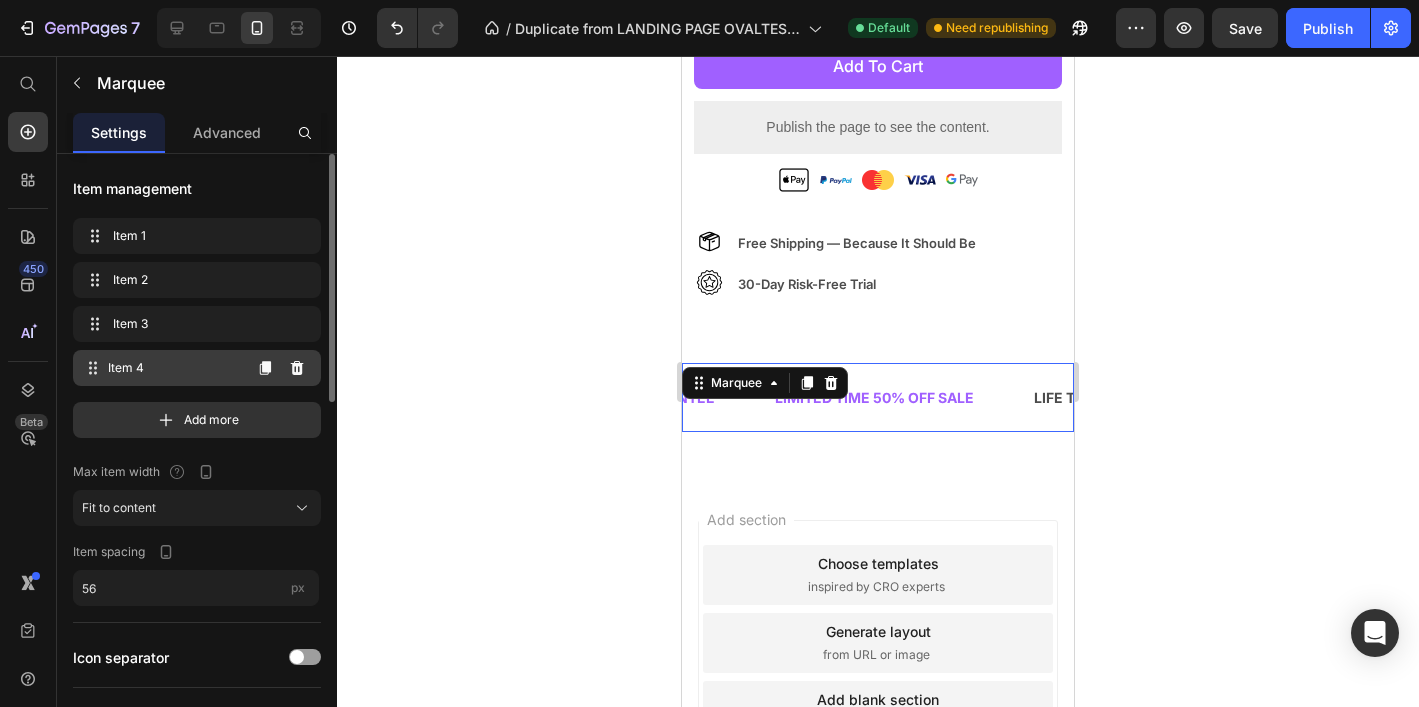 click on "Item 4" at bounding box center [174, 368] 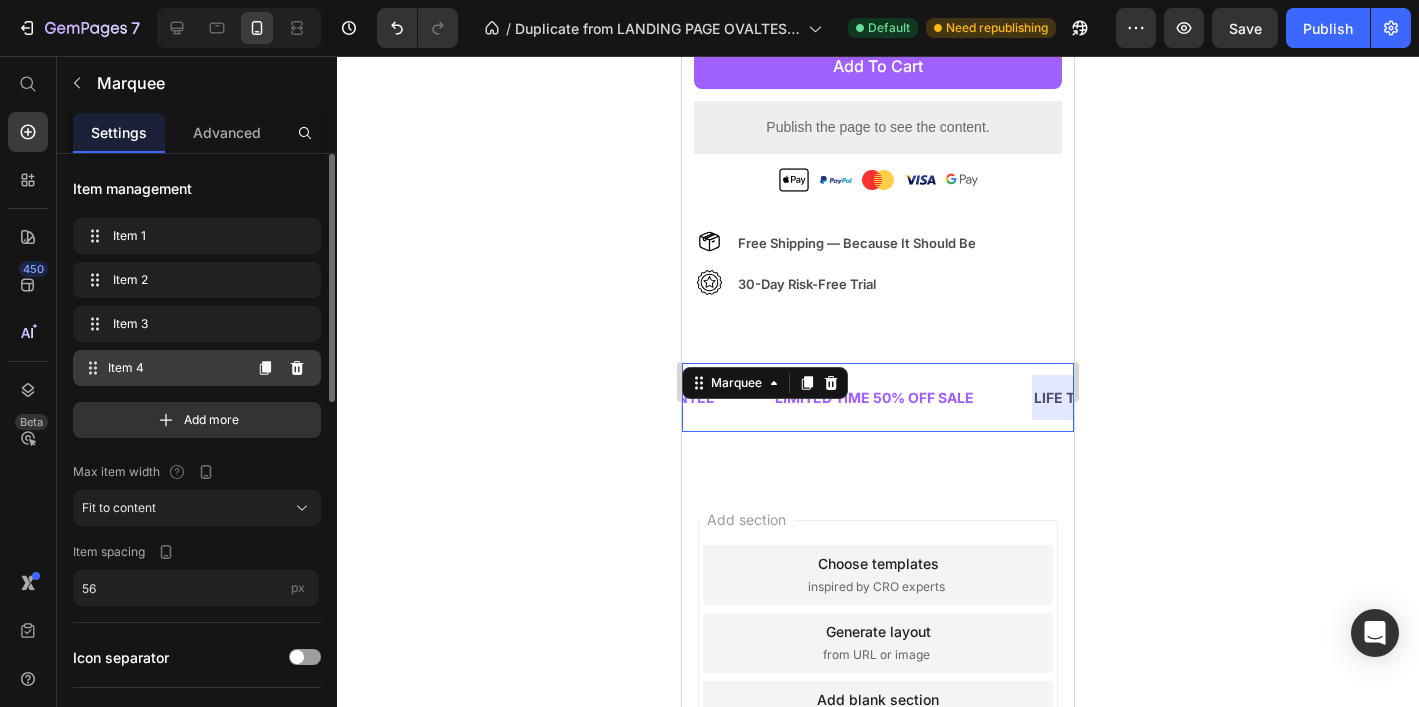 click on "Item 4" at bounding box center (174, 368) 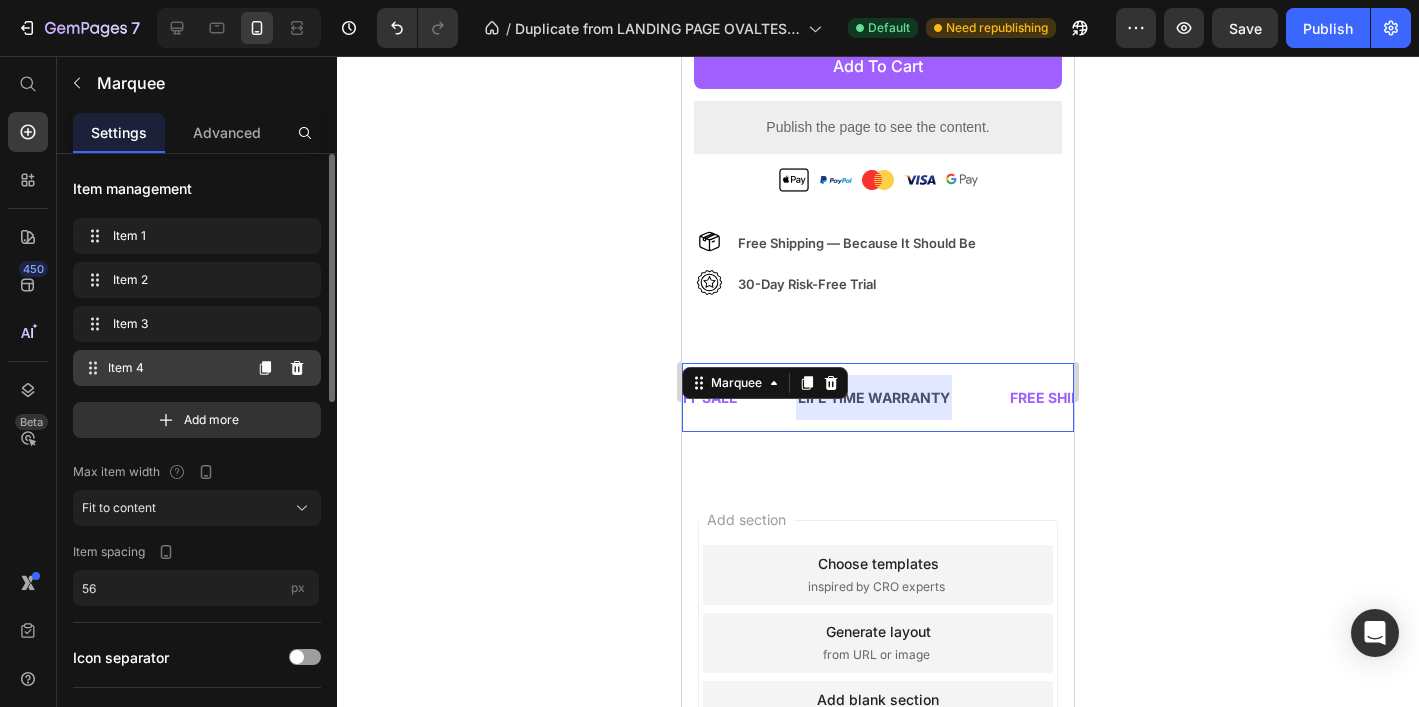 scroll, scrollTop: 0, scrollLeft: 619, axis: horizontal 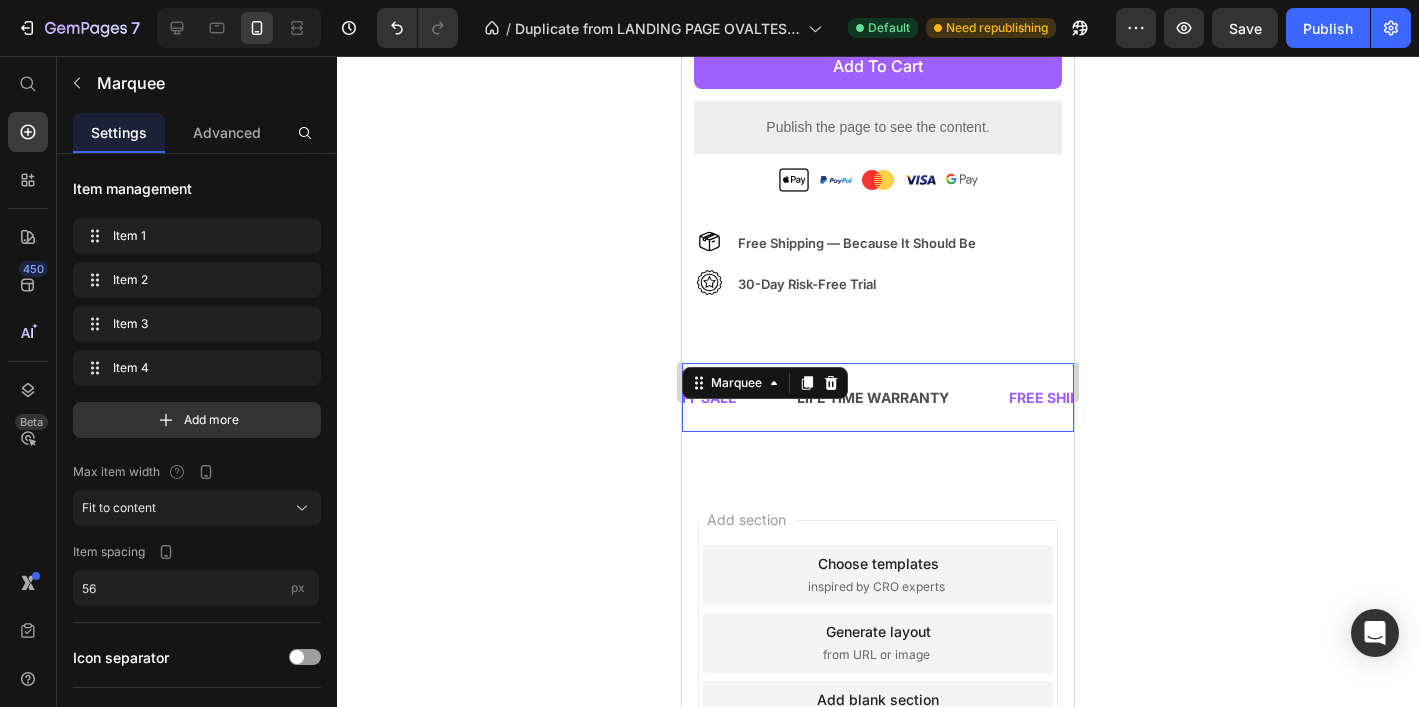 click 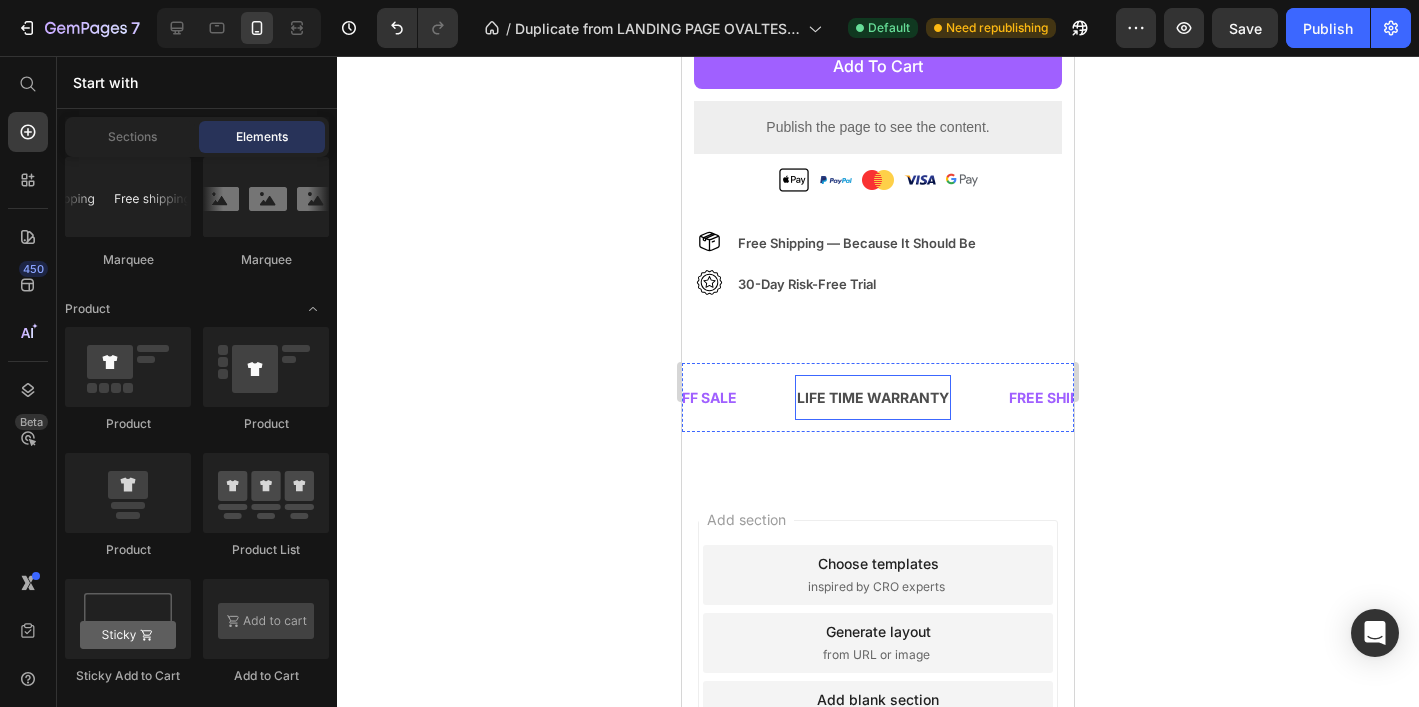 click on "LIFE TIME WARRANTY" at bounding box center (866, 397) 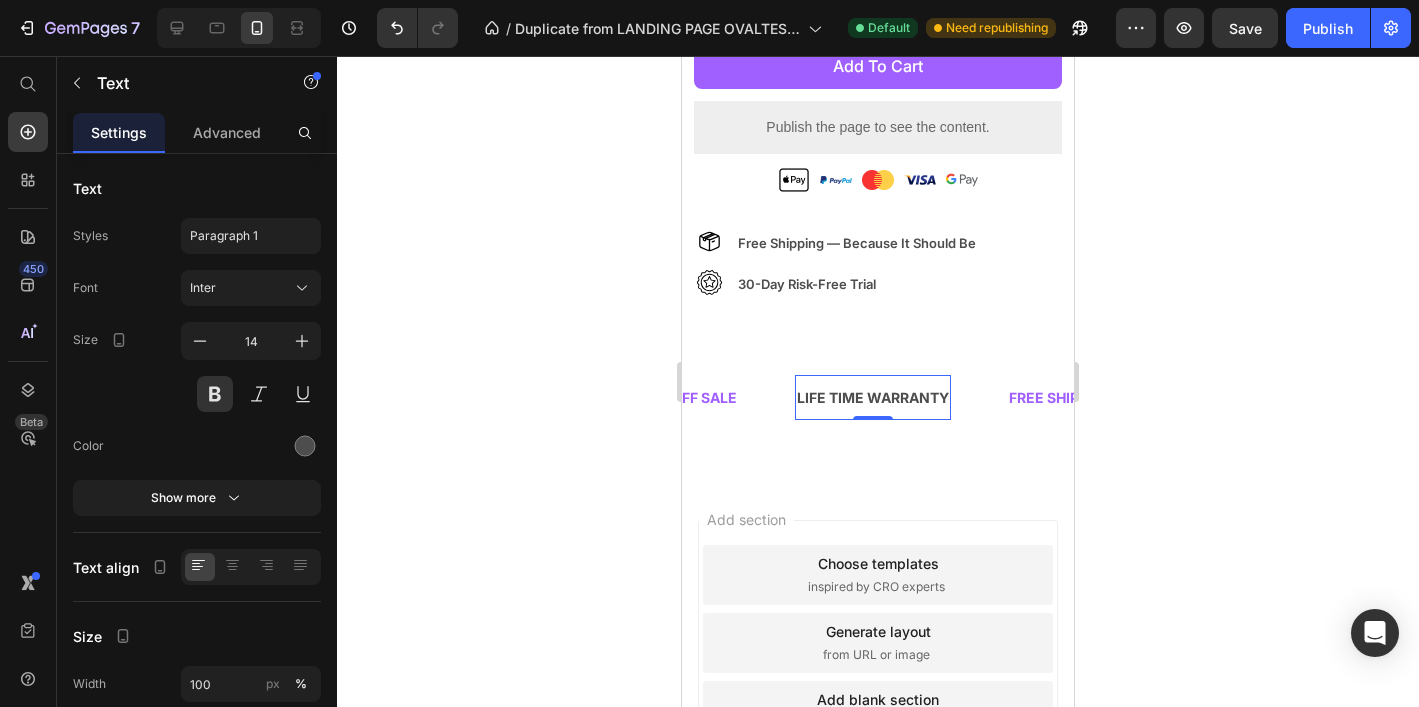 click on "LIFE TIME WARRANTY" at bounding box center (865, 397) 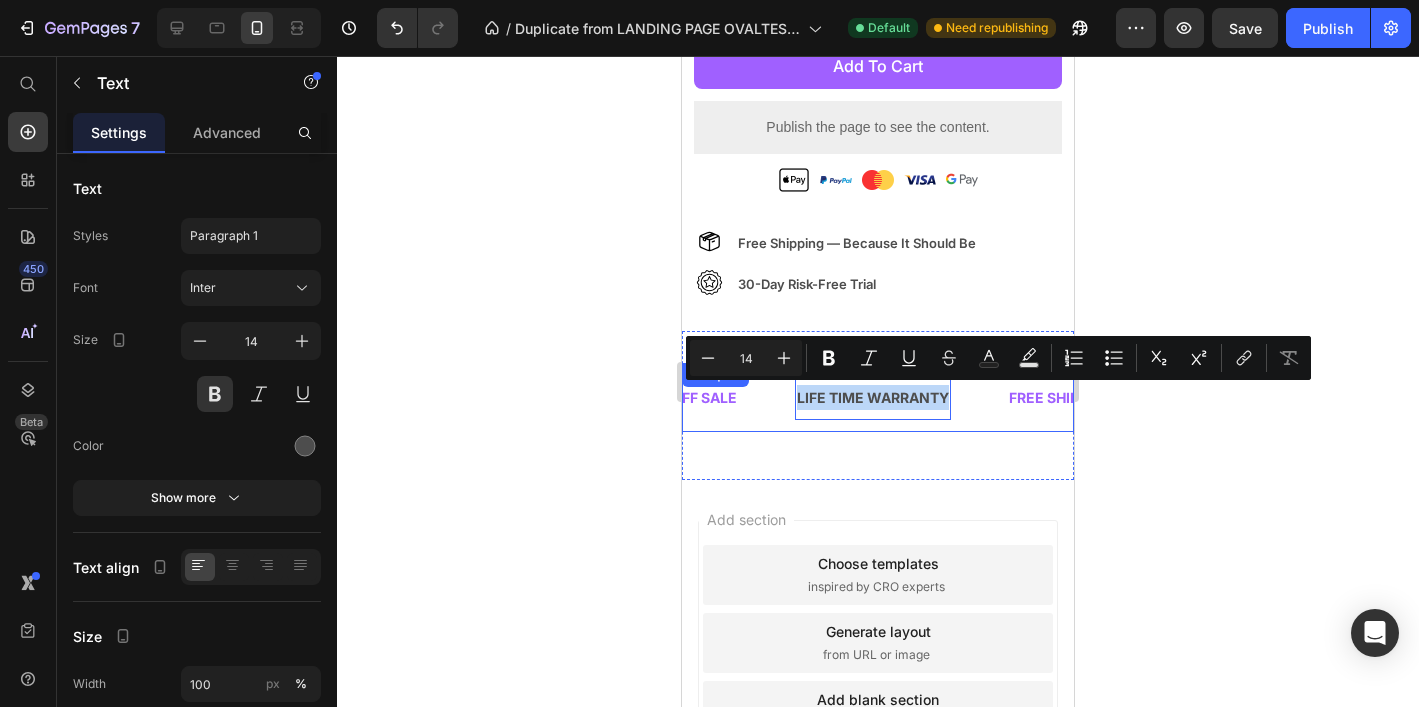 drag, startPoint x: 929, startPoint y: 394, endPoint x: 781, endPoint y: 399, distance: 148.08444 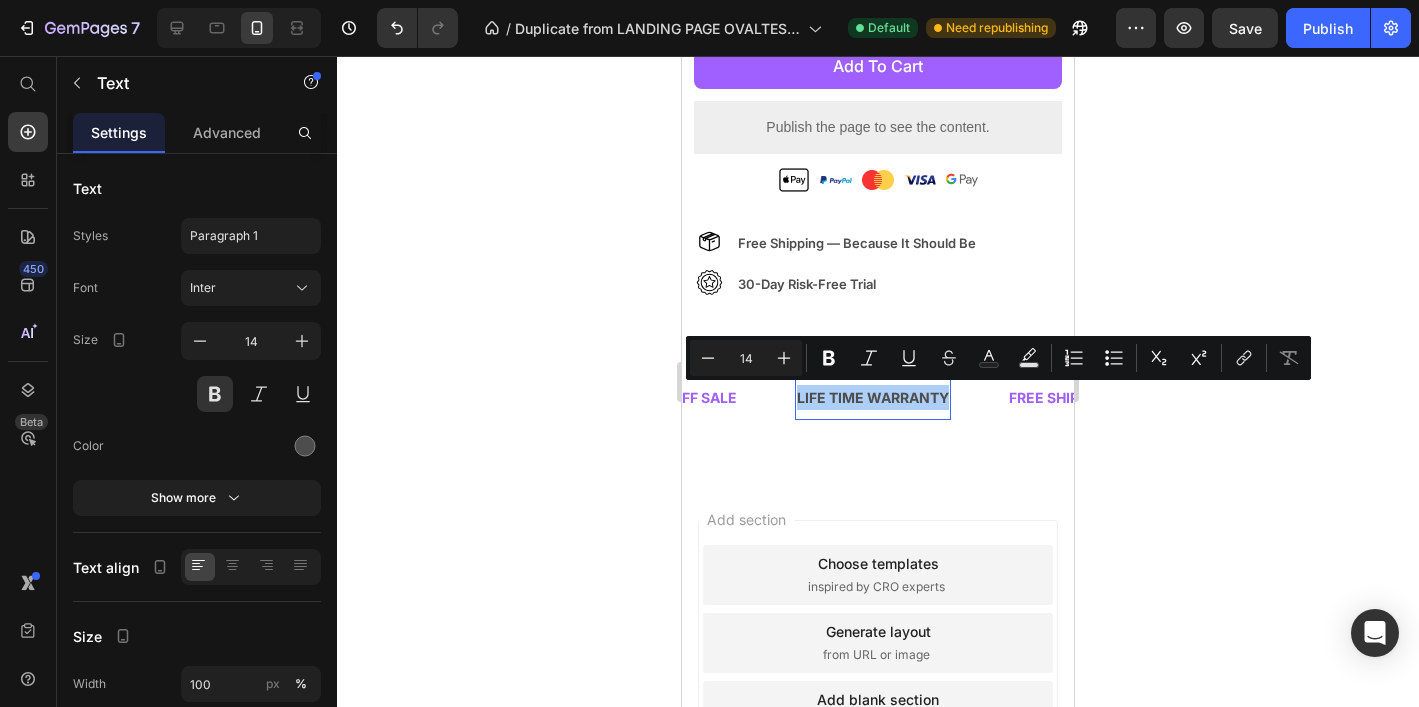click 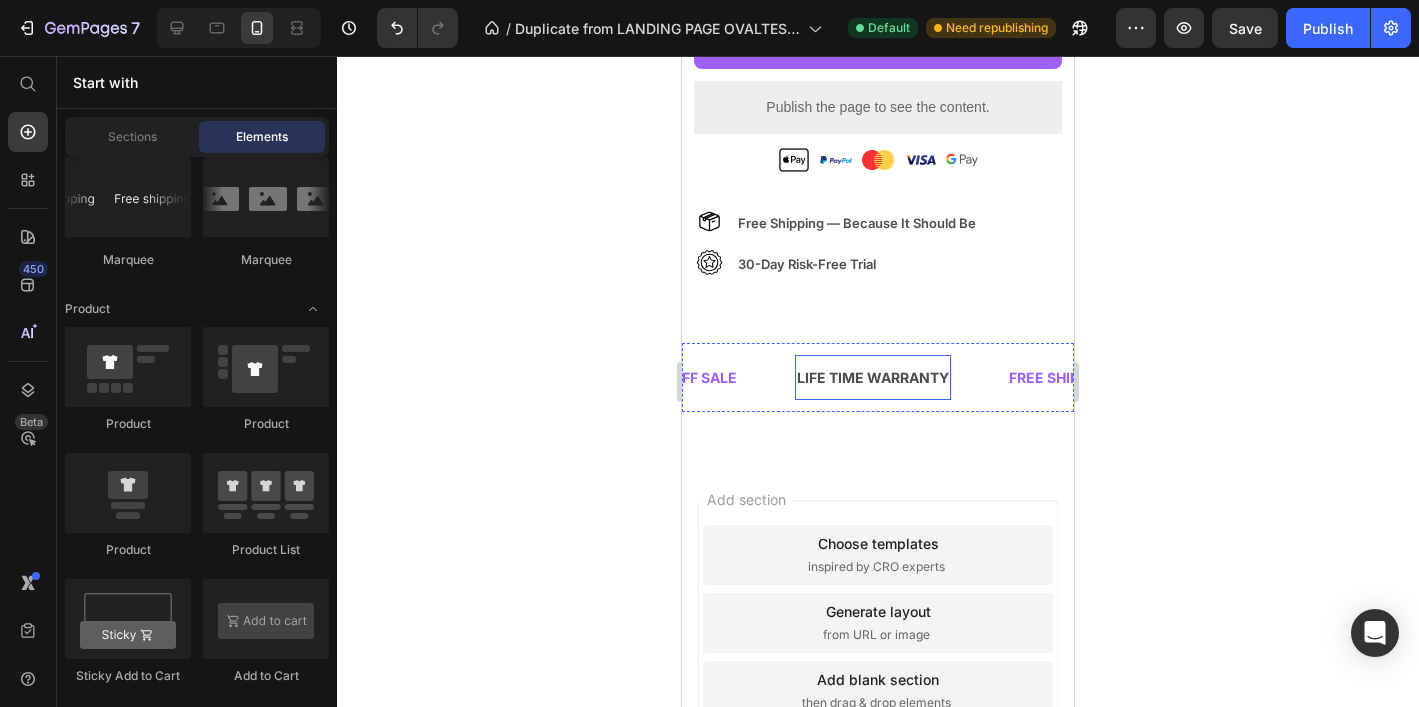 scroll, scrollTop: 1152, scrollLeft: 0, axis: vertical 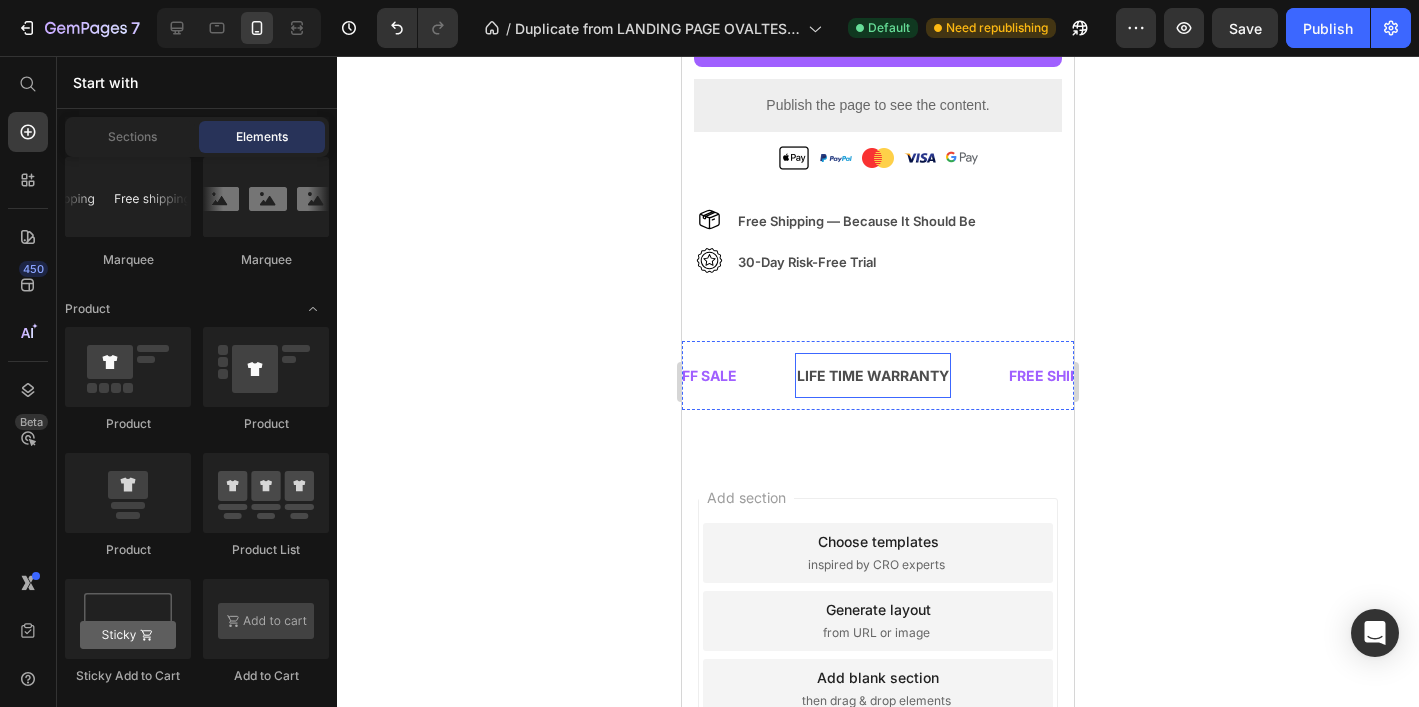 click on "LIFE TIME WARRANTY" at bounding box center [863, 375] 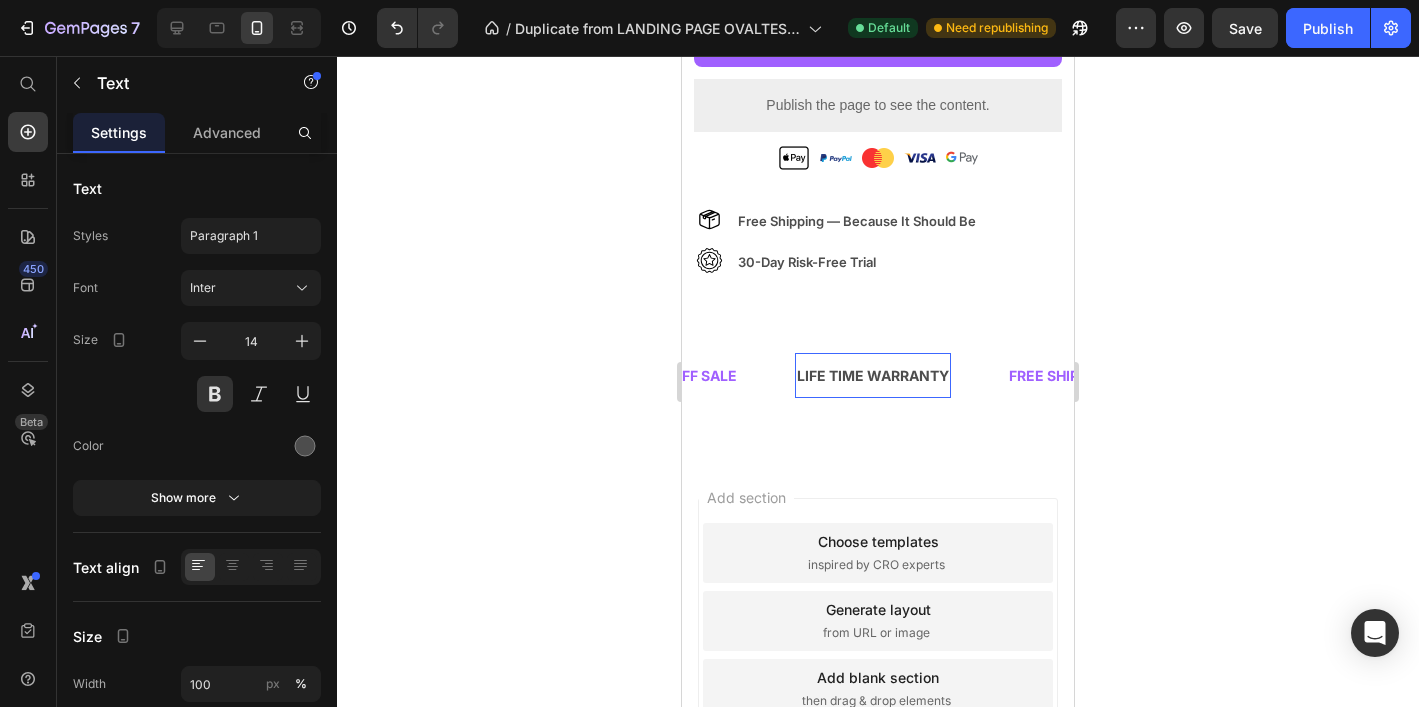 click on "LIFE TIME WARRANTY" at bounding box center [855, 375] 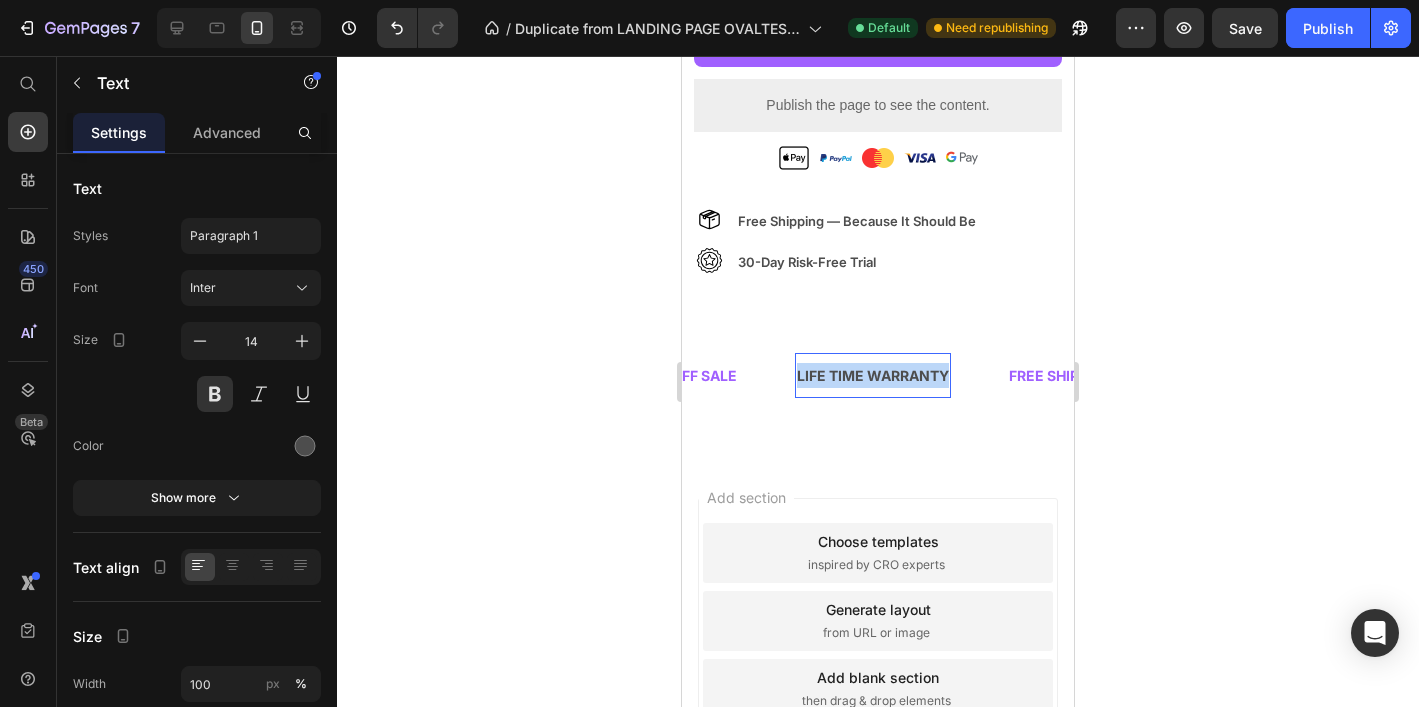 drag, startPoint x: 953, startPoint y: 370, endPoint x: 805, endPoint y: 380, distance: 148.33745 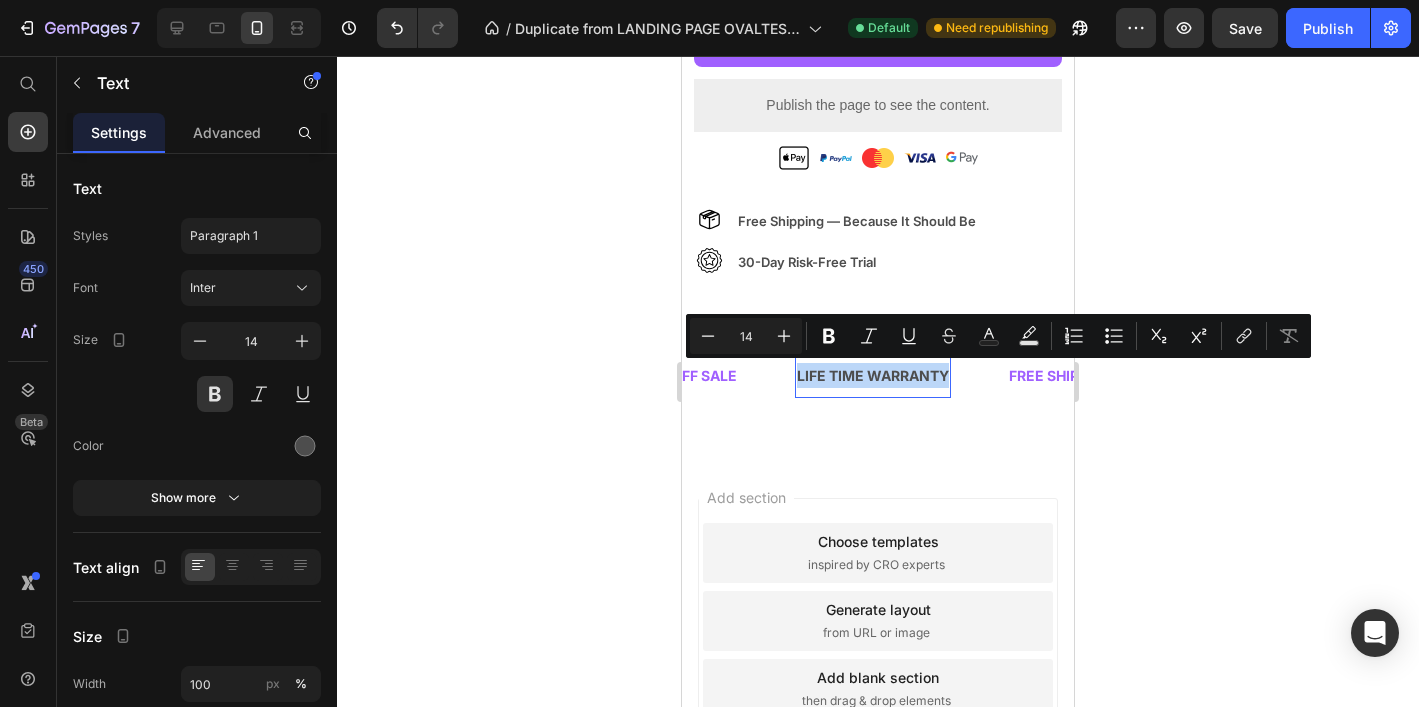 copy on "LIFE TIME WARRANTY" 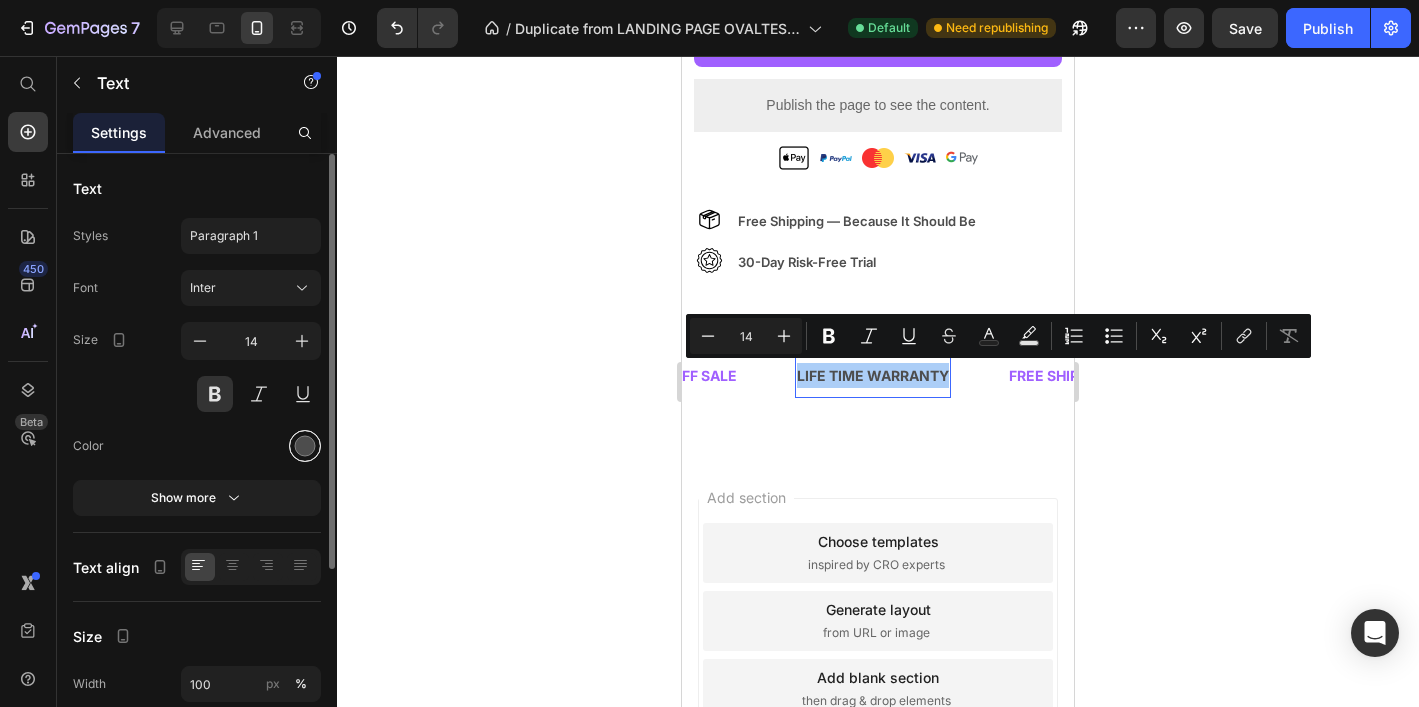 click at bounding box center (305, 446) 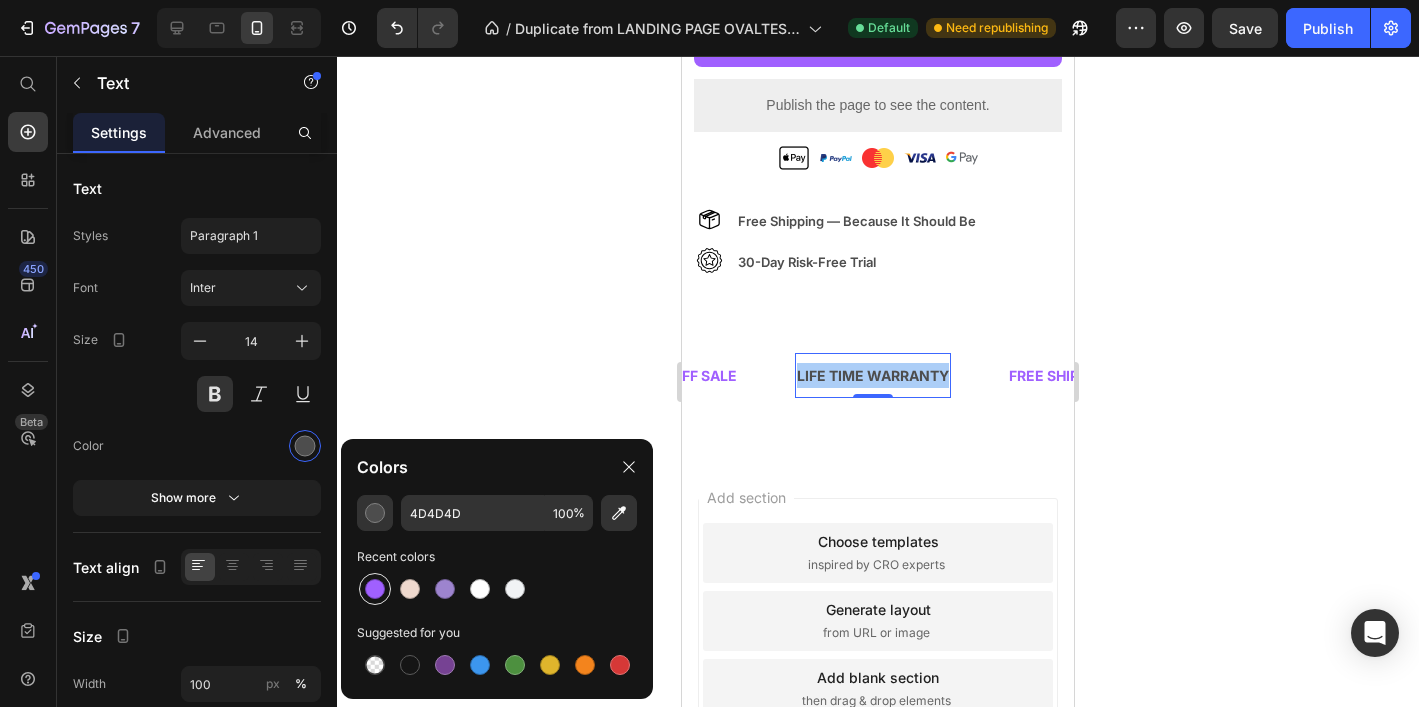 click at bounding box center (375, 589) 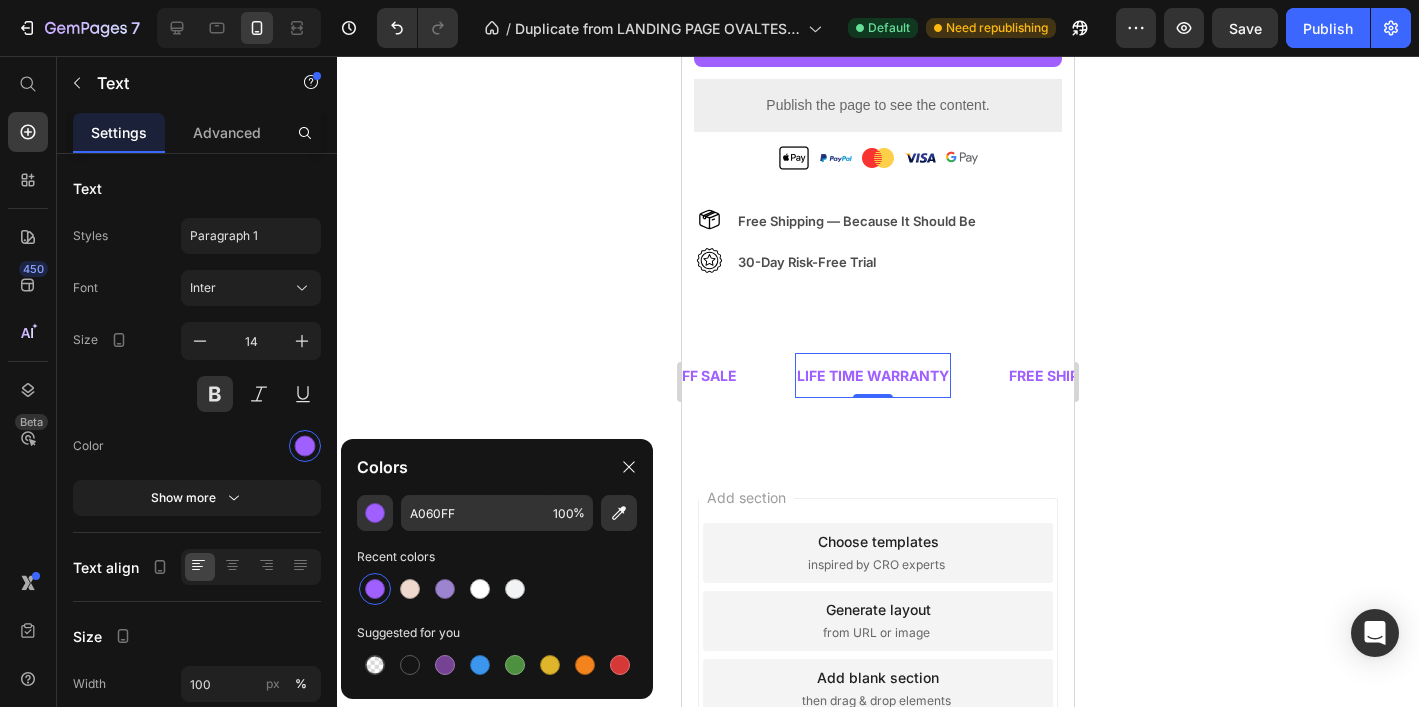 click 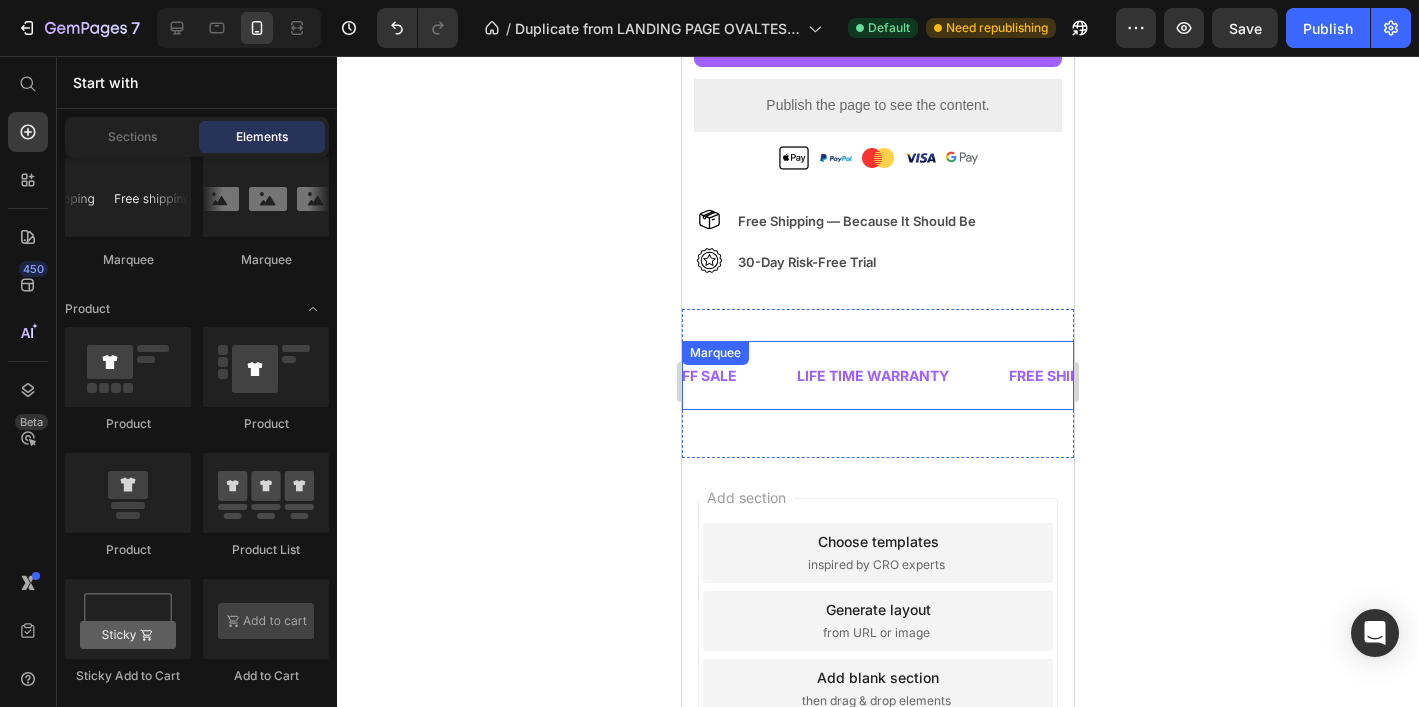 click on "LIMITED TIME 50% OFF SALE Text" at bounding box center (627, 375) 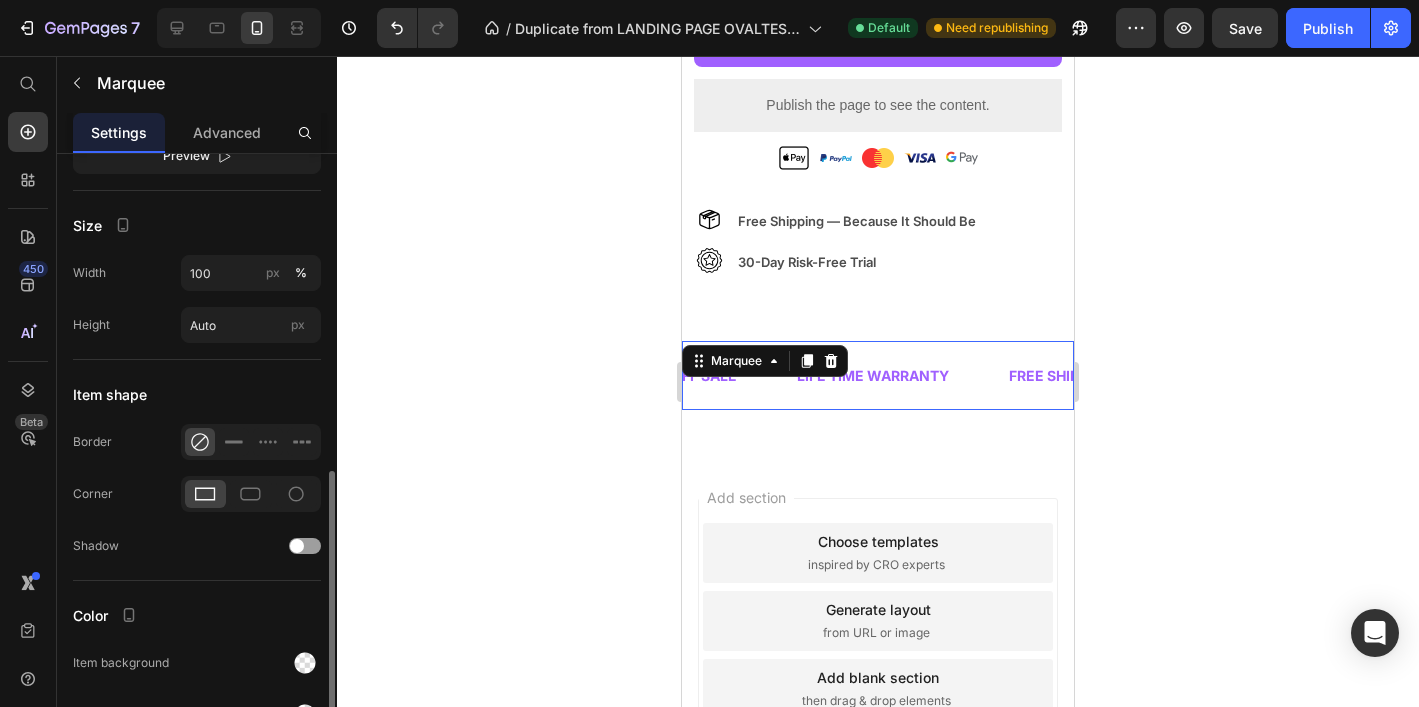 scroll, scrollTop: 774, scrollLeft: 0, axis: vertical 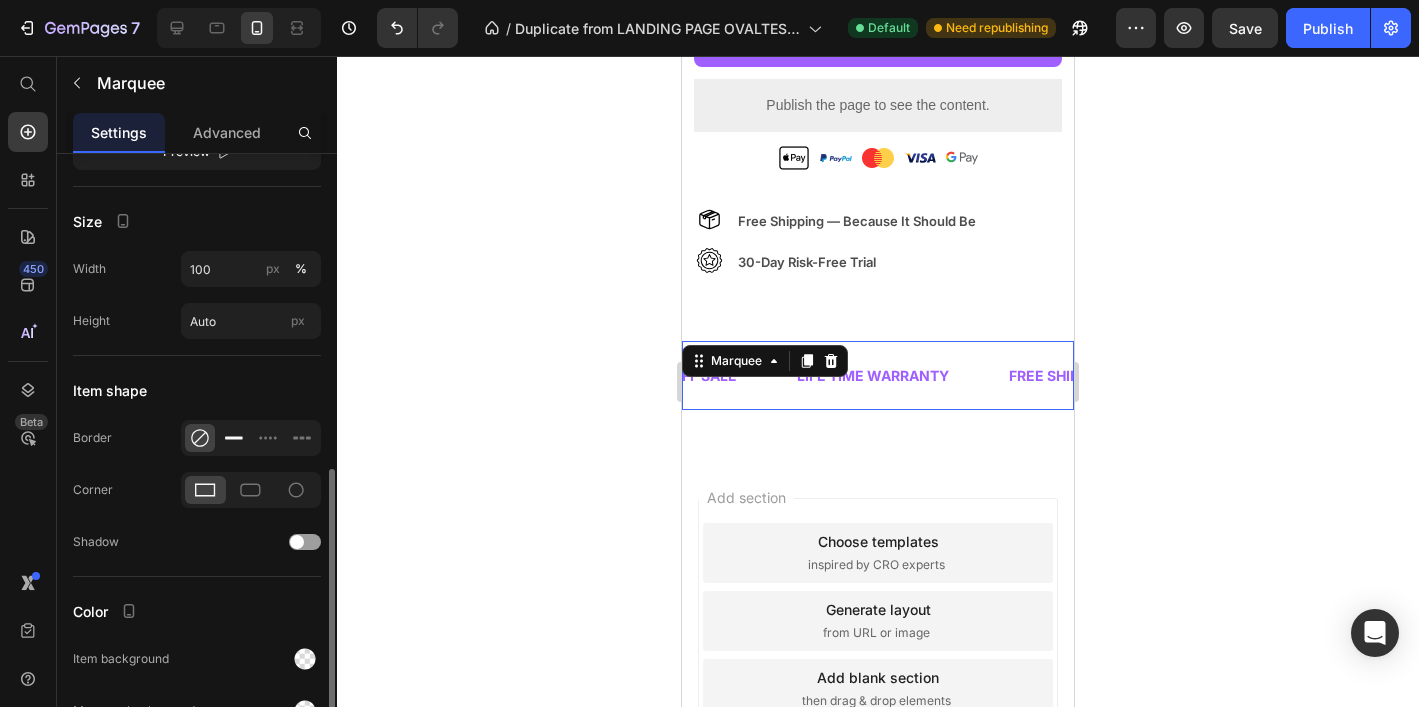 click 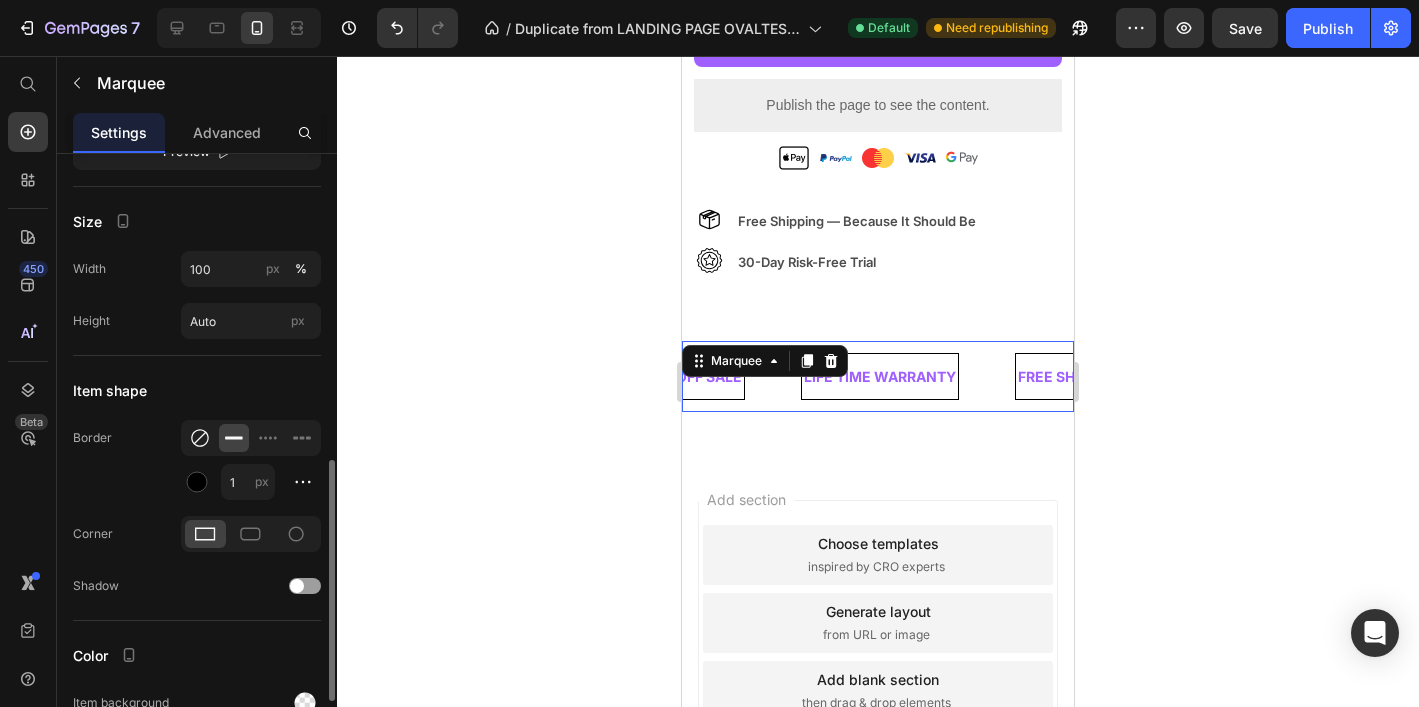 click 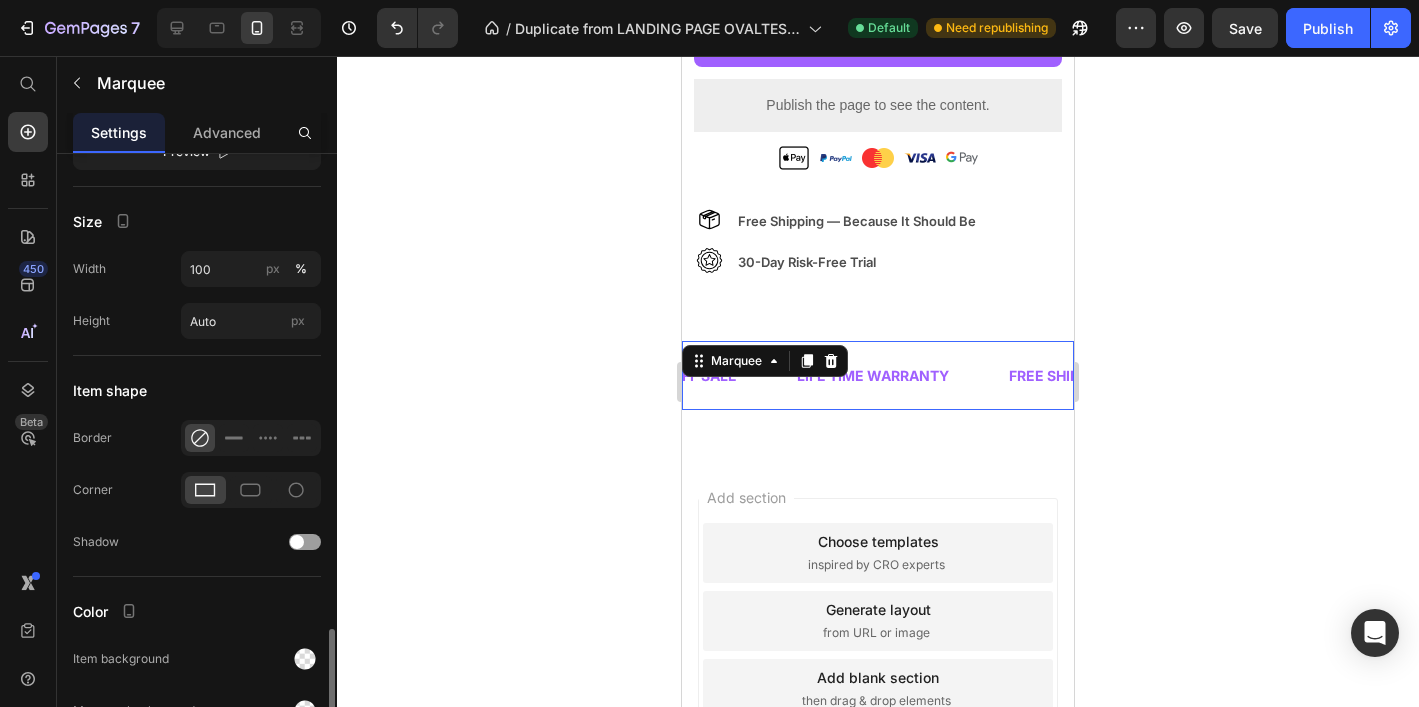 scroll, scrollTop: 887, scrollLeft: 0, axis: vertical 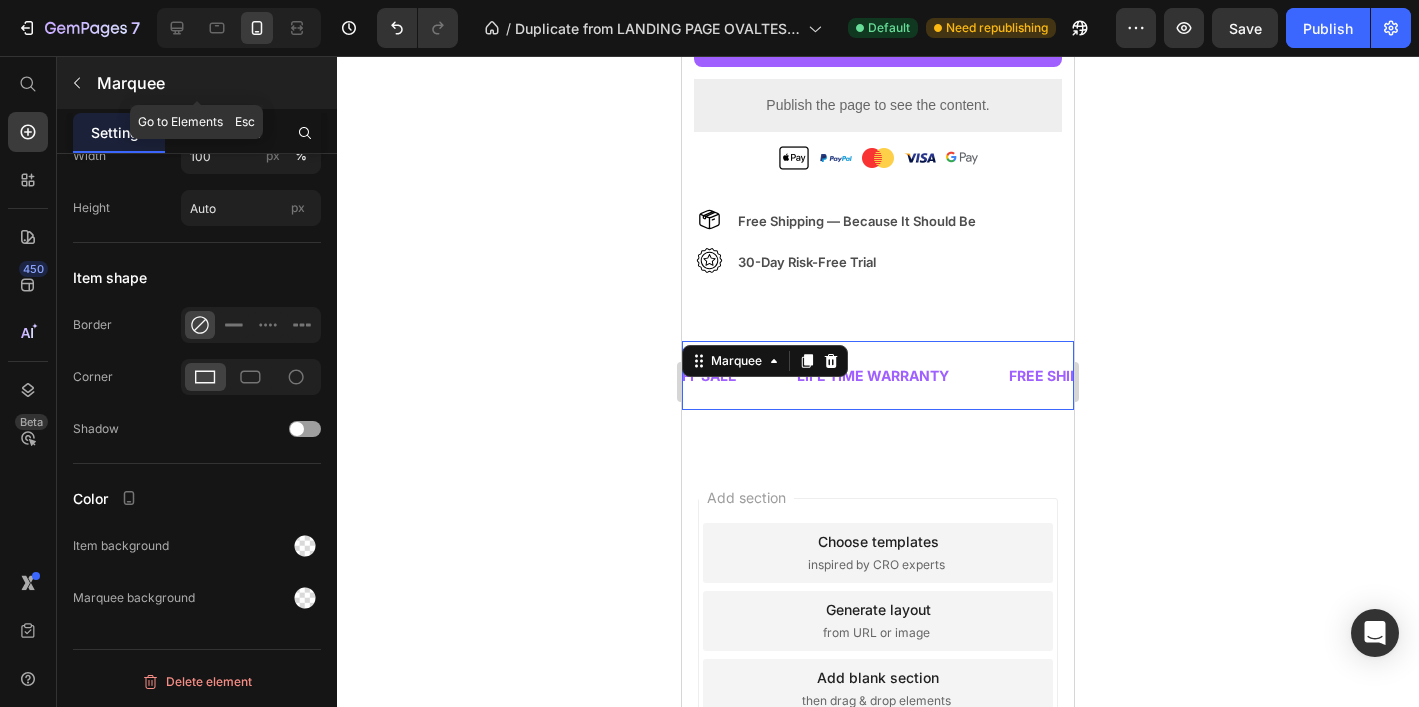 click at bounding box center [77, 83] 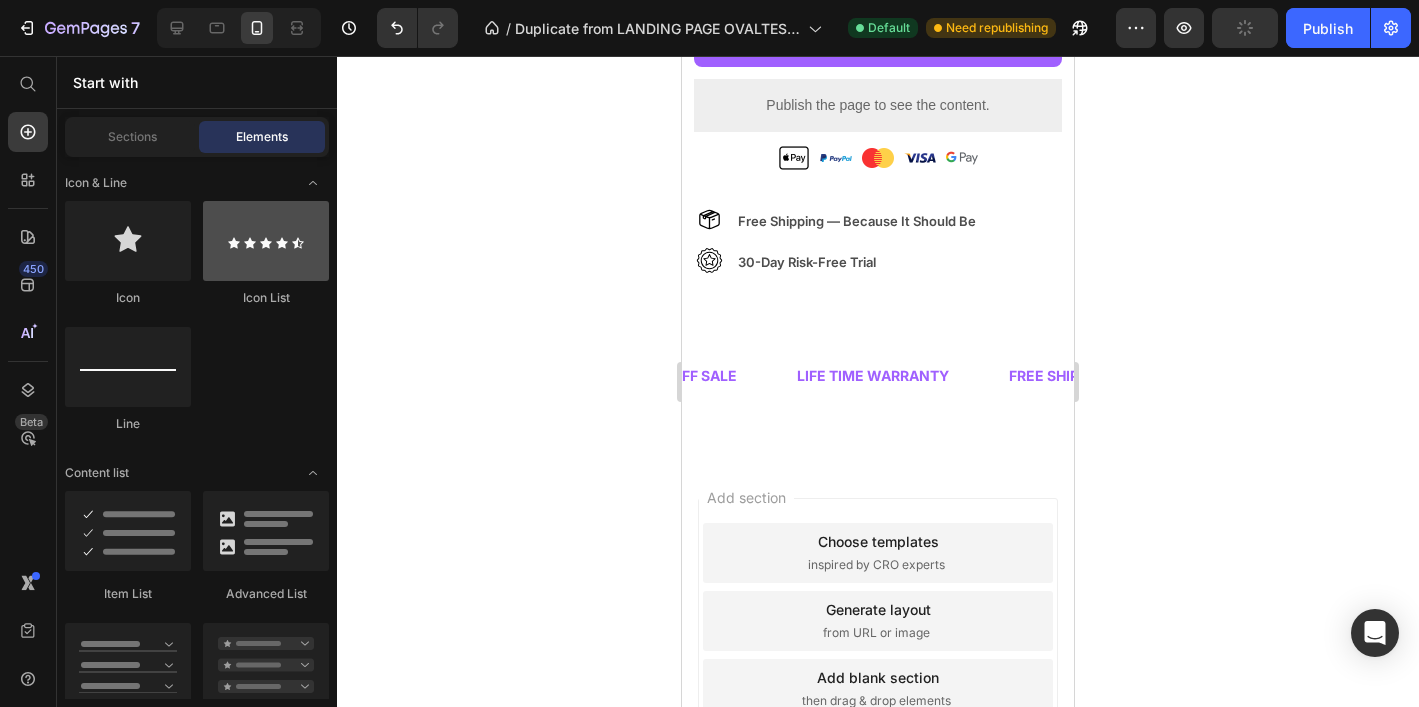 scroll, scrollTop: 1203, scrollLeft: 0, axis: vertical 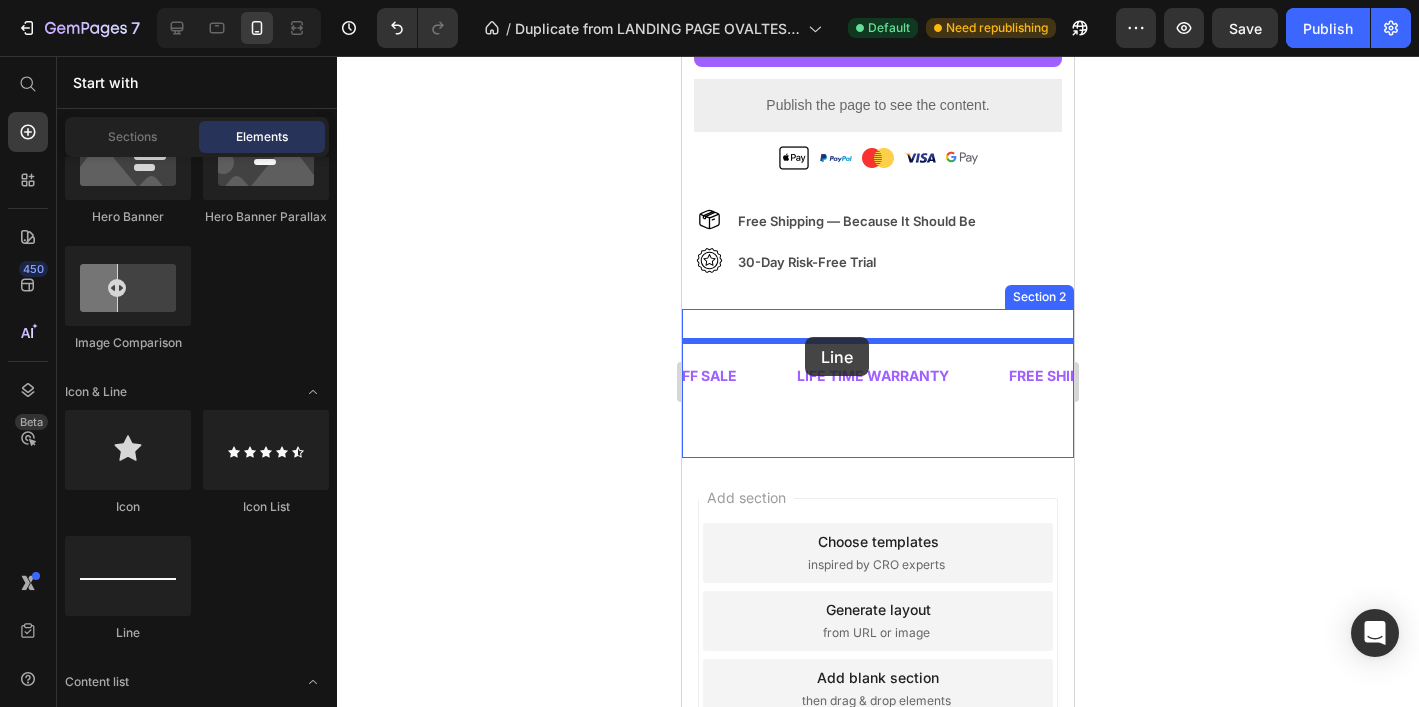 drag, startPoint x: 952, startPoint y: 600, endPoint x: 805, endPoint y: 337, distance: 301.29388 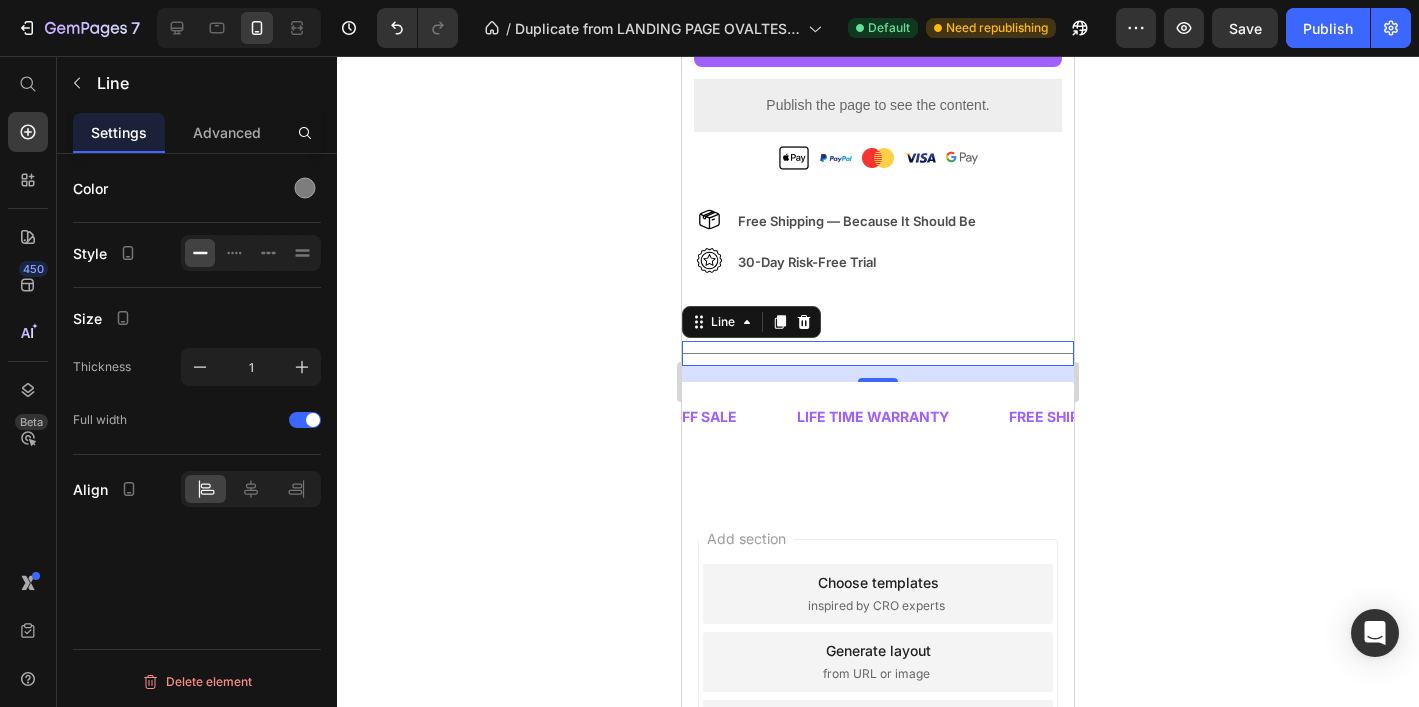 scroll, scrollTop: 0, scrollLeft: 0, axis: both 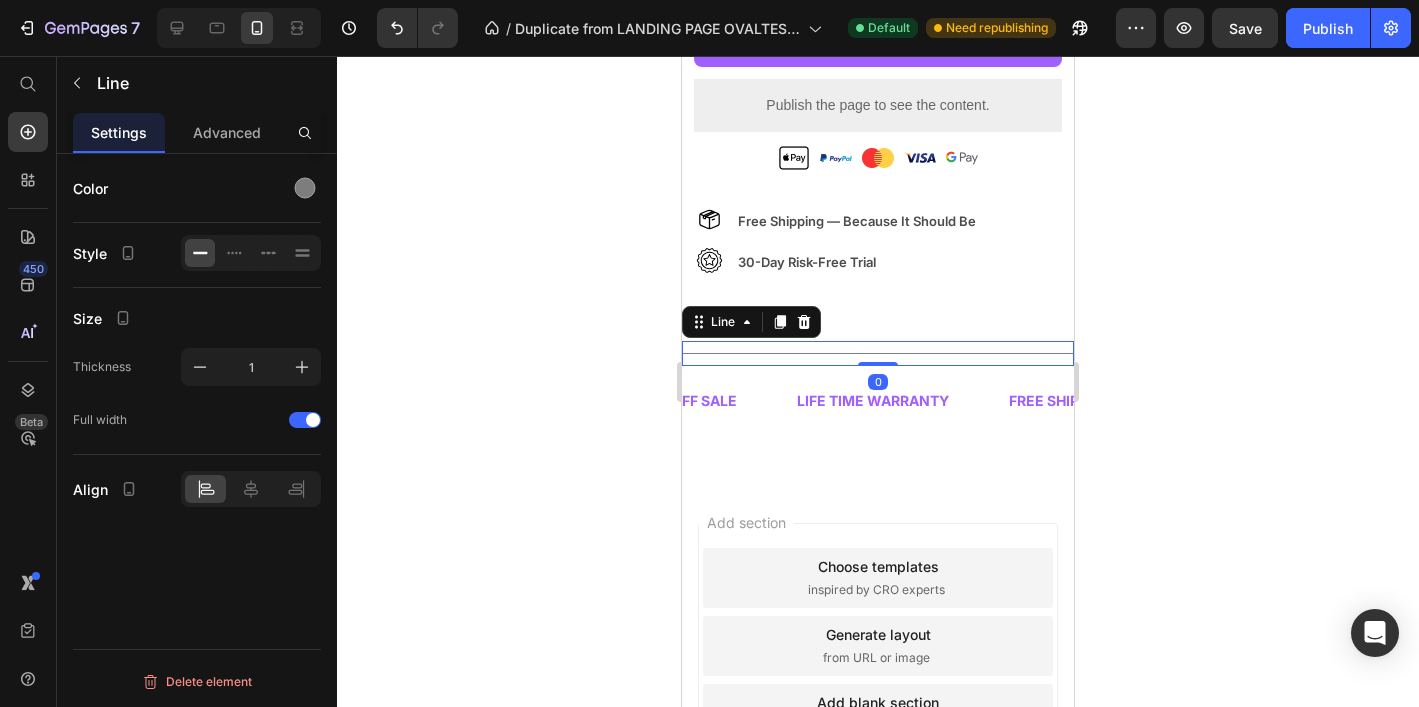 drag, startPoint x: 863, startPoint y: 377, endPoint x: 869, endPoint y: 349, distance: 28.635643 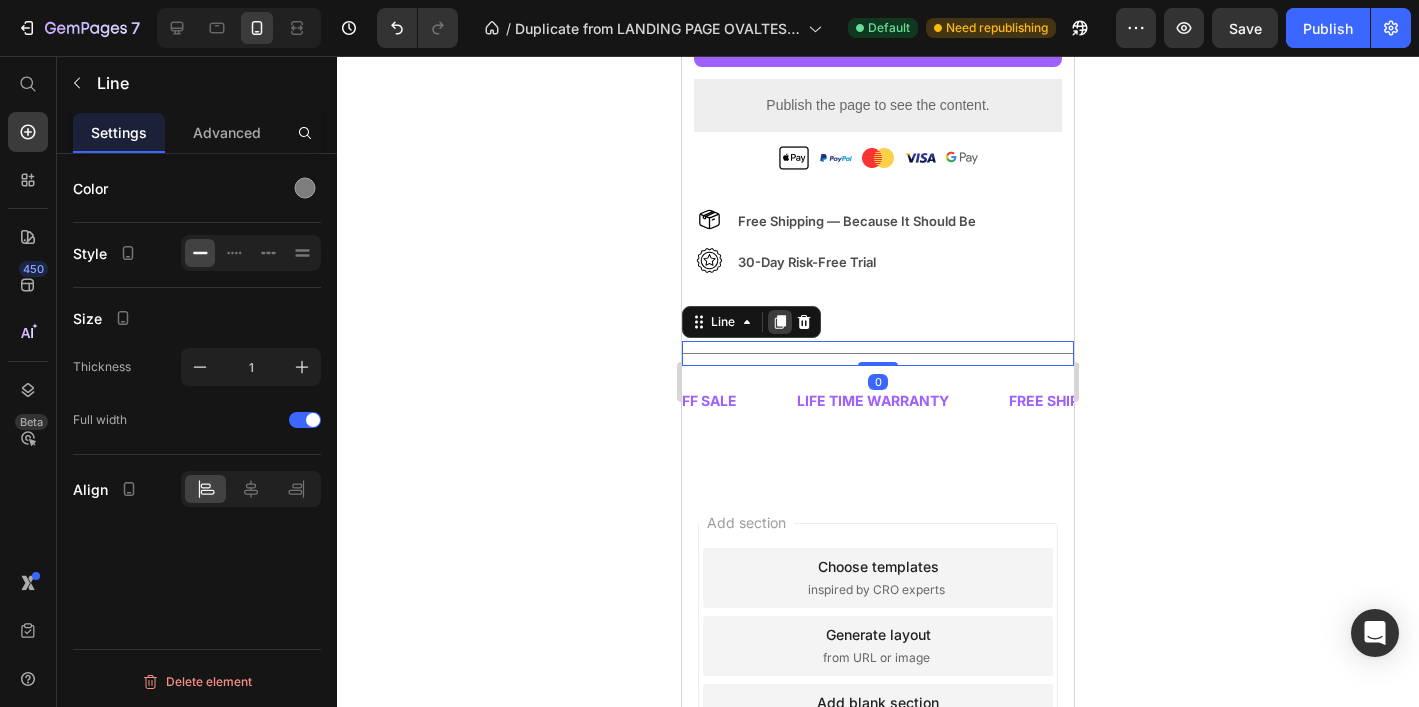 click 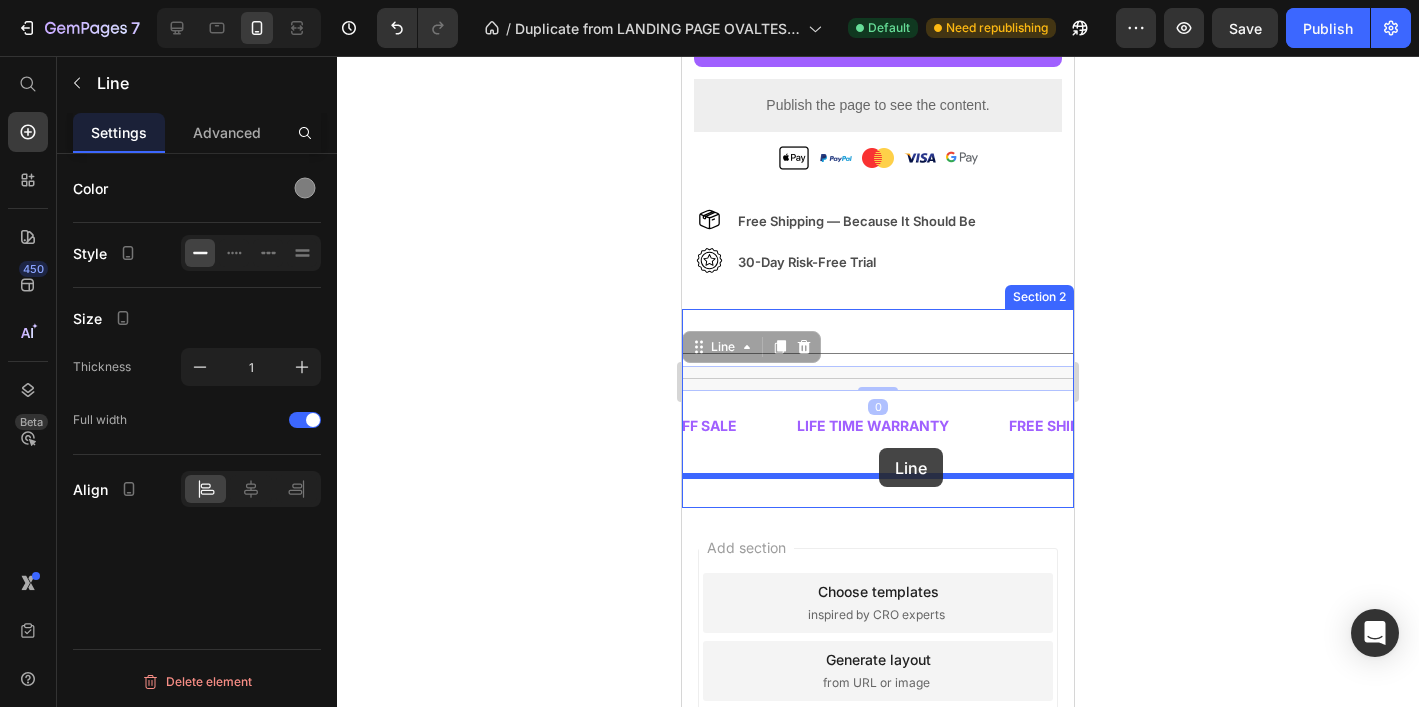 drag, startPoint x: 745, startPoint y: 346, endPoint x: 879, endPoint y: 448, distance: 168.40428 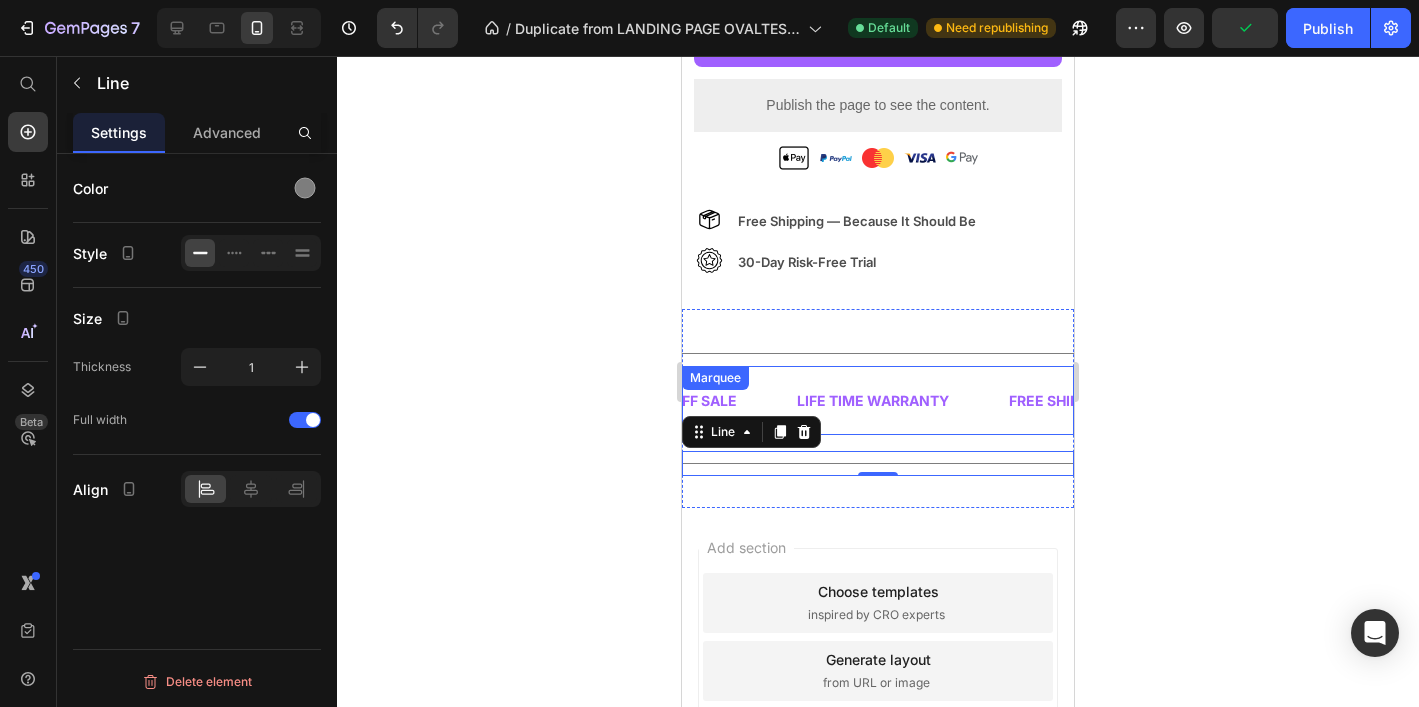 click on "LIFE TIME WARRANTY Text" at bounding box center [724, 400] 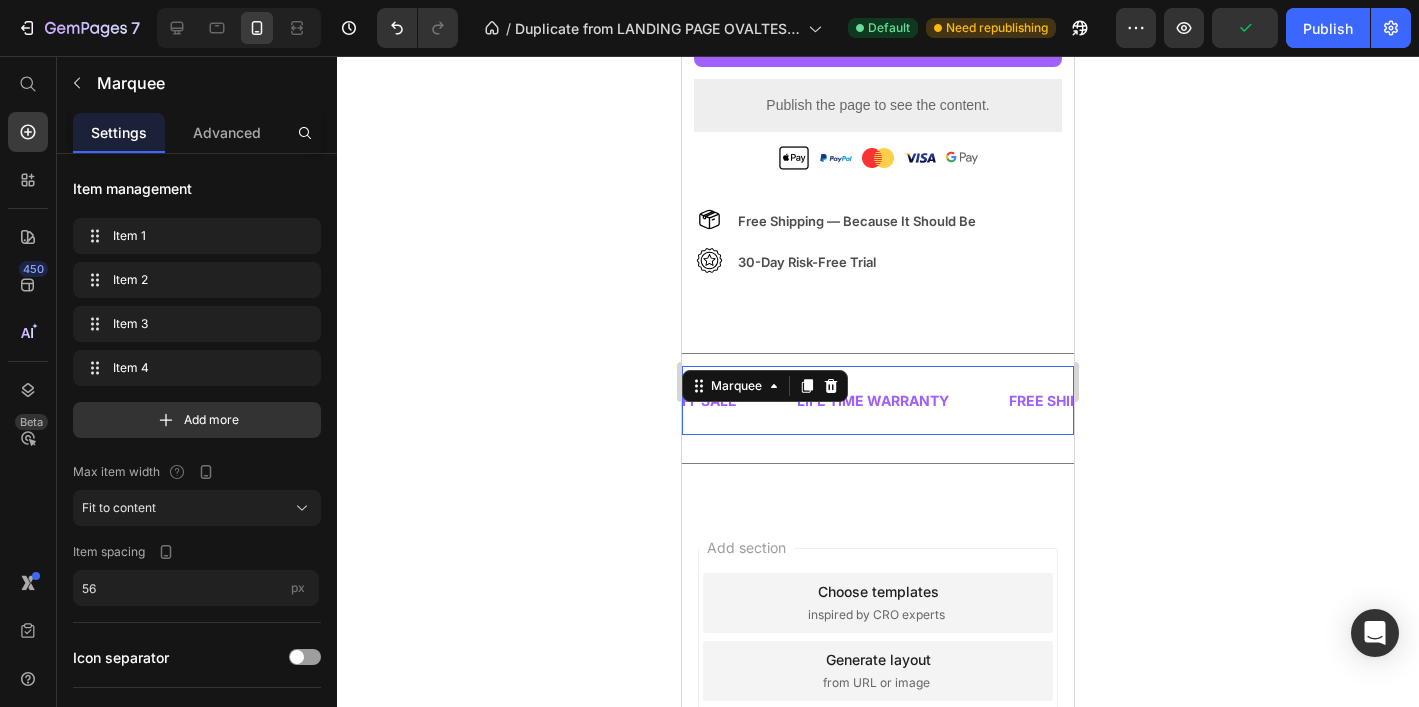 click on "FREE SHIPPING Text 30 DAYS MONEY BACK GUARANTEE Text LIMITED TIME 50% OFF SALE Text LIFE TIME WARRANTY Text FREE SHIPPING Text 30 DAYS MONEY BACK GUARANTEE Text LIMITED TIME 50% OFF SALE Text LIFE TIME WARRANTY Text Marquee   16" at bounding box center [878, 400] 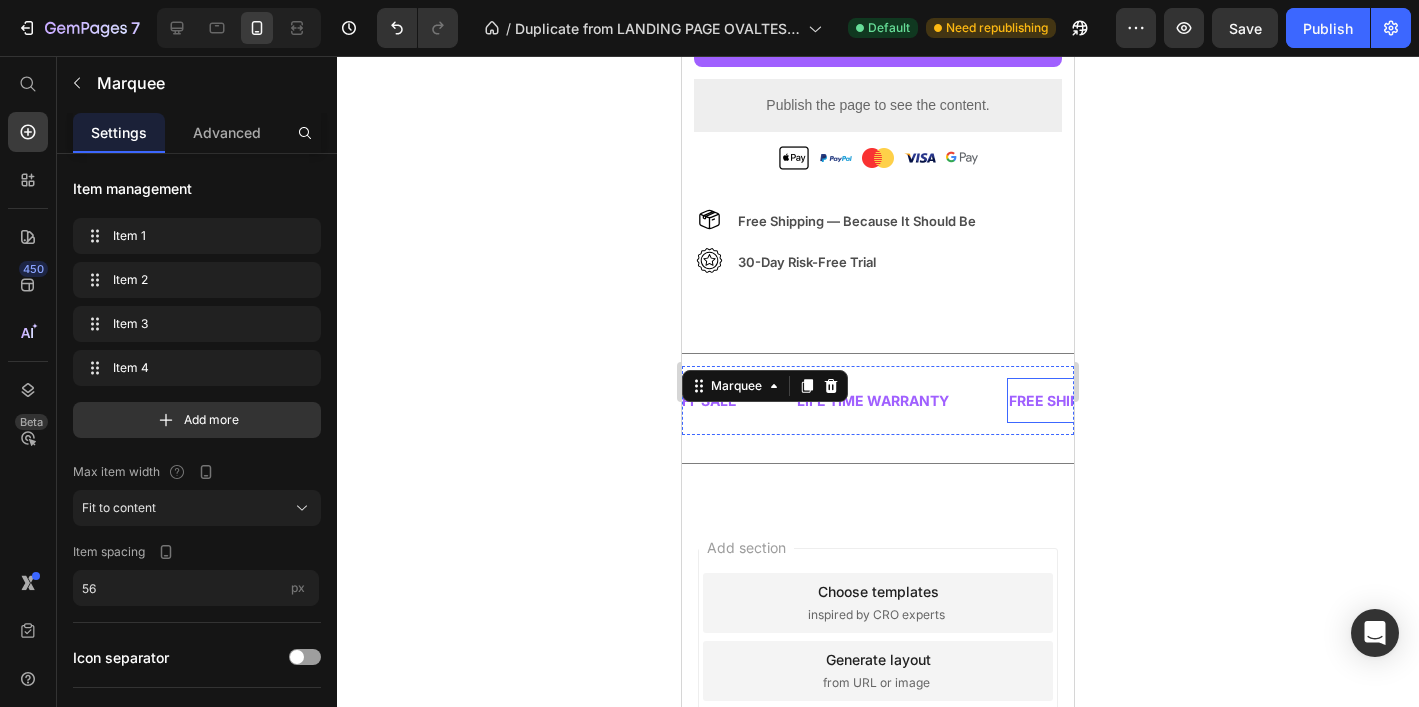 click 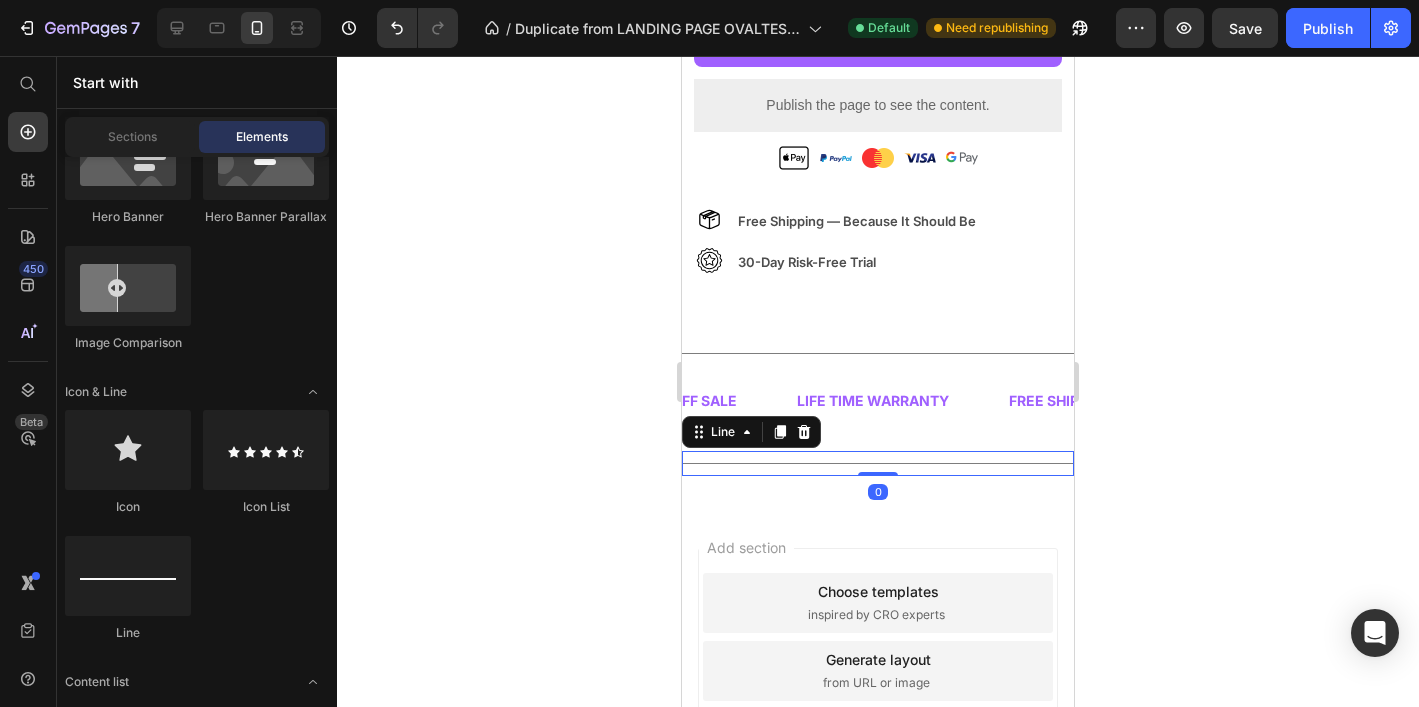 click on "Title Line   0" at bounding box center [878, 463] 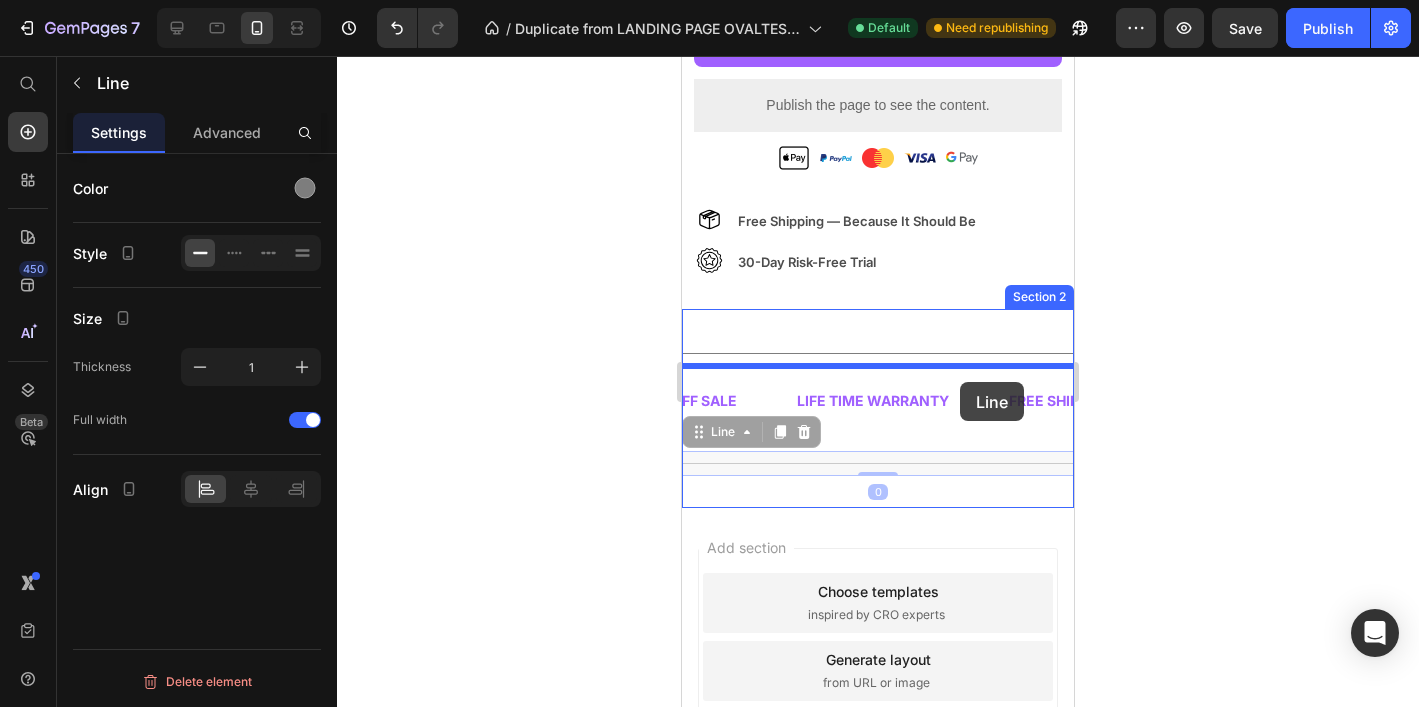 drag, startPoint x: 742, startPoint y: 429, endPoint x: 959, endPoint y: 382, distance: 222.03152 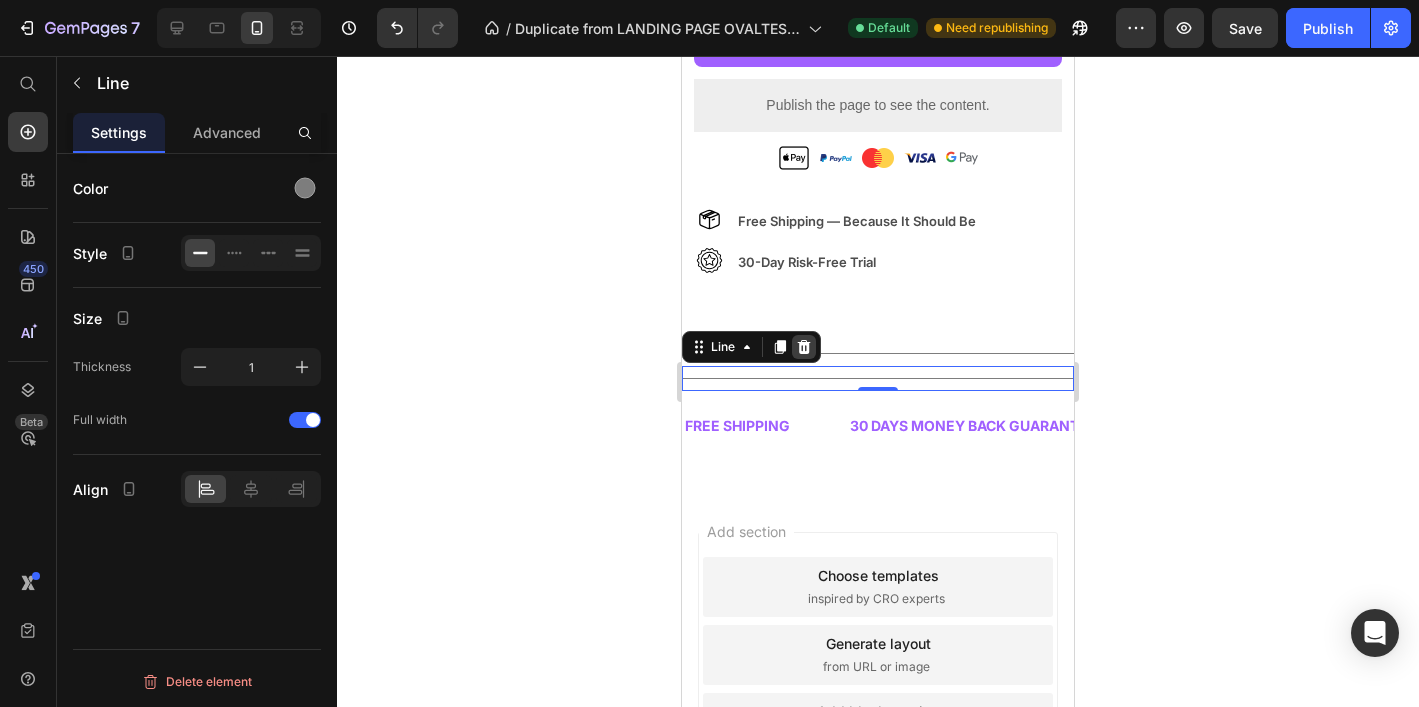 click 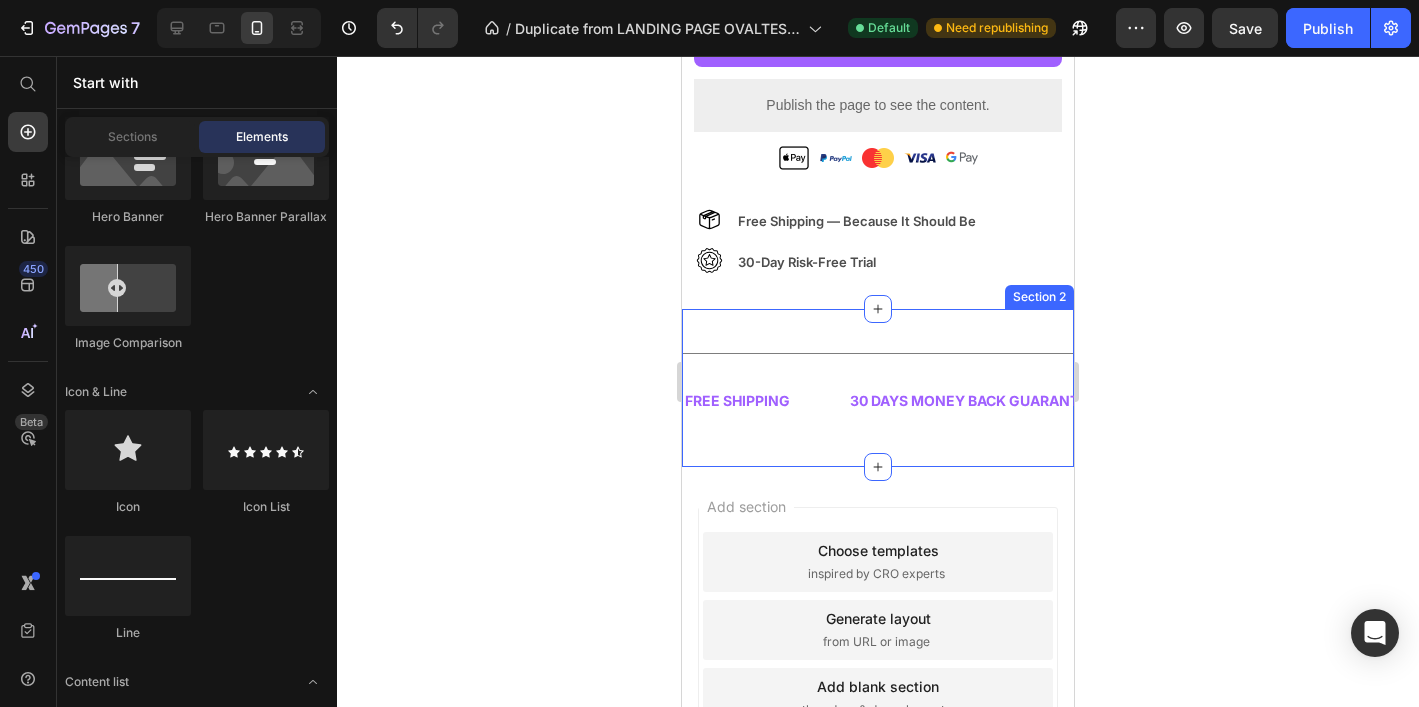 click 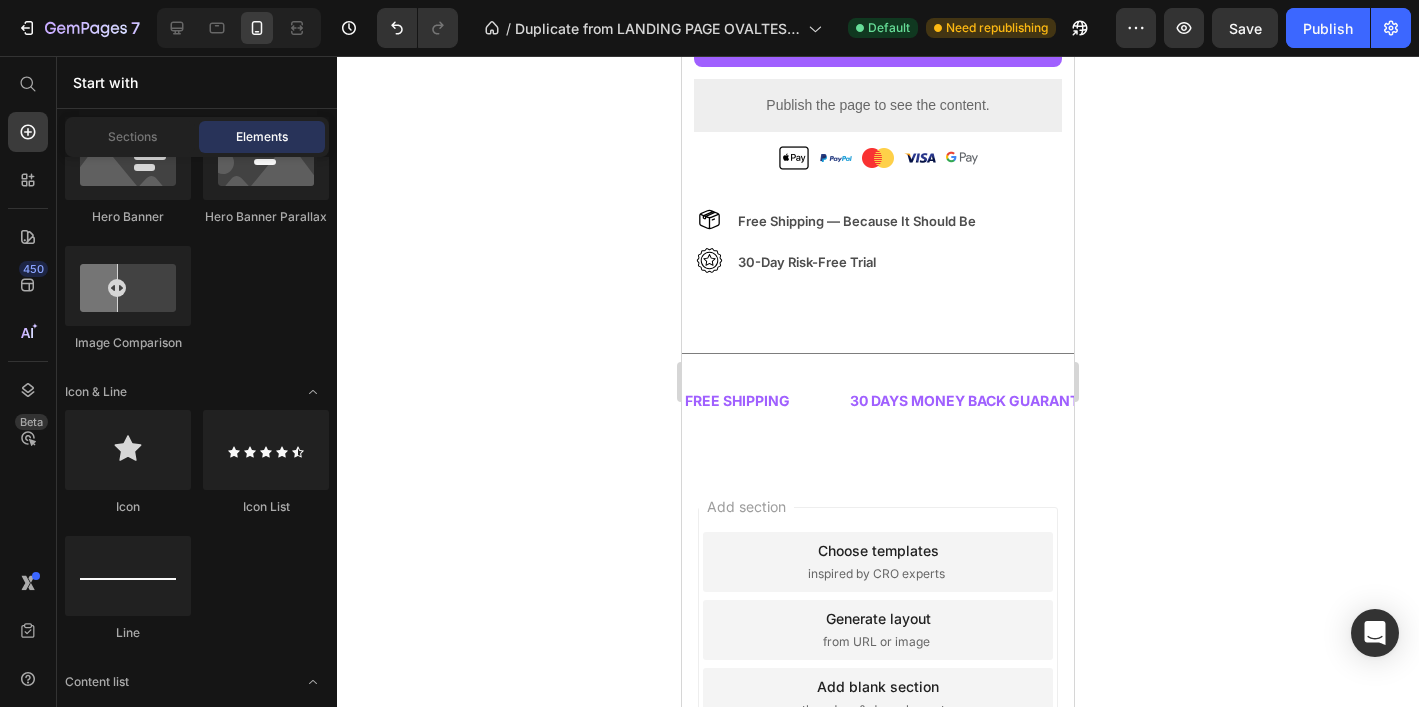 click 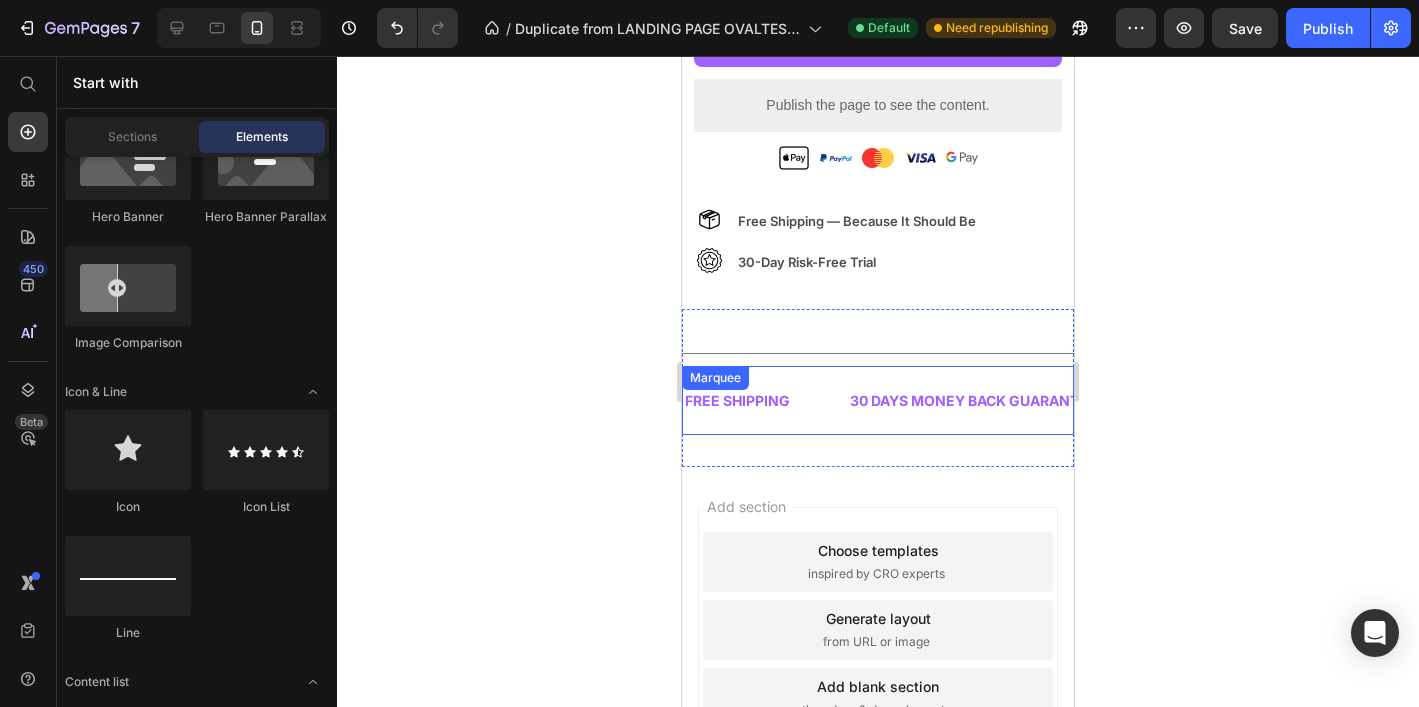 click on "FREE SHIPPING Text 30 DAYS MONEY BACK GUARANTEE Text LIMITED TIME 50% OFF SALE Text LIFE TIME WARRANTY Text FREE SHIPPING Text 30 DAYS MONEY BACK GUARANTEE Text LIMITED TIME 50% OFF SALE Text LIFE TIME WARRANTY Text Marquee" at bounding box center (878, 400) 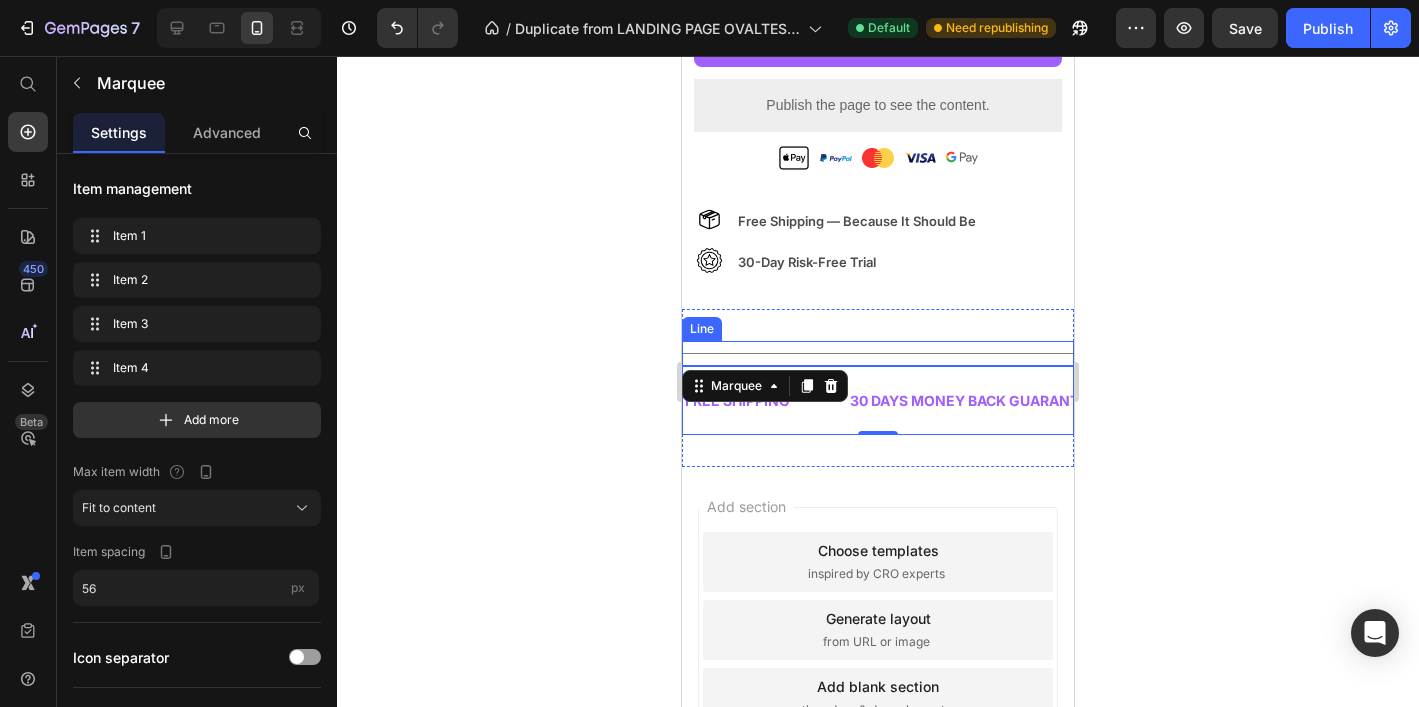 click on "Title Line" at bounding box center [878, 353] 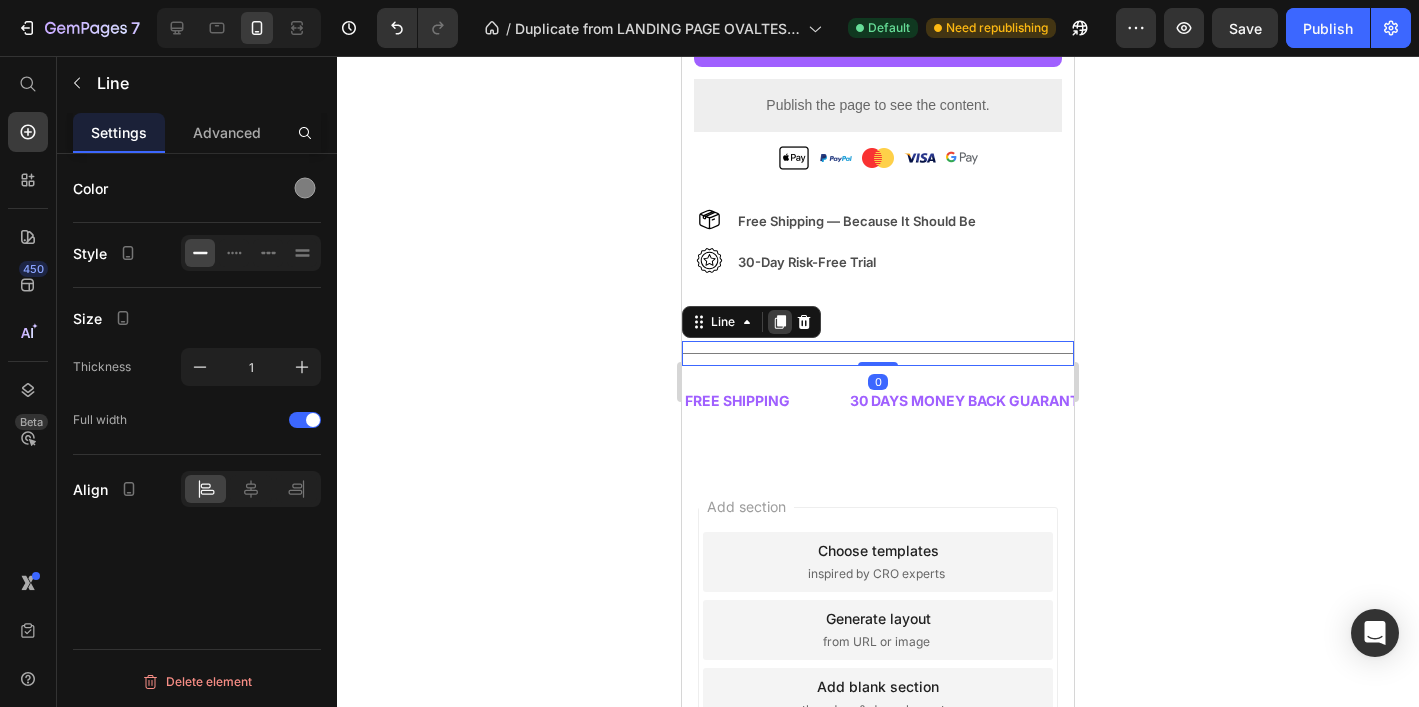 click 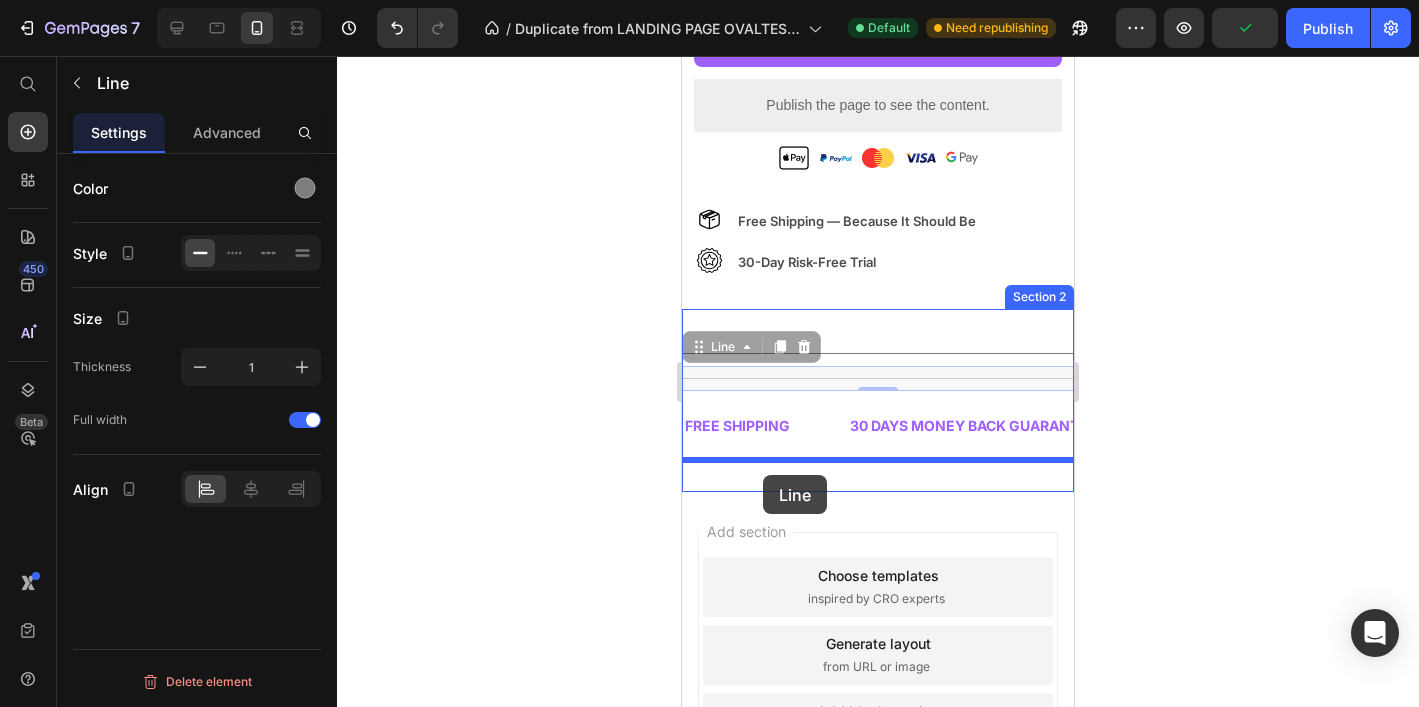 drag, startPoint x: 752, startPoint y: 347, endPoint x: 763, endPoint y: 475, distance: 128.47179 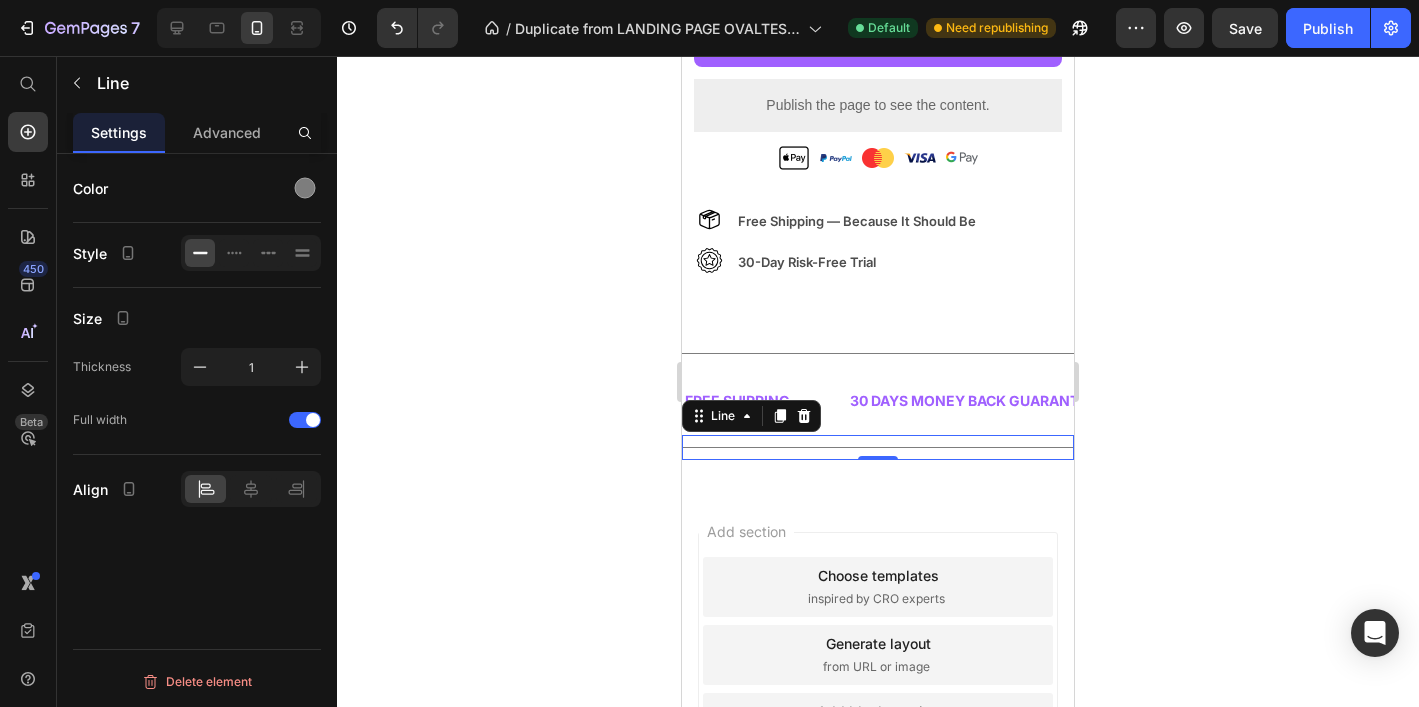 click 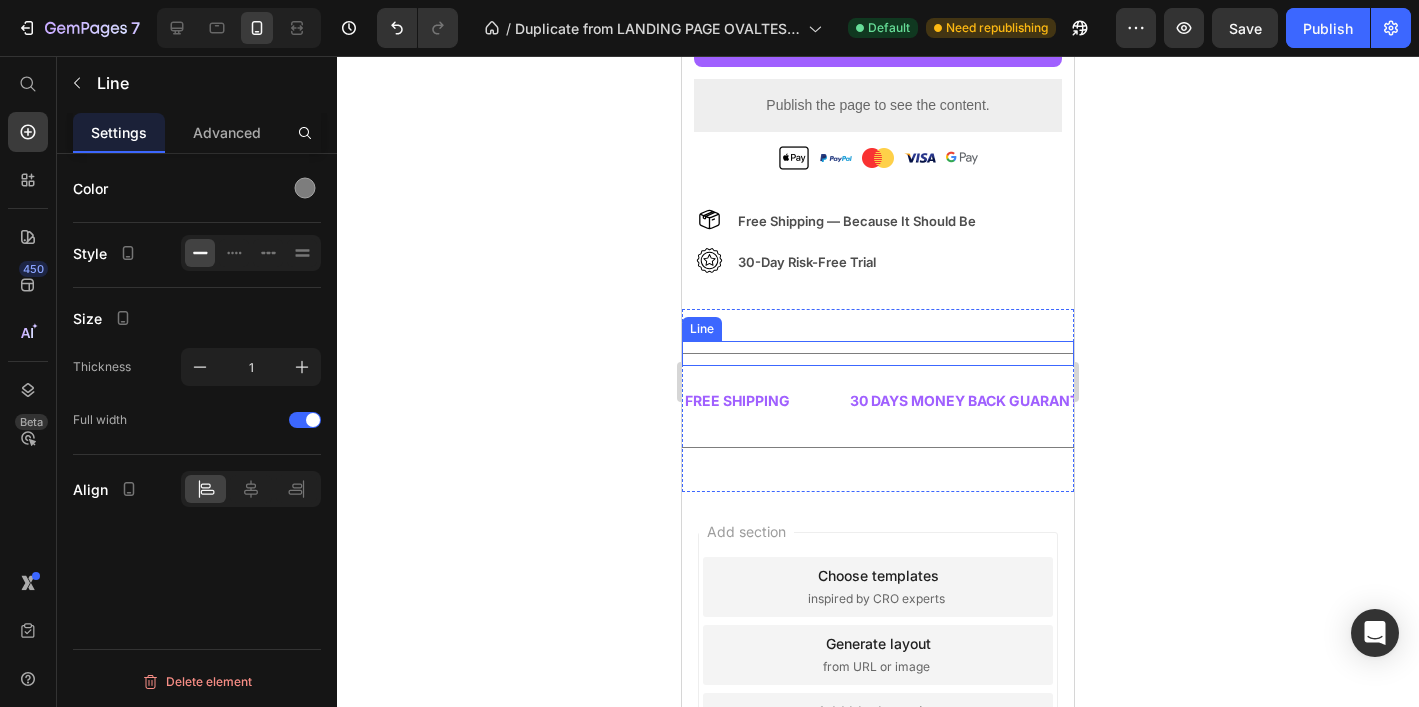 click on "Title Line" at bounding box center [878, 353] 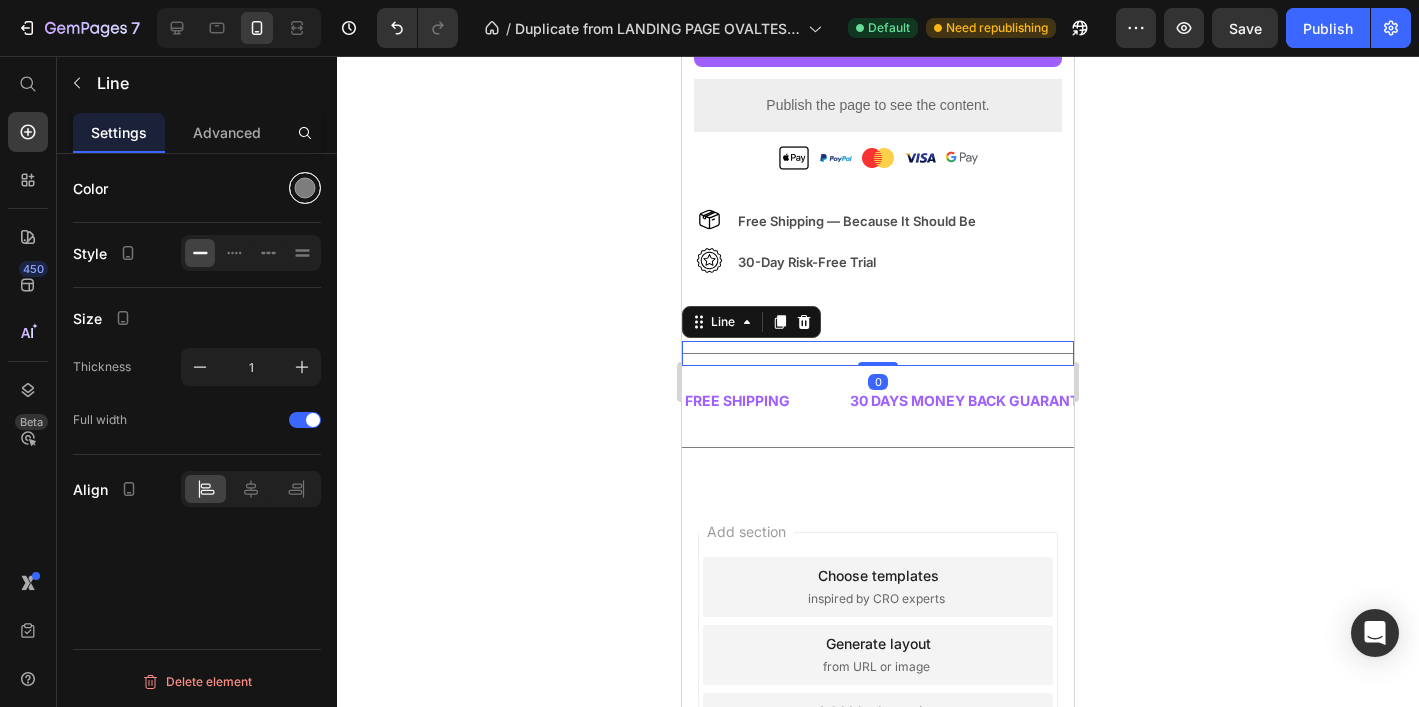 click at bounding box center (305, 188) 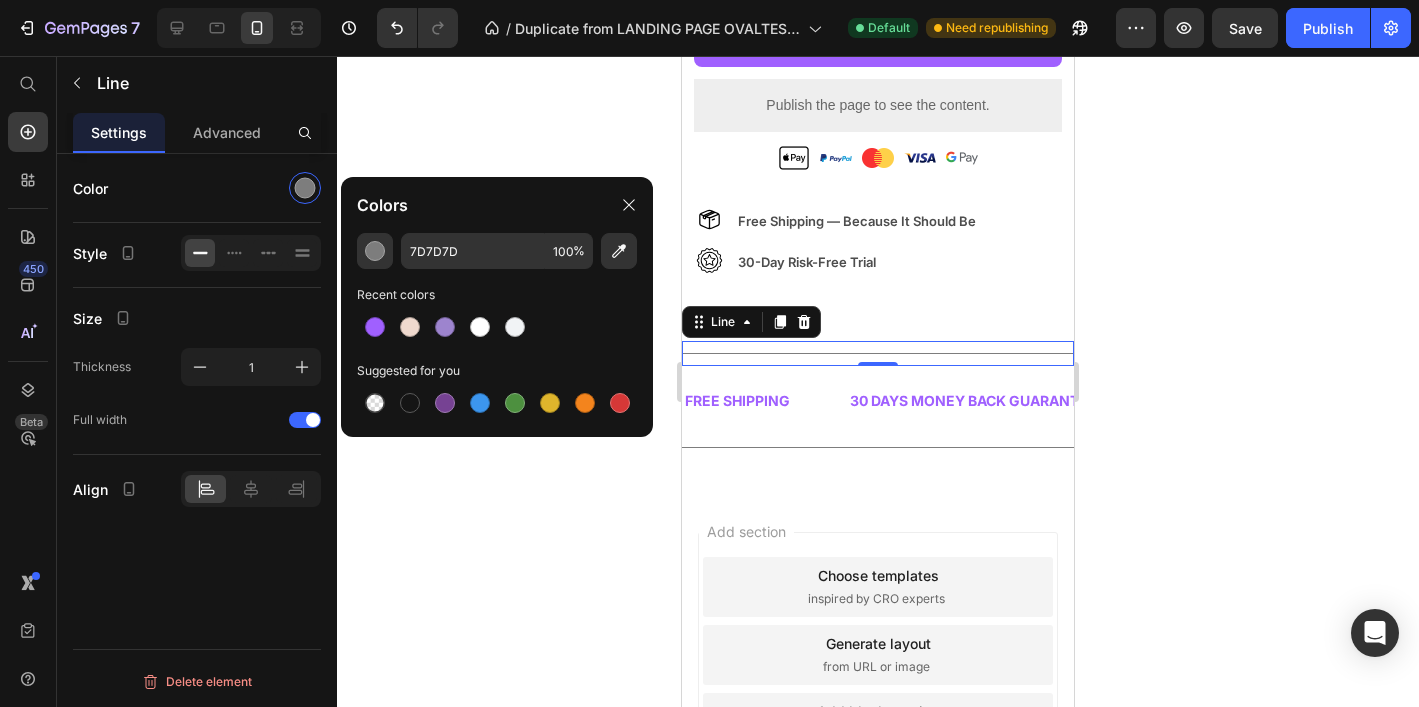 drag, startPoint x: 374, startPoint y: 333, endPoint x: 431, endPoint y: 365, distance: 65.36819 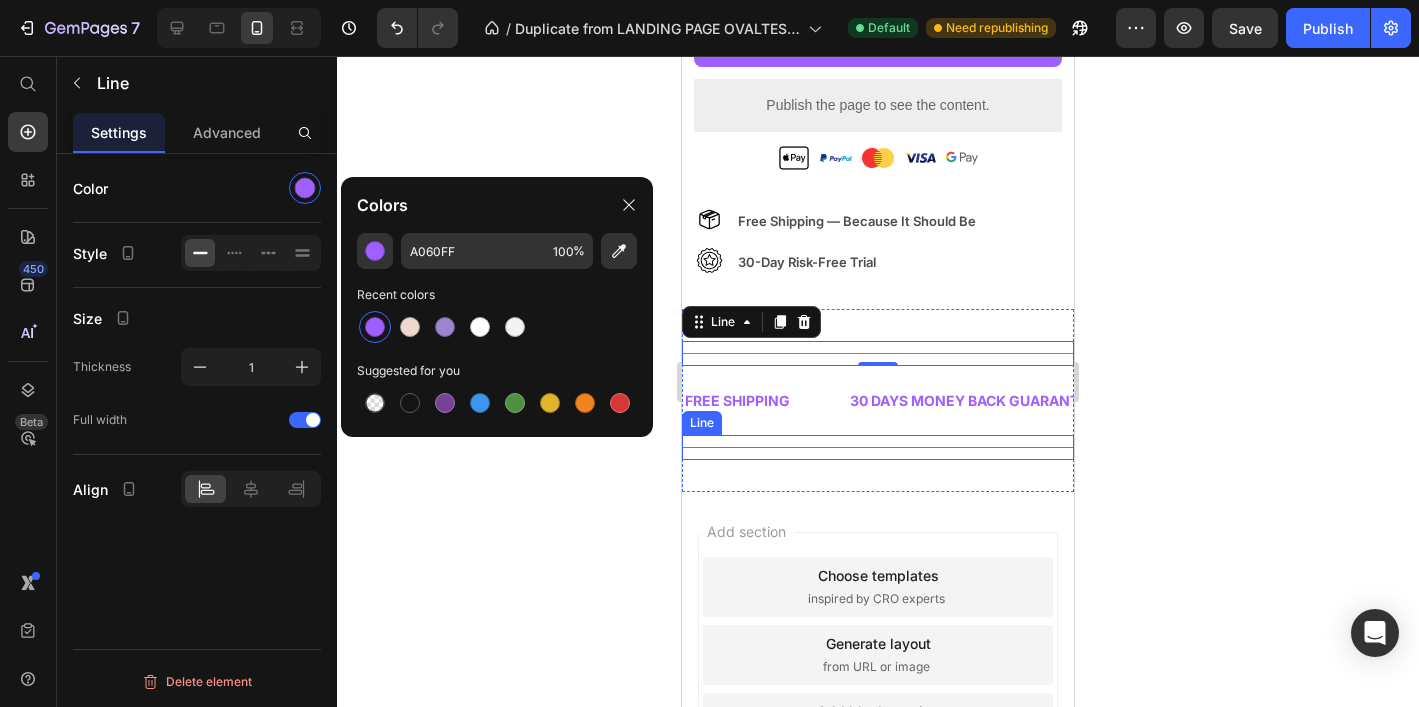 click on "Title Line" at bounding box center (878, 447) 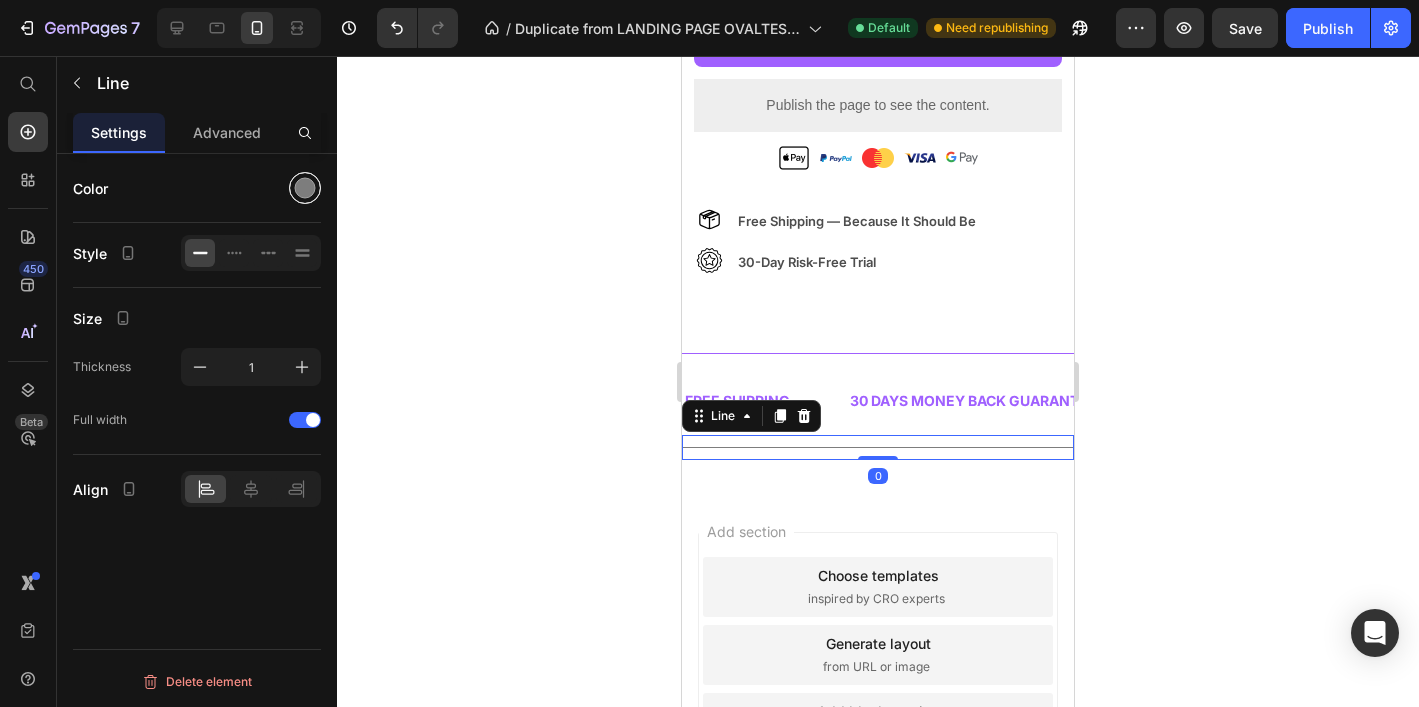 click at bounding box center (305, 188) 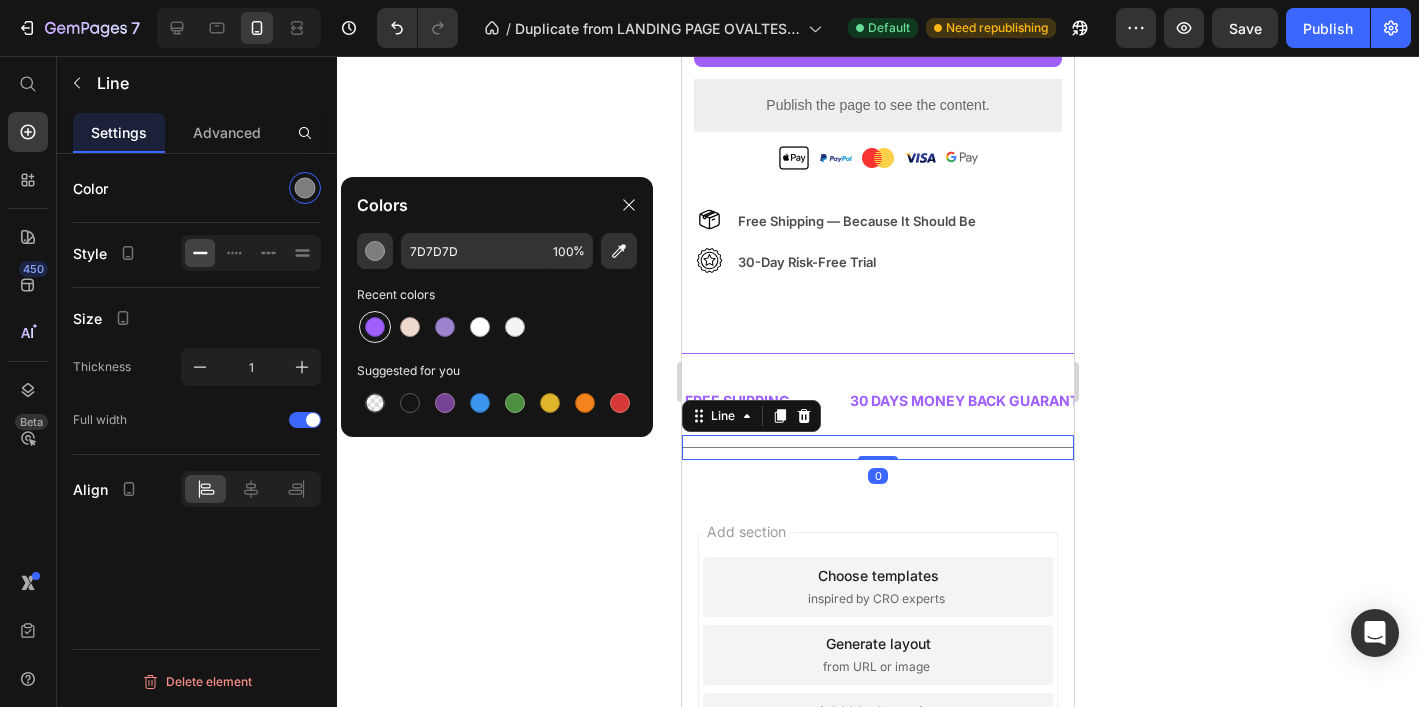 click at bounding box center [375, 327] 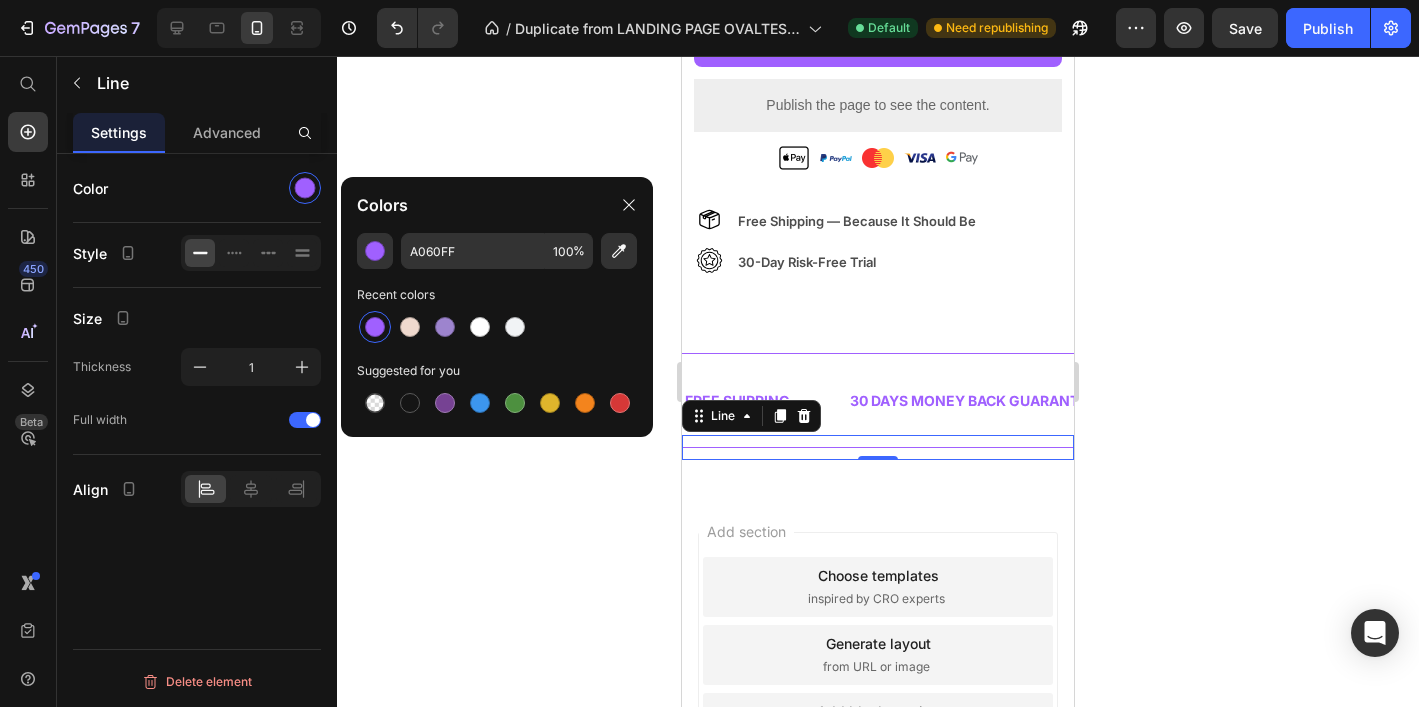 click 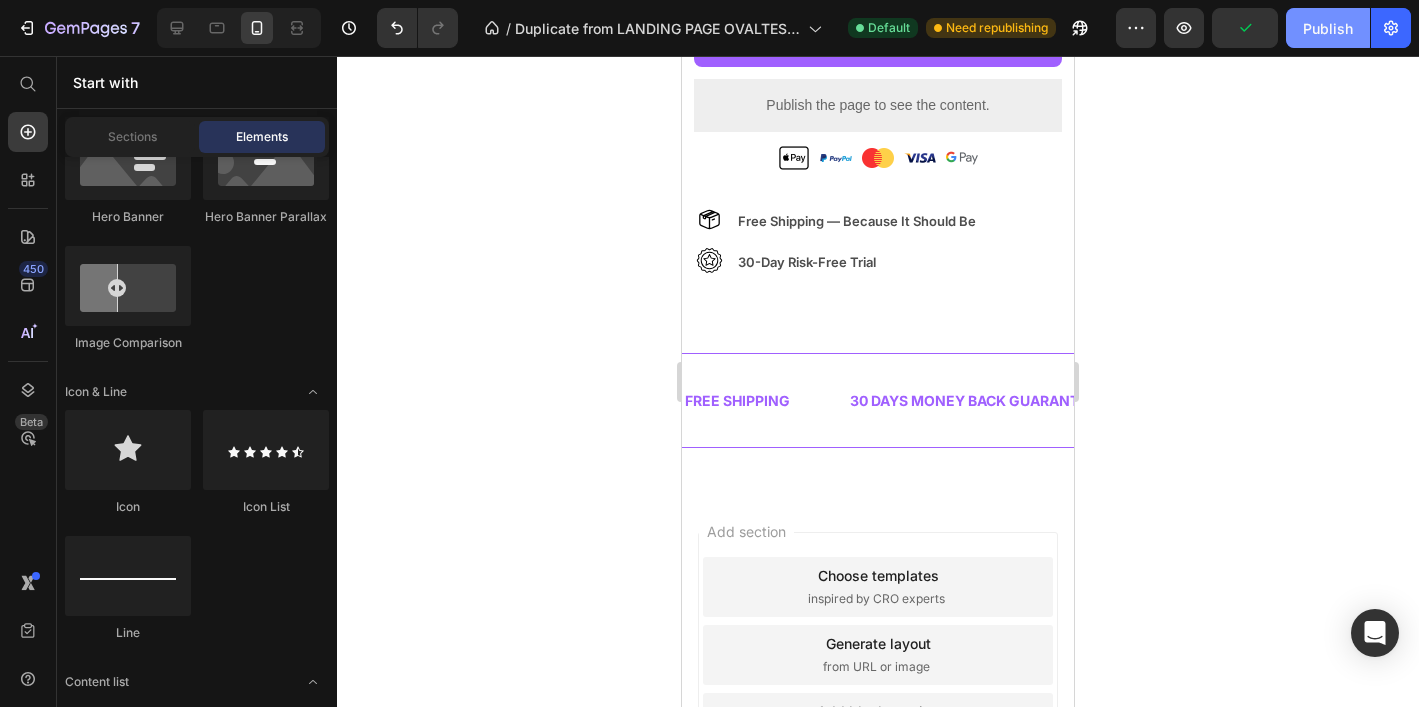click on "Publish" at bounding box center (1328, 28) 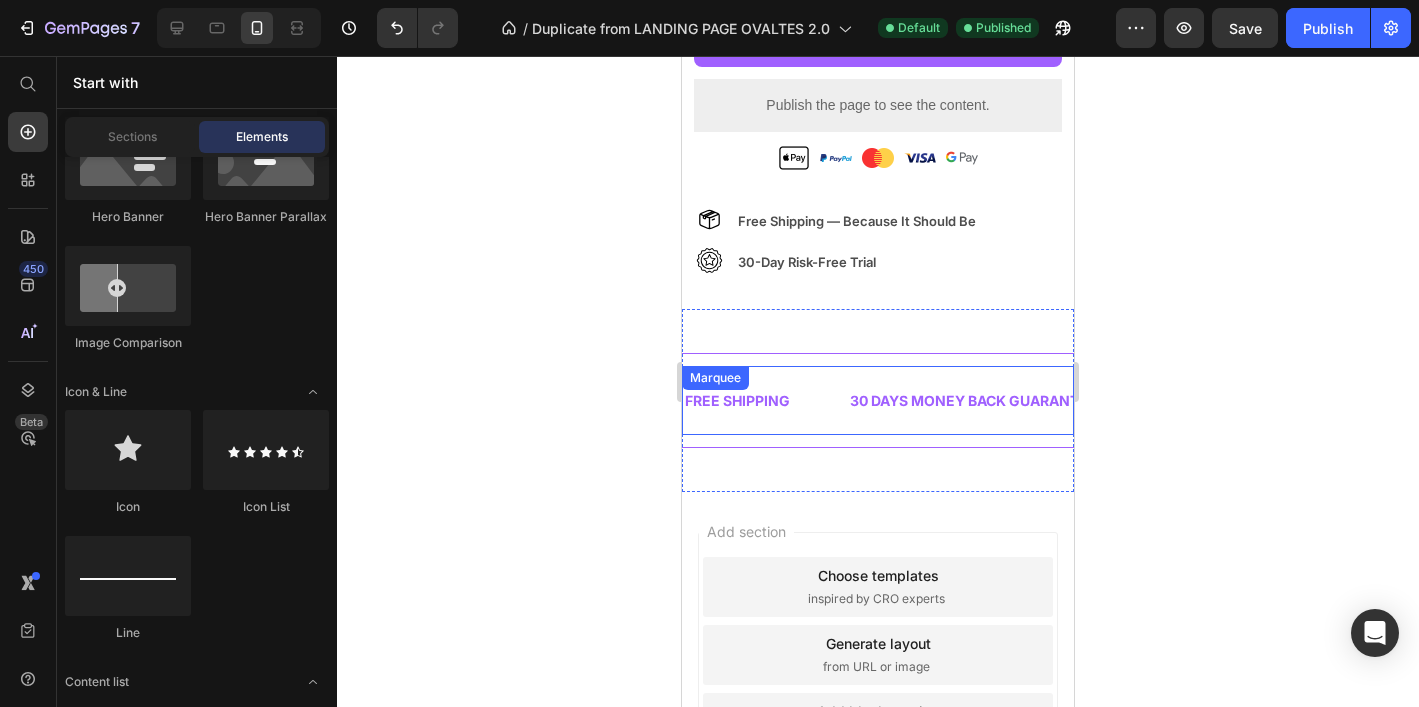 click on "FREE SHIPPING Text 30 DAYS MONEY BACK GUARANTEE Text LIMITED TIME 50% OFF SALE Text LIFE TIME WARRANTY Text FREE SHIPPING Text 30 DAYS MONEY BACK GUARANTEE Text LIMITED TIME 50% OFF SALE Text LIFE TIME WARRANTY Text Marquee" at bounding box center (878, 400) 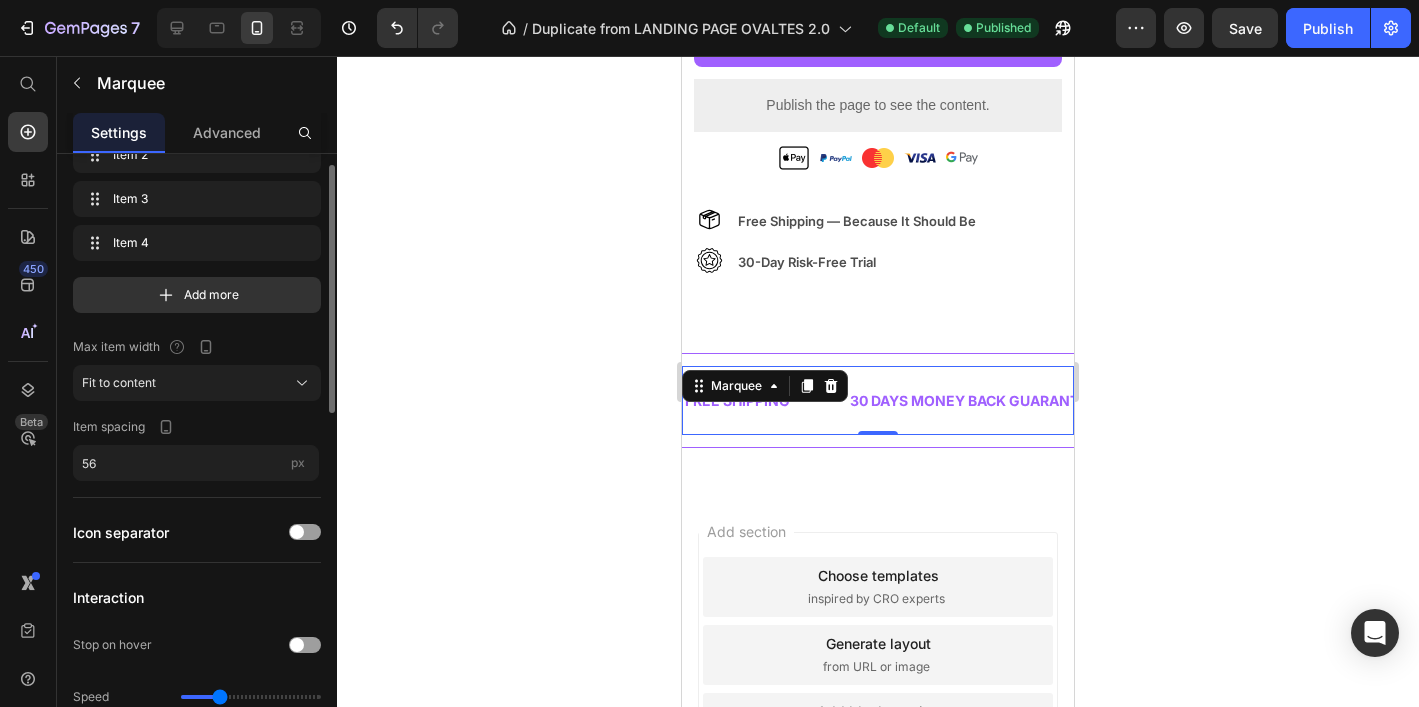 scroll, scrollTop: 130, scrollLeft: 0, axis: vertical 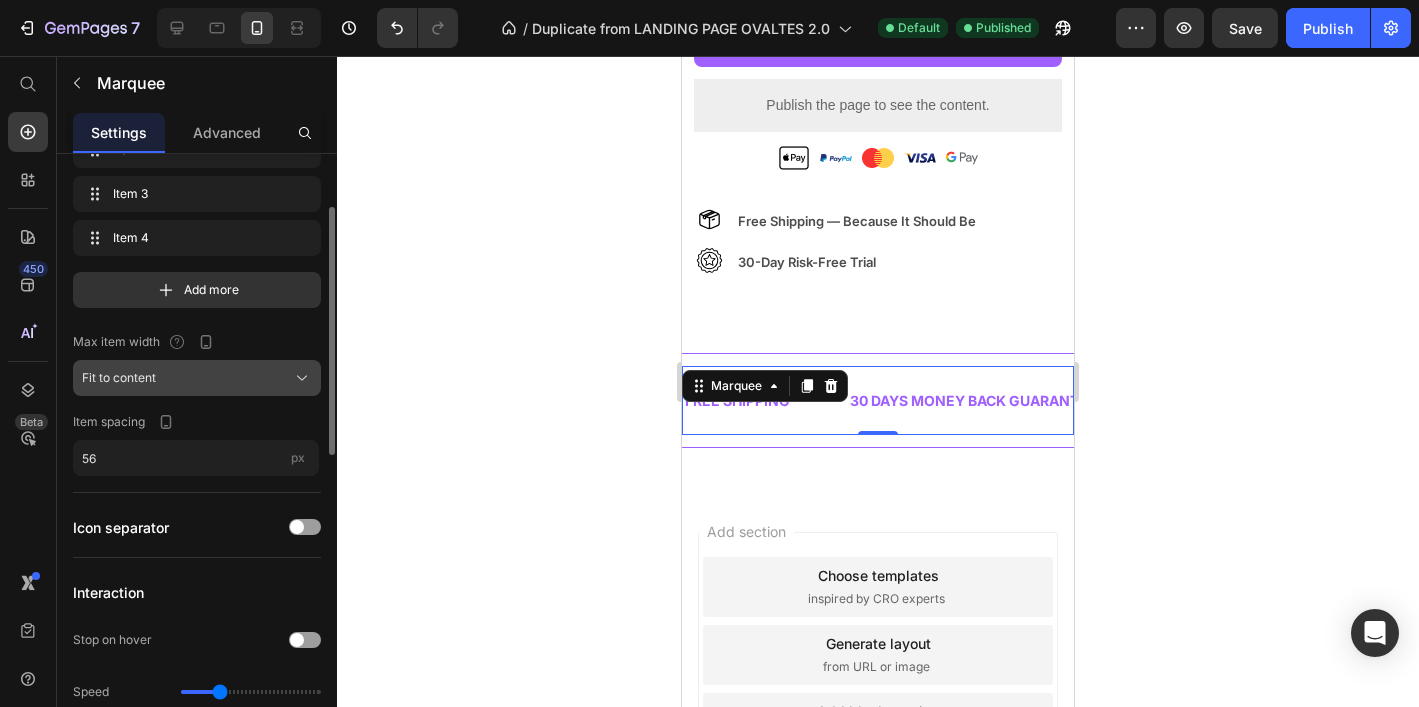 click on "Fit to content" at bounding box center (197, 378) 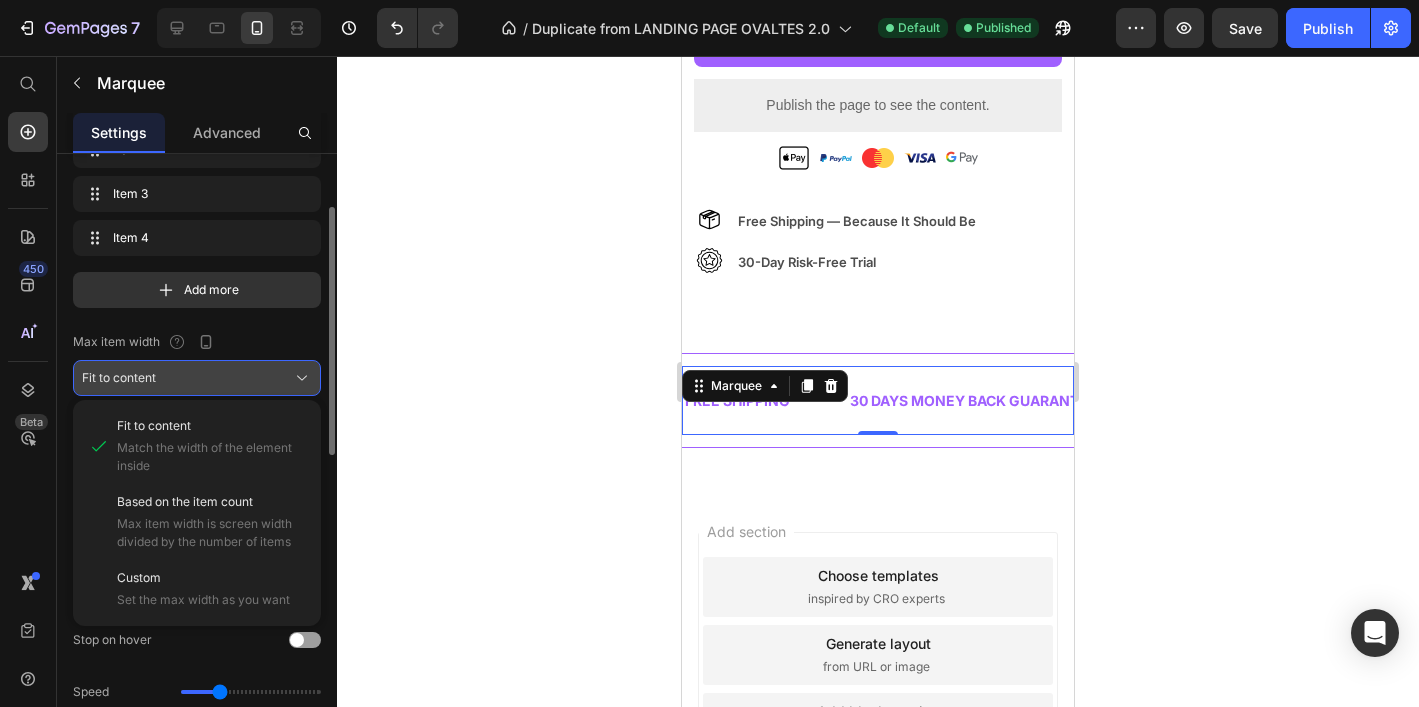 click on "Fit to content" at bounding box center [197, 378] 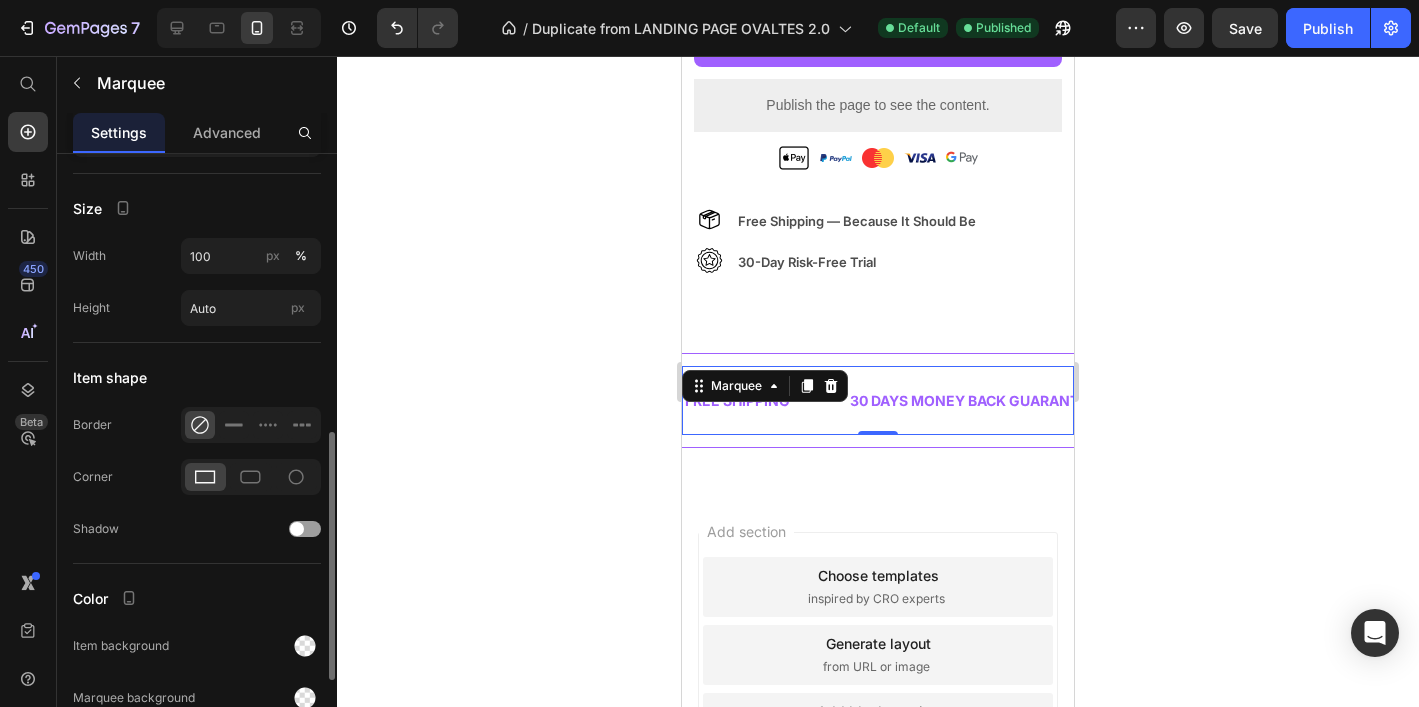 scroll, scrollTop: 887, scrollLeft: 0, axis: vertical 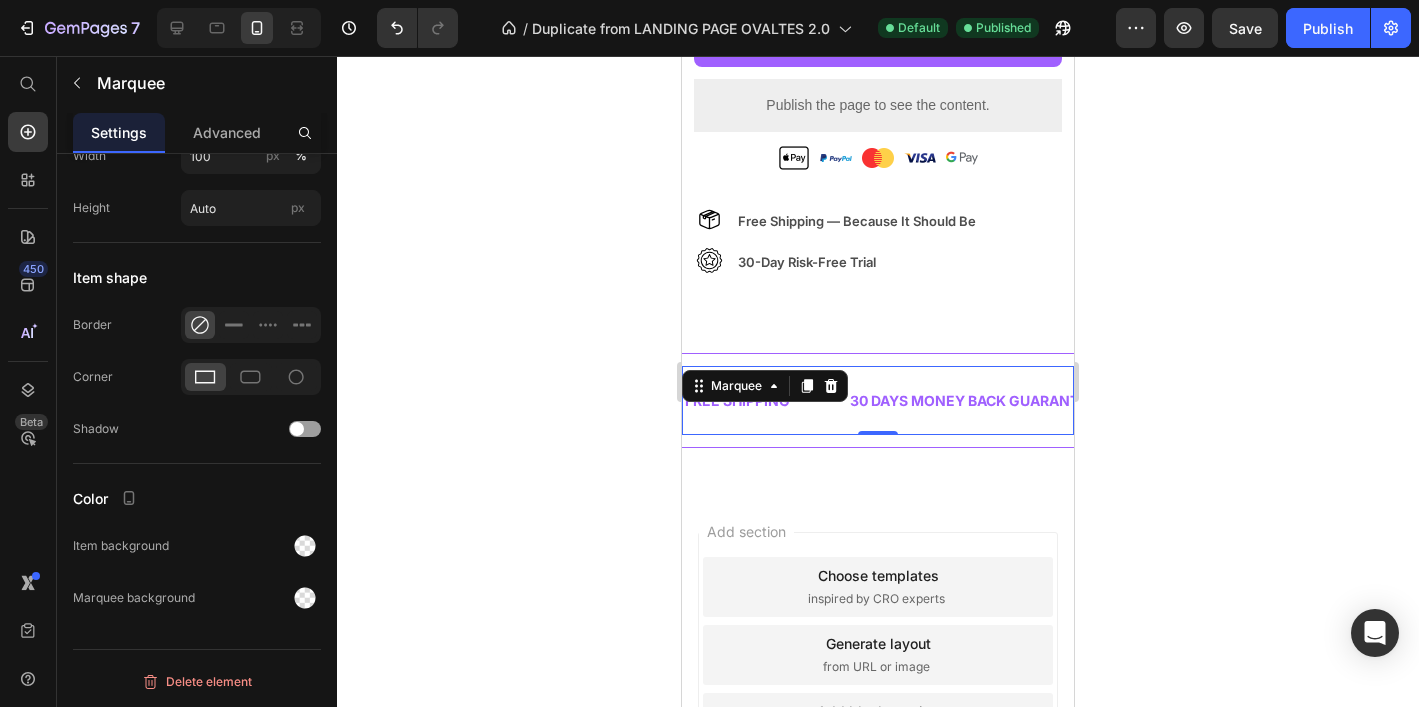 click 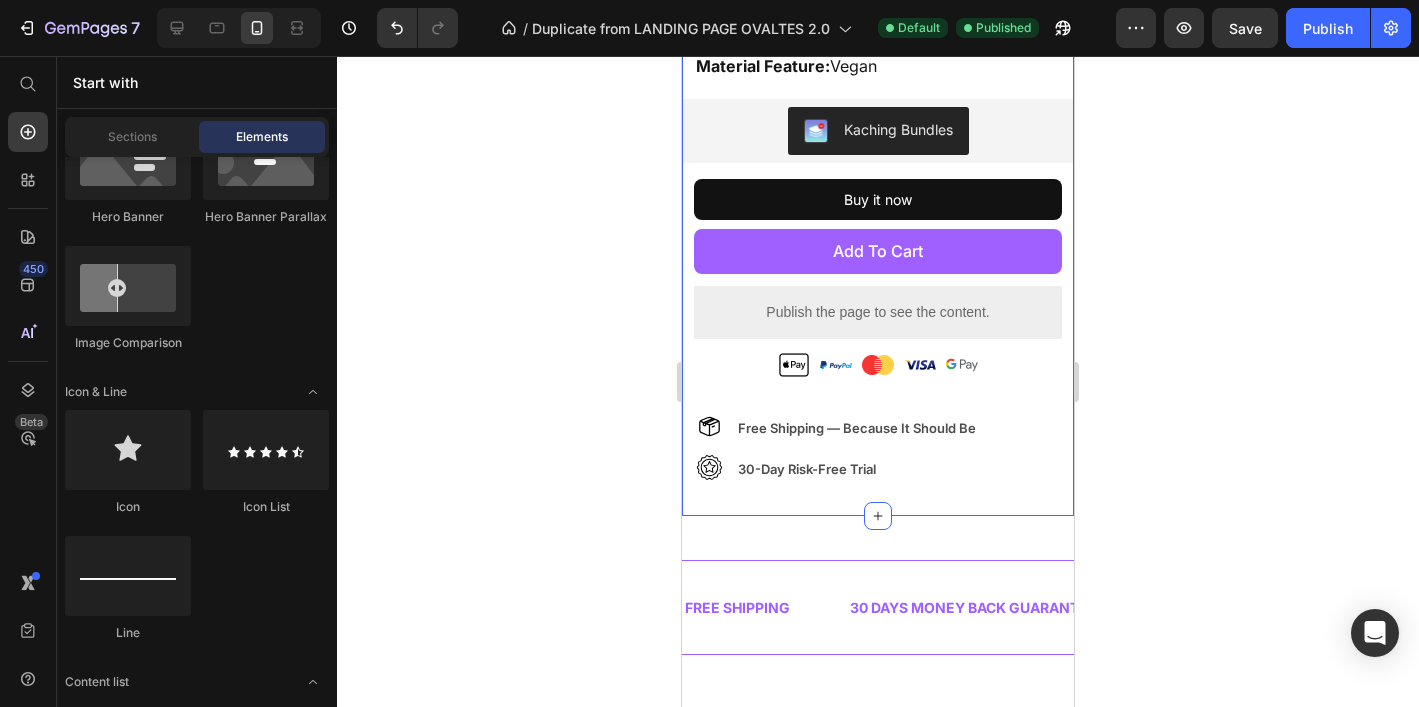 scroll, scrollTop: 943, scrollLeft: 0, axis: vertical 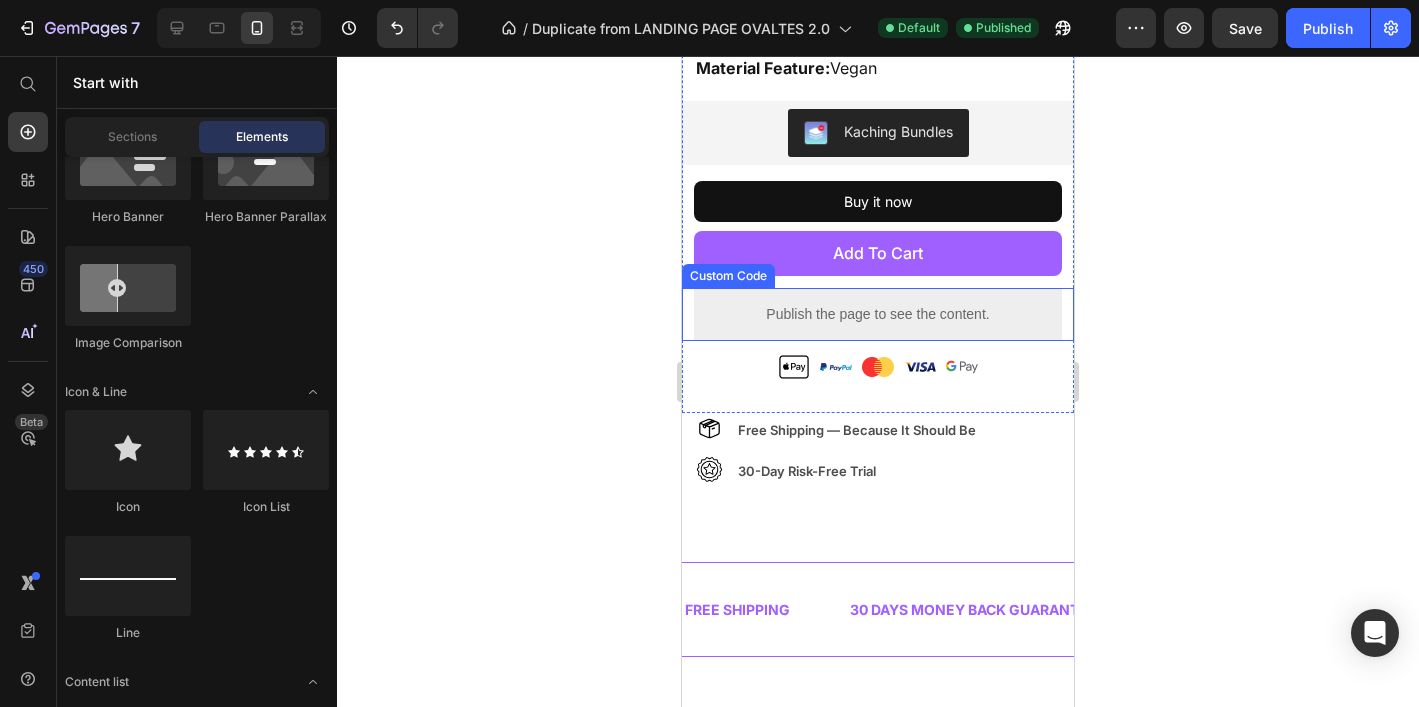 click on "Publish the page to see the content." at bounding box center [878, 314] 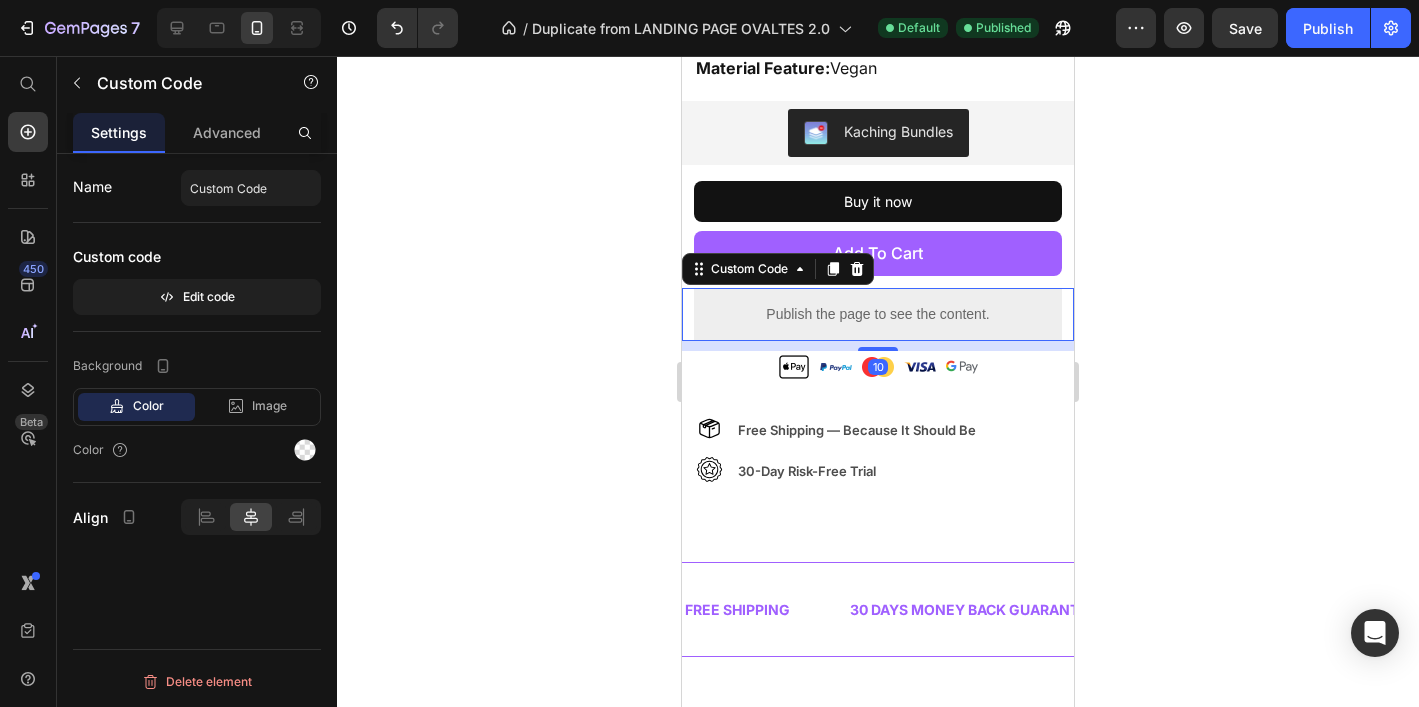 scroll, scrollTop: 945, scrollLeft: 0, axis: vertical 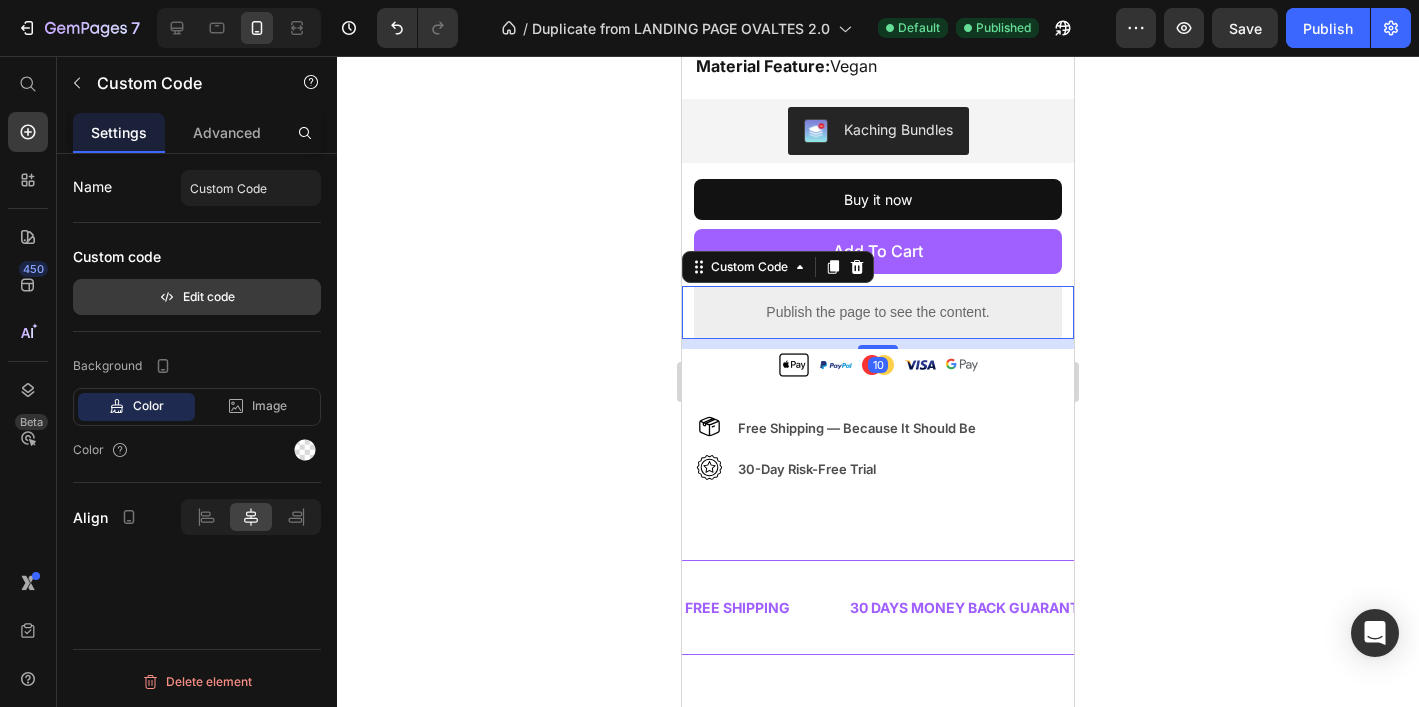 click on "Edit code" at bounding box center [197, 297] 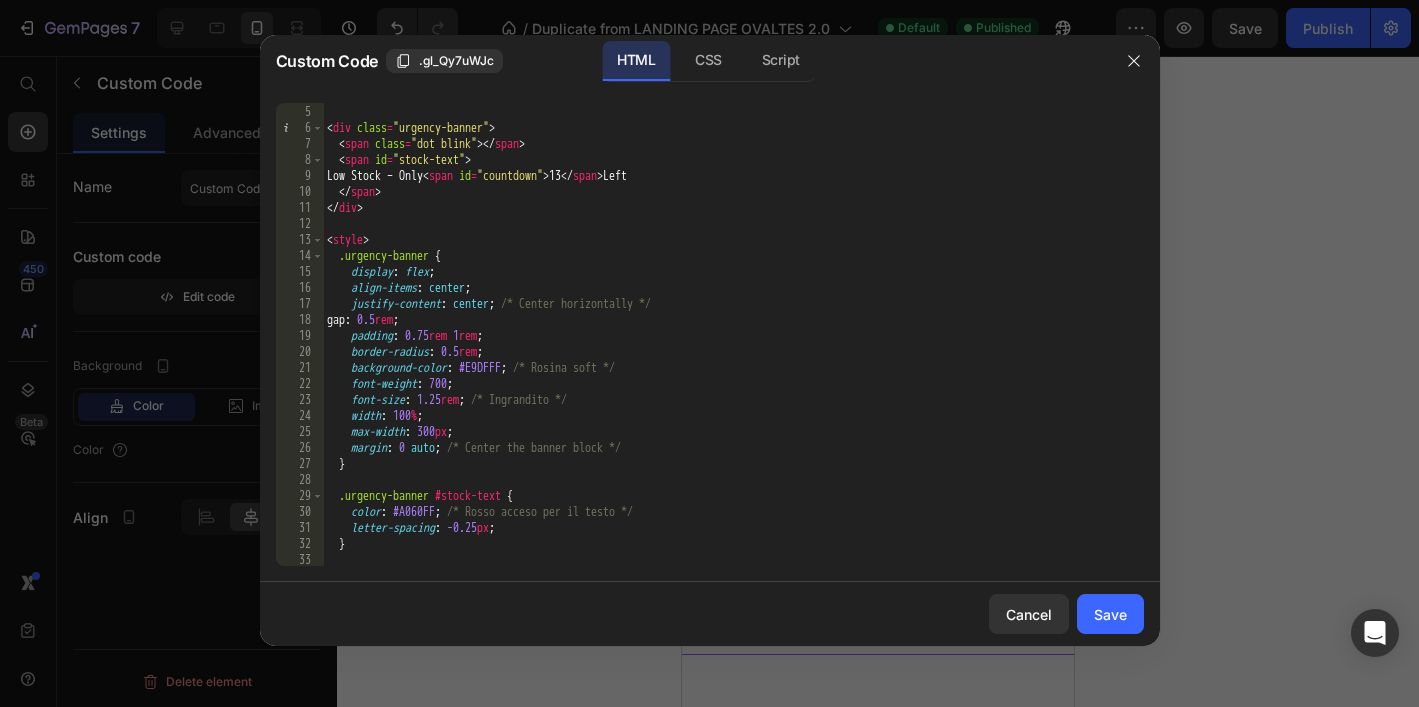 scroll, scrollTop: 75, scrollLeft: 0, axis: vertical 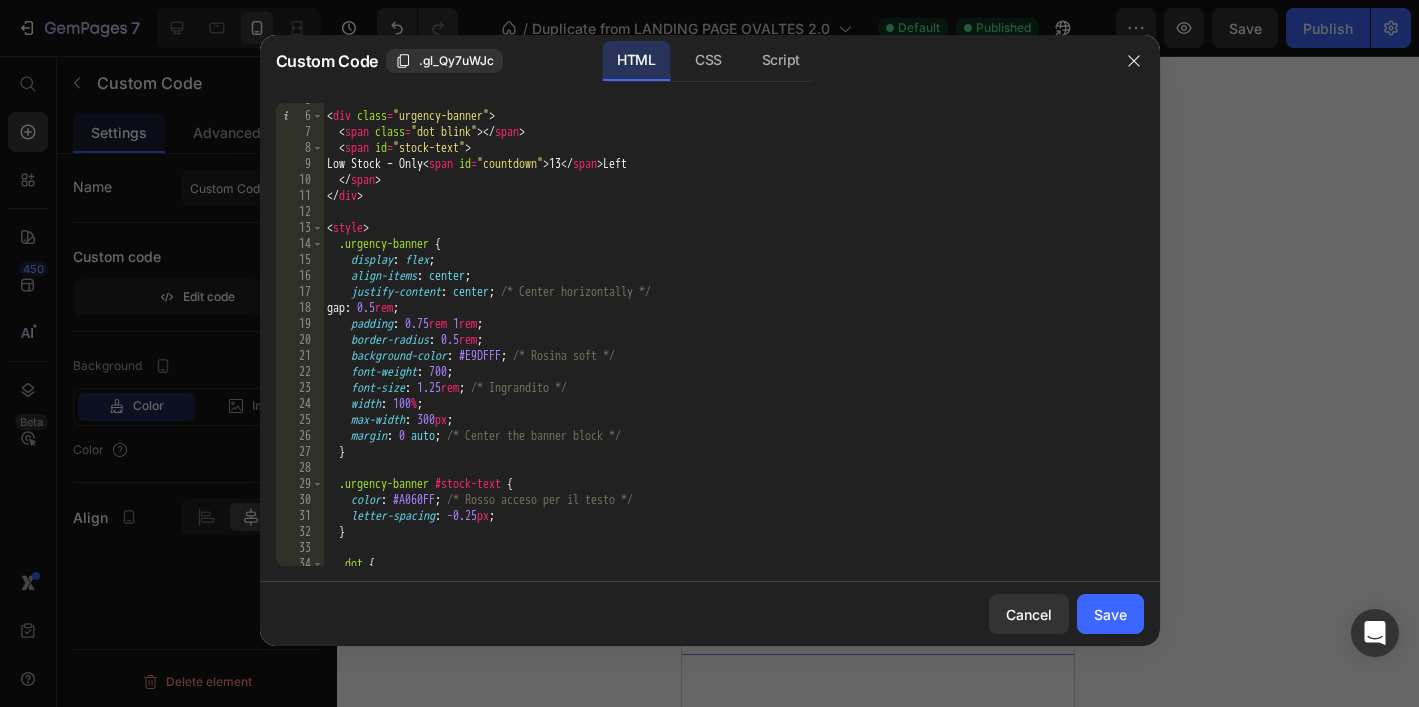 click on "< div   class = "urgency-banner" >    < span   class = "dot blink" > </ span >    < span   id = "stock-text" >     Low Stock – Only  < span   id = "countdown" > 13 </ span >  Left    </ span > </ div > < style >    .urgency-banner   {      display :   flex ;      align-items :   center ;      justify-content :   center ;   /* Center horizontally */     gap :   0.5 rem ;      padding :   0.75 rem   1 rem ;      border-radius :   0.5 rem ;      background-color :   #E9DFFF ;   /* Rosina soft */      font-weight :   700 ;      font-size :   1.25 rem ;   /* Ingrandito */      width :   100 % ;      max-width :   300 px ;      margin :   0   auto ;   /* Center the banner block */    }    .urgency-banner   #stock-text   {      color :   #A060FF ;   /* Rosso acceso per il testo */      letter-spacing :   -0.25 px ;    }    .dot   {" at bounding box center [733, 339] 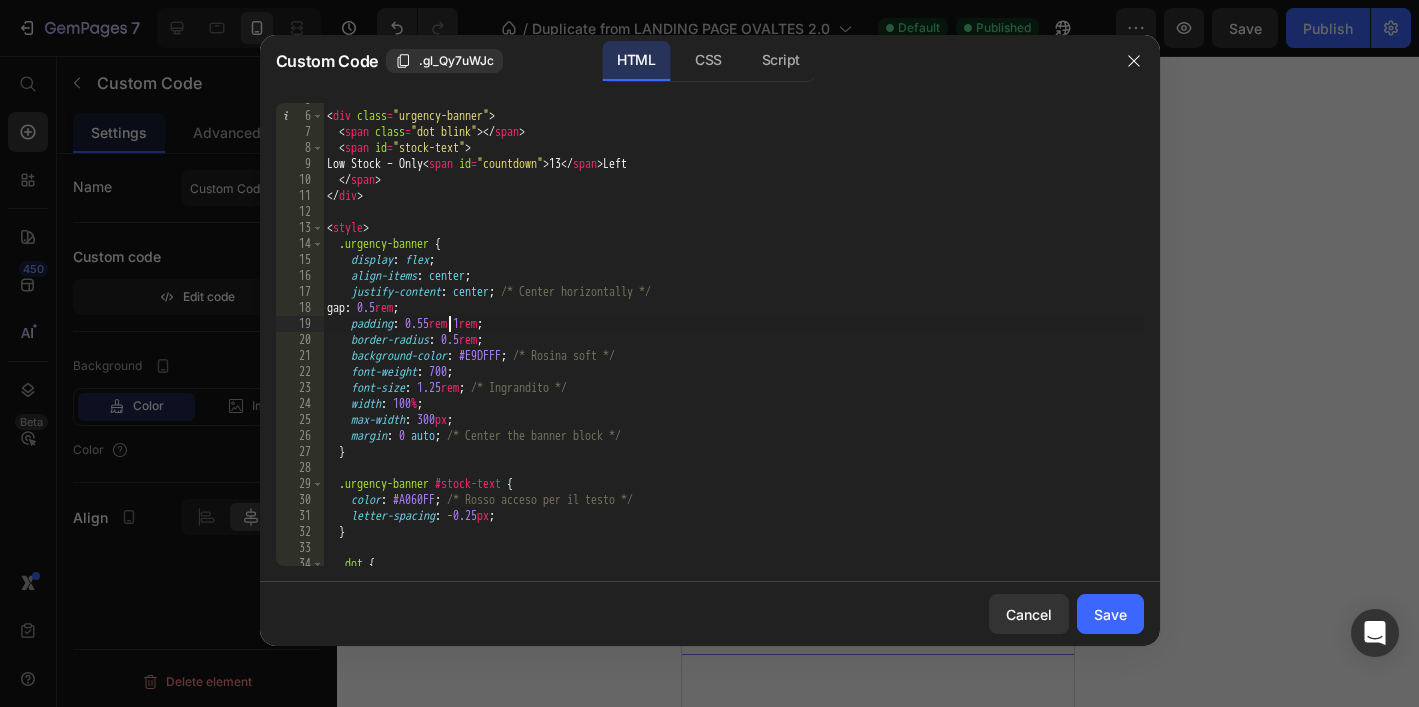 scroll, scrollTop: 0, scrollLeft: 9, axis: horizontal 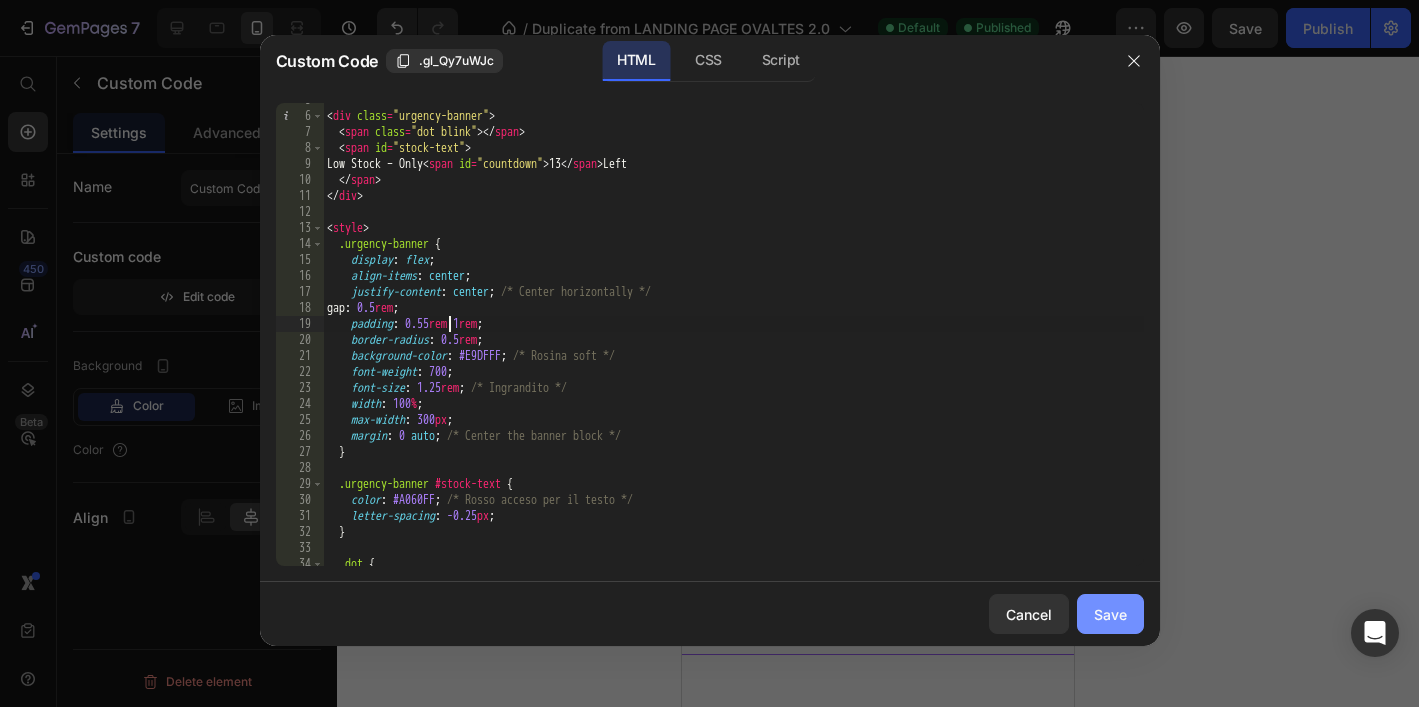 type on "padding: 0.55rem 1rem;" 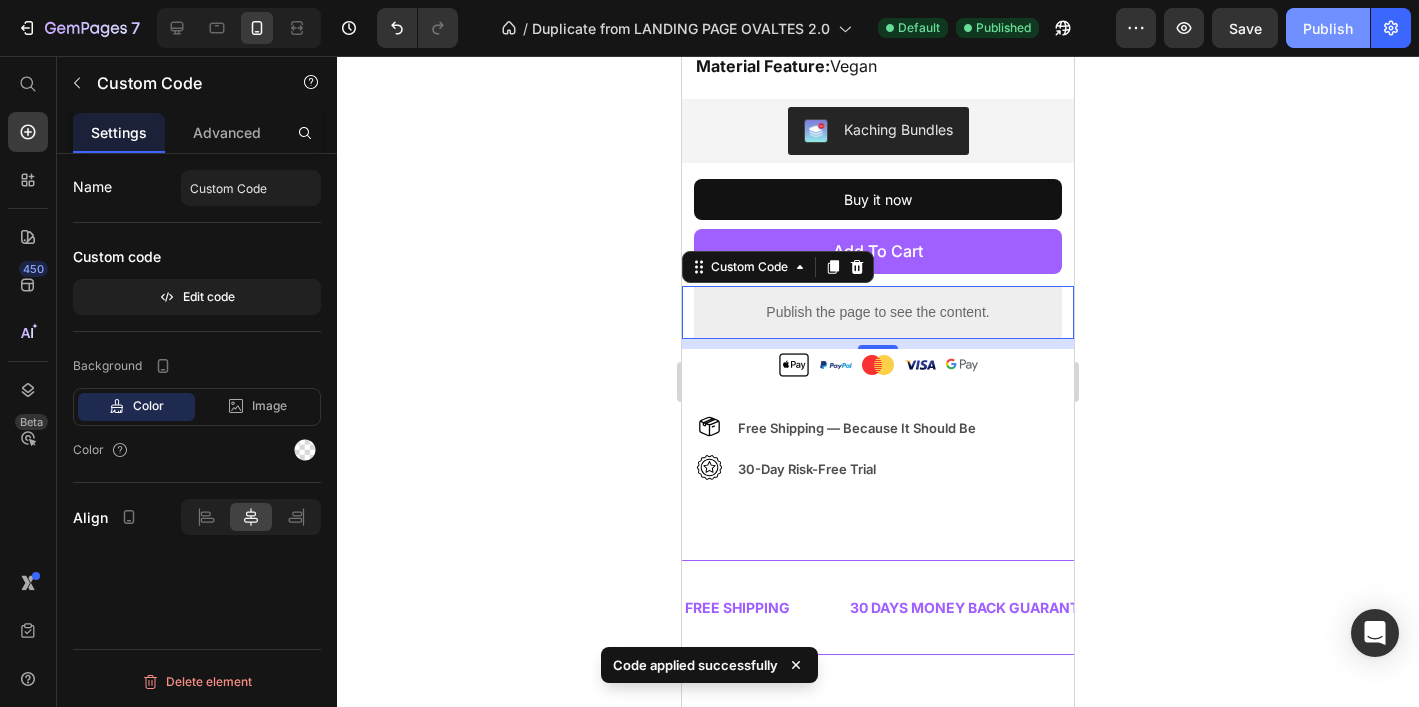 click on "Publish" 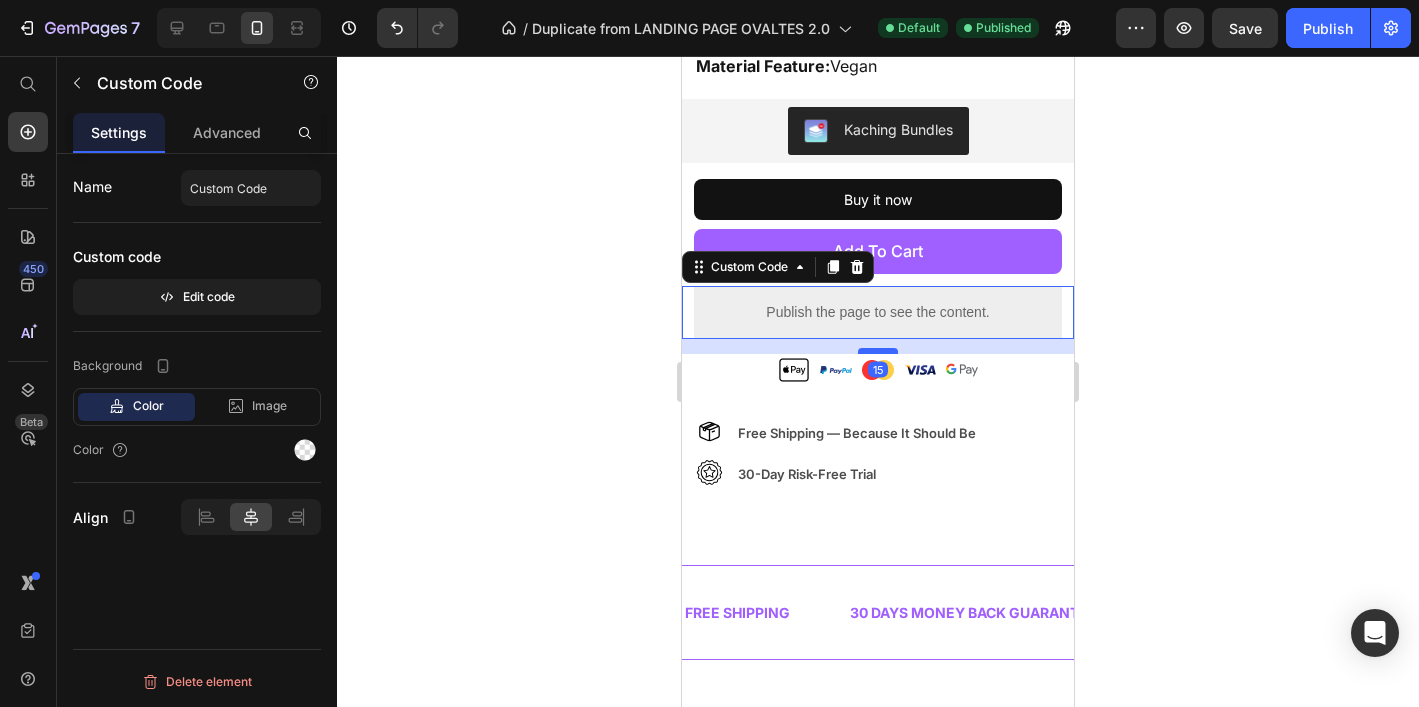 click at bounding box center [878, 351] 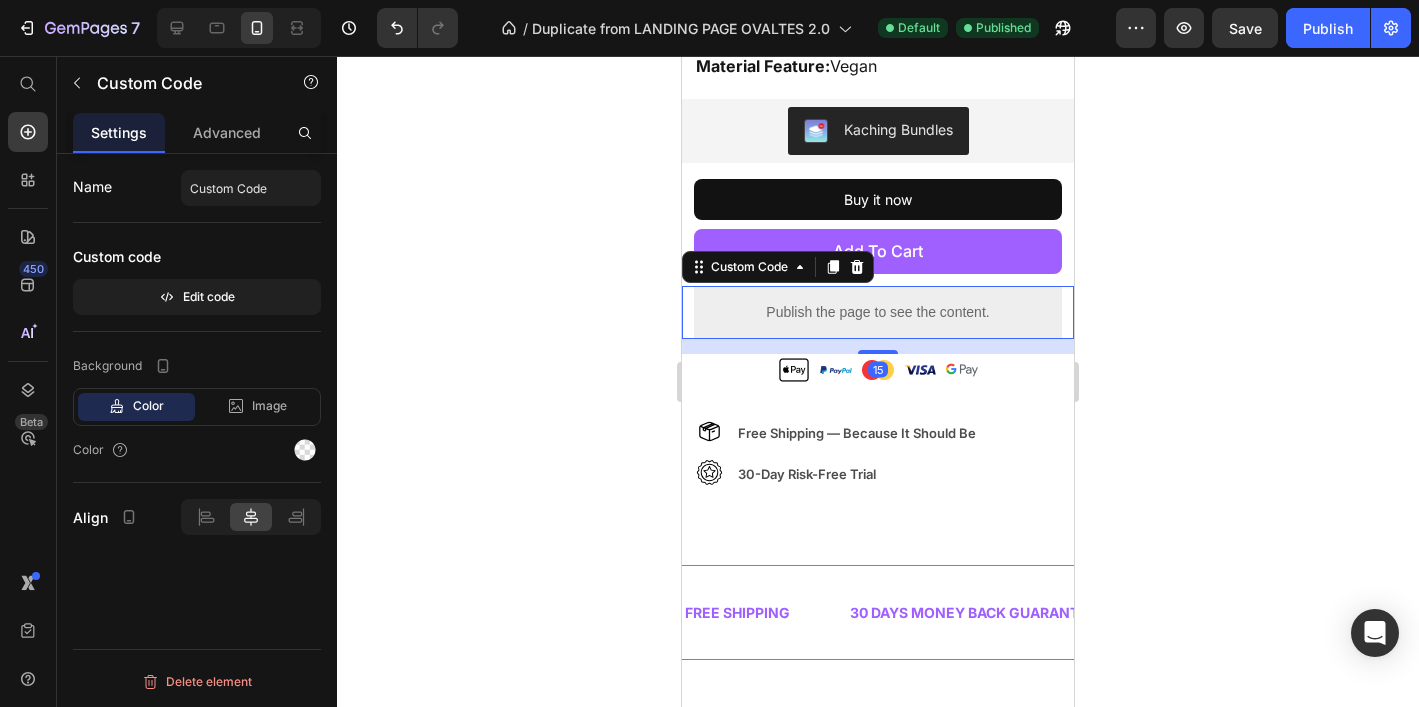 click 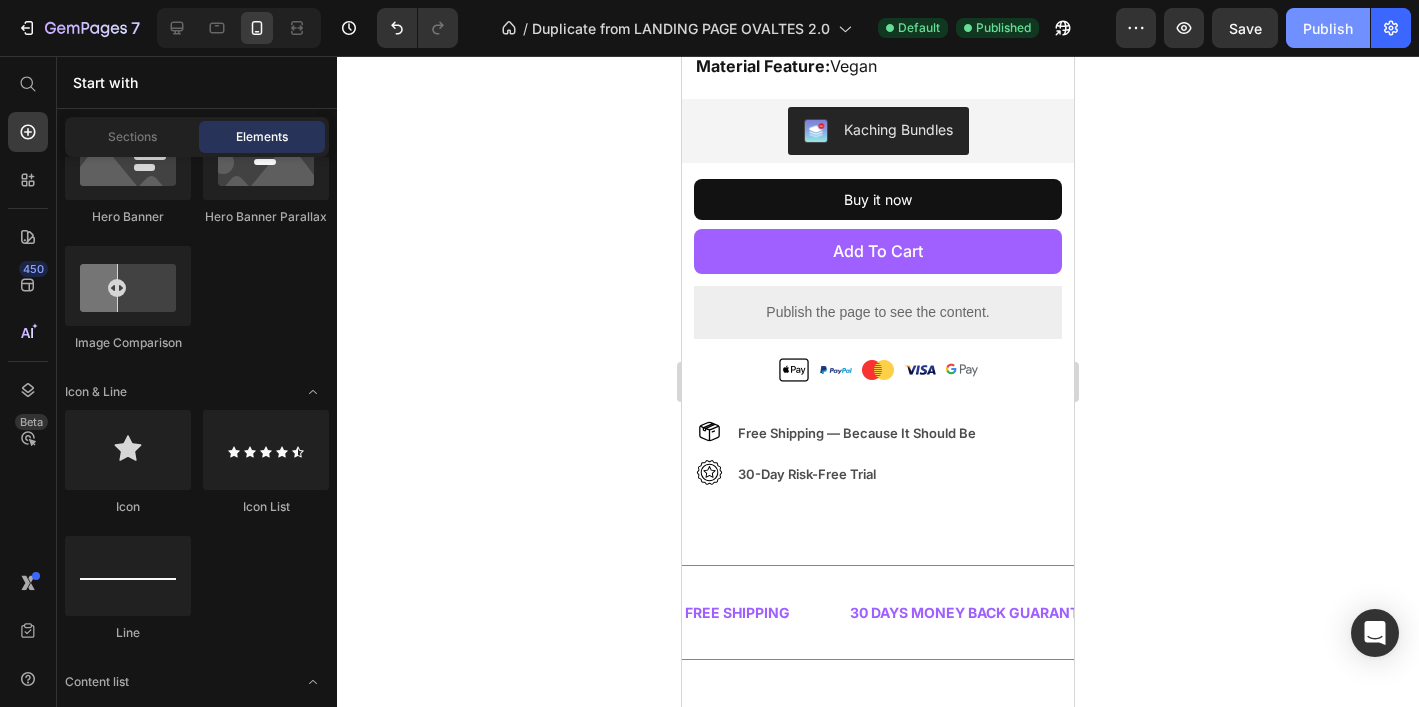 click on "Publish" 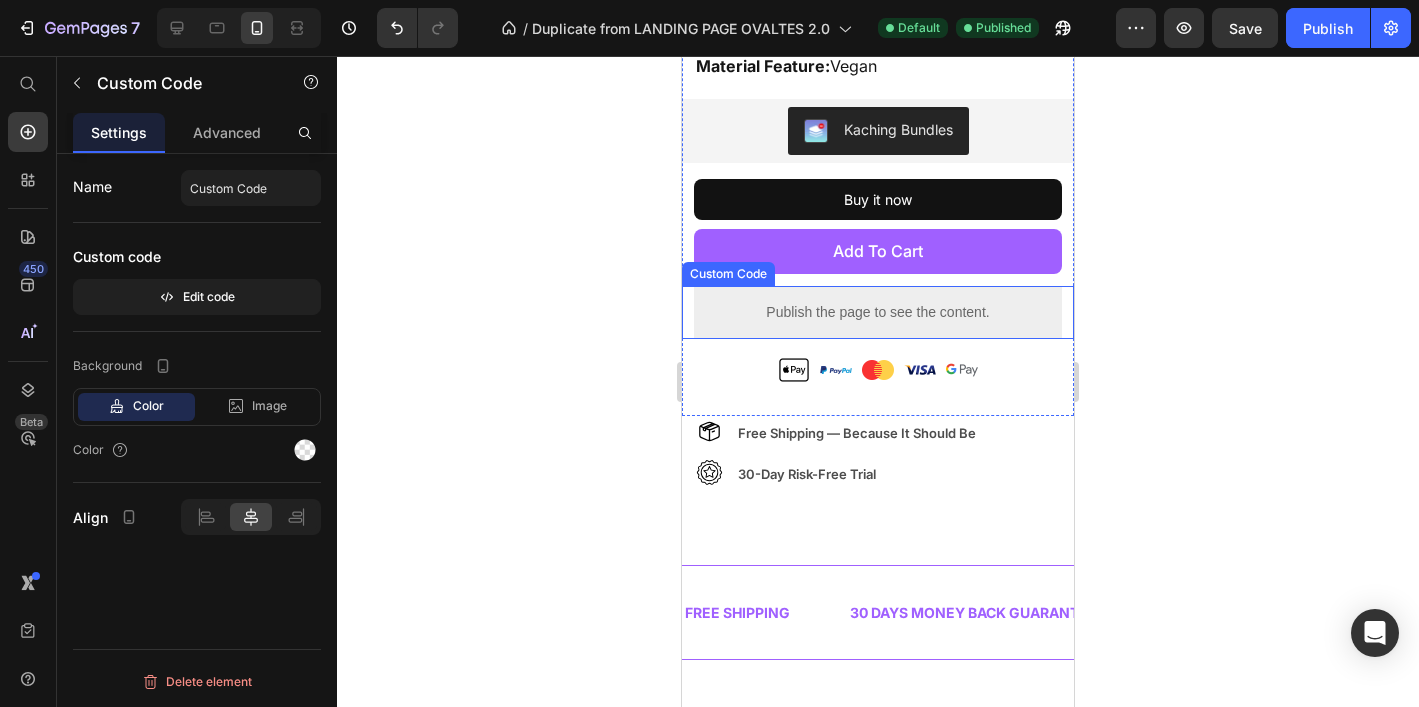 click on "Publish the page to see the content." at bounding box center [878, 312] 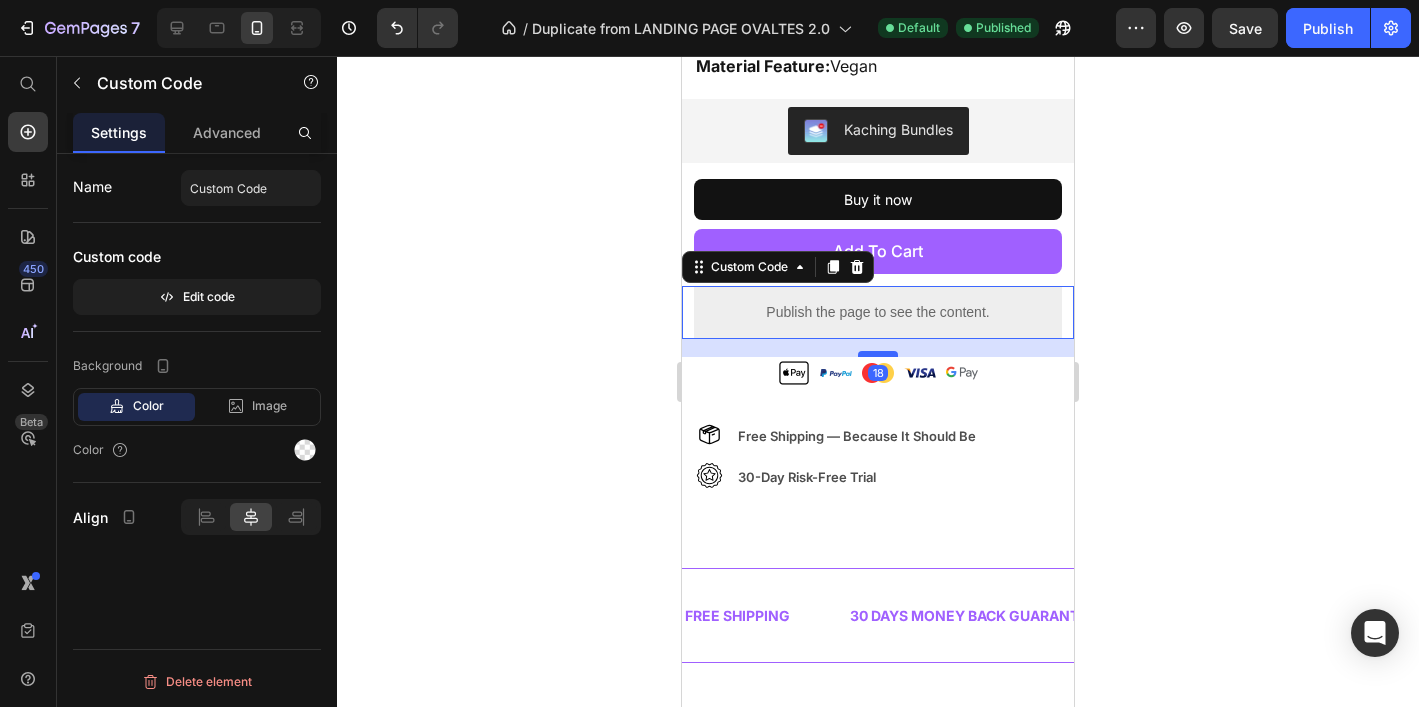 click at bounding box center (878, 354) 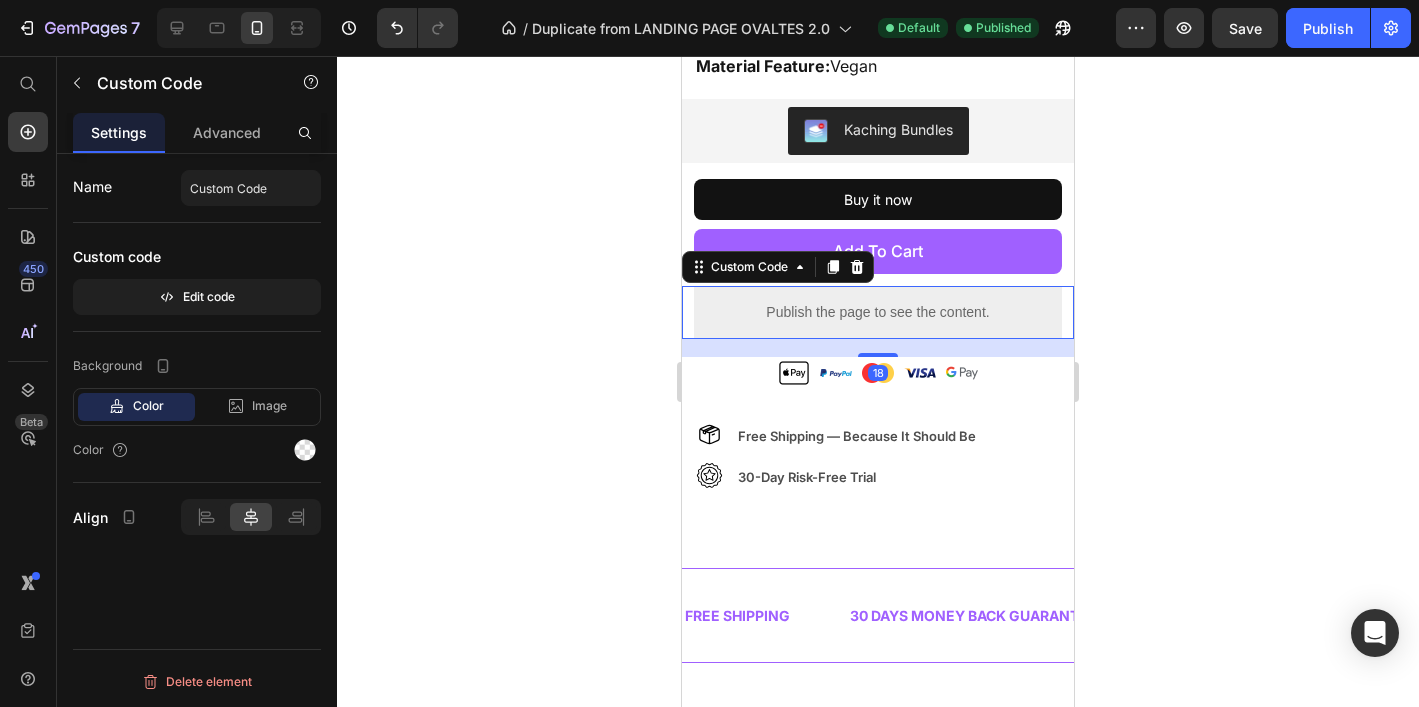 click 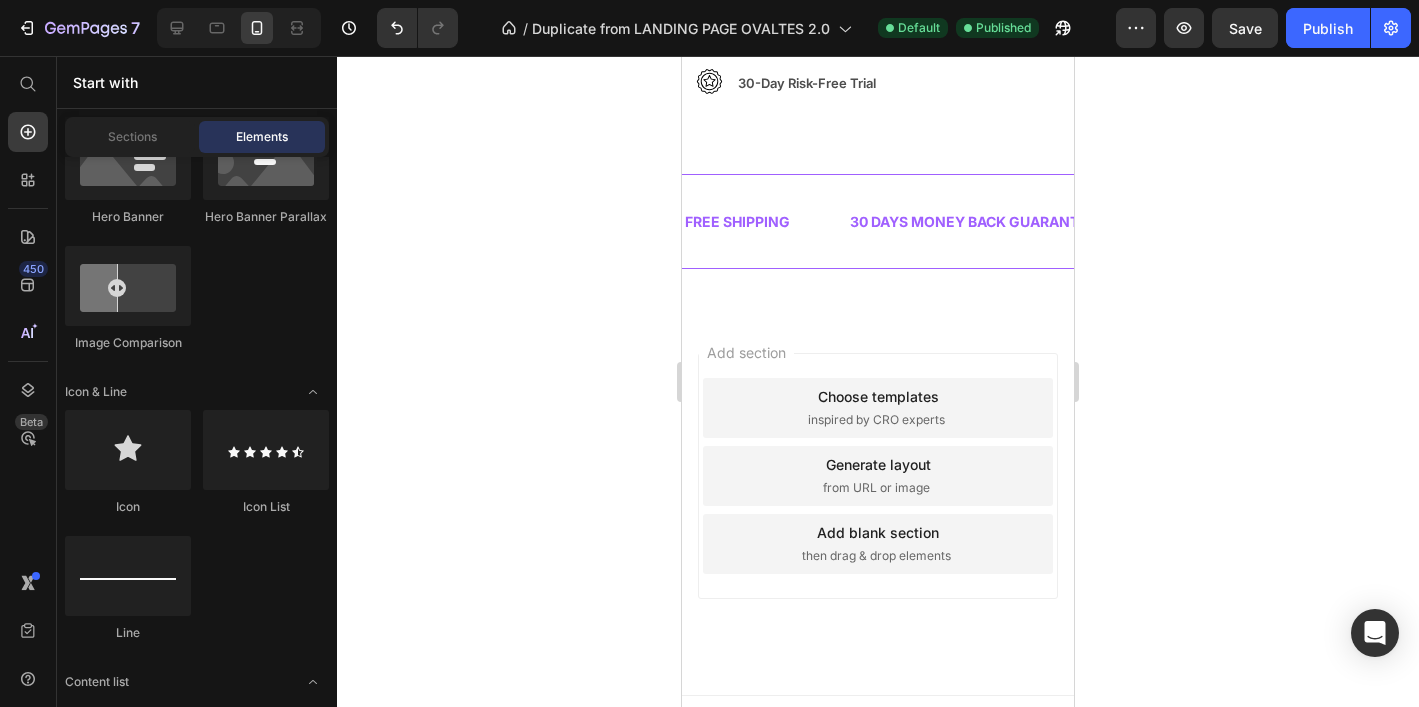 scroll, scrollTop: 1356, scrollLeft: 0, axis: vertical 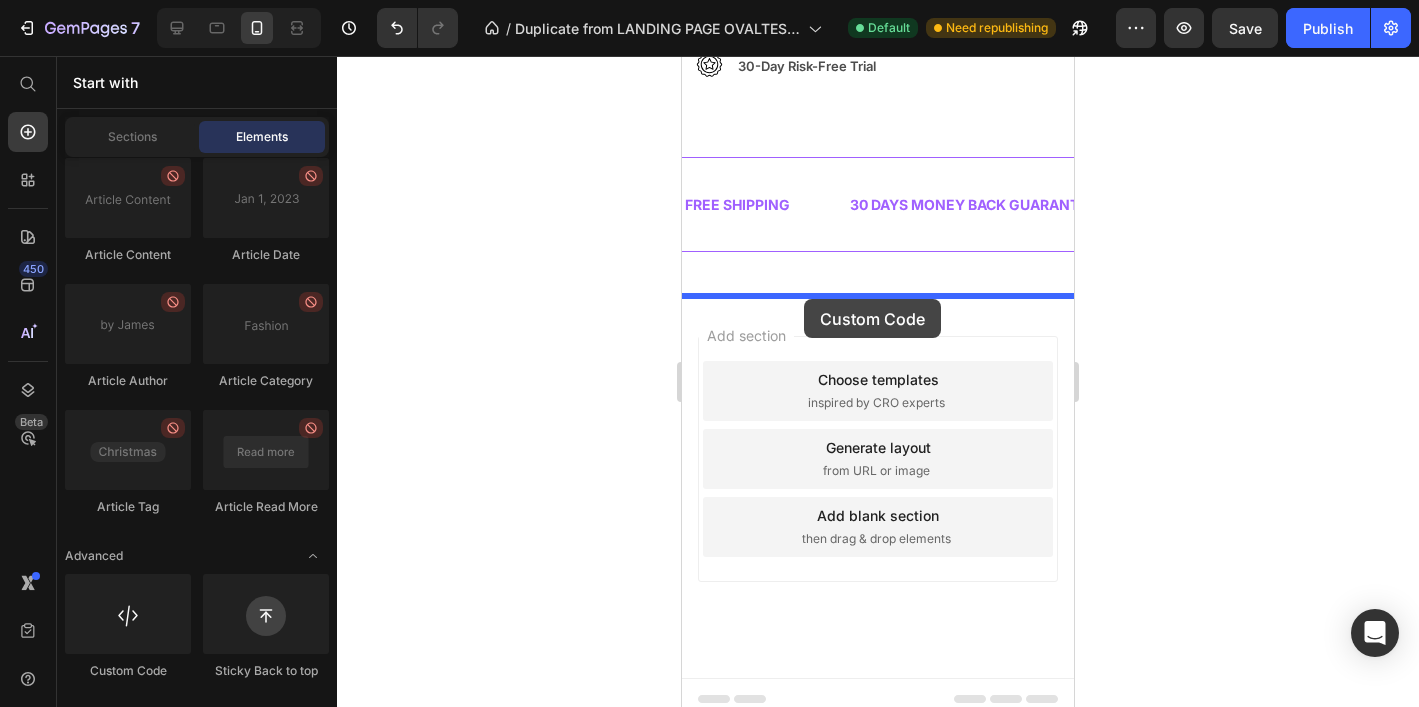 drag, startPoint x: 1327, startPoint y: 413, endPoint x: 804, endPoint y: 299, distance: 535.2803 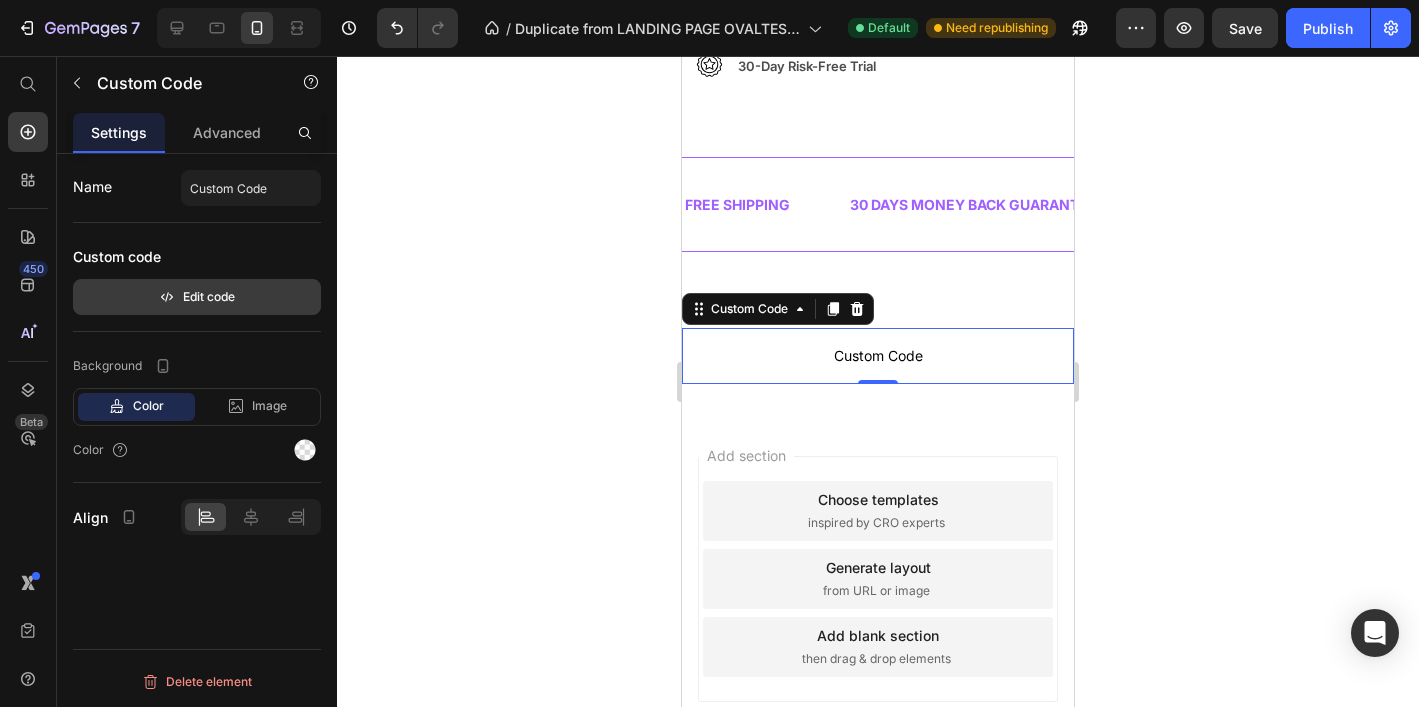 click on "Edit code" at bounding box center (197, 297) 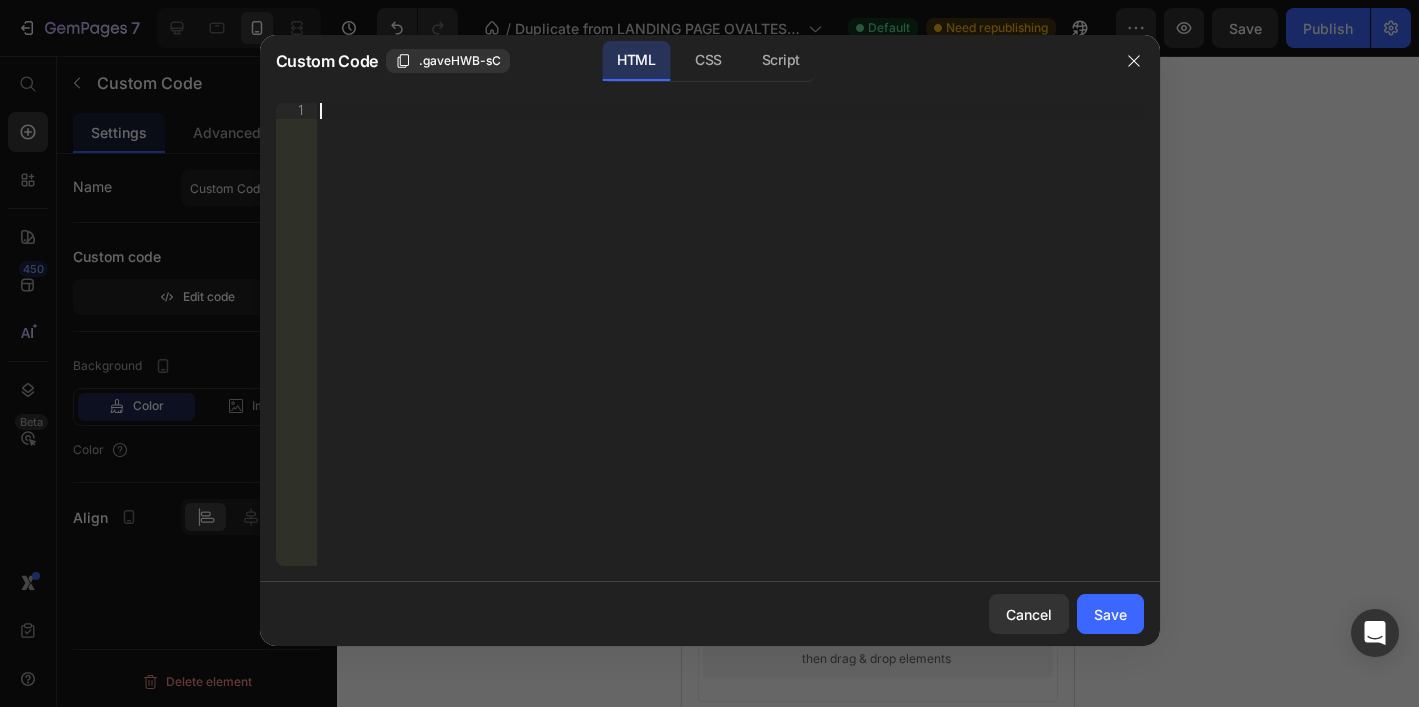 type 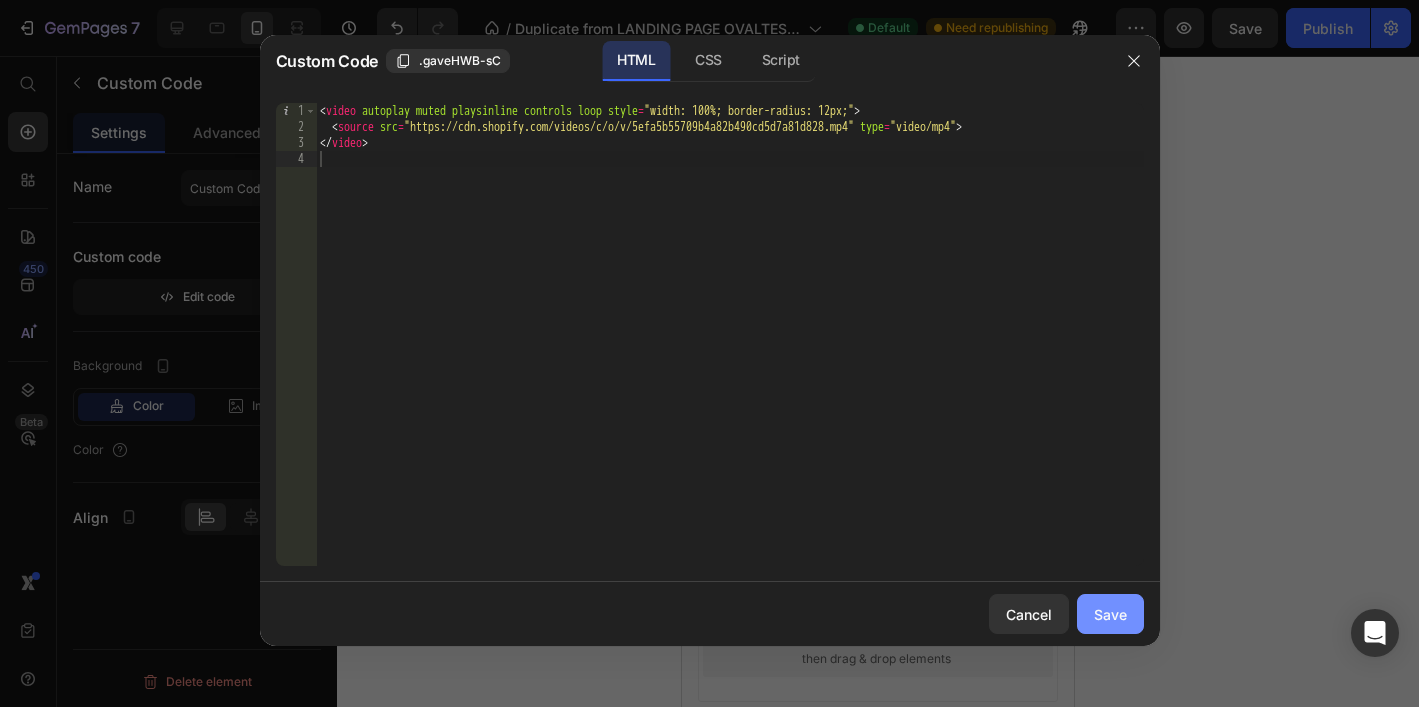 click on "Save" 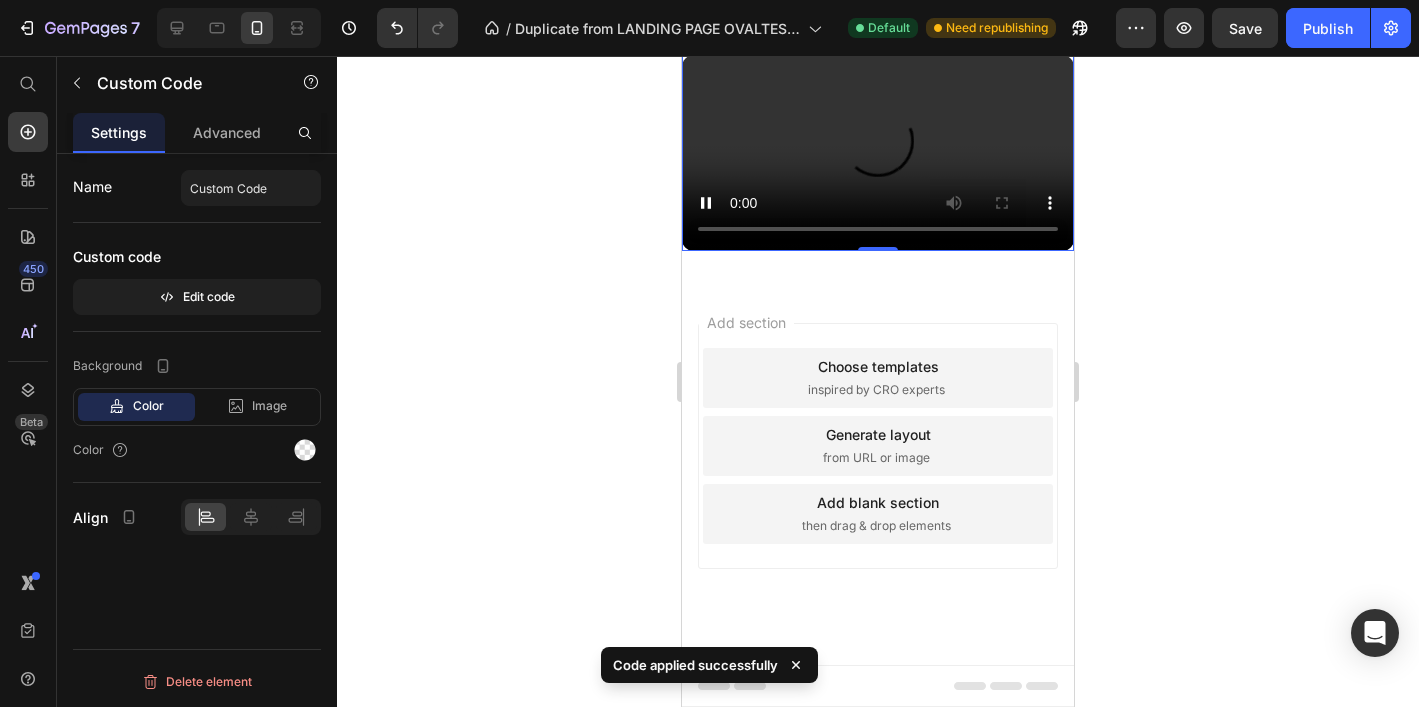 scroll, scrollTop: 1847, scrollLeft: 0, axis: vertical 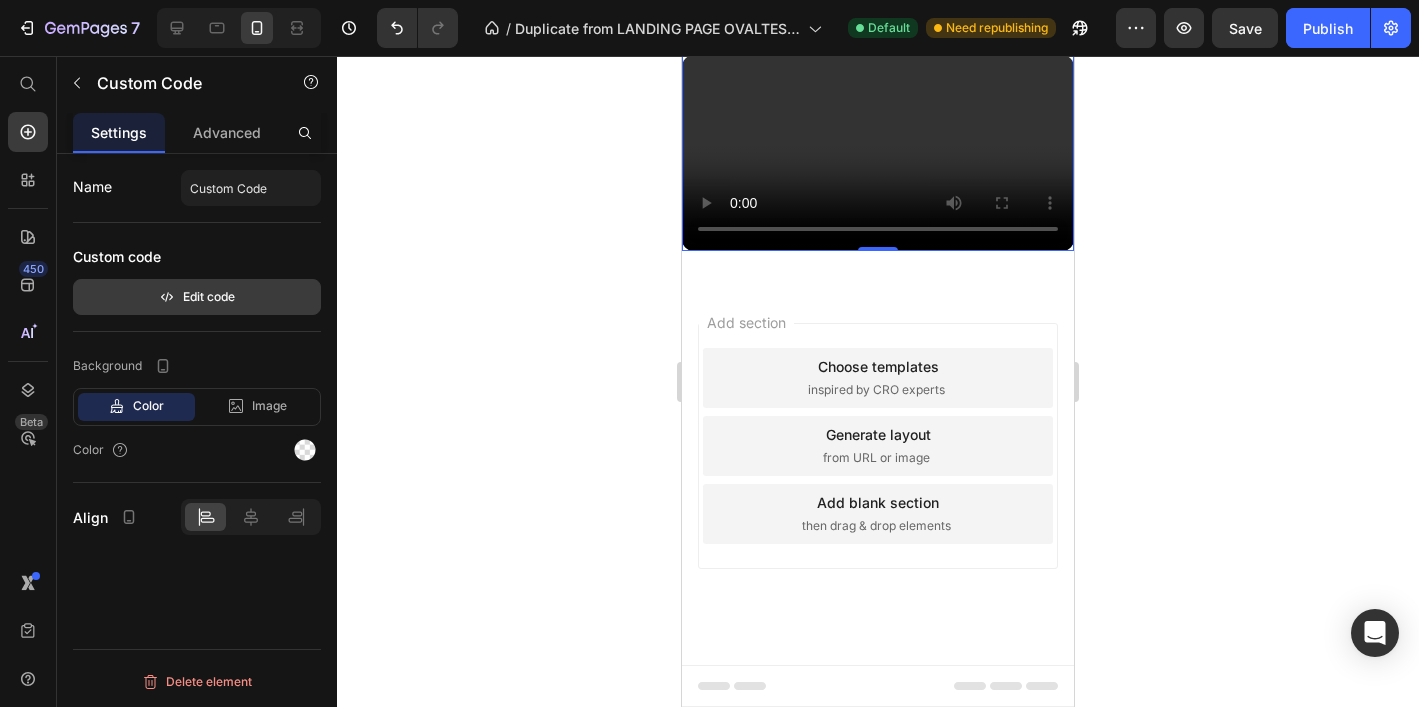 click on "Edit code" at bounding box center [197, 297] 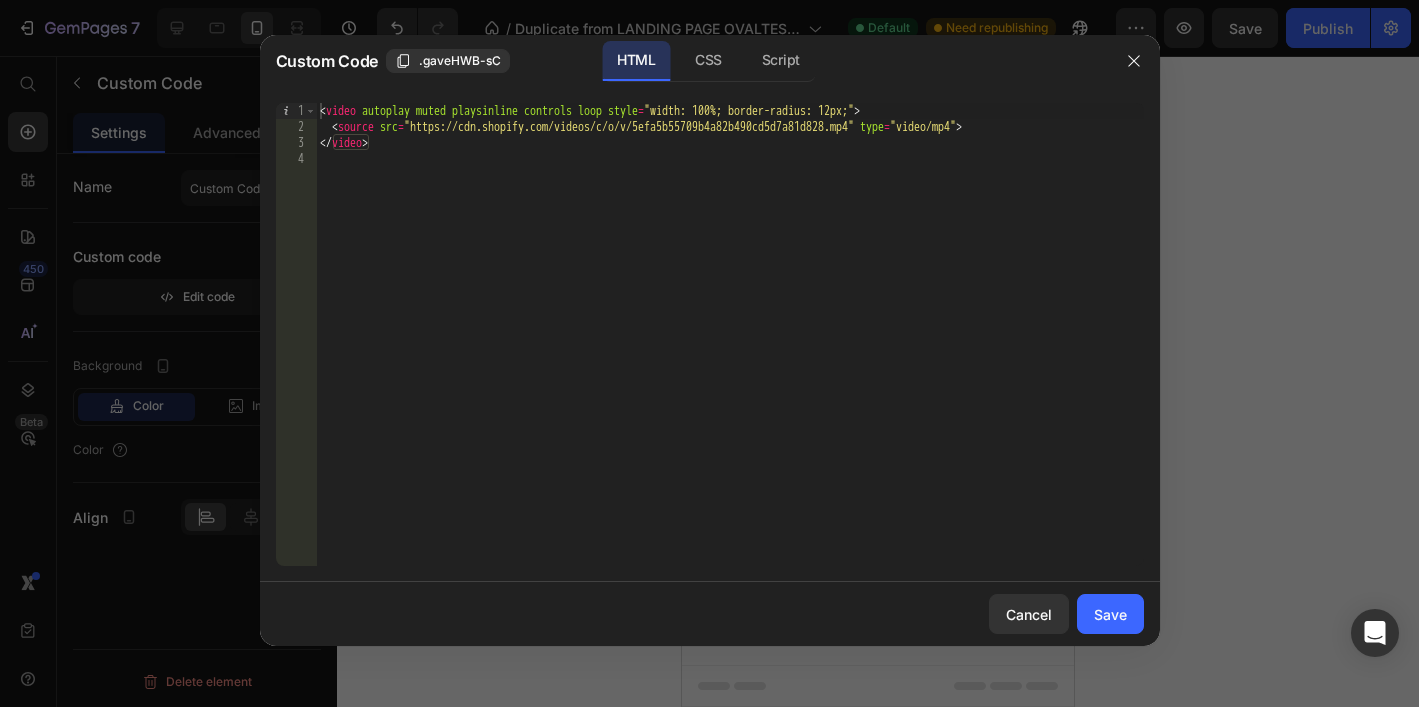 click on "< video   autoplay   muted   playsinline   controls   loop   style = "width: 100%; border-radius: 12px;" >    < source   src = "https://cdn.shopify.com/videos/c/o/v/5efa5b55709b4a82b490cd5d7a81d828.mp4"   type = "video/mp4" > </ video >" at bounding box center (730, 350) 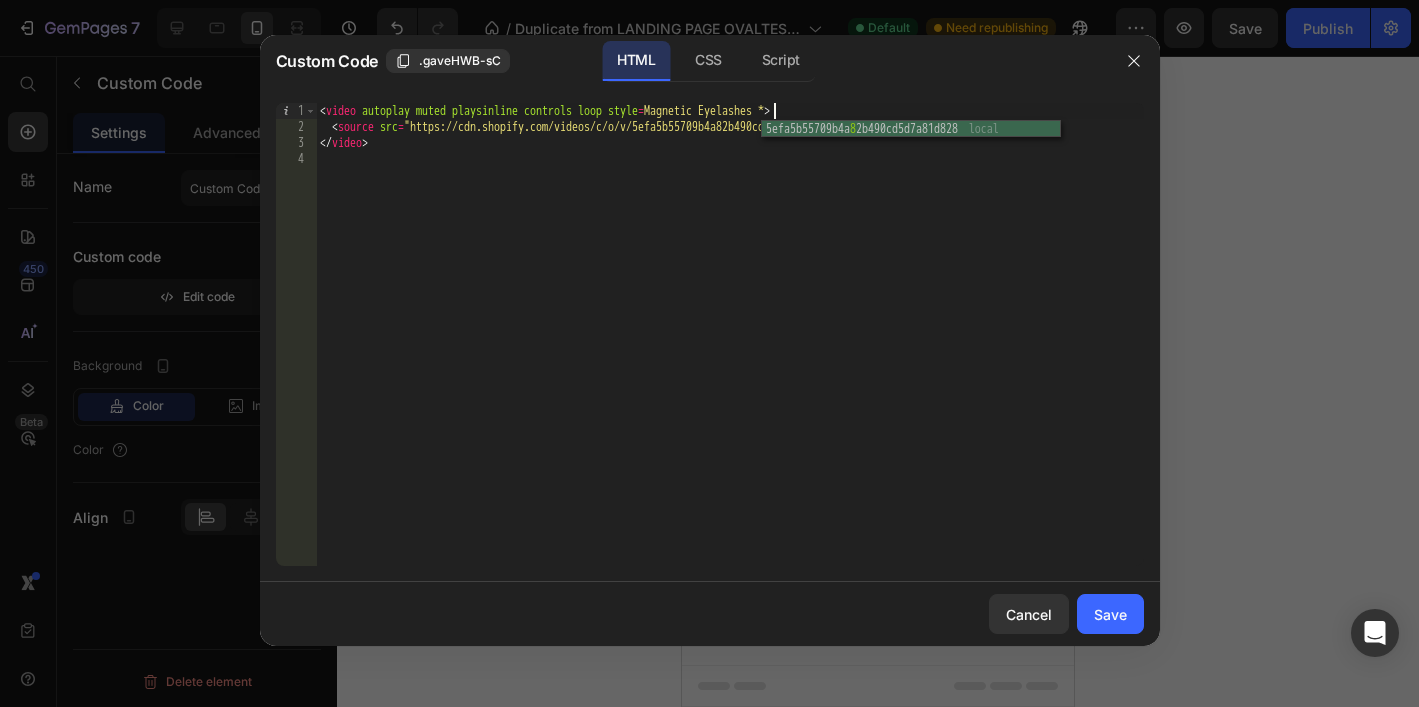 type on "<video autoplay muted playsinline controls loop style="width: 80%; border-radius: 12px;">" 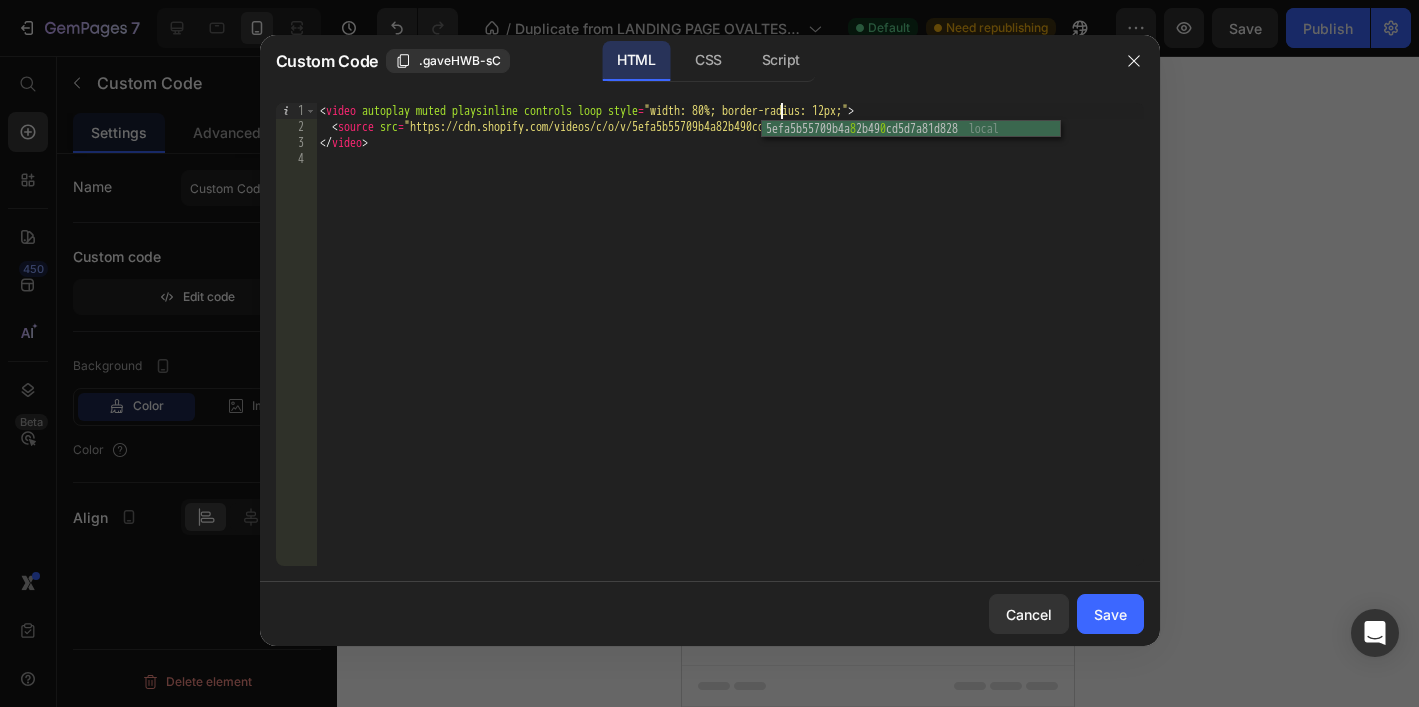 click on "< video   autoplay   muted   playsinline   controls   loop   style = "width: 80%; border-radius: 12px;" >    < source   src = "https://cdn.shopify.com/videos/c/o/v/5efa5b55709b4a82b490cd5d7a81d828.mp4"   type = "video/mp4" > </ video >" at bounding box center (730, 350) 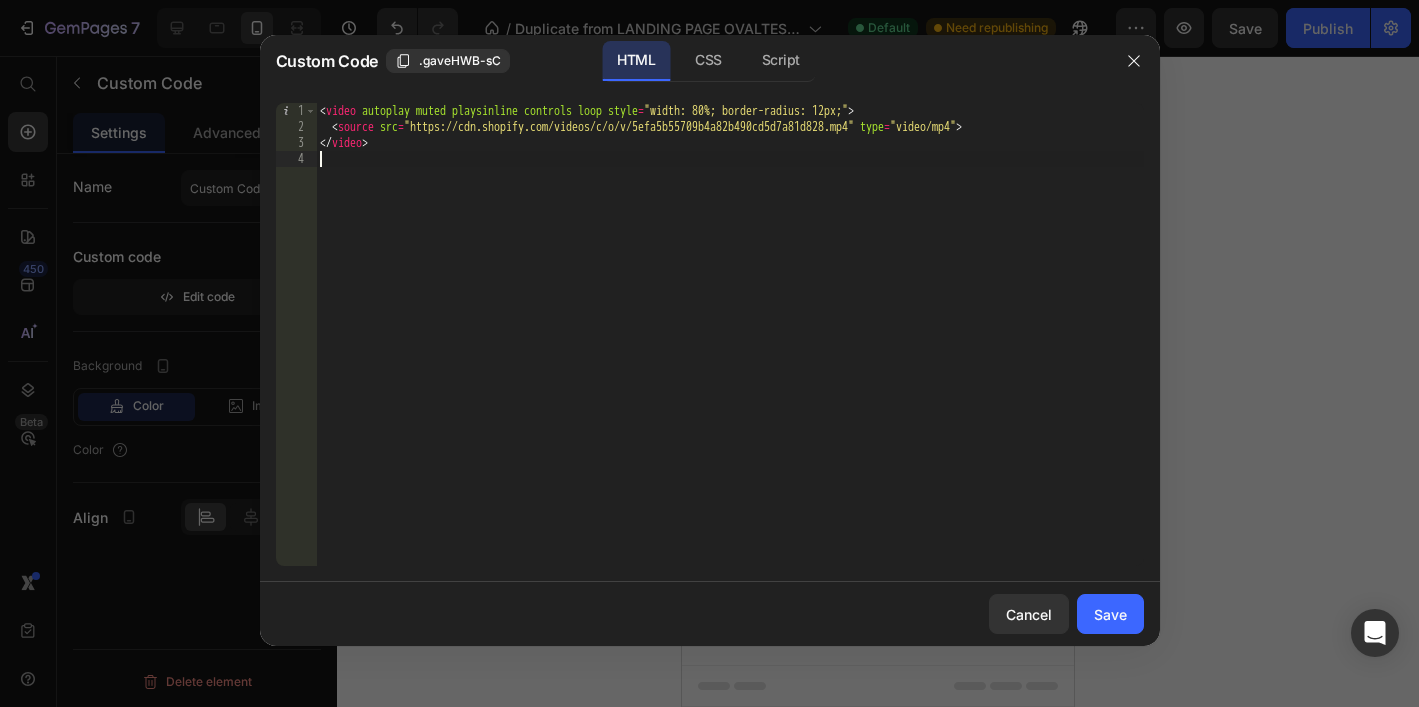 scroll, scrollTop: 0, scrollLeft: 0, axis: both 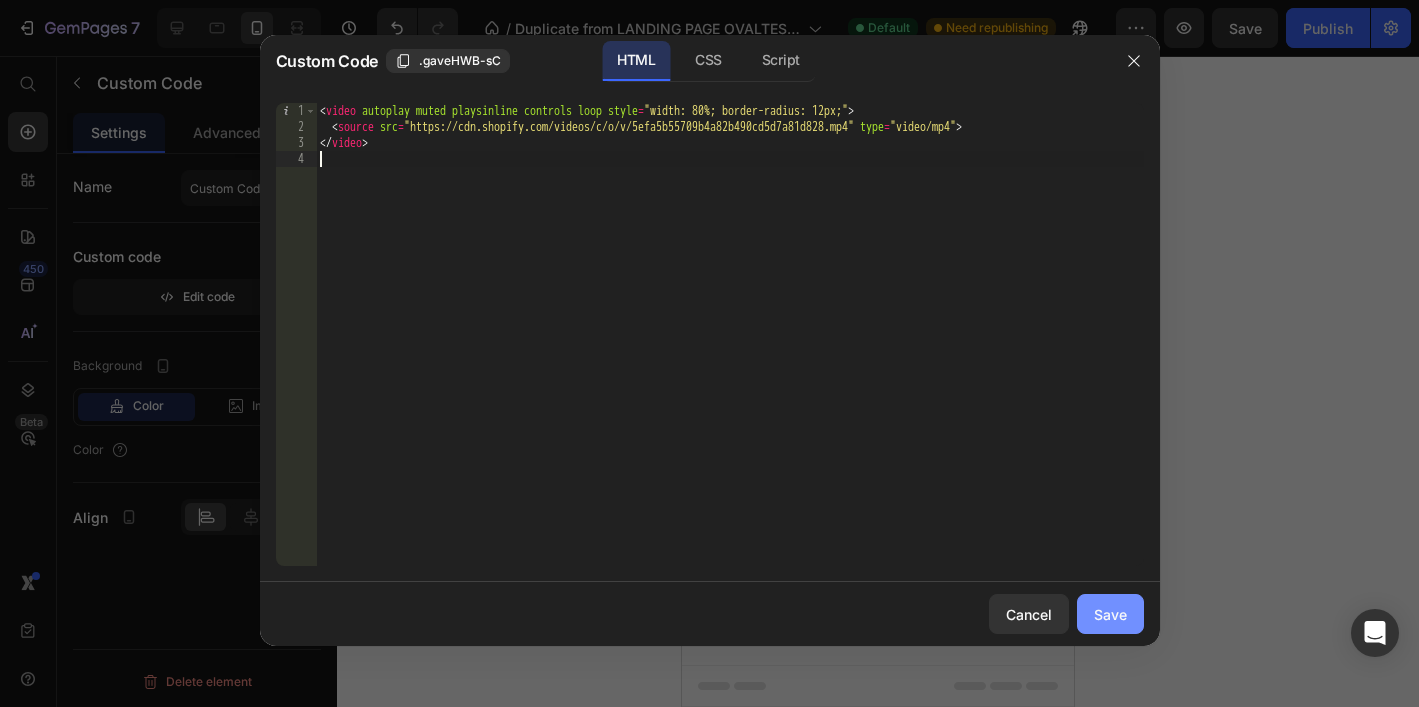type 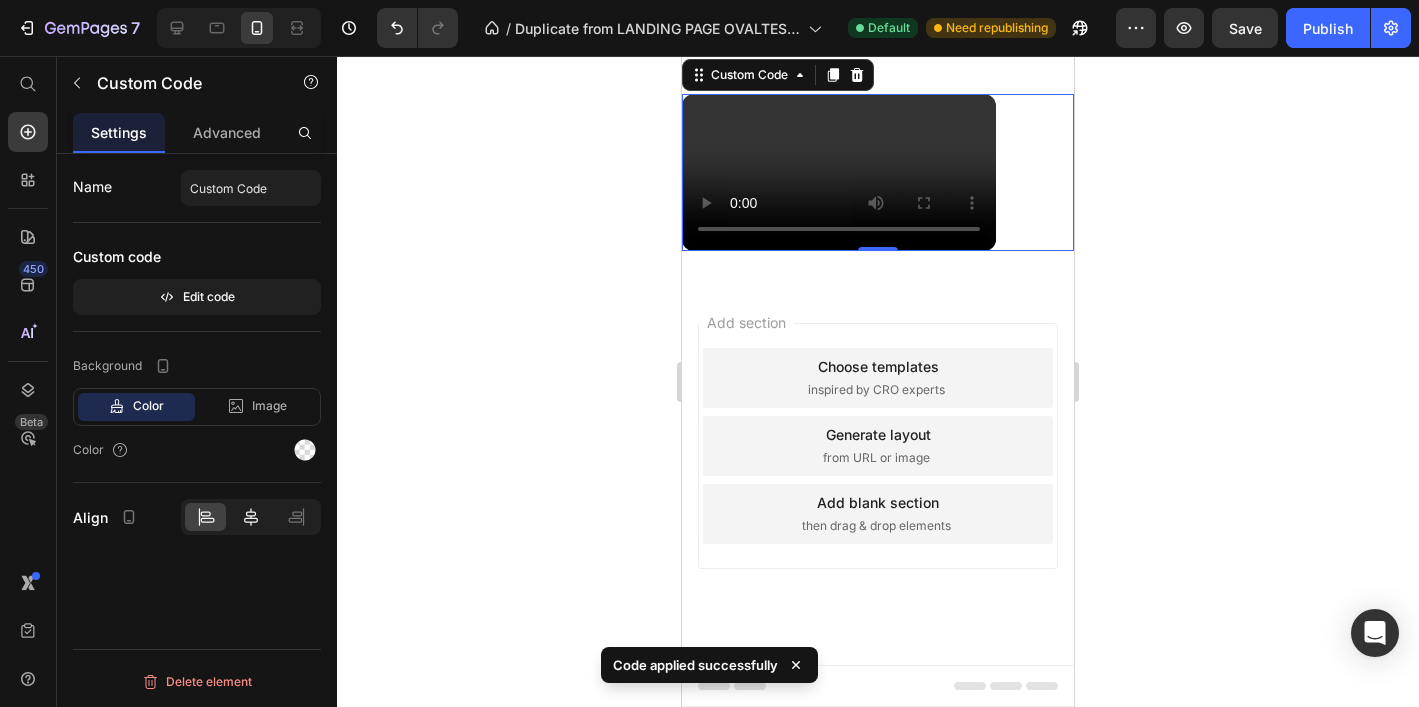 click 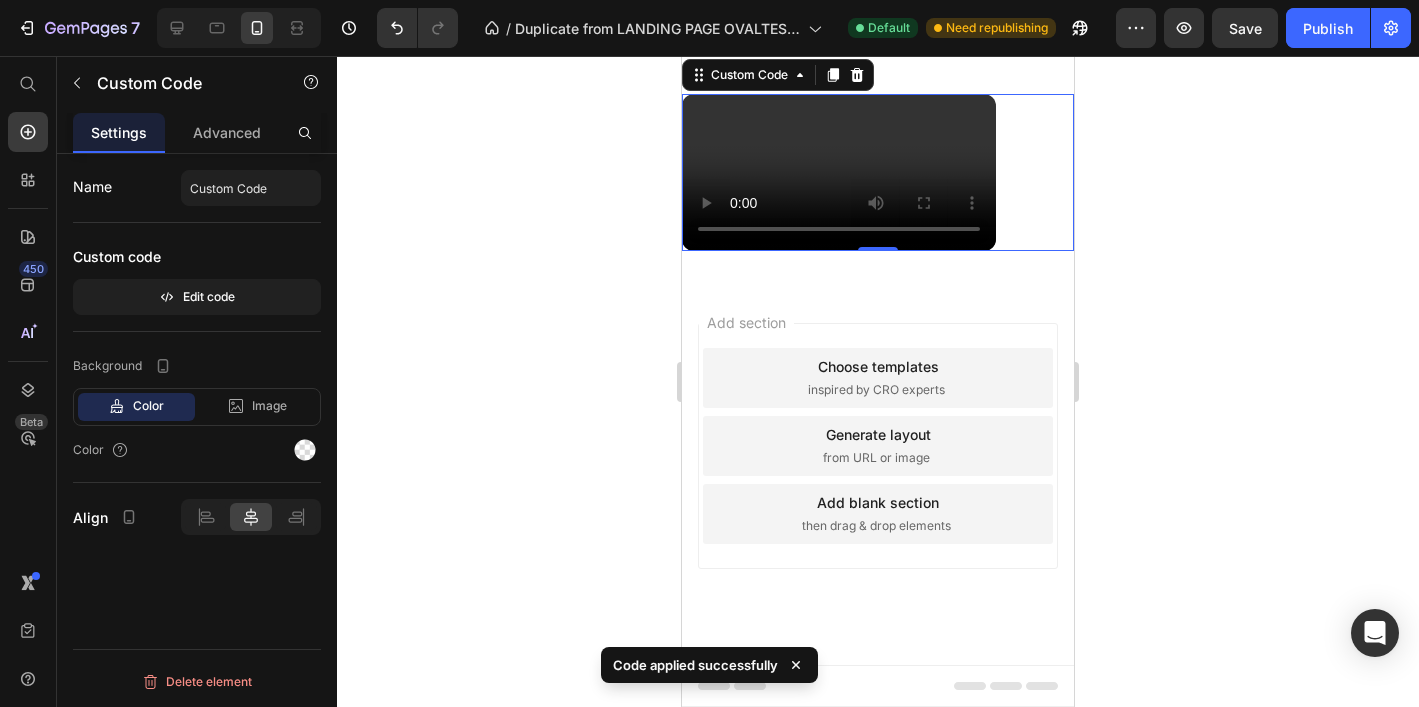 scroll, scrollTop: 1646, scrollLeft: 0, axis: vertical 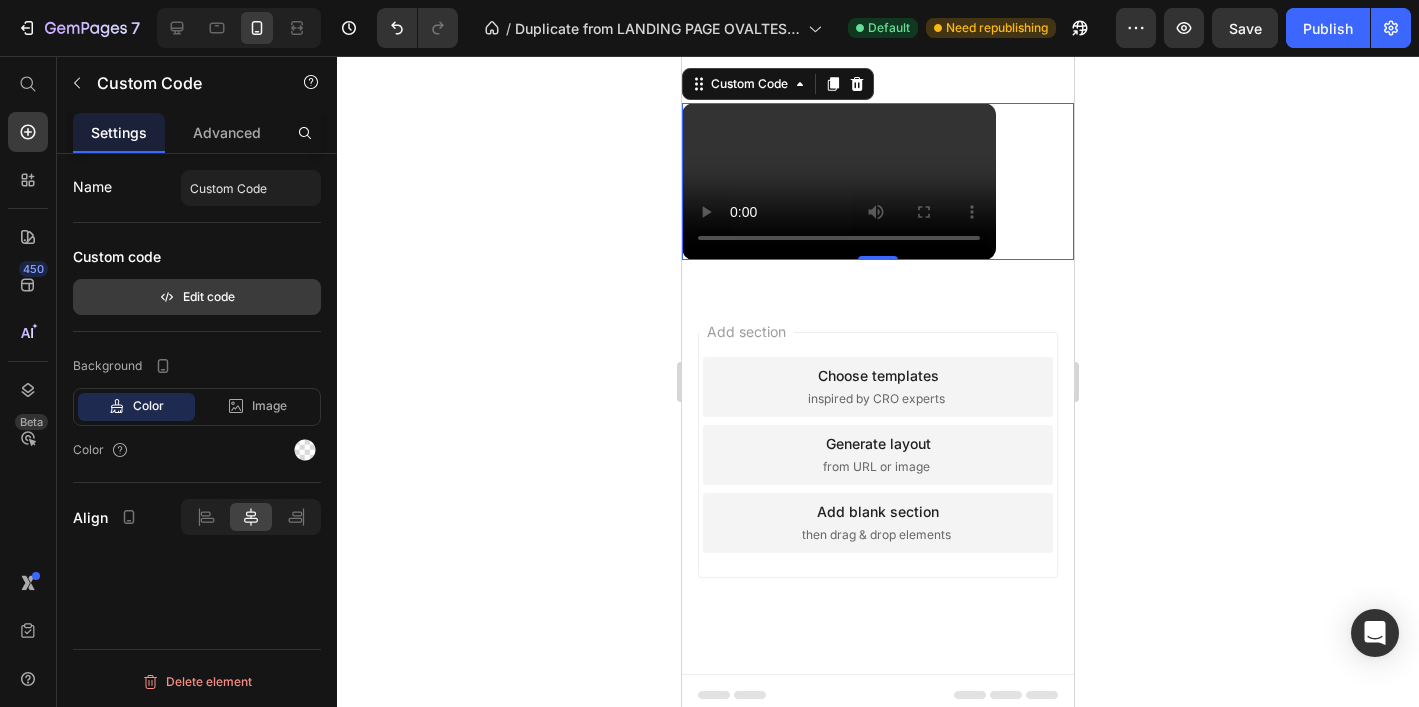 click on "Edit code" at bounding box center (197, 297) 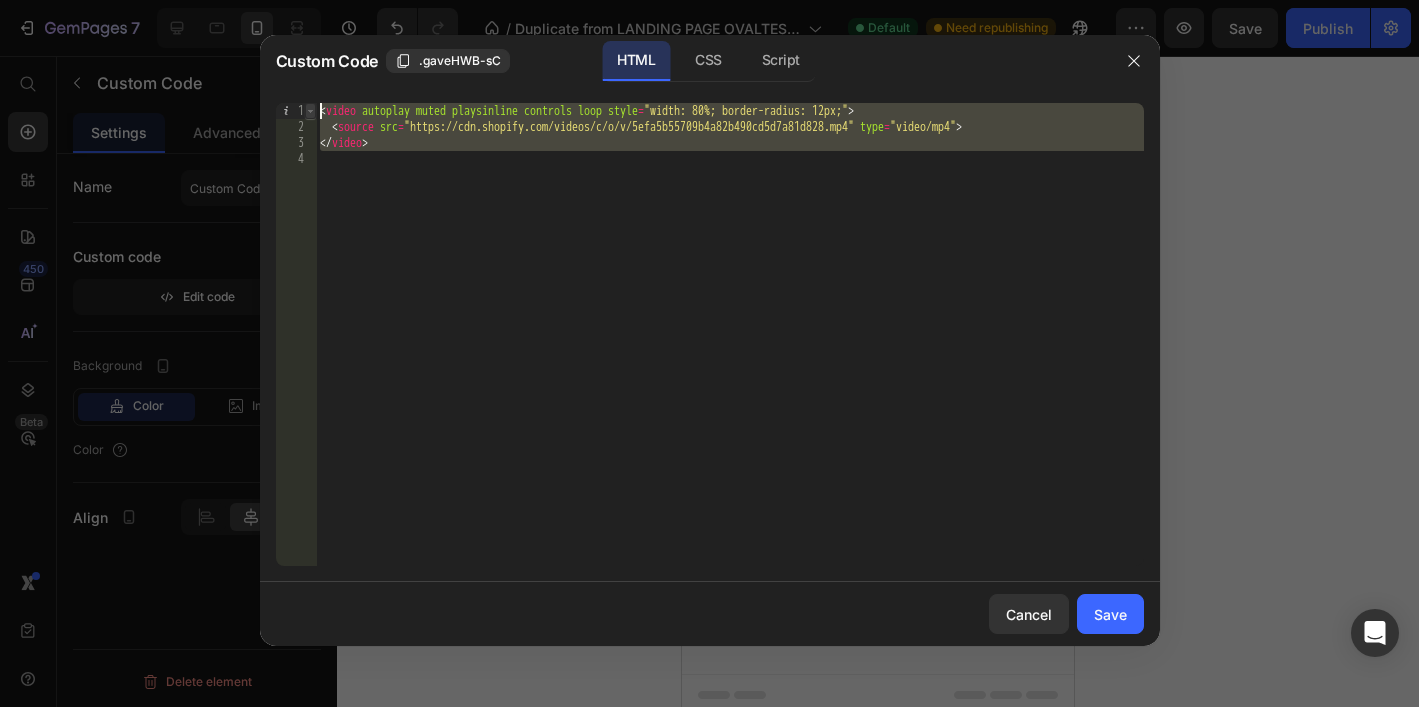 drag, startPoint x: 403, startPoint y: 158, endPoint x: 312, endPoint y: 112, distance: 101.96568 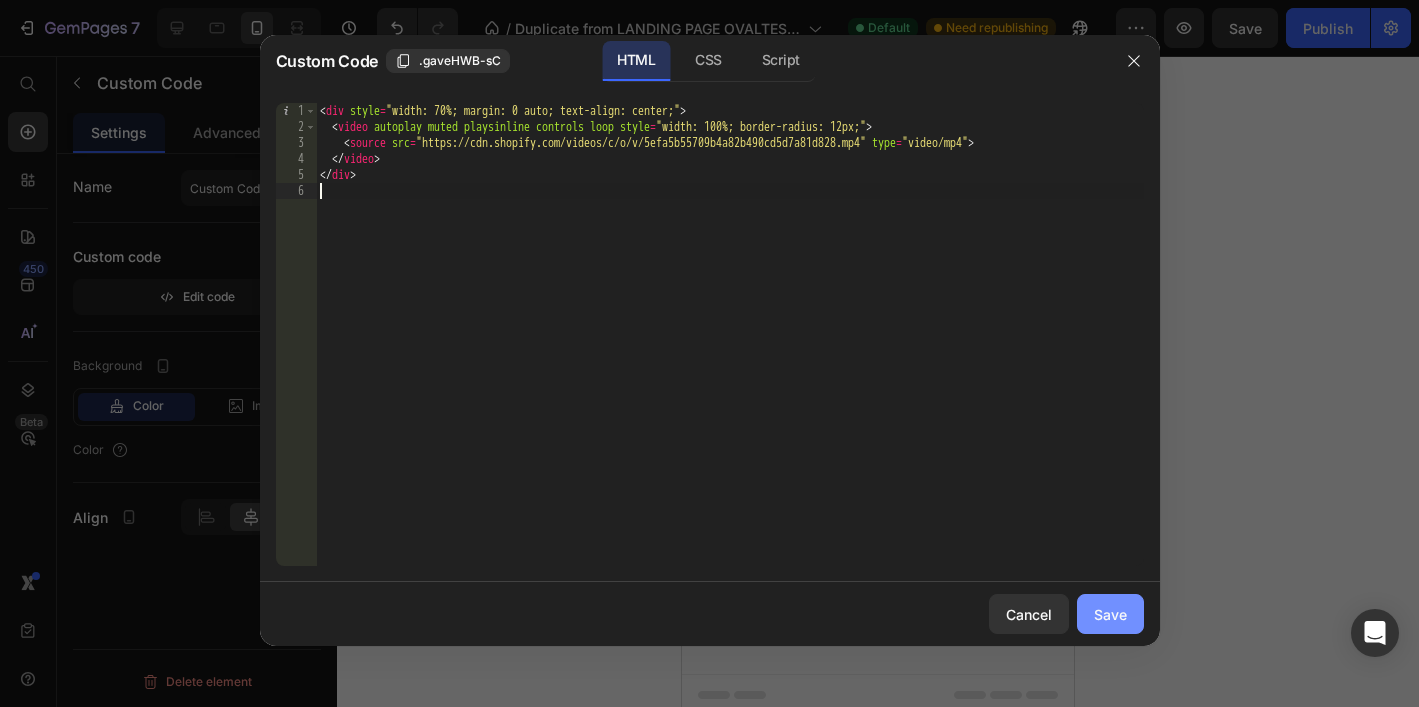 click on "Save" 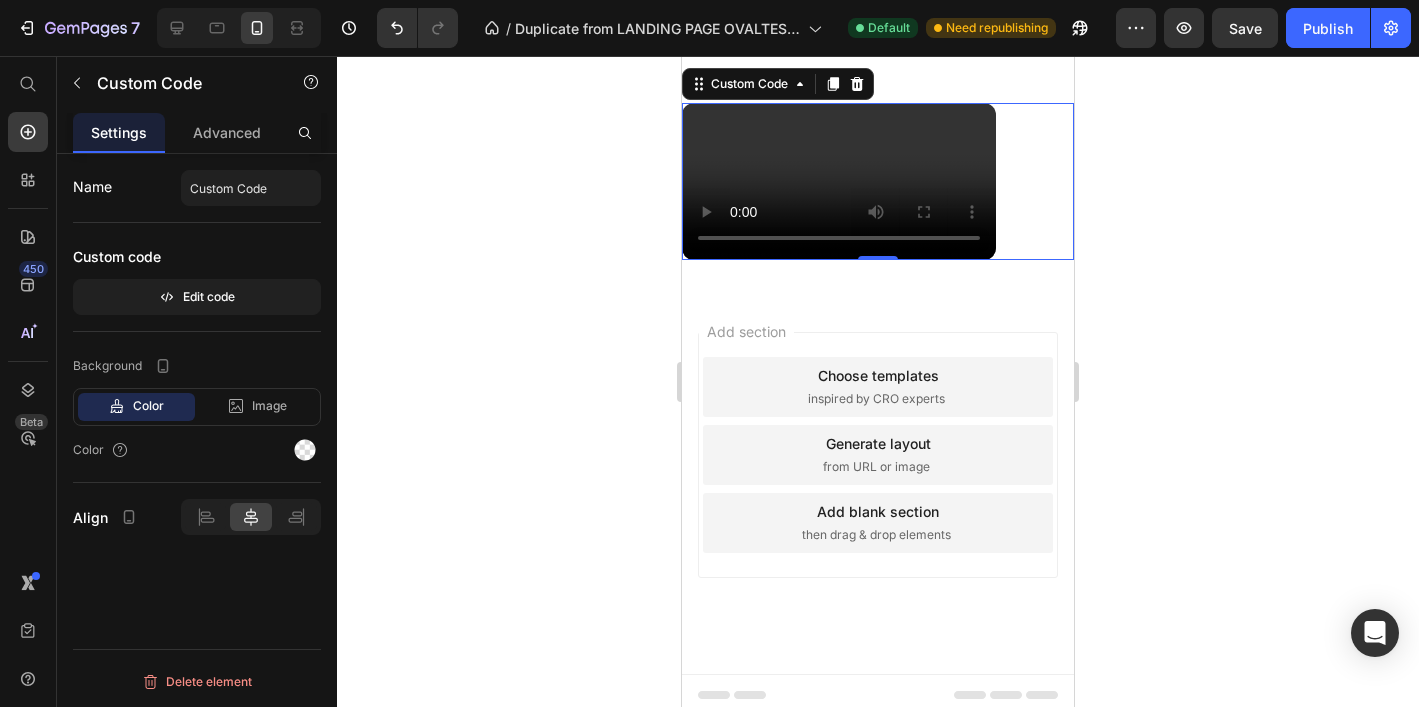 scroll, scrollTop: 1513, scrollLeft: 0, axis: vertical 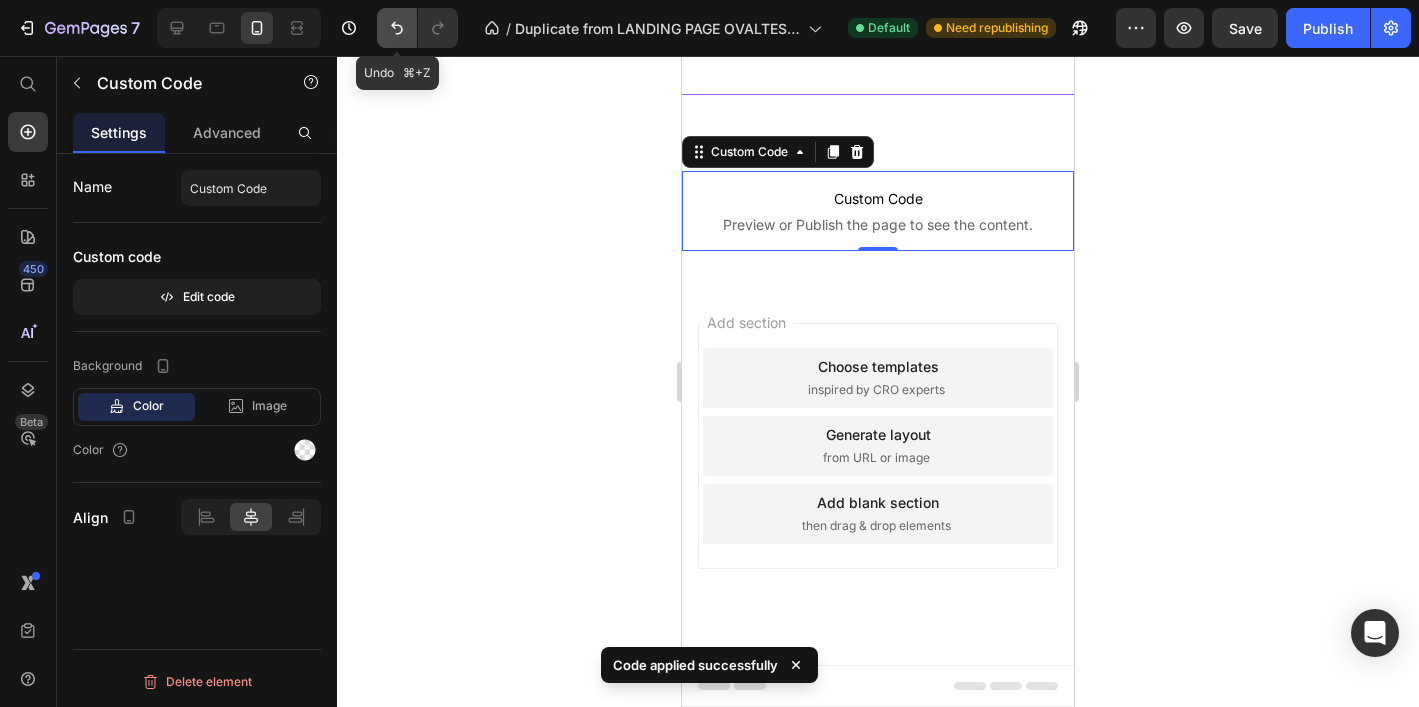 click 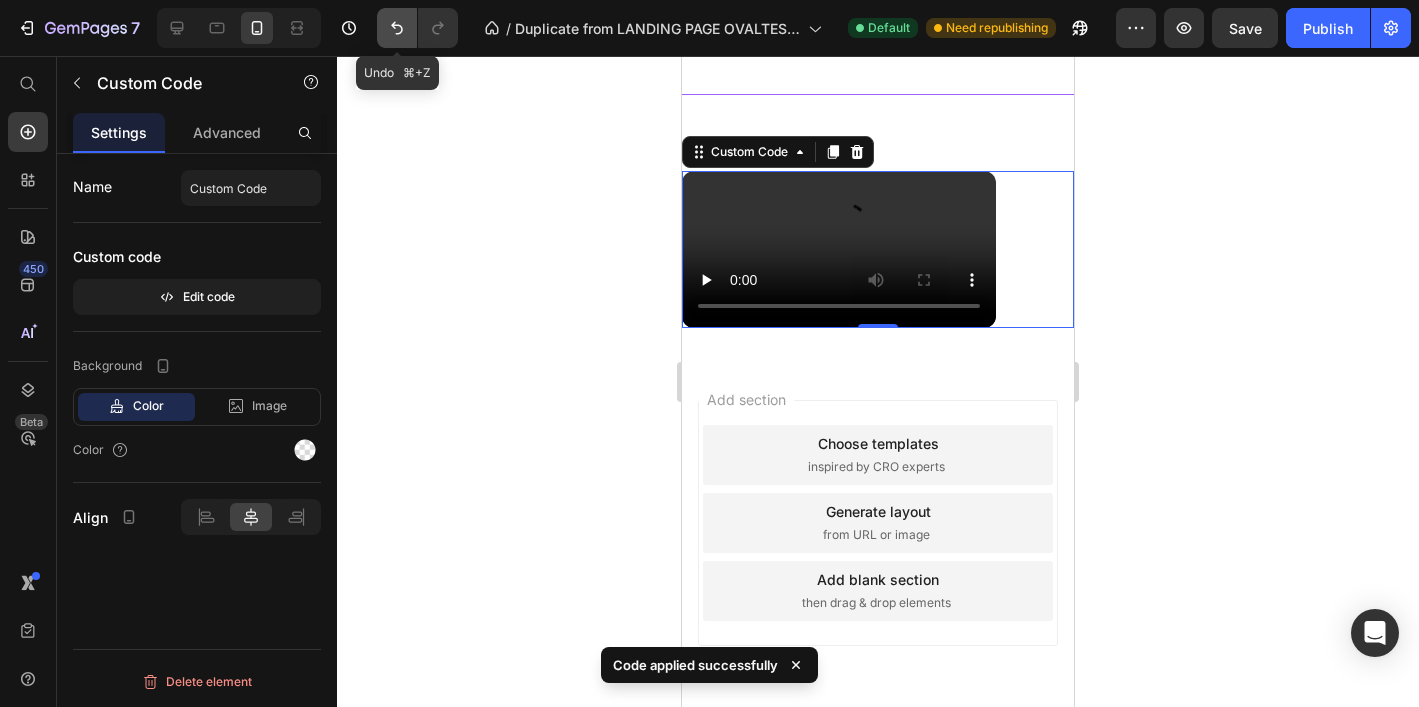 scroll, scrollTop: 1581, scrollLeft: 0, axis: vertical 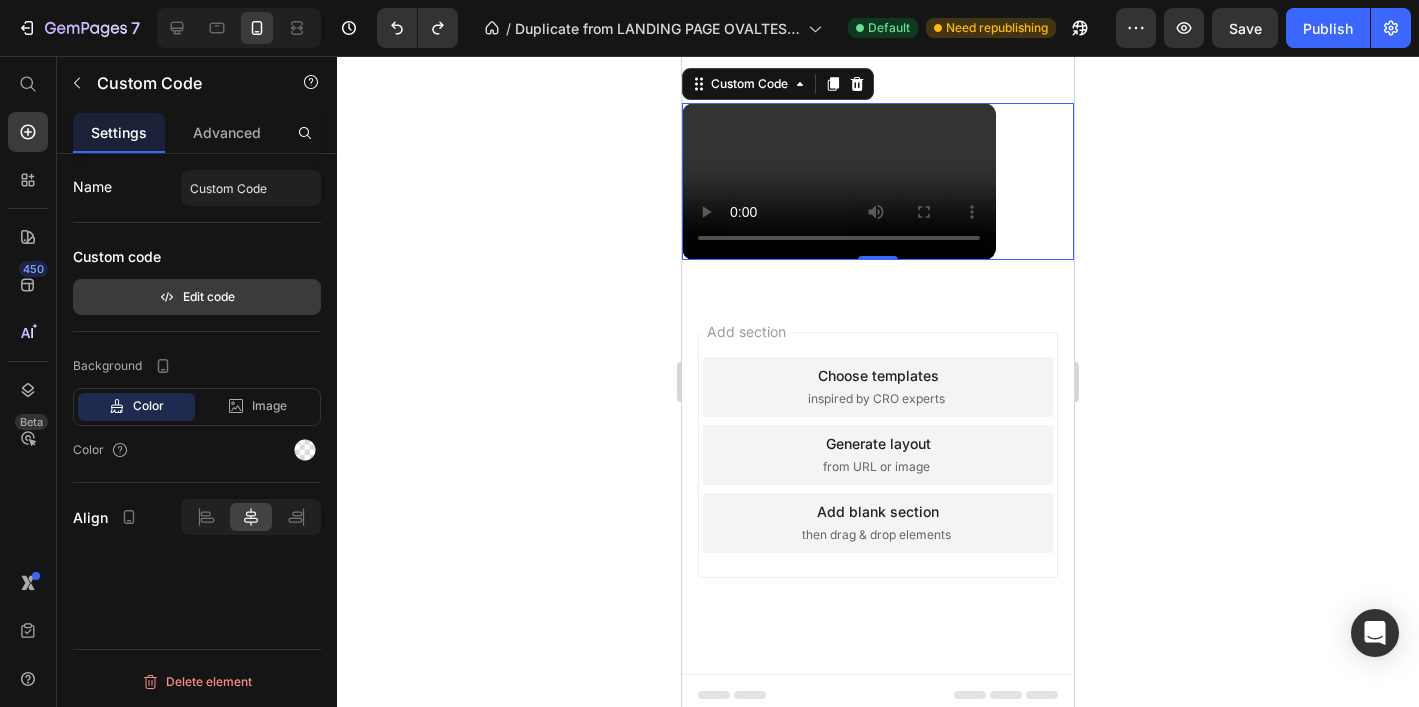 click on "Edit code" at bounding box center (197, 297) 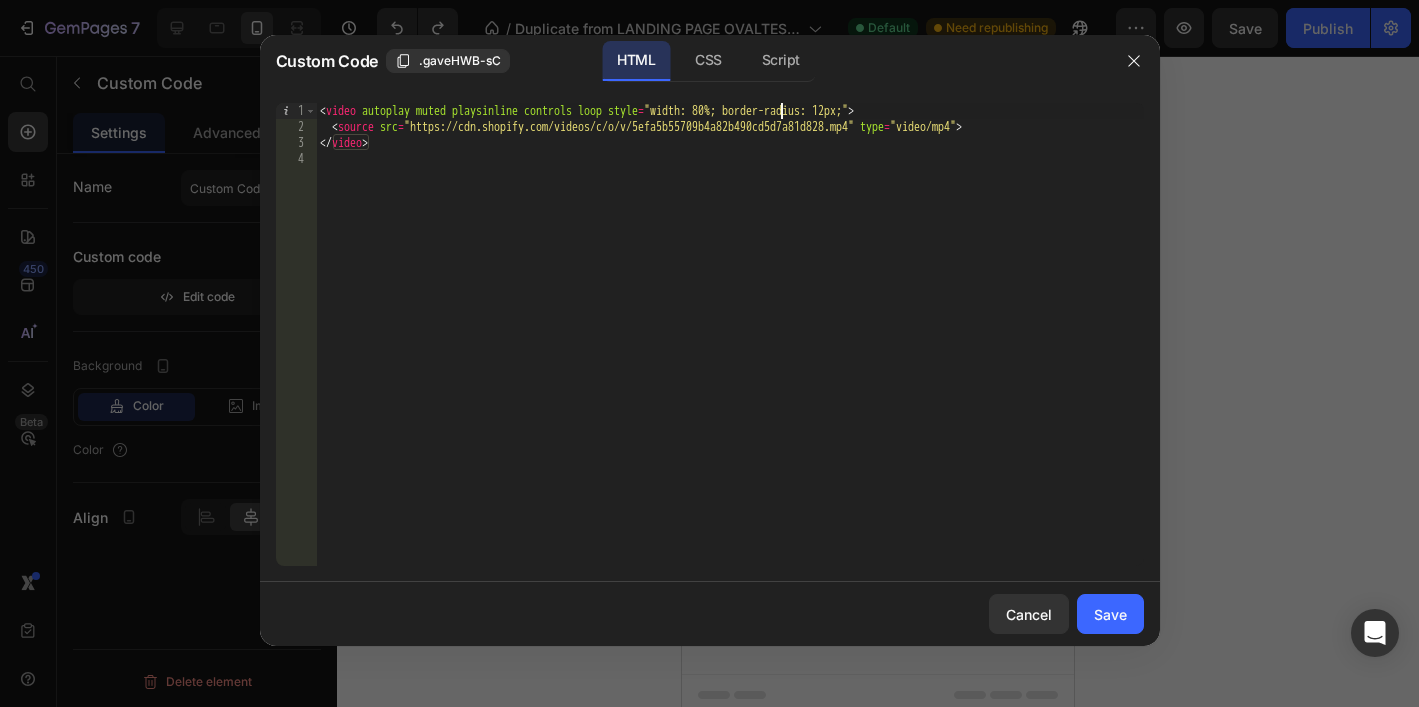 click on "< video   autoplay   muted   playsinline   controls   loop   style = "width: 80%; border-radius: 12px;" >    < source   src = "https://cdn.shopify.com/videos/c/o/v/5efa5b55709b4a82b490cd5d7a81d828.mp4"   type = "video/mp4" > </ video >" at bounding box center [730, 350] 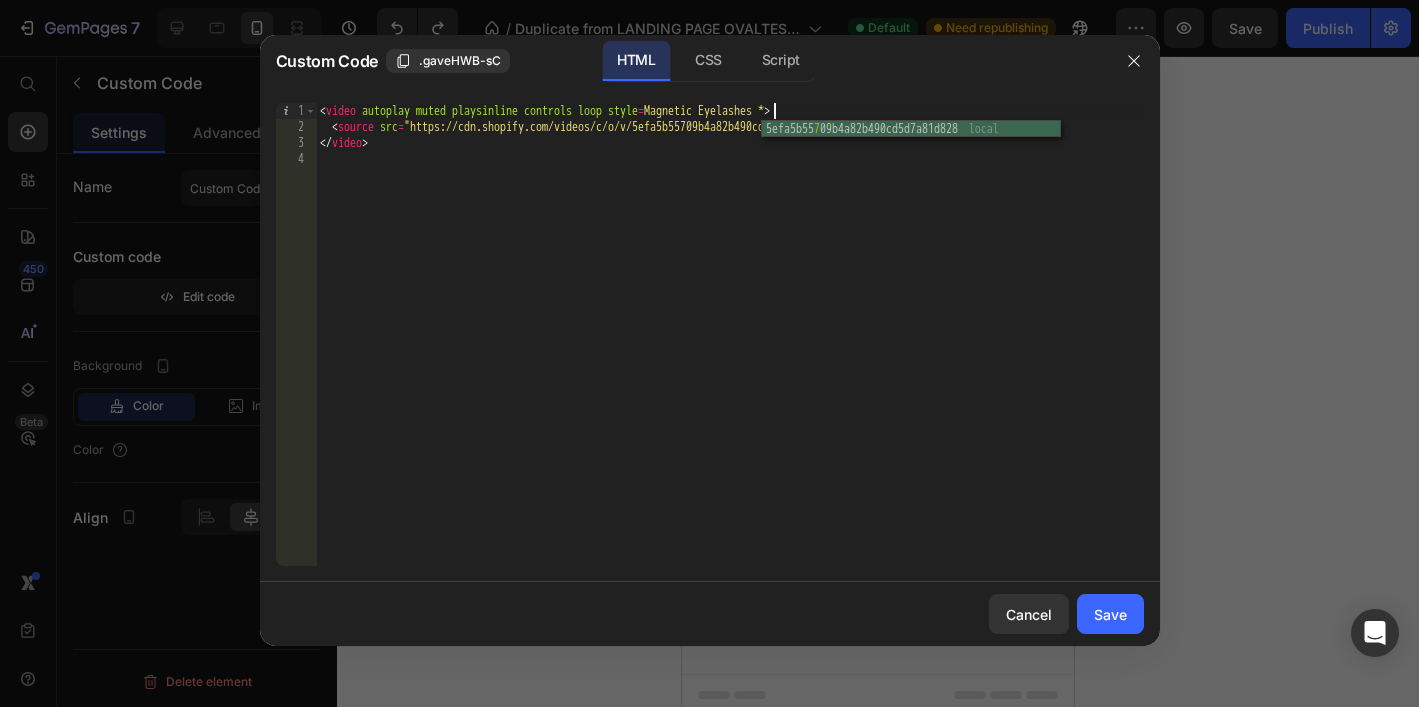 scroll, scrollTop: 0, scrollLeft: 38, axis: horizontal 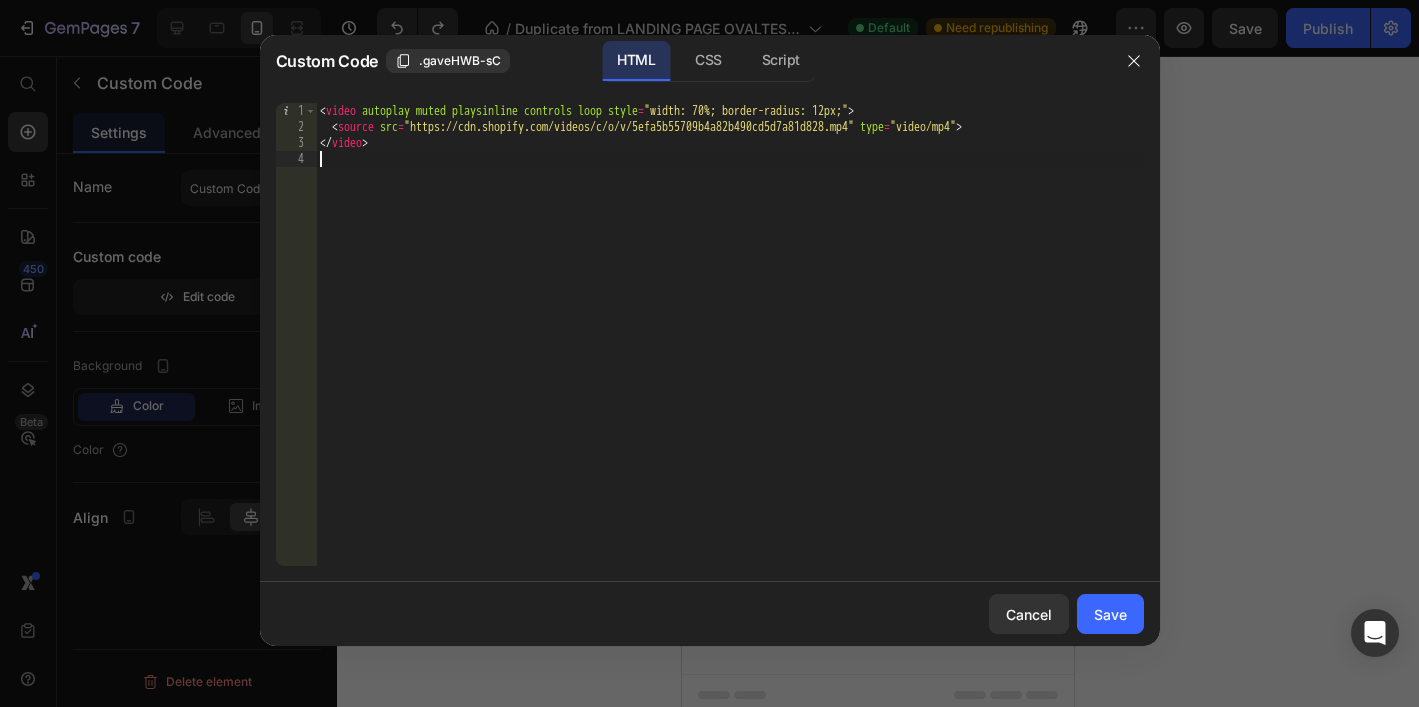 click on "< video   autoplay   muted   playsinline   controls   loop   style = "width: 70%; border-radius: 12px;" >    < source   src = "https://cdn.shopify.com/videos/c/o/v/5efa5b55709b4a82b490cd5d7a81d828.mp4"   type = "video/mp4" > </ video >" at bounding box center (730, 350) 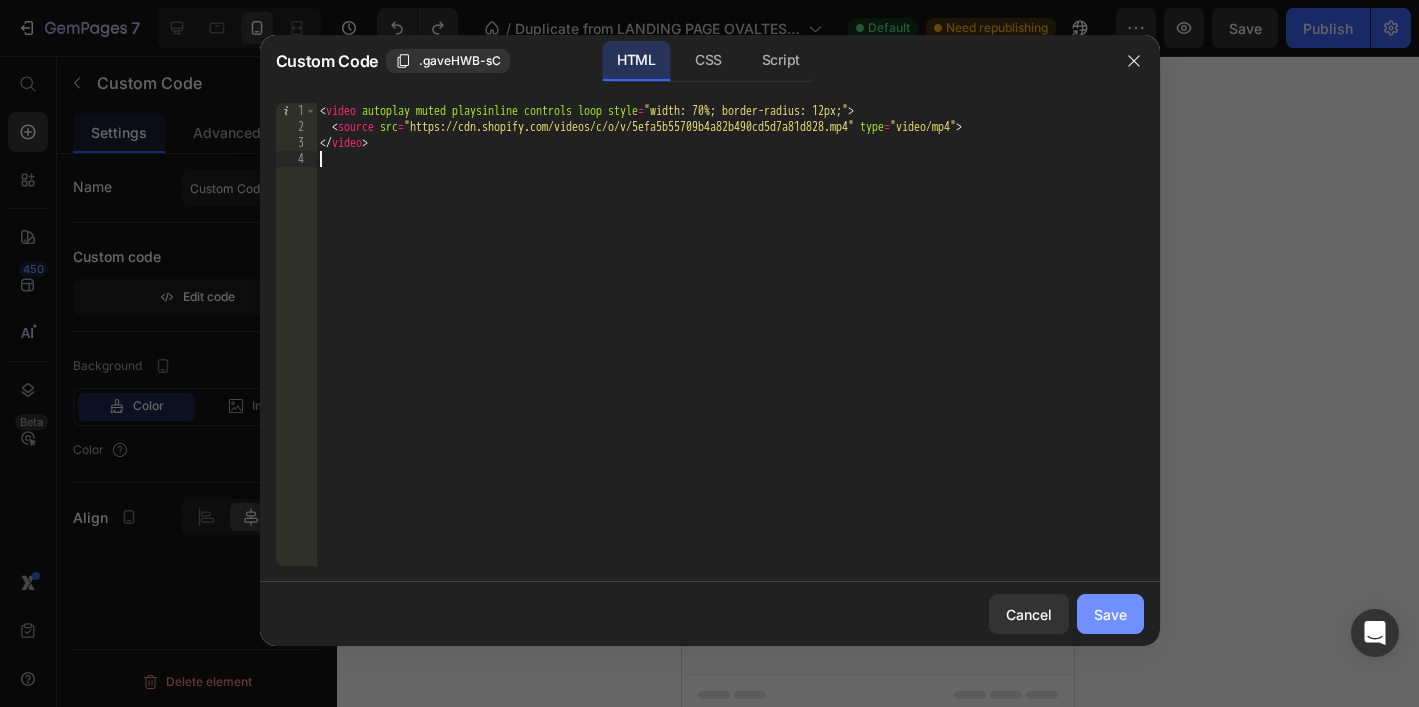 type 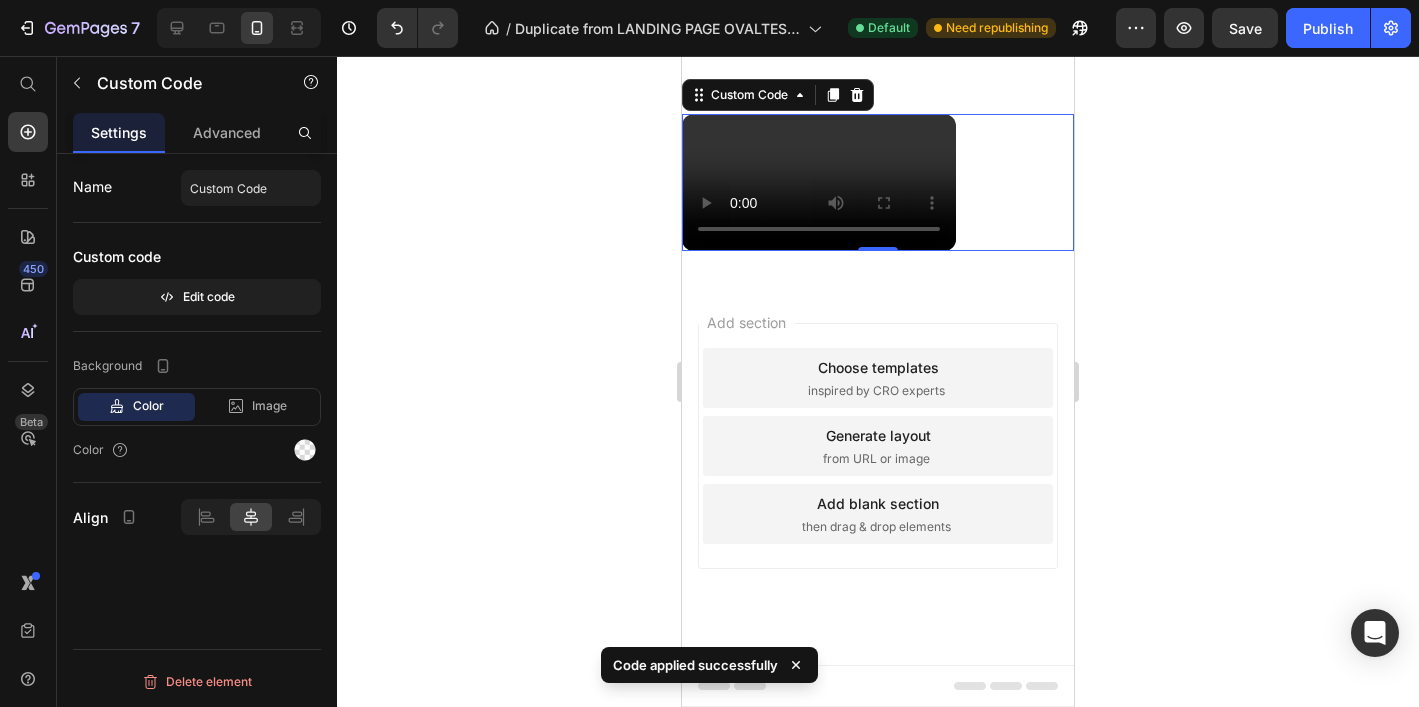 click 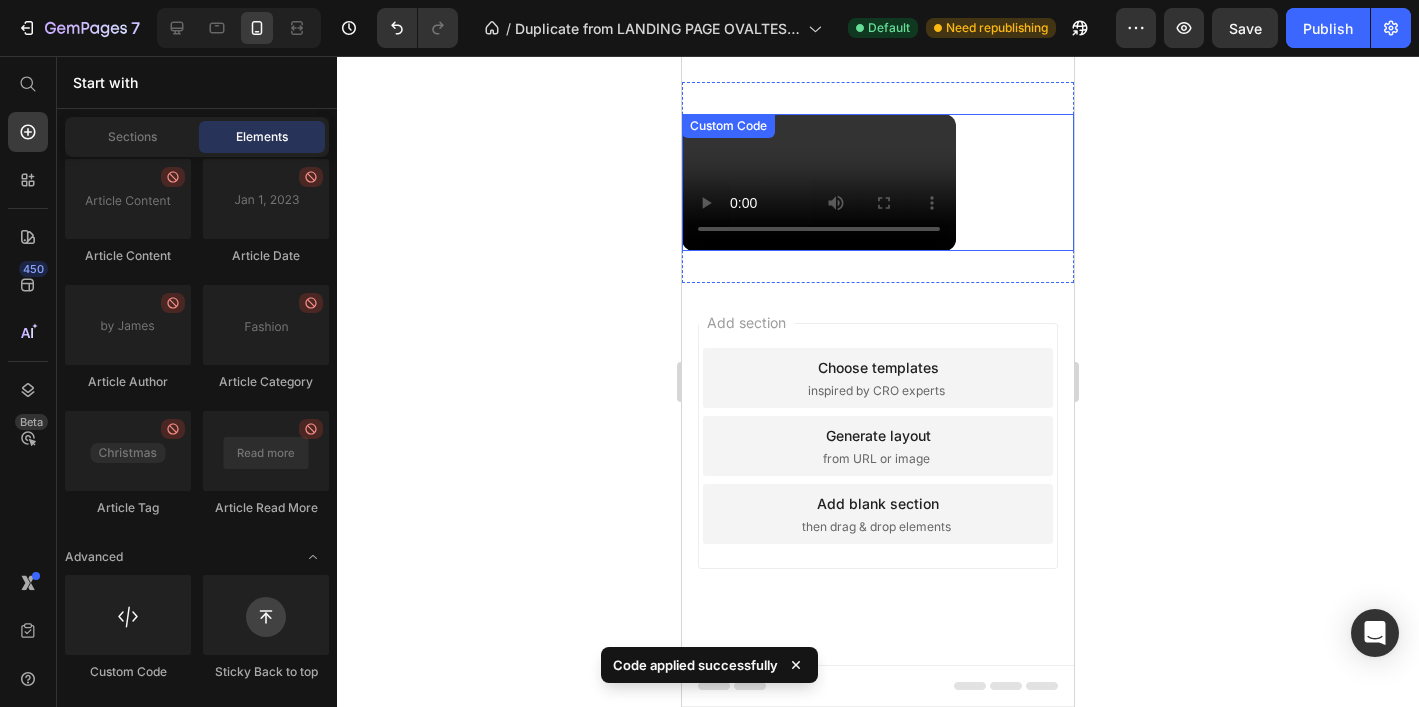 scroll, scrollTop: 1623, scrollLeft: 0, axis: vertical 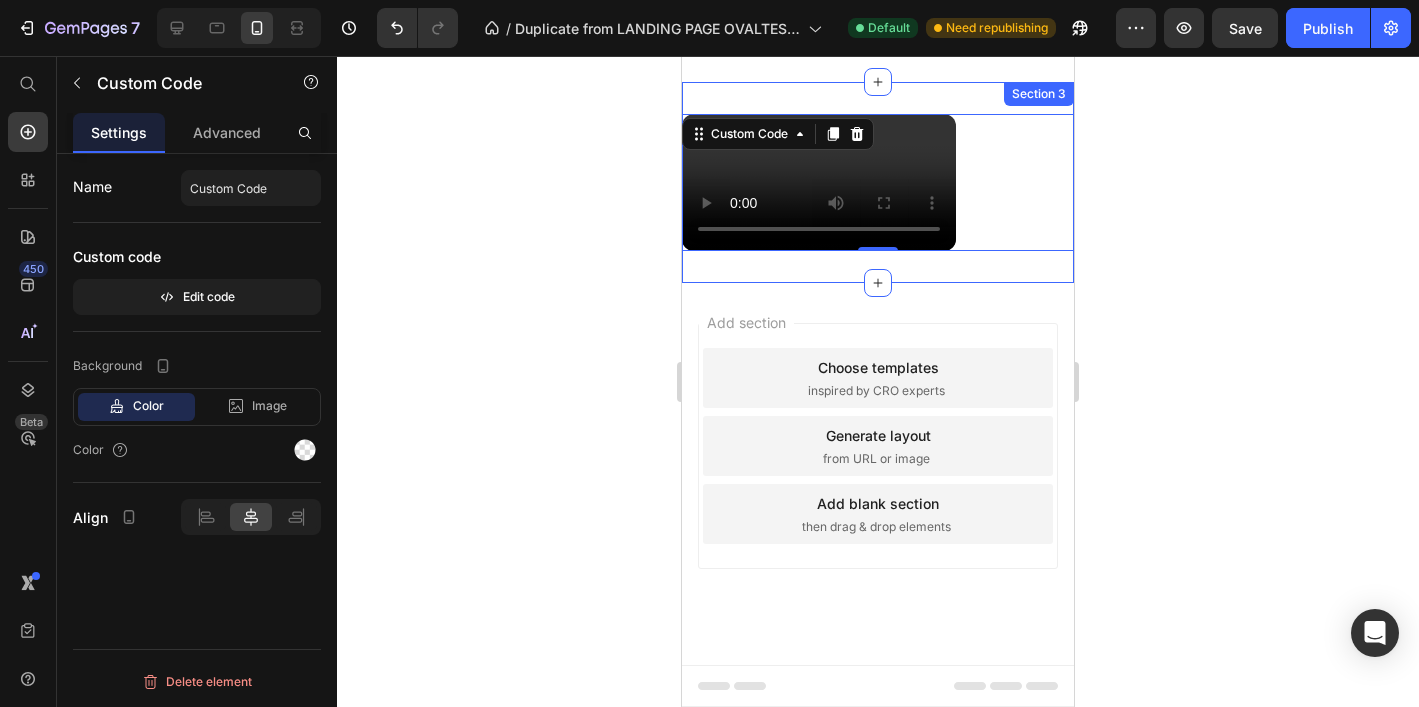 click on "Custom Code   0 Section 3" at bounding box center [878, 182] 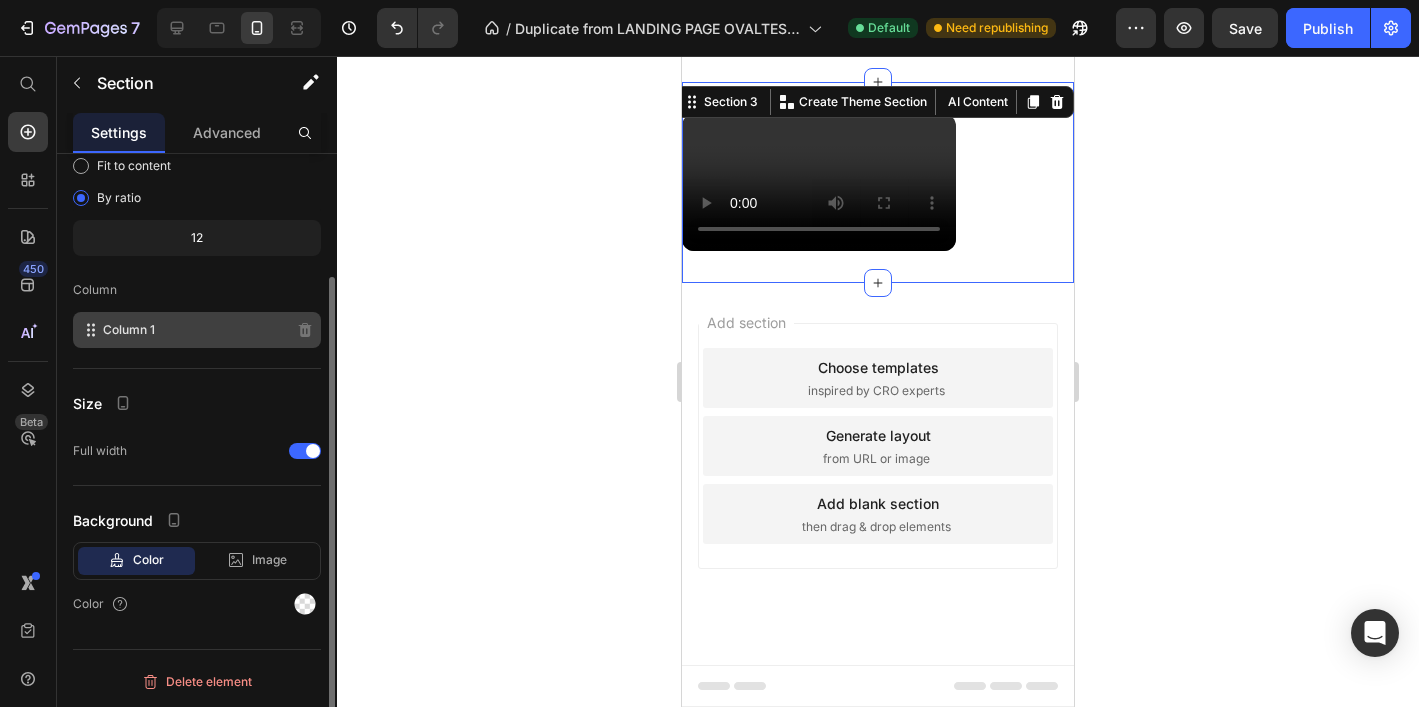 scroll, scrollTop: 0, scrollLeft: 0, axis: both 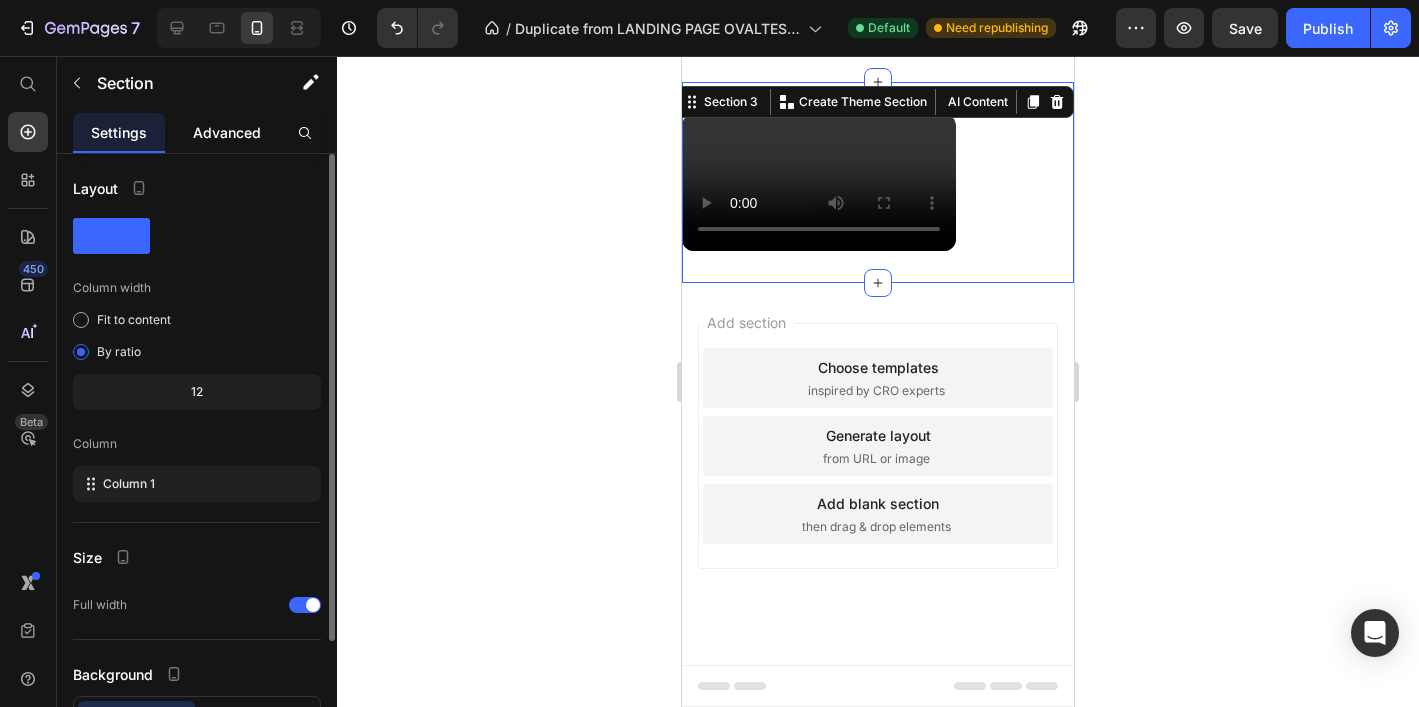 click on "Advanced" at bounding box center (227, 132) 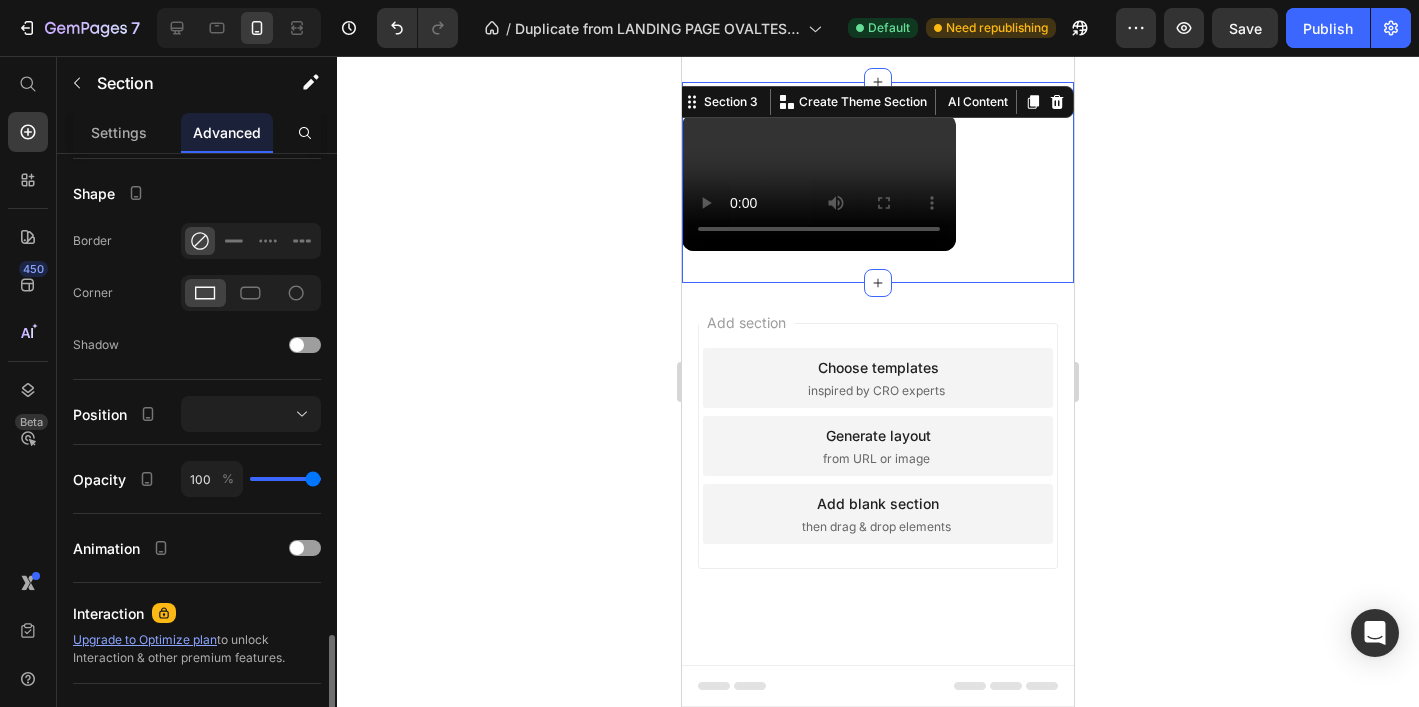 scroll, scrollTop: 659, scrollLeft: 0, axis: vertical 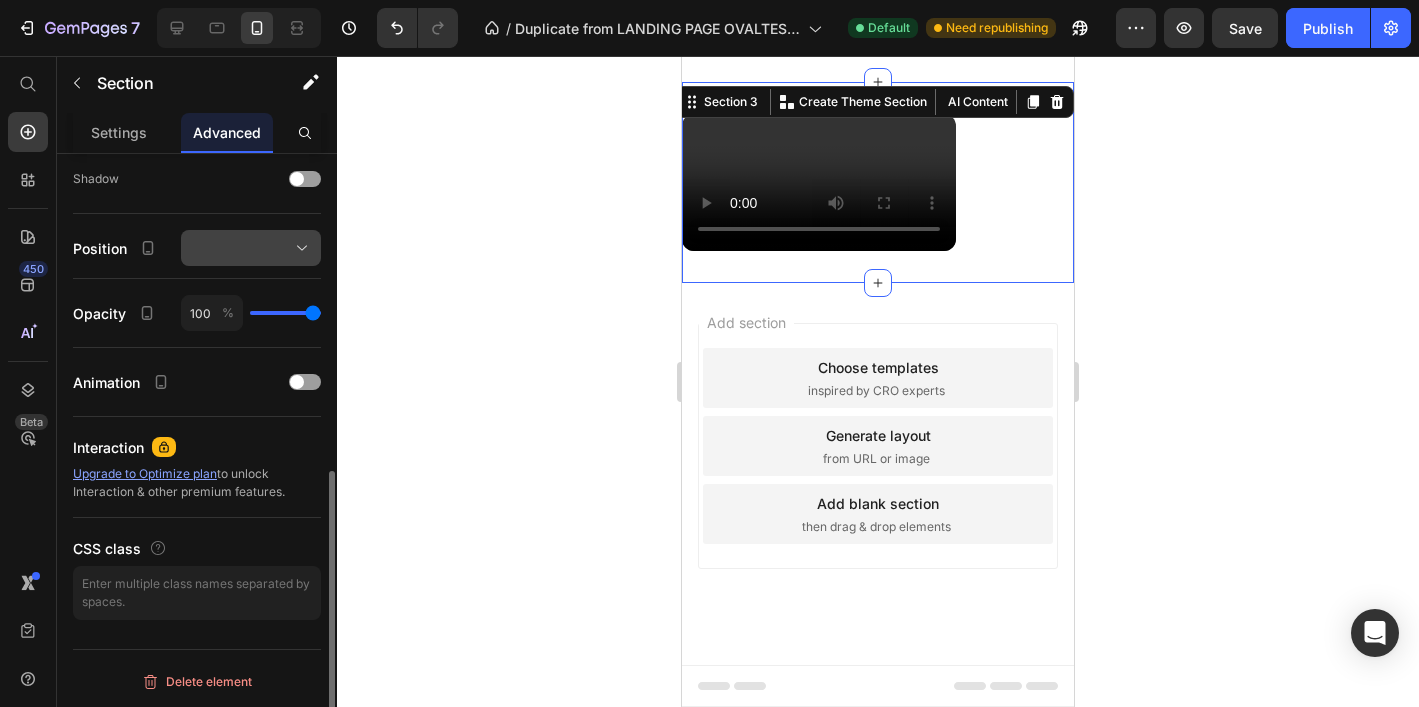 click at bounding box center [251, 248] 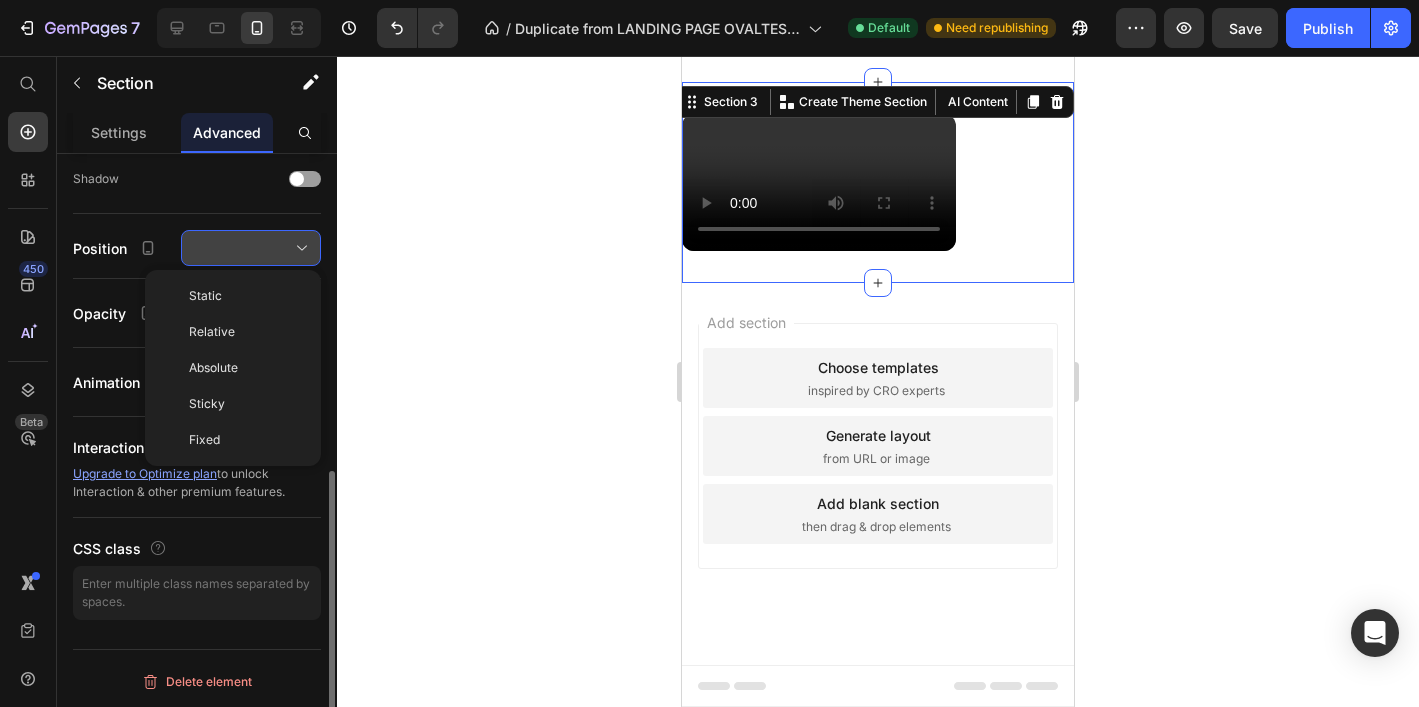 click at bounding box center [251, 248] 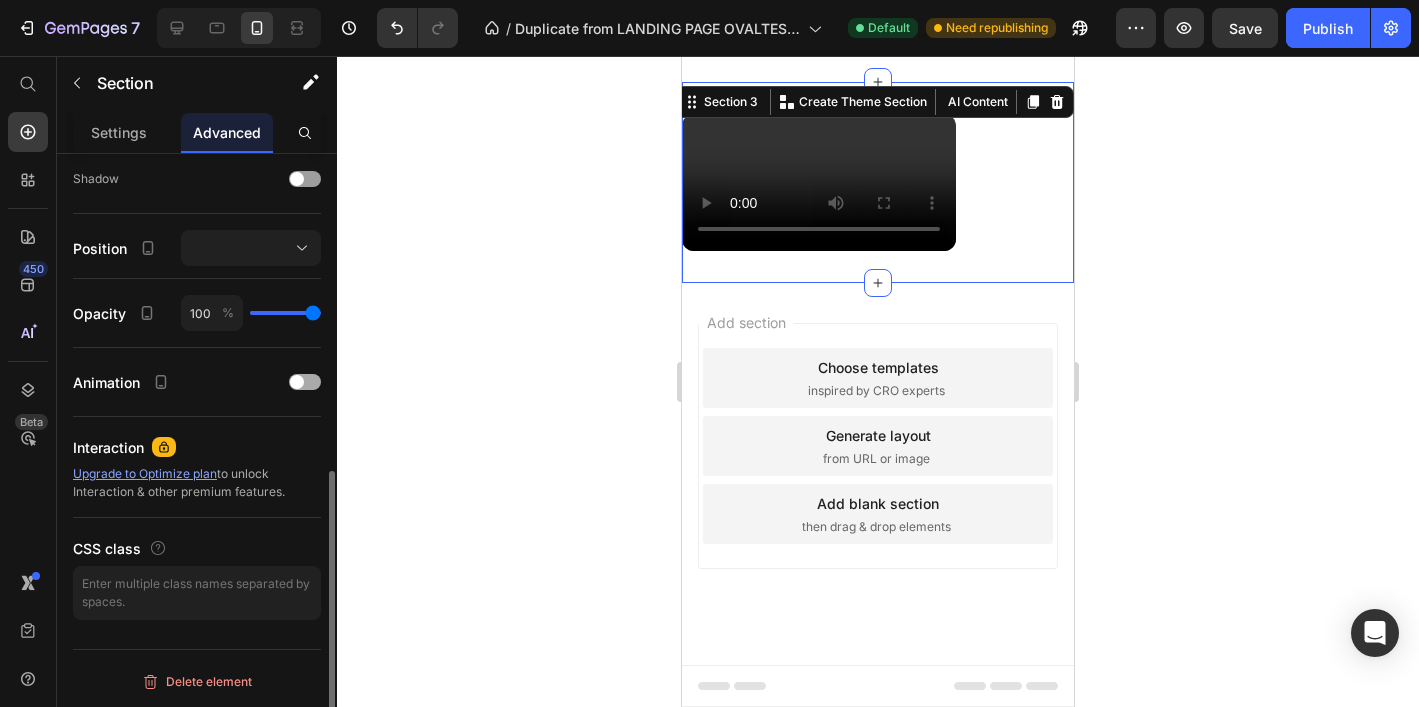 scroll, scrollTop: 0, scrollLeft: 0, axis: both 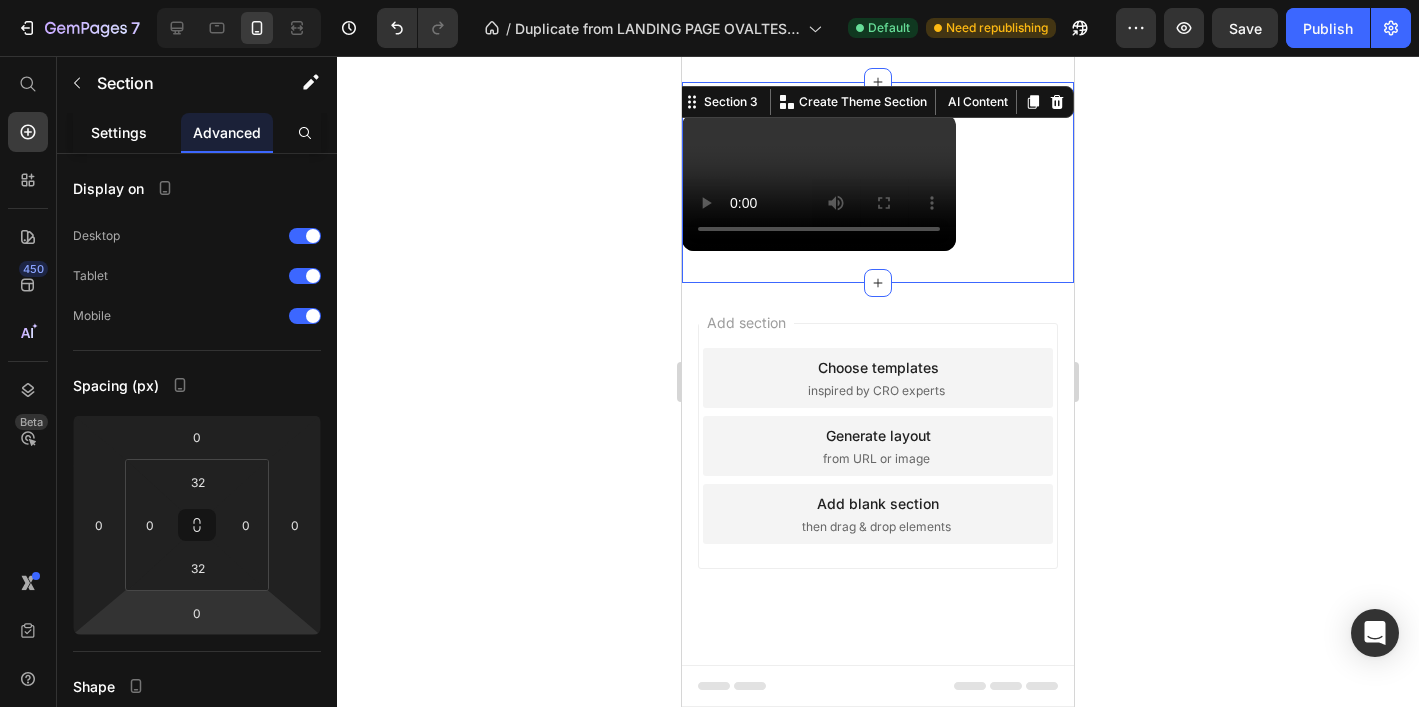 click on "Settings" at bounding box center [119, 132] 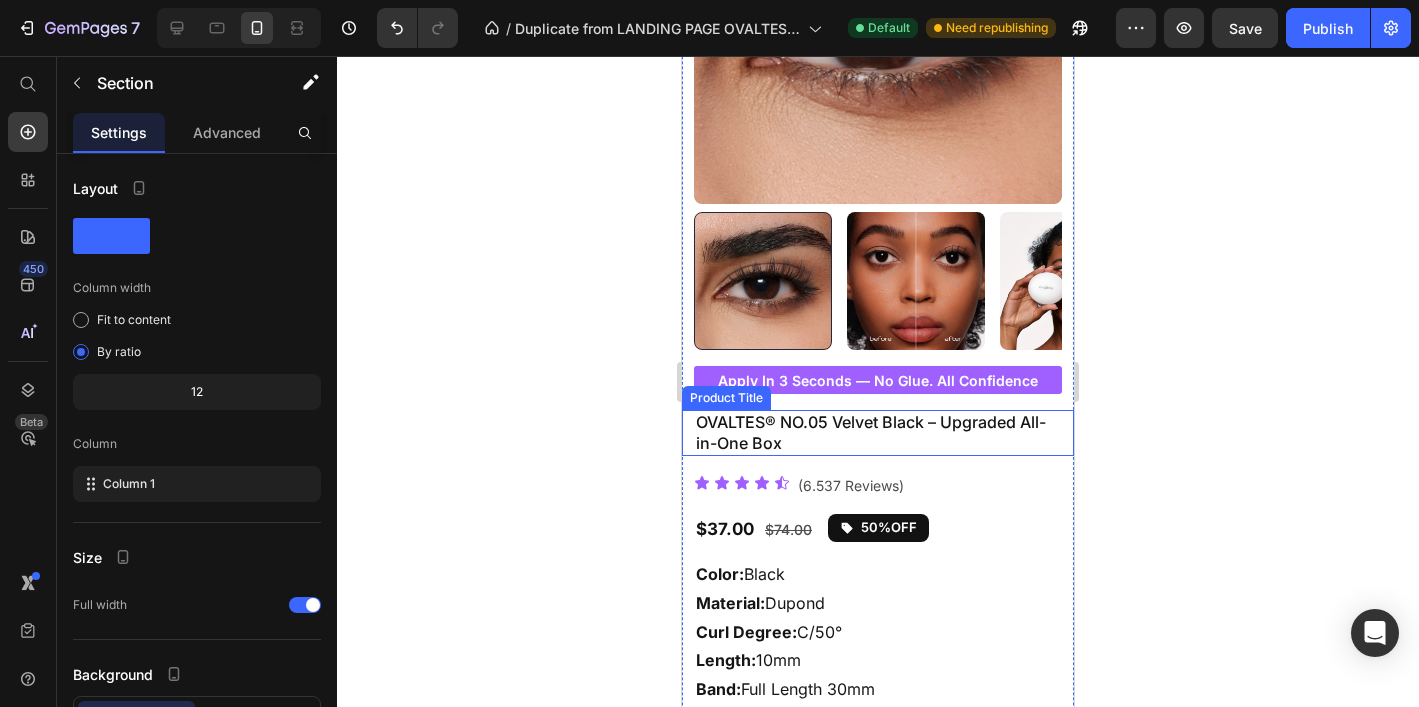 scroll, scrollTop: 262, scrollLeft: 0, axis: vertical 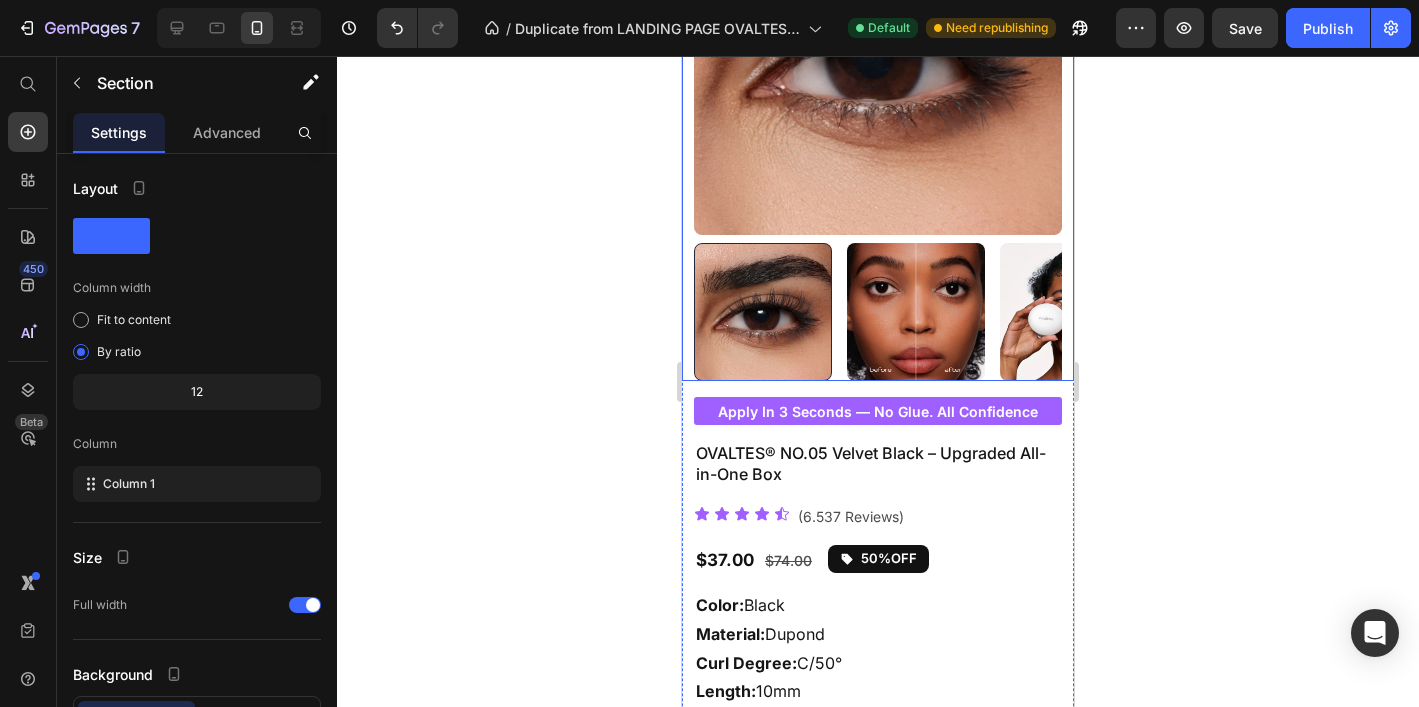 click at bounding box center [916, 312] 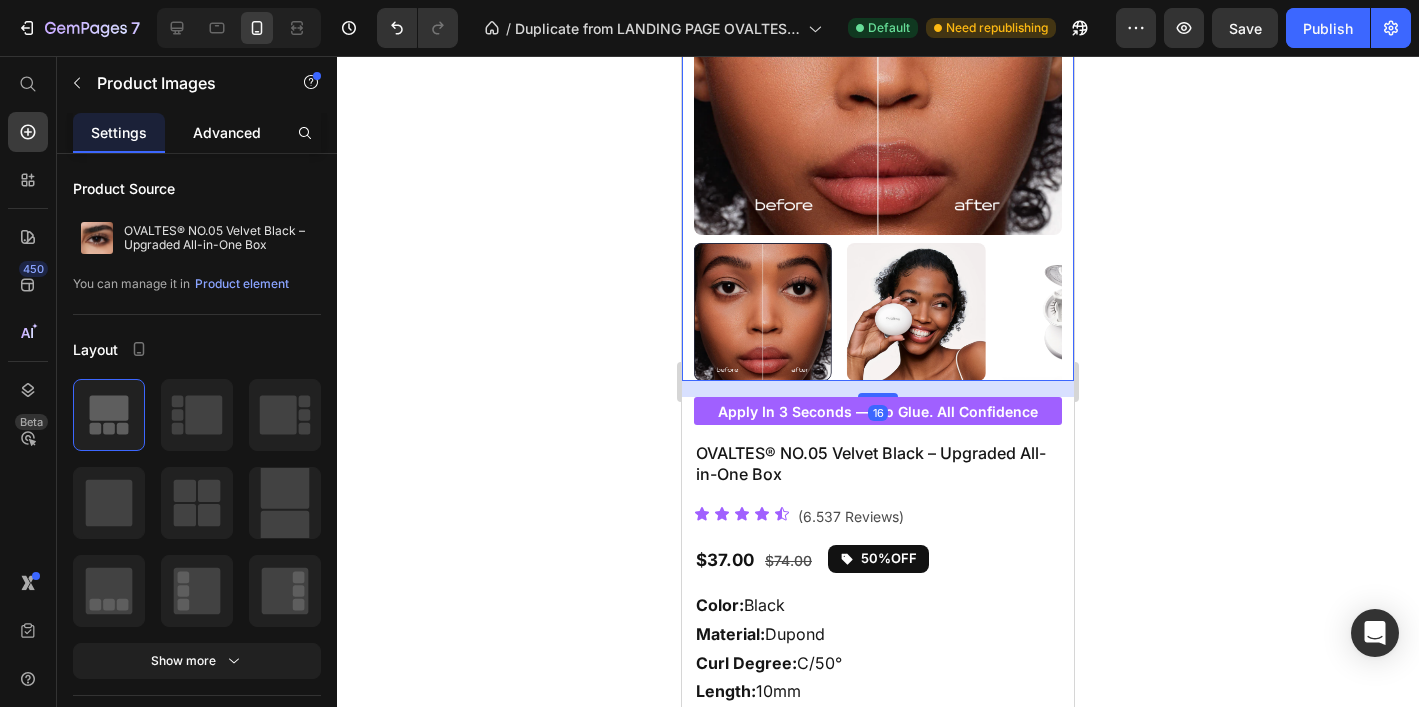 click on "Advanced" at bounding box center [227, 132] 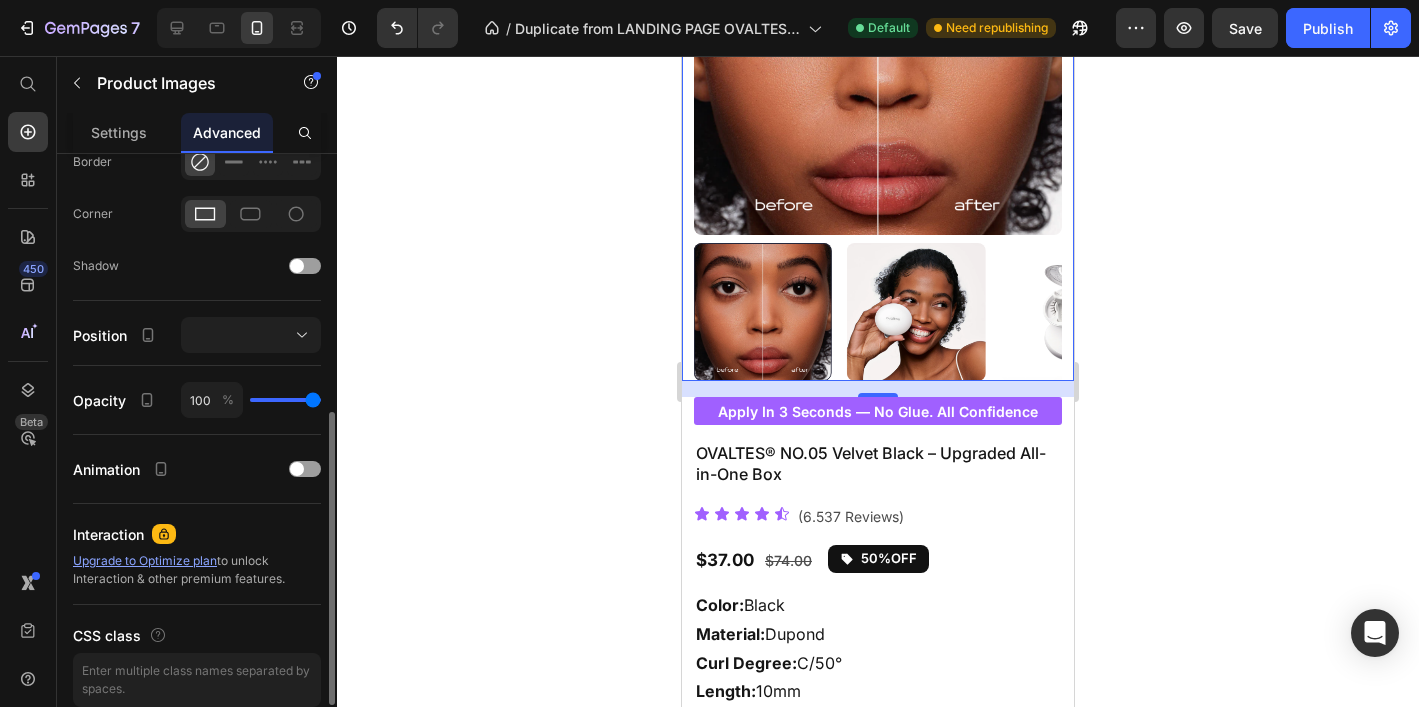 scroll, scrollTop: 561, scrollLeft: 0, axis: vertical 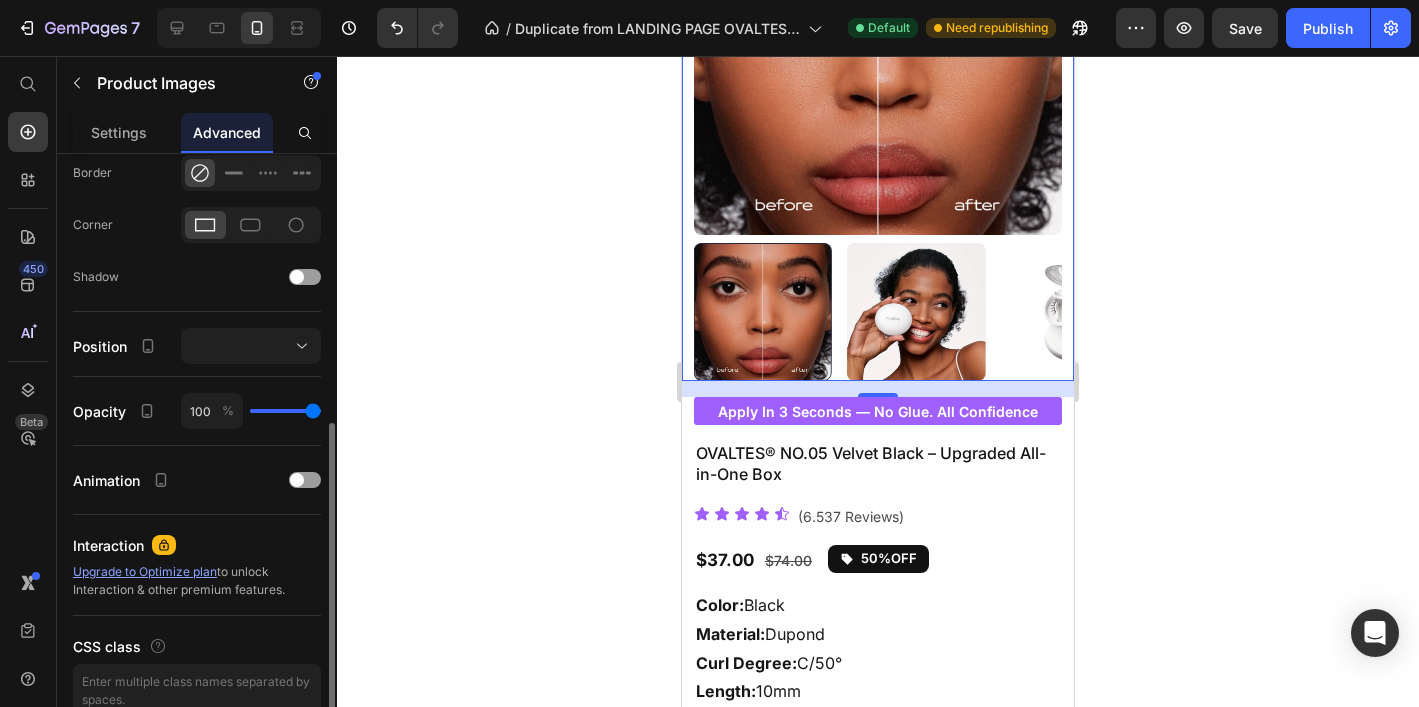 click on "100 %" 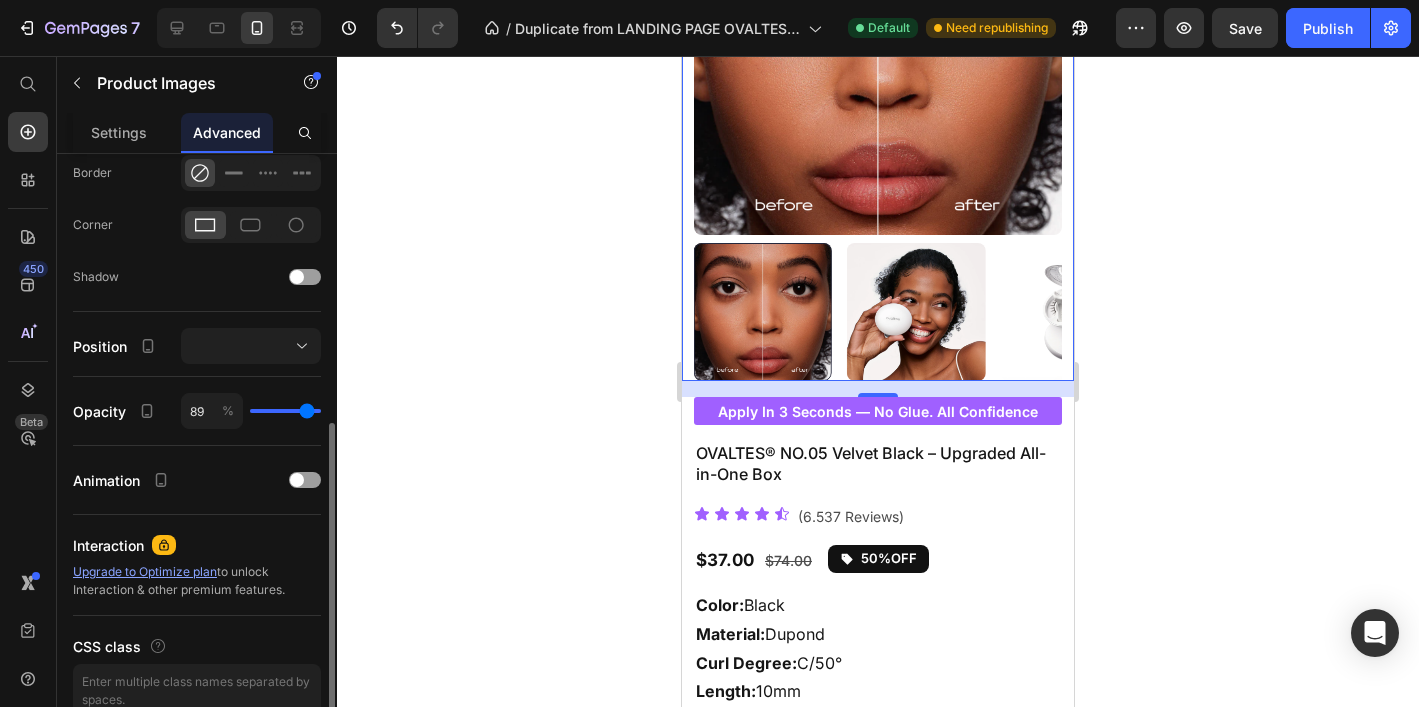 type on "88" 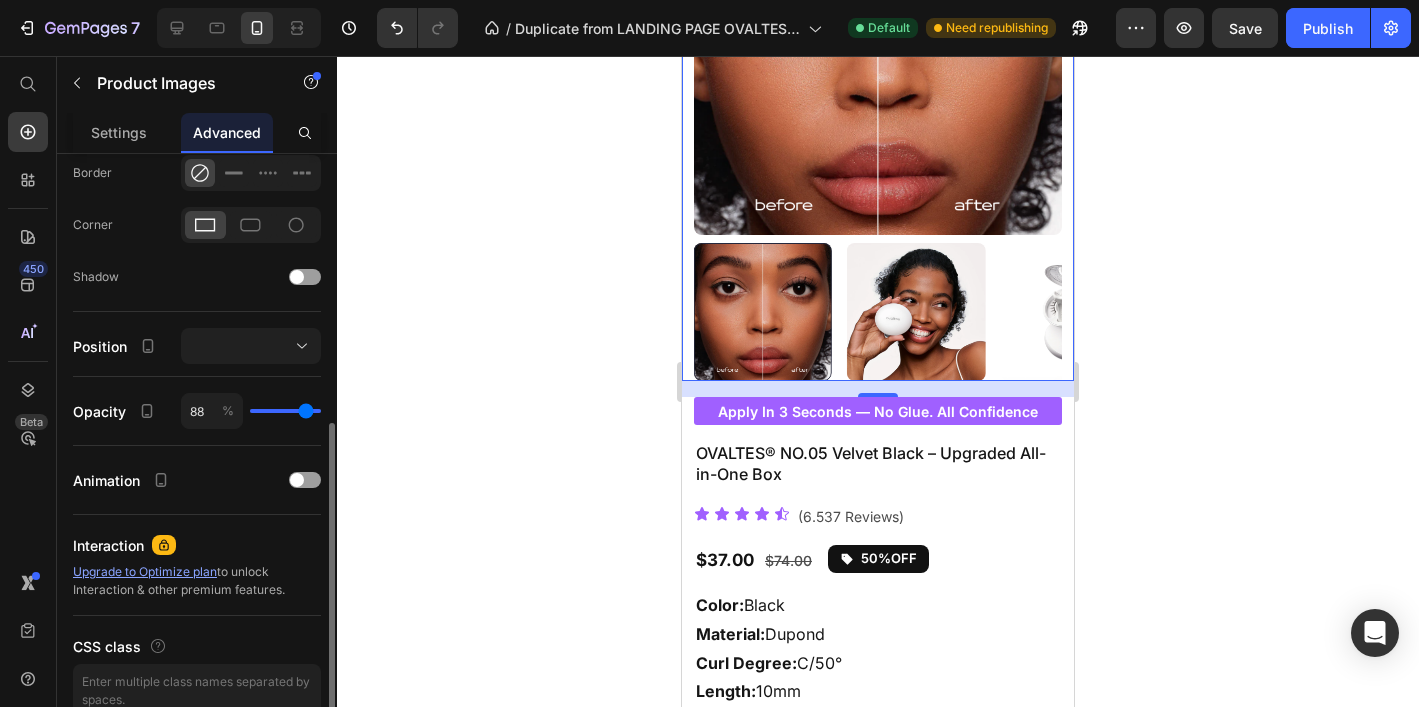 type on "87" 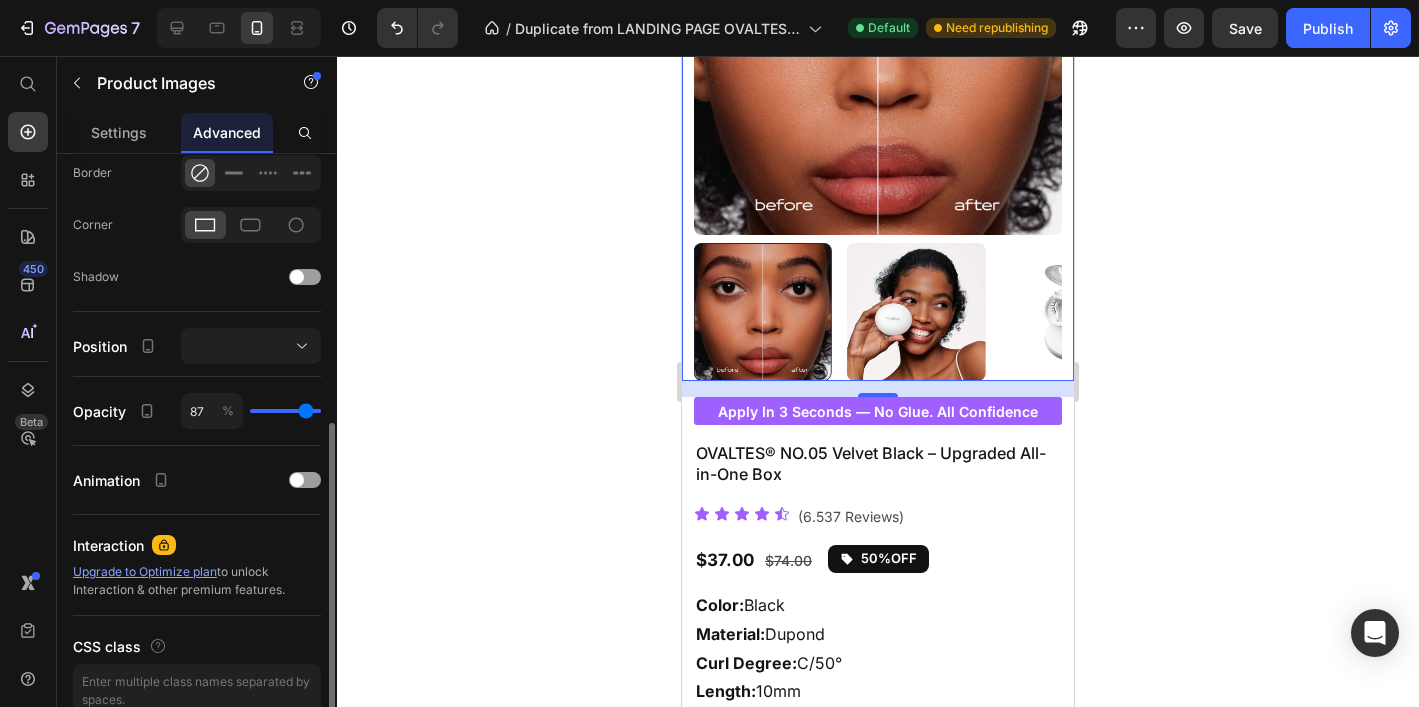 type on "86" 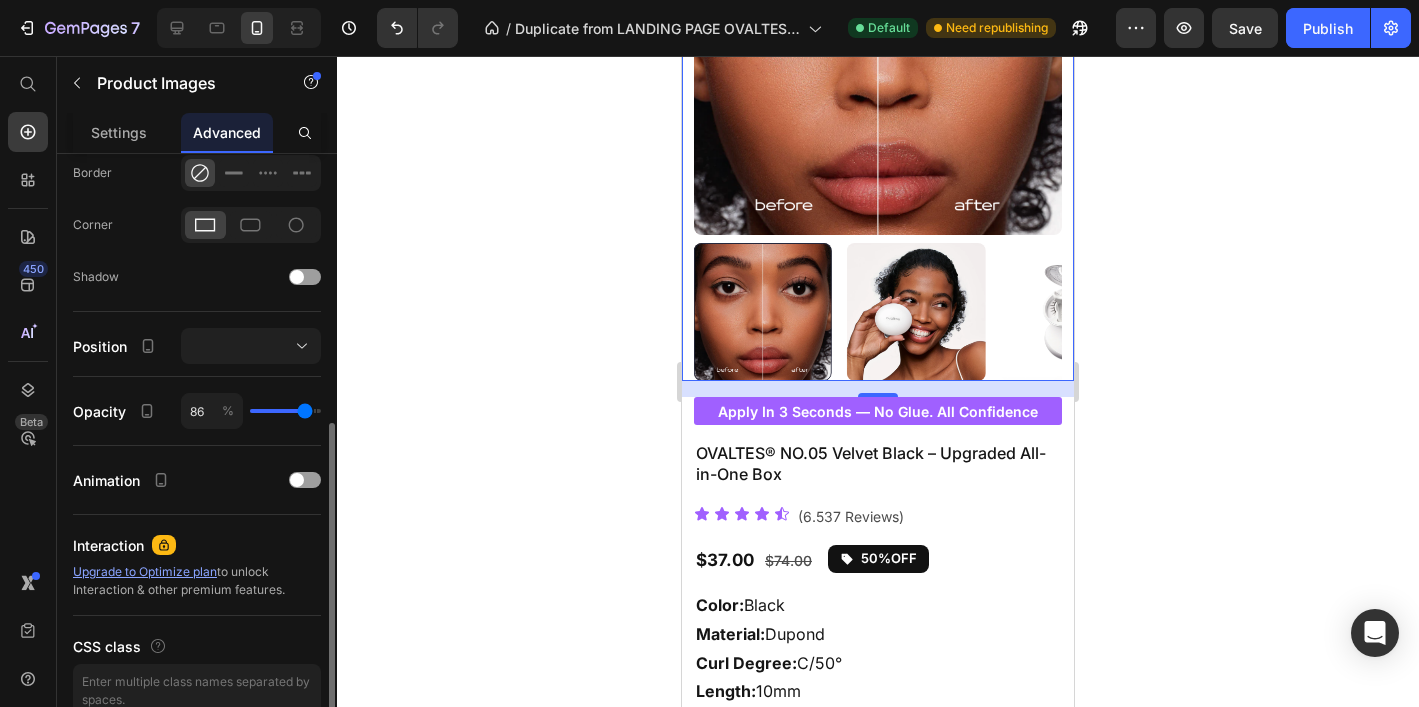 type on "85" 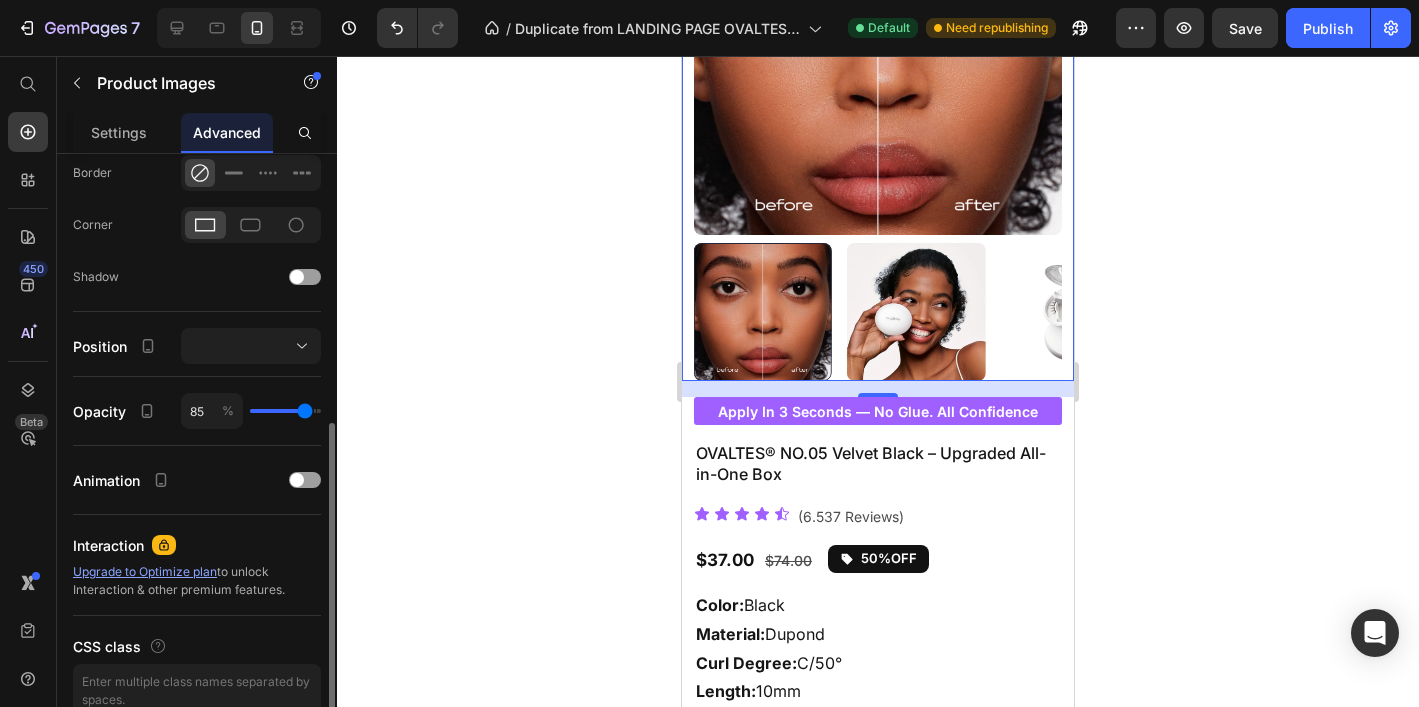 type on "85" 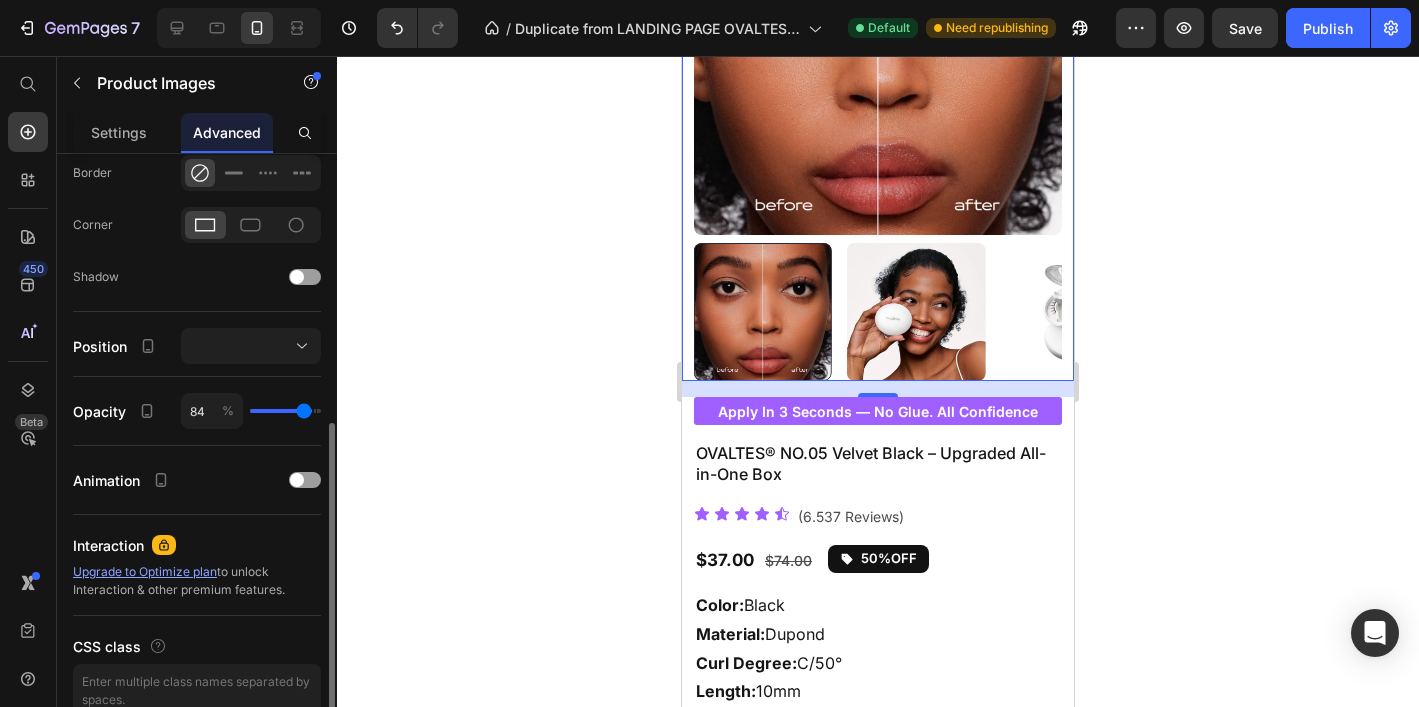 type on "83" 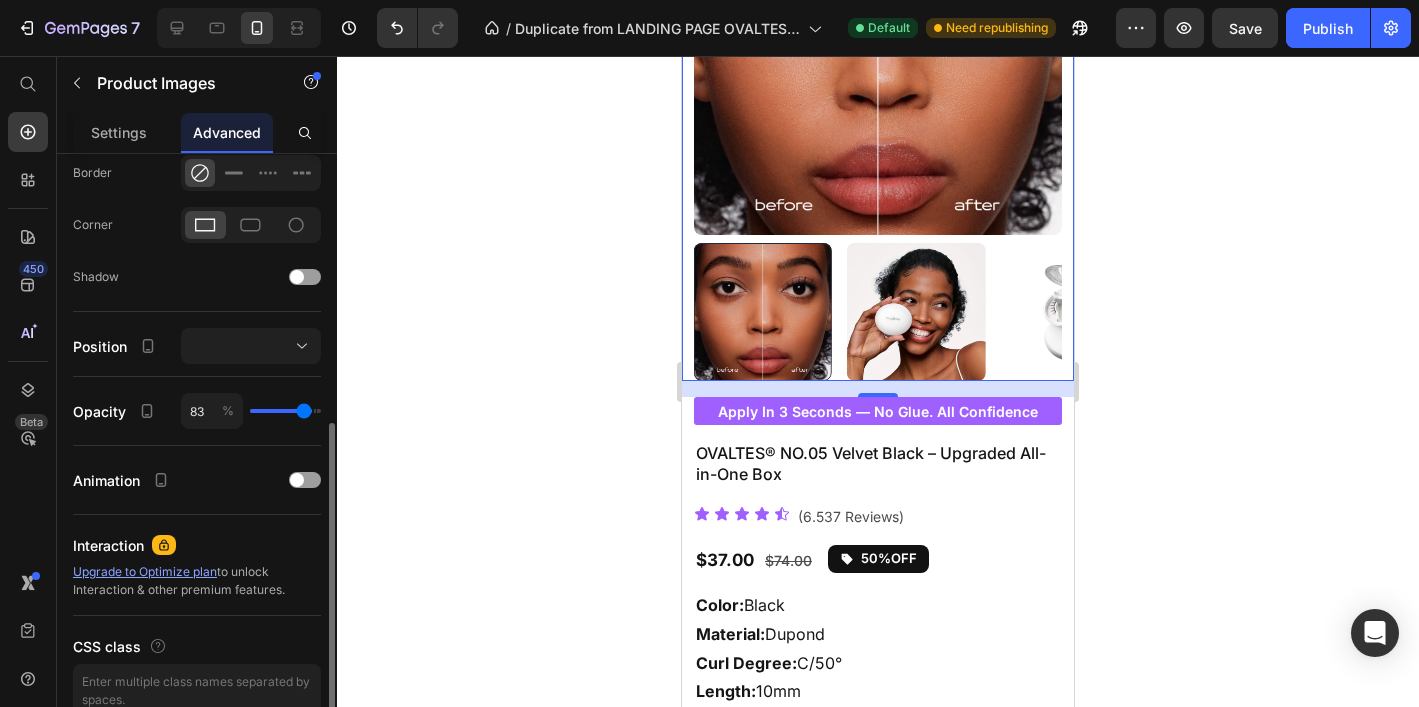 type on "82" 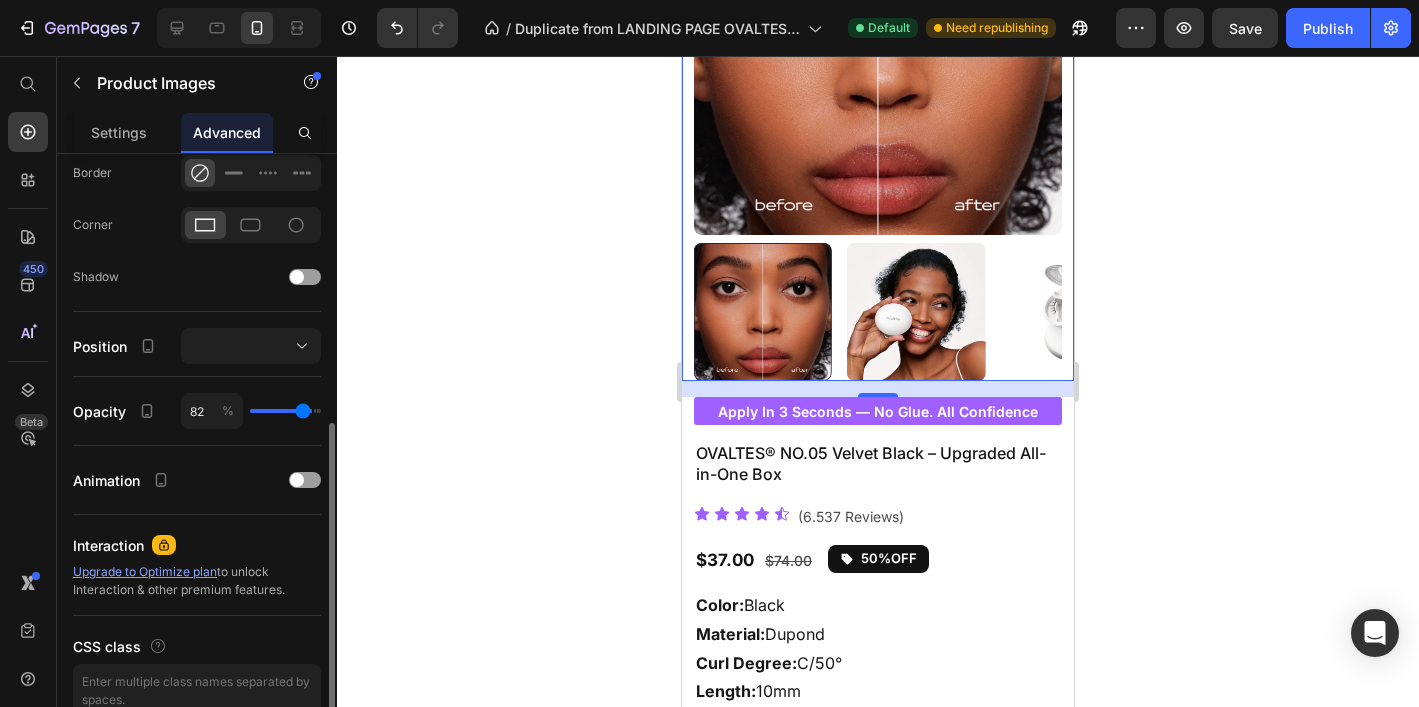 type on "81" 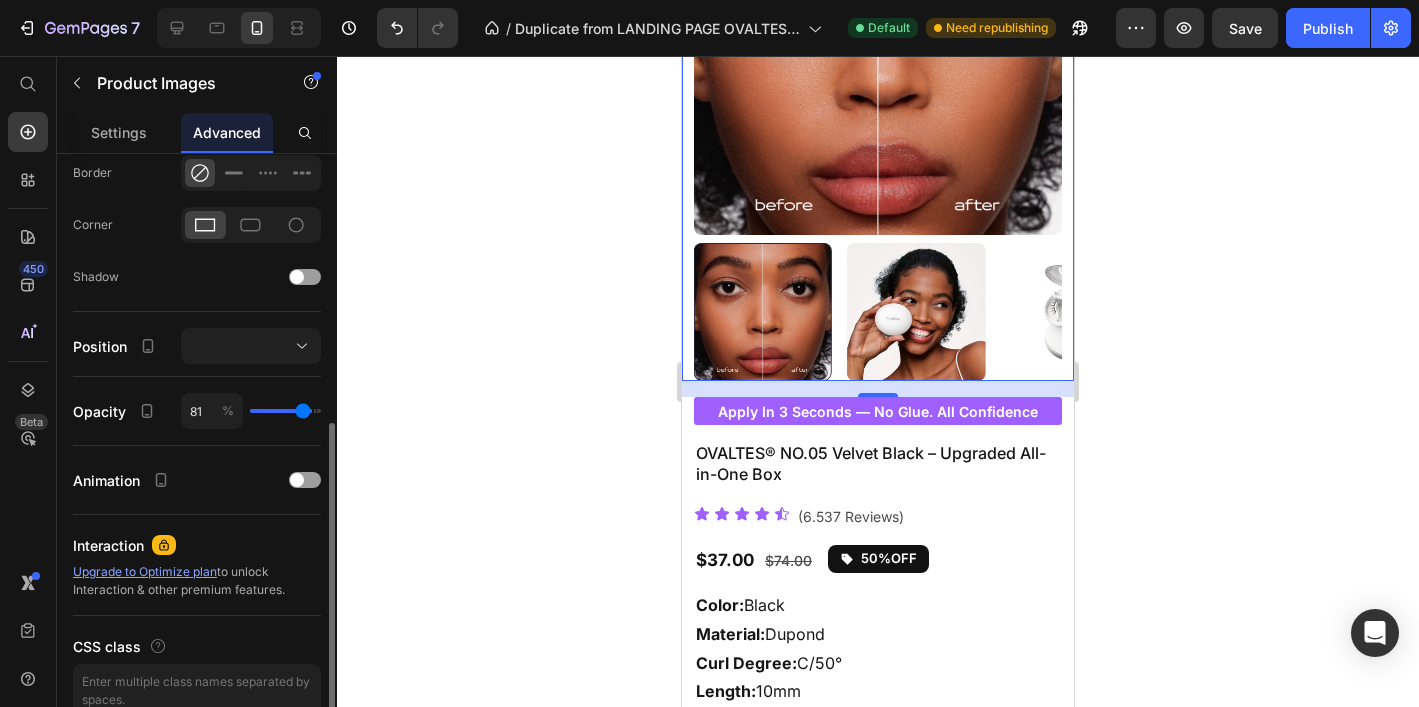 type on "80" 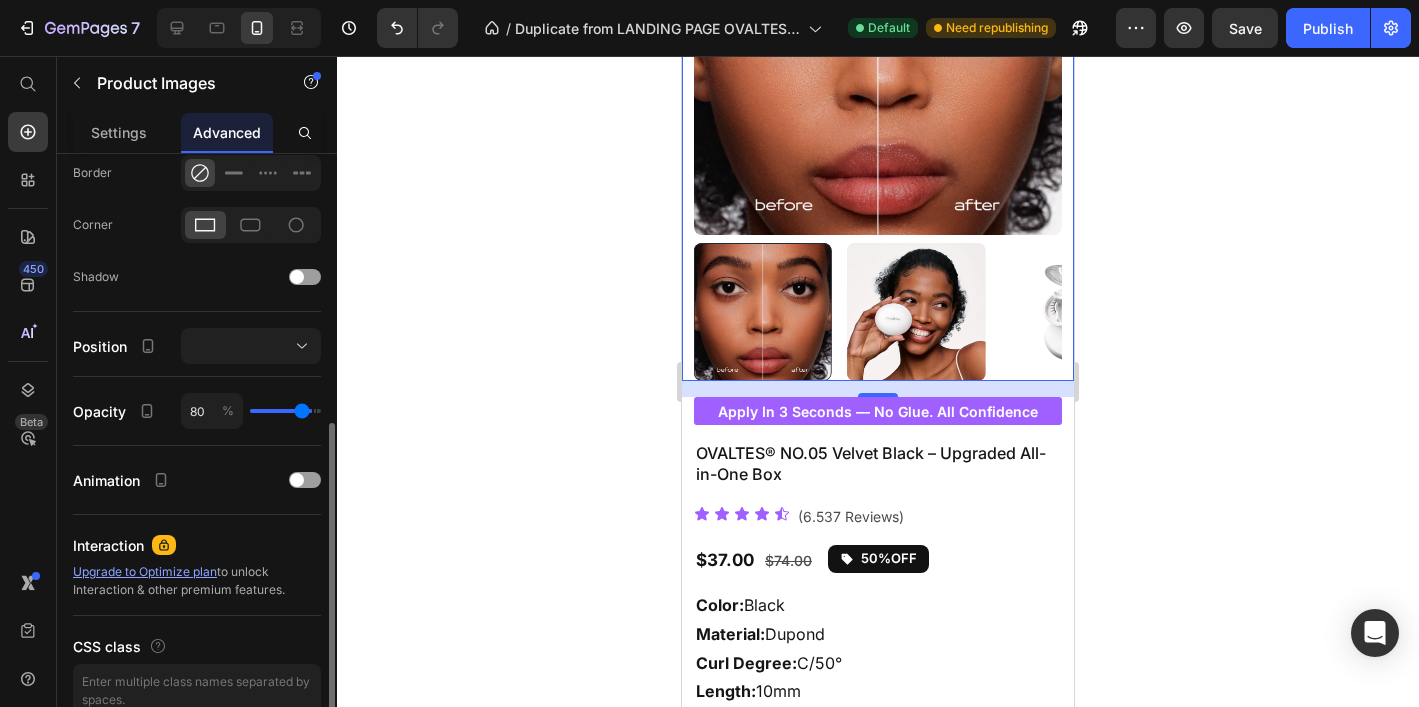 type on "79" 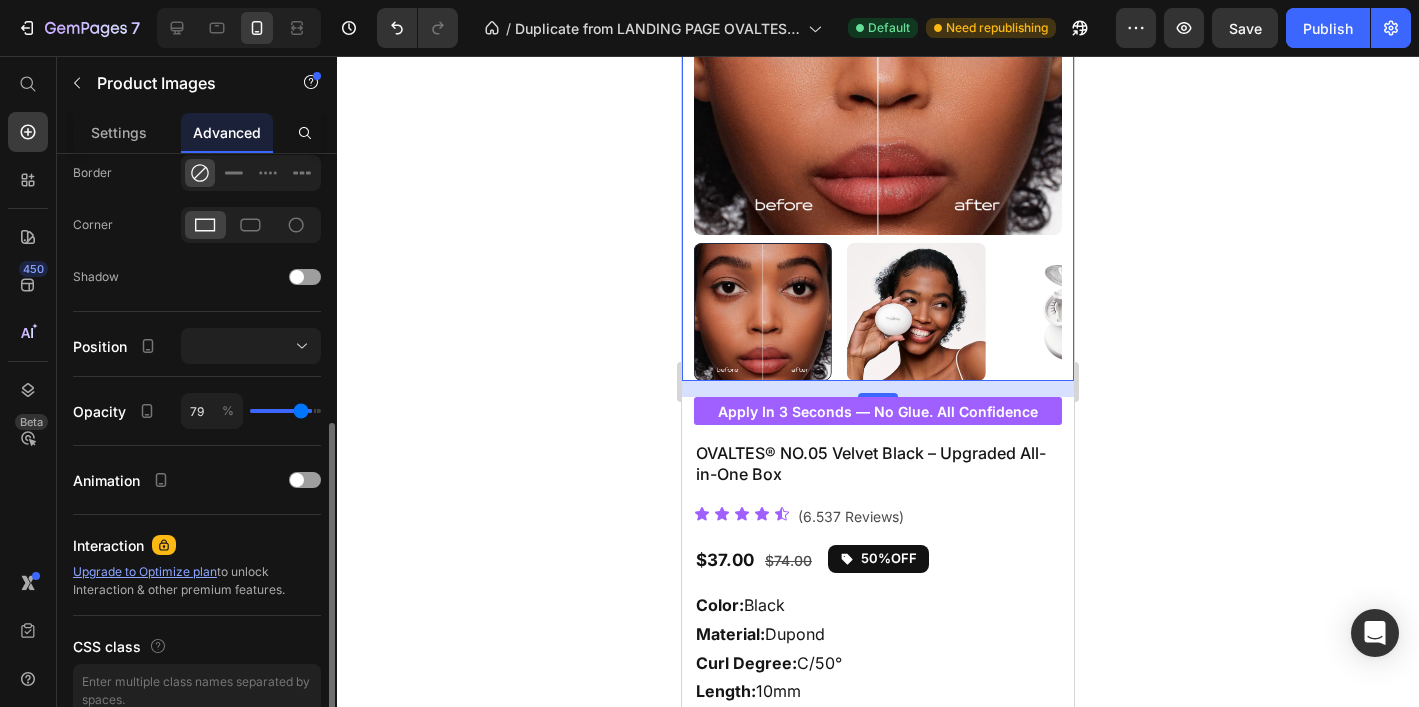 type on "78" 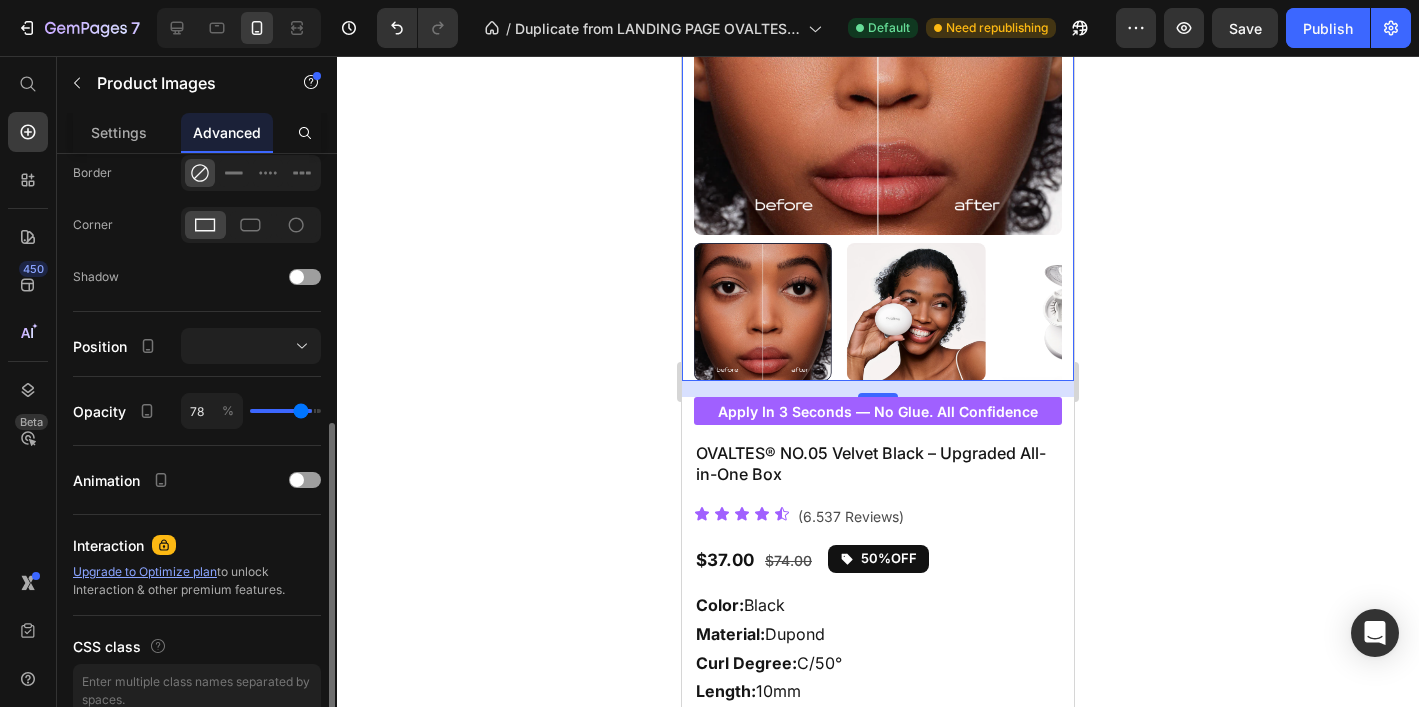 type on "76" 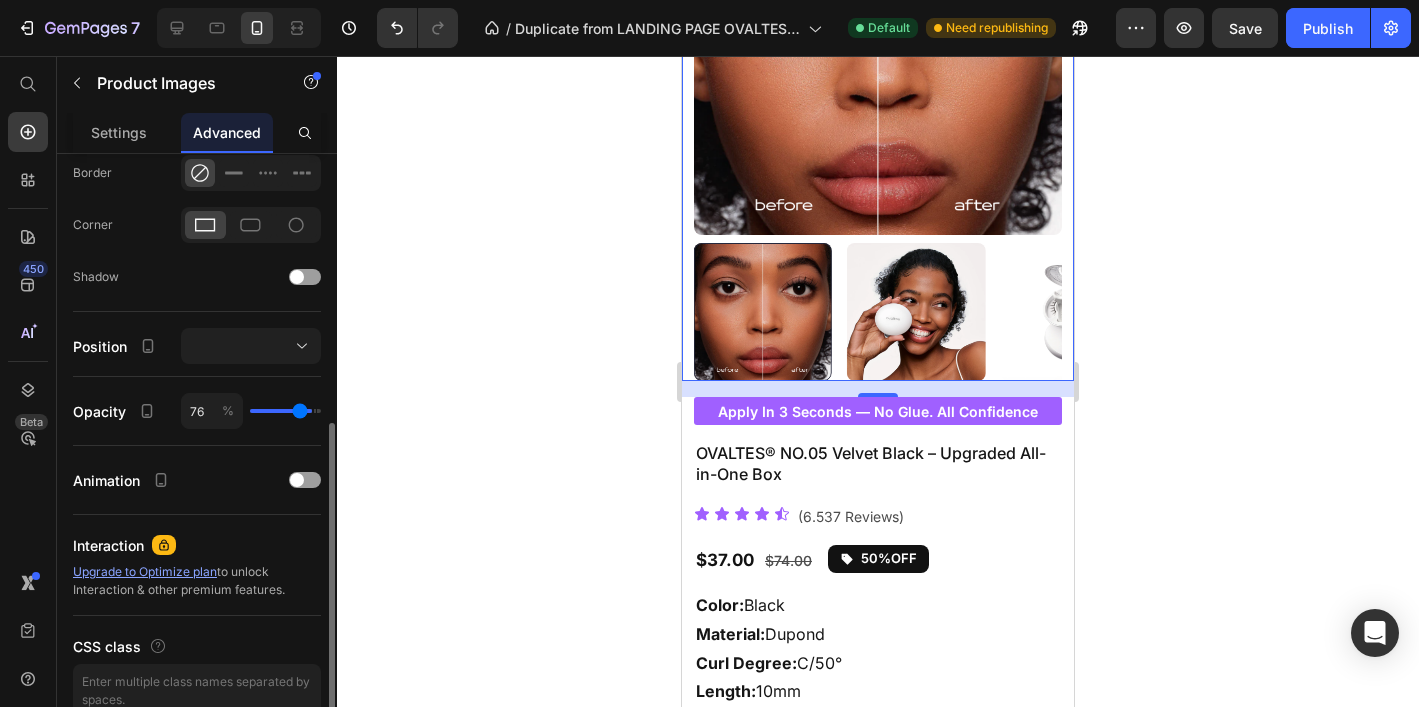 type on "74" 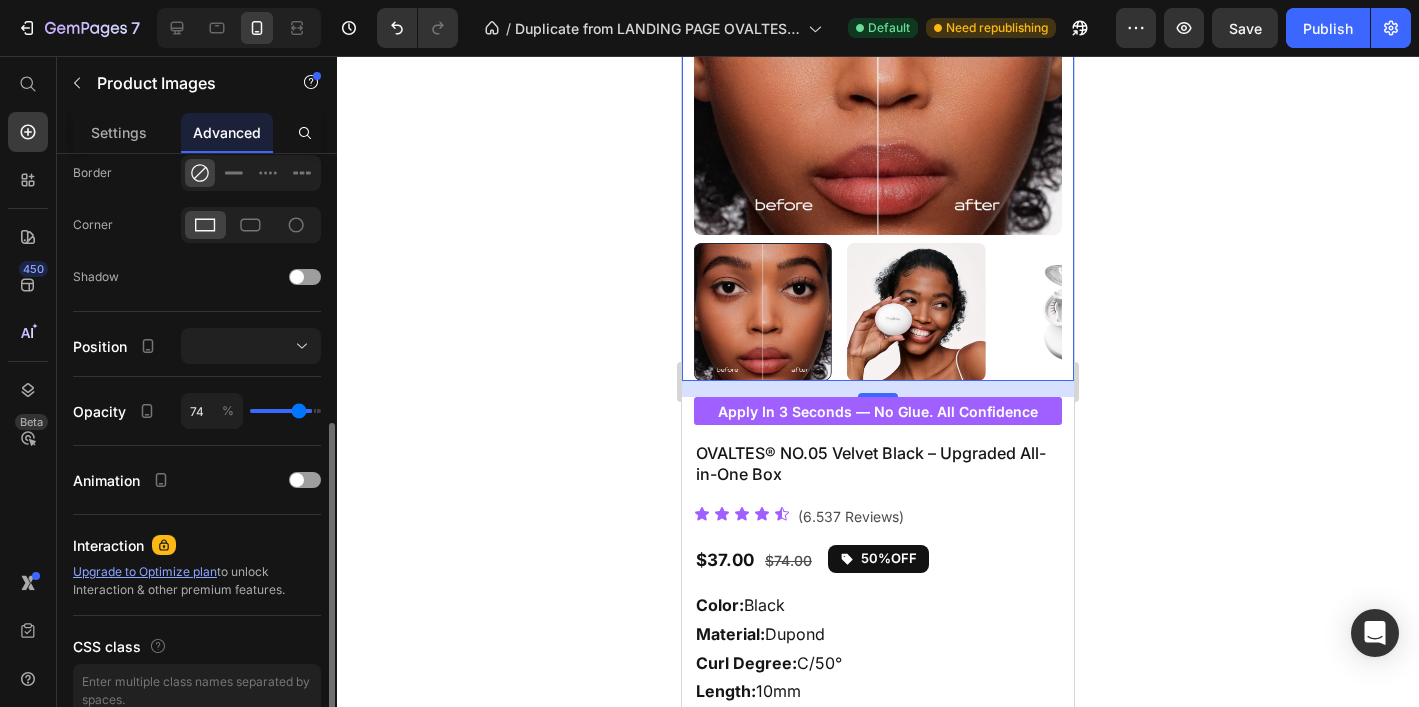 type on "73" 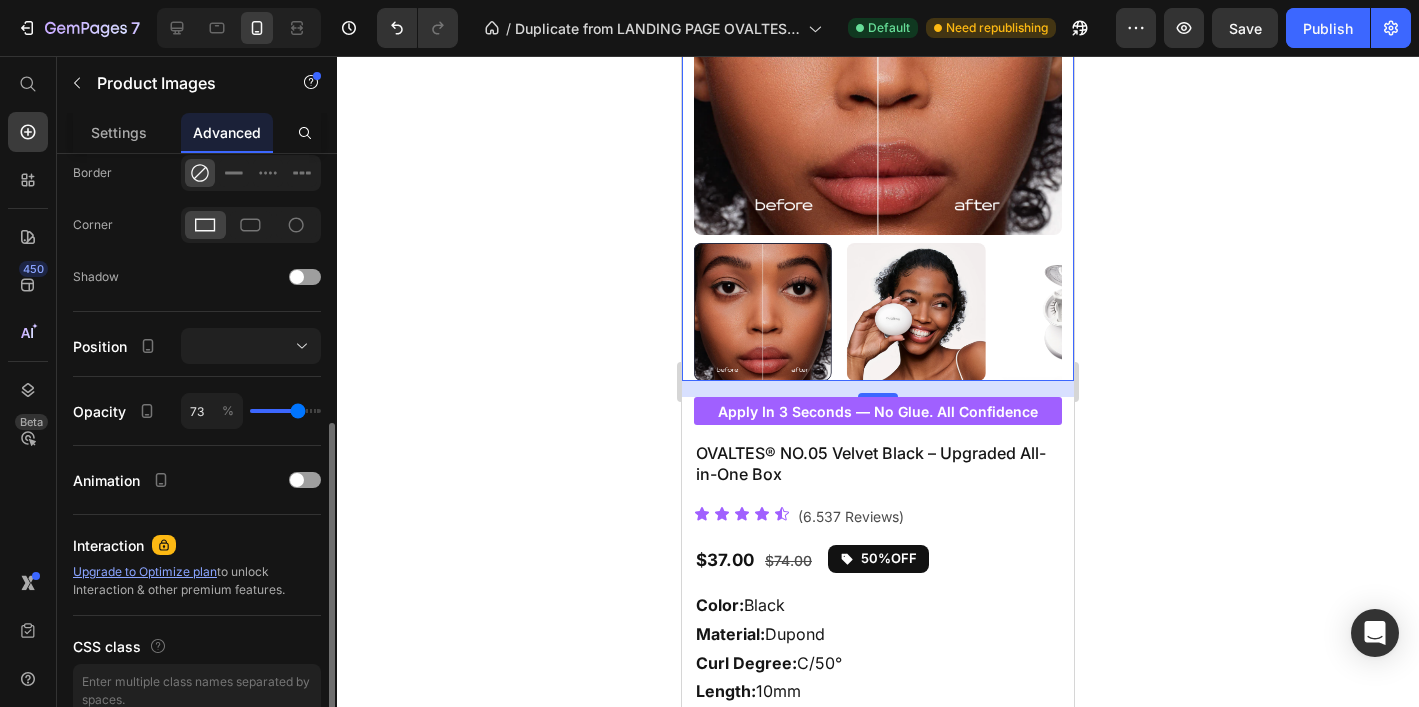 type on "72" 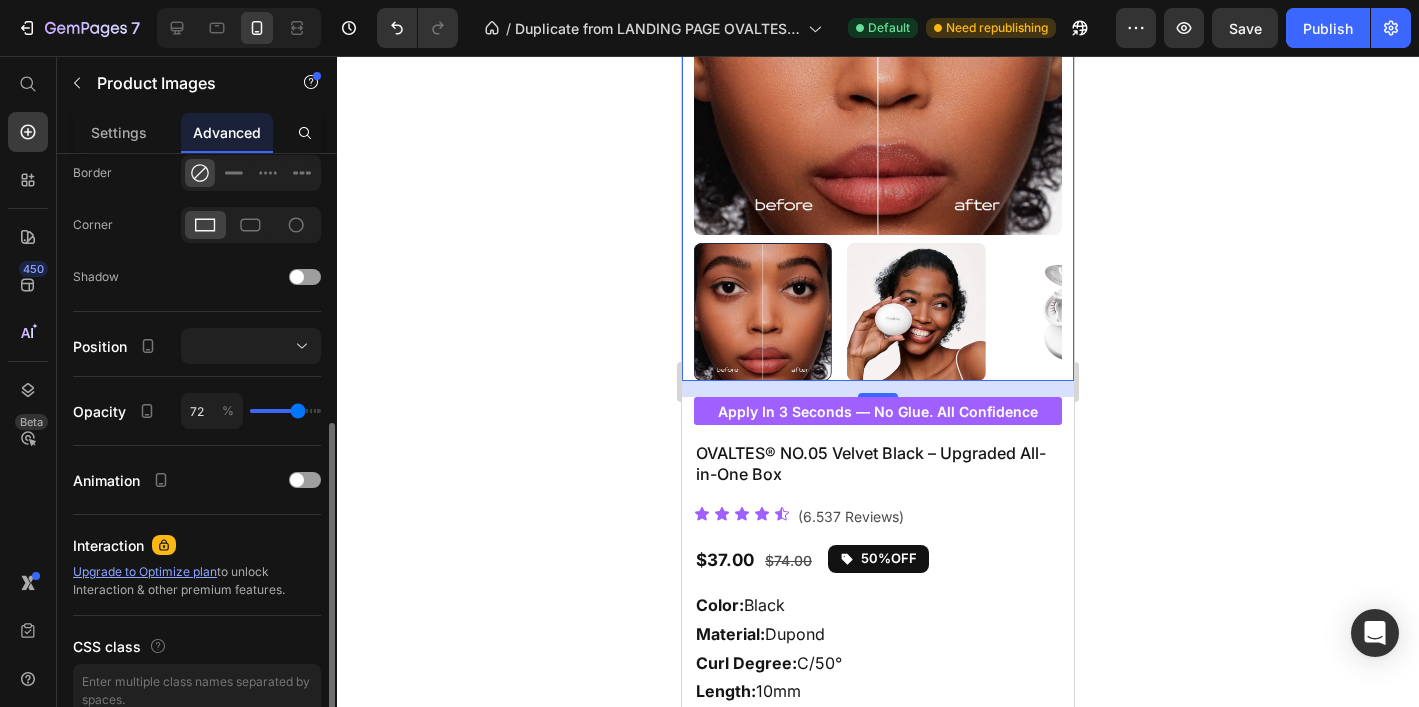 type on "71" 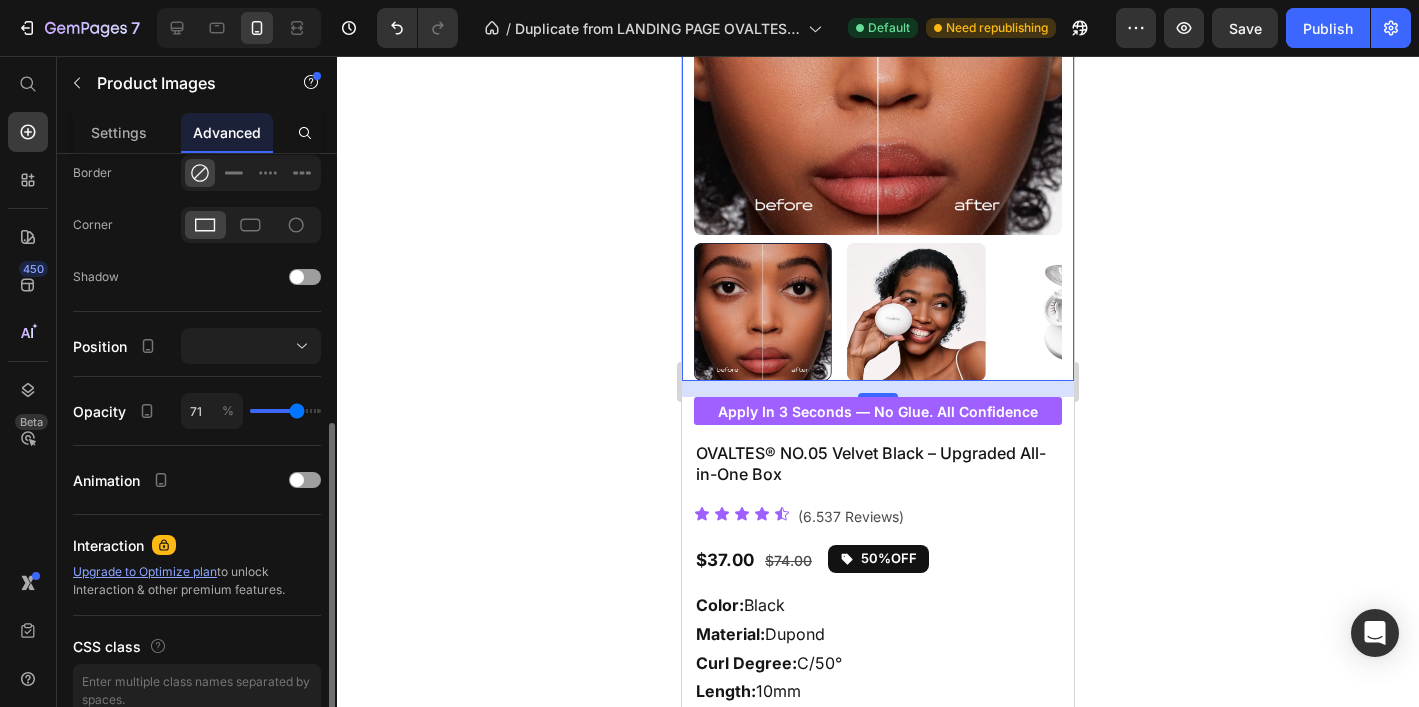 type on "69" 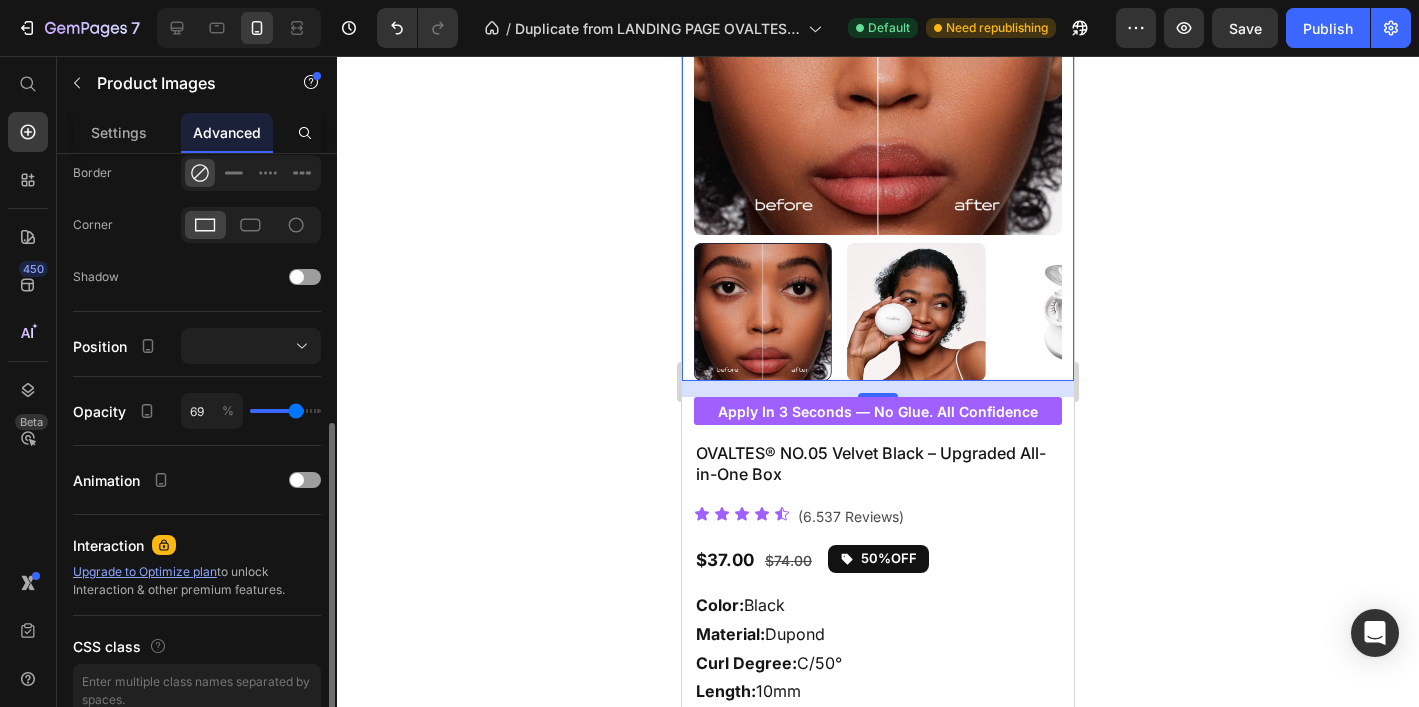 type on "68" 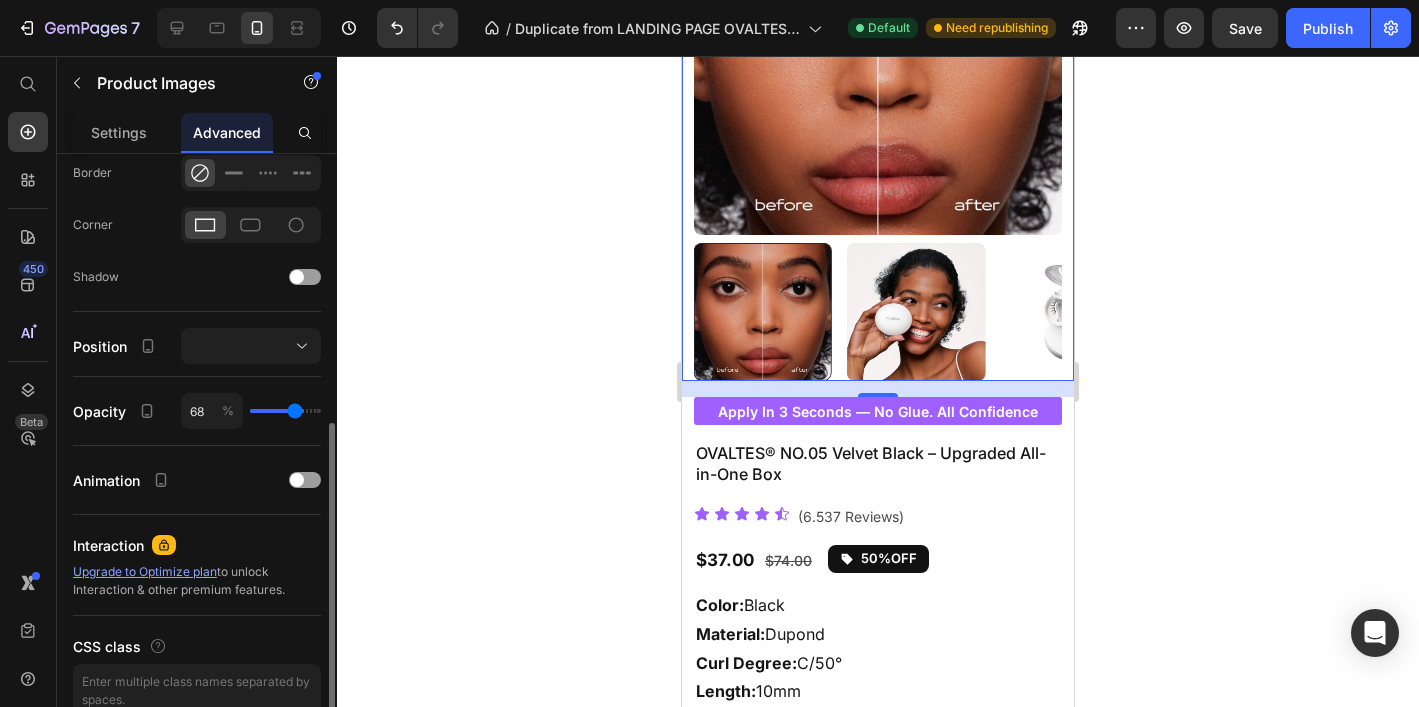 type on "67" 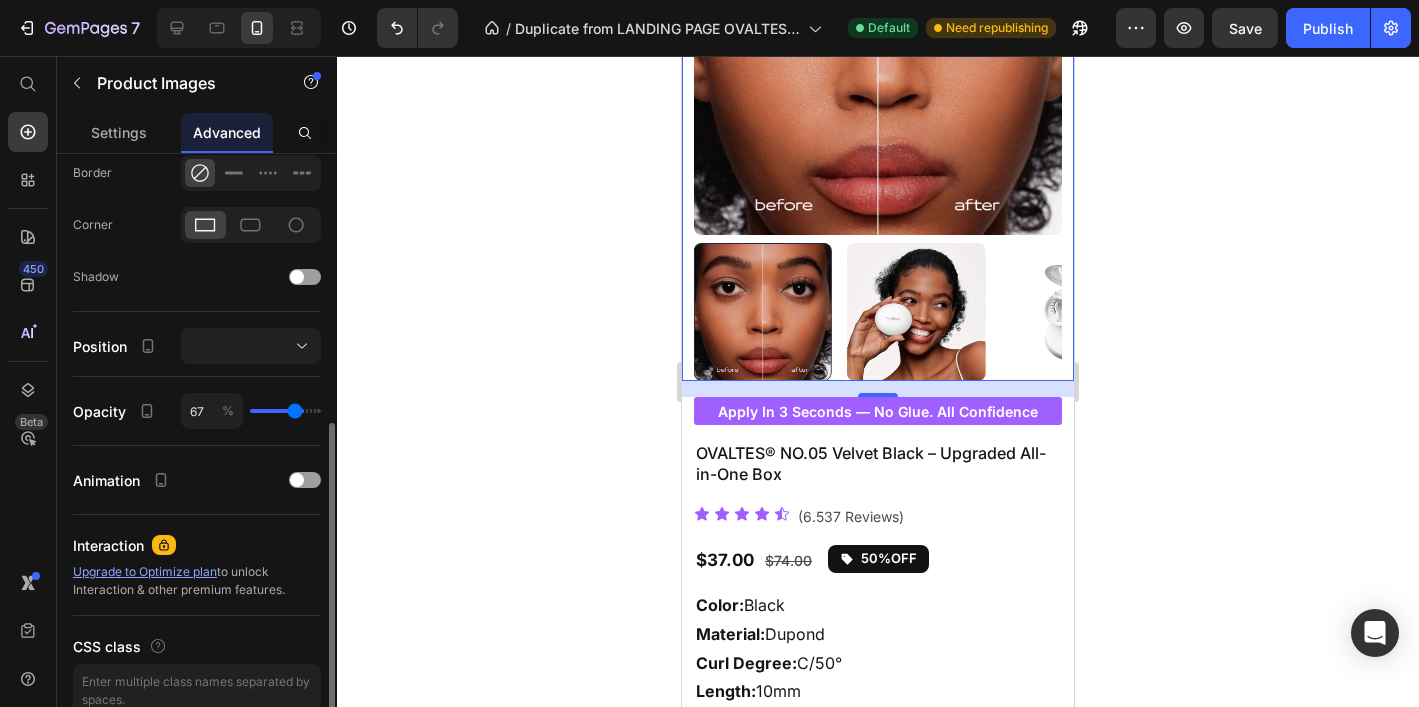 type on "66" 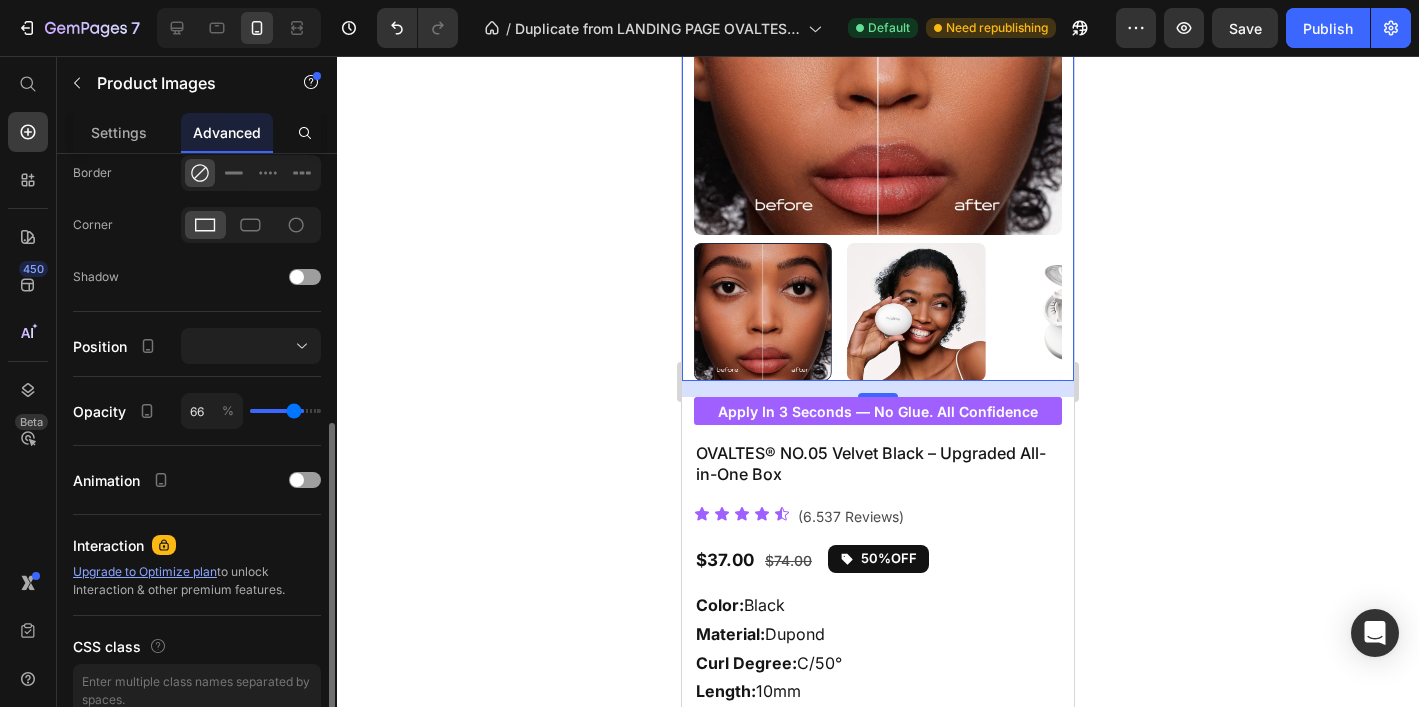 type on "65" 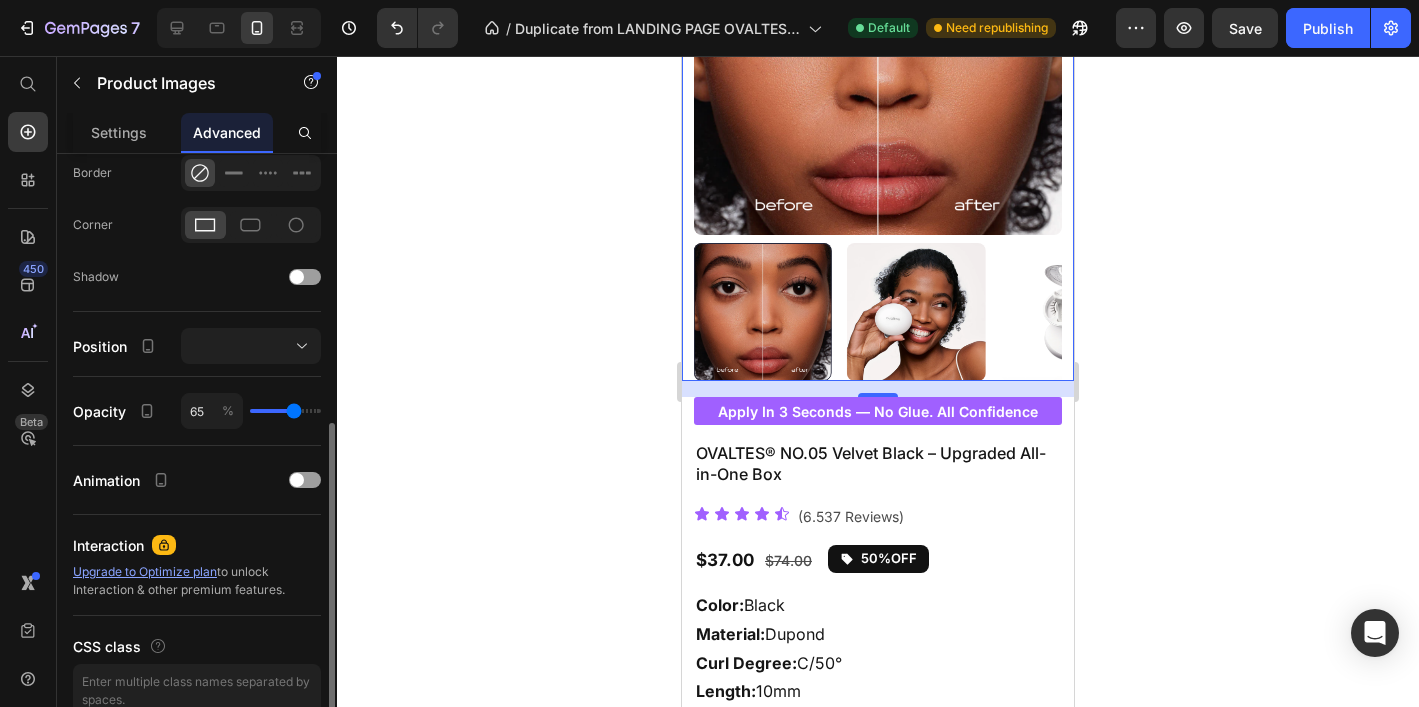 type on "64" 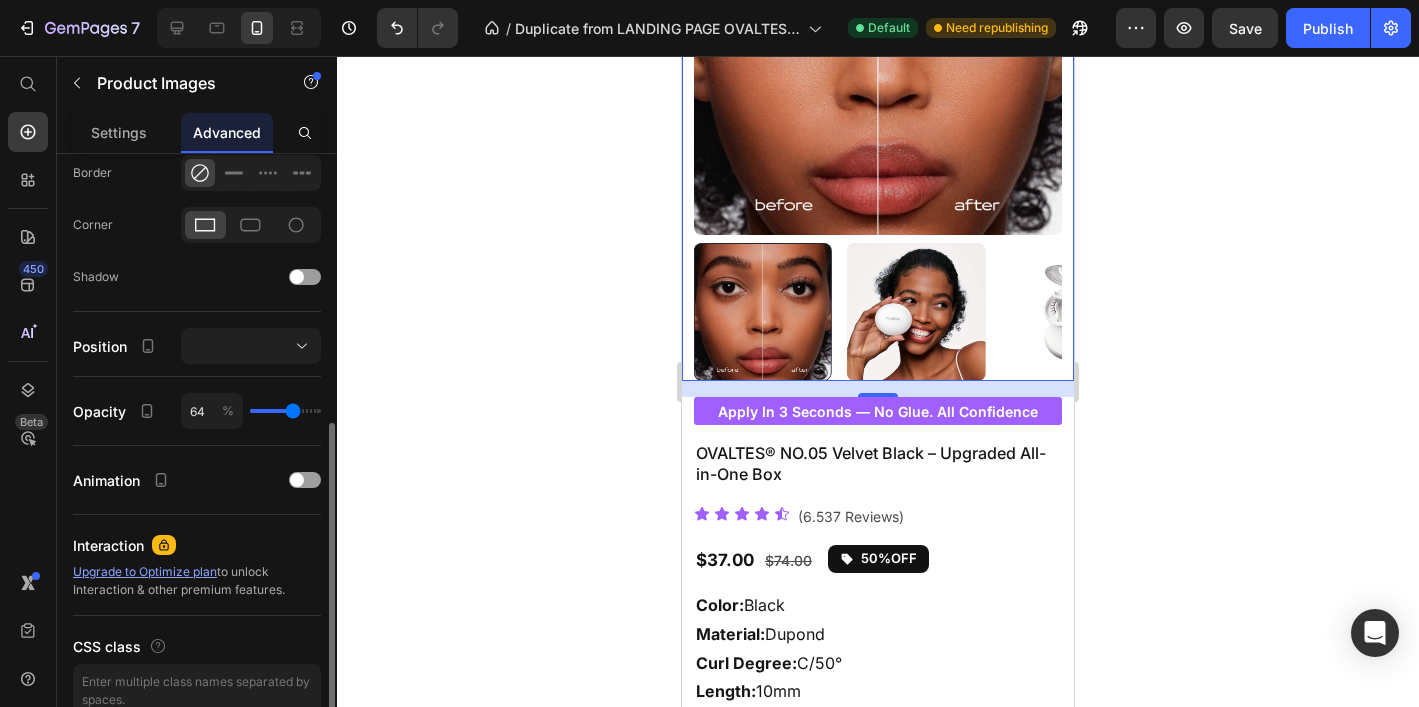 type on "63" 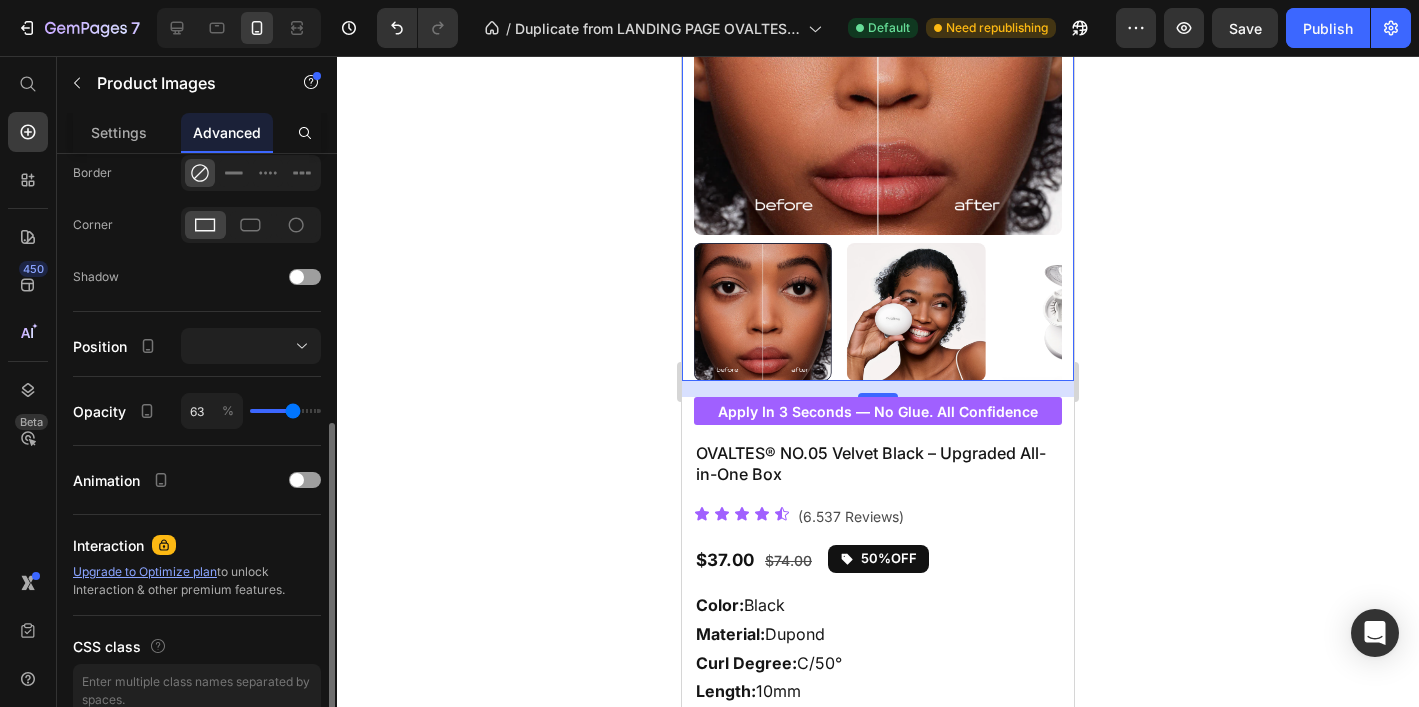 drag, startPoint x: 306, startPoint y: 411, endPoint x: 292, endPoint y: 411, distance: 14 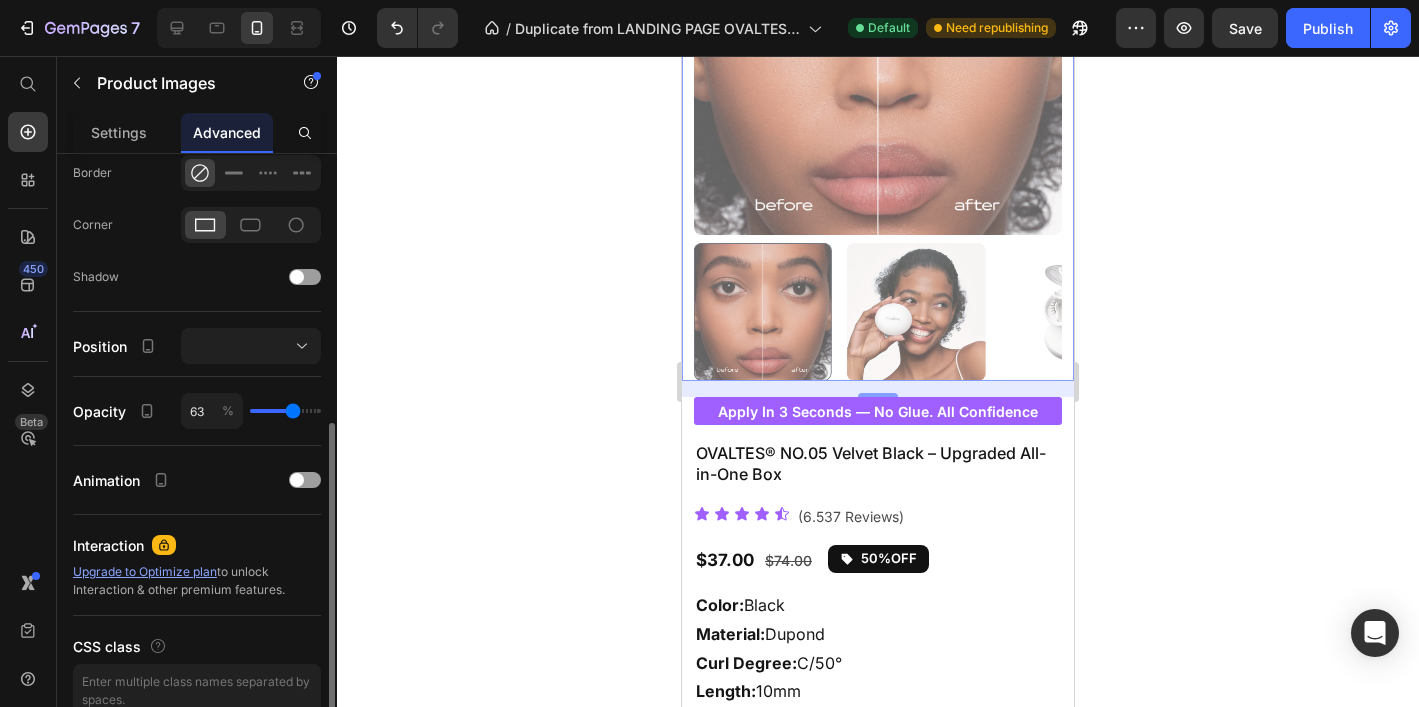 type on "55" 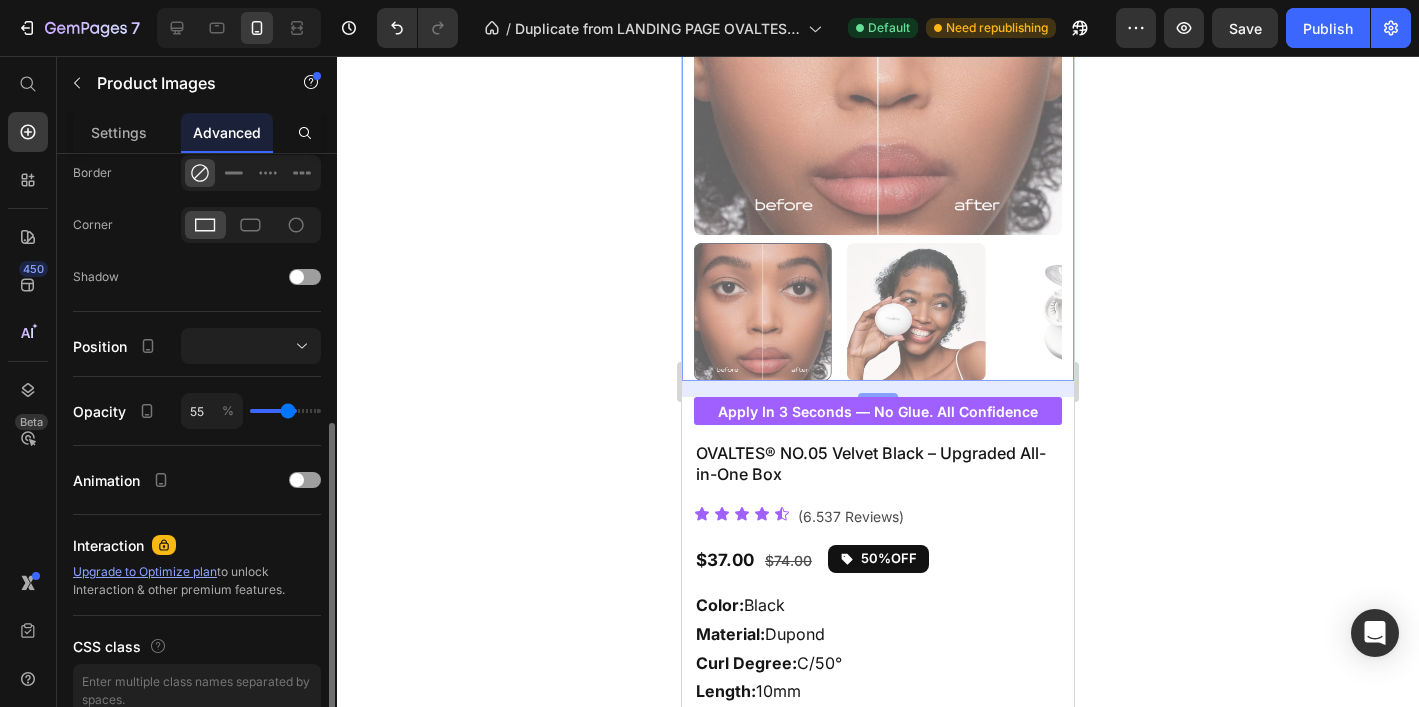 type on "58" 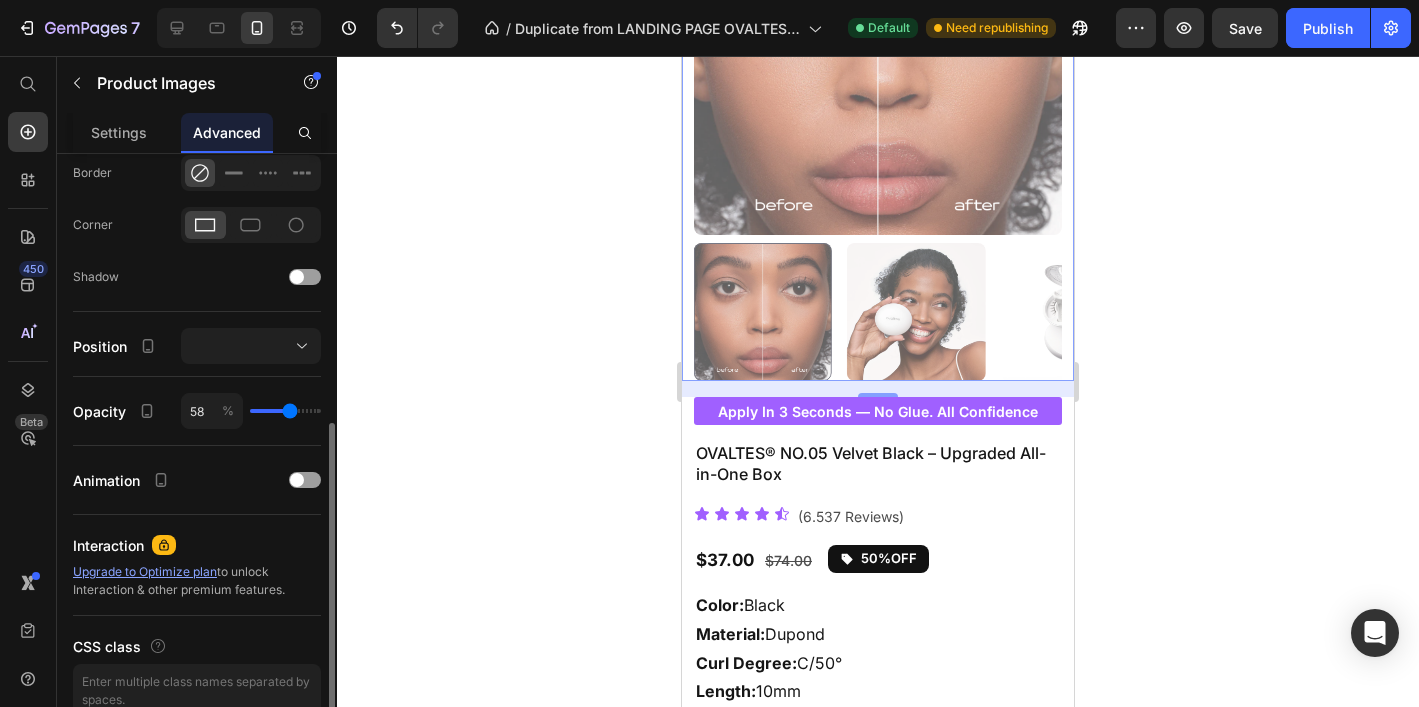 type on "68" 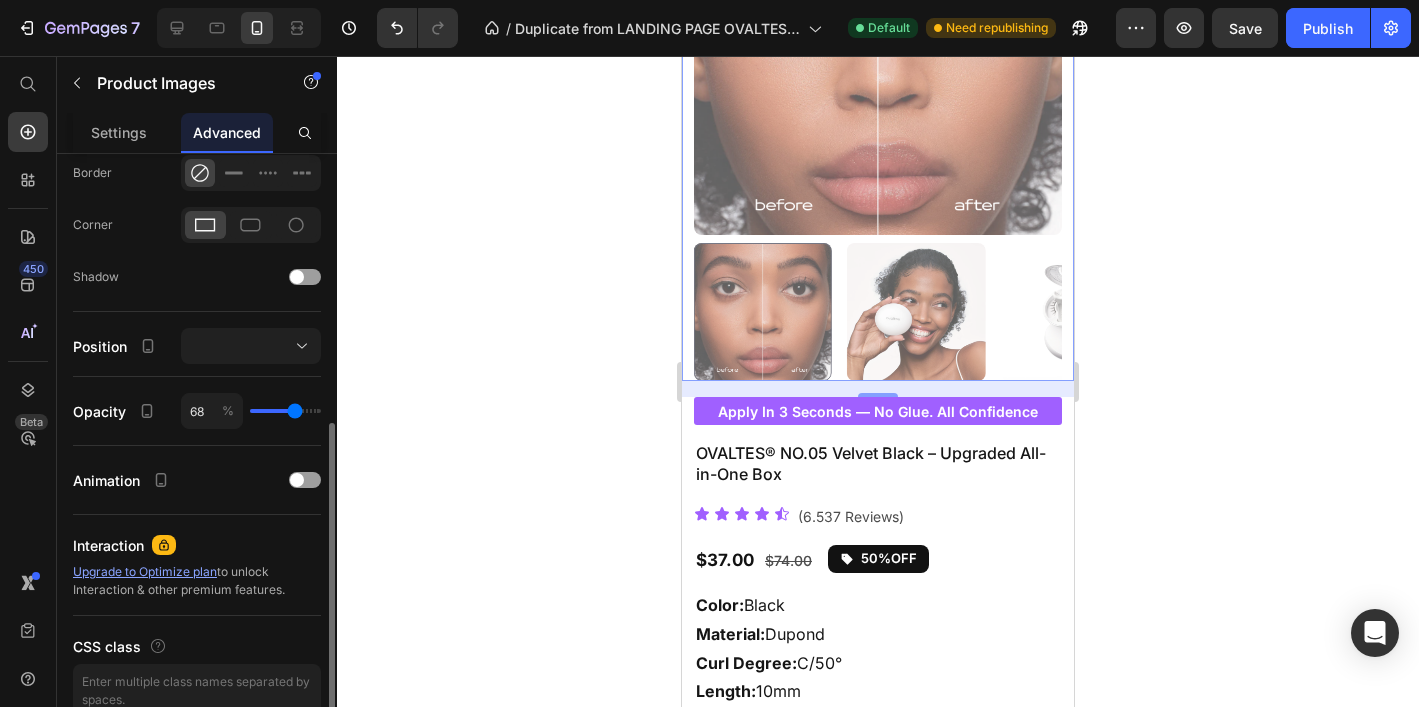 type on "80" 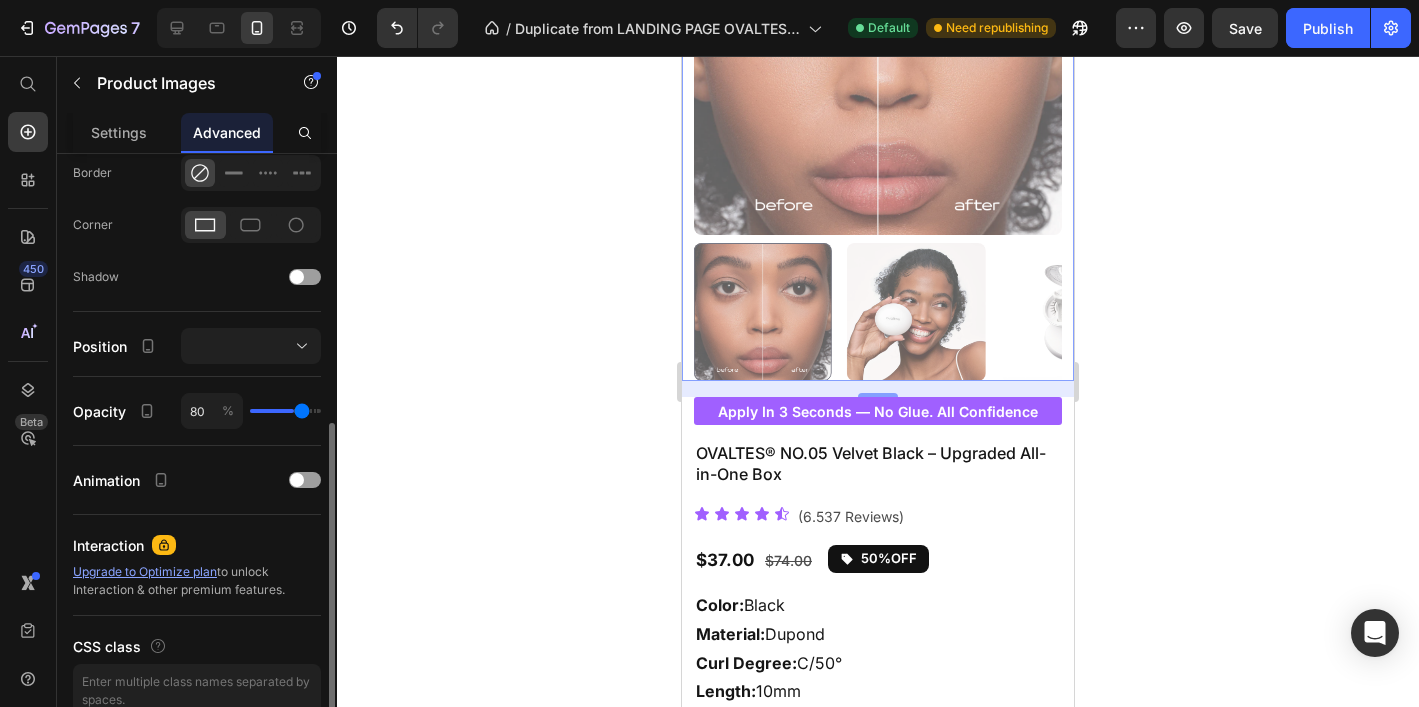 type on "91" 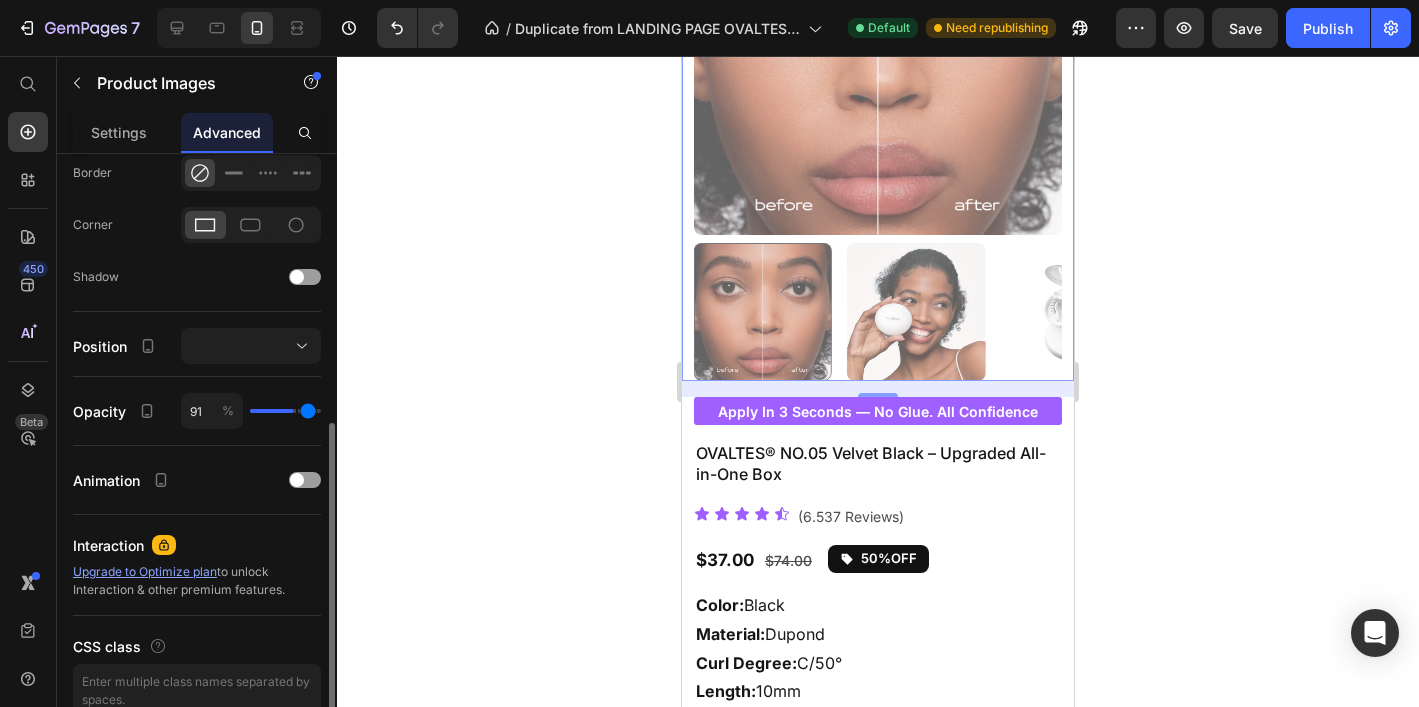 type on "100" 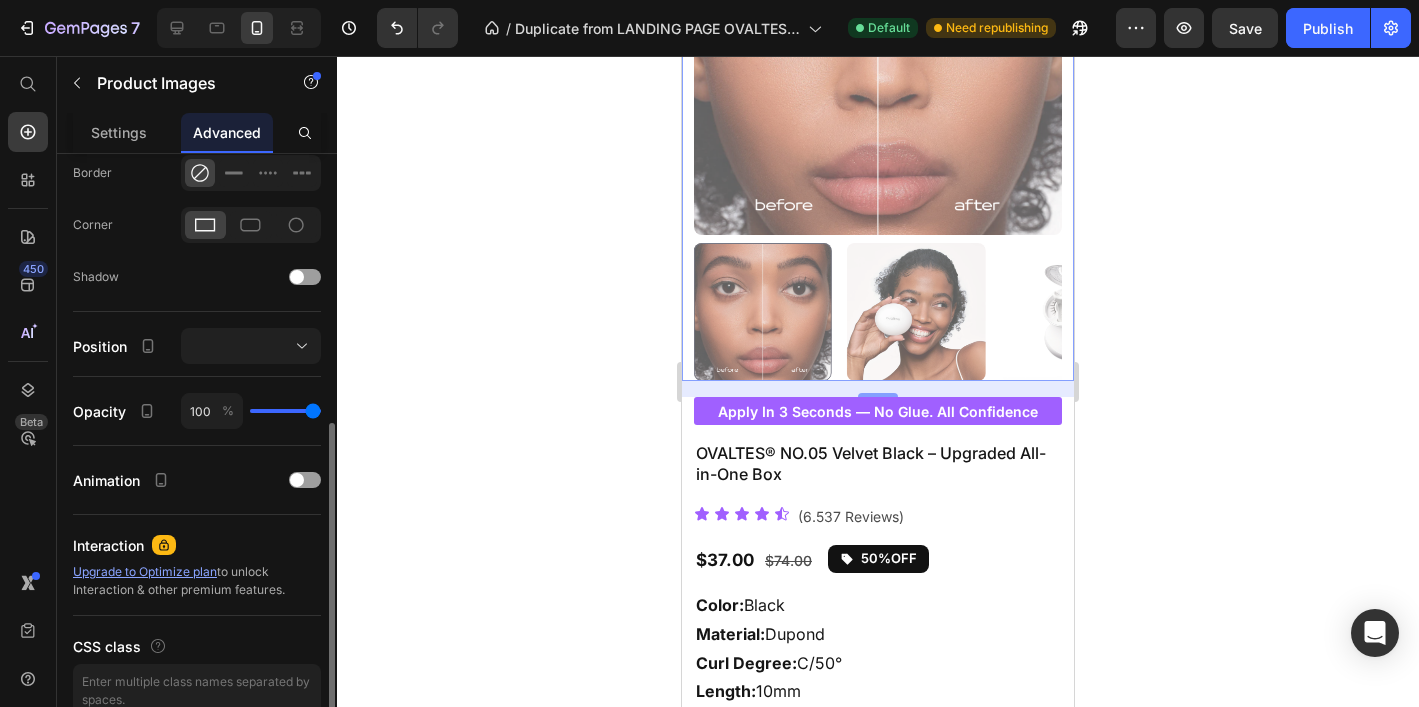 drag, startPoint x: 288, startPoint y: 408, endPoint x: 357, endPoint y: 401, distance: 69.354164 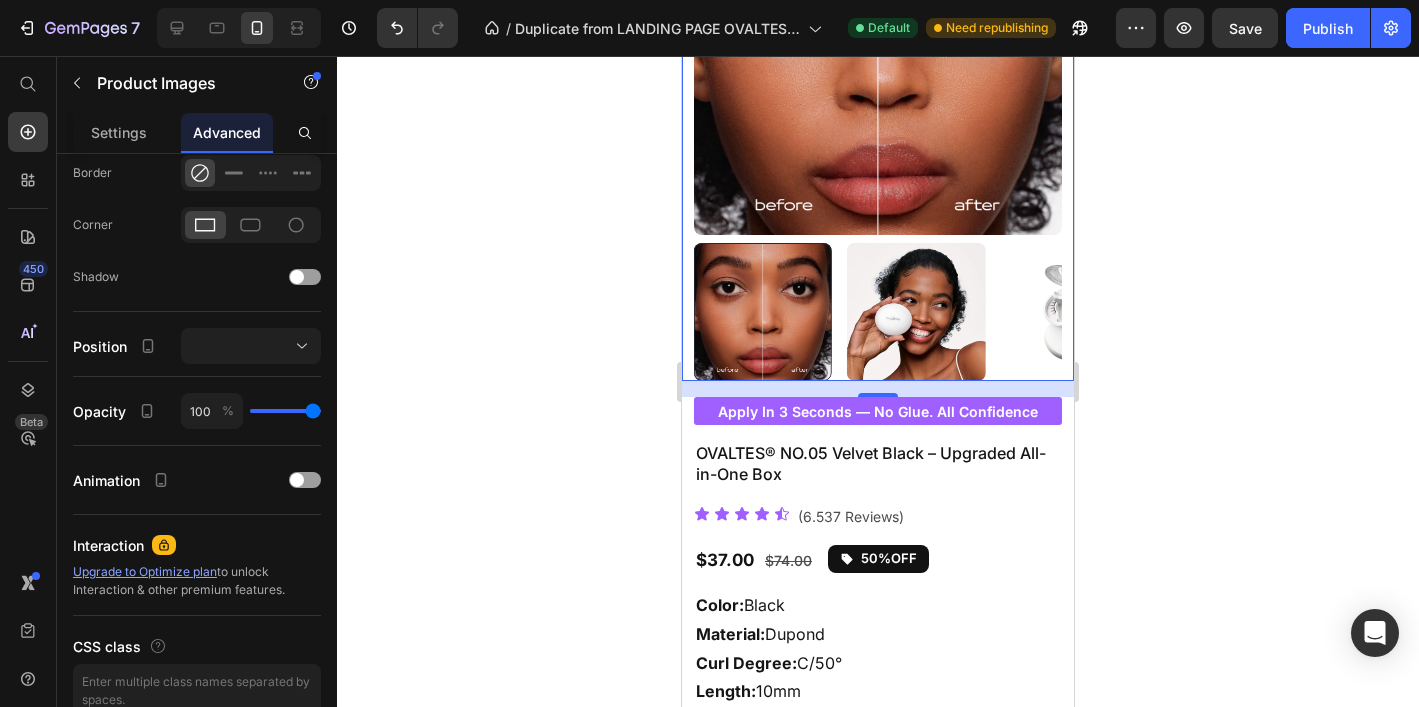click 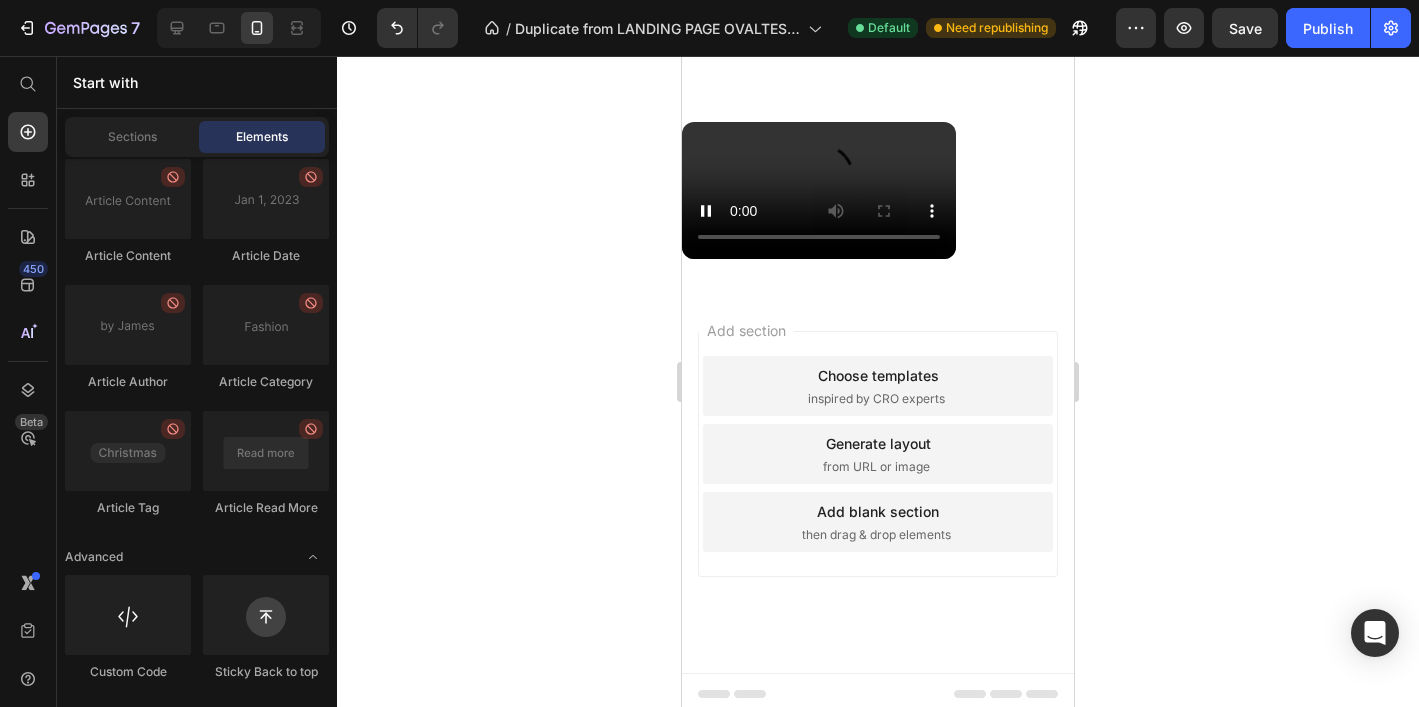 scroll, scrollTop: 1532, scrollLeft: 0, axis: vertical 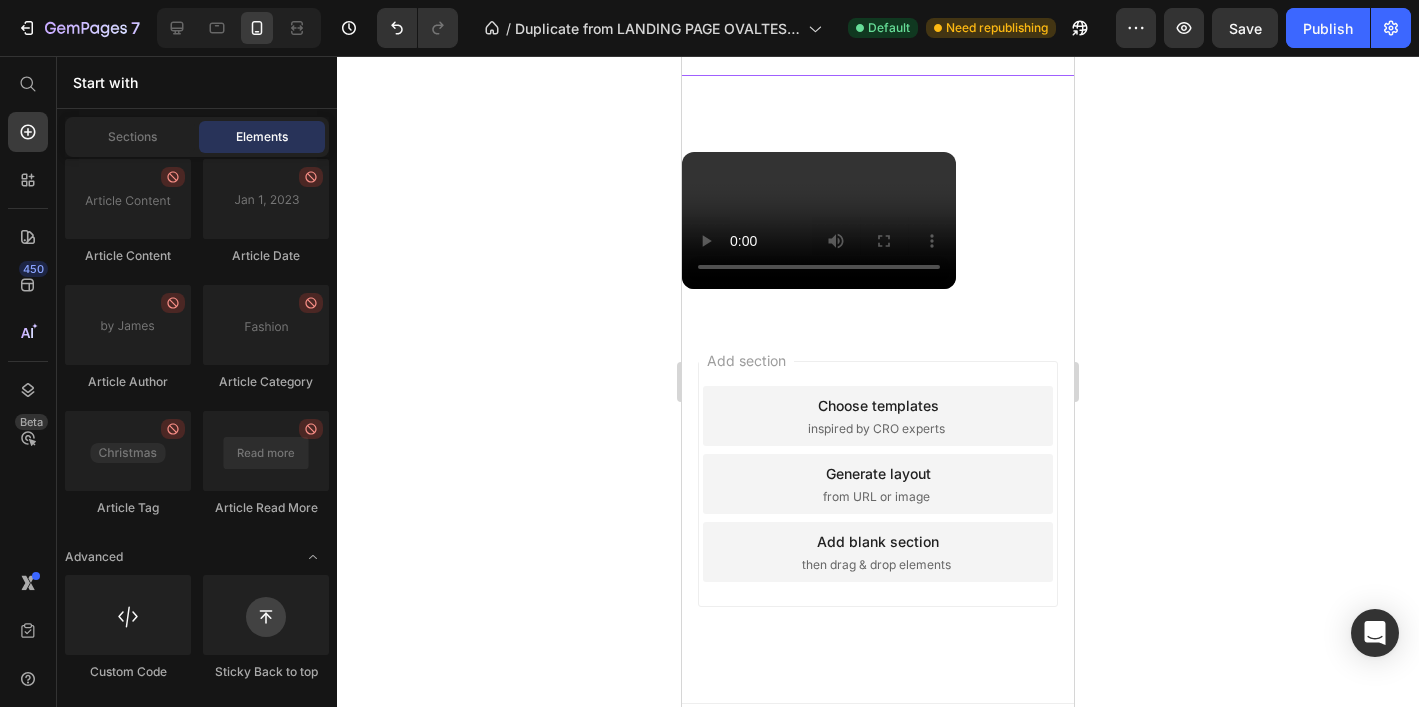 click 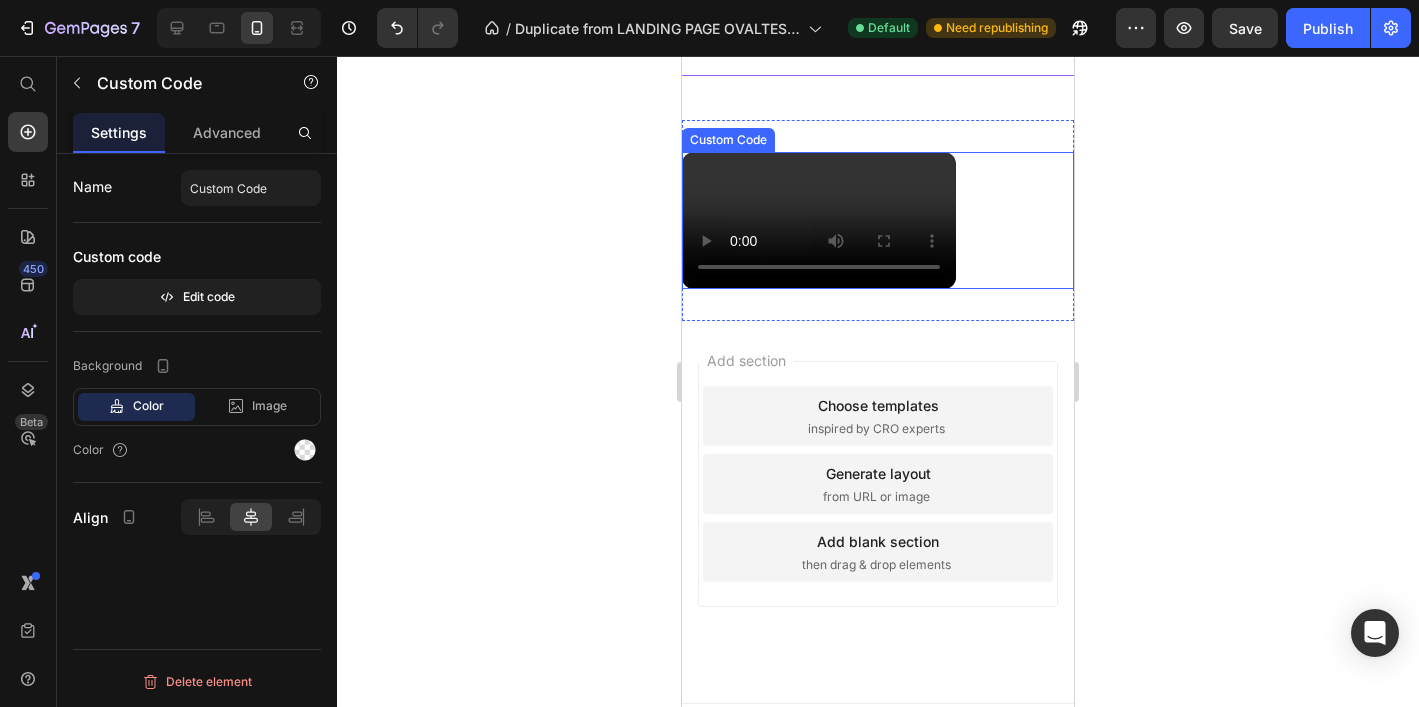 click at bounding box center (878, 220) 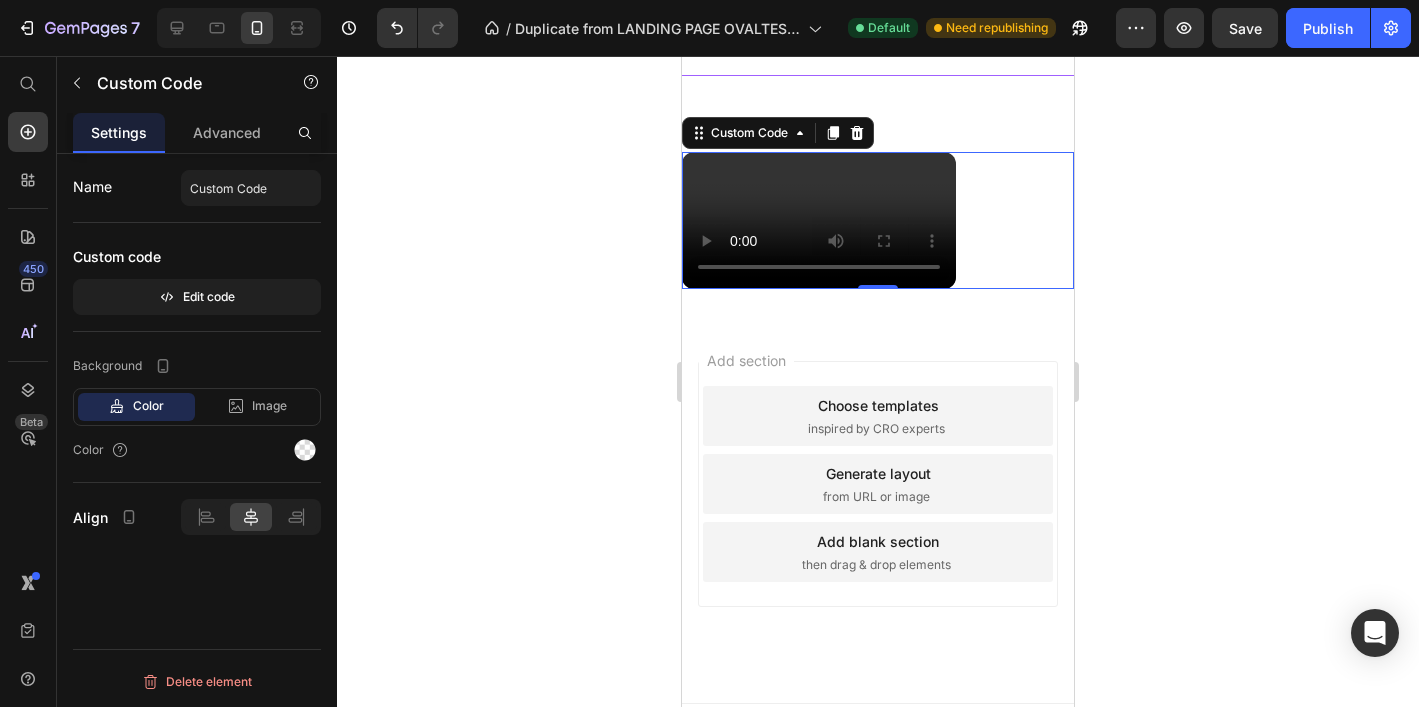 scroll, scrollTop: 0, scrollLeft: 0, axis: both 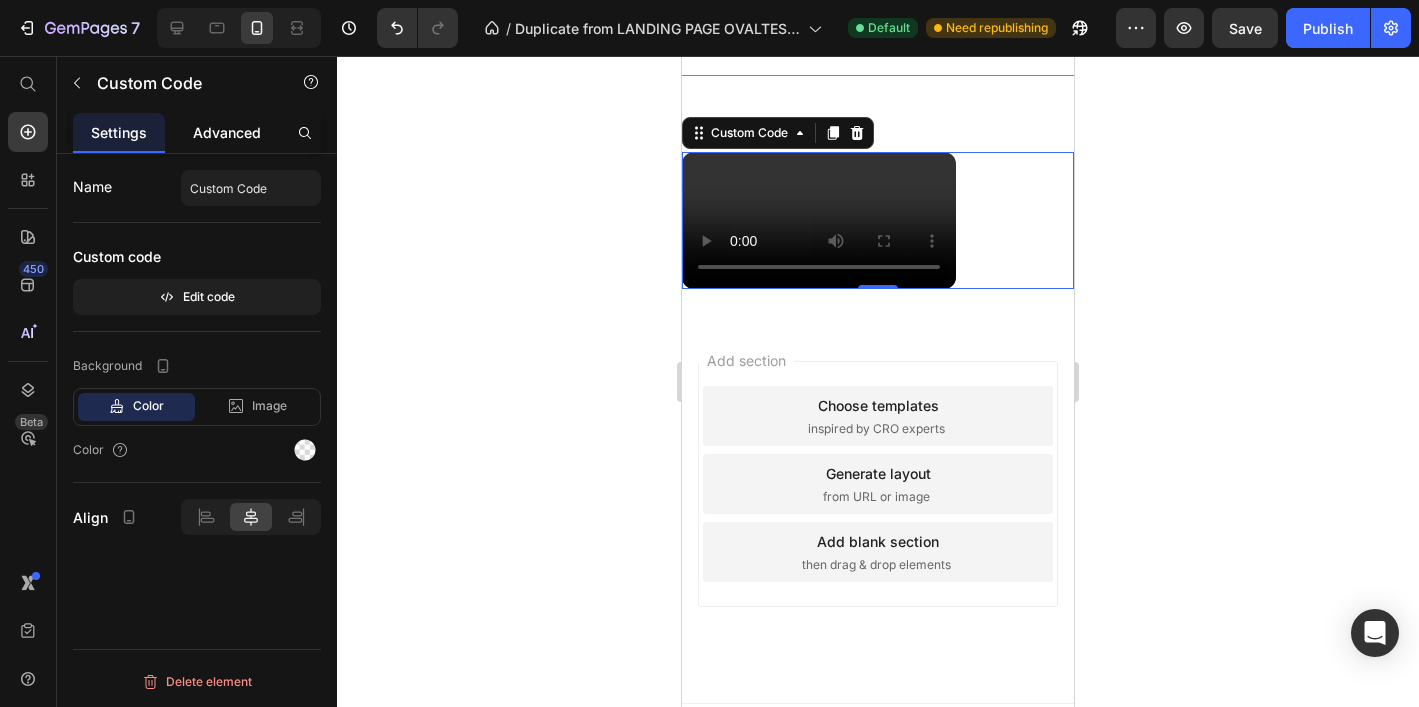 click on "Advanced" at bounding box center [227, 132] 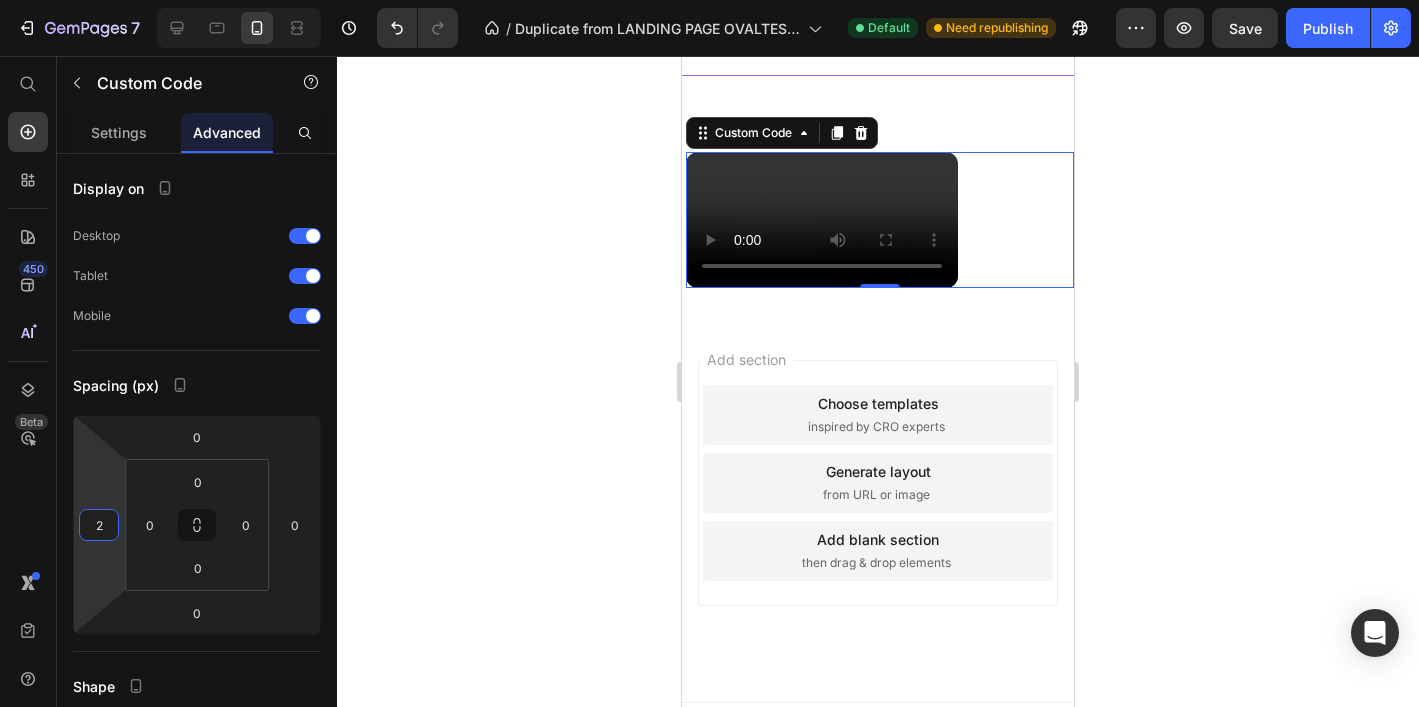 type on "0" 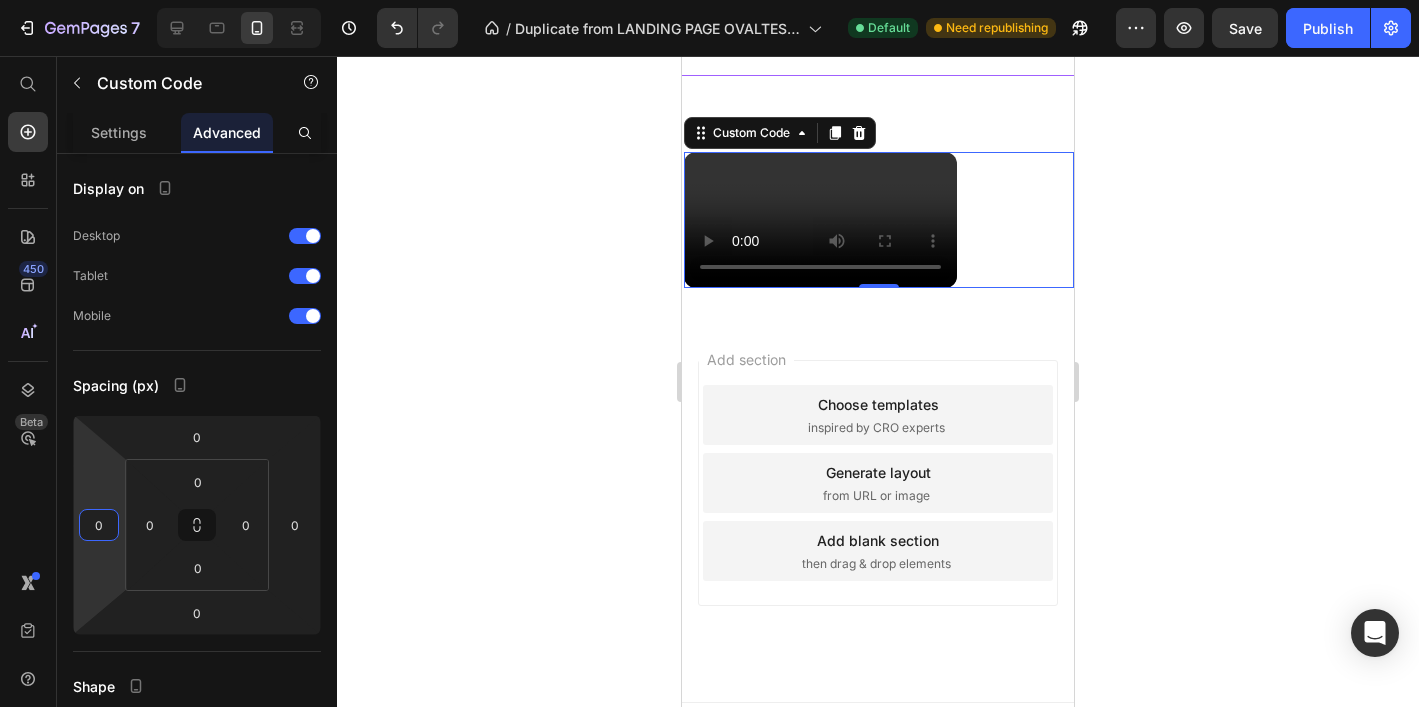click on "7  Version history  /  Duplicate from LANDING PAGE OVALTES 2.0 Default Need republishing Preview  Save   Publish  450 Beta Start with Sections Elements Hero Section Product Detail Brands Trusted Badges Guarantee Product Breakdown How to use Testimonials Compare Bundle FAQs Social Proof Brand Story Product List Collection Blog List Contact Sticky Add to Cart Custom Footer Browse Library 450 Layout
Row
Row
Row
Row Text
Heading
Text Block Button
Button
Button
Sticky Back to top Media
Image" at bounding box center (709, 0) 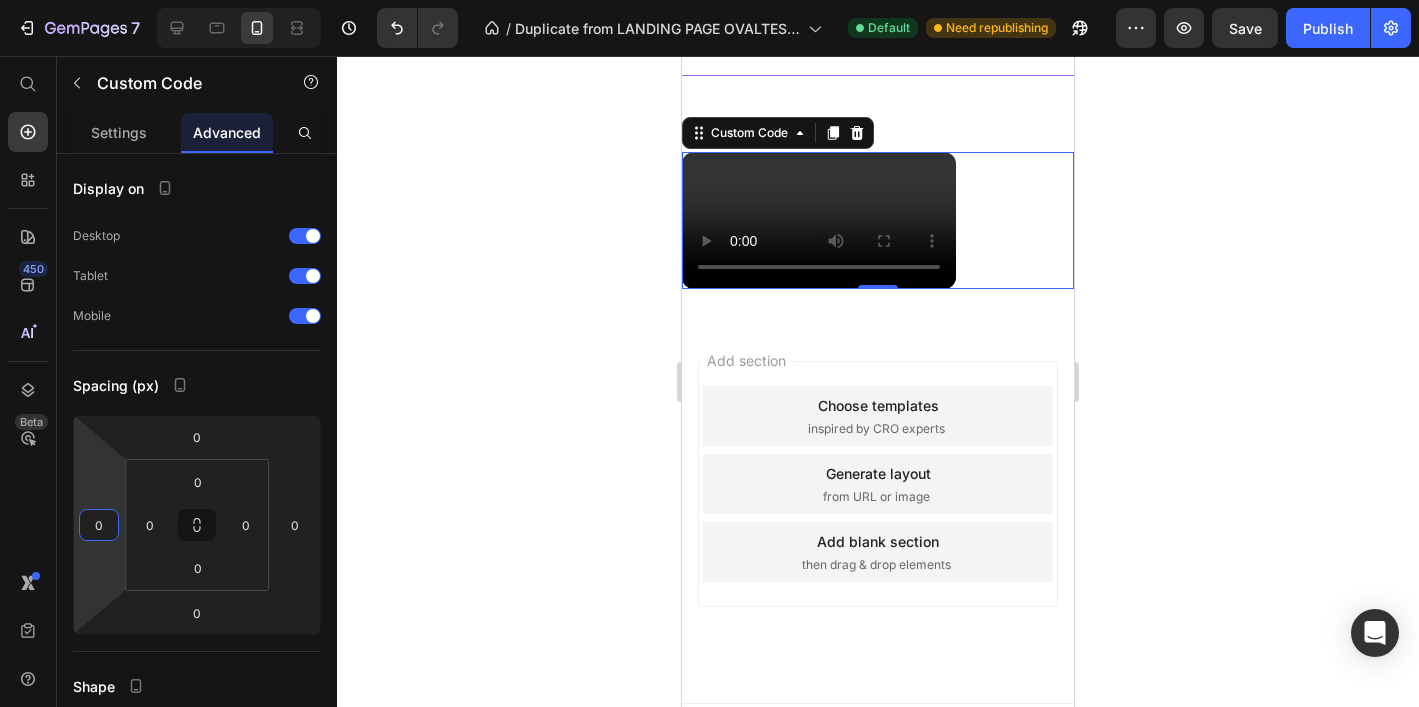 click 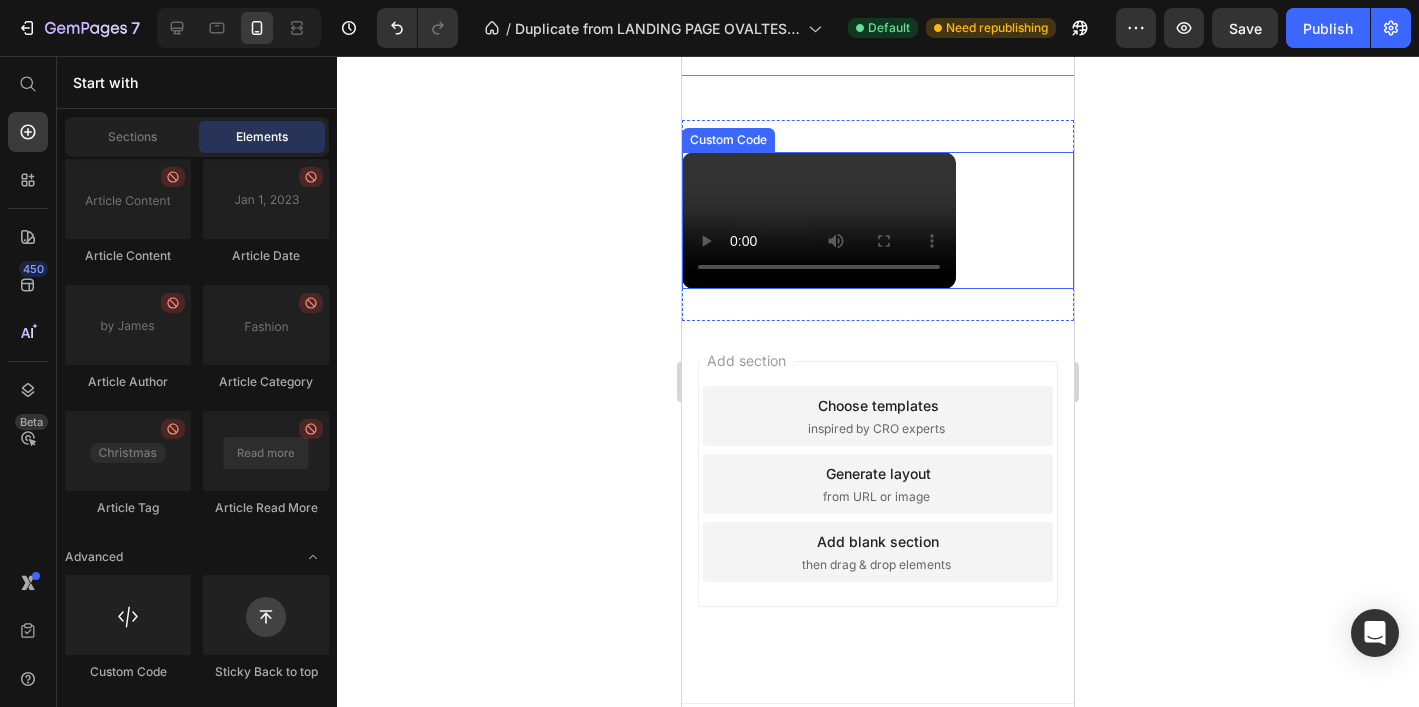 click at bounding box center [819, 220] 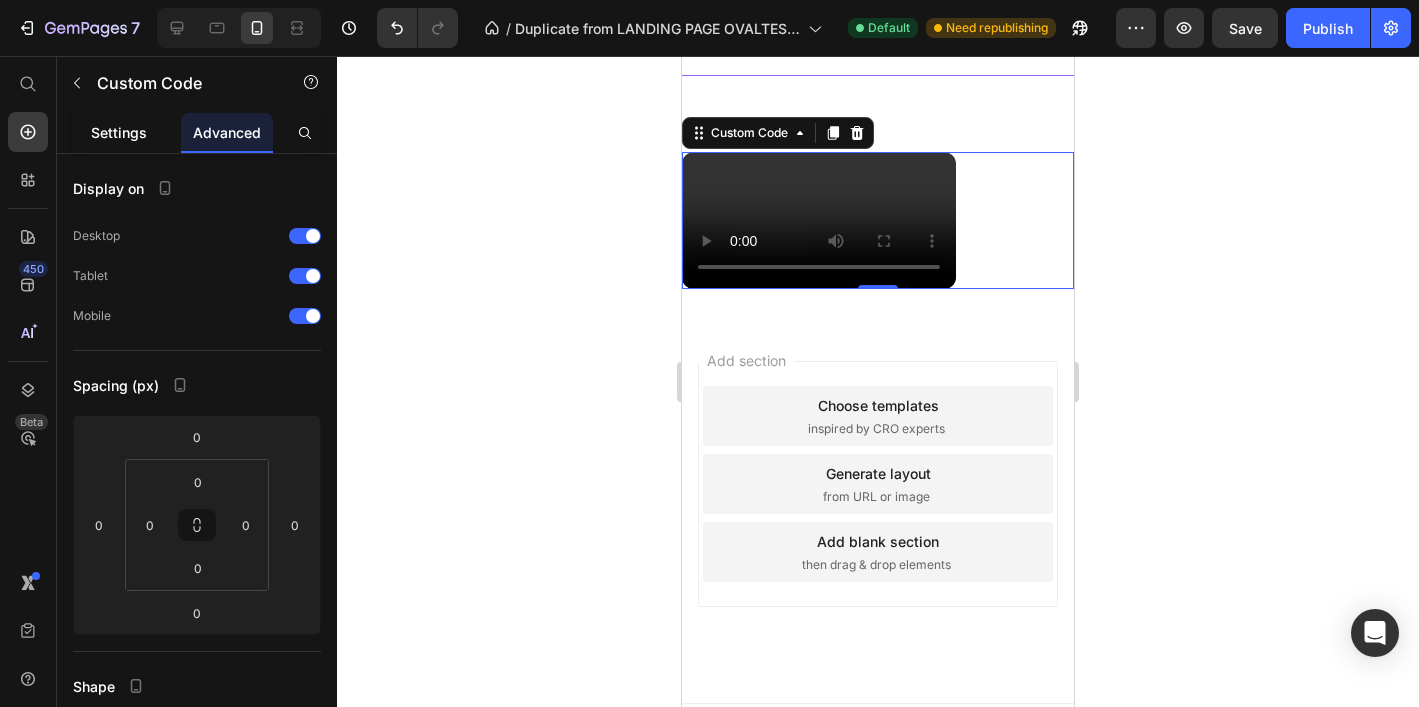 click on "Settings" at bounding box center (119, 132) 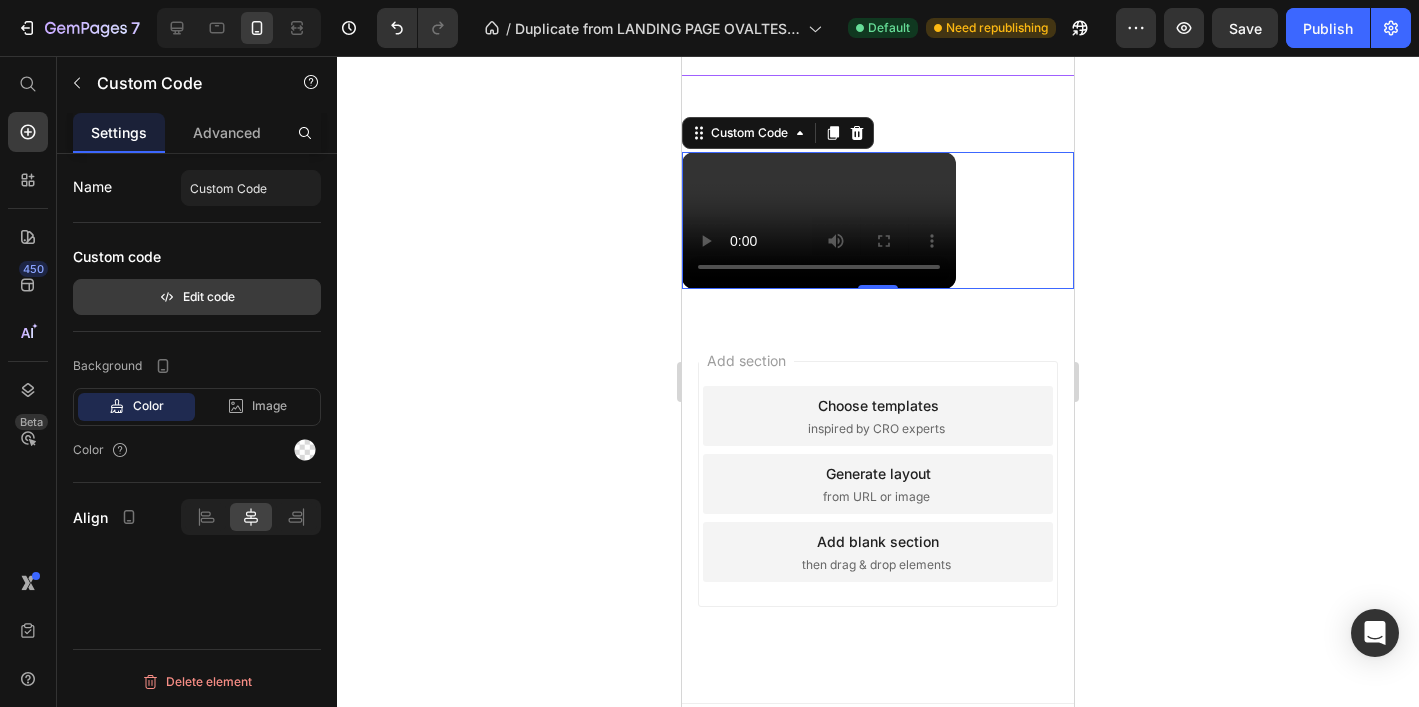 click on "Edit code" at bounding box center (197, 297) 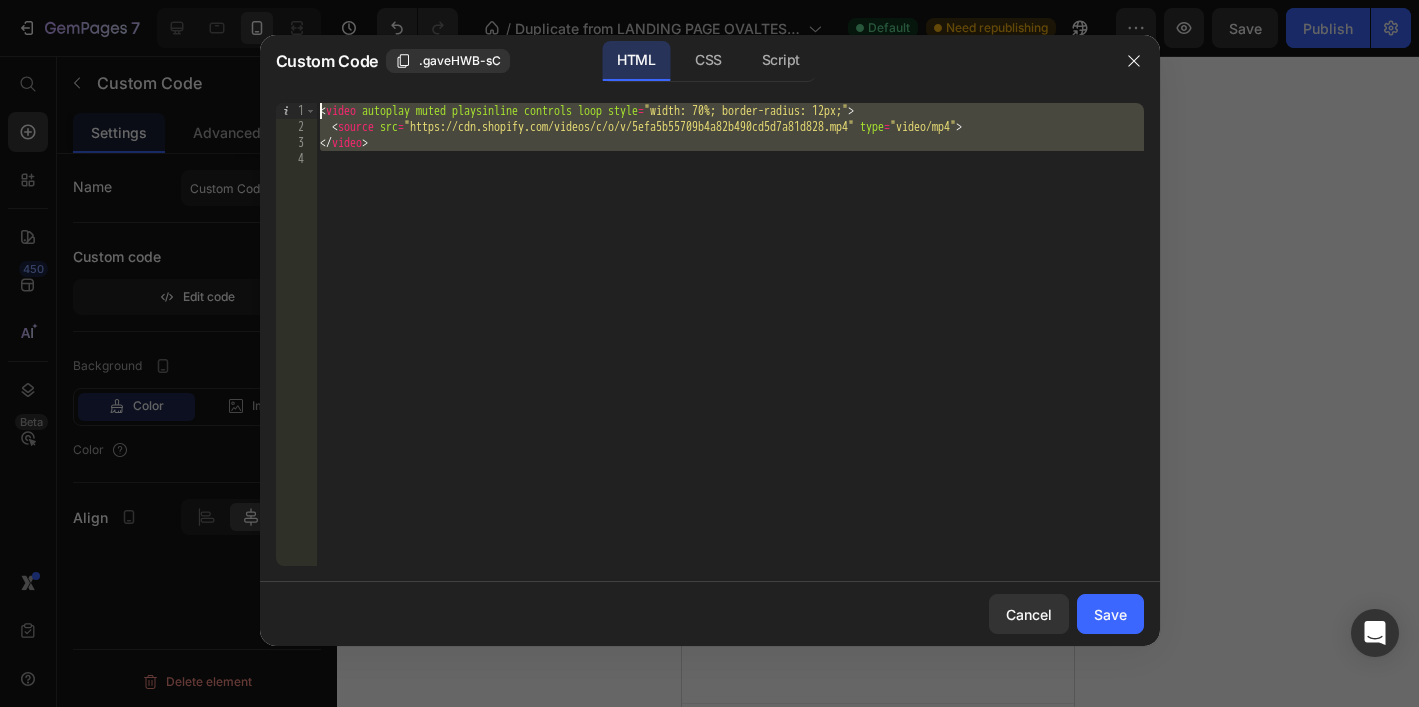 drag, startPoint x: 513, startPoint y: 176, endPoint x: 285, endPoint y: 111, distance: 237.08437 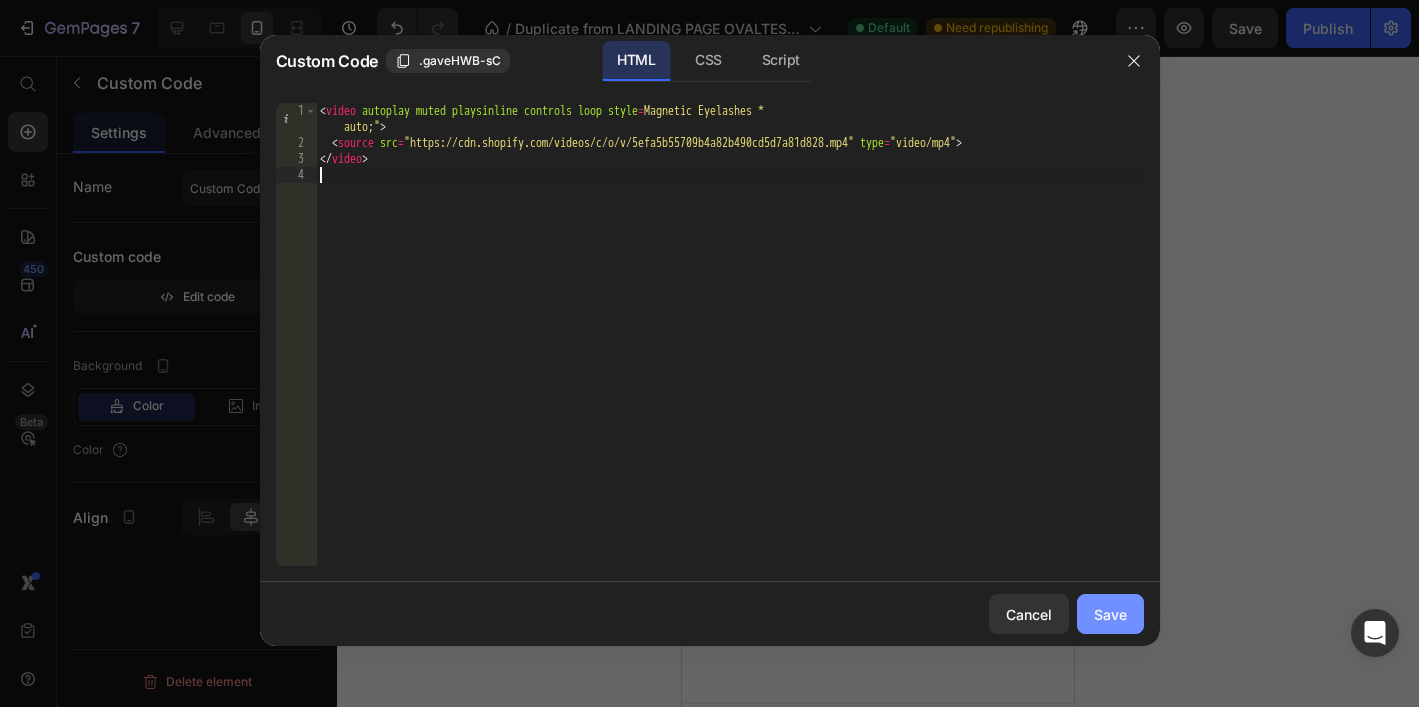 click on "Save" 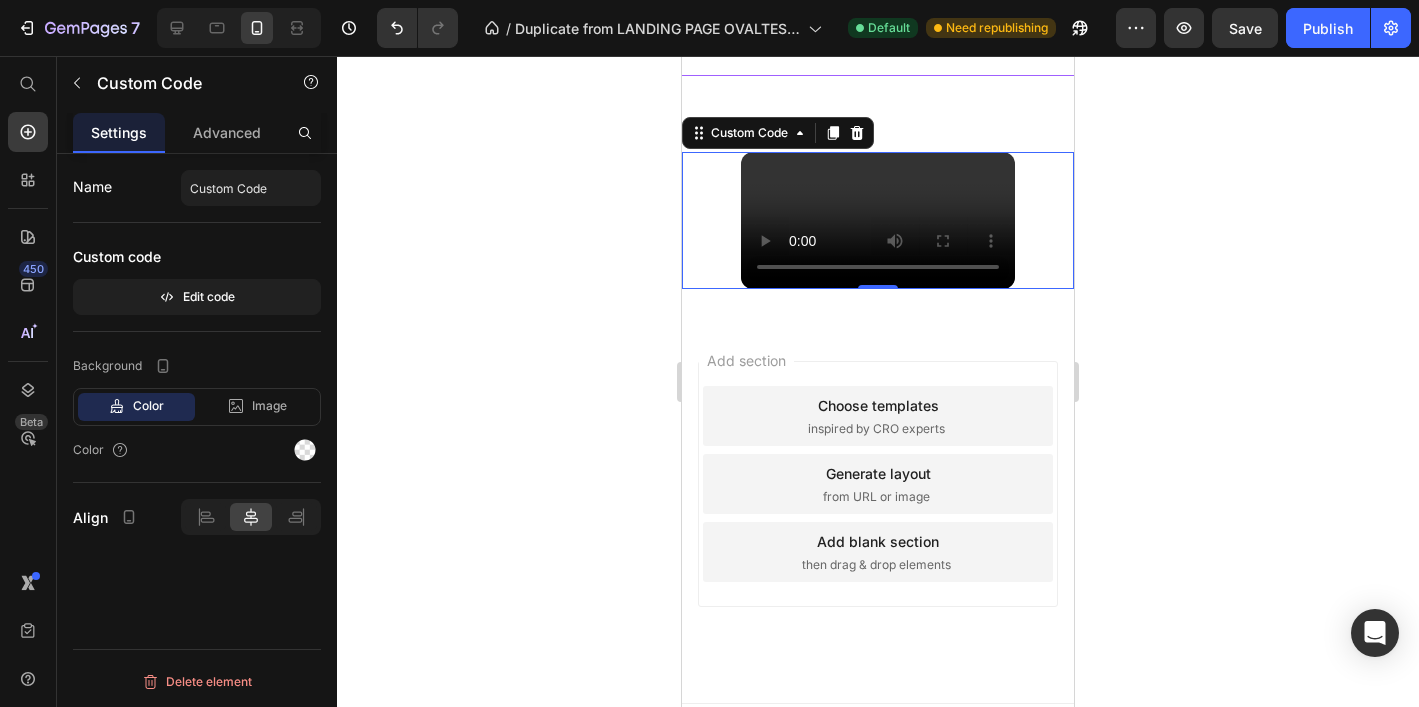 click 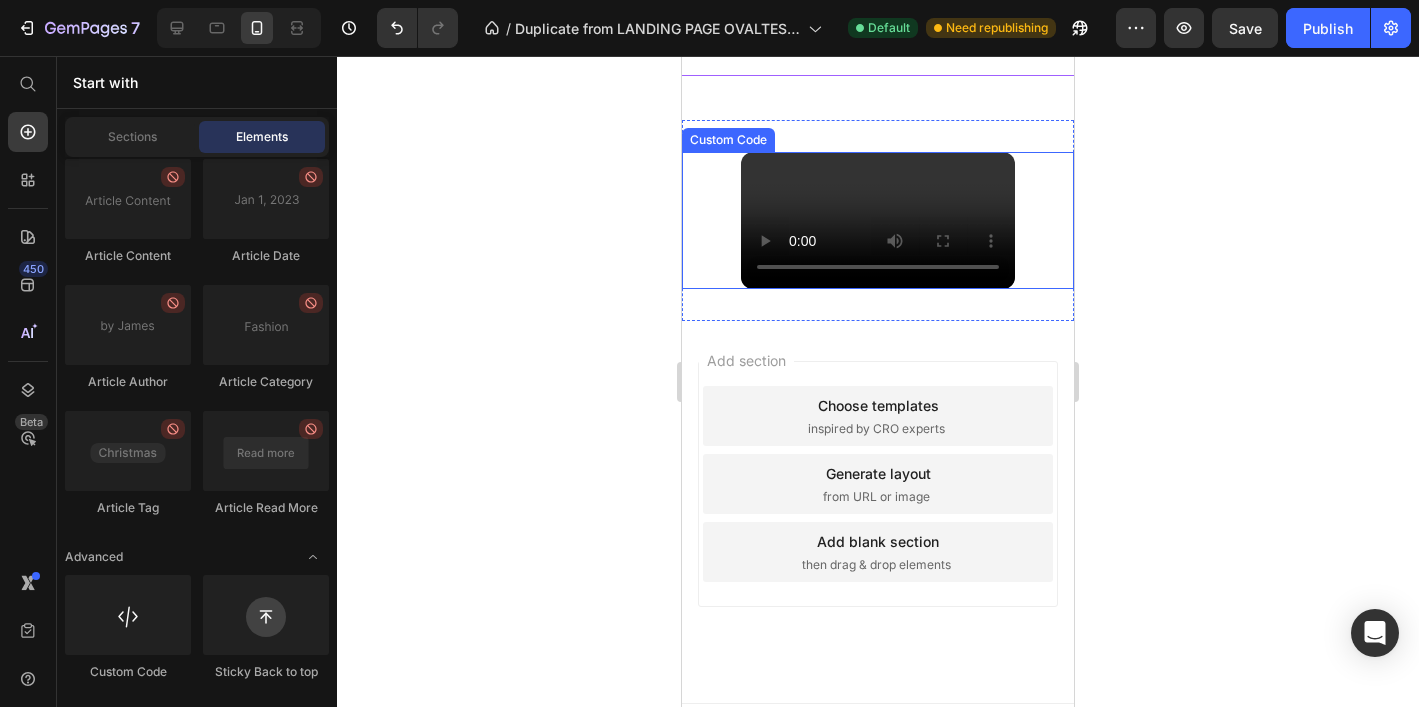 type 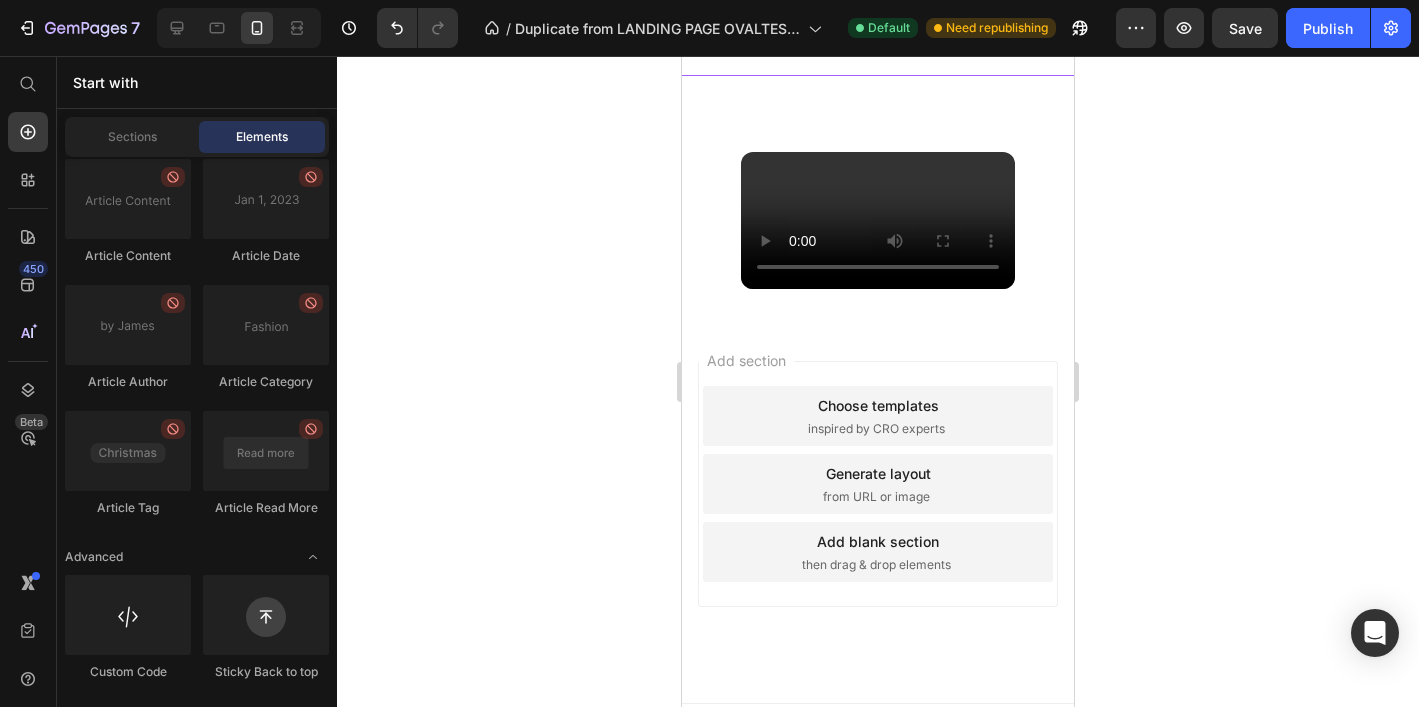 click 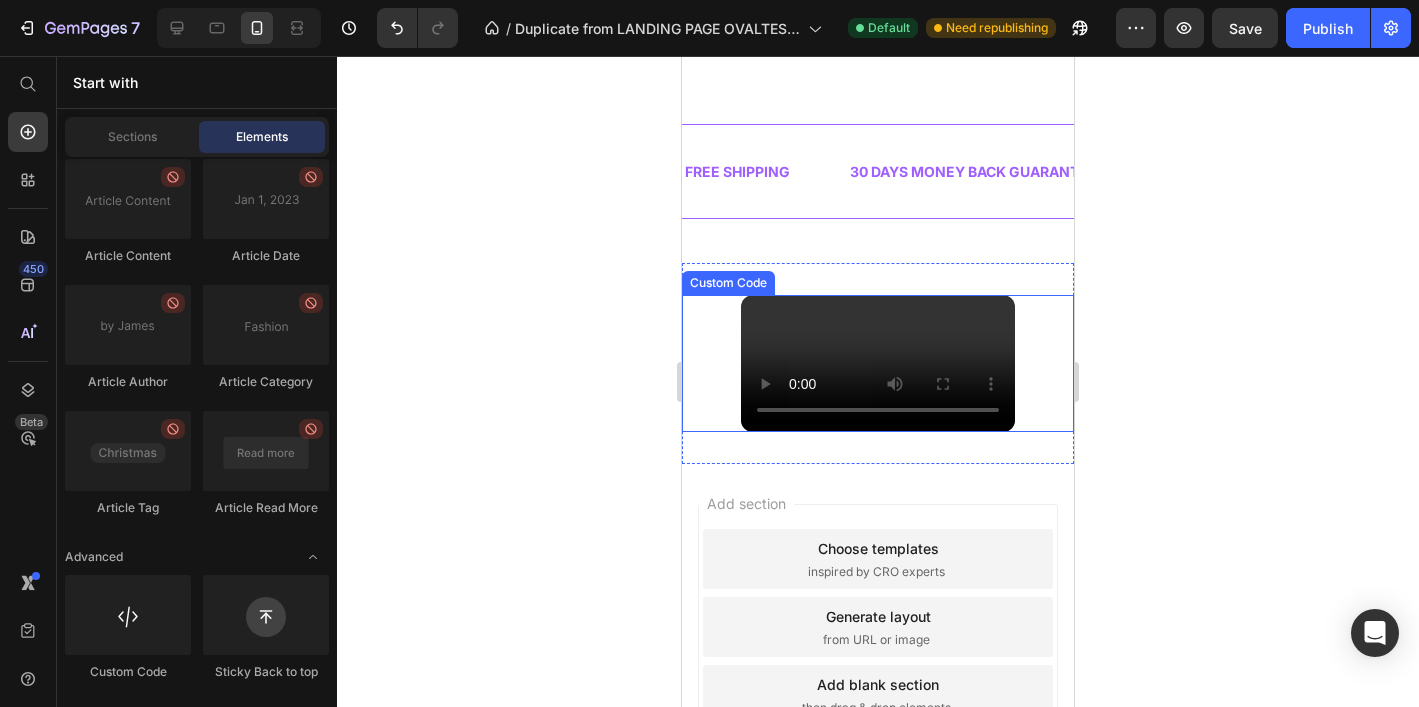 scroll, scrollTop: 1355, scrollLeft: 0, axis: vertical 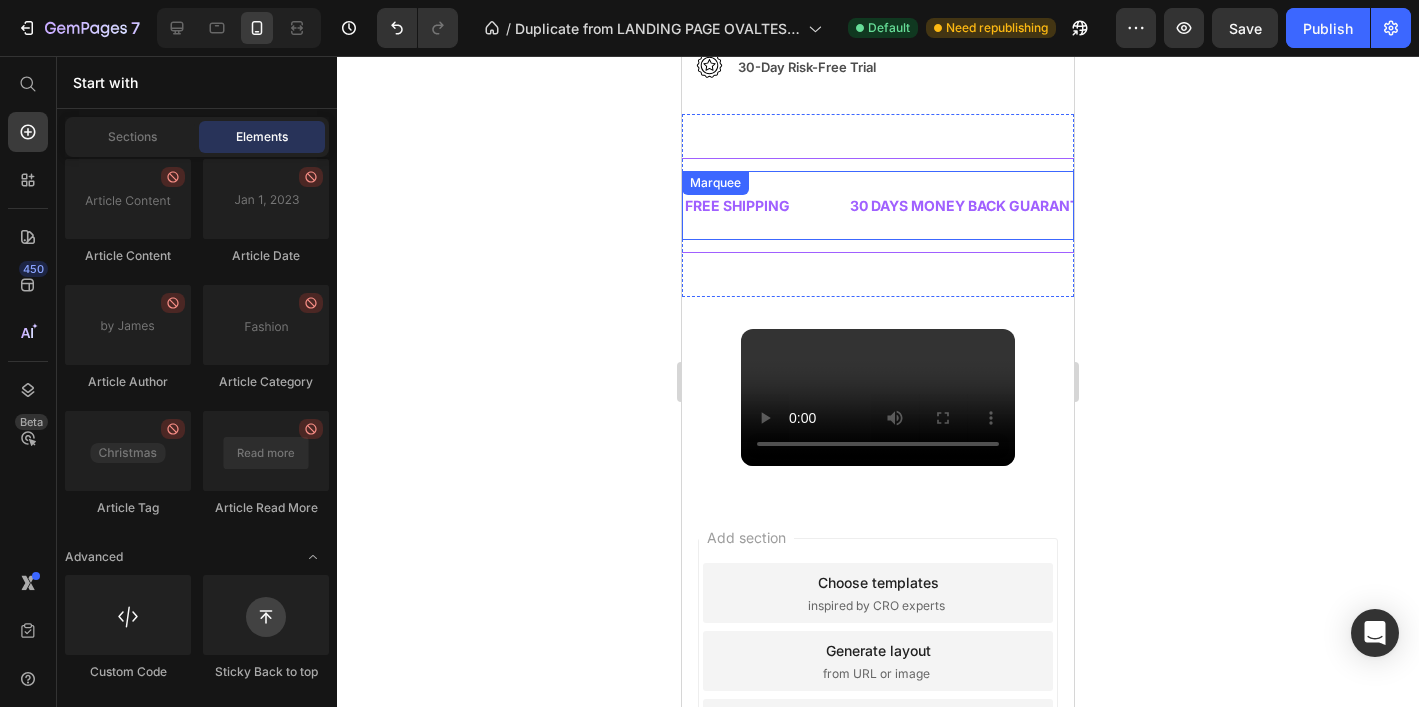 click on "FREE SHIPPING Text" at bounding box center [765, 205] 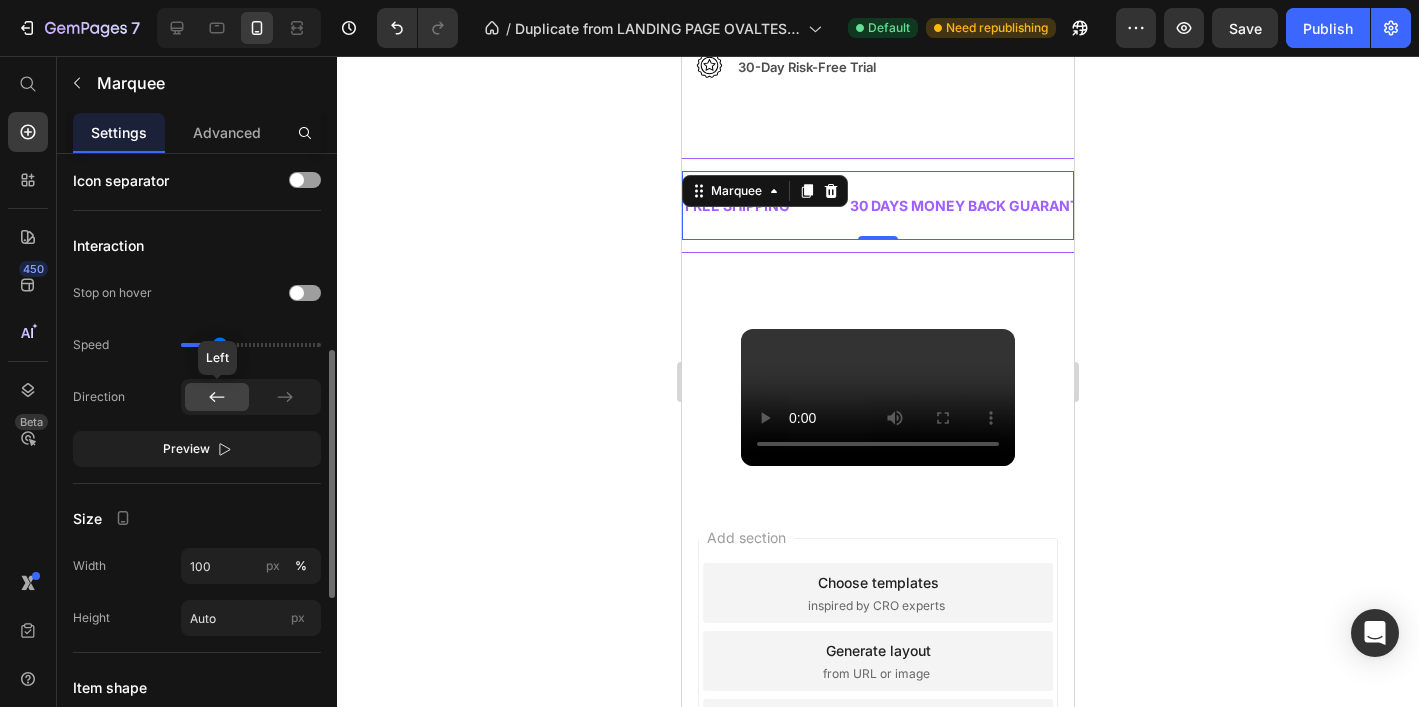 scroll, scrollTop: 478, scrollLeft: 0, axis: vertical 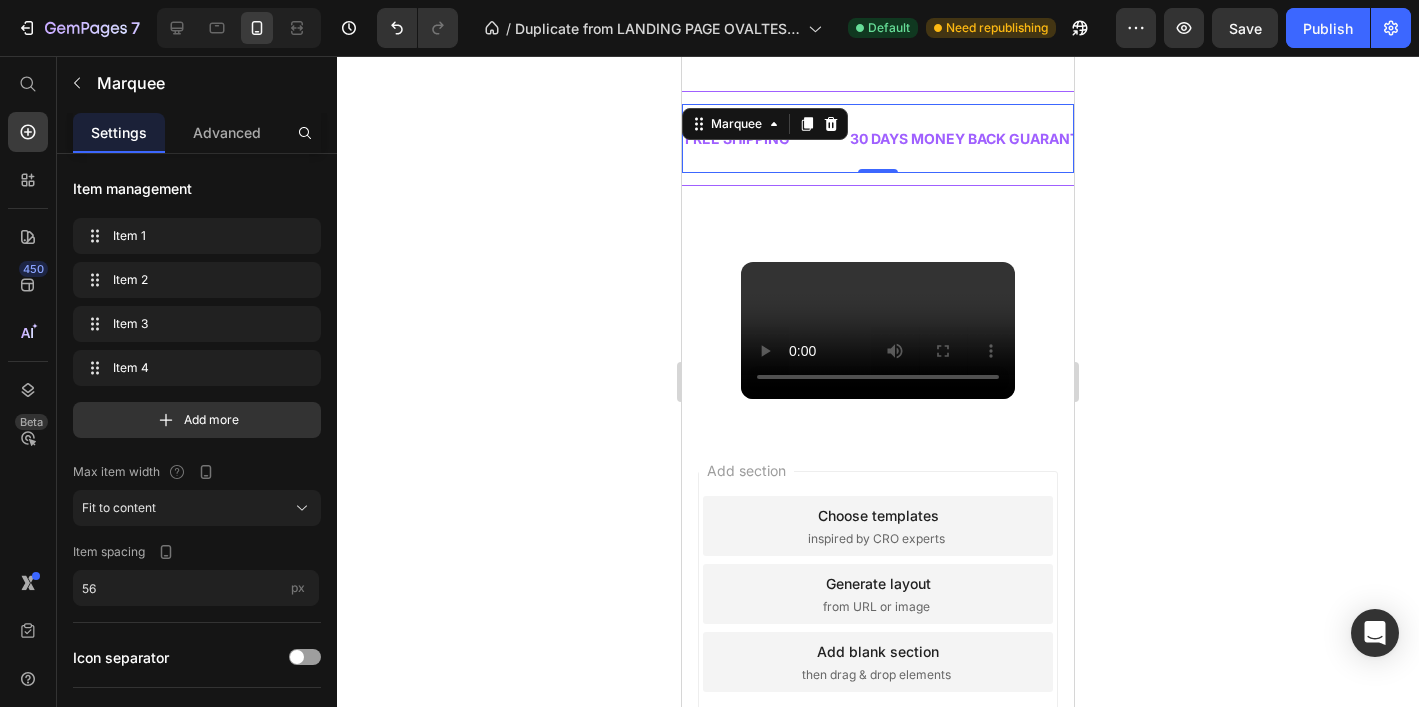 click 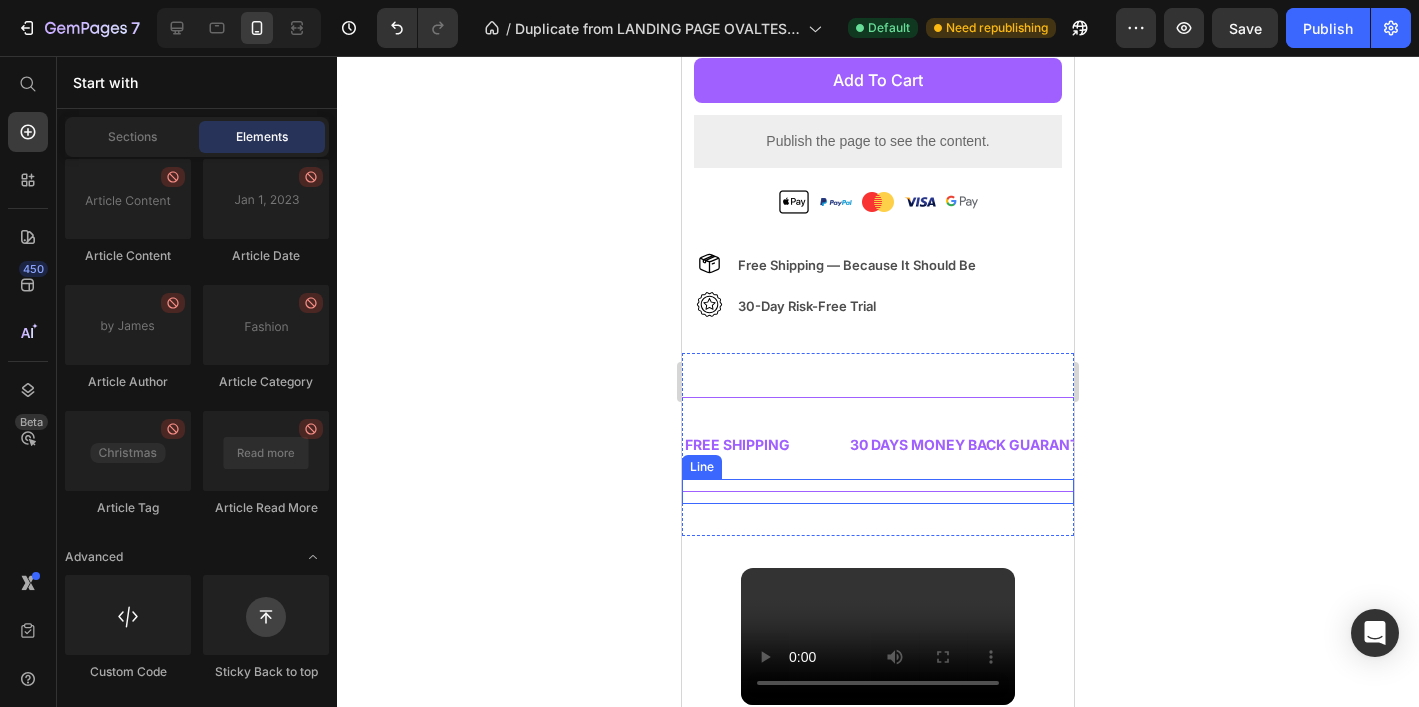 scroll, scrollTop: 1110, scrollLeft: 0, axis: vertical 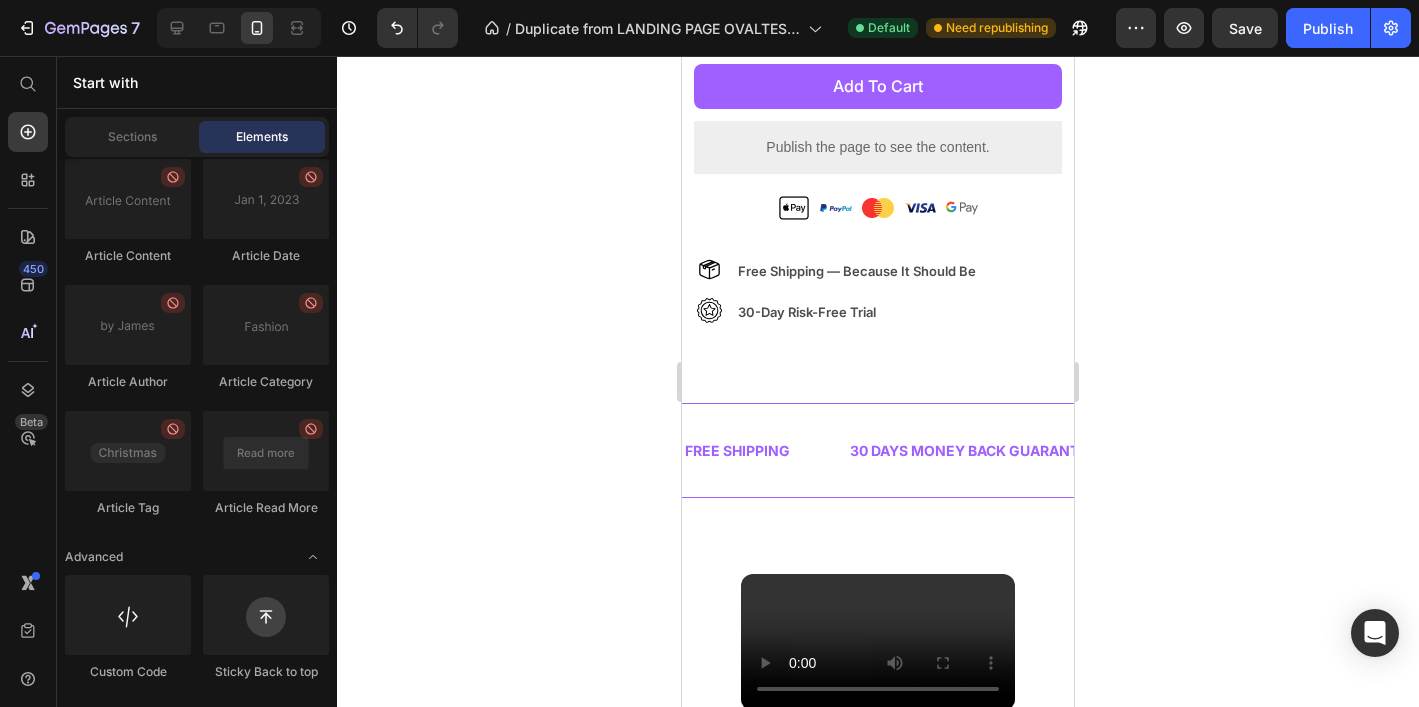 click 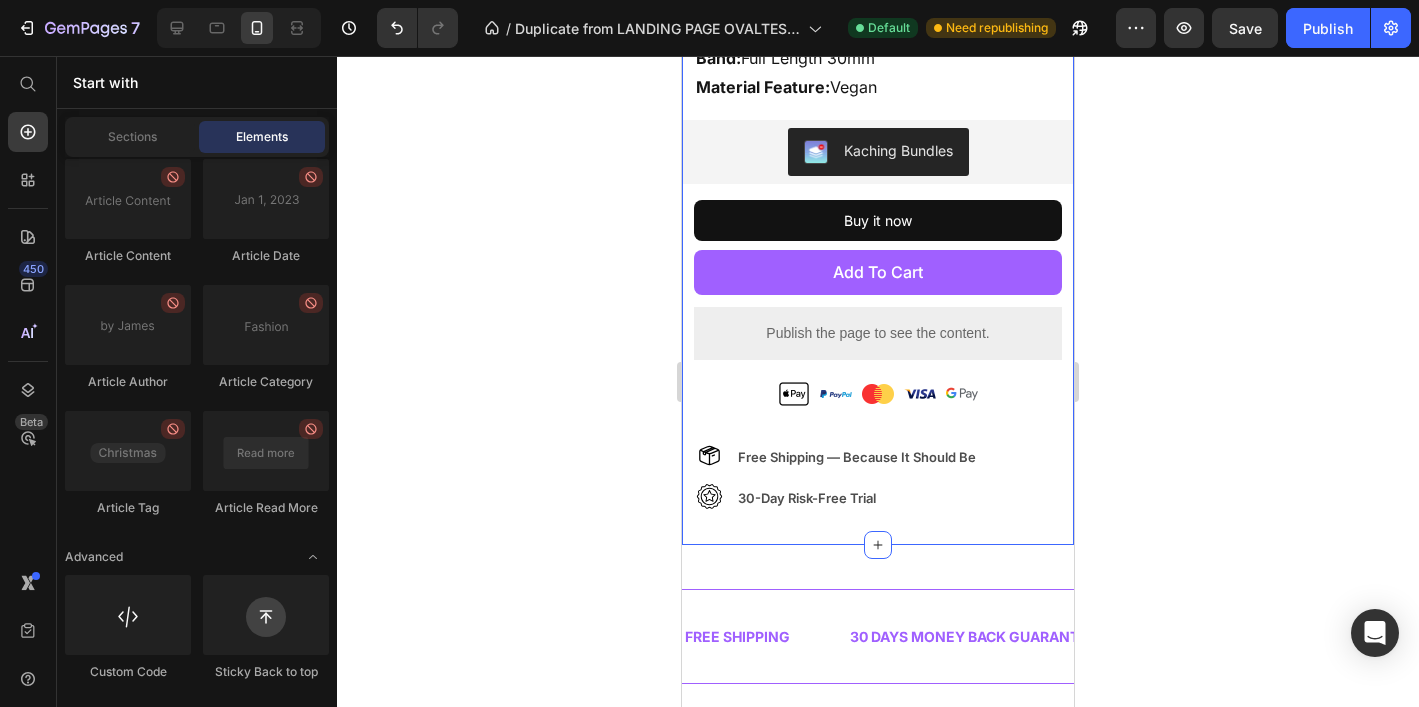 scroll, scrollTop: 955, scrollLeft: 0, axis: vertical 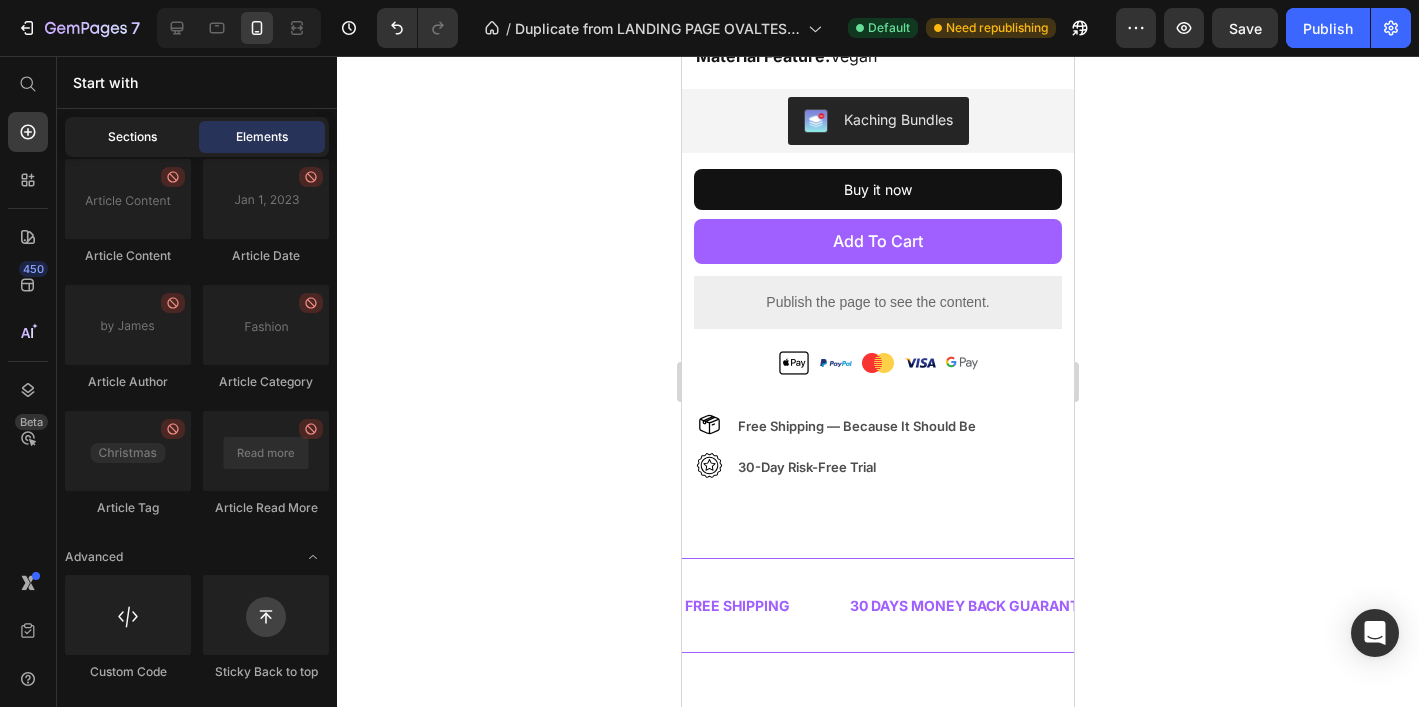click on "Sections" at bounding box center [132, 137] 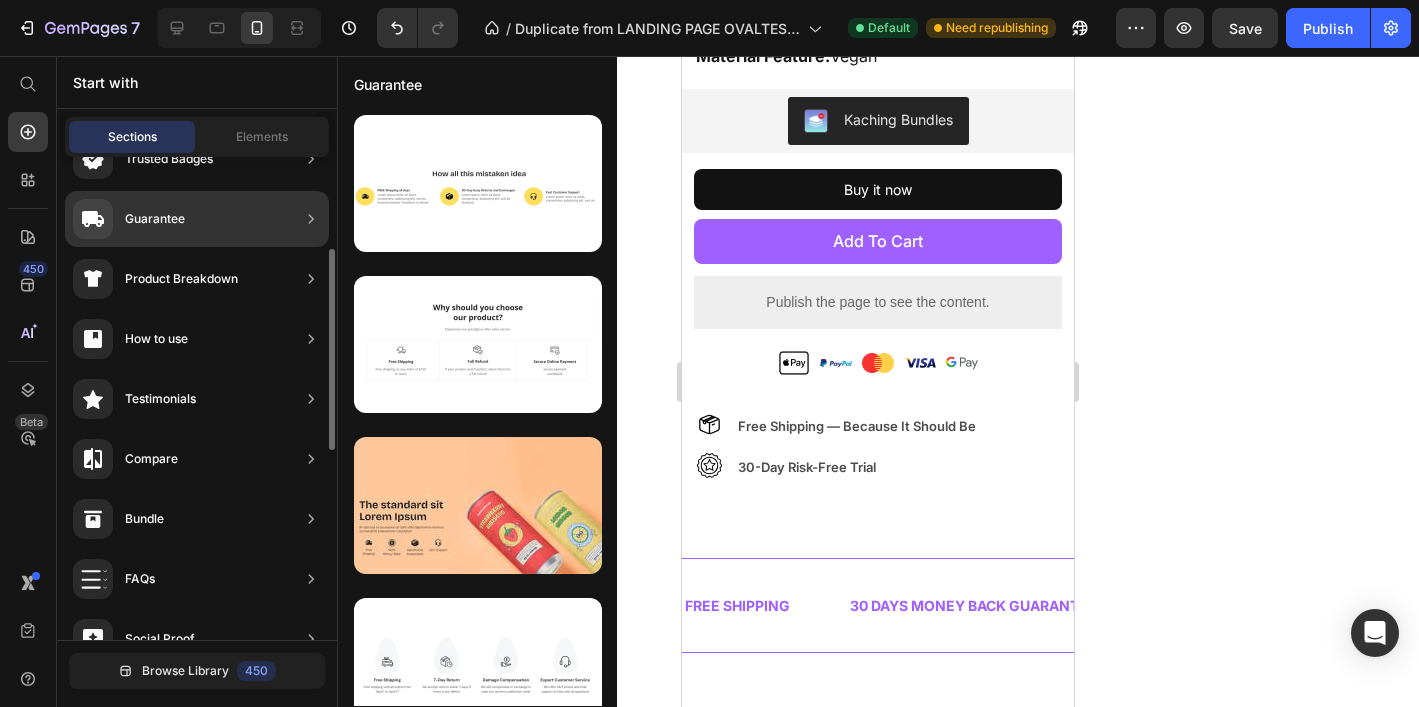 scroll, scrollTop: 223, scrollLeft: 0, axis: vertical 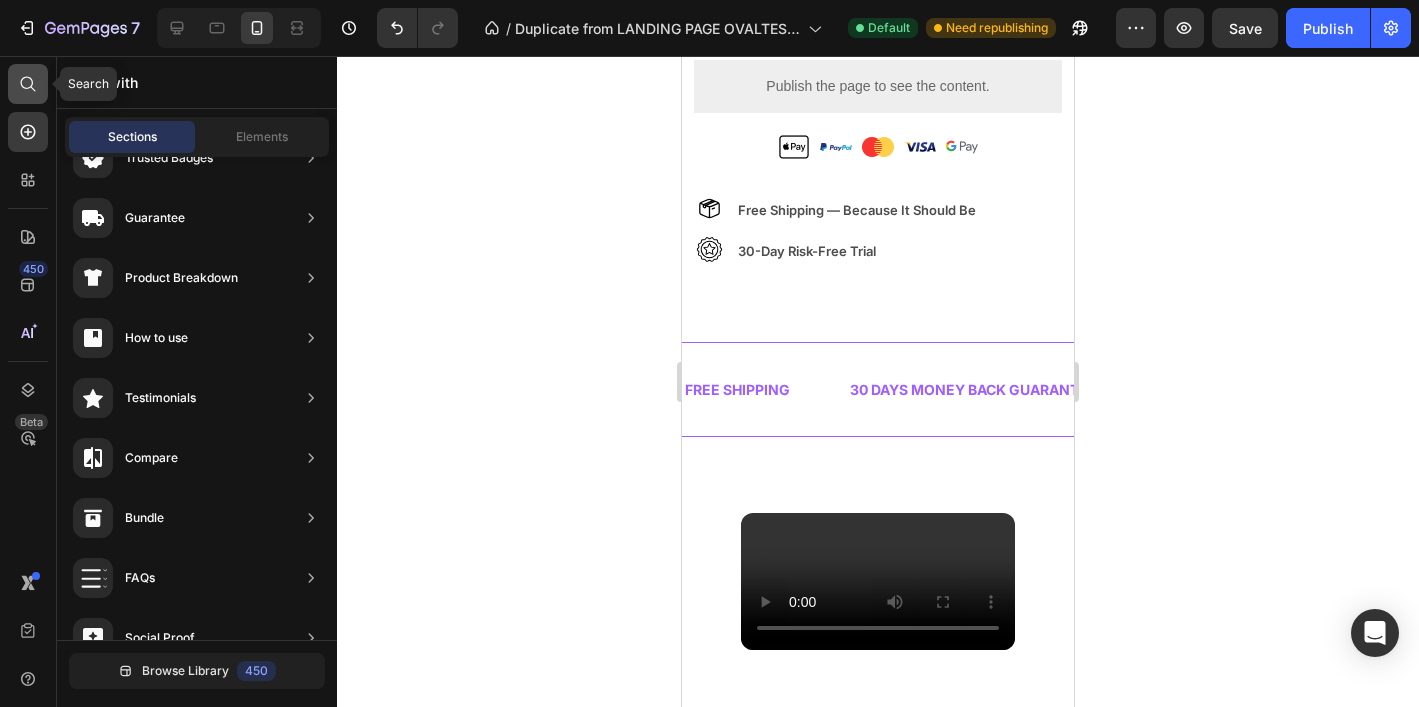 click 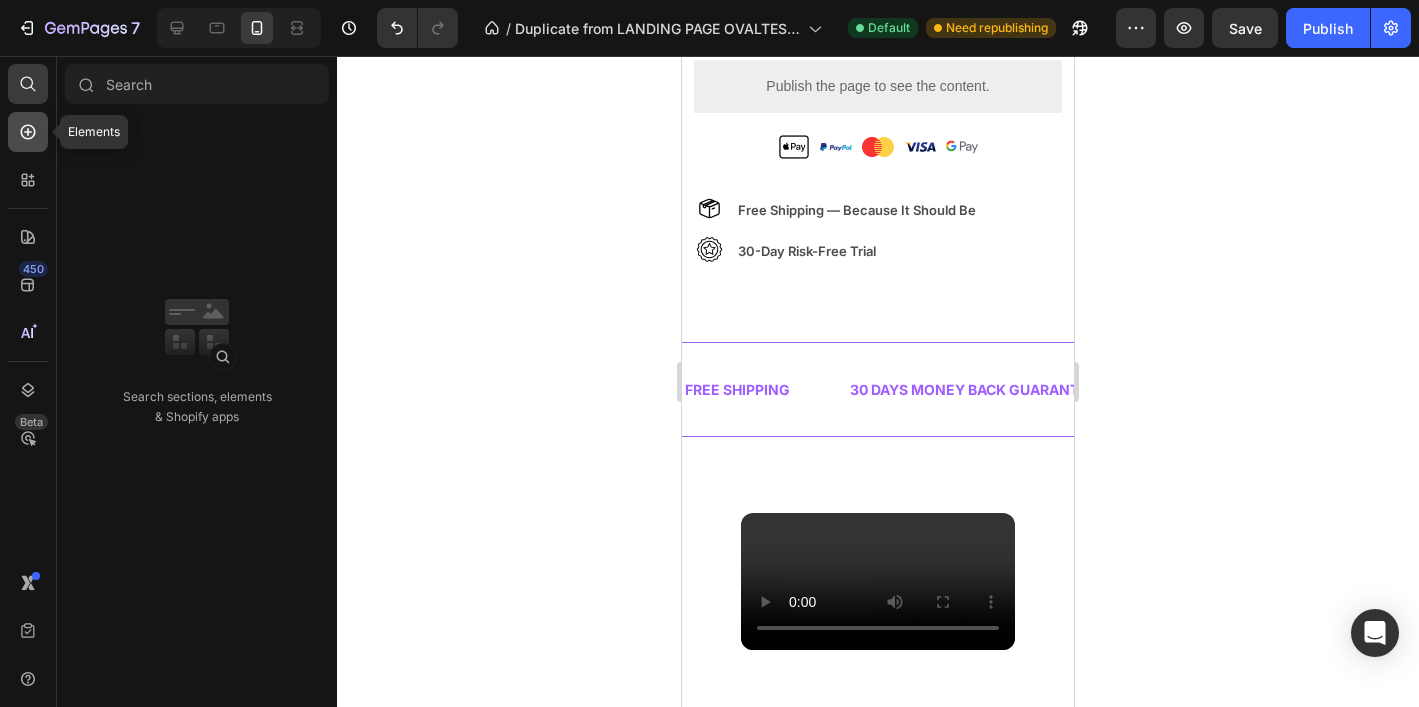 click 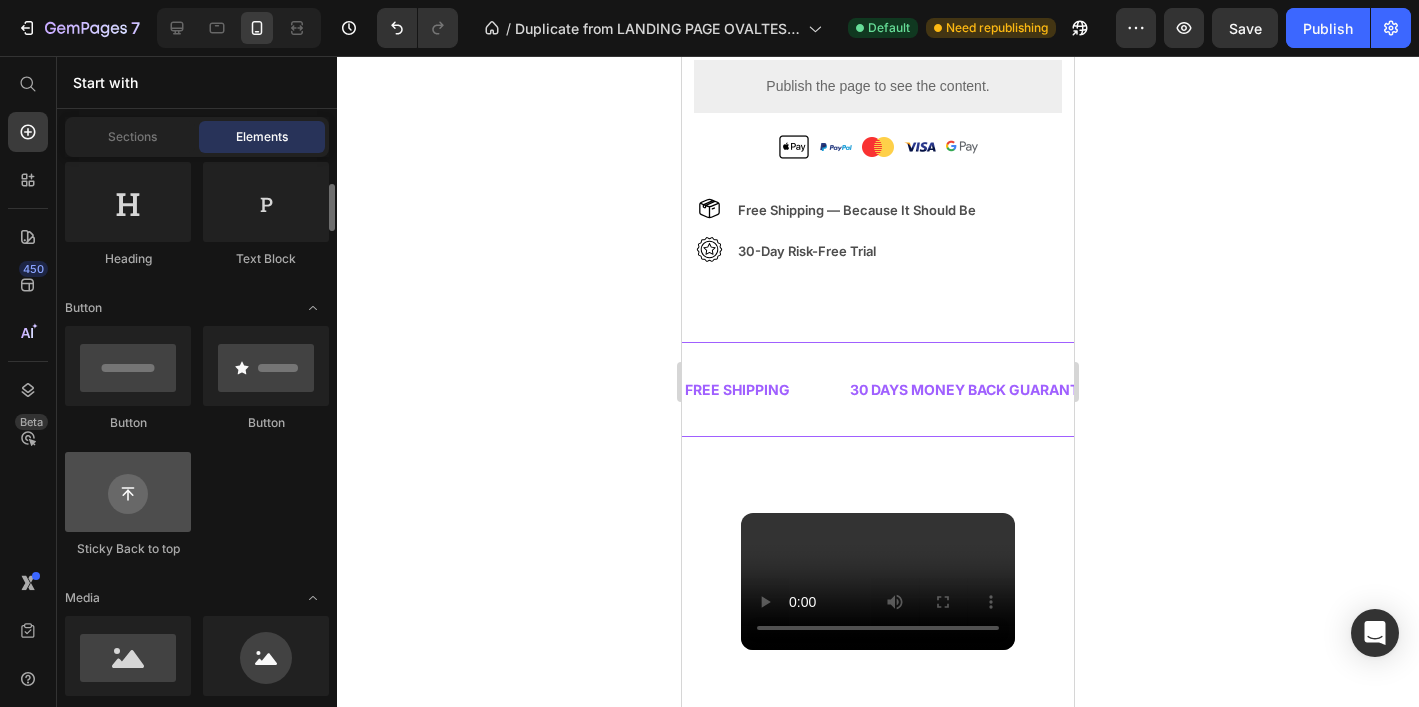 scroll, scrollTop: 262, scrollLeft: 0, axis: vertical 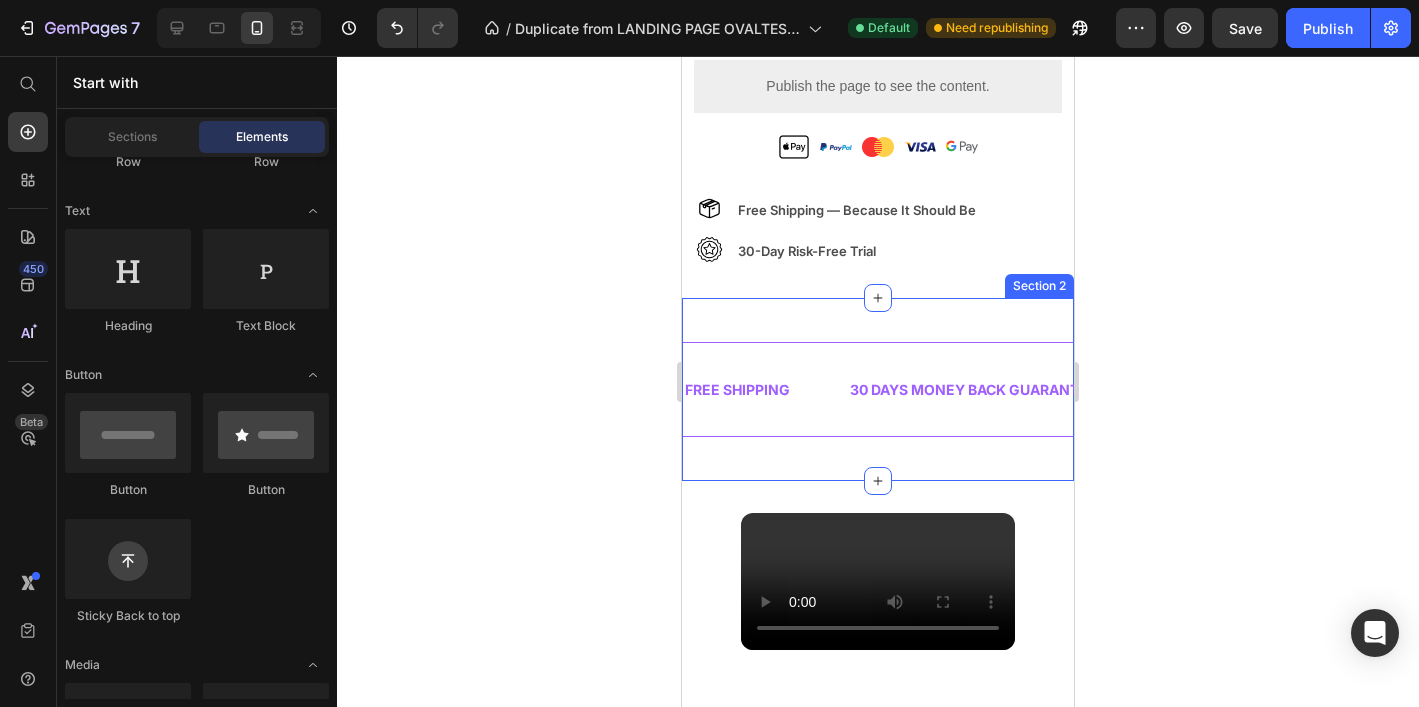 click on "Title Line FREE SHIPPING Text 30 DAYS MONEY BACK GUARANTEE Text LIMITED TIME 50% OFF SALE Text LIFE TIME WARRANTY Text FREE SHIPPING Text 30 DAYS MONEY BACK GUARANTEE Text LIMITED TIME 50% OFF SALE Text LIFE TIME WARRANTY Text Marquee                Title Line Section 2" at bounding box center [878, 389] 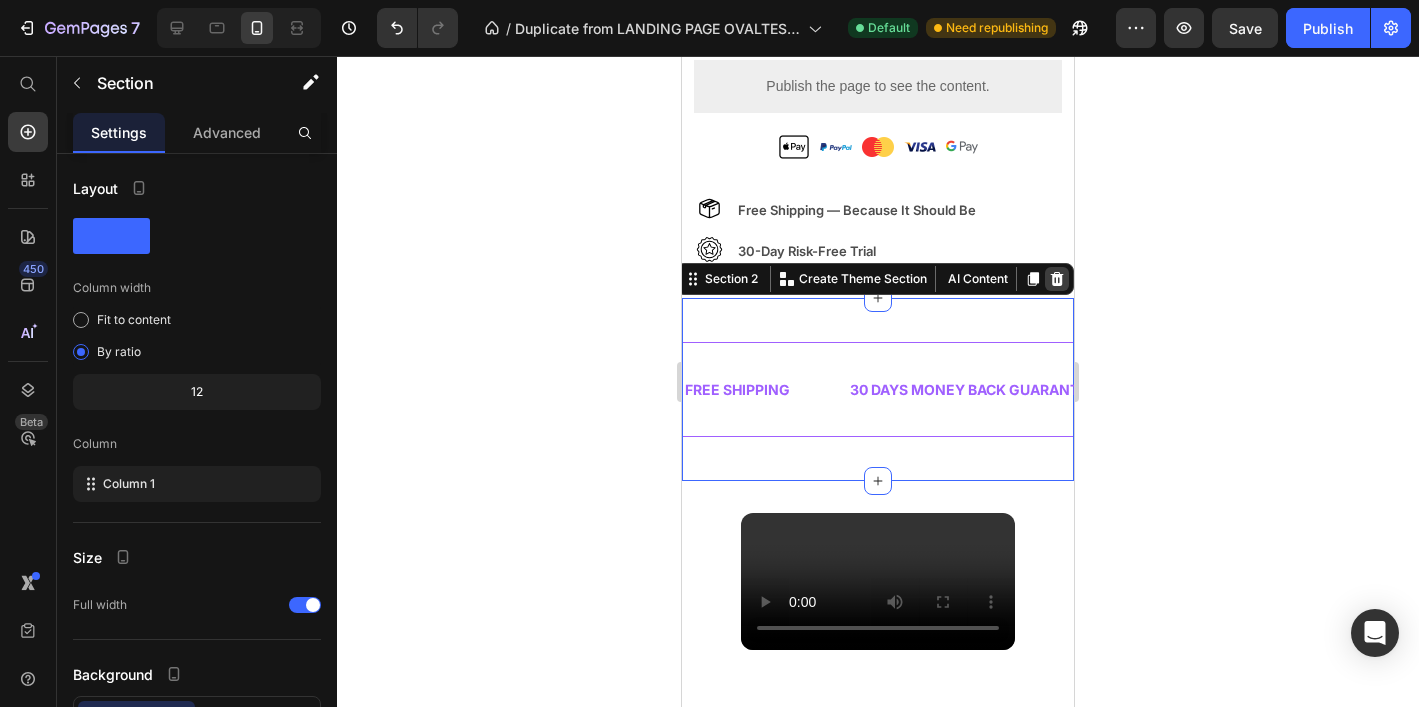 click at bounding box center [1057, 279] 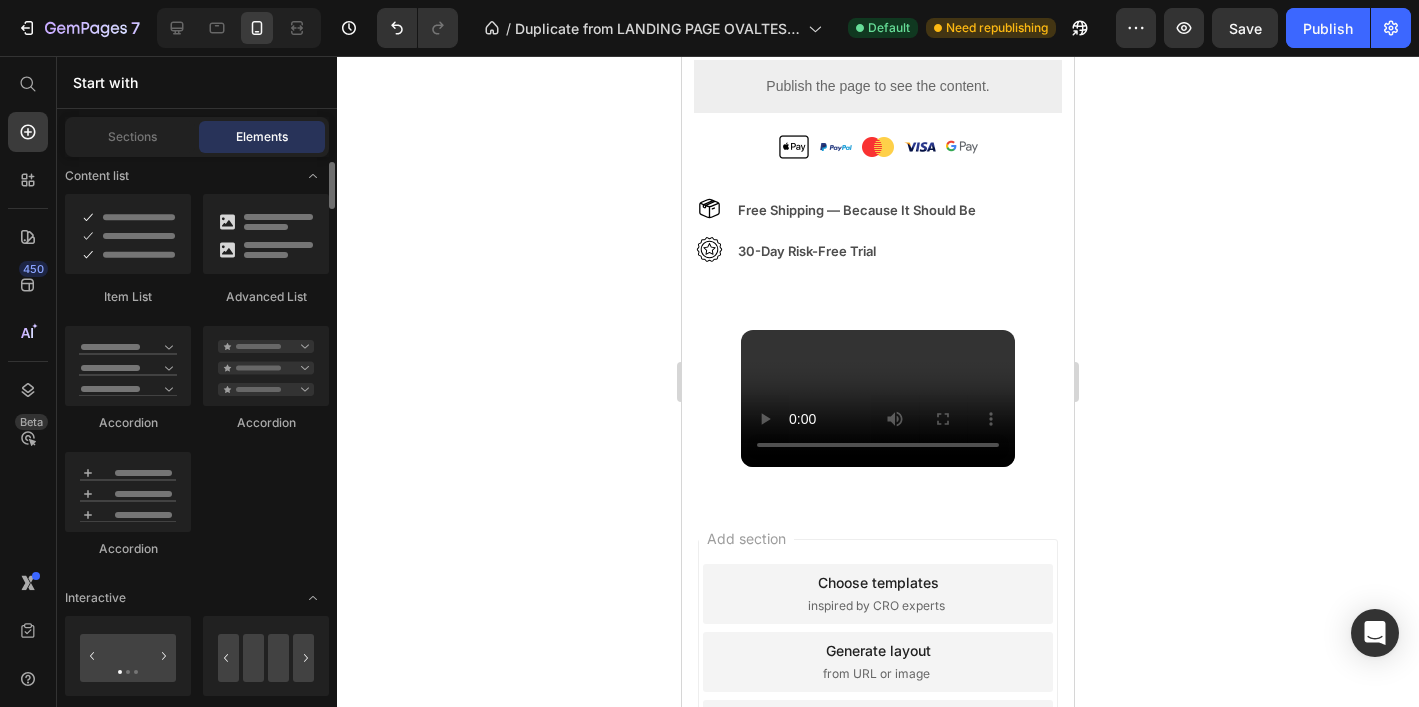 scroll, scrollTop: 1711, scrollLeft: 0, axis: vertical 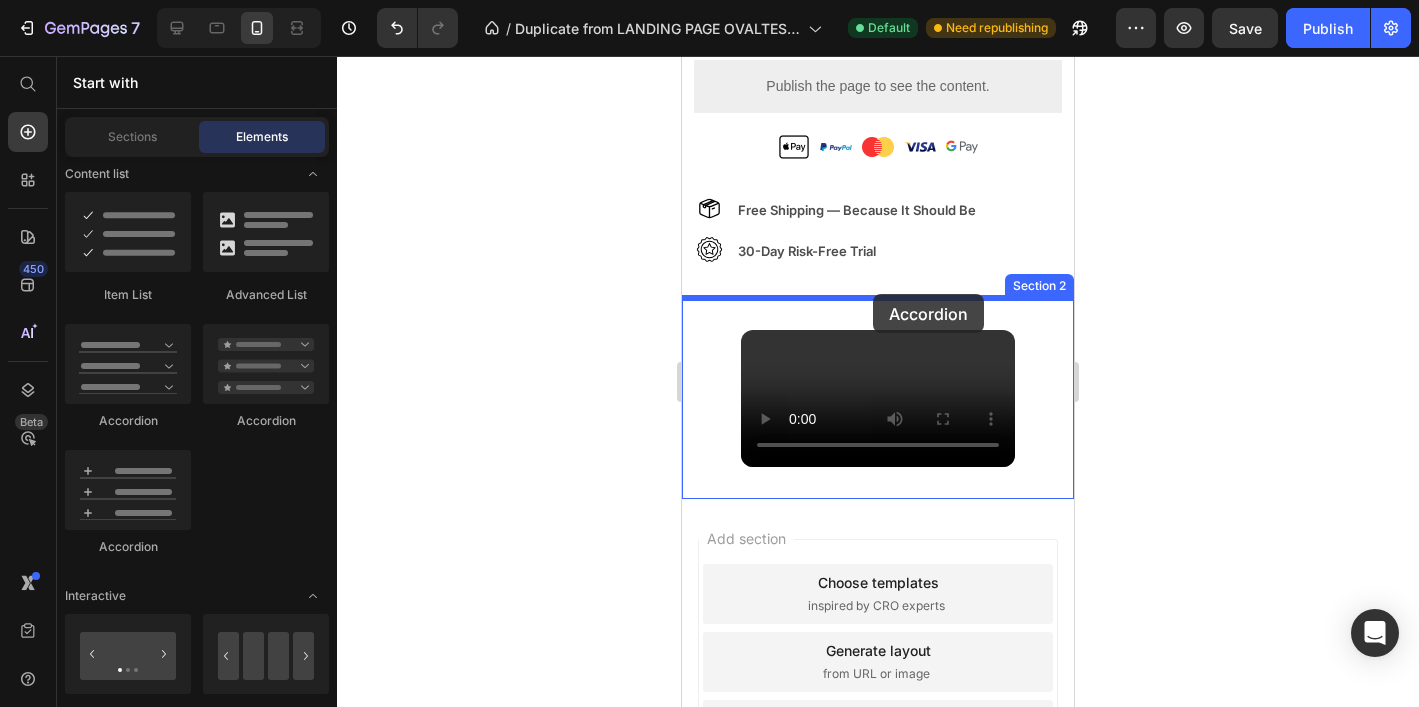 drag, startPoint x: 821, startPoint y: 555, endPoint x: 851, endPoint y: 300, distance: 256.75864 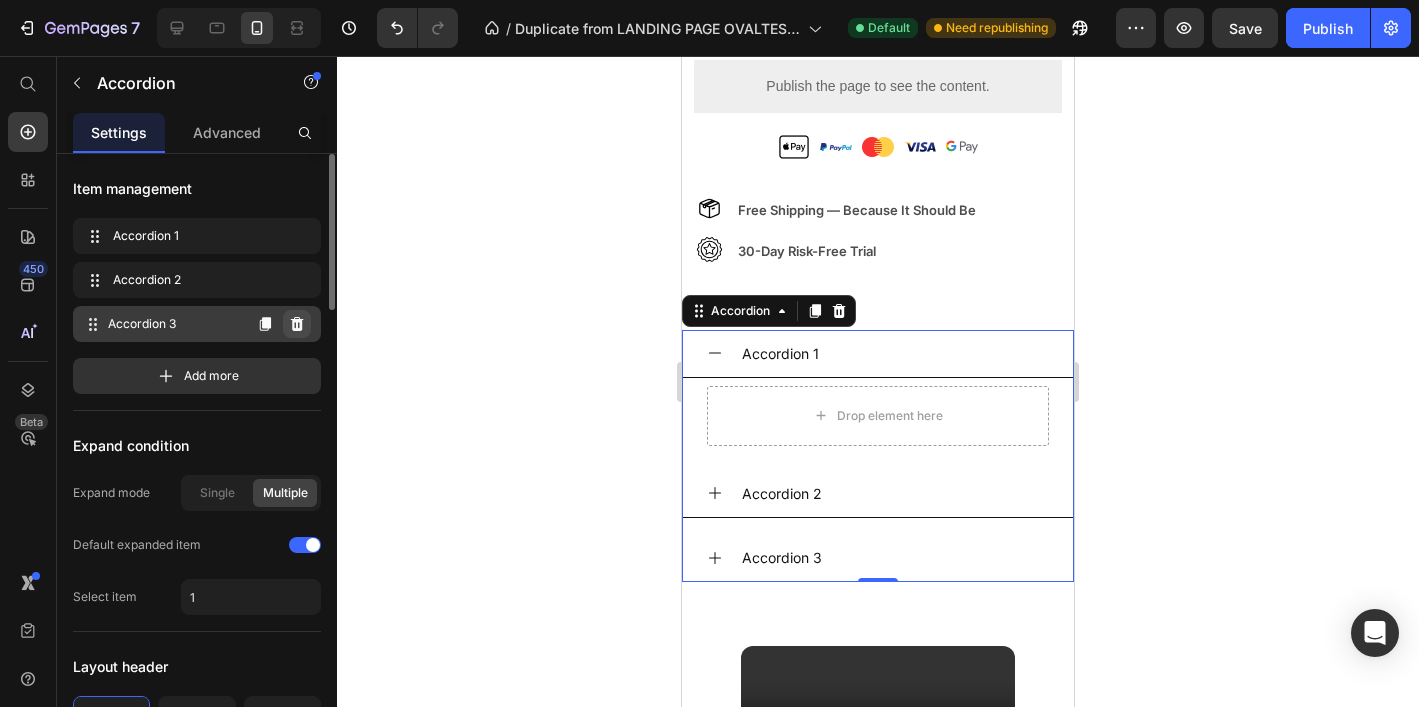 click 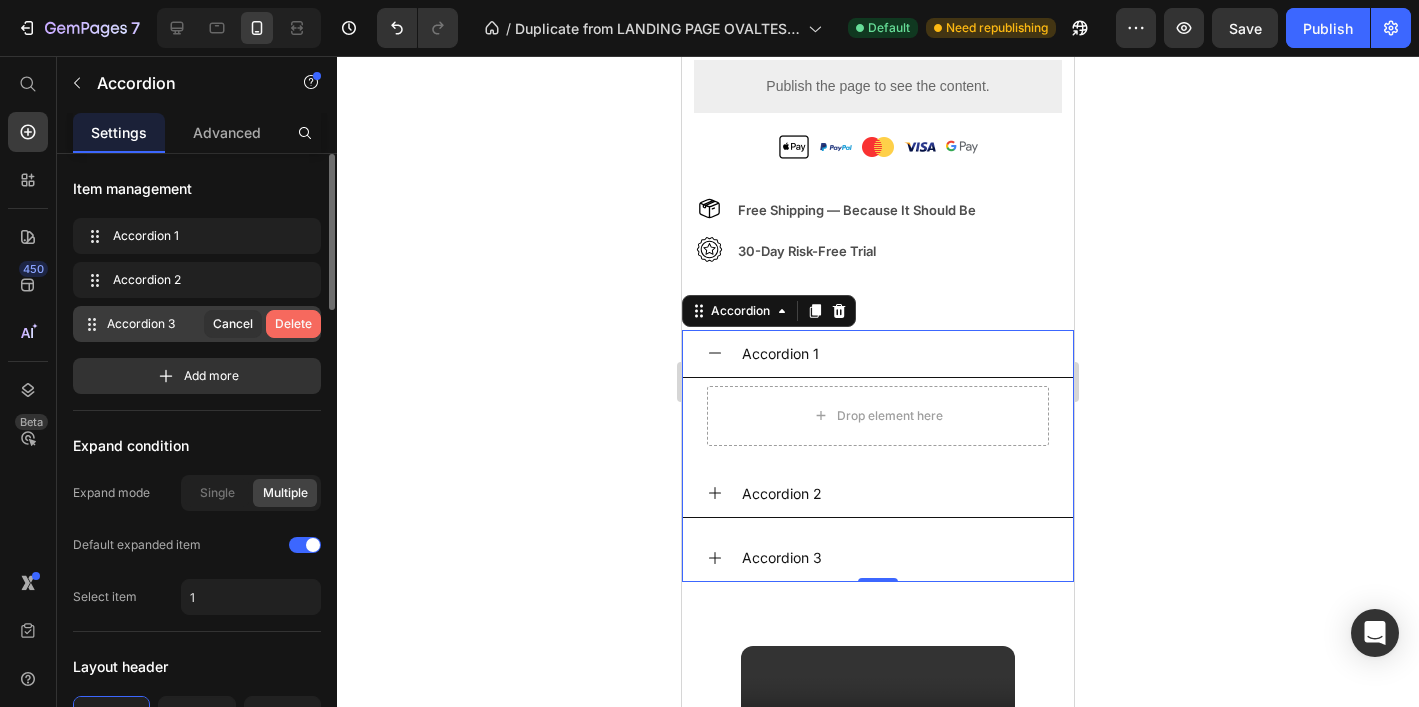 click on "Delete" at bounding box center [293, 324] 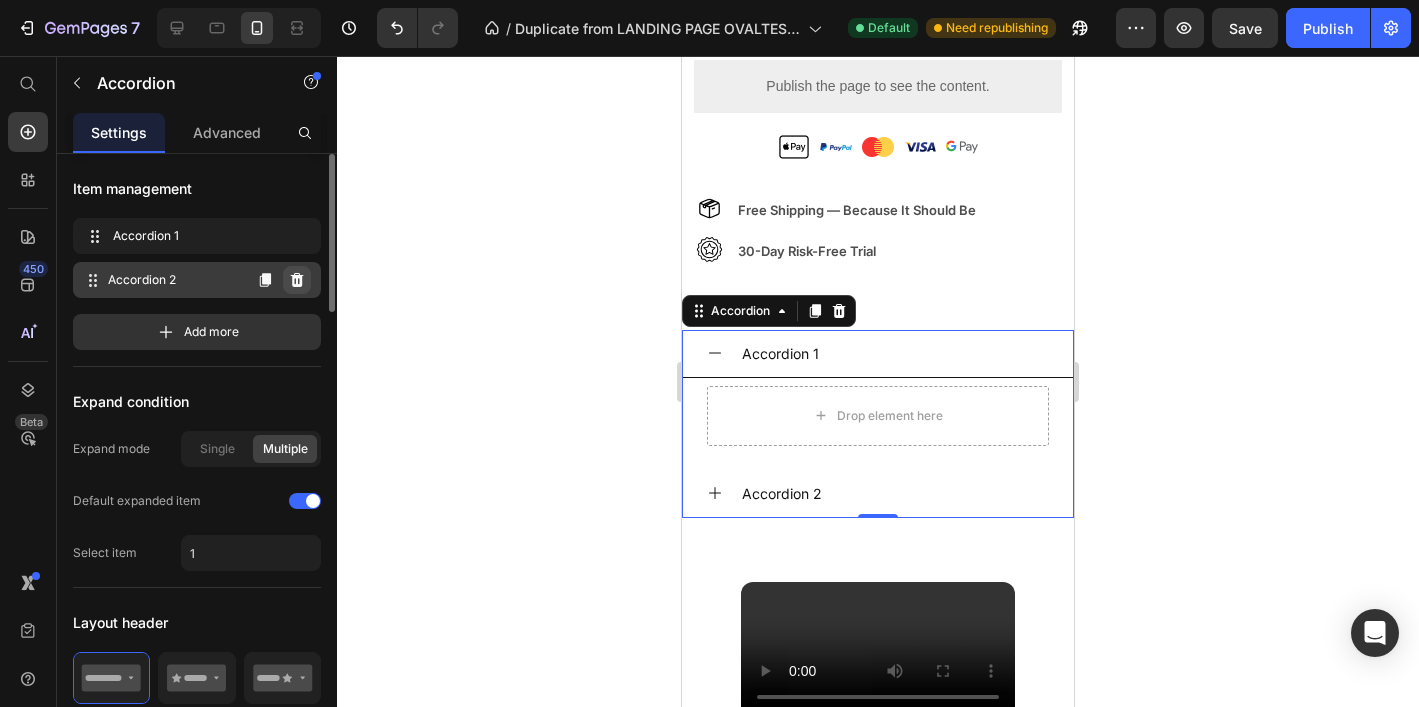 click 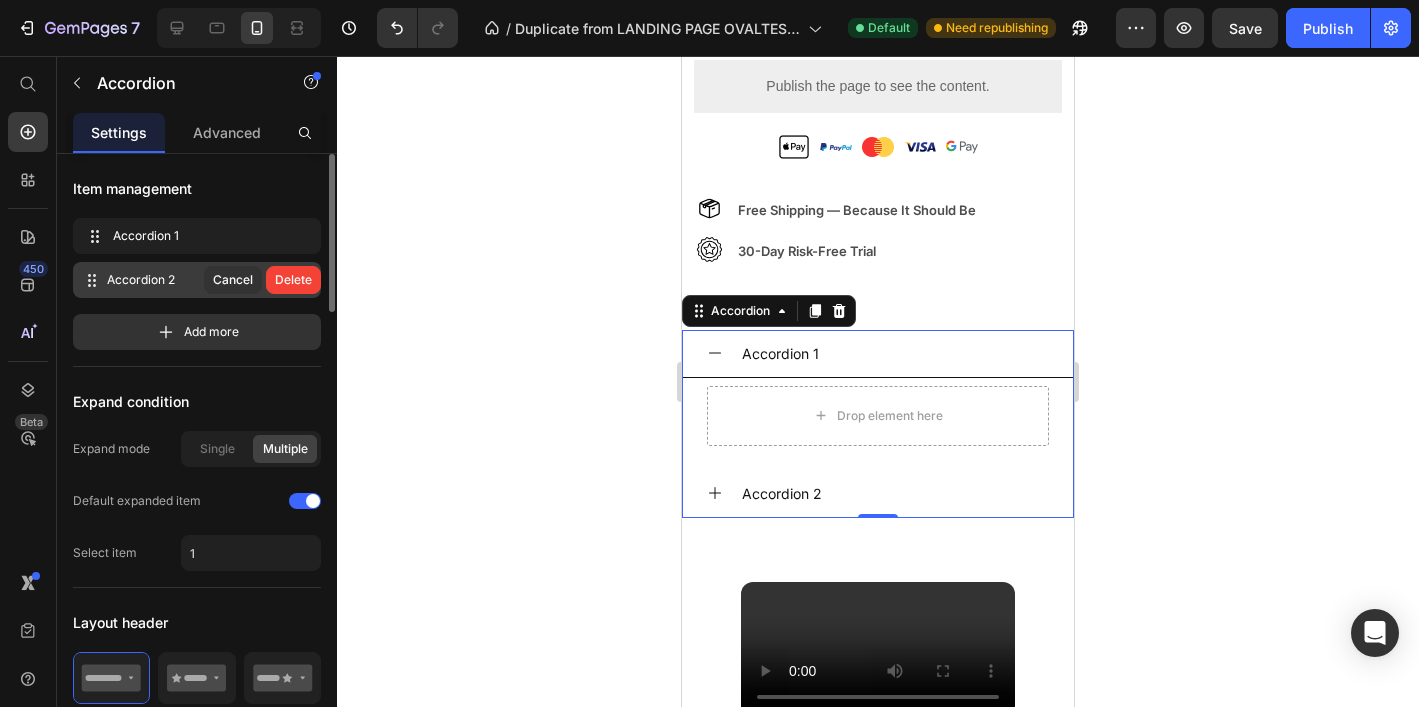 click on "Delete" at bounding box center (293, 280) 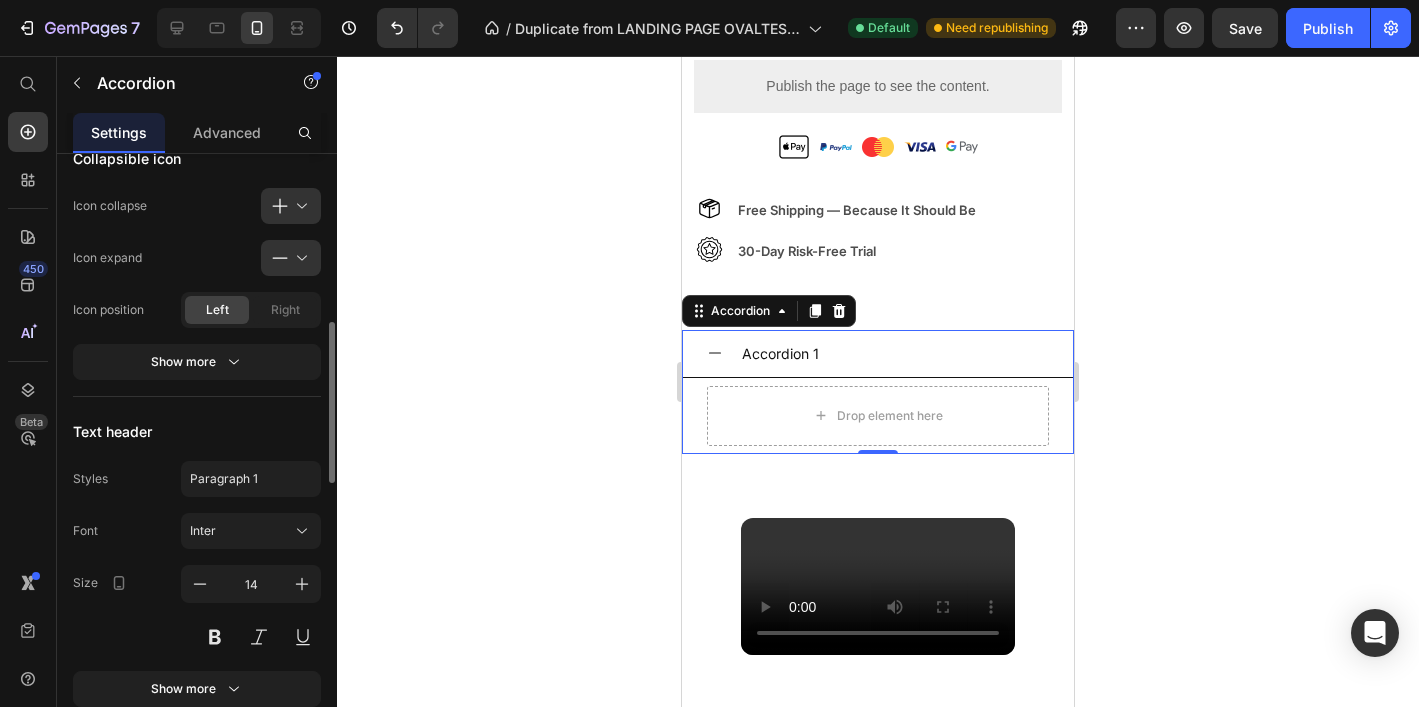 scroll, scrollTop: 611, scrollLeft: 0, axis: vertical 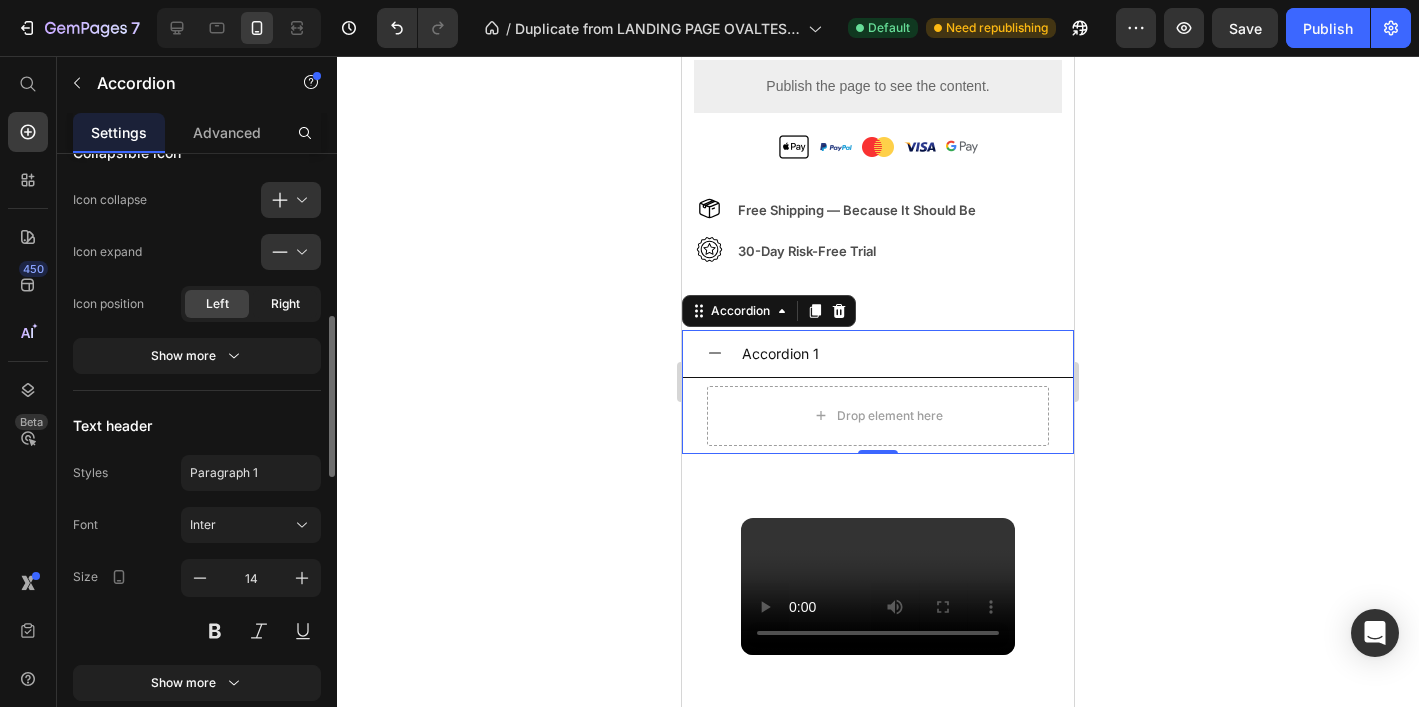 click on "Right" 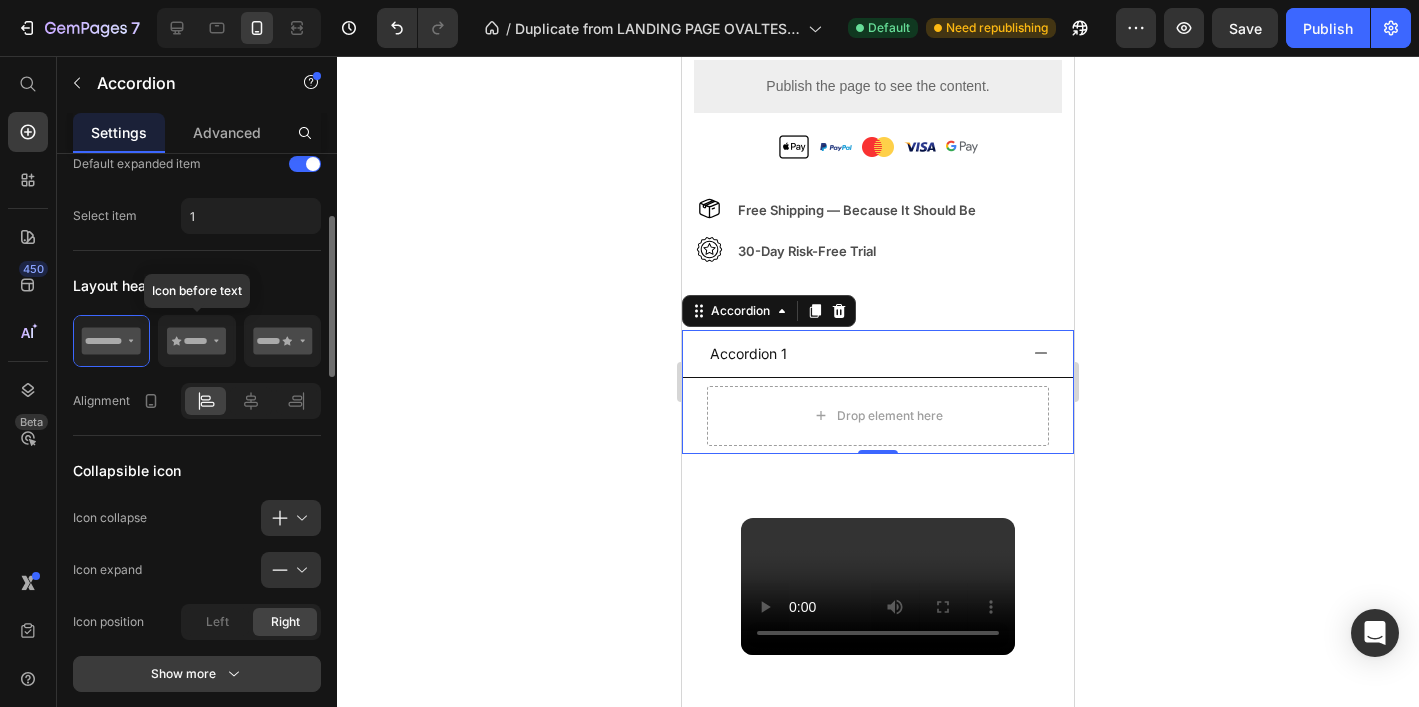 scroll, scrollTop: 281, scrollLeft: 0, axis: vertical 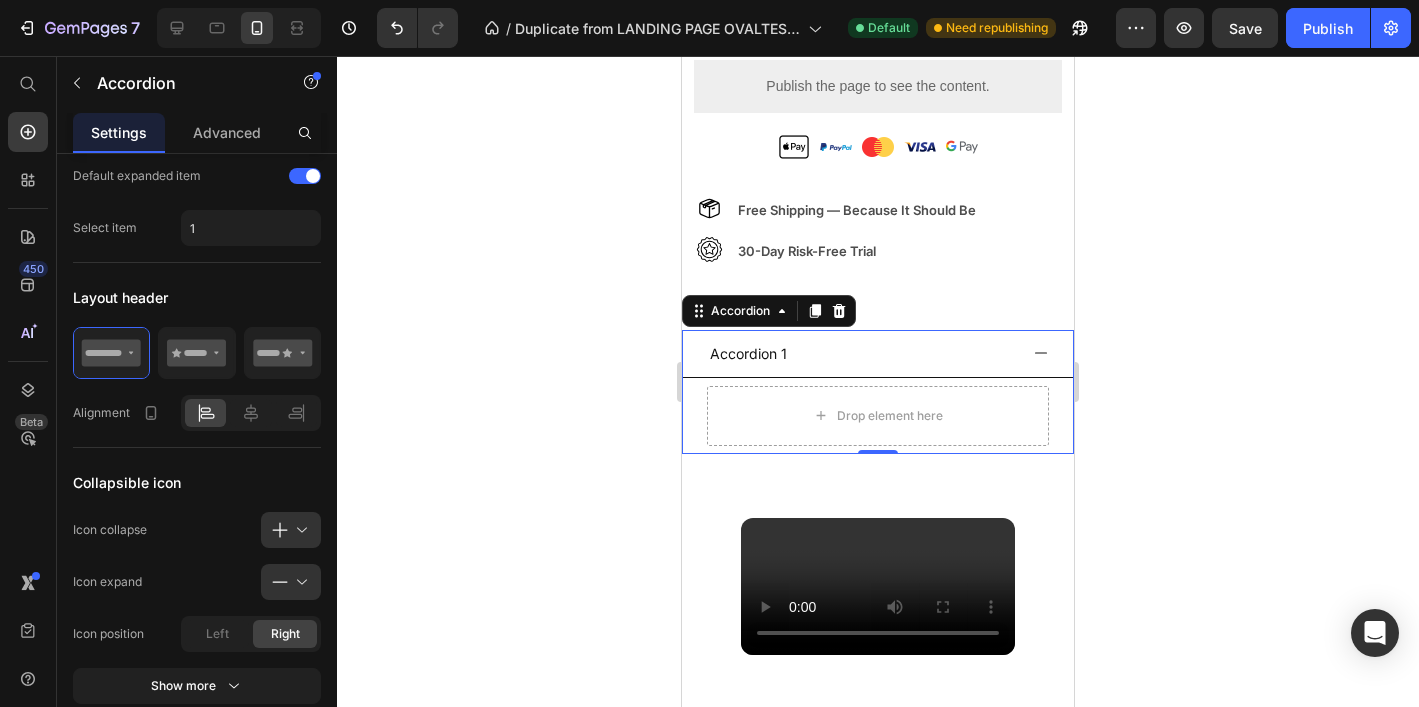click on "Accordion 1" at bounding box center (748, 353) 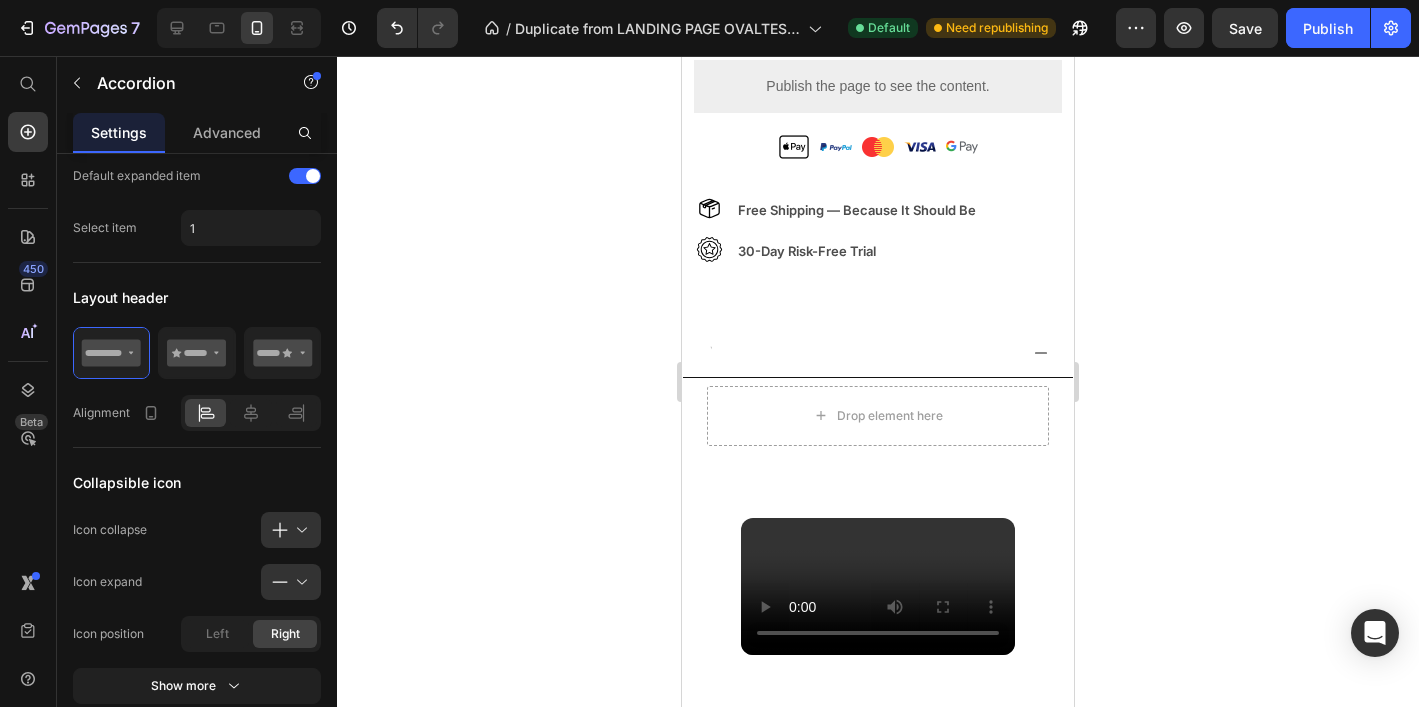 scroll, scrollTop: 1166, scrollLeft: 0, axis: vertical 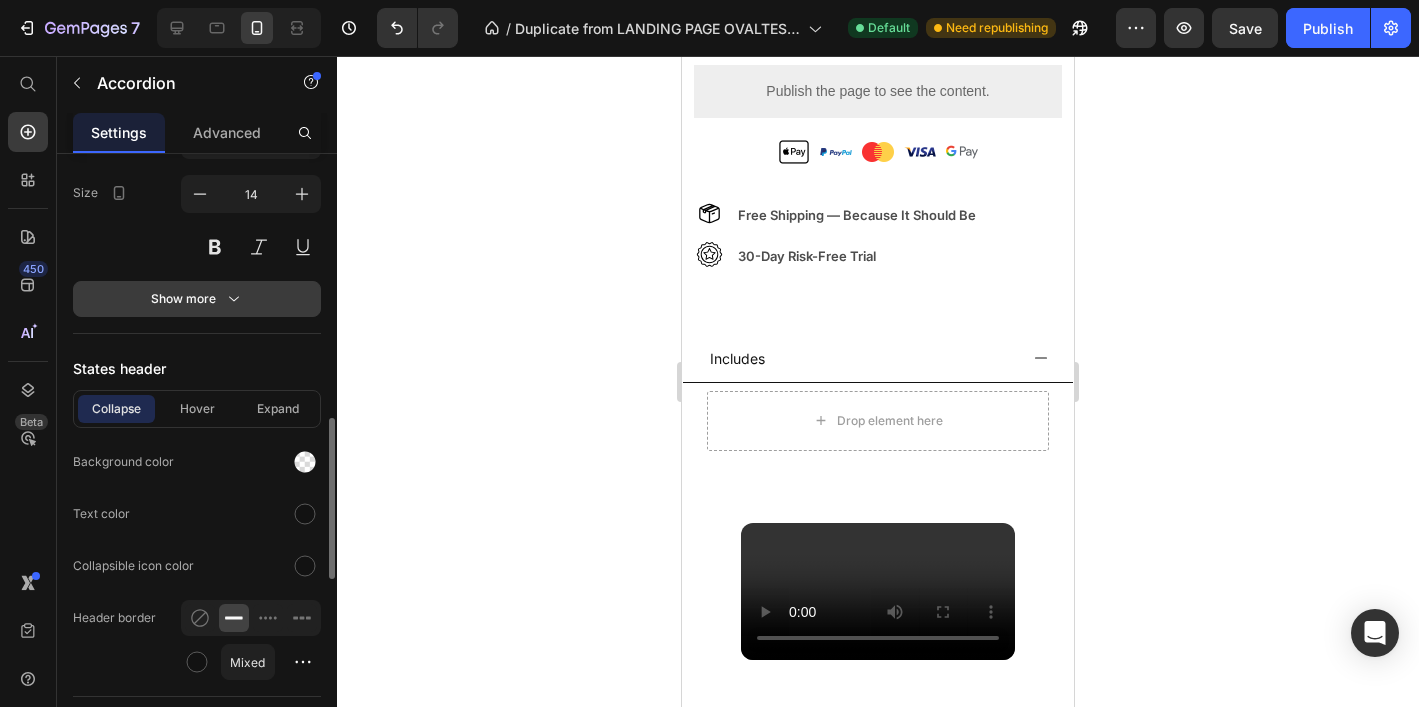 click 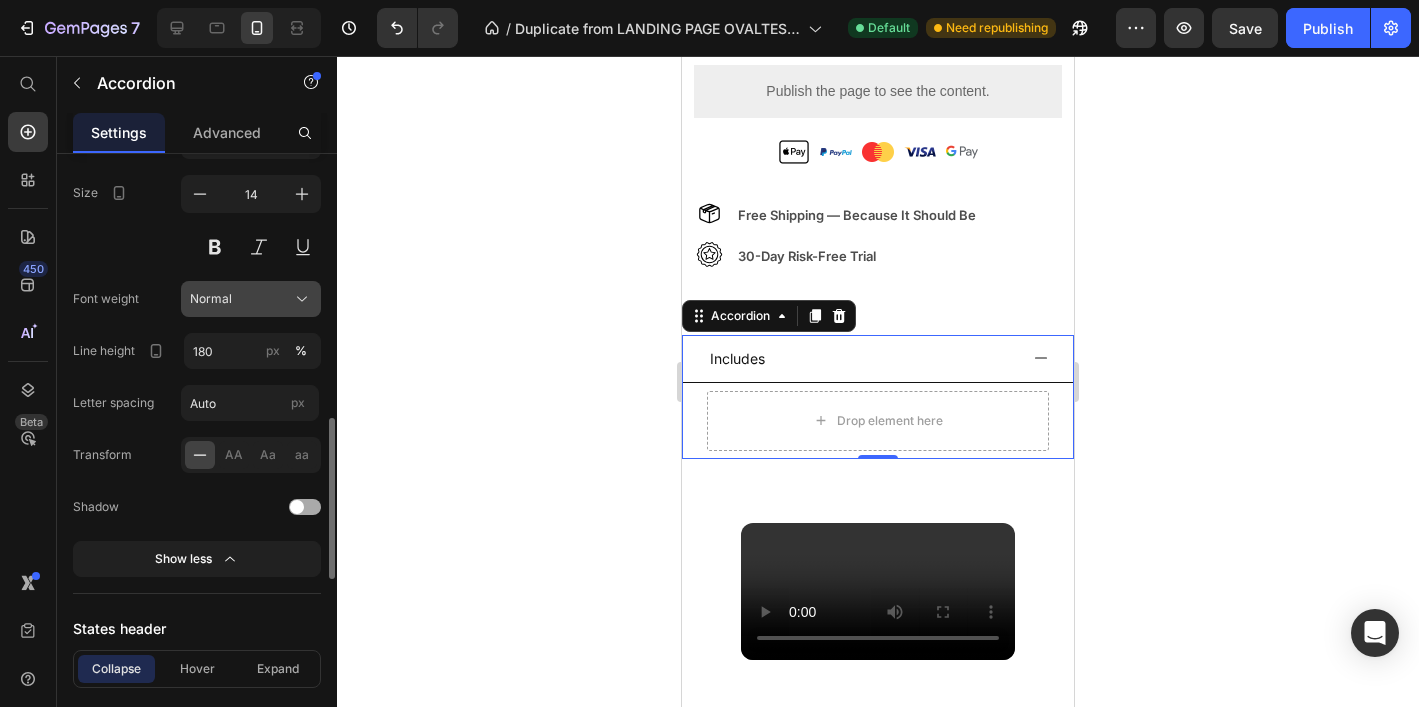 click on "Normal" 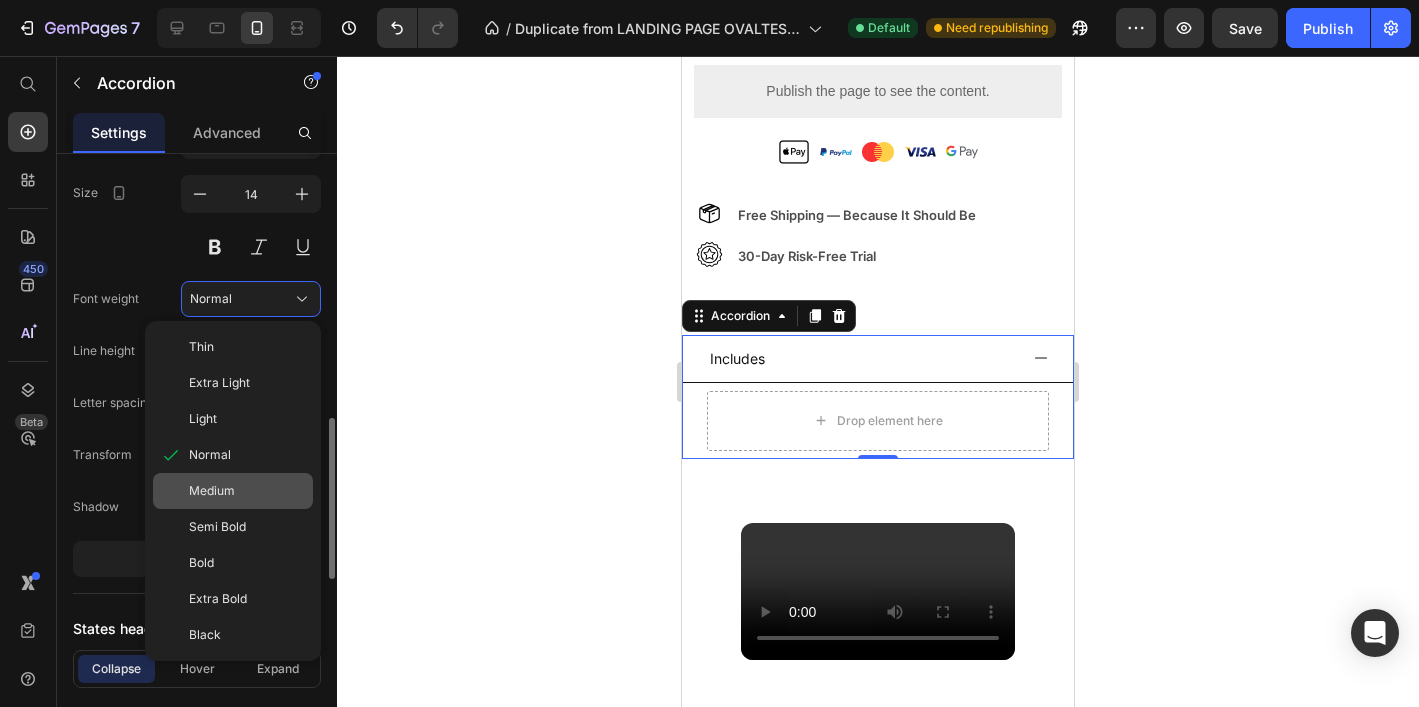 click on "Medium" 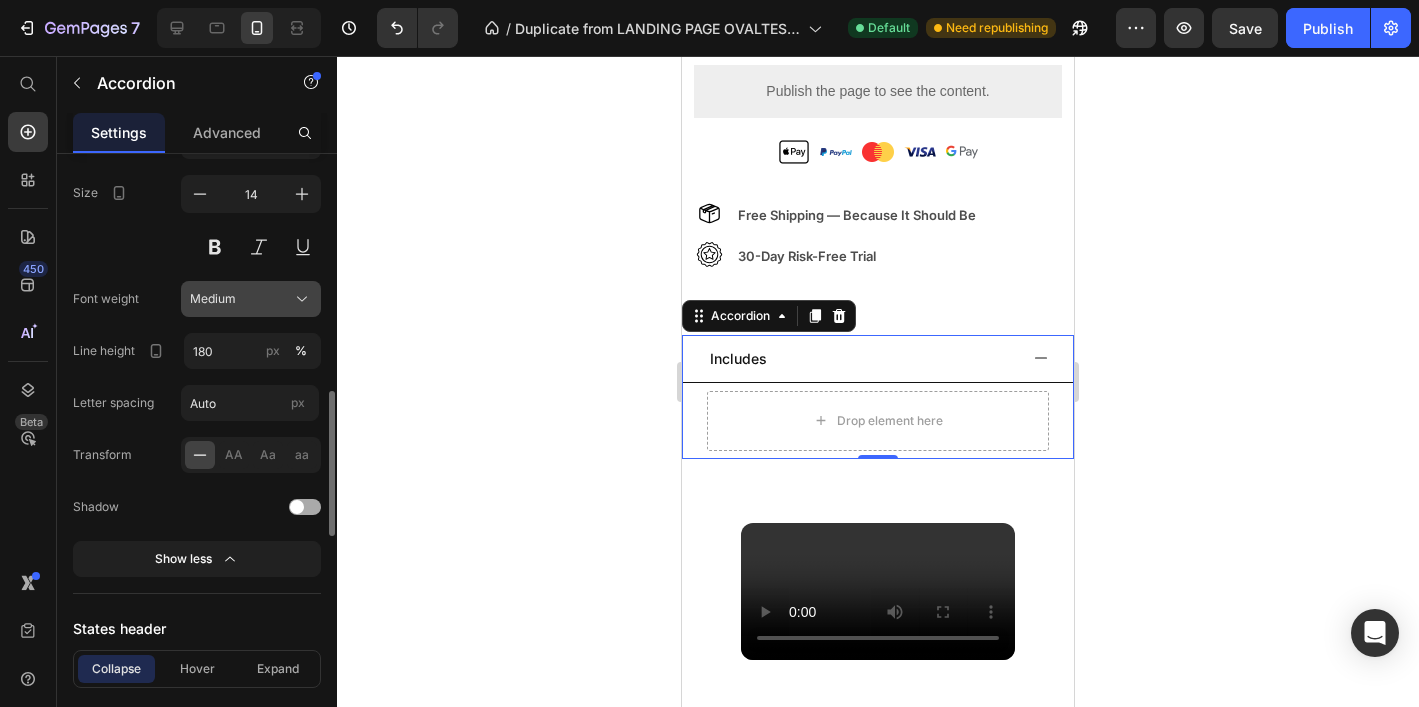 click on "Medium" at bounding box center [213, 299] 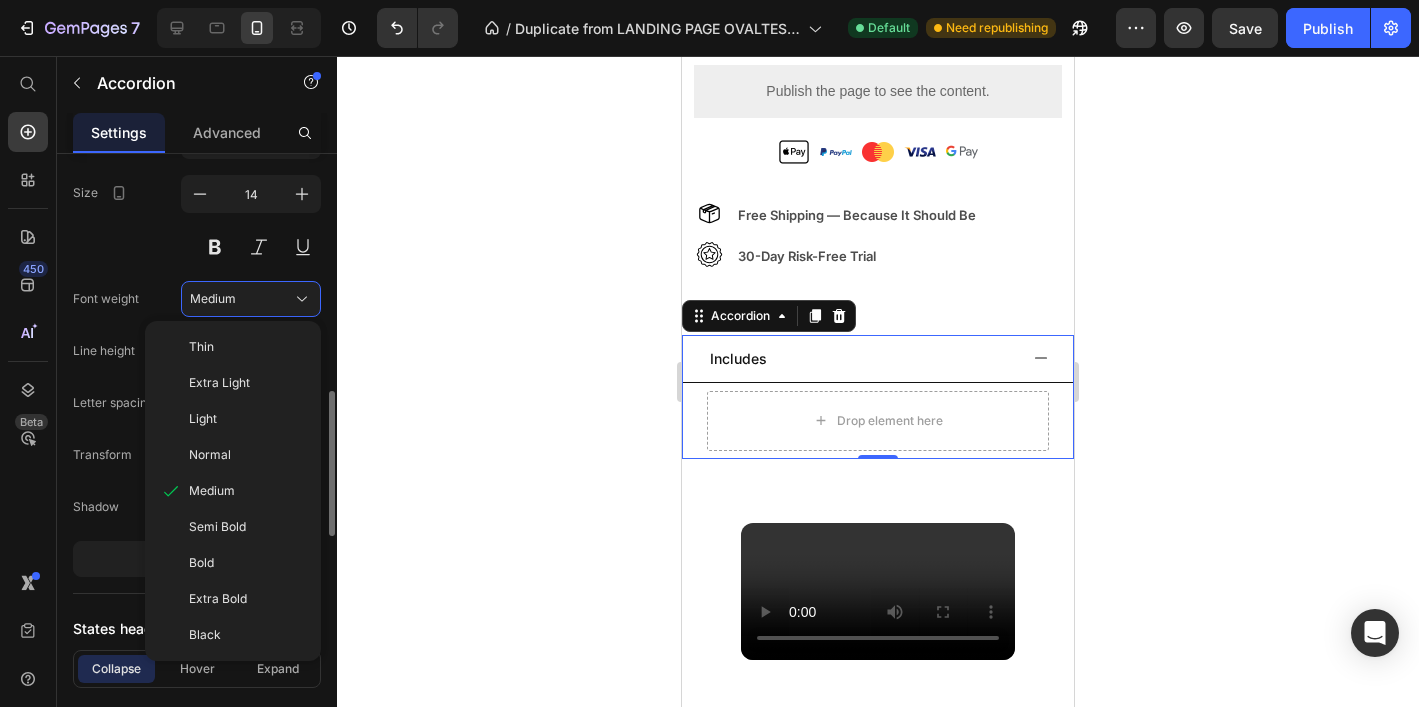 click on "Semi Bold" 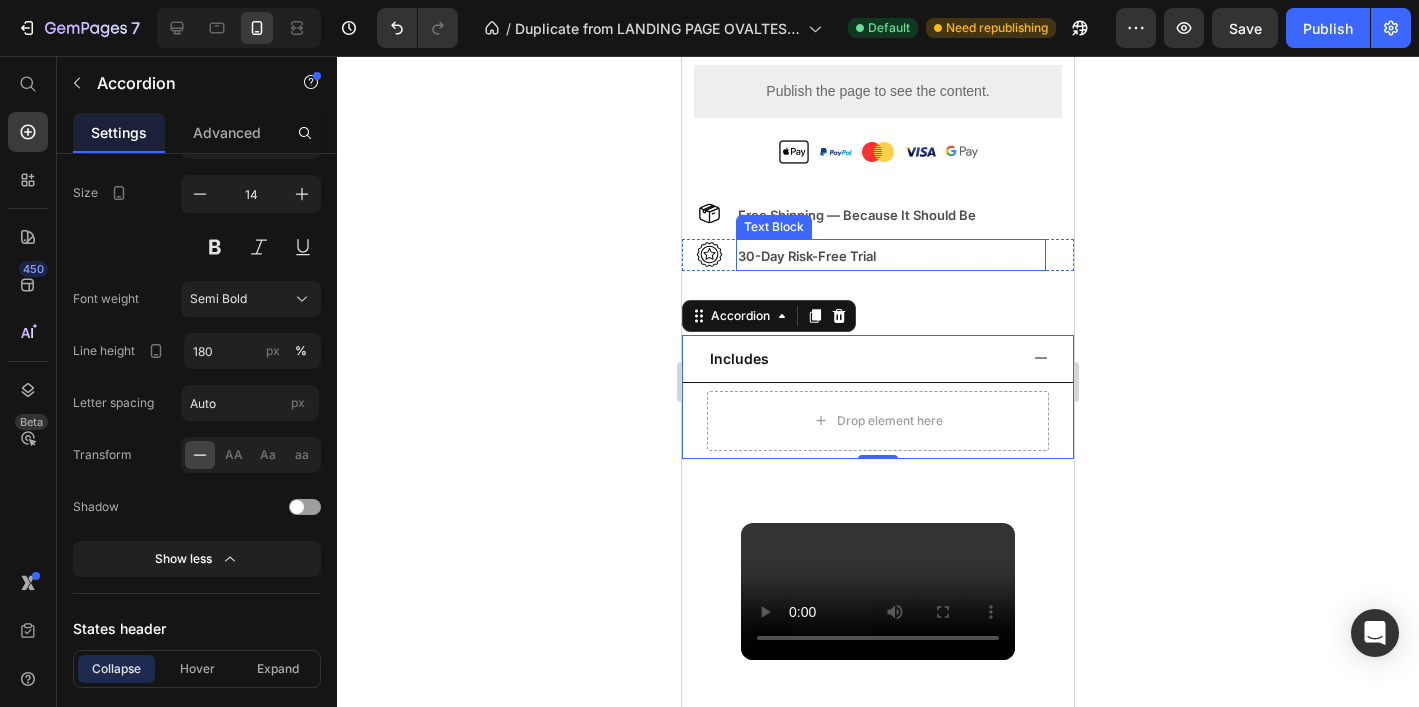 click on "30-Day Risk-Free Trial" at bounding box center [892, 256] 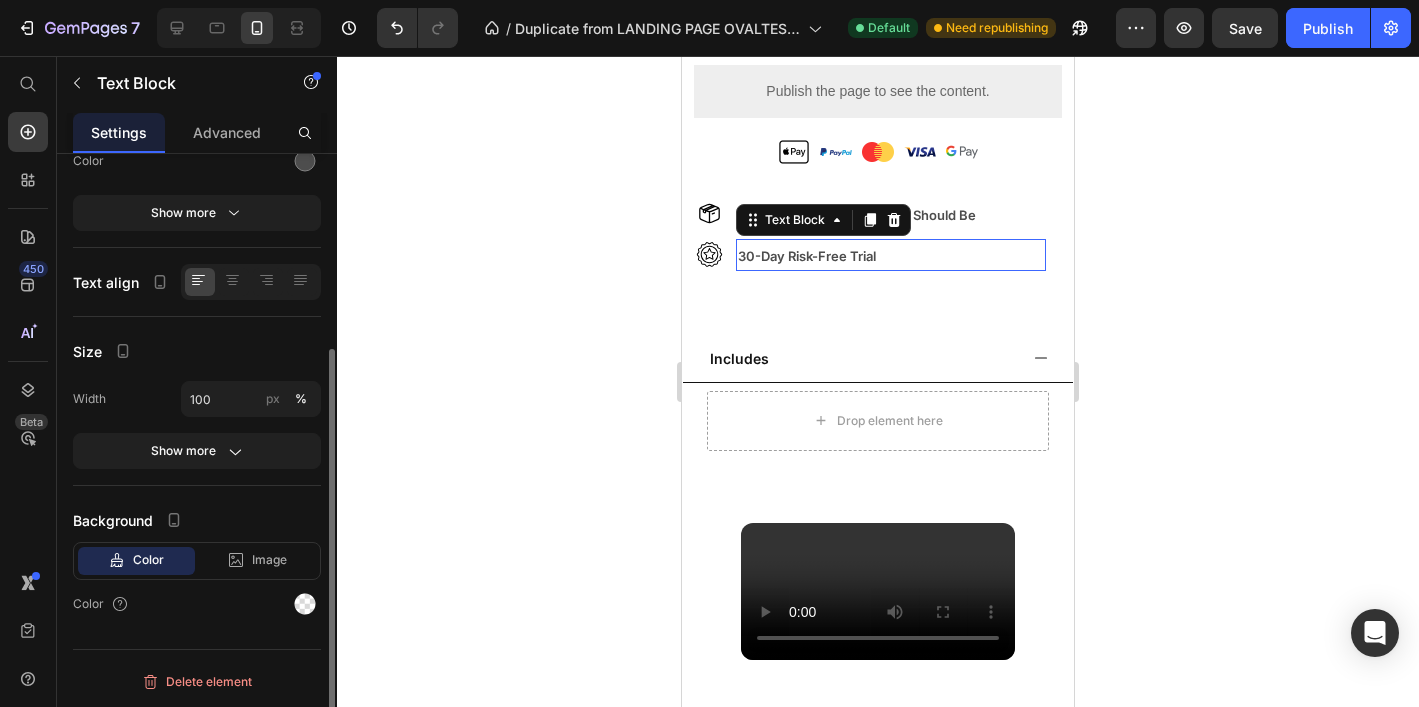 scroll, scrollTop: 0, scrollLeft: 0, axis: both 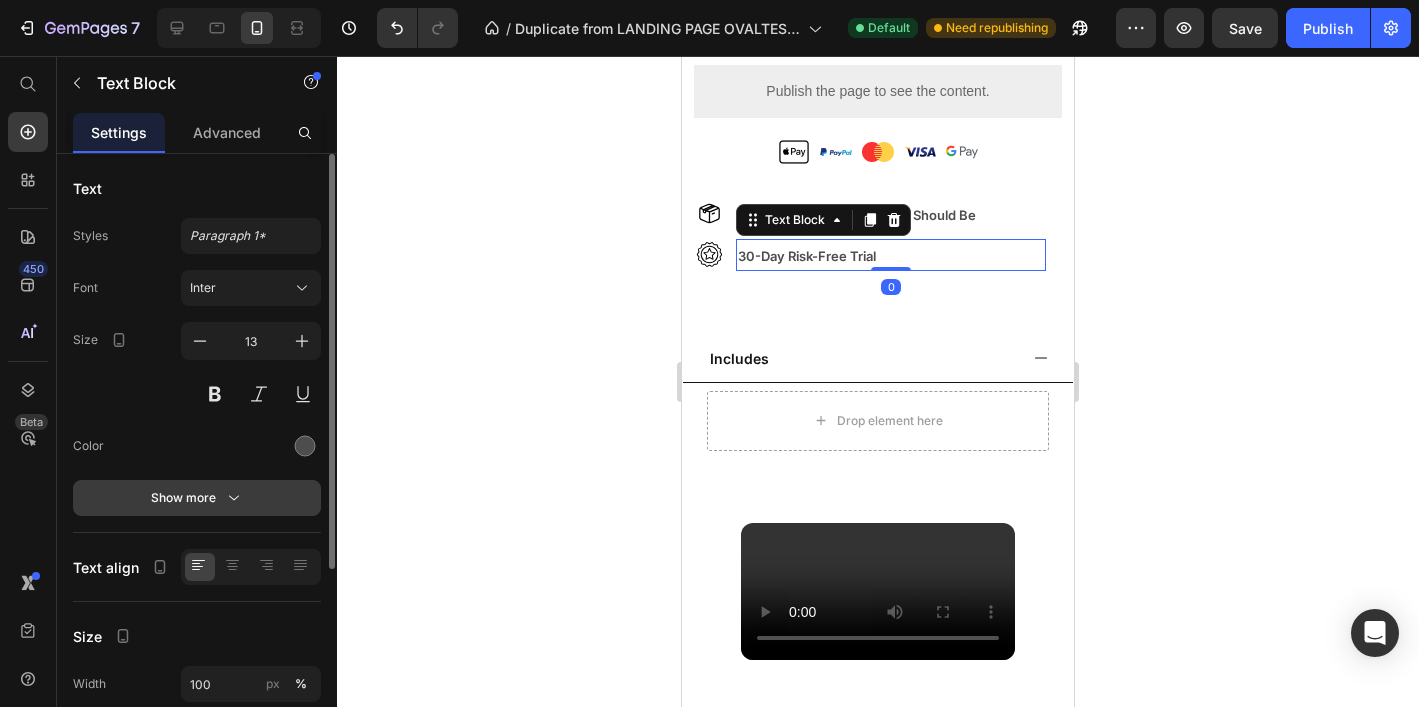 click on "Show more" at bounding box center [197, 498] 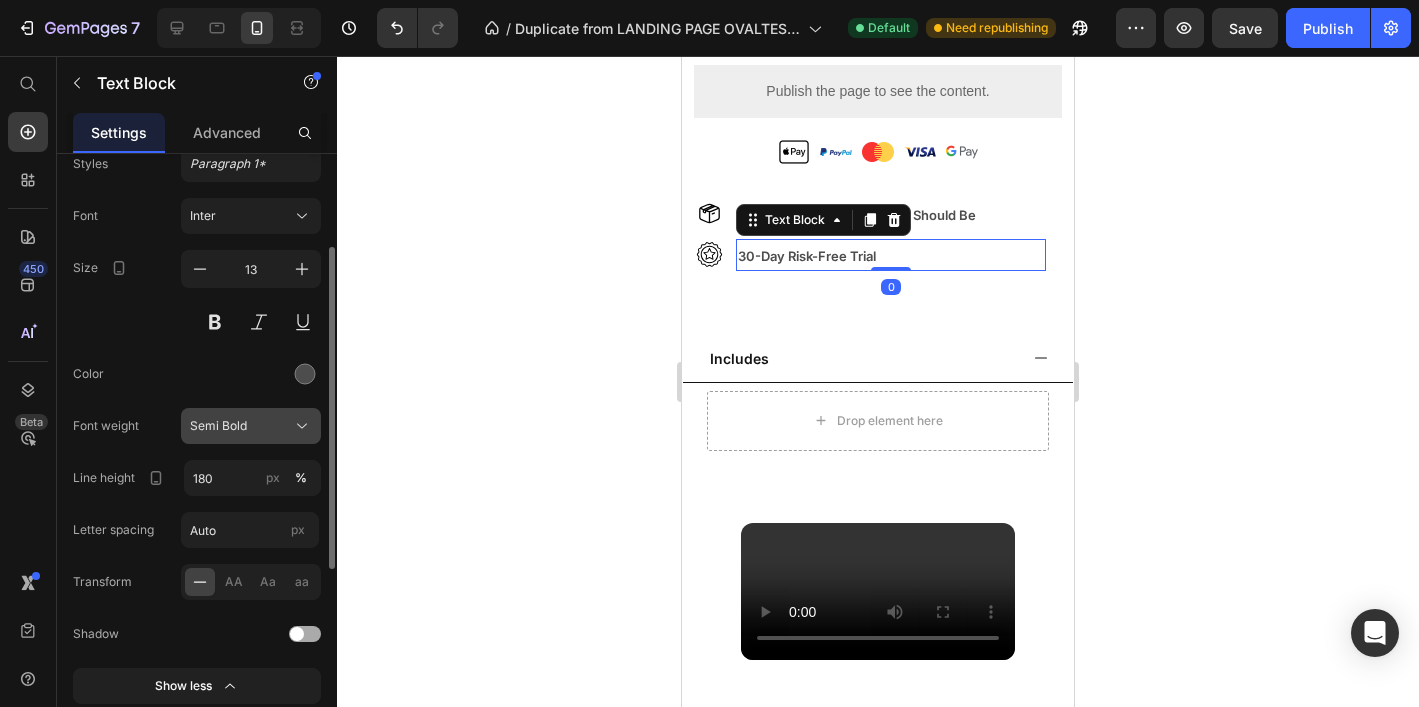 scroll, scrollTop: 108, scrollLeft: 0, axis: vertical 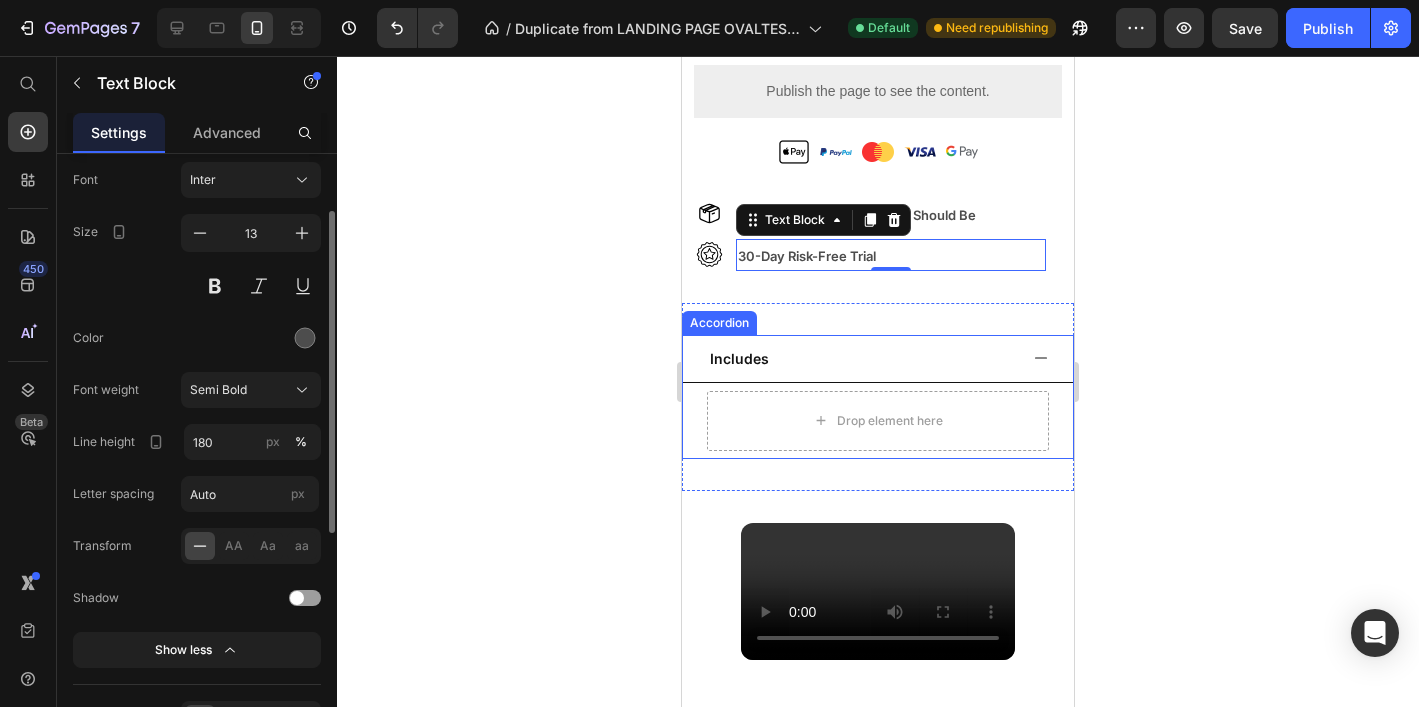 click on "Includes" at bounding box center [862, 358] 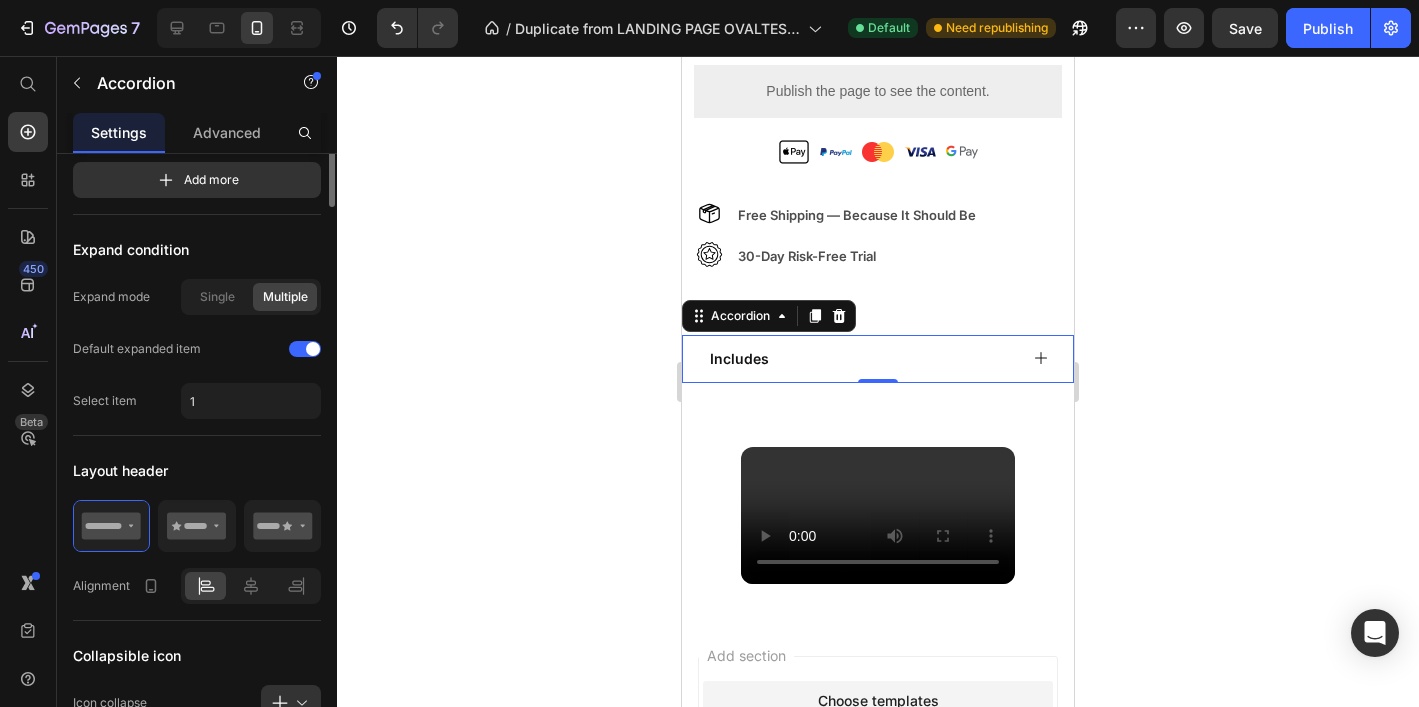 scroll, scrollTop: 0, scrollLeft: 0, axis: both 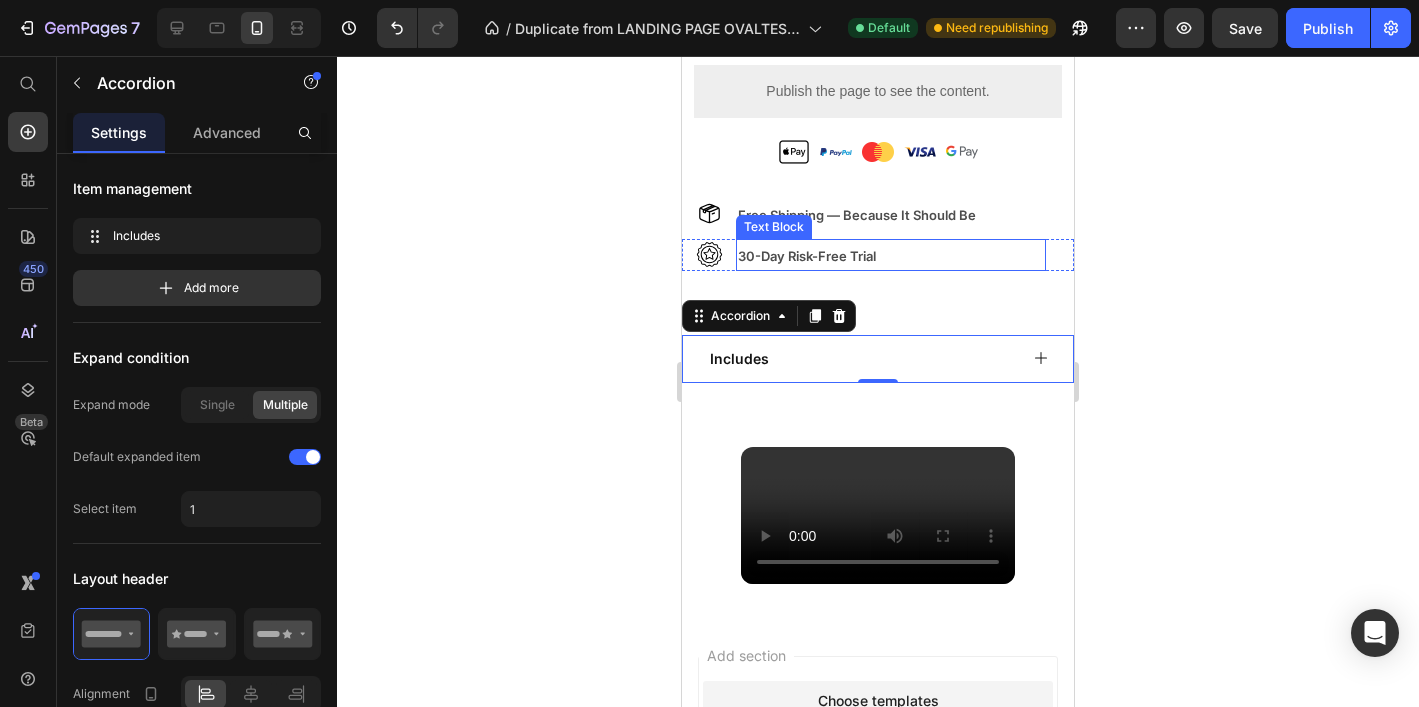 click on "30-Day Risk-Free Trial" at bounding box center [892, 256] 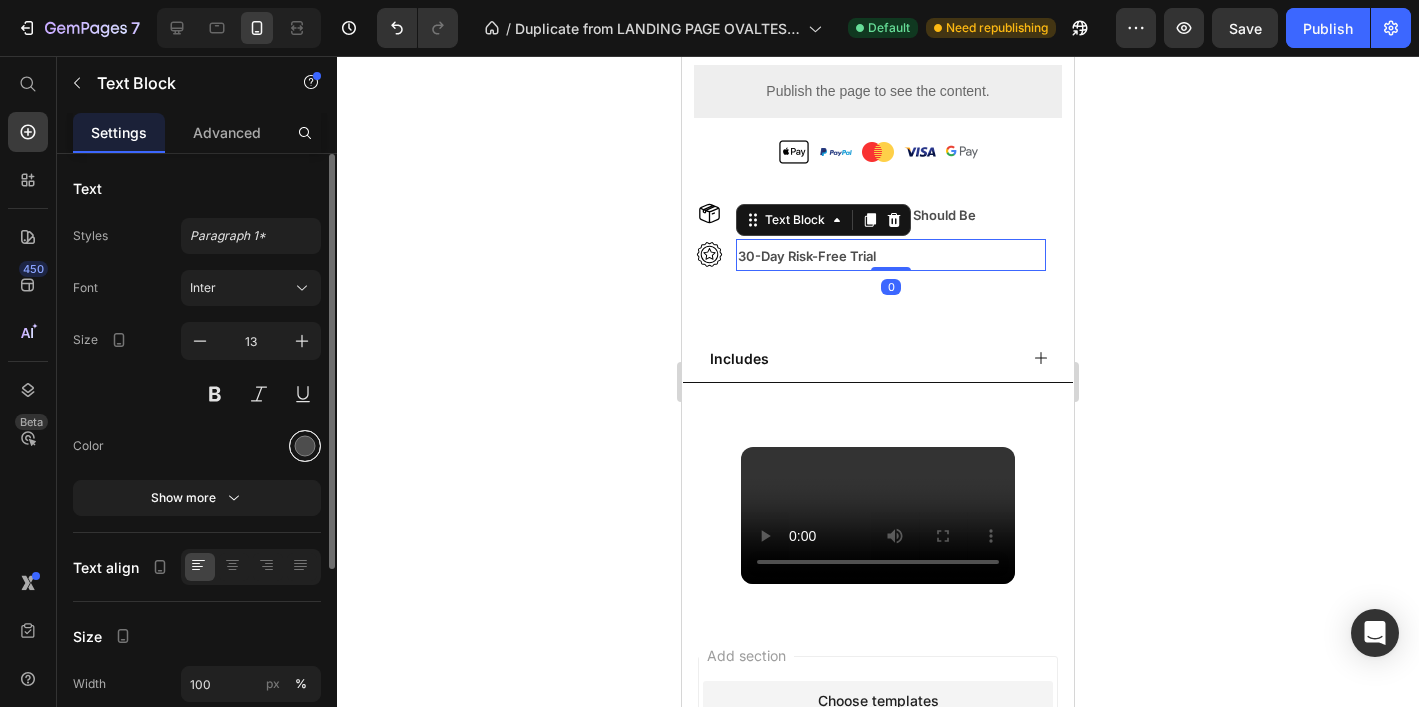 click at bounding box center [305, 446] 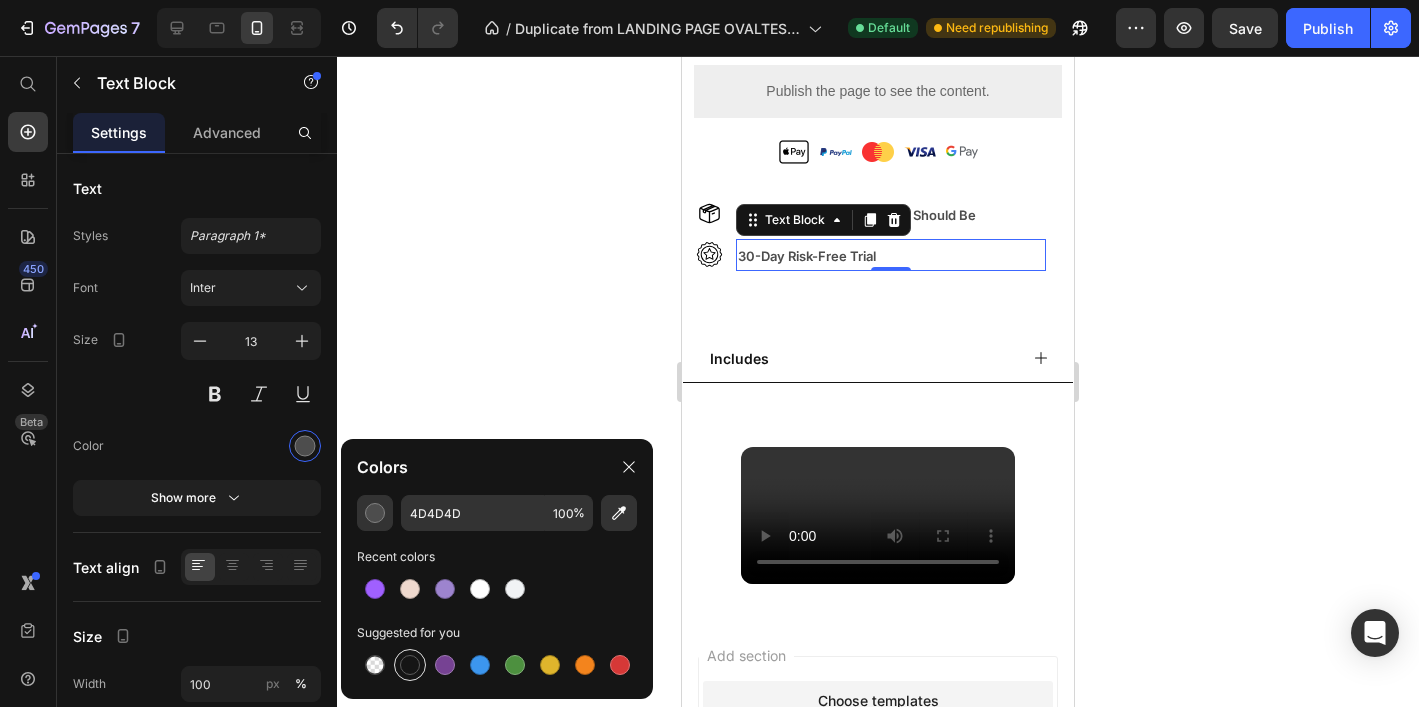 click at bounding box center [410, 665] 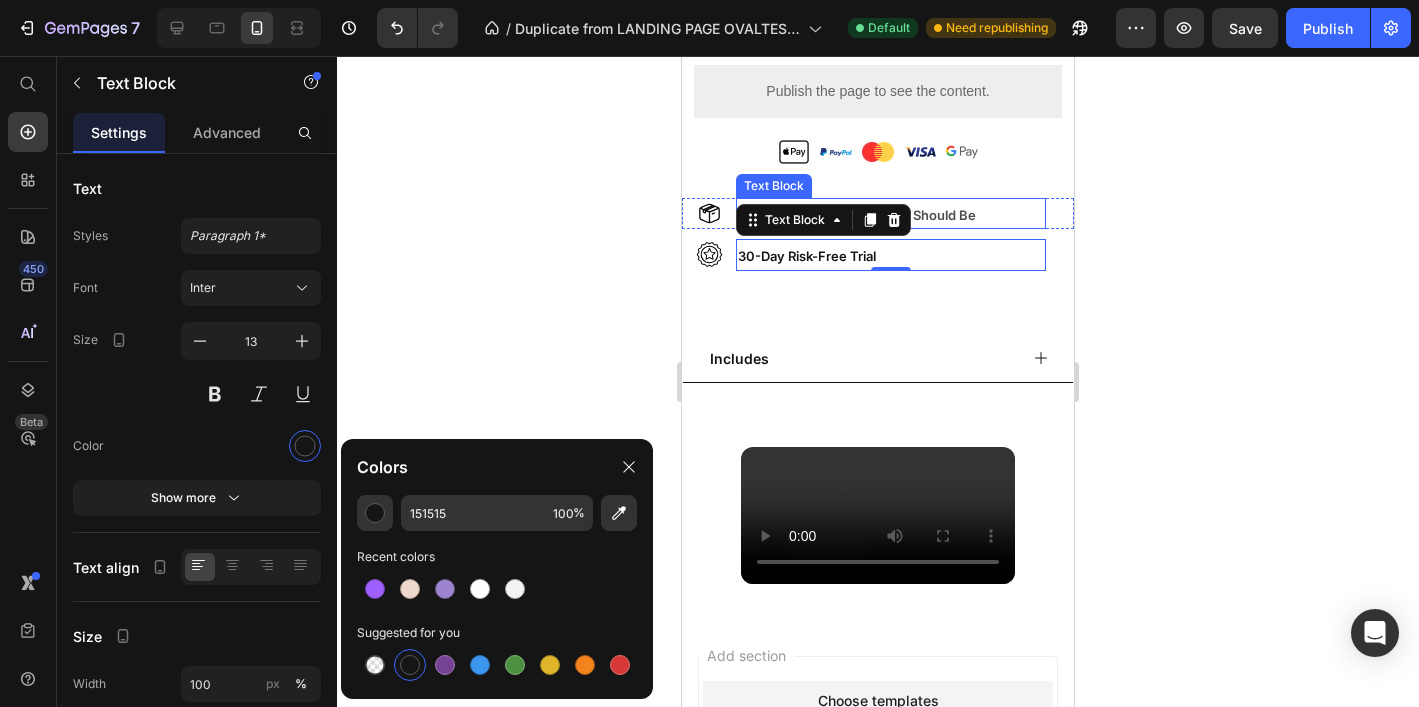 click on "Free Shipping — Because It Should Be" at bounding box center (891, 215) 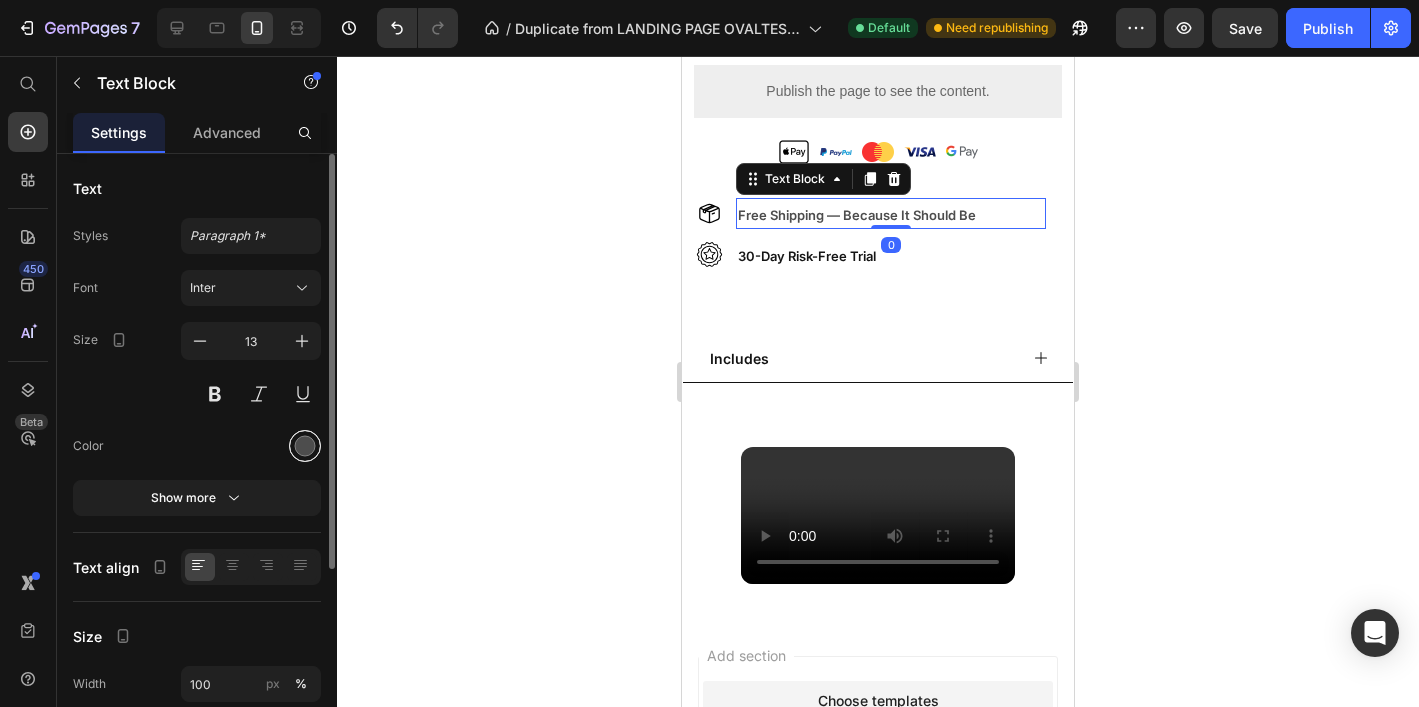 click at bounding box center [305, 446] 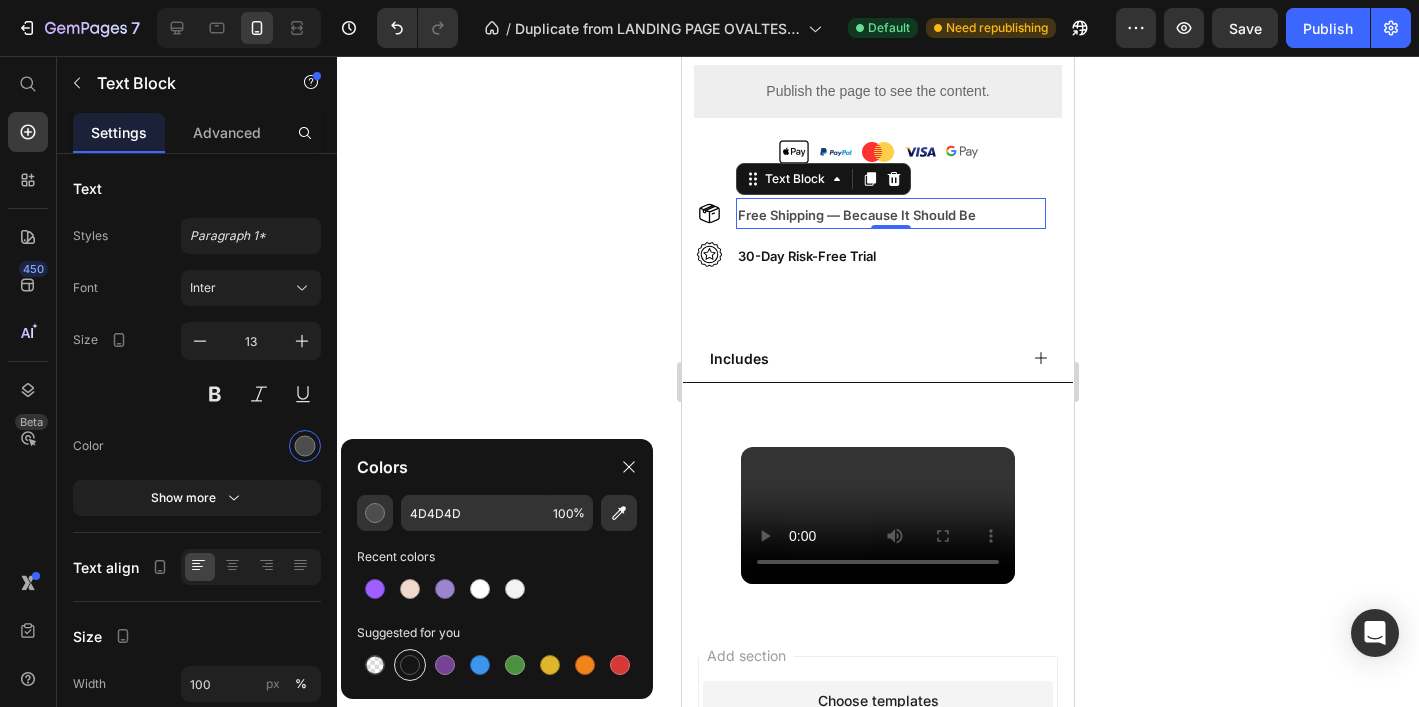 click at bounding box center (410, 665) 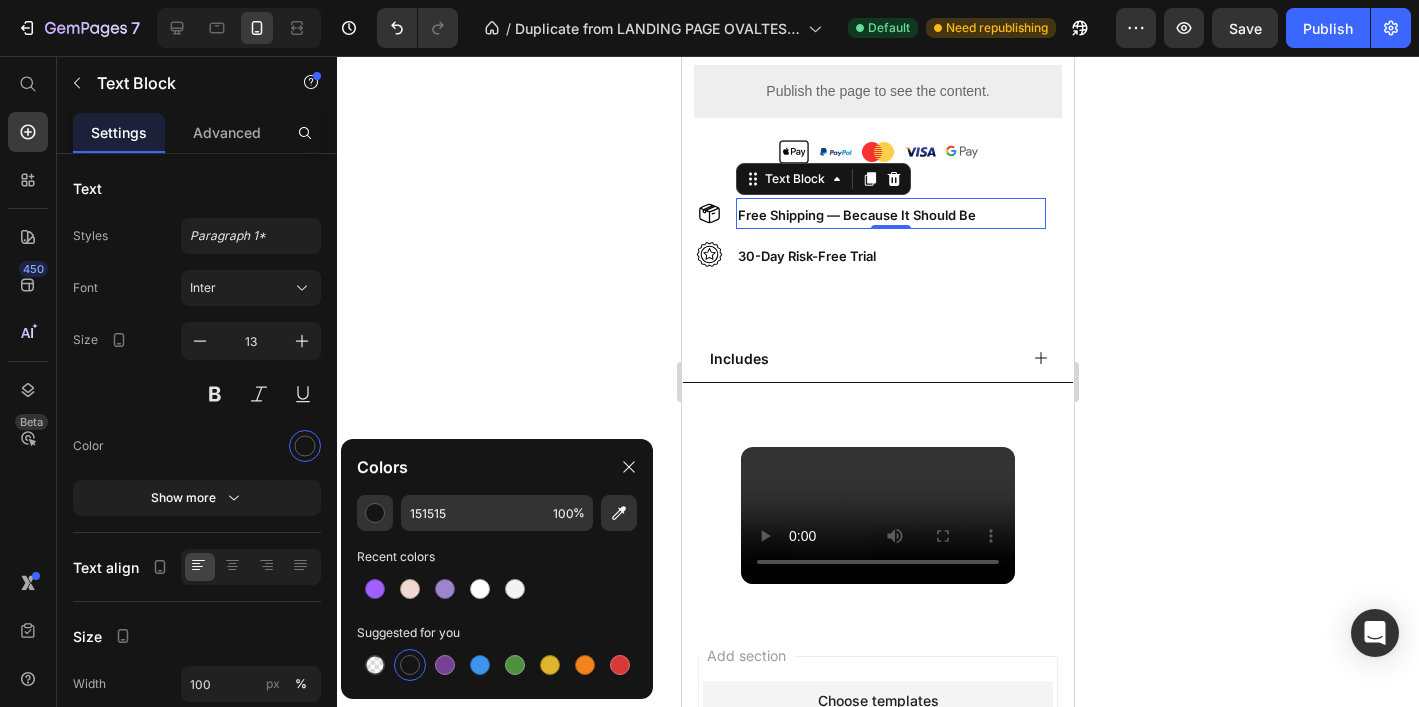 click 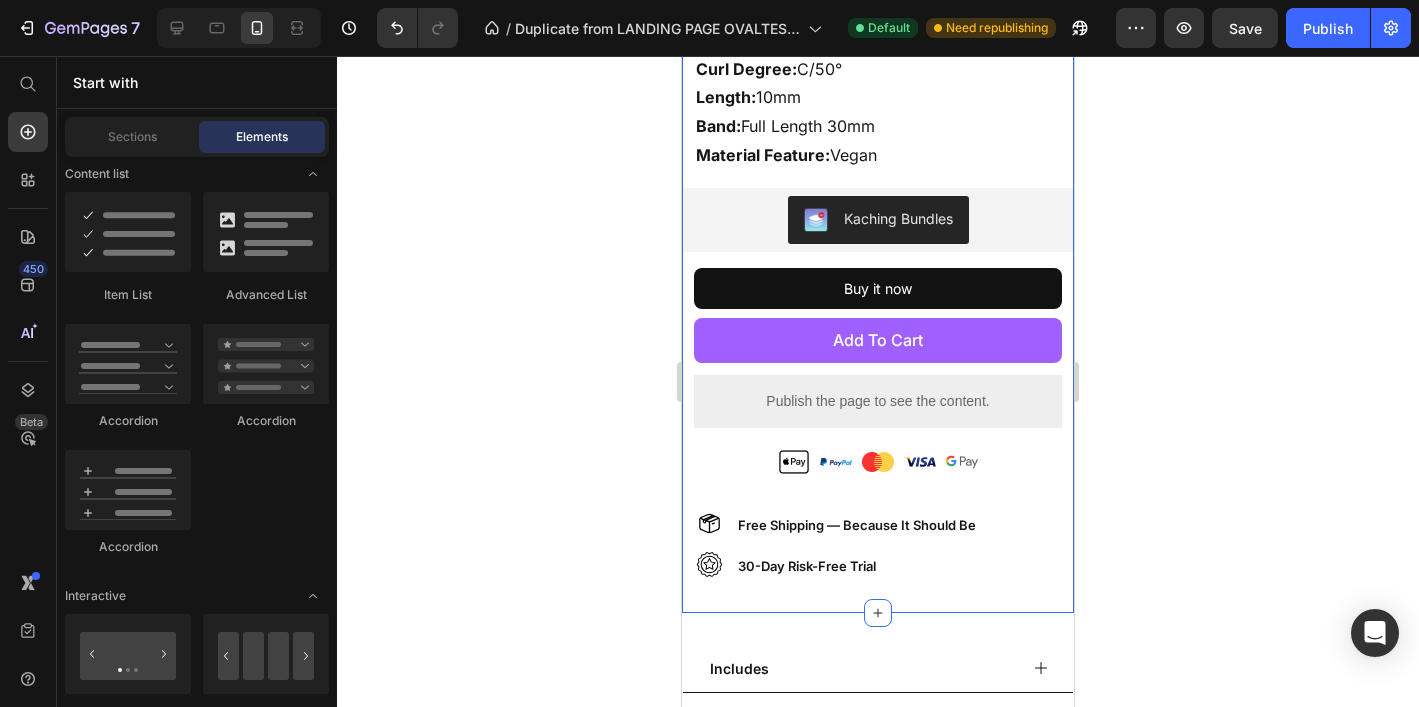 scroll, scrollTop: 1090, scrollLeft: 0, axis: vertical 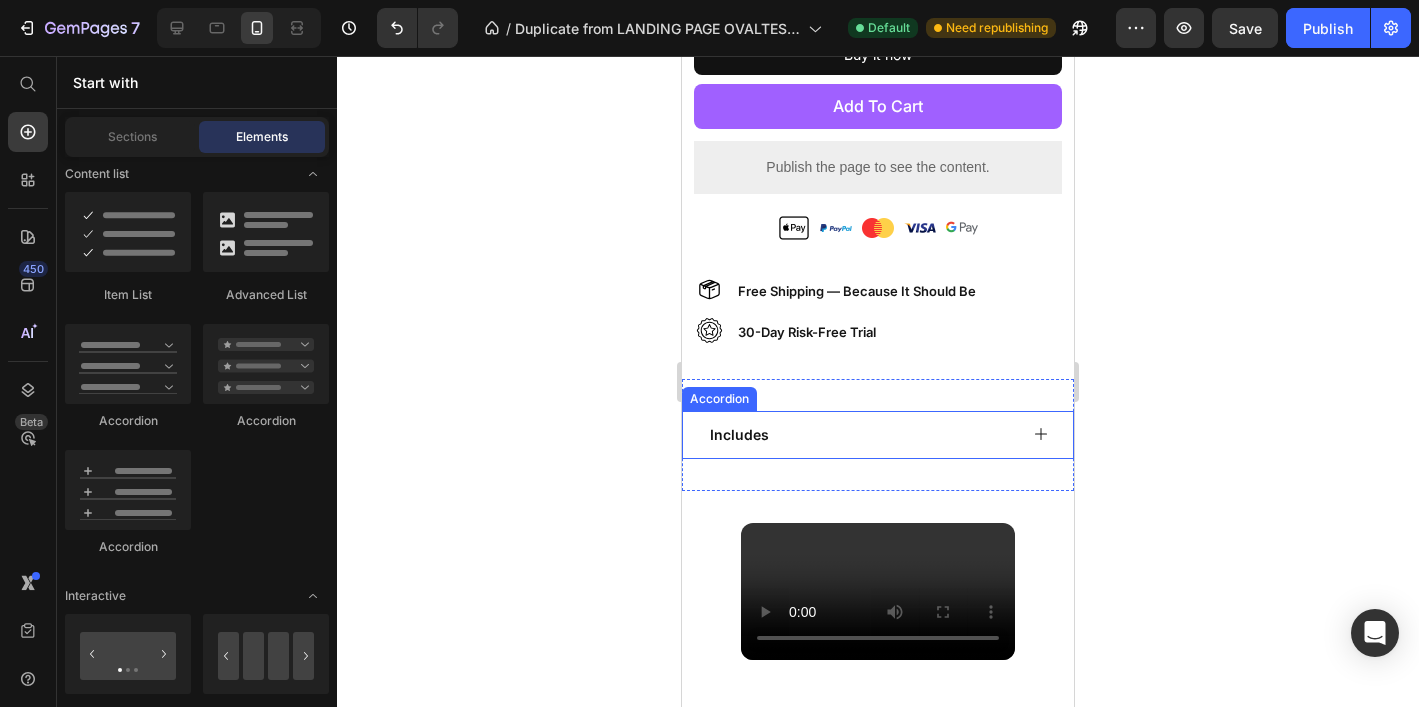 click on "Includes" at bounding box center (862, 434) 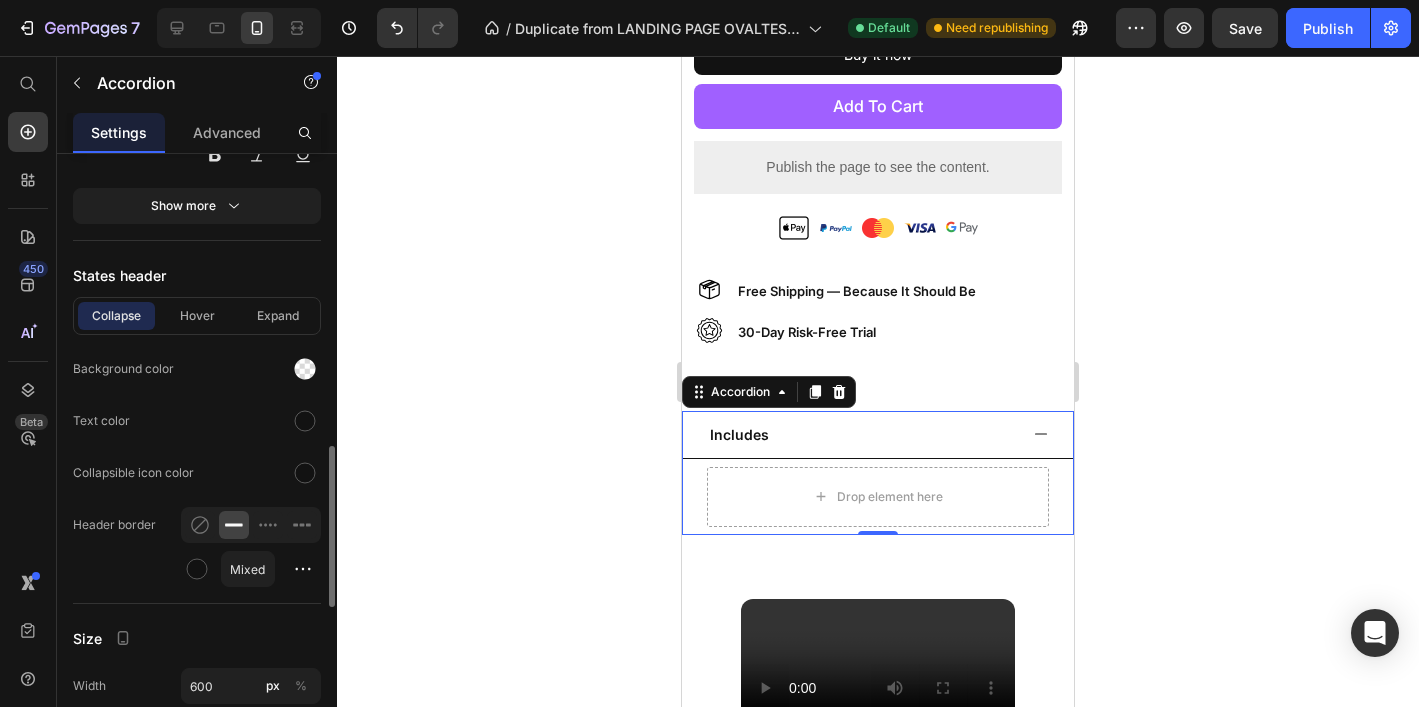 scroll, scrollTop: 1090, scrollLeft: 0, axis: vertical 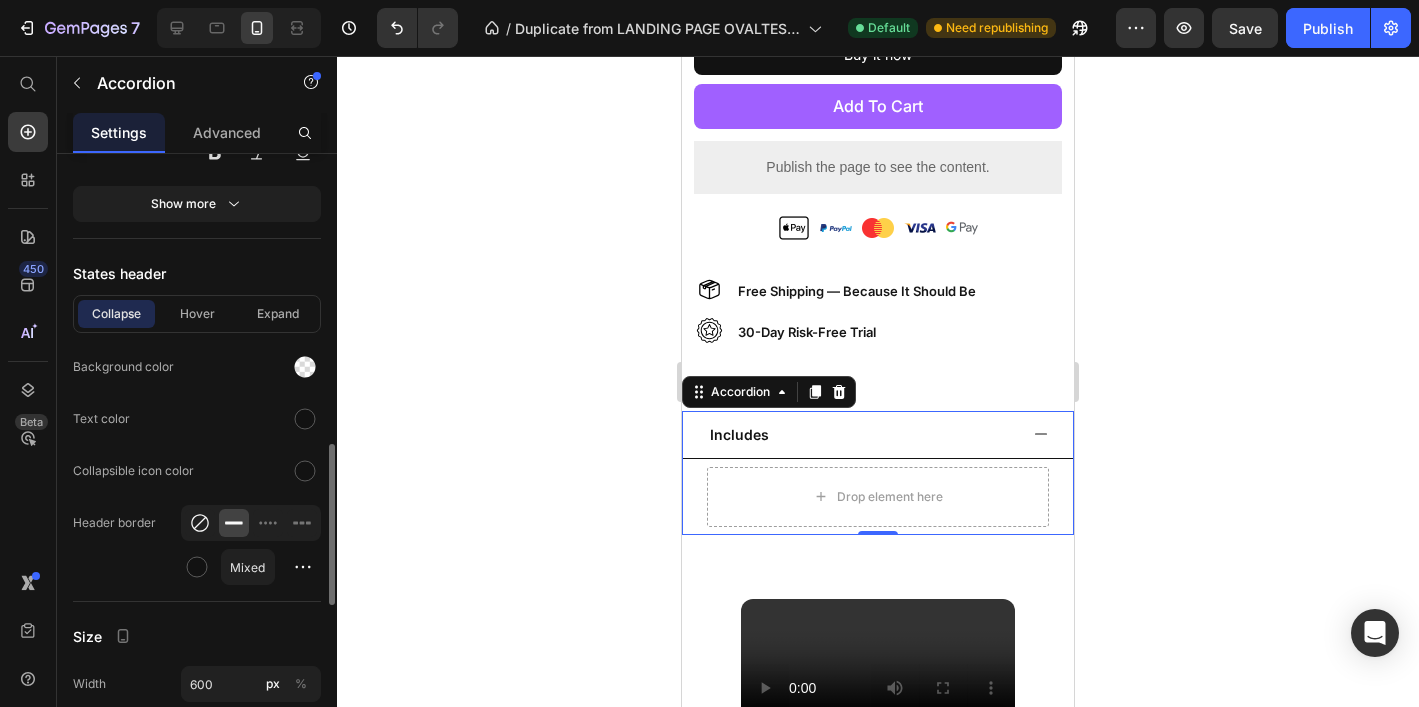 click 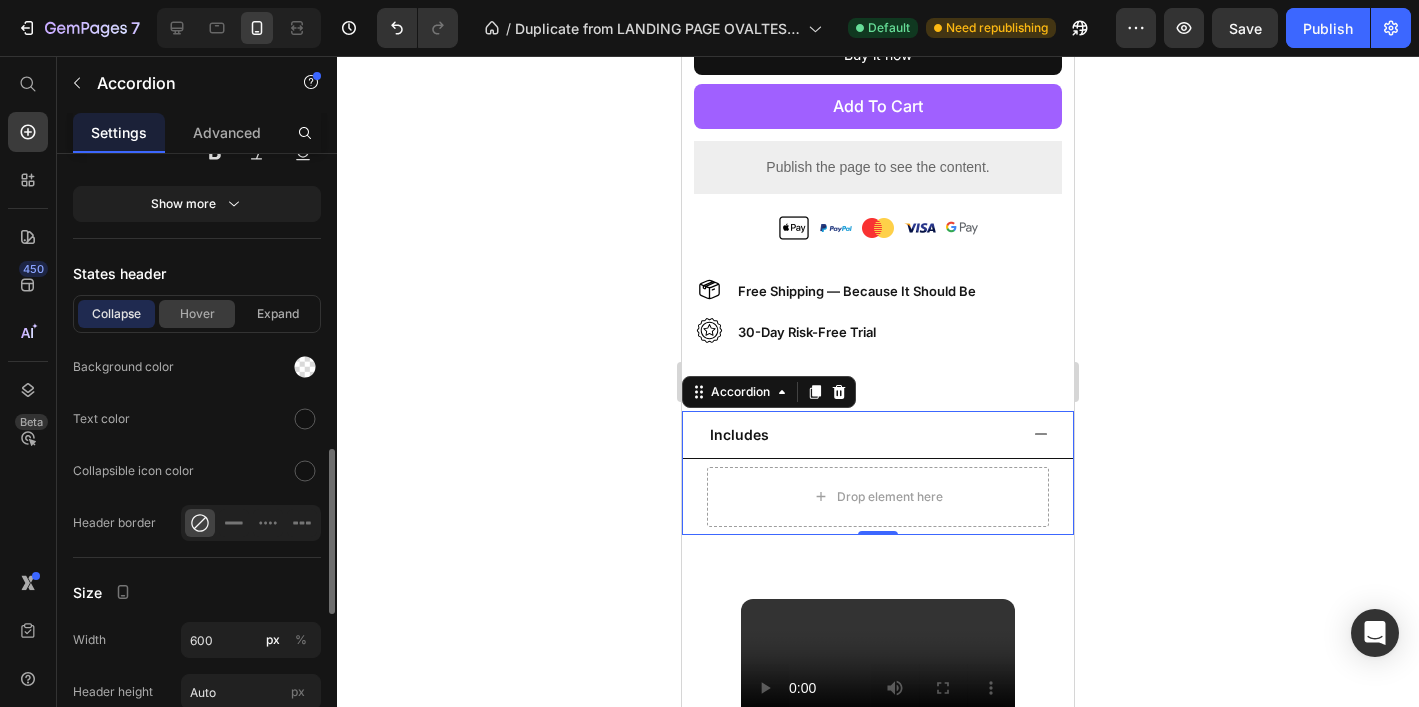 click on "Hover" at bounding box center (197, 314) 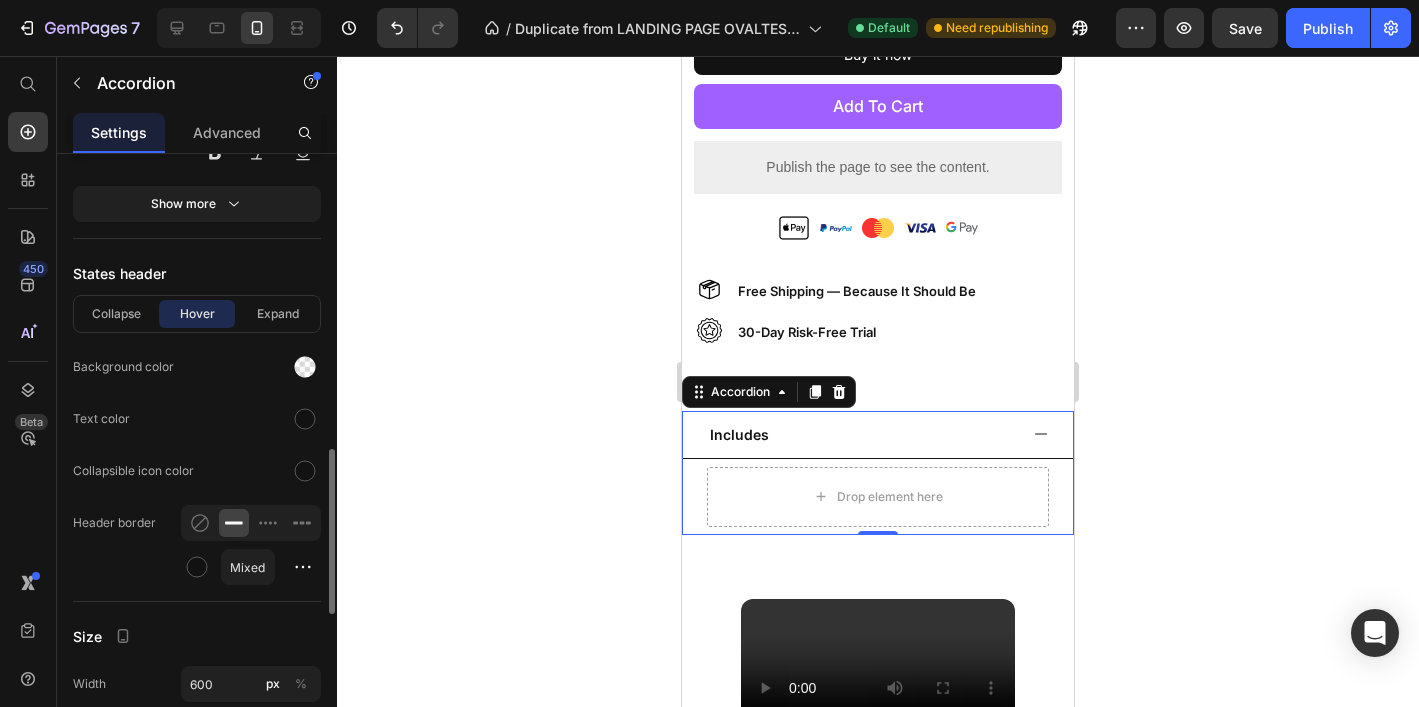 drag, startPoint x: 200, startPoint y: 528, endPoint x: 233, endPoint y: 430, distance: 103.40696 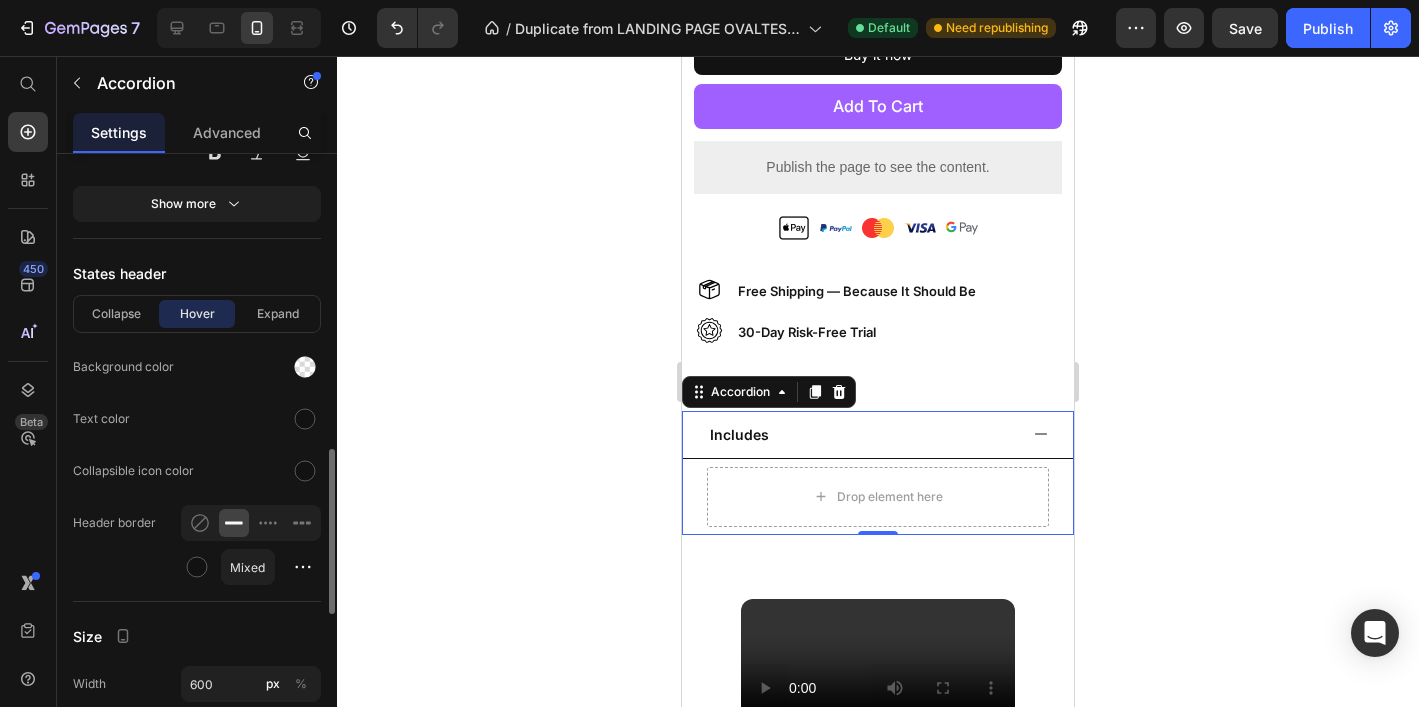 click 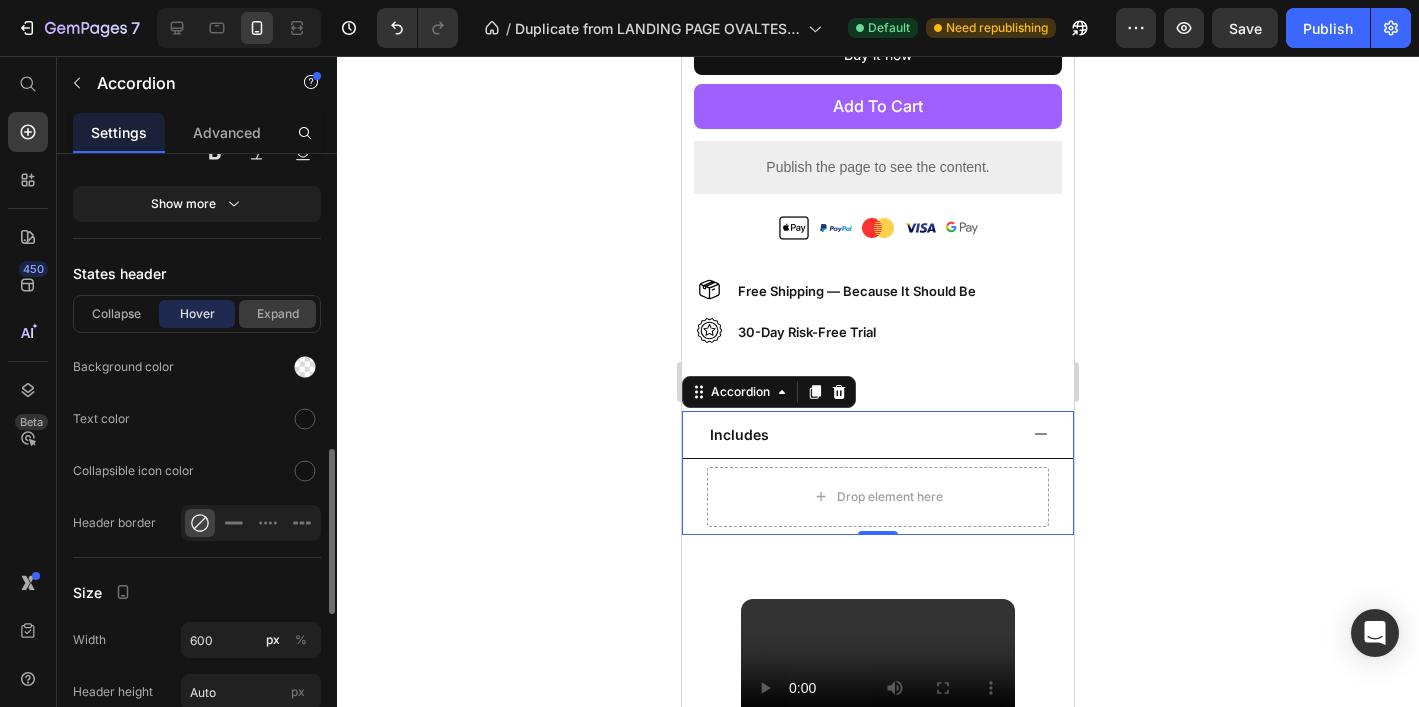 click on "Expand" at bounding box center (277, 314) 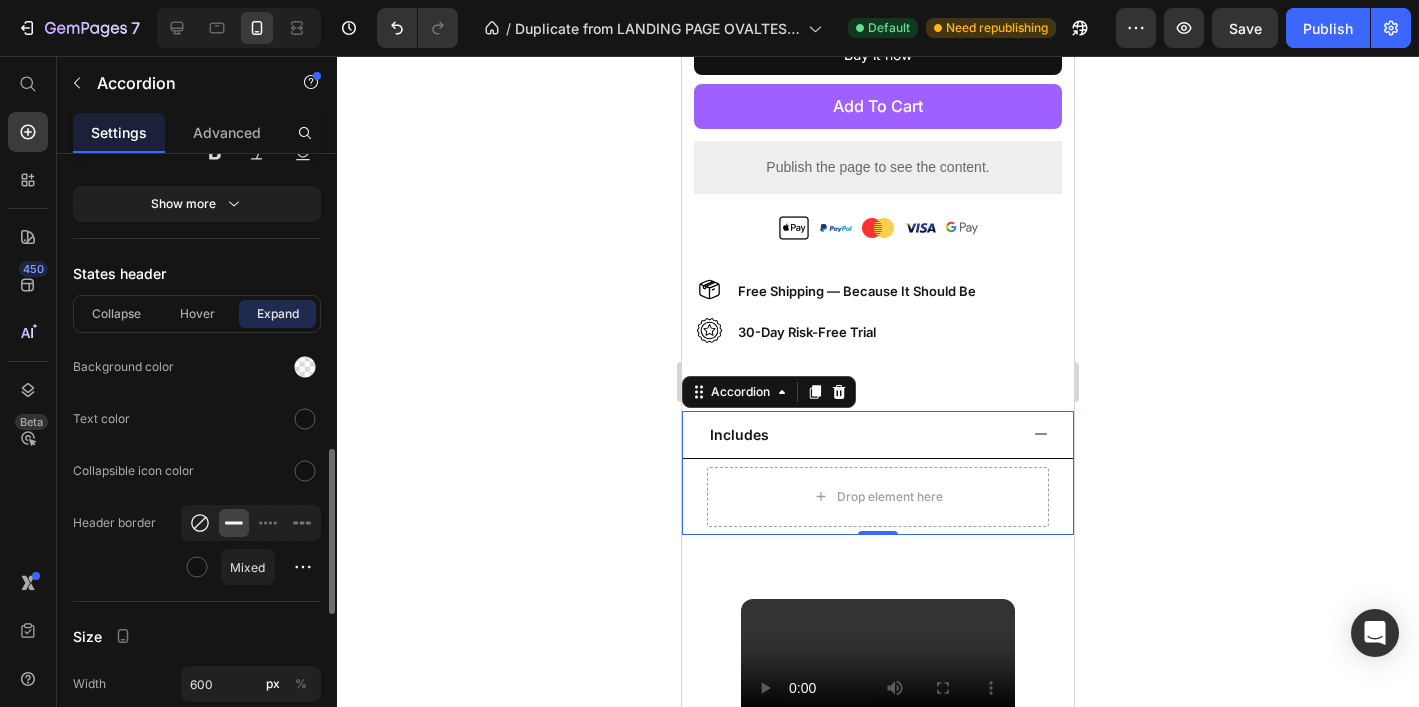click 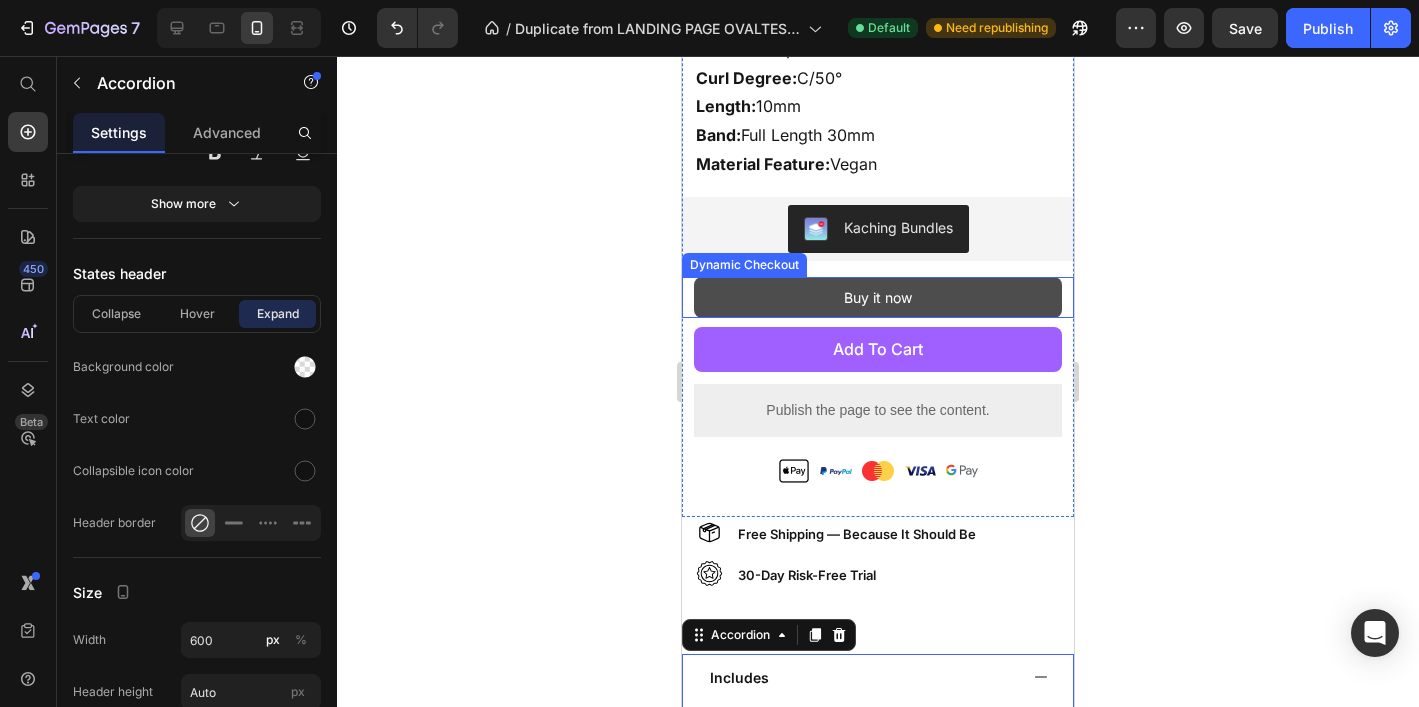 scroll, scrollTop: 1147, scrollLeft: 0, axis: vertical 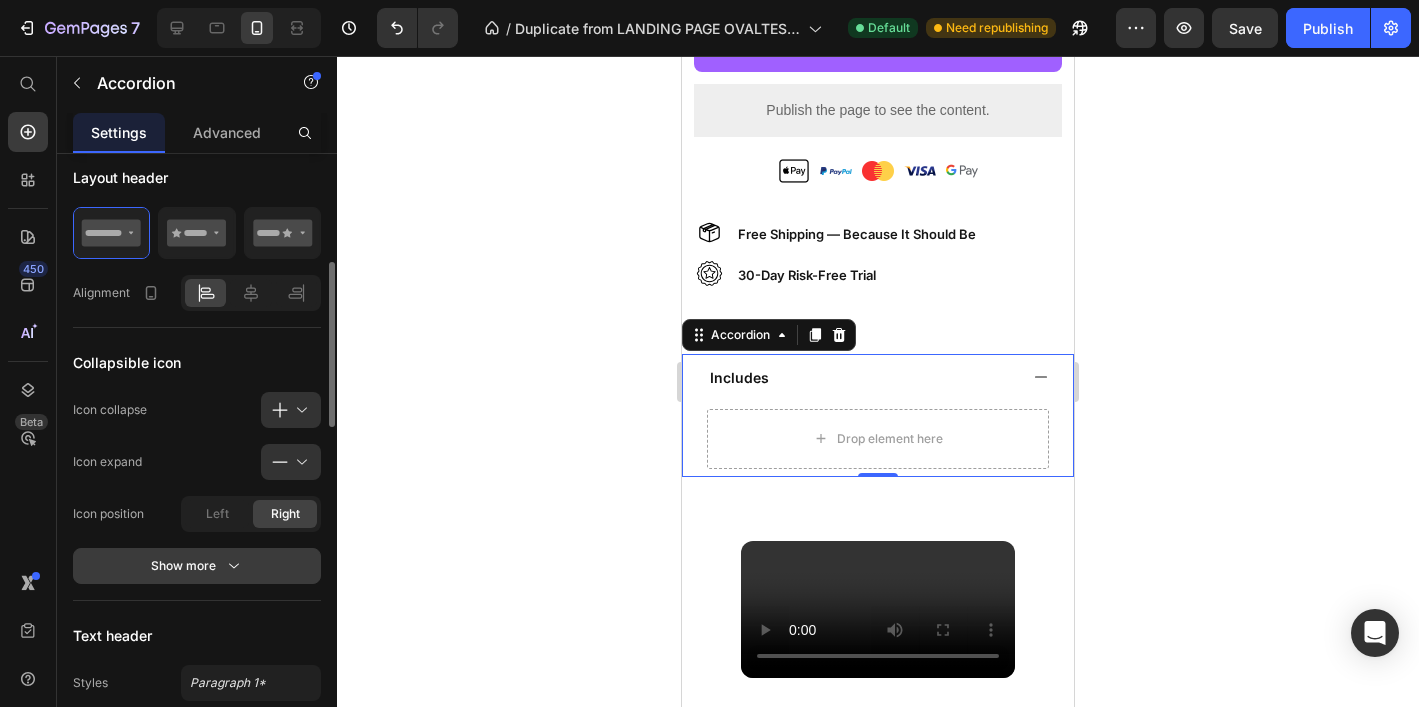 click on "Show more" at bounding box center [197, 566] 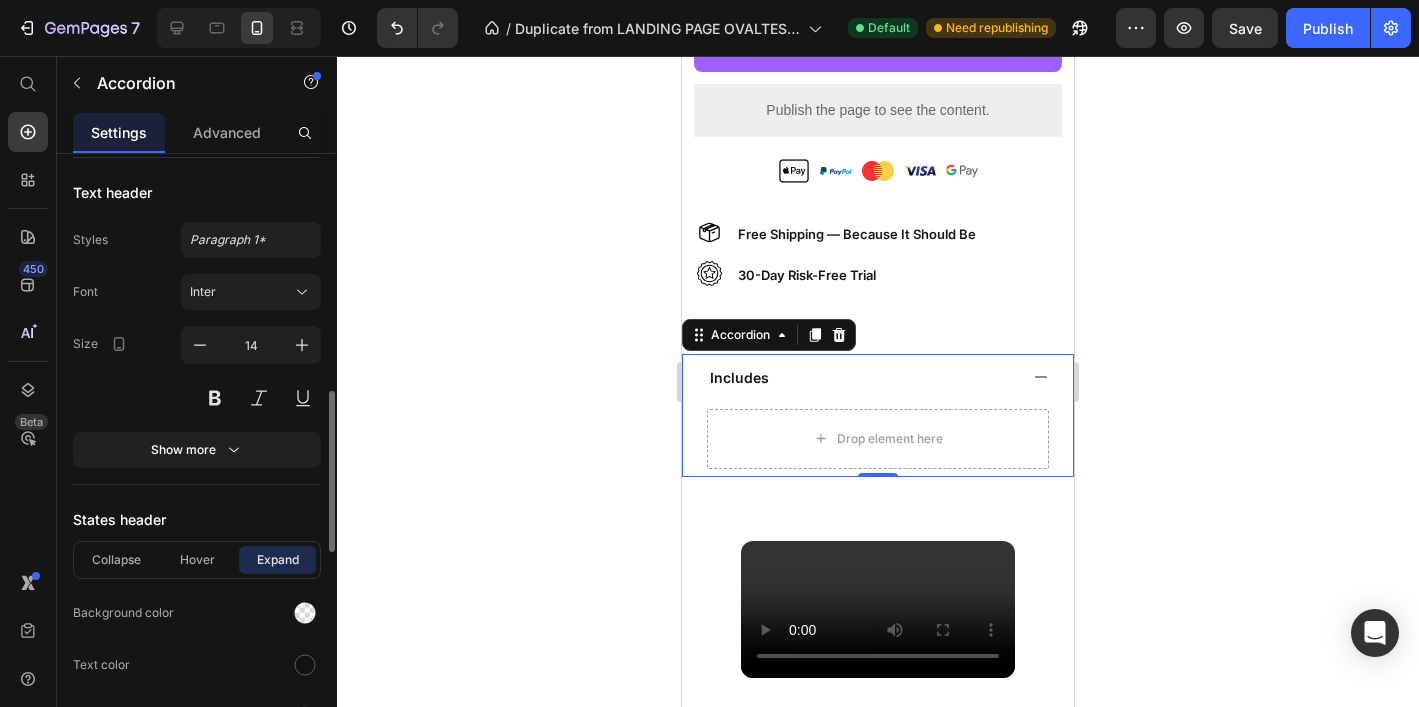 scroll, scrollTop: 961, scrollLeft: 0, axis: vertical 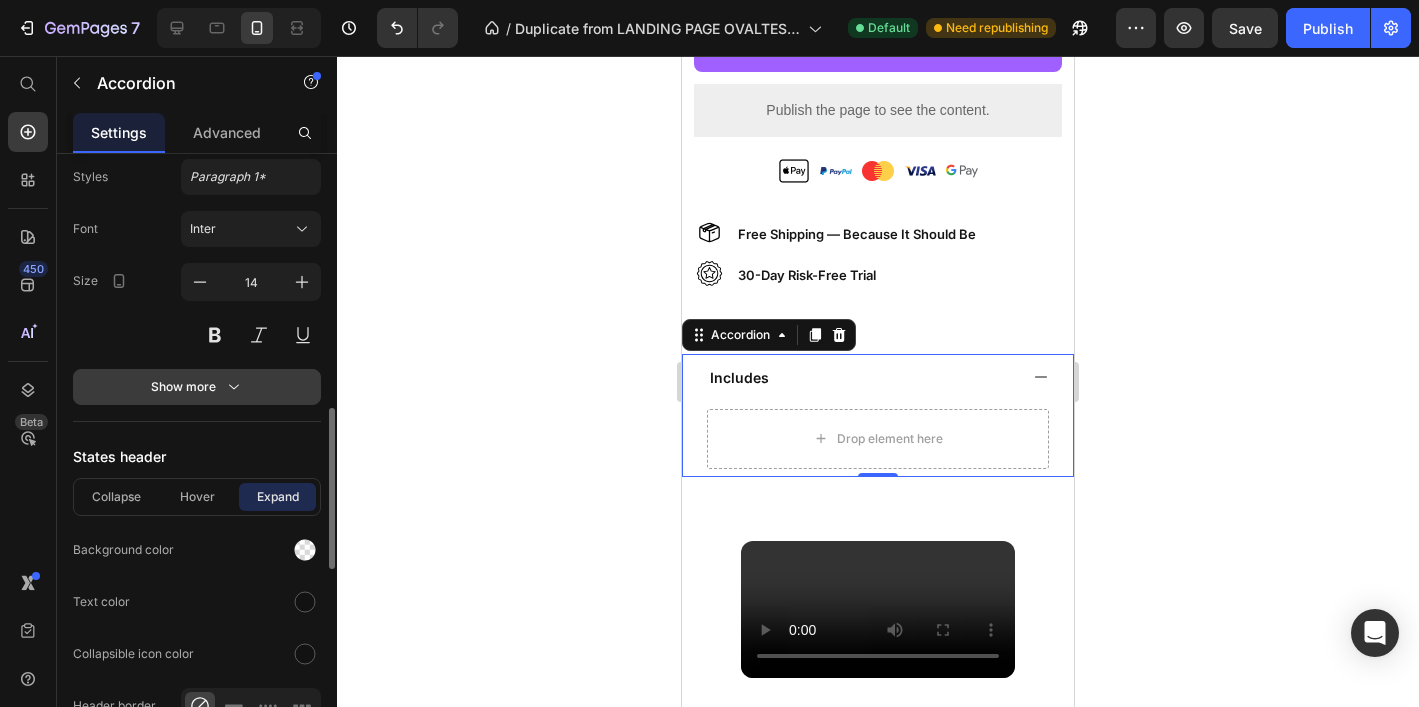 click on "Show more" at bounding box center (197, 387) 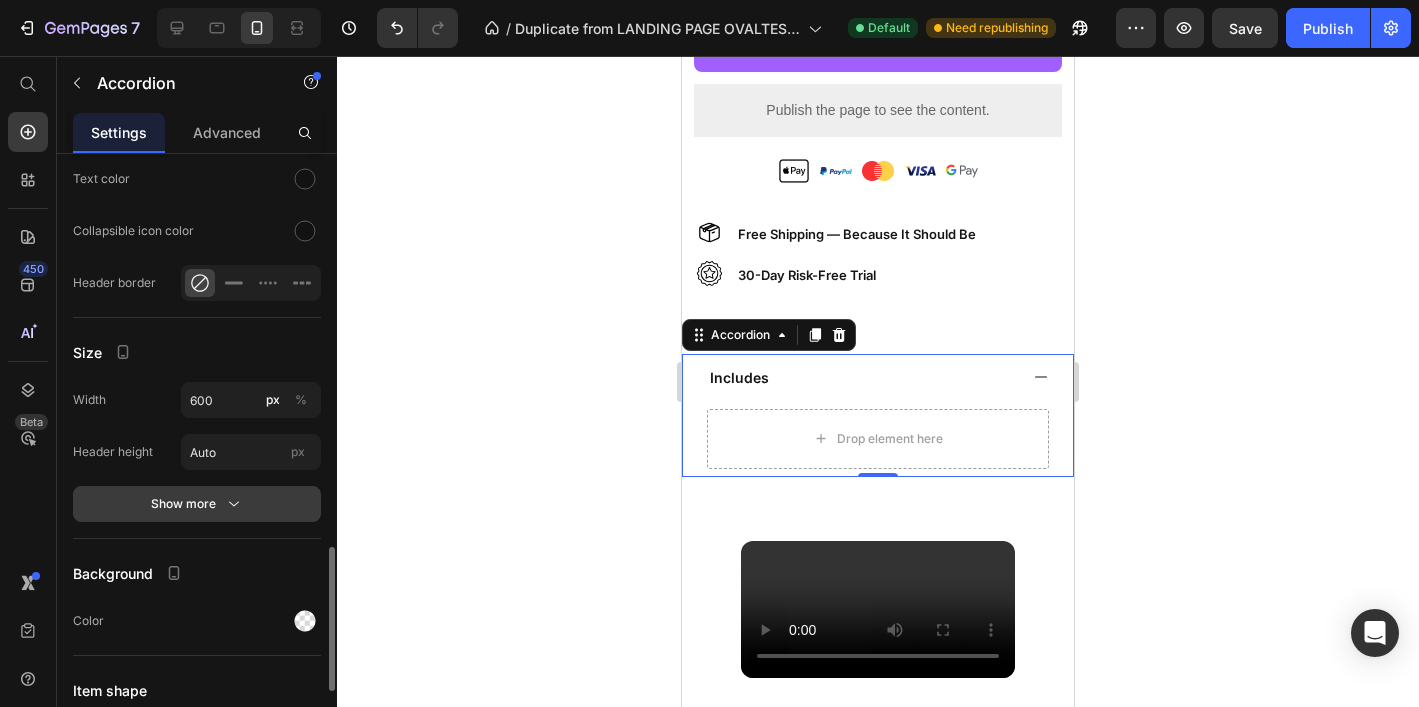 scroll, scrollTop: 1646, scrollLeft: 0, axis: vertical 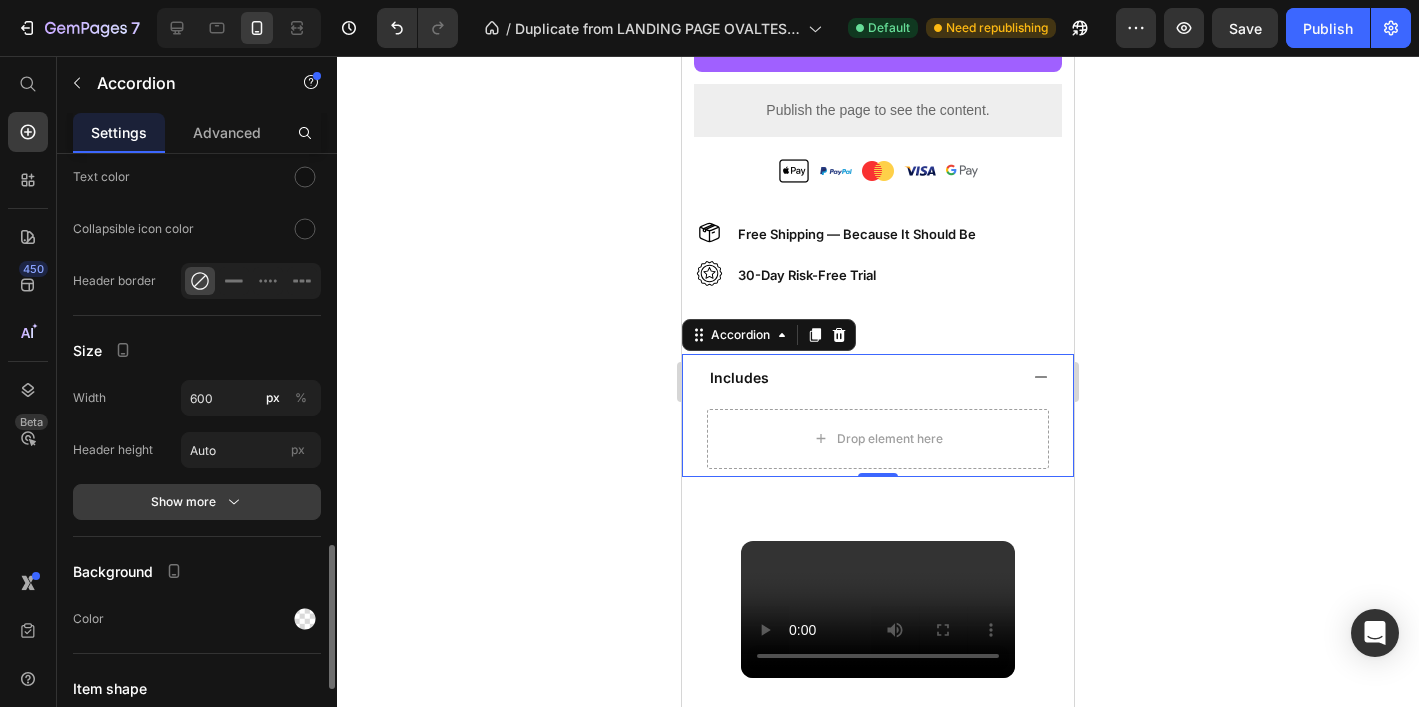 click on "Show more" at bounding box center [197, 502] 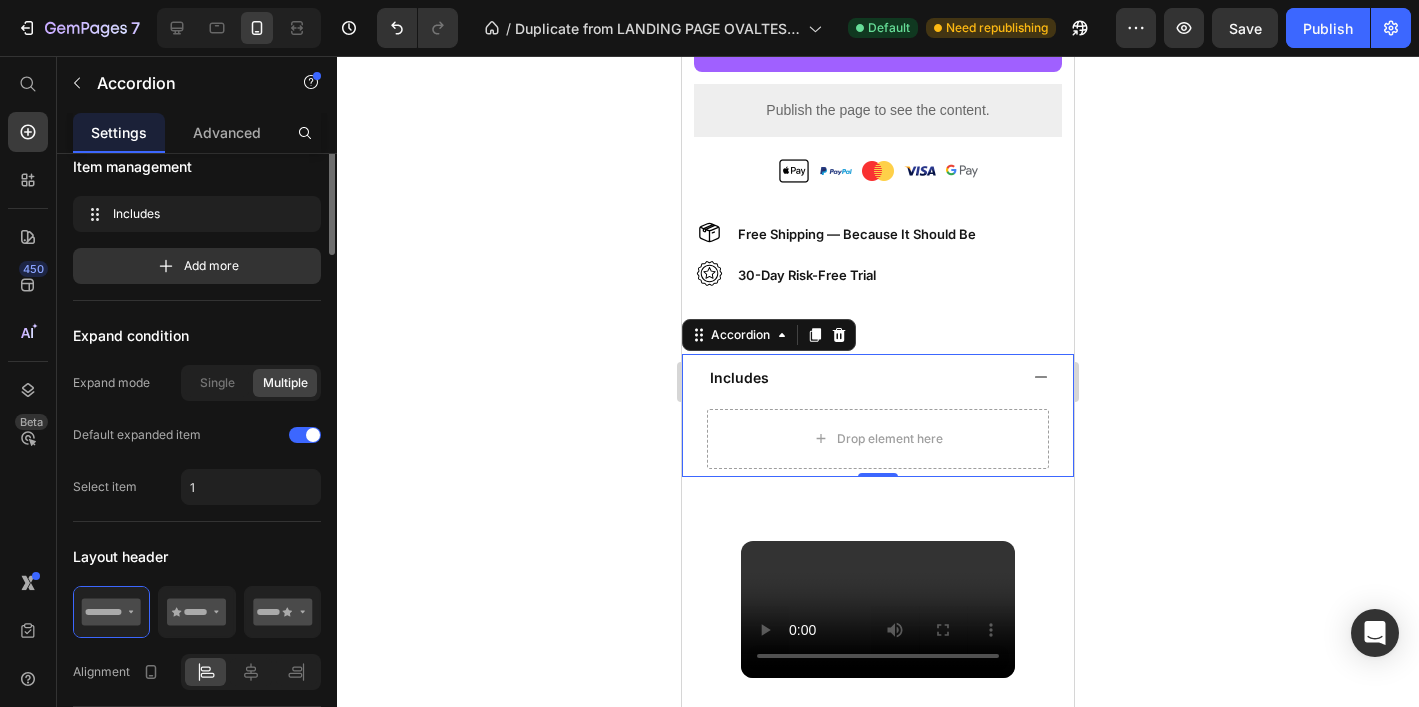 scroll, scrollTop: 0, scrollLeft: 0, axis: both 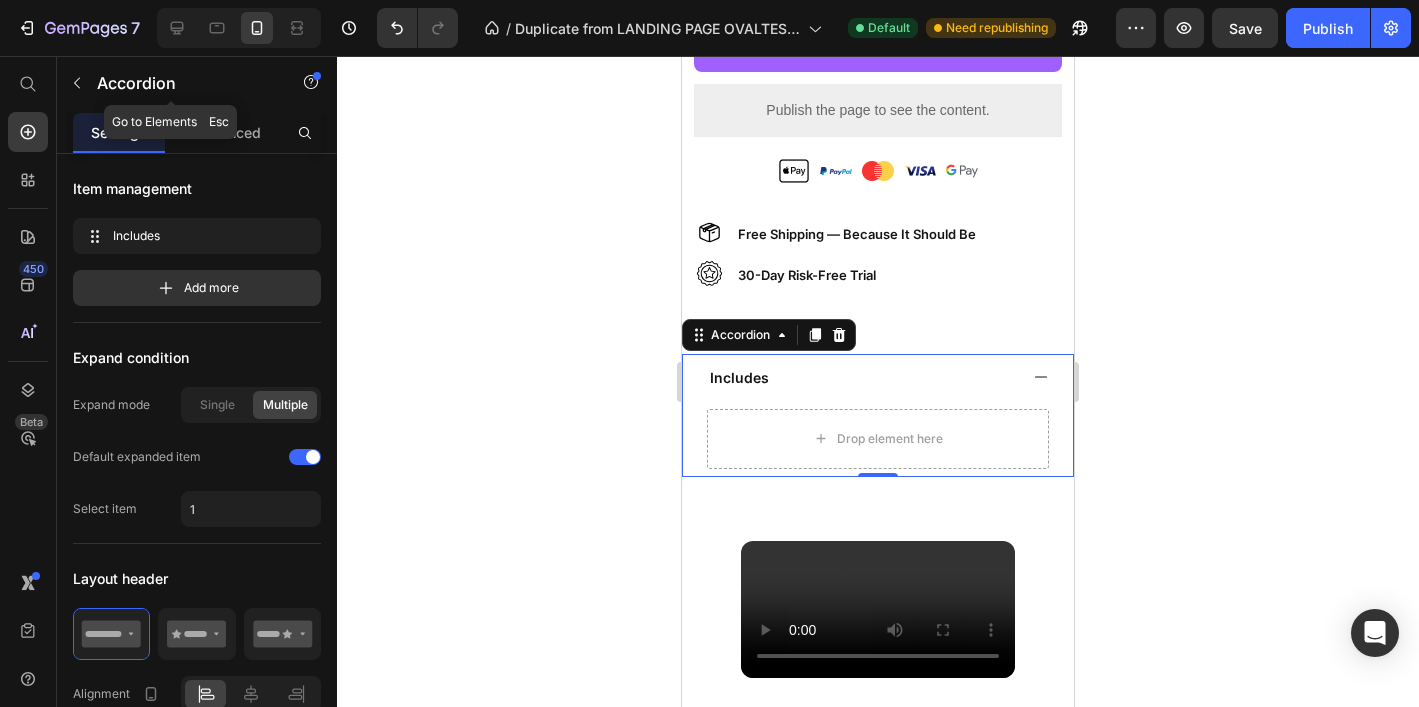 click on "Accordion" at bounding box center (182, 83) 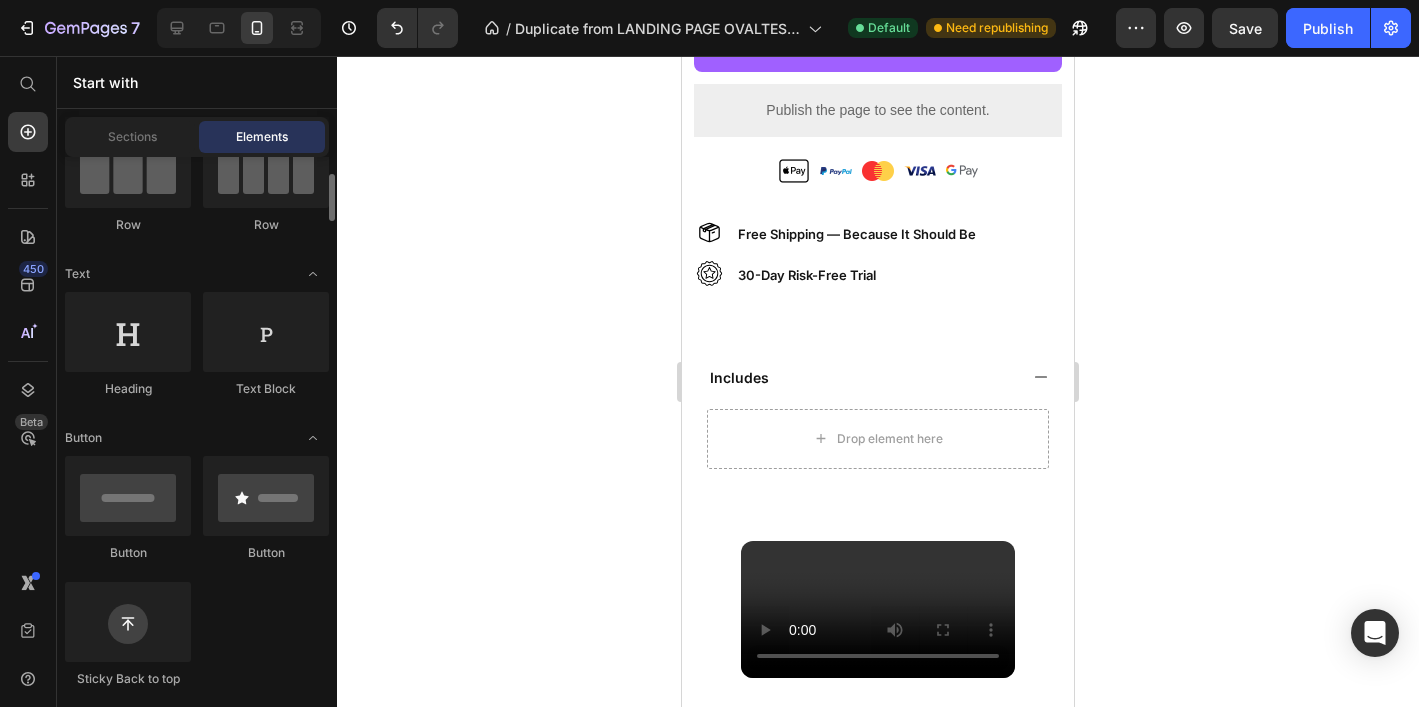 scroll, scrollTop: 196, scrollLeft: 0, axis: vertical 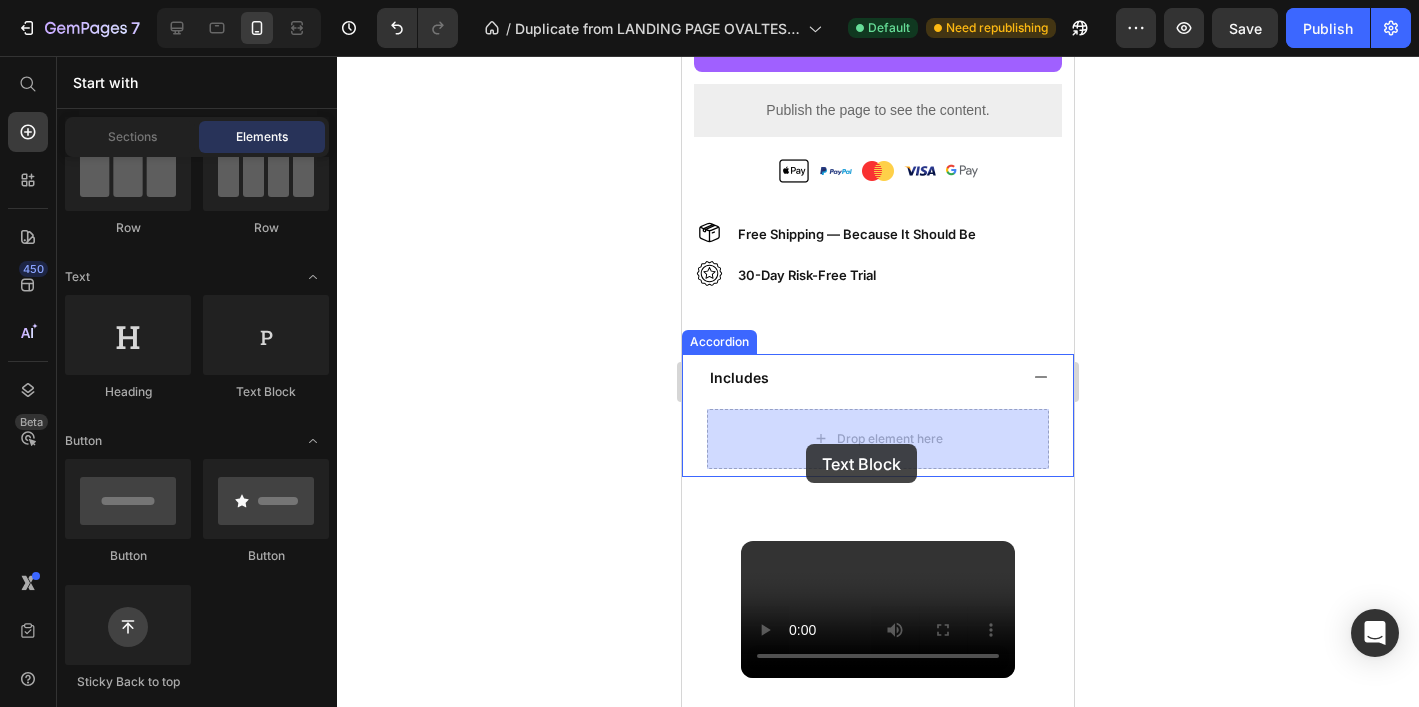 drag, startPoint x: 945, startPoint y: 409, endPoint x: 806, endPoint y: 444, distance: 143.33876 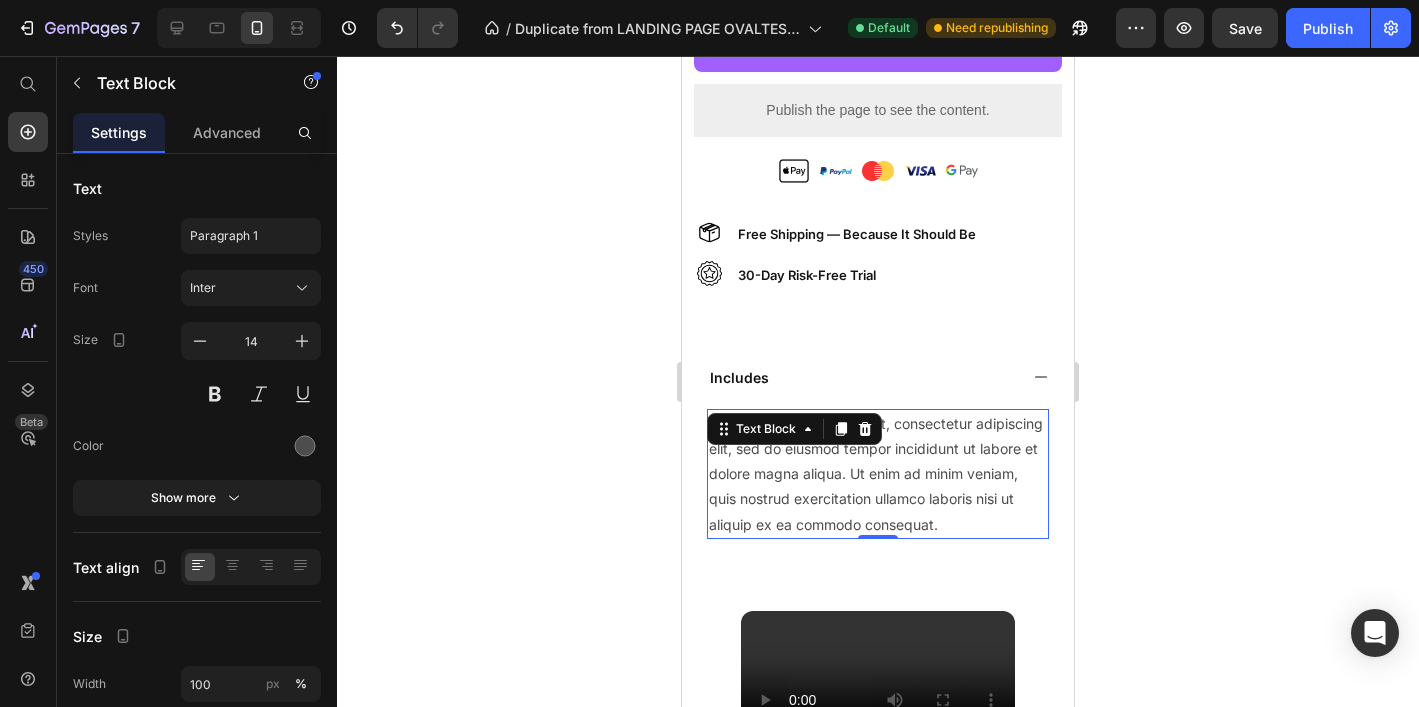 click on "Lorem ipsum dolor sit amet, consectetur adipiscing elit, sed do eiusmod tempor incididunt ut labore et dolore magna aliqua. Ut enim ad minim veniam, quis nostrud exercitation ullamco laboris nisi ut aliquip ex ea commodo consequat." at bounding box center [878, 474] 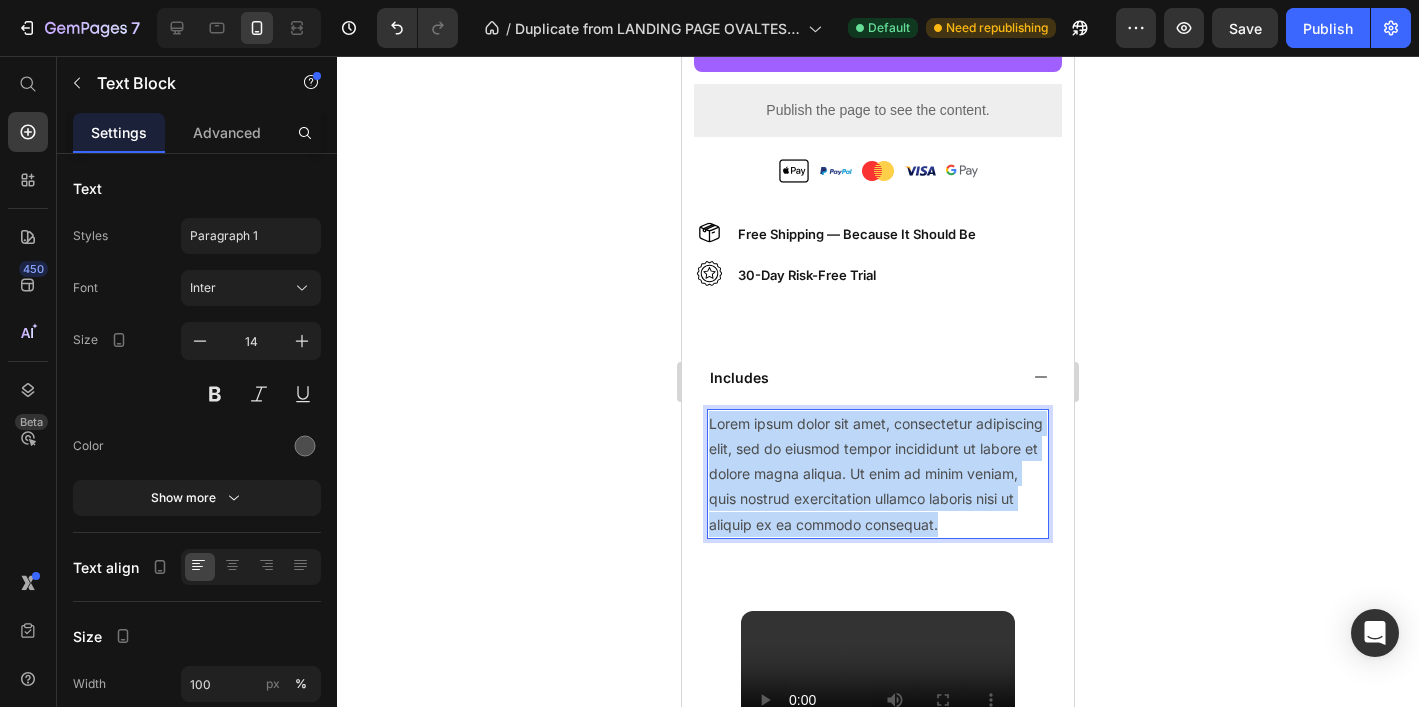 drag, startPoint x: 940, startPoint y: 524, endPoint x: 710, endPoint y: 428, distance: 249.23082 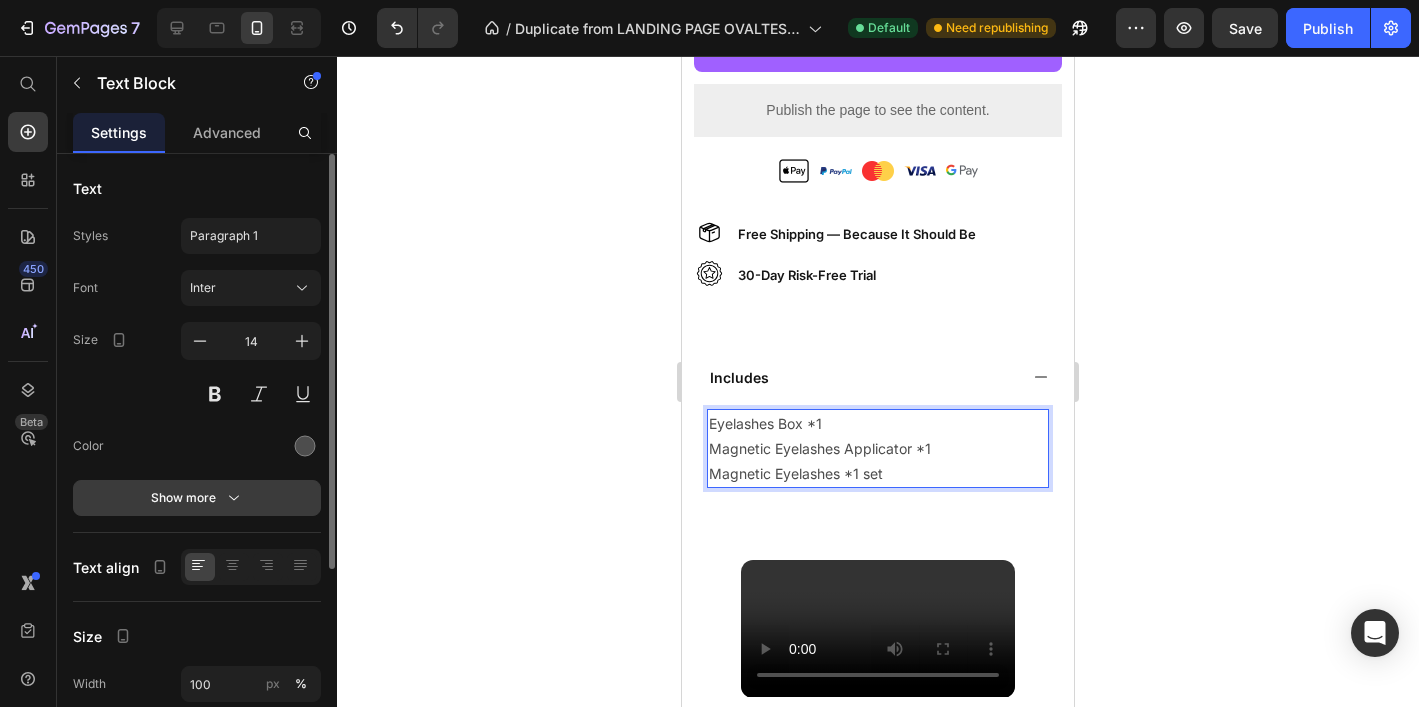 click 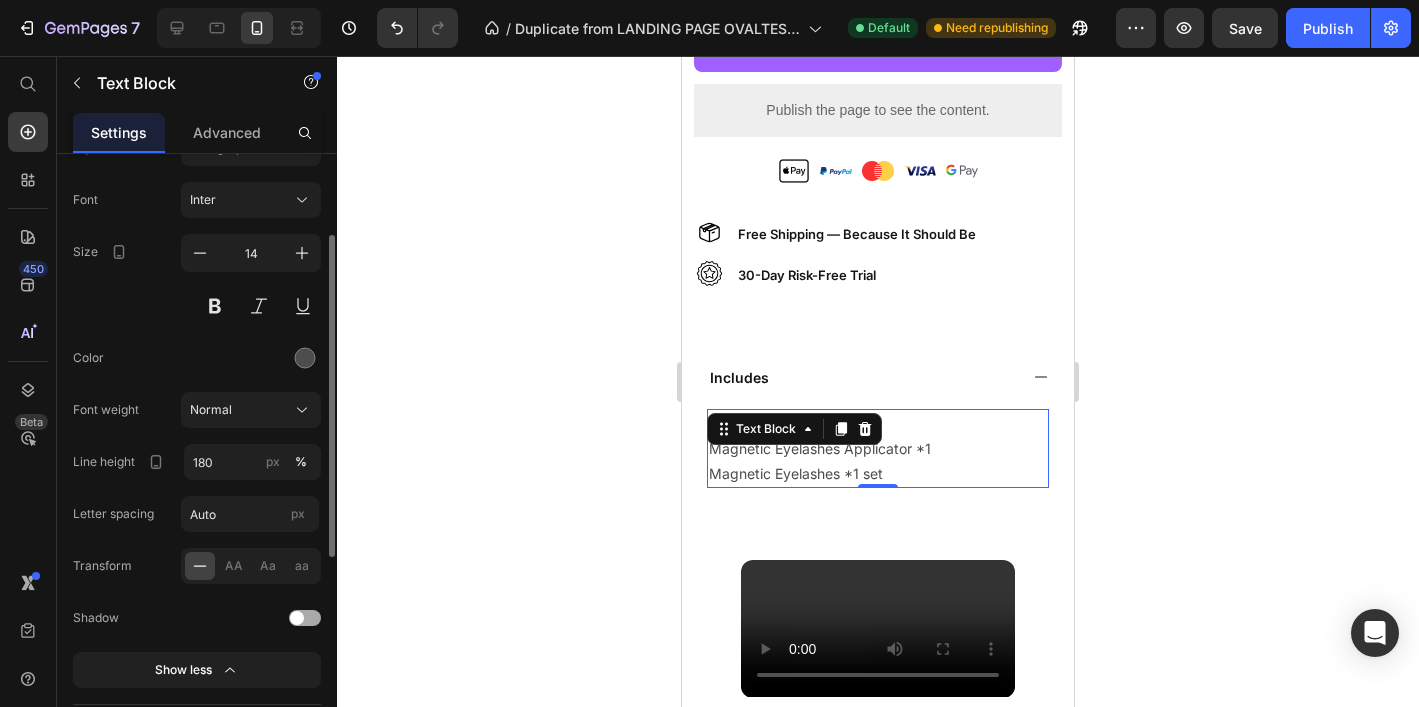 scroll, scrollTop: 114, scrollLeft: 0, axis: vertical 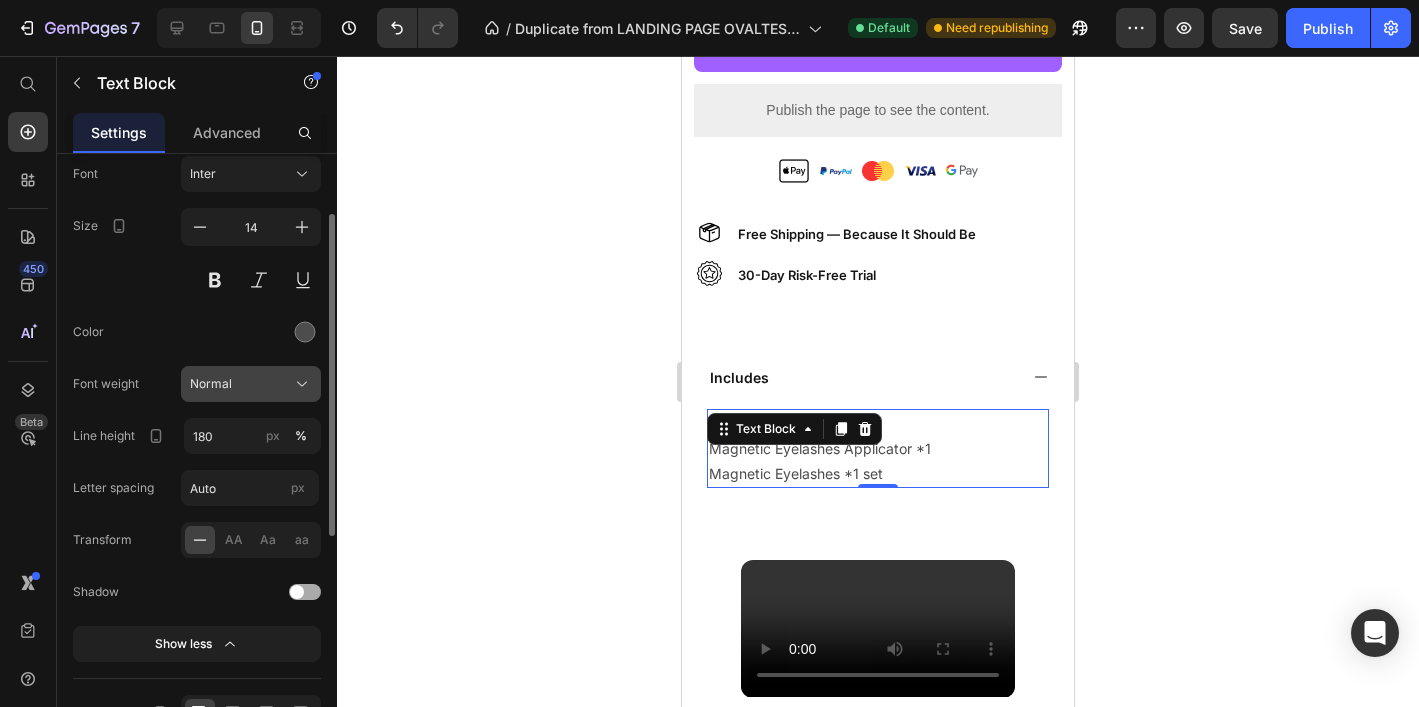 click on "Normal" 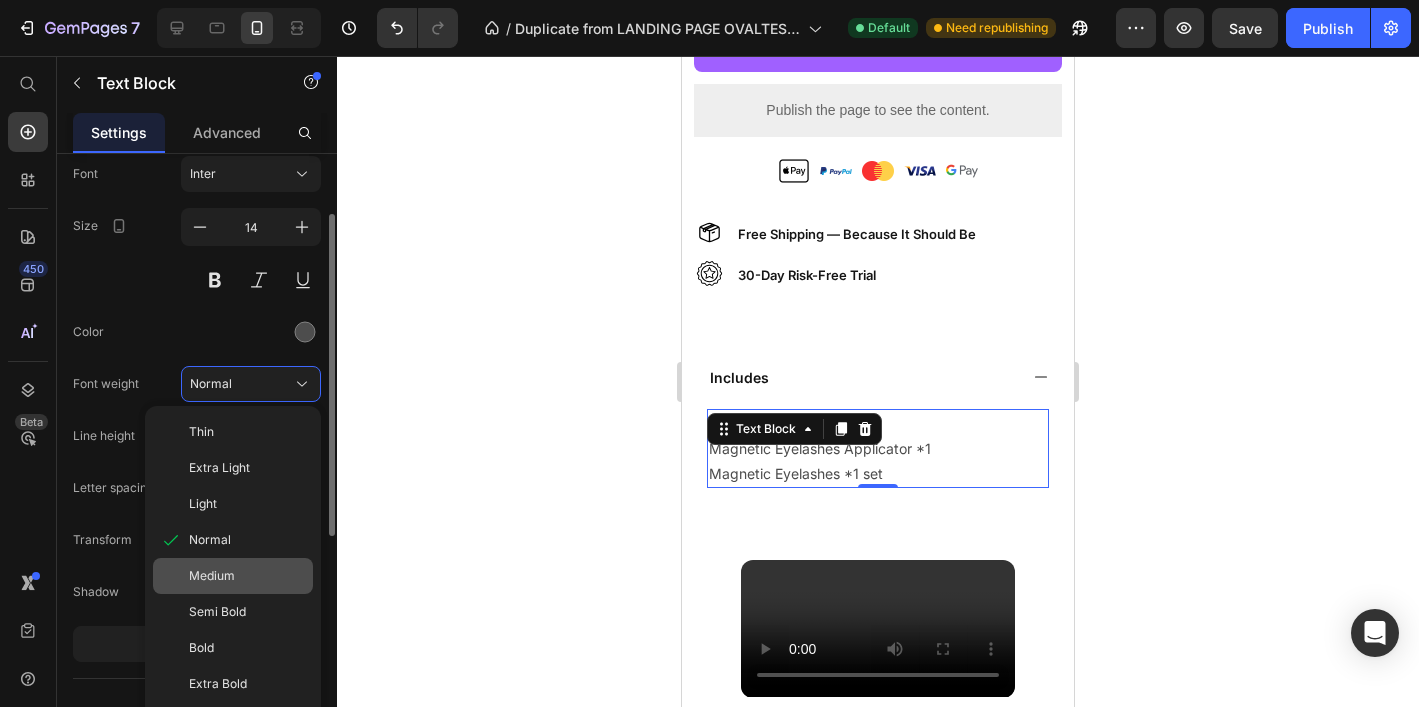 click on "Medium" 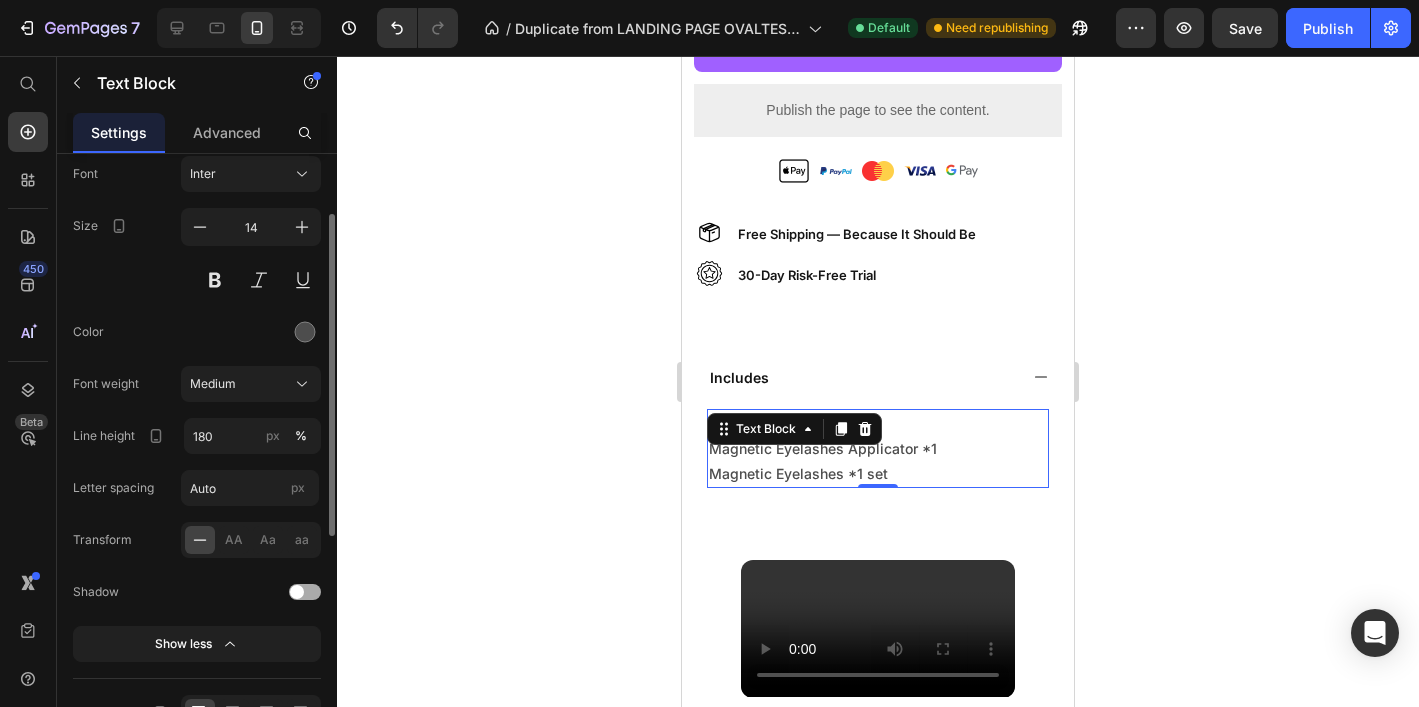 click 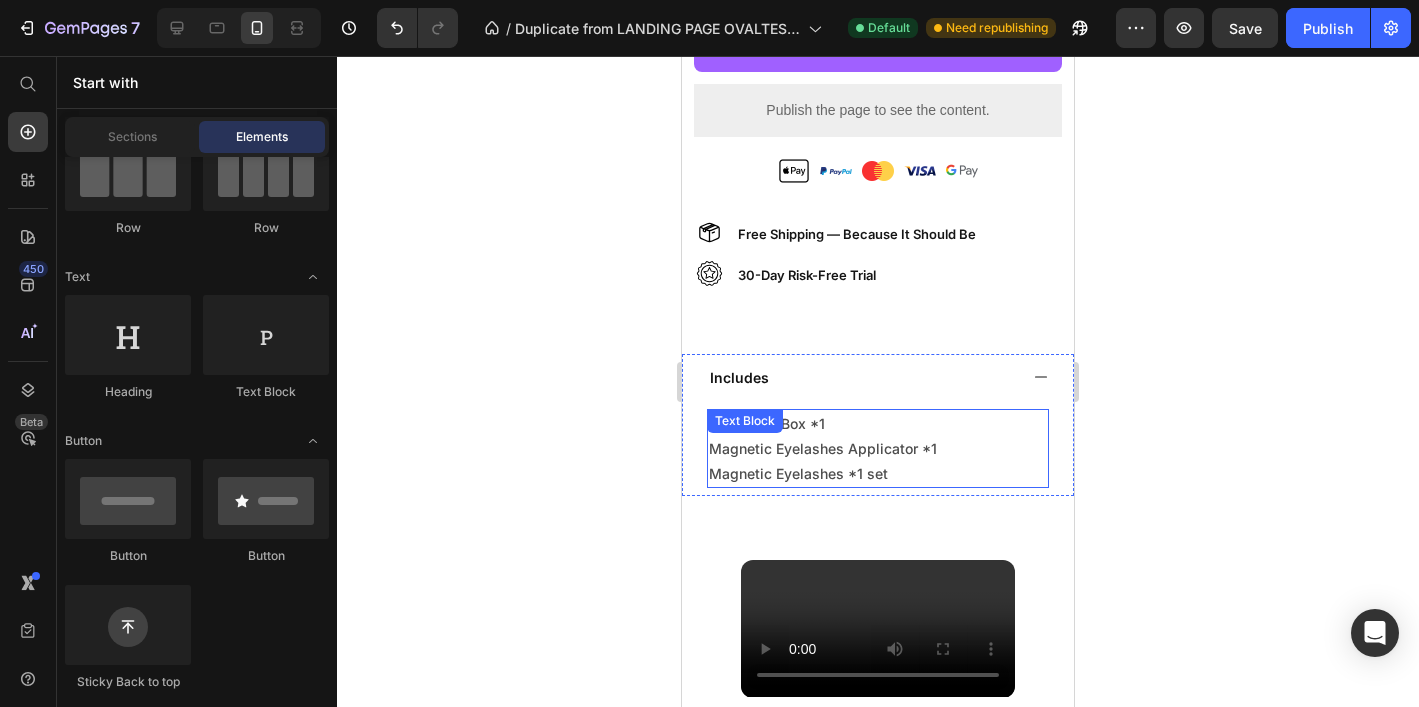 click on "Eyelashes Box *1 Magnetic Eyelashes Applicator *1 Magnetic Eyelashes *1 set" at bounding box center (878, 449) 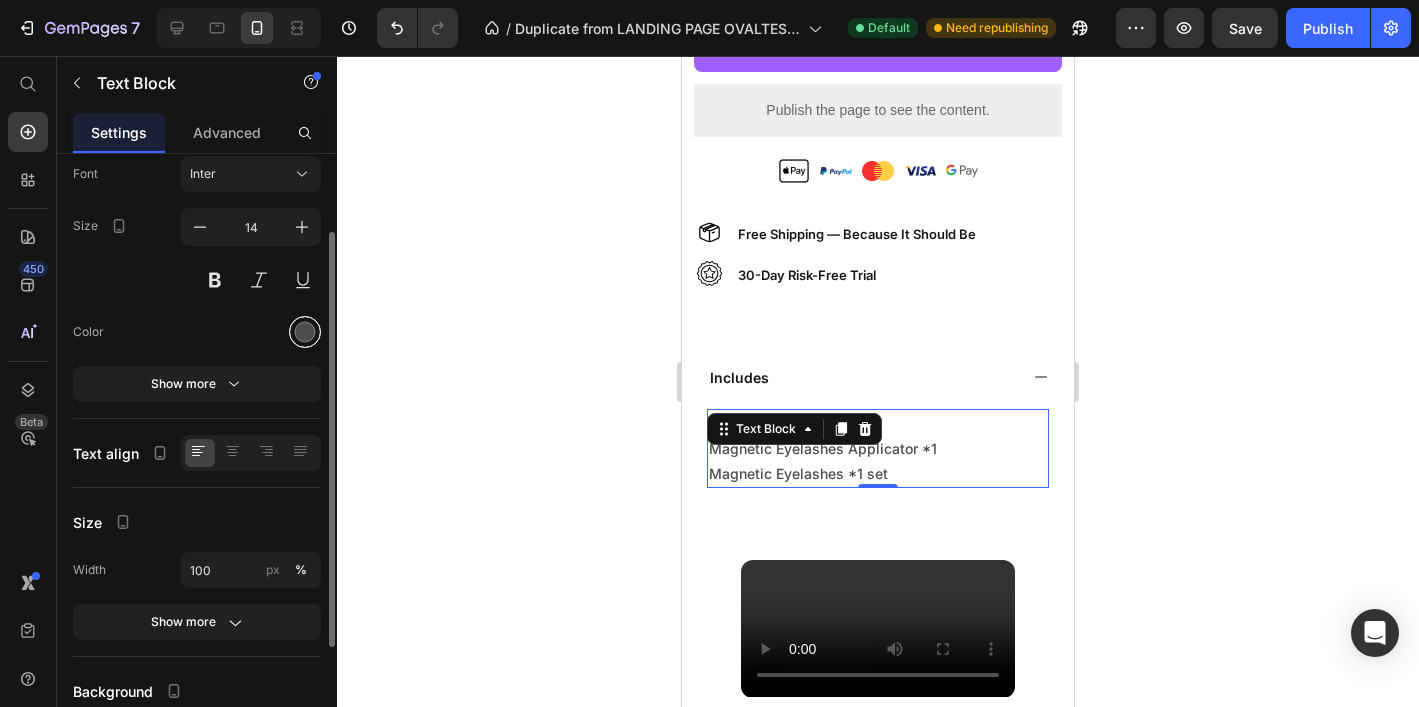 click at bounding box center (305, 332) 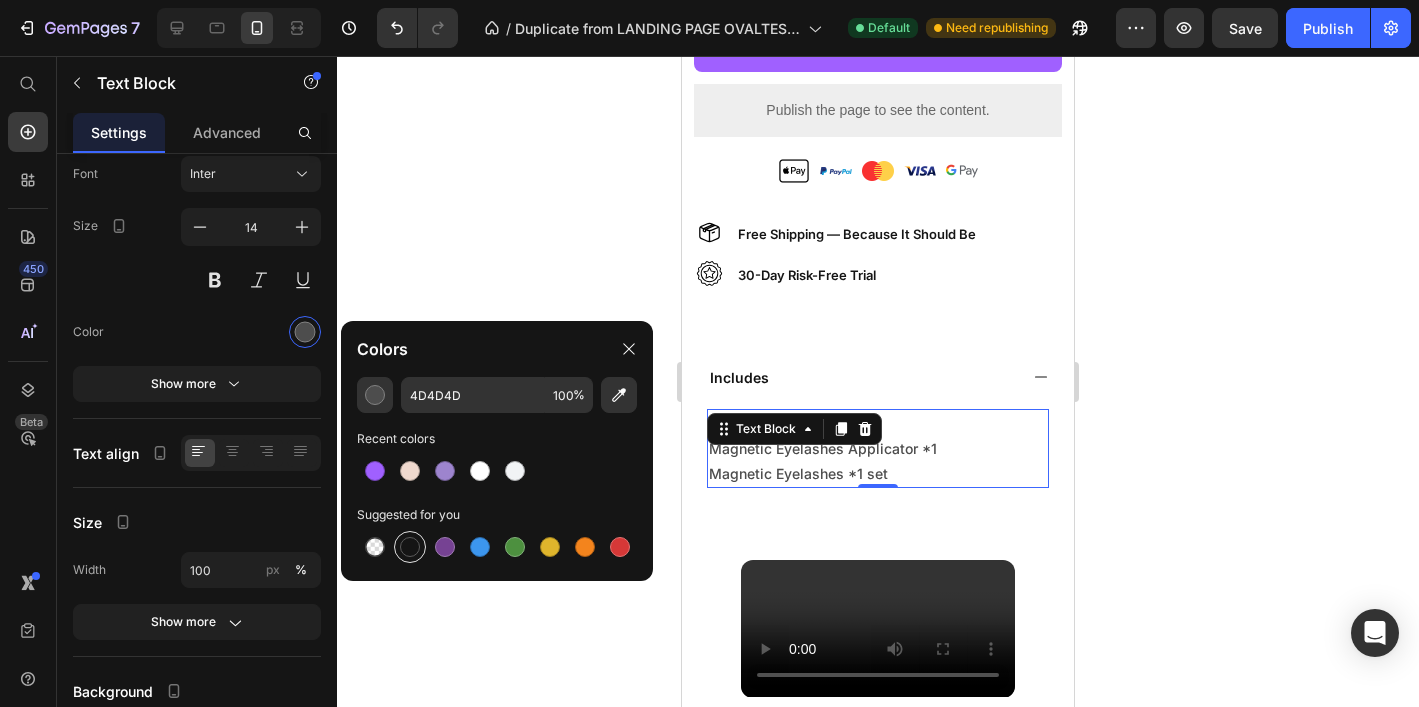 click at bounding box center (410, 547) 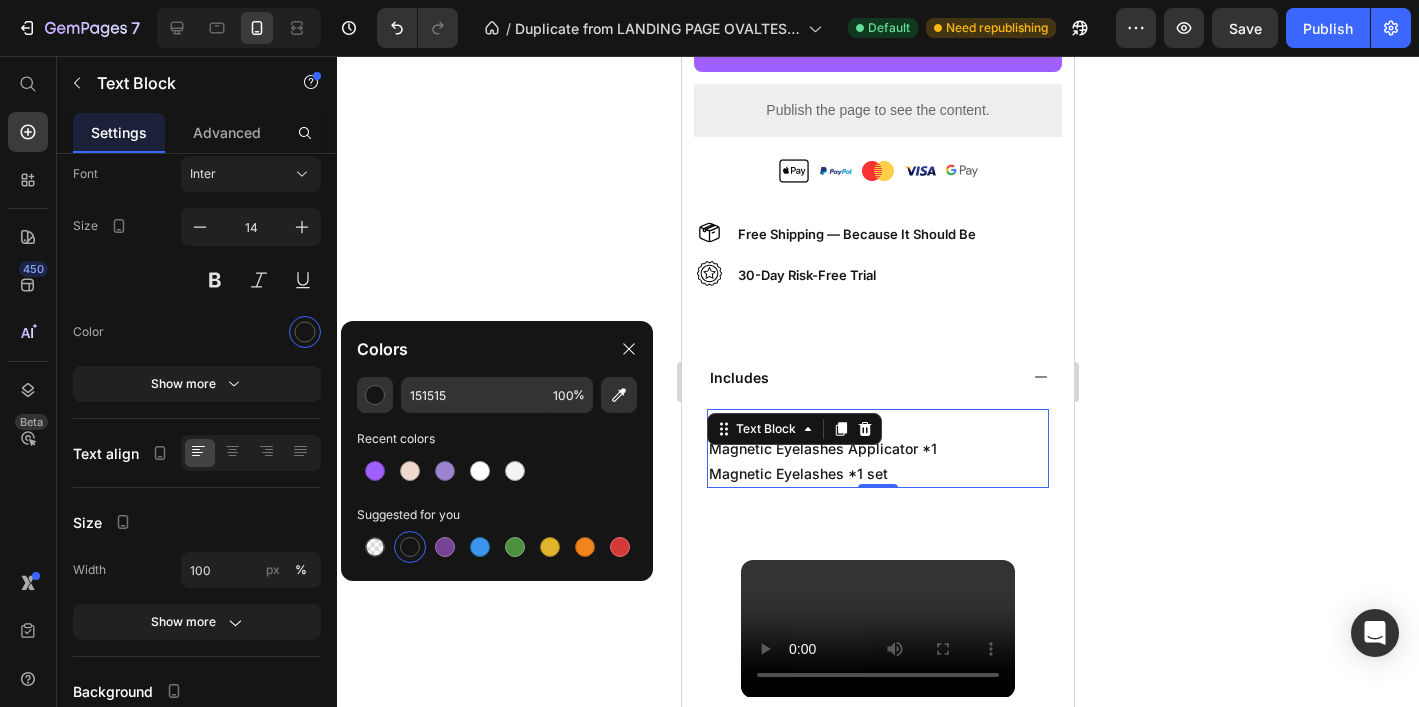 click 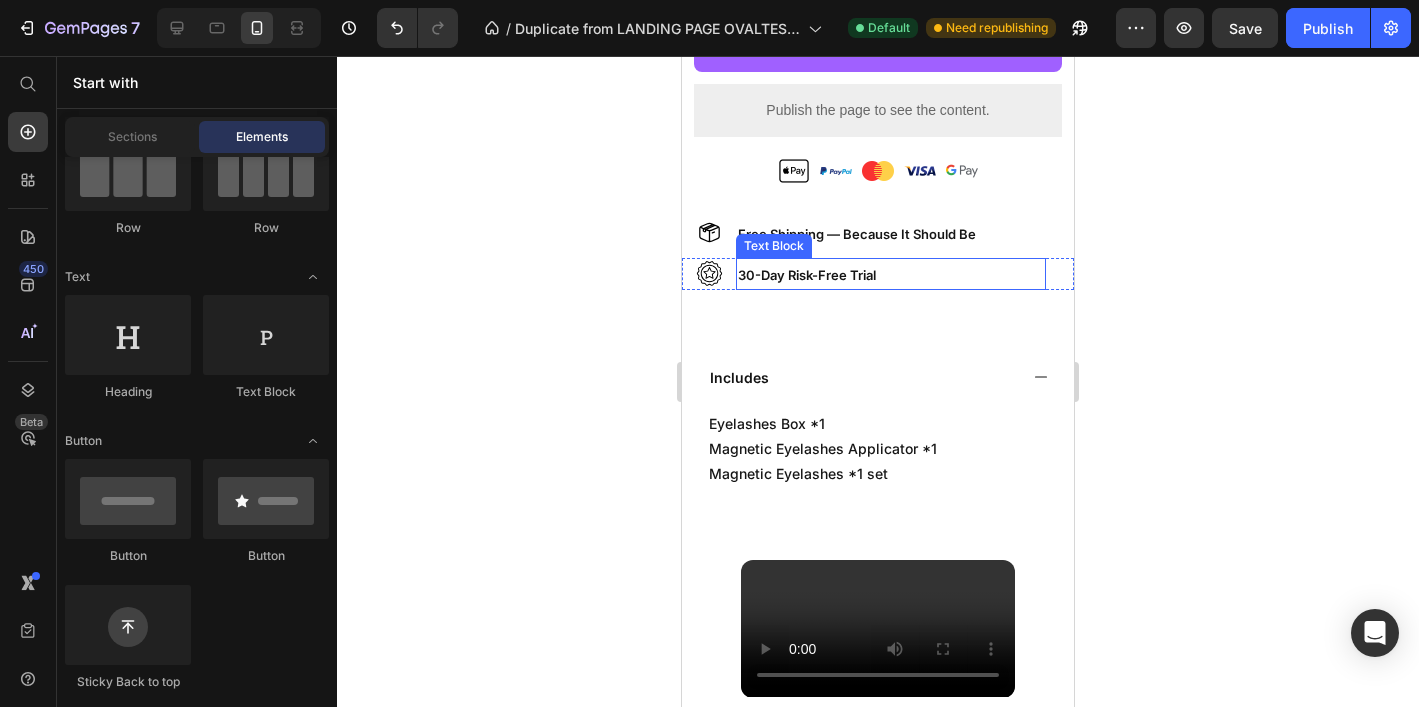 click on "30-Day Risk-Free Trial" at bounding box center (892, 275) 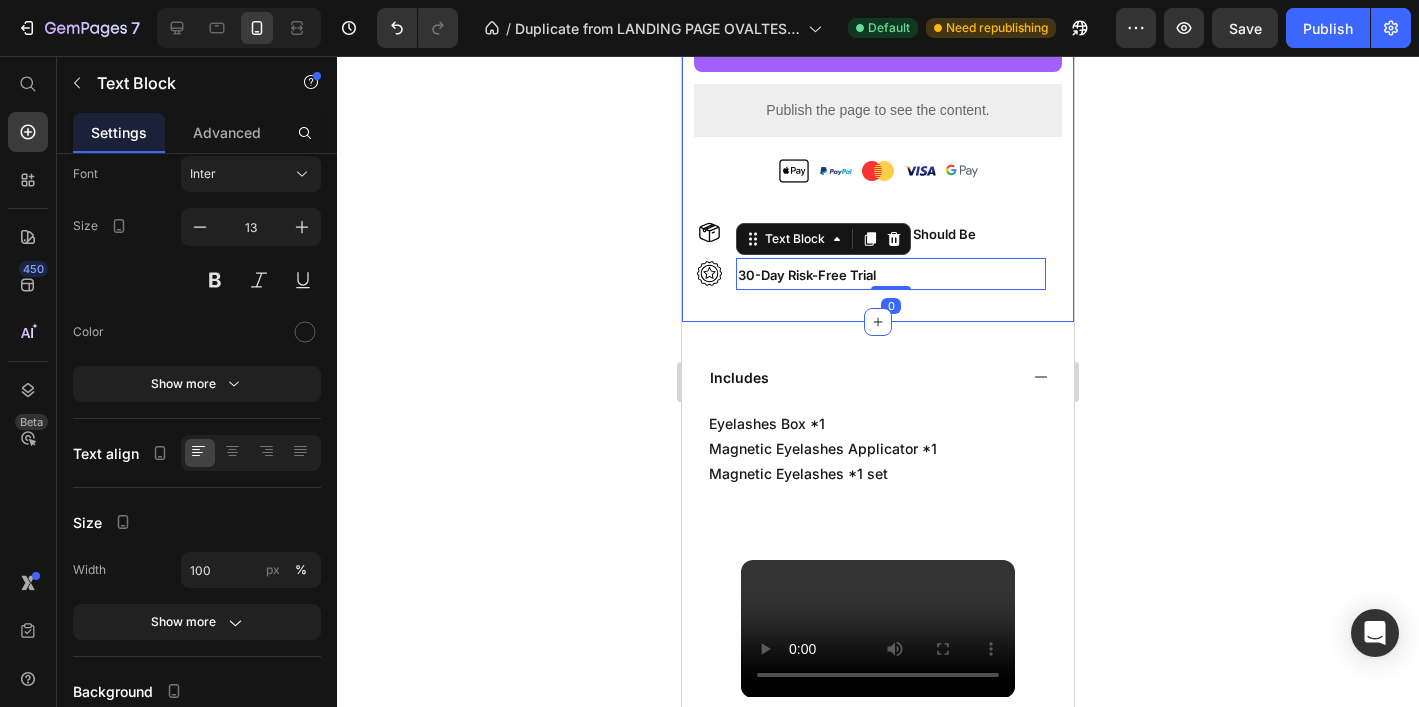 click on "Product Images apply in 3 seconds — no glue. all confidence Button OVALTES® NO.05 Velvet Black – Upgraded All-in-One Box Product Title Icon Icon Icon Icon Icon Icon List (6.537 Reviews) Text Block Row $37.00 Product Price $74.00 Product Price
50%OFF Button Row Color:  Black Material:  Dupond Curl Degree:  C/50° Length:  10mm Band:  Full Length 30mm Material Feature:  Vegan Text Block Row Kaching Bundles Kaching Bundles Buy it now Dynamic Checkout add to cart Add to Cart
Publish the page to see the content.
Custom Code
Custom Code Product Image Free Shipping — Because It Should Be Text Block Row Image 30-Day Risk-Free Trial  Text Block   0 Row Section 1" at bounding box center (878, -364) 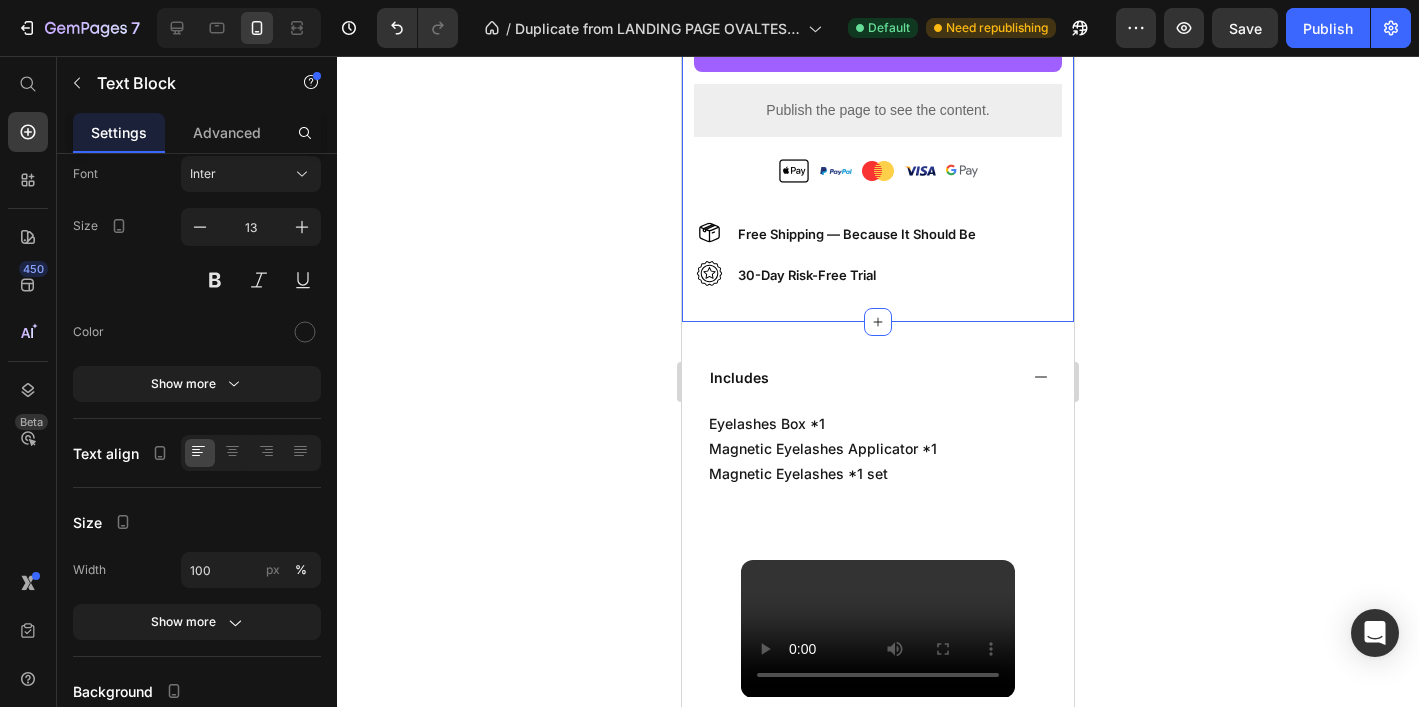scroll, scrollTop: 0, scrollLeft: 0, axis: both 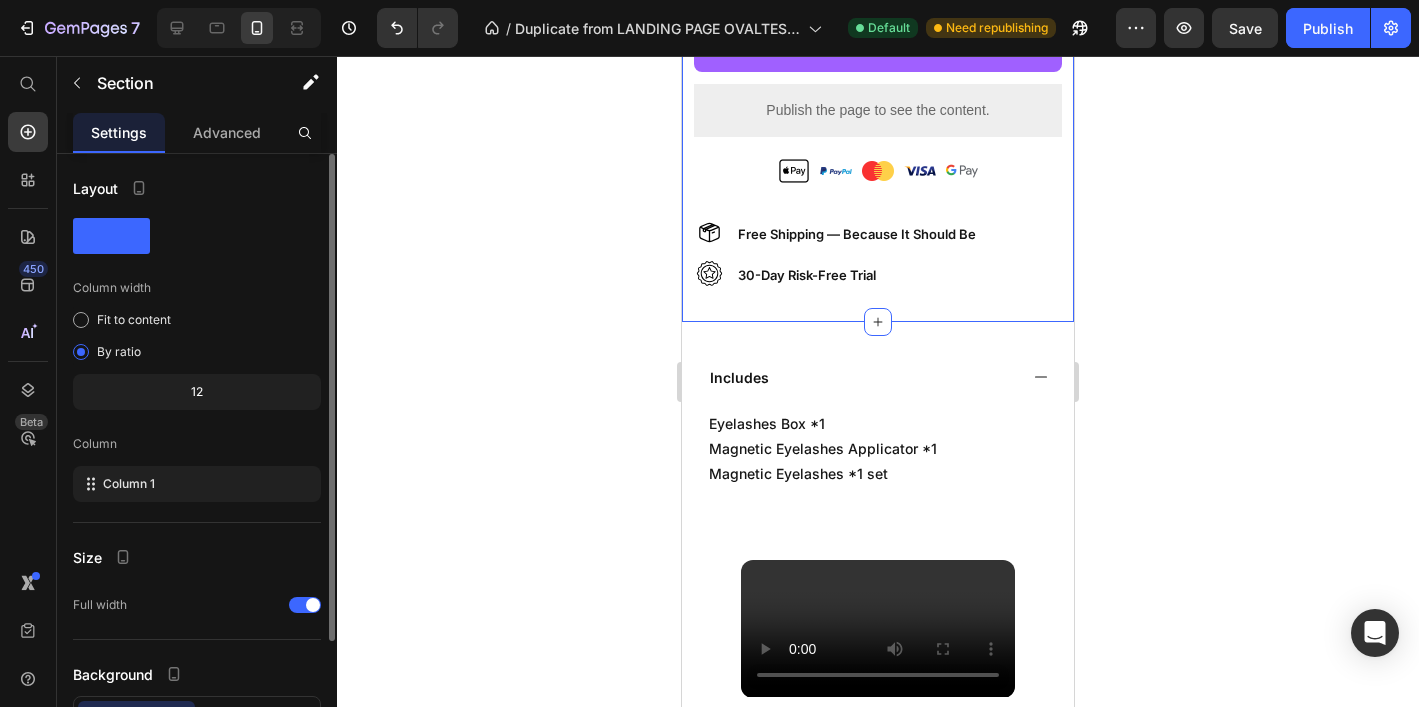 click 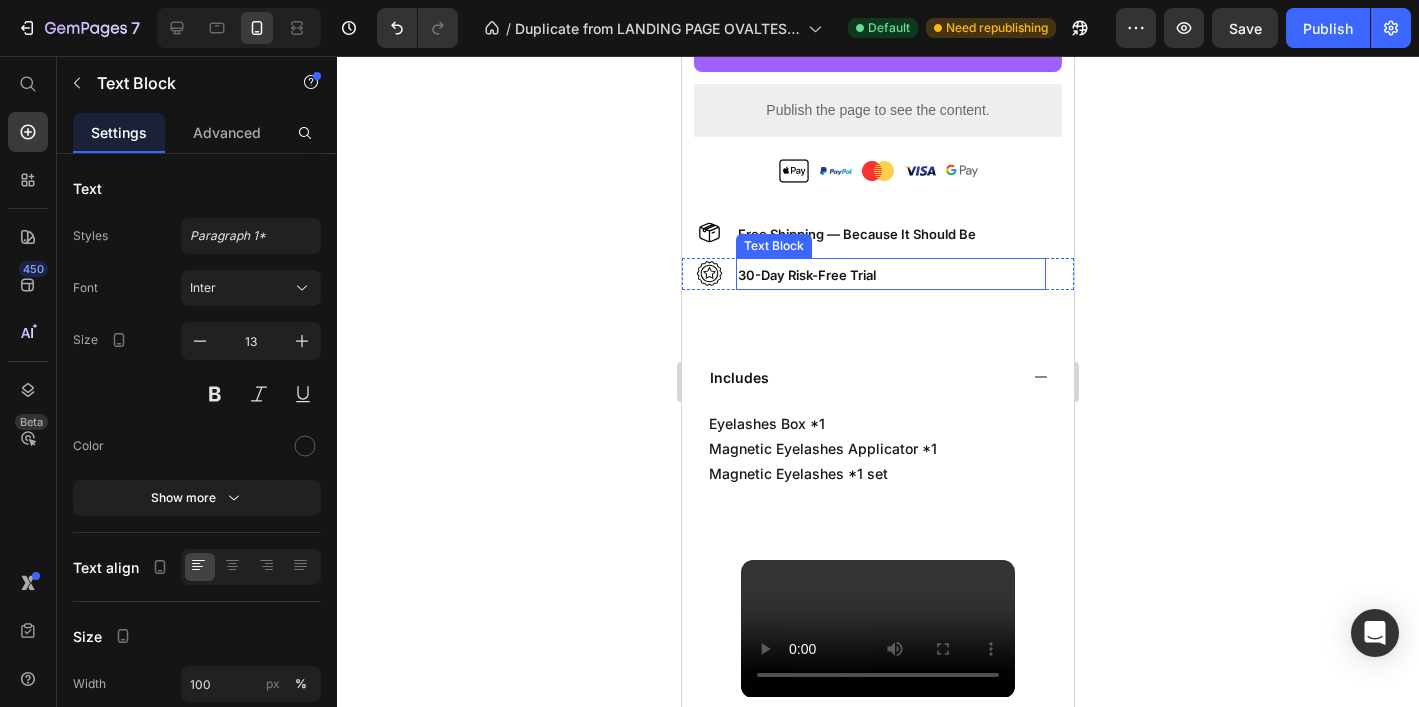 click on "30-Day Risk-Free Trial" at bounding box center (892, 275) 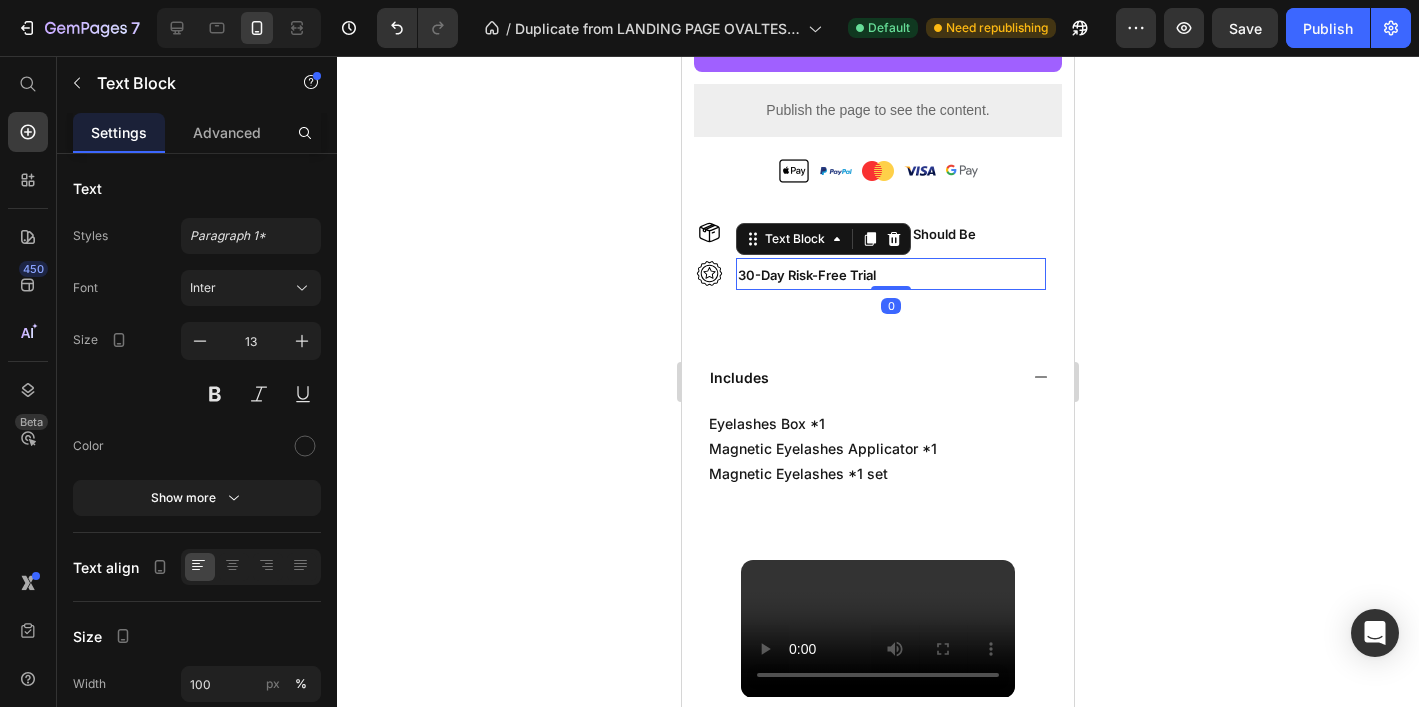 click 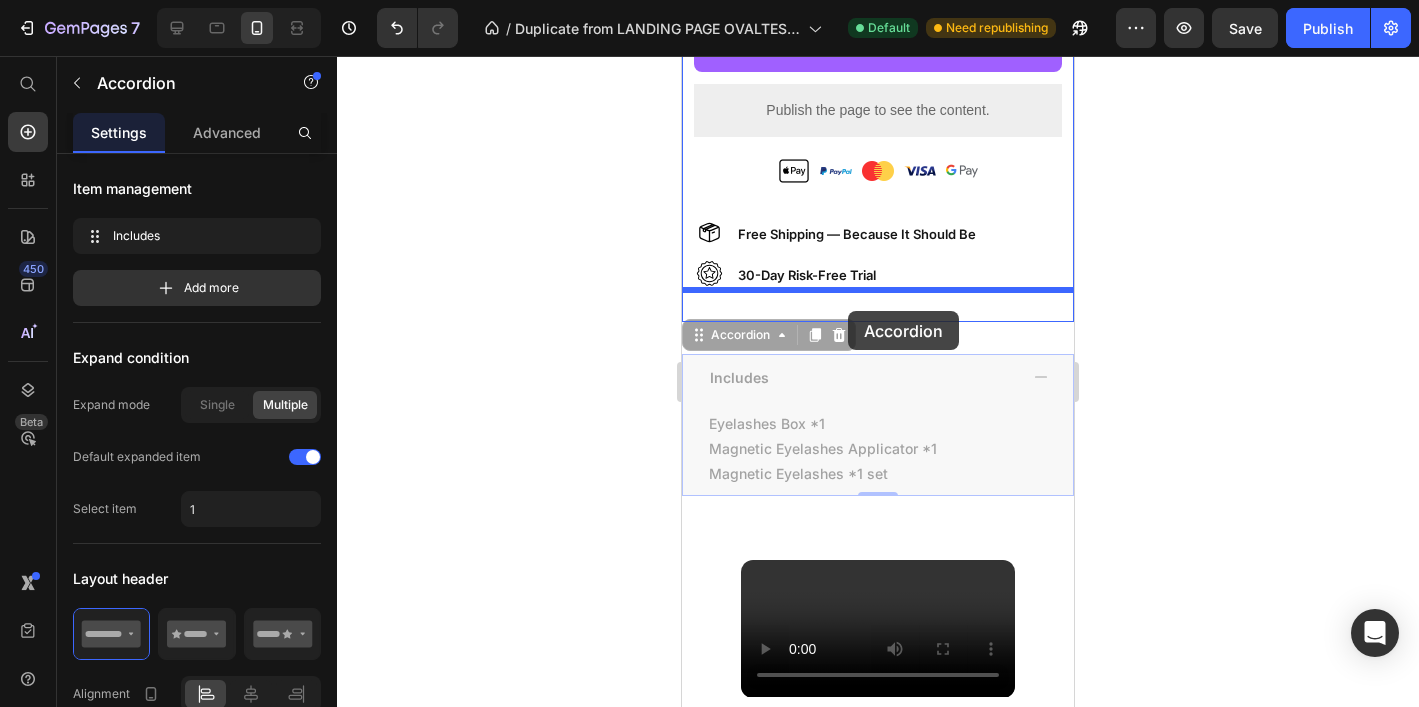 drag, startPoint x: 848, startPoint y: 365, endPoint x: 848, endPoint y: 311, distance: 54 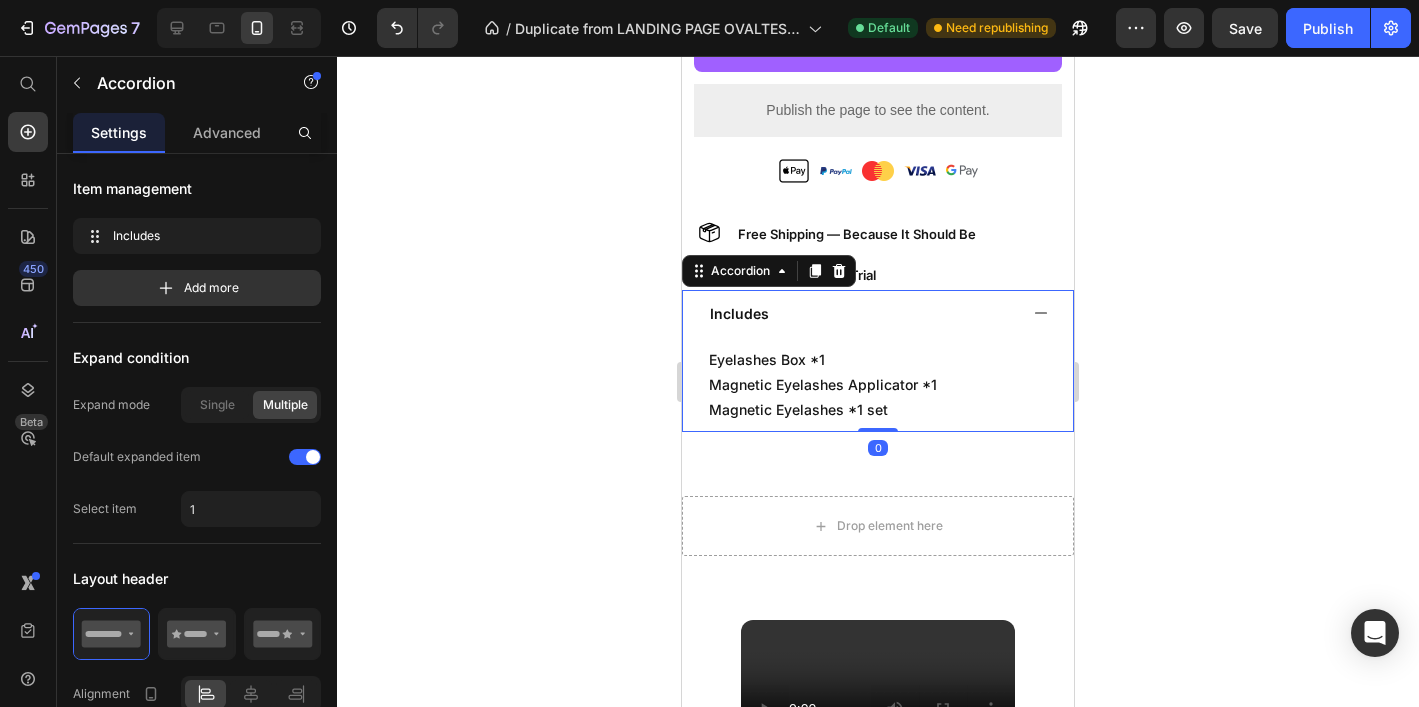 click 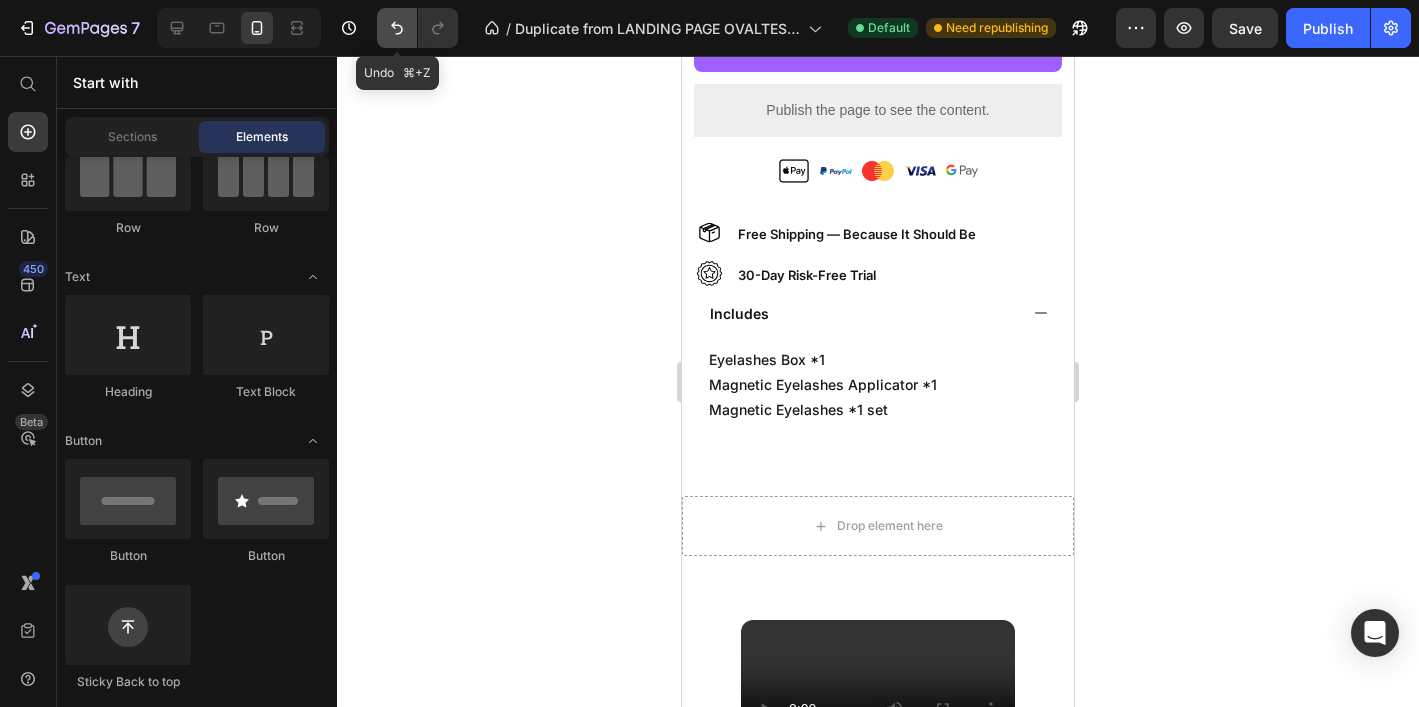 click 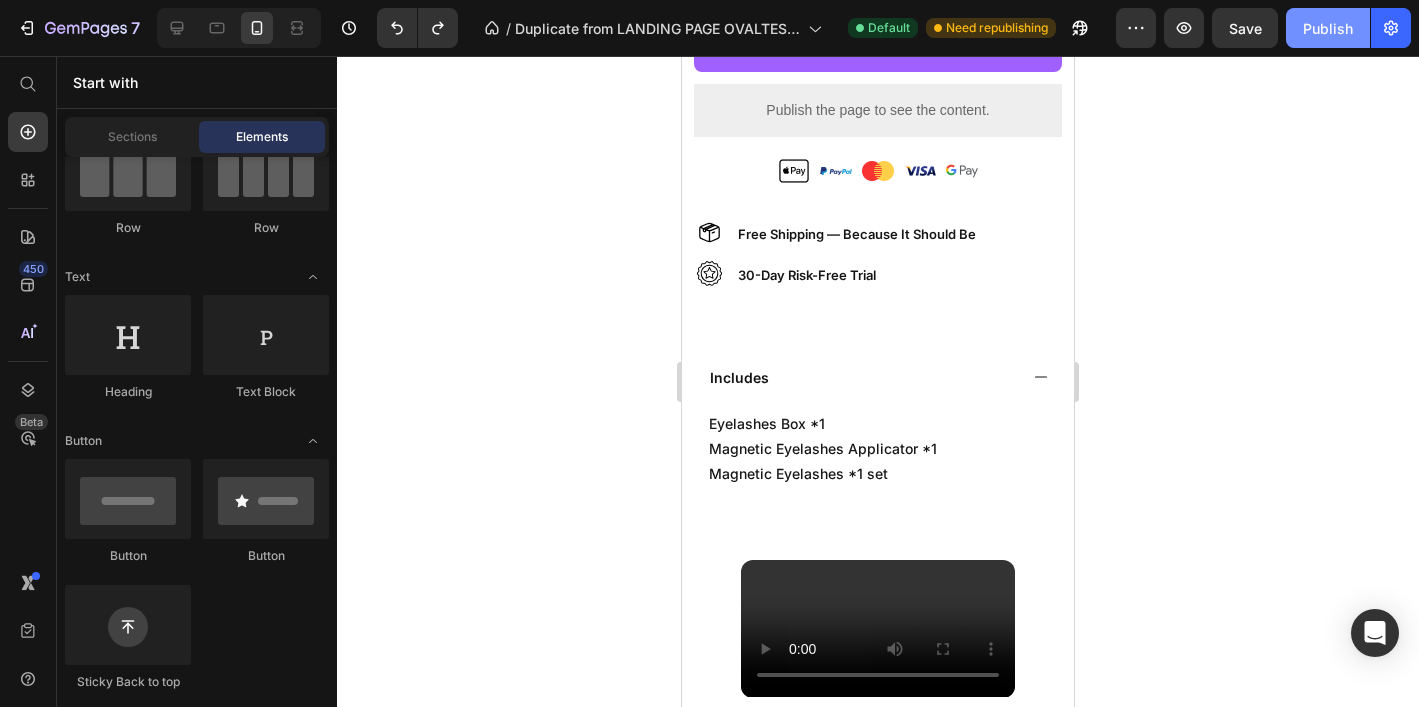 click on "Publish" at bounding box center (1328, 28) 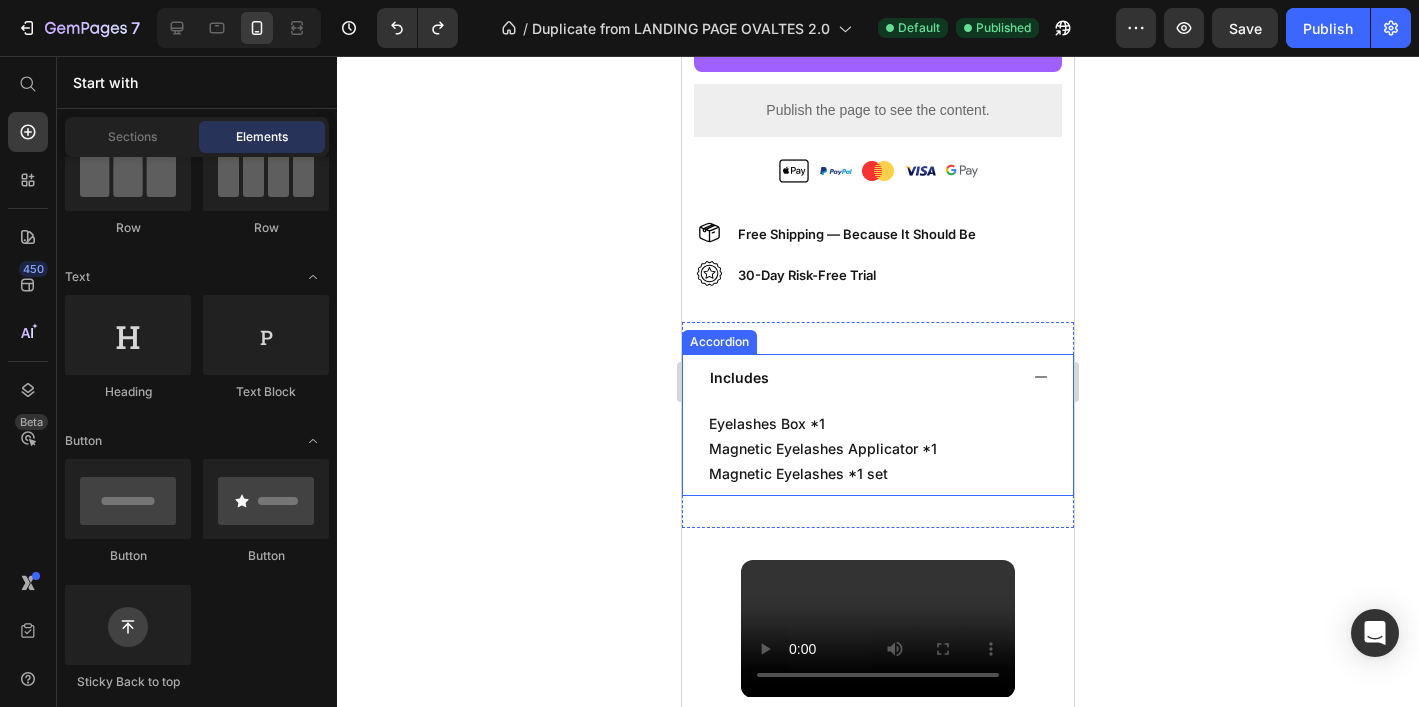 click on "Includes" at bounding box center (739, 377) 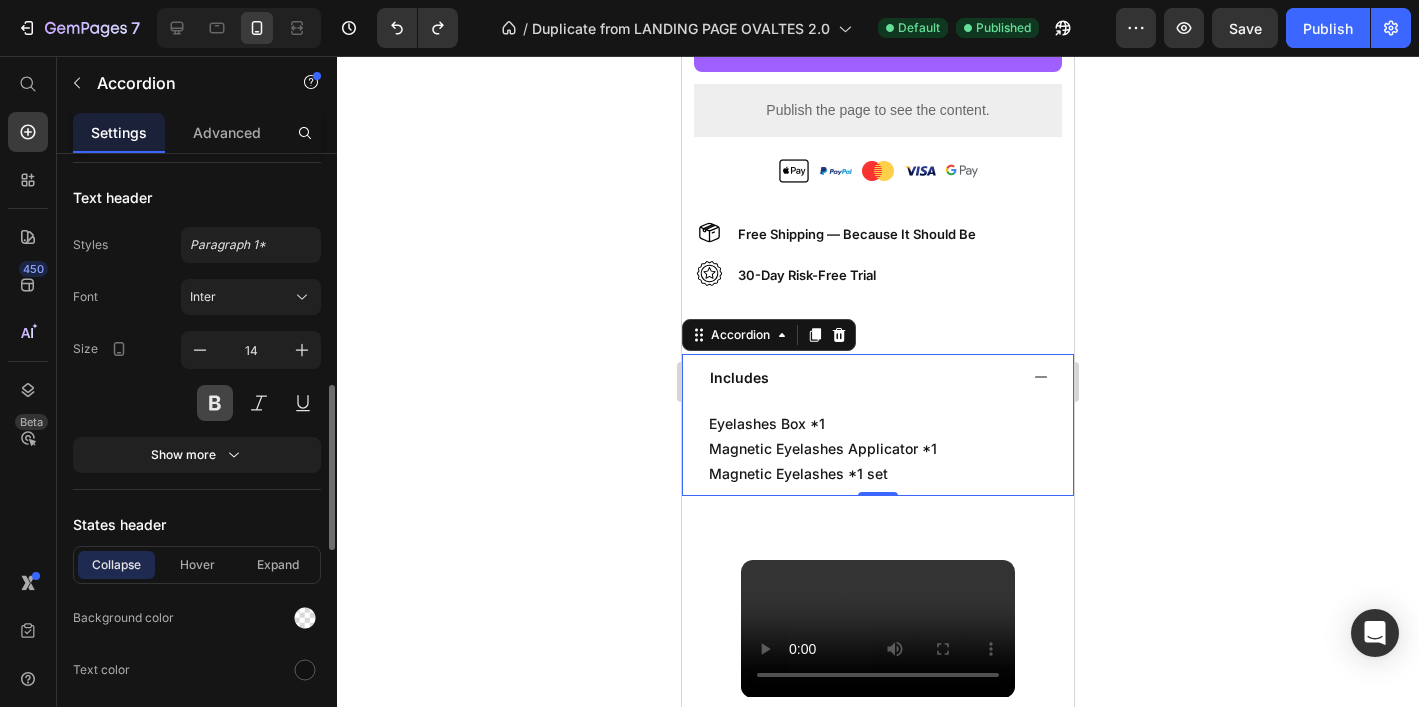 scroll, scrollTop: 842, scrollLeft: 0, axis: vertical 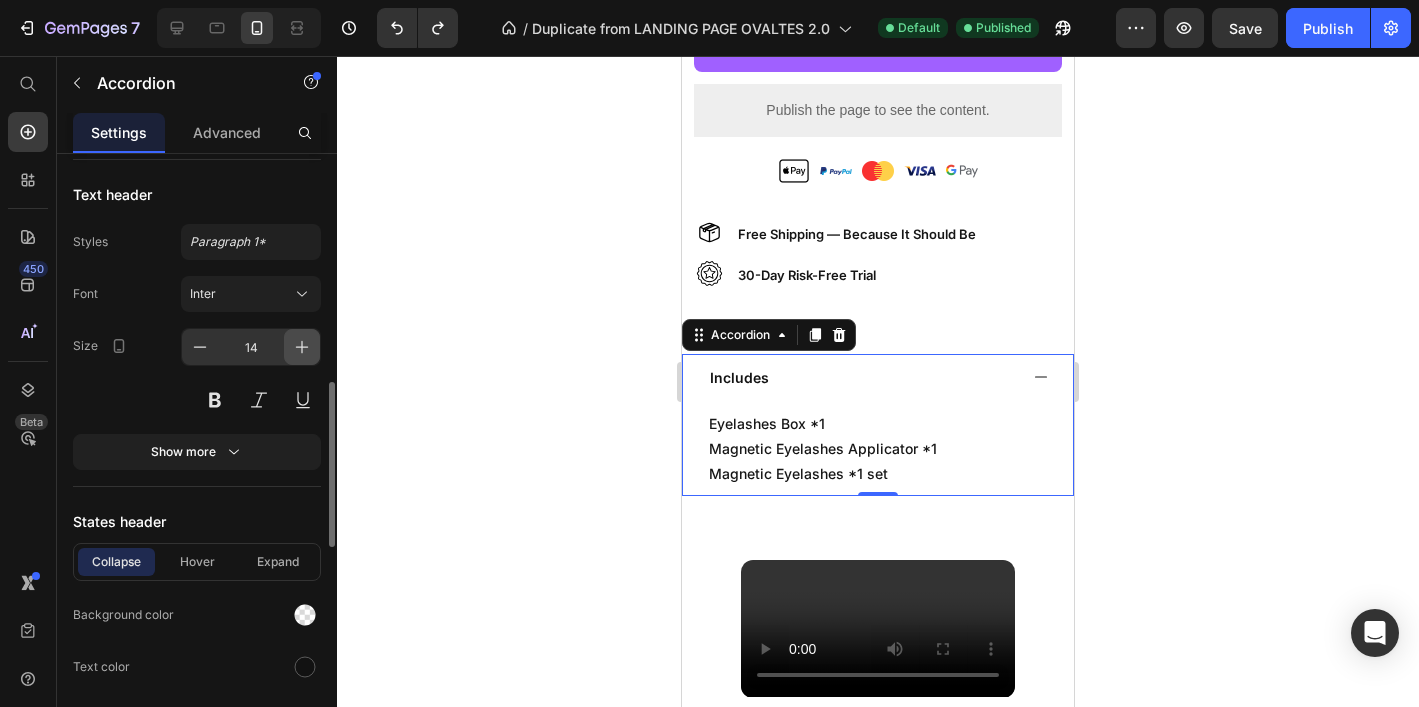 click 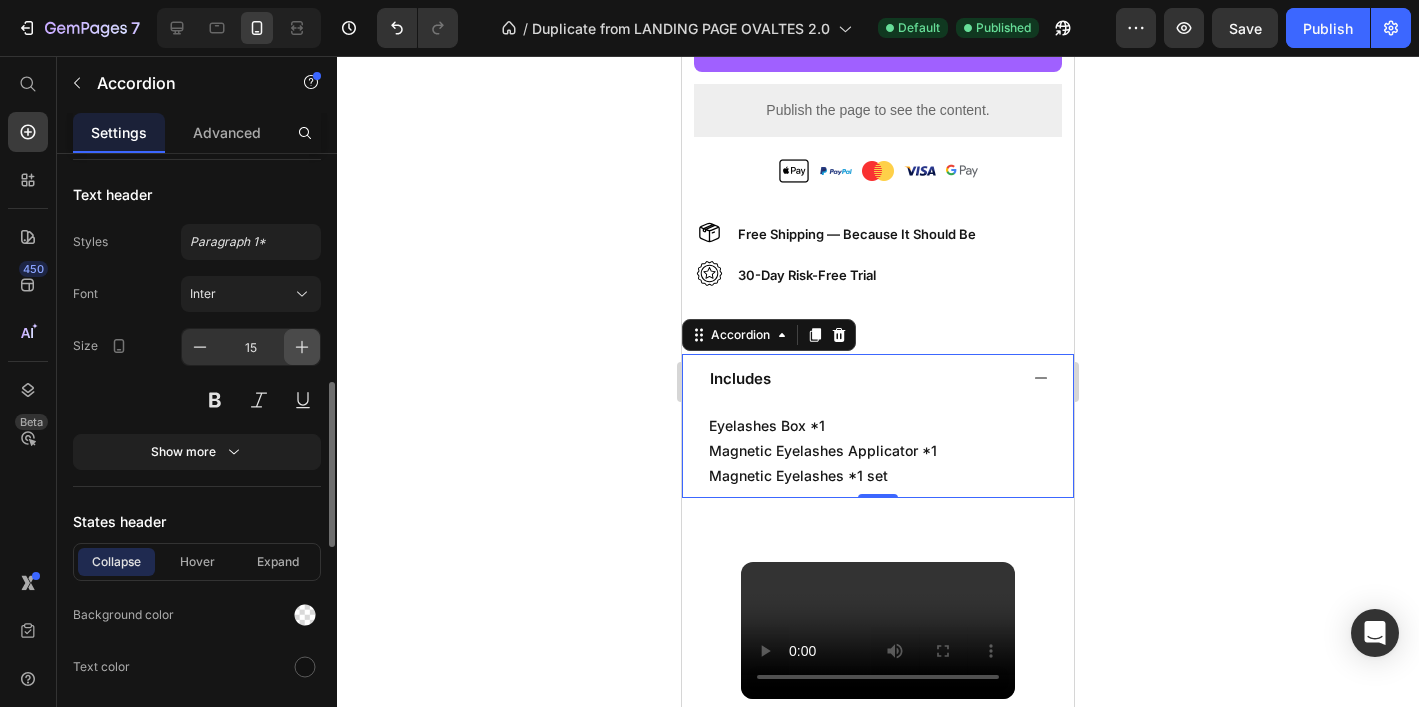 click 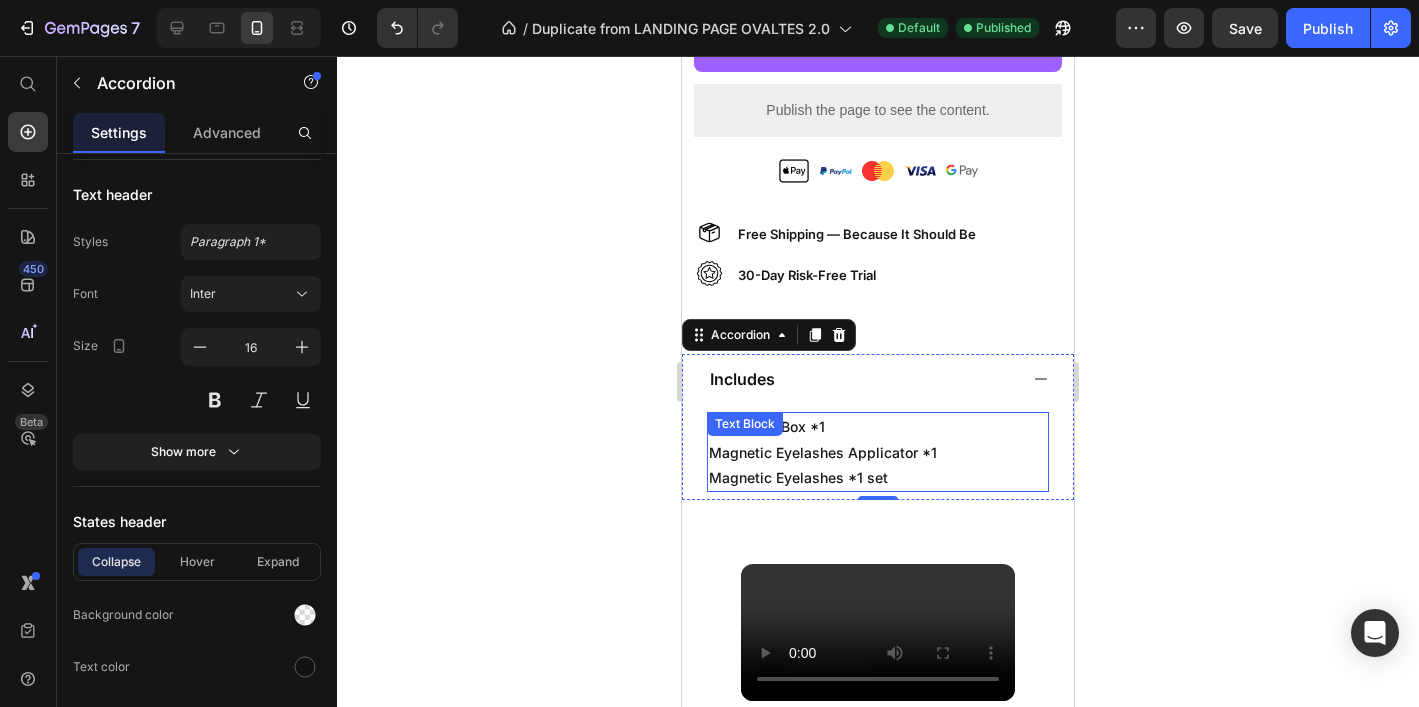 click on "Eyelashes Box *1 Magnetic Eyelashes Applicator *1 Magnetic Eyelashes *1 set" at bounding box center [878, 452] 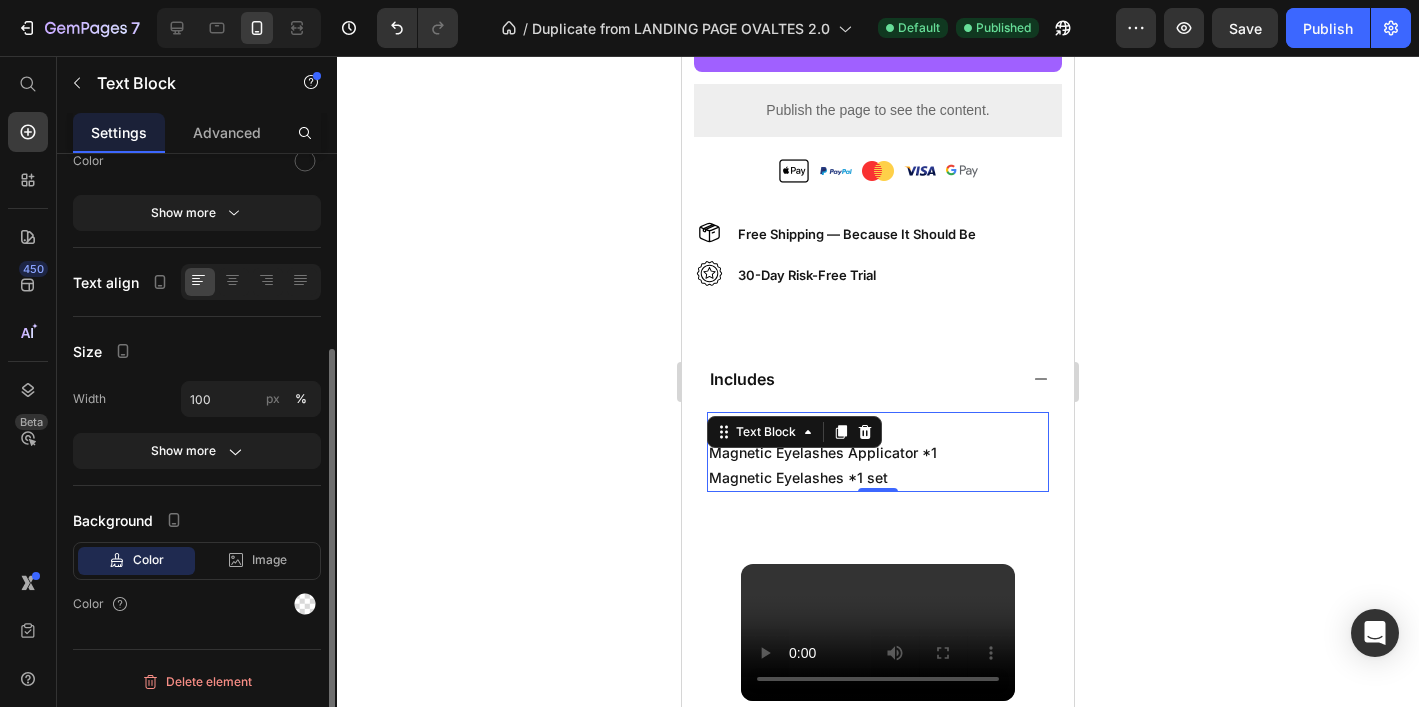 scroll, scrollTop: 0, scrollLeft: 0, axis: both 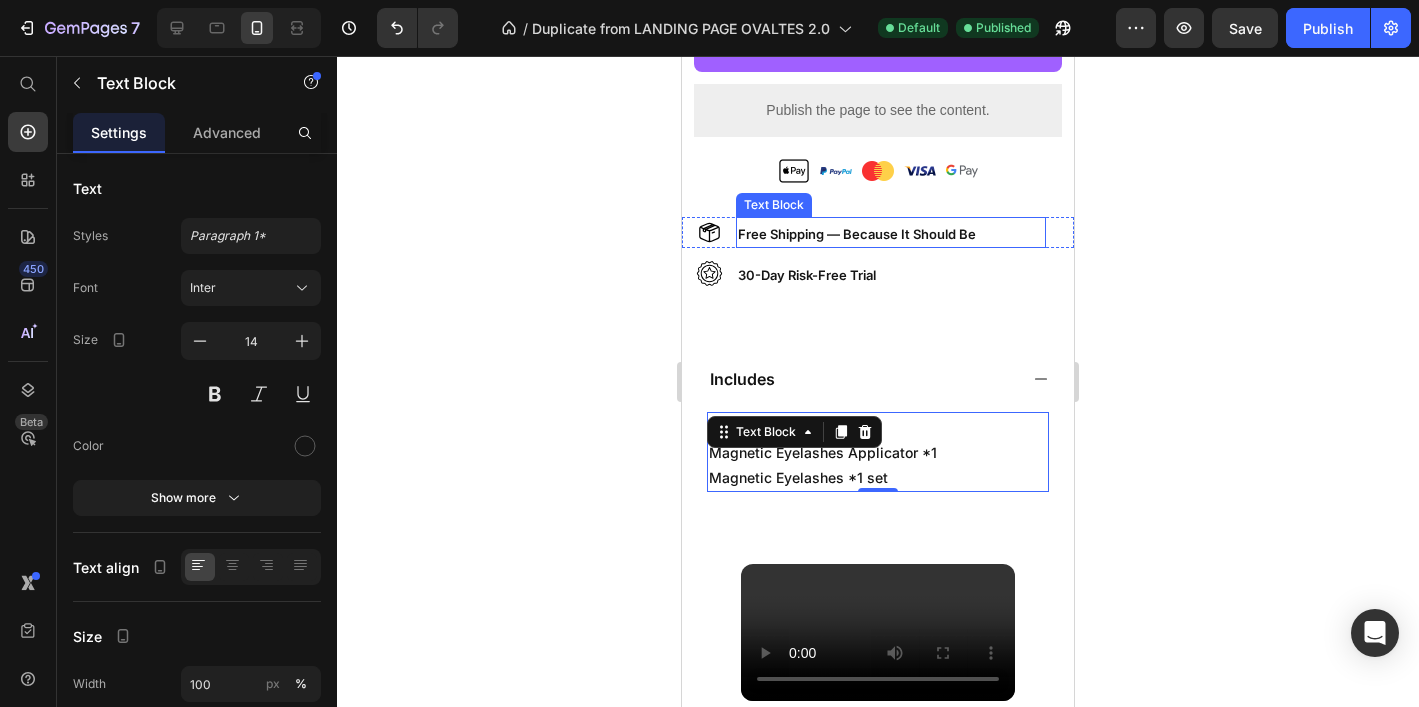 click on "Free Shipping — Because It Should Be" at bounding box center [891, 234] 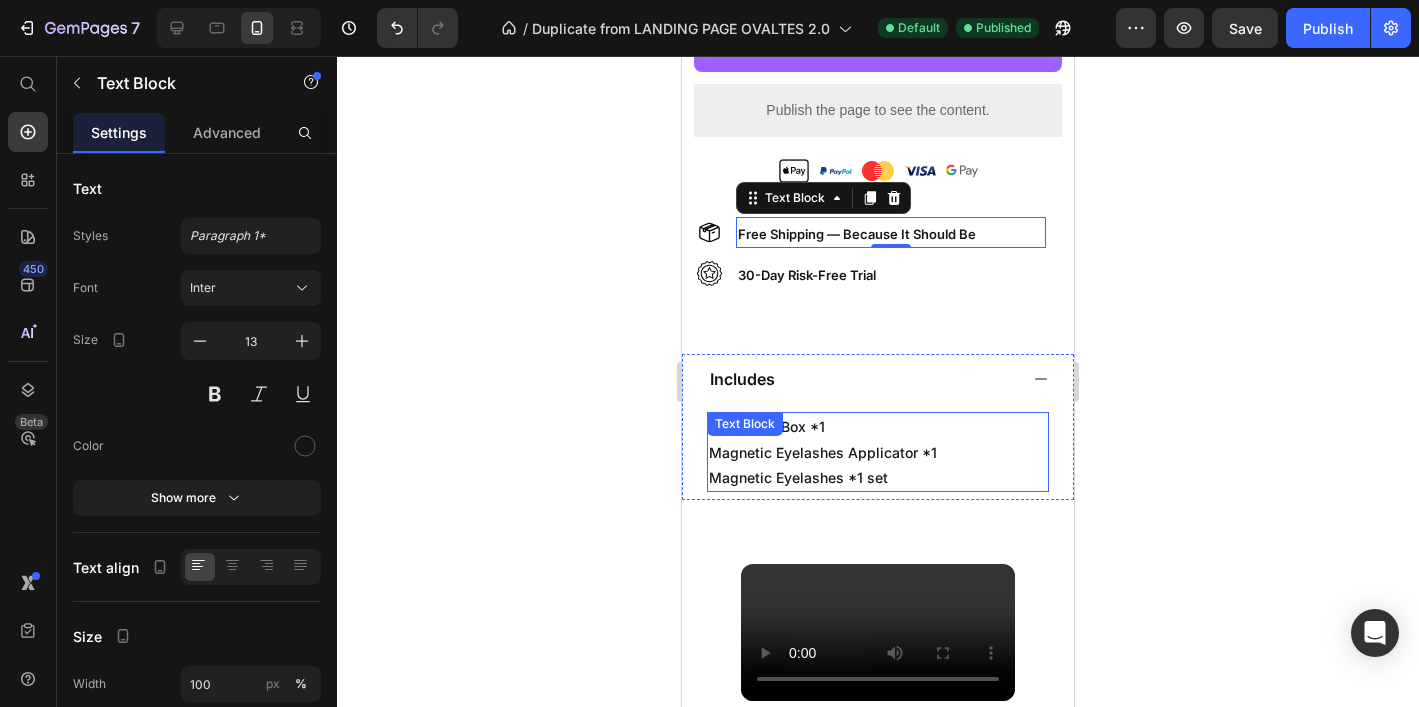 click on "Eyelashes Box *1 Magnetic Eyelashes Applicator *1 Magnetic Eyelashes *1 set" at bounding box center (878, 452) 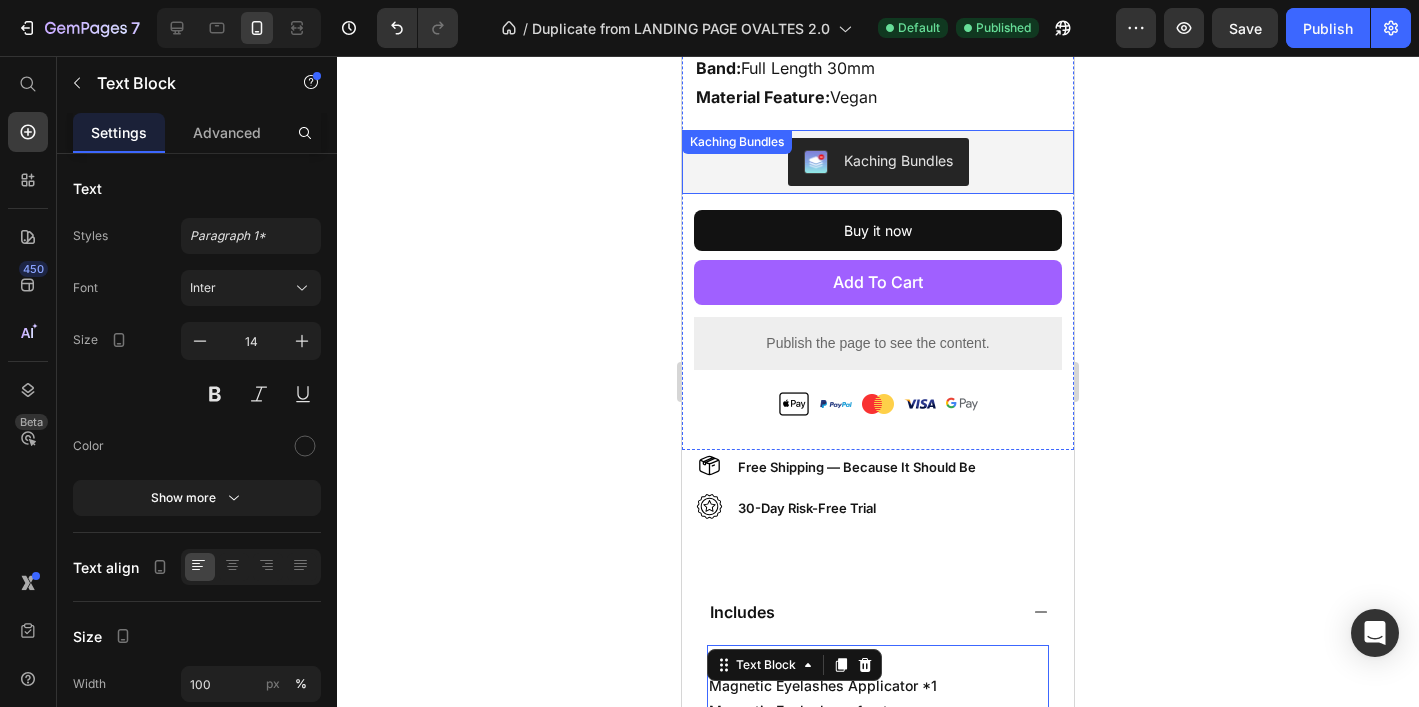 scroll, scrollTop: 893, scrollLeft: 0, axis: vertical 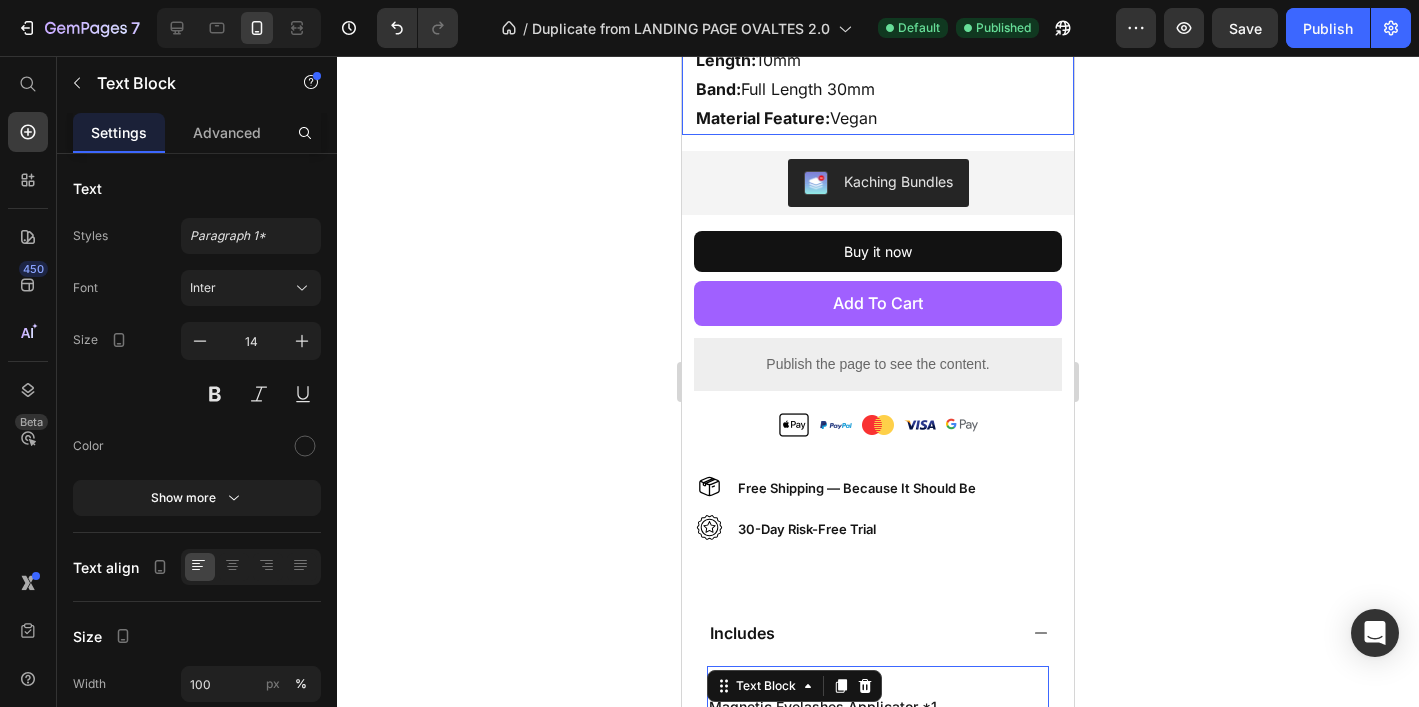 click on "Color:  Black Material:  Dupond Curl Degree:  C/50° Length:  10mm Band:  Full Length 30mm Material Feature:  Vegan" at bounding box center [884, 46] 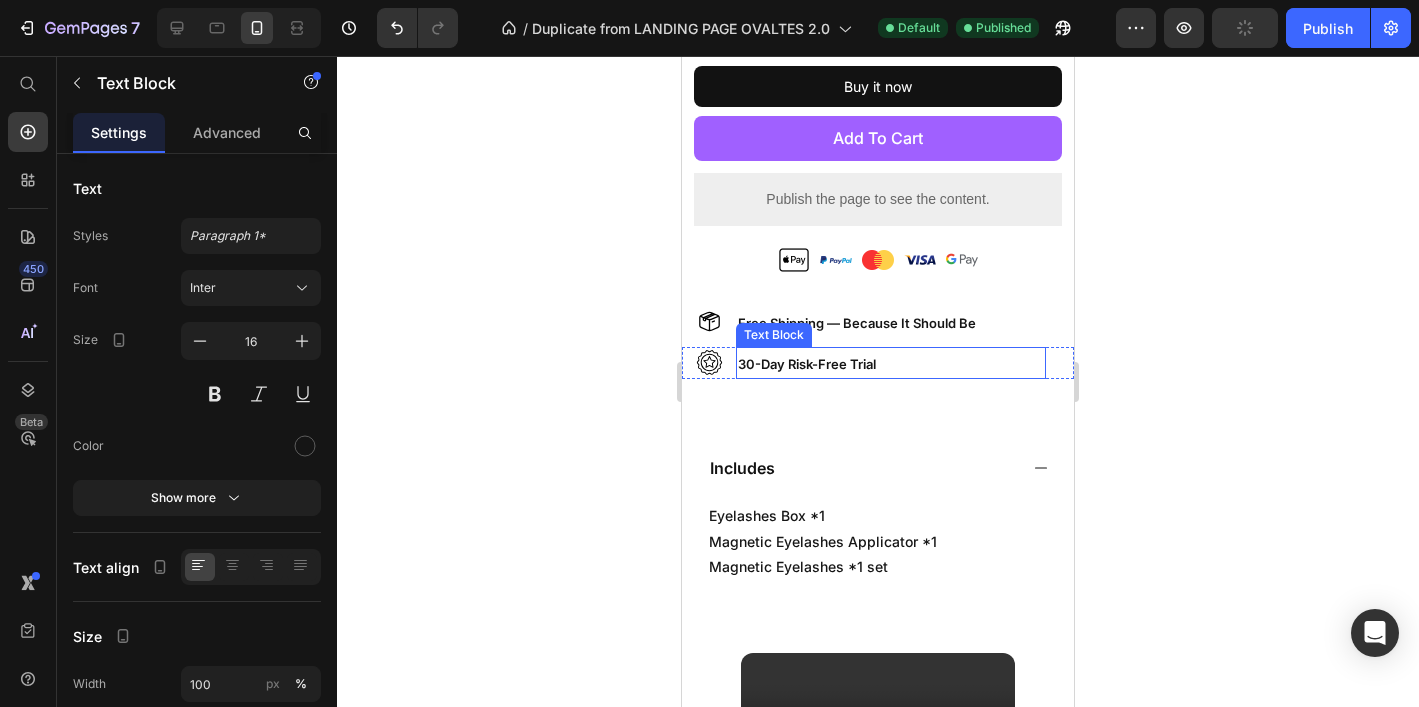 scroll, scrollTop: 1061, scrollLeft: 0, axis: vertical 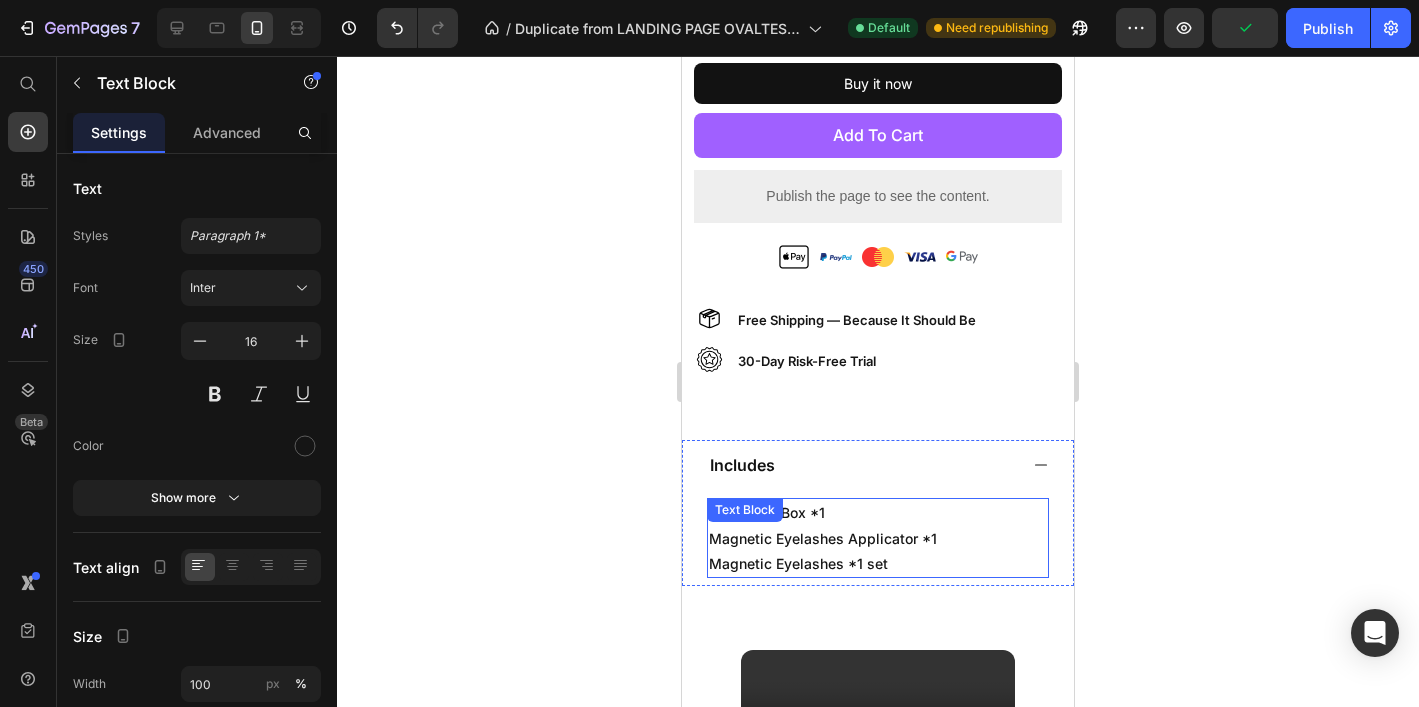 click on "Text Block" at bounding box center (745, 510) 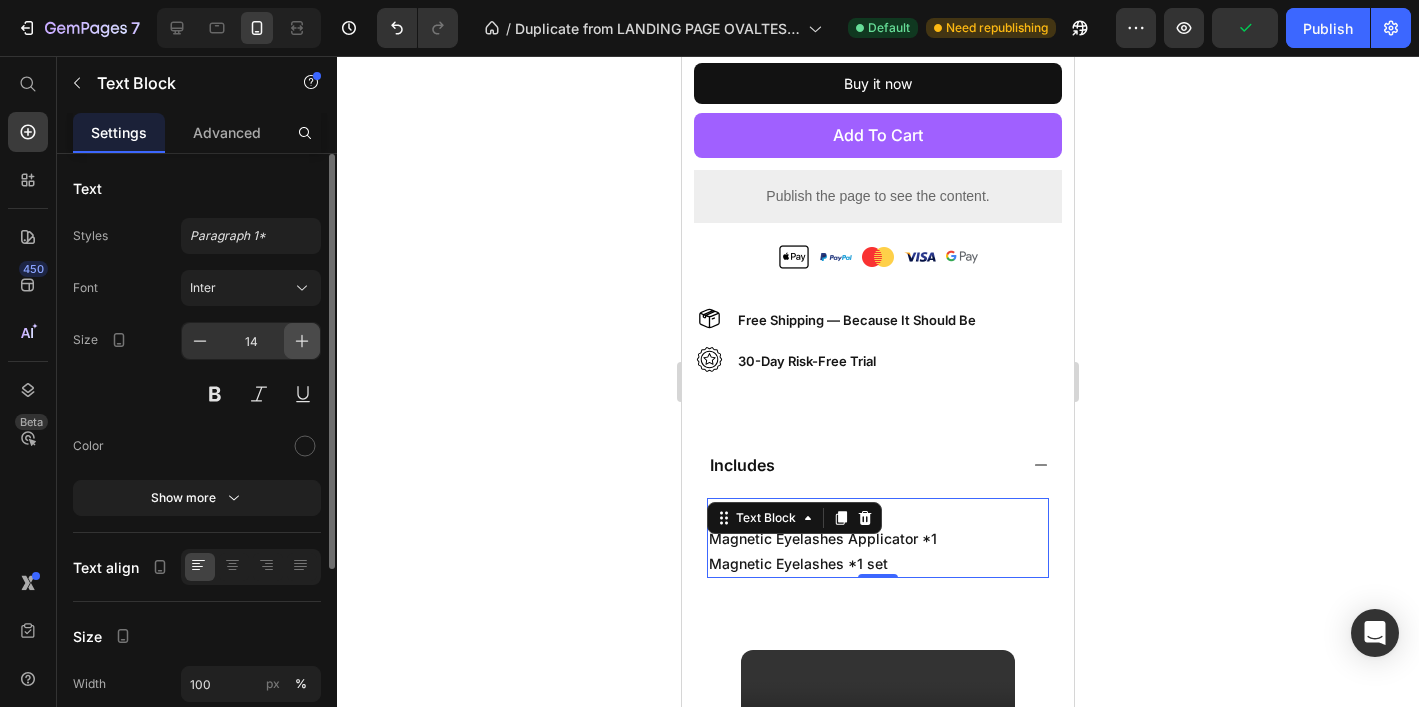click 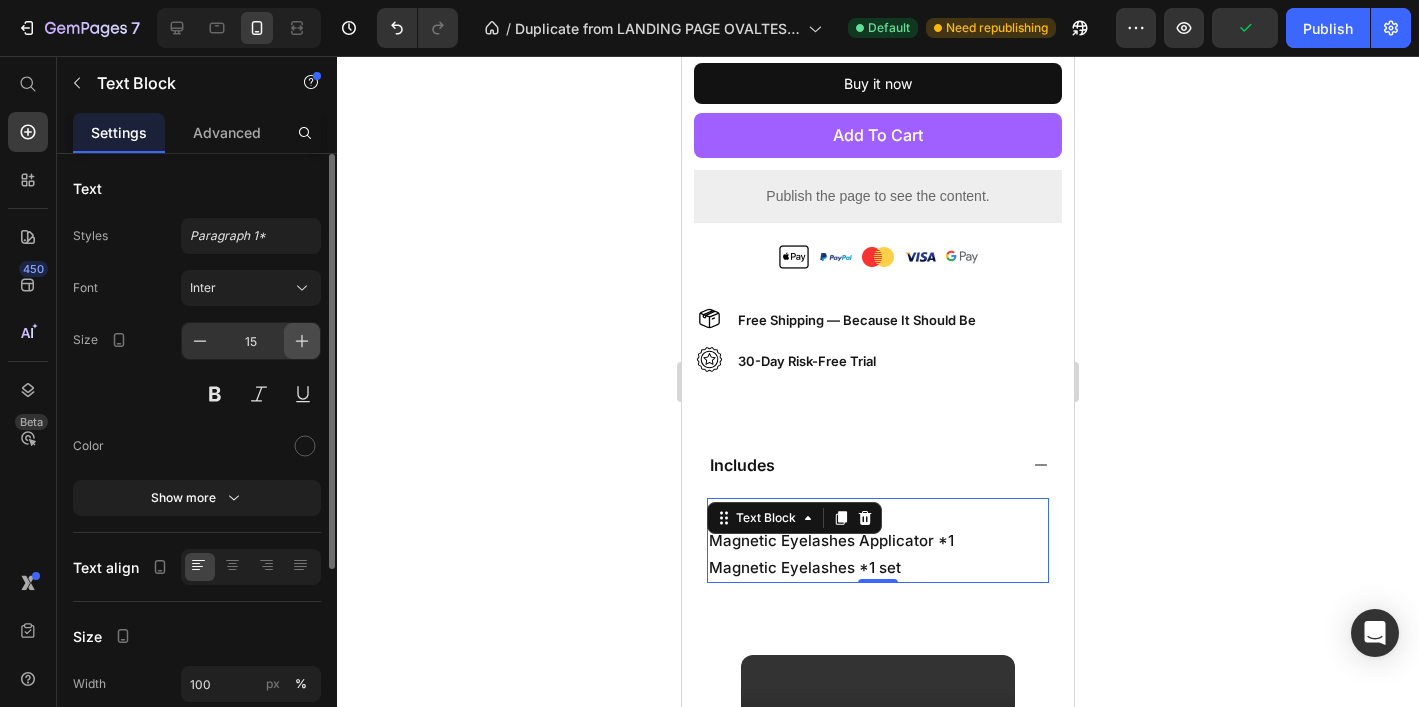 click 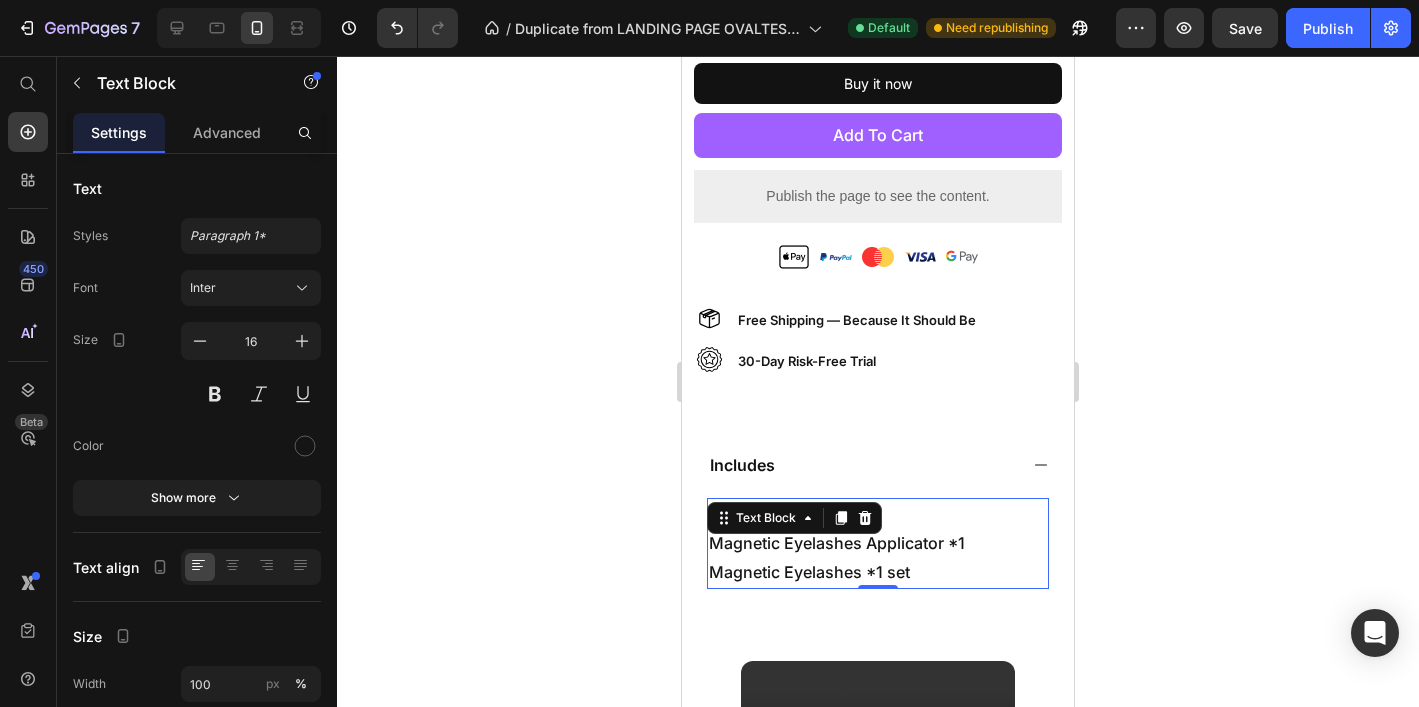 click 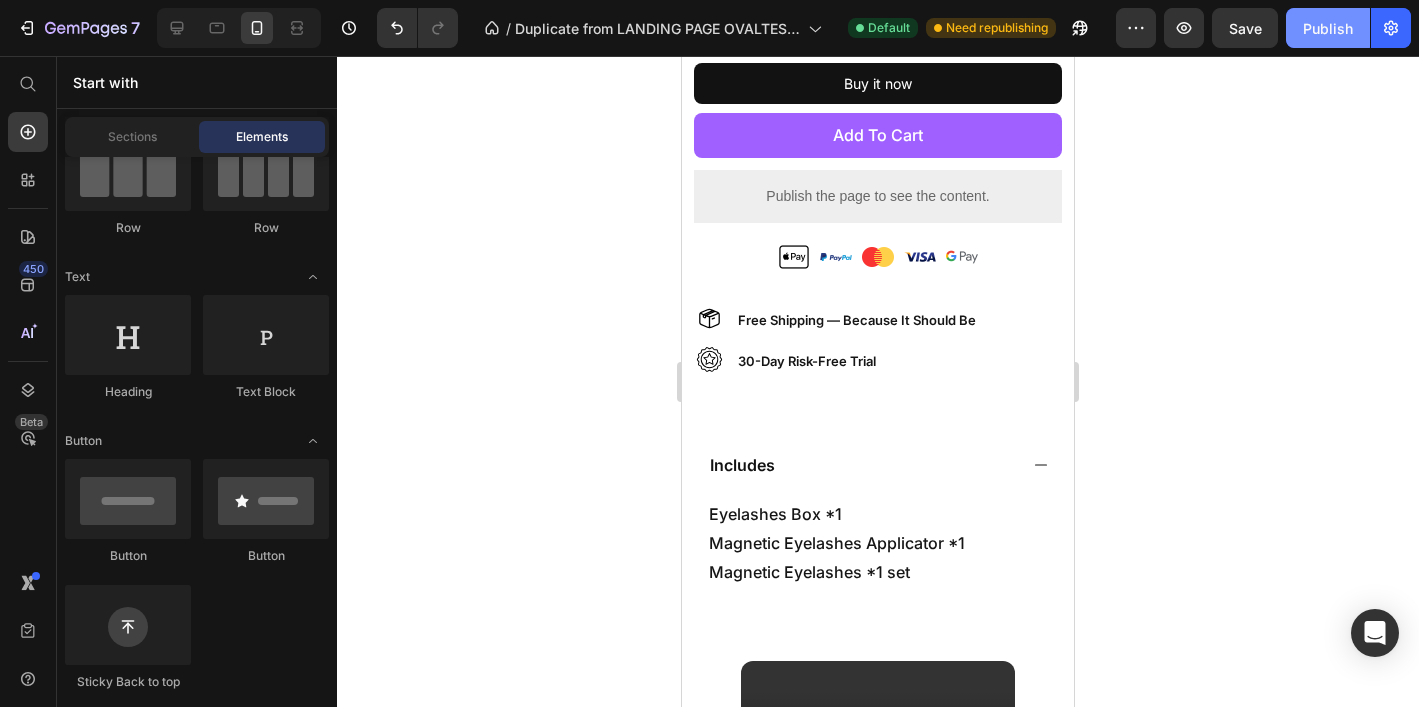 click on "Publish" 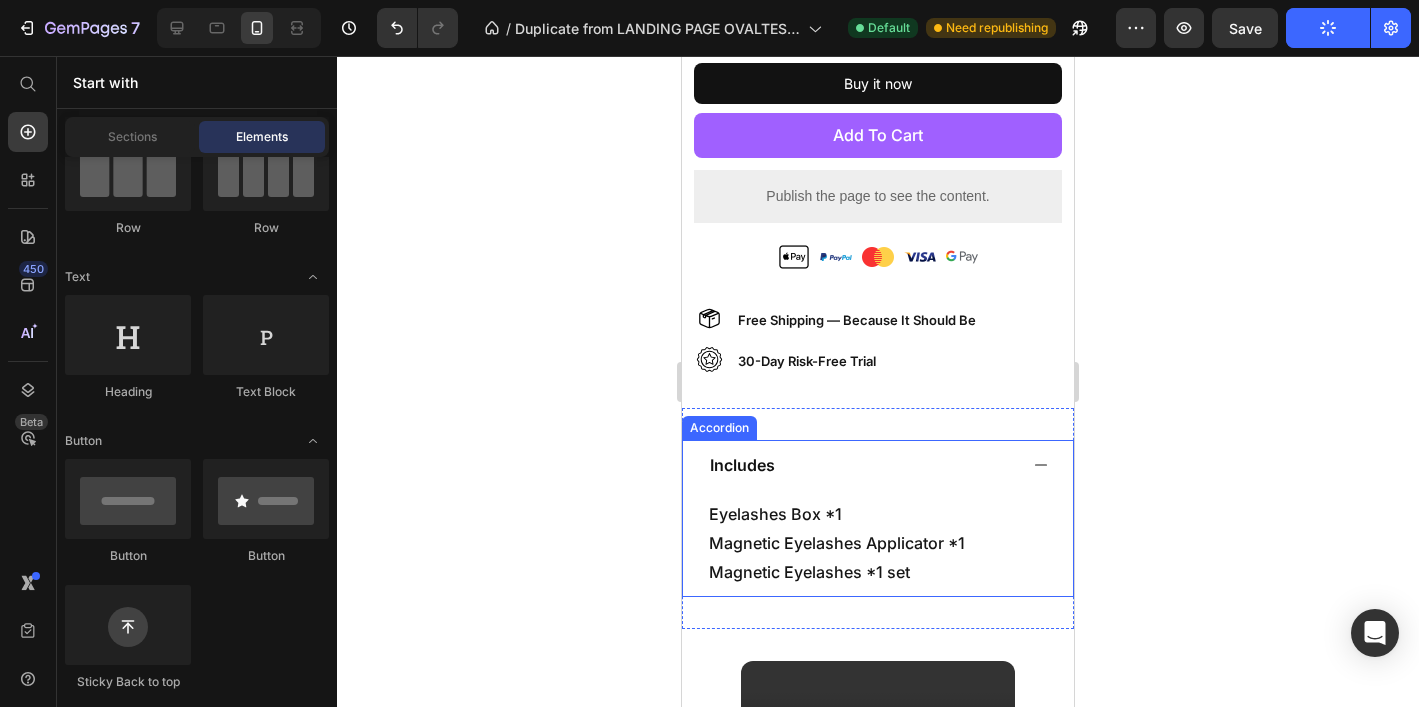 click on "Includes" at bounding box center [742, 465] 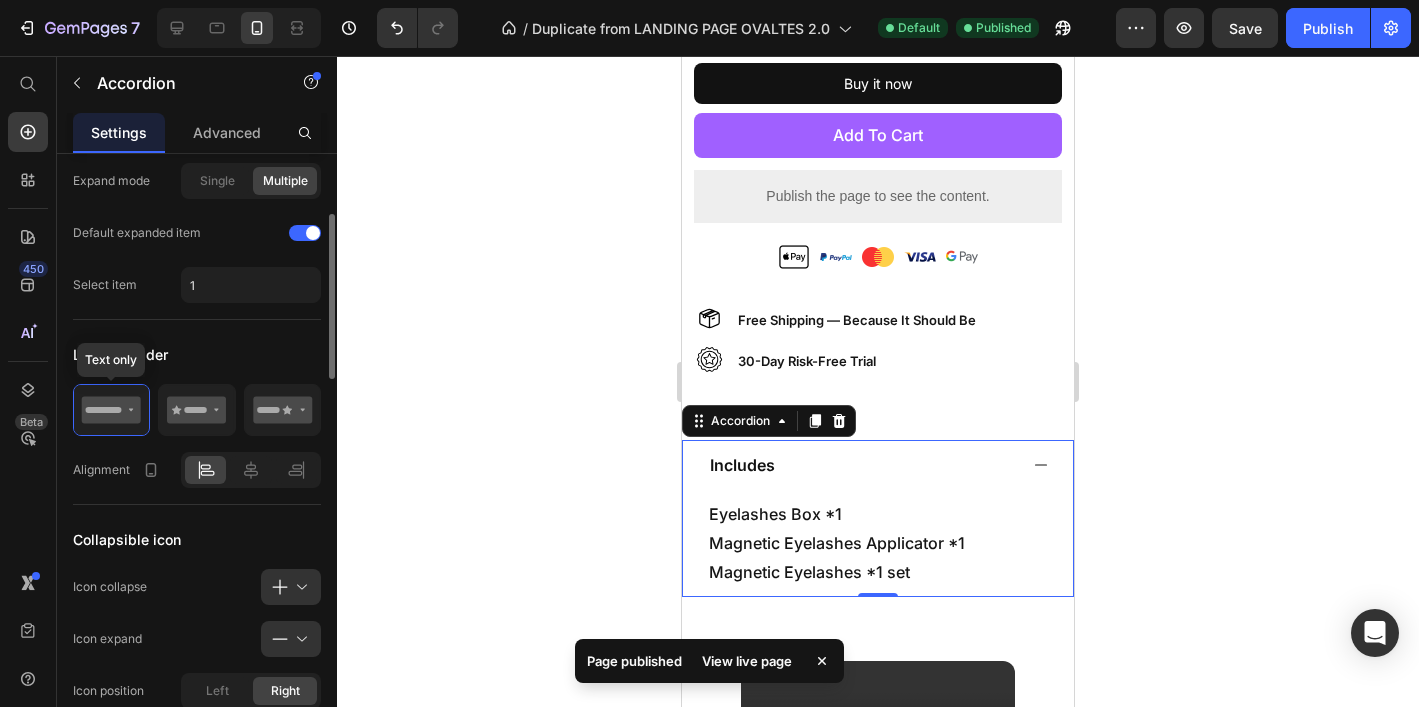 scroll, scrollTop: 578, scrollLeft: 0, axis: vertical 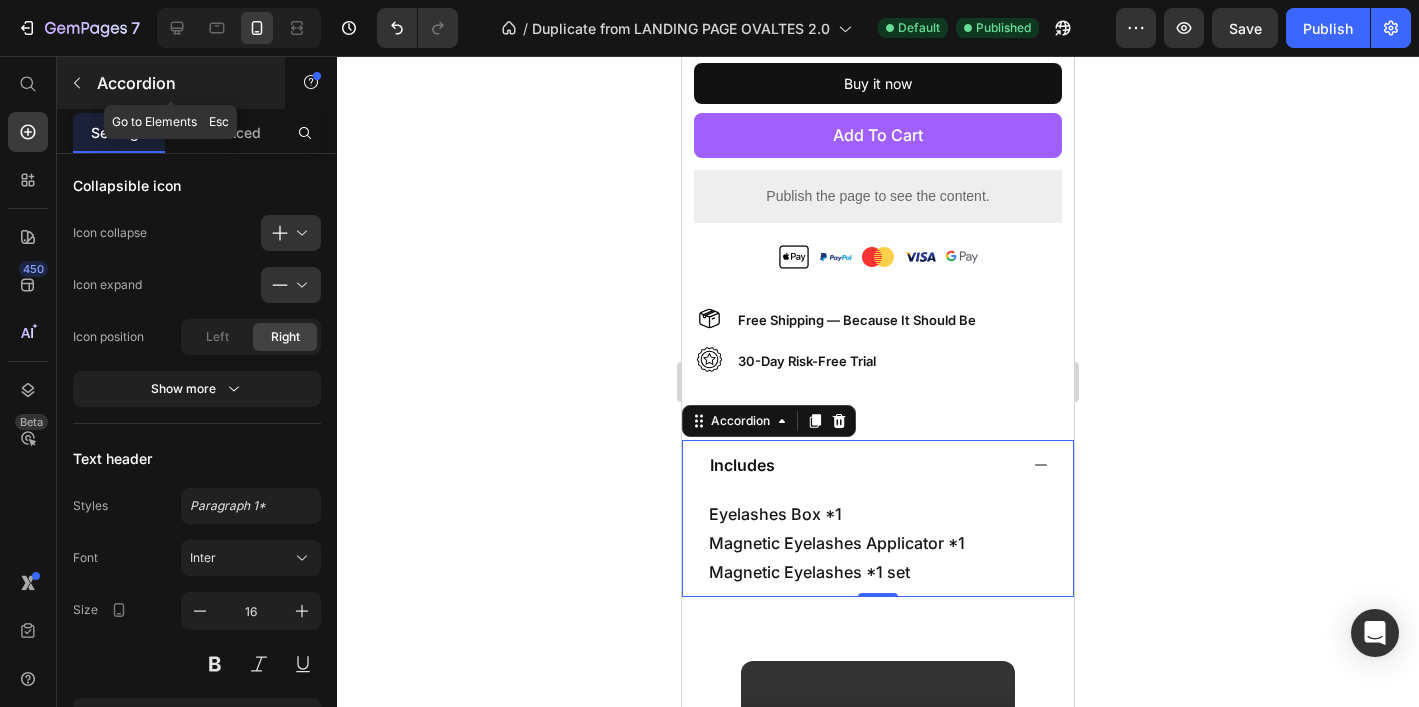 click 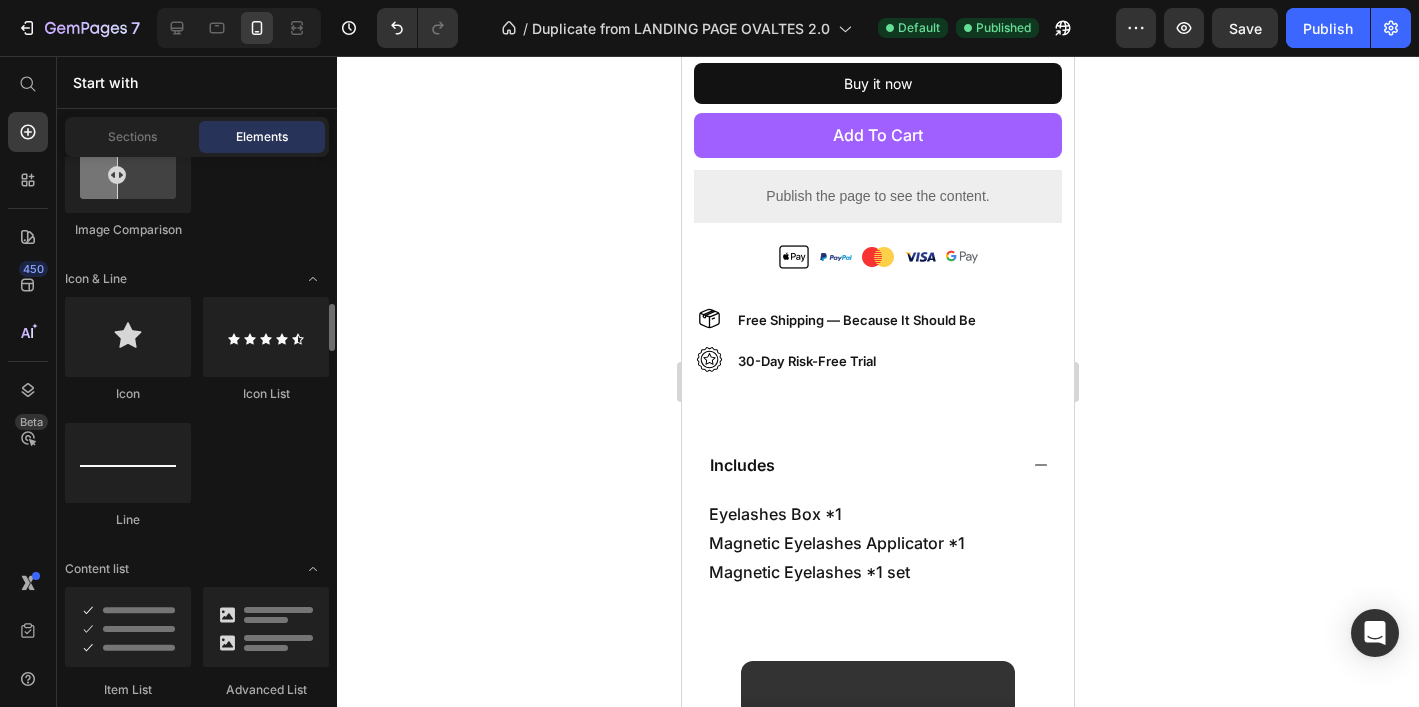 scroll, scrollTop: 1469, scrollLeft: 0, axis: vertical 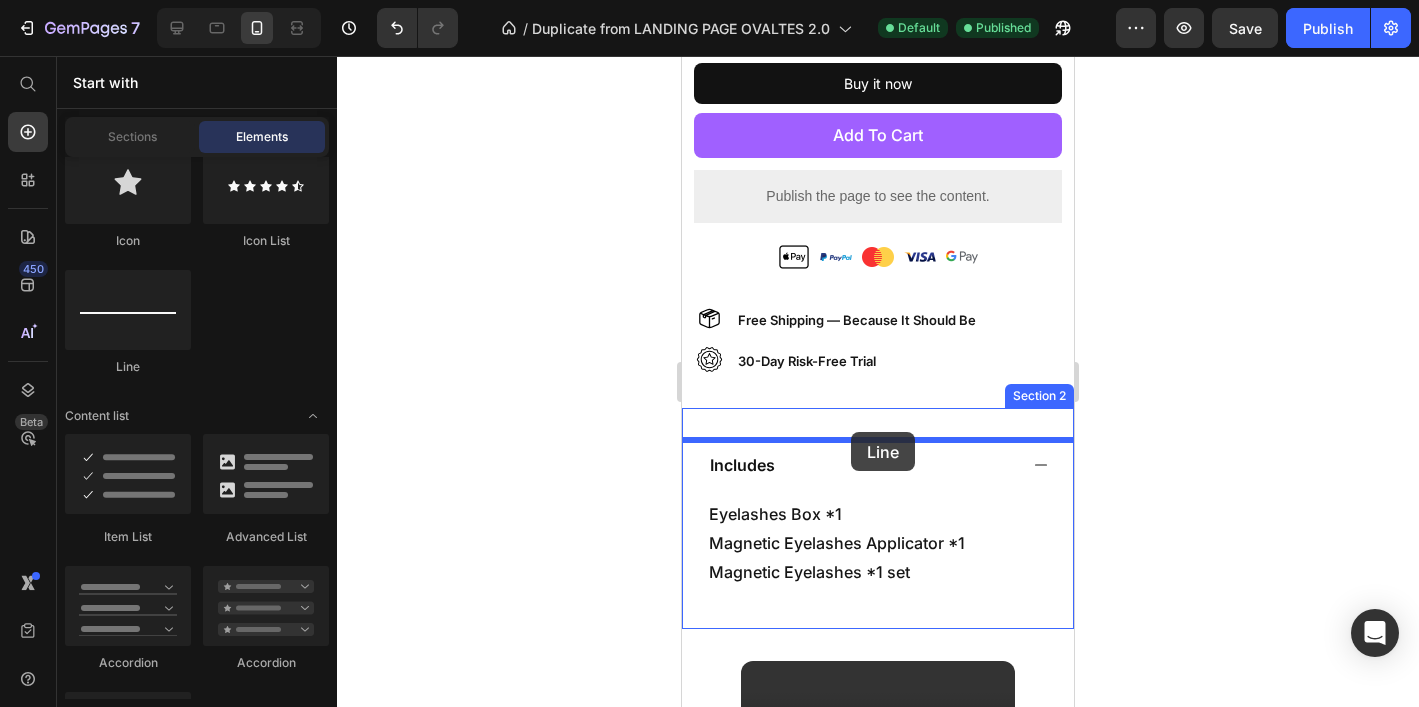 drag, startPoint x: 818, startPoint y: 394, endPoint x: 851, endPoint y: 432, distance: 50.32892 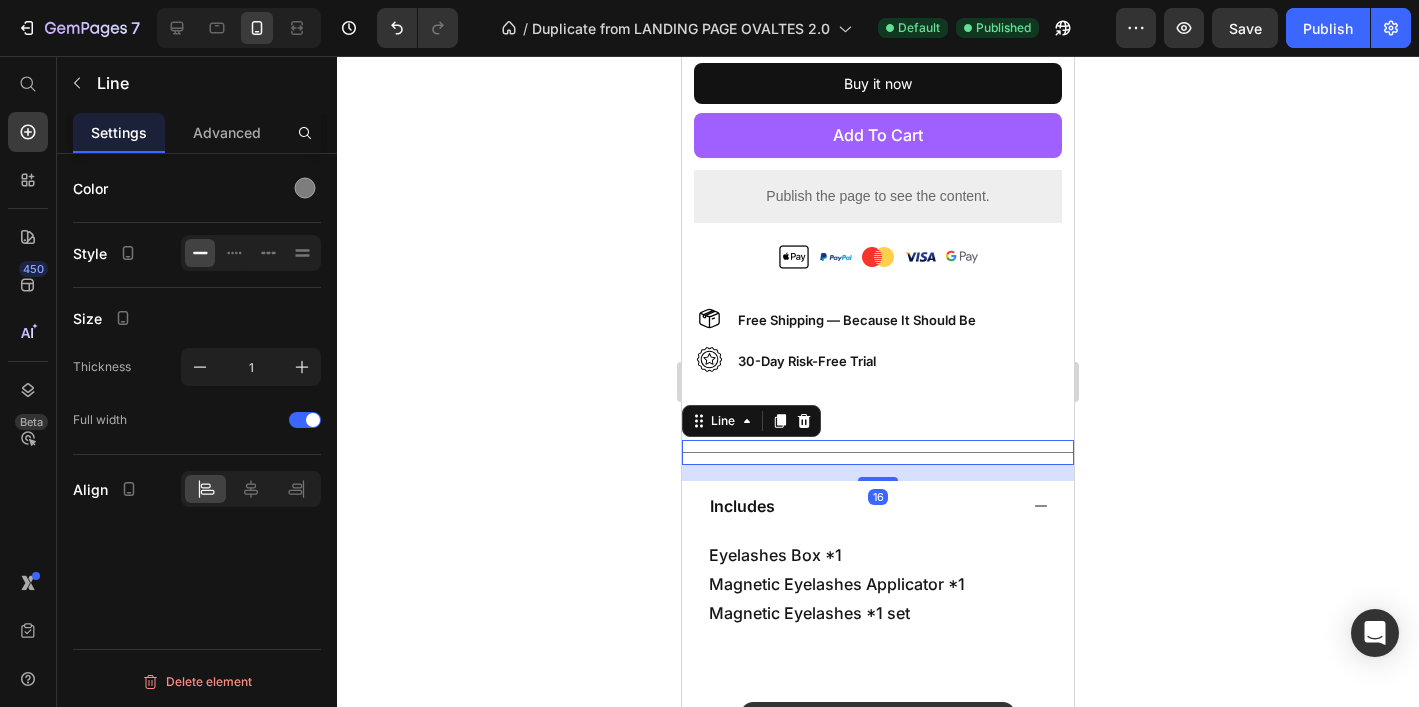 scroll, scrollTop: 0, scrollLeft: 0, axis: both 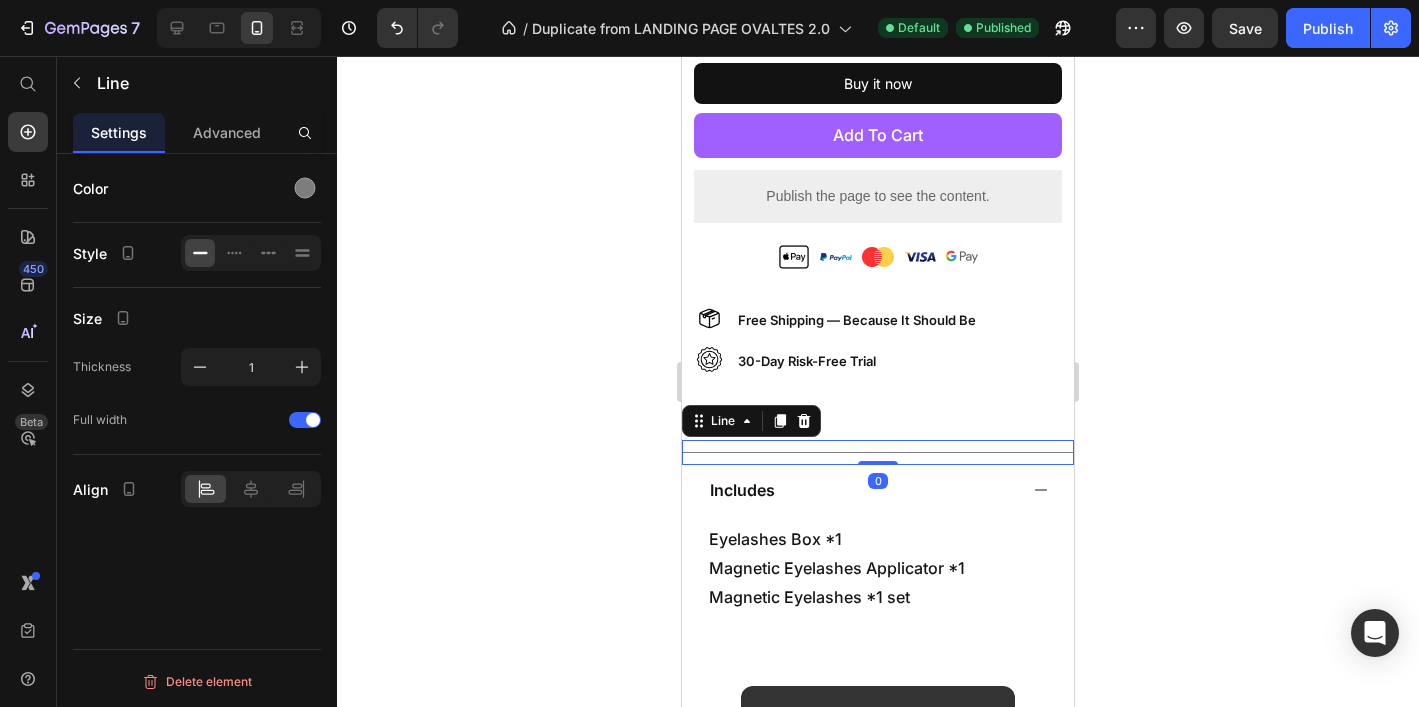 drag, startPoint x: 882, startPoint y: 476, endPoint x: 882, endPoint y: 441, distance: 35 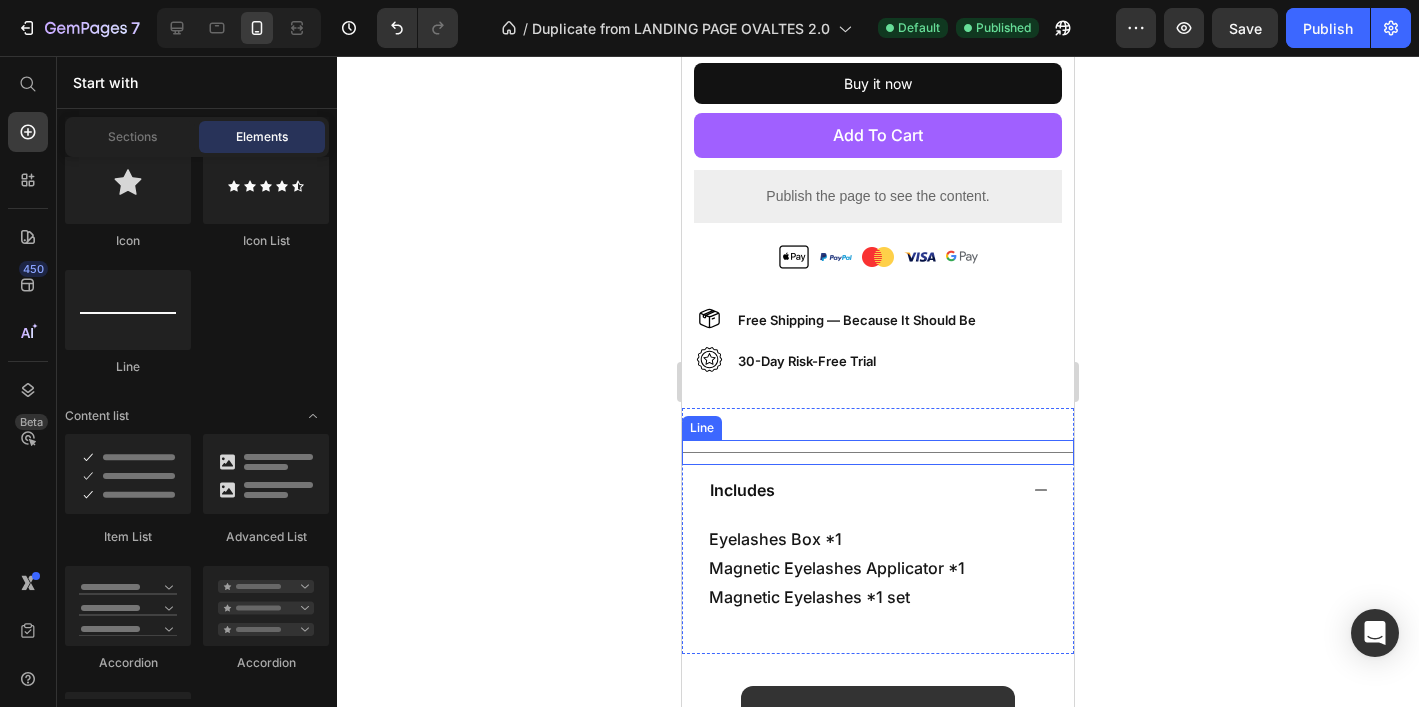 click on "Title Line" at bounding box center (878, 452) 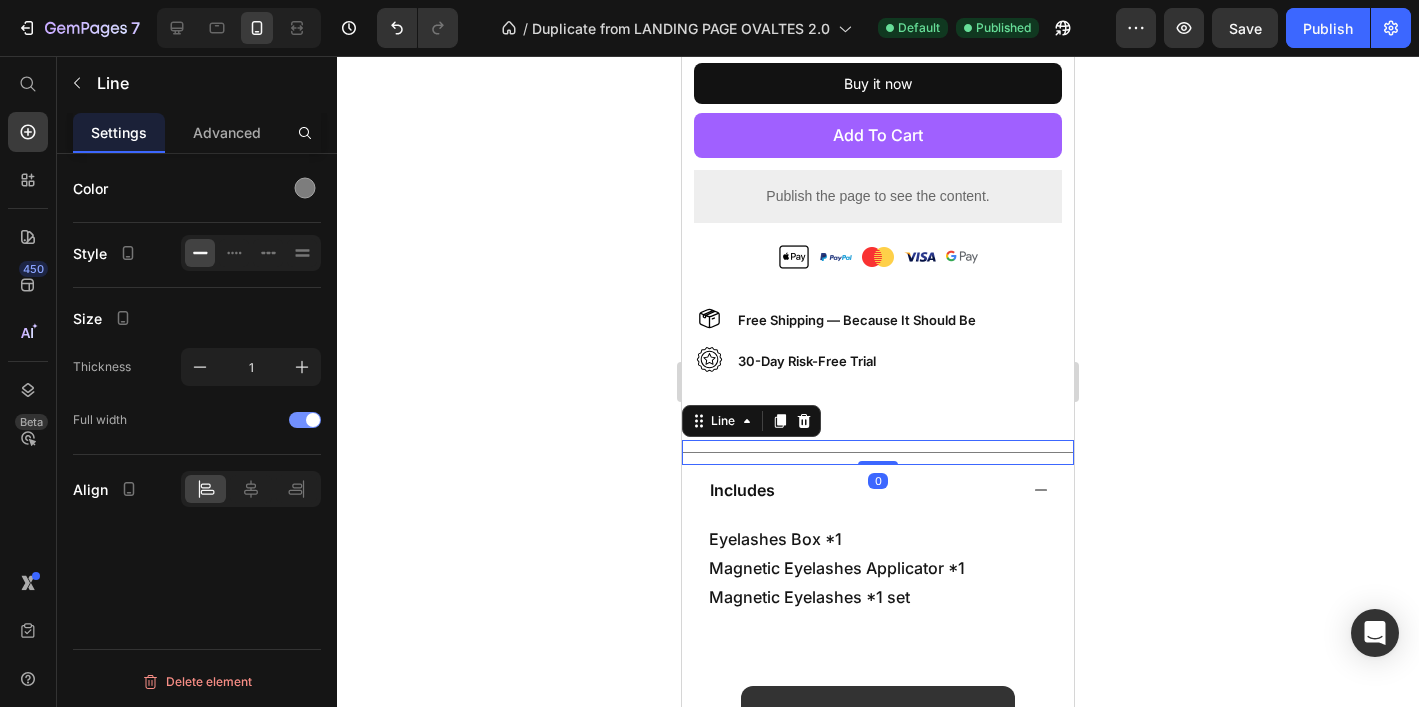 click at bounding box center [305, 420] 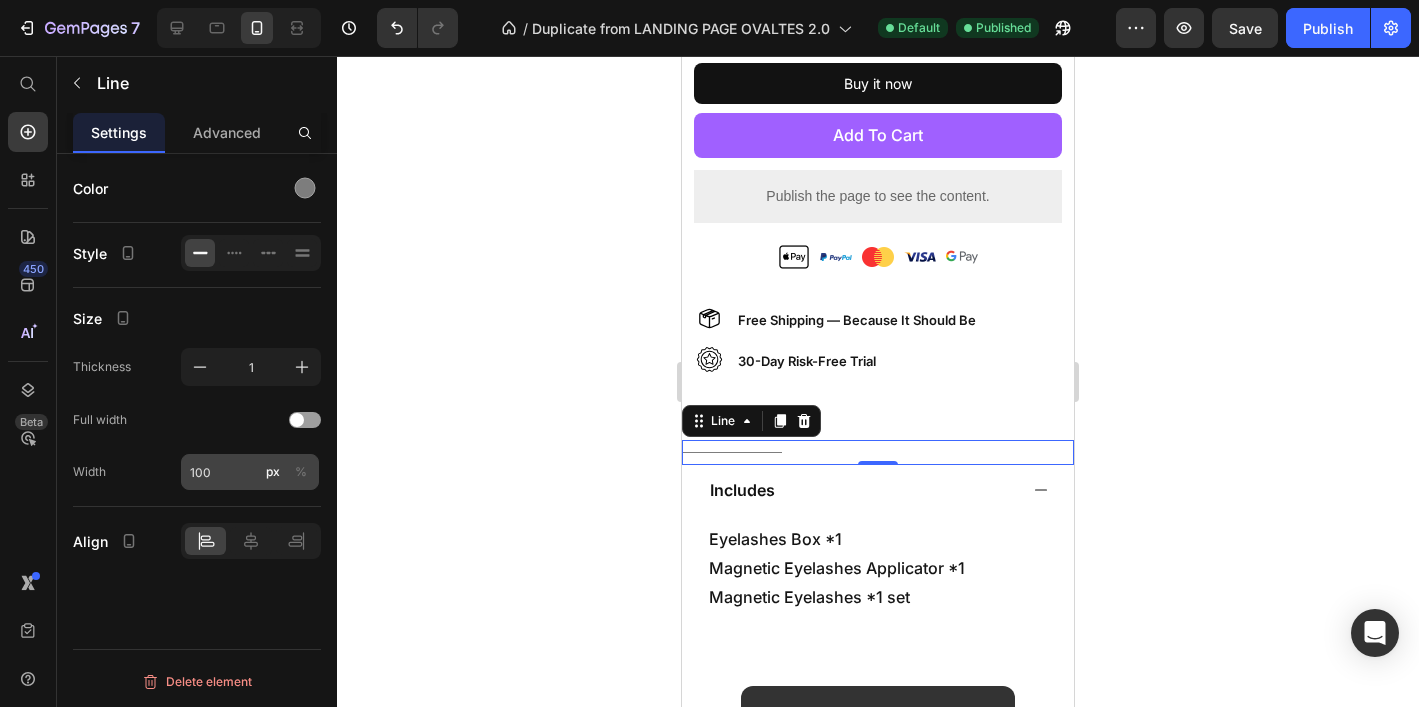 click on "%" at bounding box center (301, 472) 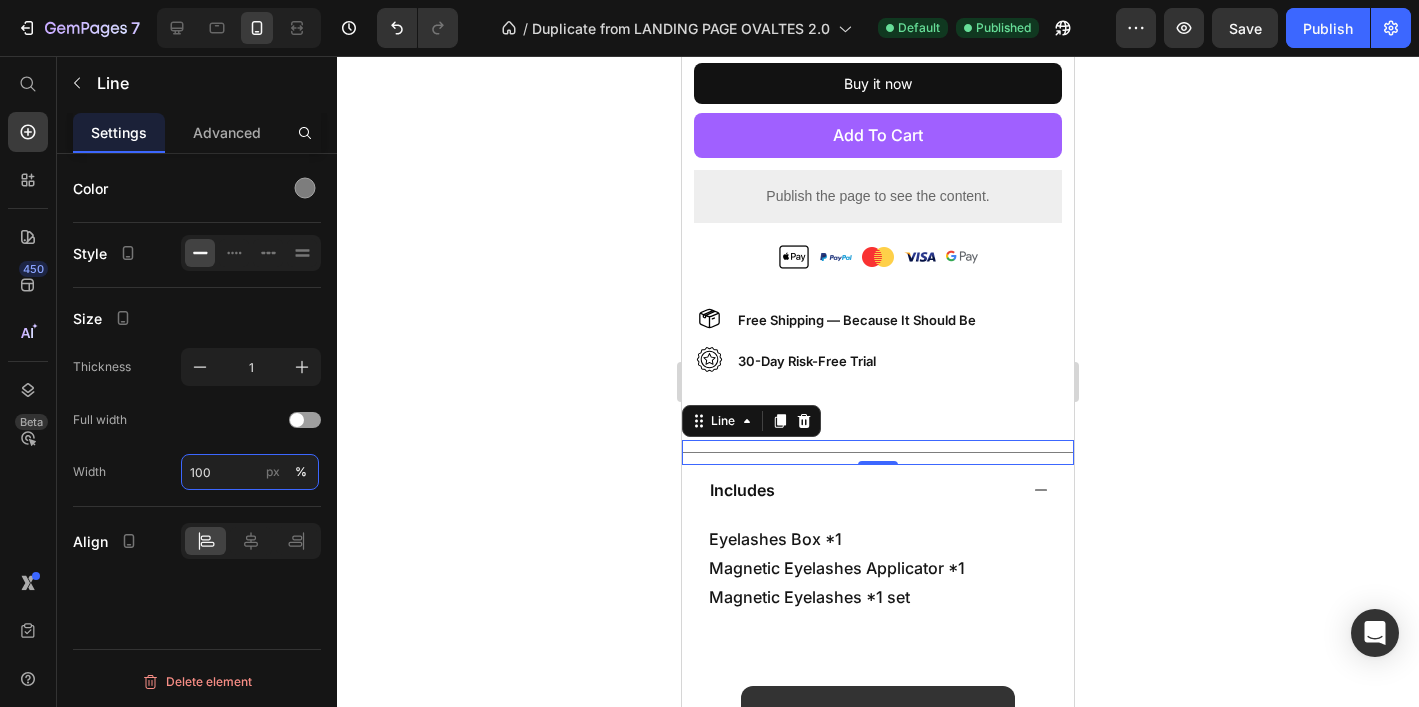click on "100" at bounding box center (250, 472) 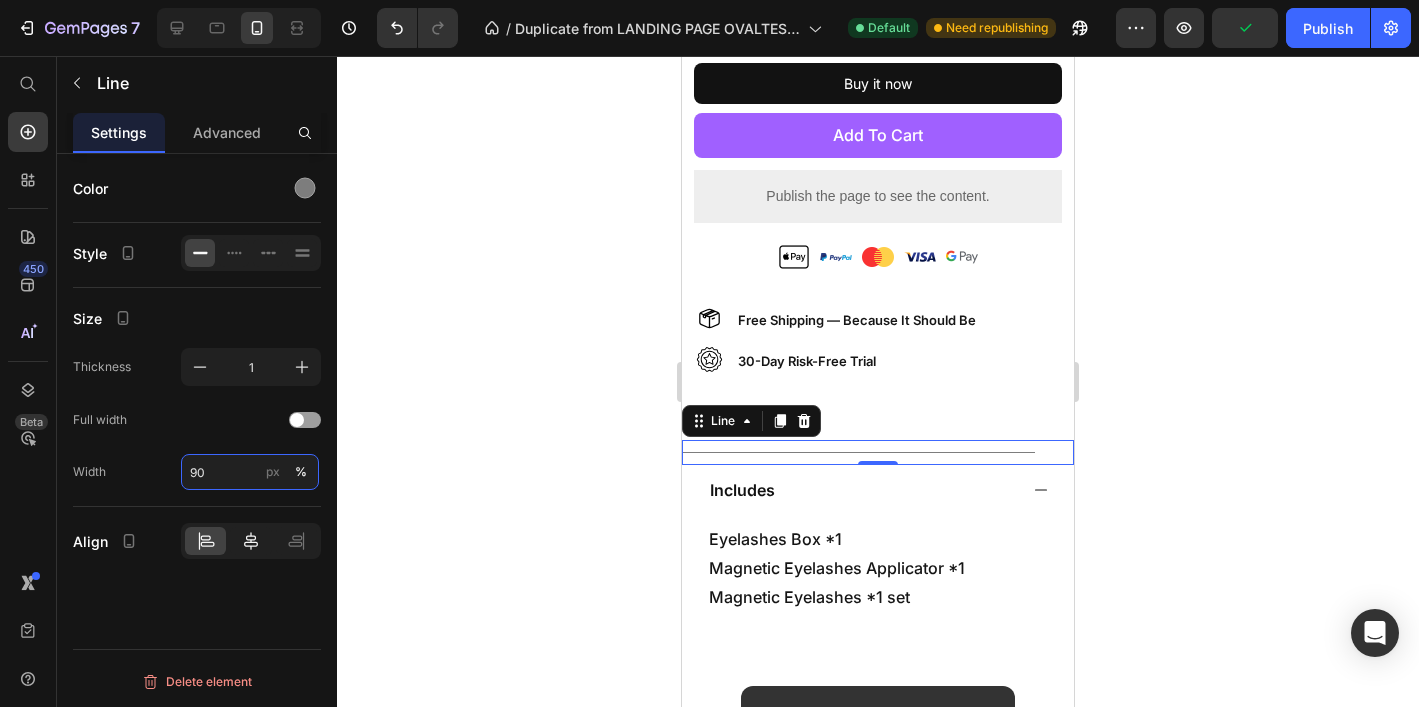 type on "90" 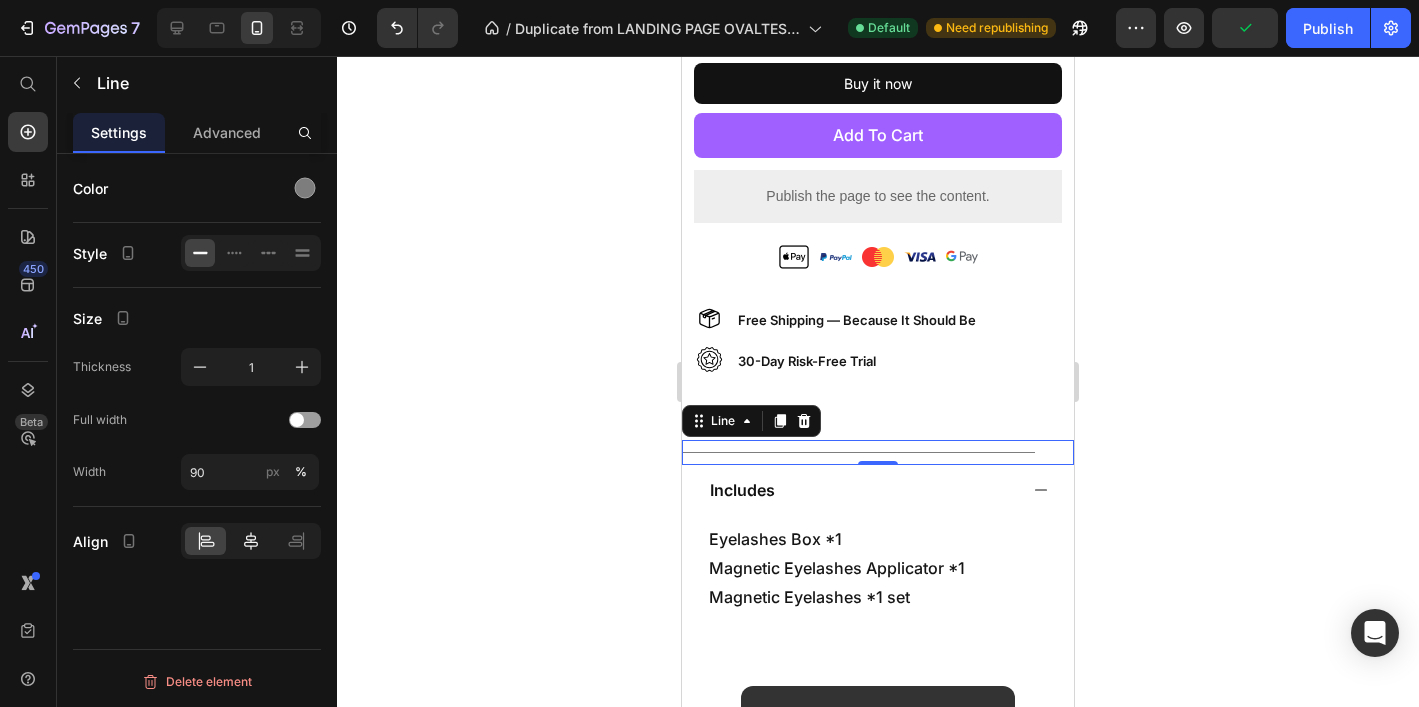 click 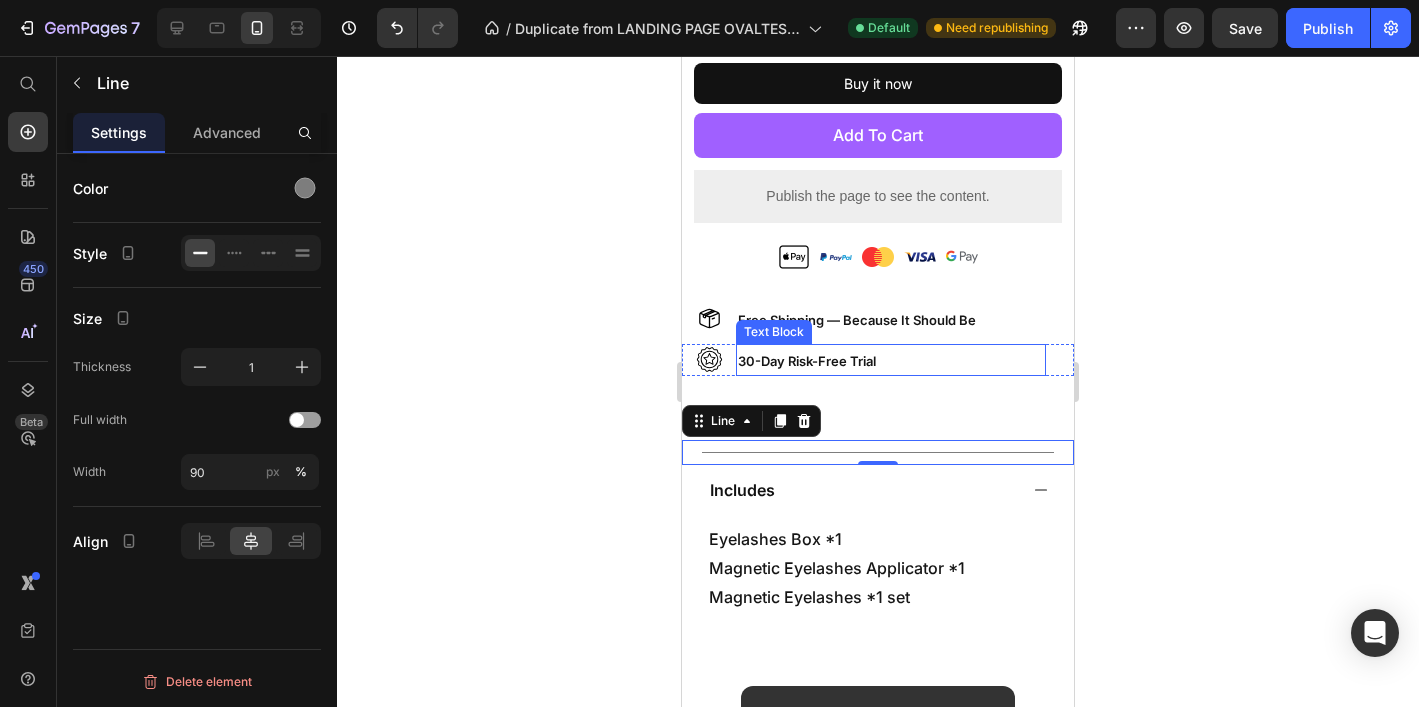 click 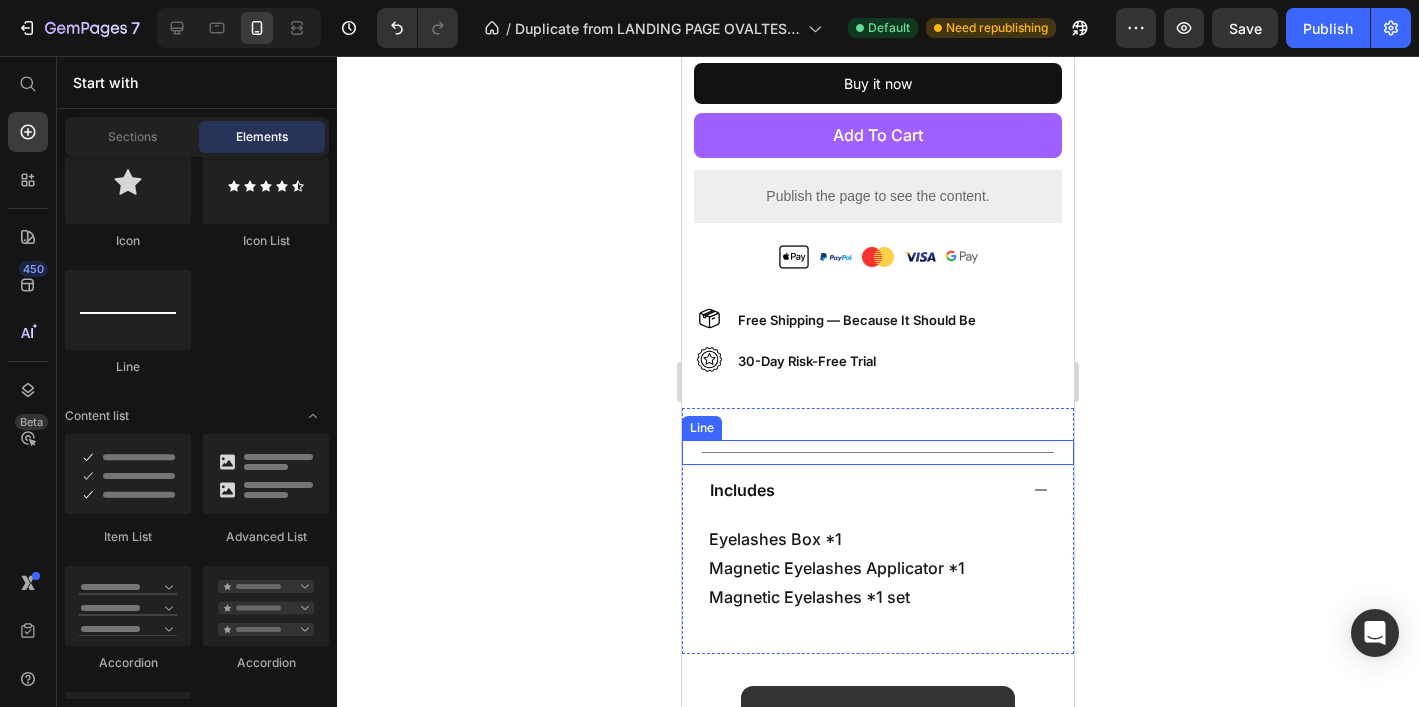 click on "Title Line" at bounding box center [878, 452] 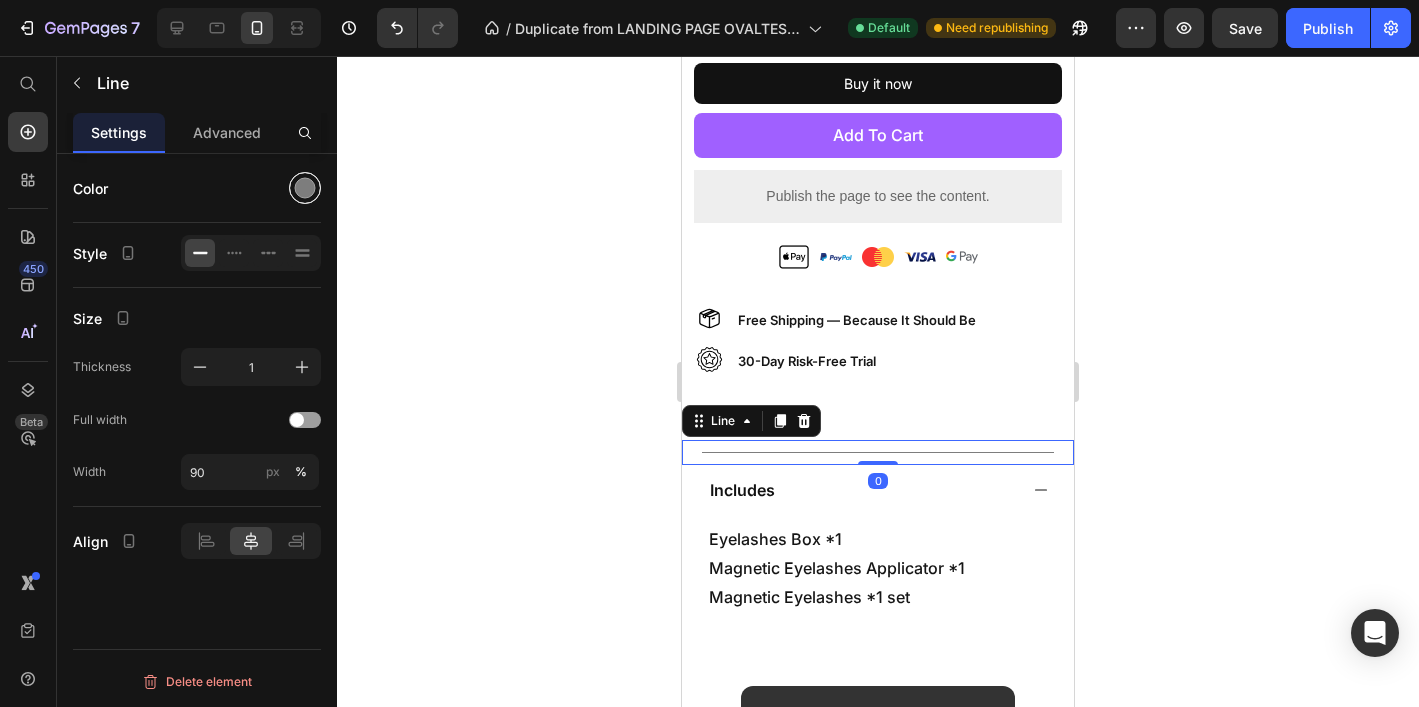 click at bounding box center (305, 188) 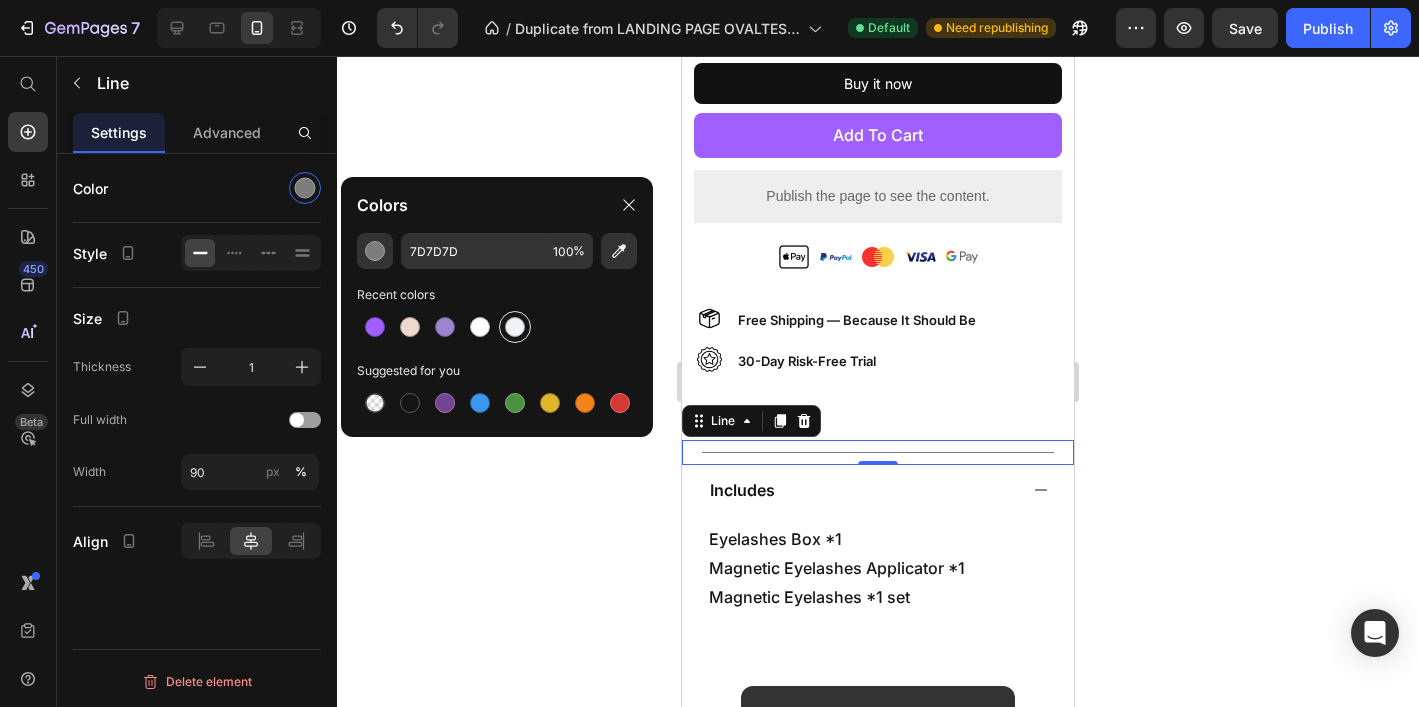 click at bounding box center [515, 327] 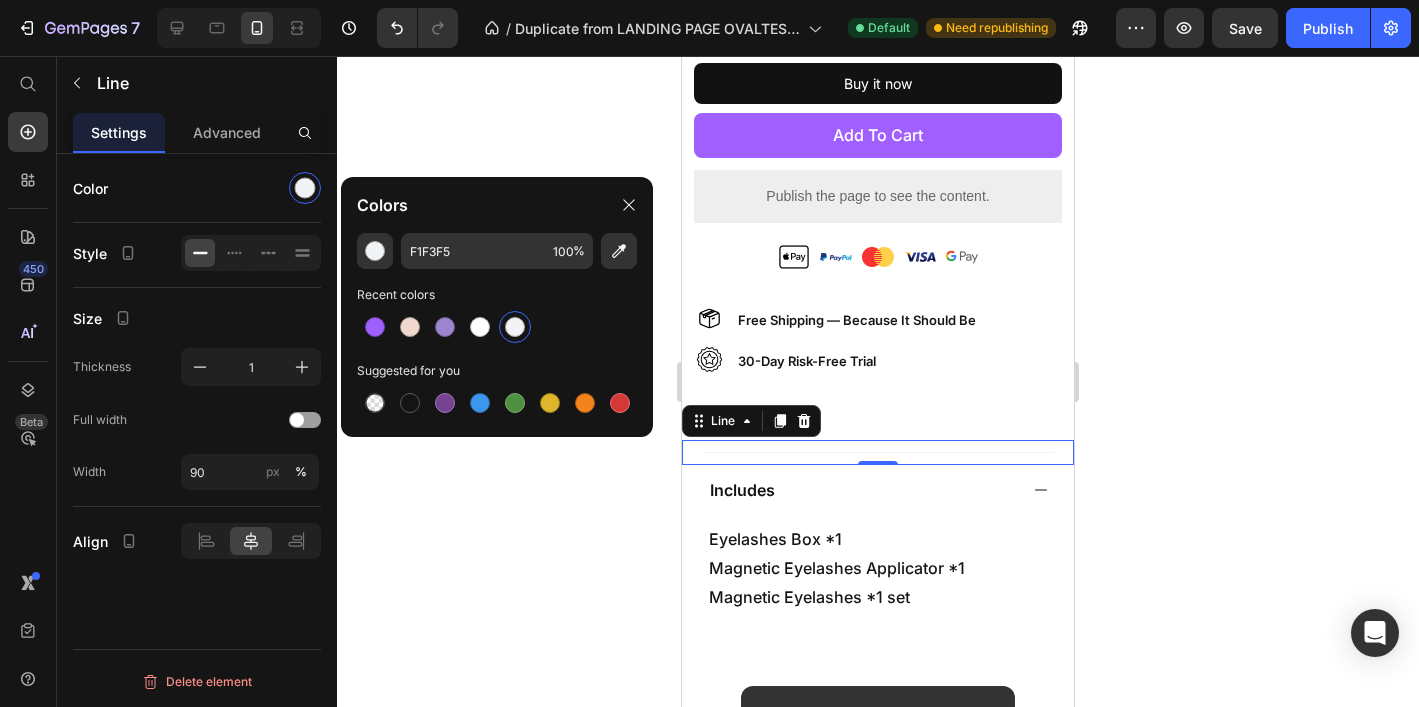click 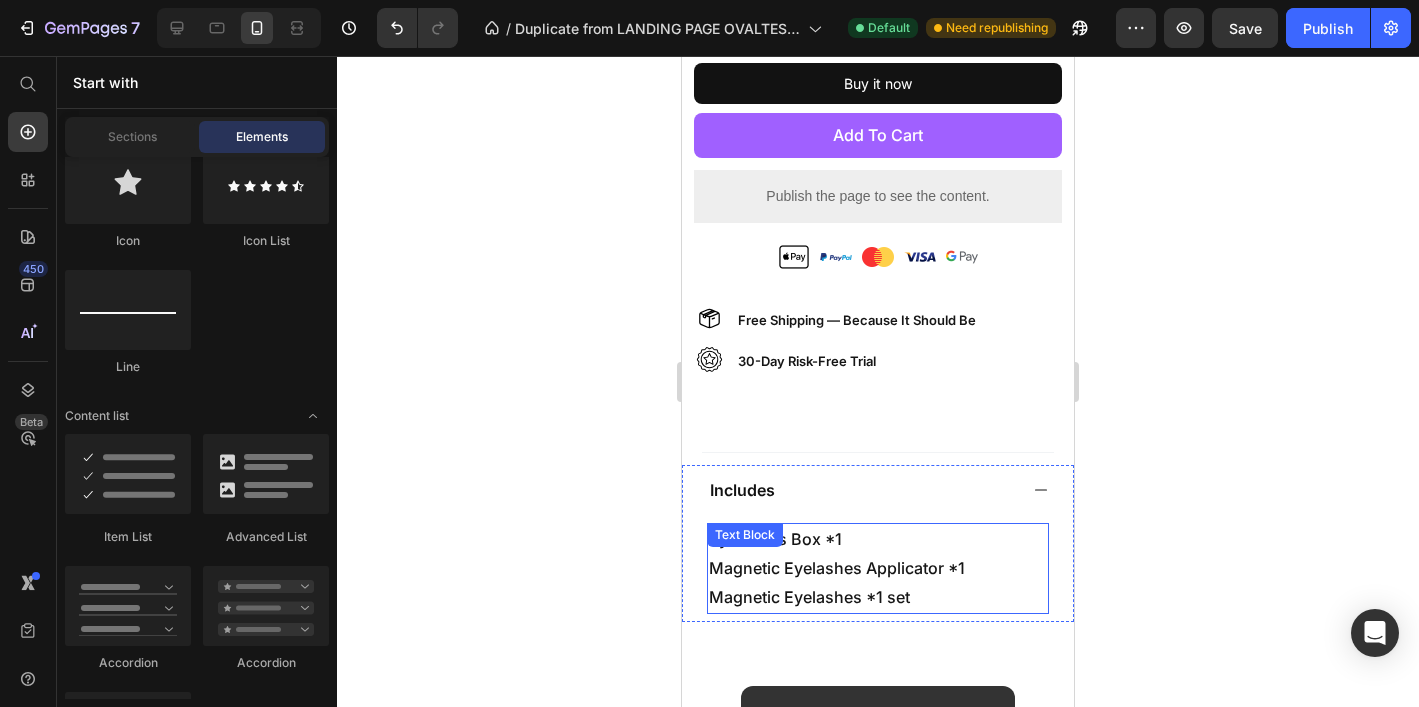 click on "Eyelashes Box *1 Magnetic Eyelashes Applicator *1 Magnetic Eyelashes *1 set" at bounding box center [878, 568] 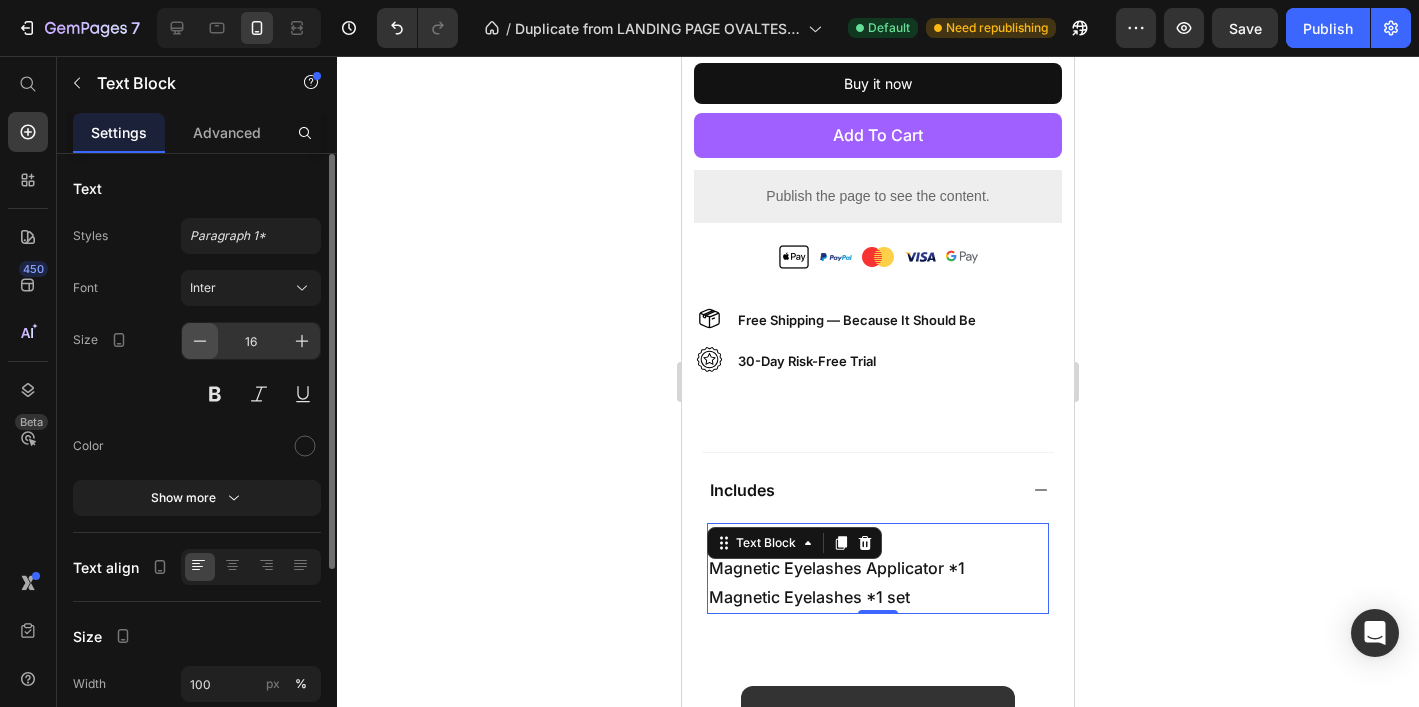 click 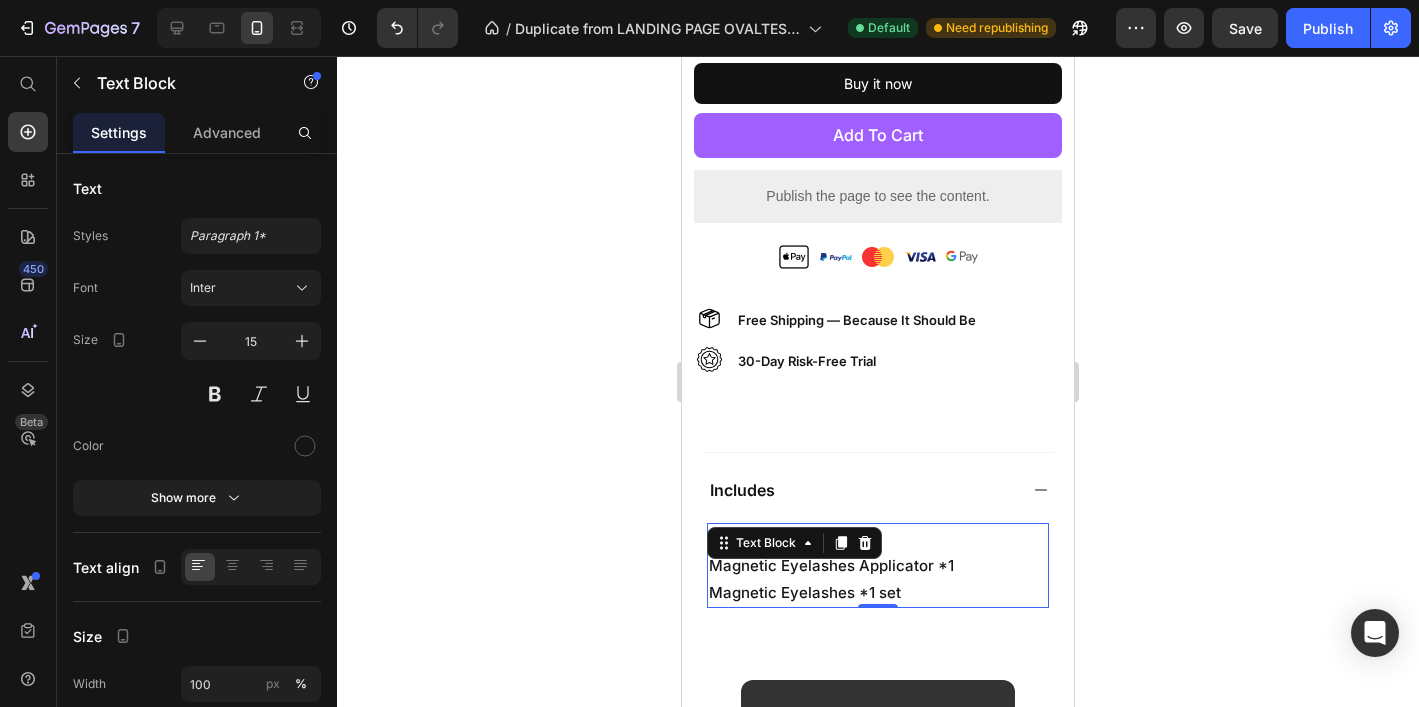 click 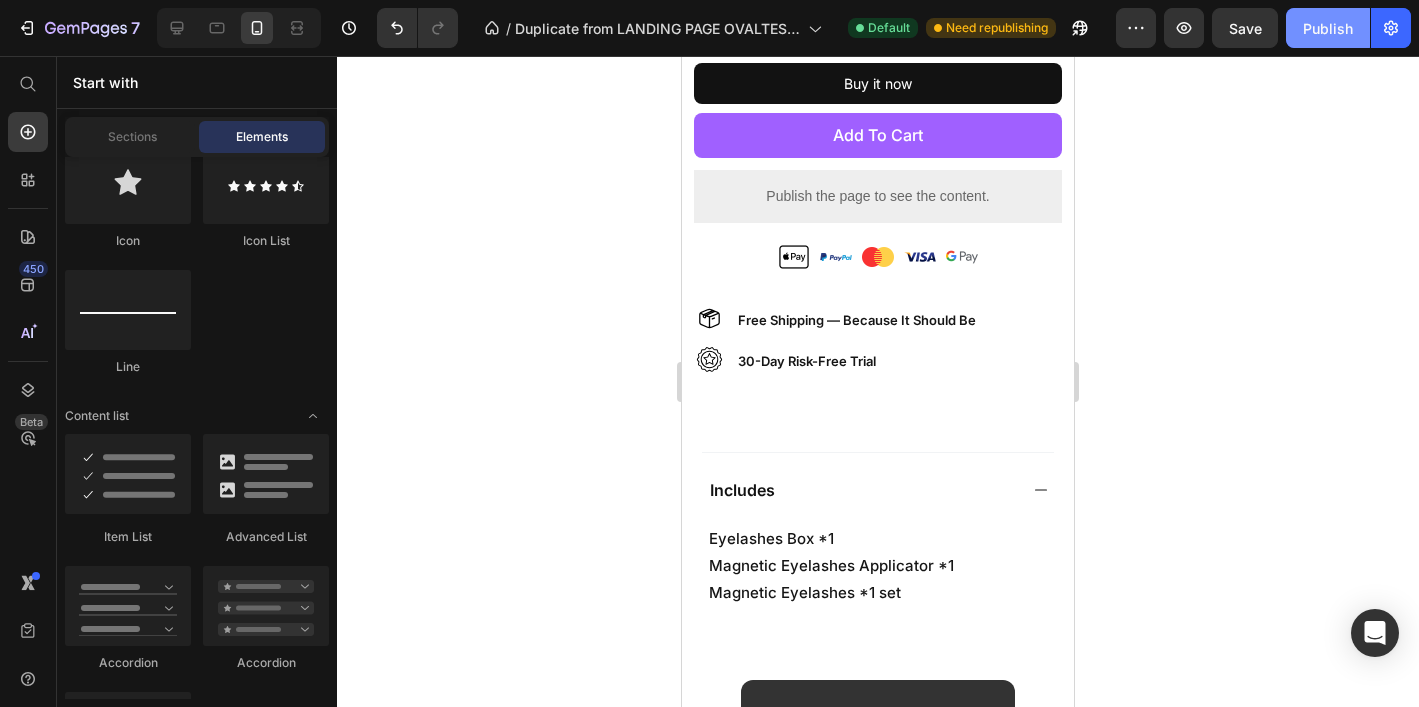 click on "Publish" 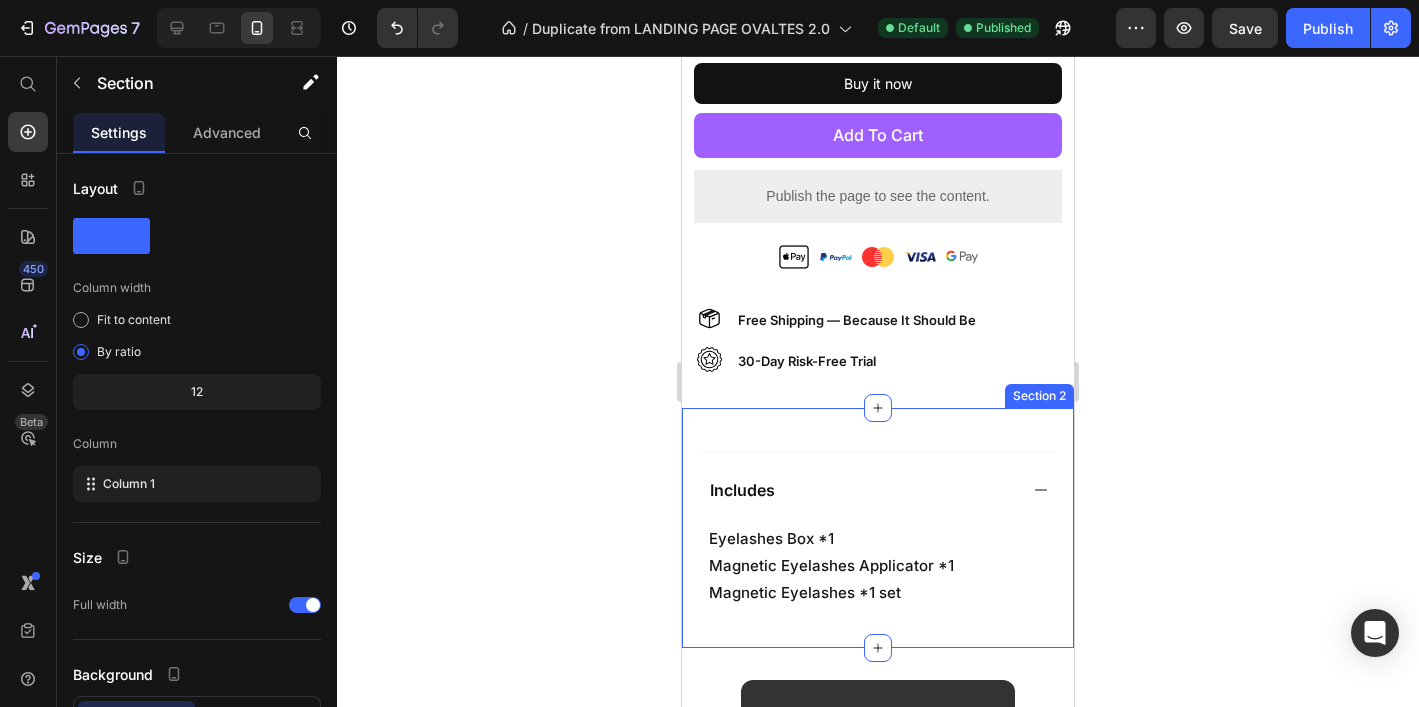 click on "Title Line
Includes Eyelashes Box *1 Magnetic Eyelashes Applicator *1 Magnetic Eyelashes *1 set Text Block Accordion Section 2" at bounding box center (878, 528) 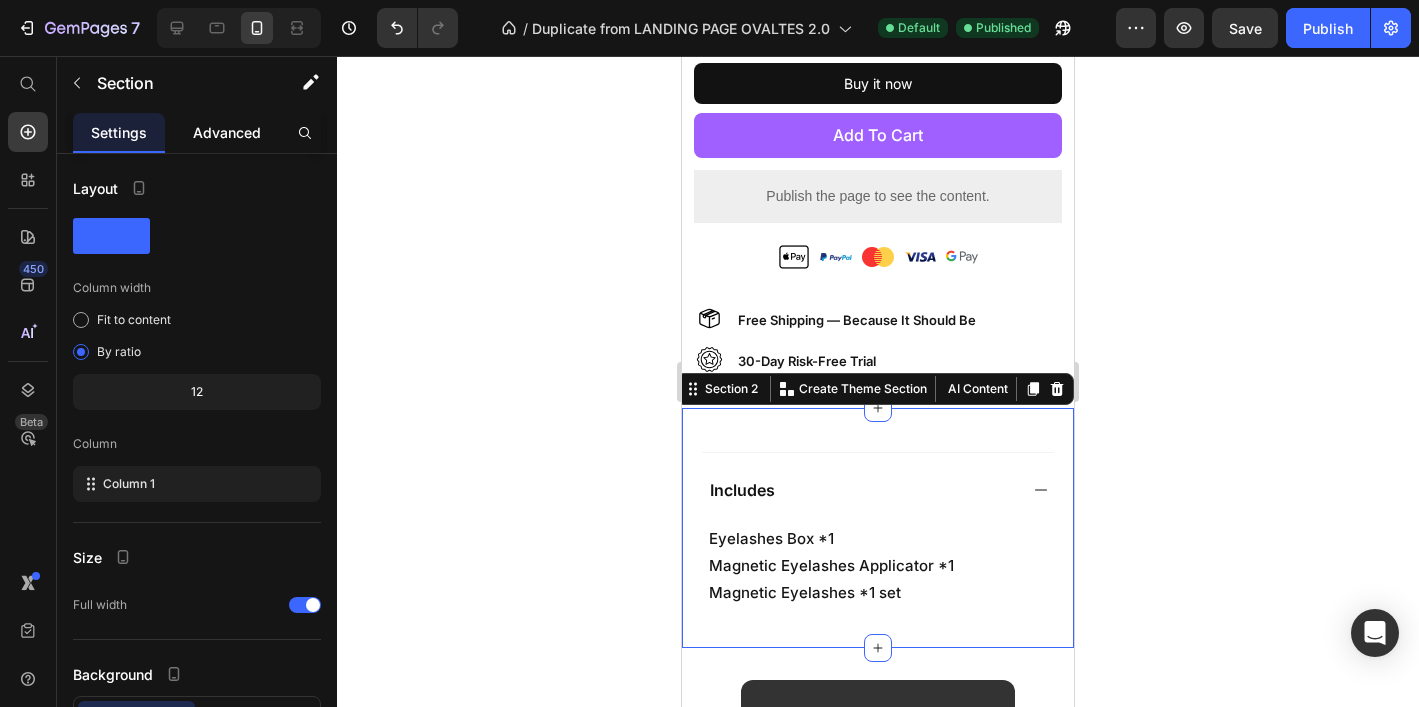 click on "Advanced" at bounding box center [227, 132] 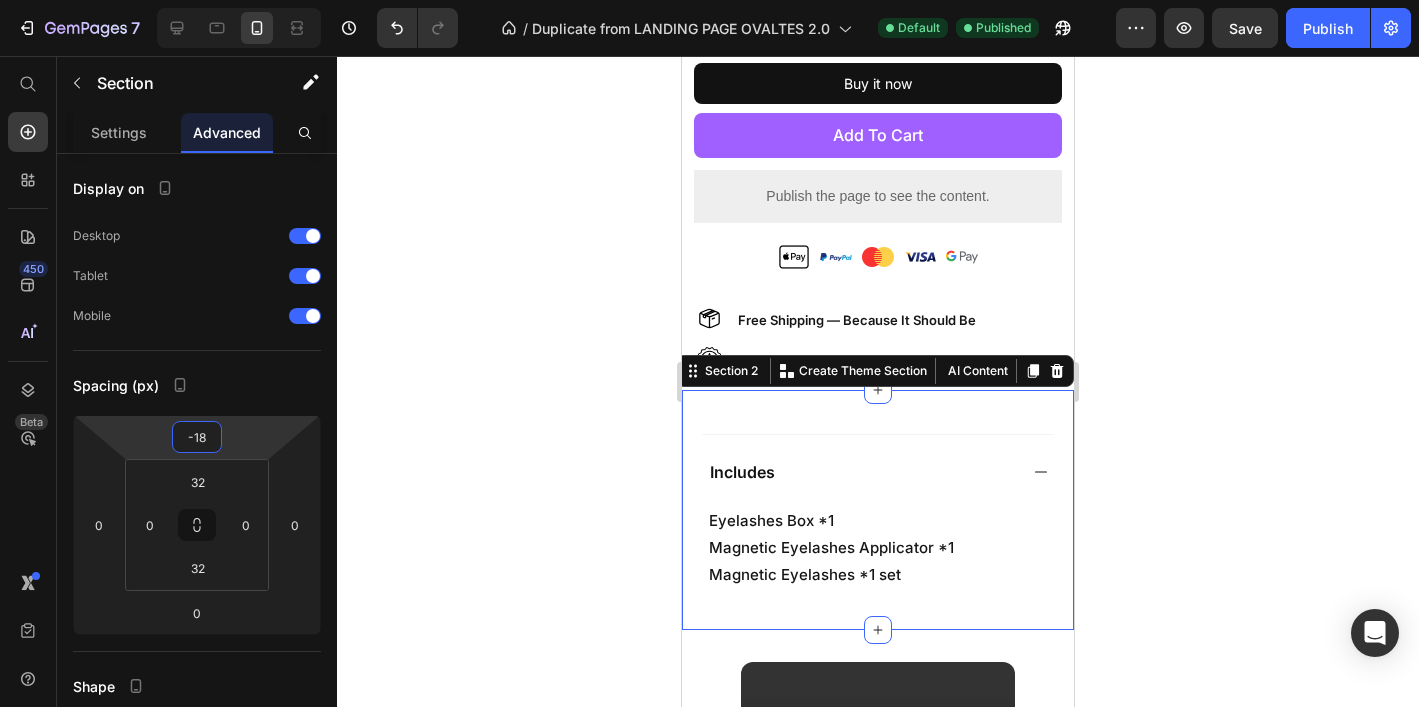type on "-20" 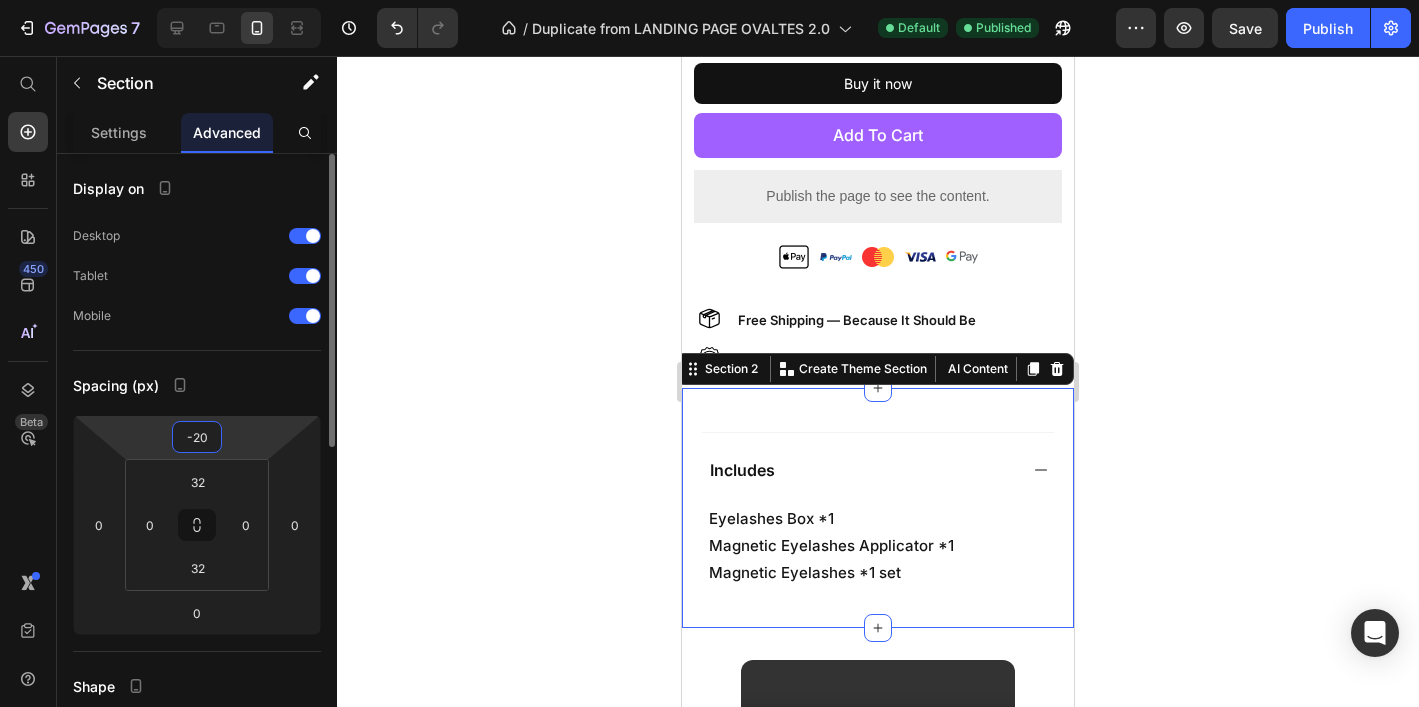 click on "7  Version history  /  Duplicate from LANDING PAGE OVALTES 2.0 Default Published Preview  Save   Publish  450 Beta Start with Sections Elements Hero Section Product Detail Brands Trusted Badges Guarantee Product Breakdown How to use Testimonials Compare Bundle FAQs Social Proof Brand Story Product List Collection Blog List Contact Sticky Add to Cart Custom Footer Browse Library 450 Layout
Row
Row
Row
Row Text
Heading
Text Block Button
Button
Button
Sticky Back to top Media" at bounding box center (709, 0) 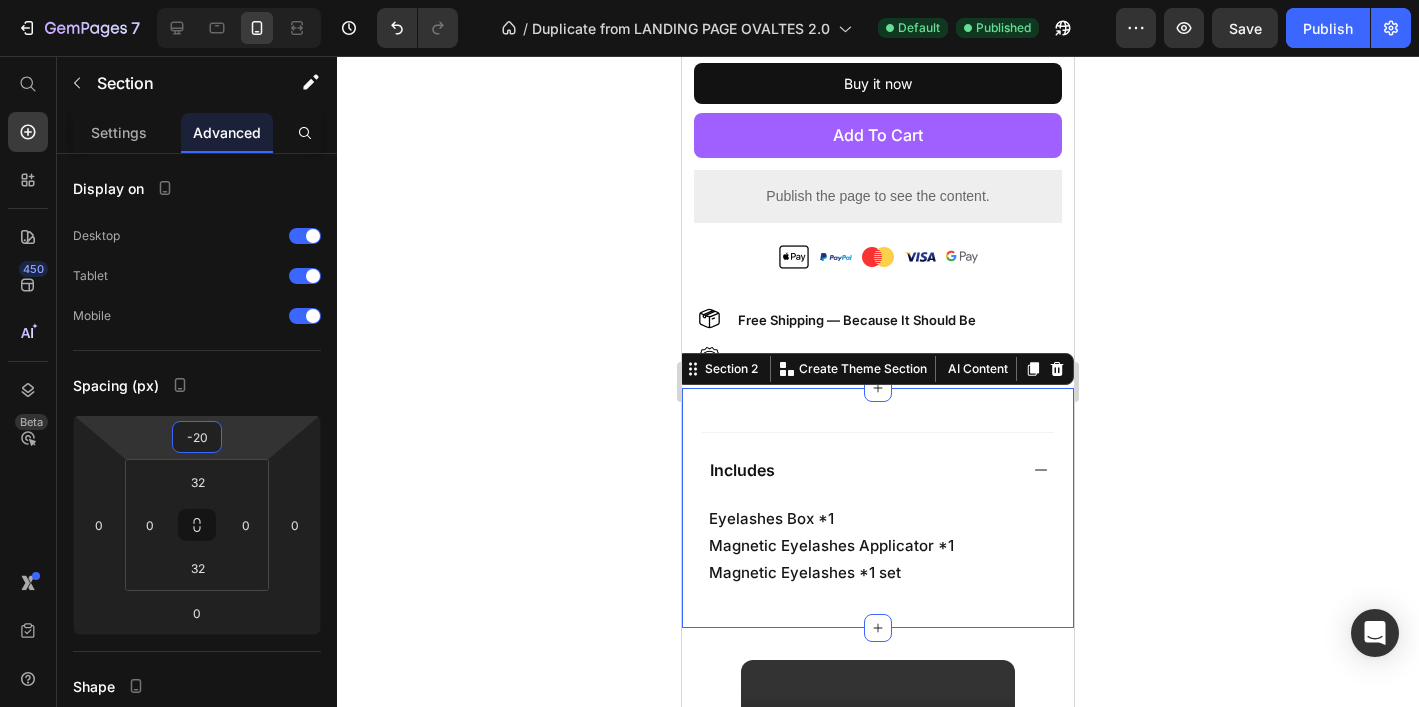 click 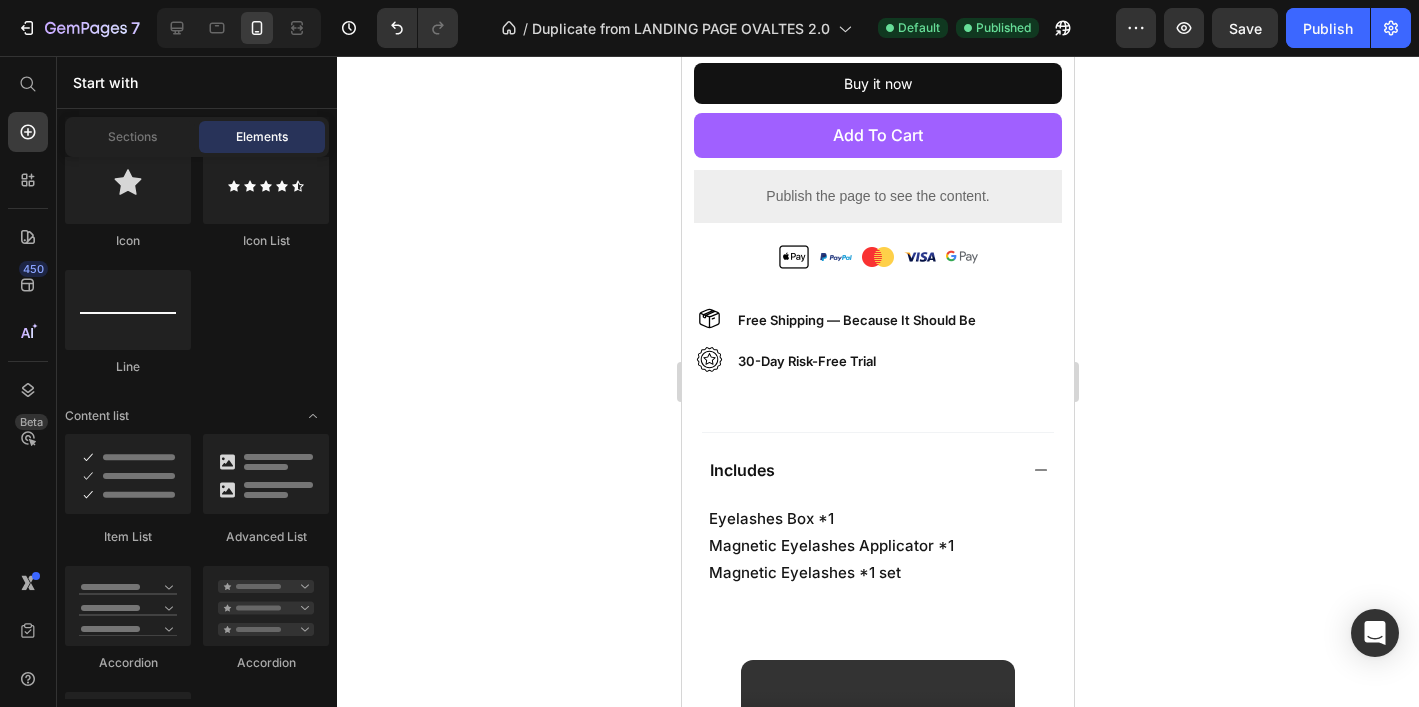 click on "7  Version history  /  Duplicate from LANDING PAGE OVALTES 2.0 Default Published Preview  Save   Publish" 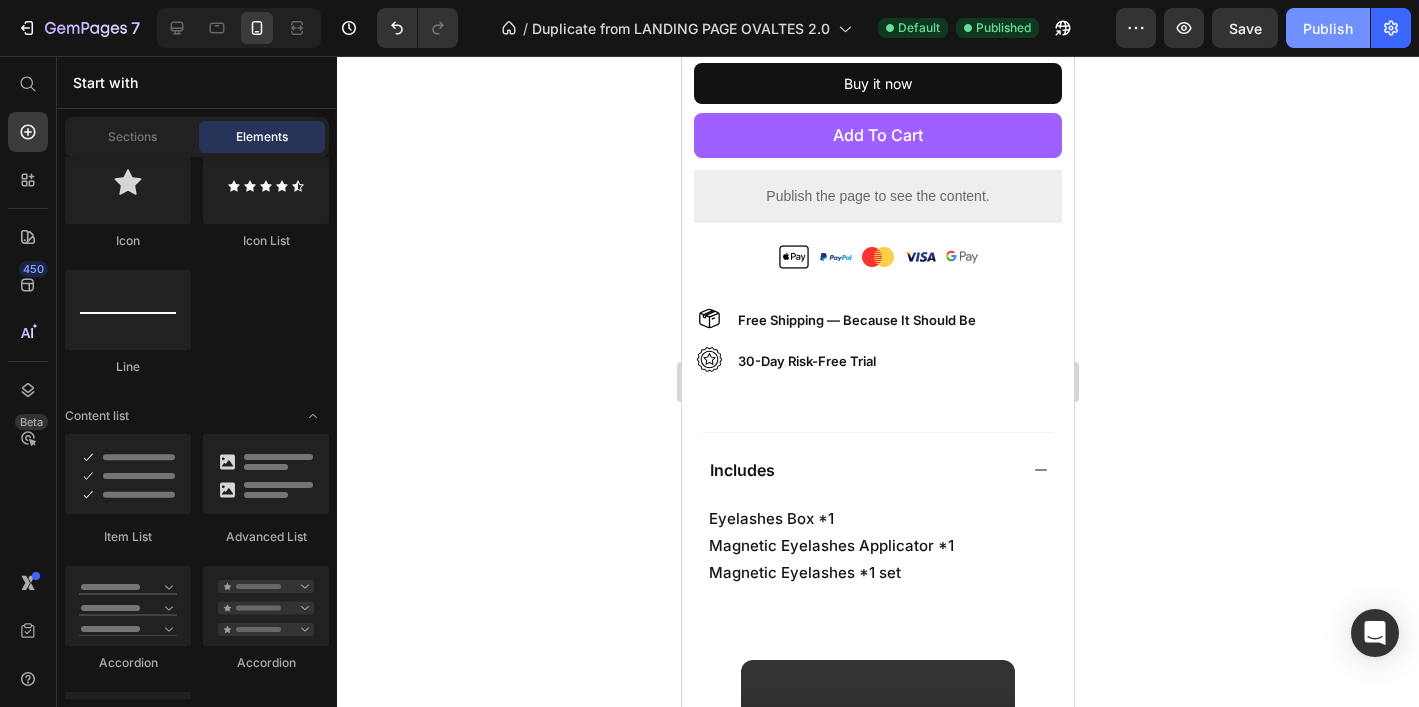 click on "Publish" at bounding box center (1328, 28) 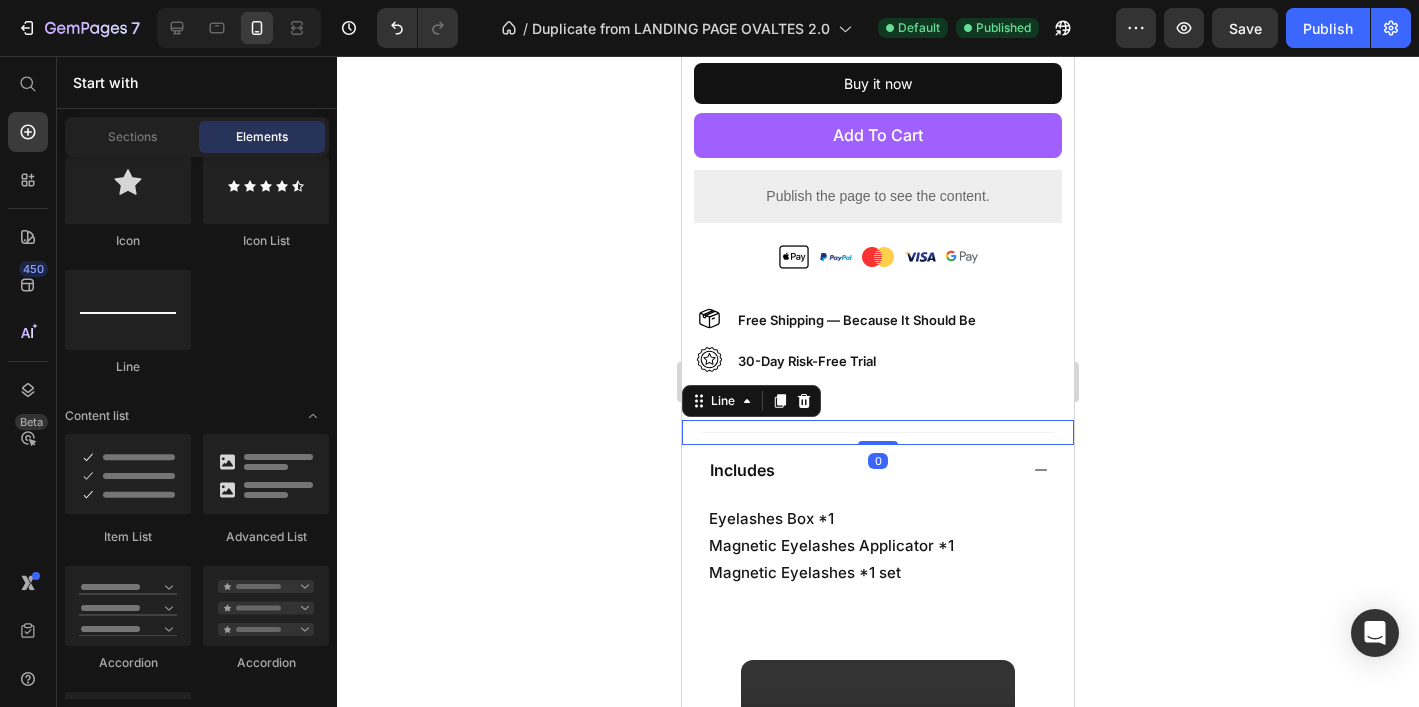 click on "Title Line   0" at bounding box center [878, 432] 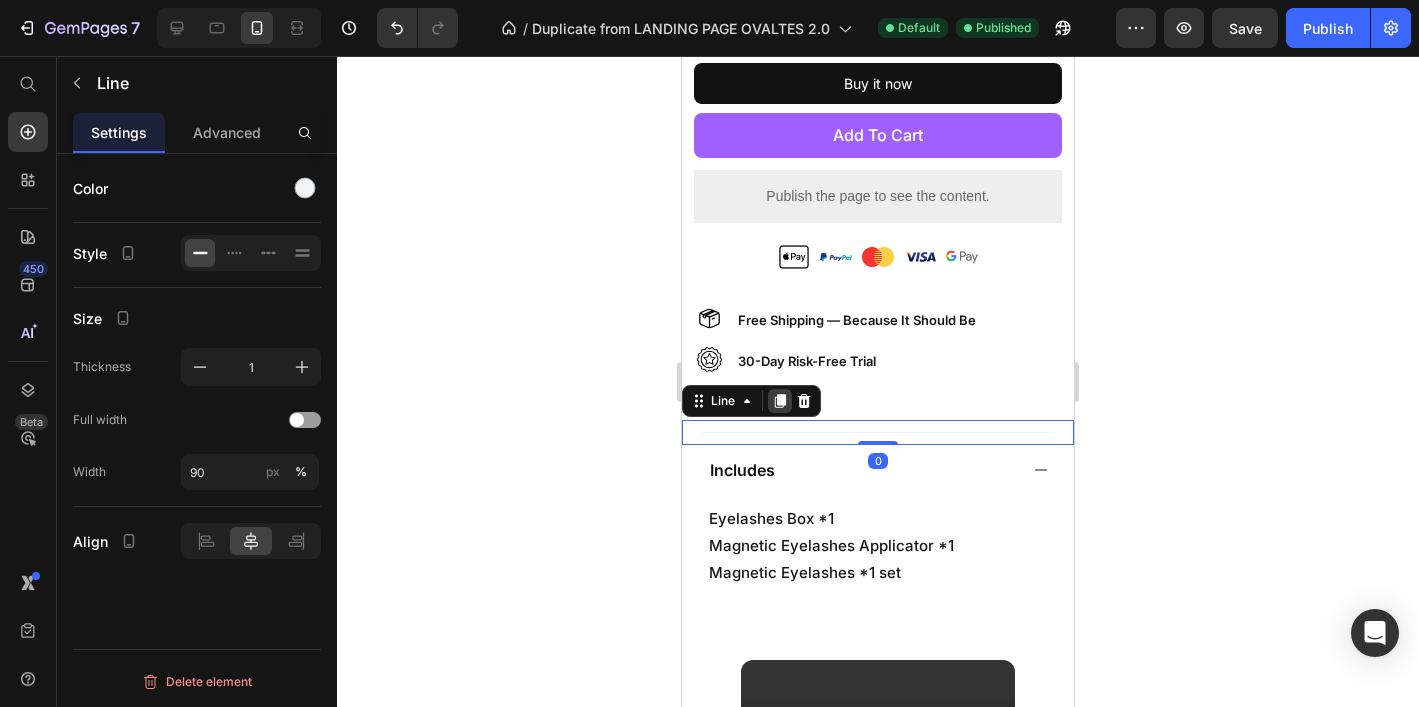 click 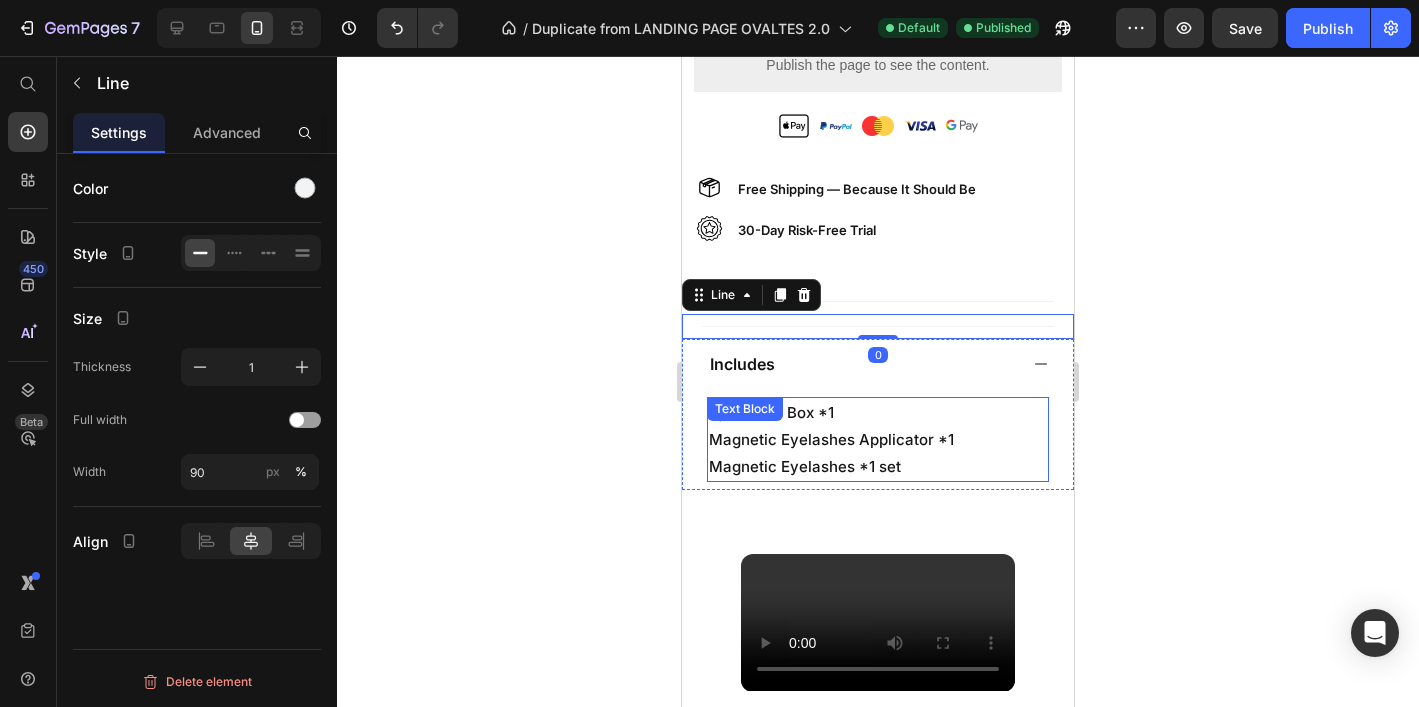 scroll, scrollTop: 1193, scrollLeft: 0, axis: vertical 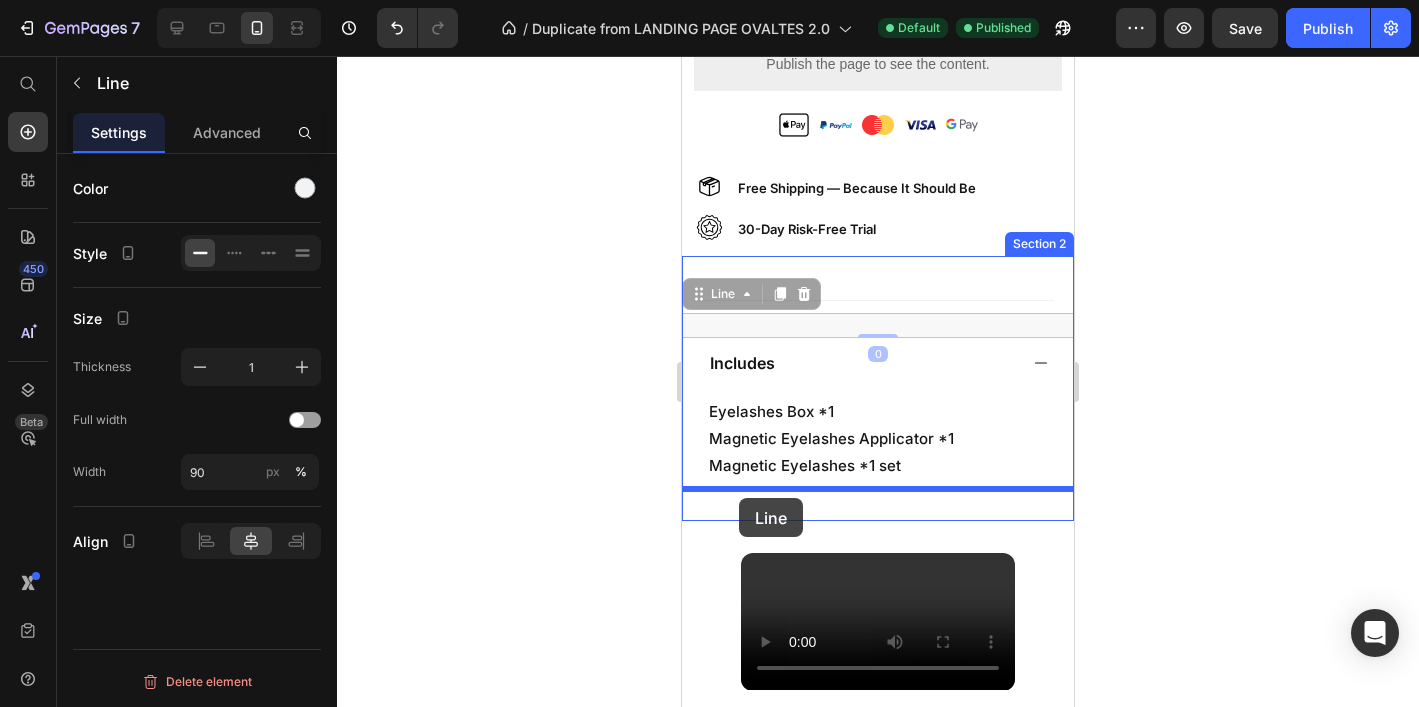 drag, startPoint x: 720, startPoint y: 293, endPoint x: 739, endPoint y: 498, distance: 205.8786 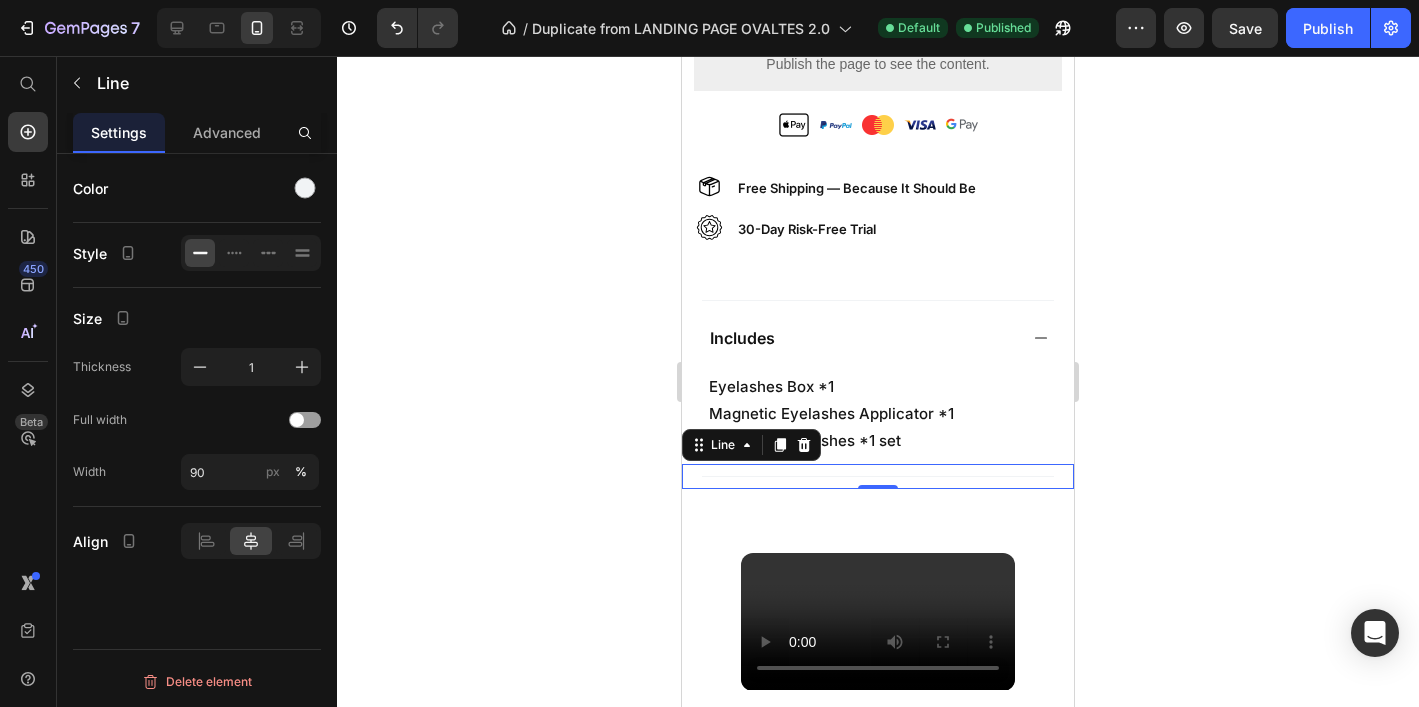 click 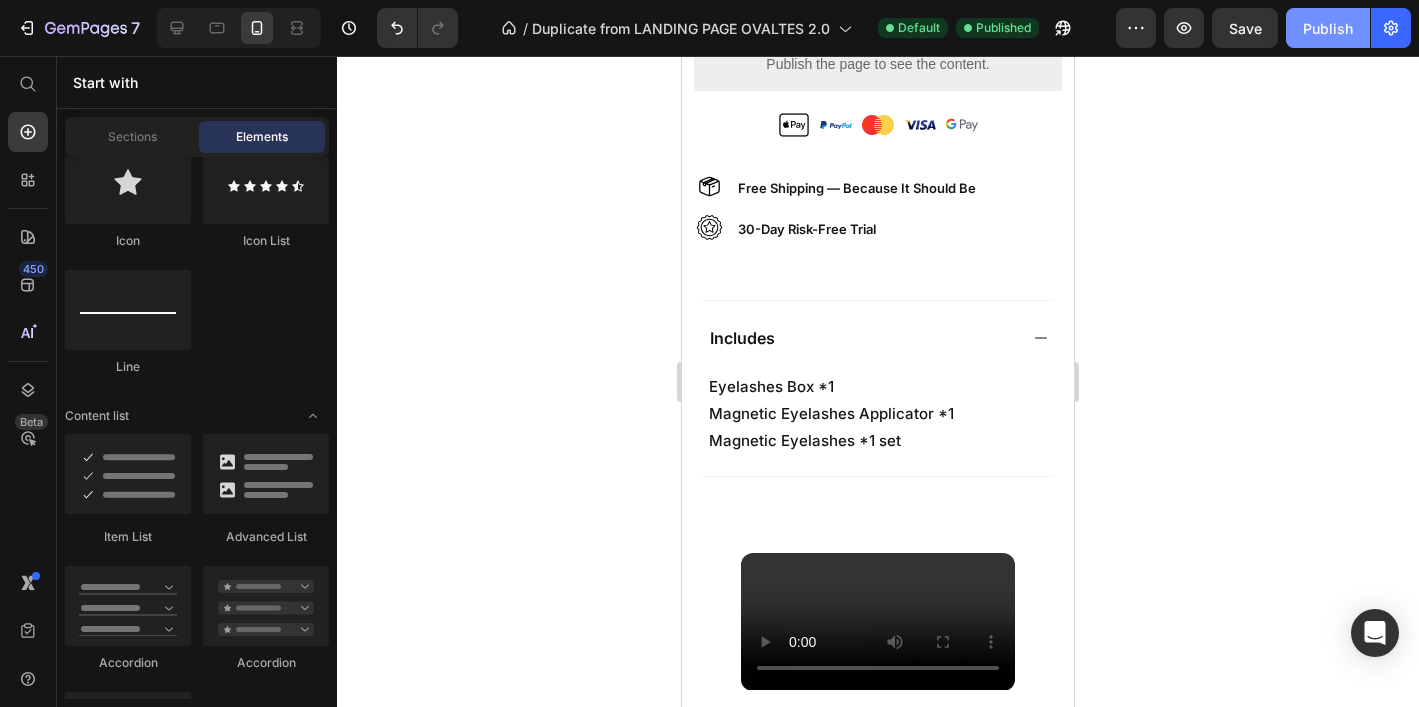 click on "Publish" at bounding box center (1328, 28) 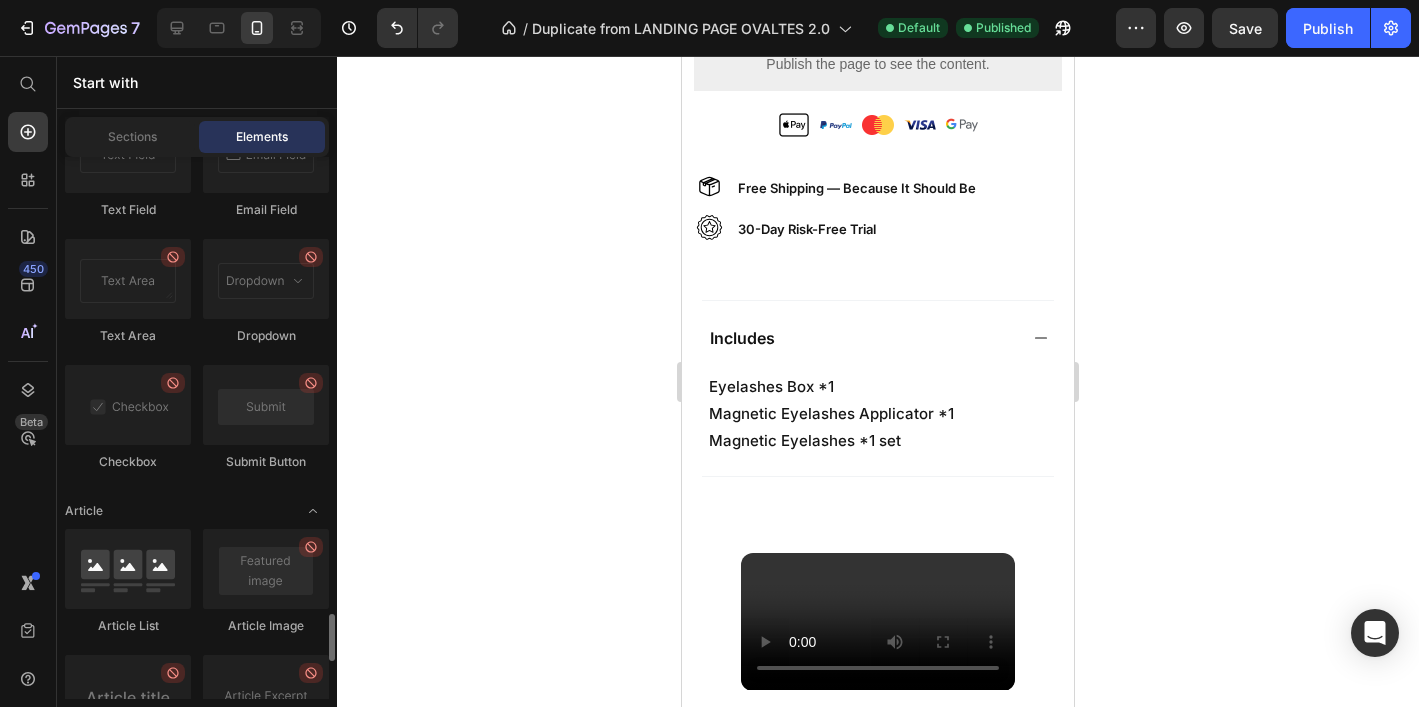 scroll, scrollTop: 5035, scrollLeft: 0, axis: vertical 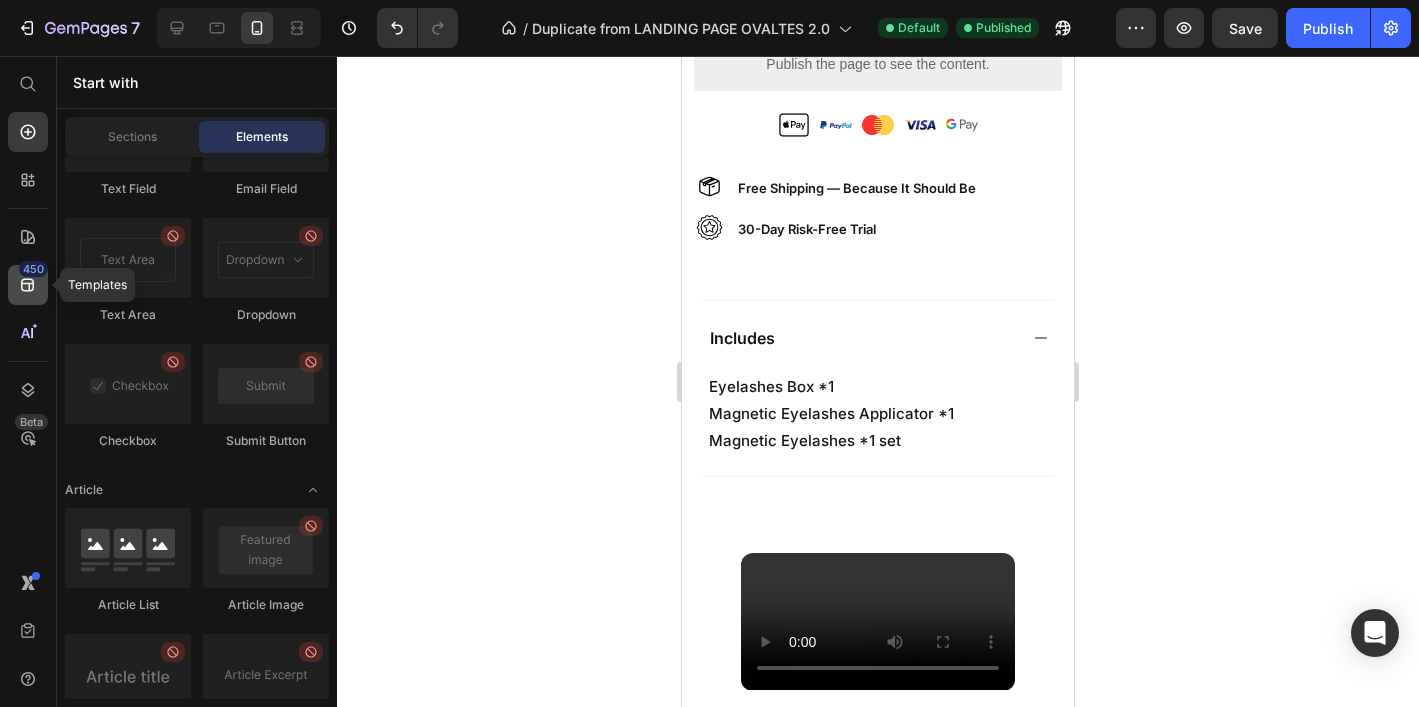 click 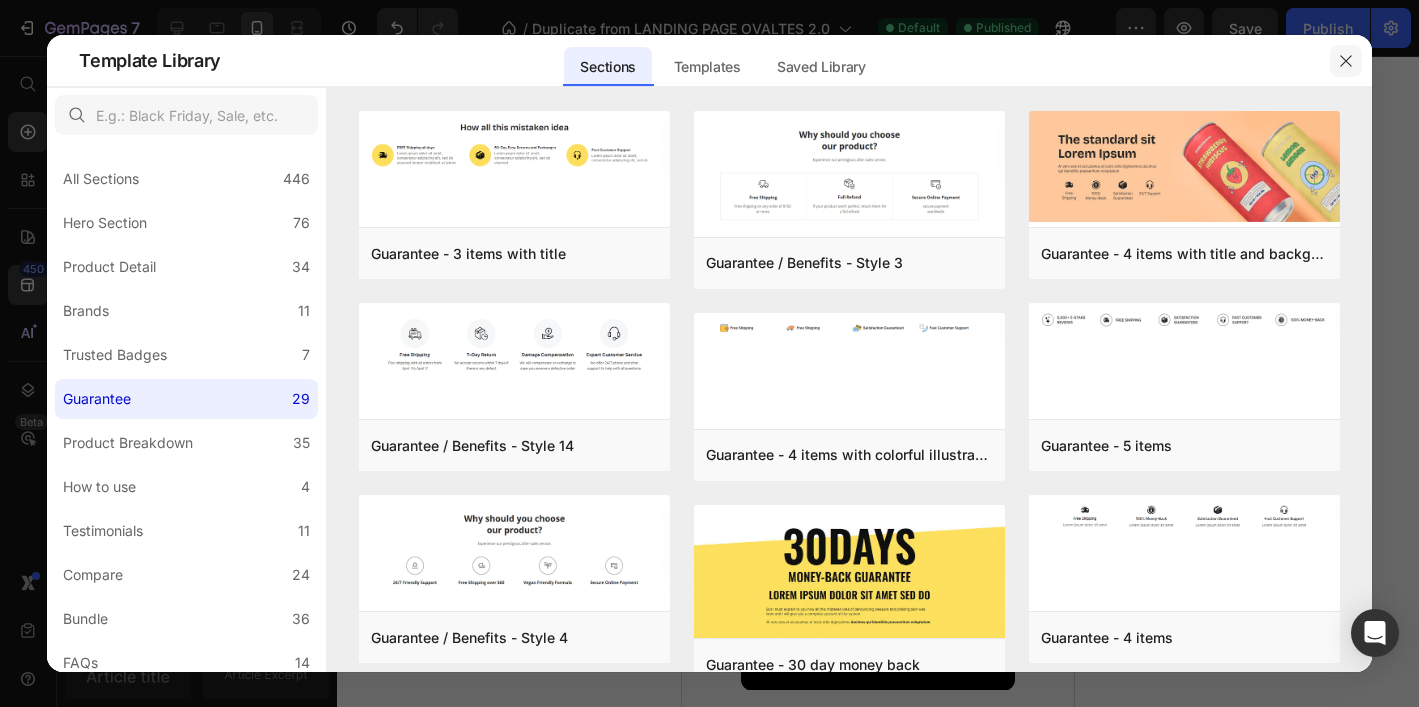 click 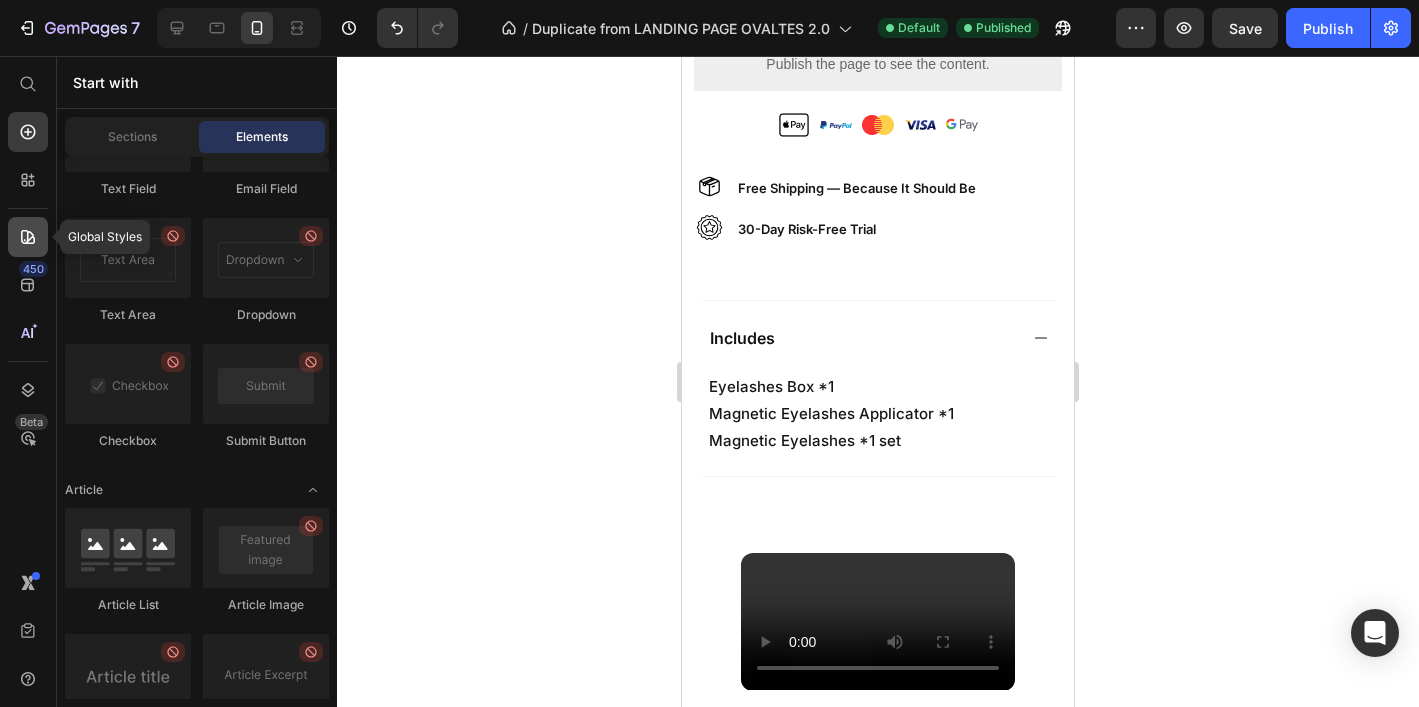 click 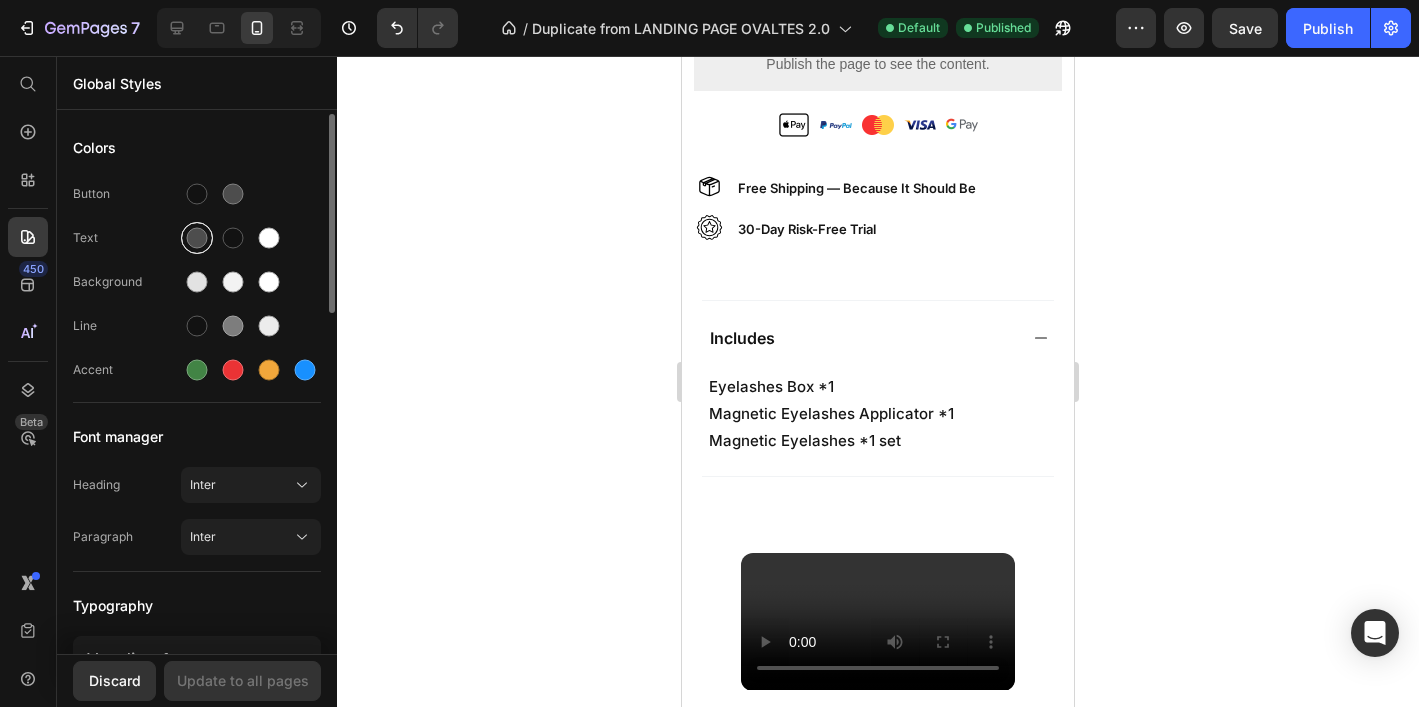 click at bounding box center (197, 238) 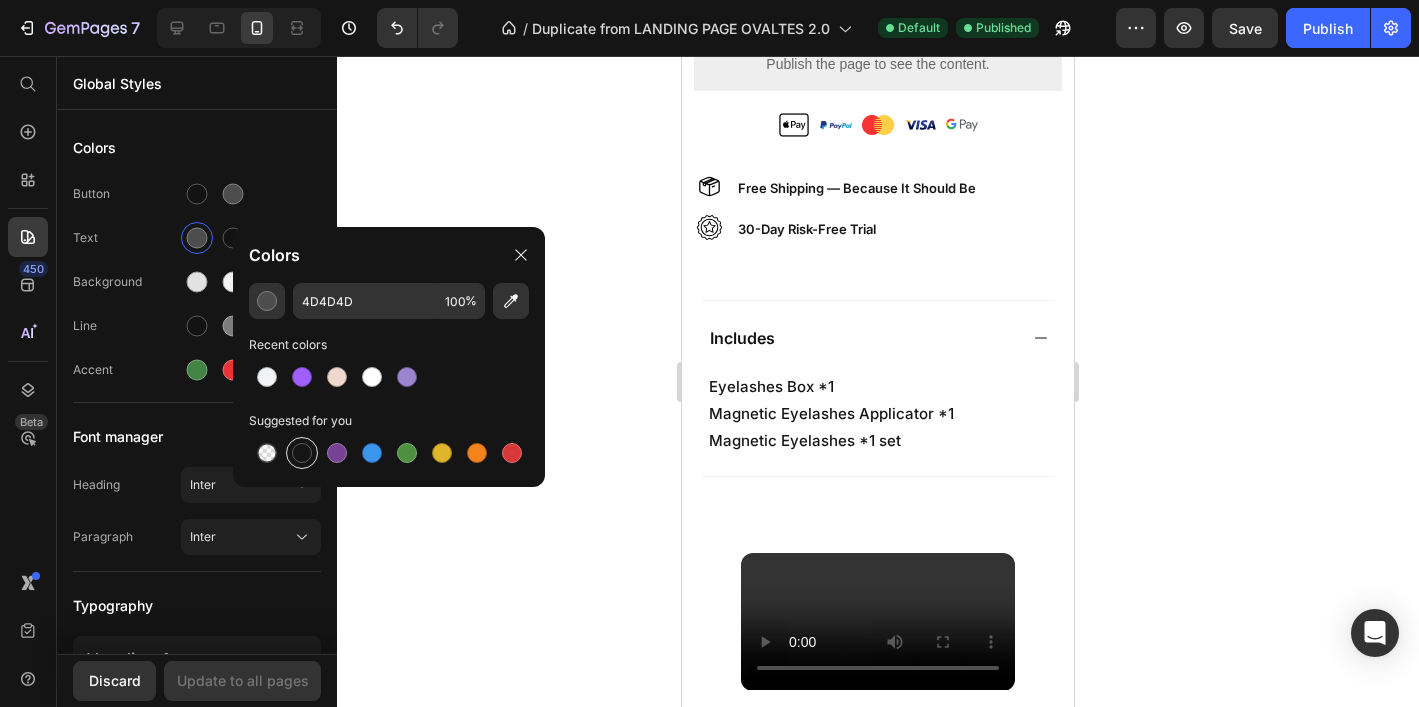 click at bounding box center (302, 453) 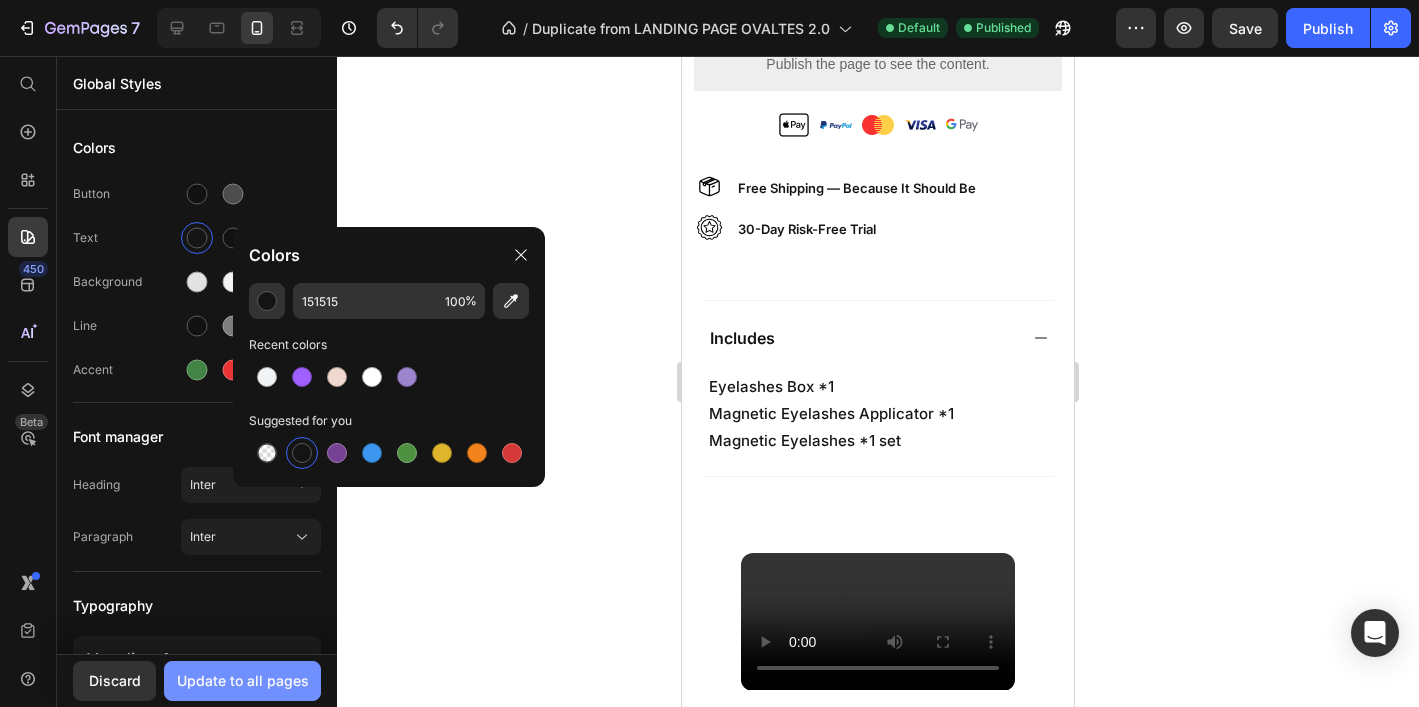 click on "Update to all pages" at bounding box center [243, 680] 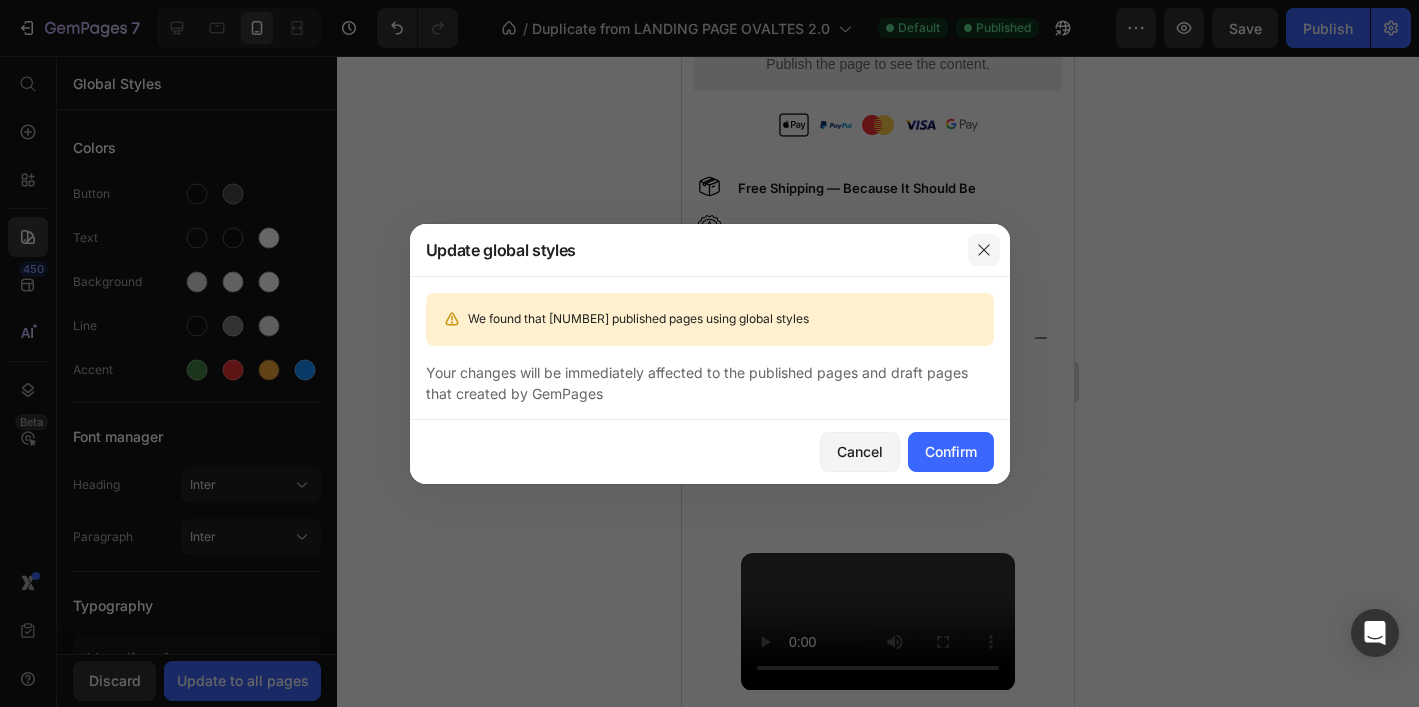 click at bounding box center (984, 250) 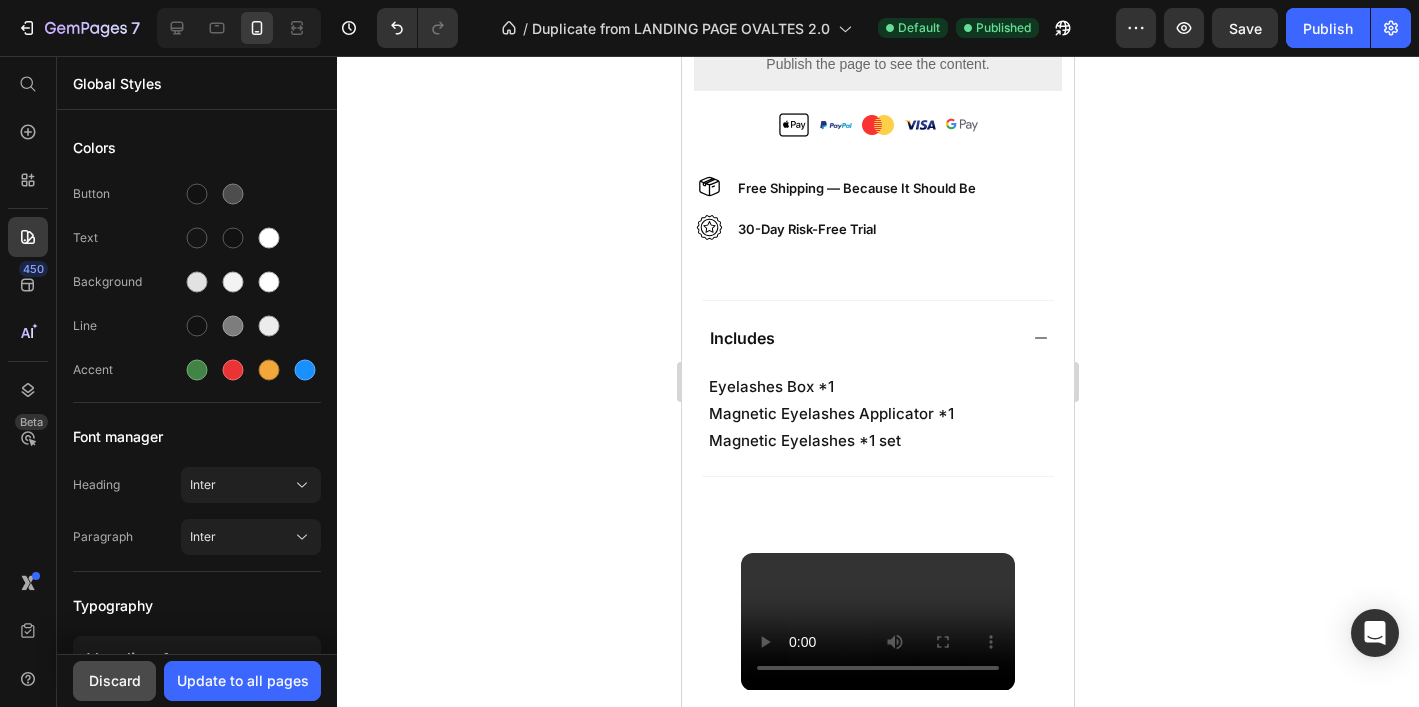 click on "Discard" at bounding box center [115, 680] 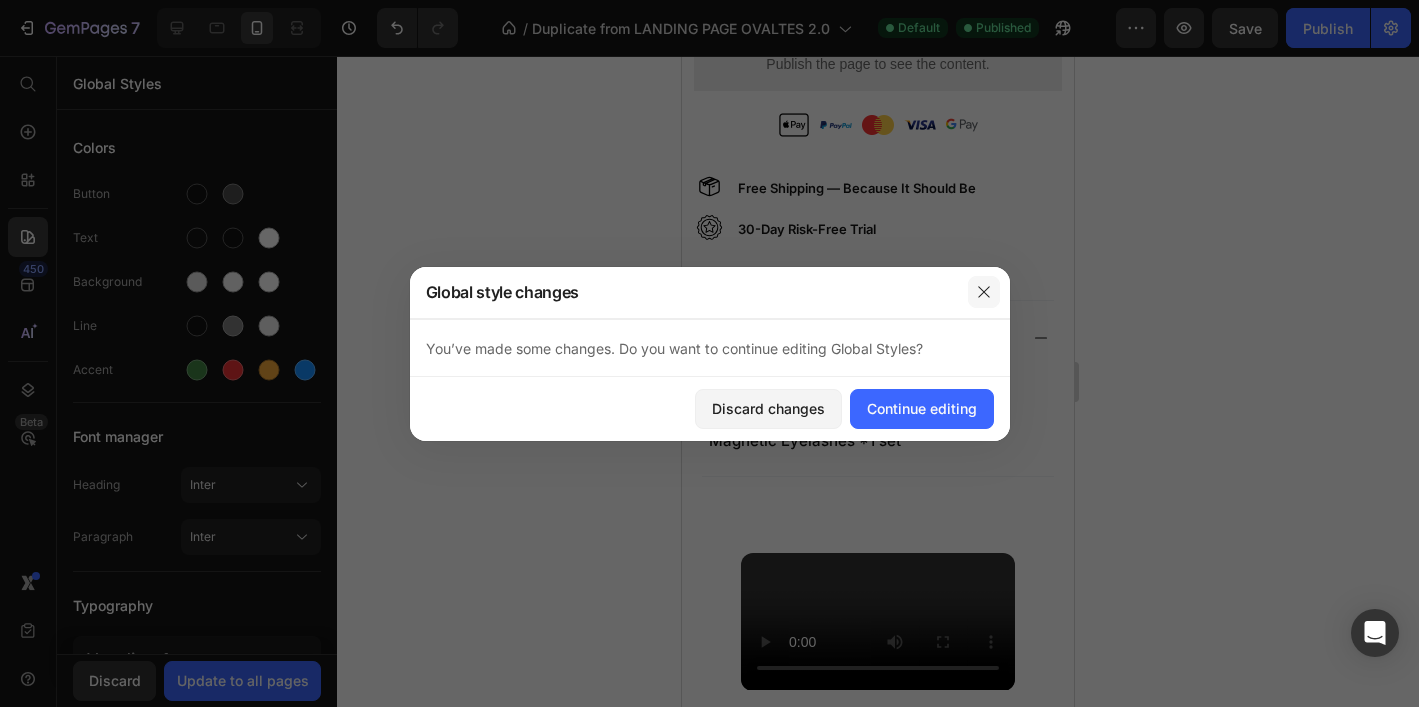click 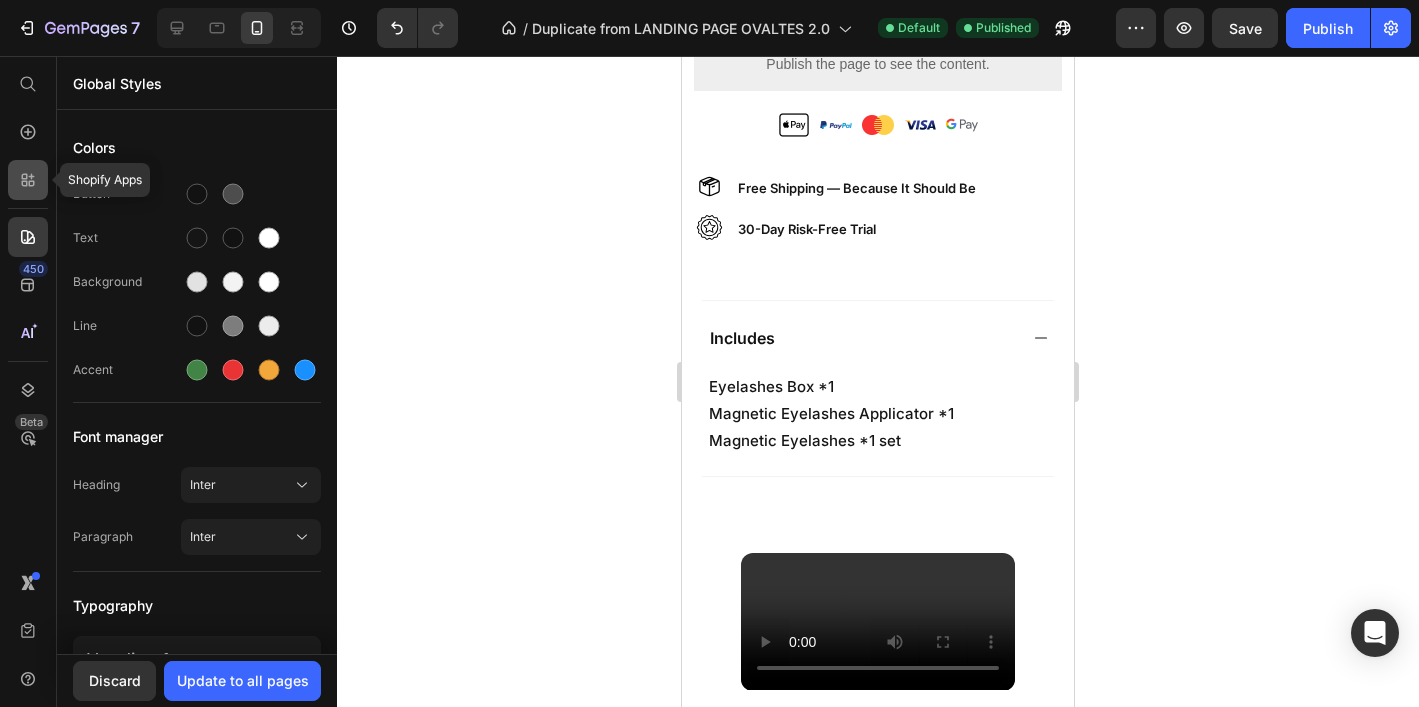 click 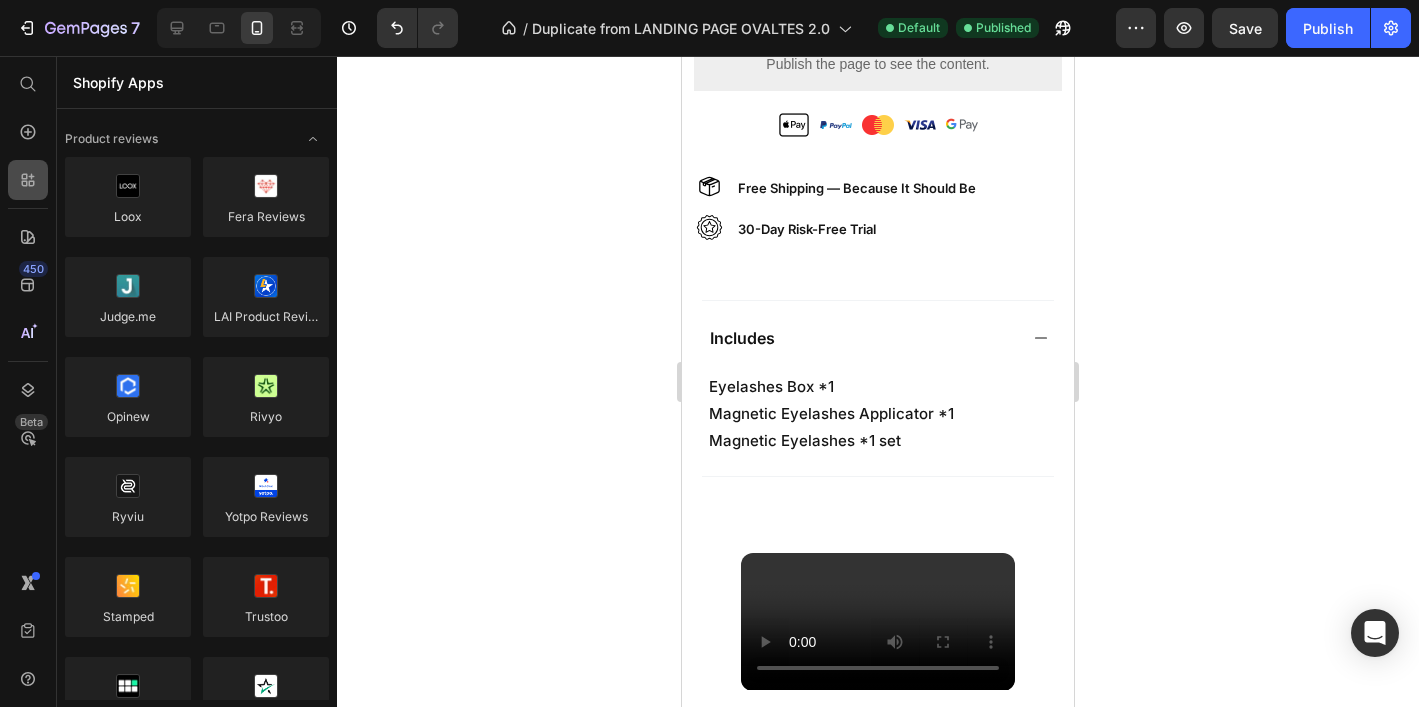 scroll, scrollTop: 5035, scrollLeft: 0, axis: vertical 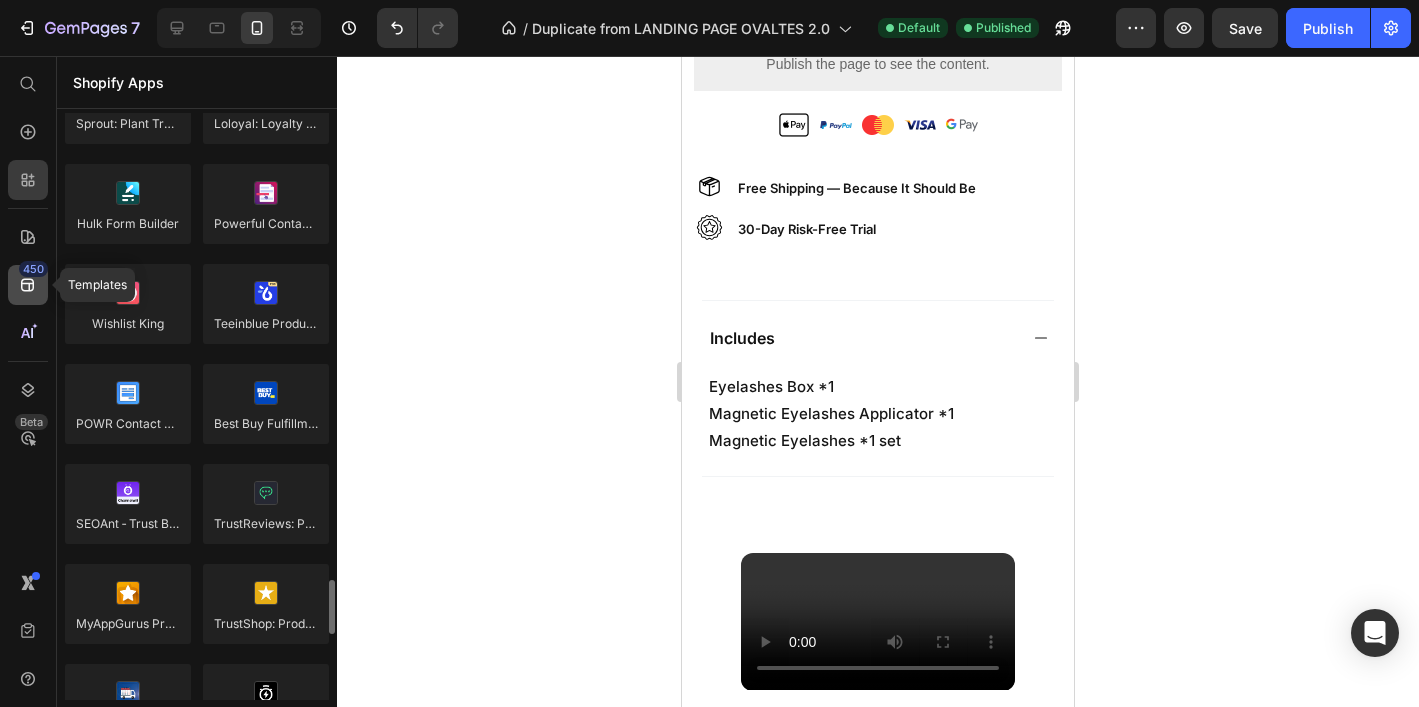 click 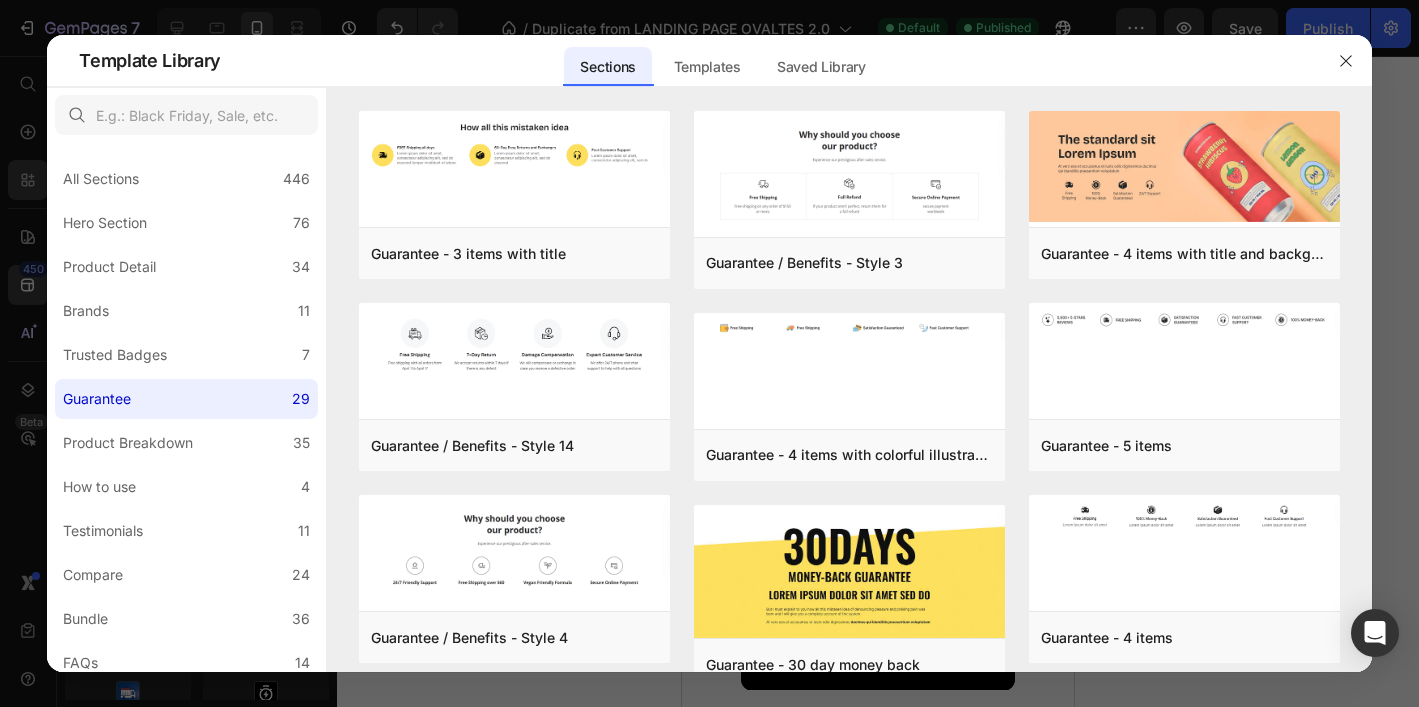 click at bounding box center [1346, 61] 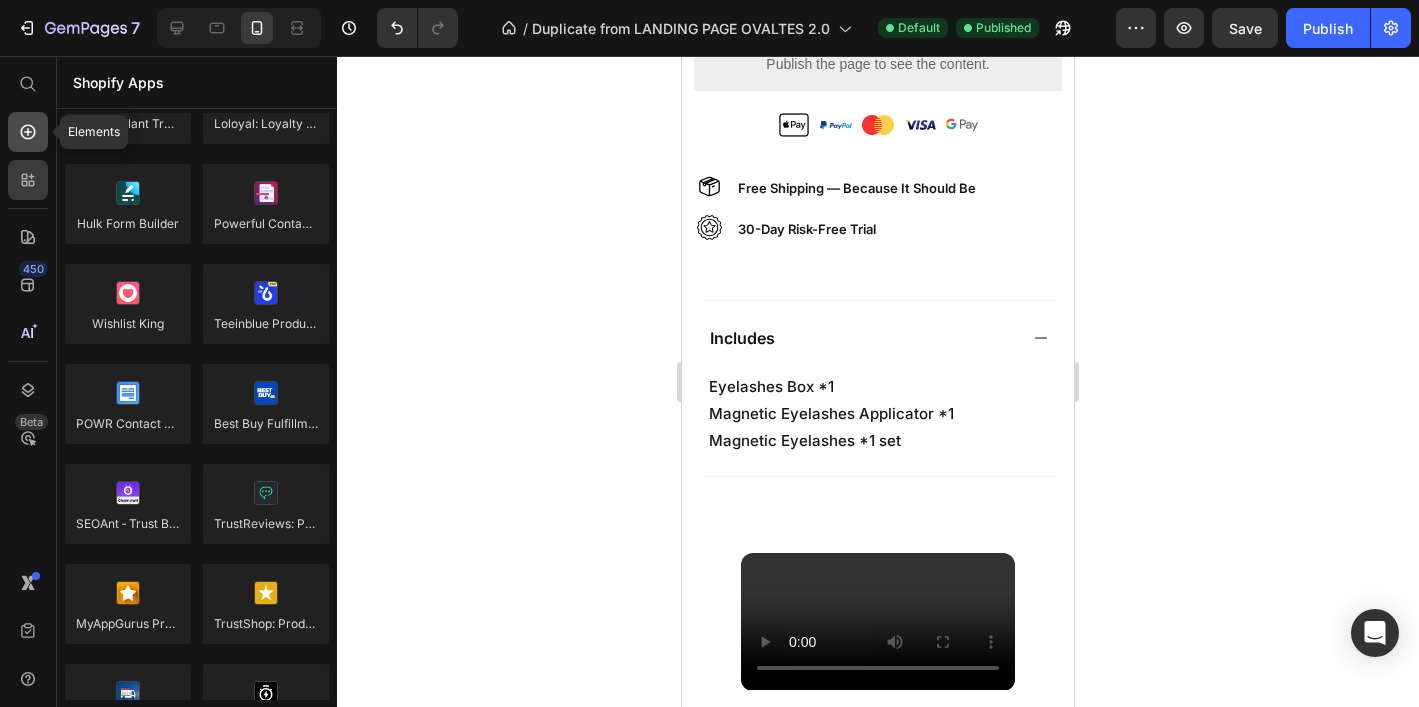 click 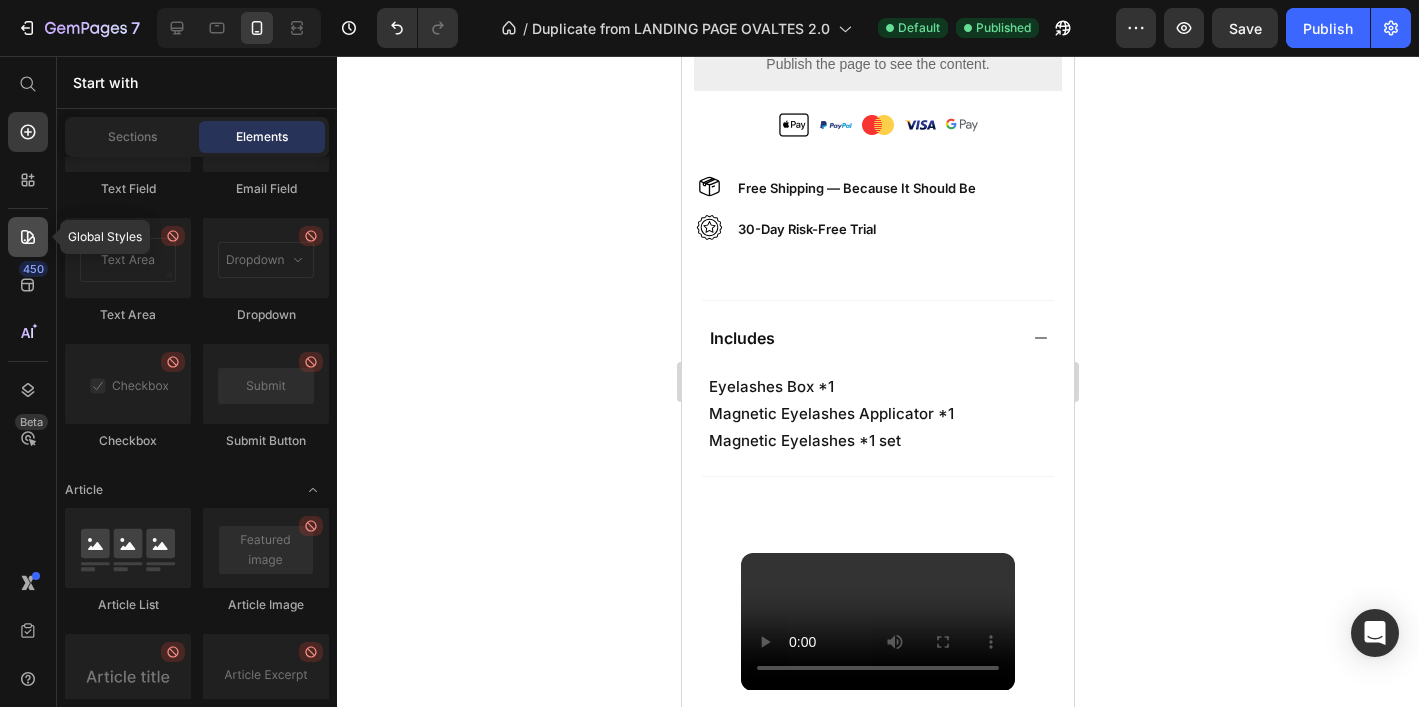 click 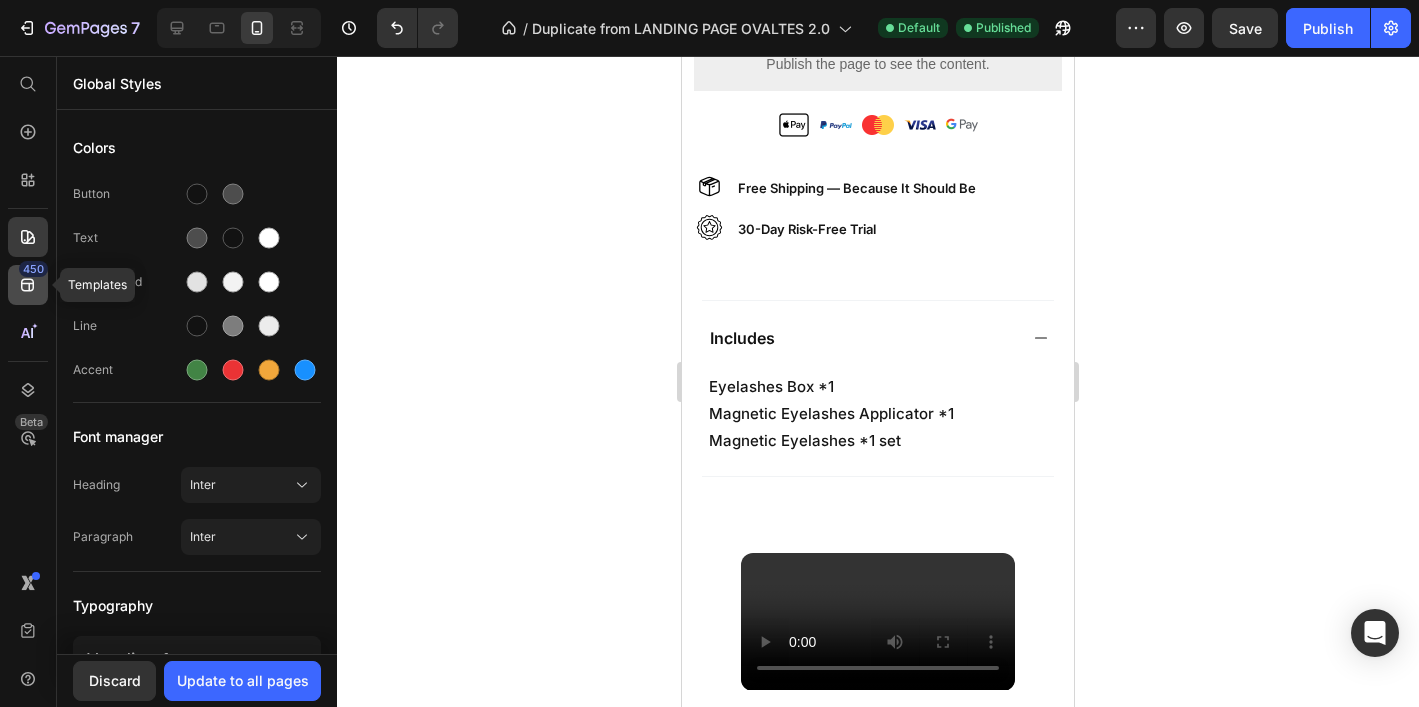 click on "450" 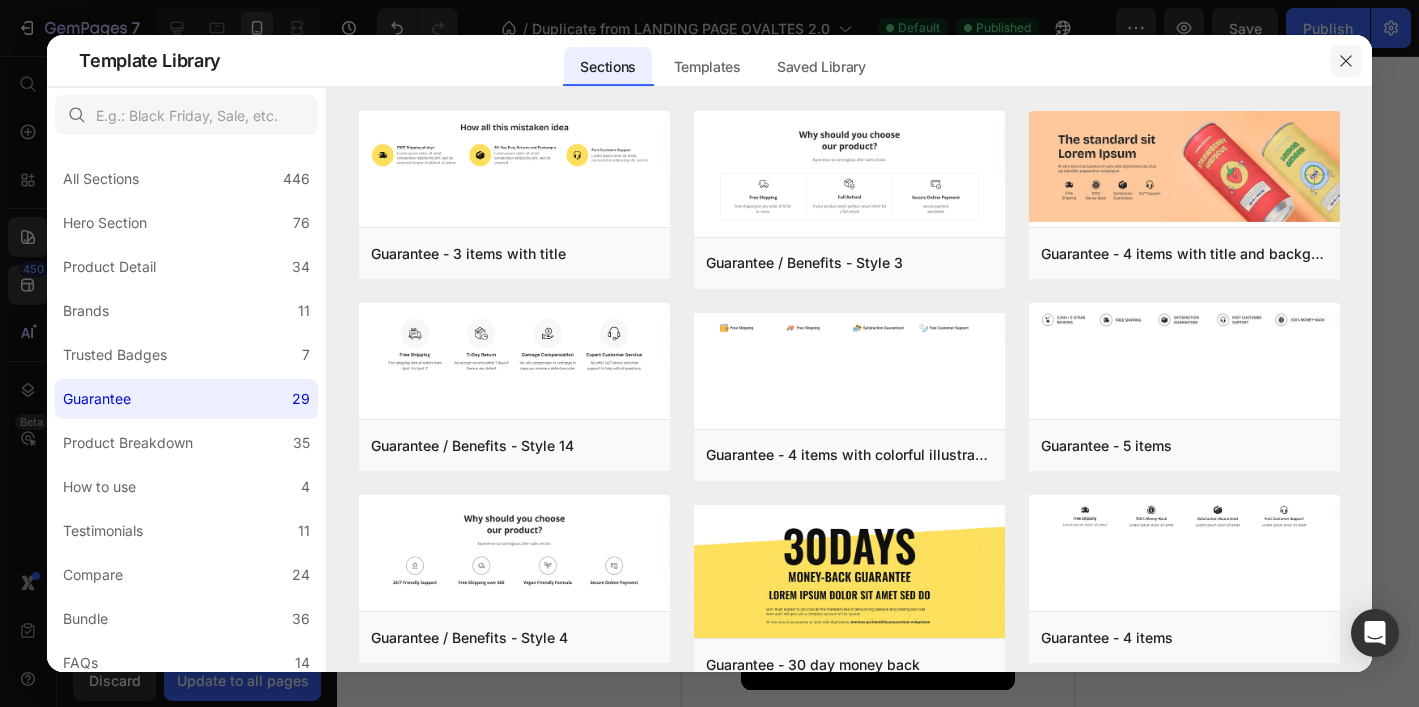 click at bounding box center [1346, 61] 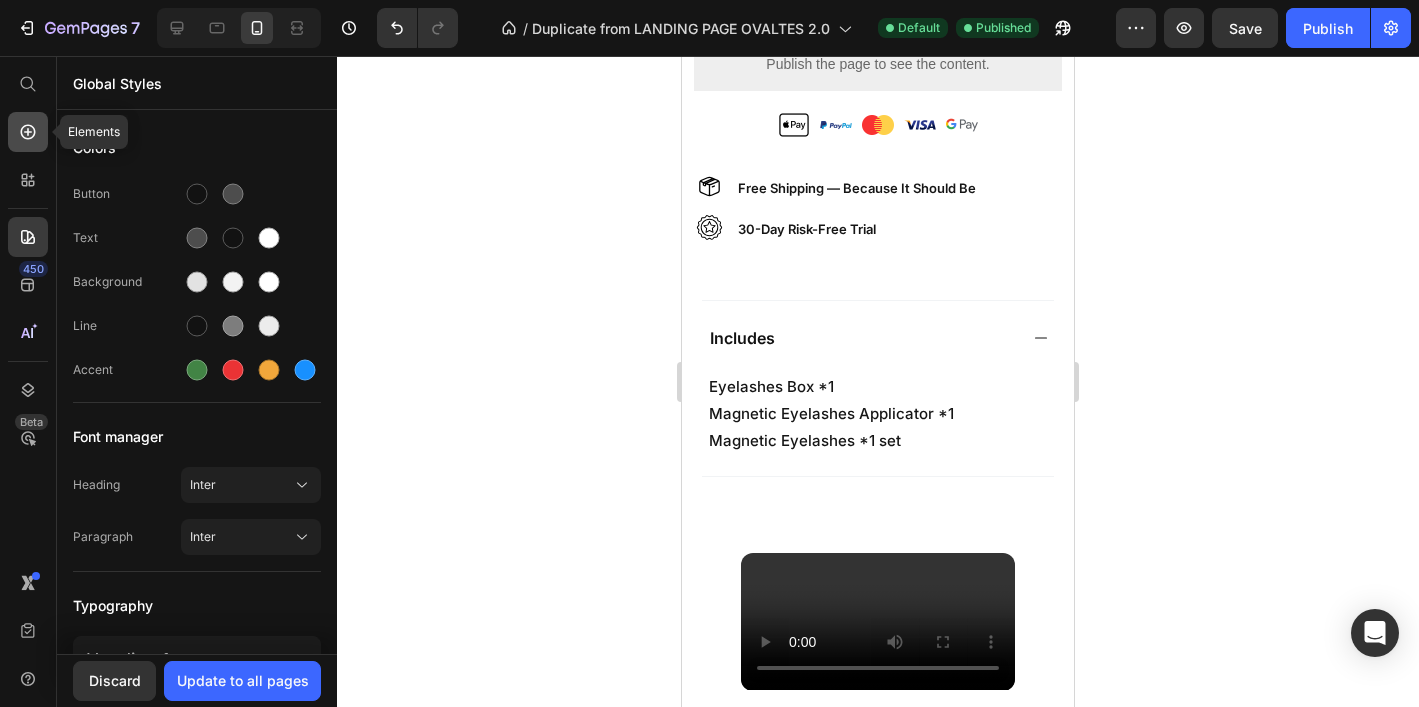 click 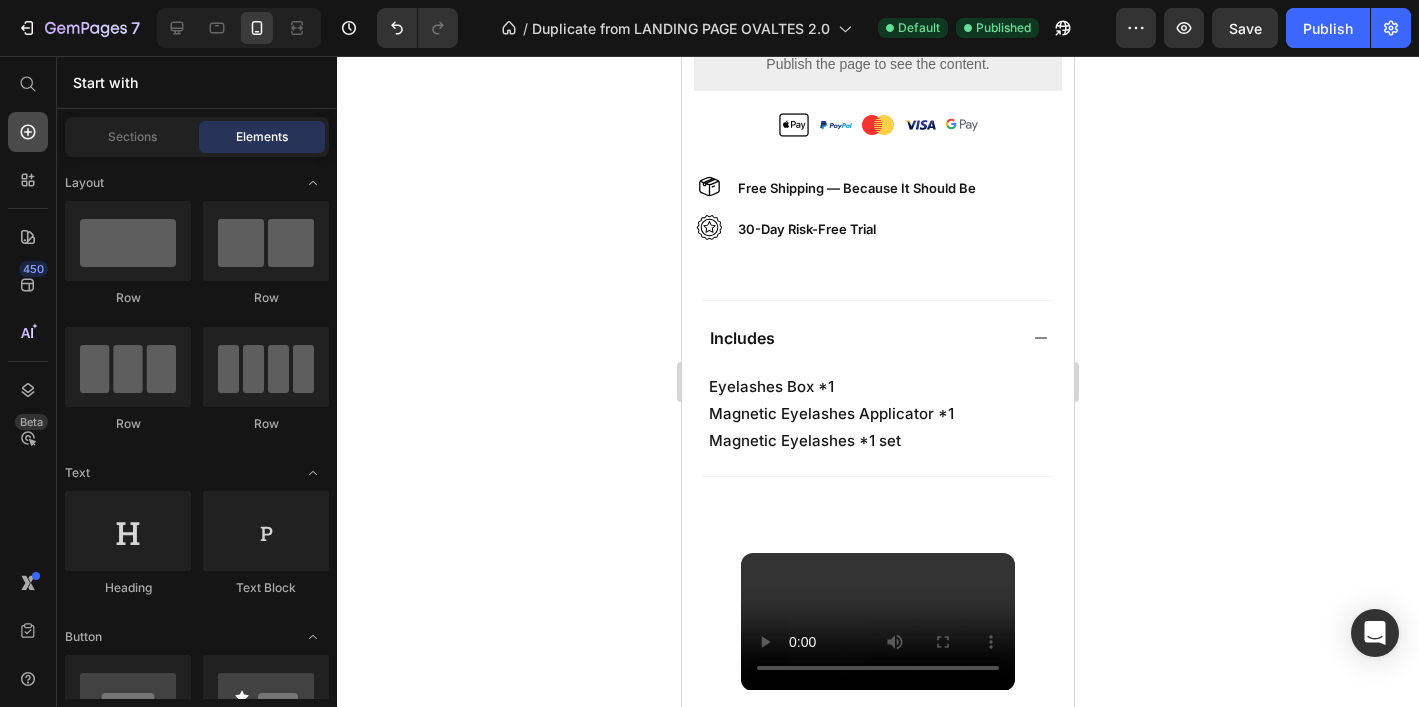 scroll, scrollTop: 5035, scrollLeft: 0, axis: vertical 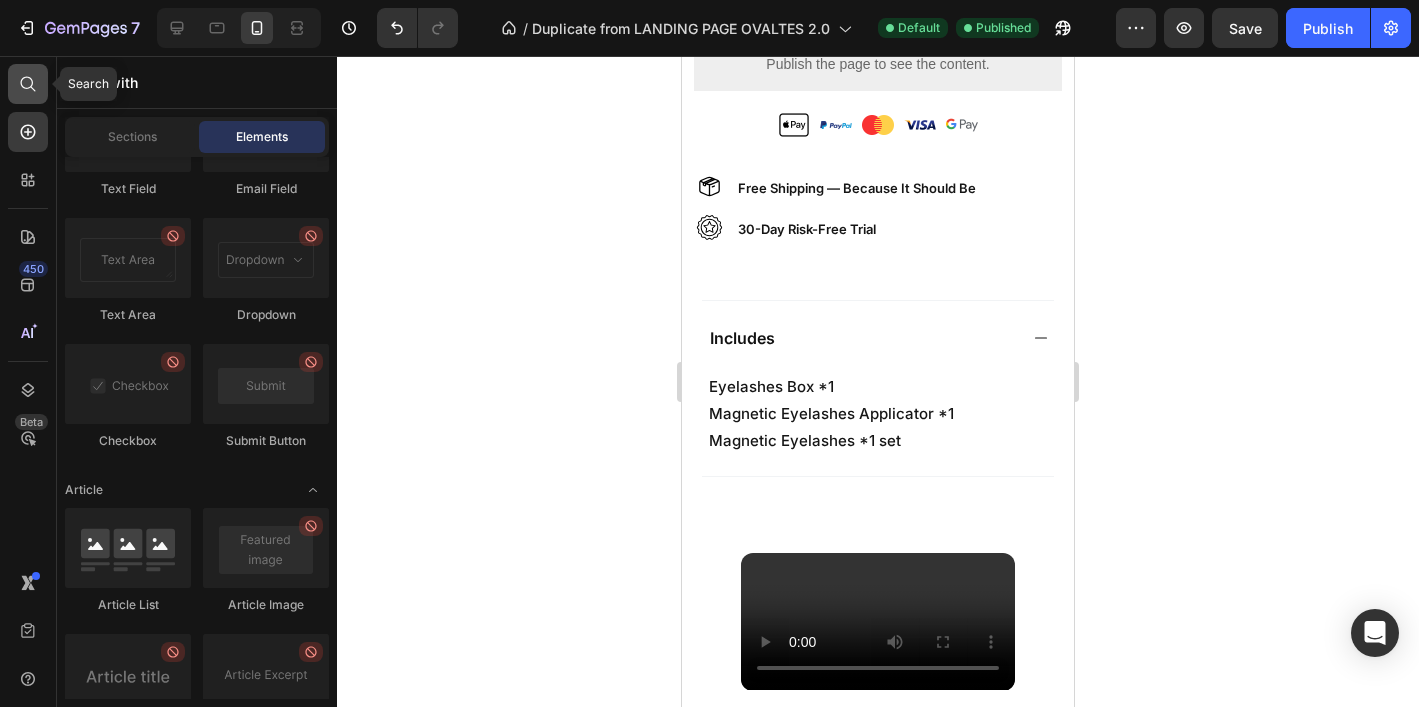 click 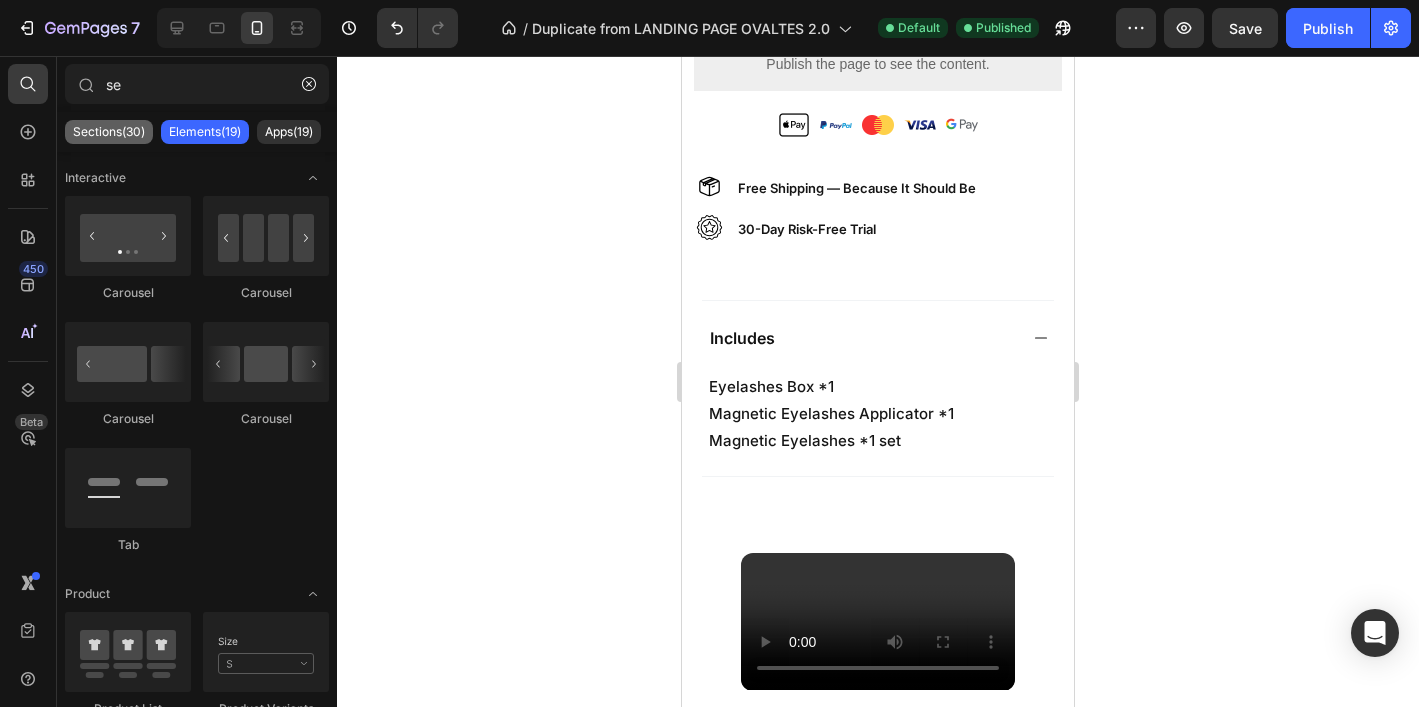type on "se" 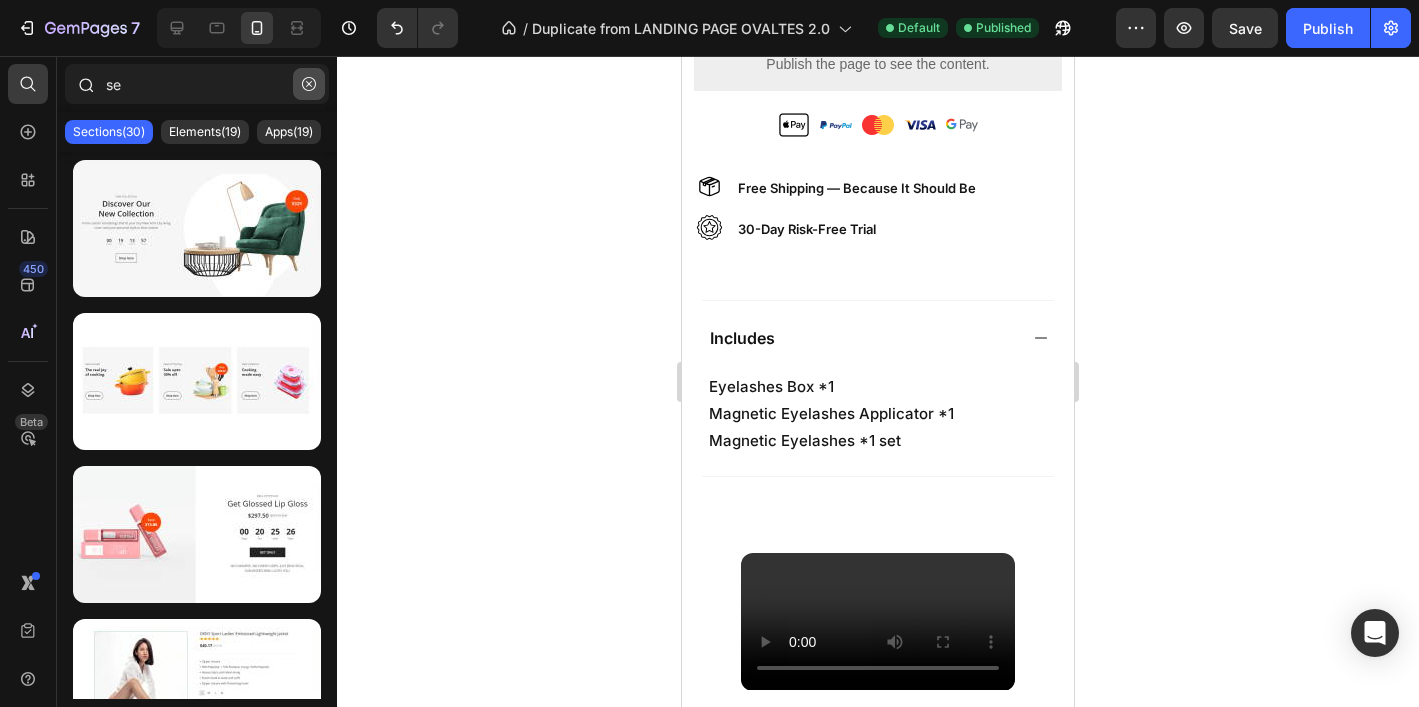 click 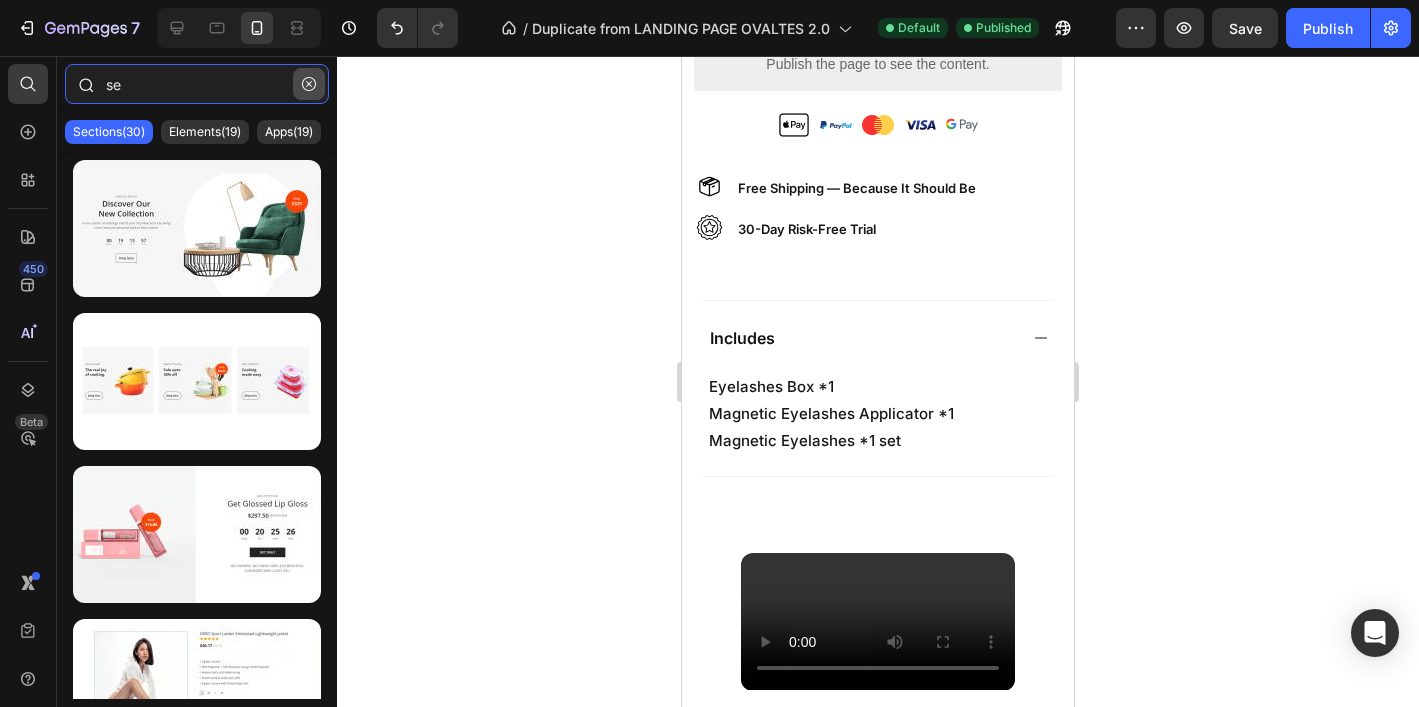 type 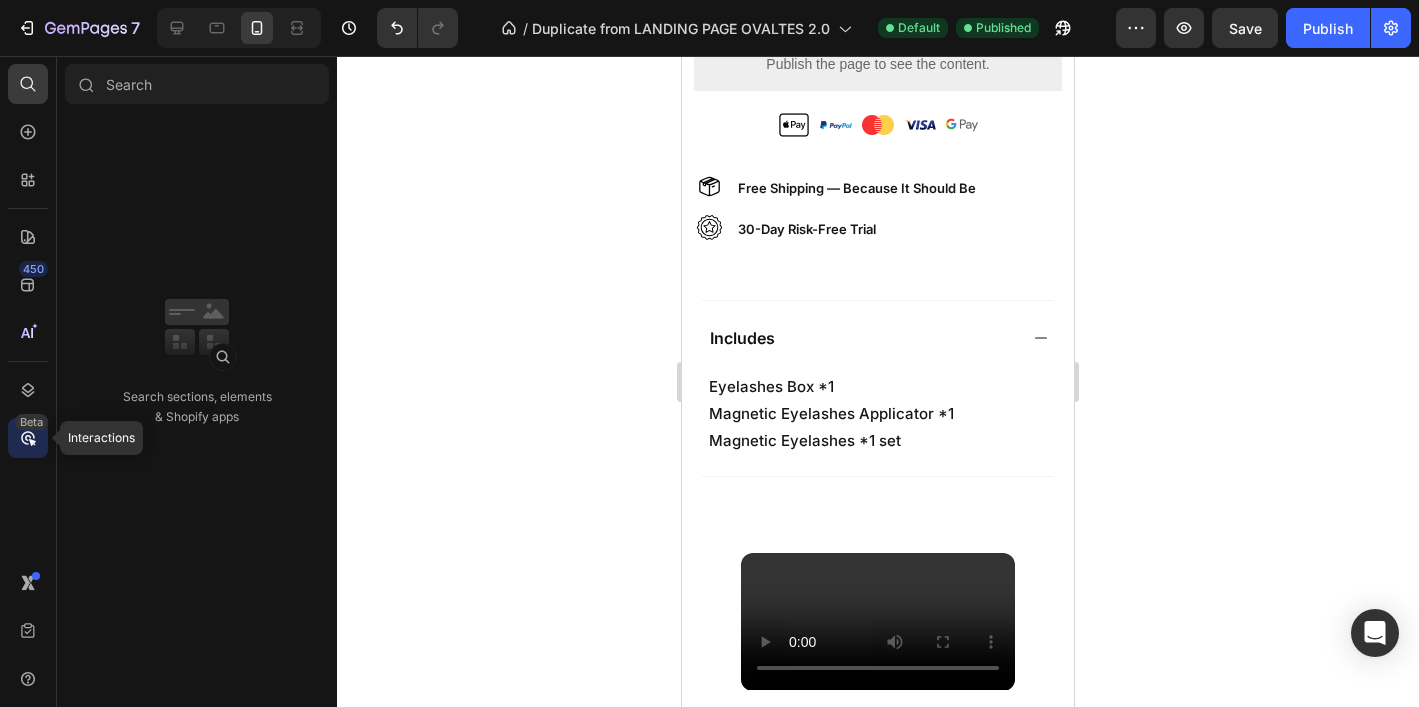 click on "Beta" at bounding box center [31, 422] 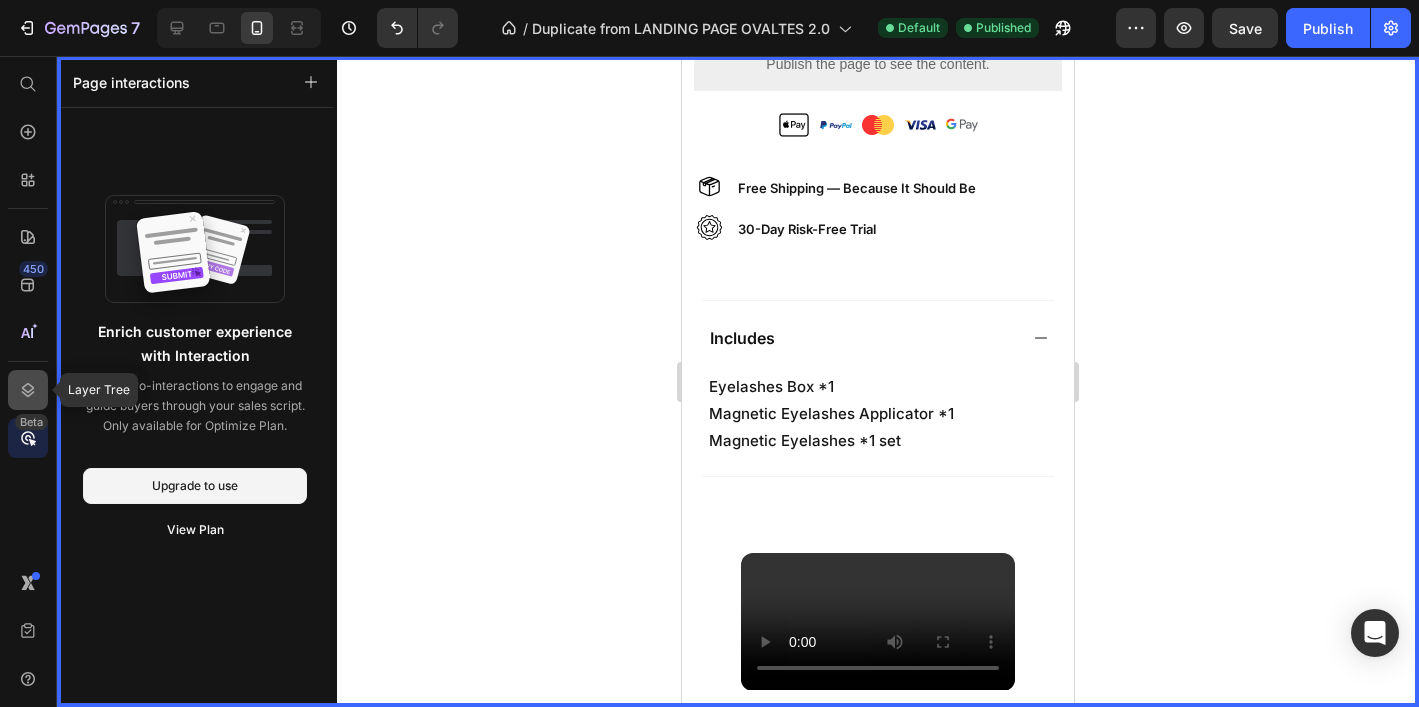 click 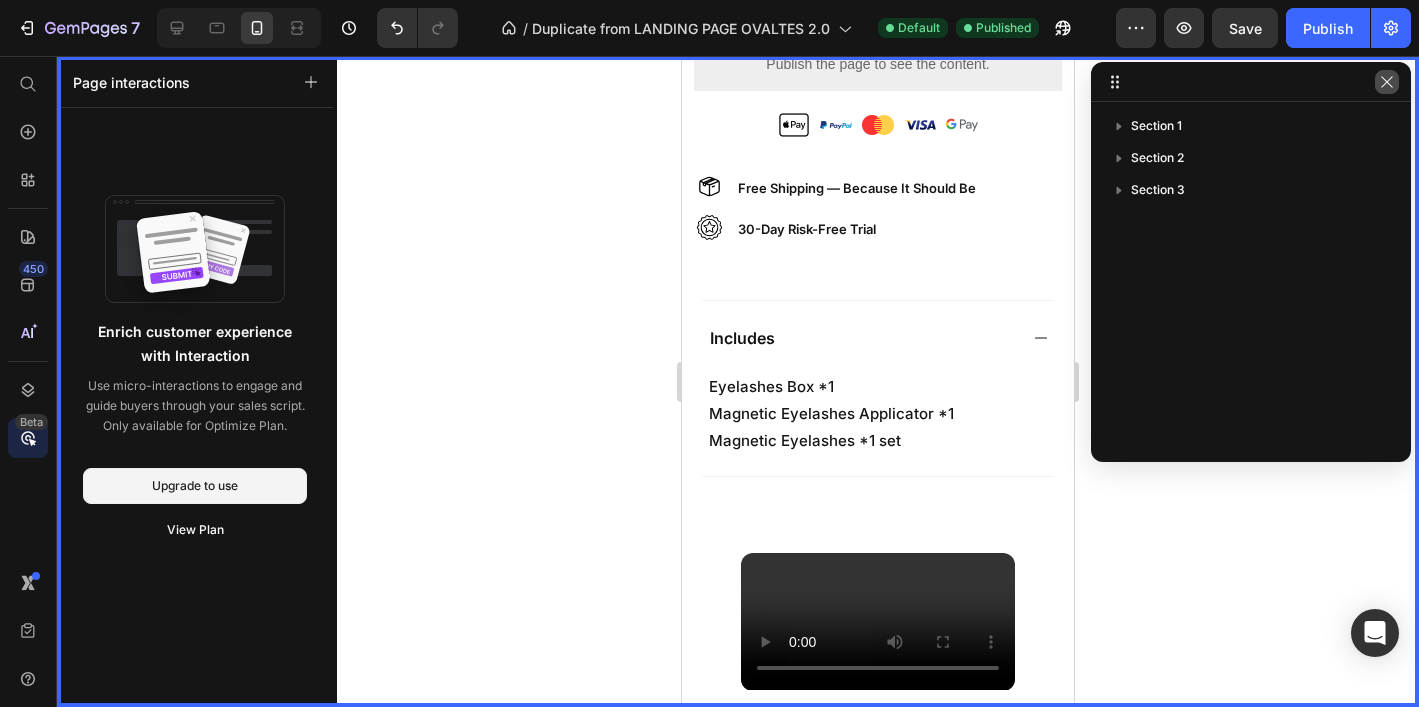 click 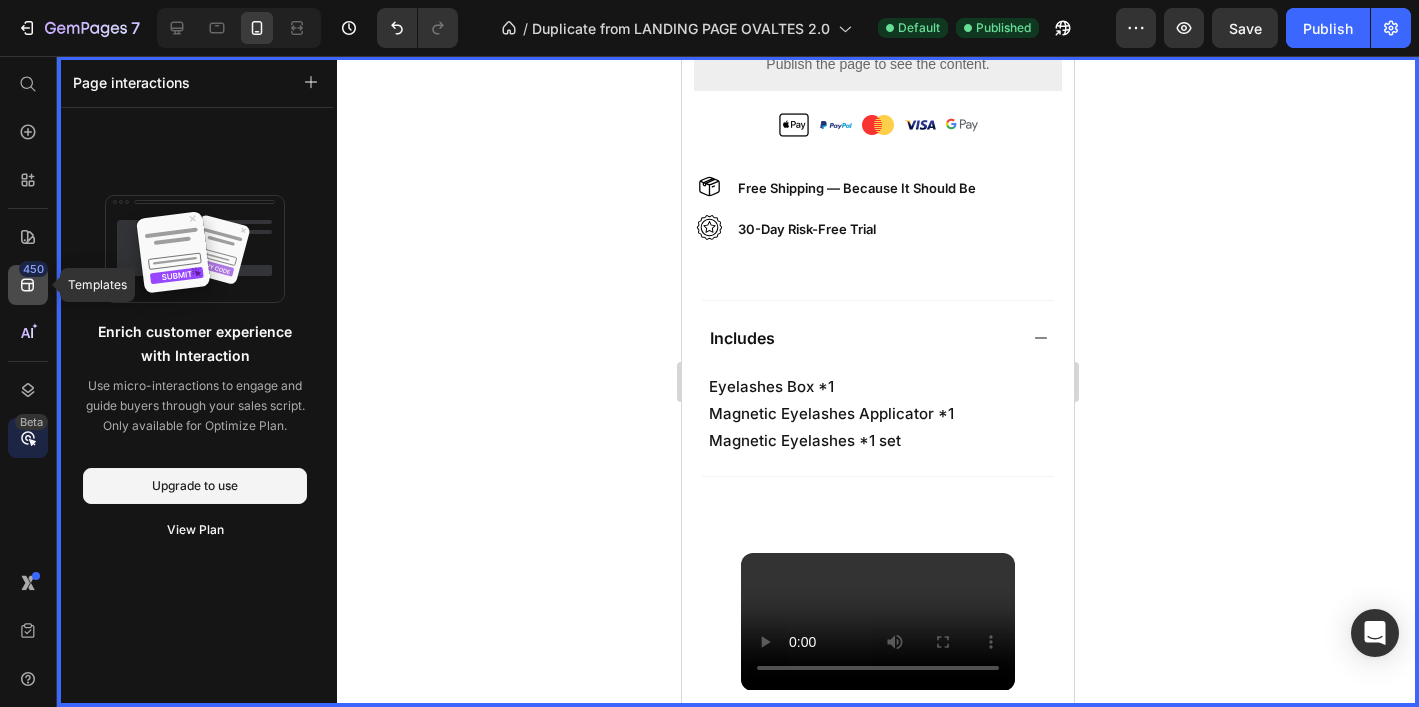 click on "450" 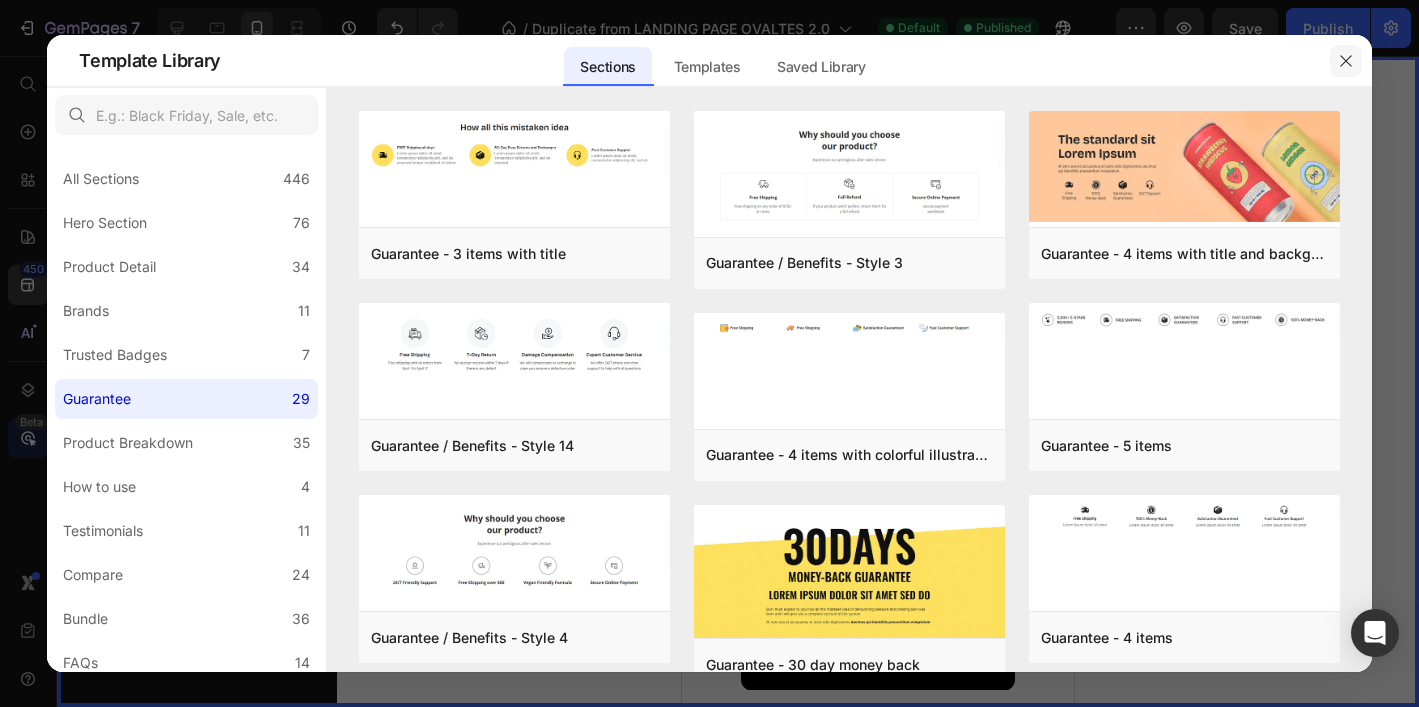 click 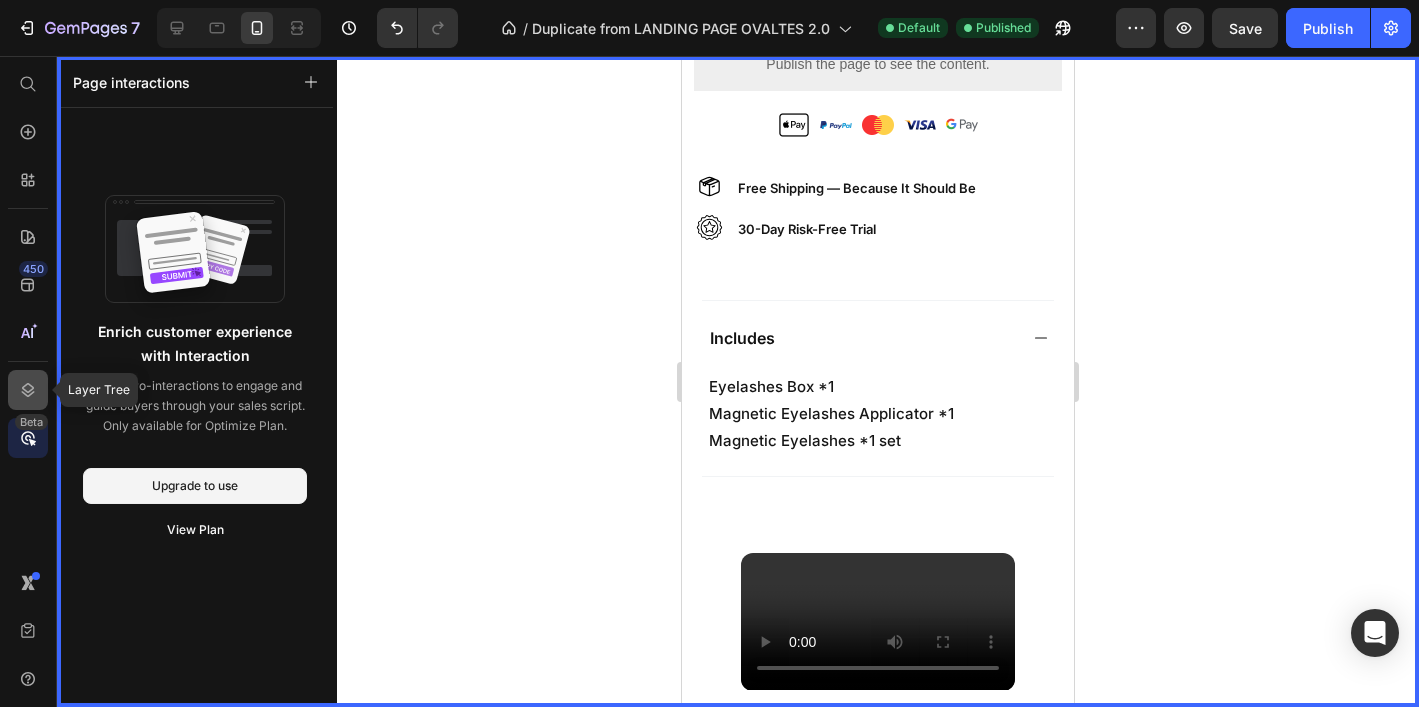 click 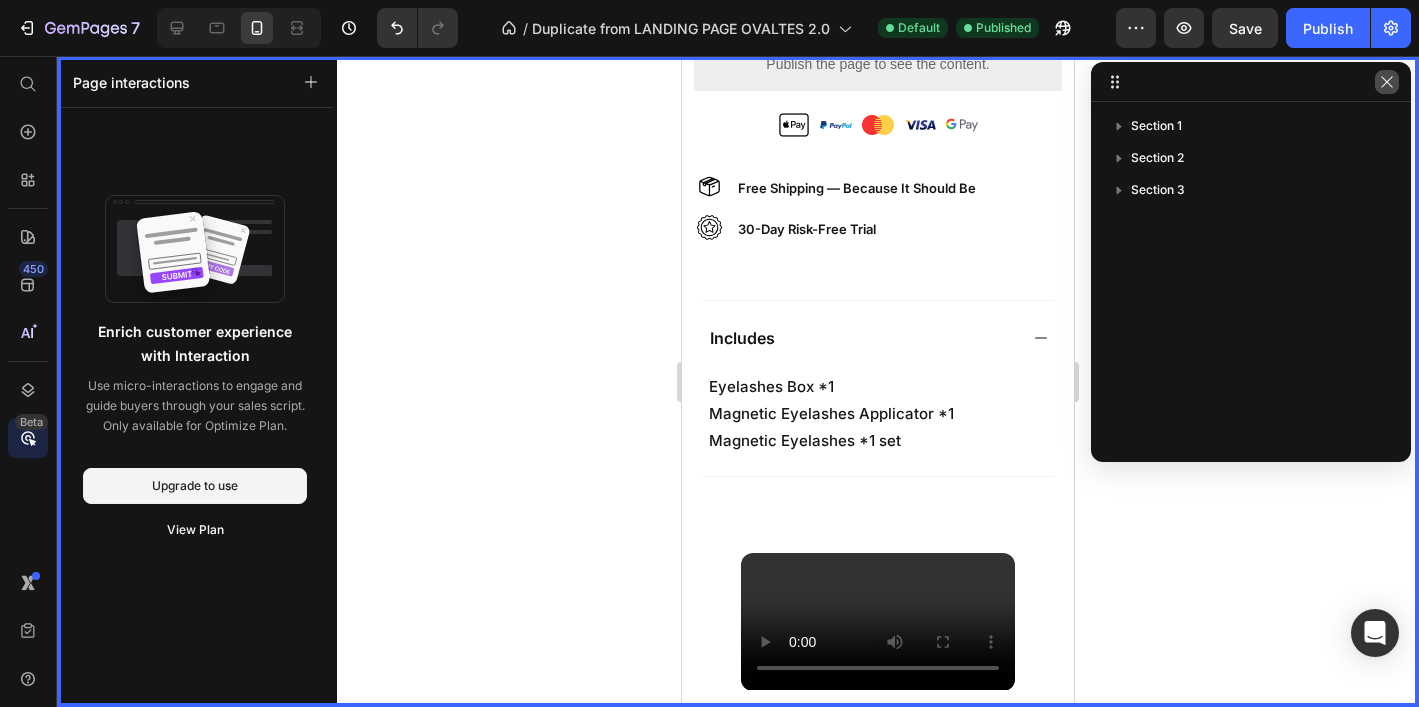 click 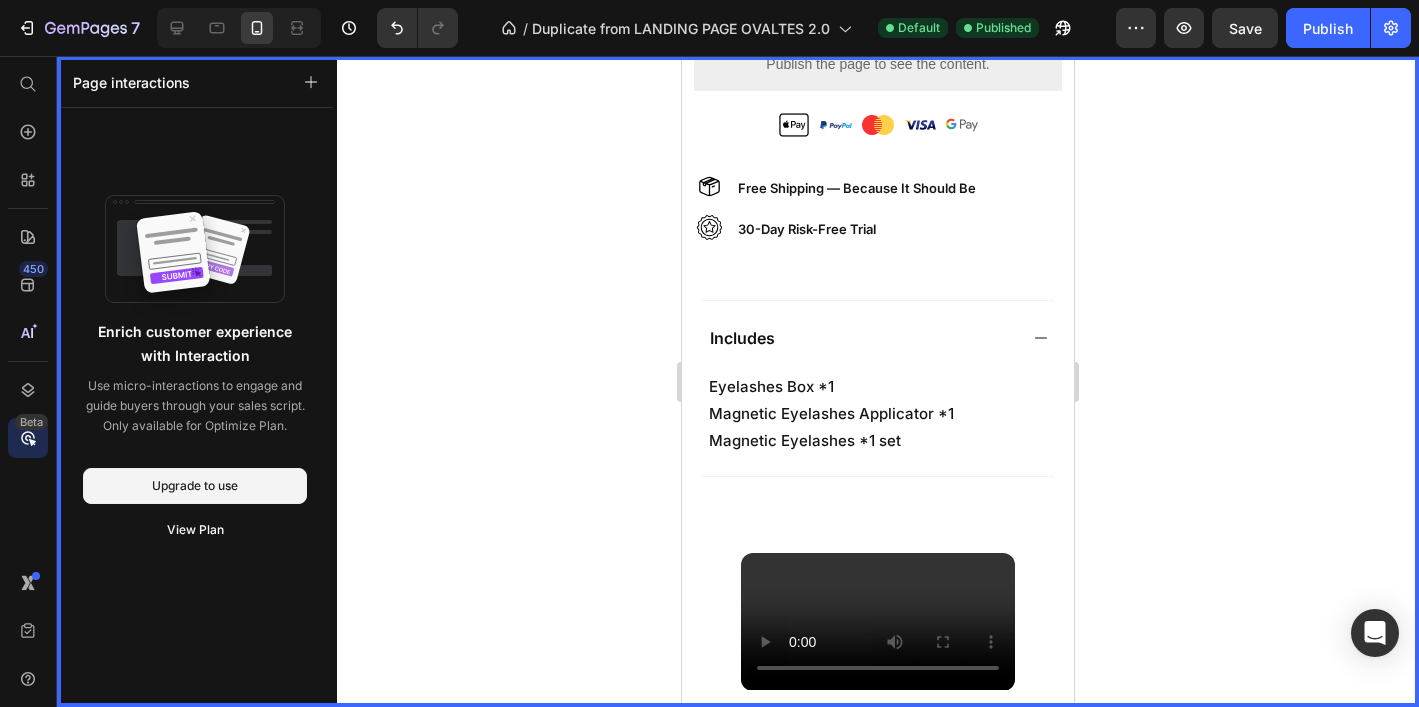 click 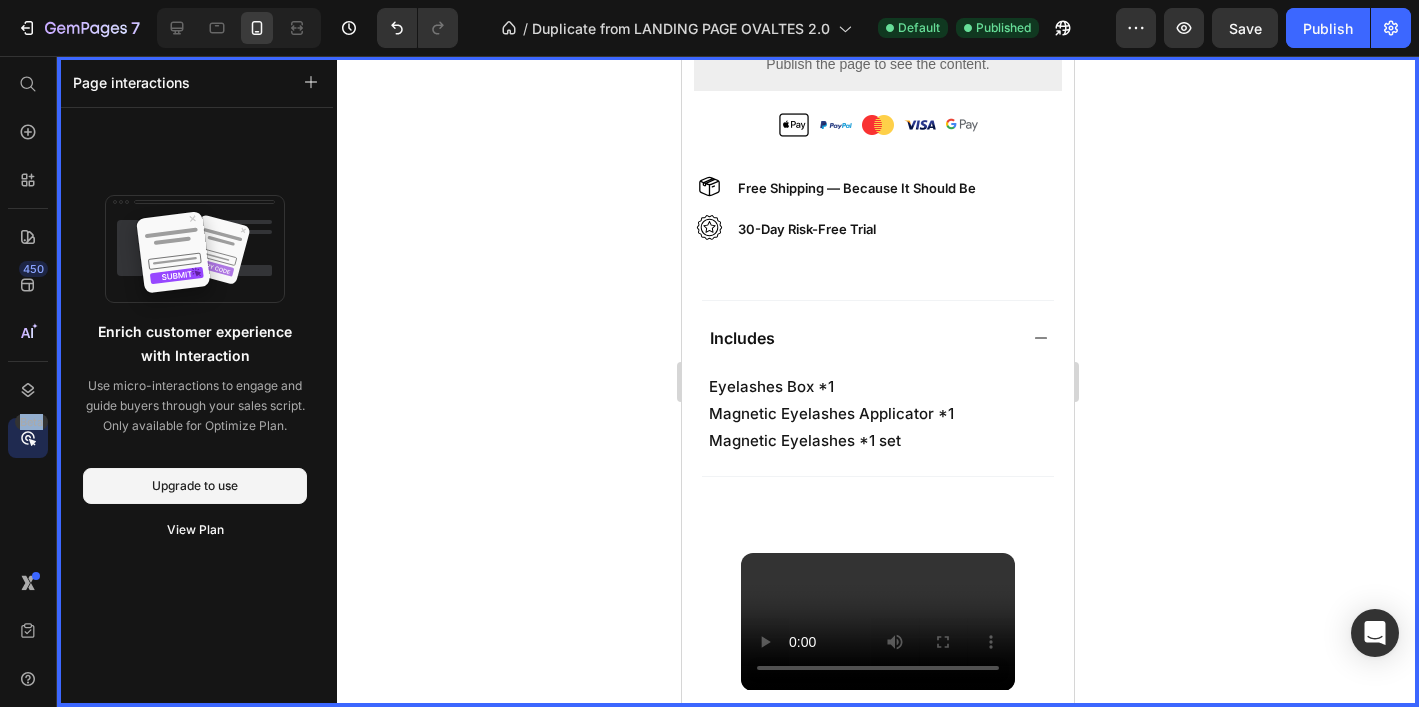 click 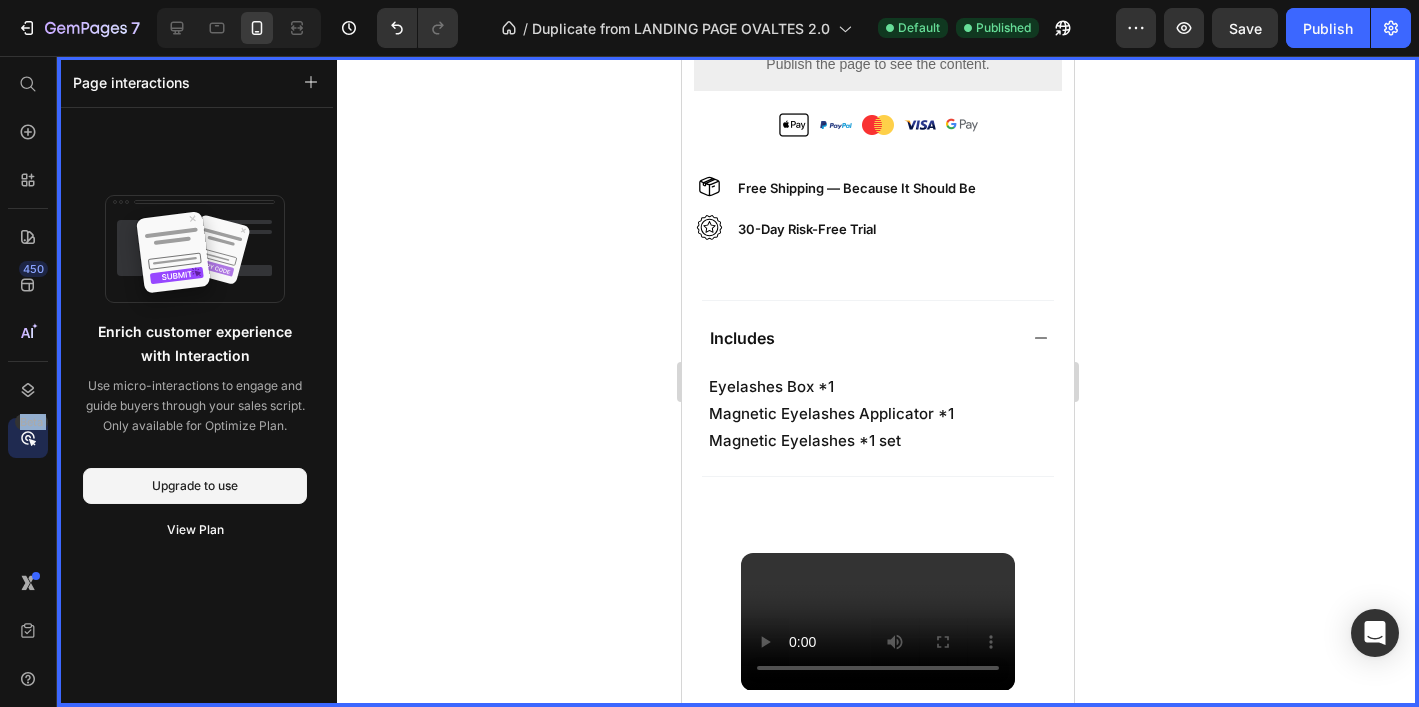 click 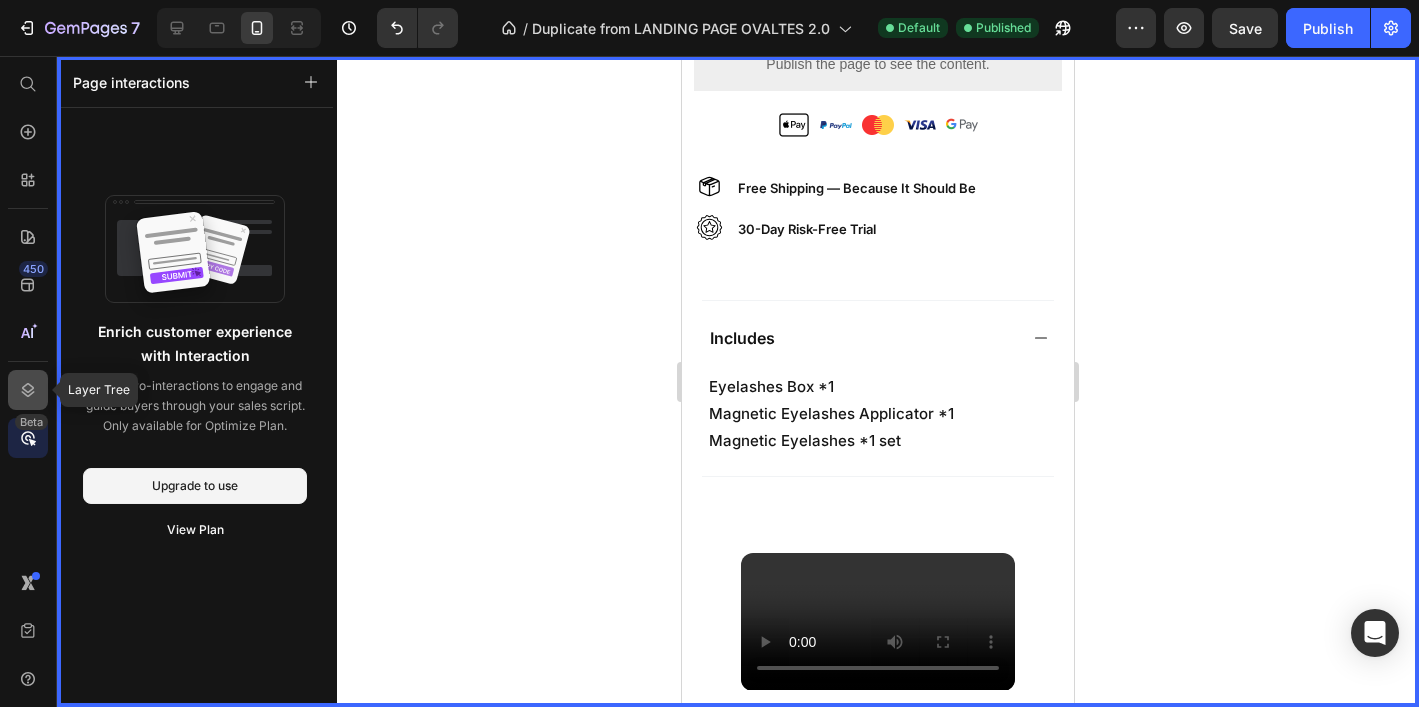click 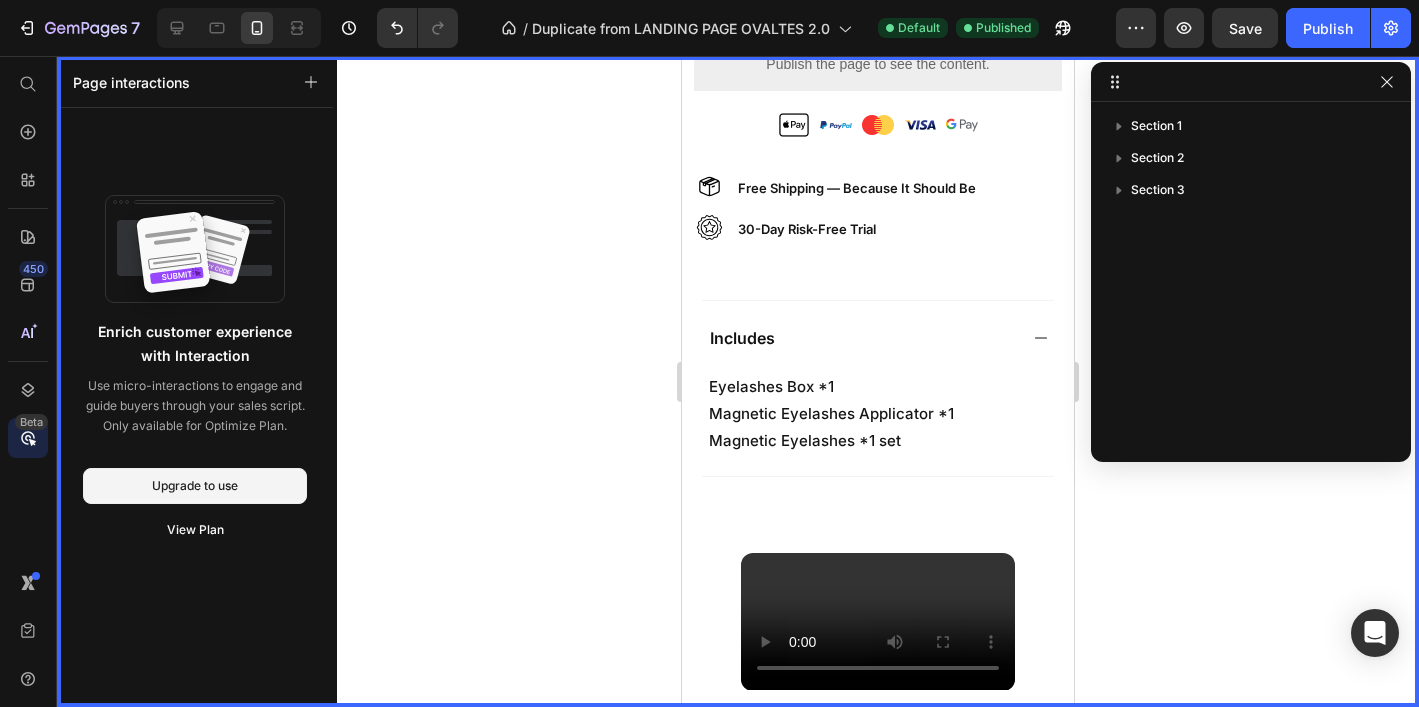 click at bounding box center [1387, 82] 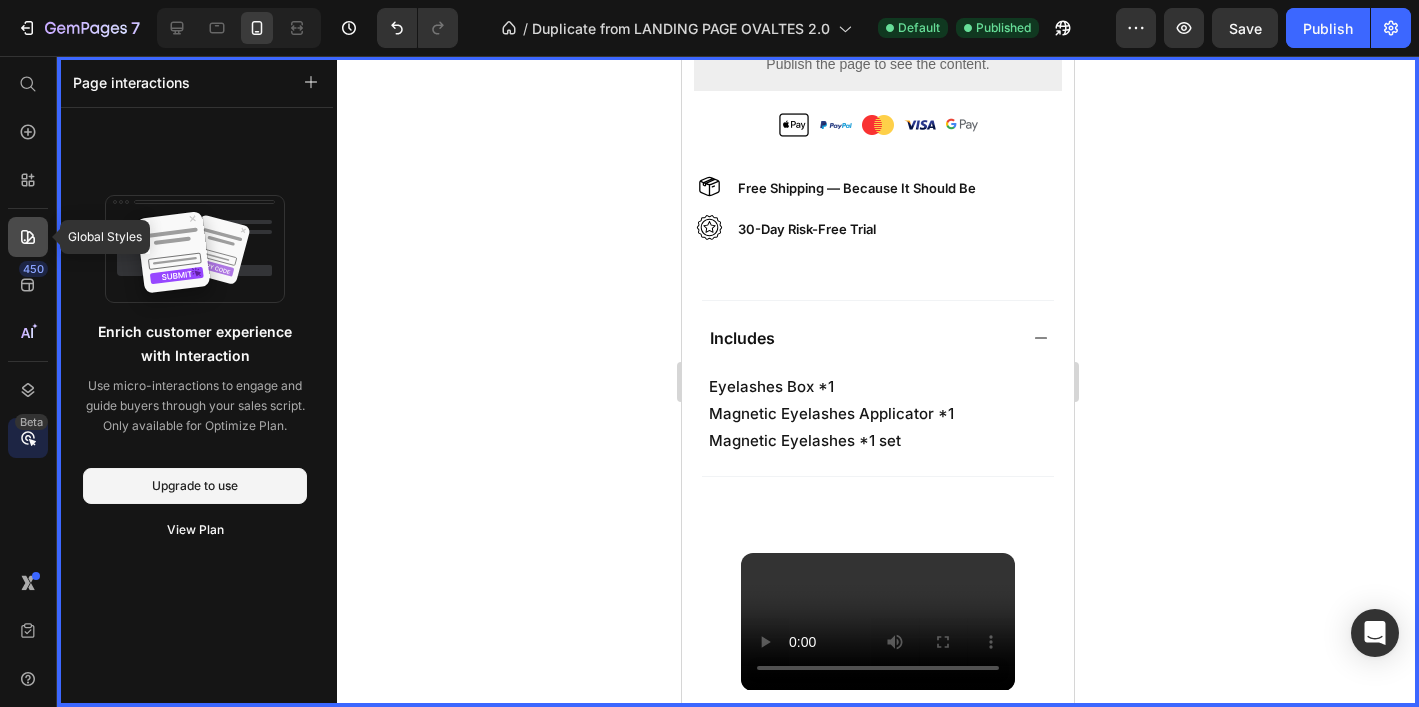 click 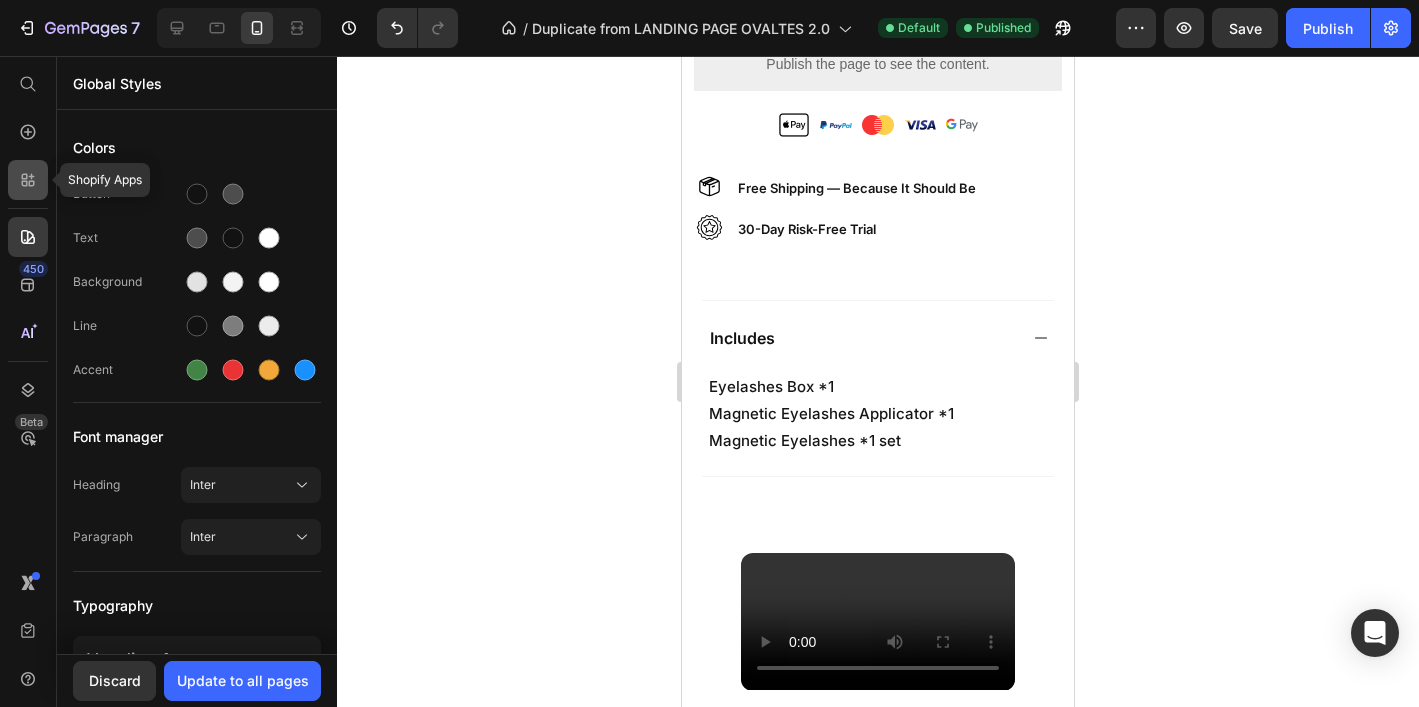 click 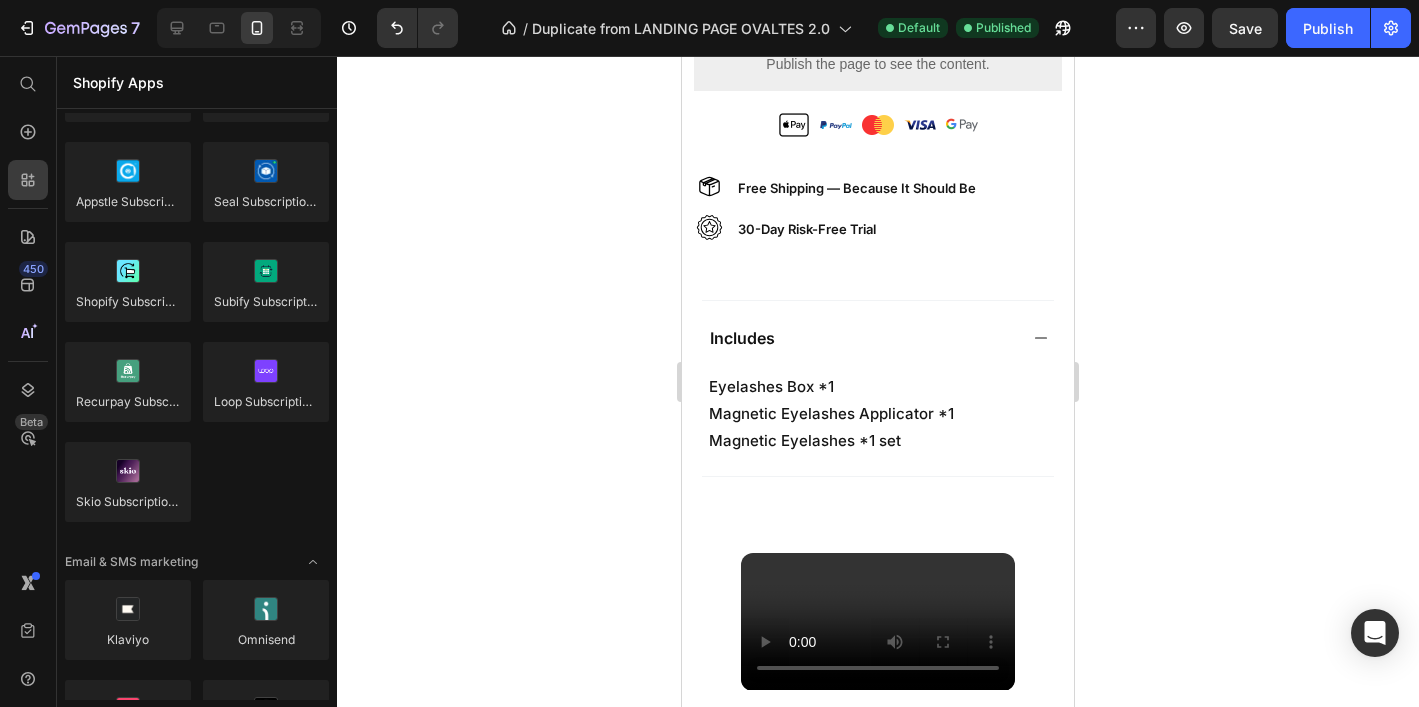 scroll, scrollTop: 0, scrollLeft: 0, axis: both 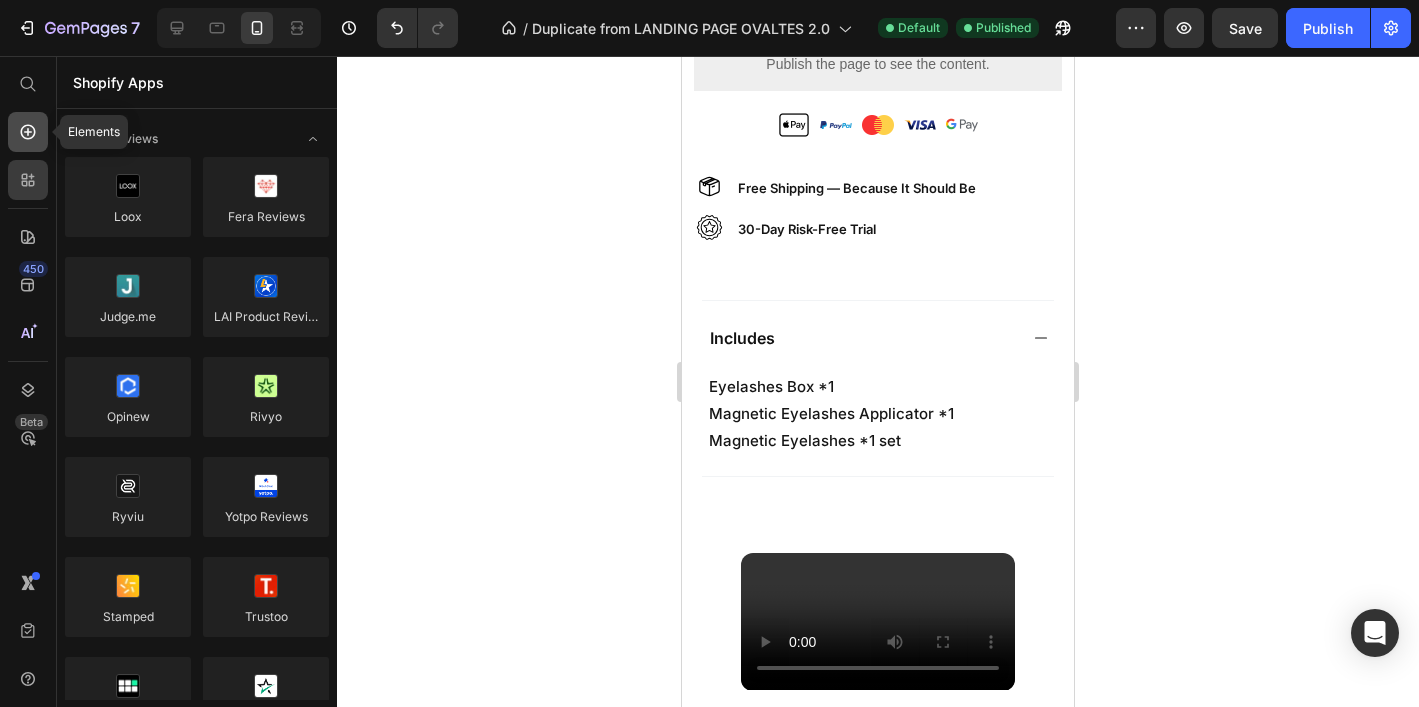 click 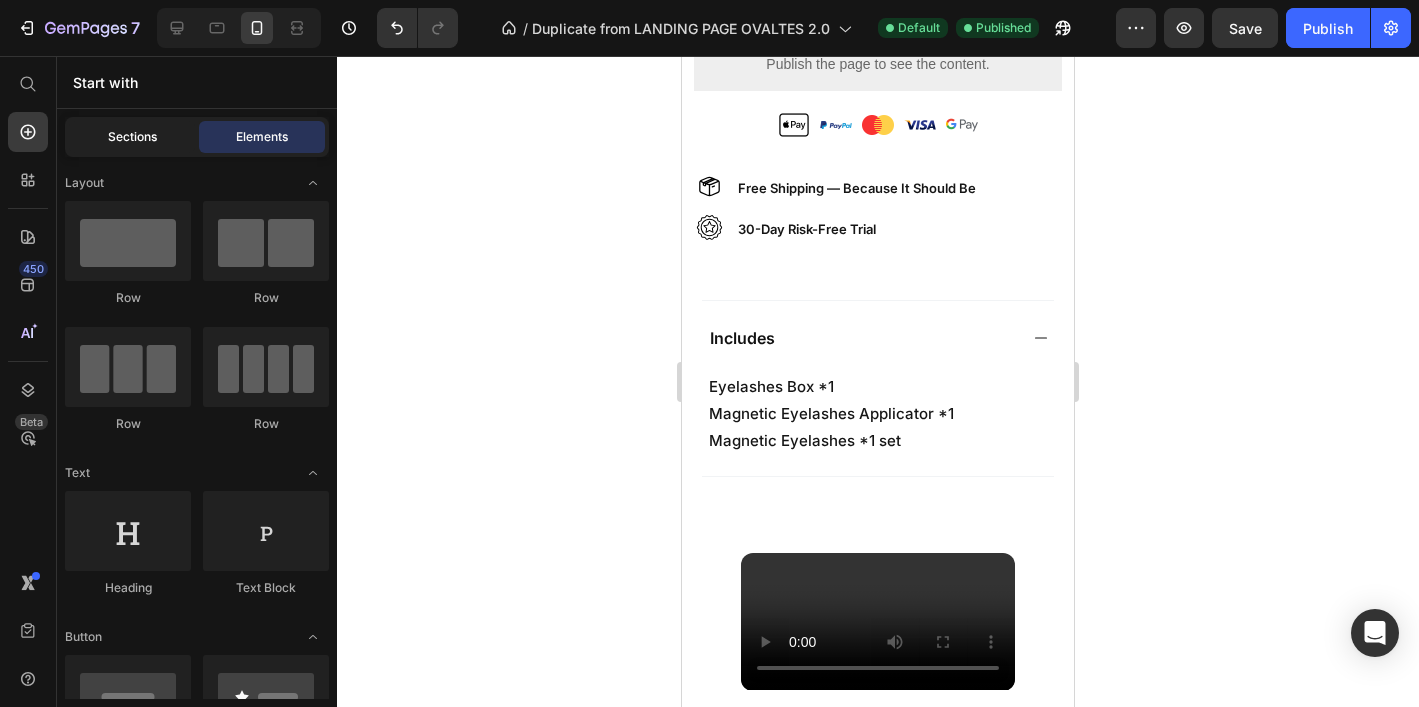 click on "Sections" 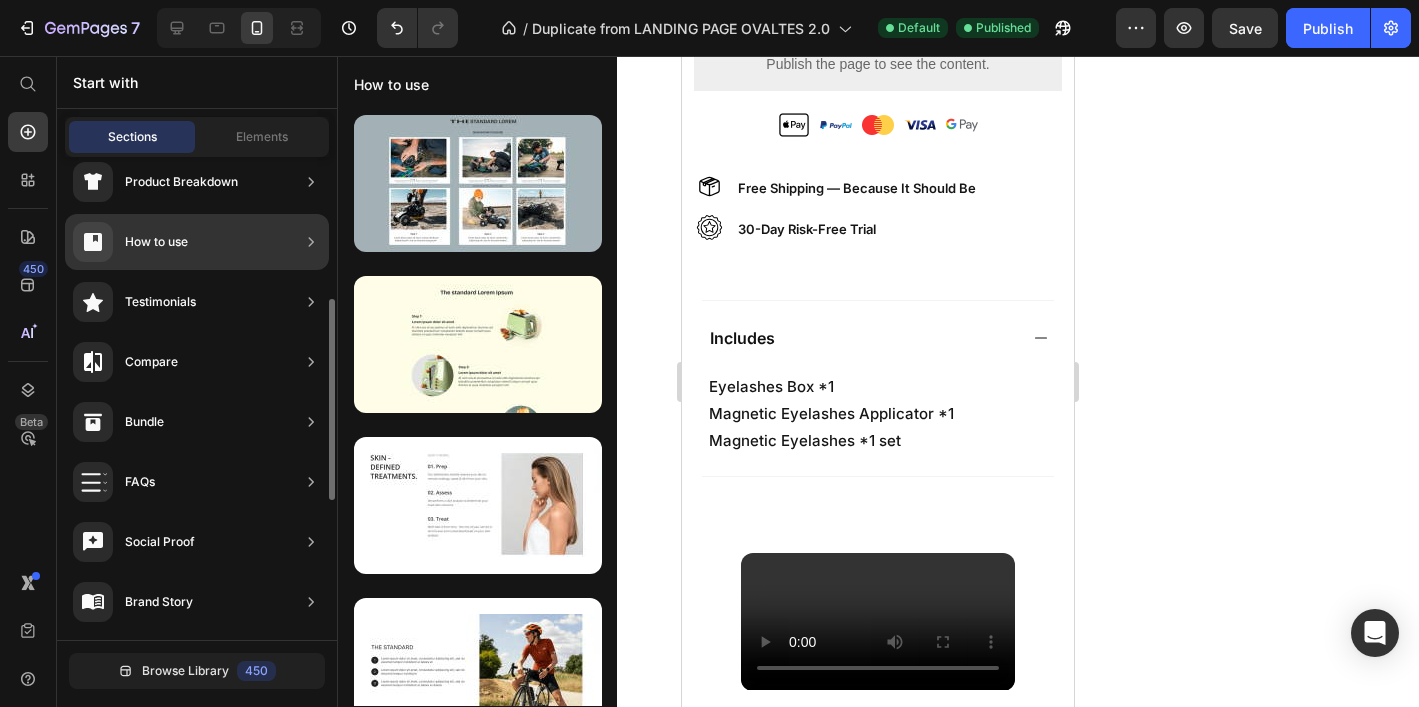 scroll, scrollTop: 326, scrollLeft: 0, axis: vertical 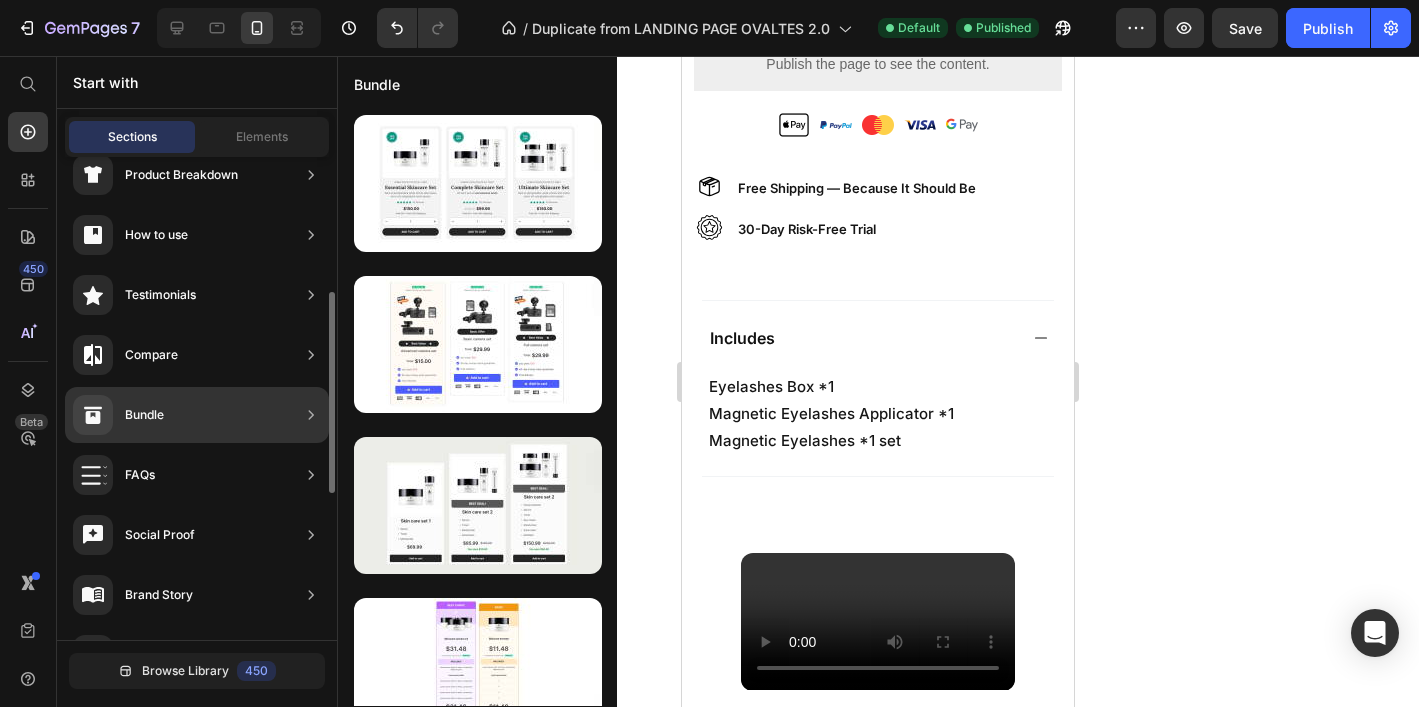 click on "Bundle" 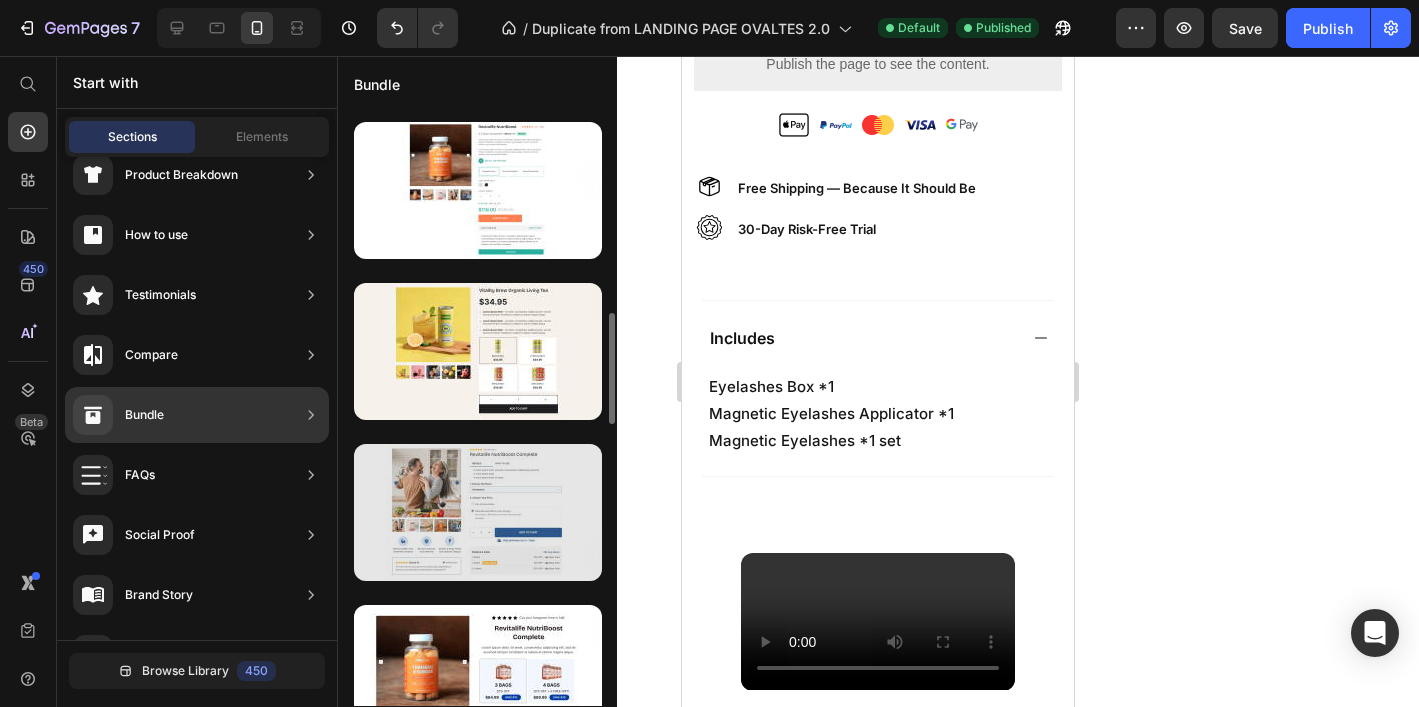 scroll, scrollTop: 0, scrollLeft: 0, axis: both 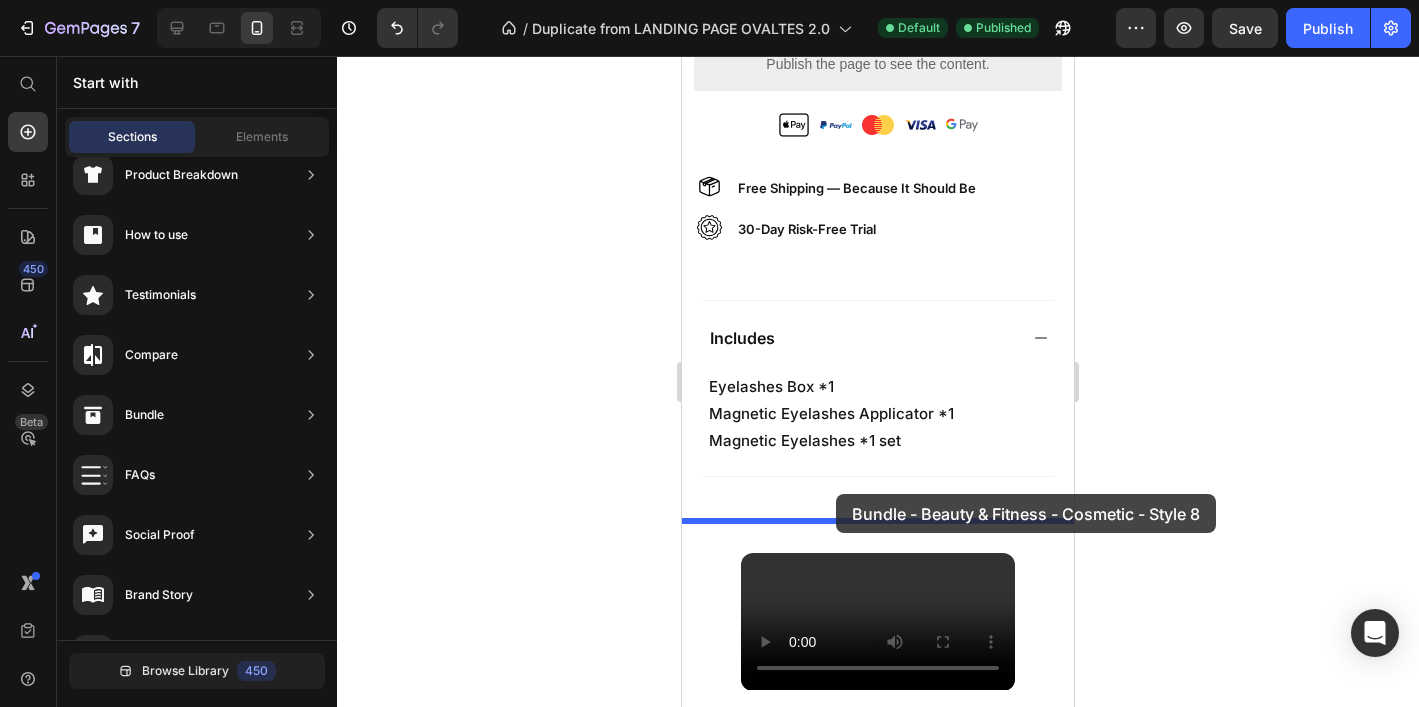 drag, startPoint x: 1151, startPoint y: 249, endPoint x: 836, endPoint y: 494, distance: 399.0614 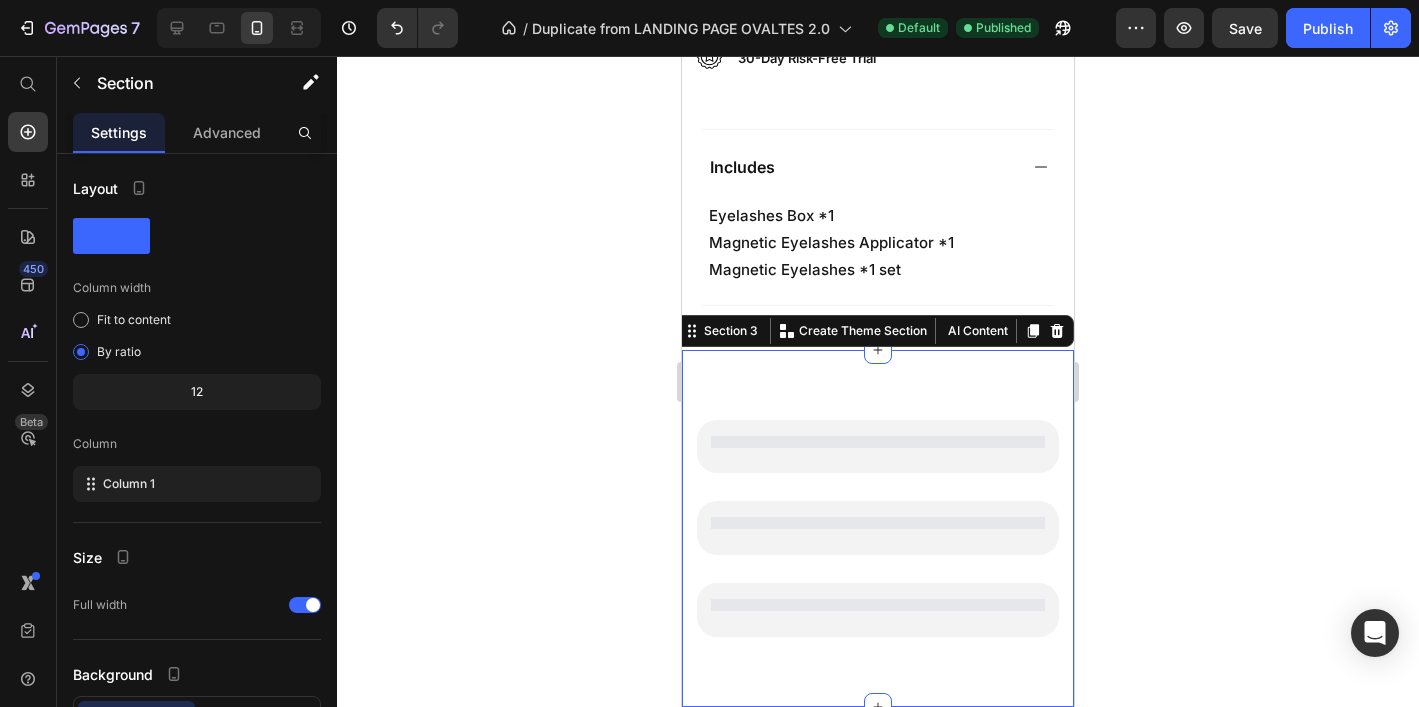 scroll, scrollTop: 1588, scrollLeft: 0, axis: vertical 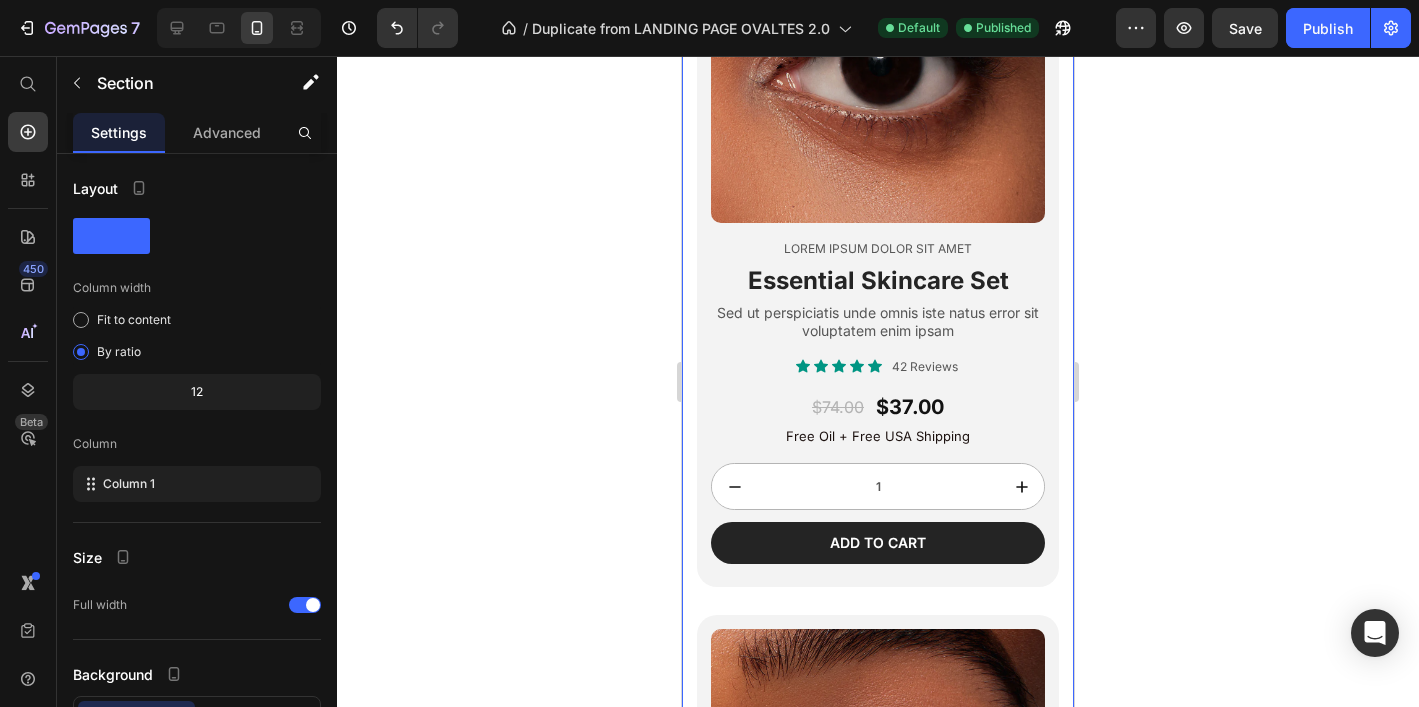 click 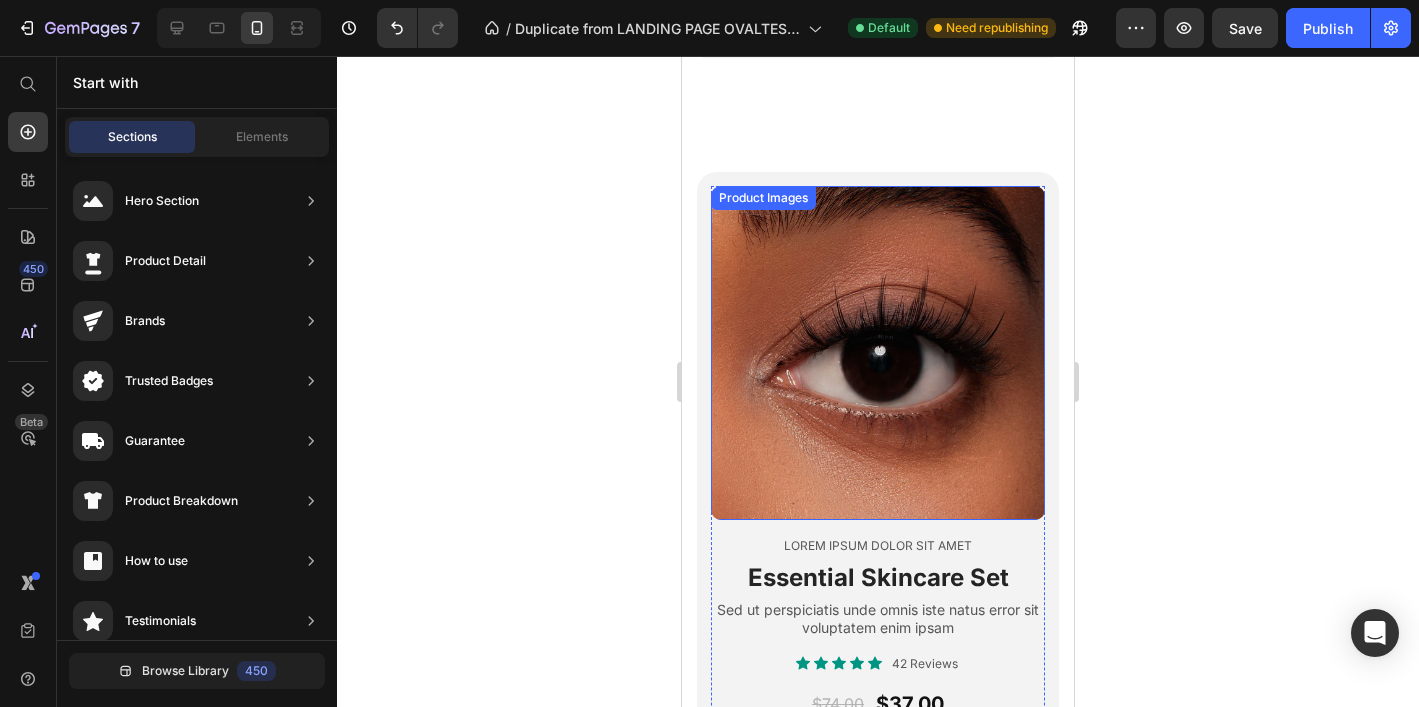 scroll, scrollTop: 1655, scrollLeft: 0, axis: vertical 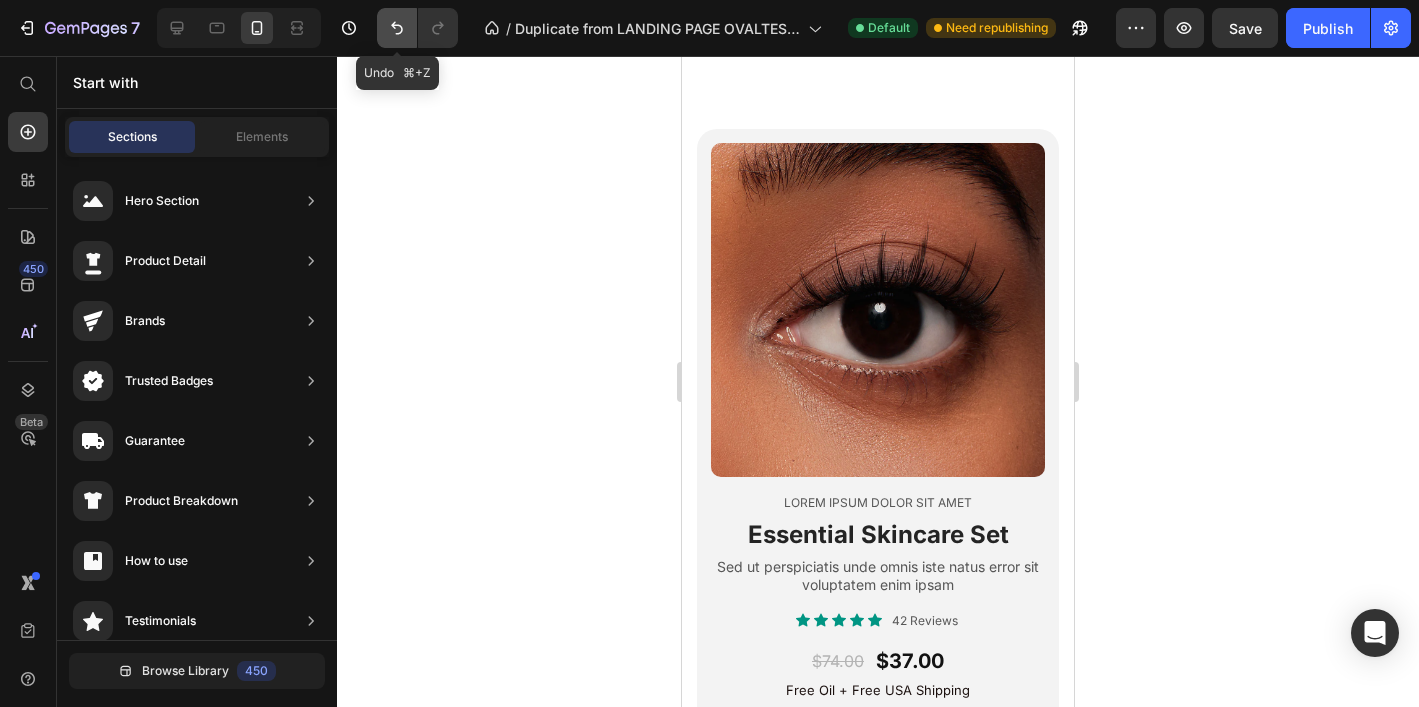 click 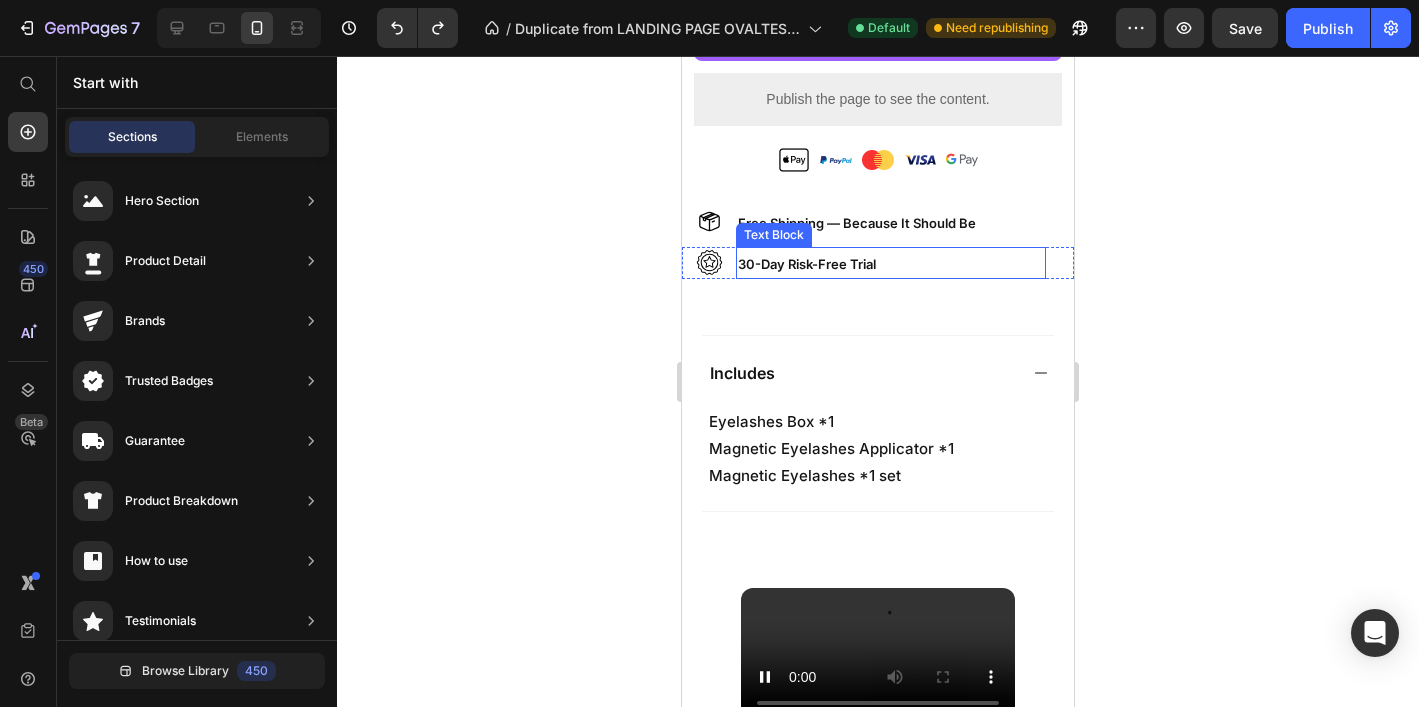 scroll, scrollTop: 1184, scrollLeft: 0, axis: vertical 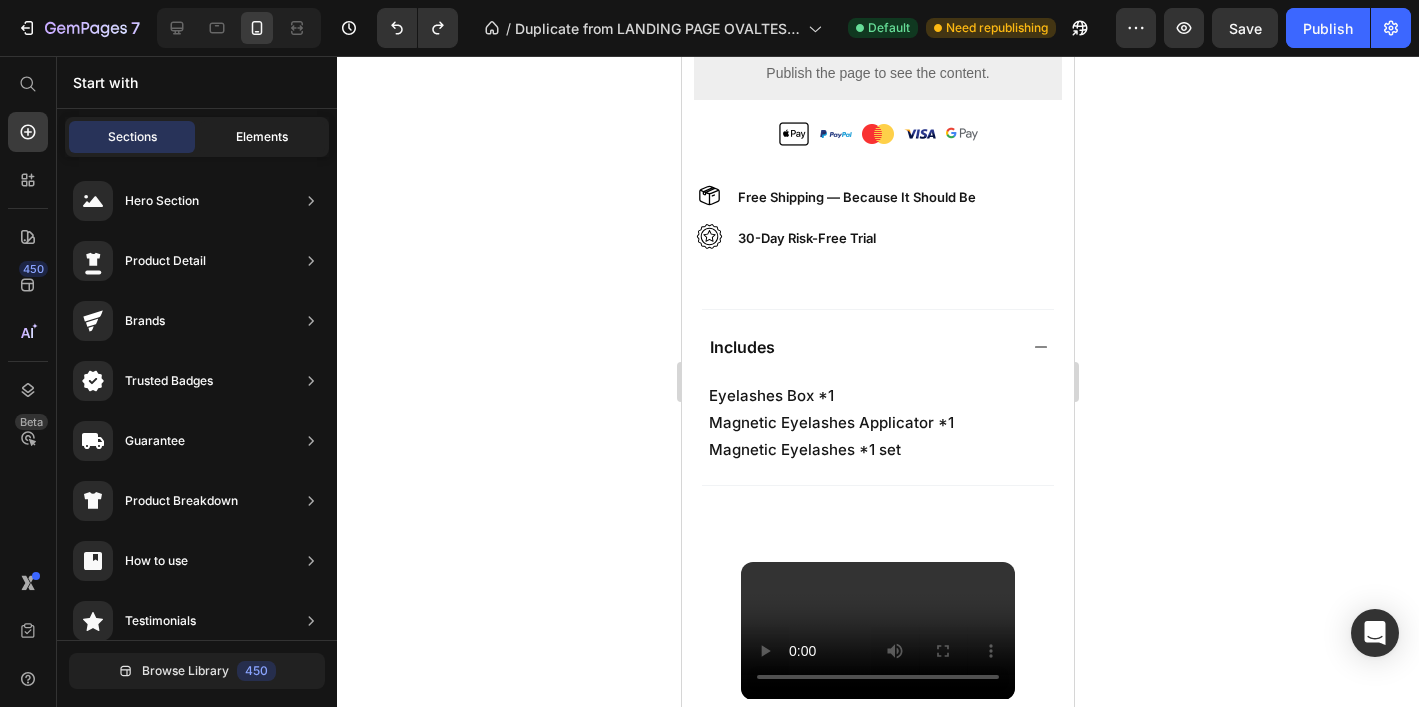 click on "Elements" at bounding box center [262, 137] 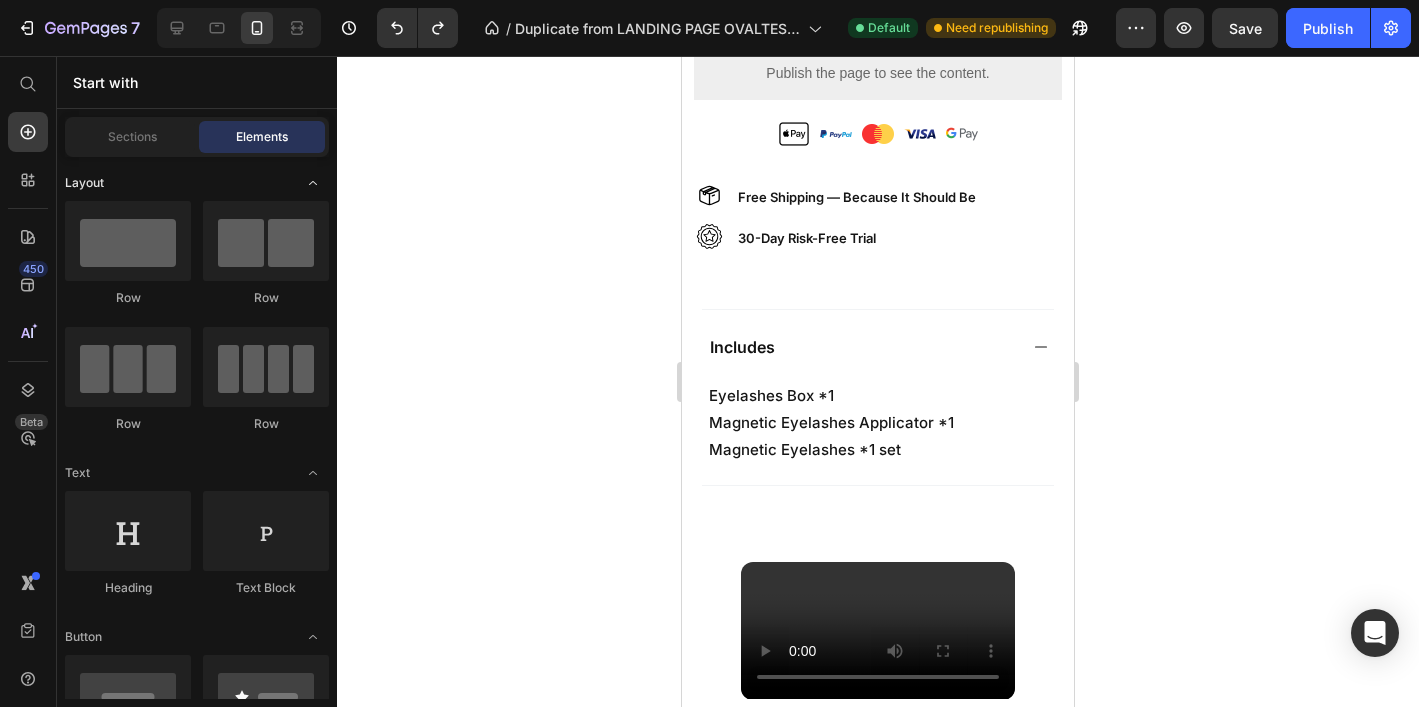click on "Layout" 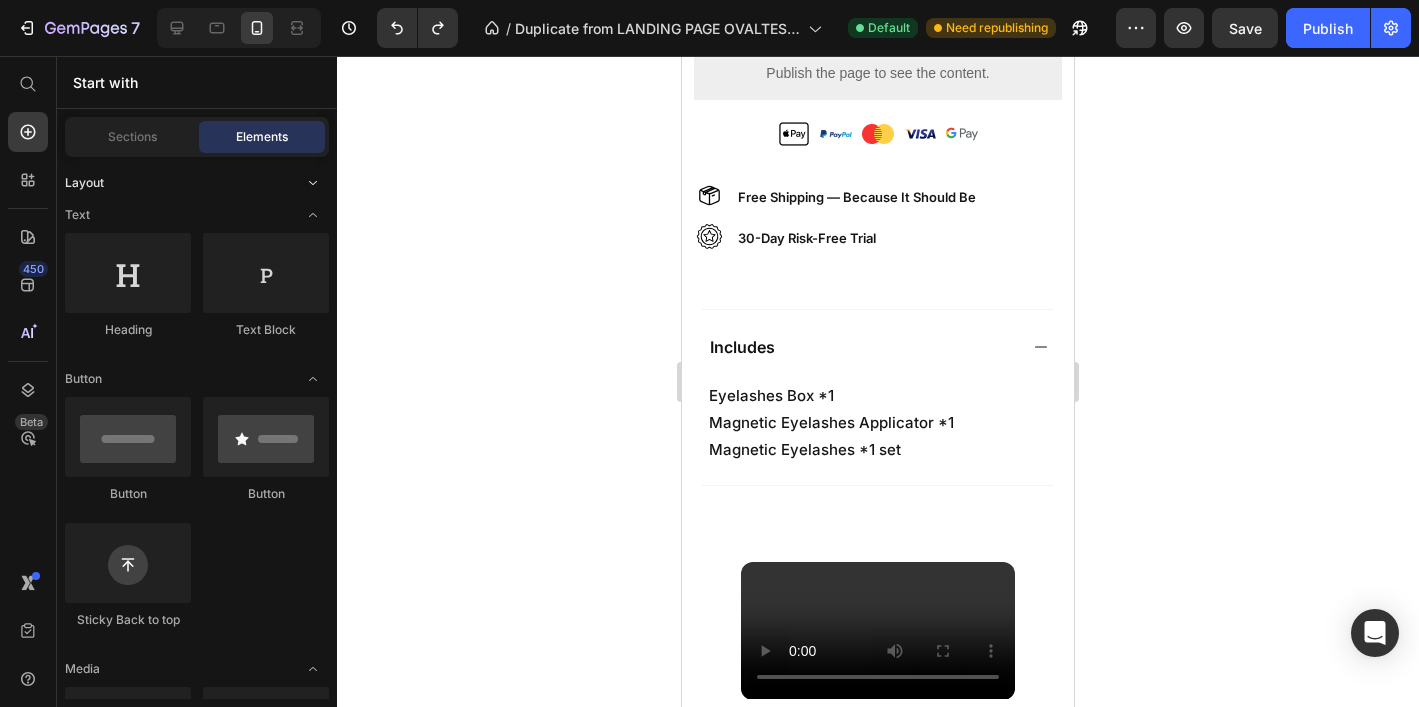click on "Layout" 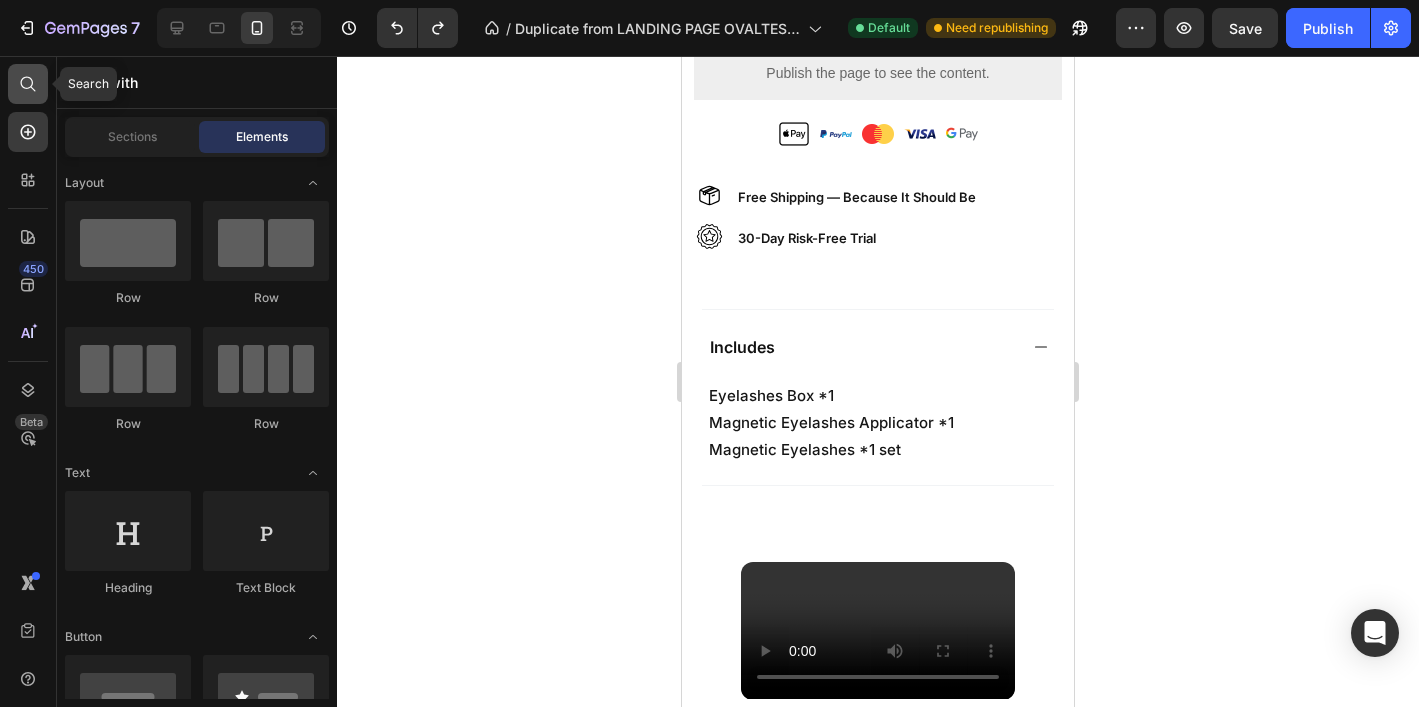 click 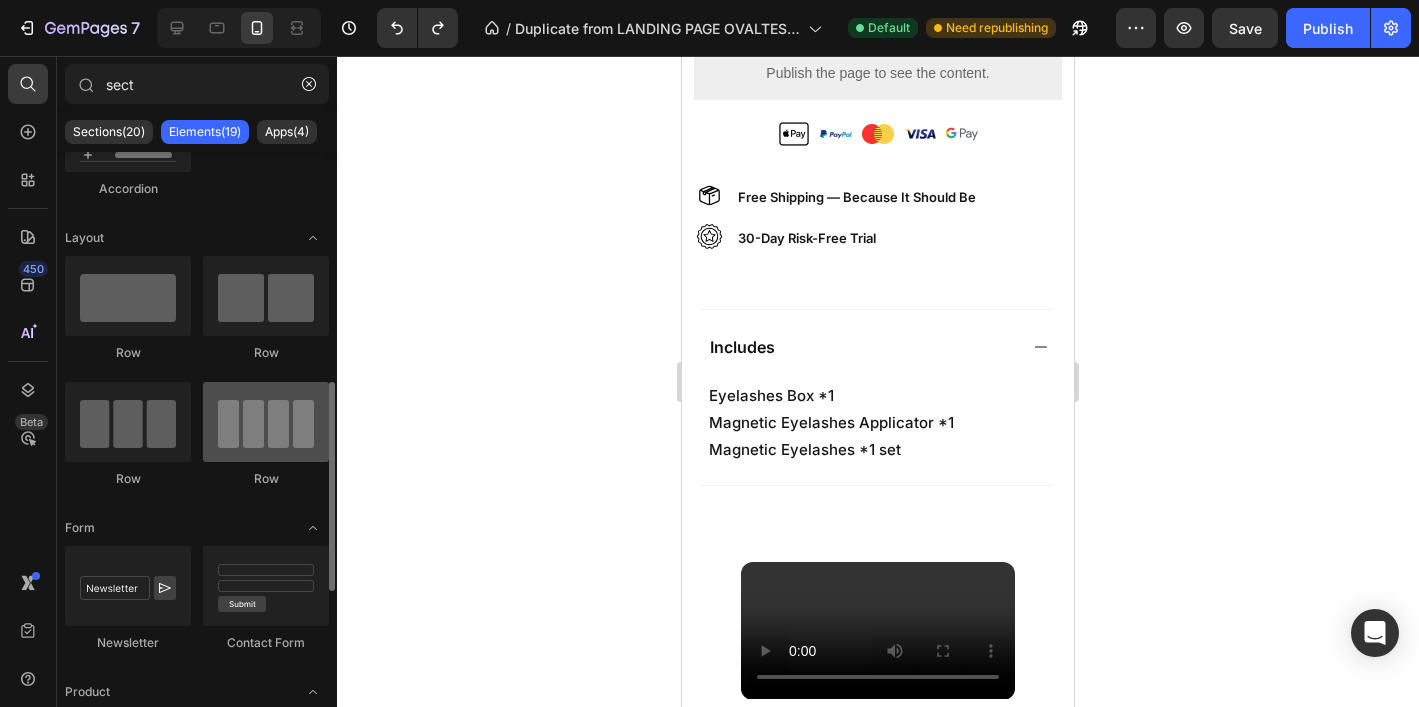 scroll, scrollTop: 0, scrollLeft: 0, axis: both 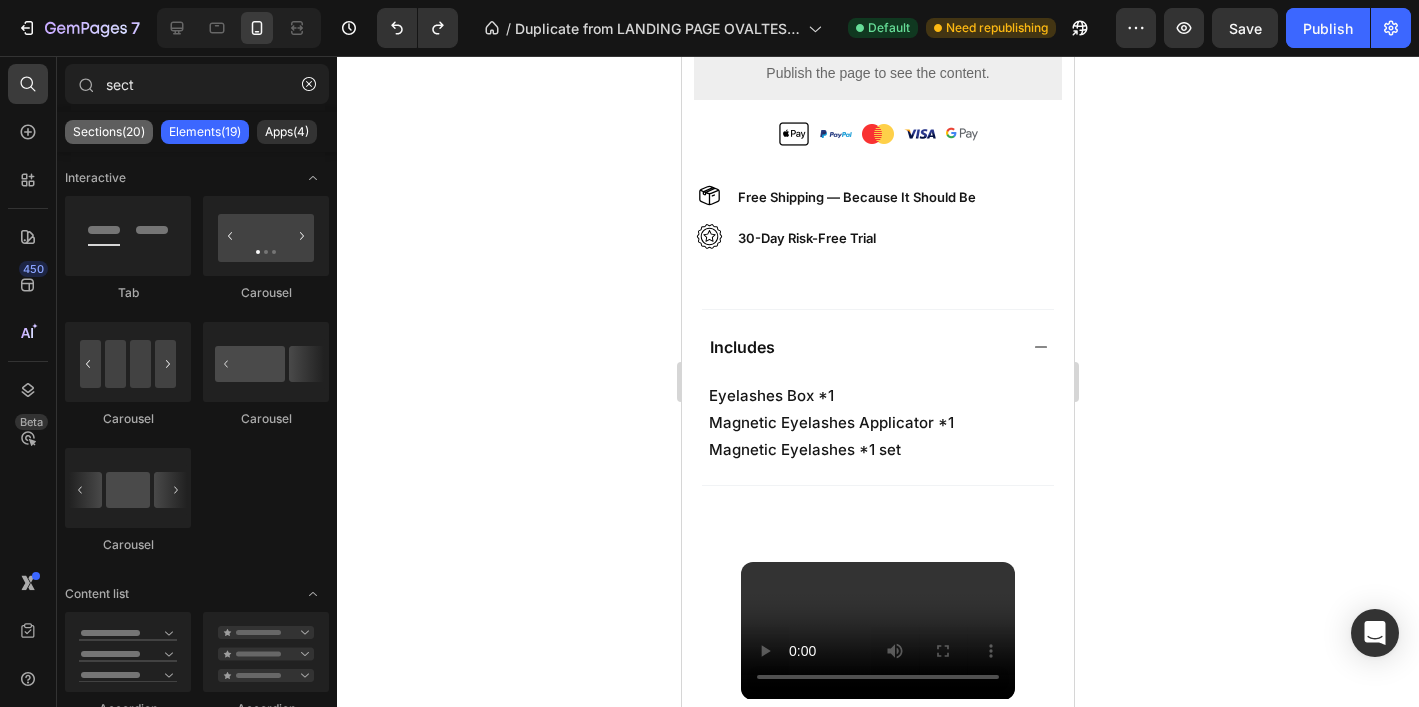type on "sect" 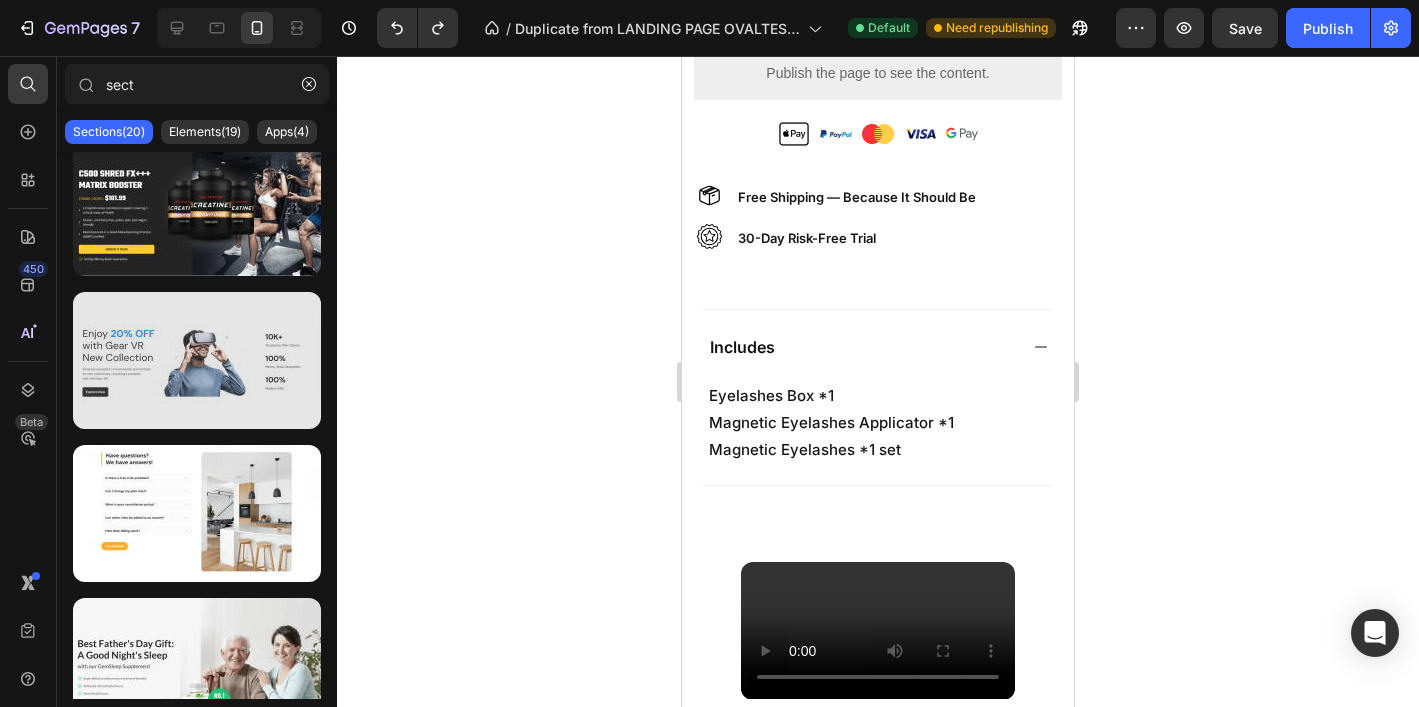 scroll, scrollTop: 0, scrollLeft: 0, axis: both 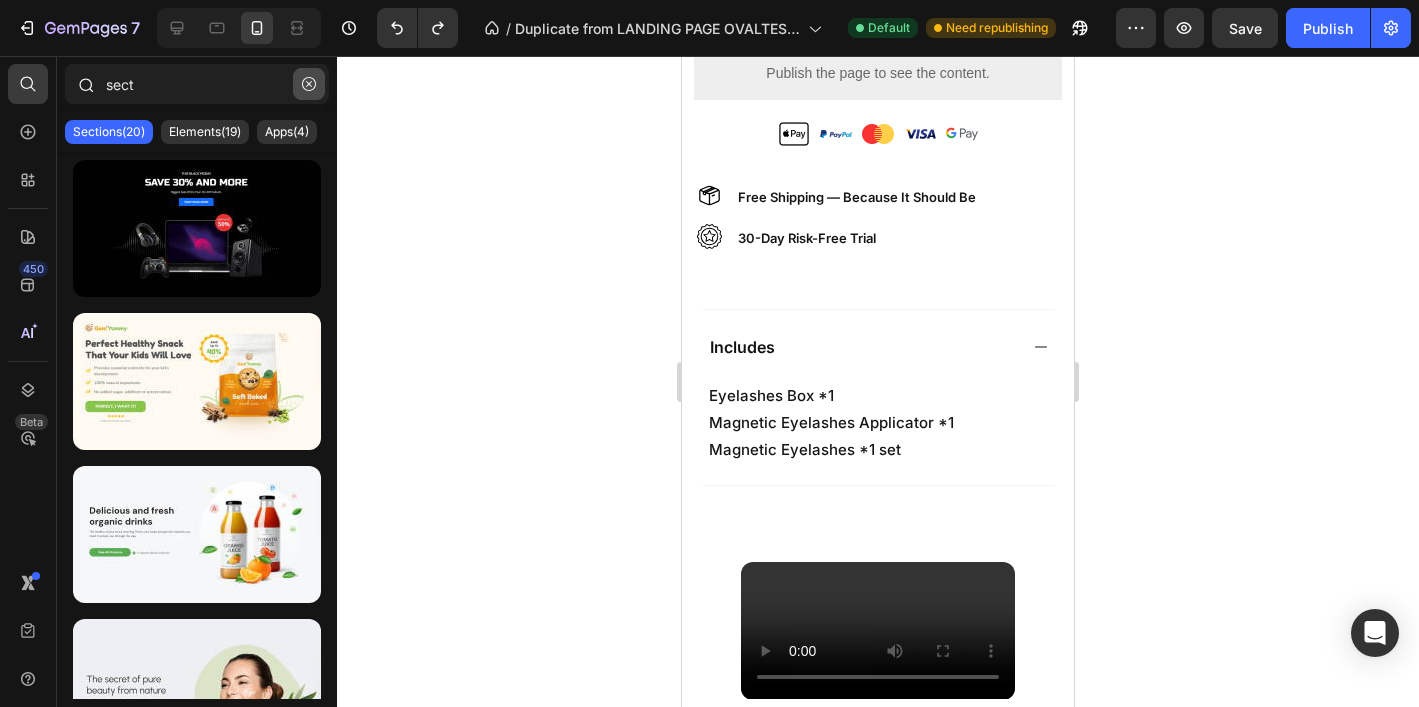 click 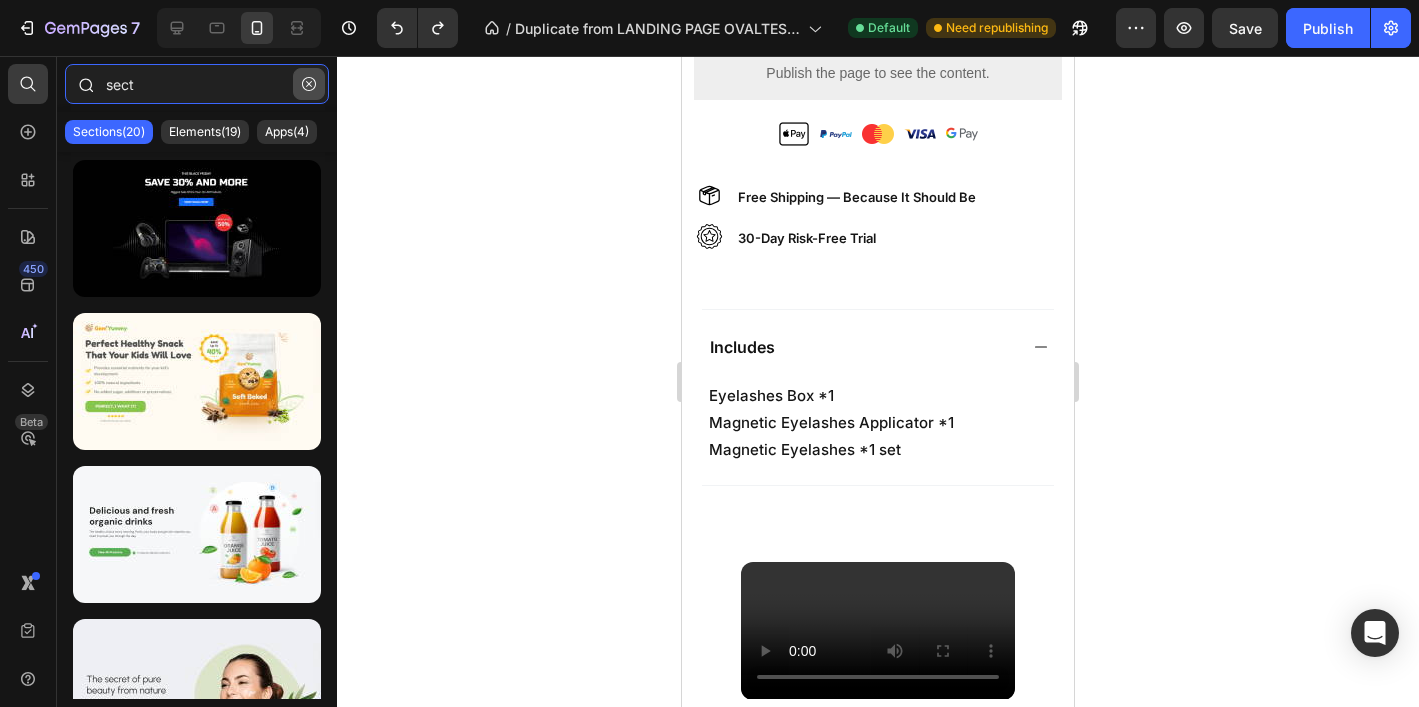 type 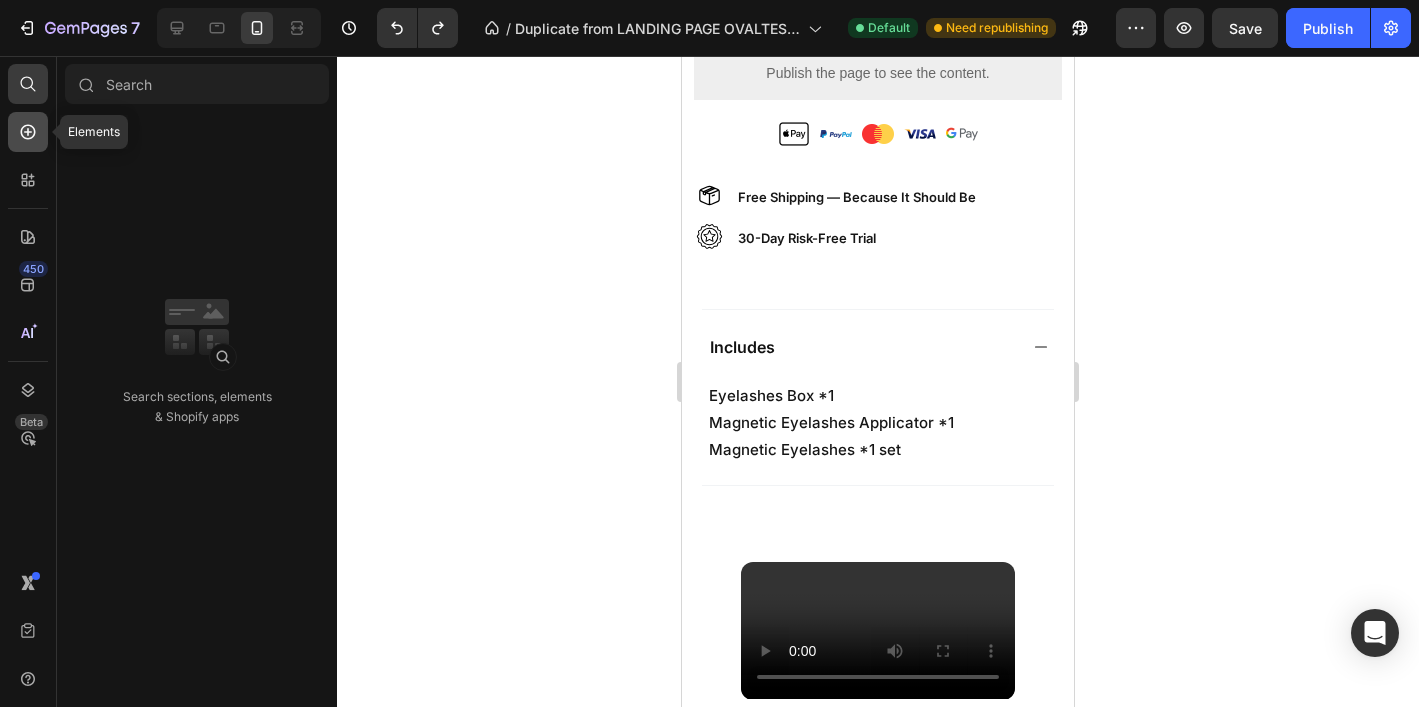 click 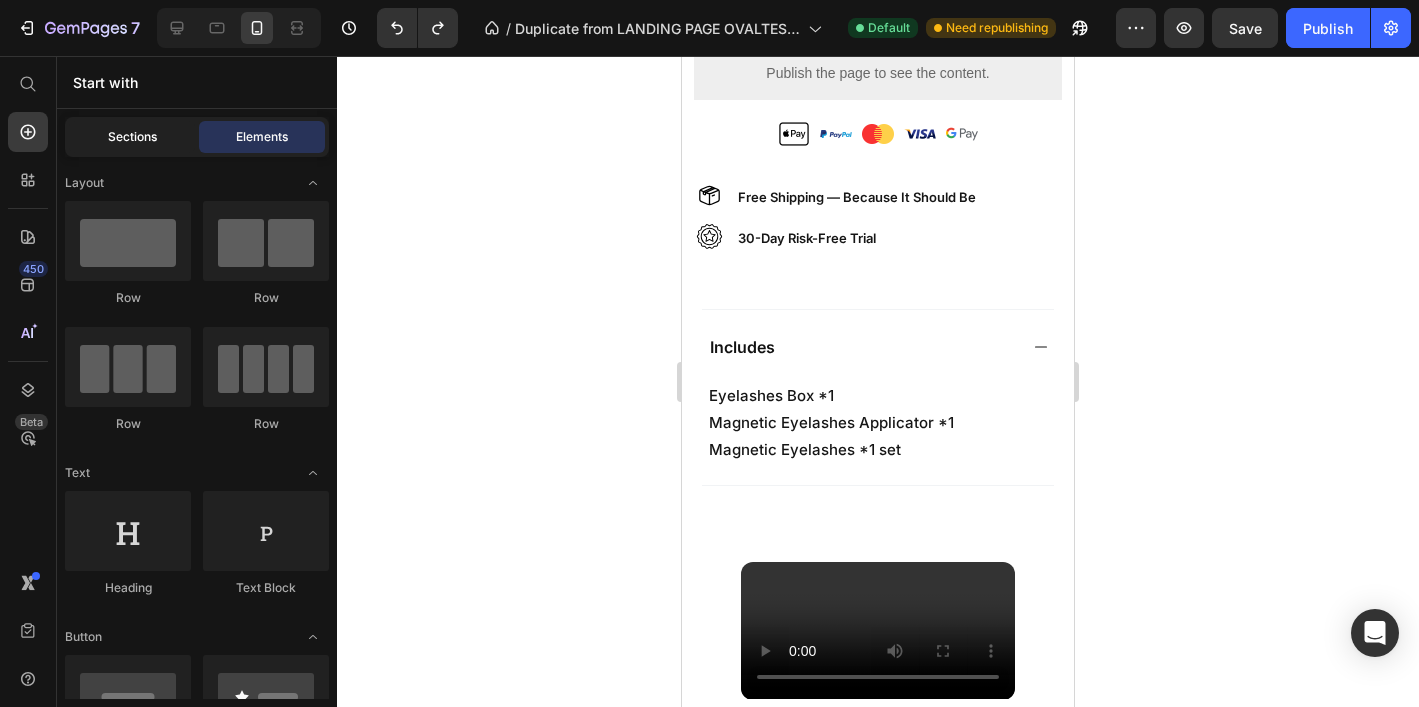 click on "Sections" 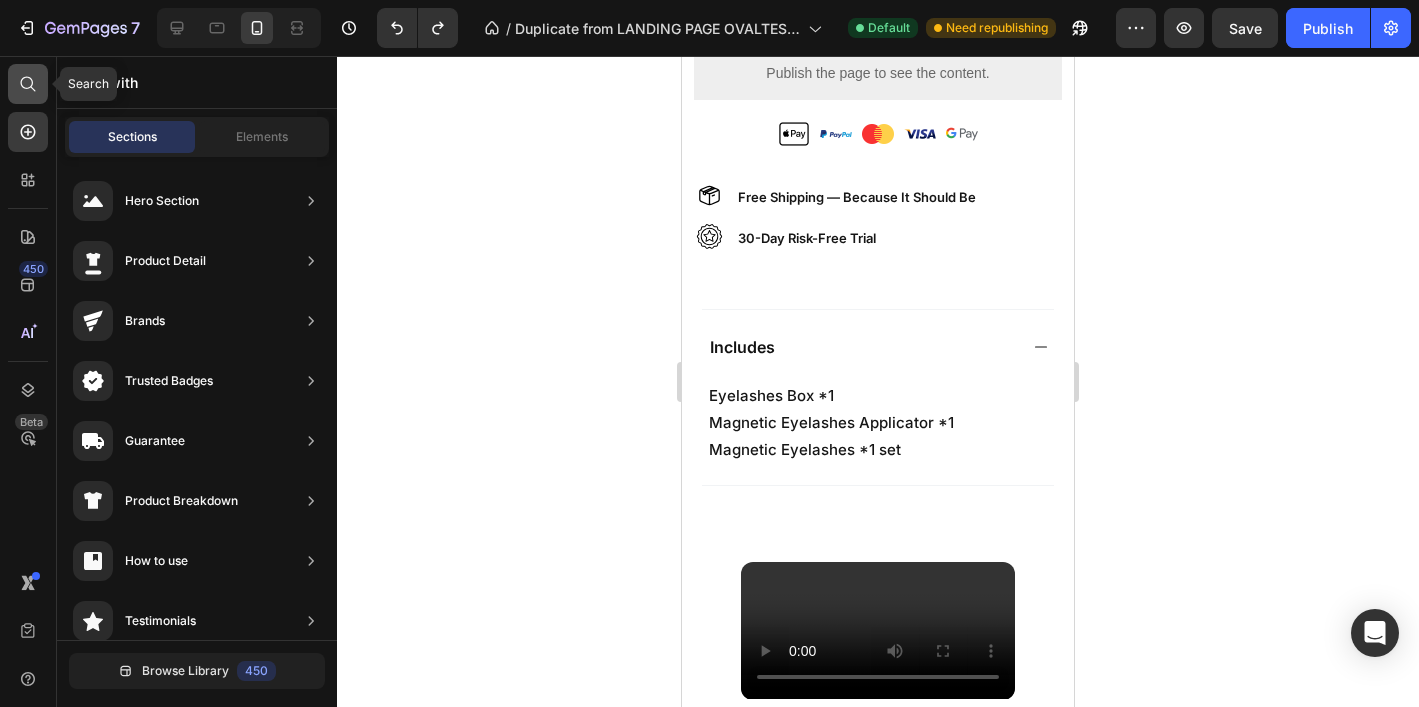 click 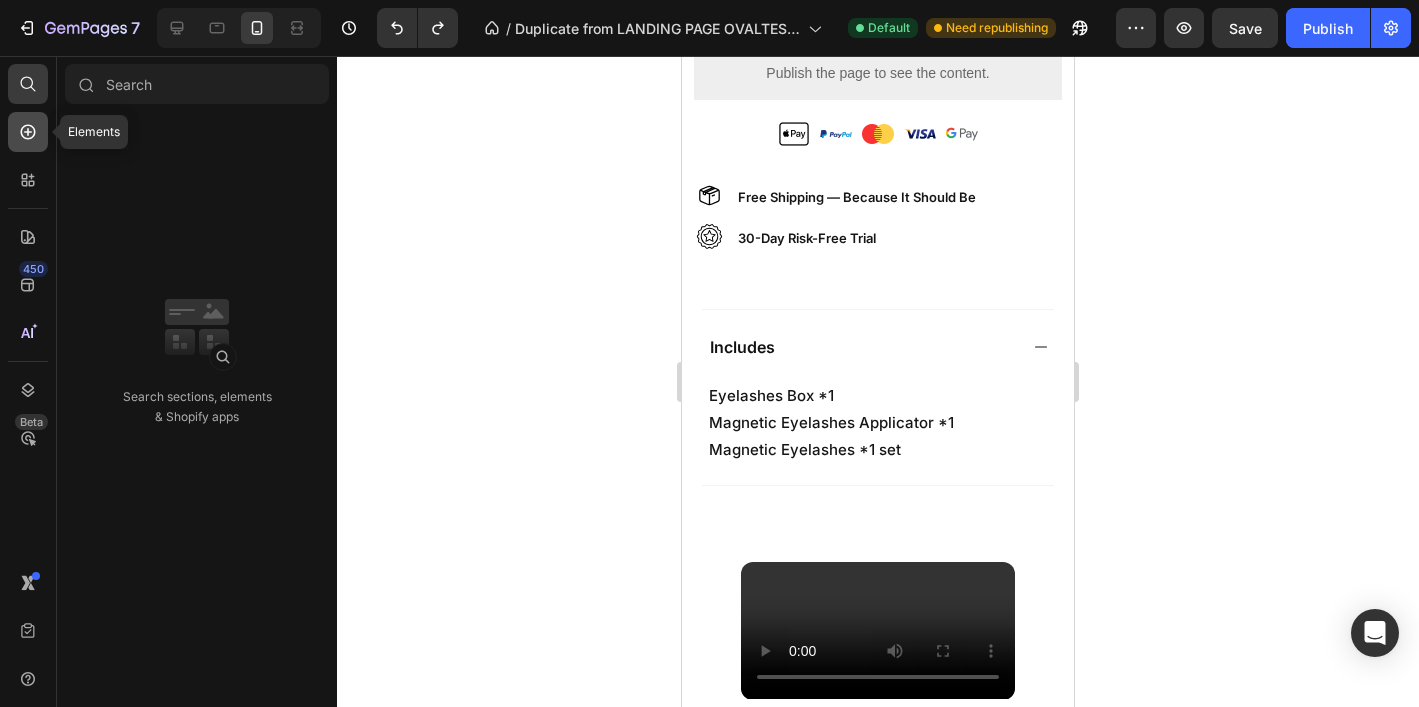 click 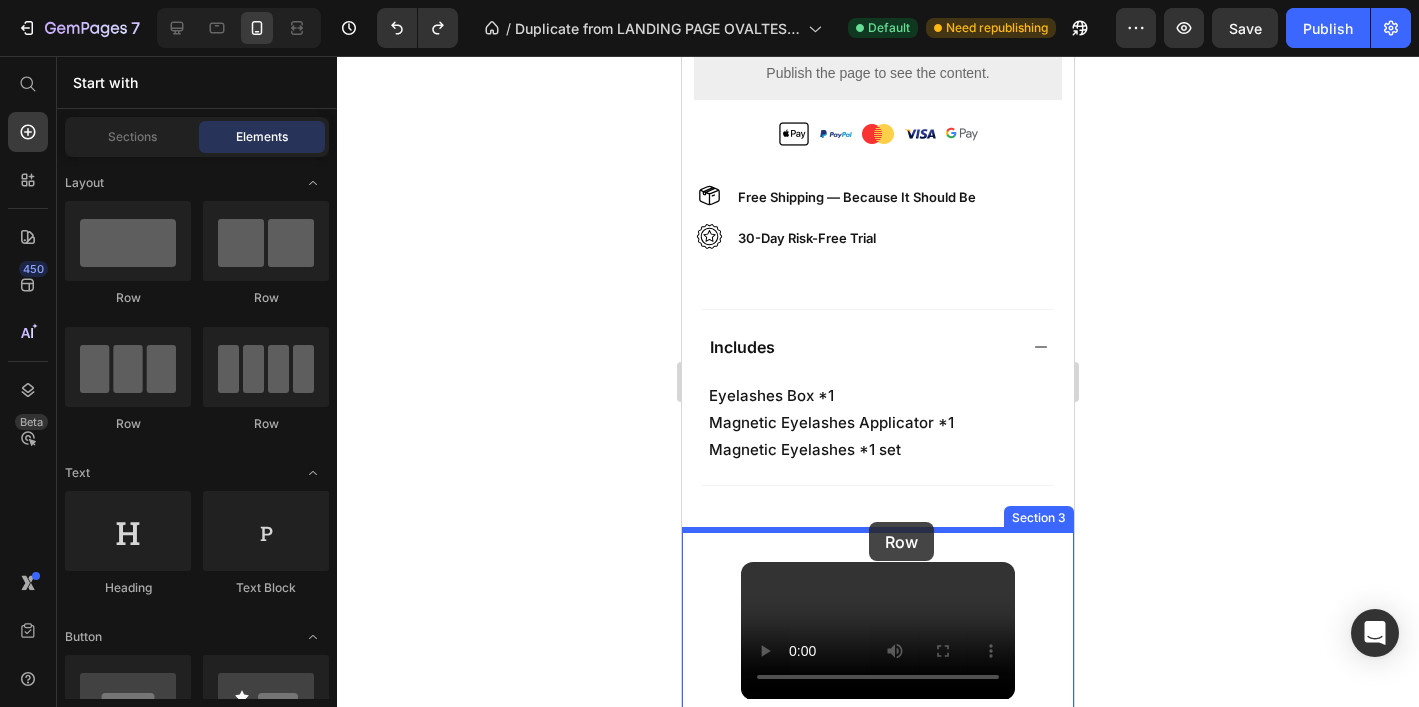 drag, startPoint x: 810, startPoint y: 309, endPoint x: 869, endPoint y: 522, distance: 221.02036 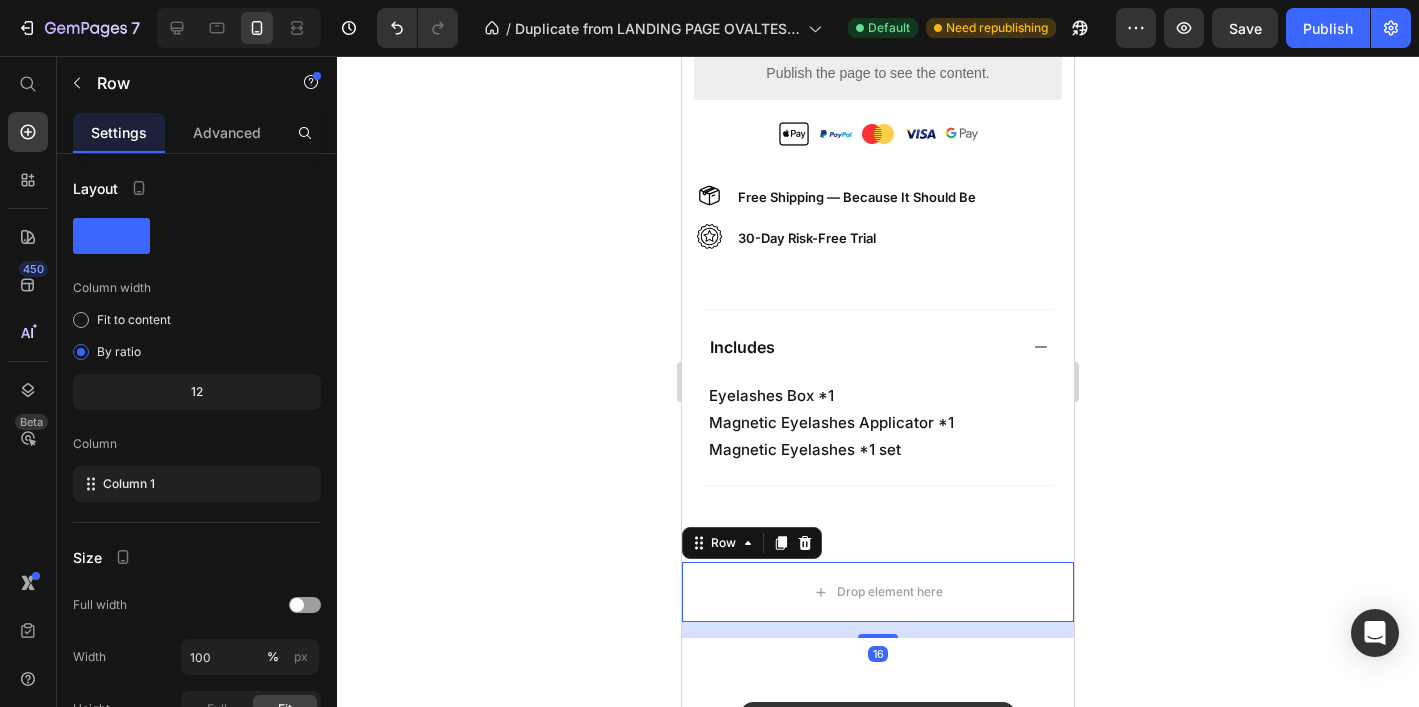 click 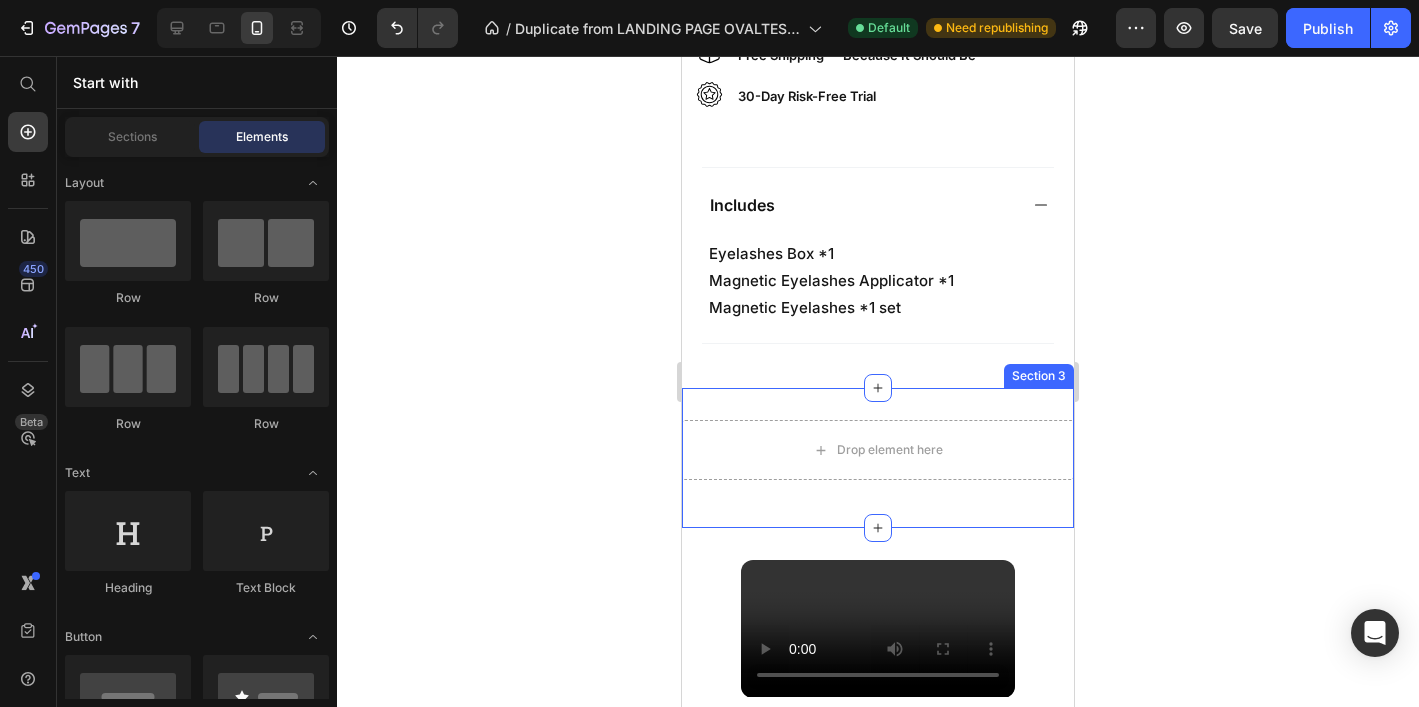 scroll, scrollTop: 1375, scrollLeft: 0, axis: vertical 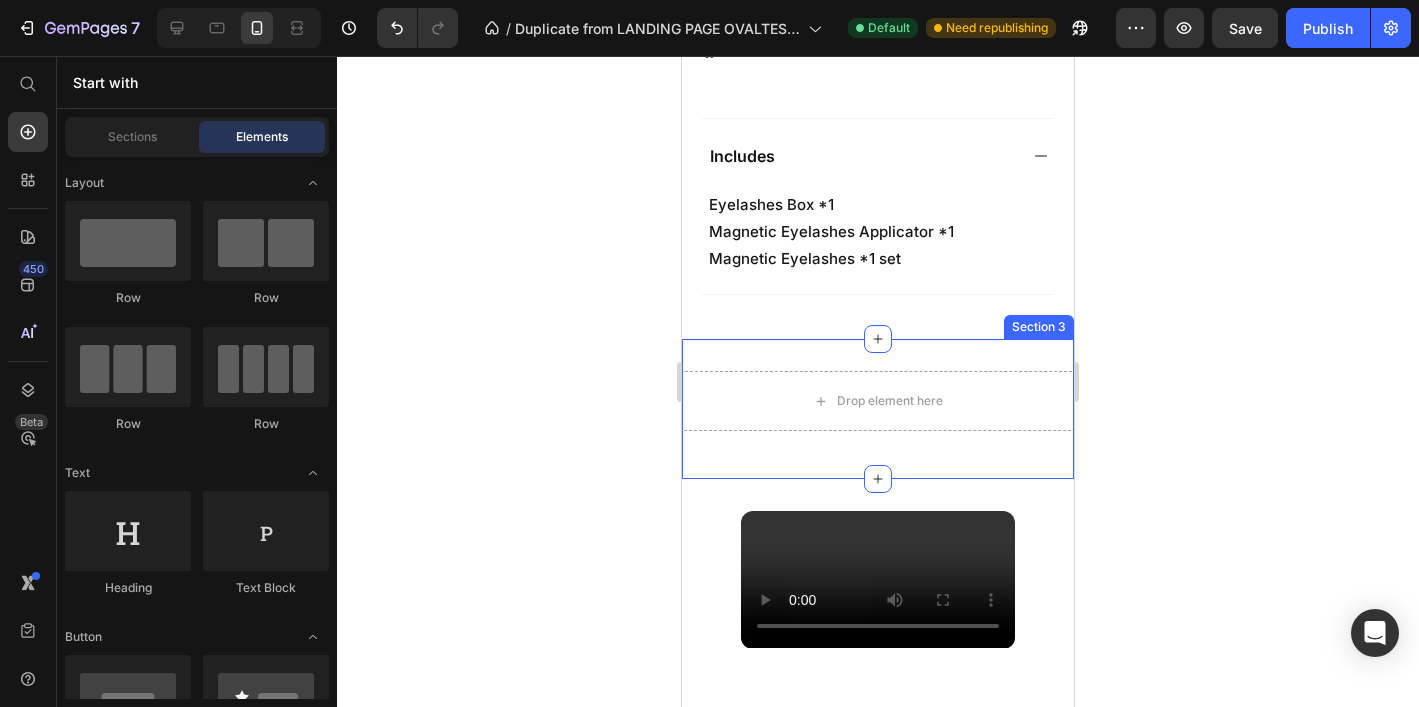 click on "Drop element here Row Section 3" at bounding box center [878, 409] 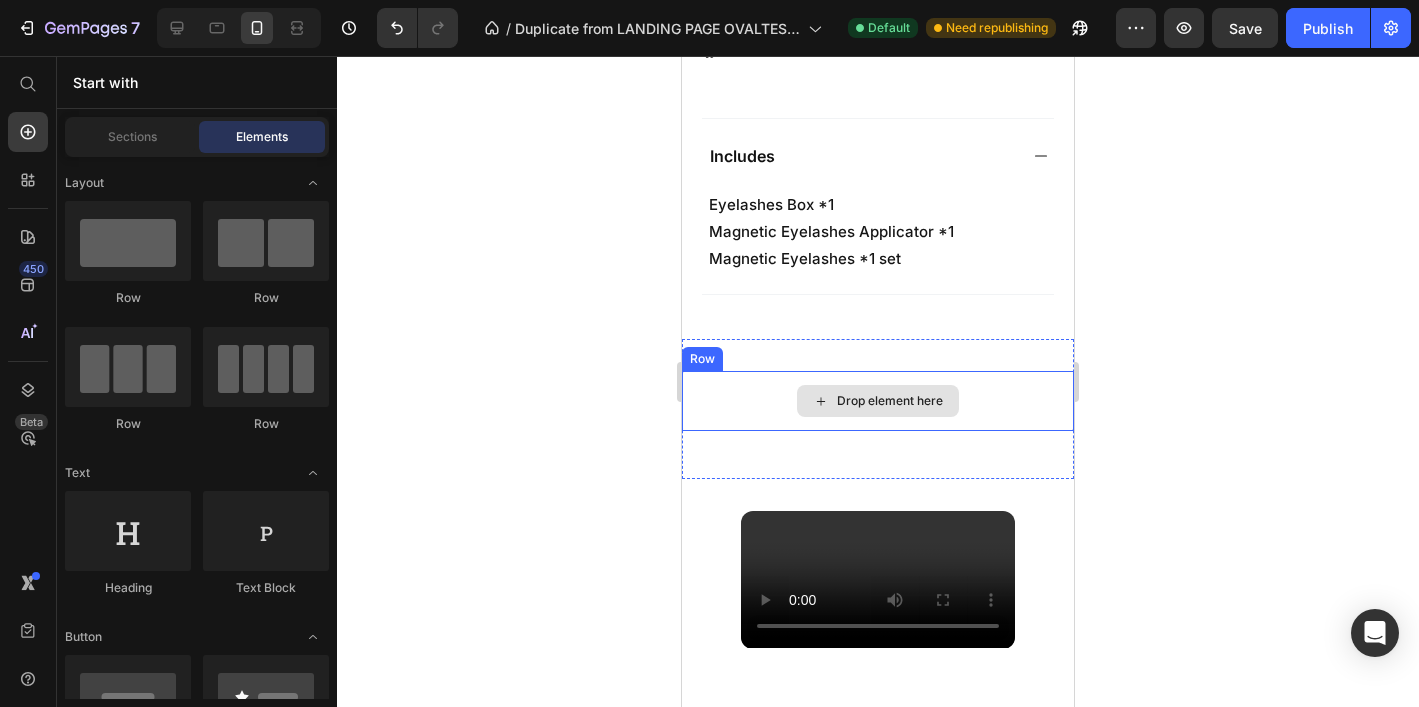 click on "Drop element here" at bounding box center [878, 401] 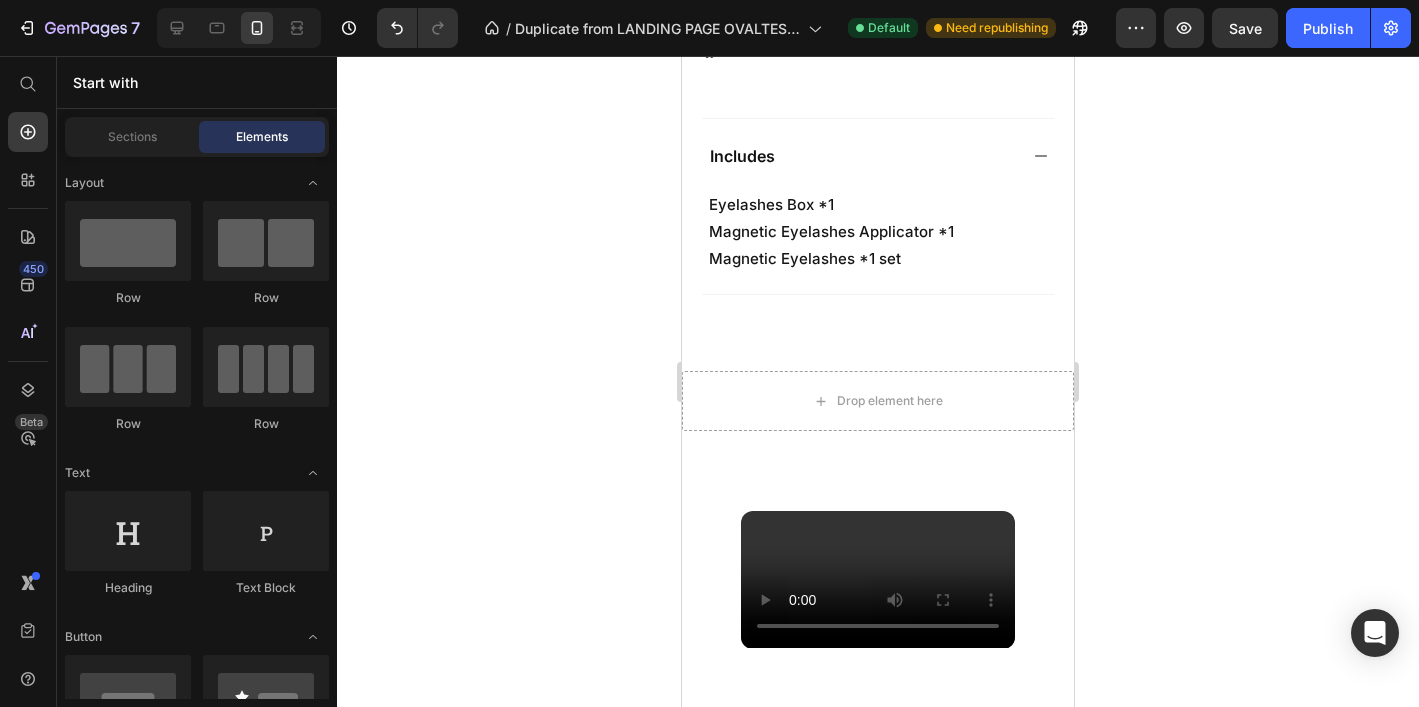 drag, startPoint x: 1226, startPoint y: 327, endPoint x: 1208, endPoint y: 330, distance: 18.248287 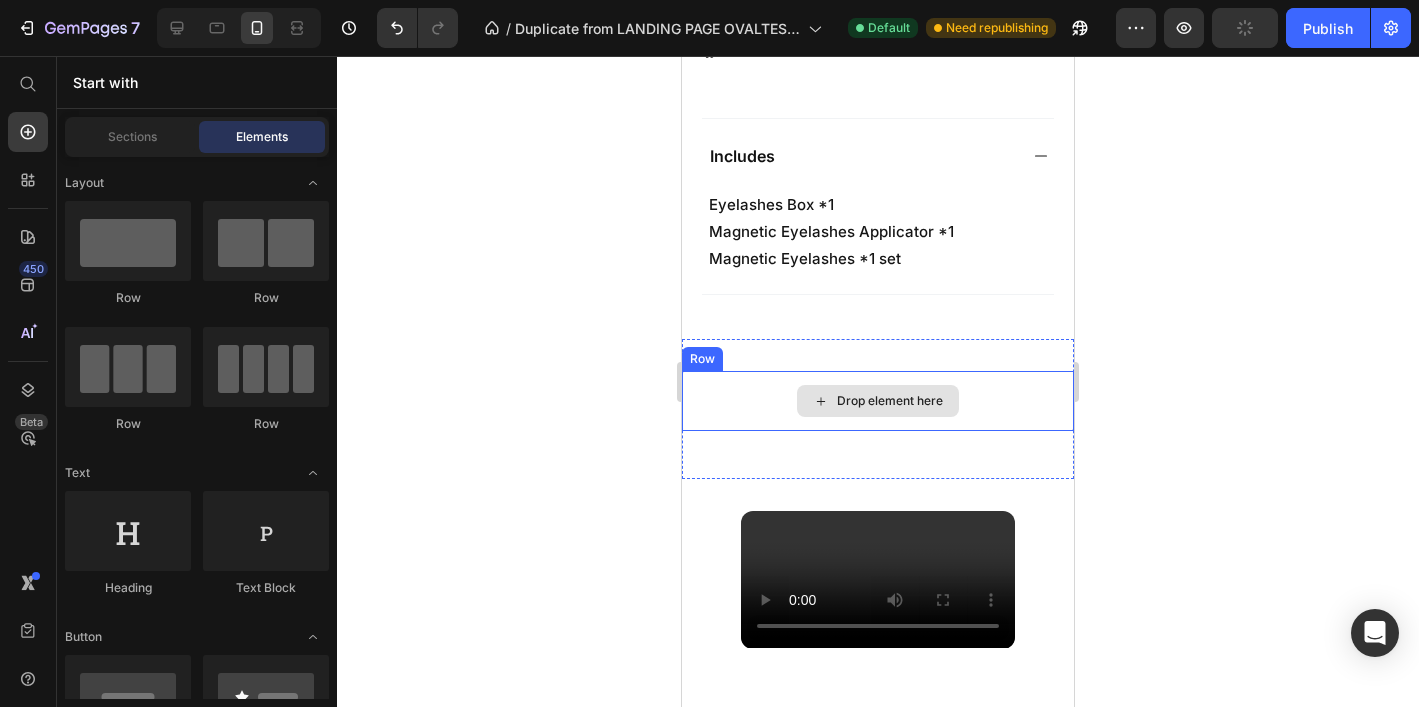 click on "Drop element here" at bounding box center [878, 401] 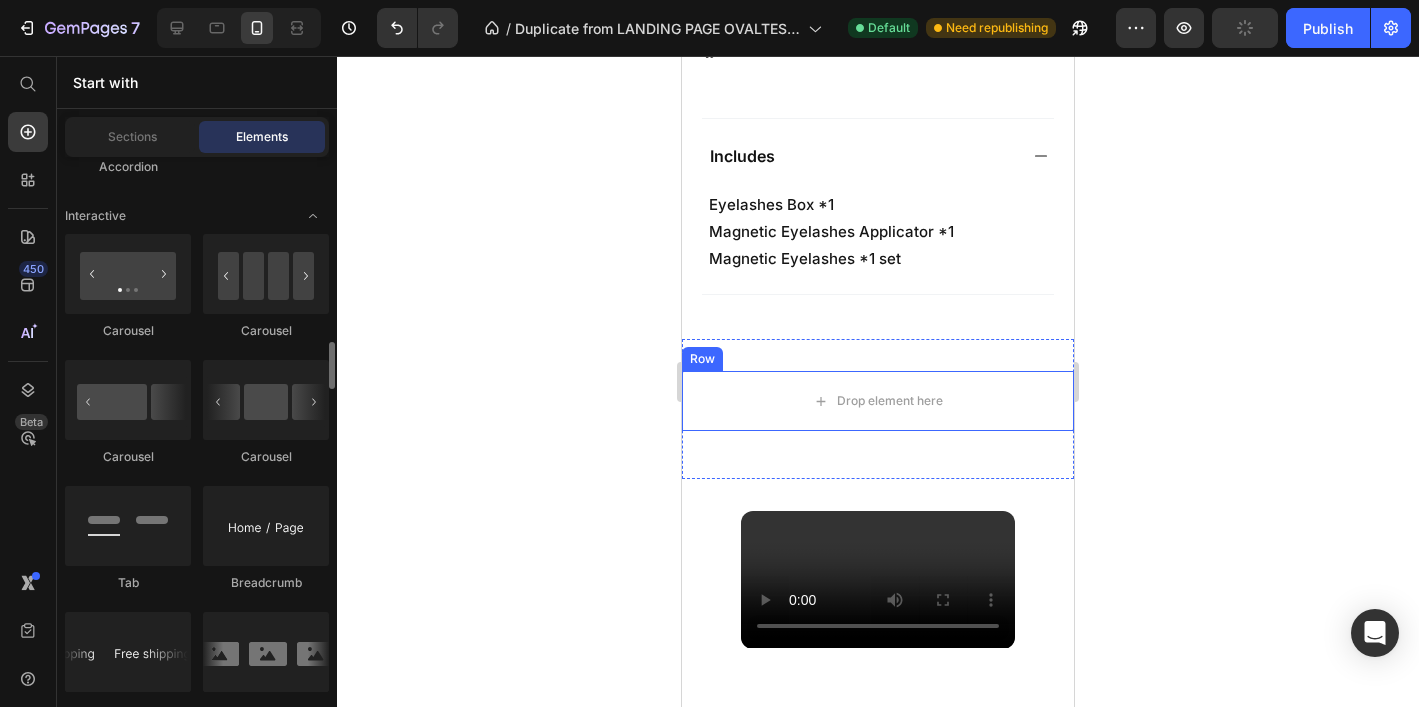 scroll, scrollTop: 2093, scrollLeft: 0, axis: vertical 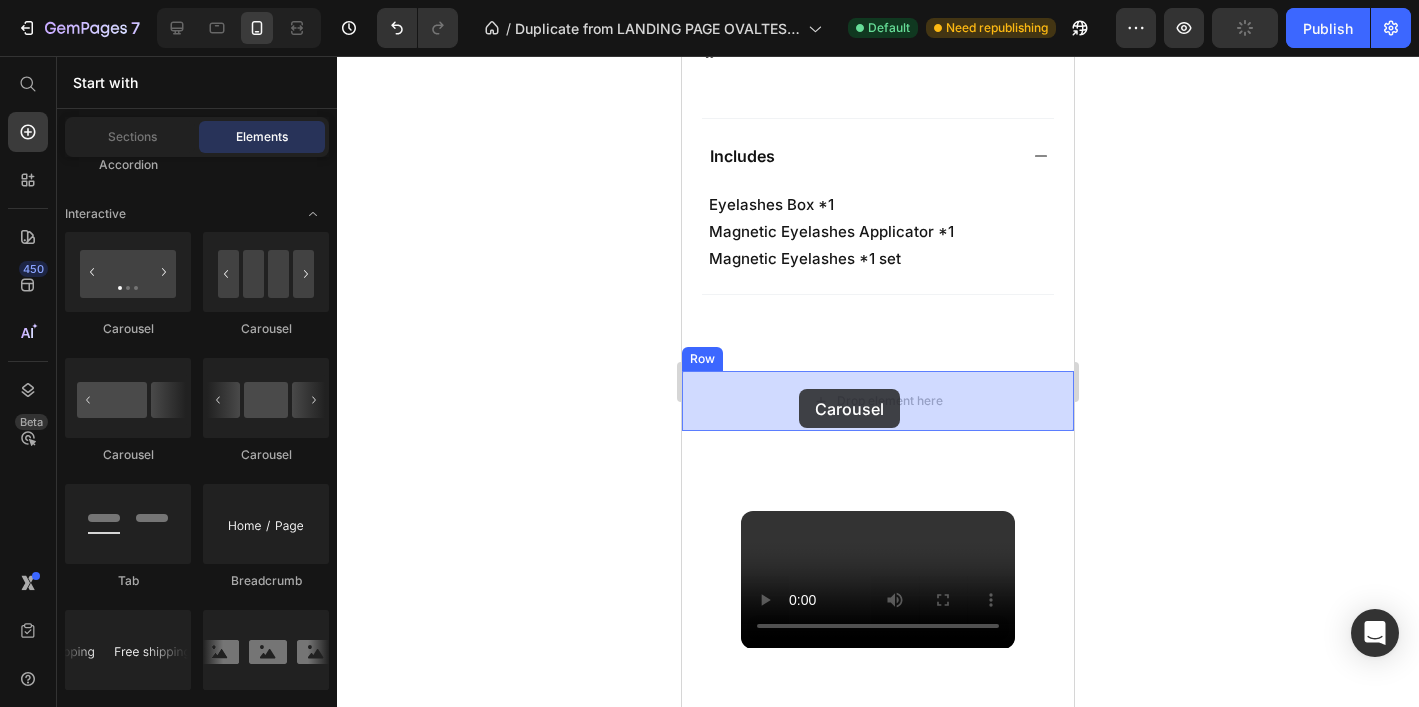drag, startPoint x: 1211, startPoint y: 465, endPoint x: 686, endPoint y: 400, distance: 529.0085 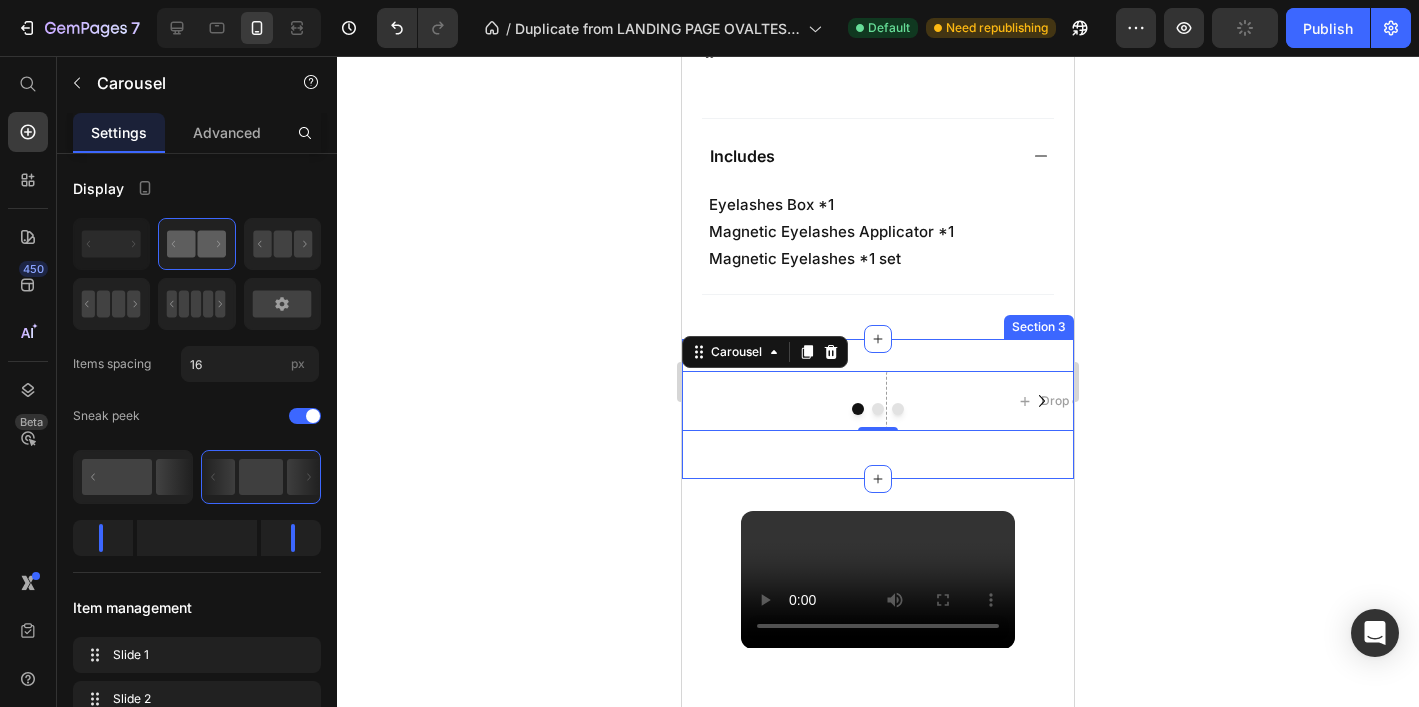 click on "Drop element here
Drop element here
Drop element here
Carousel   0 Row Section 3" at bounding box center [878, 409] 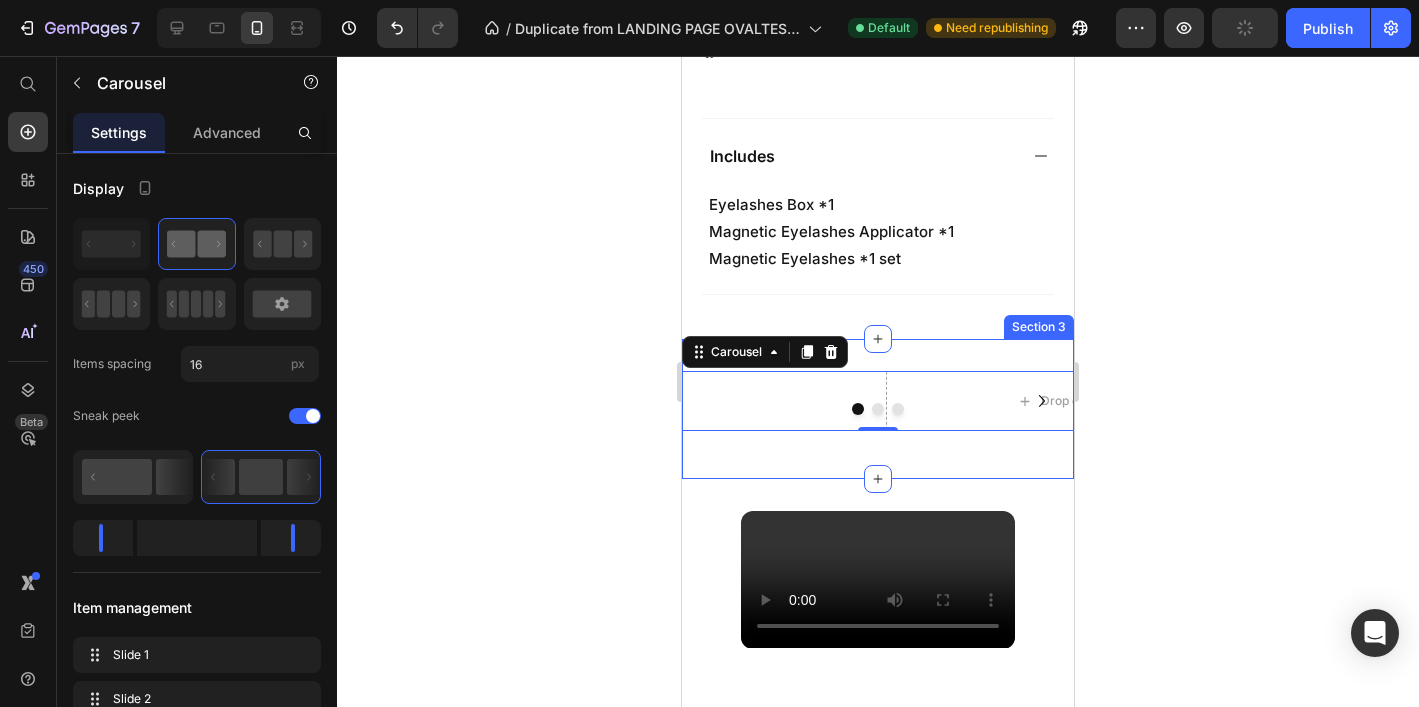click on "Drop element here
Drop element here
Drop element here
Carousel   0 Row Section 3" at bounding box center [878, 409] 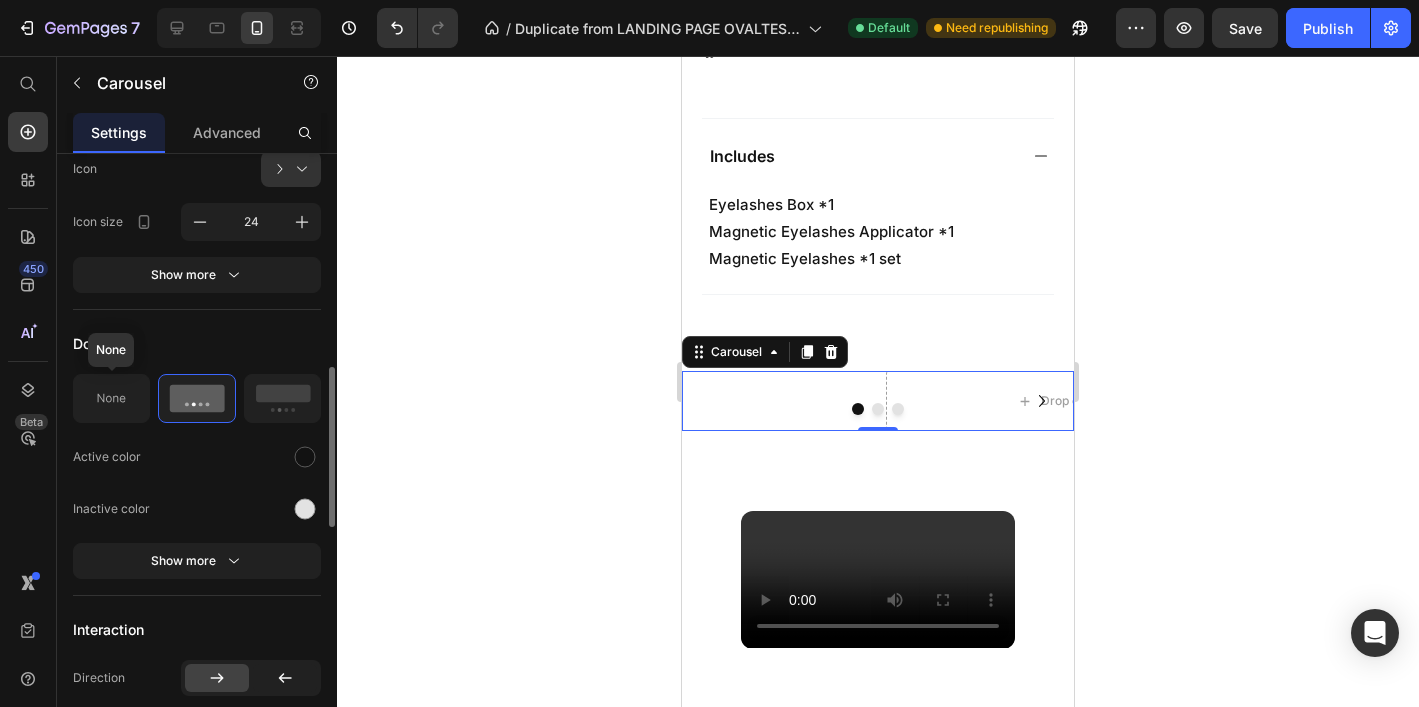 click 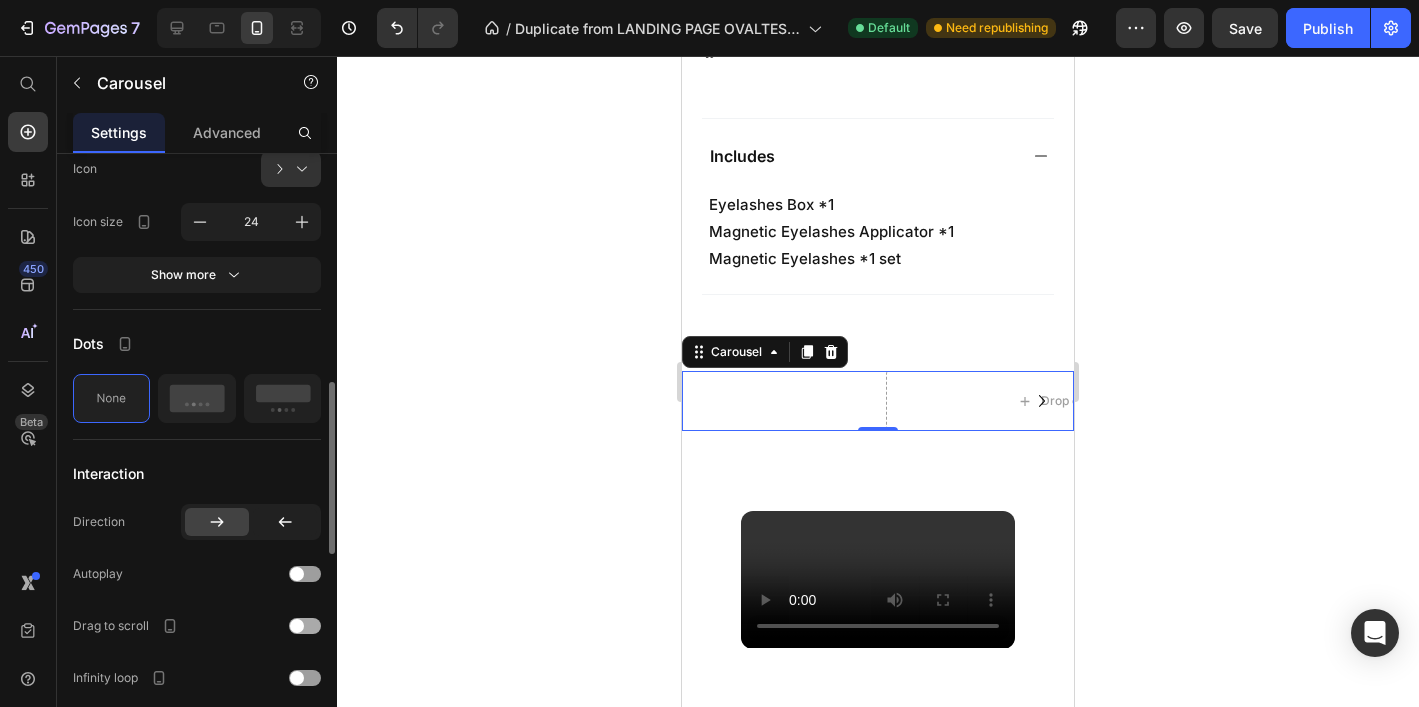 click at bounding box center [305, 626] 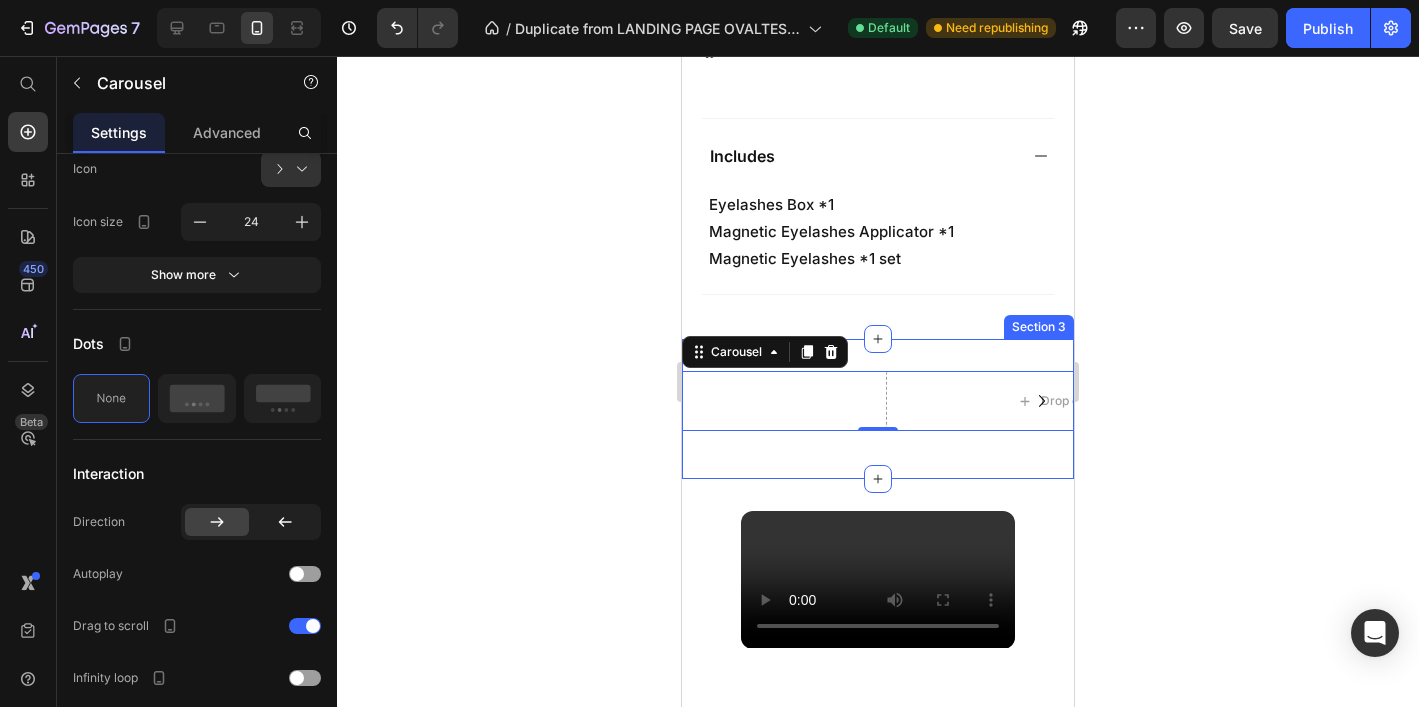 click on "Drop element here
Drop element here
Drop element here
Carousel   0 Row Section 3" at bounding box center (878, 409) 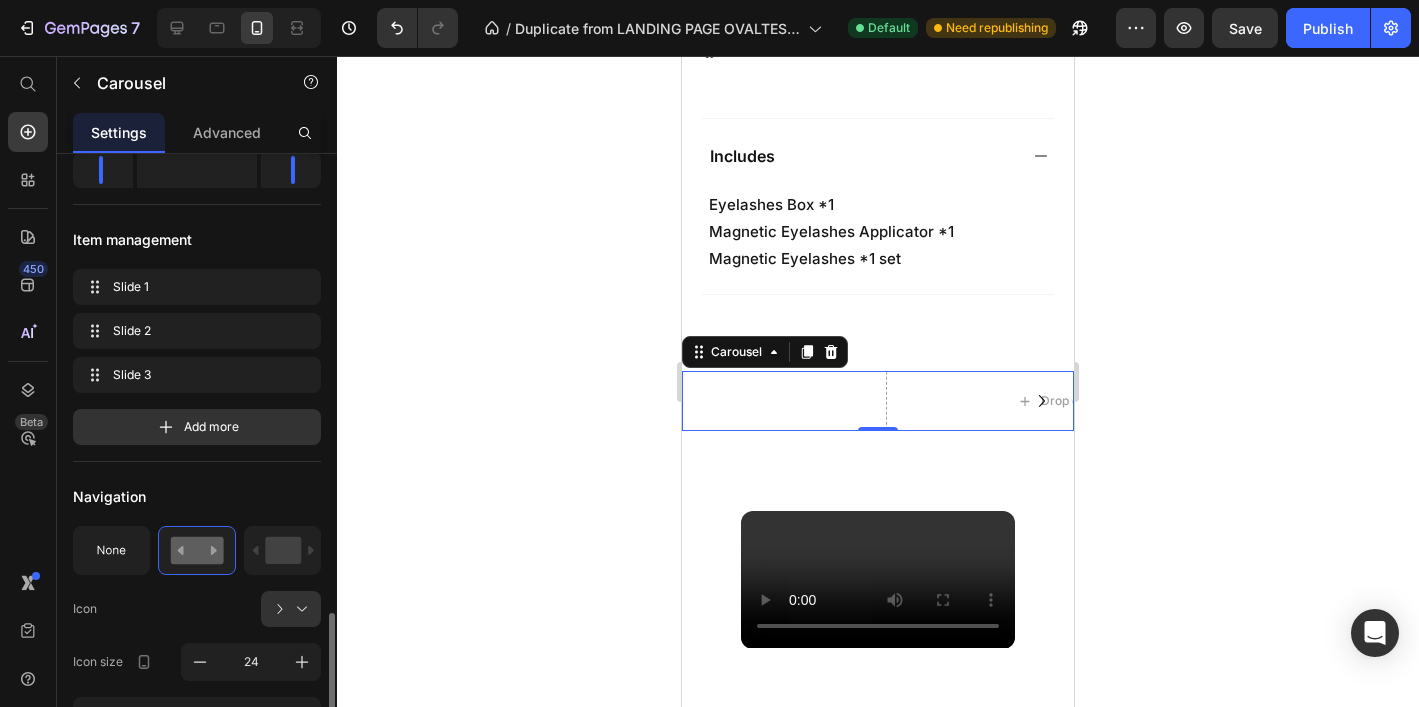 scroll, scrollTop: 0, scrollLeft: 0, axis: both 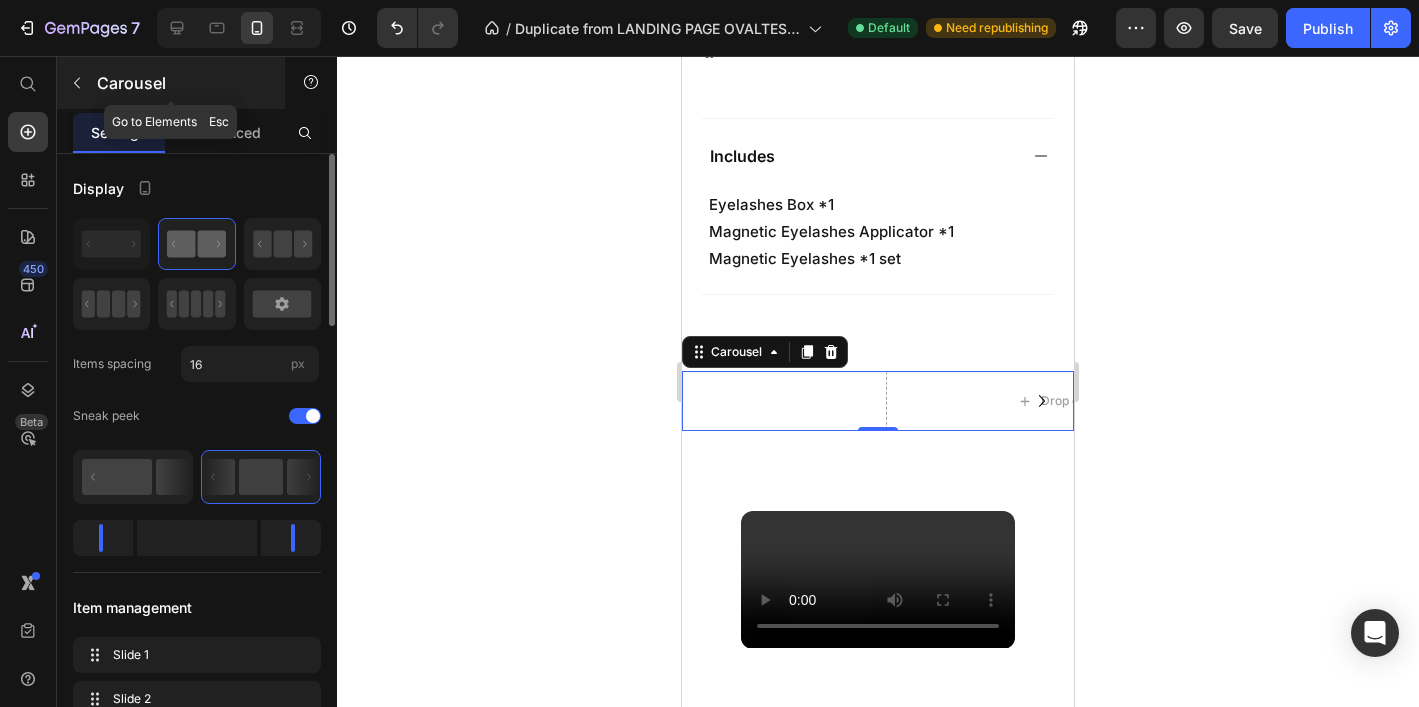 click 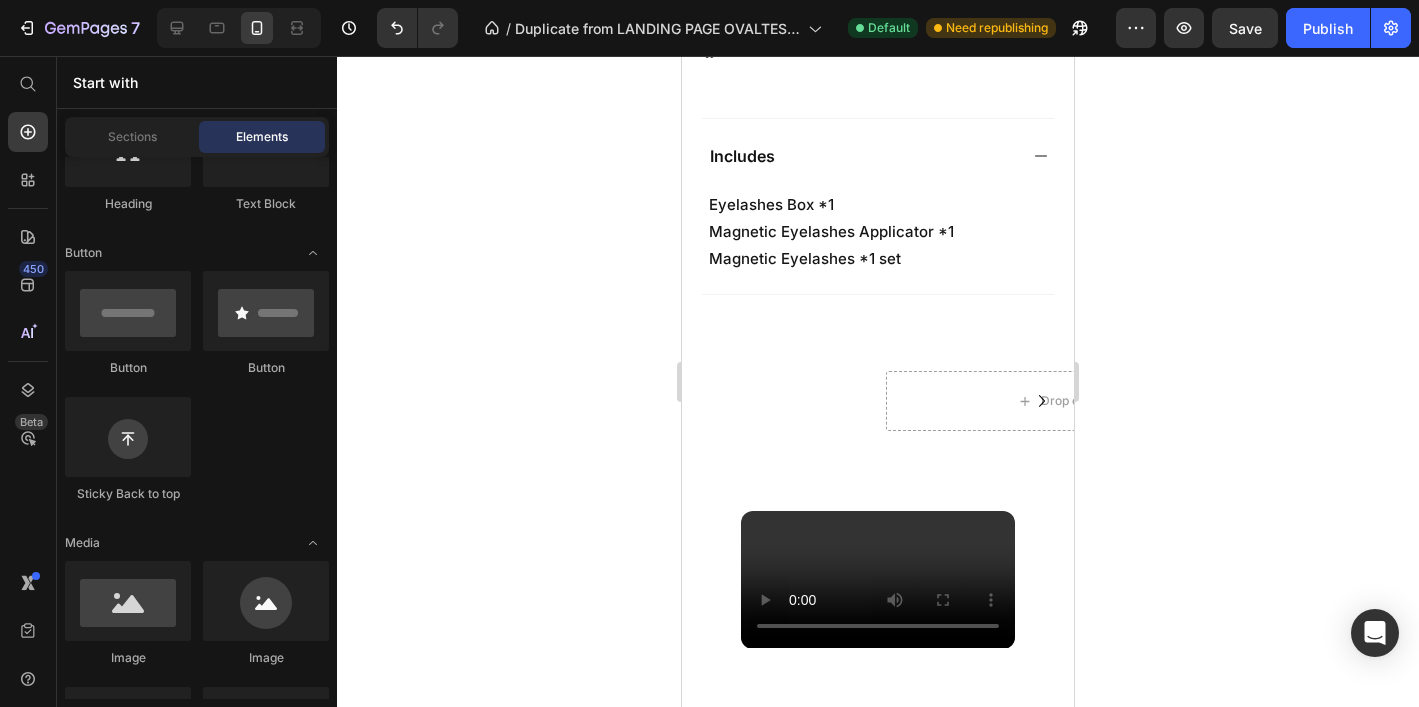 scroll, scrollTop: 0, scrollLeft: 0, axis: both 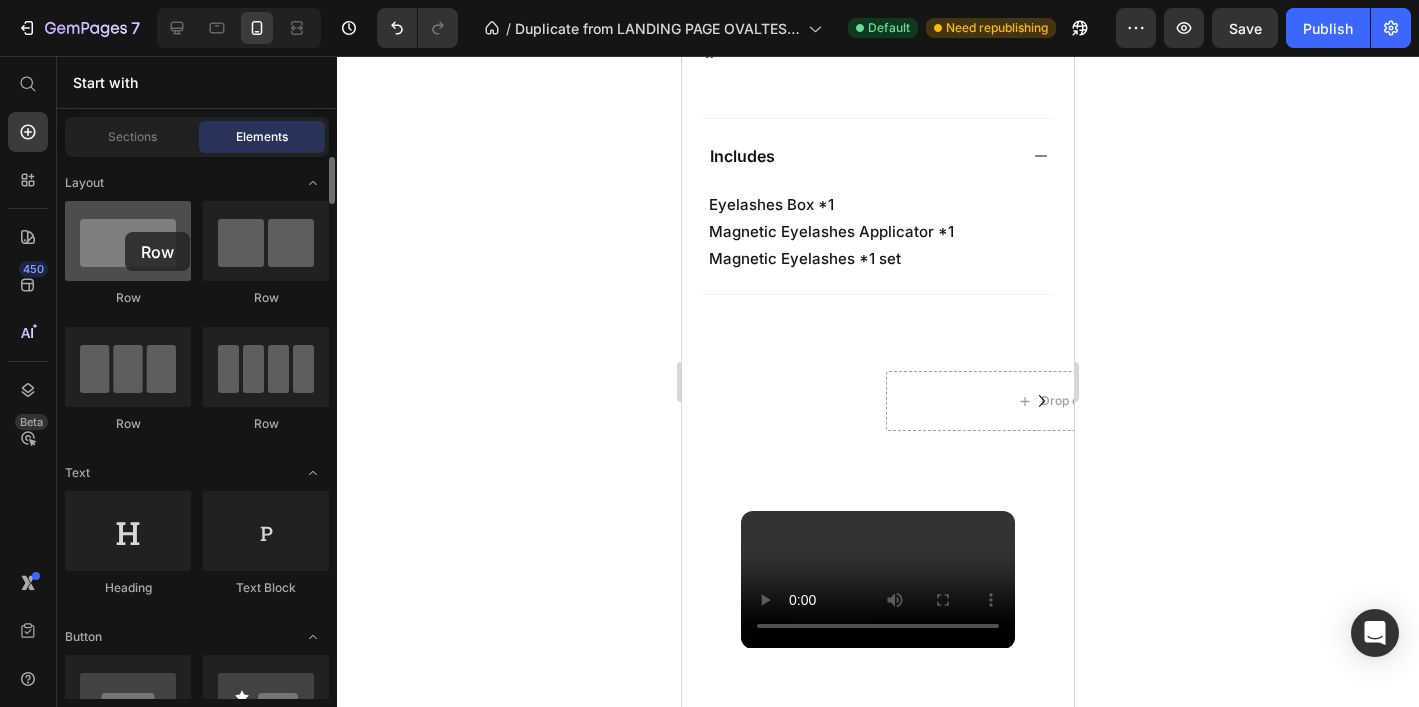 drag, startPoint x: 592, startPoint y: 389, endPoint x: 125, endPoint y: 232, distance: 492.68448 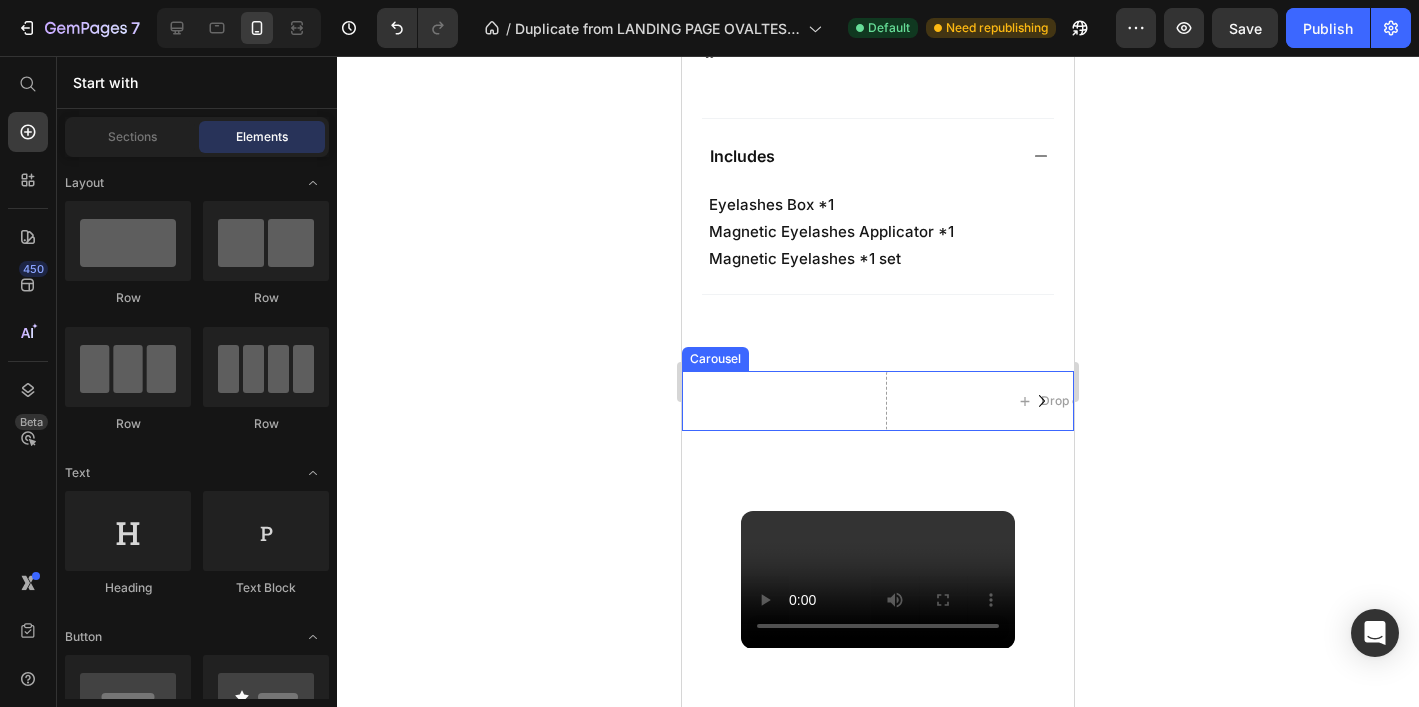click on "Drop element here
Drop element here
Drop element here" at bounding box center (878, 401) 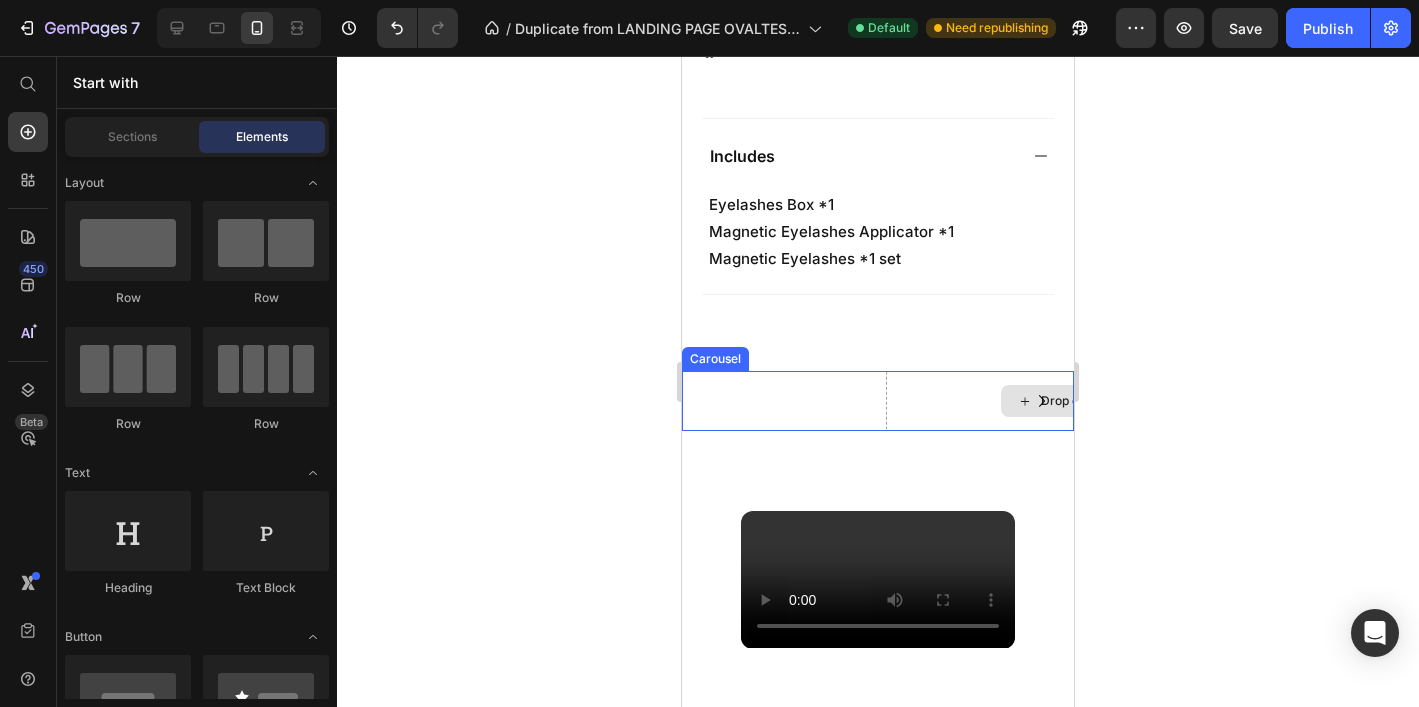 click on "Drop element here" at bounding box center [1082, 401] 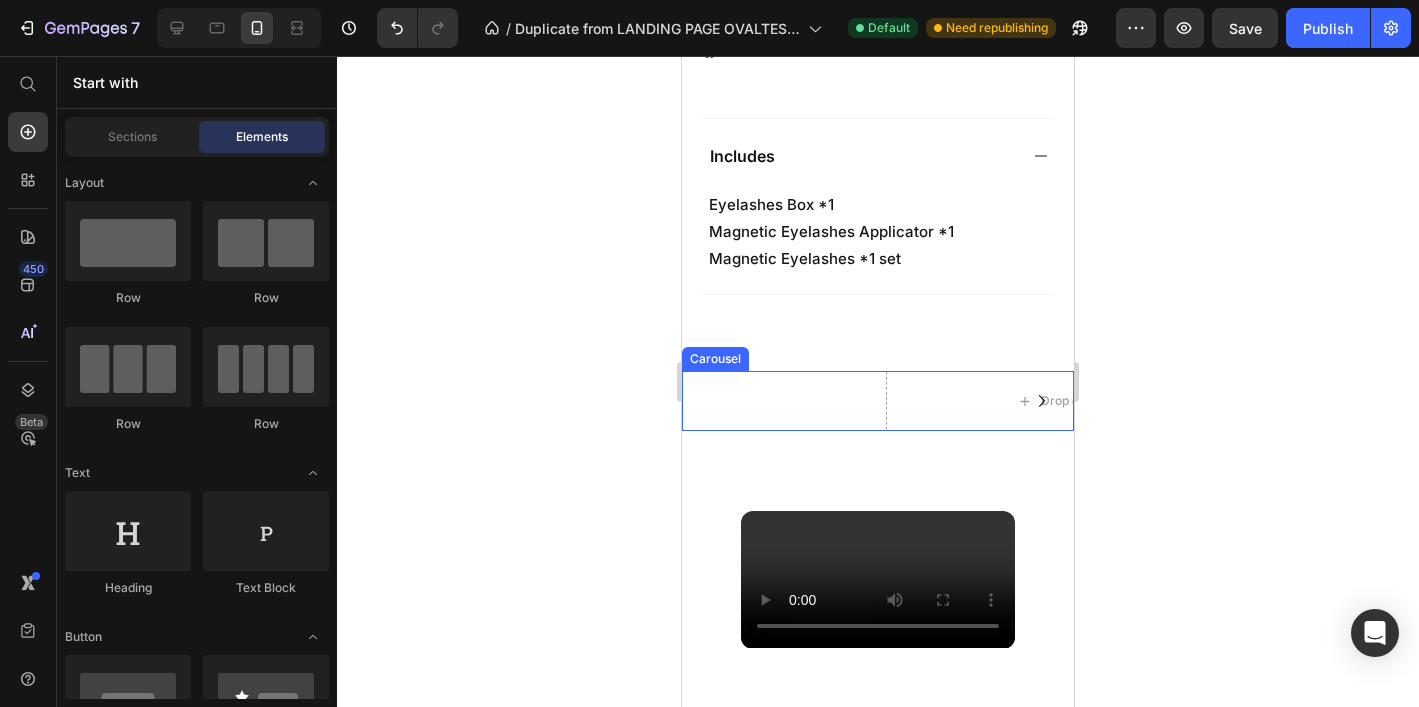 click on "Drop element here
Drop element here
Drop element here" at bounding box center (878, 401) 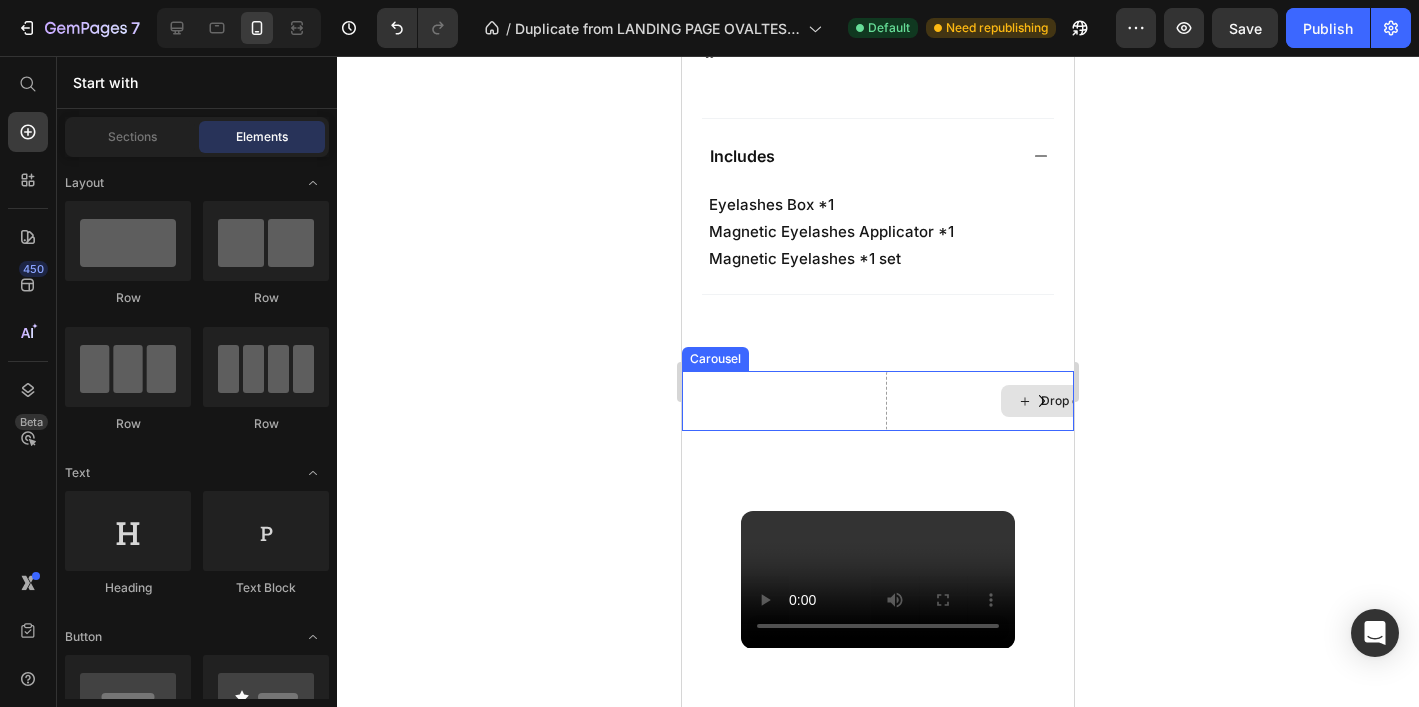 click on "Drop element here" at bounding box center [1082, 401] 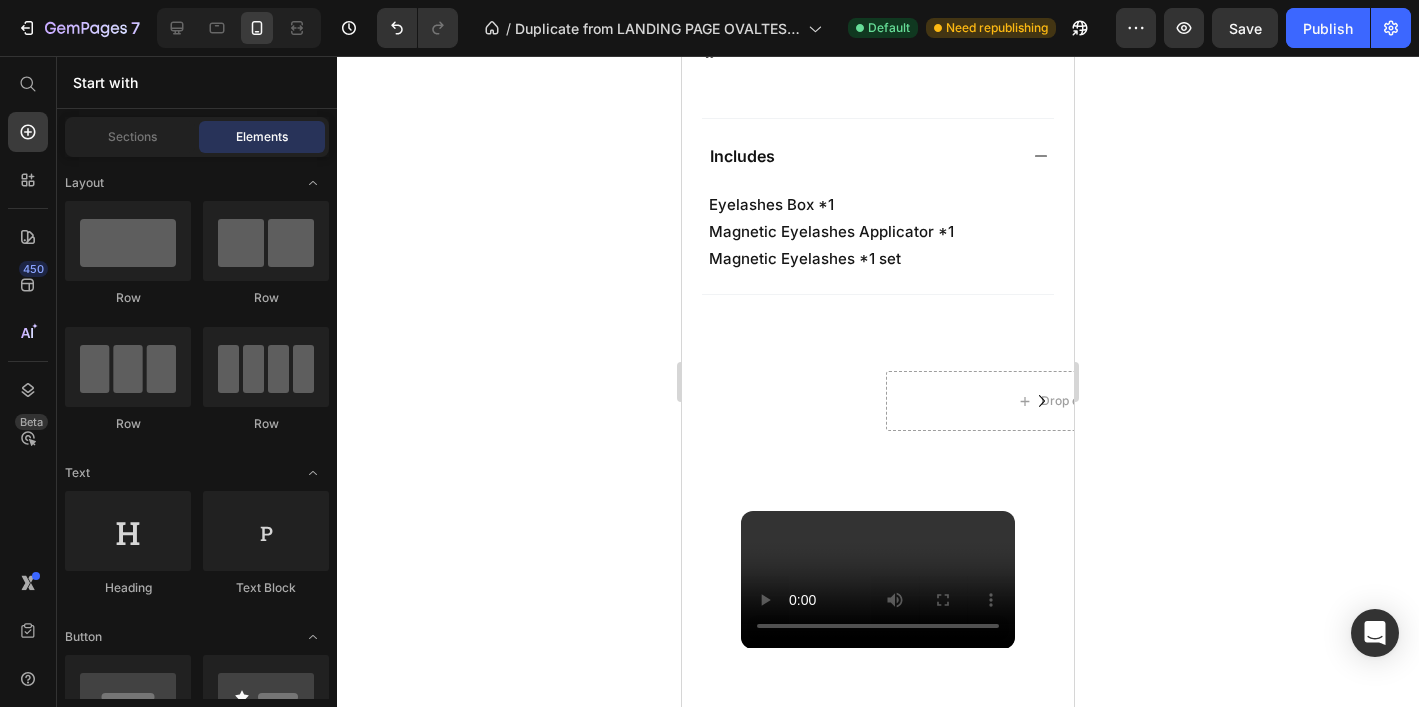 click 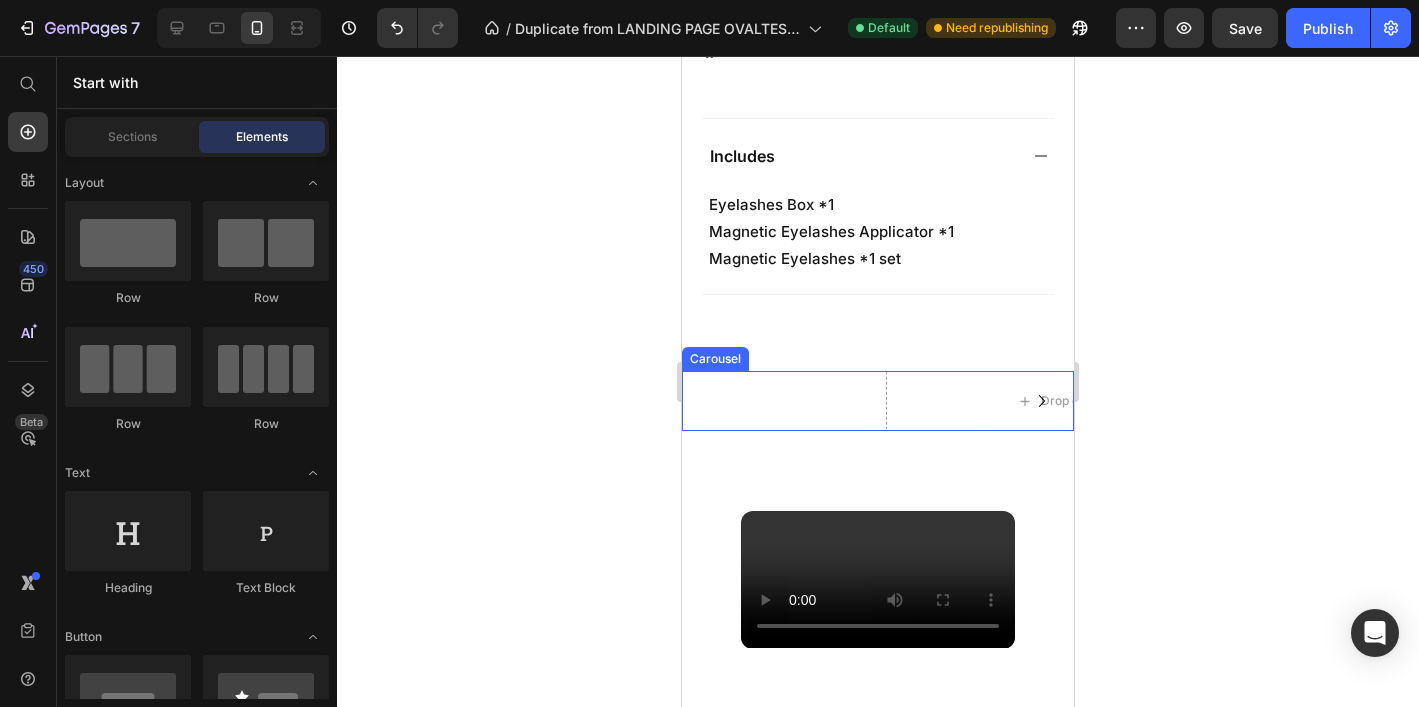 click on "Drop element here
Drop element here
Drop element here" at bounding box center [878, 401] 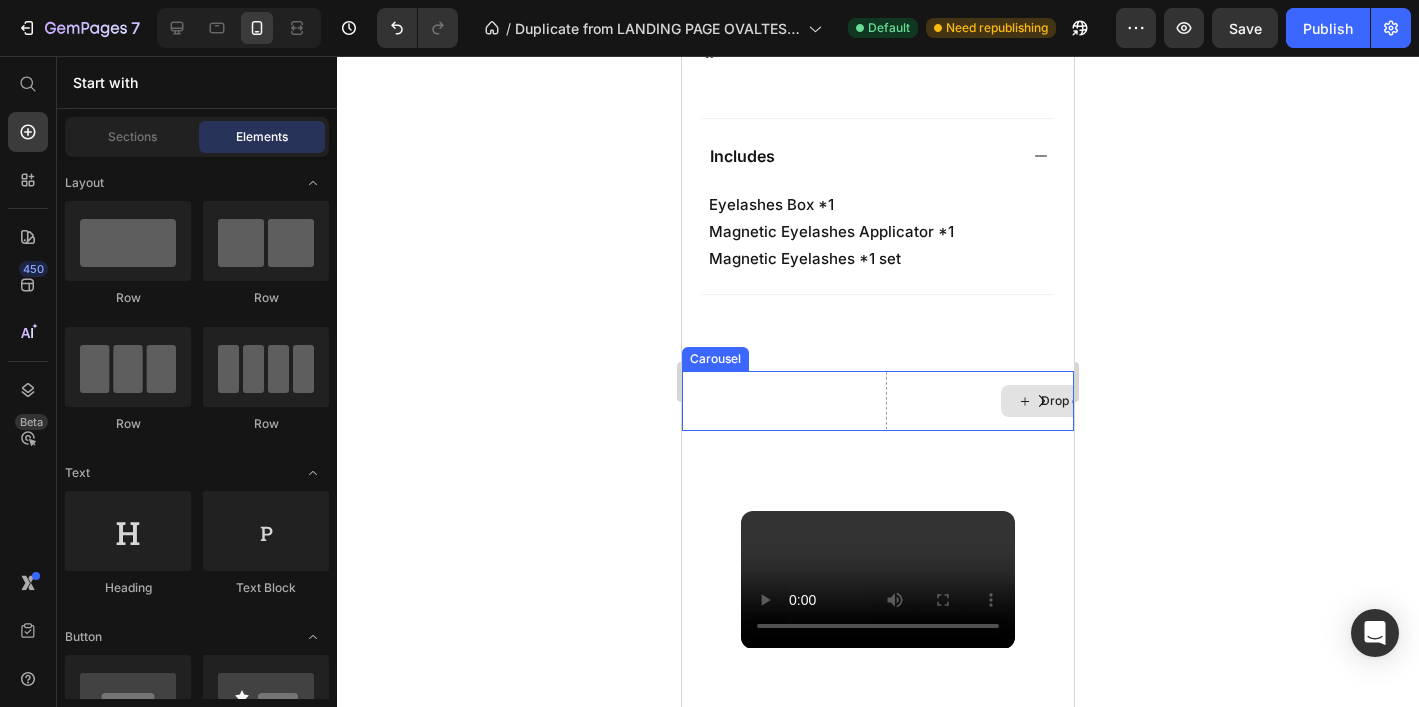 click on "Drop element here" at bounding box center (1082, 401) 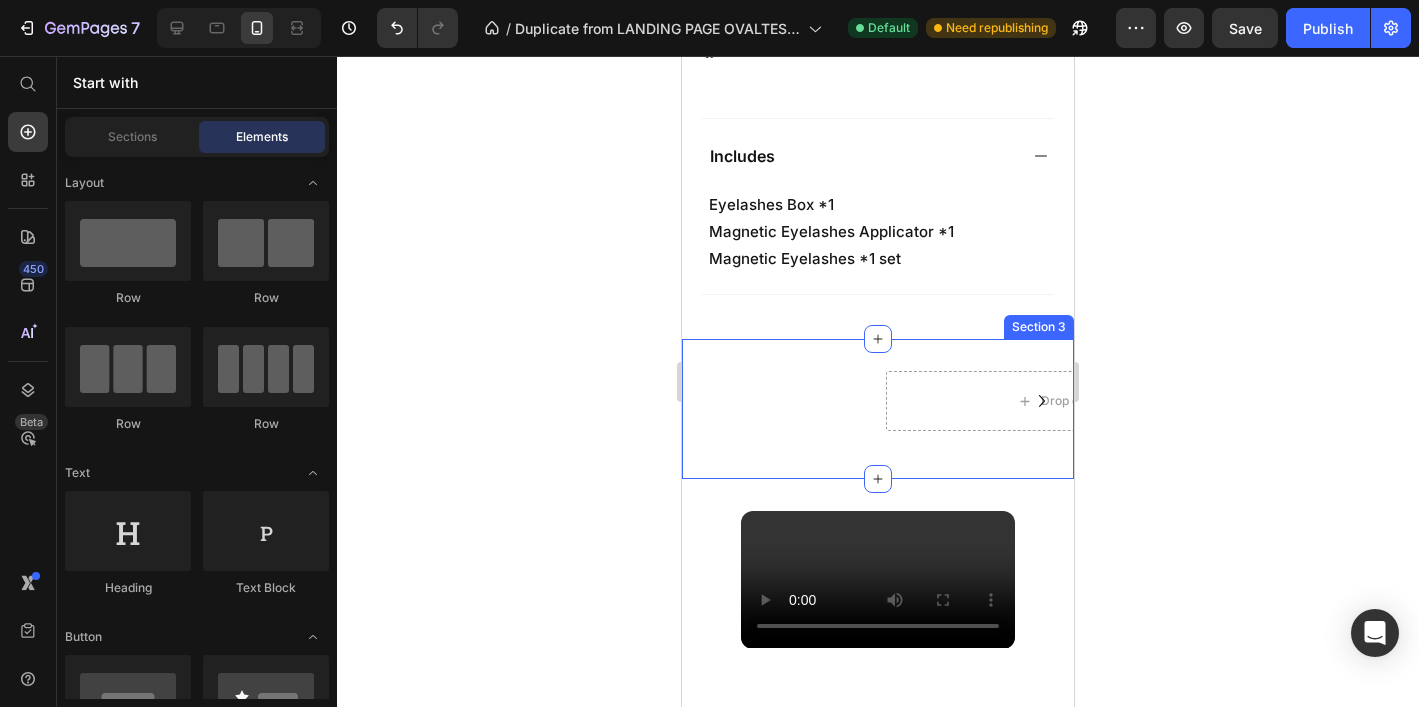 click on "Drop element here
Drop element here
Drop element here
Carousel Row Section 3" at bounding box center (878, 409) 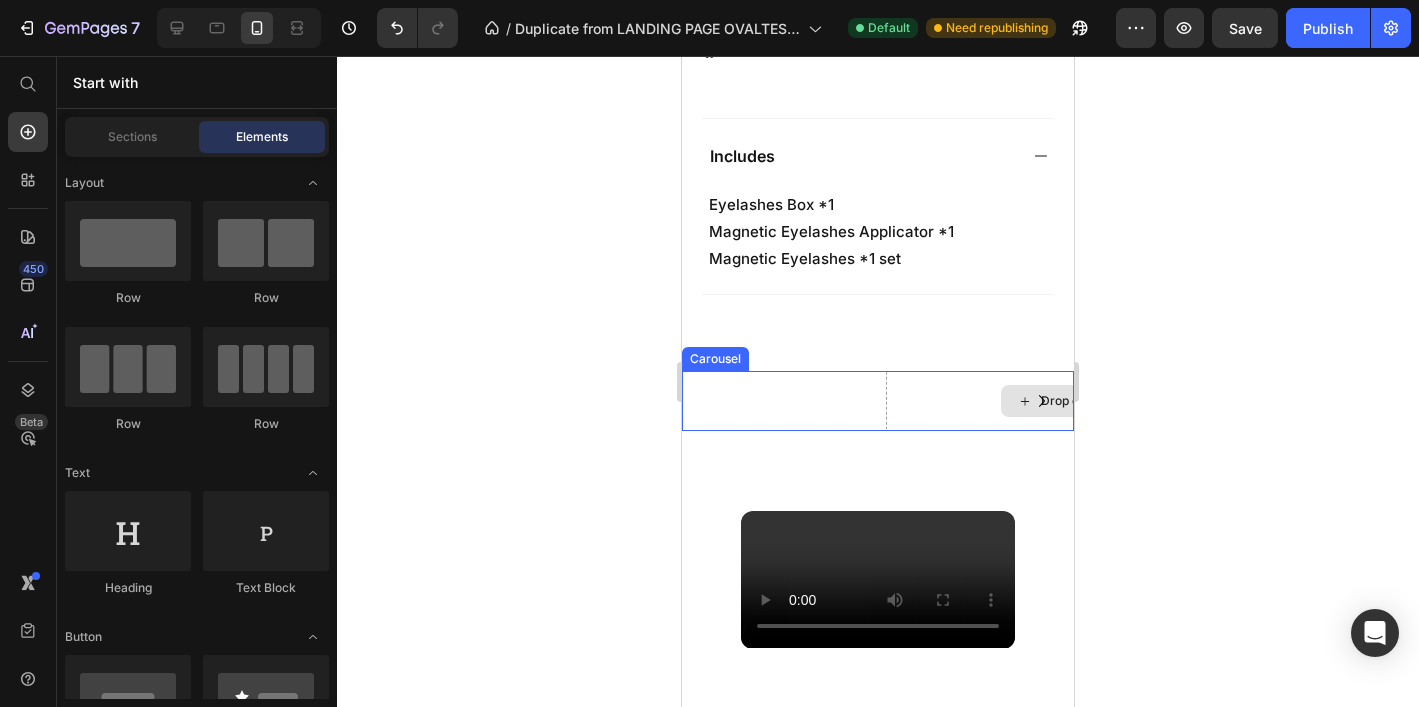 click on "Drop element here" at bounding box center (1082, 401) 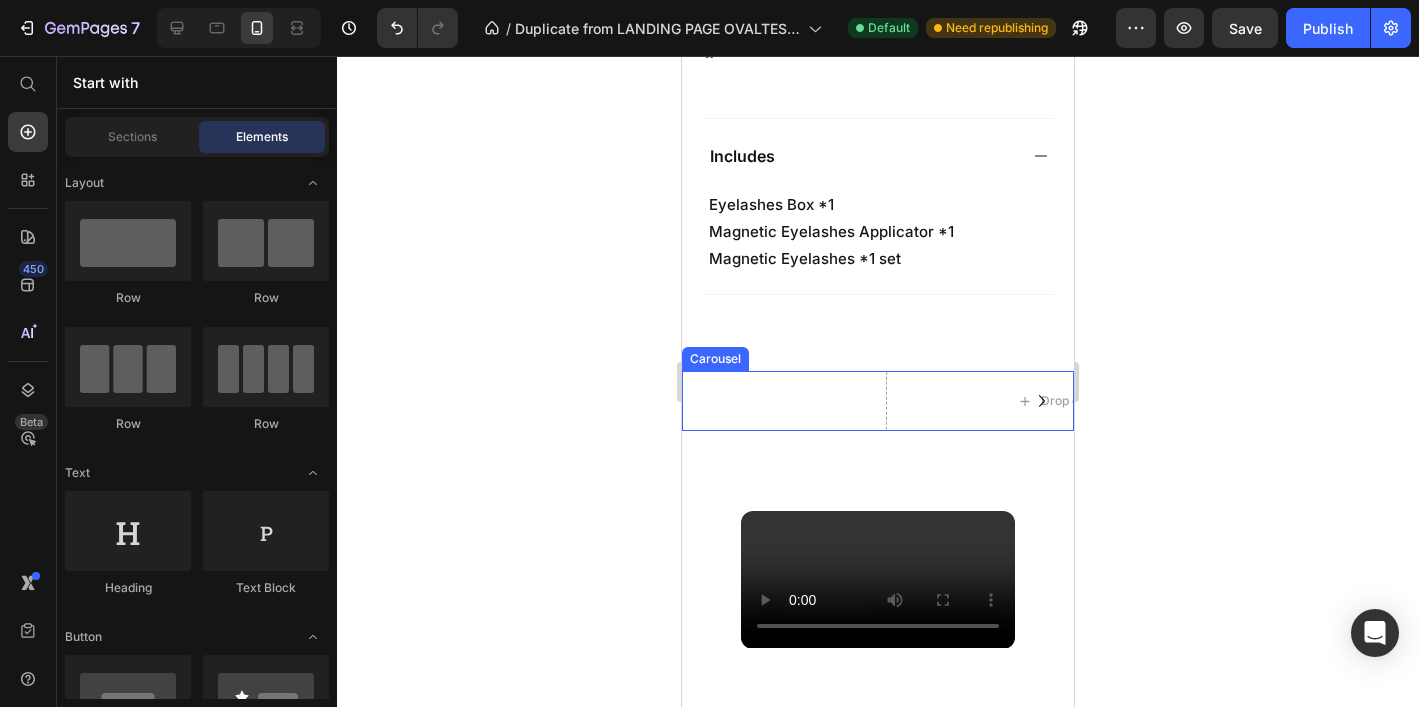 click on "Drop element here
Drop element here
Drop element here" at bounding box center (878, 401) 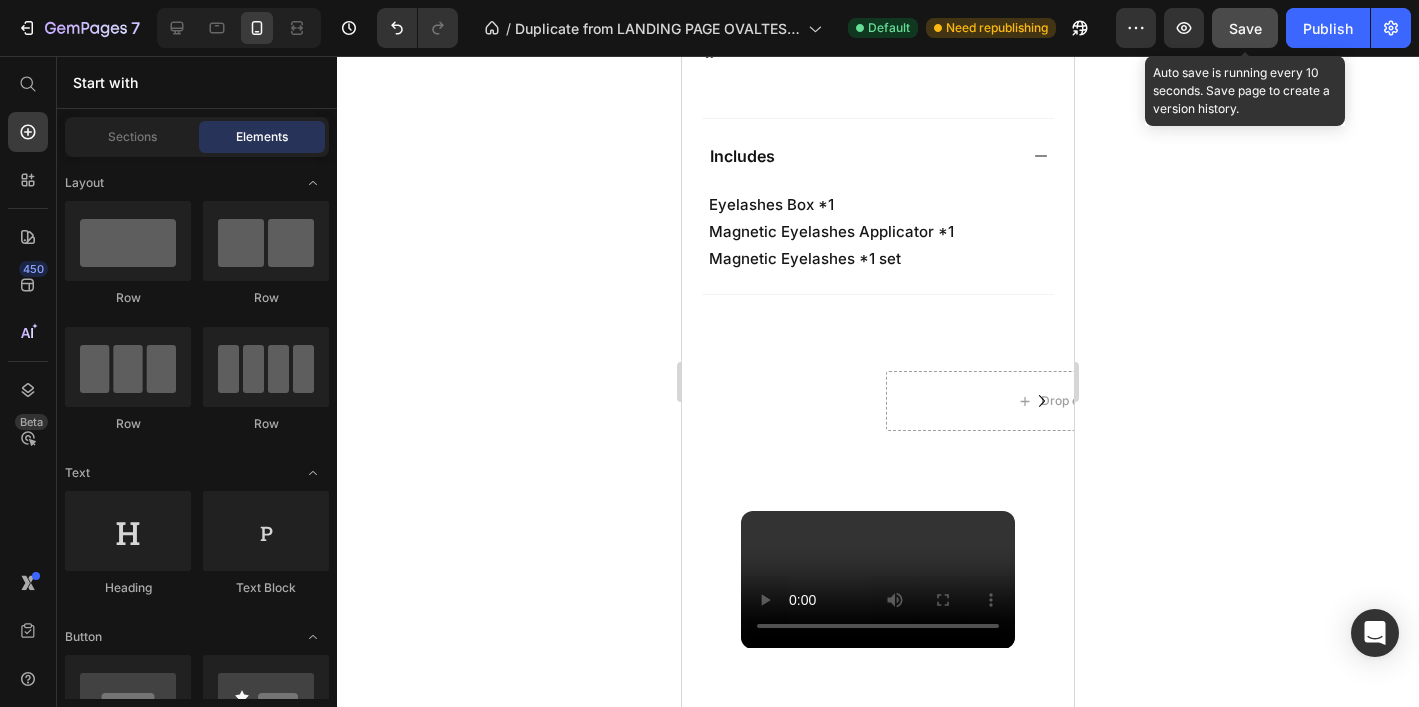 click on "Save" 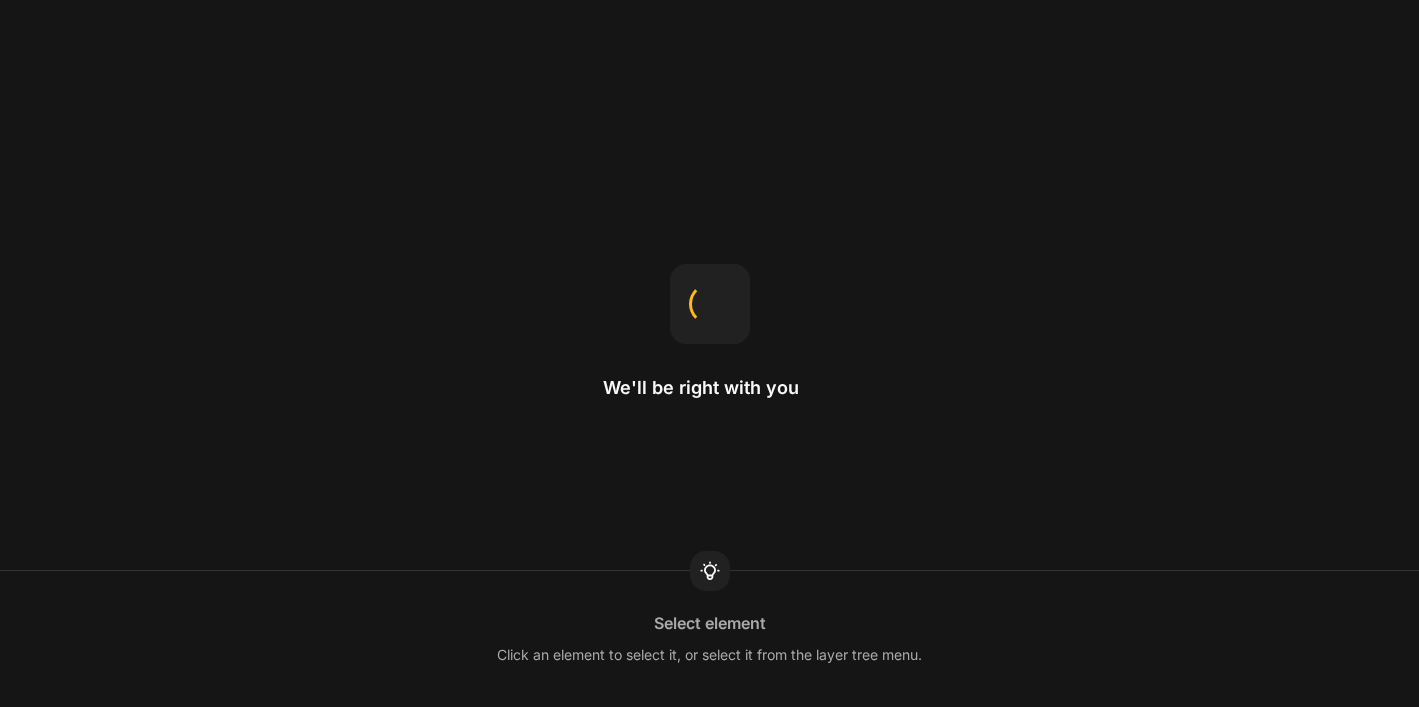 scroll, scrollTop: 0, scrollLeft: 0, axis: both 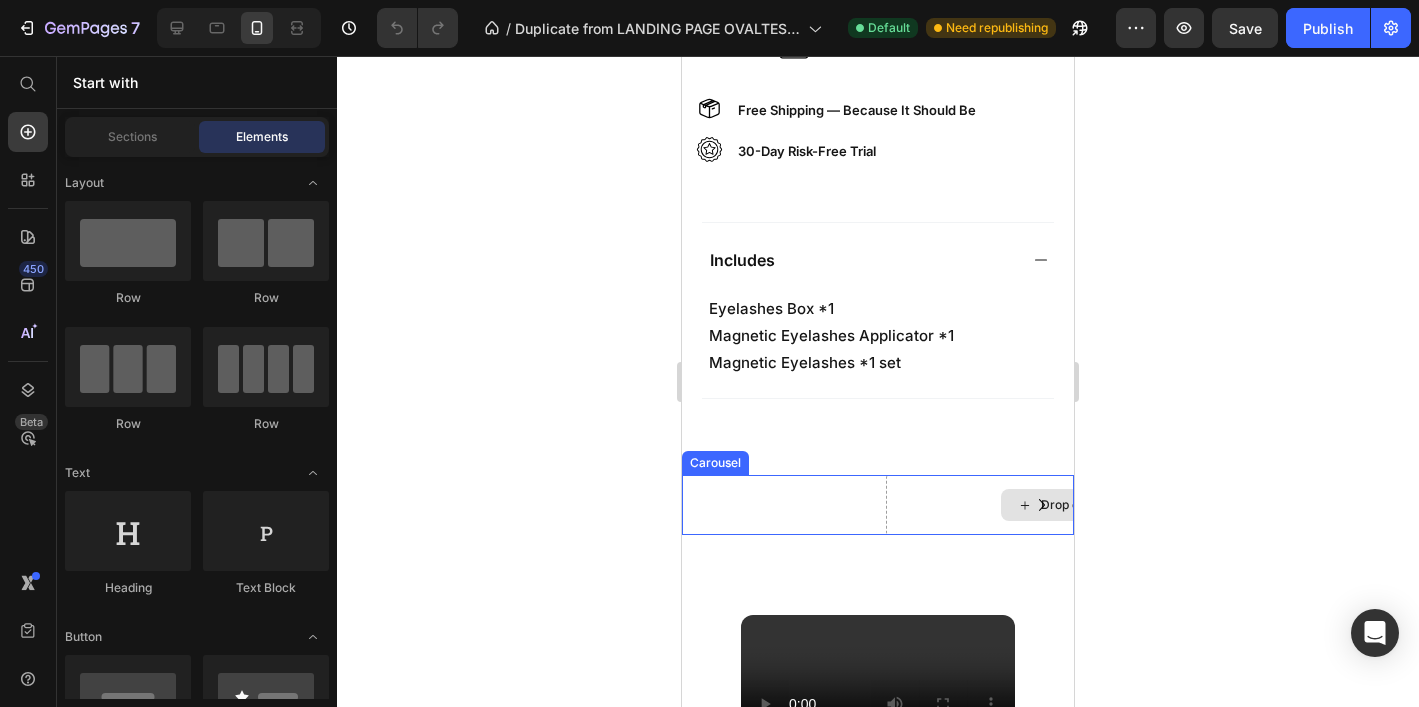click on "Drop element here" at bounding box center [1082, 505] 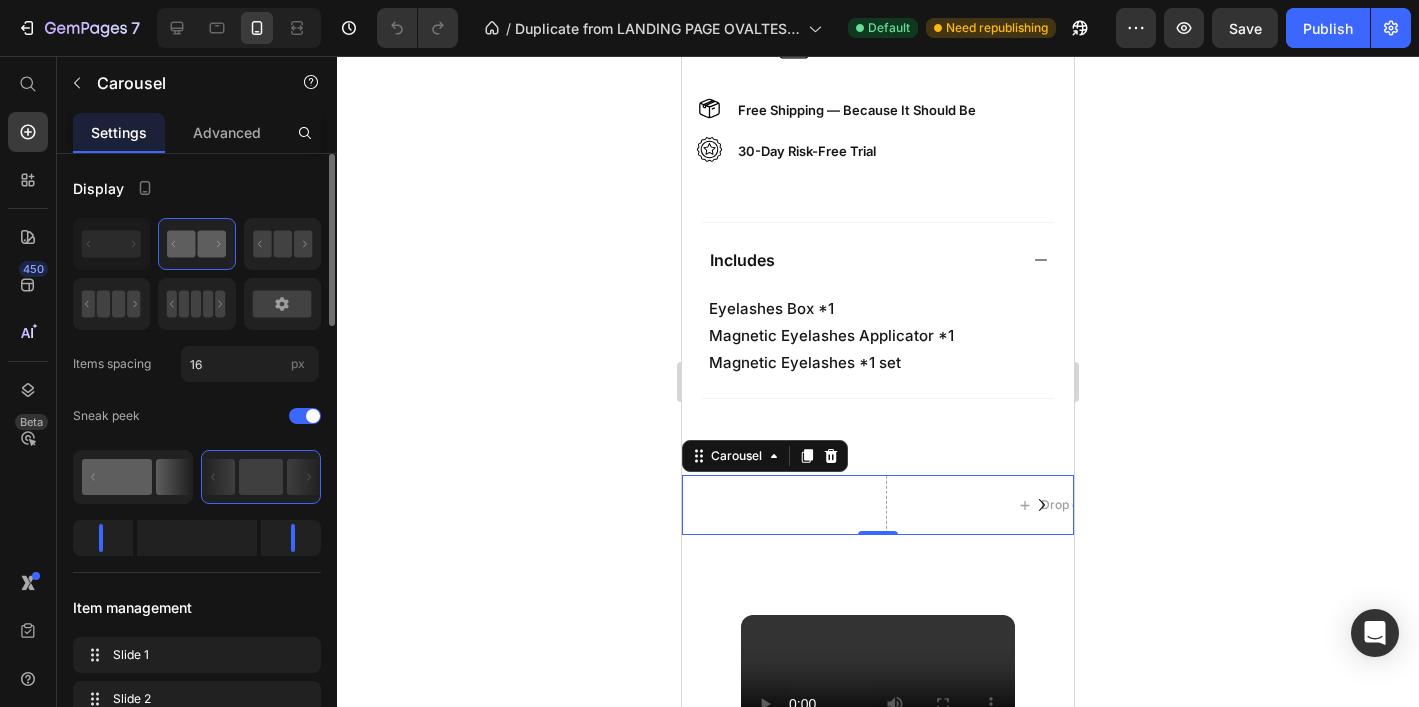 click 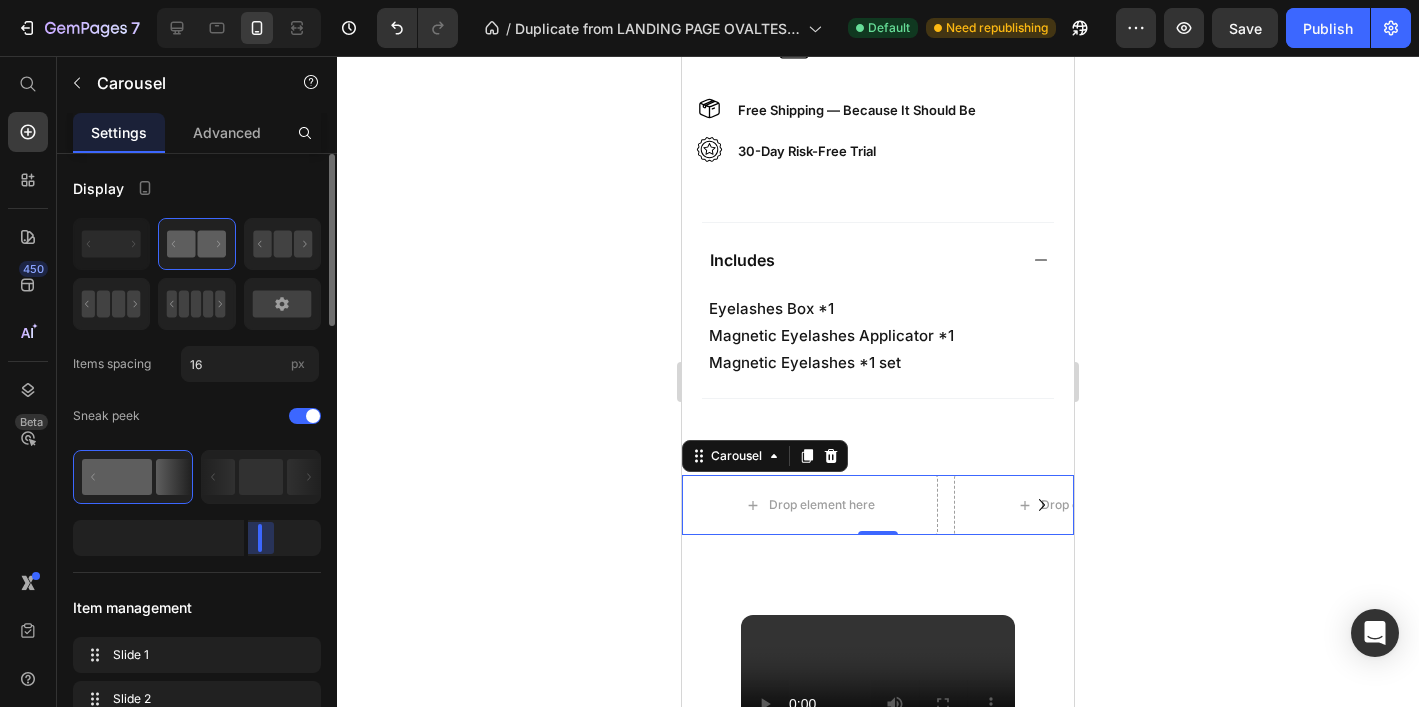 drag, startPoint x: 275, startPoint y: 530, endPoint x: 214, endPoint y: 530, distance: 61 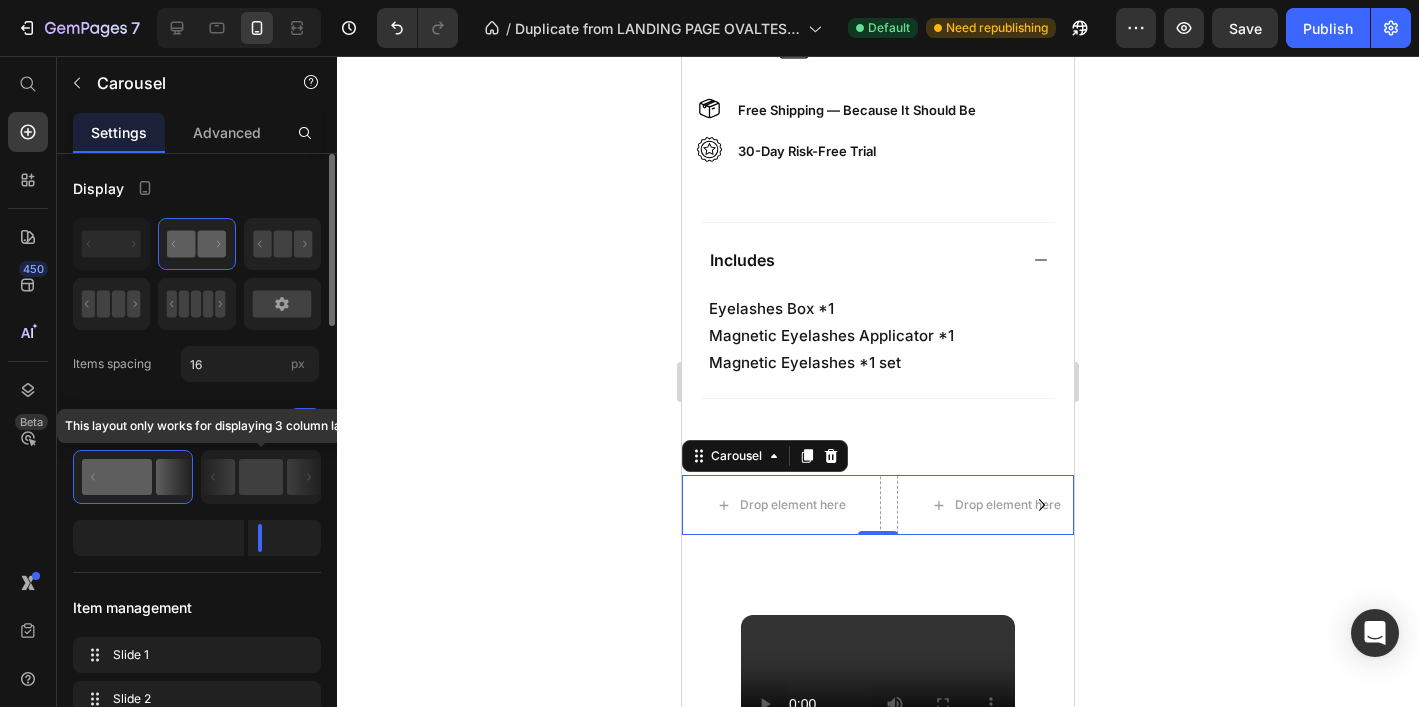 click 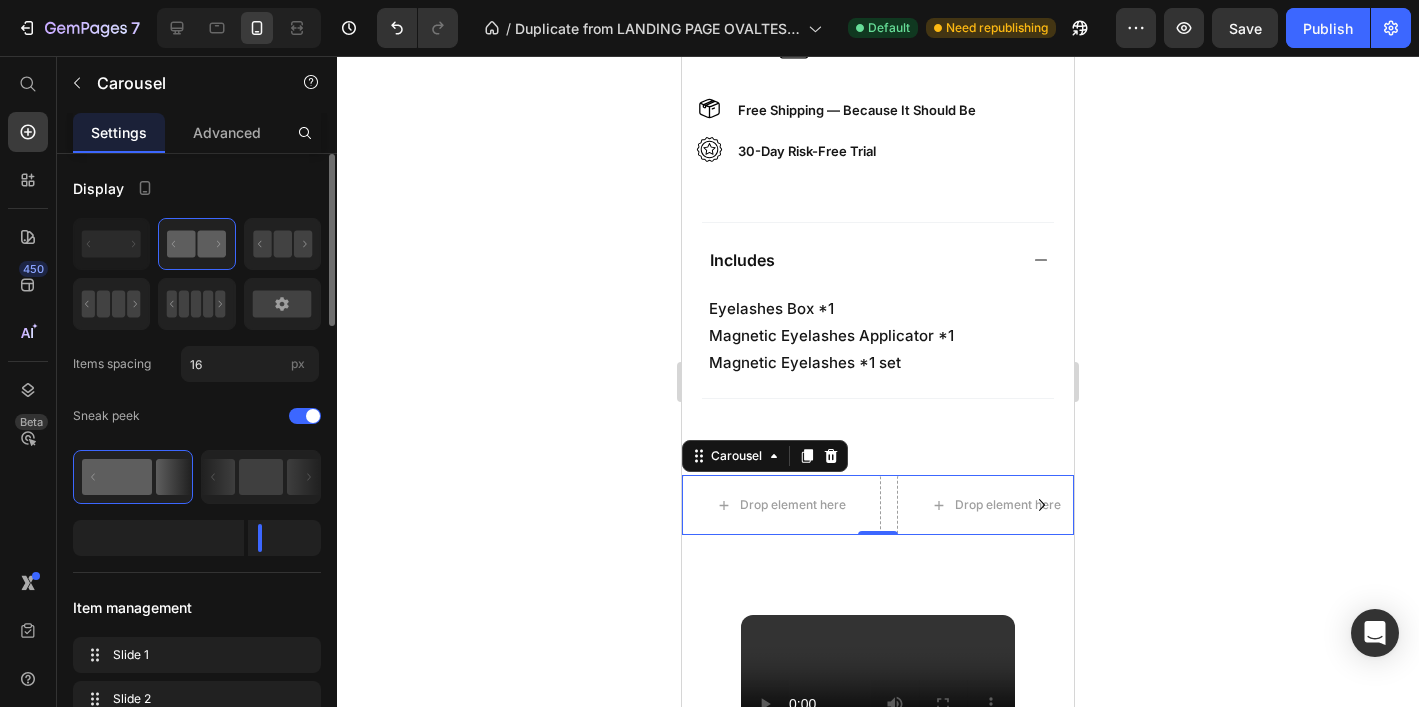 click 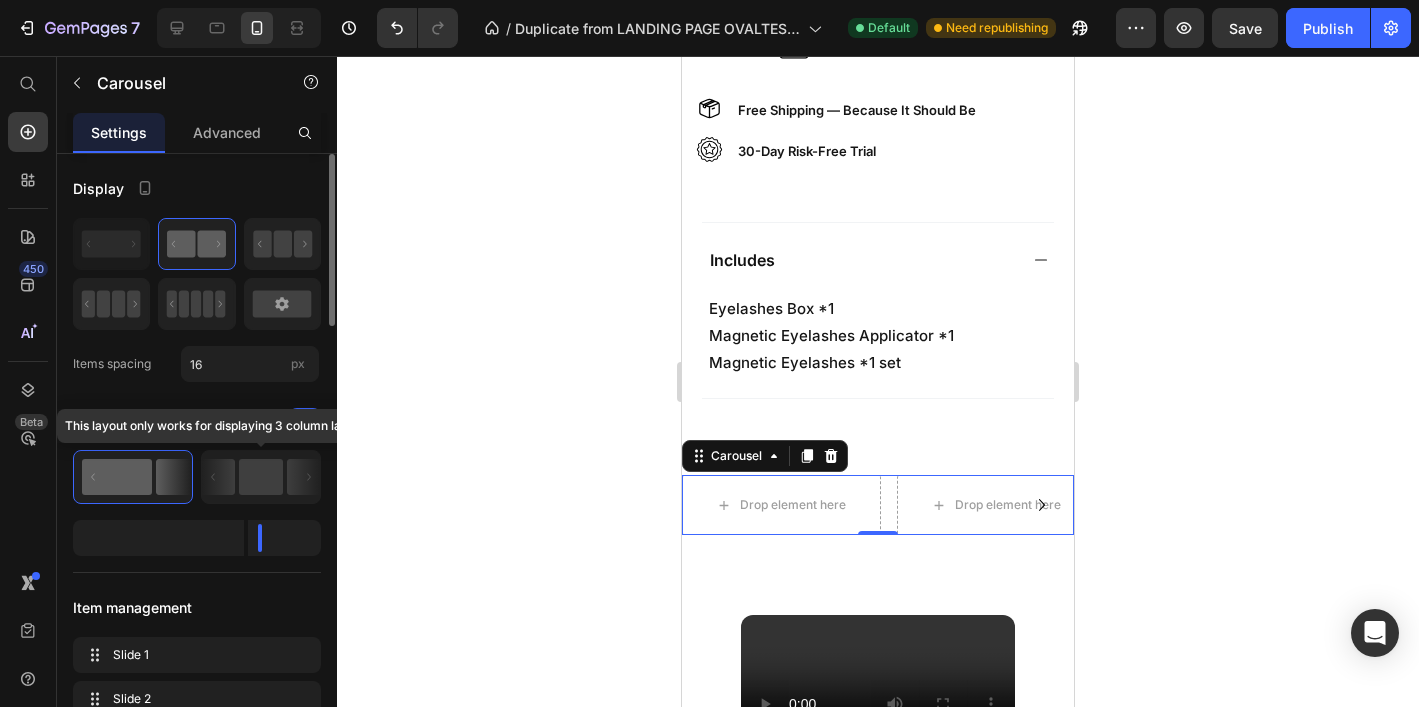 click 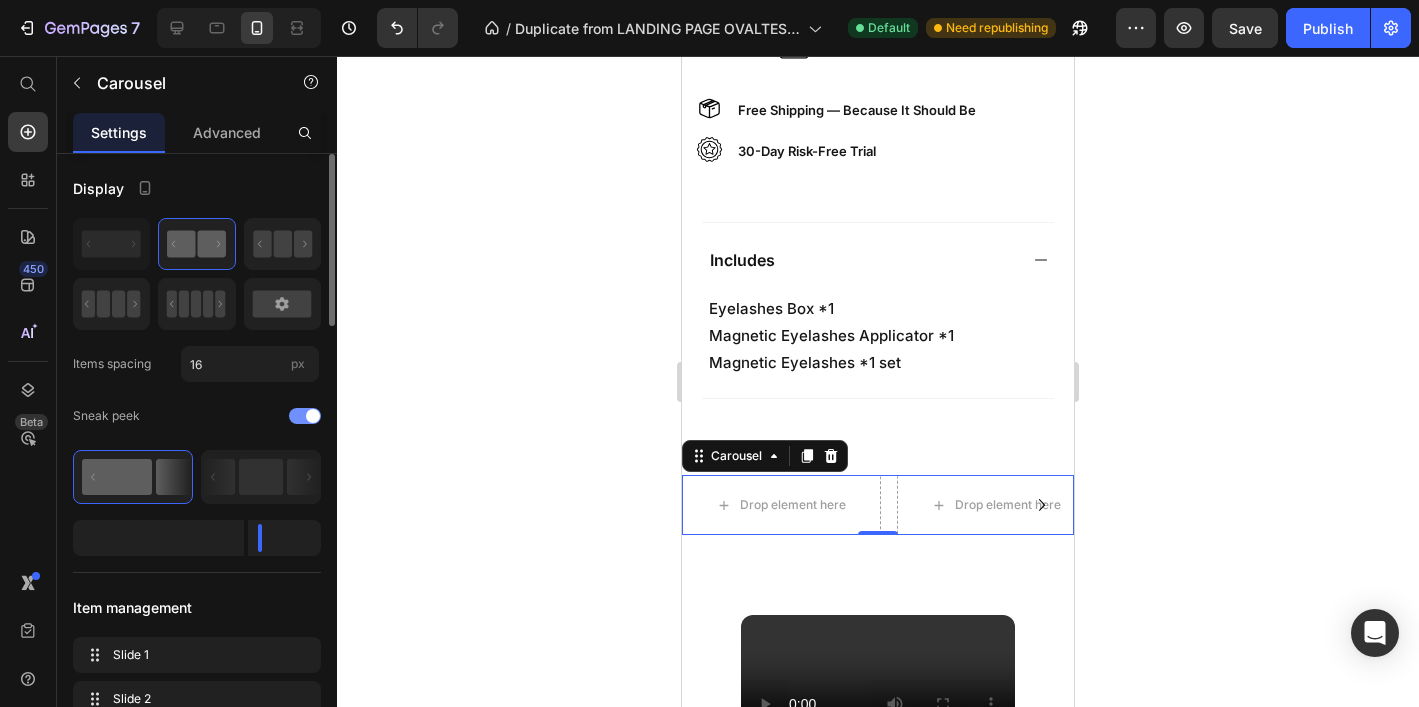 click at bounding box center [305, 416] 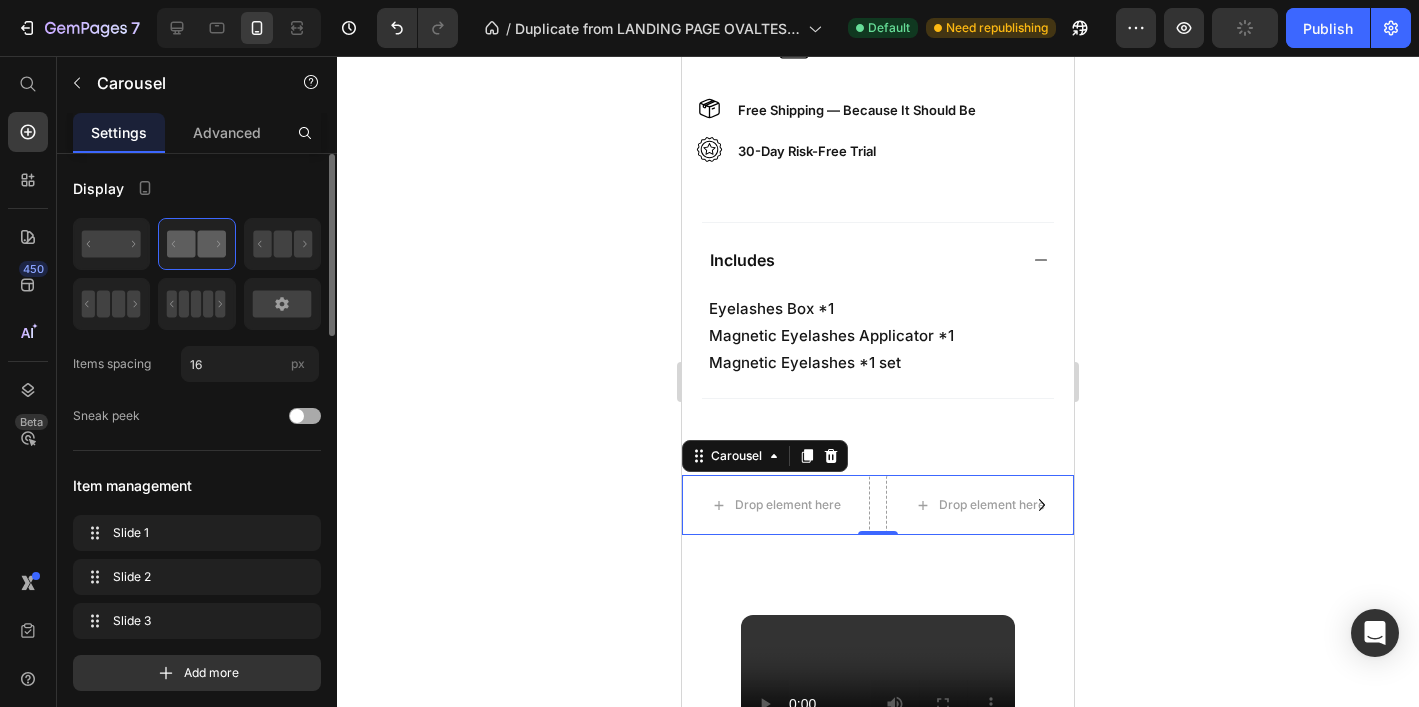 click at bounding box center (297, 416) 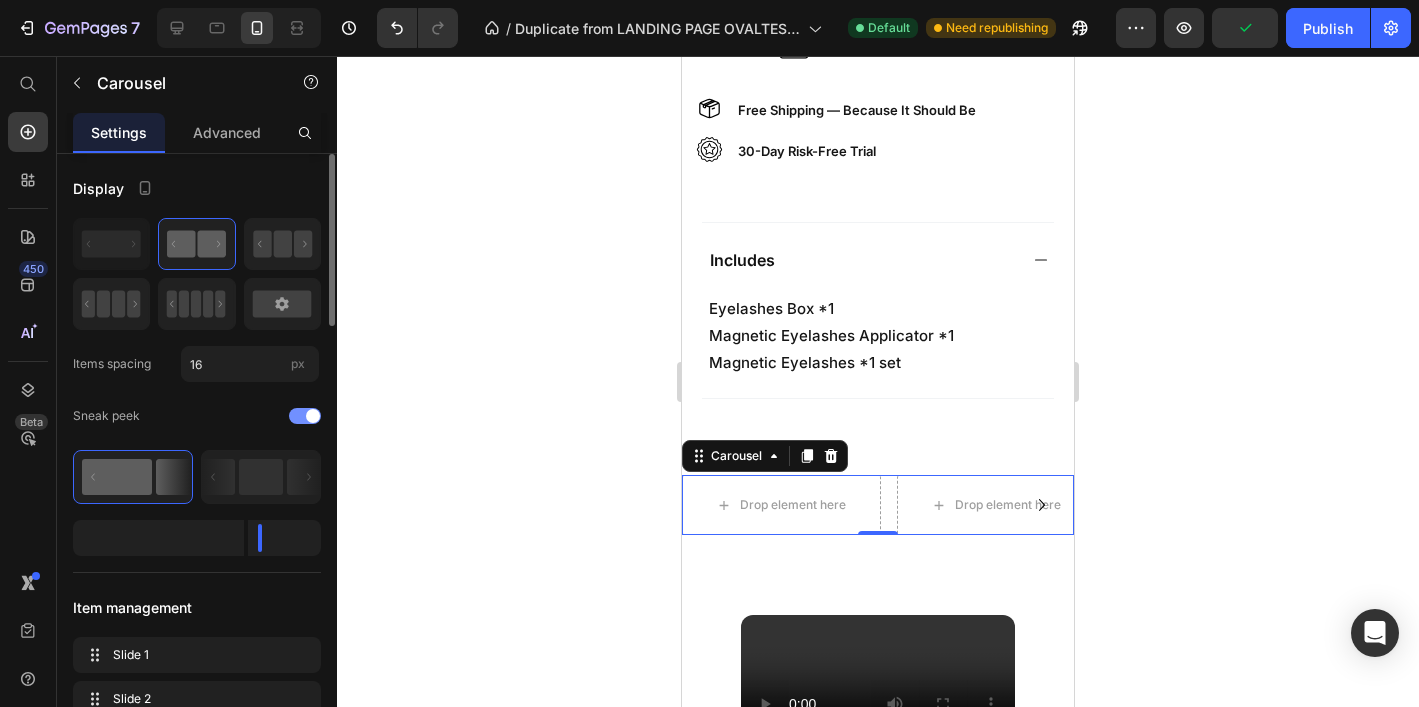 click at bounding box center [305, 416] 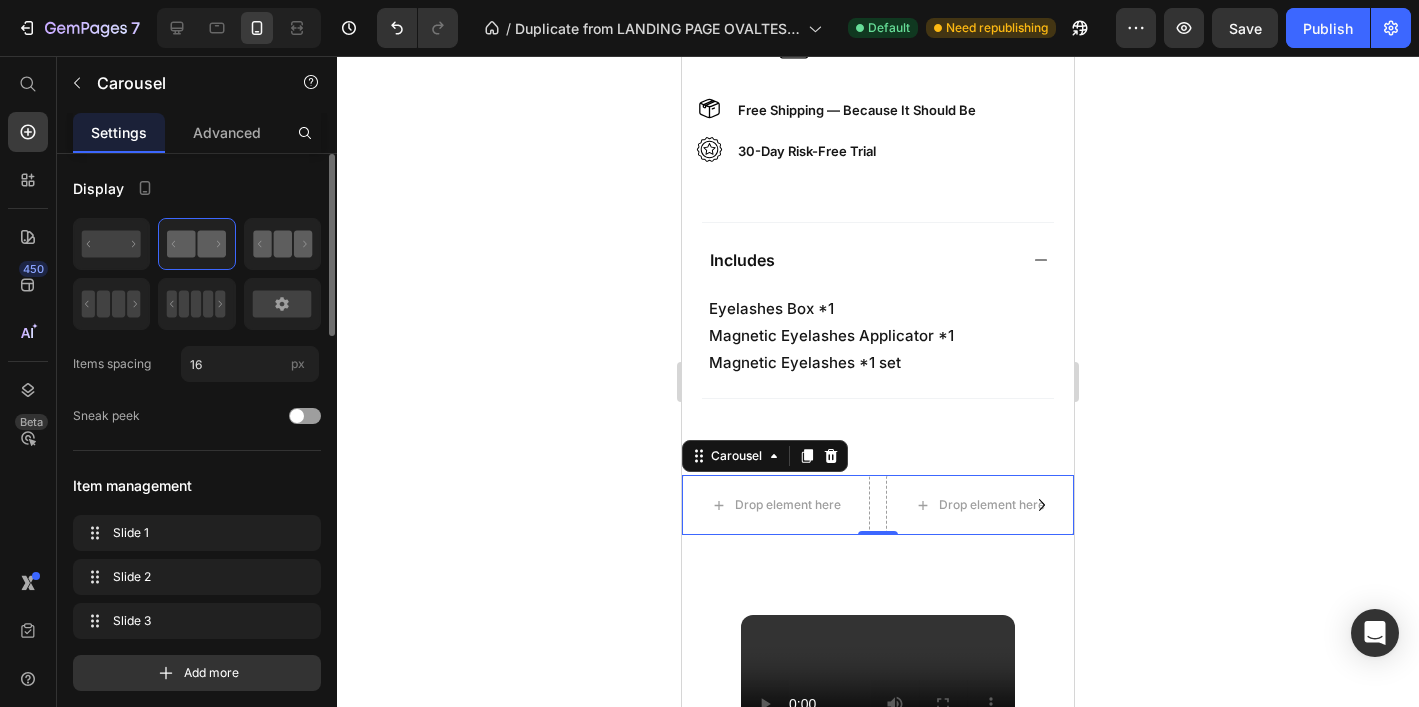 click 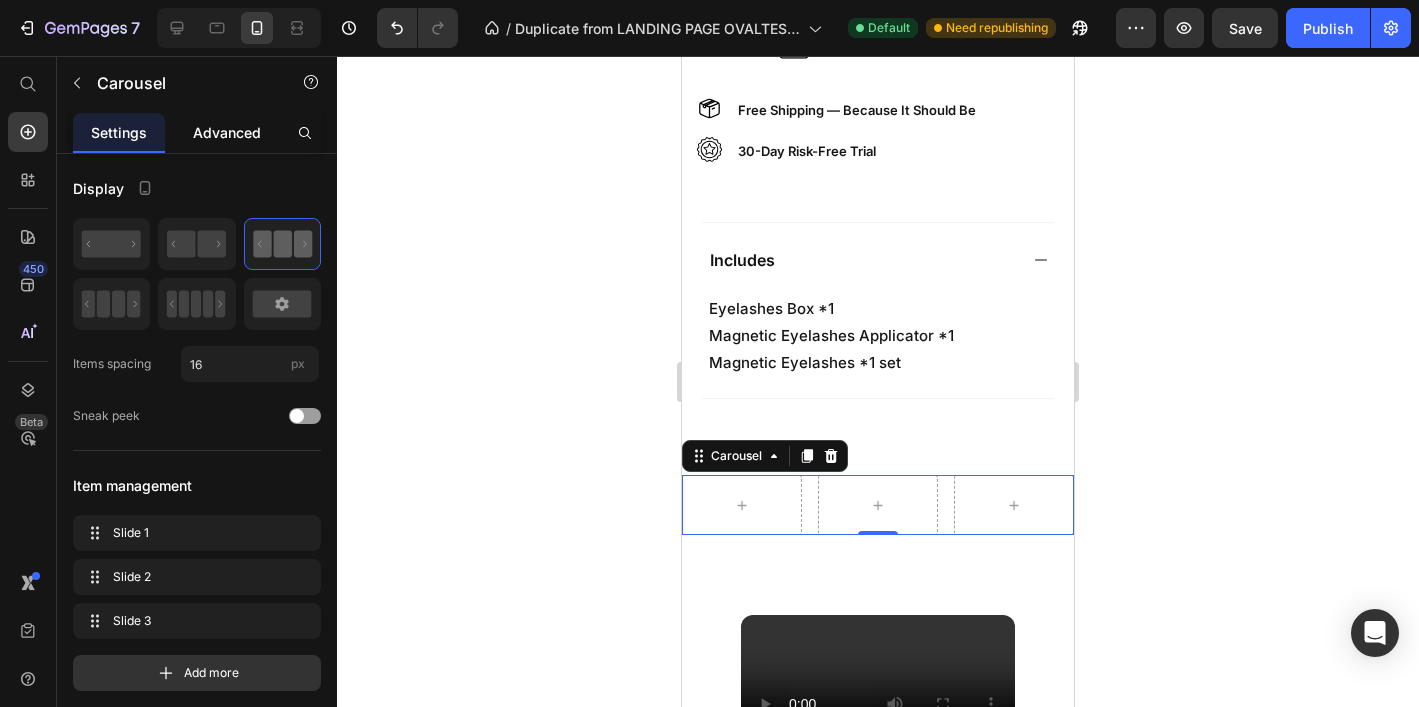 click on "Advanced" at bounding box center [227, 132] 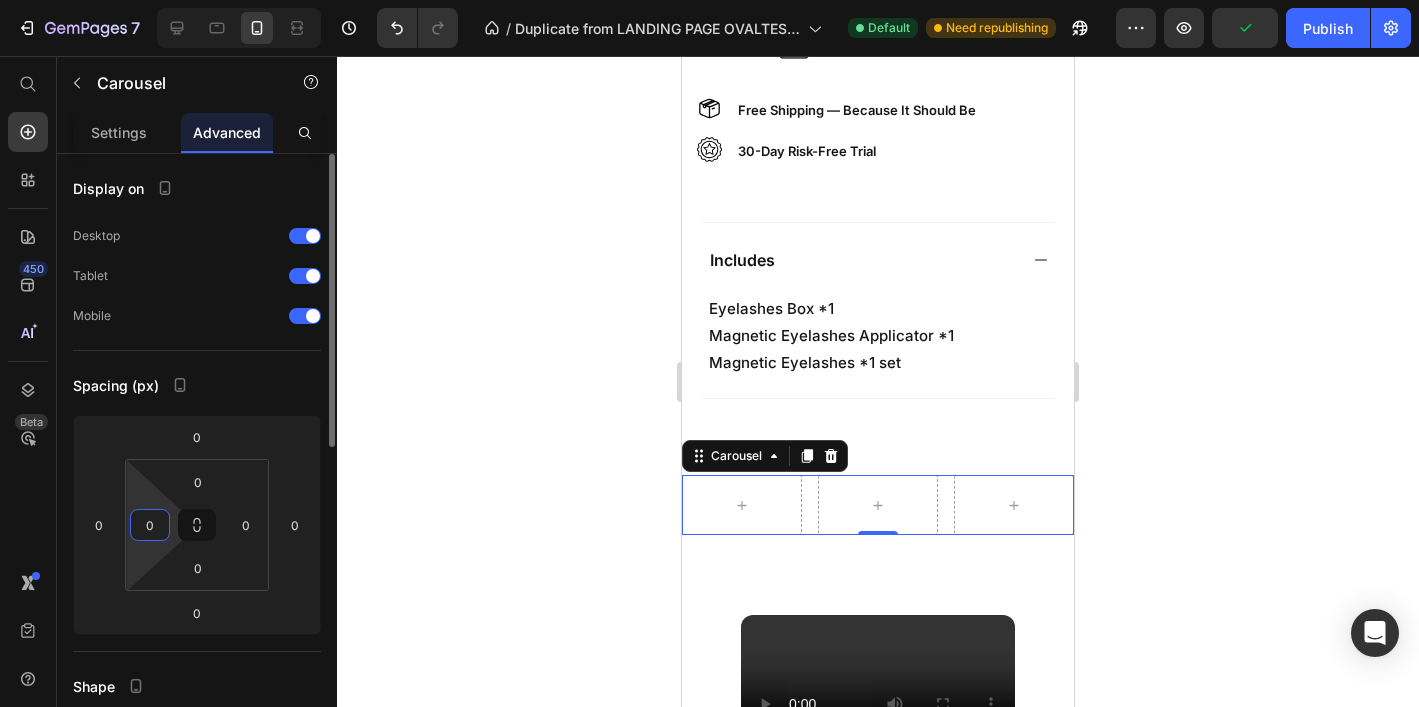 click on "0" at bounding box center (150, 525) 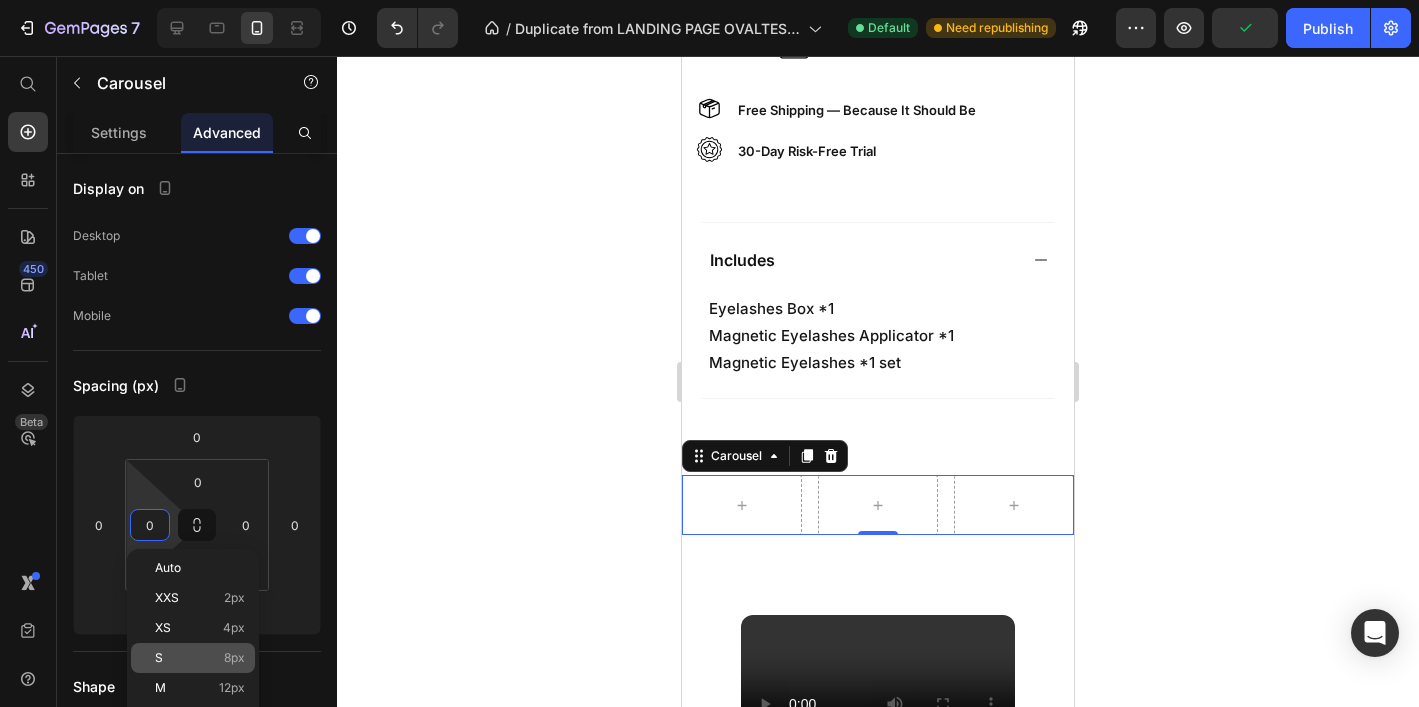 click on "M 12px" 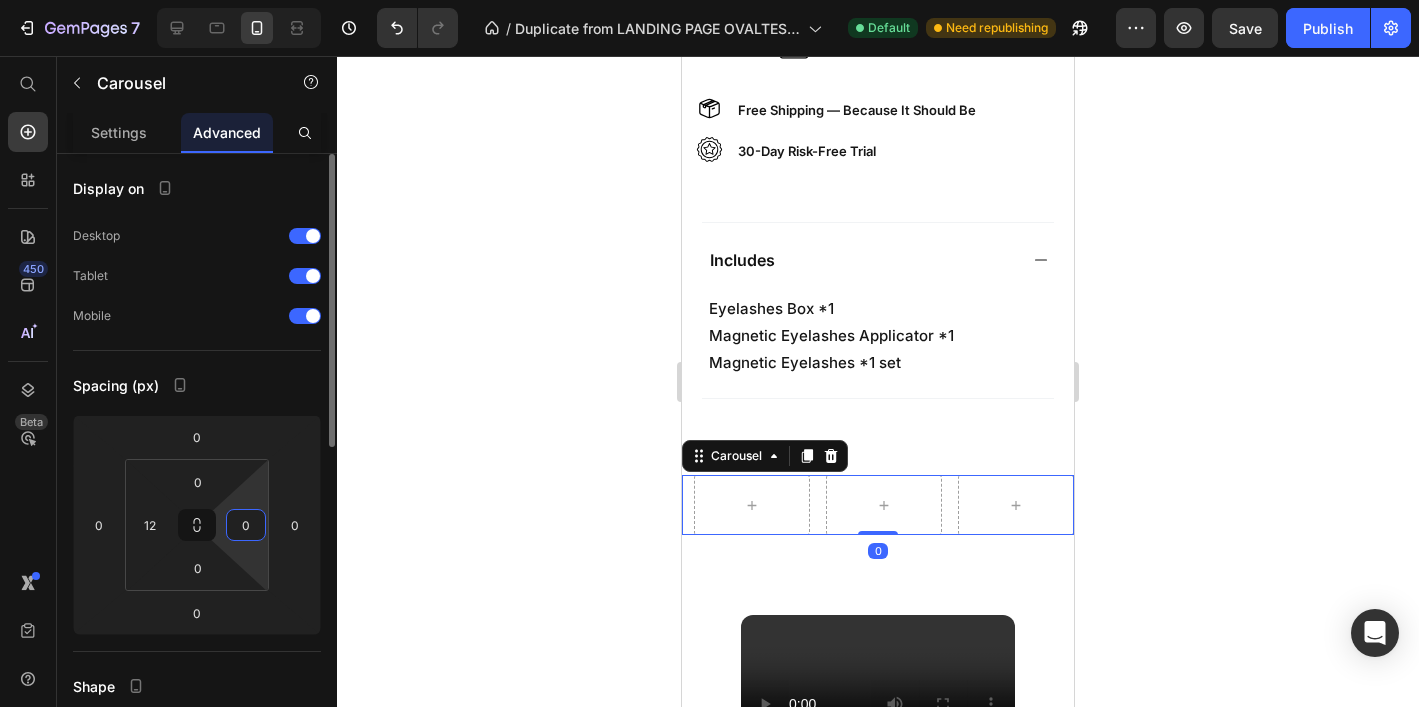 click on "0" at bounding box center (246, 525) 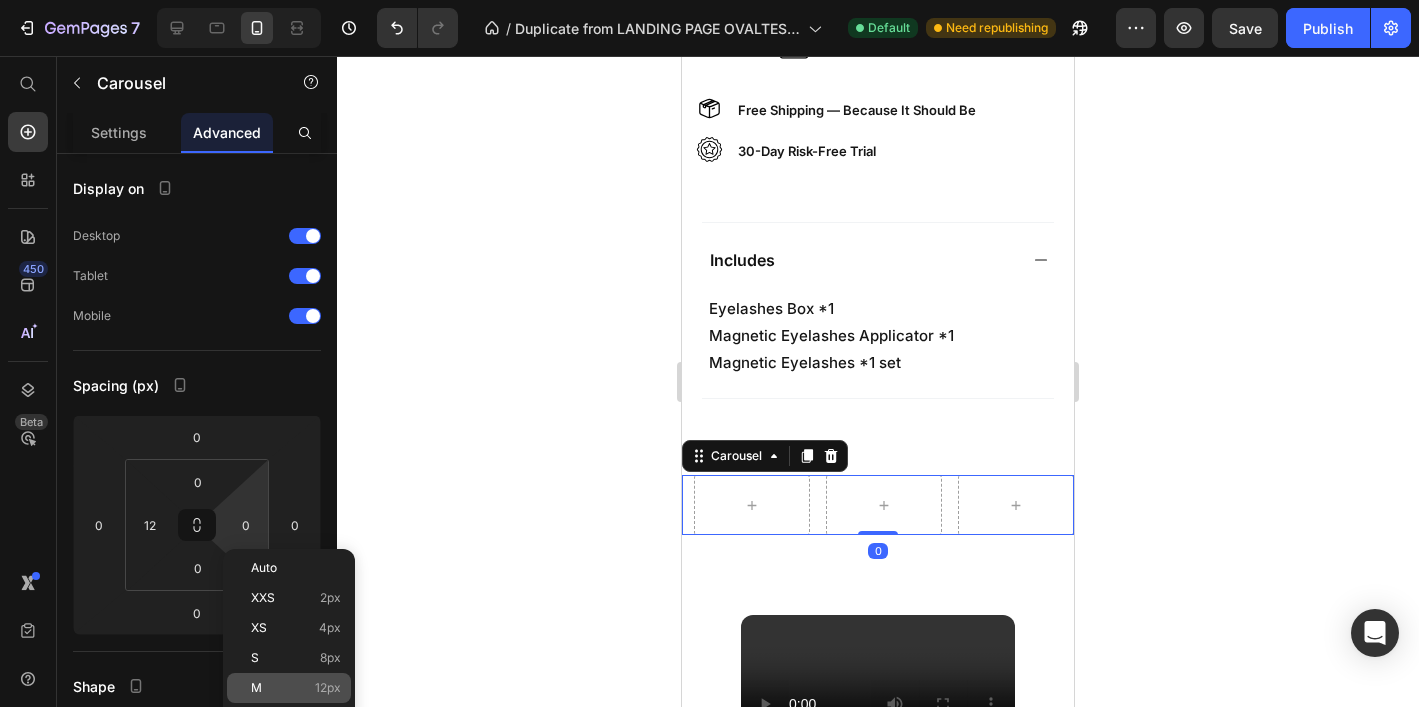 click on "M 12px" 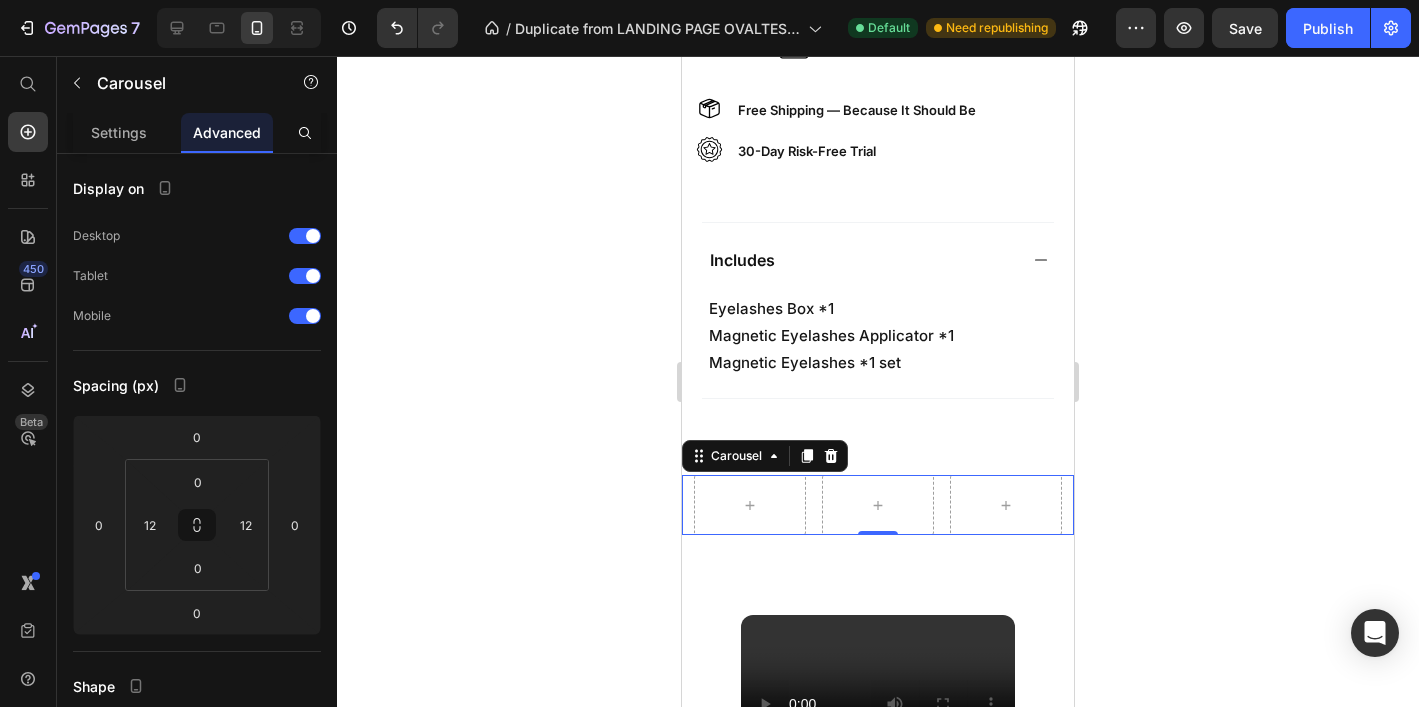 click 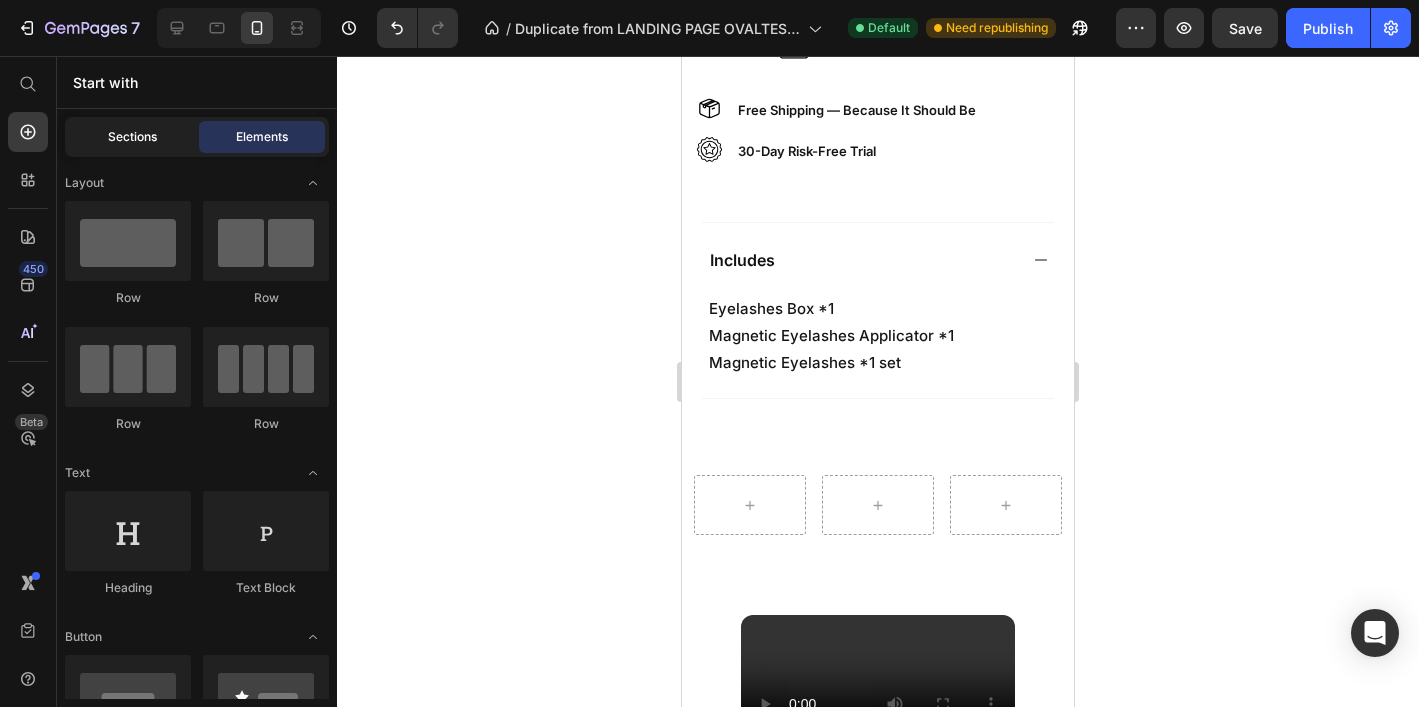 click on "Sections" at bounding box center [132, 137] 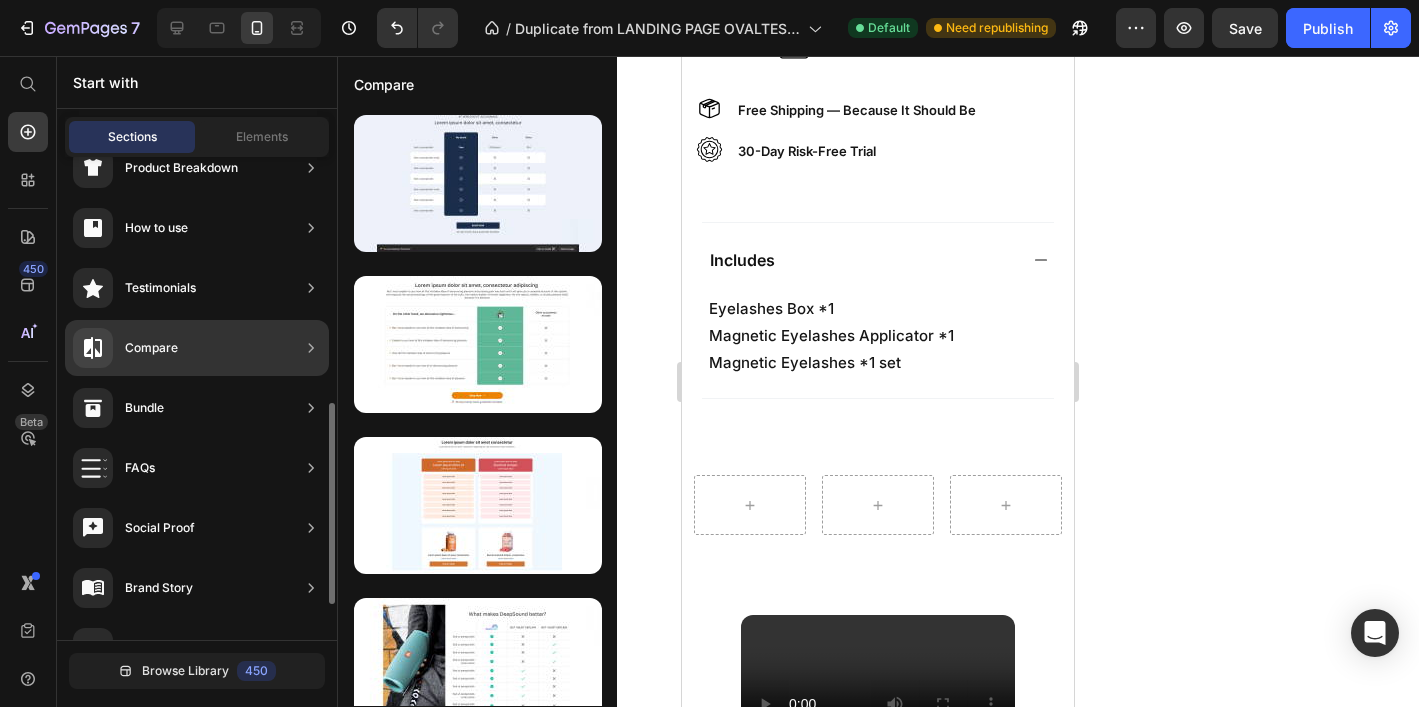 scroll, scrollTop: 414, scrollLeft: 0, axis: vertical 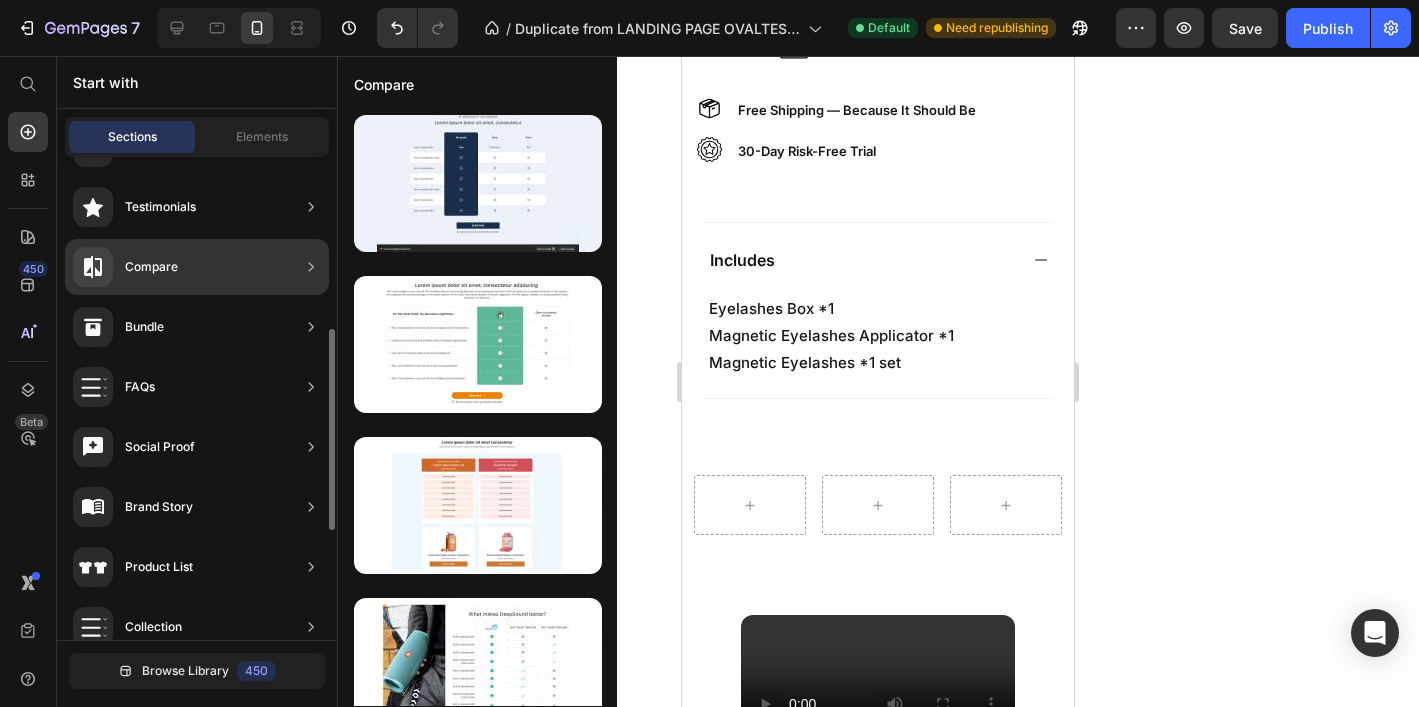 click on "Compare" 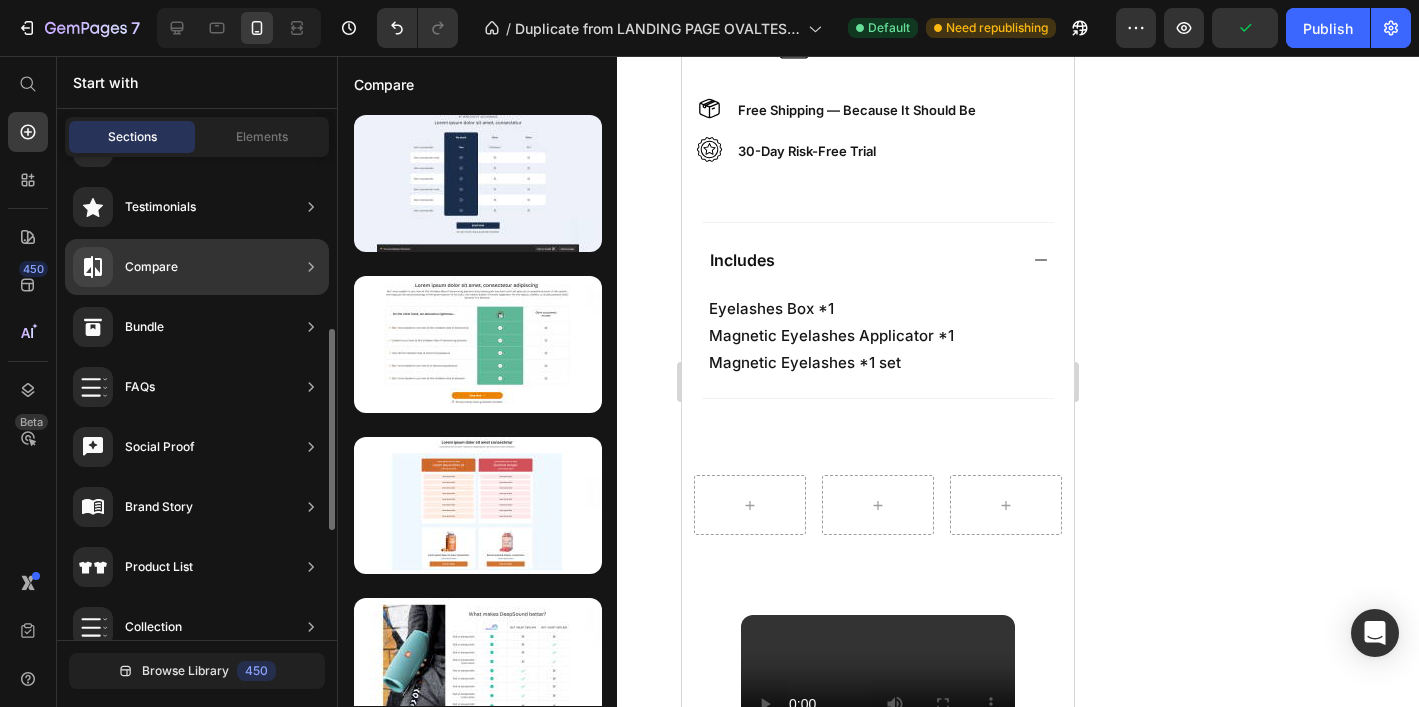 click on "Bundle" 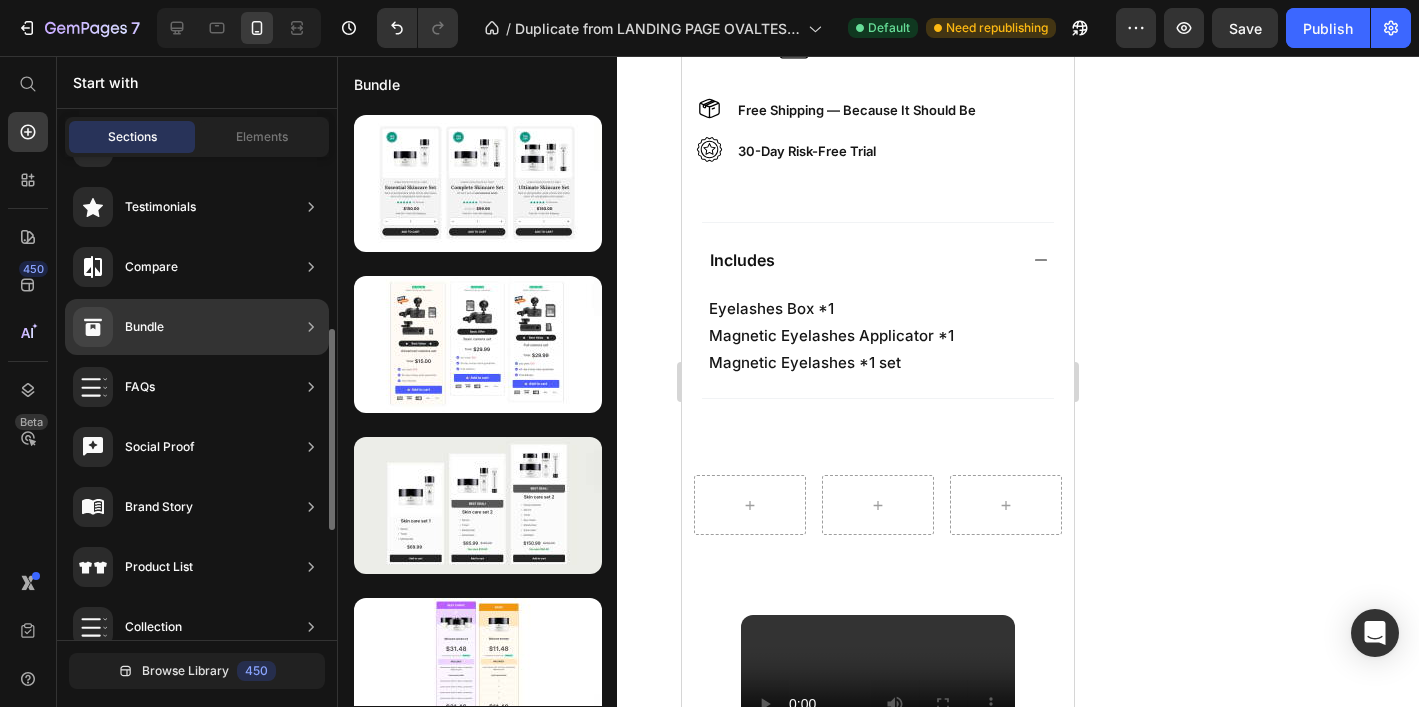 click on "Bundle" 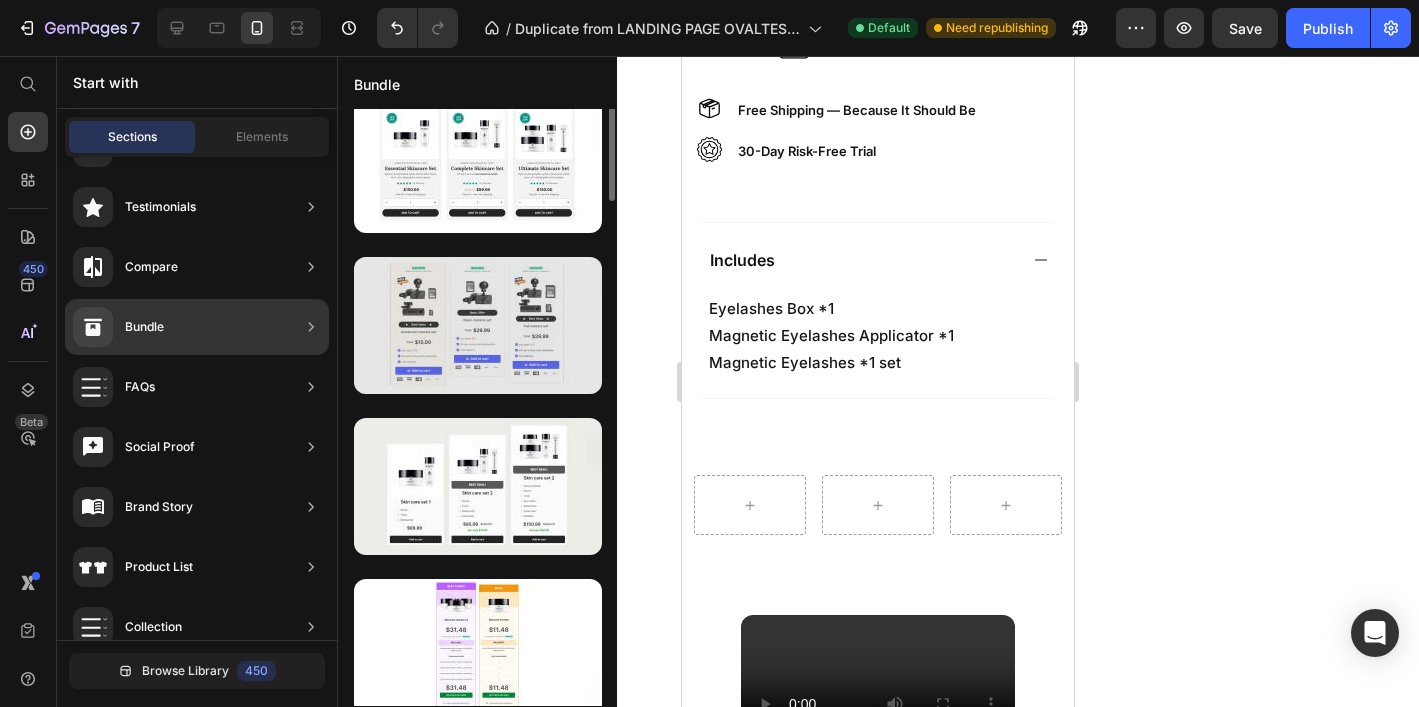scroll, scrollTop: 0, scrollLeft: 0, axis: both 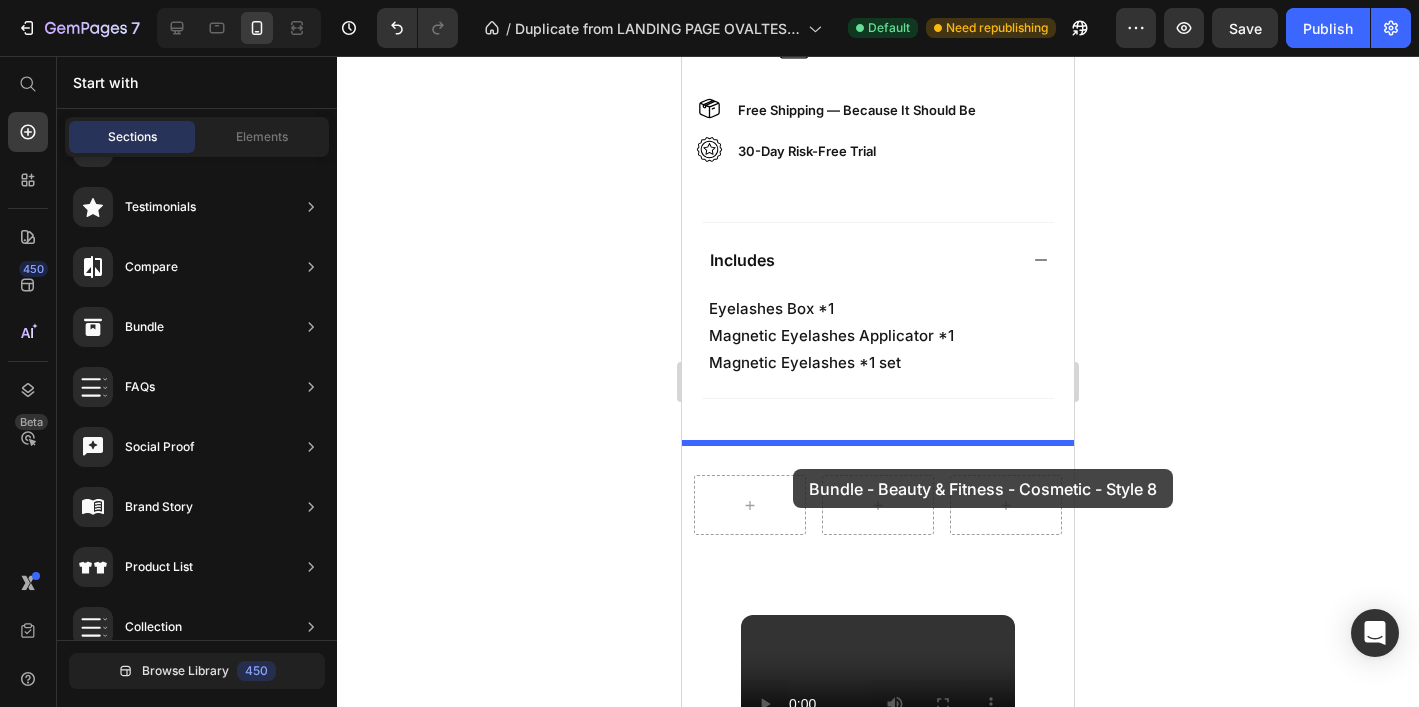 drag, startPoint x: 1146, startPoint y: 223, endPoint x: 793, endPoint y: 468, distance: 429.69058 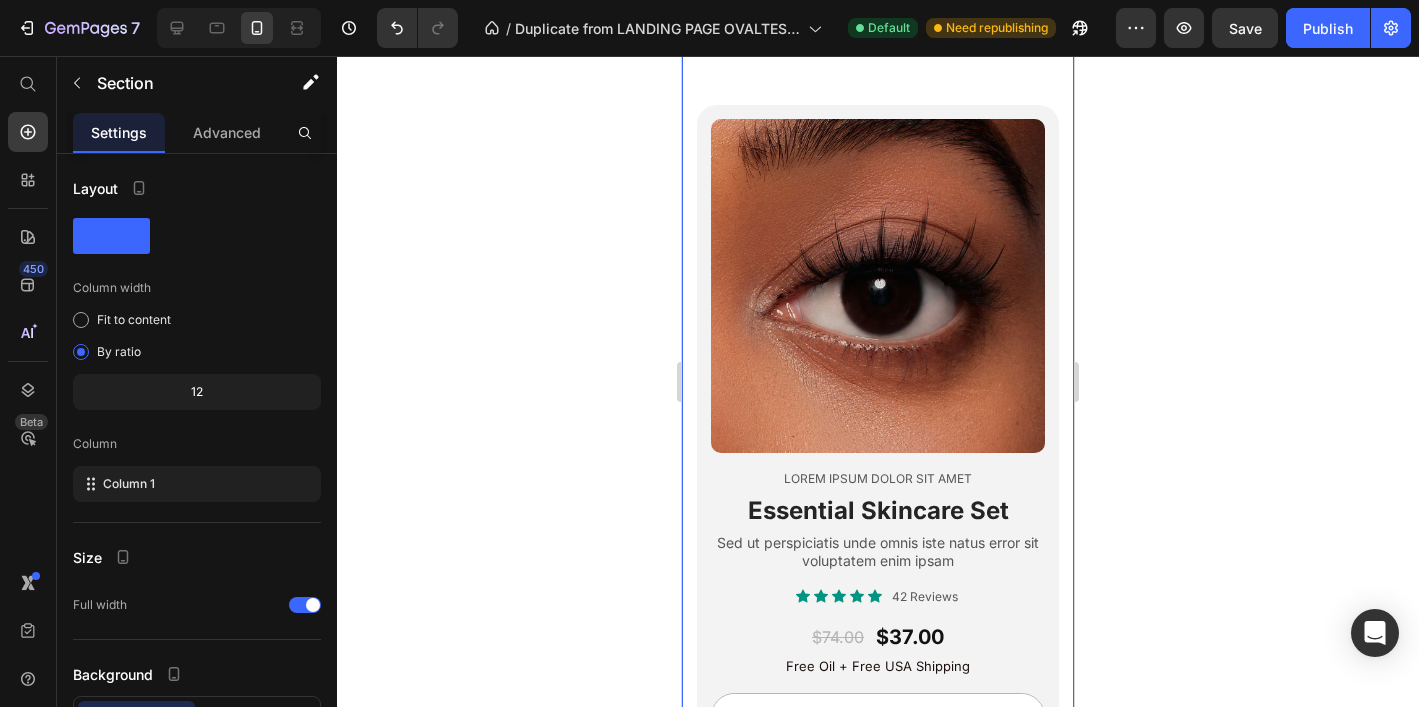 scroll, scrollTop: 1703, scrollLeft: 0, axis: vertical 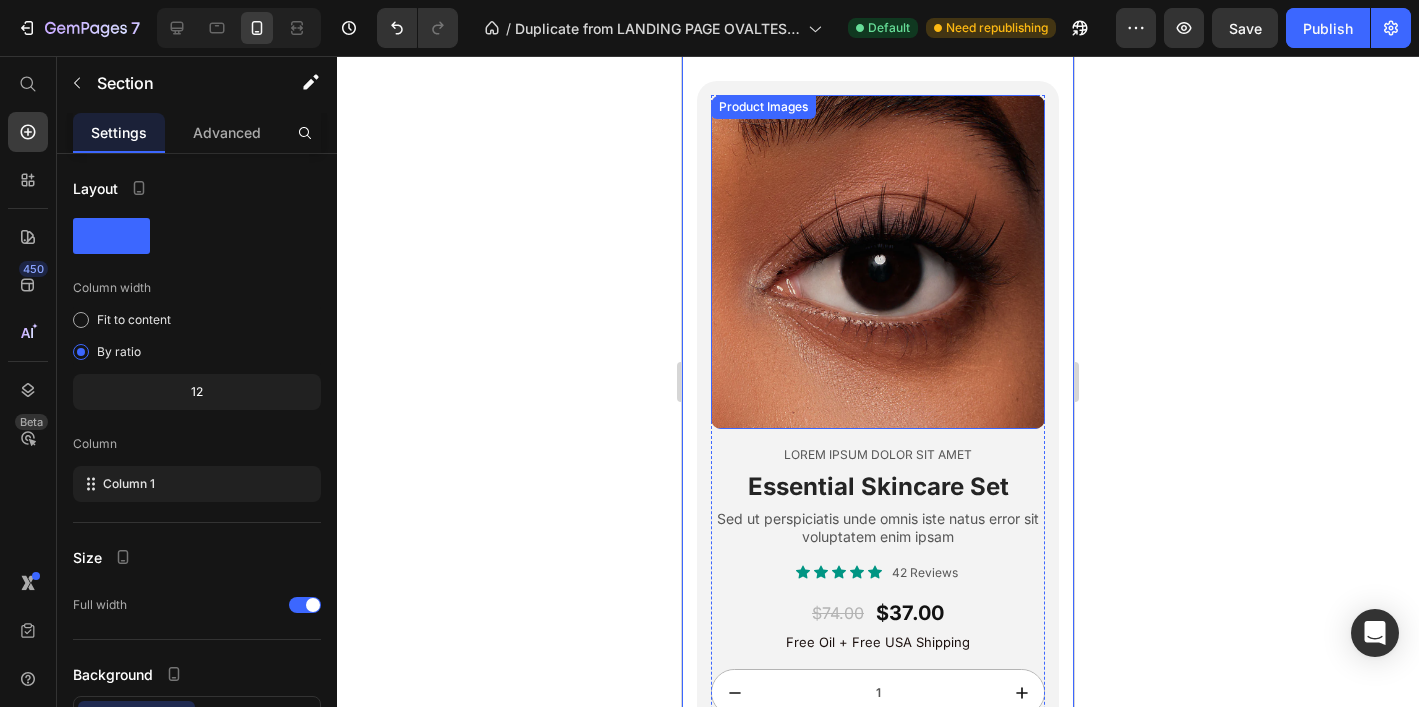 click at bounding box center (878, 262) 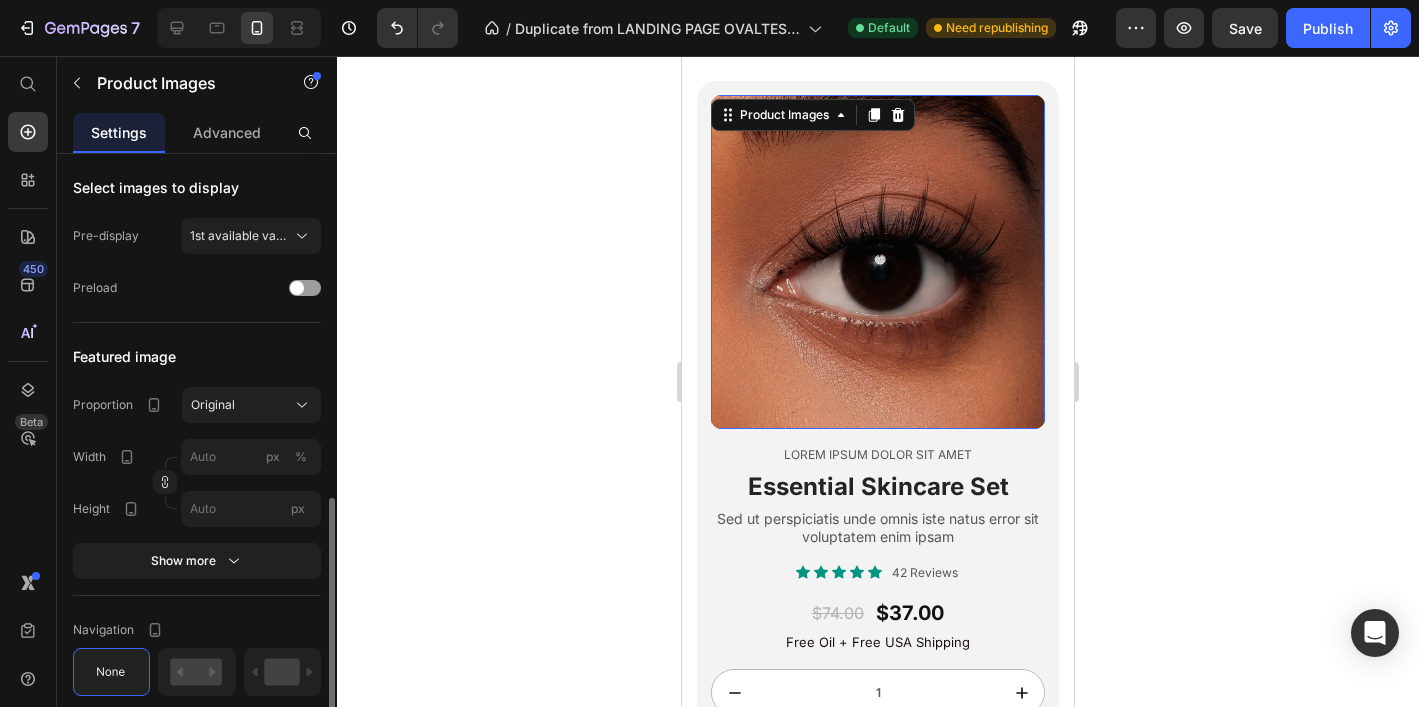 scroll, scrollTop: 313, scrollLeft: 0, axis: vertical 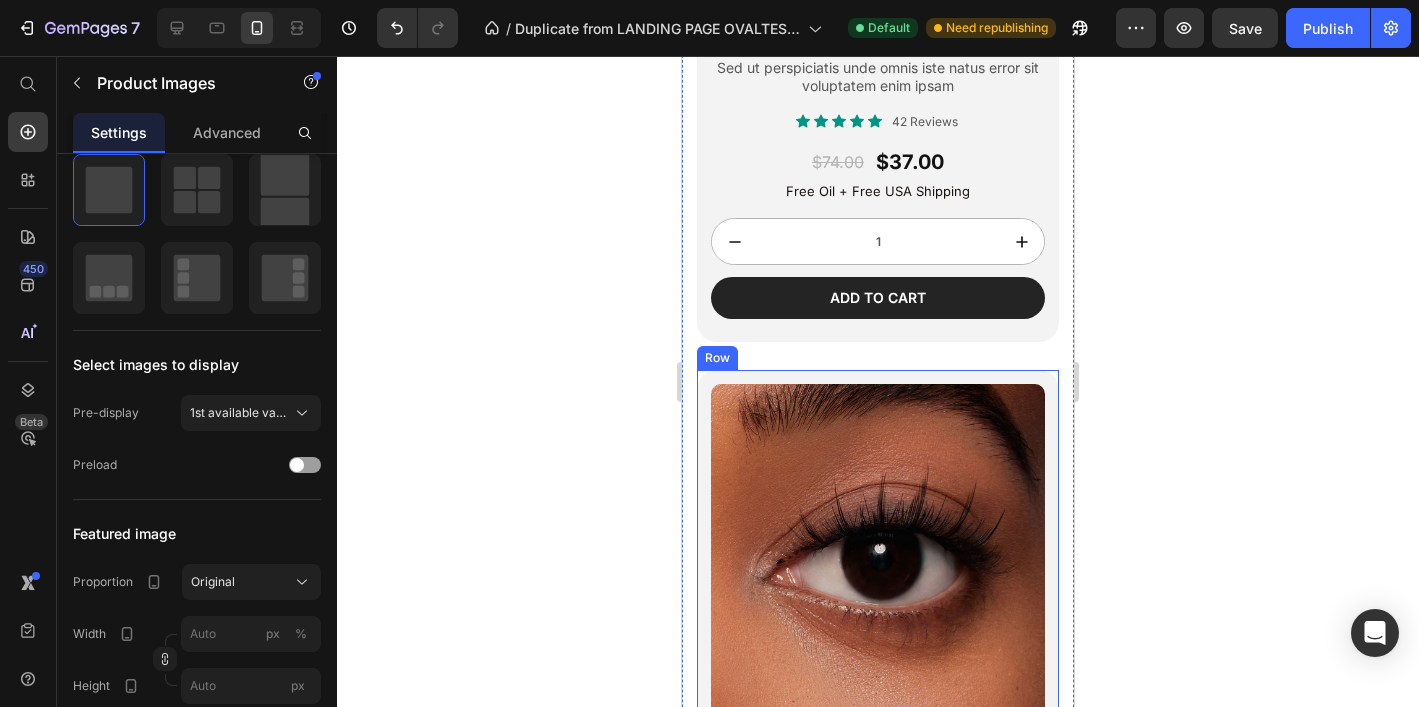 click on "Product Images Lorem ipsum dolor sit amet Text Block Complete Skincare Set Heading At vero eos et  accusamus iusto   Text Block Icon Icon Icon Icon Icon Icon List 122 Reviews Text Block Row $[PRICE] Product Price $[PRICE] Product Price Row Free Oil + Free USA Shipping Text Block 1 Product Quantity Add to cart Add to Cart Row Product Row" at bounding box center (878, 728) 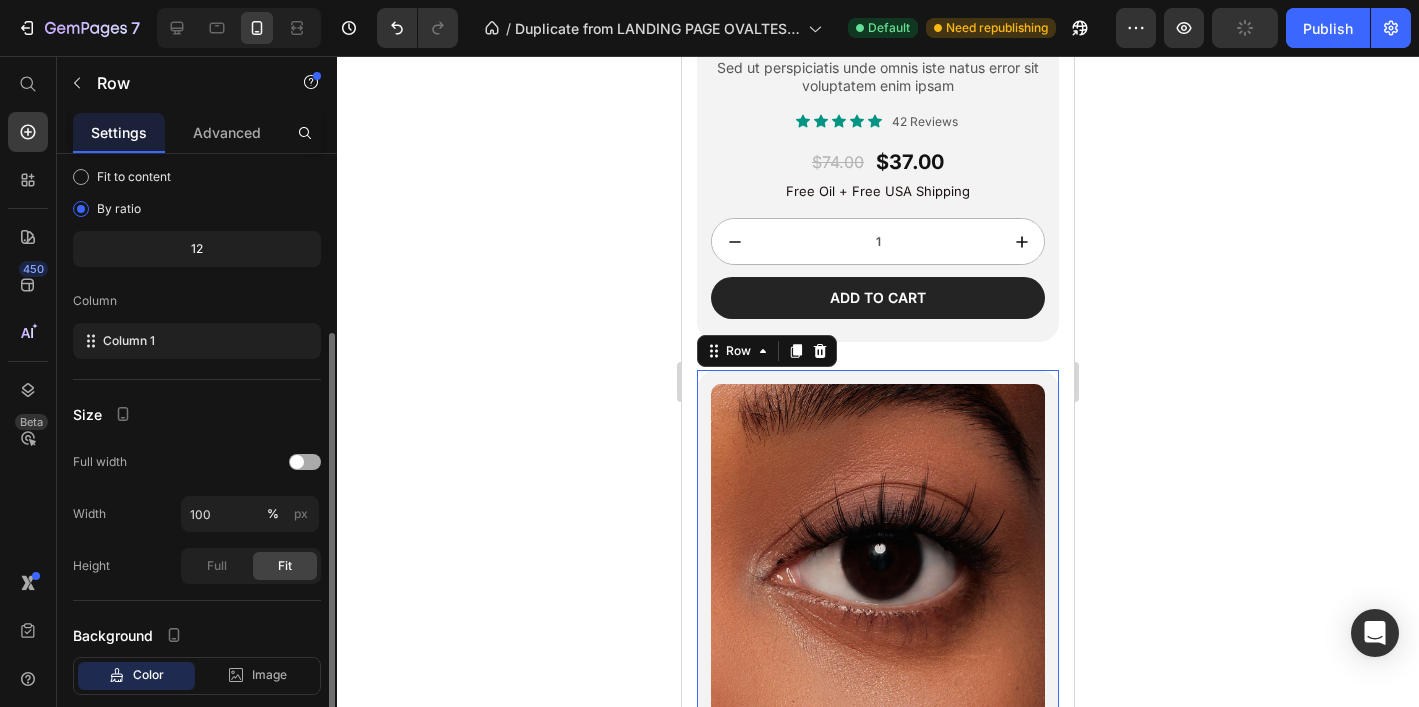 scroll, scrollTop: 258, scrollLeft: 0, axis: vertical 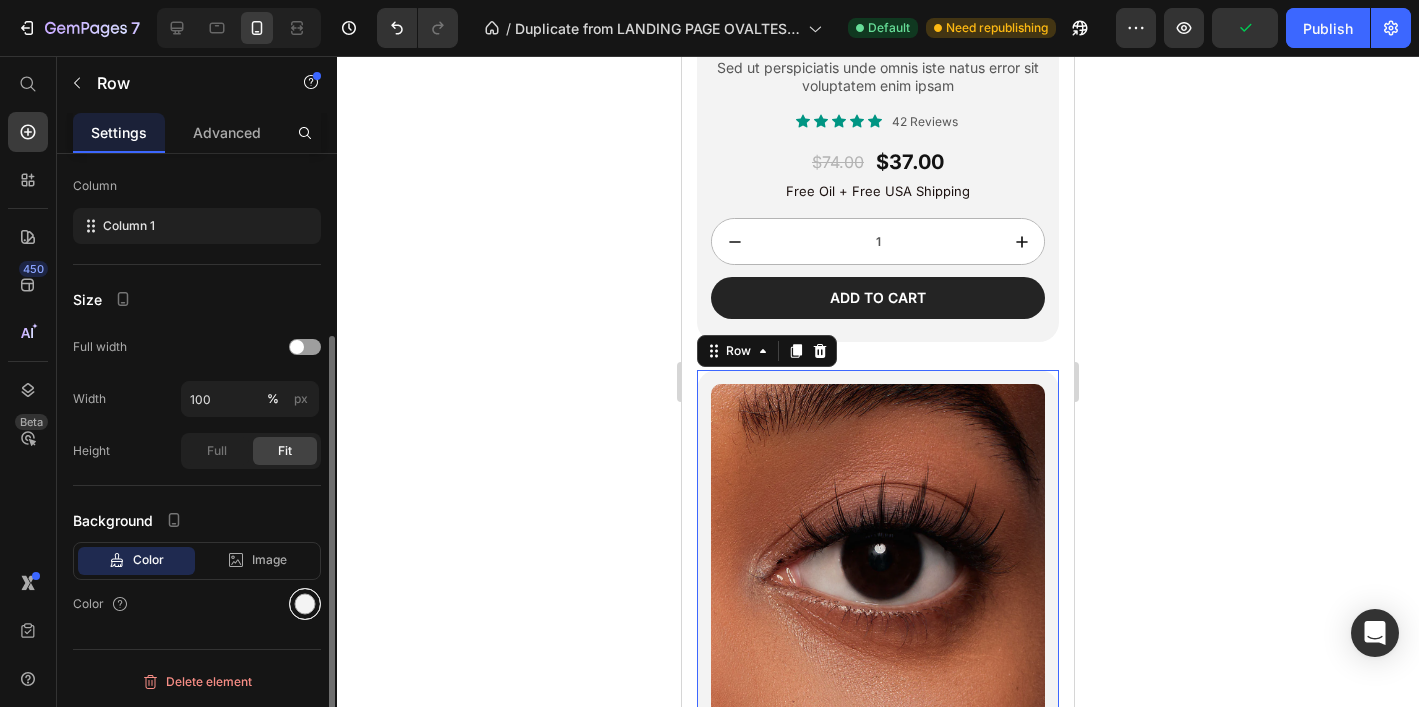 click at bounding box center (305, 604) 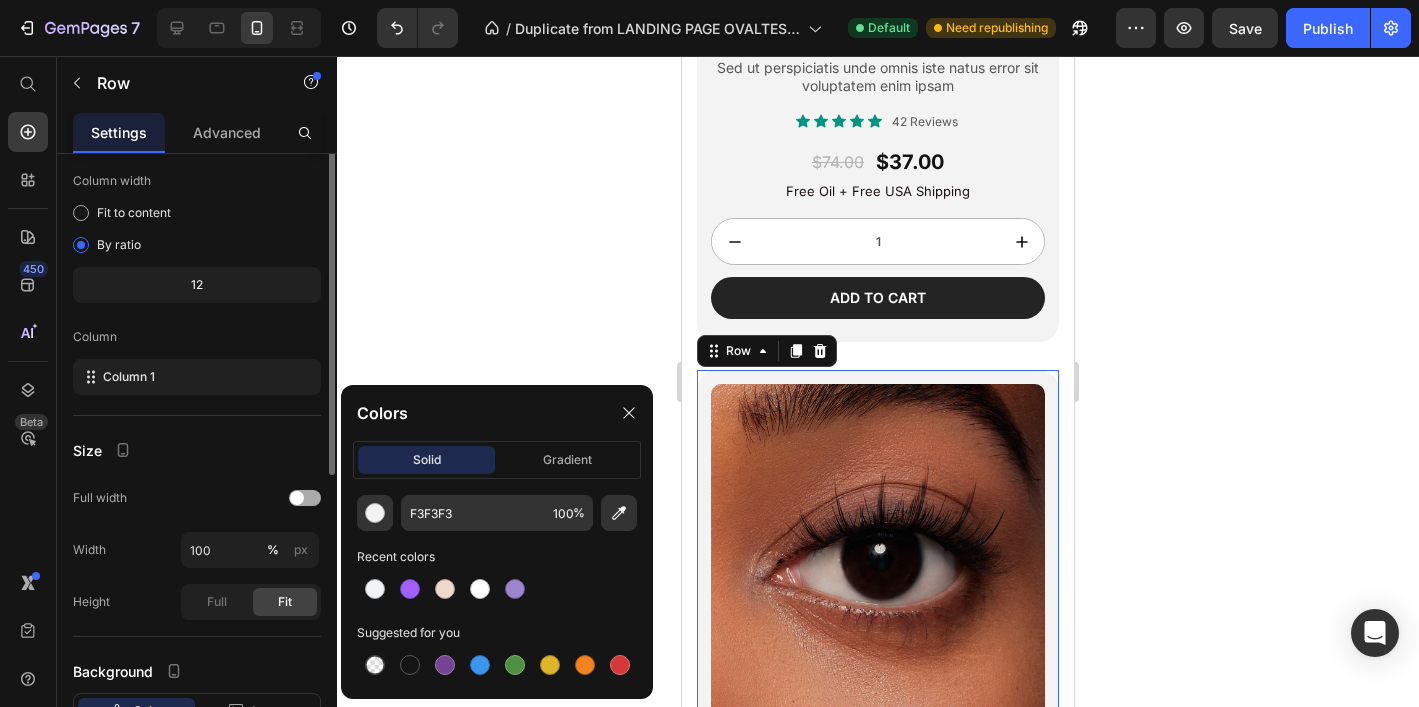 scroll, scrollTop: 0, scrollLeft: 0, axis: both 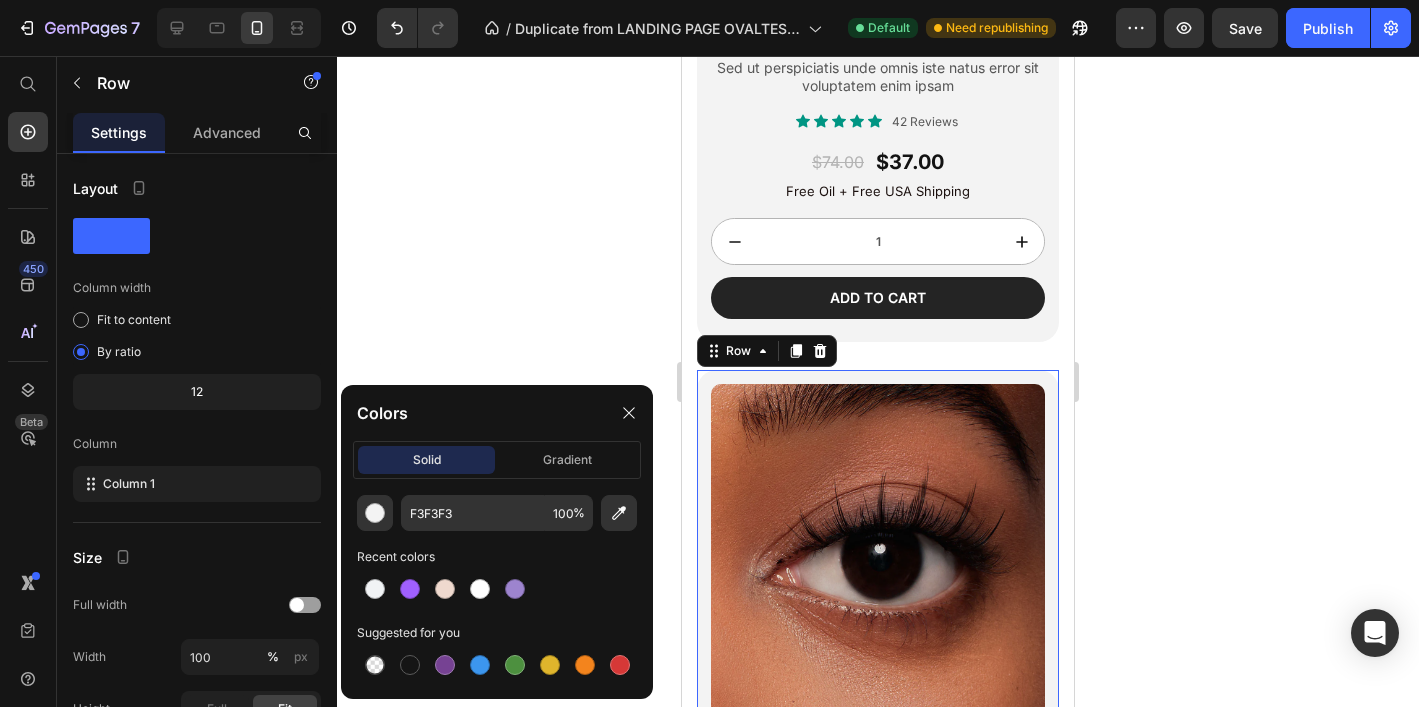click 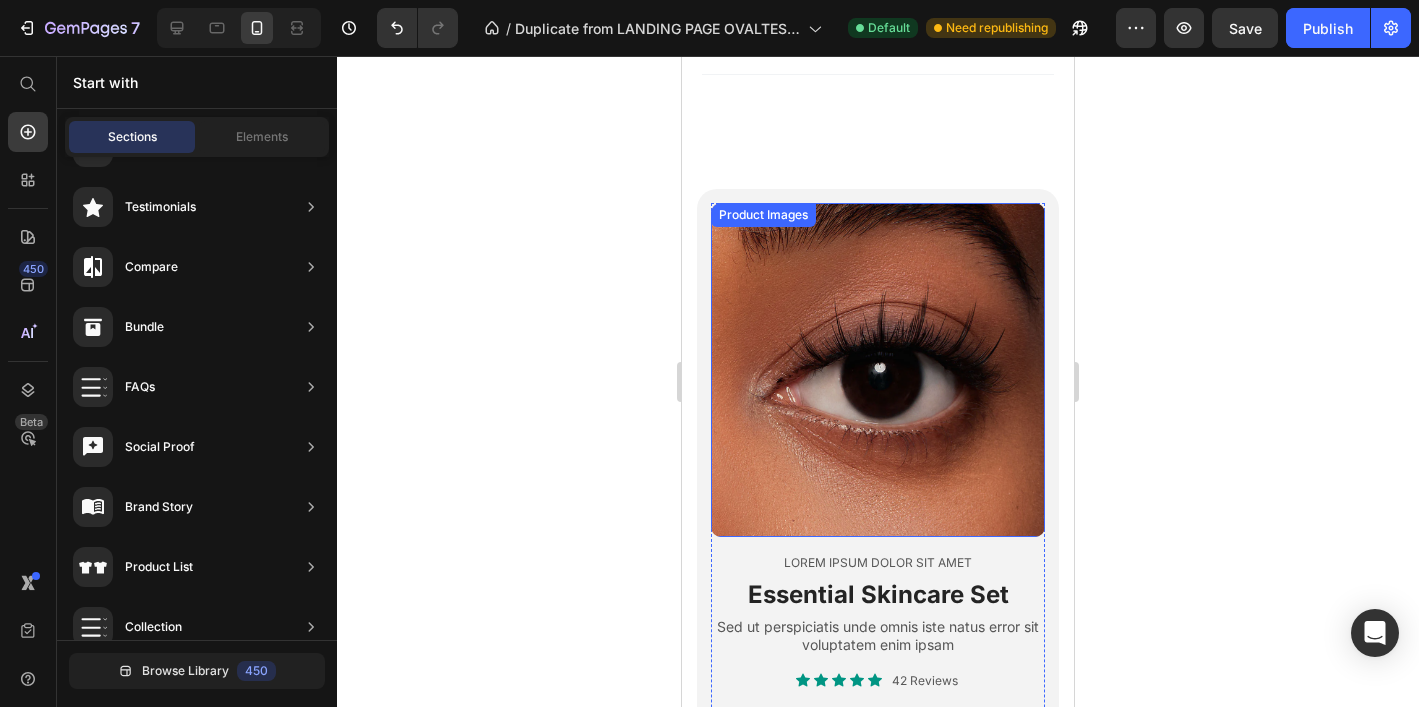 scroll, scrollTop: 1776, scrollLeft: 0, axis: vertical 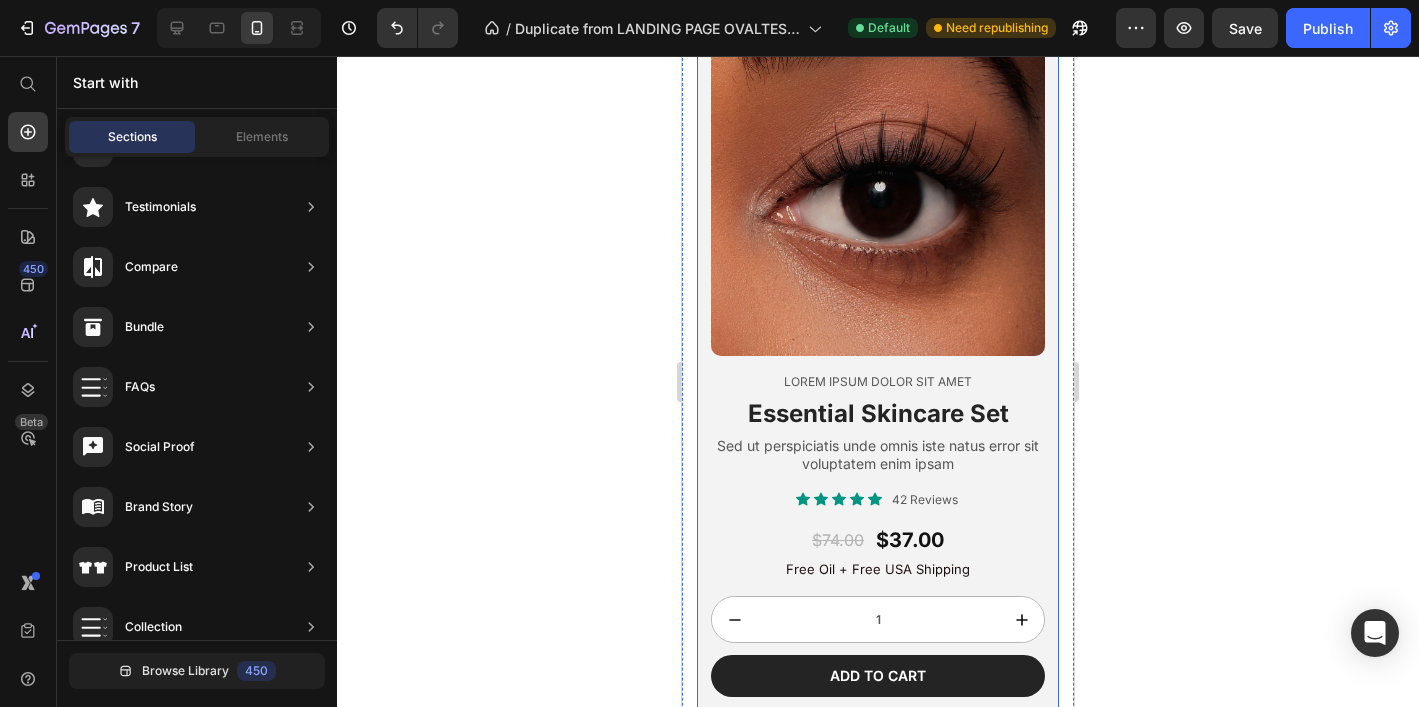 click on "Product Images Lorem ipsum dolor sit amet Text Block Essential Skincare Set Heading Sed ut perspiciatis unde omnis iste natus error sit voluptatem enim ipsam Text Block Icon Icon Icon Icon Icon Icon List 42 Reviews Text Block Row $[PRICE] Product Price $[PRICE] Product Price Row Free Oil + Free USA Shipping Text Block 1 Product Quantity Add to cart Add to Cart Row Product Row" at bounding box center [878, 364] 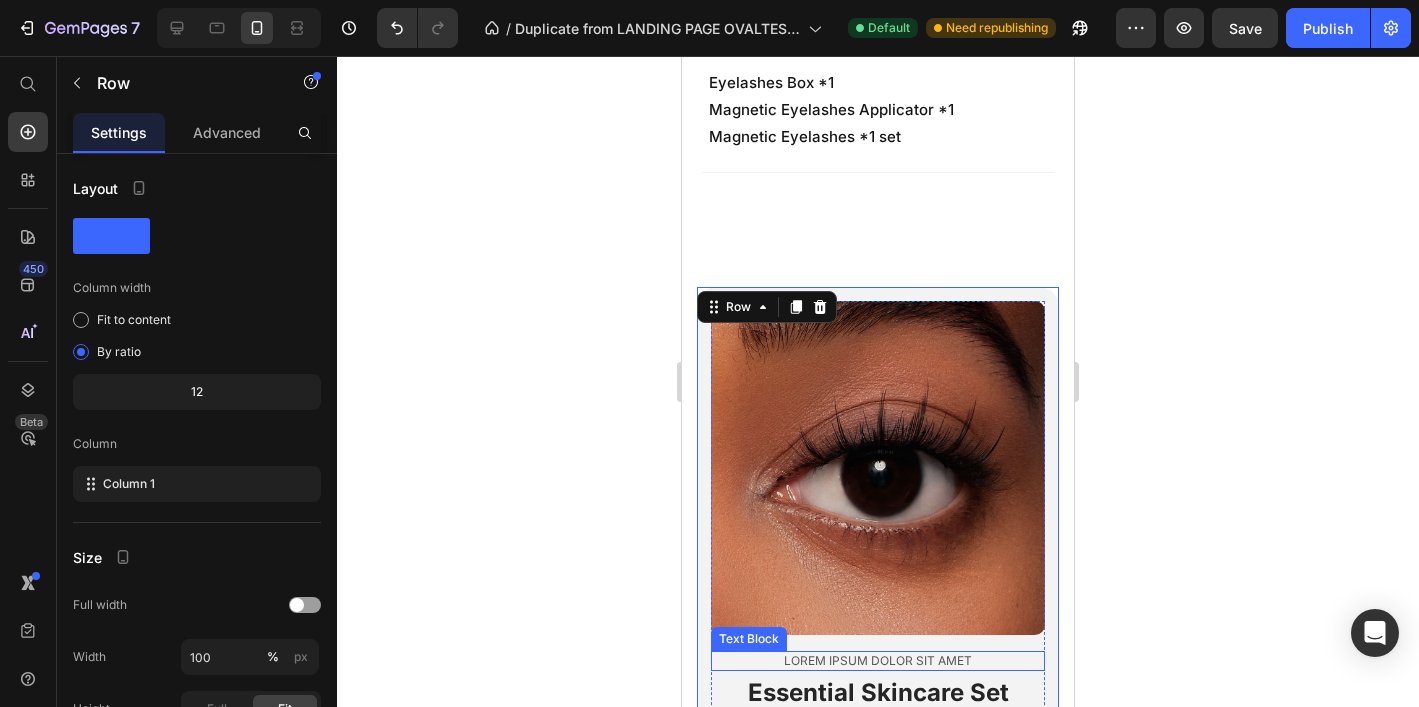 scroll, scrollTop: 1434, scrollLeft: 0, axis: vertical 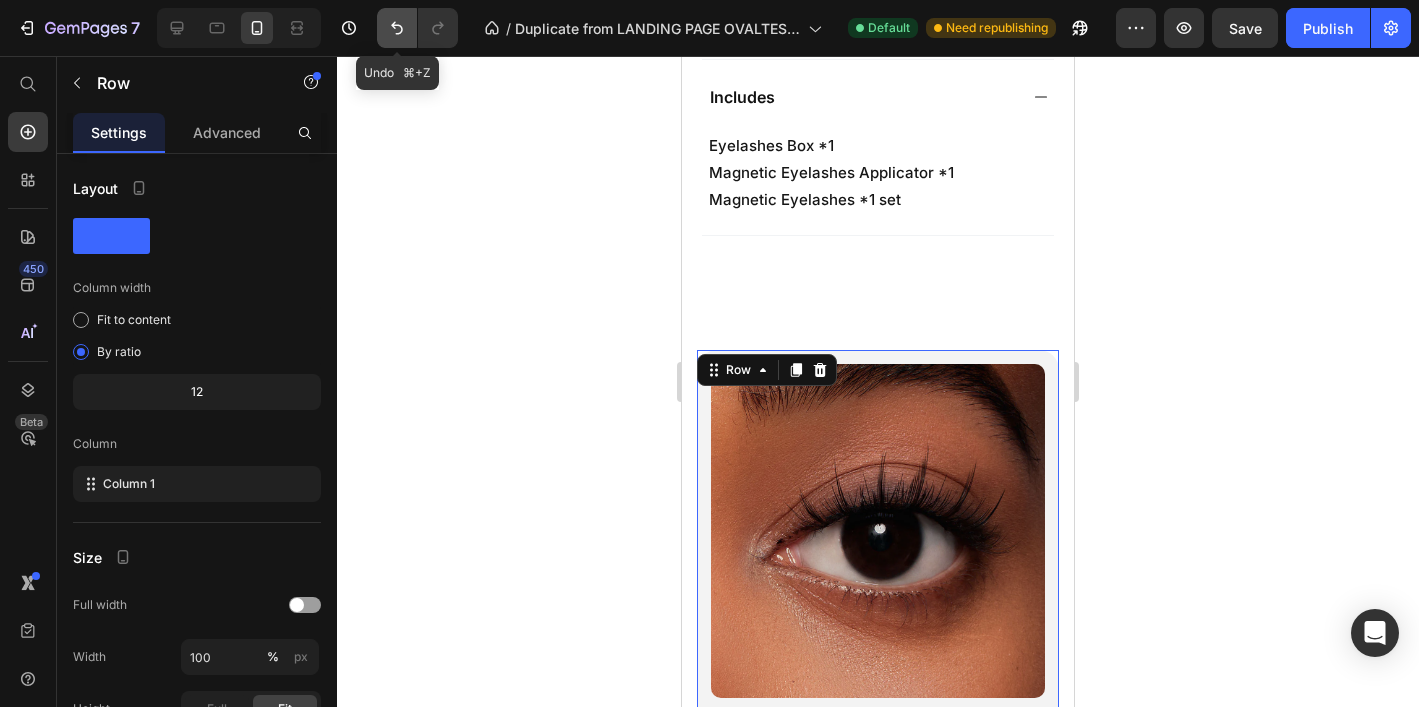 click 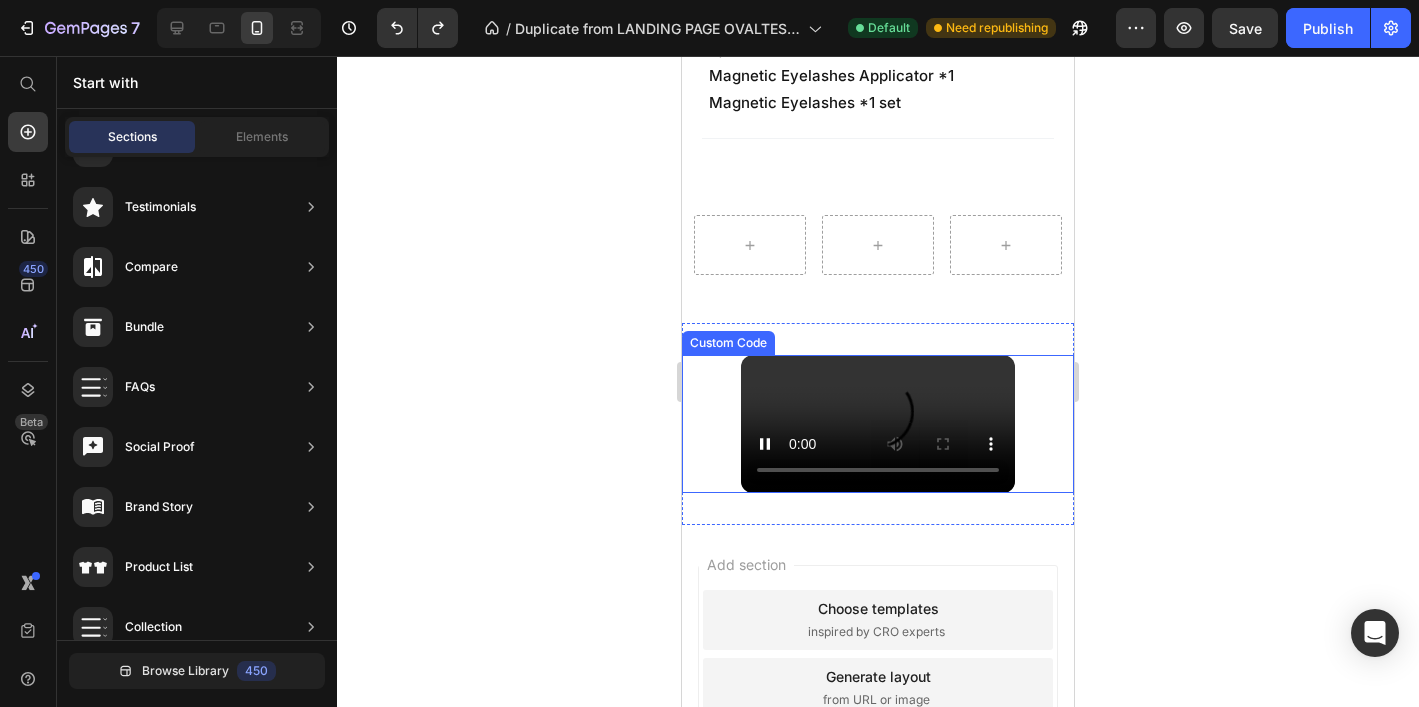 scroll, scrollTop: 1355, scrollLeft: 0, axis: vertical 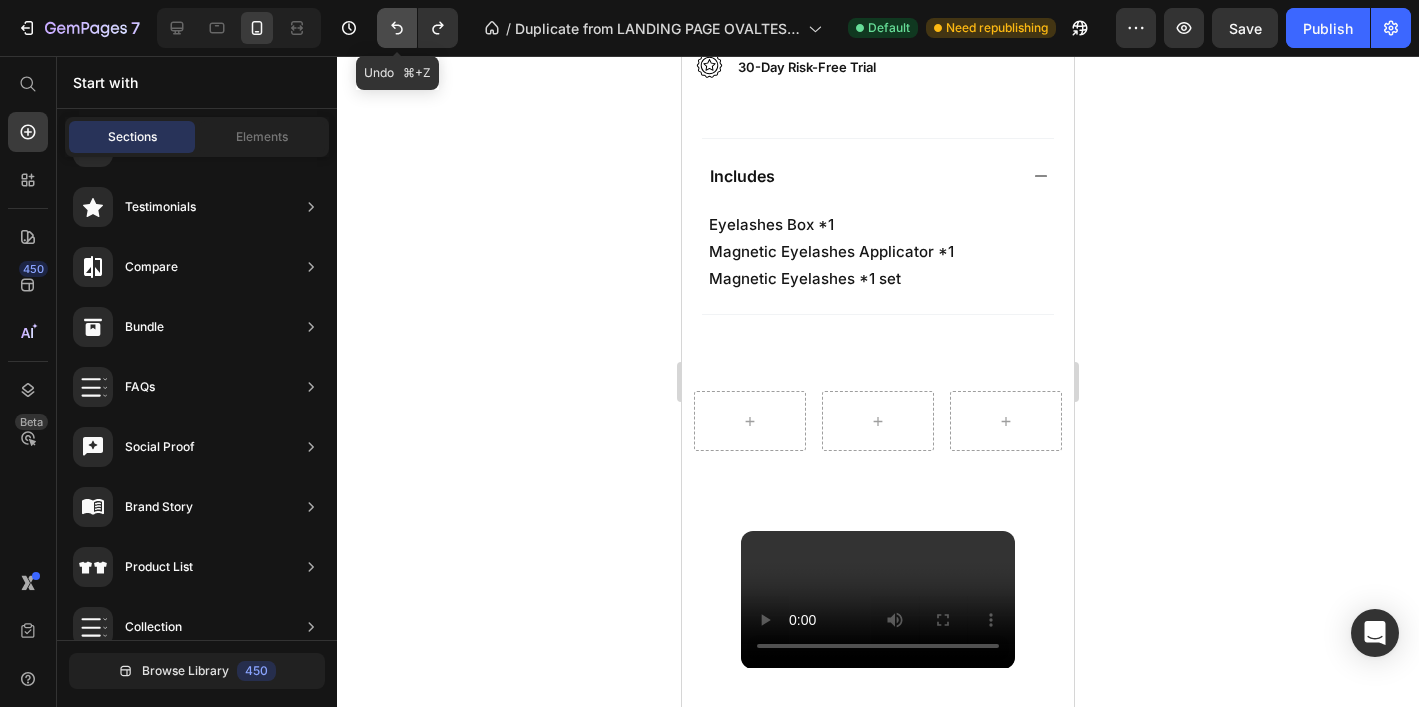 click 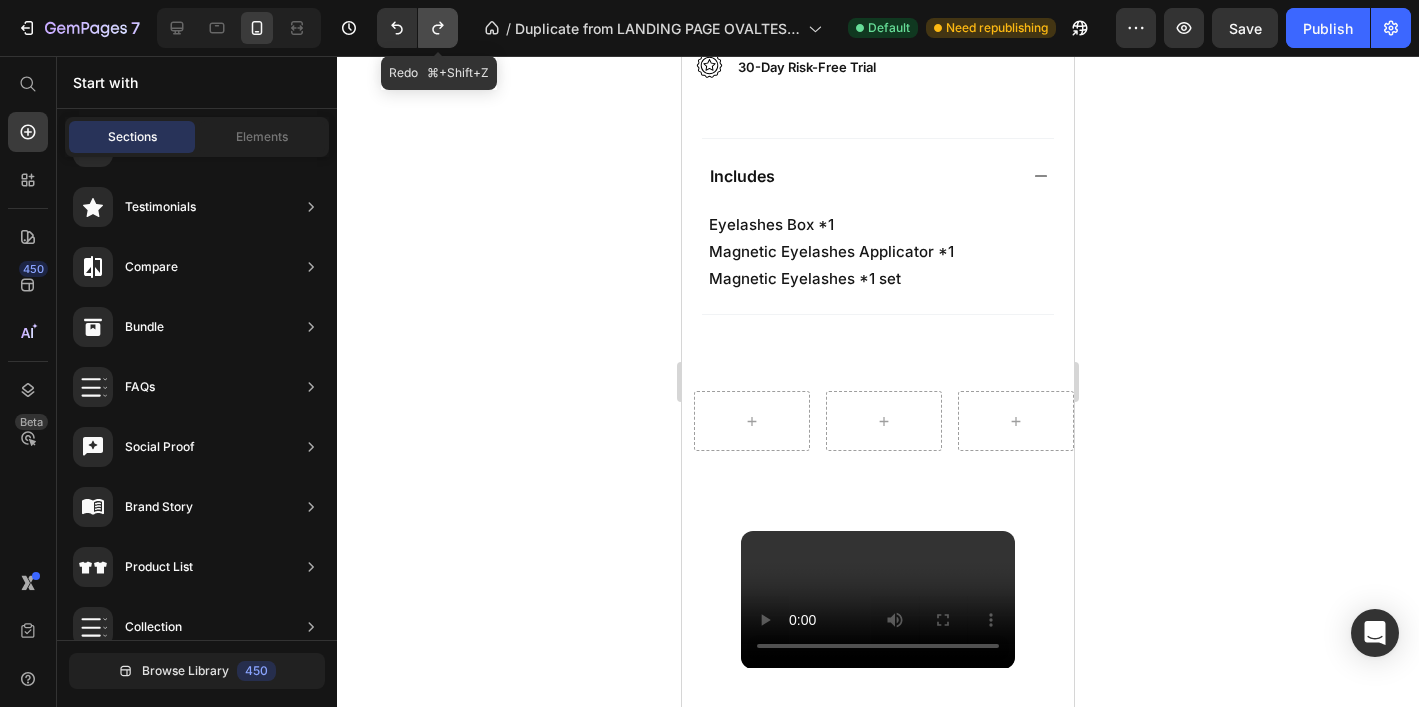 click 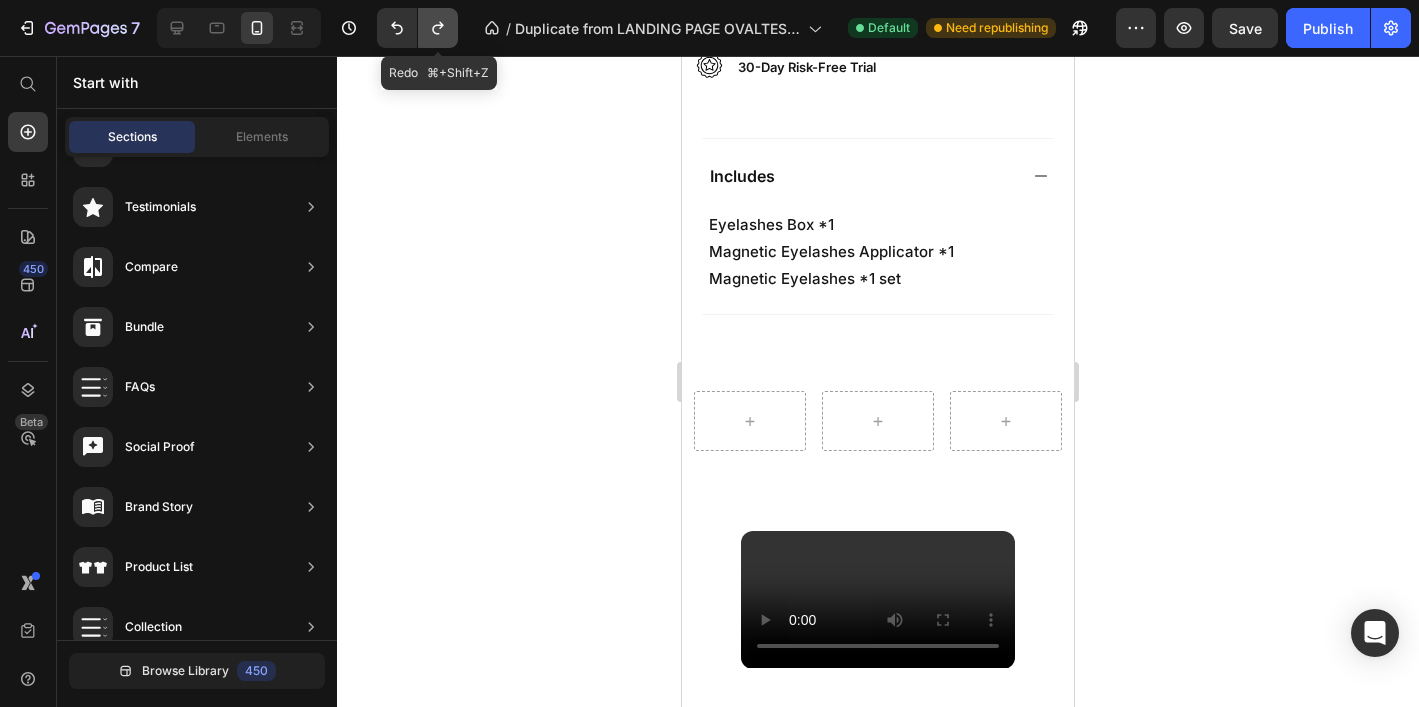 click 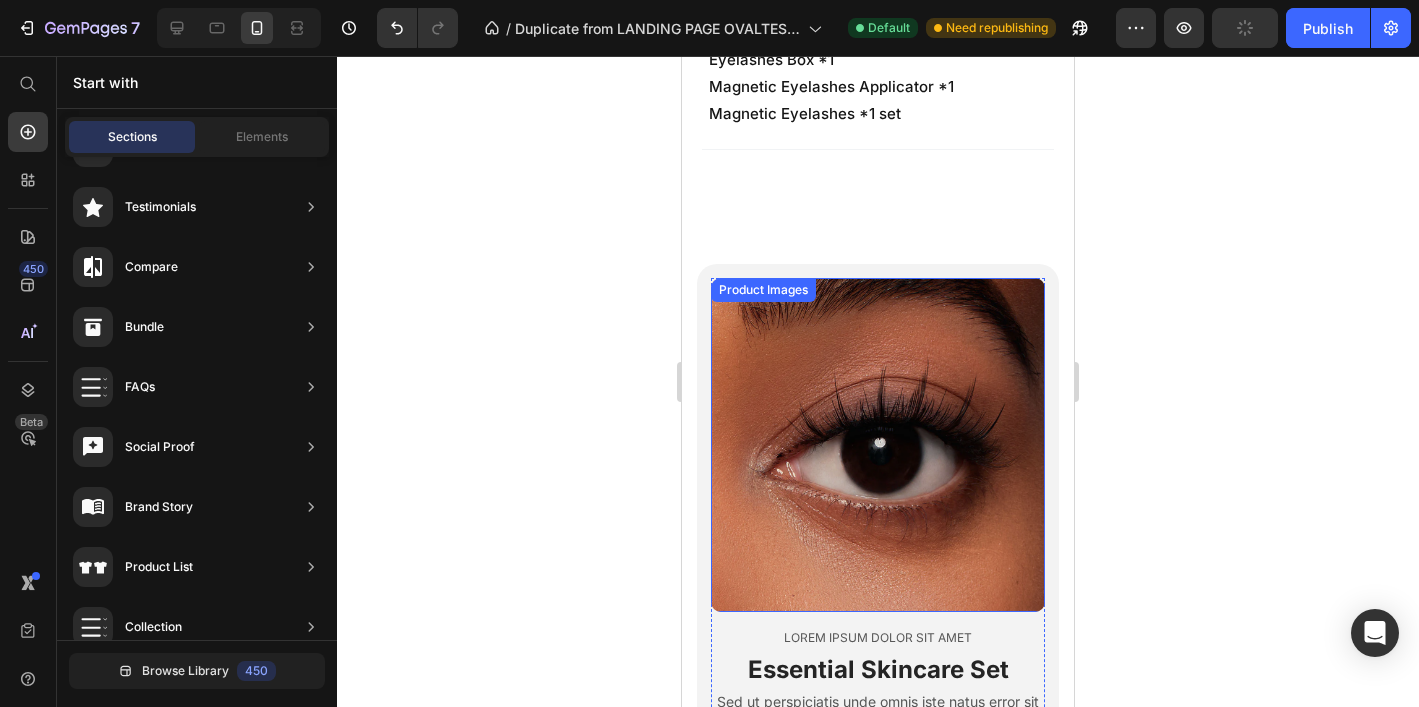 scroll, scrollTop: 1548, scrollLeft: 0, axis: vertical 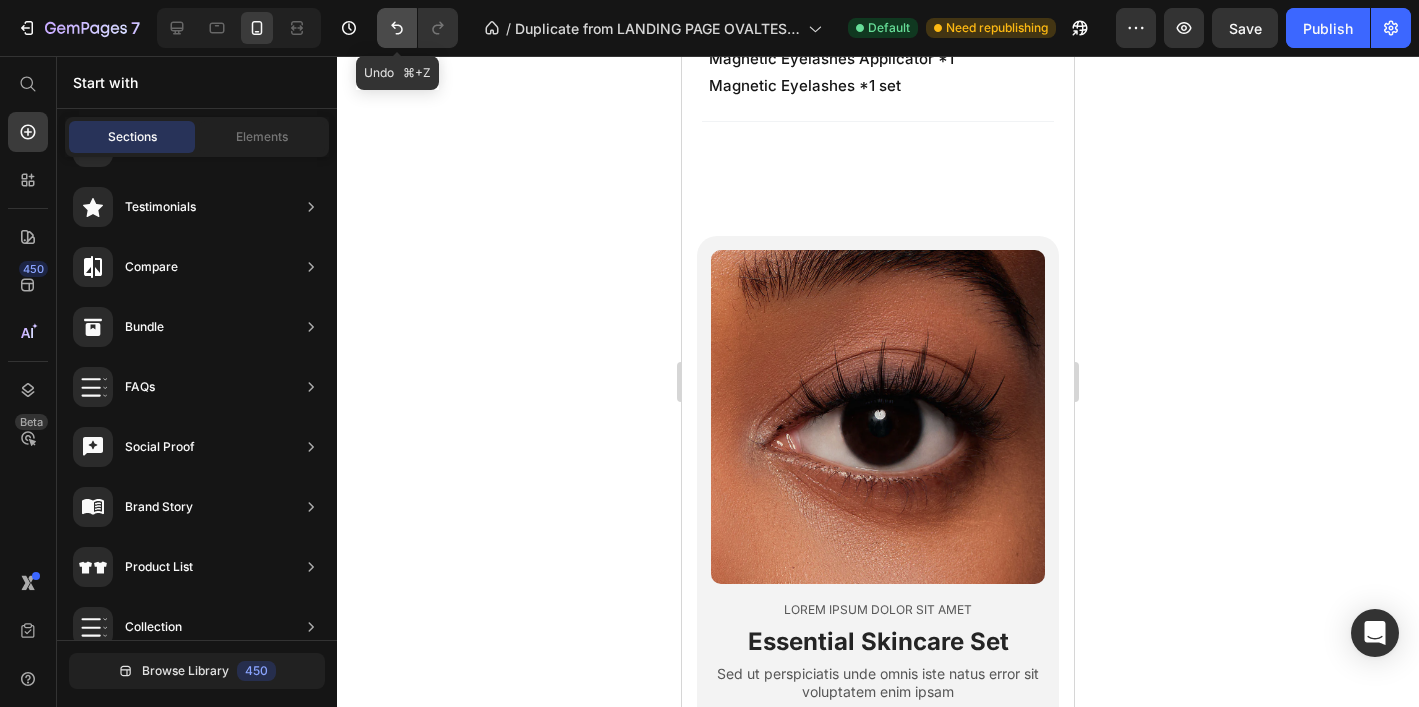 click 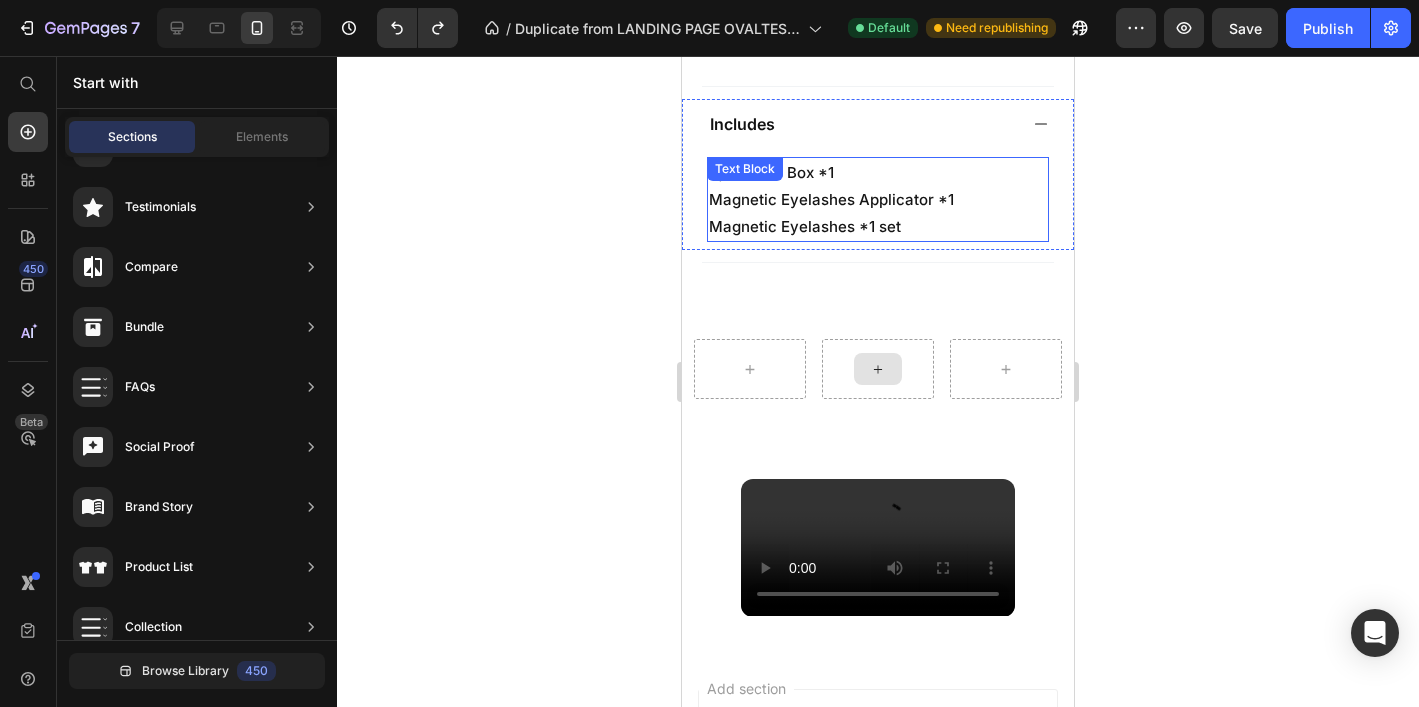 scroll, scrollTop: 1429, scrollLeft: 0, axis: vertical 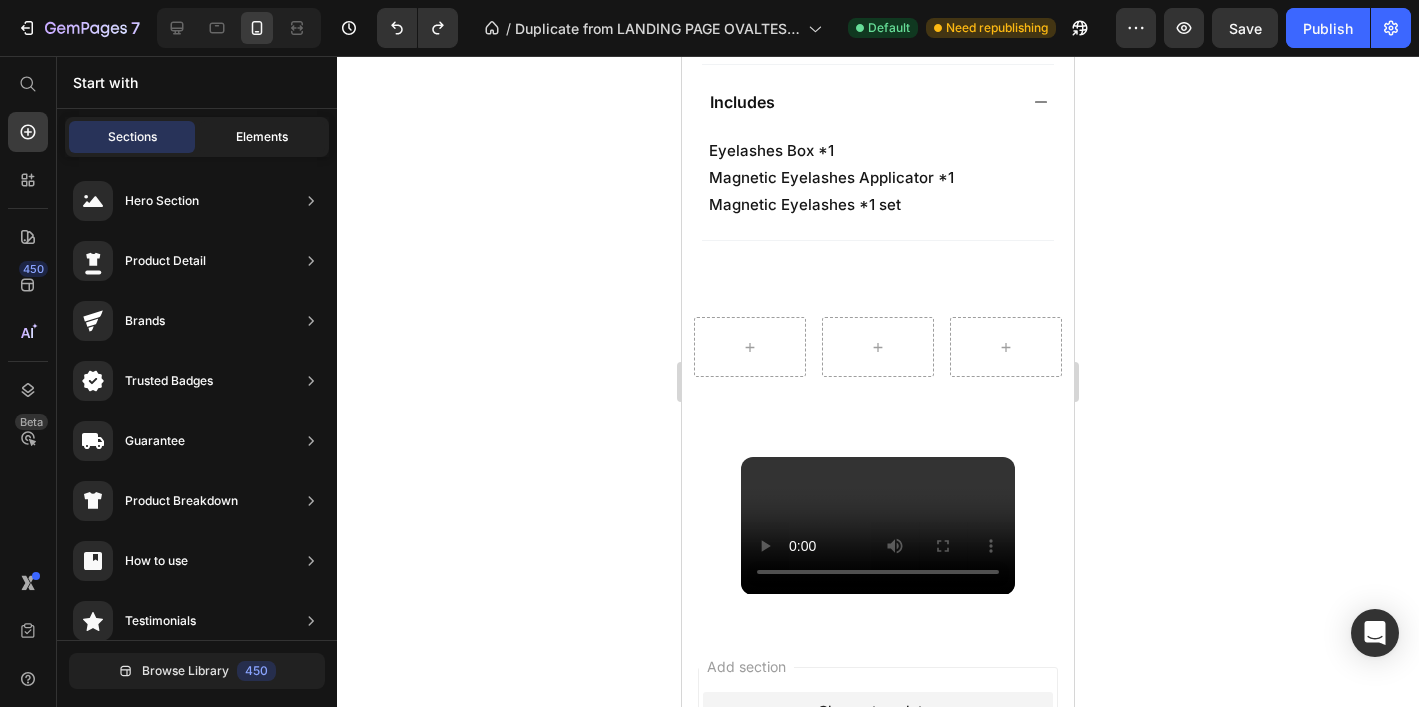 click on "Elements" 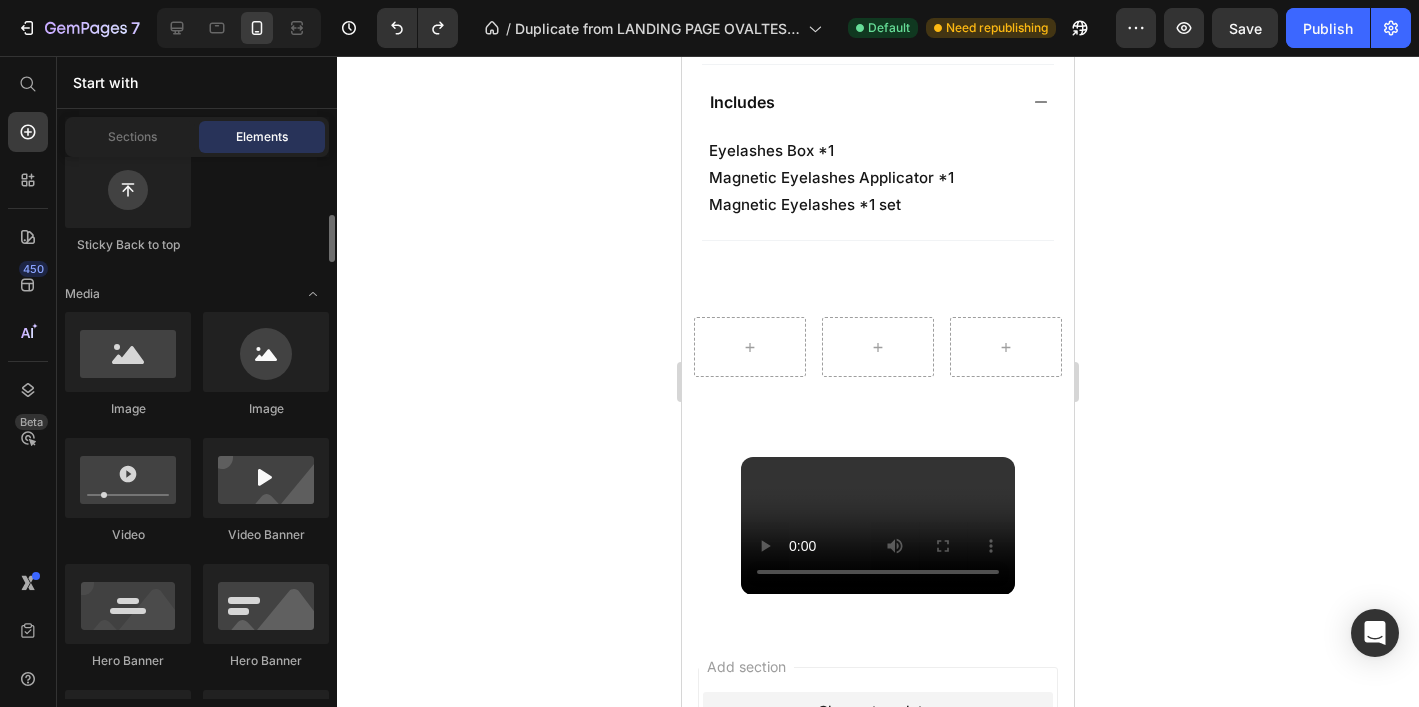 scroll, scrollTop: 669, scrollLeft: 0, axis: vertical 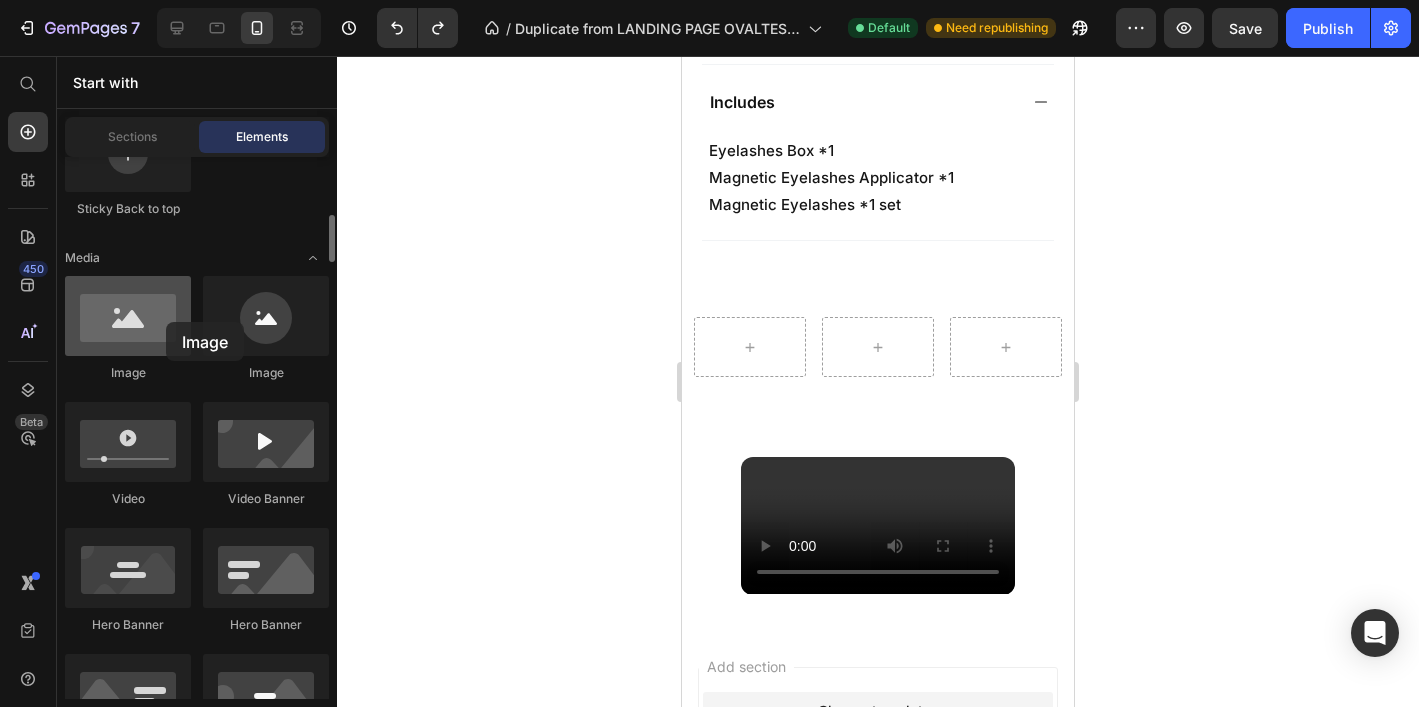 drag, startPoint x: 121, startPoint y: 315, endPoint x: 145, endPoint y: 318, distance: 24.186773 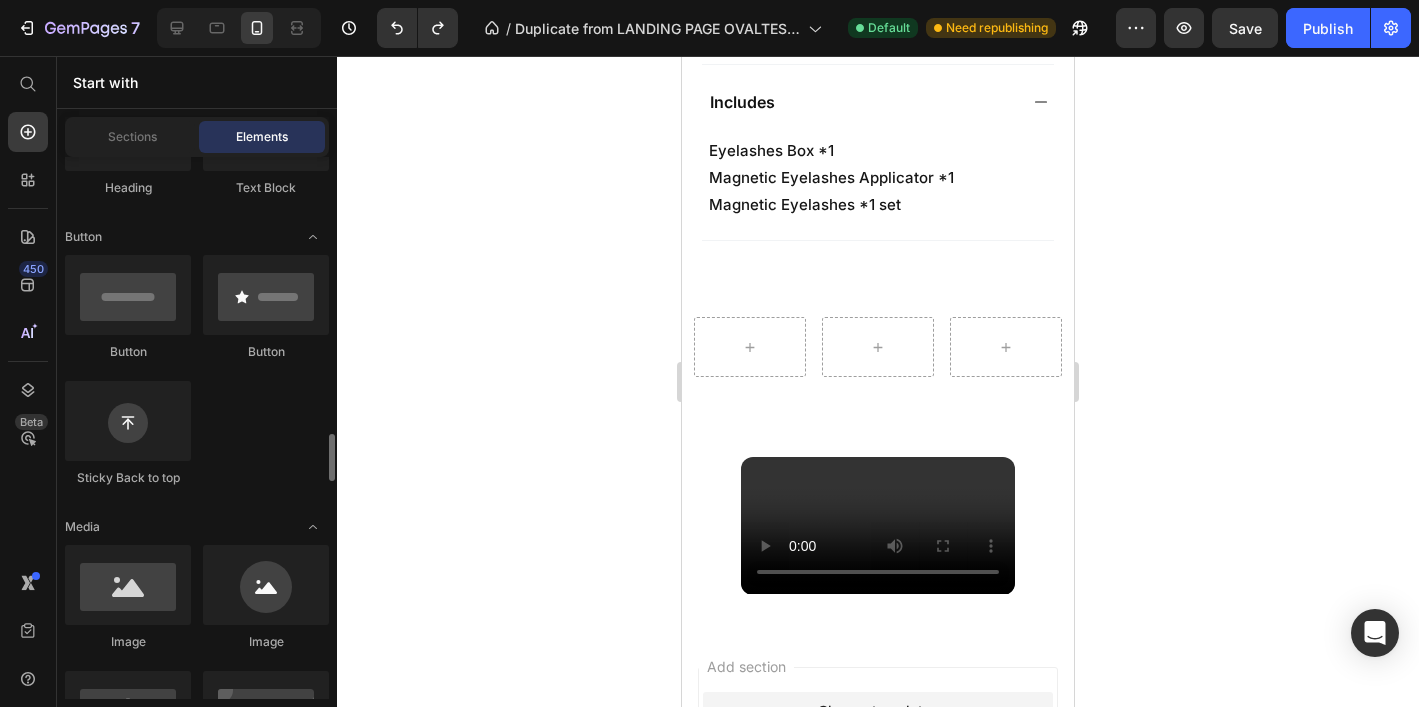 scroll, scrollTop: 0, scrollLeft: 0, axis: both 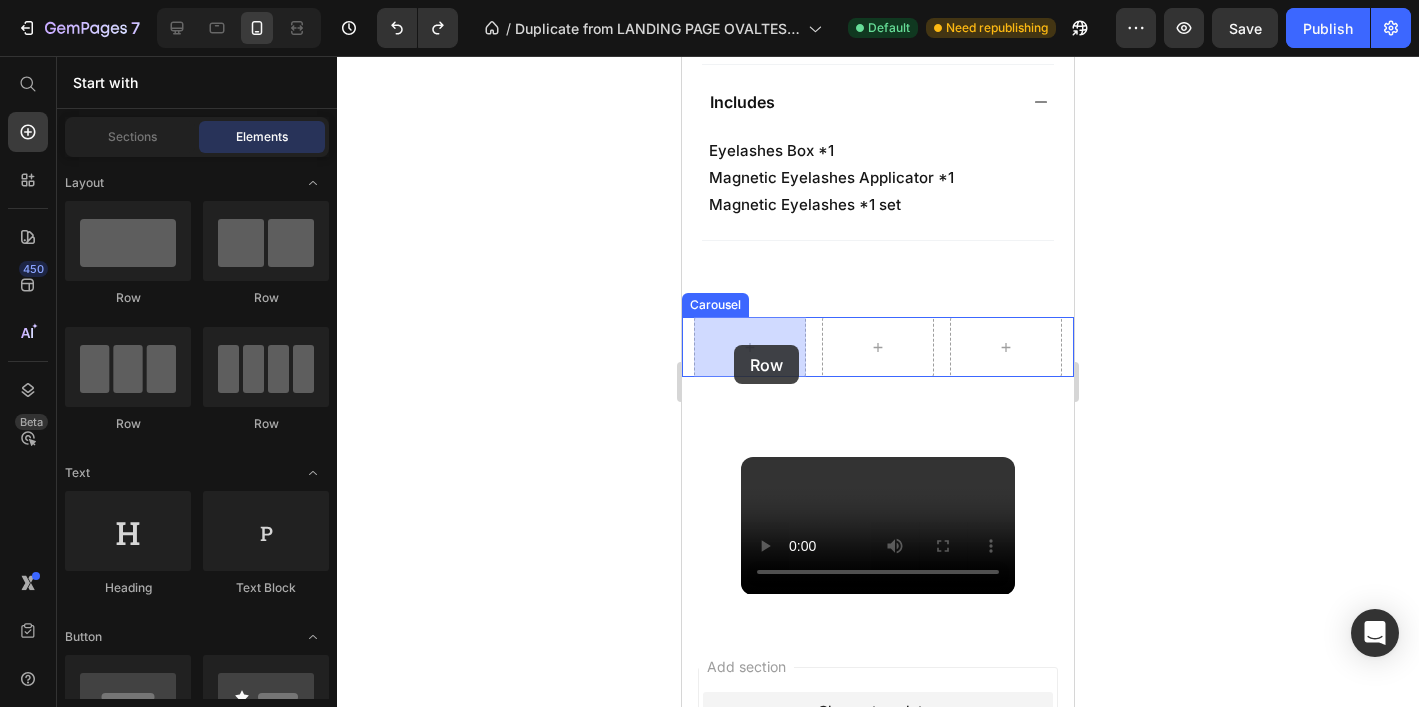 drag, startPoint x: 847, startPoint y: 316, endPoint x: 734, endPoint y: 345, distance: 116.6619 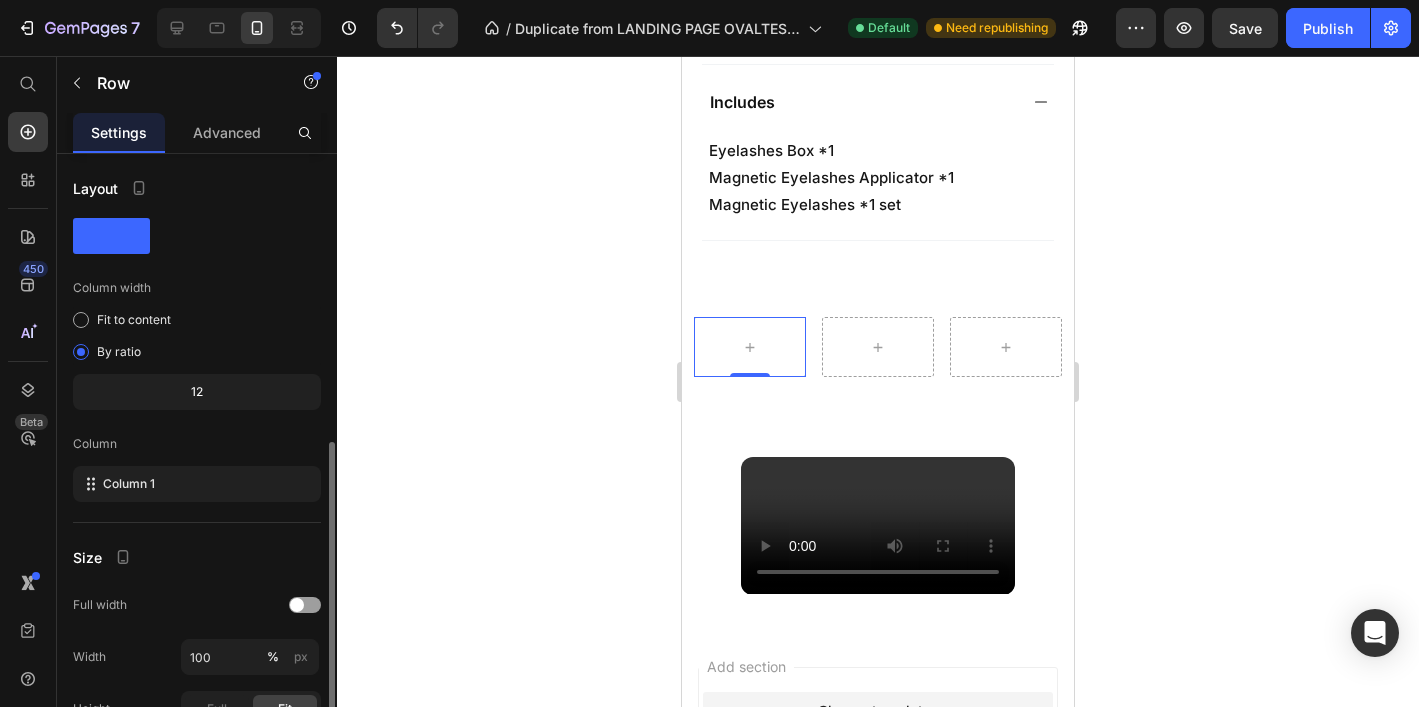 scroll, scrollTop: 258, scrollLeft: 0, axis: vertical 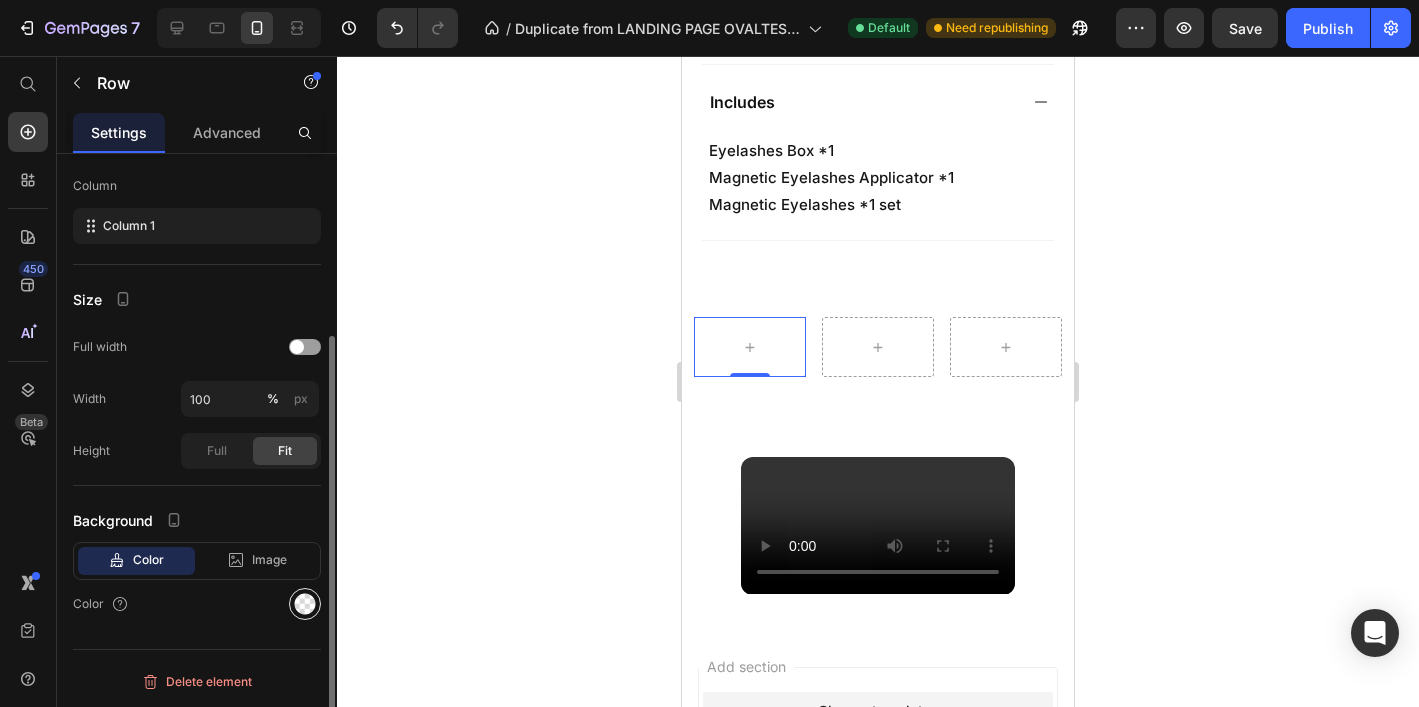click at bounding box center [305, 604] 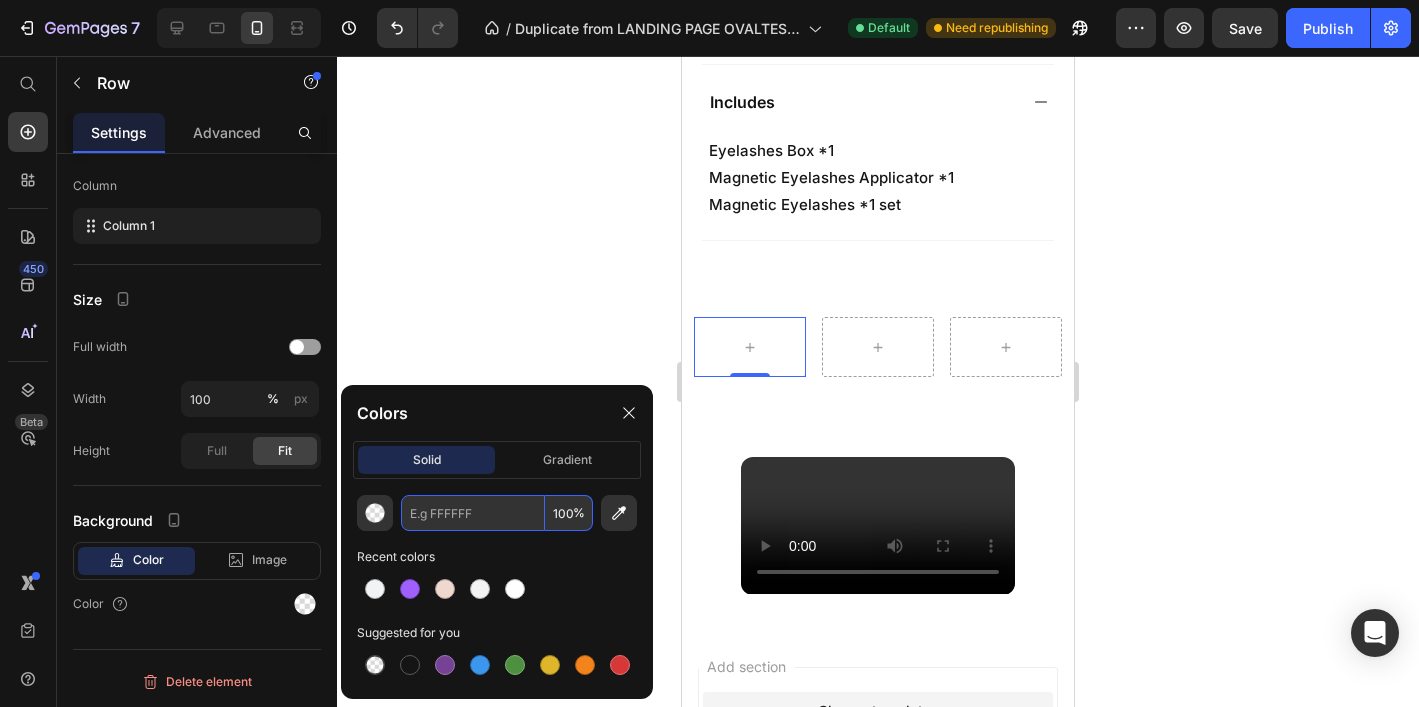 click at bounding box center (473, 513) 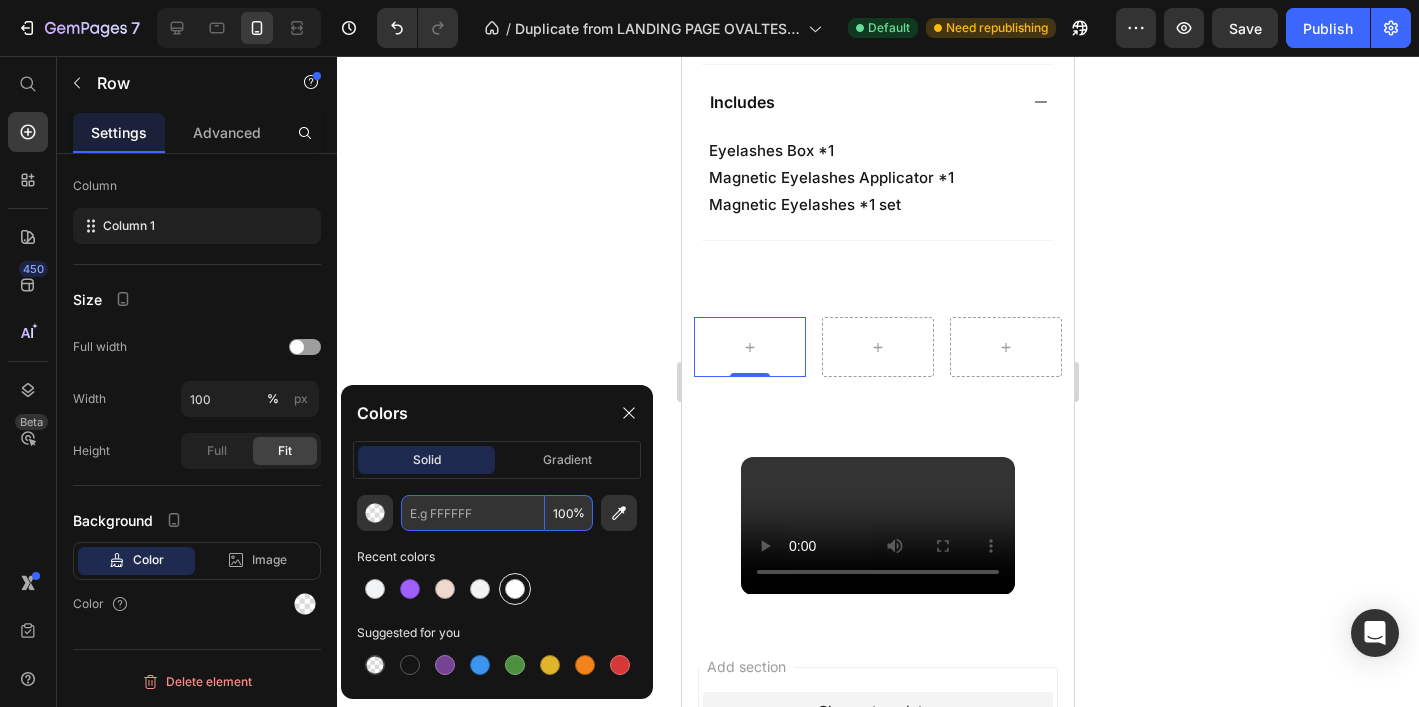 click at bounding box center [515, 589] 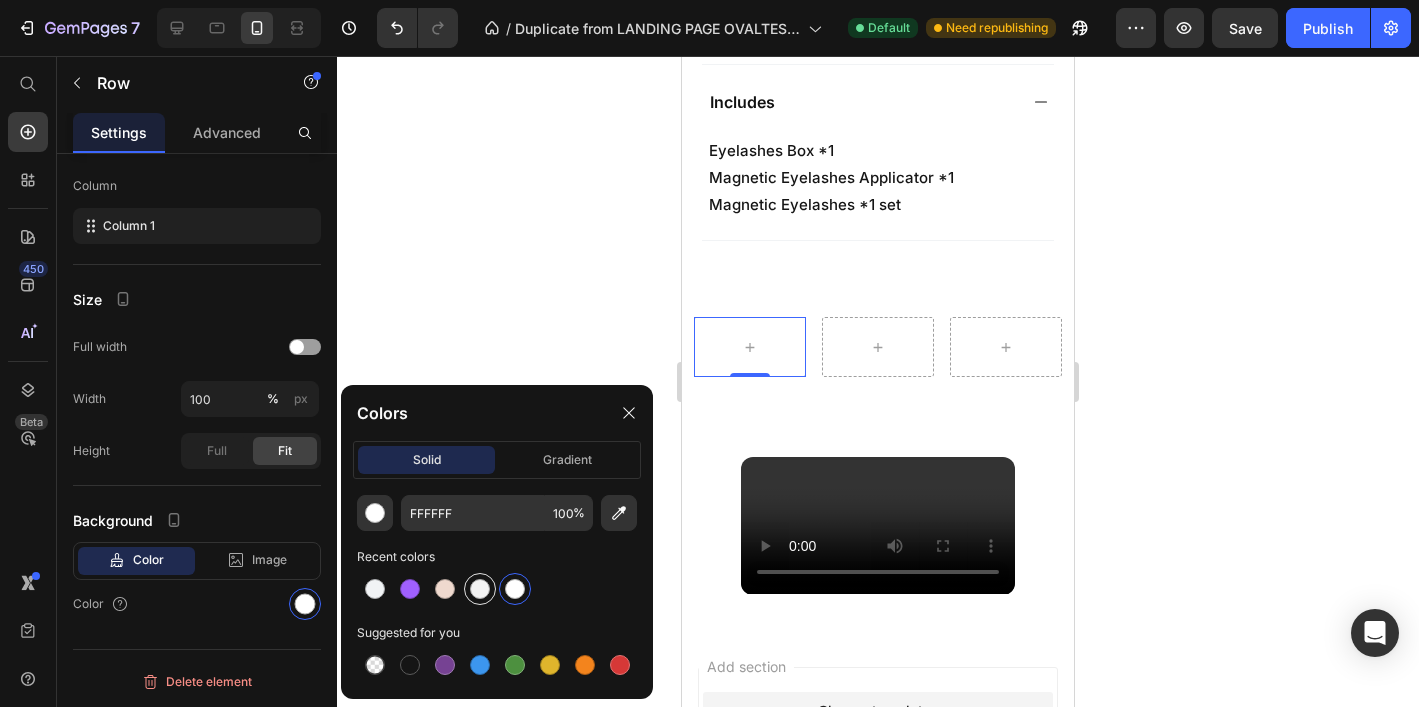 click at bounding box center [480, 589] 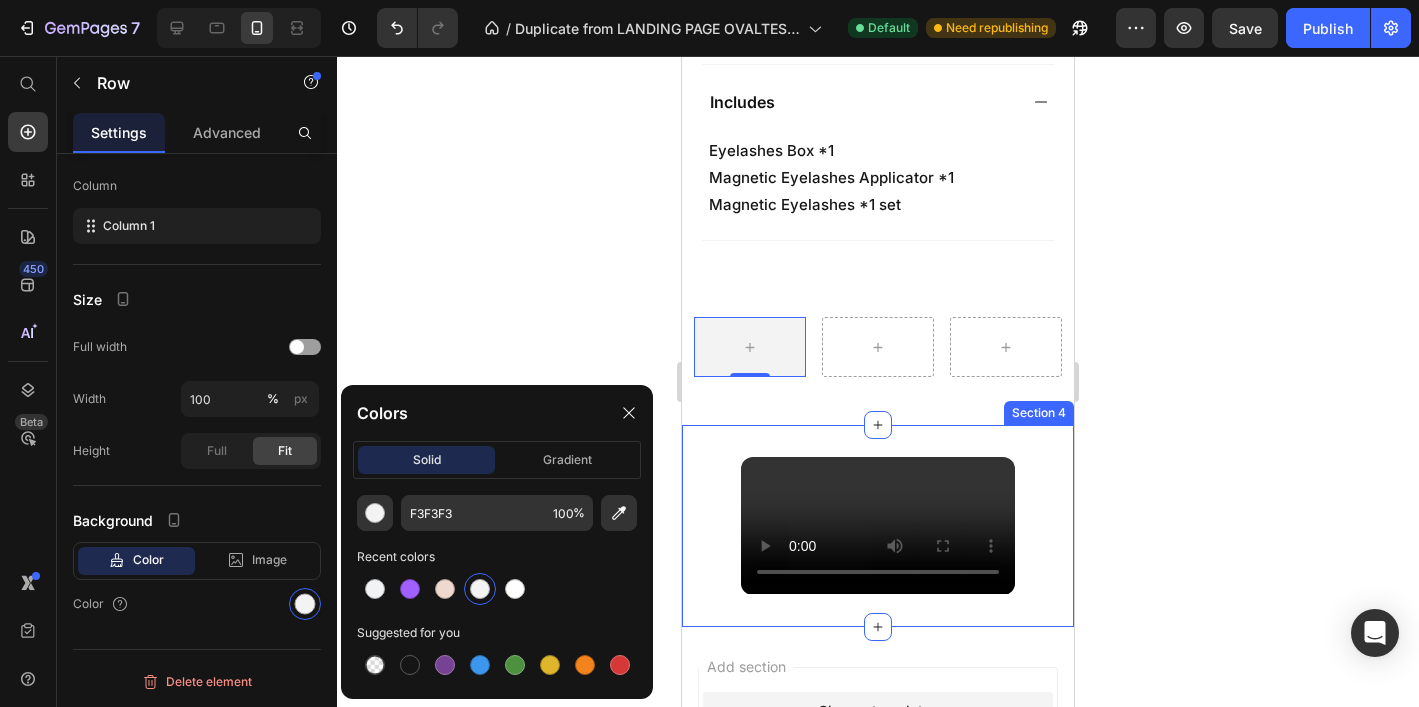 click 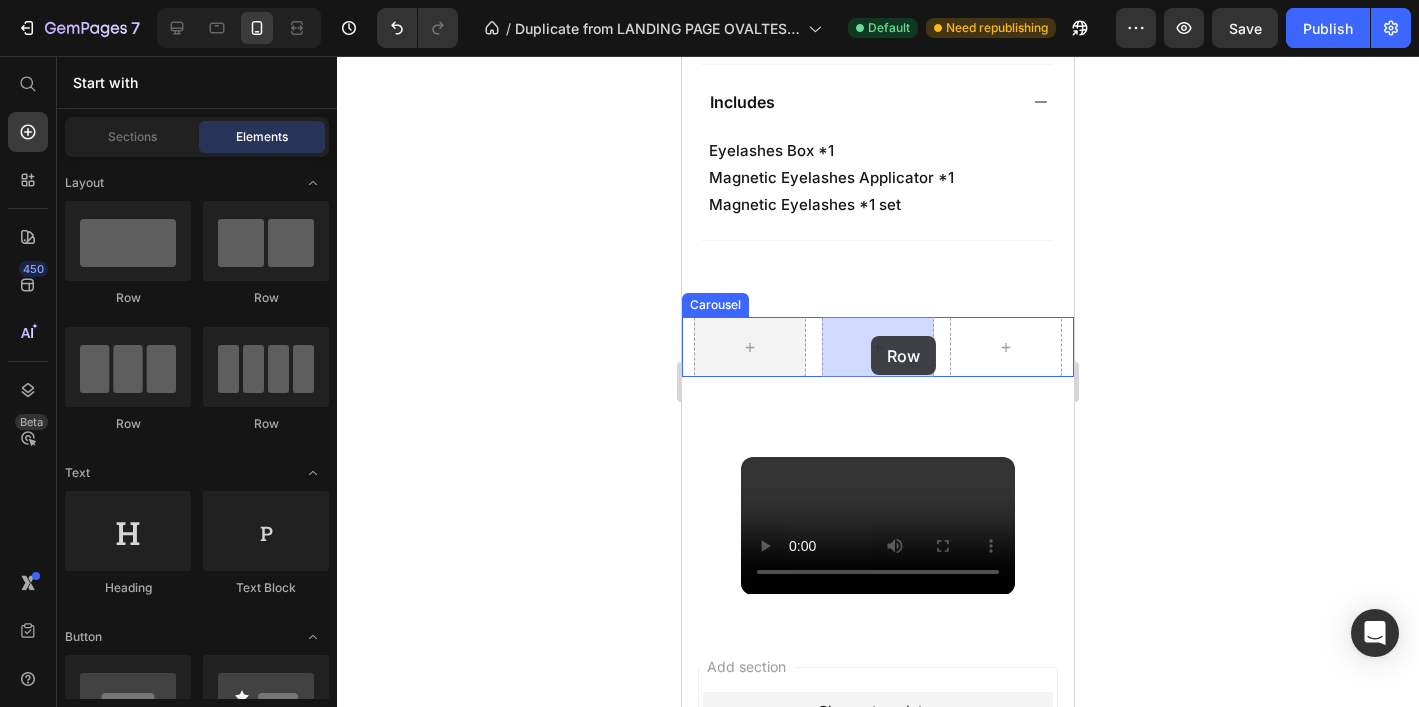 drag, startPoint x: 825, startPoint y: 300, endPoint x: 871, endPoint y: 336, distance: 58.412327 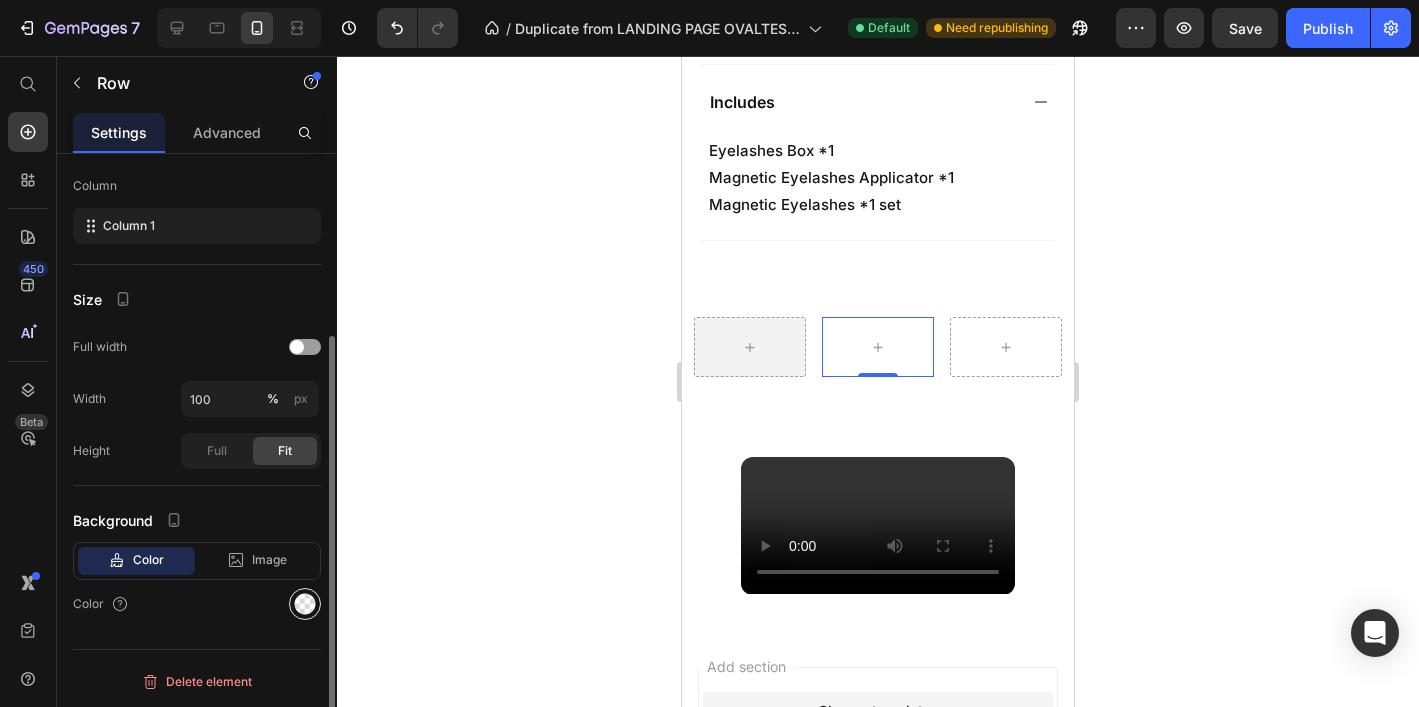 click 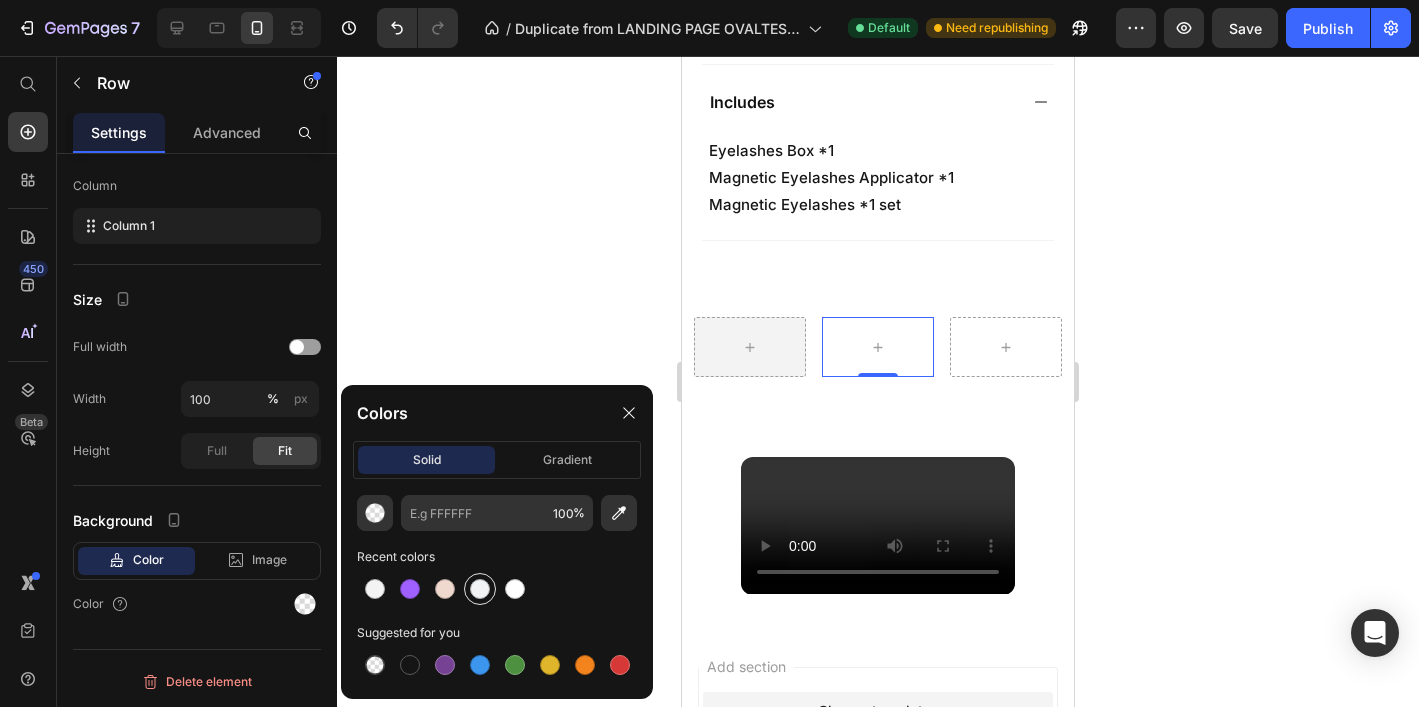 click at bounding box center (480, 589) 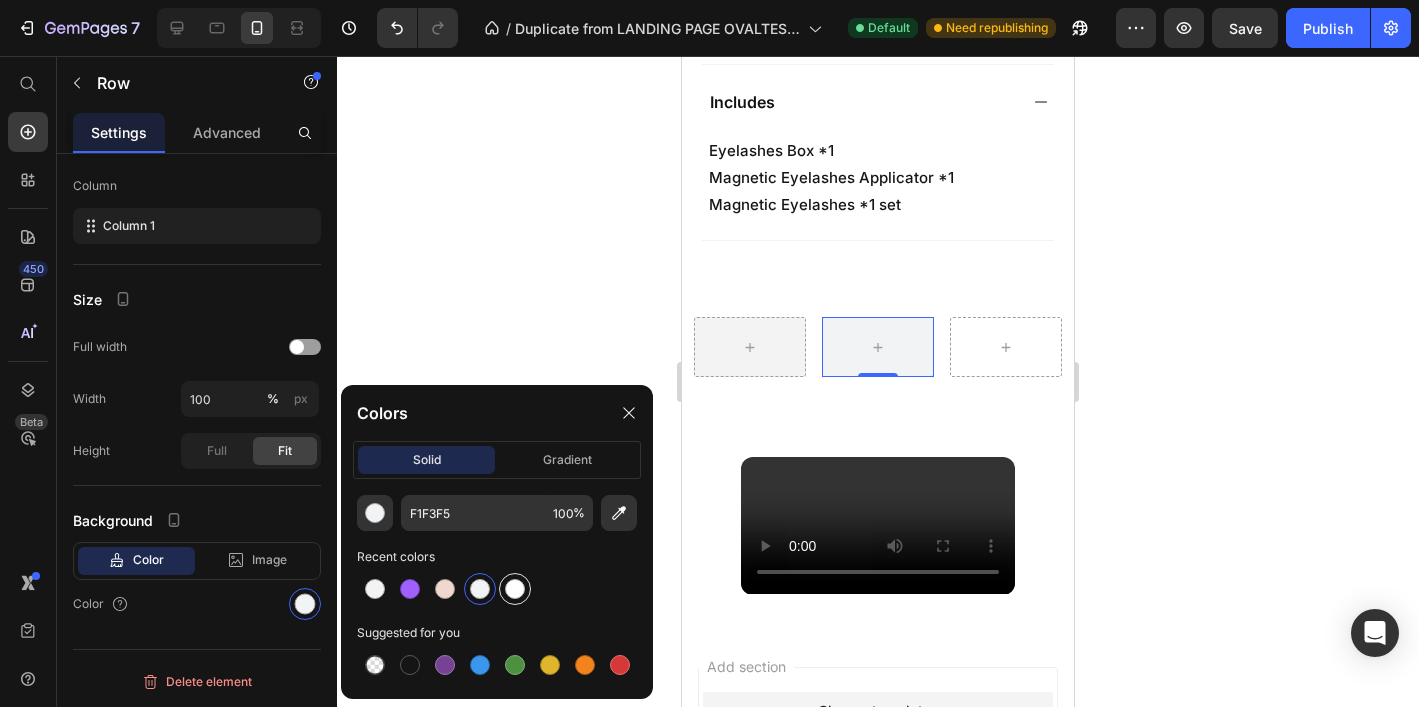 click at bounding box center [515, 589] 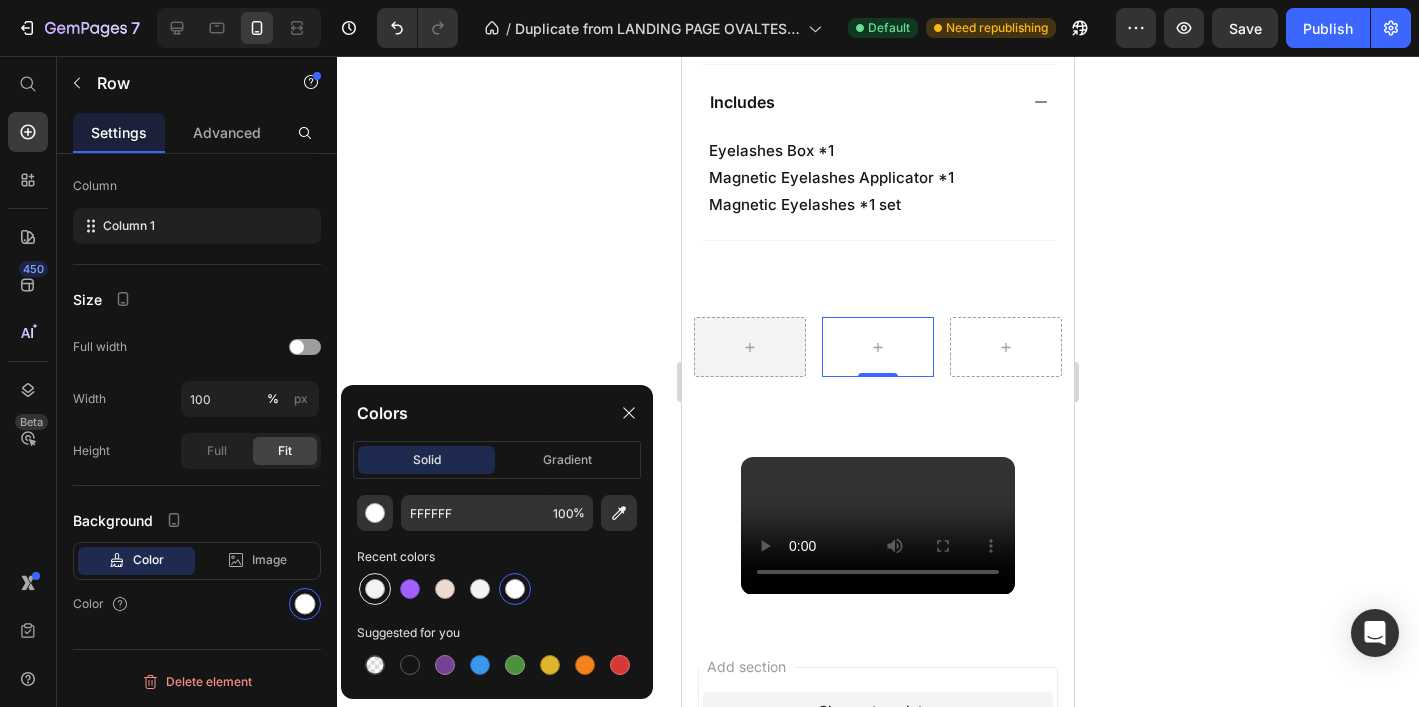 click at bounding box center [375, 589] 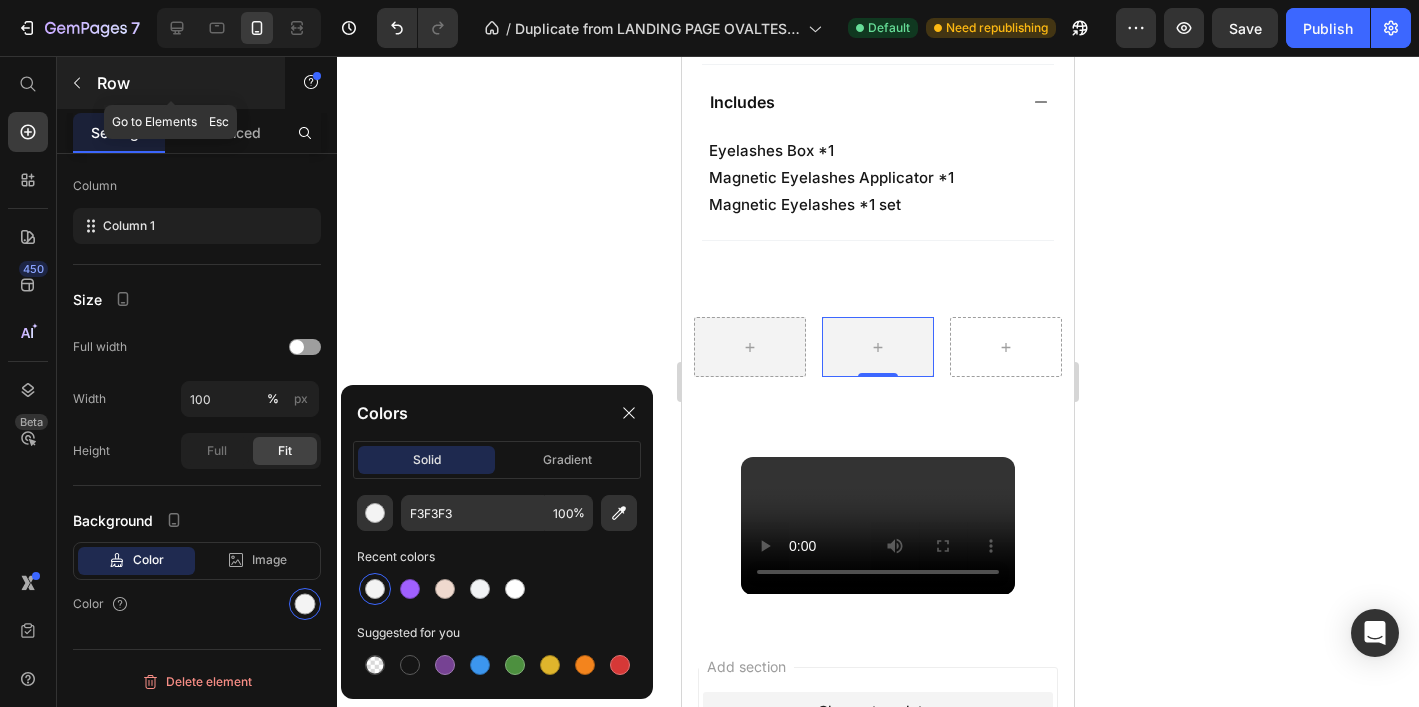 click 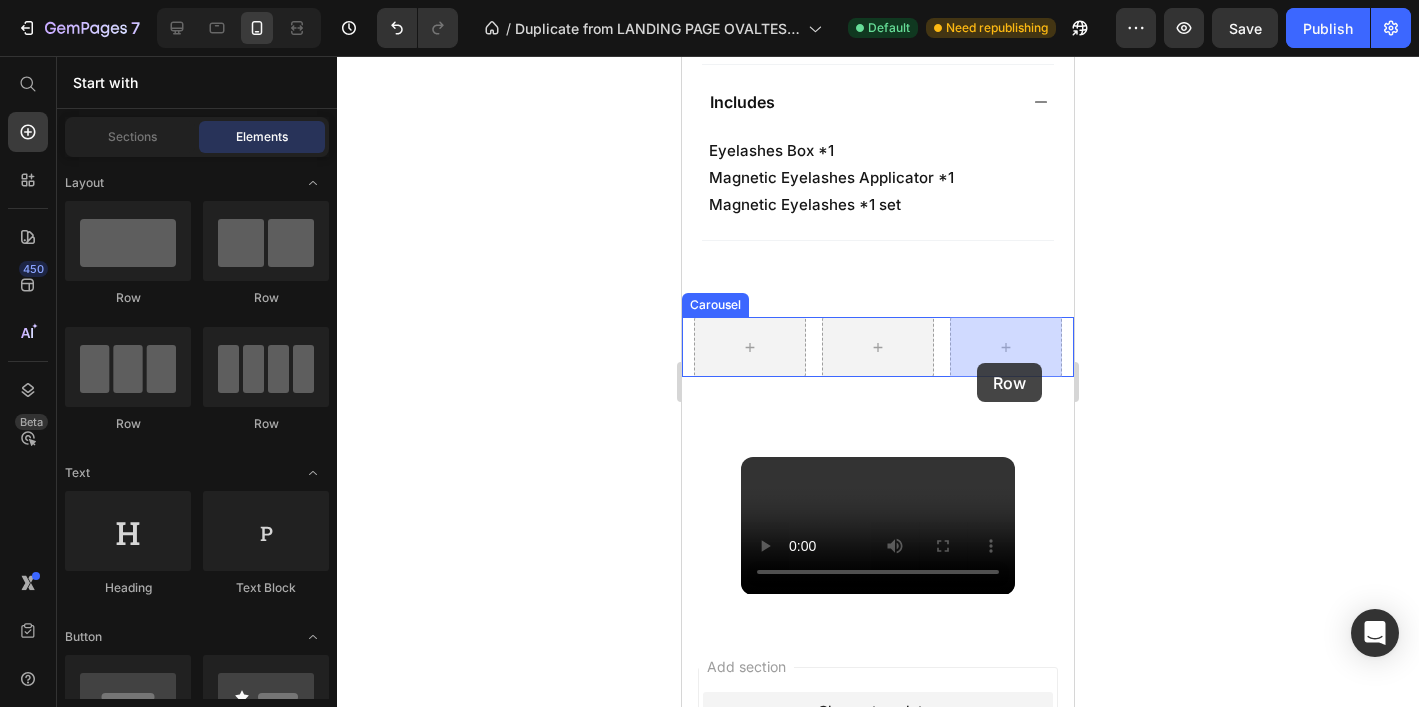 drag, startPoint x: 818, startPoint y: 325, endPoint x: 977, endPoint y: 363, distance: 163.47783 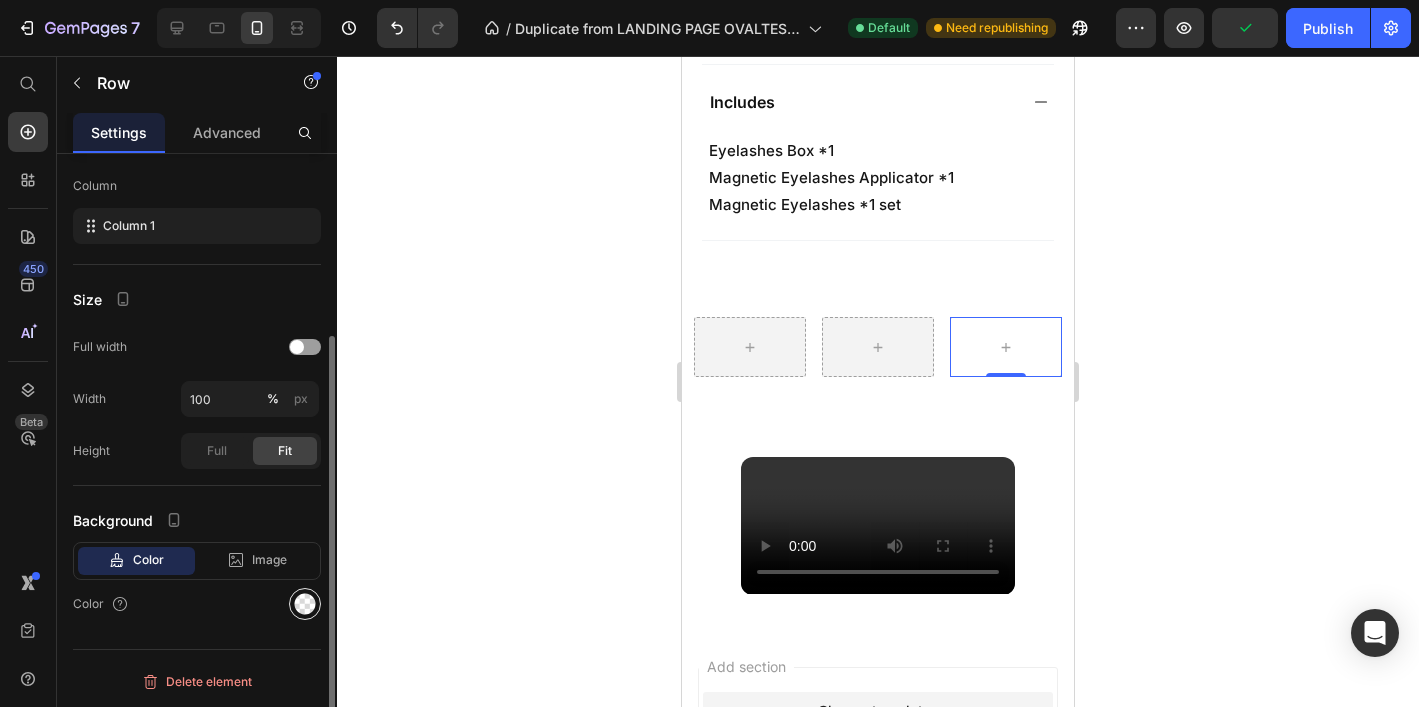 click at bounding box center [305, 604] 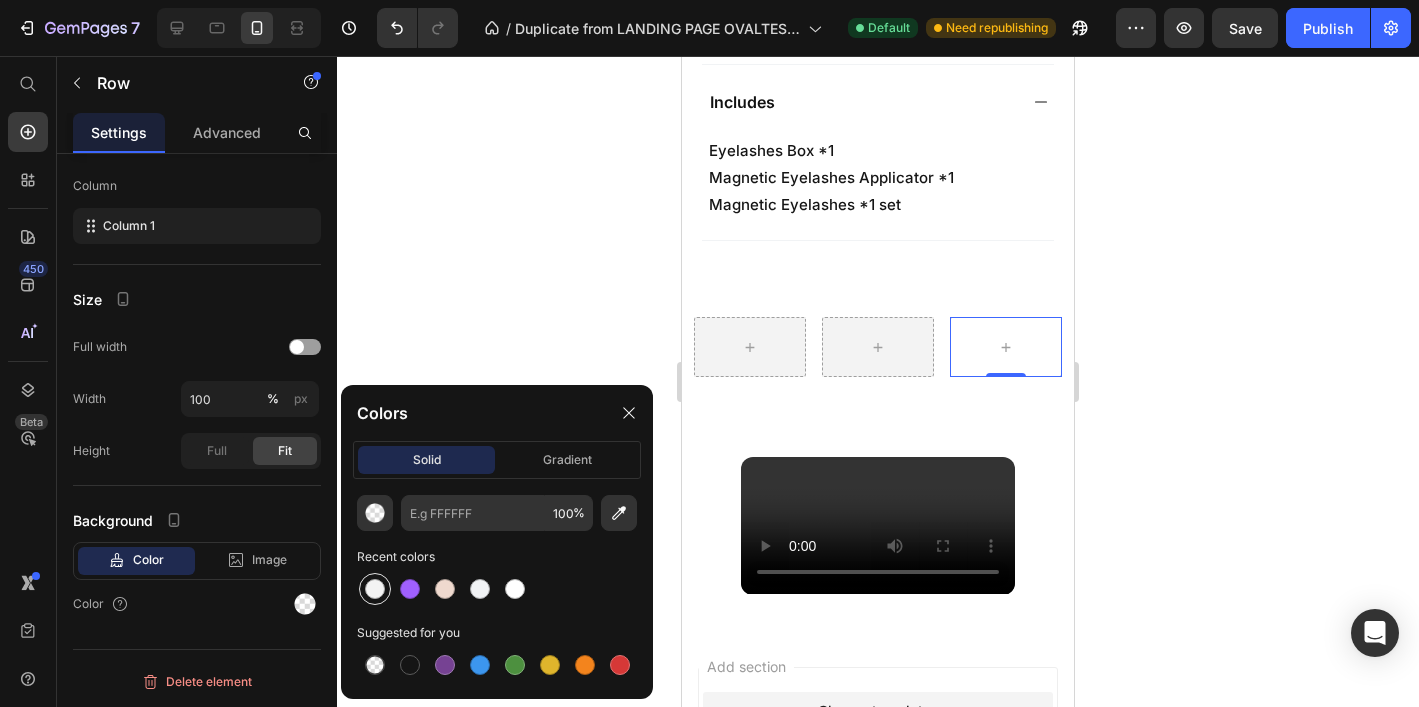 click at bounding box center [375, 589] 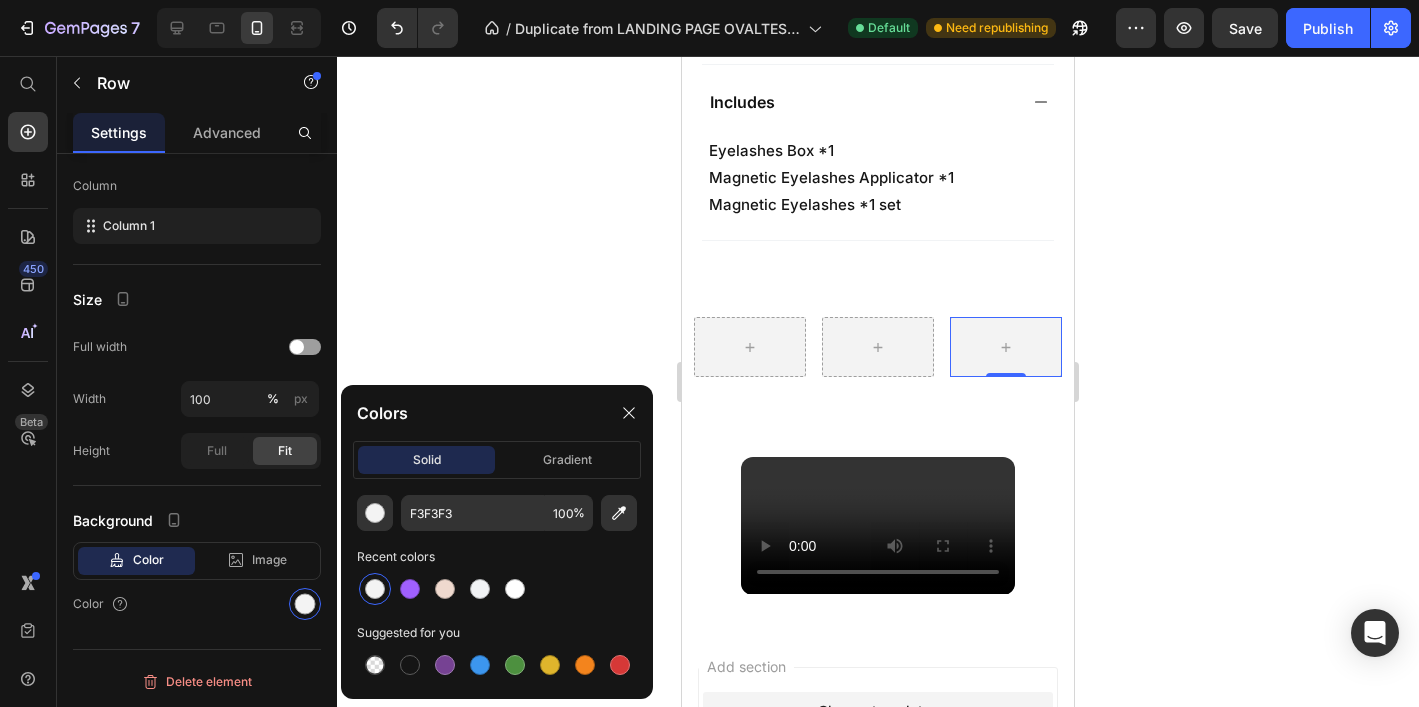 click 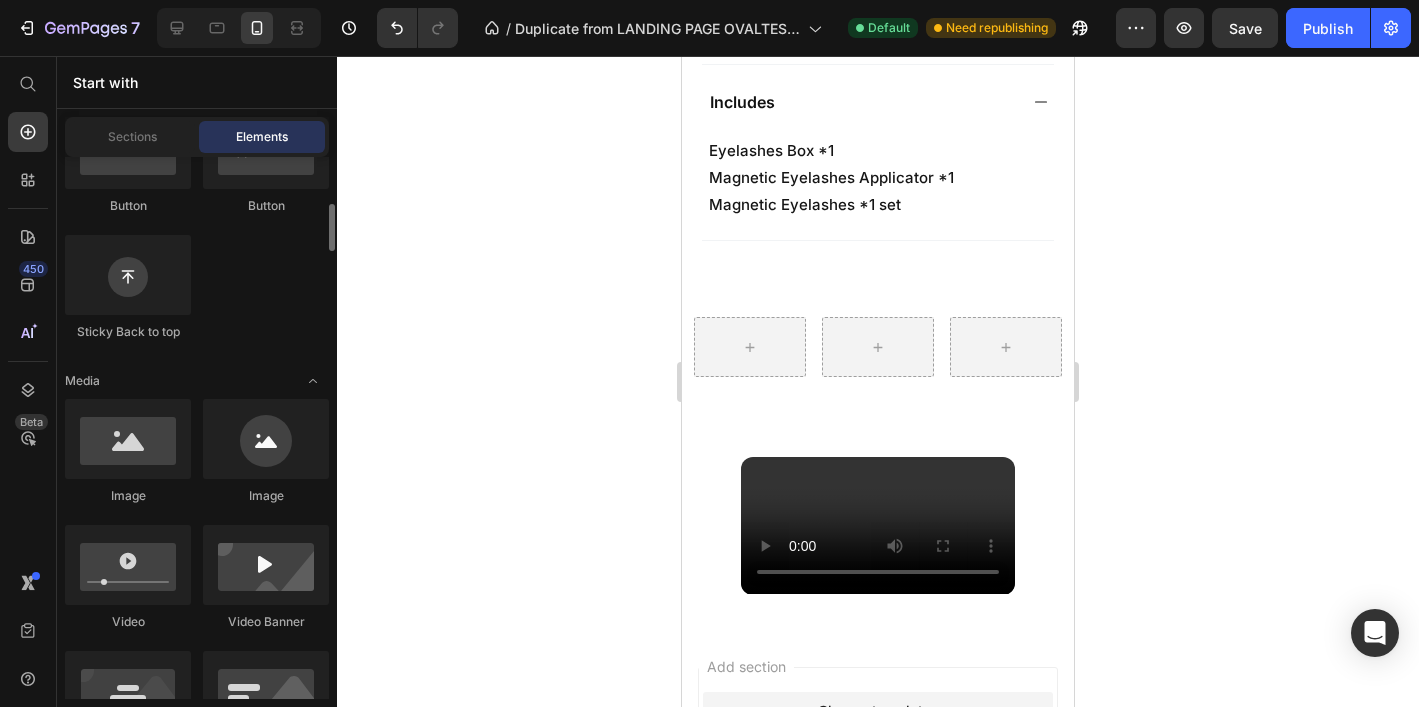 scroll, scrollTop: 553, scrollLeft: 0, axis: vertical 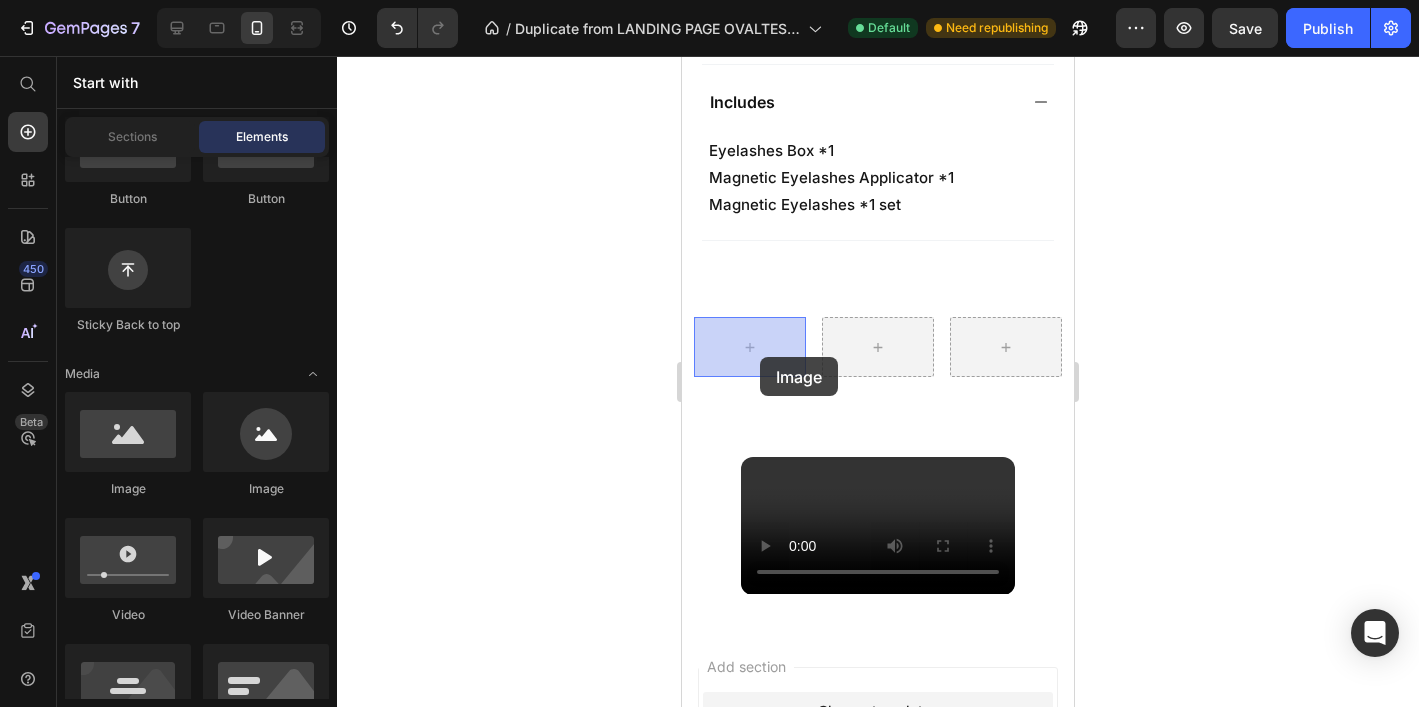 drag, startPoint x: 806, startPoint y: 500, endPoint x: 760, endPoint y: 357, distance: 150.2165 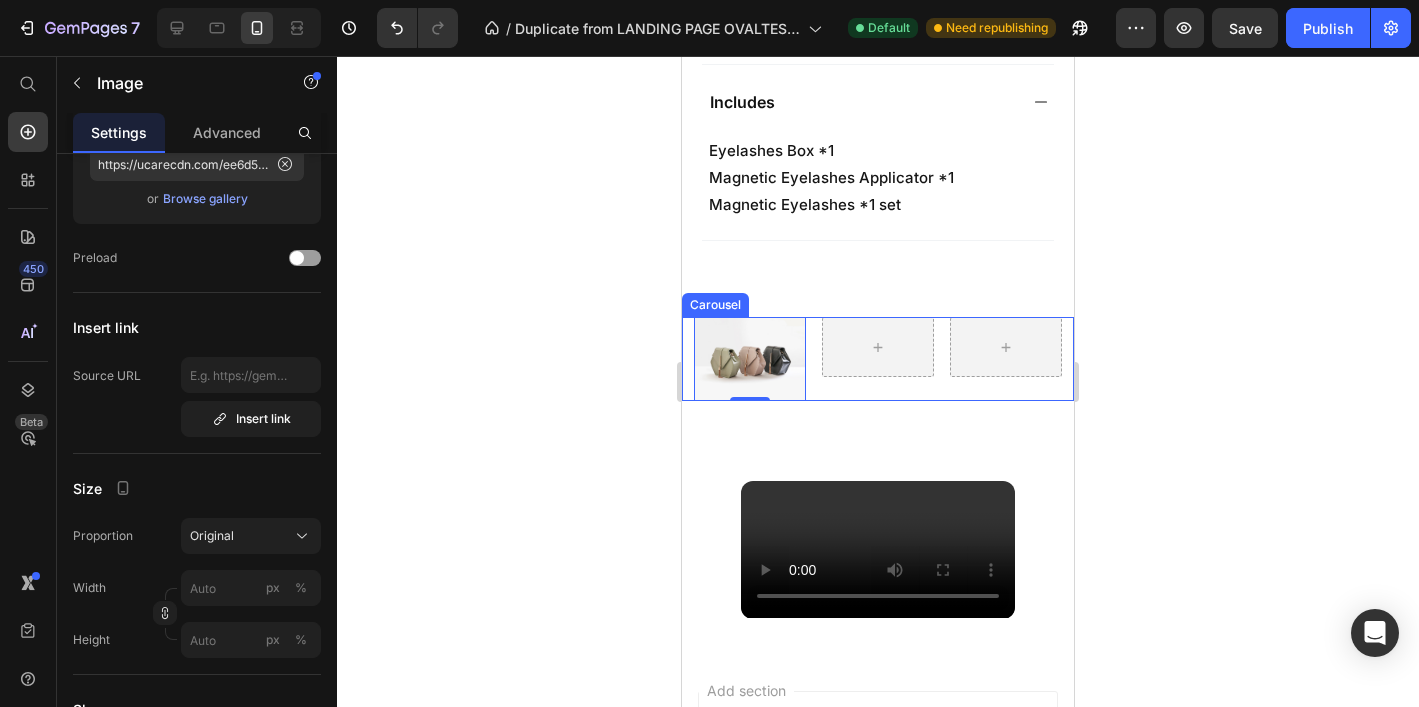 scroll, scrollTop: 0, scrollLeft: 0, axis: both 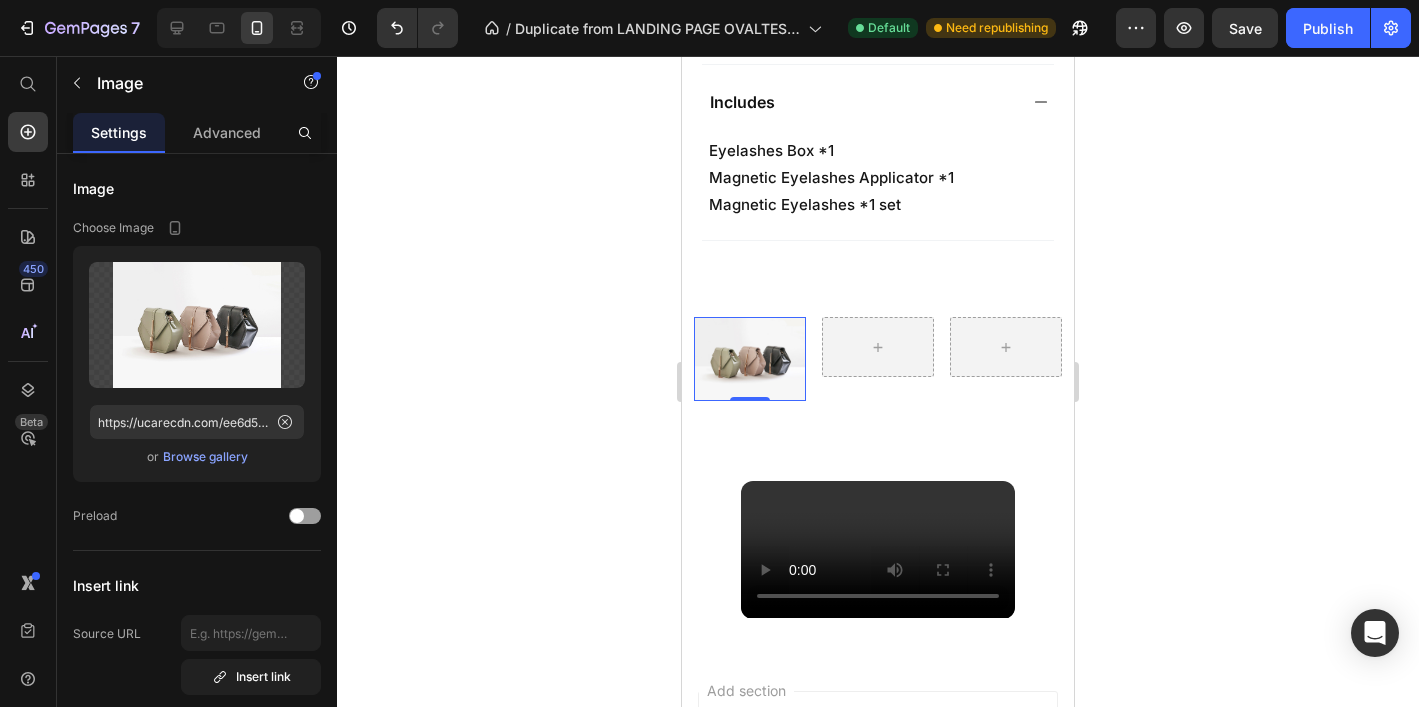 click 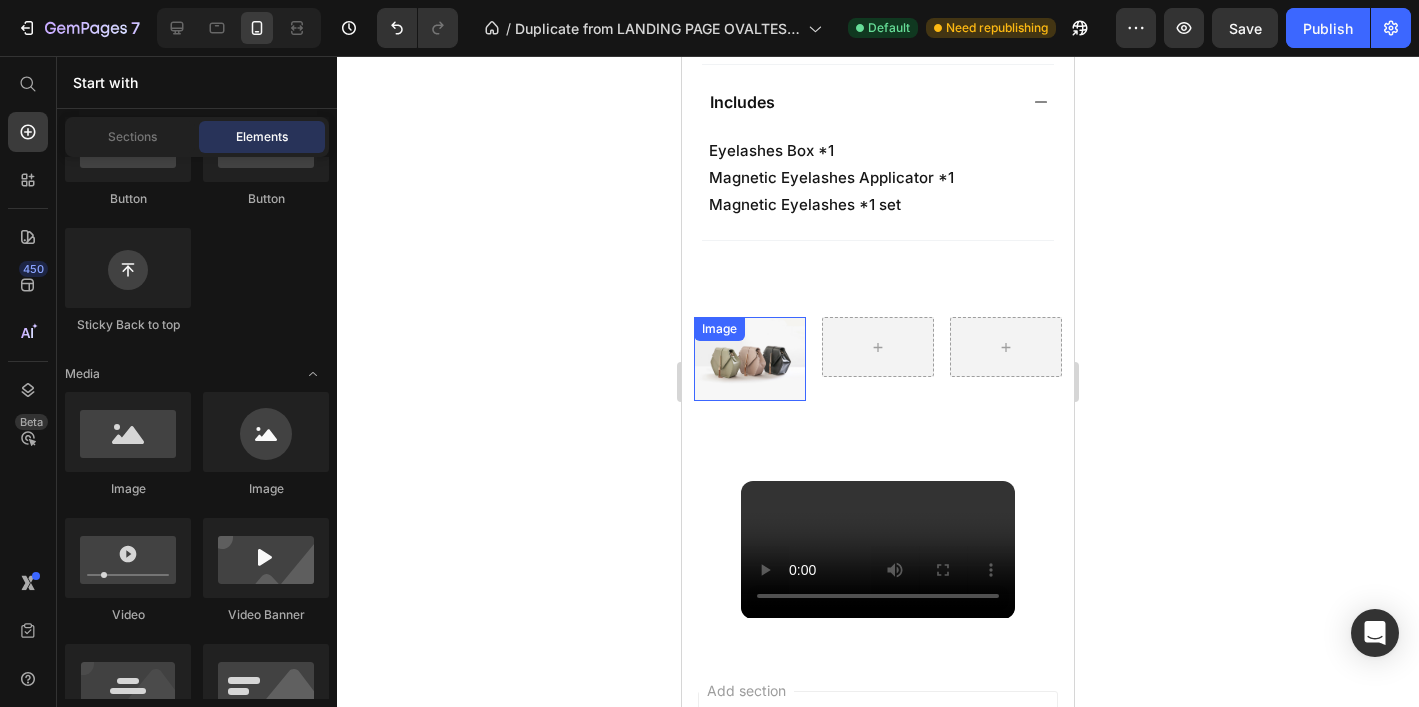 click at bounding box center [750, 359] 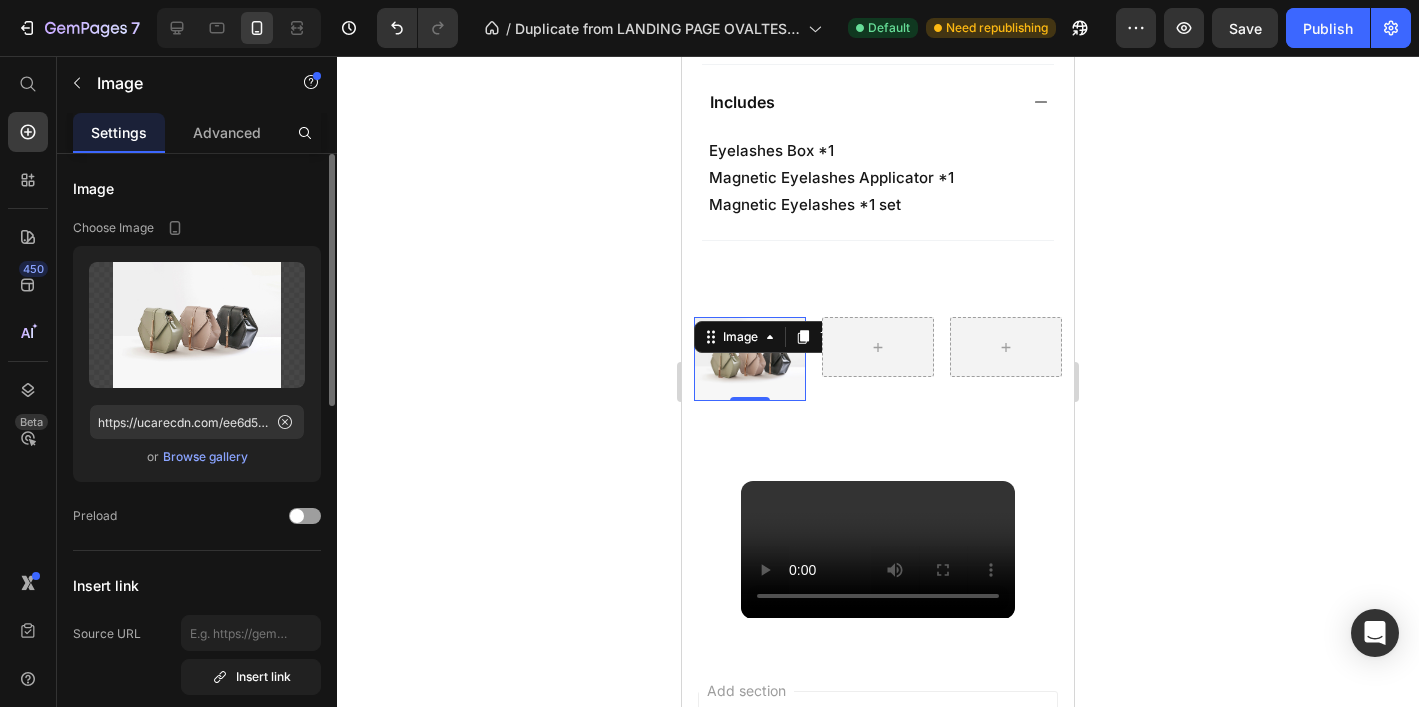 click on "Browse gallery" at bounding box center [205, 457] 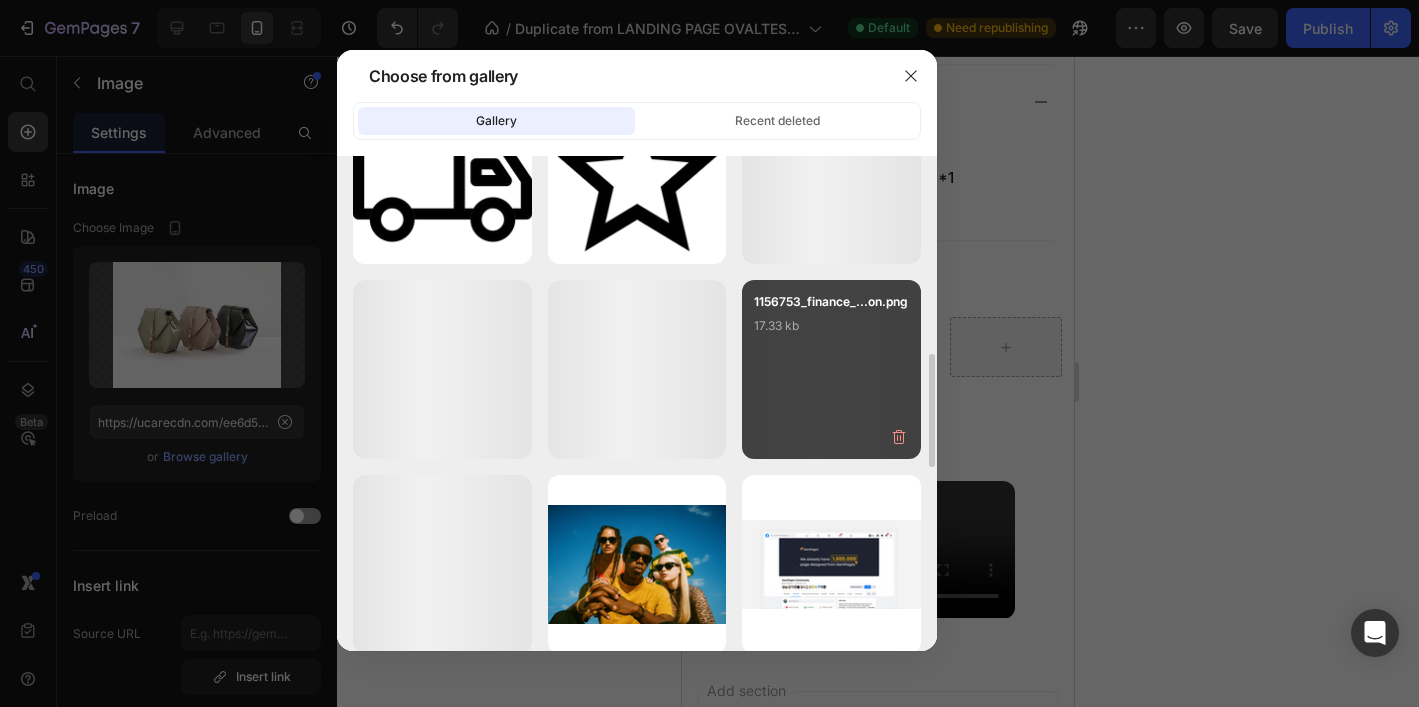 scroll, scrollTop: 0, scrollLeft: 0, axis: both 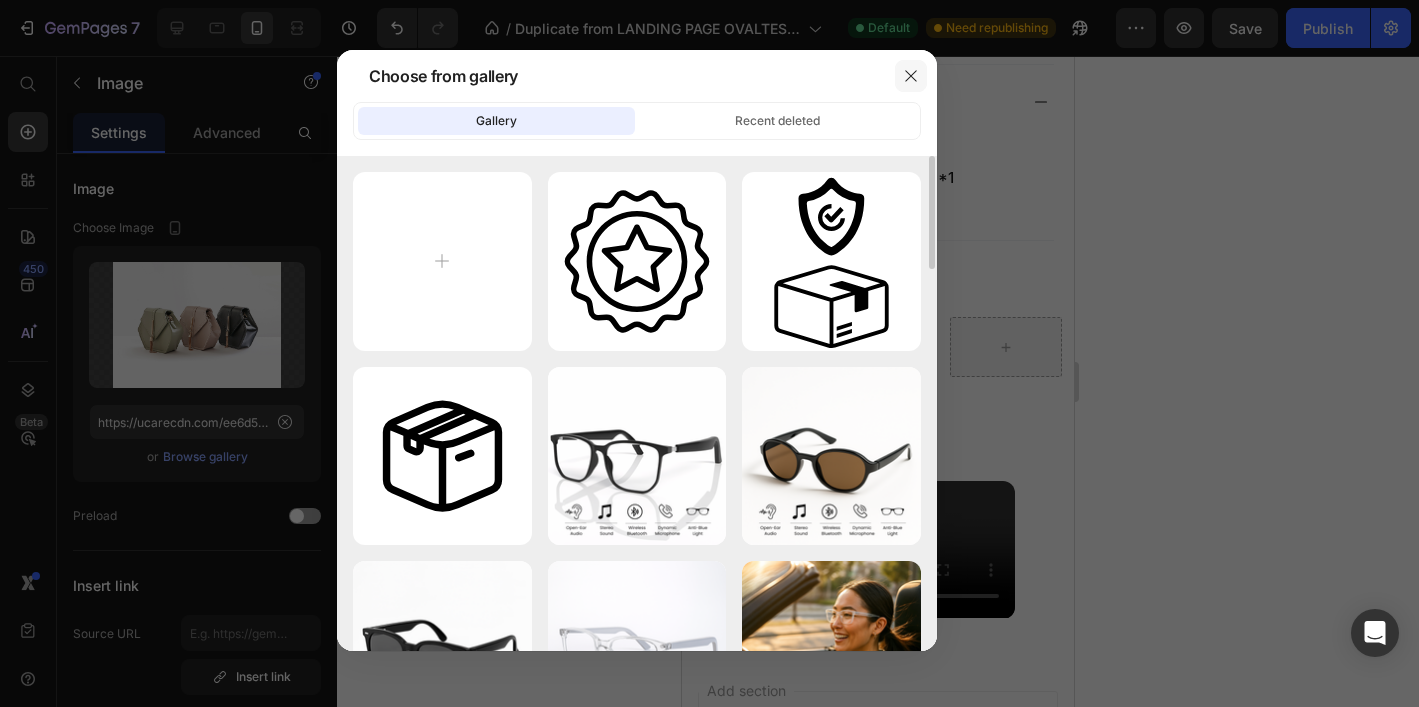 click 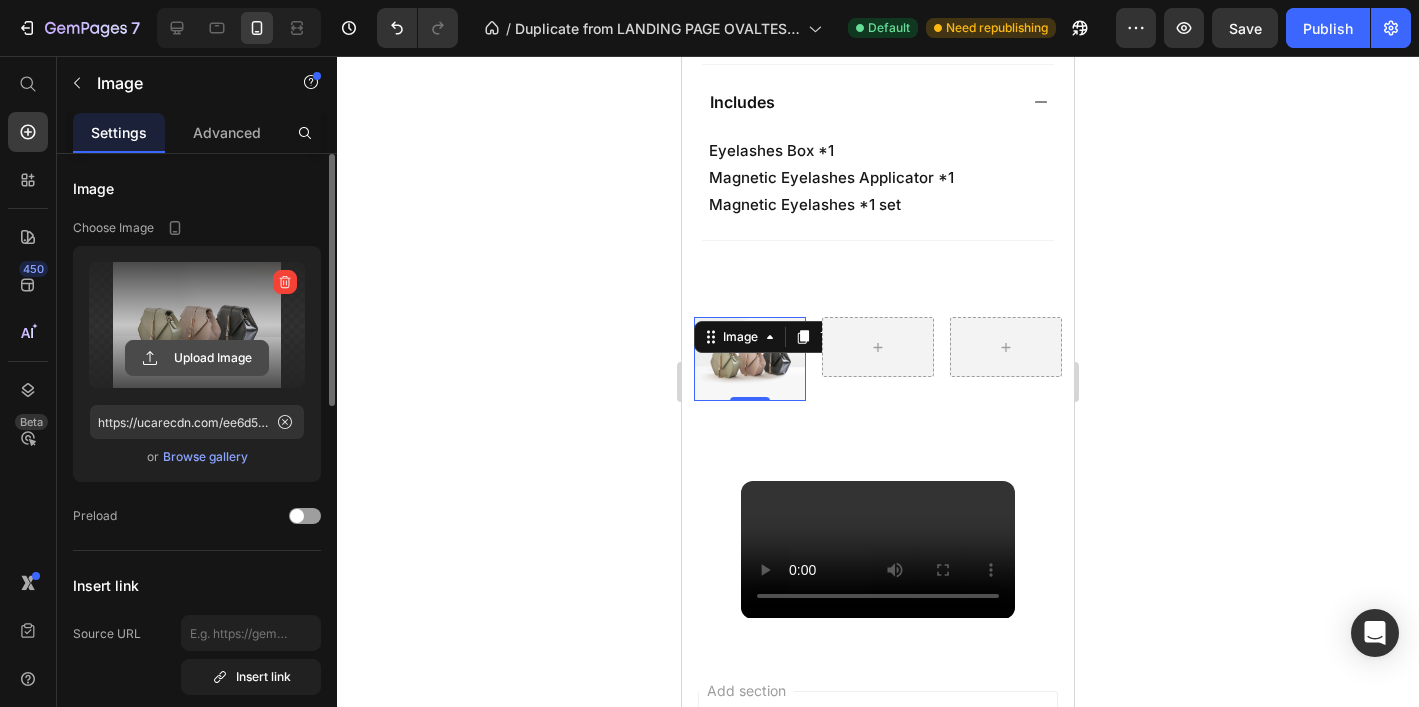 click 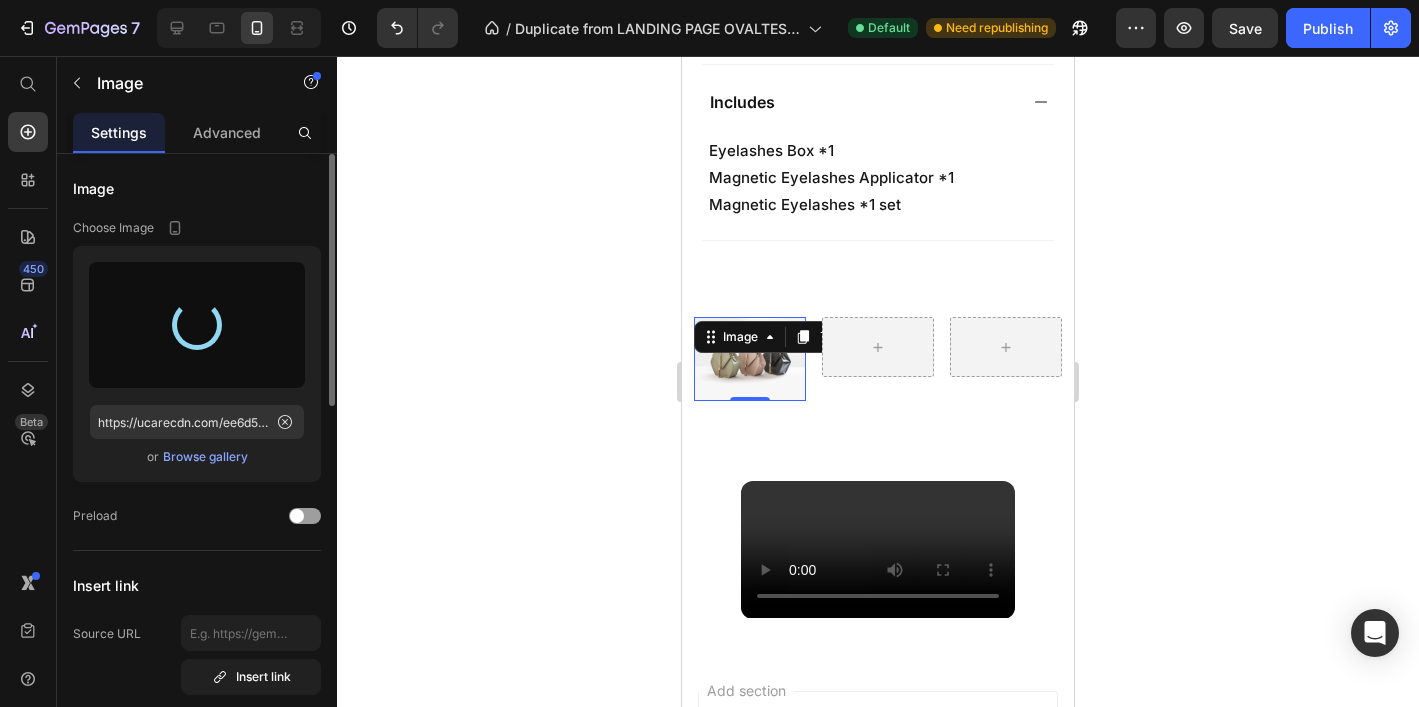 type on "https://cdn.shopify.com/s/files/1/0915/8452/8763/files/gempages_570620101087200071-b351a954-a57d-463e-918d-9cf7232133c6.png" 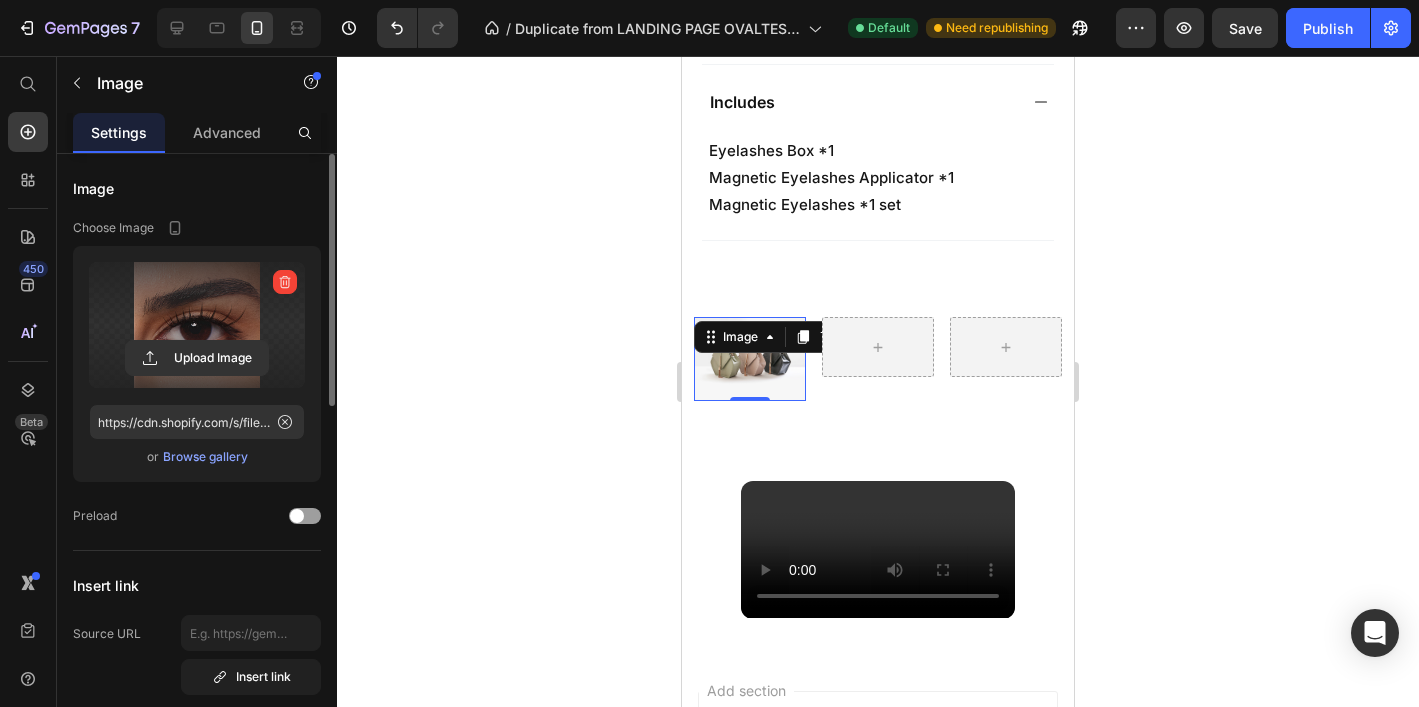 click 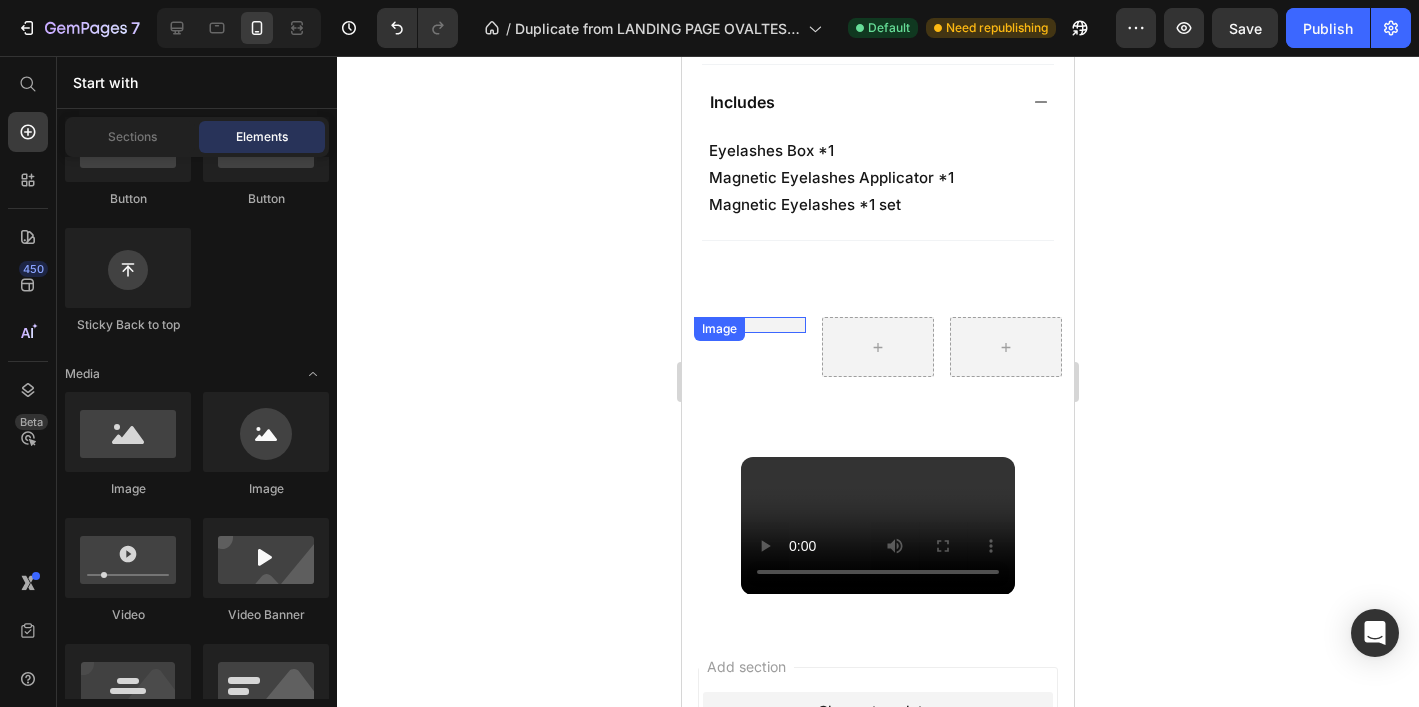 click at bounding box center (750, 325) 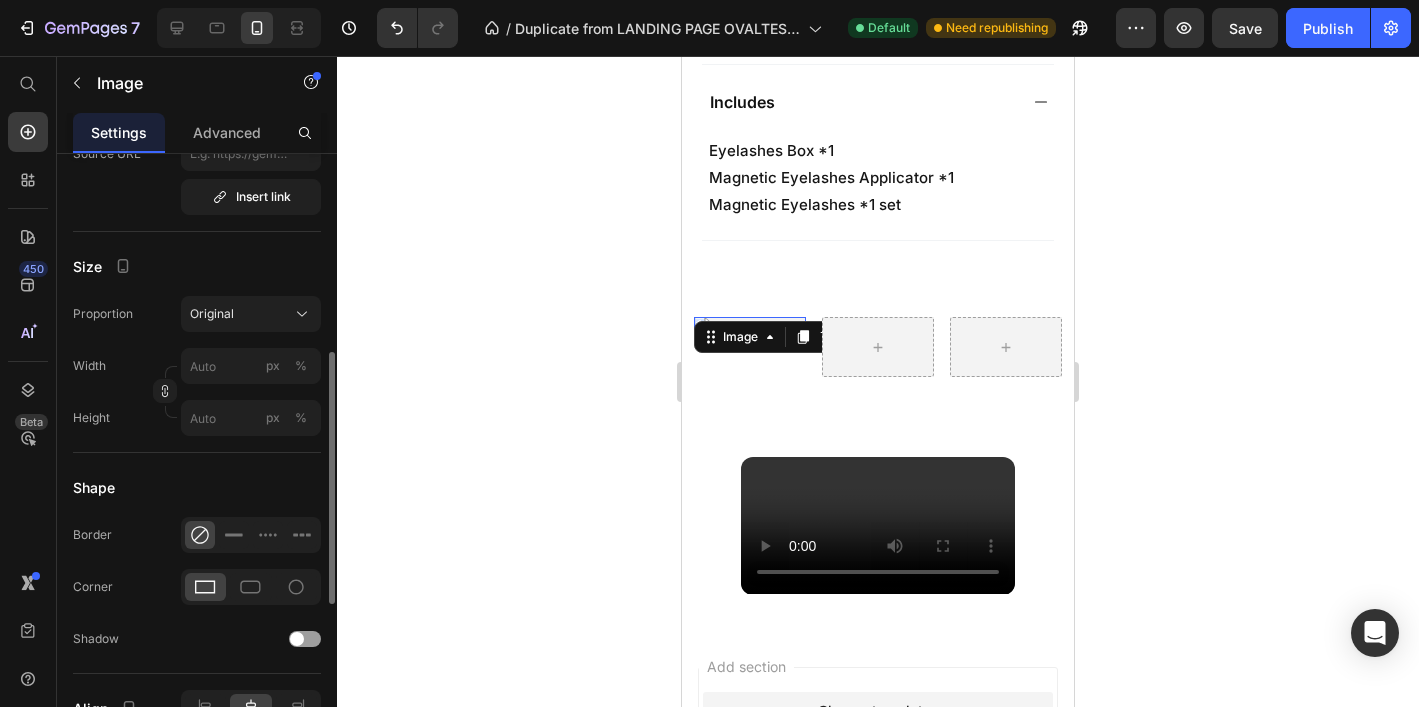 scroll, scrollTop: 482, scrollLeft: 0, axis: vertical 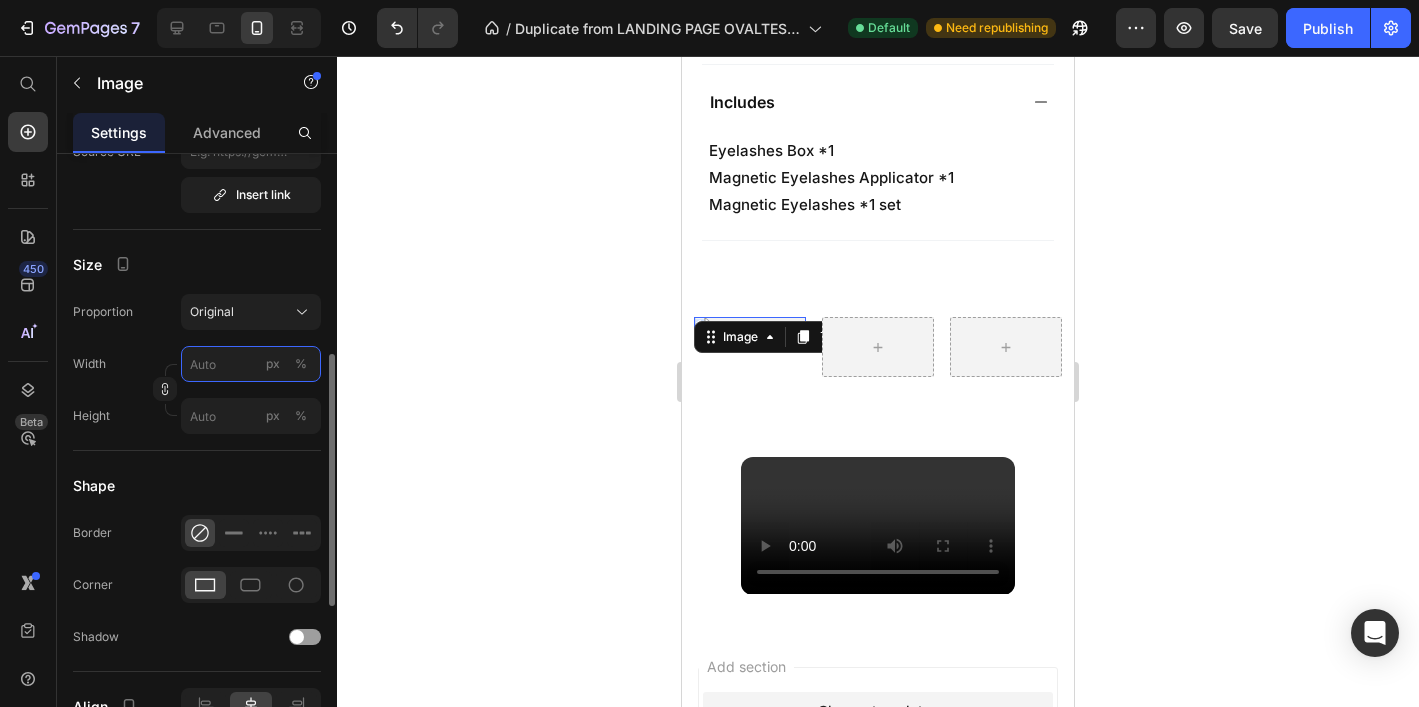 click on "px %" at bounding box center (251, 364) 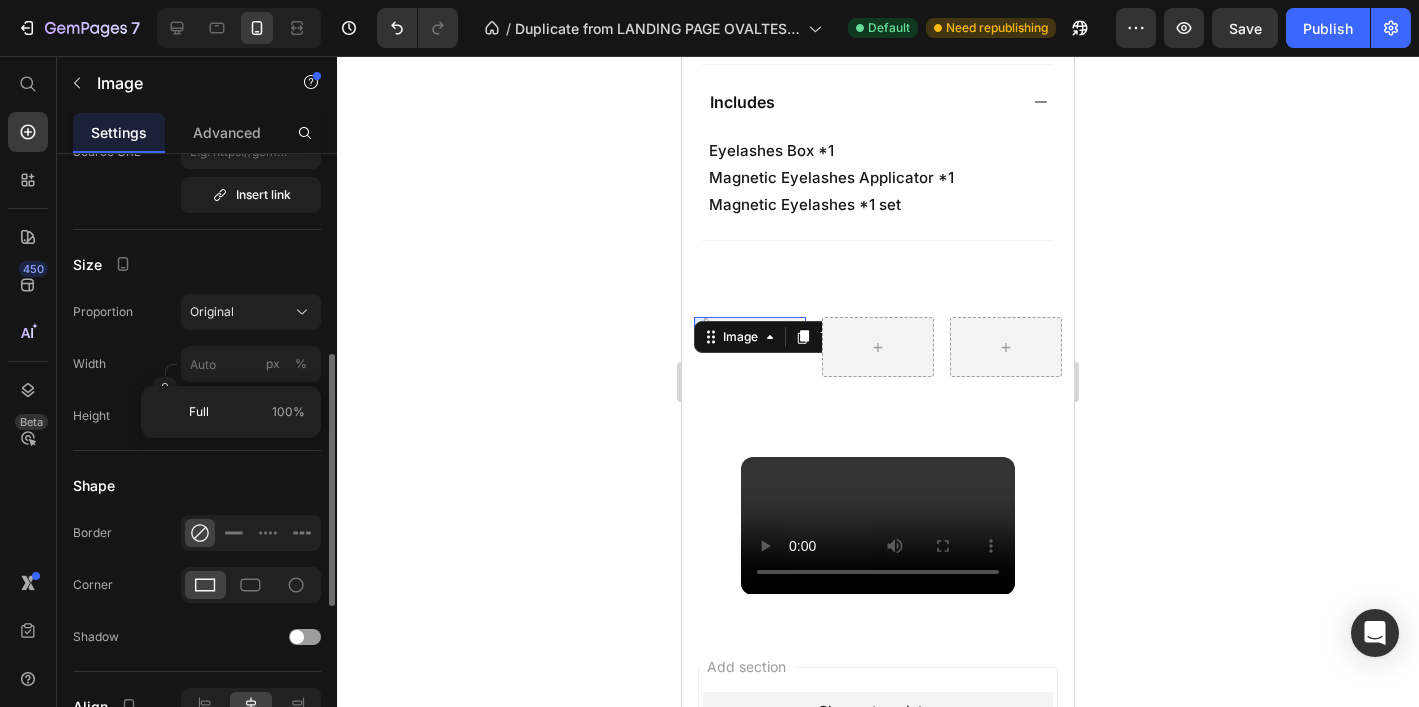 click on "Proportion Original Width px % Height px %" at bounding box center [197, 364] 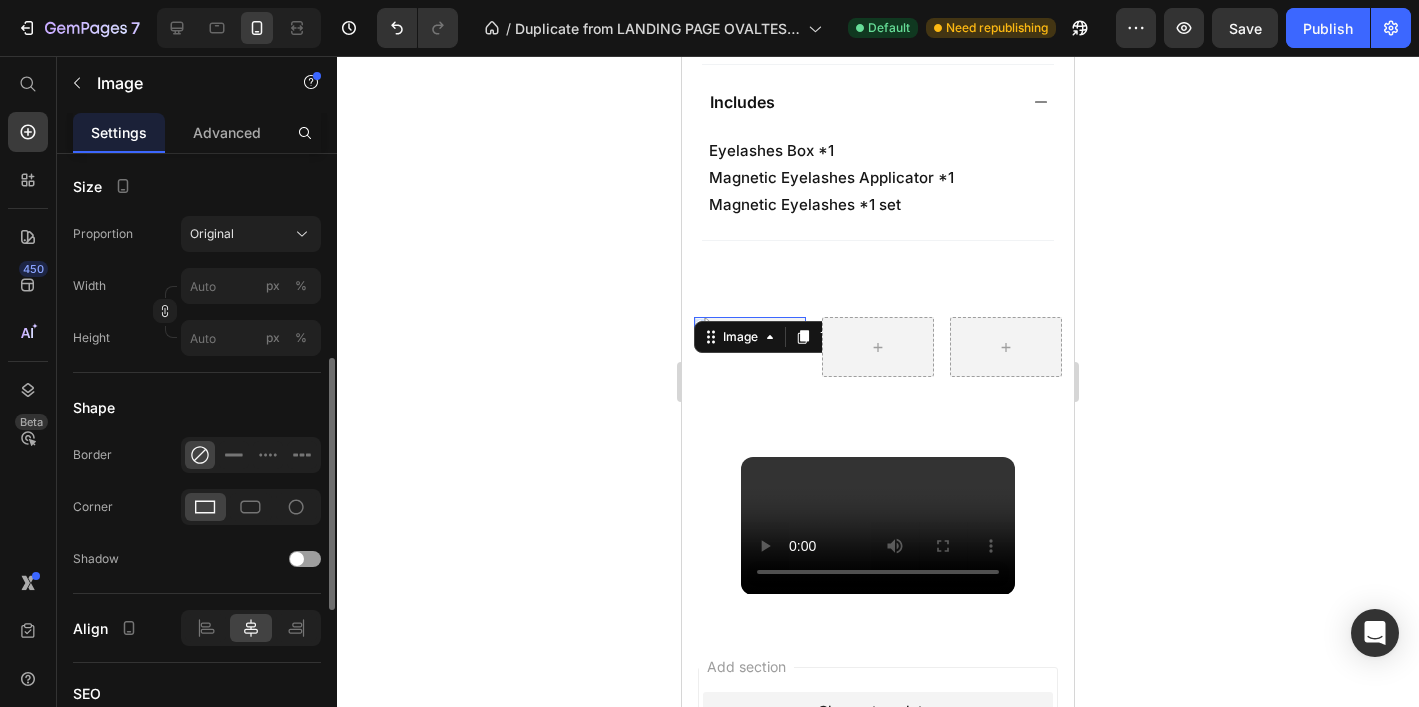 scroll, scrollTop: 540, scrollLeft: 0, axis: vertical 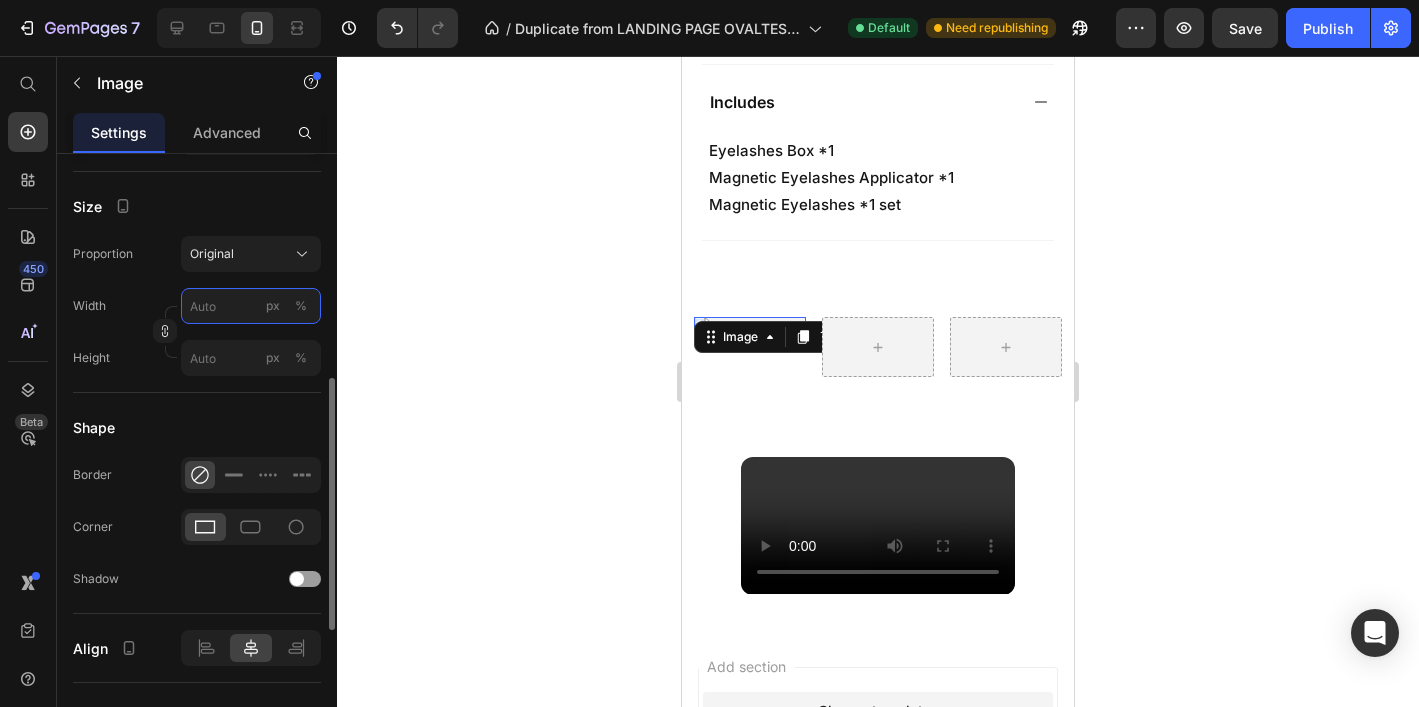 click on "px %" at bounding box center (251, 306) 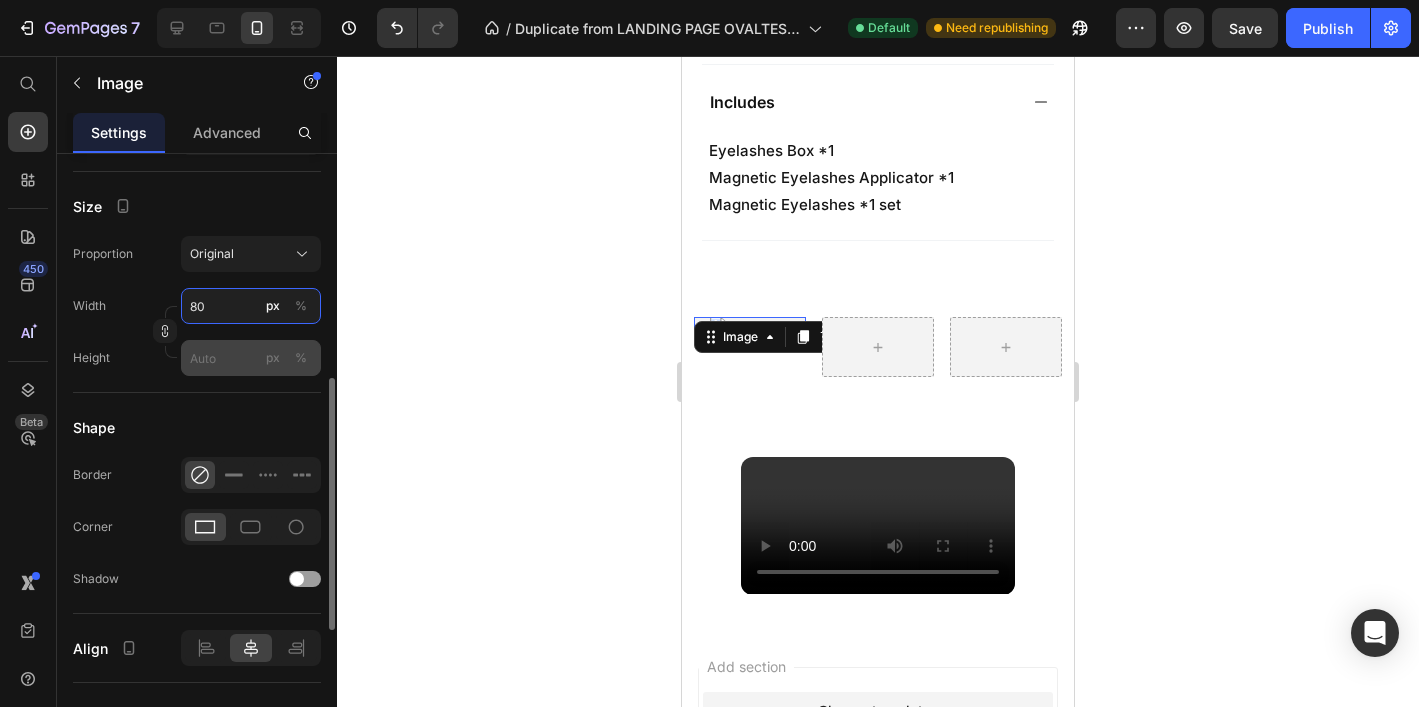 type on "8" 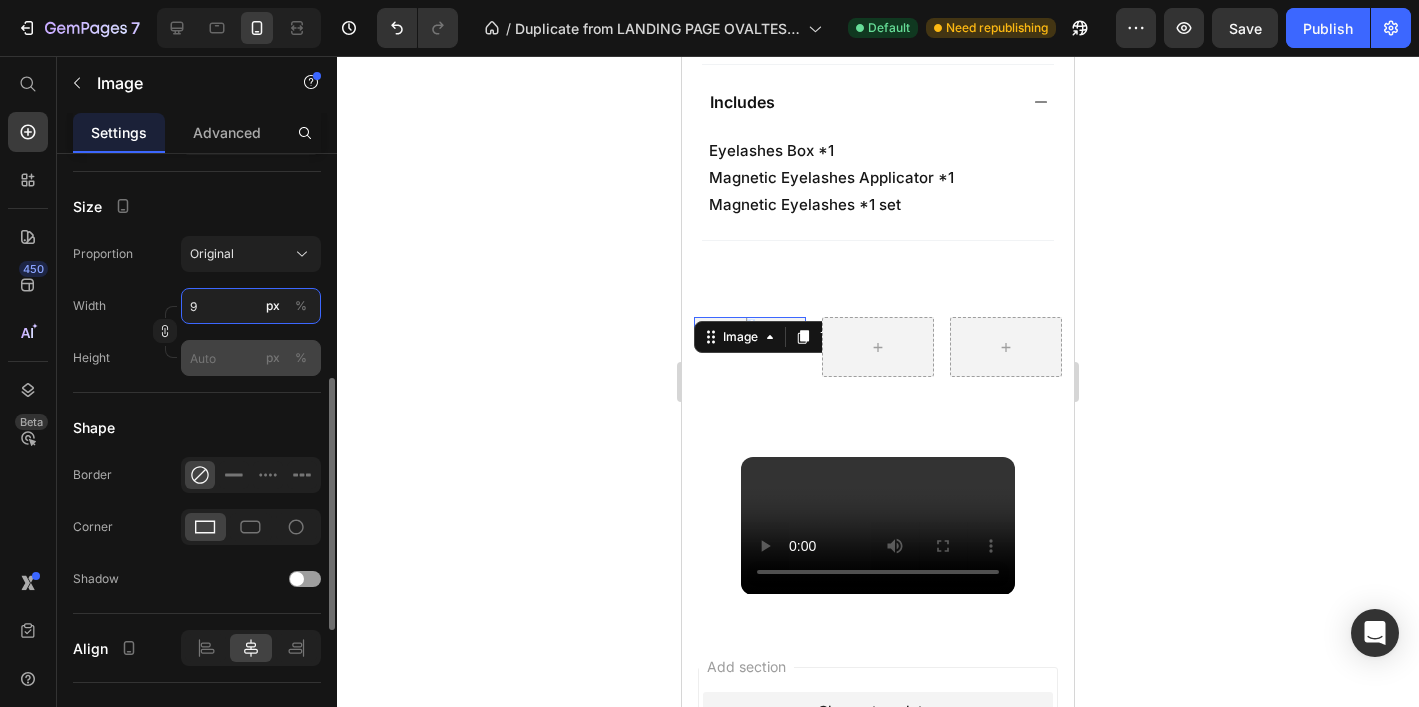 type on "90" 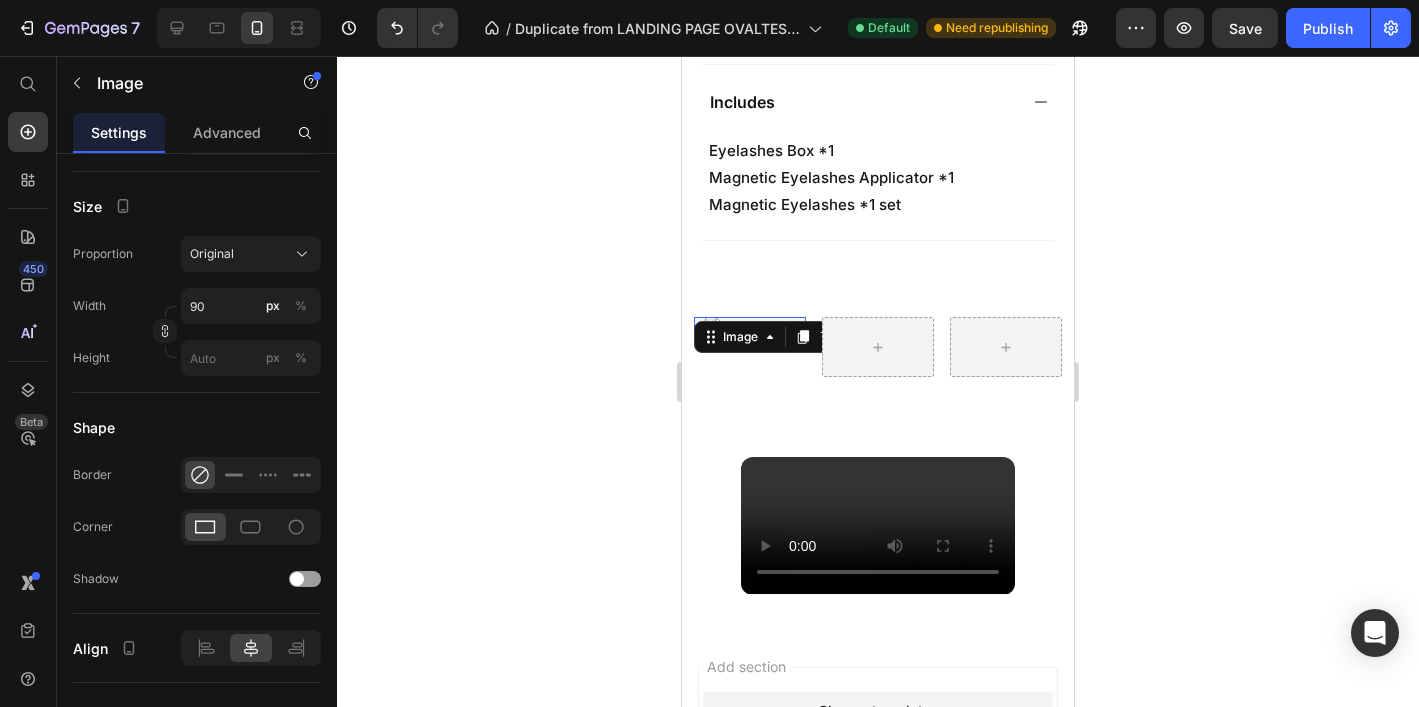 click 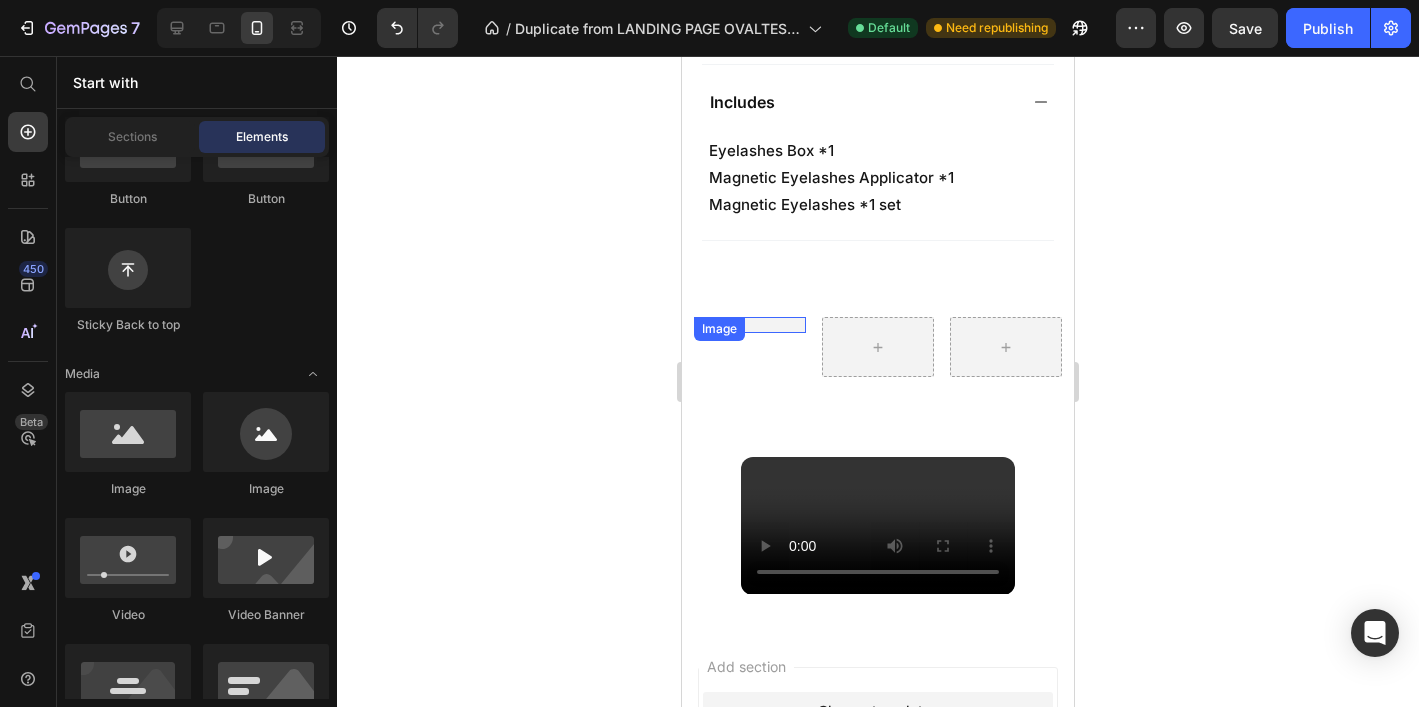 click at bounding box center [750, 325] 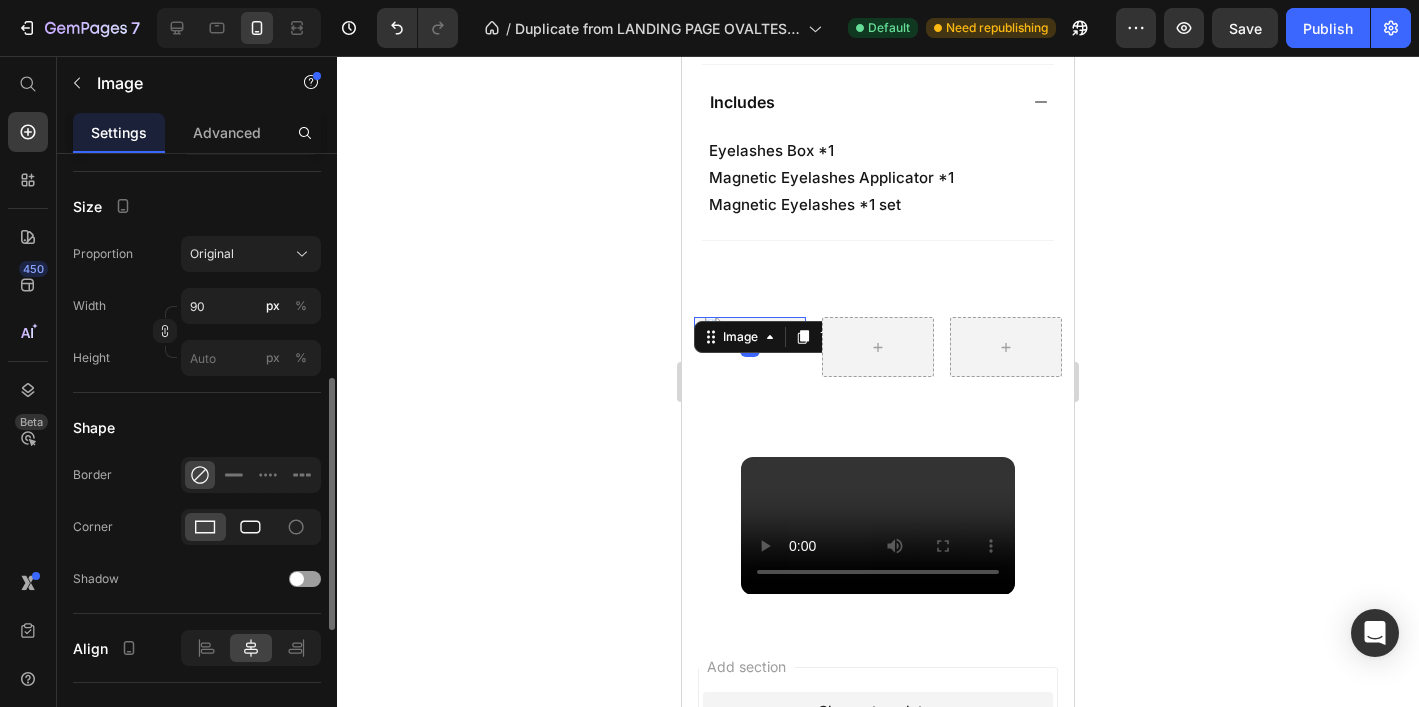 click 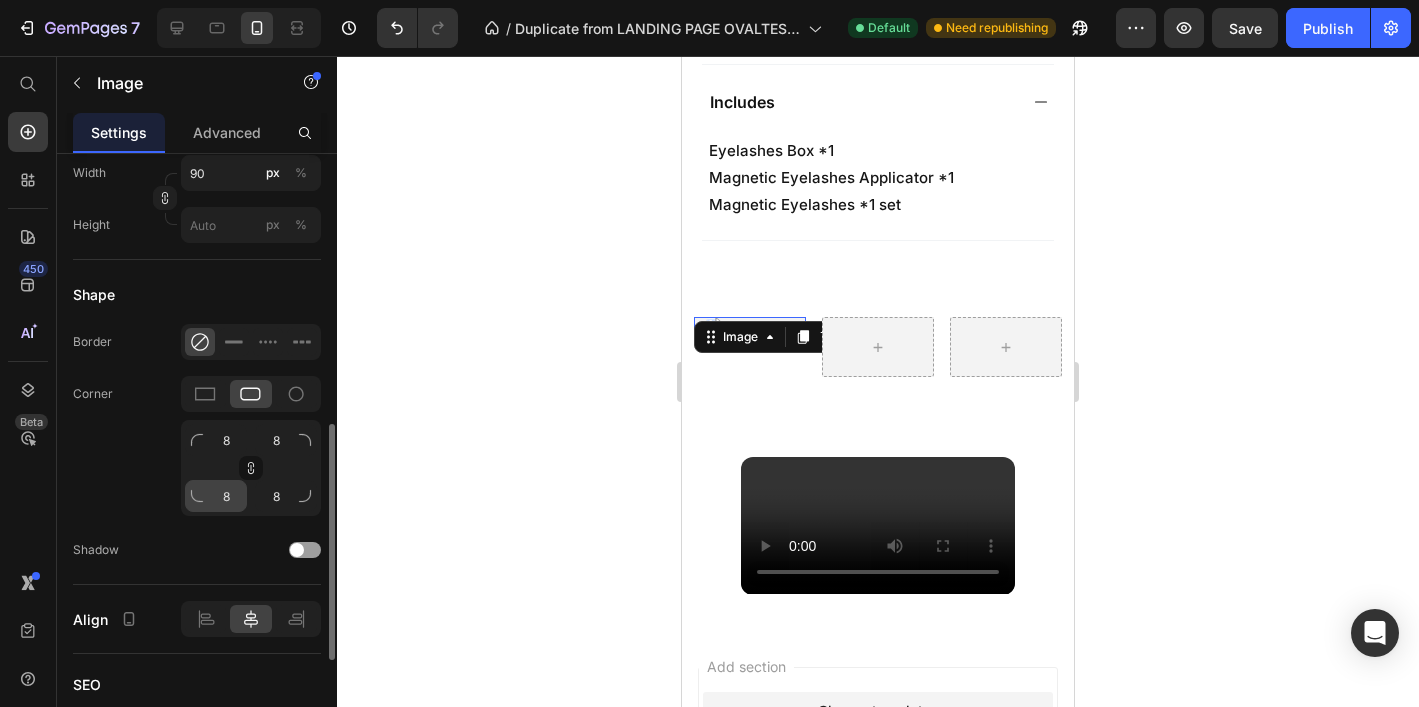 scroll, scrollTop: 681, scrollLeft: 0, axis: vertical 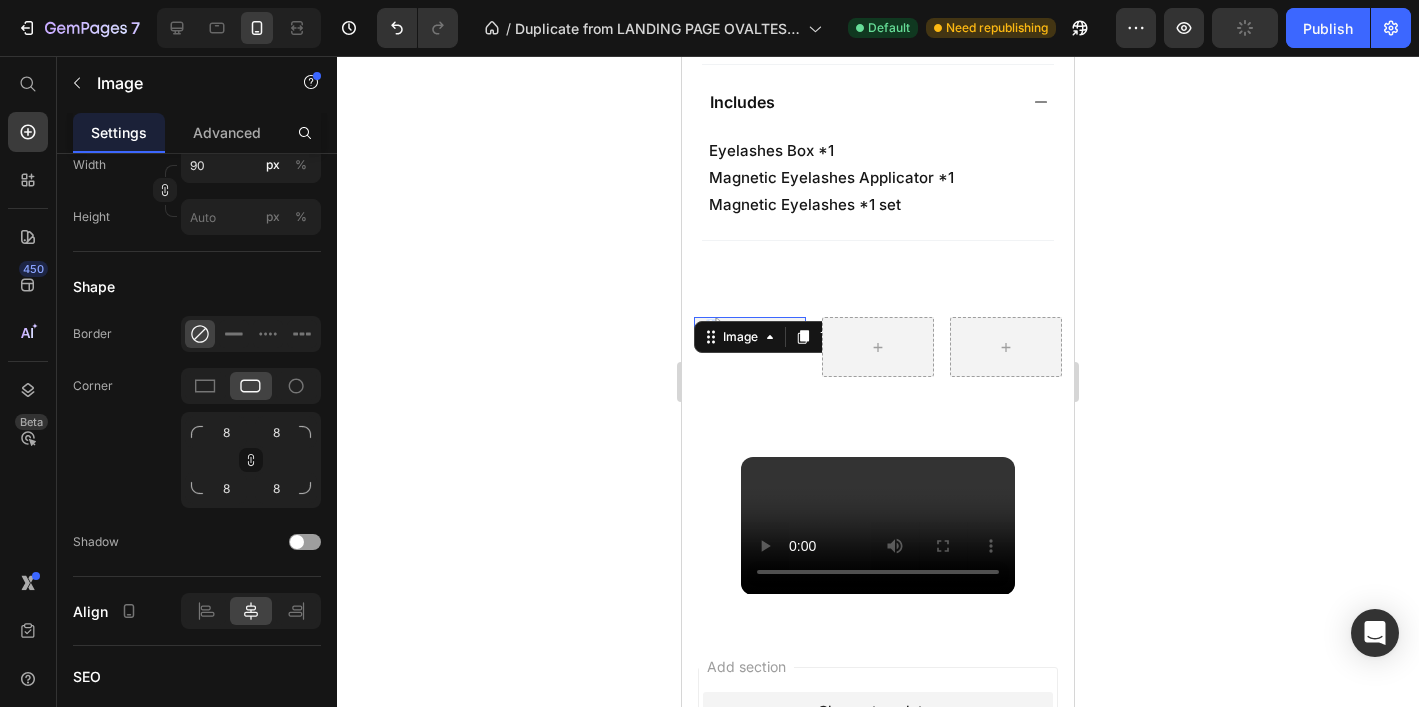 click 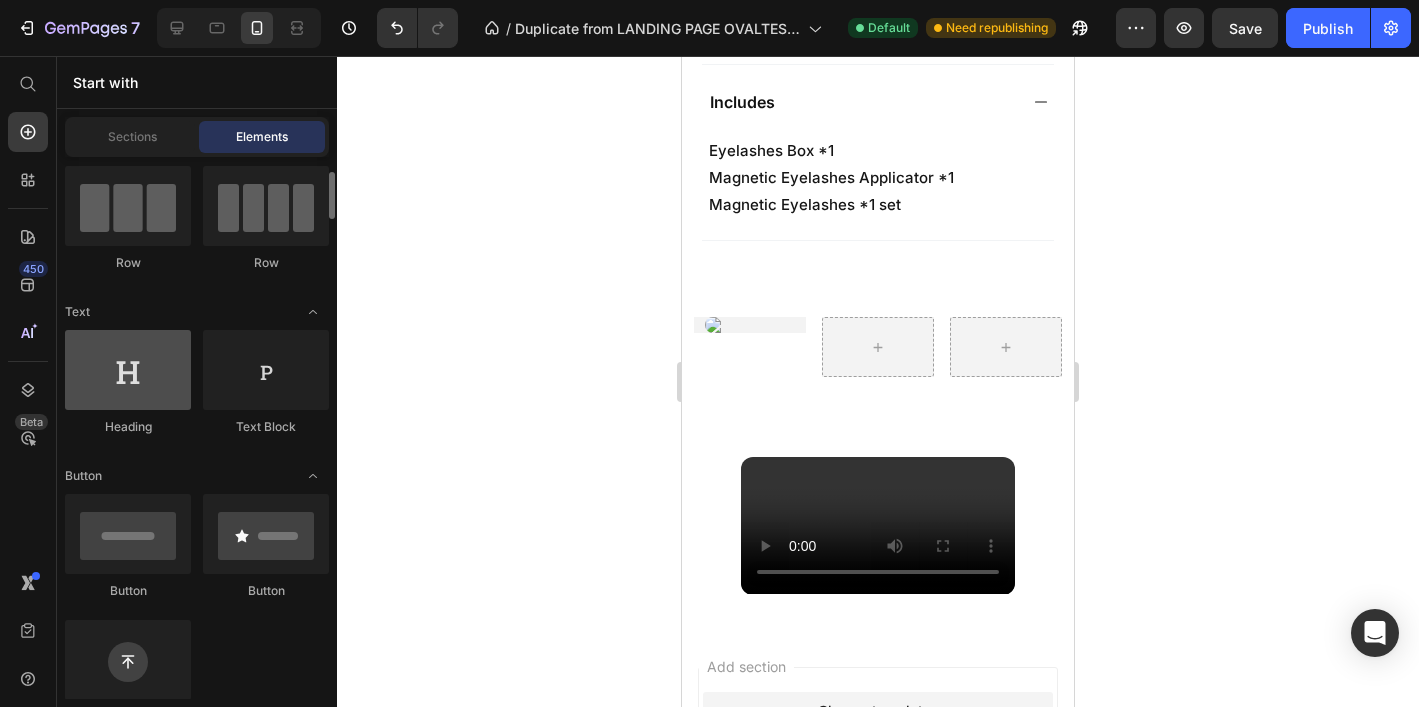 scroll, scrollTop: 162, scrollLeft: 0, axis: vertical 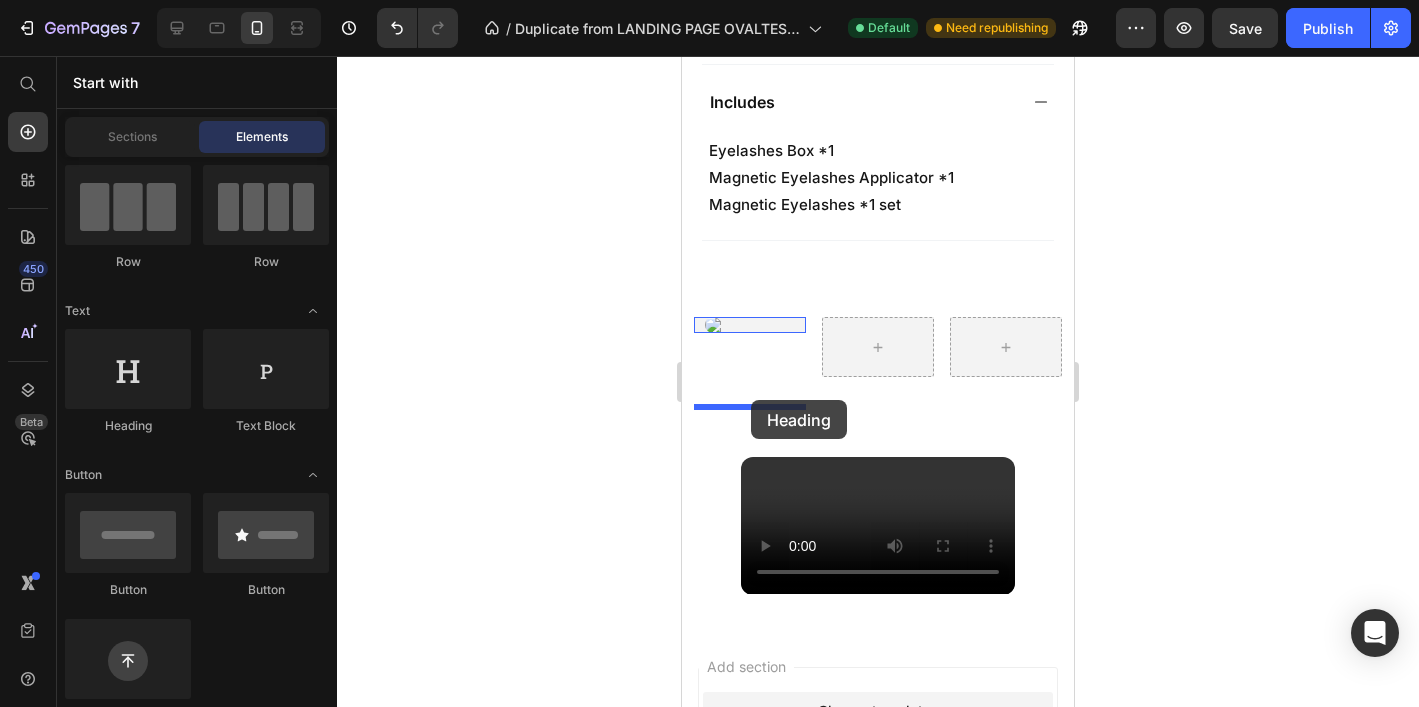 drag, startPoint x: 807, startPoint y: 438, endPoint x: 751, endPoint y: 400, distance: 67.6757 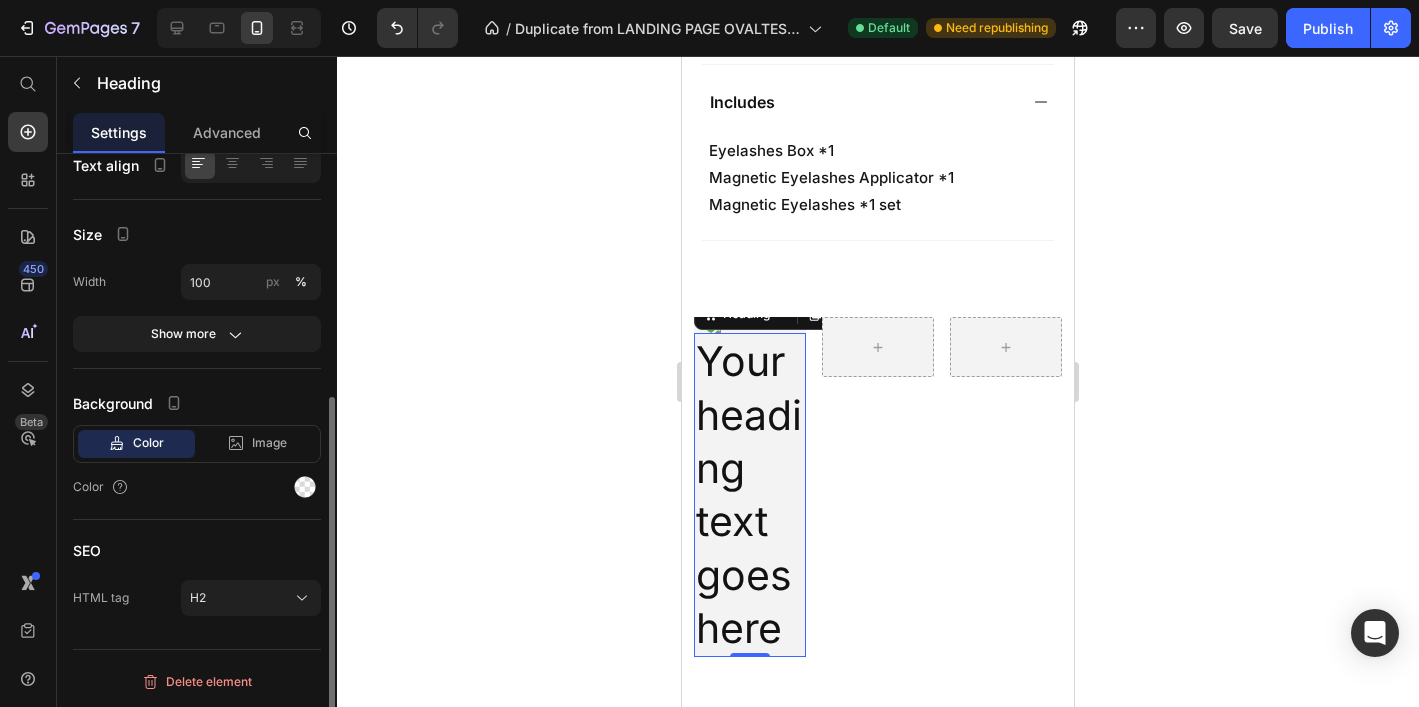 scroll, scrollTop: 0, scrollLeft: 0, axis: both 